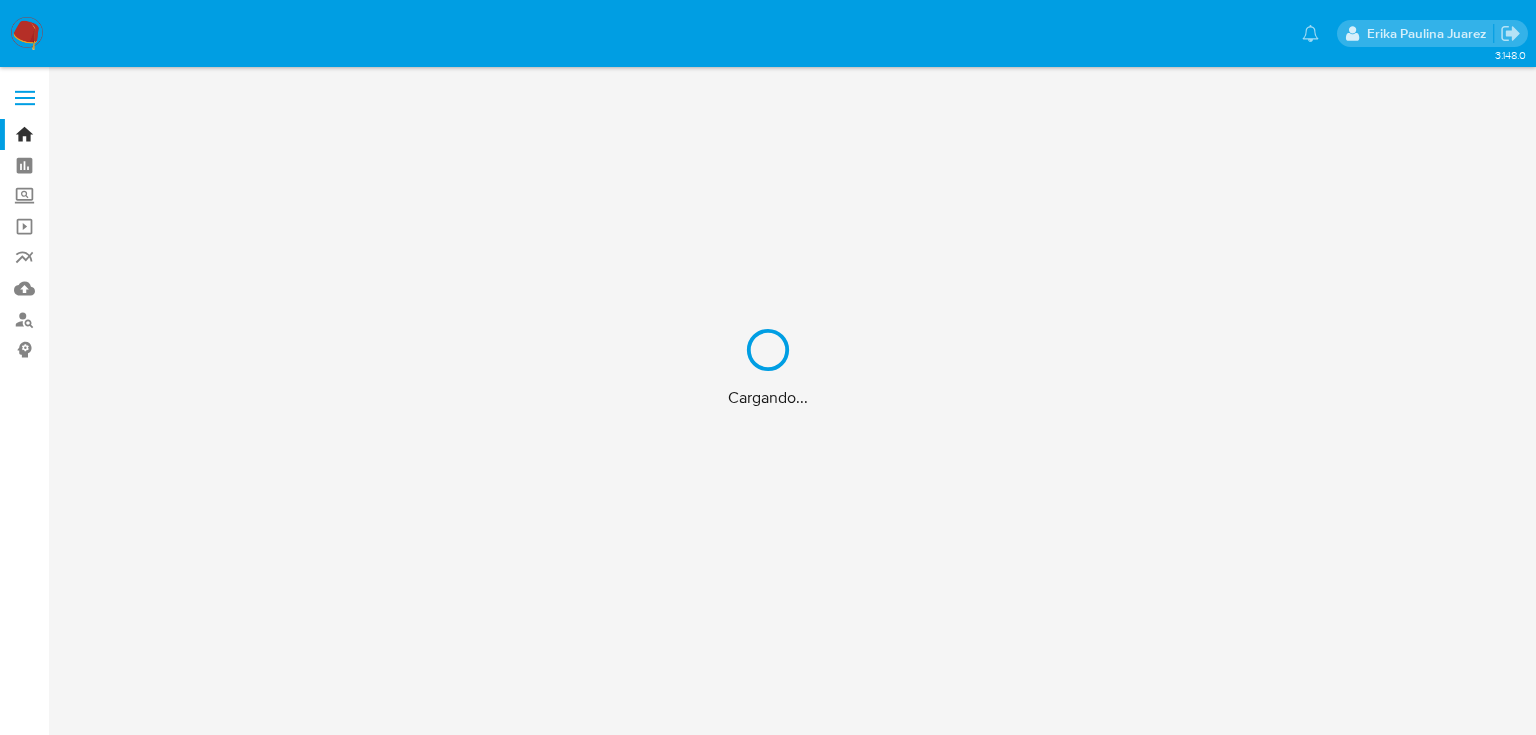 scroll, scrollTop: 0, scrollLeft: 0, axis: both 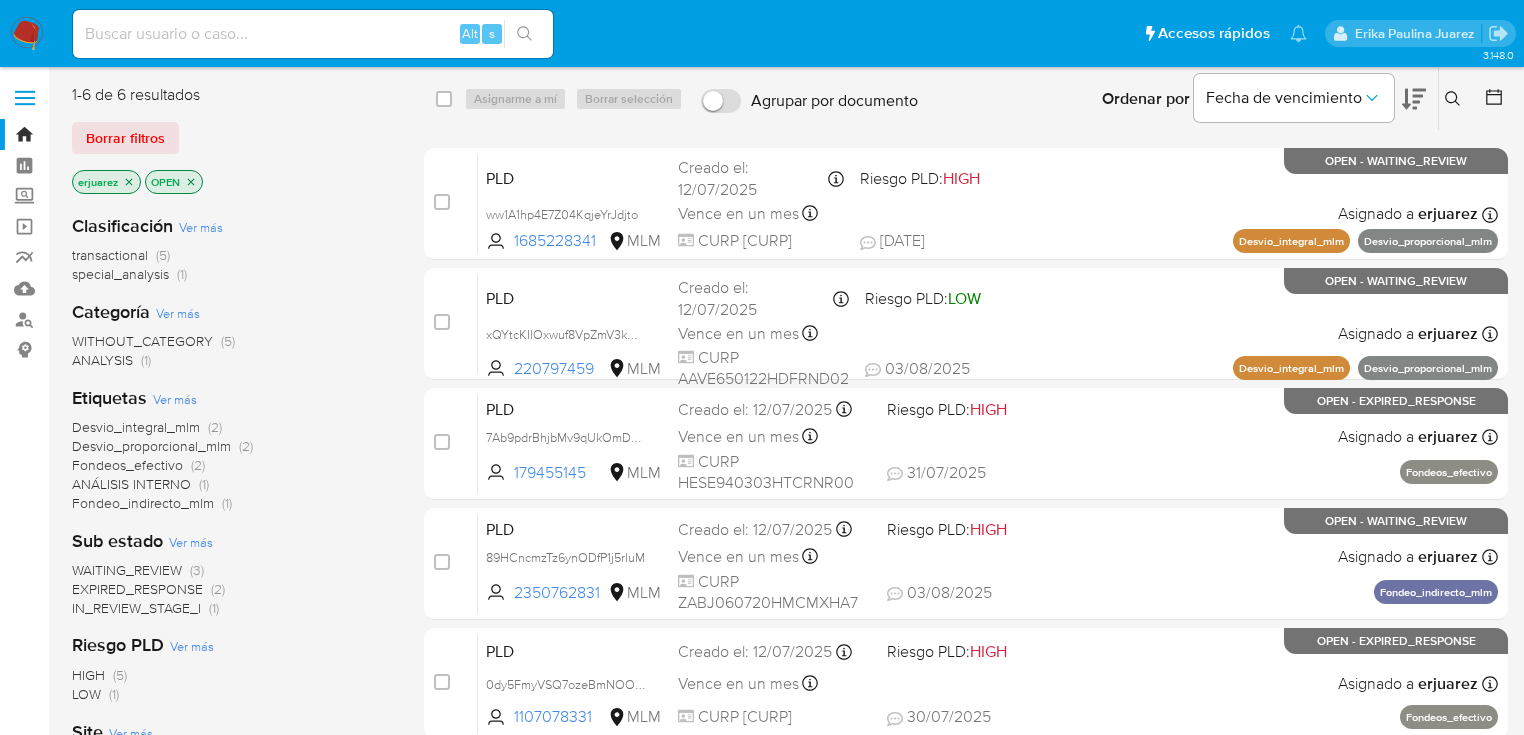 click on "IN_REVIEW_STAGE_I" at bounding box center [136, 608] 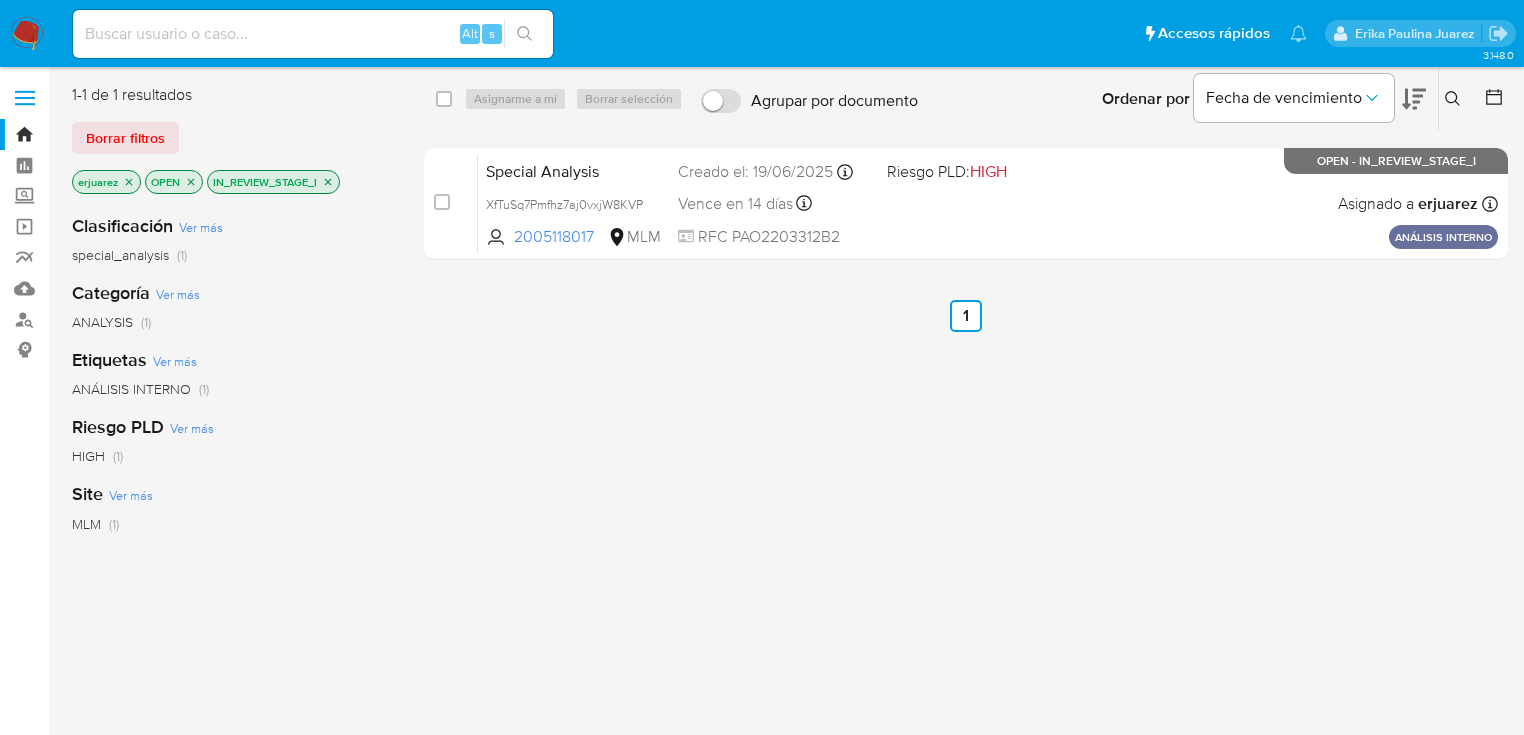 click 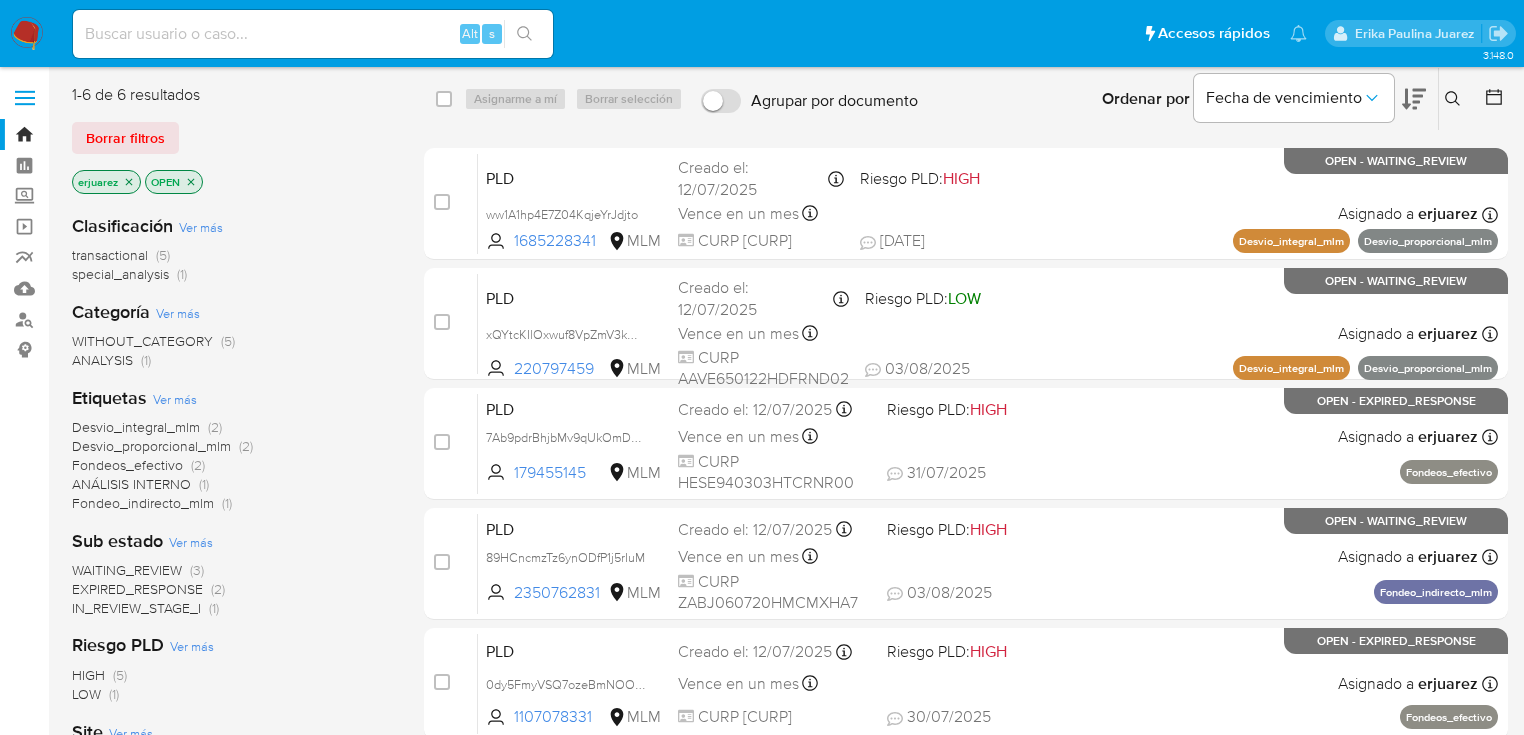 click on "EXPIRED_RESPONSE" at bounding box center [137, 589] 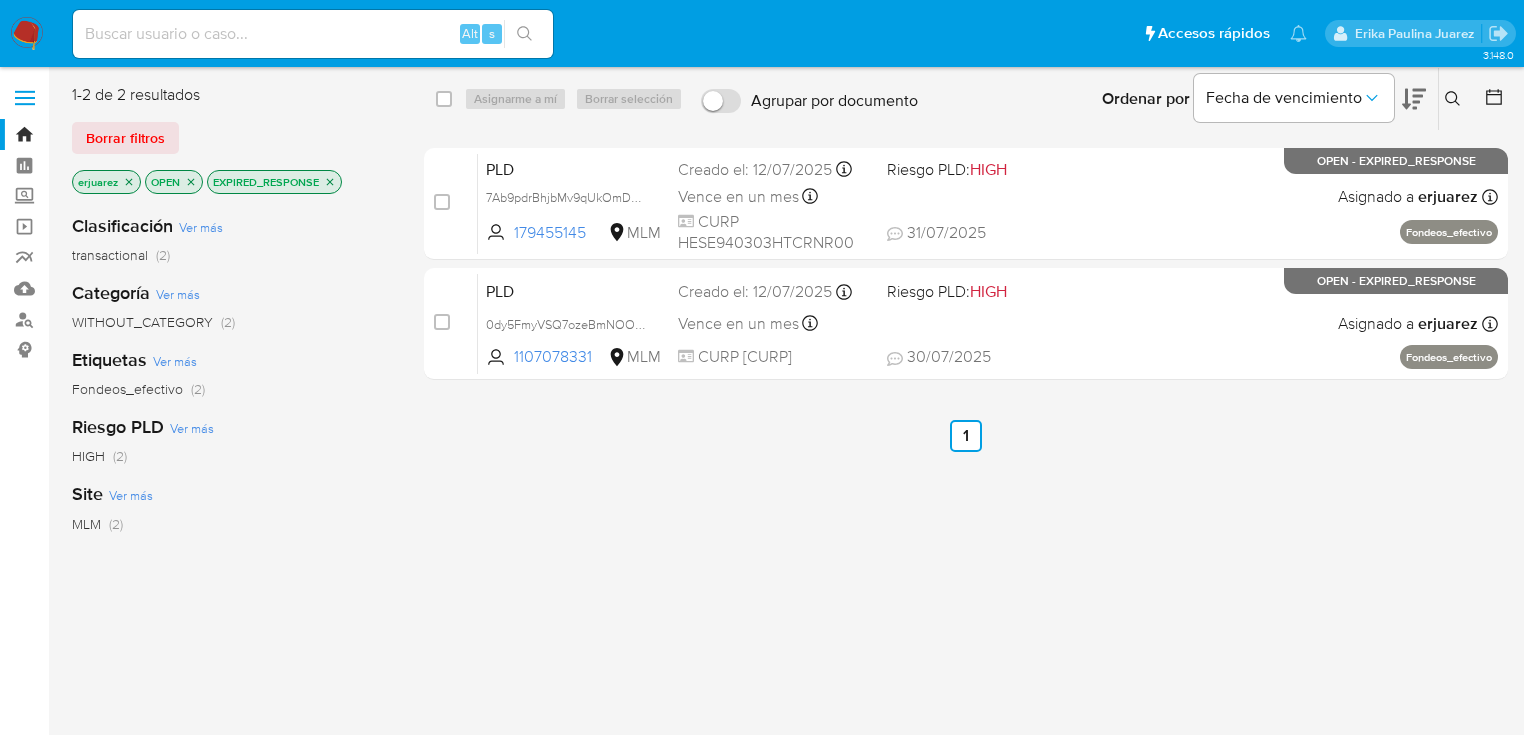 click 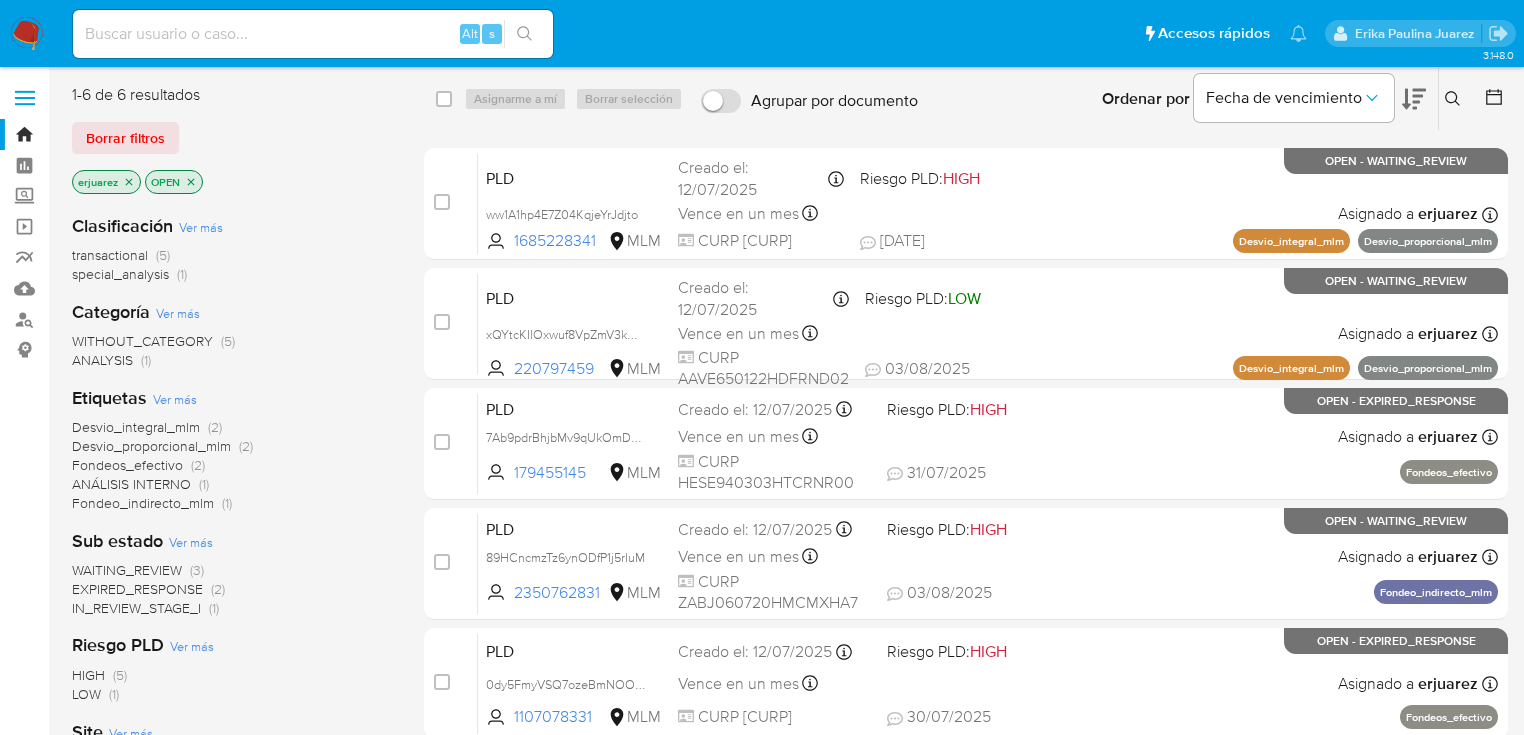 click on "WAITING_REVIEW" at bounding box center [127, 570] 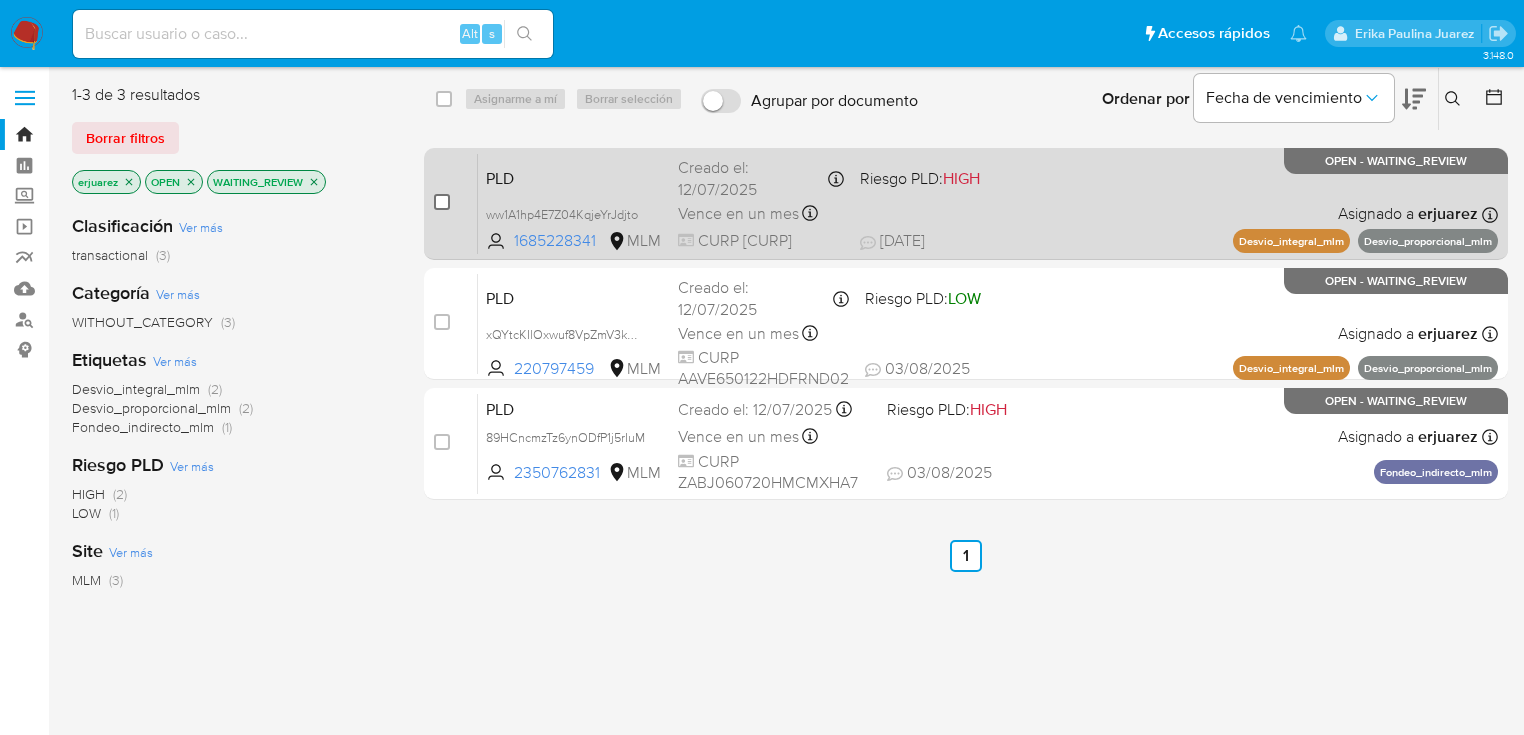 click at bounding box center (442, 202) 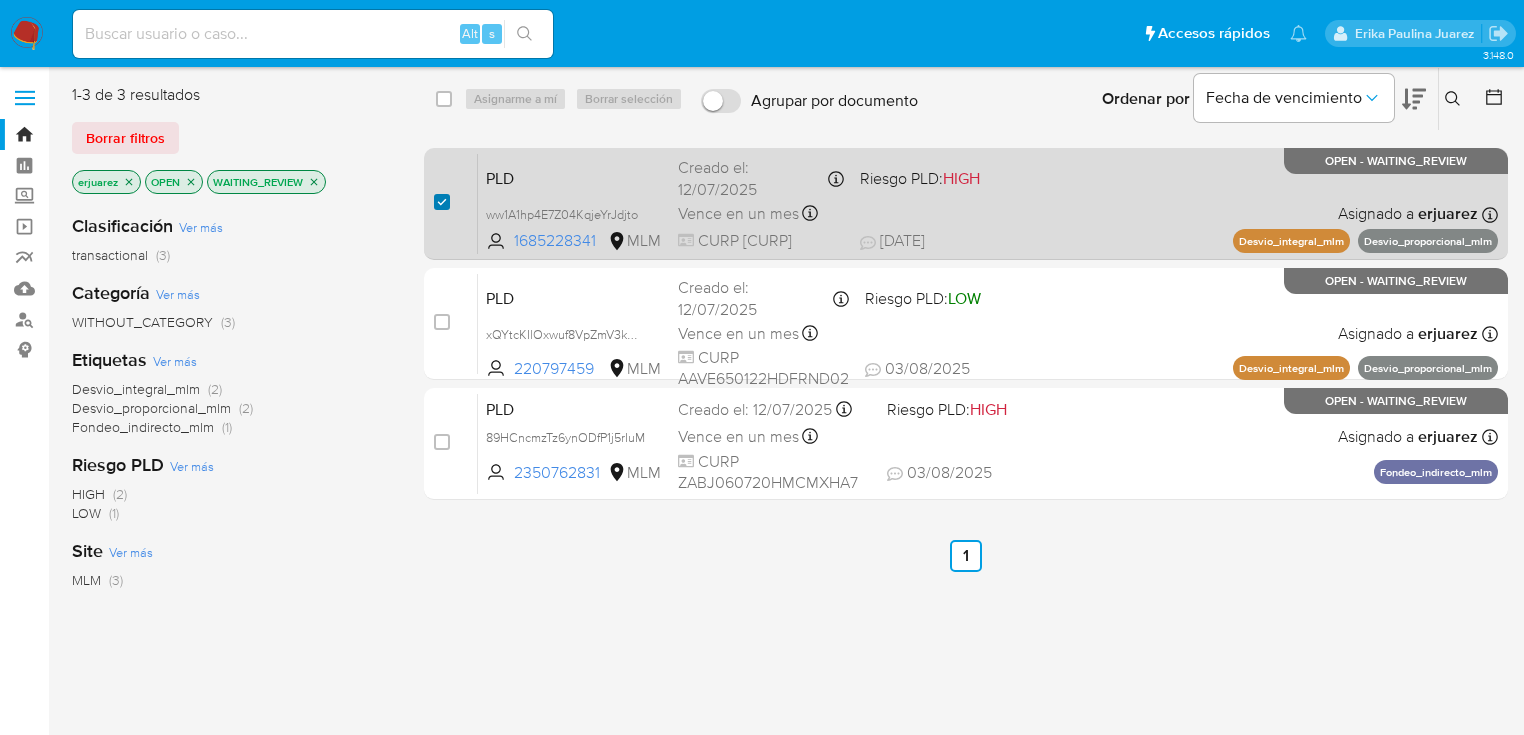 checkbox on "true" 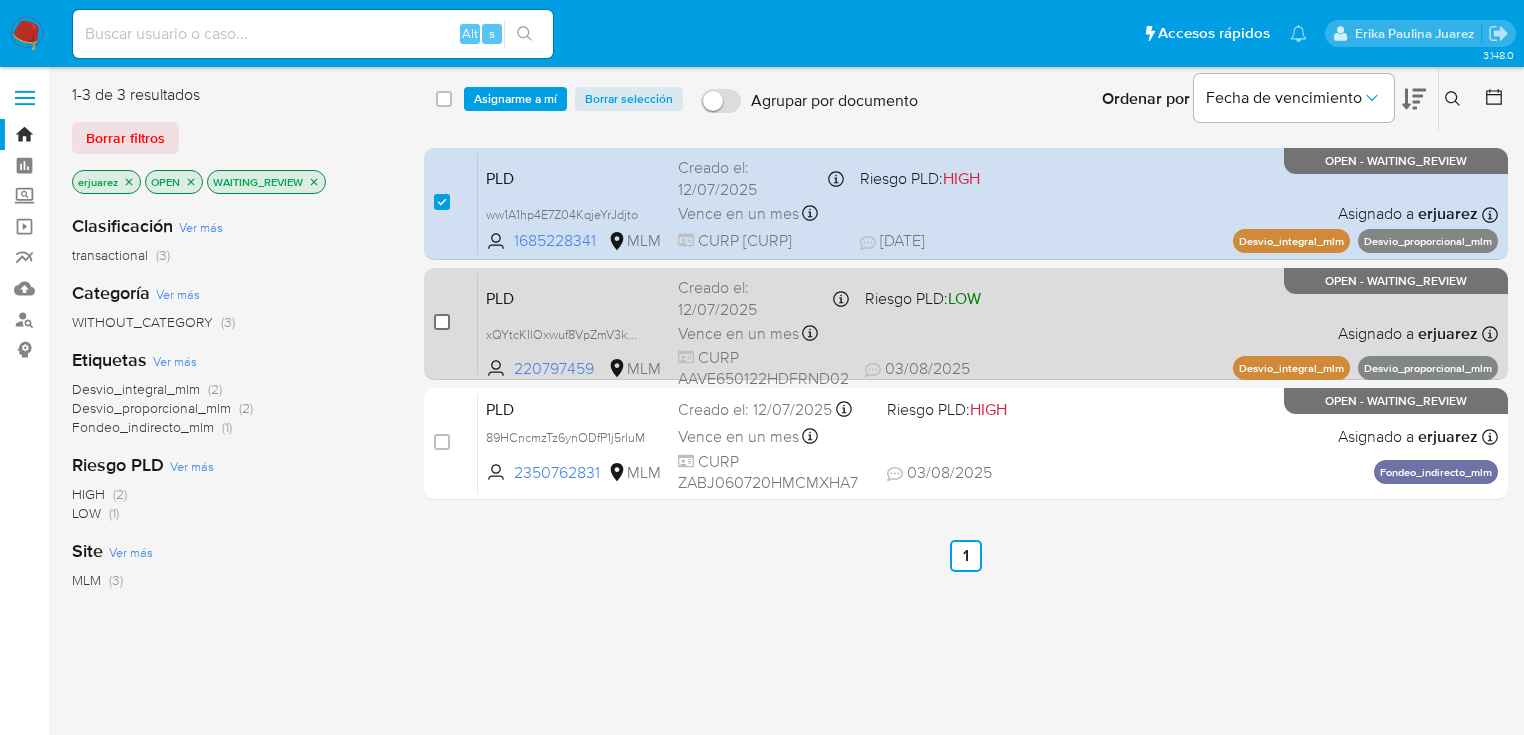 click at bounding box center [442, 322] 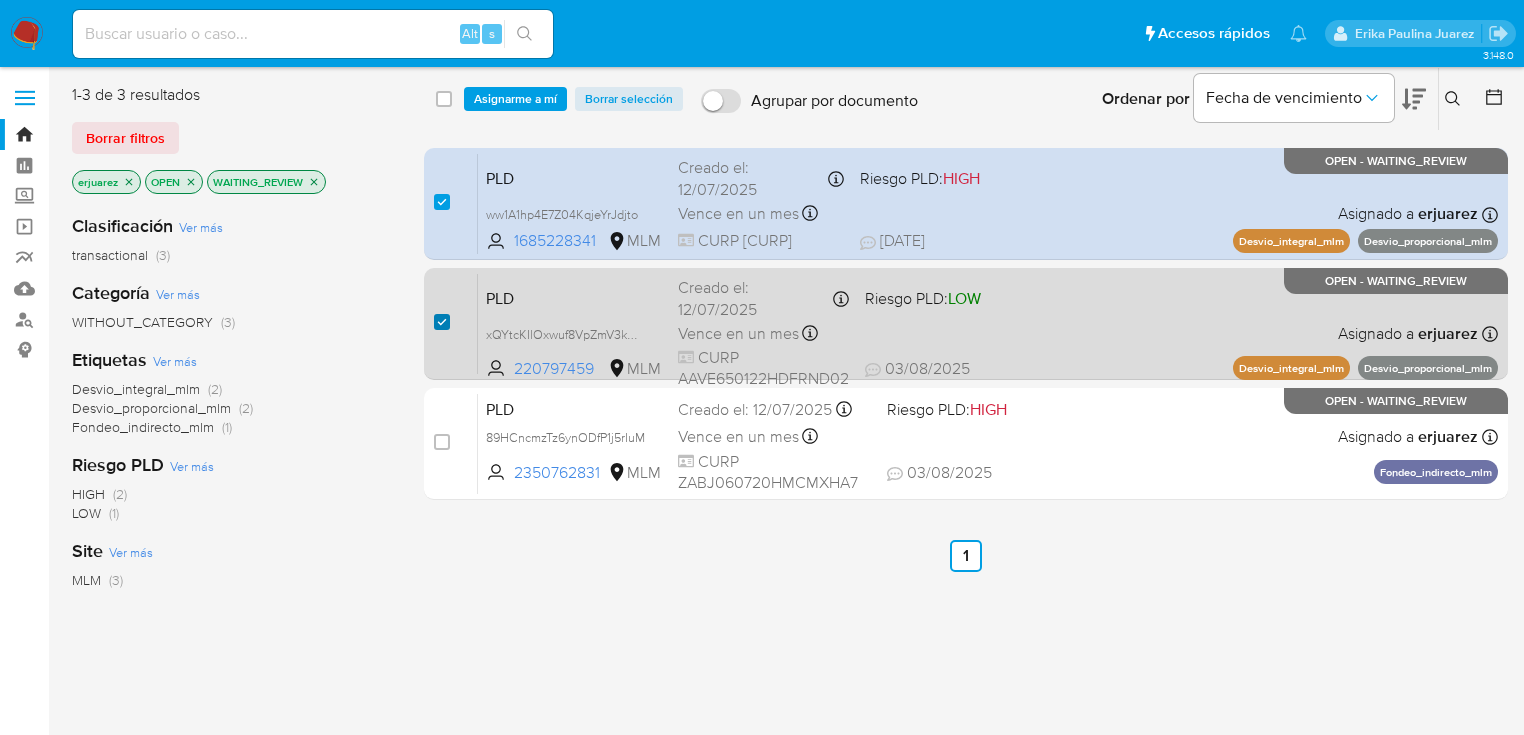 checkbox on "true" 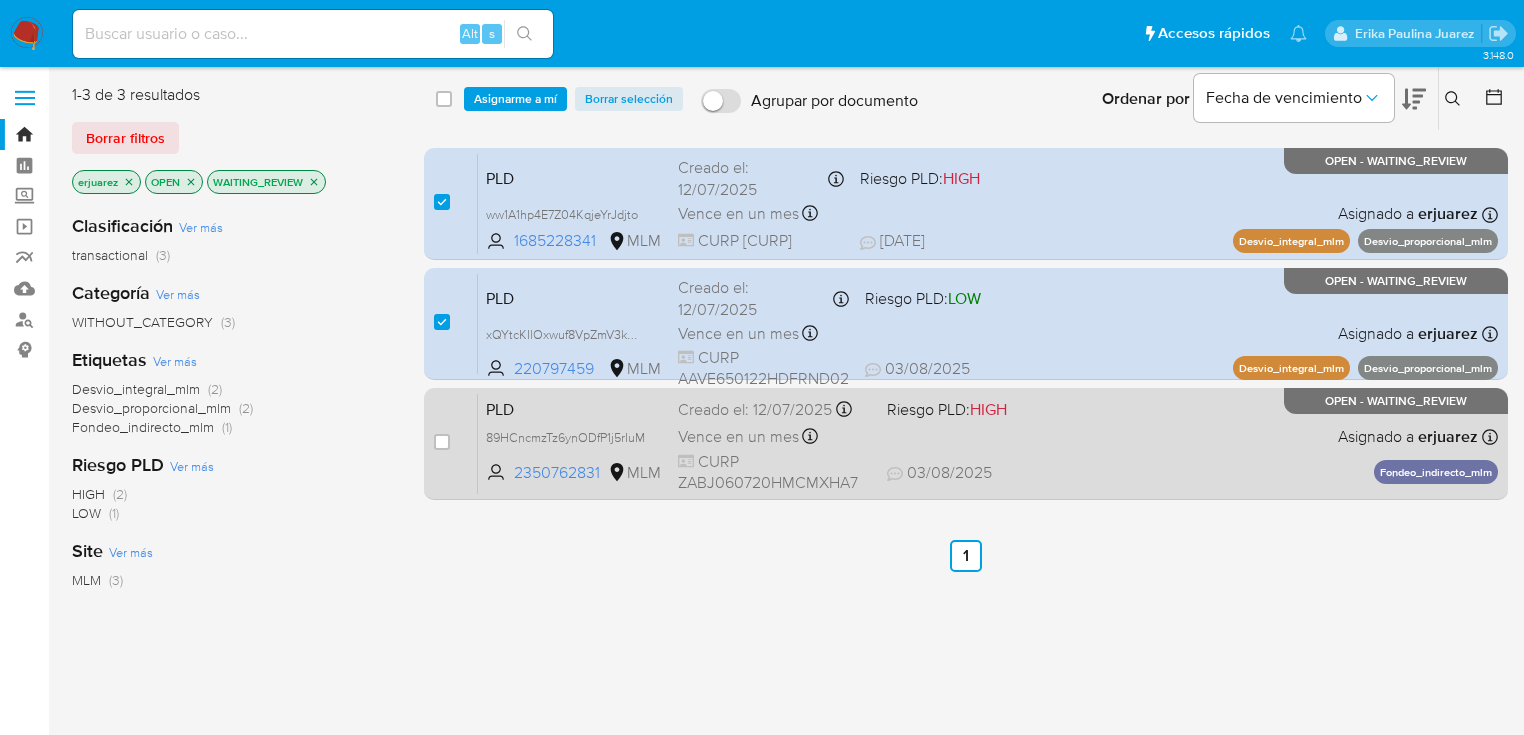 click on "case-item-checkbox" at bounding box center (442, 444) 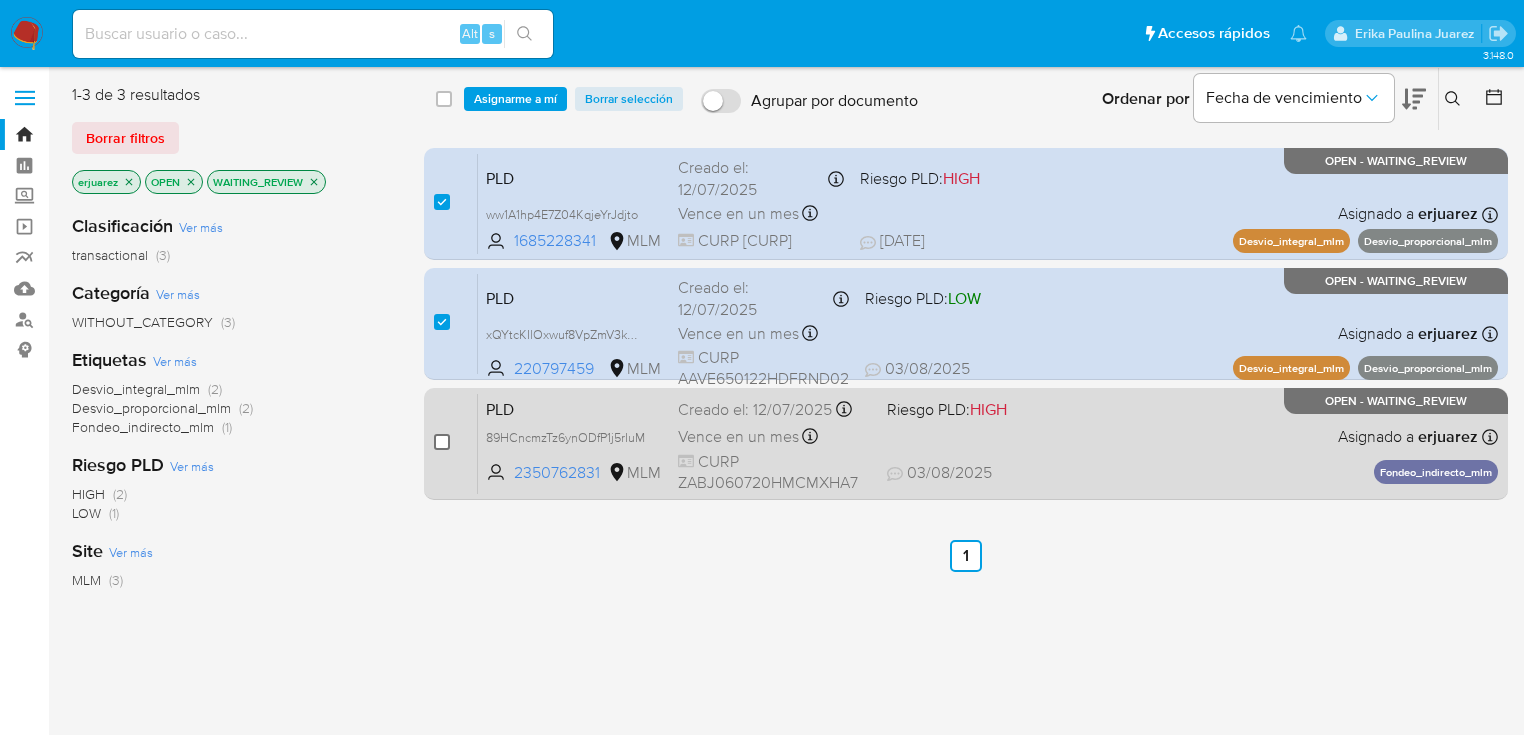 click at bounding box center [442, 442] 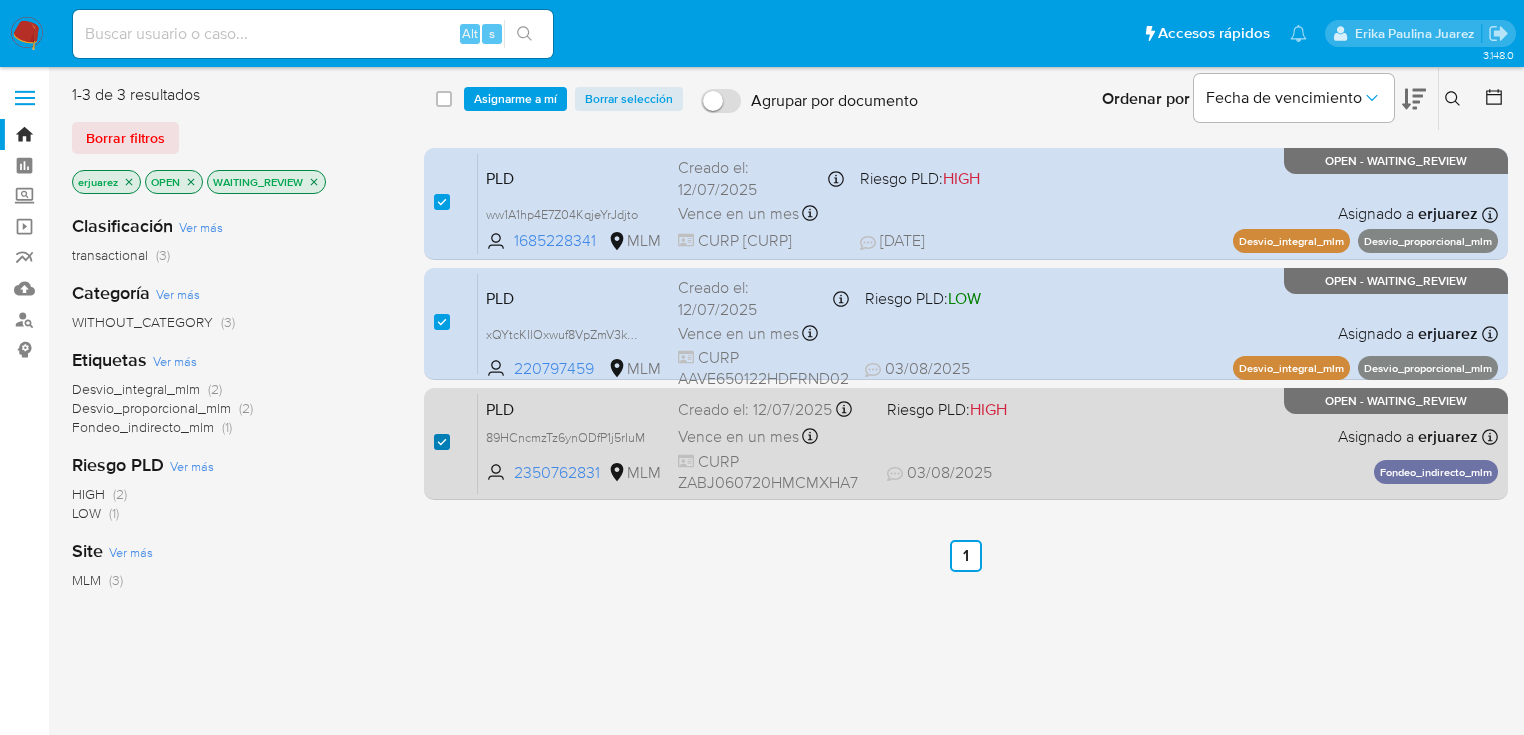 checkbox on "true" 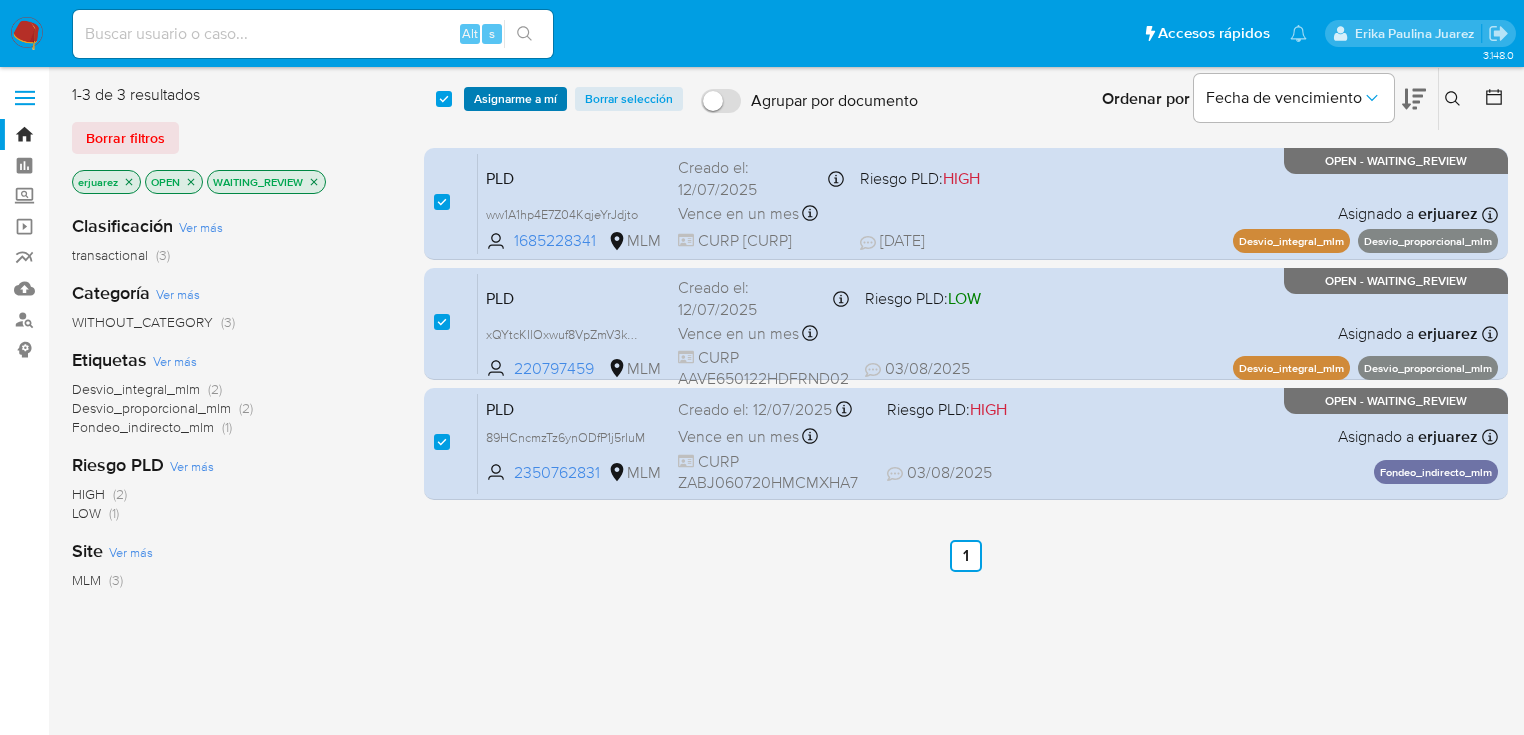 click on "Asignarme a mí" at bounding box center (515, 99) 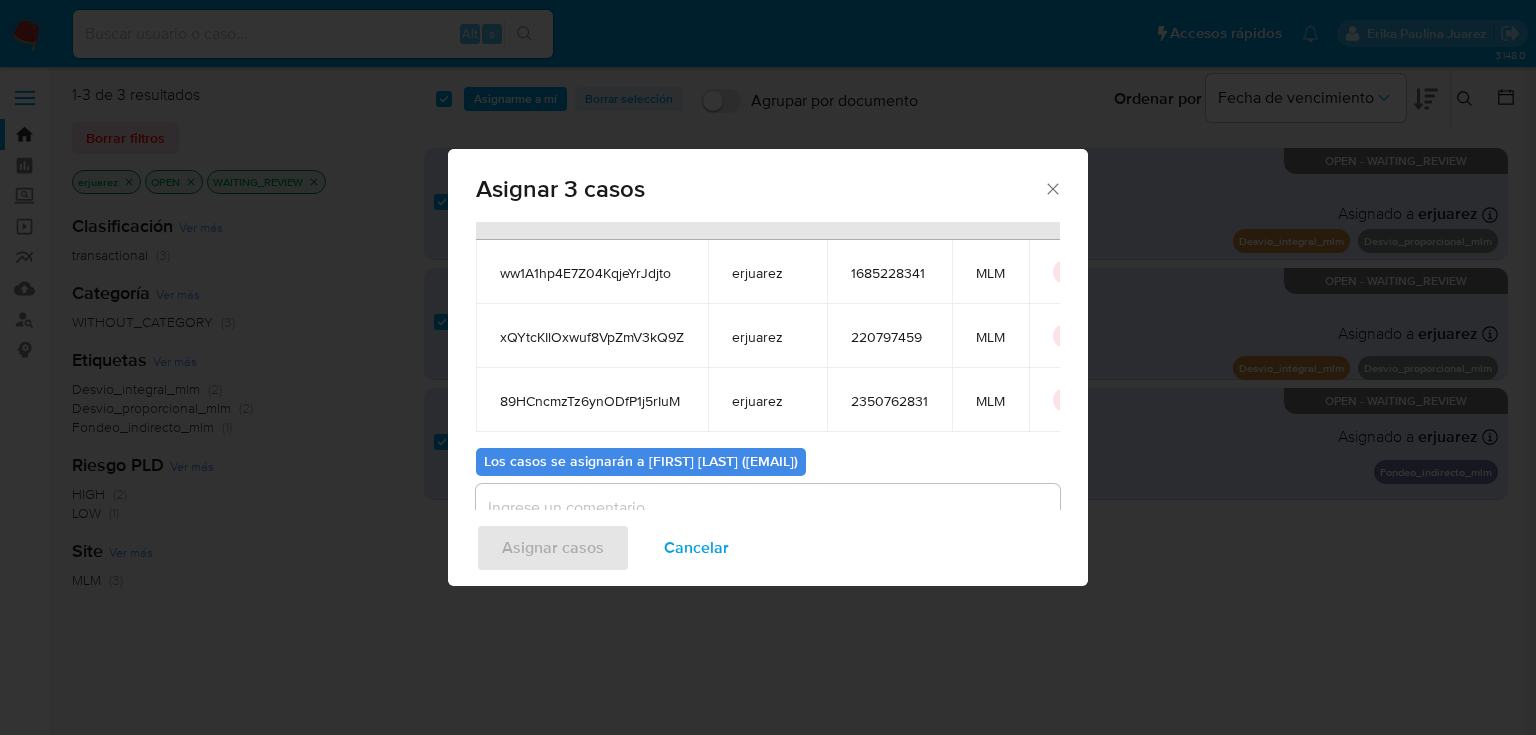 scroll, scrollTop: 173, scrollLeft: 0, axis: vertical 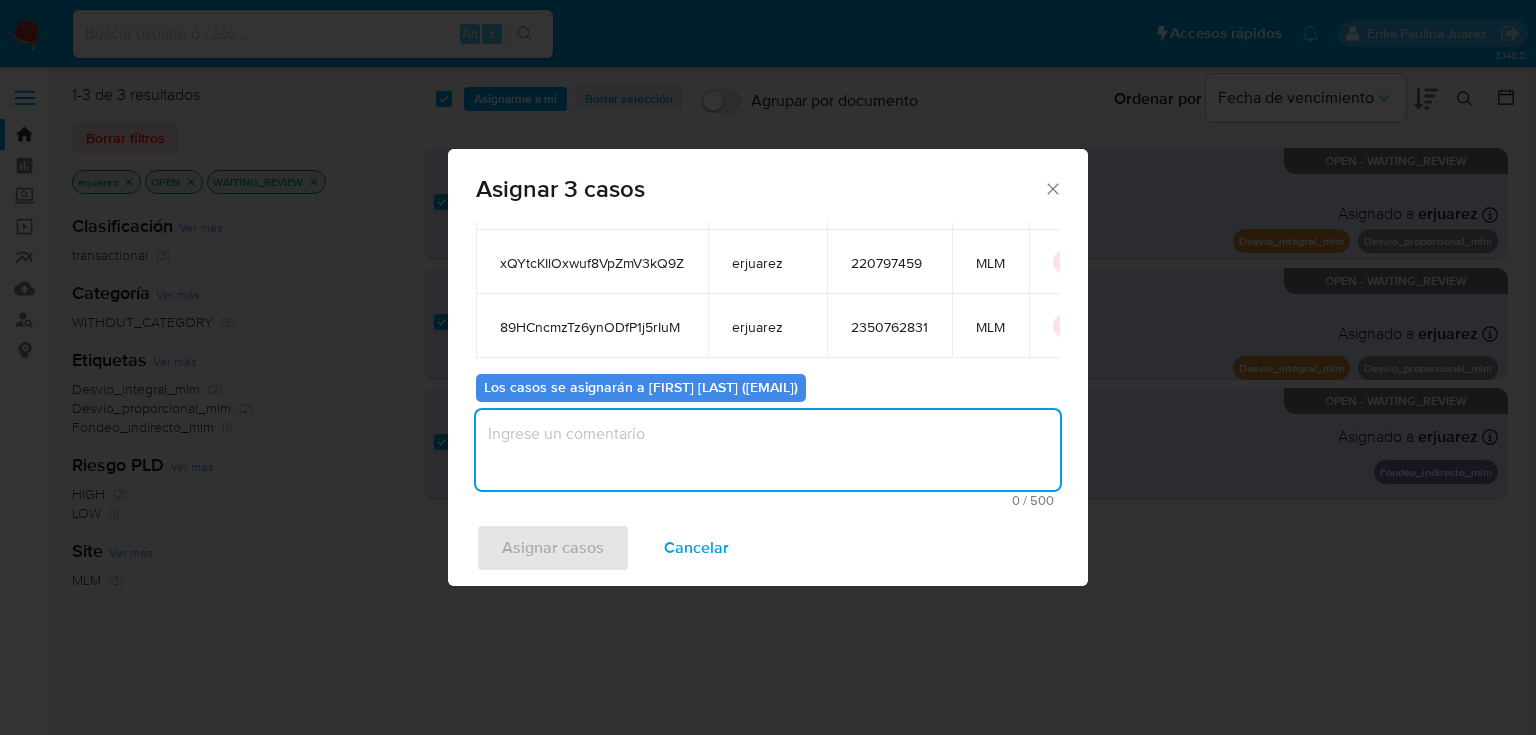 click at bounding box center [768, 450] 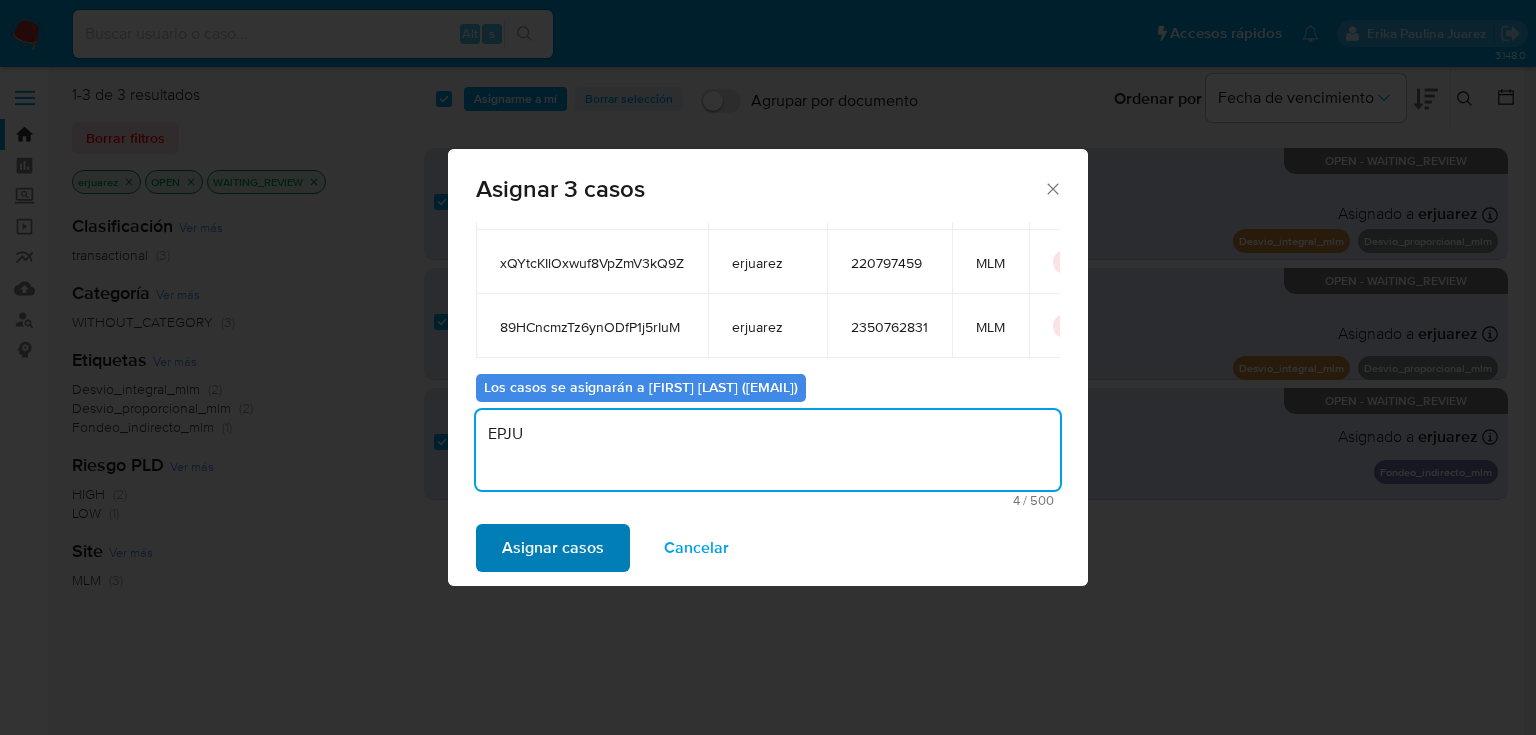 type on "EPJU" 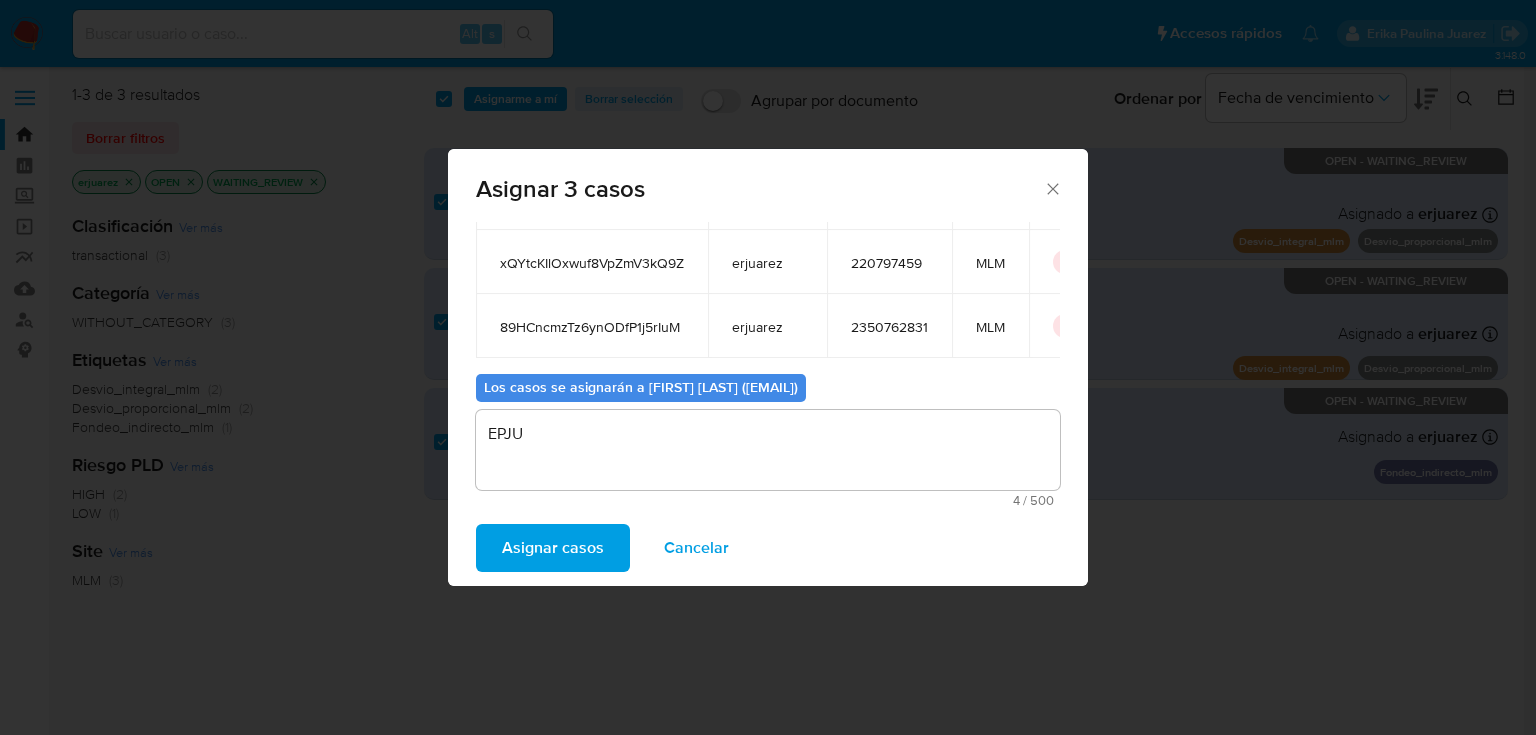 click on "Asignar casos" at bounding box center (553, 548) 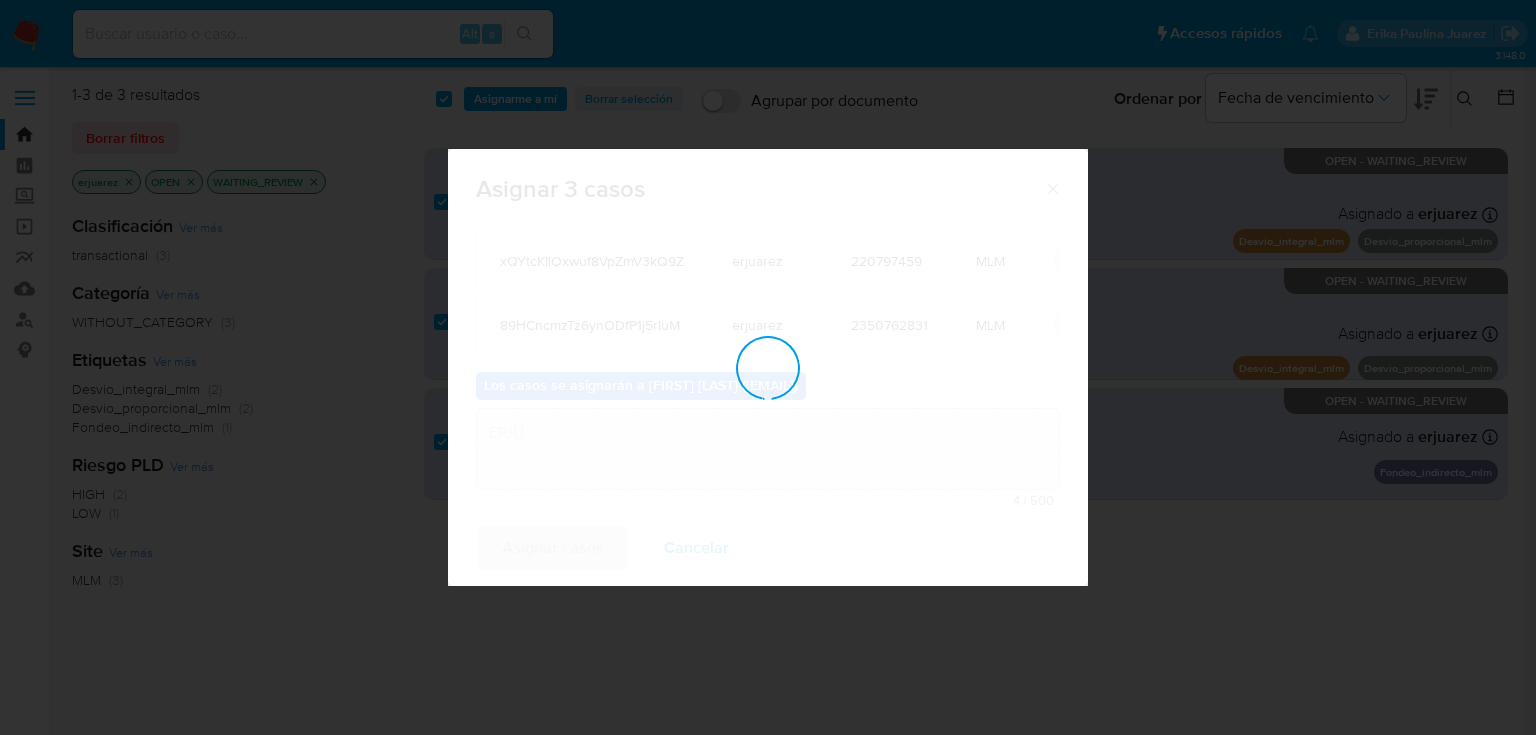 type 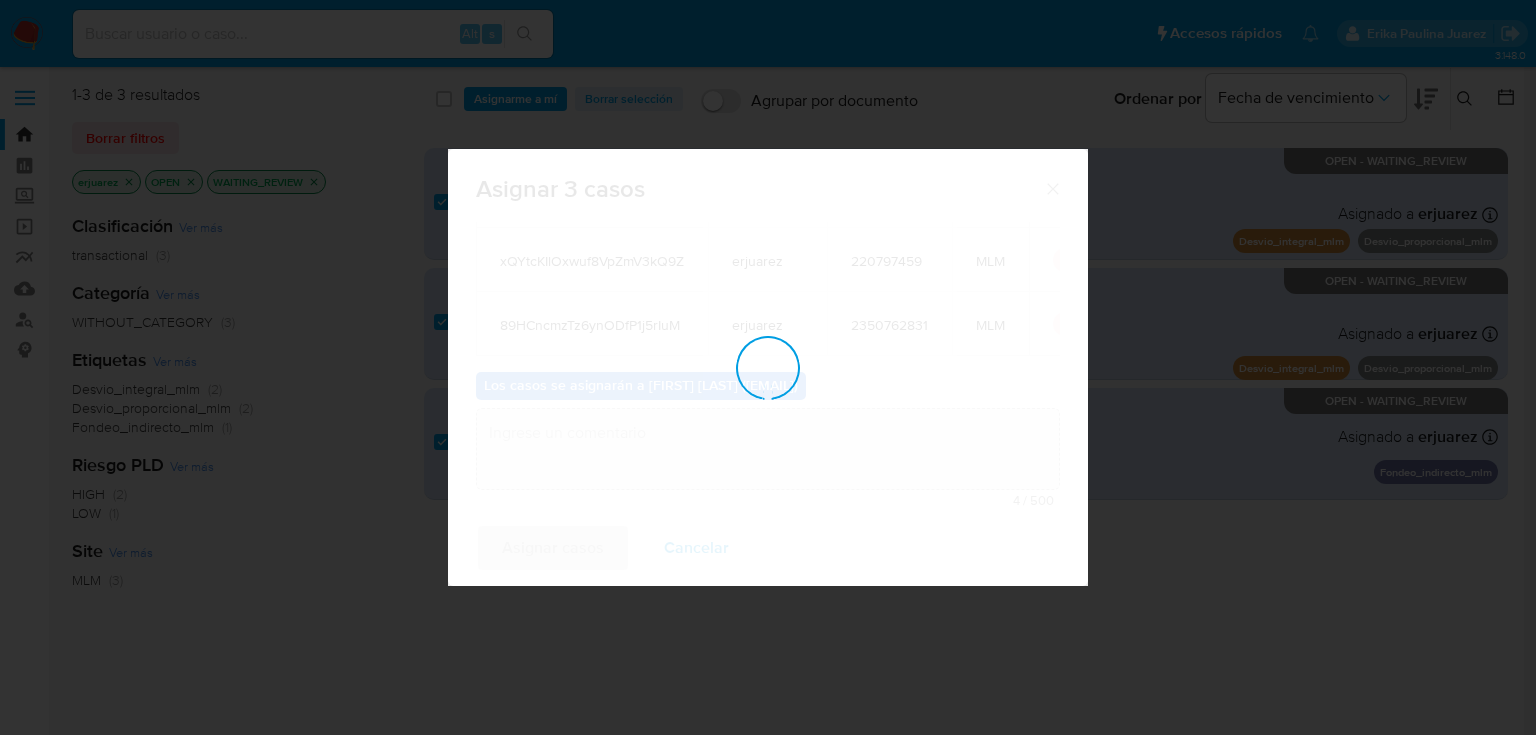 checkbox on "false" 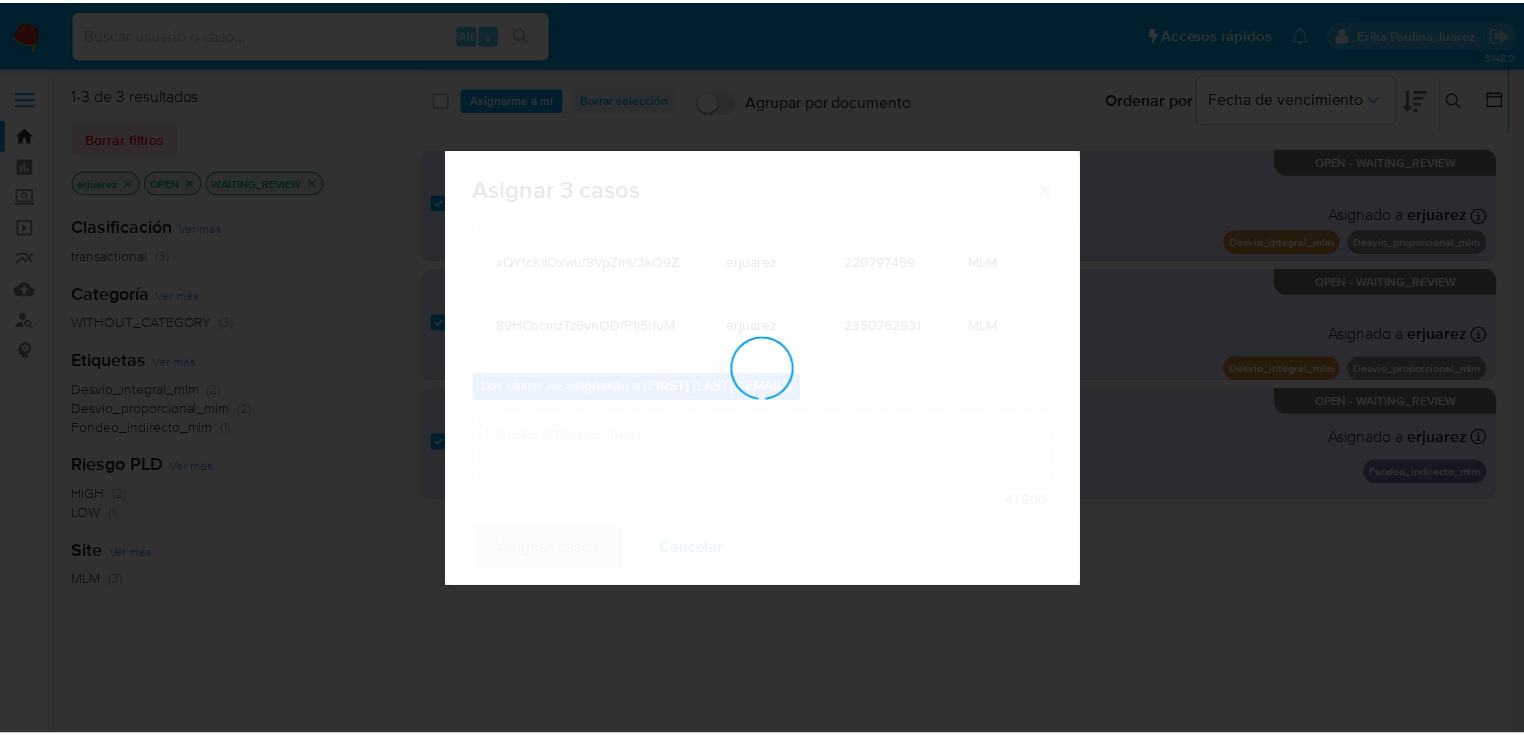 scroll, scrollTop: 120, scrollLeft: 0, axis: vertical 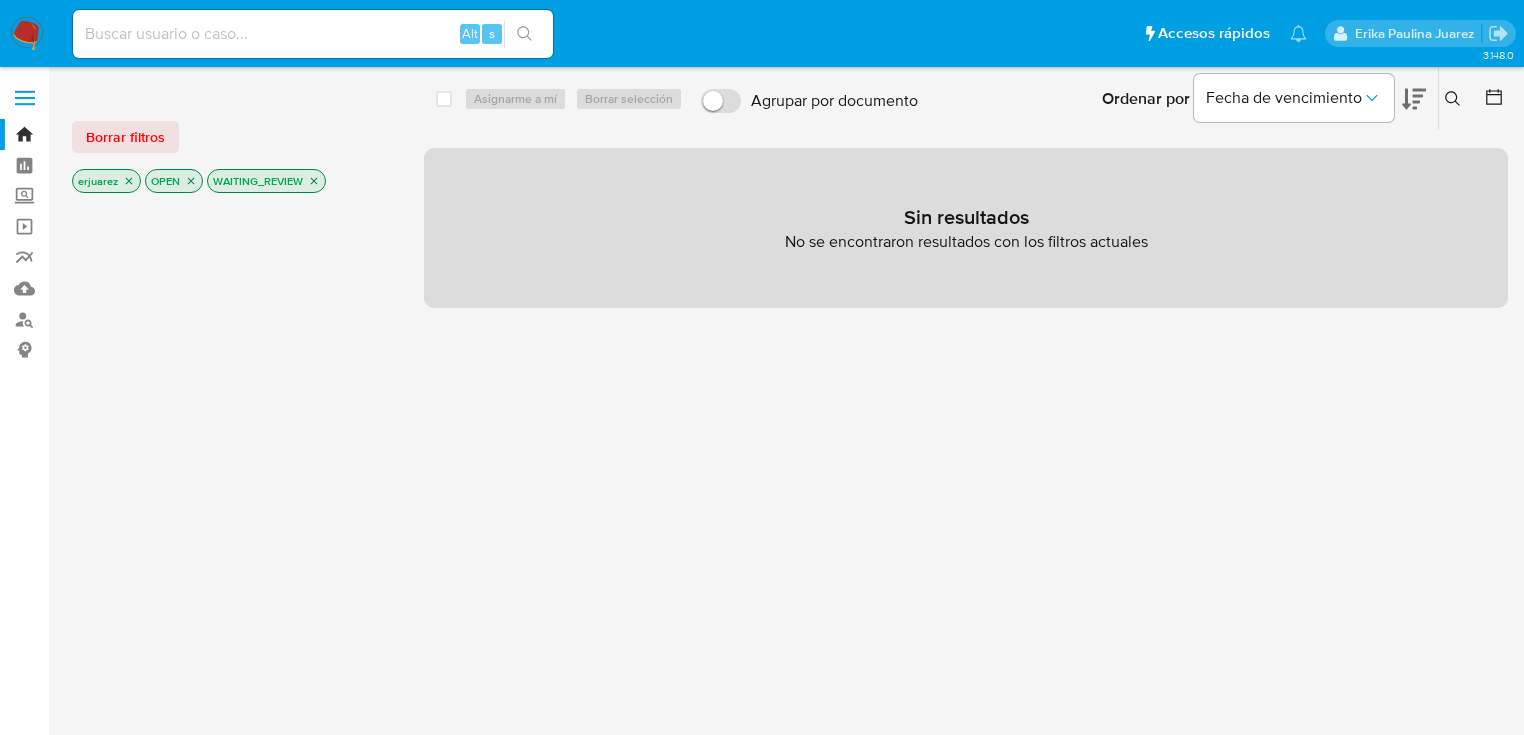 click 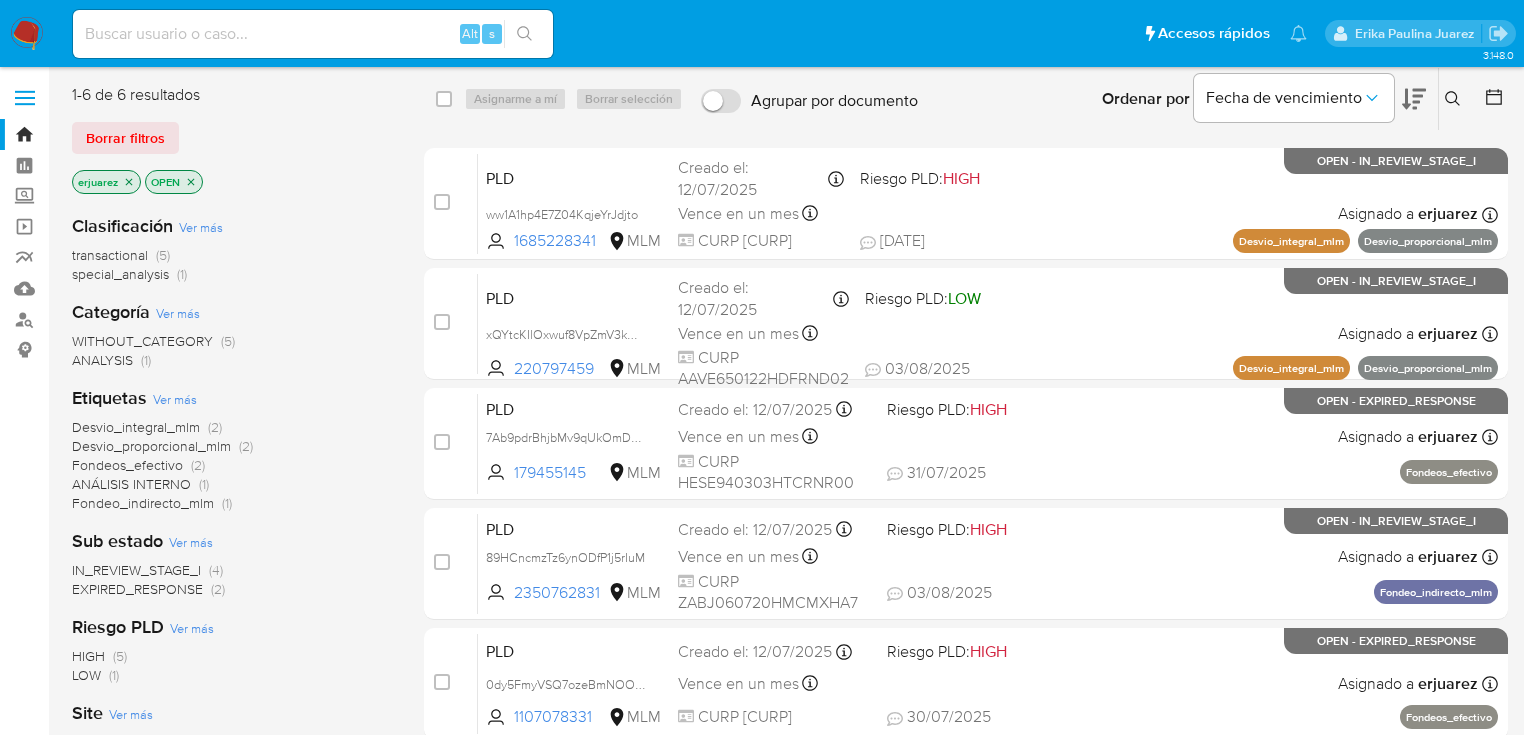 click at bounding box center [27, 34] 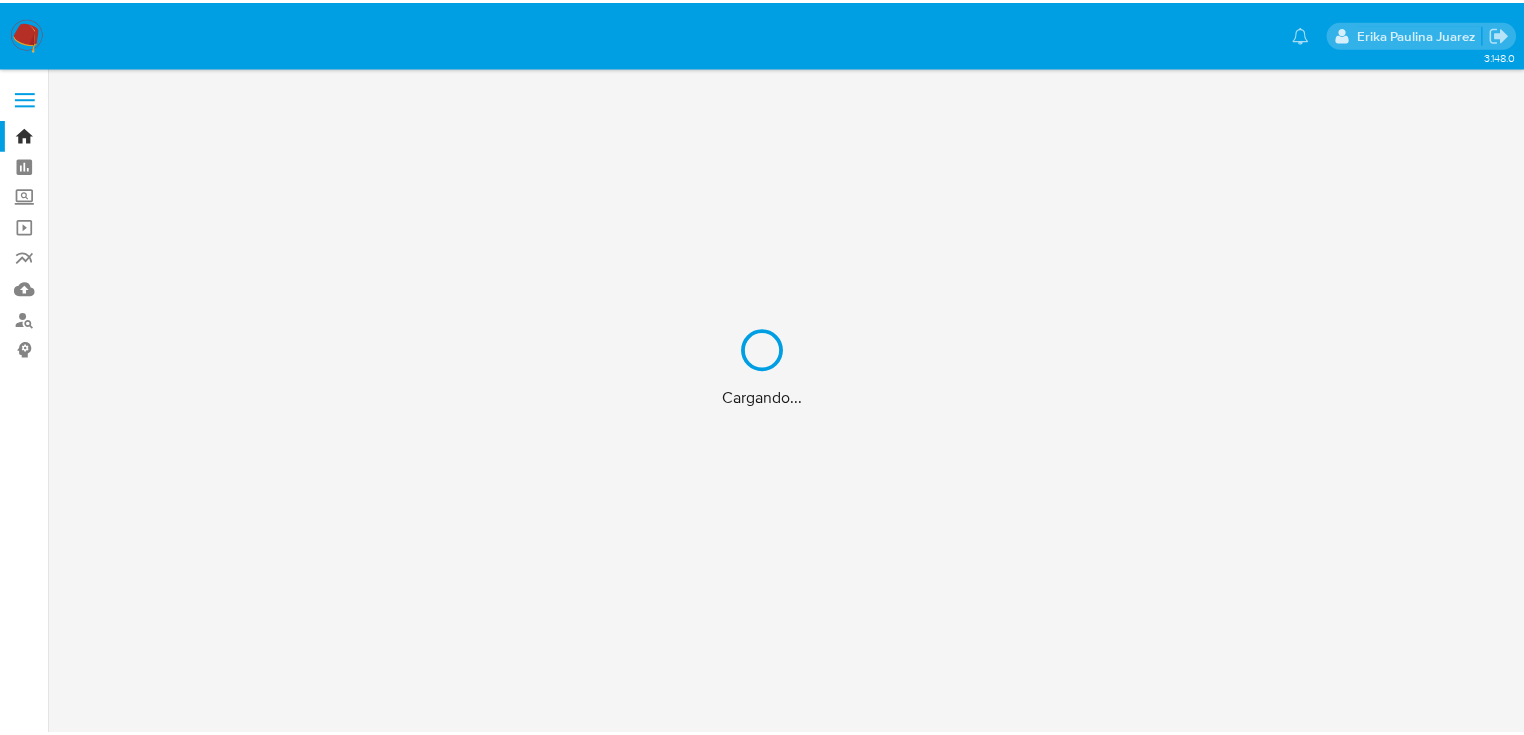 scroll, scrollTop: 0, scrollLeft: 0, axis: both 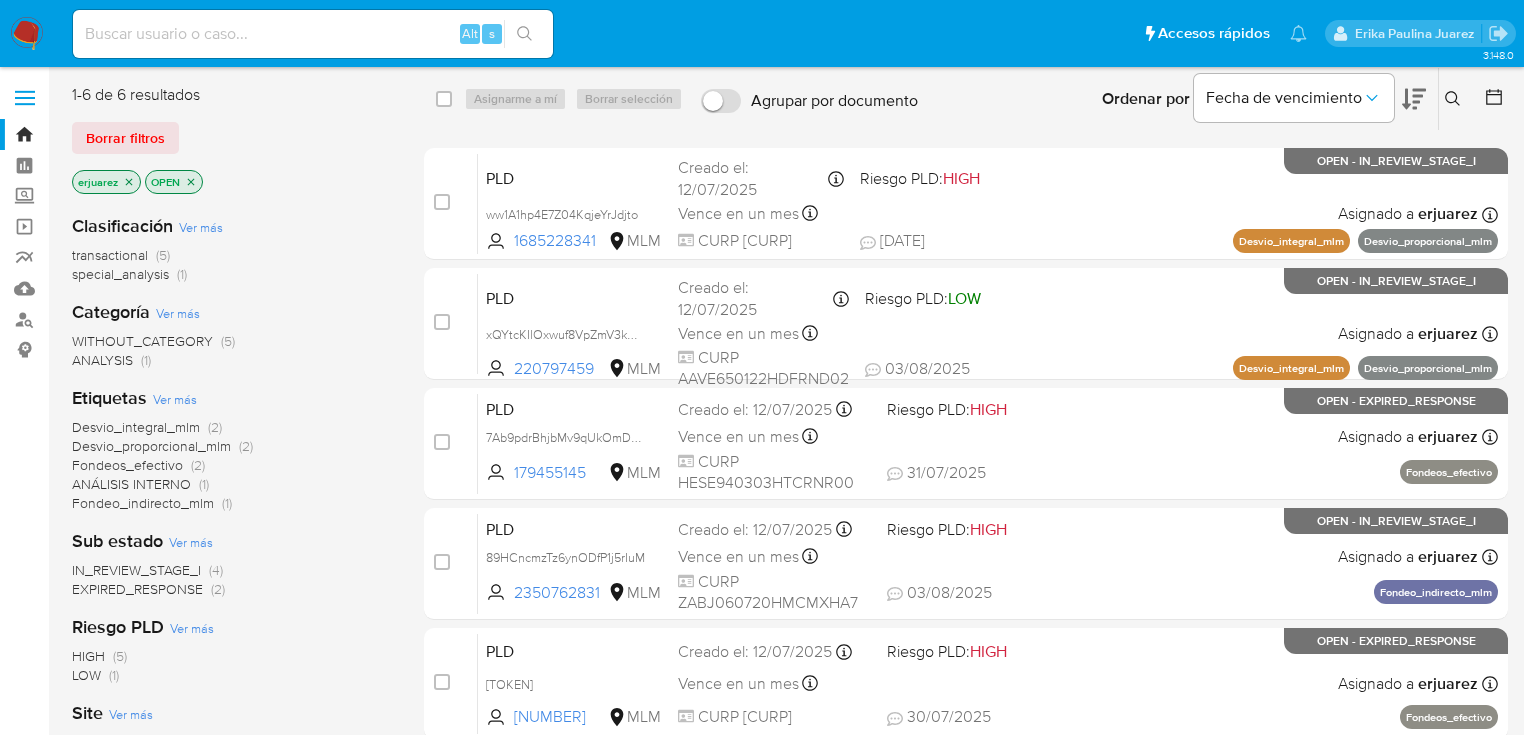 drag, startPoint x: 230, startPoint y: 23, endPoint x: 182, endPoint y: 40, distance: 50.92151 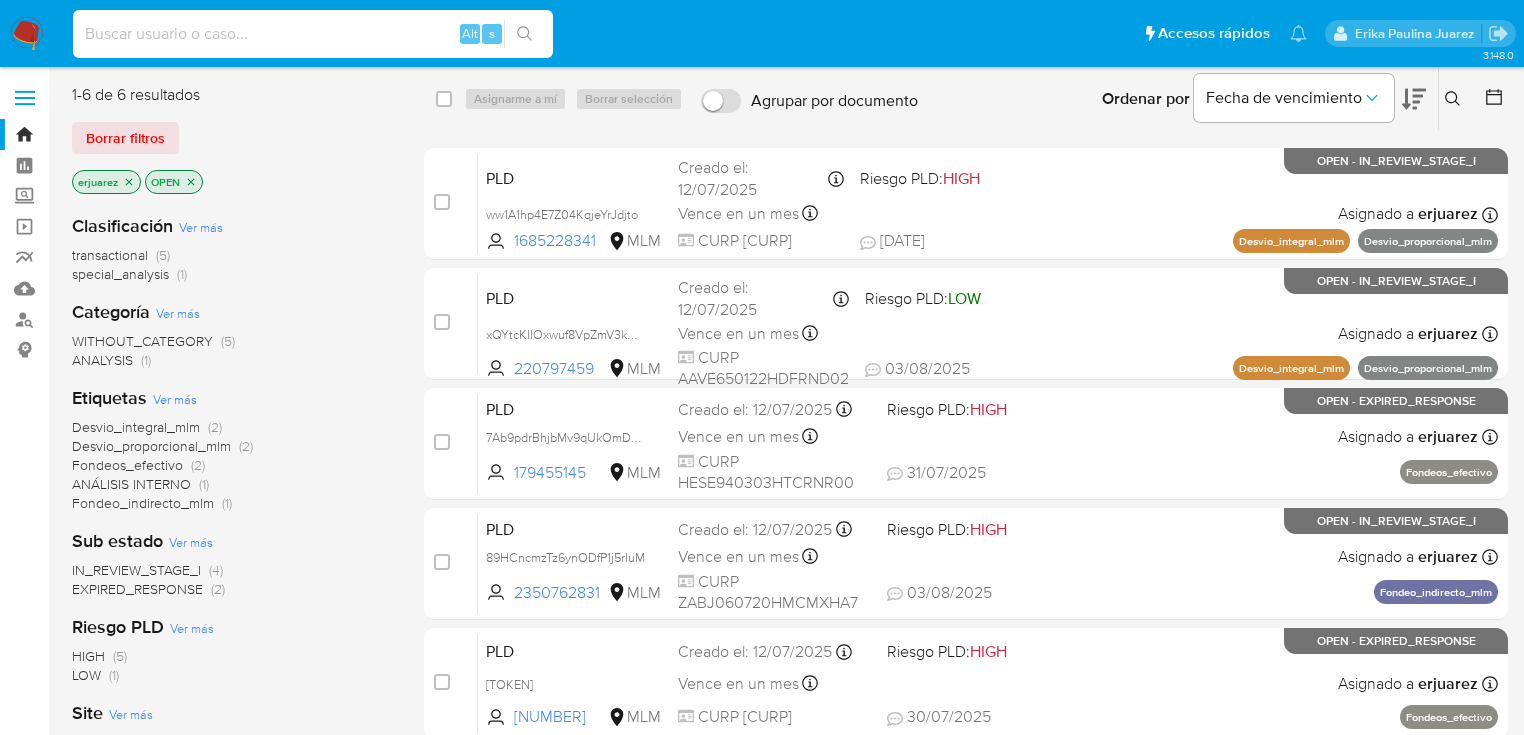 paste on "[NUMBER]" 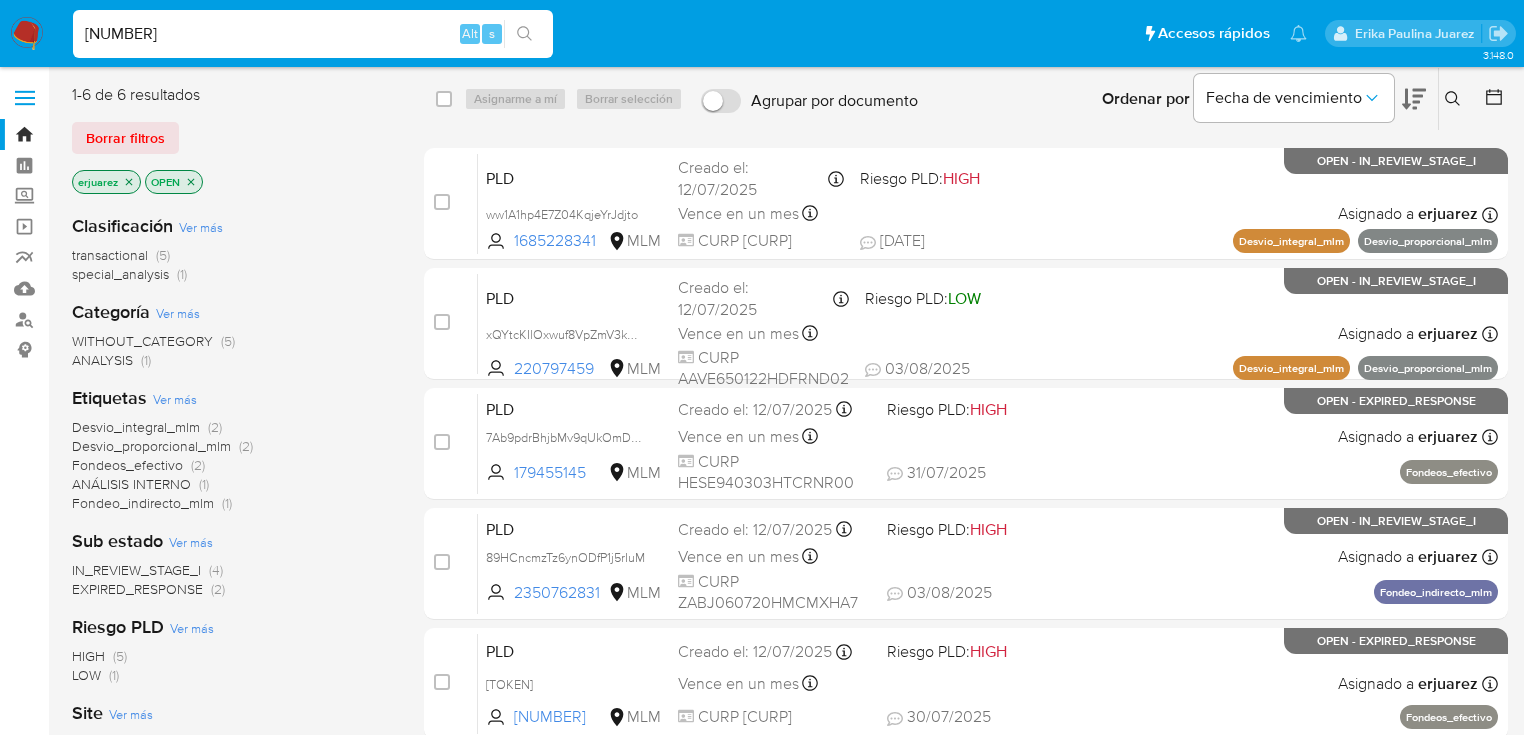 type on "[NUMBER]" 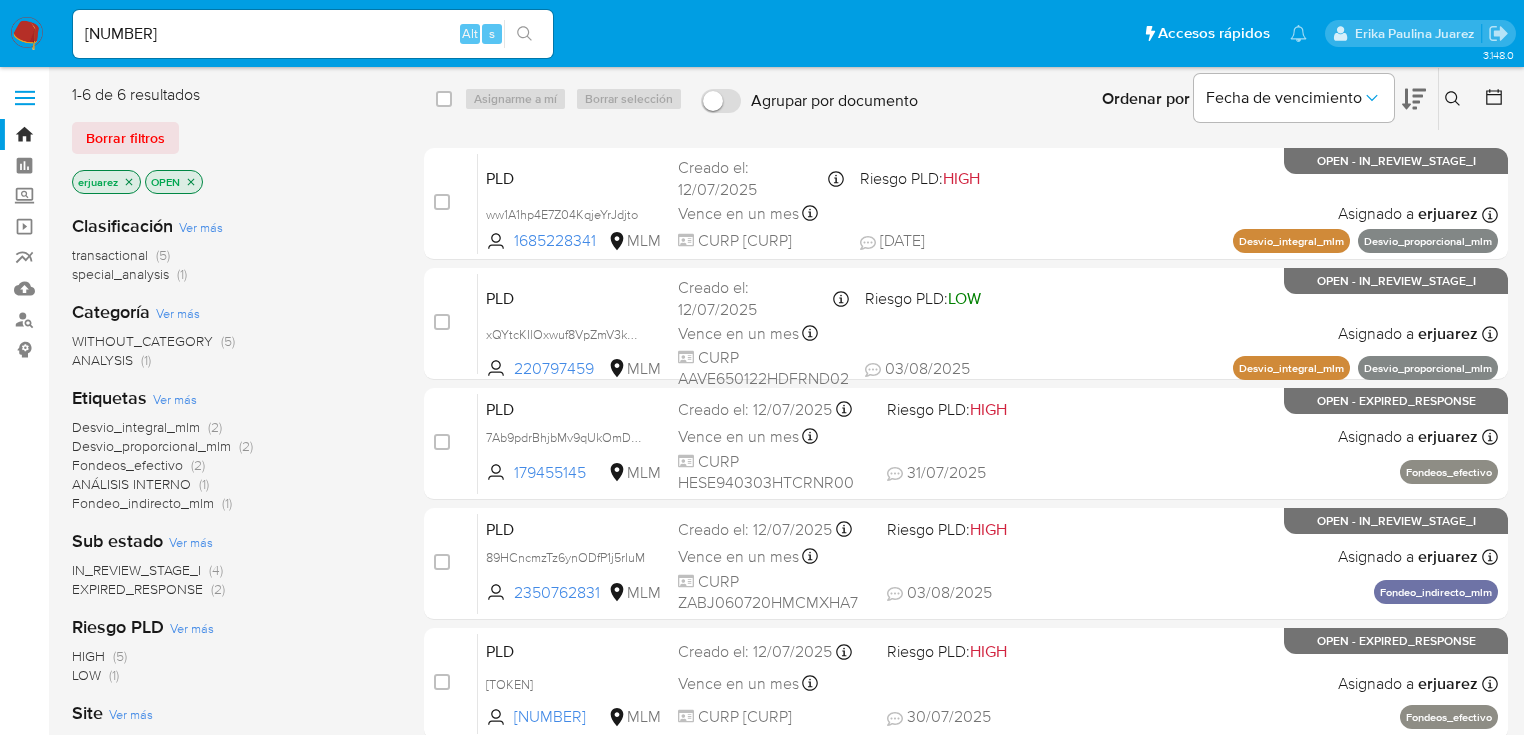 click 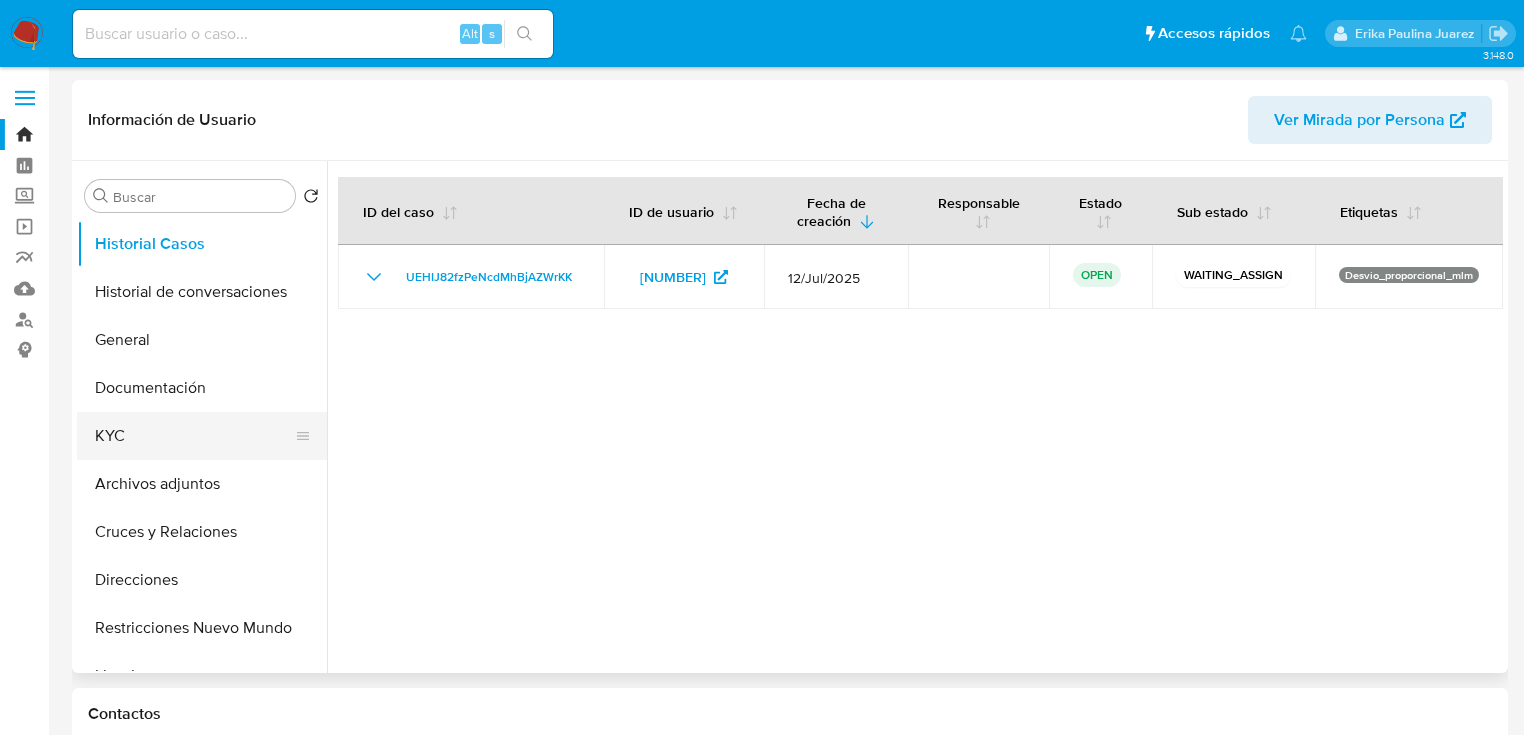 select on "10" 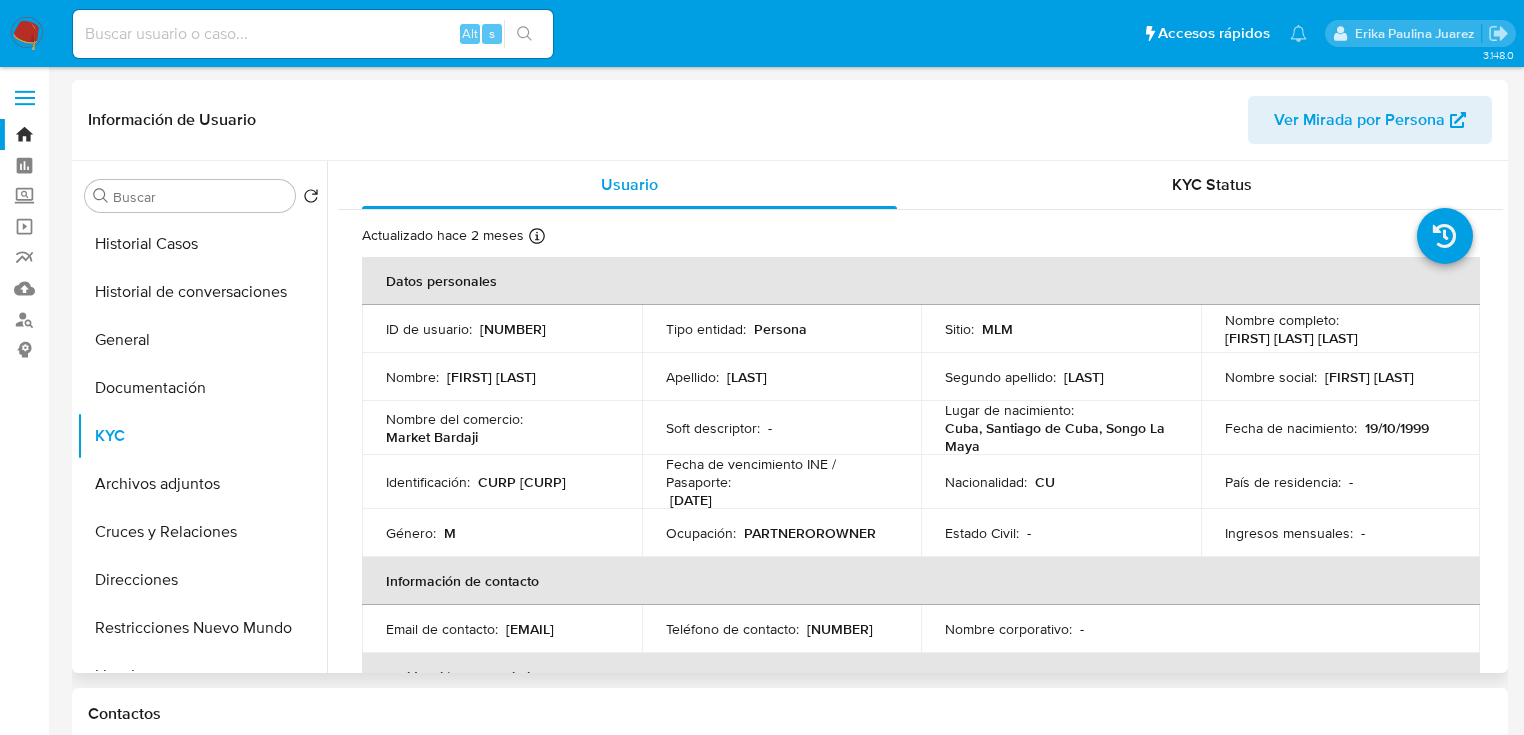 drag, startPoint x: 1218, startPoint y: 342, endPoint x: 1440, endPoint y: 336, distance: 222.08107 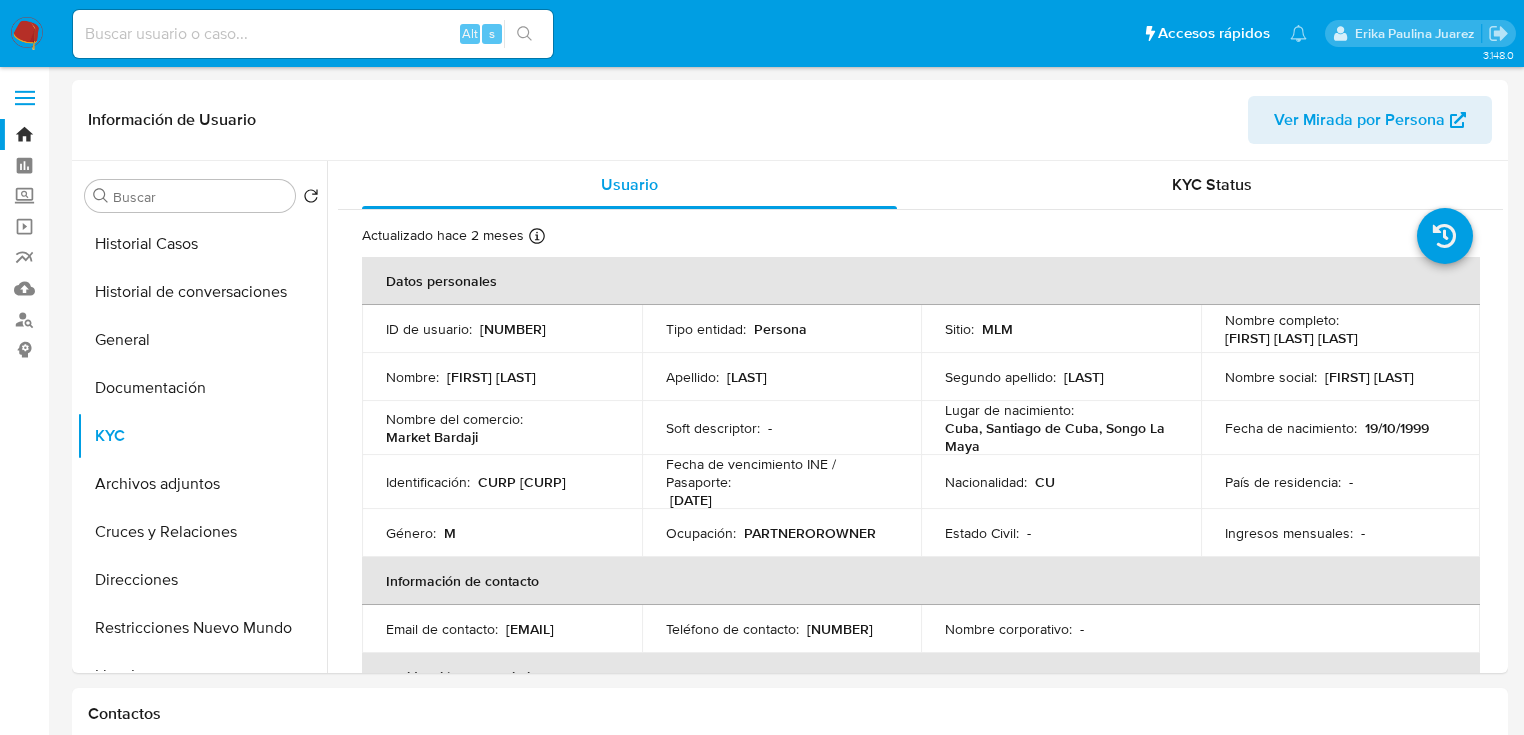 copy on "Pedro Enrique Bardají Mendoza" 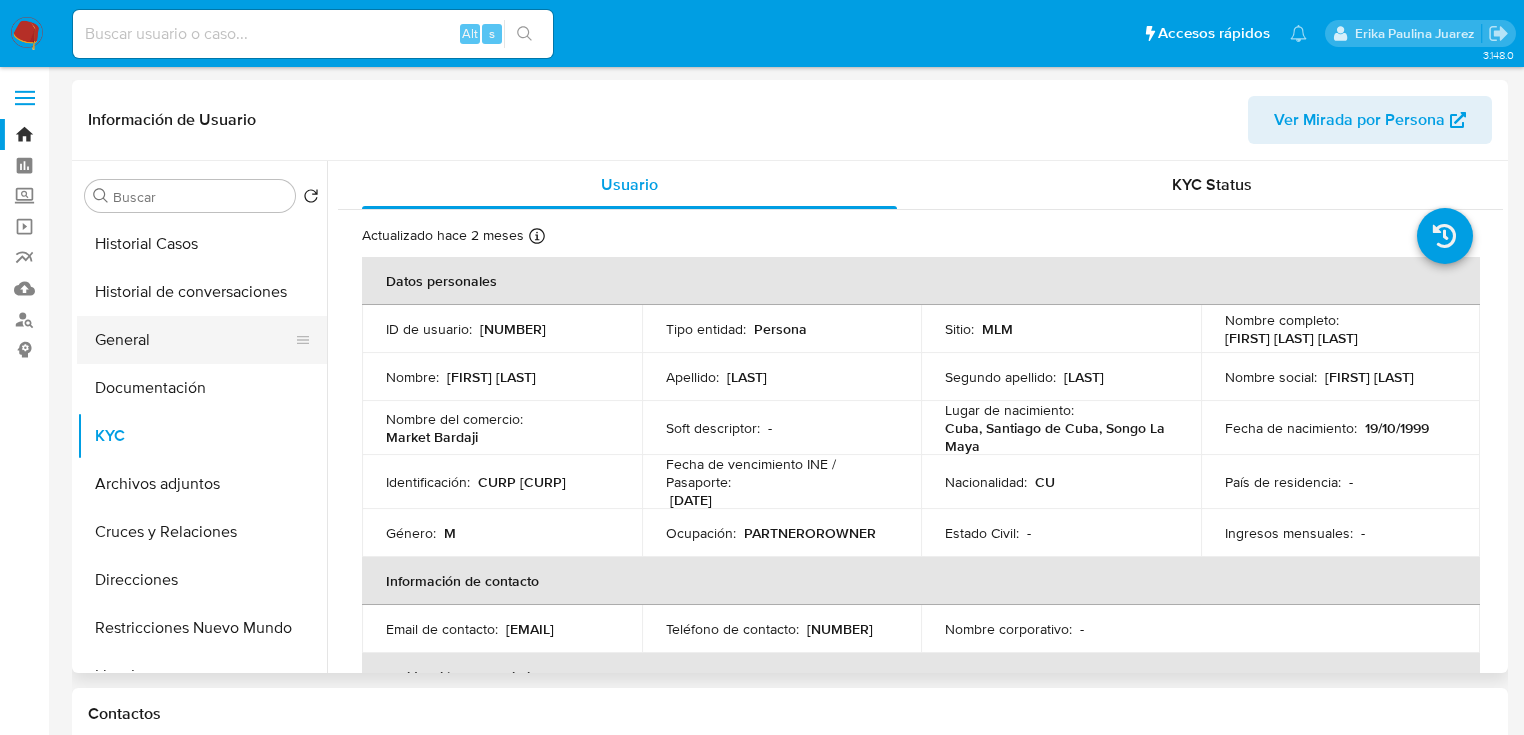click on "General" at bounding box center (194, 340) 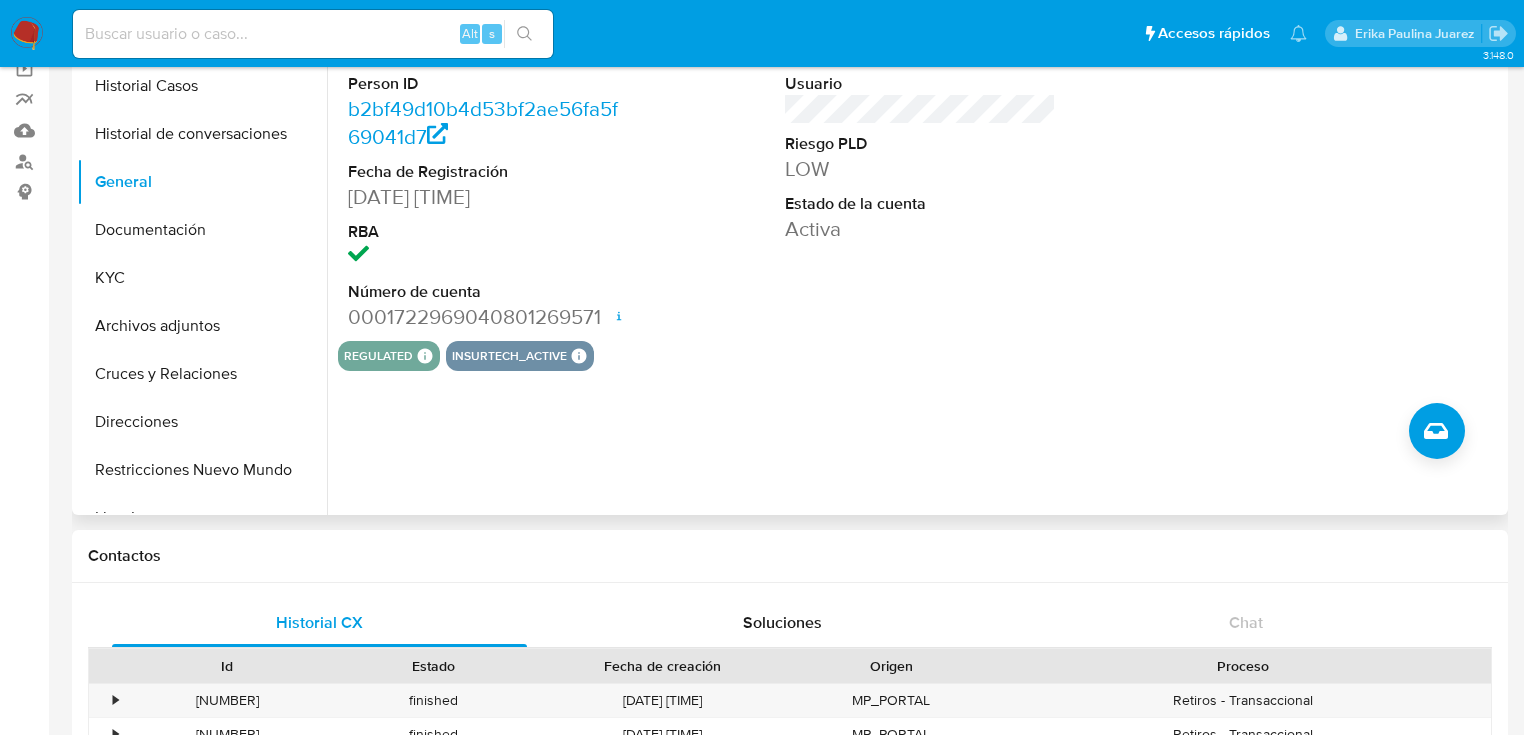 scroll, scrollTop: 160, scrollLeft: 0, axis: vertical 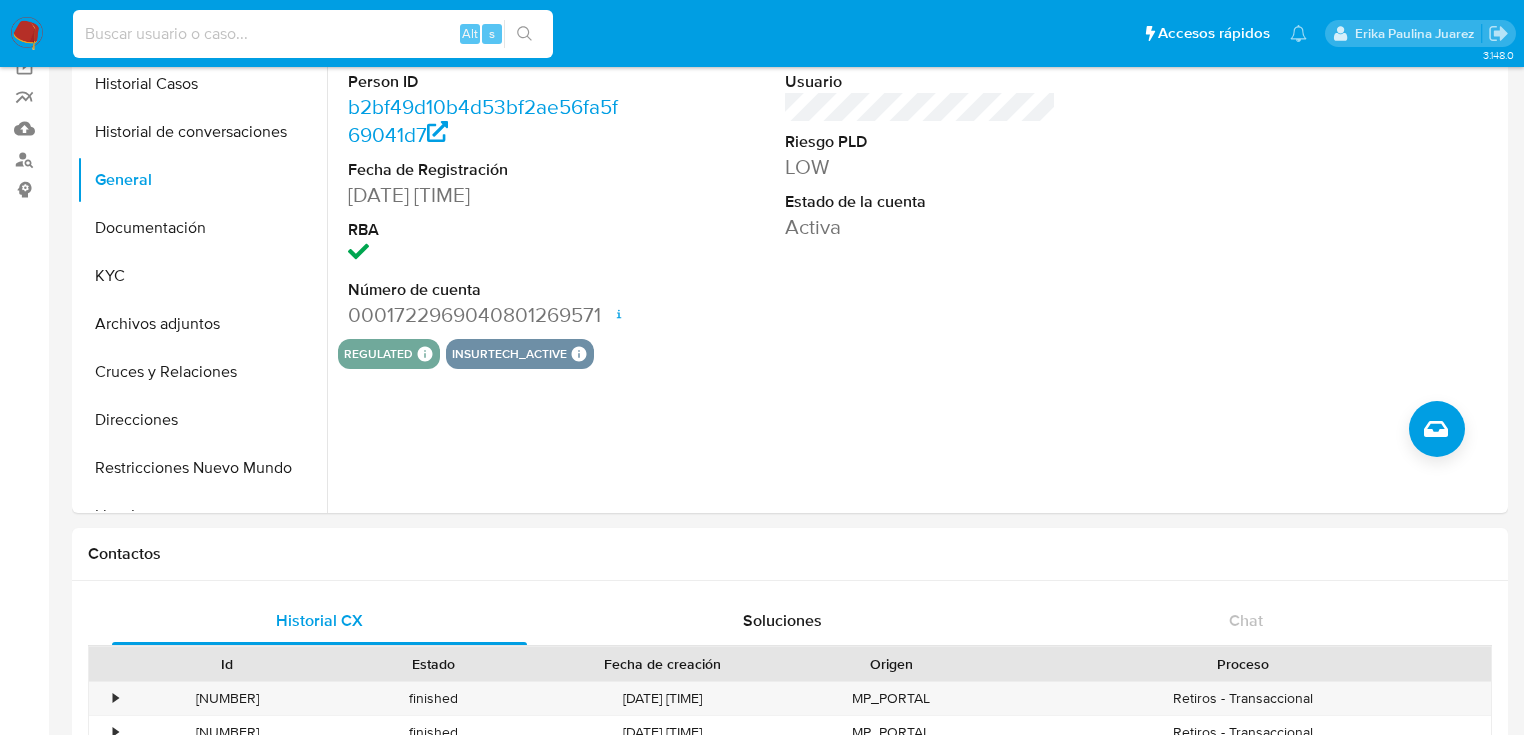 click at bounding box center [313, 34] 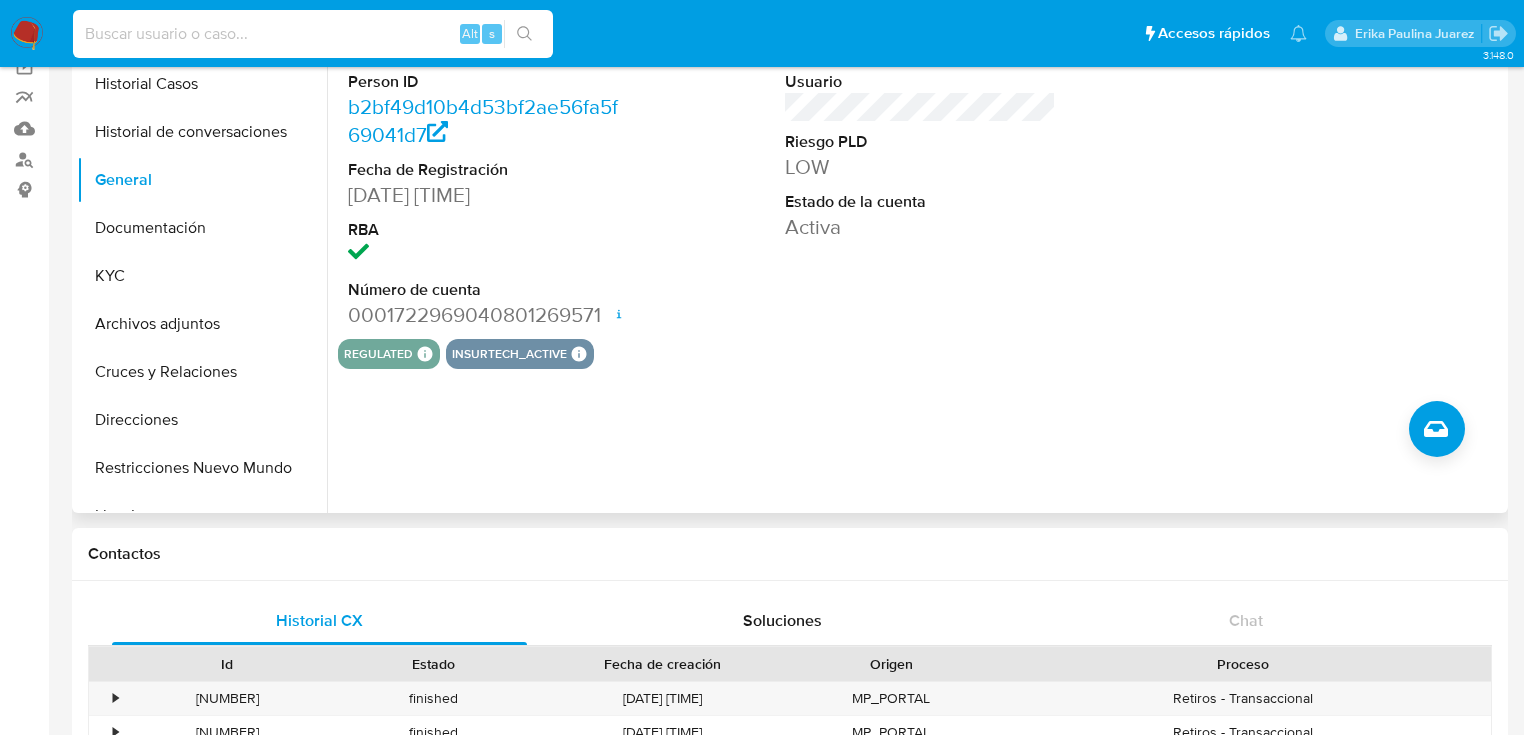 paste on "2329061682" 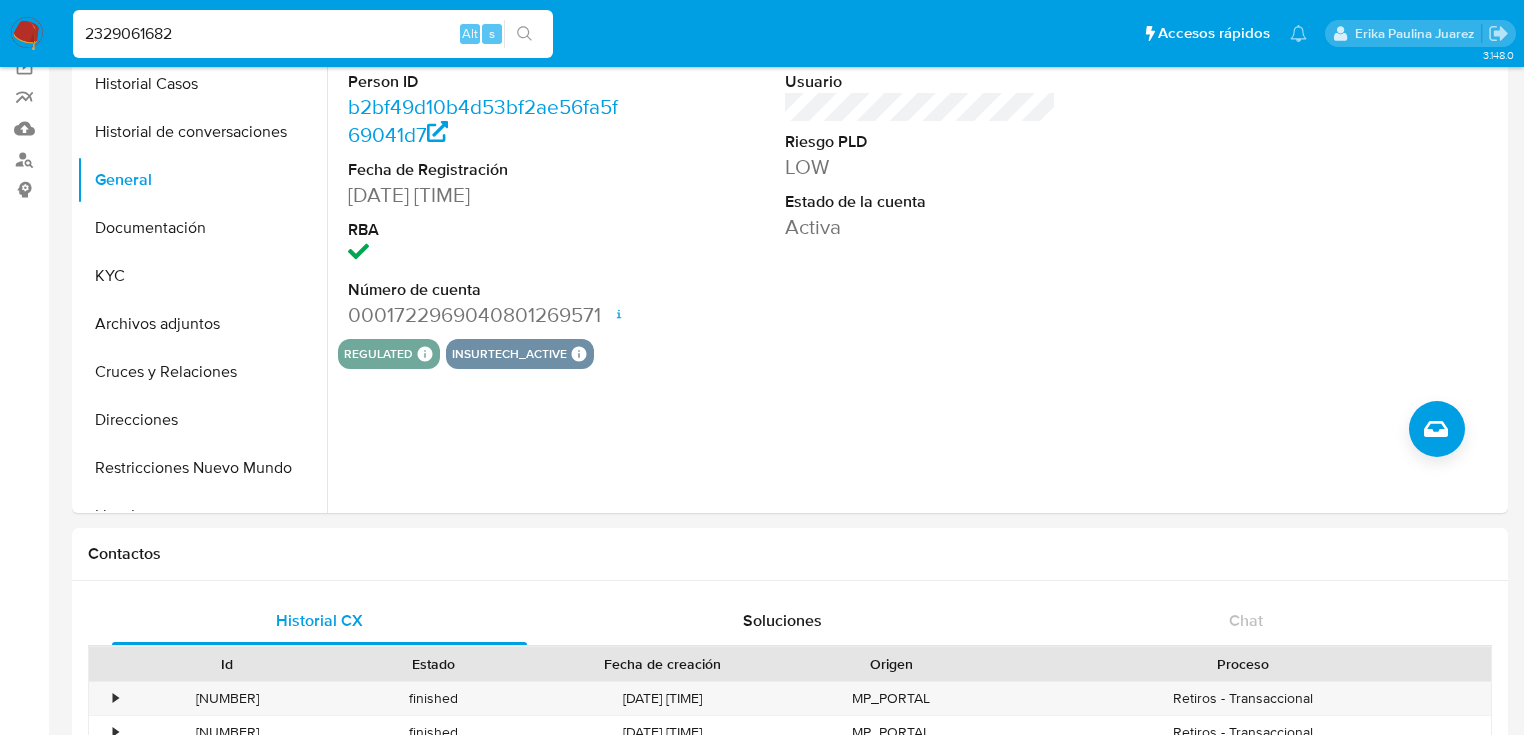 type on "2329061682" 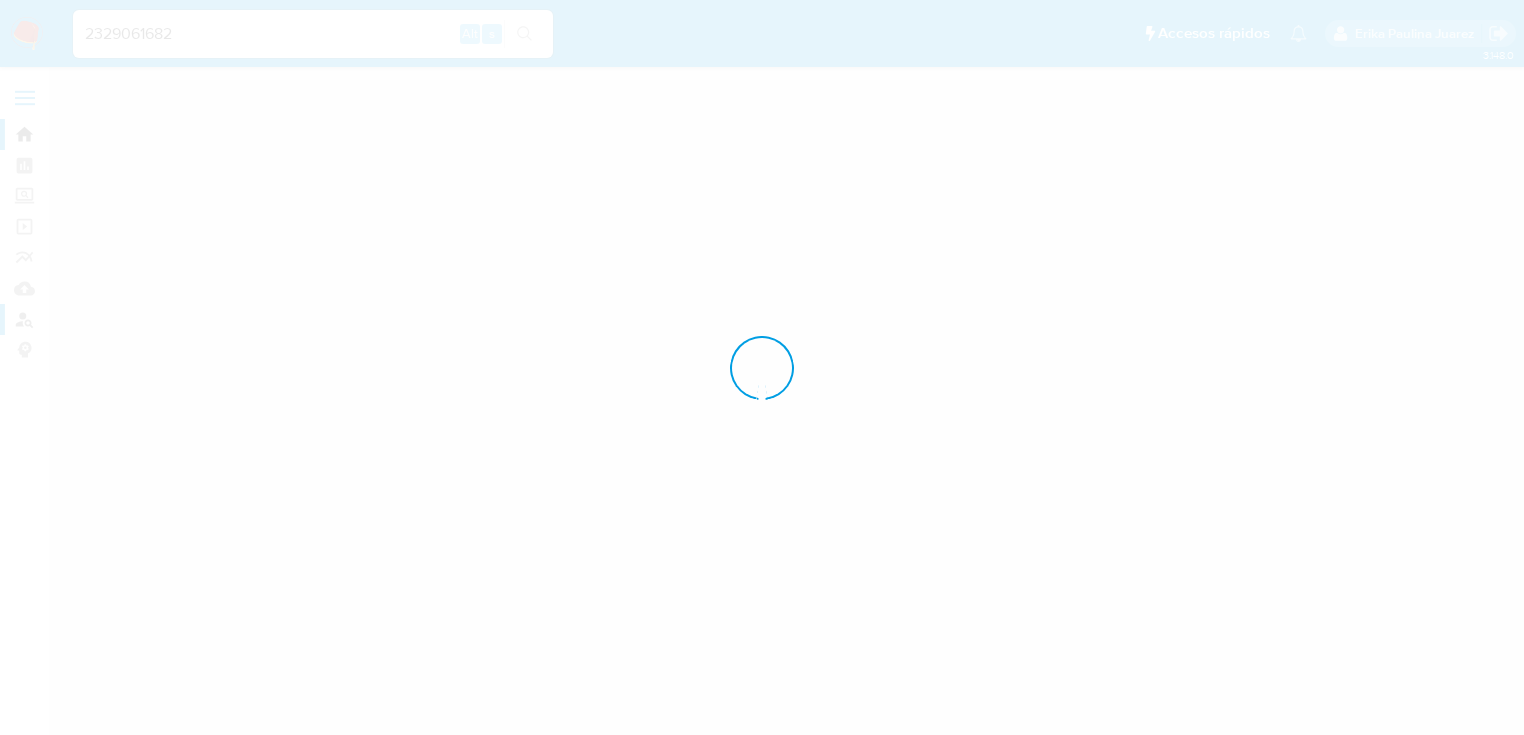 scroll, scrollTop: 0, scrollLeft: 0, axis: both 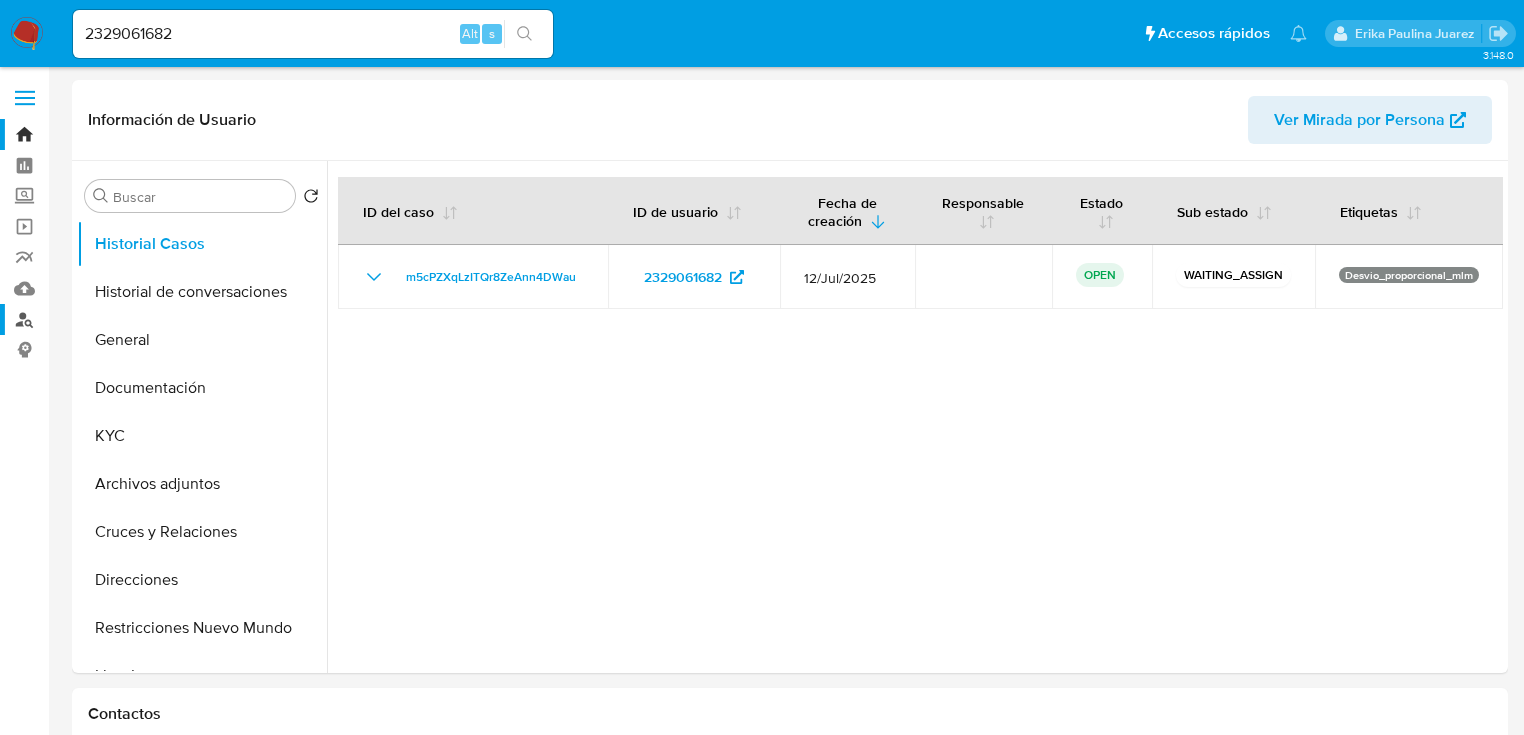 select on "10" 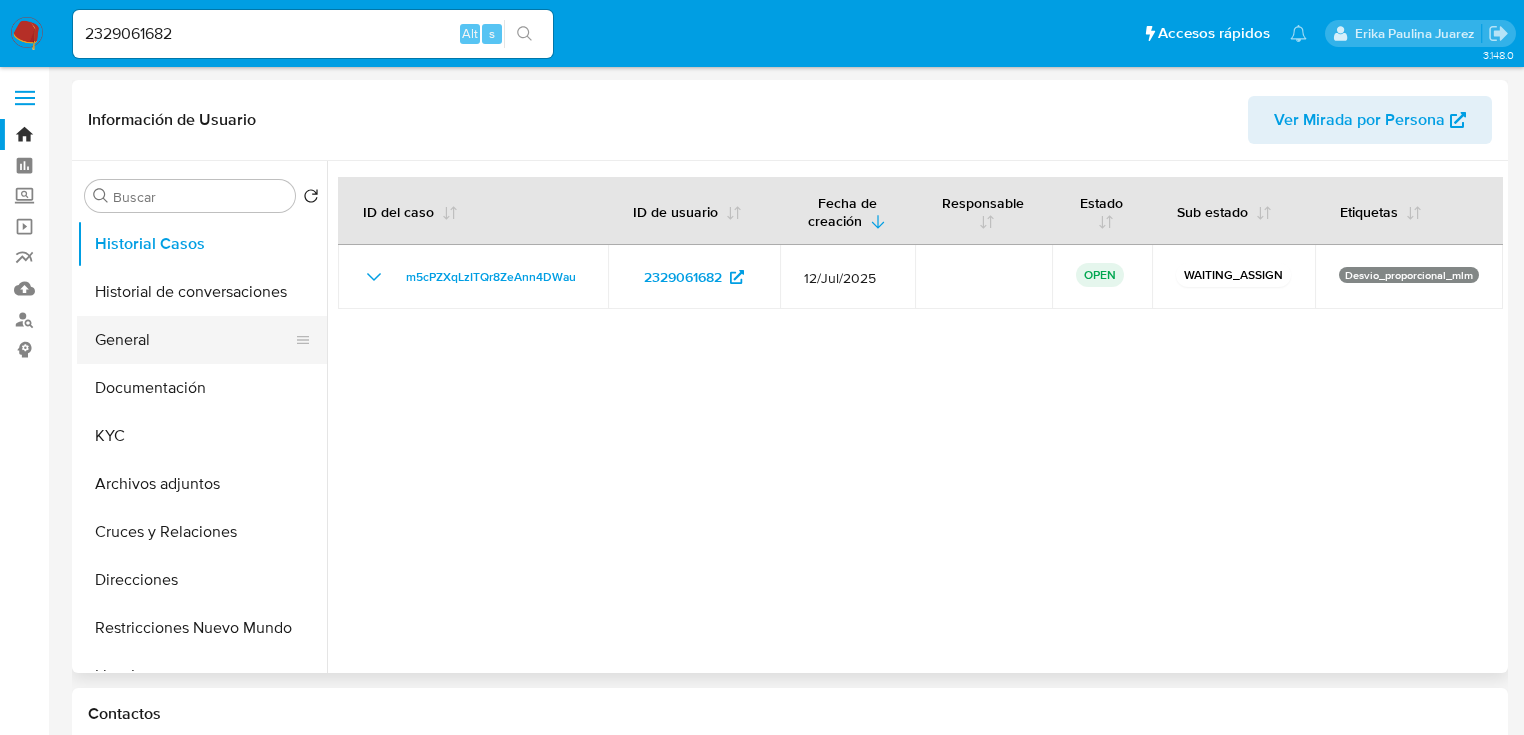 click on "General" at bounding box center [194, 340] 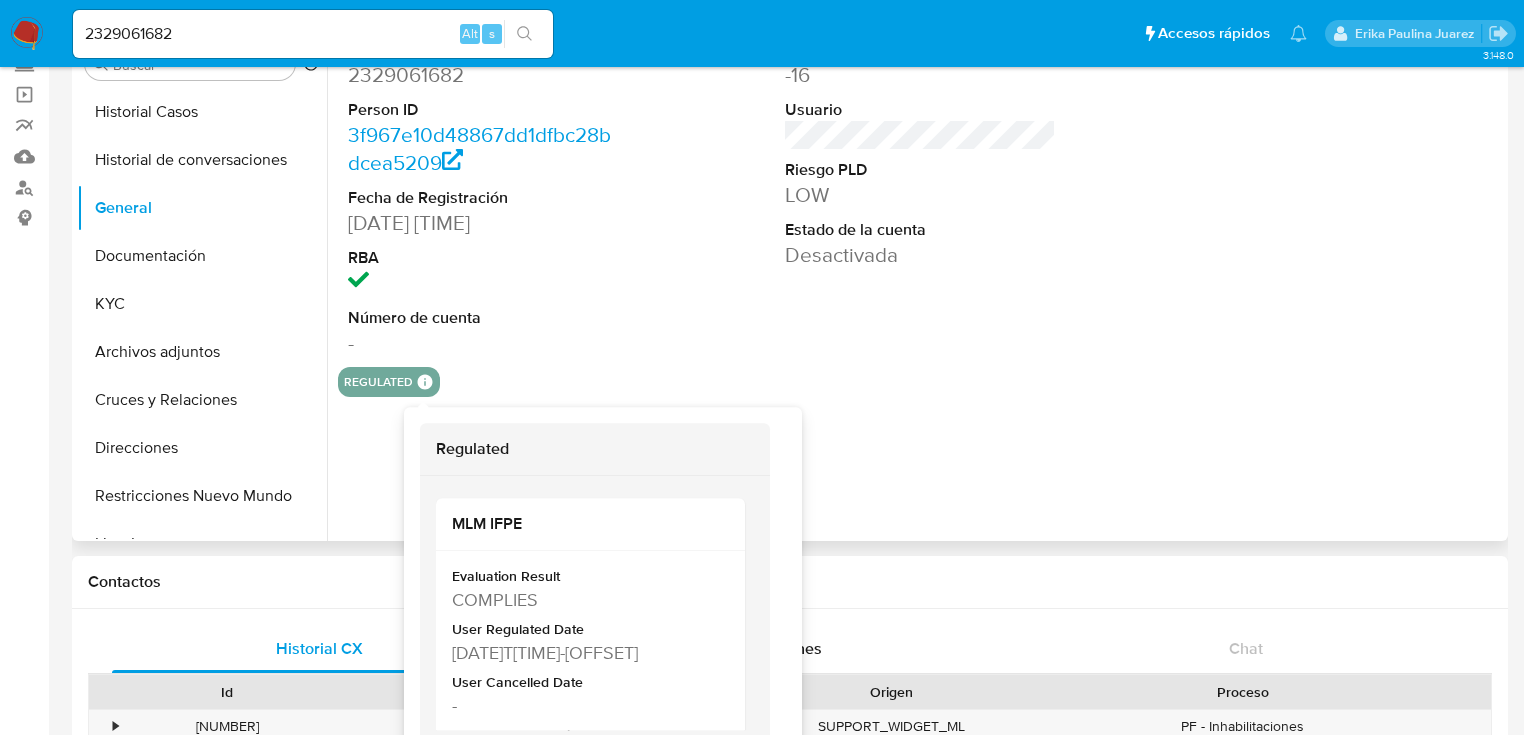 scroll, scrollTop: 160, scrollLeft: 0, axis: vertical 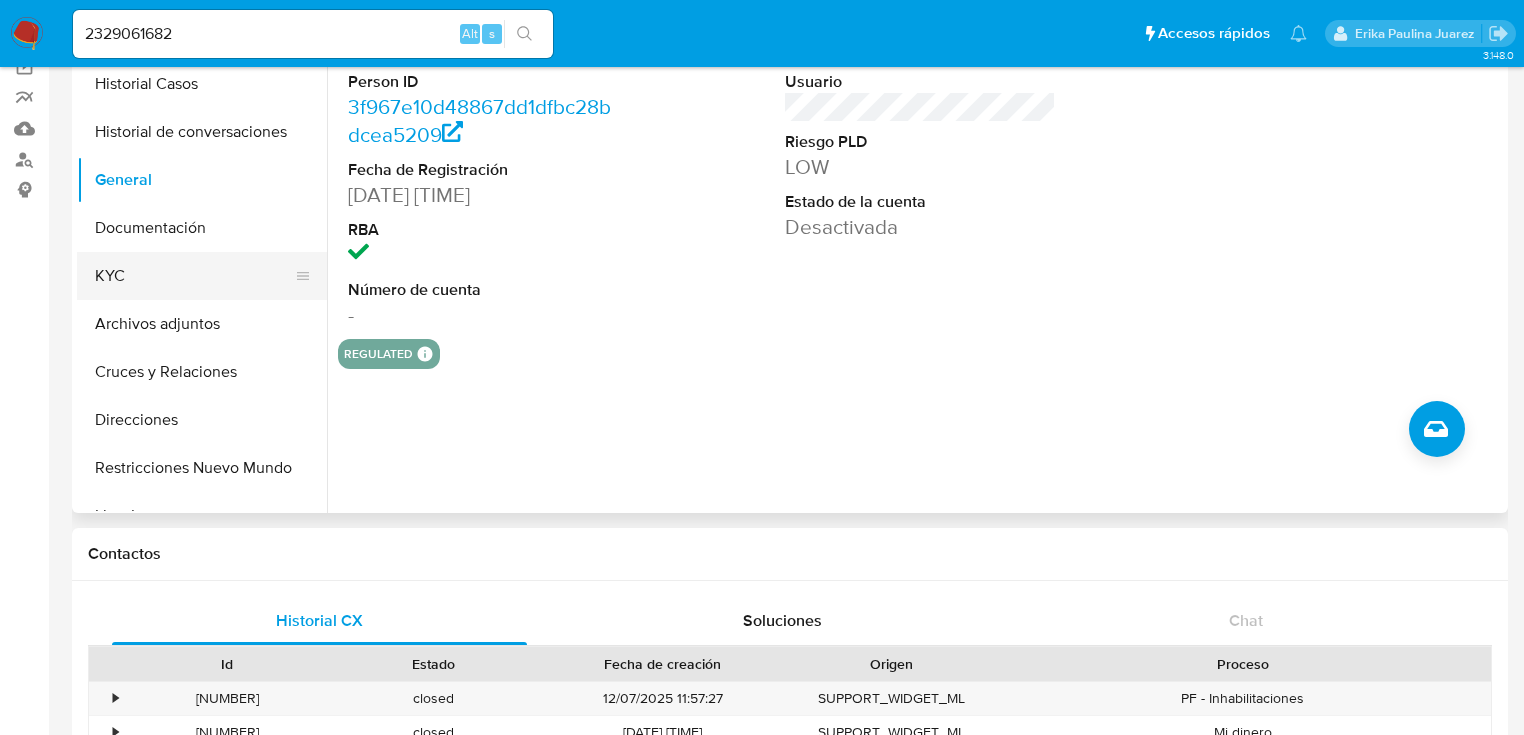 click on "KYC" at bounding box center (194, 276) 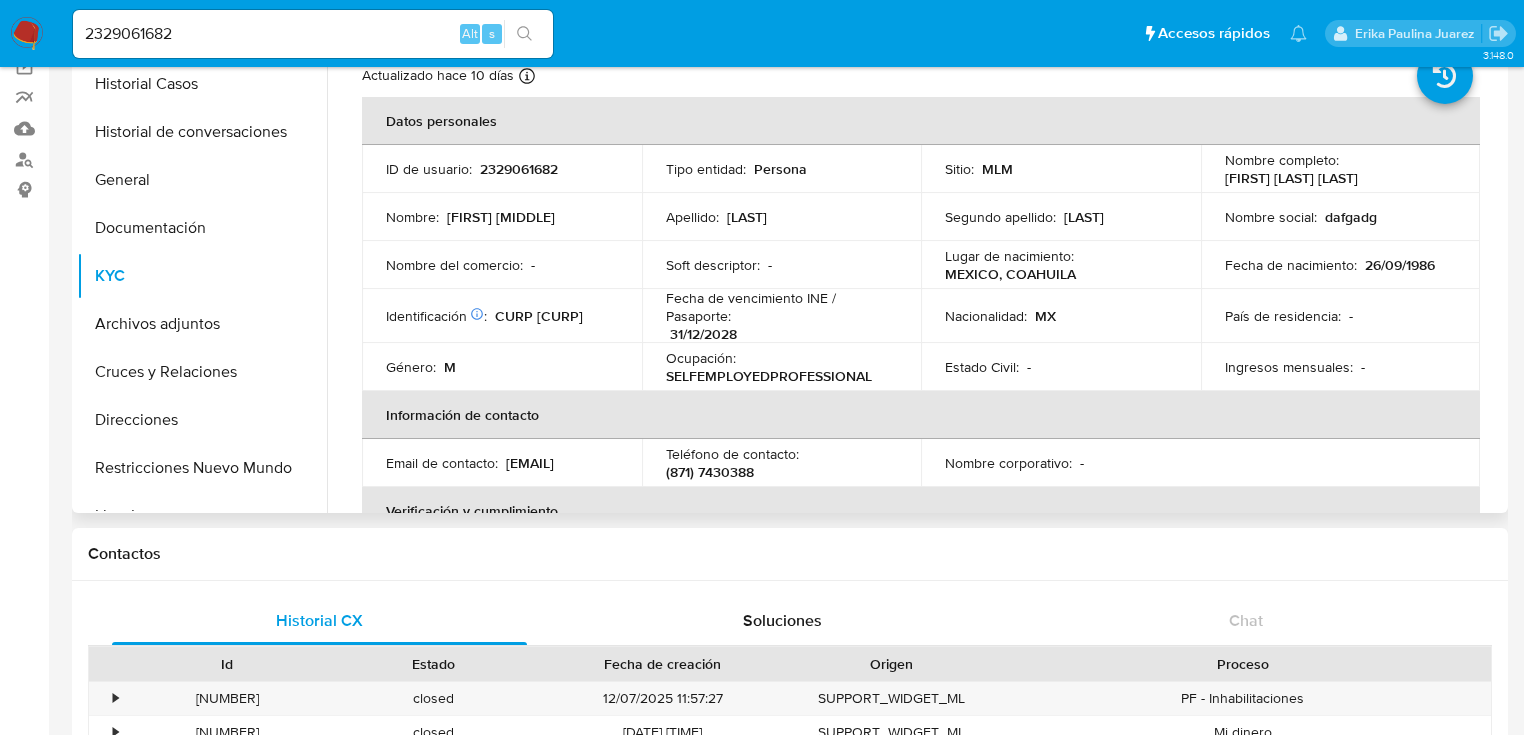 drag, startPoint x: 1223, startPoint y: 176, endPoint x: 1428, endPoint y: 173, distance: 205.02196 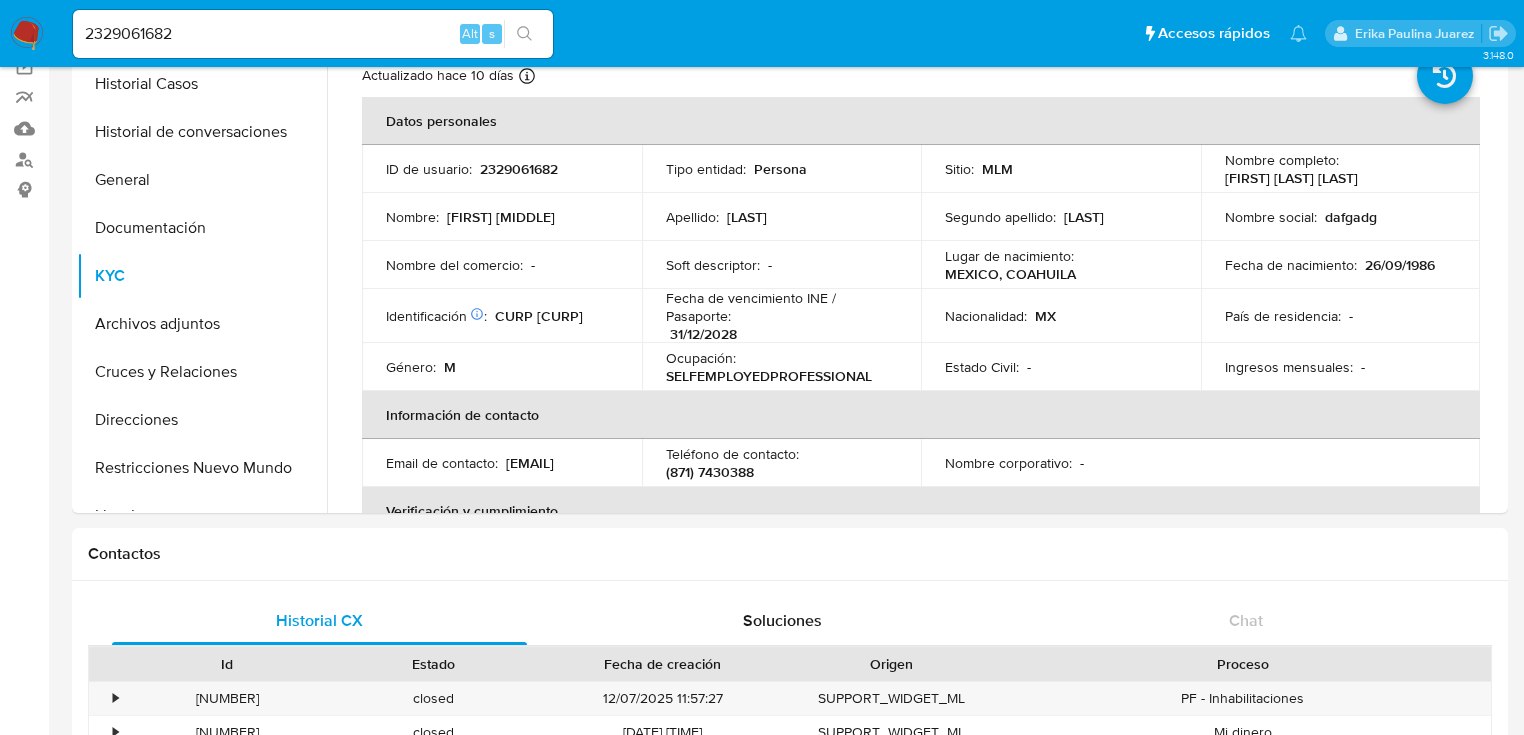 drag, startPoint x: 176, startPoint y: 32, endPoint x: -72, endPoint y: -13, distance: 252.04959 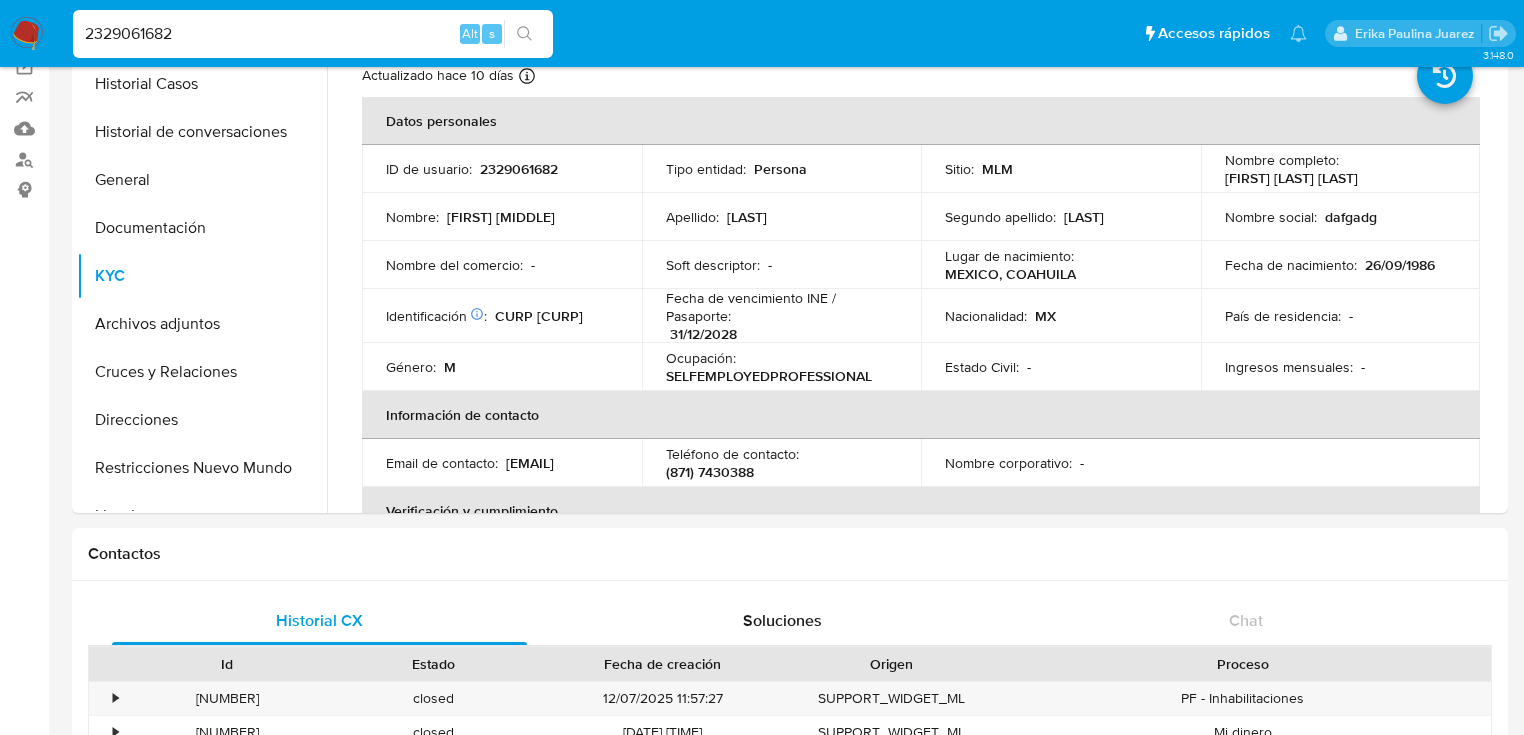 paste on "64608151" 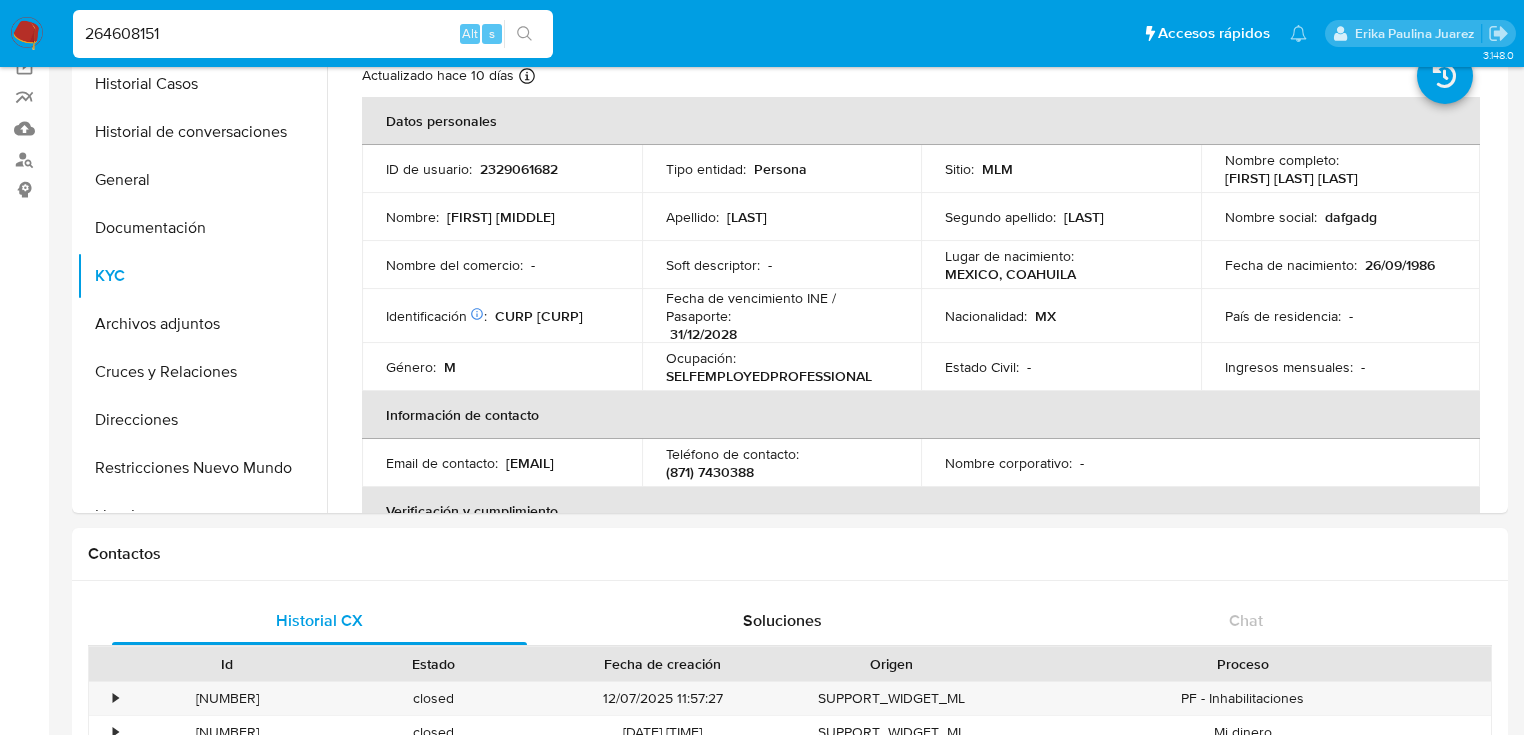 click on "264608151" at bounding box center (313, 34) 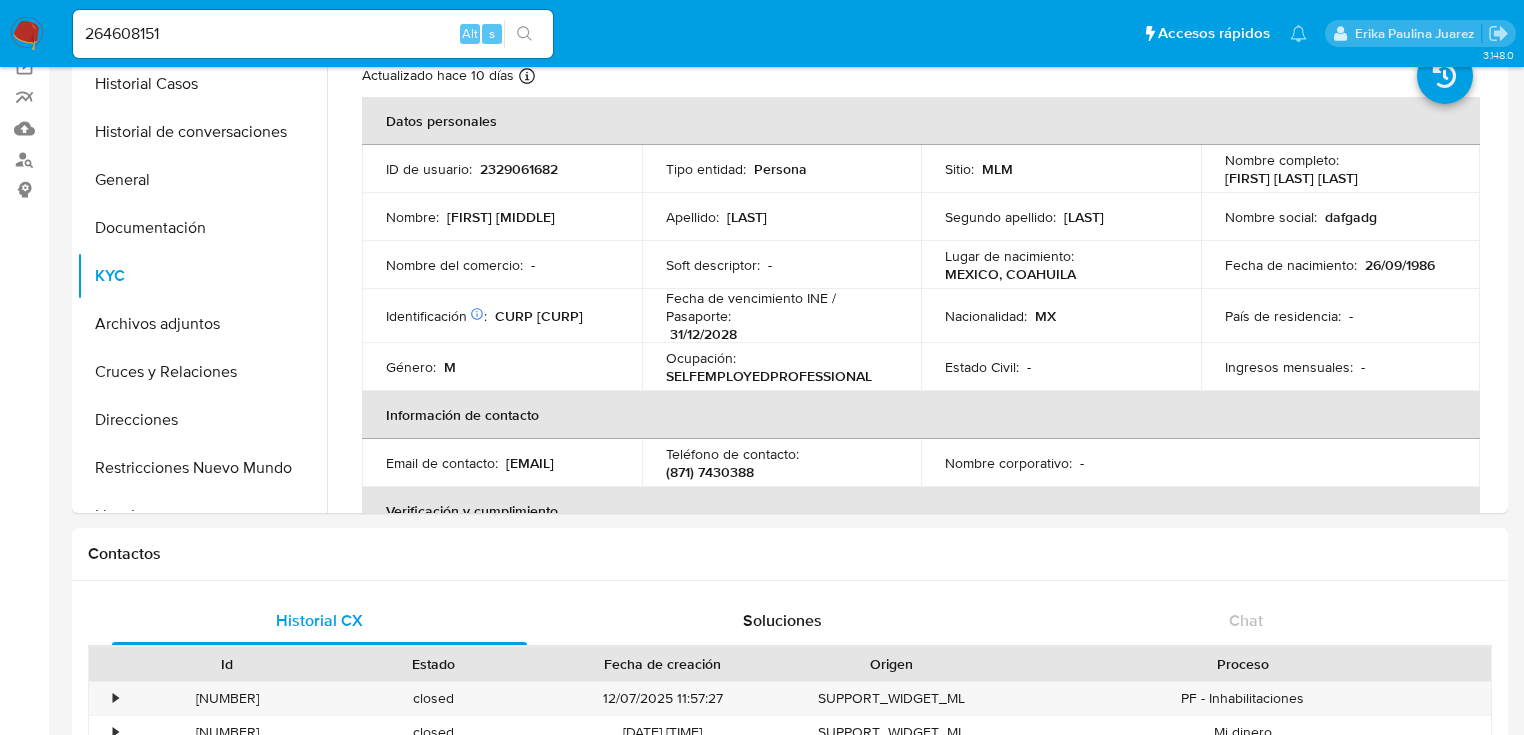 click 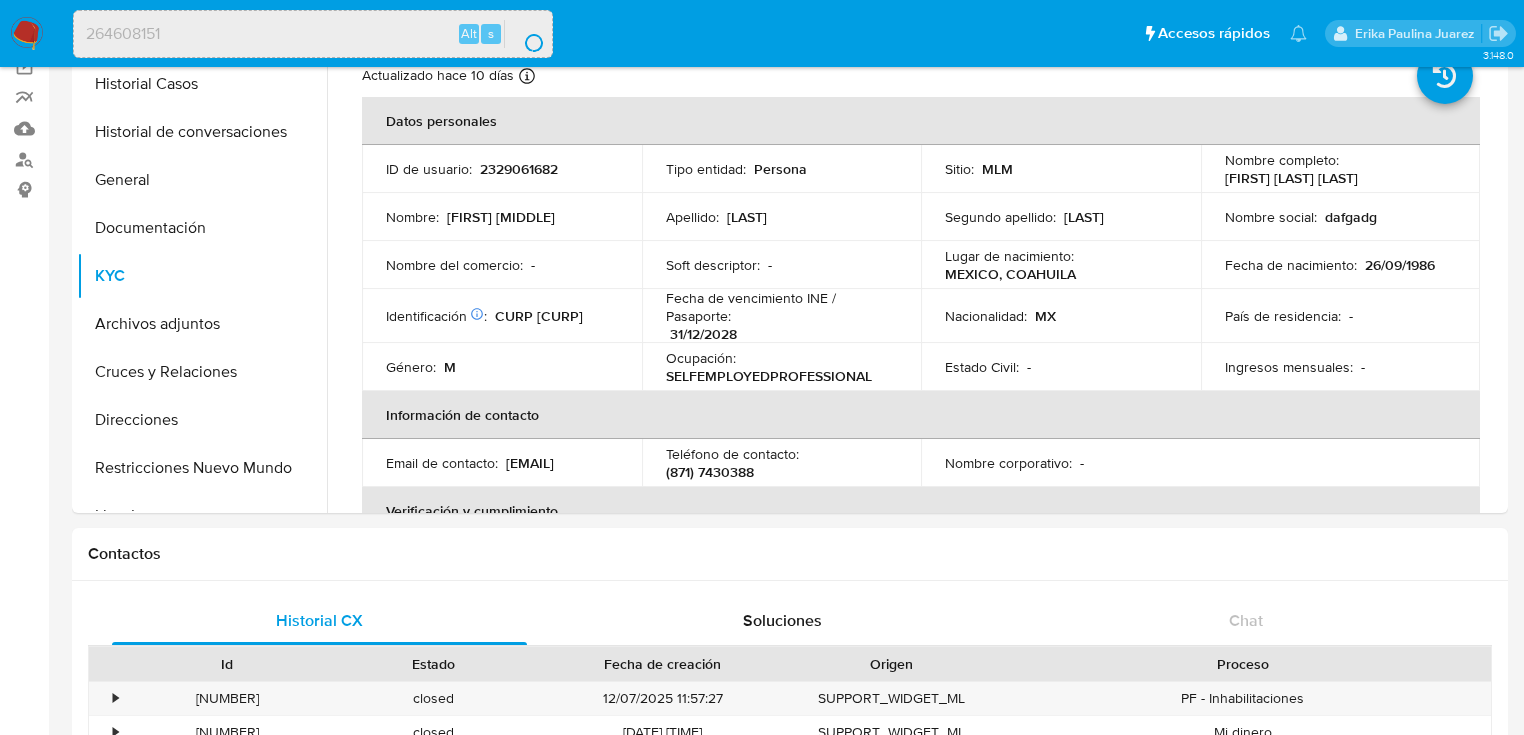 scroll, scrollTop: 0, scrollLeft: 0, axis: both 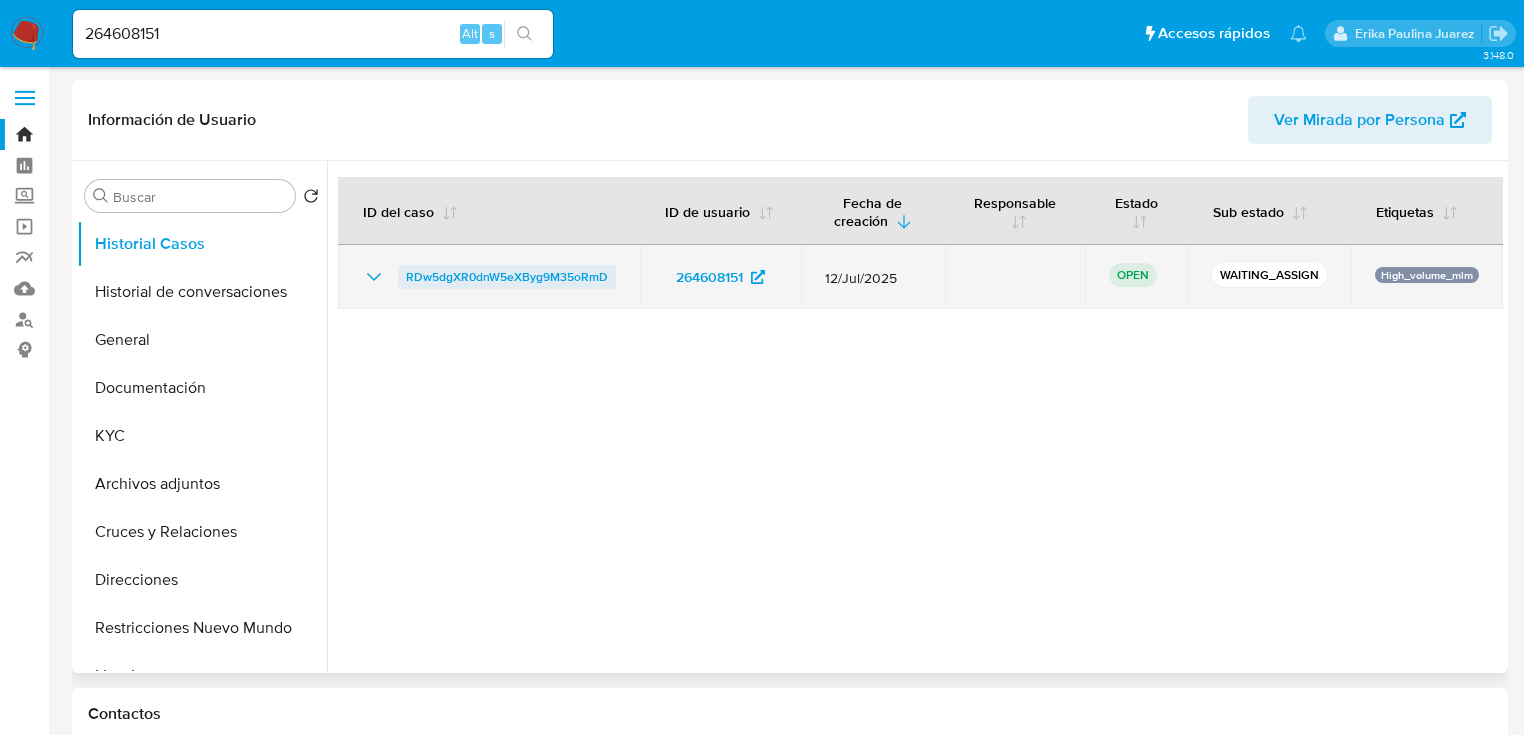 select on "10" 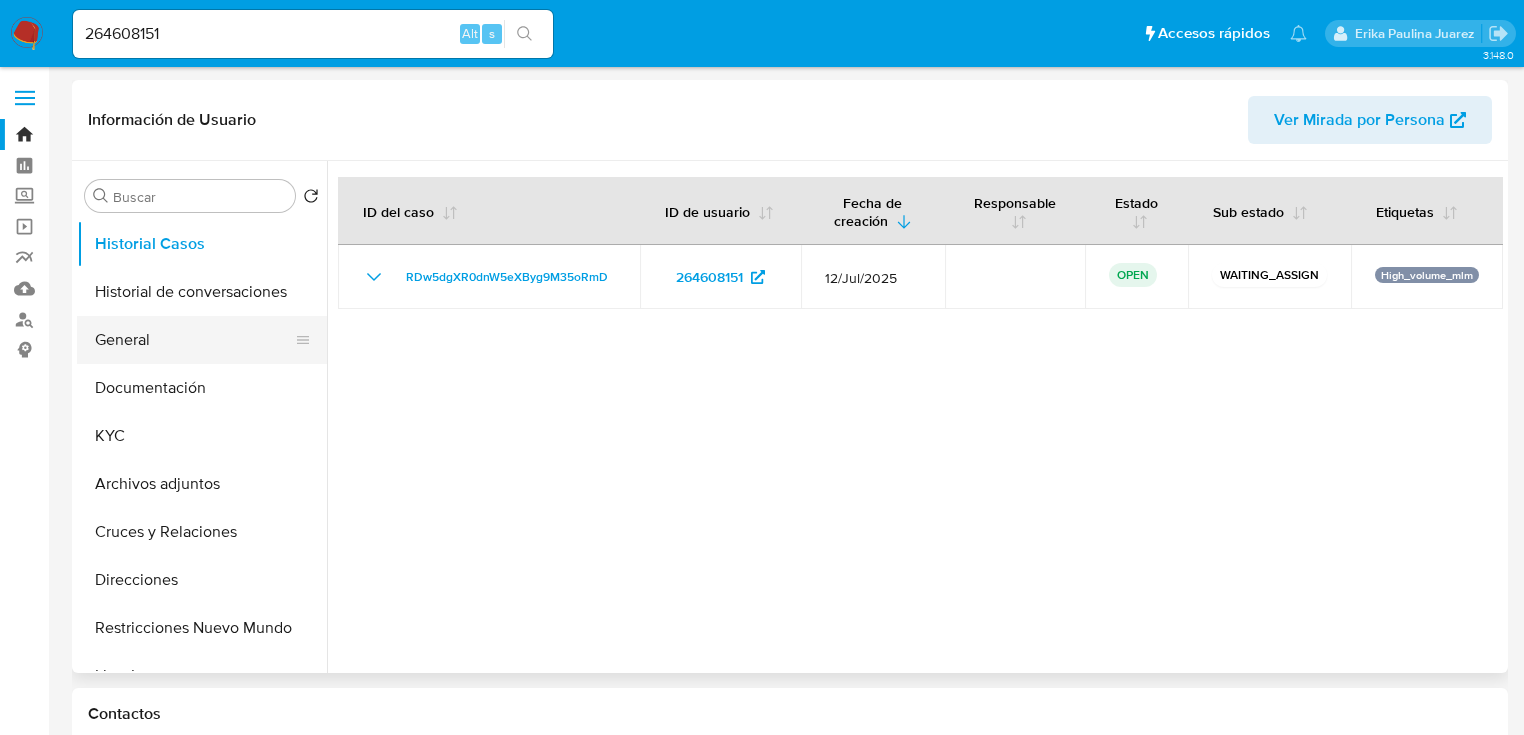 click on "General" at bounding box center (194, 340) 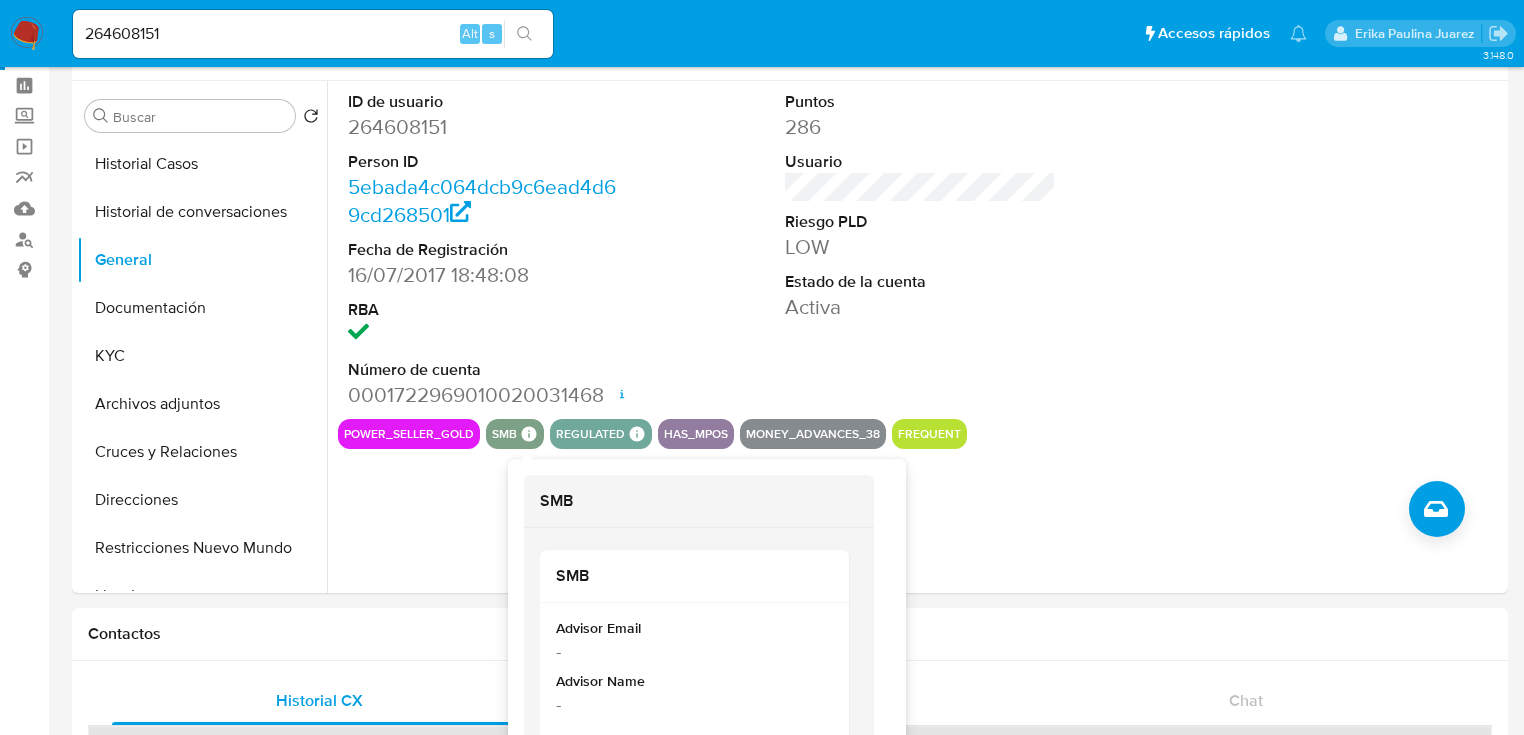 scroll, scrollTop: 240, scrollLeft: 0, axis: vertical 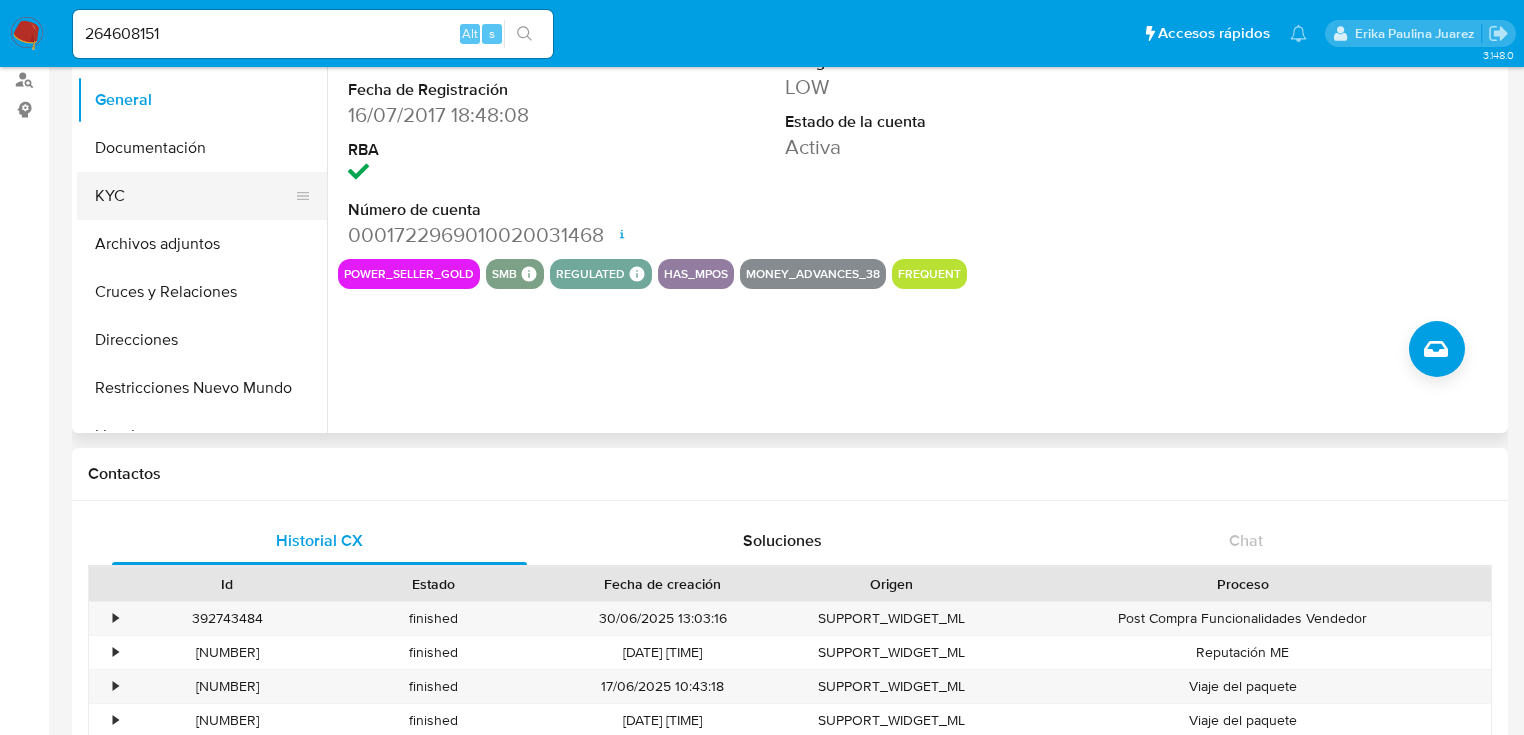click on "KYC" at bounding box center [194, 196] 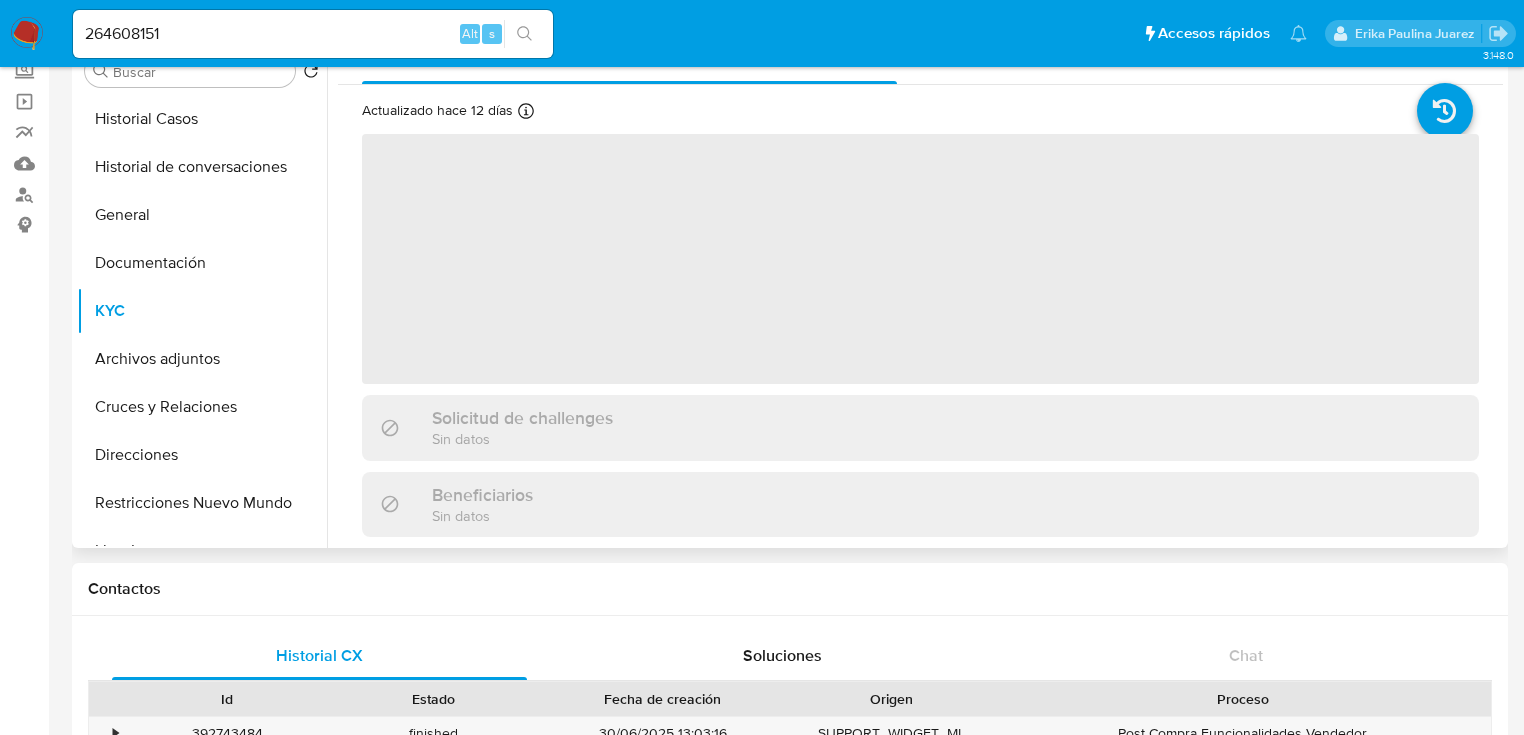 scroll, scrollTop: 0, scrollLeft: 0, axis: both 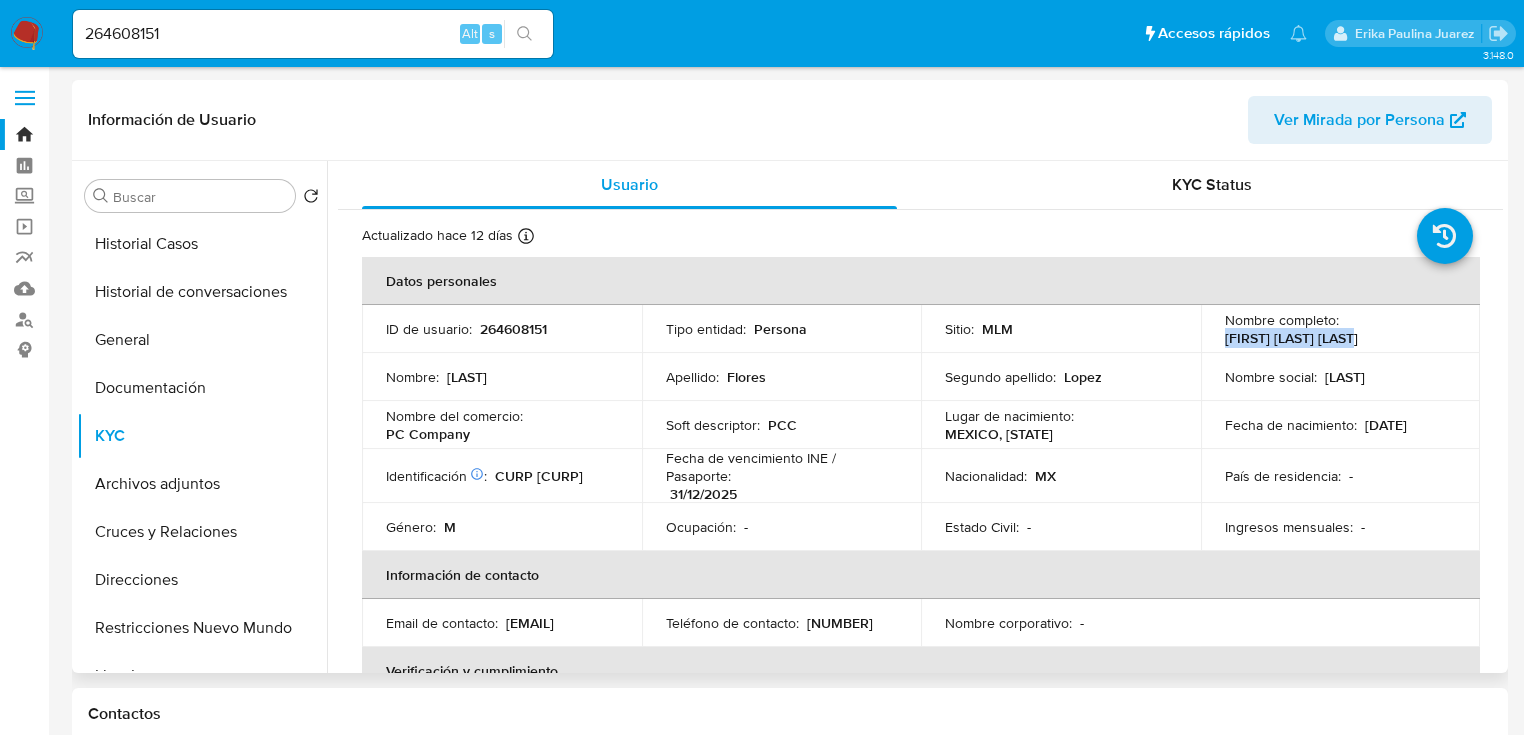 drag, startPoint x: 1216, startPoint y: 338, endPoint x: 1360, endPoint y: 340, distance: 144.01389 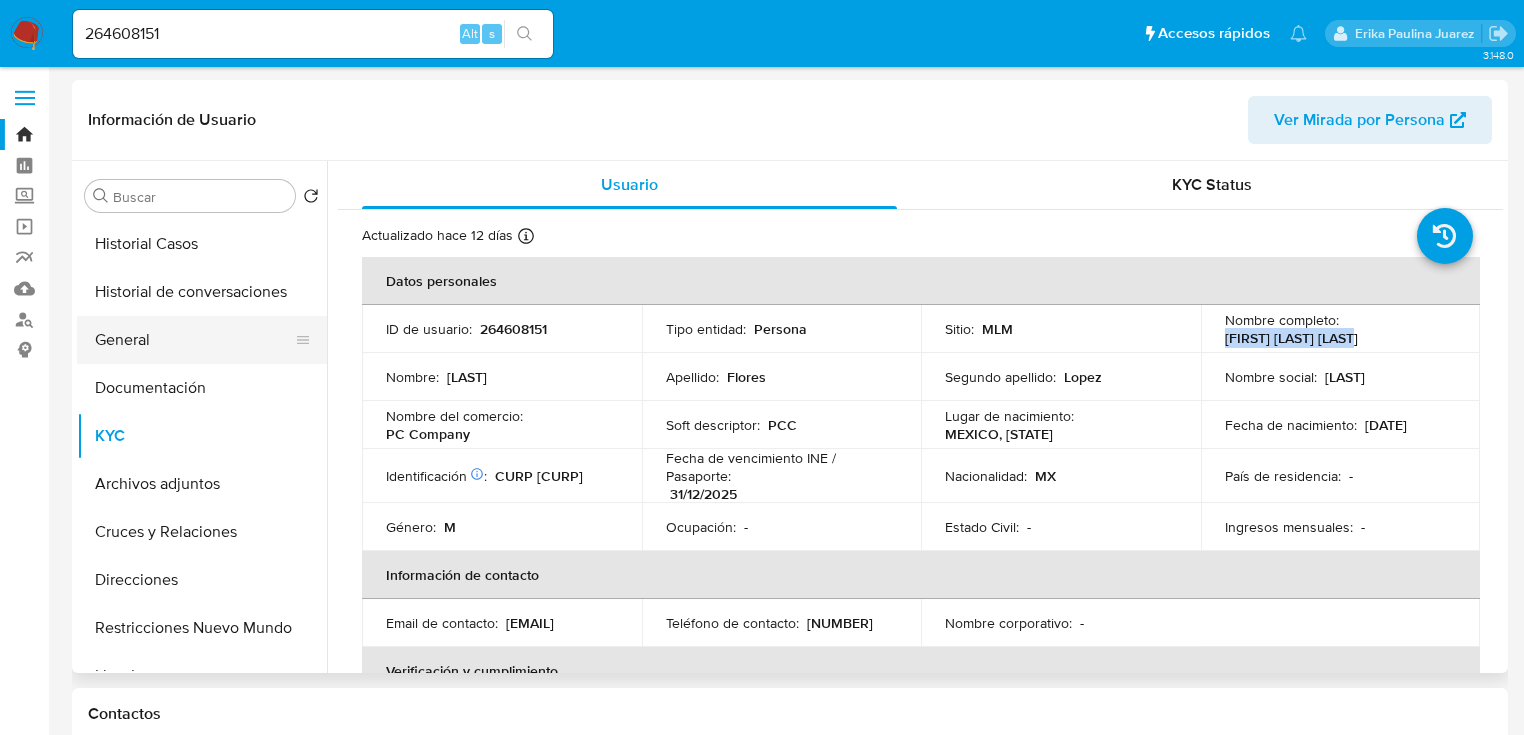 copy on "Delfino Flores Lopez" 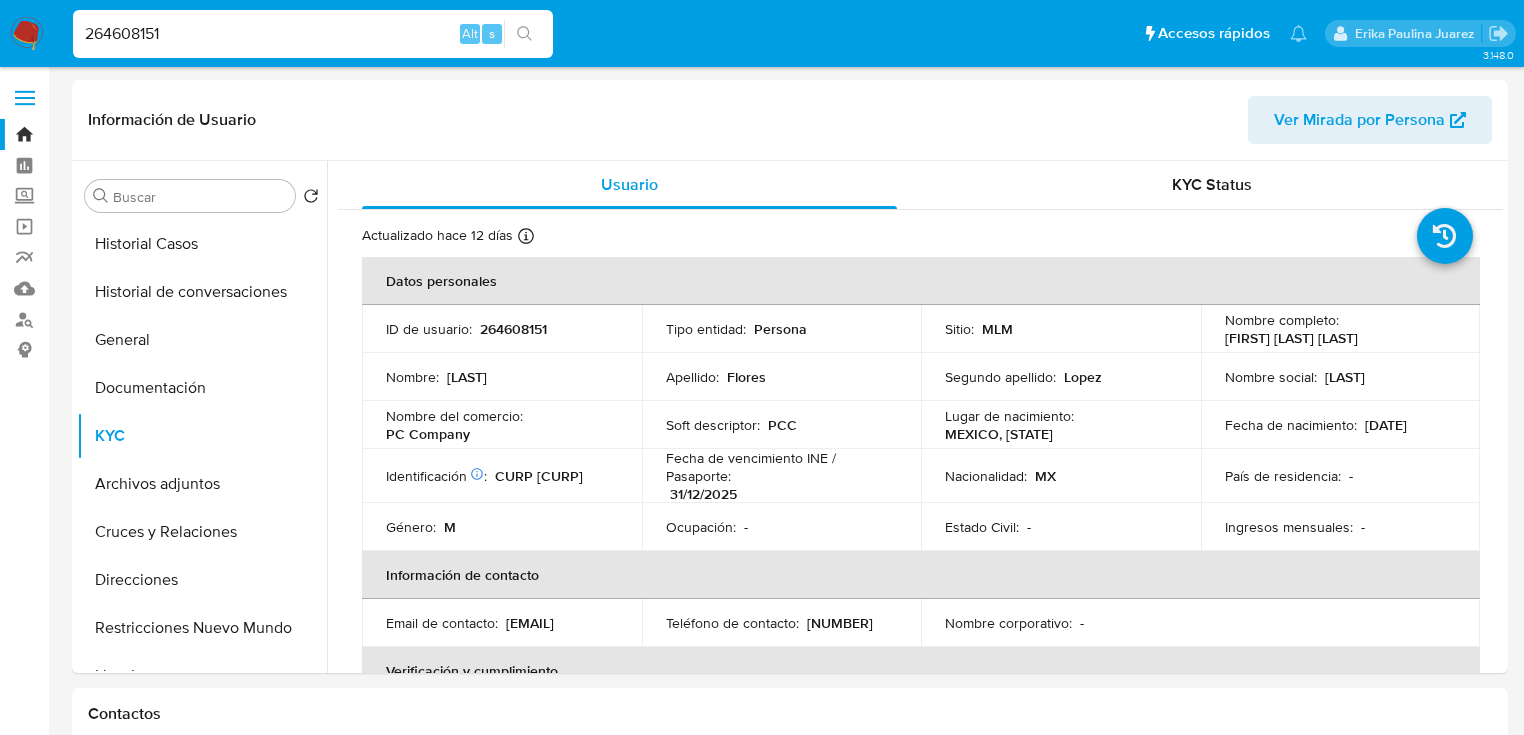 drag, startPoint x: 170, startPoint y: 30, endPoint x: 30, endPoint y: 35, distance: 140.08926 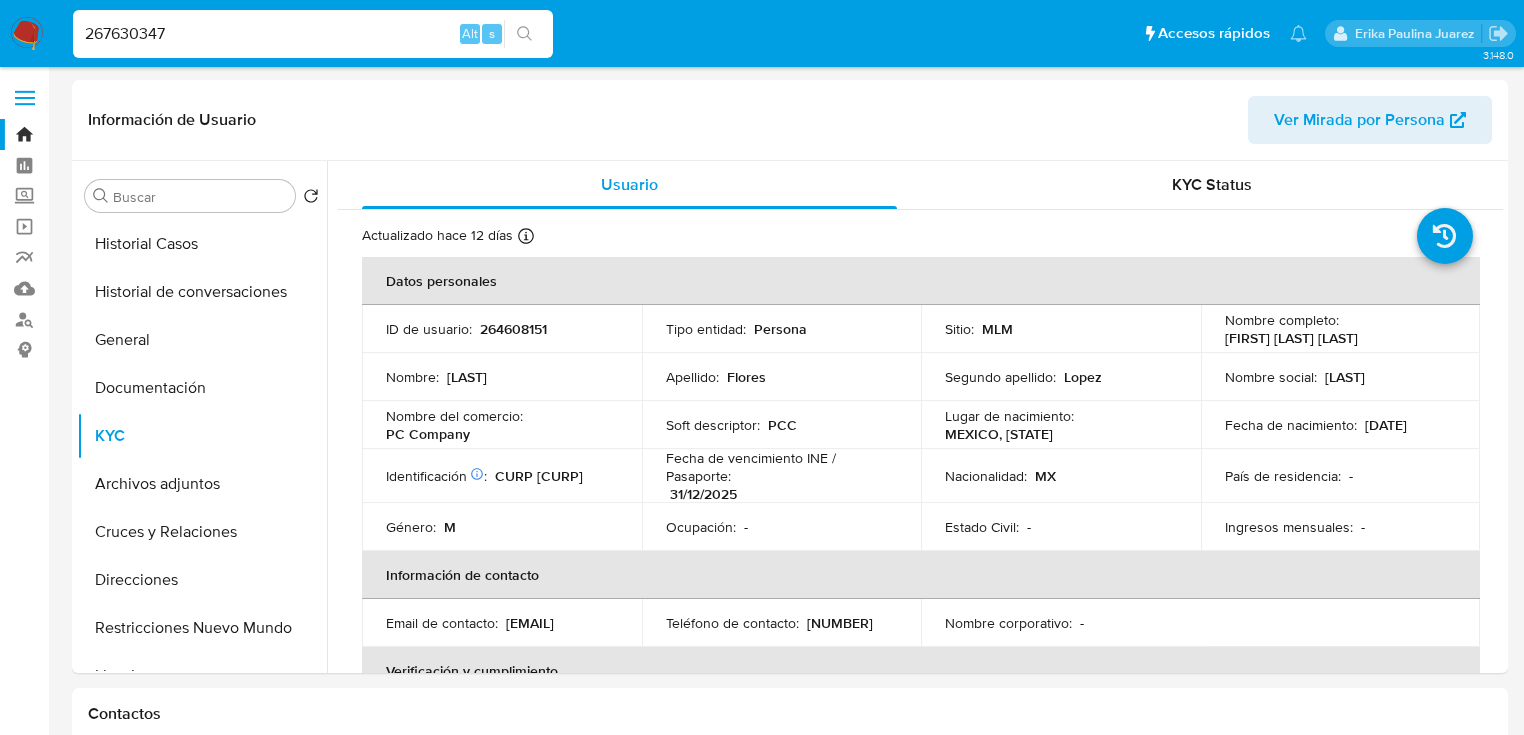 type on "267630347" 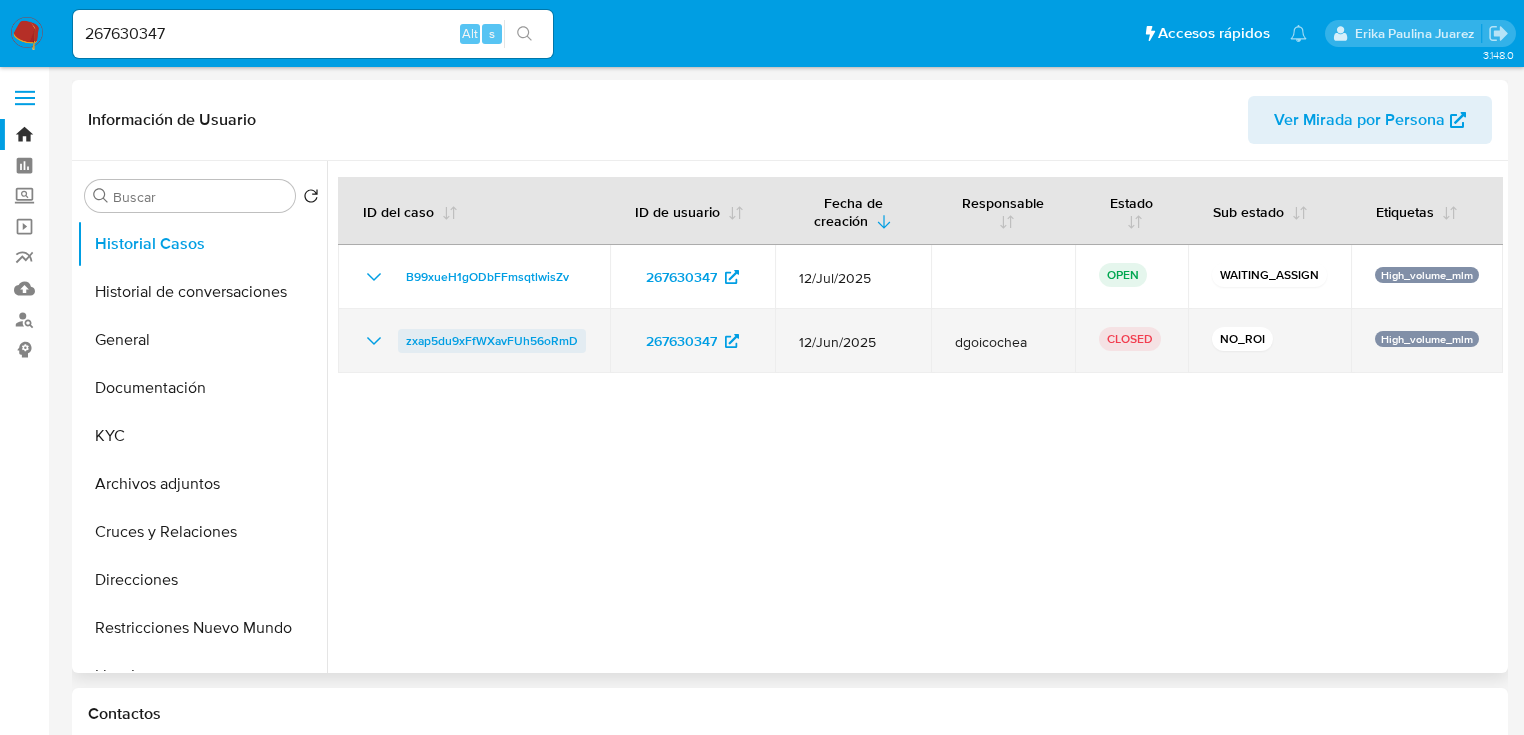 select on "10" 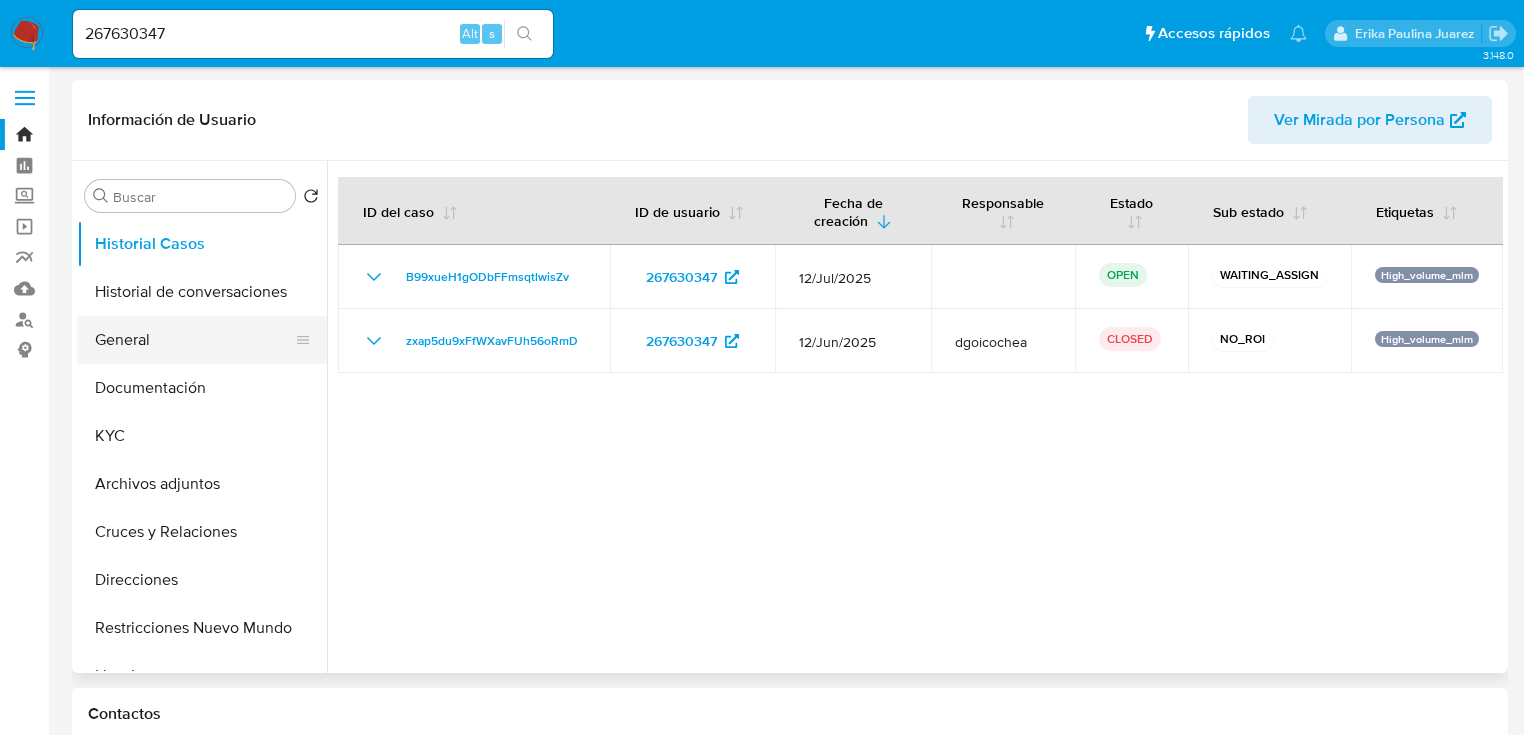 drag, startPoint x: 595, startPoint y: 271, endPoint x: 83, endPoint y: 316, distance: 513.97375 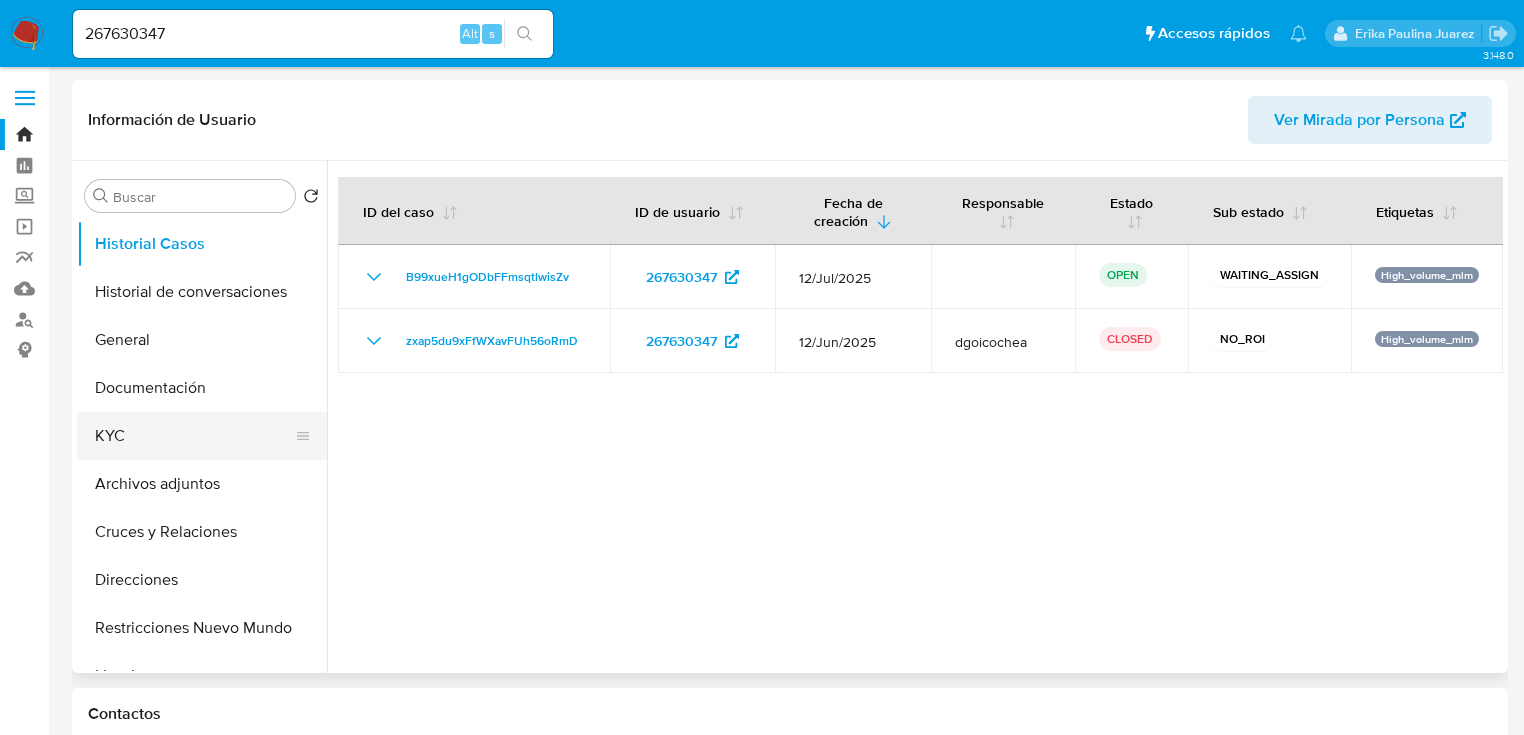 drag, startPoint x: 103, startPoint y: 446, endPoint x: 113, endPoint y: 439, distance: 12.206555 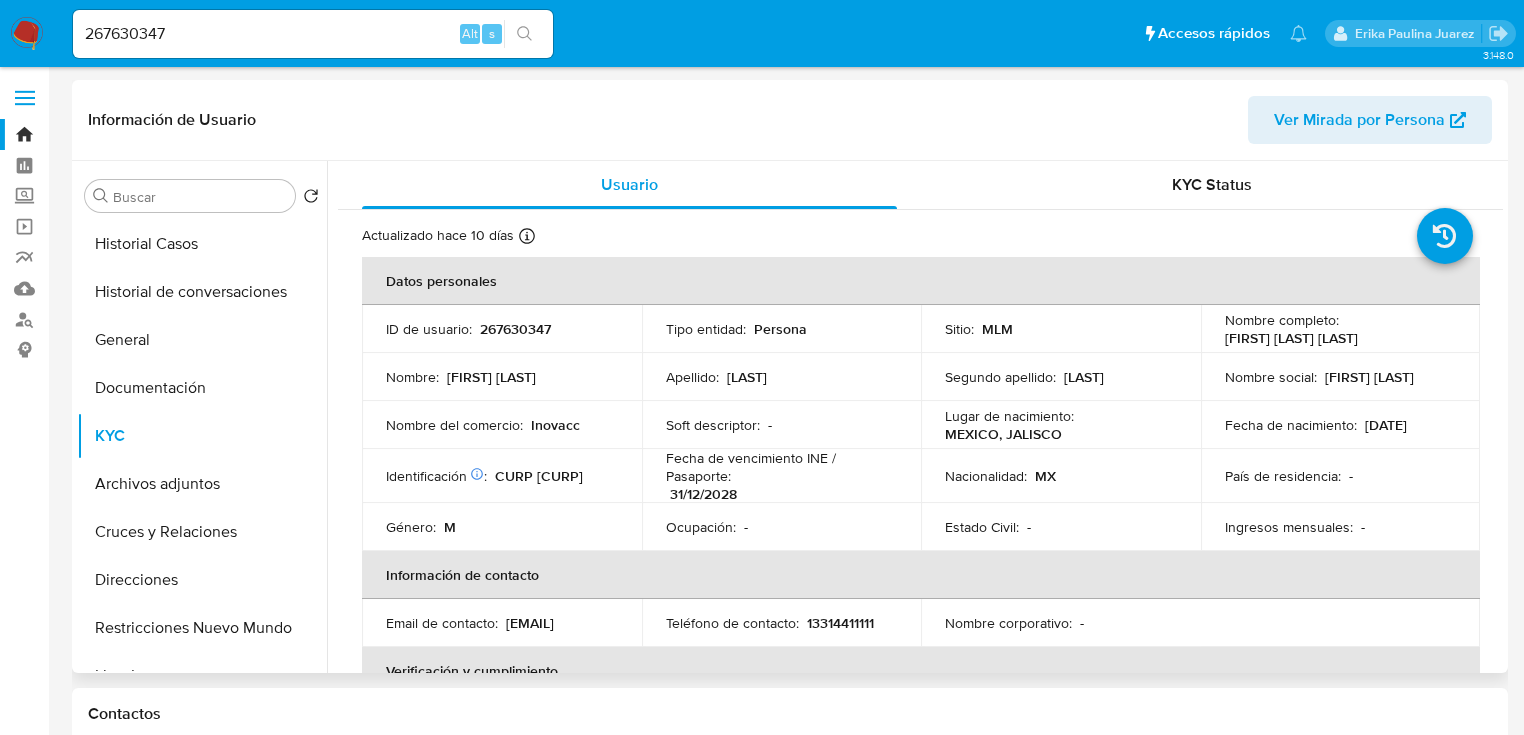 drag, startPoint x: 1217, startPoint y: 335, endPoint x: 1399, endPoint y: 336, distance: 182.00275 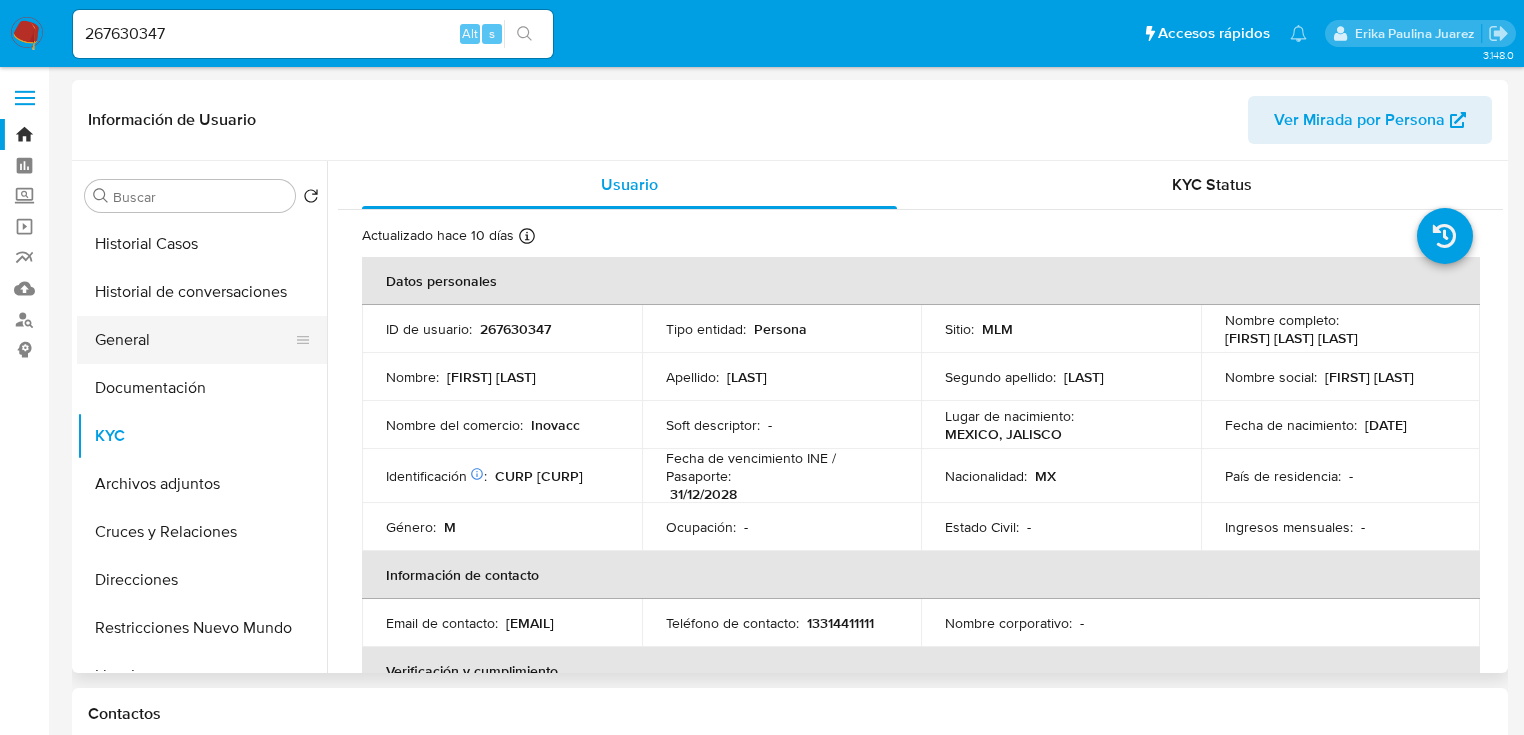 click on "General" at bounding box center [194, 340] 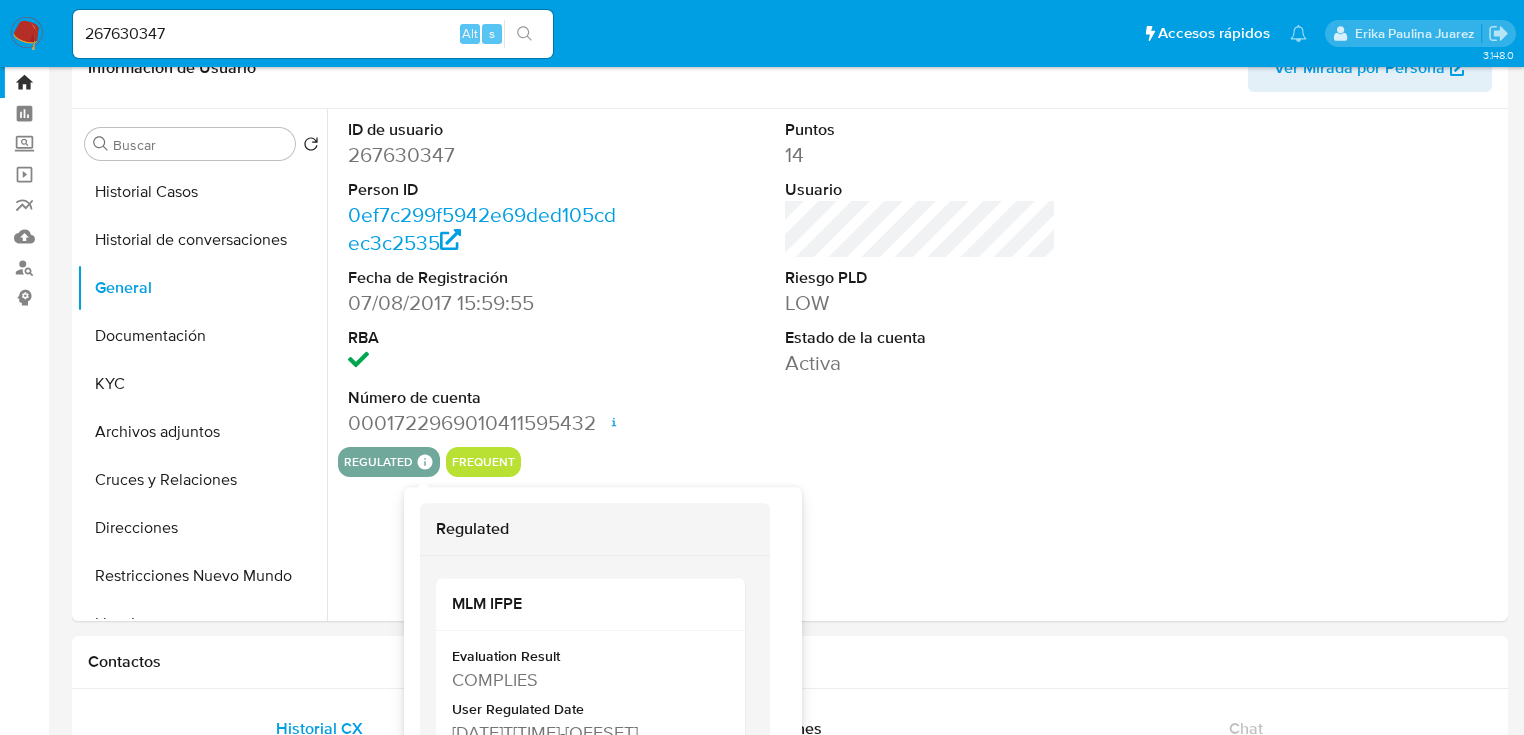 scroll, scrollTop: 80, scrollLeft: 0, axis: vertical 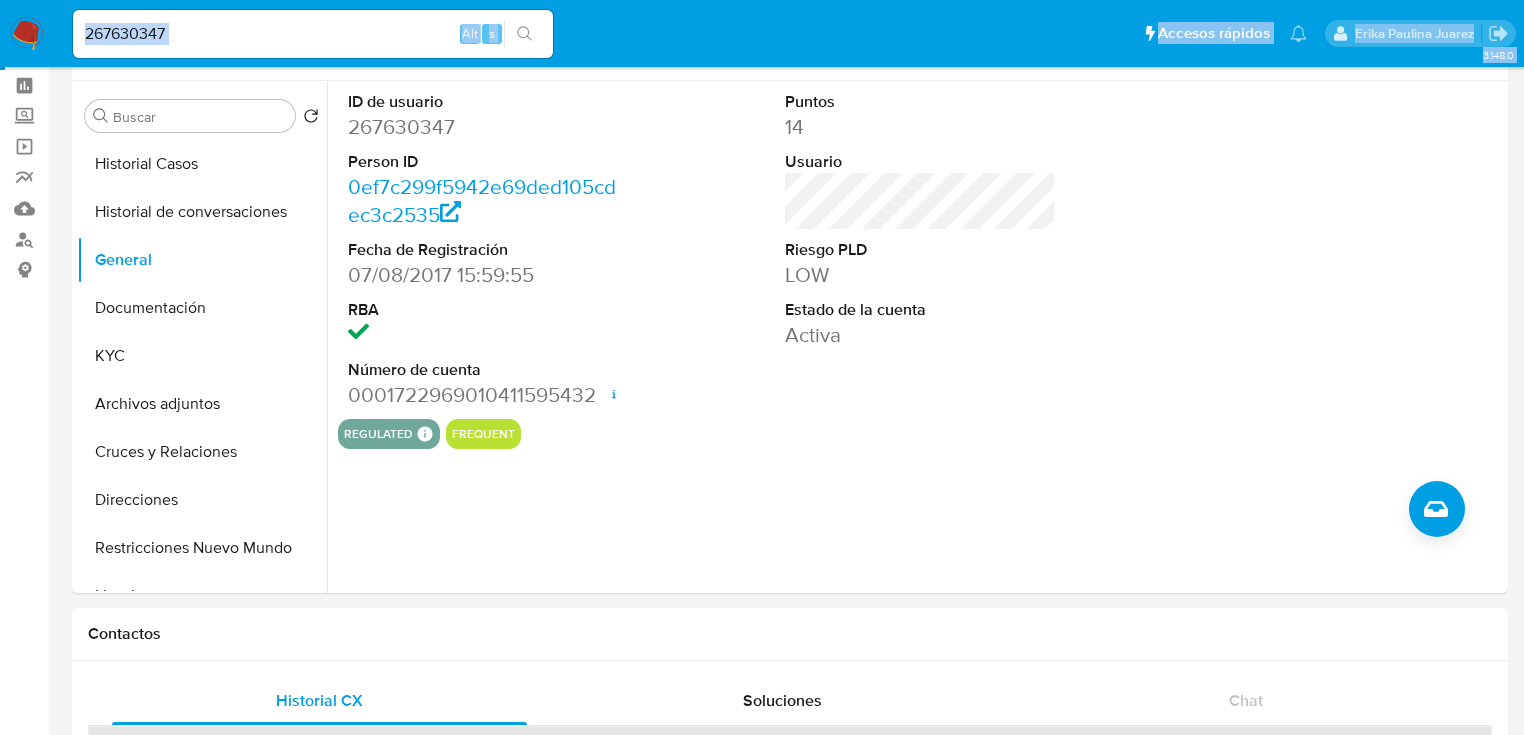 drag, startPoint x: 288, startPoint y: 16, endPoint x: -20, endPoint y: 14, distance: 308.0065 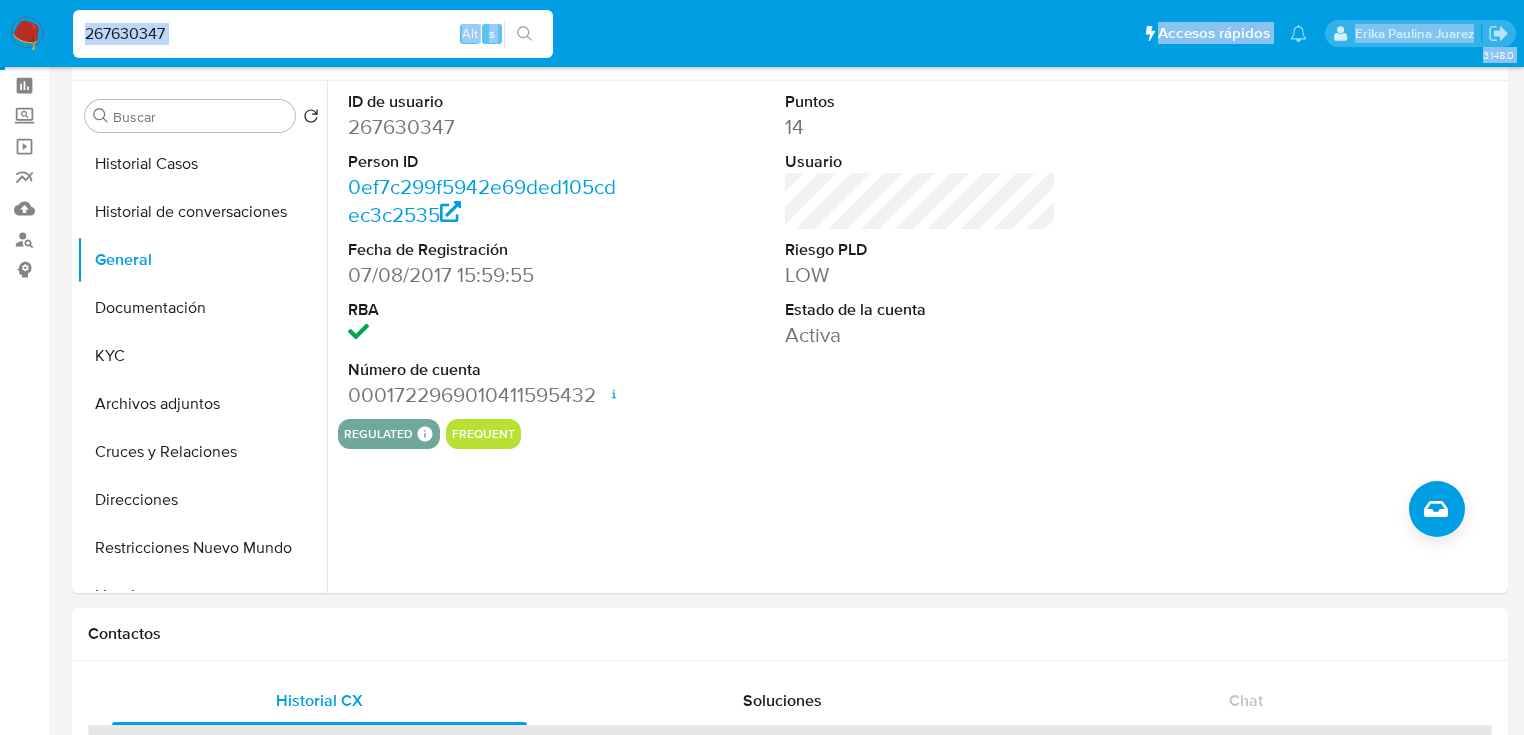 click on "267630347" at bounding box center [313, 34] 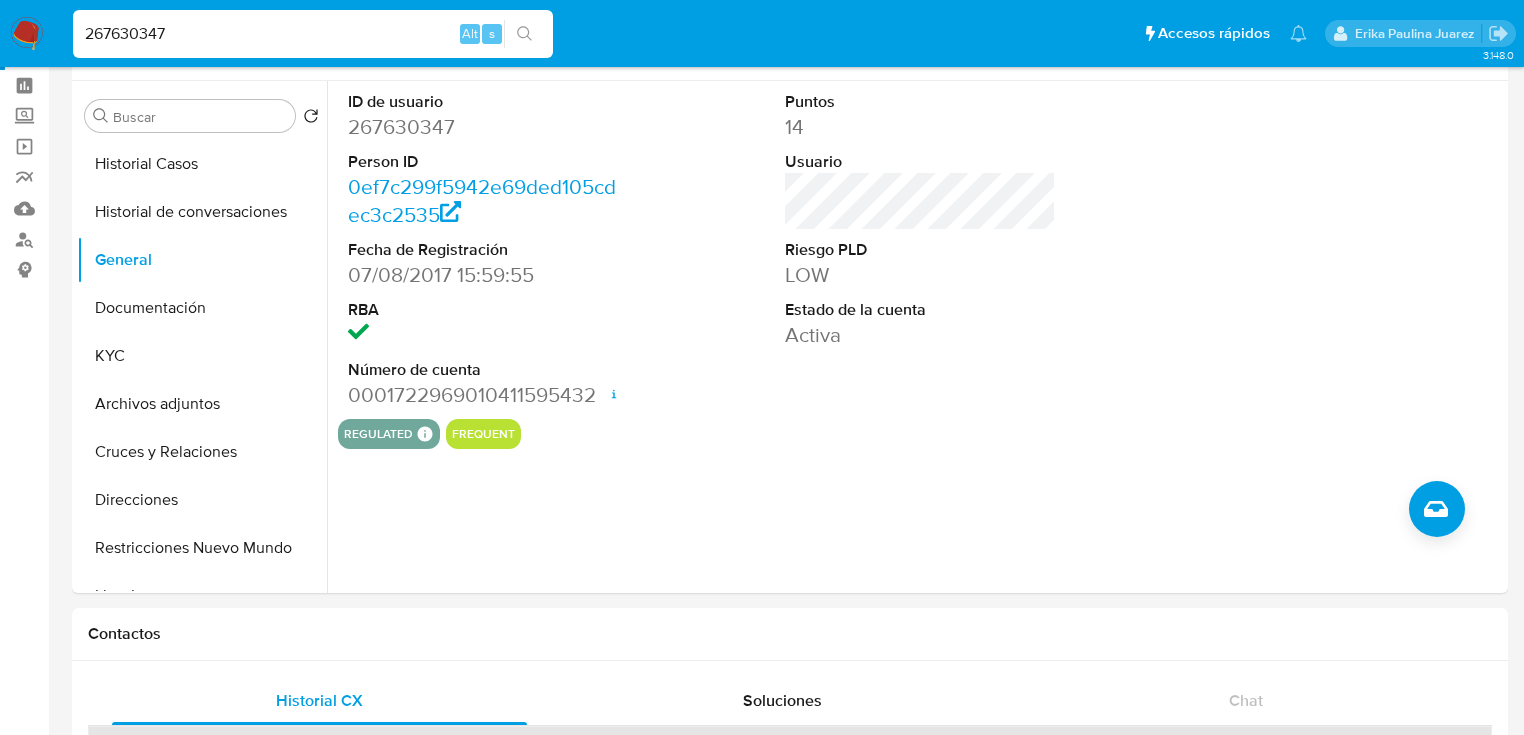 drag, startPoint x: 262, startPoint y: 35, endPoint x: 76, endPoint y: 36, distance: 186.00269 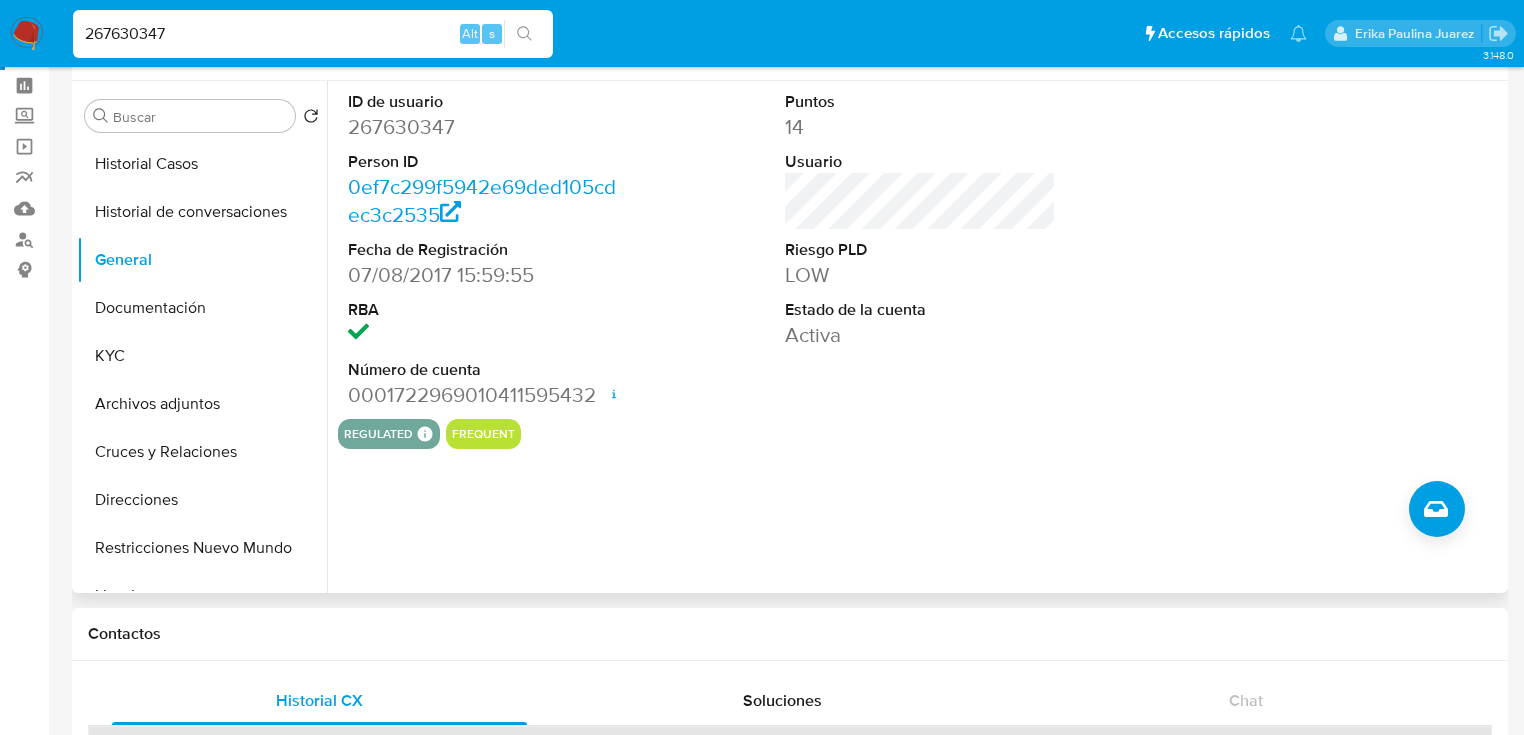 paste on "1165780062" 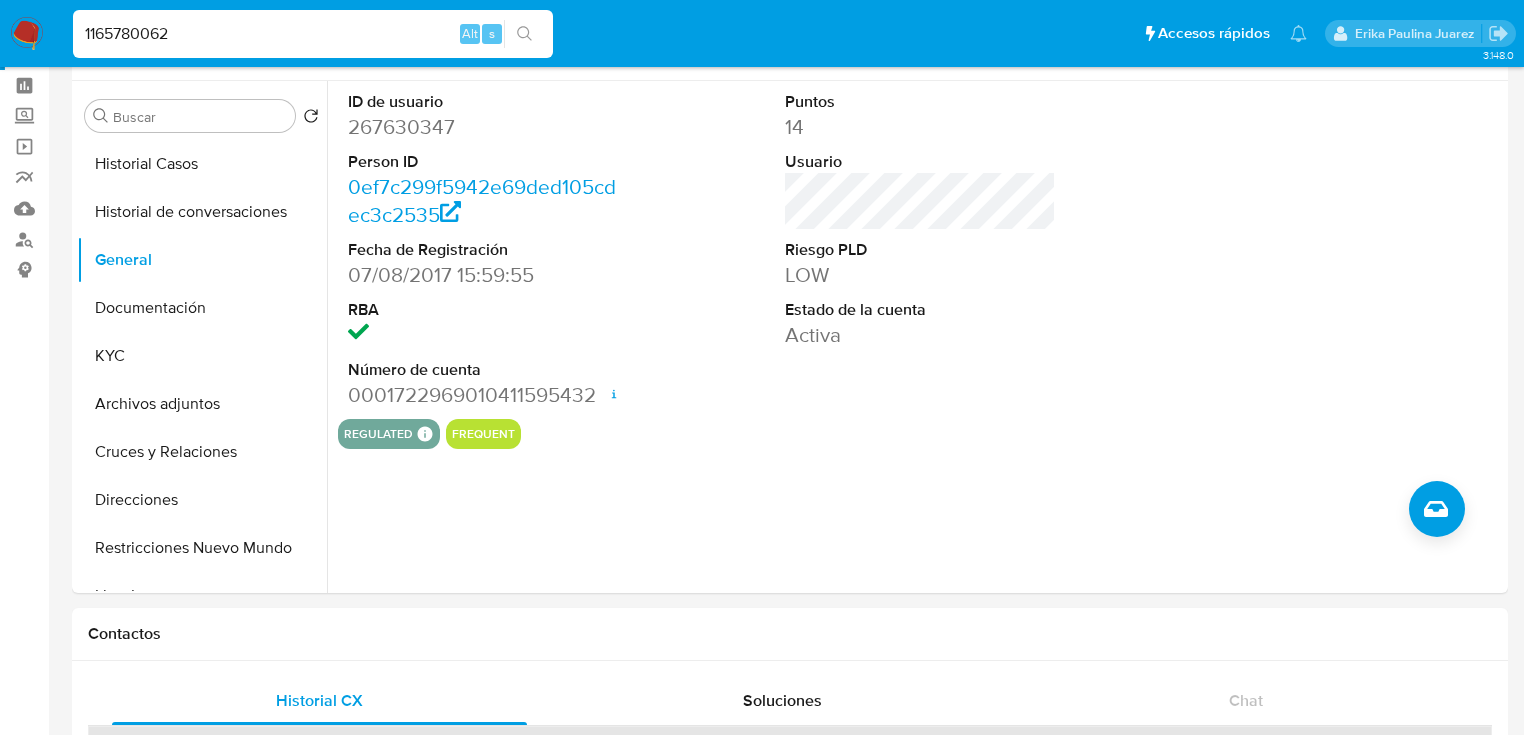 type on "1165780062" 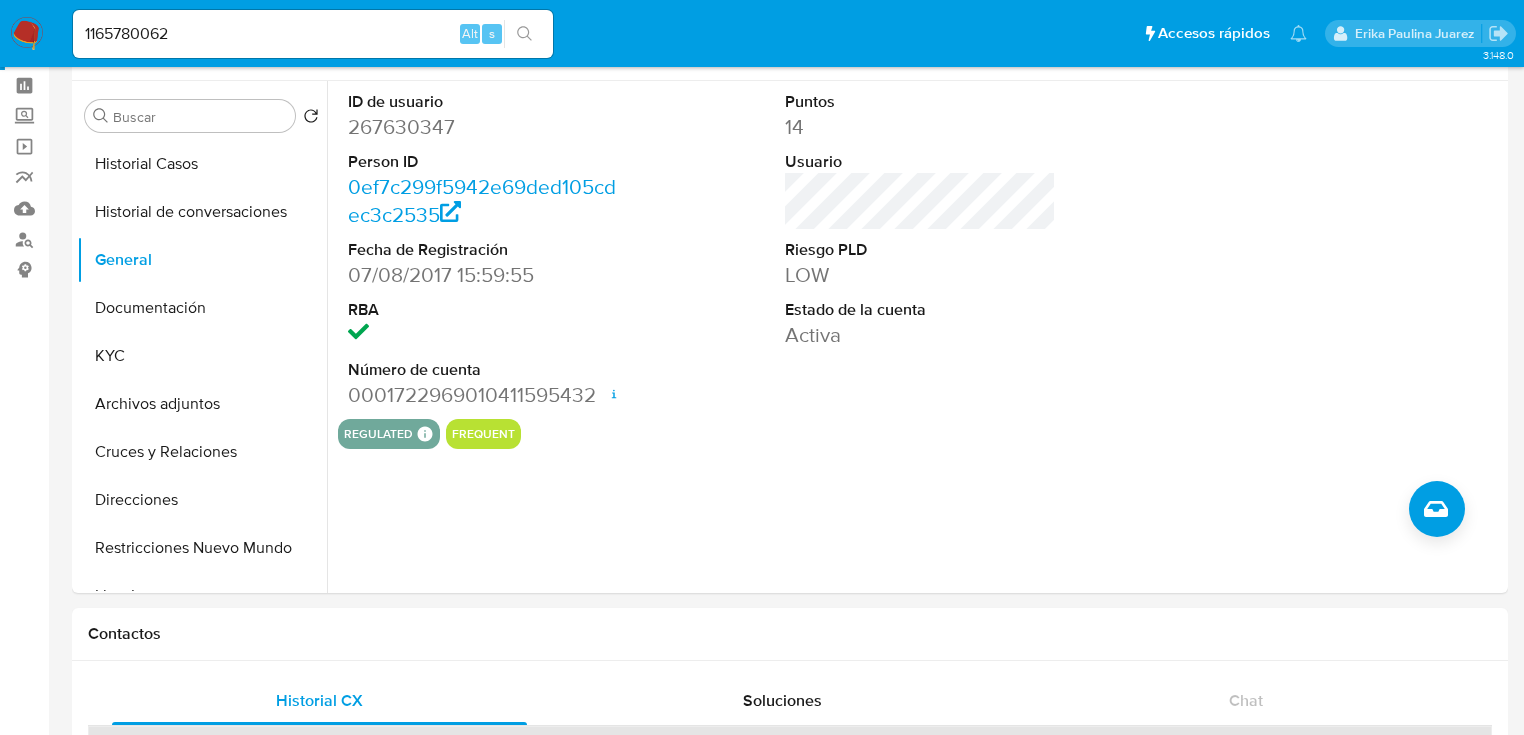click at bounding box center [524, 34] 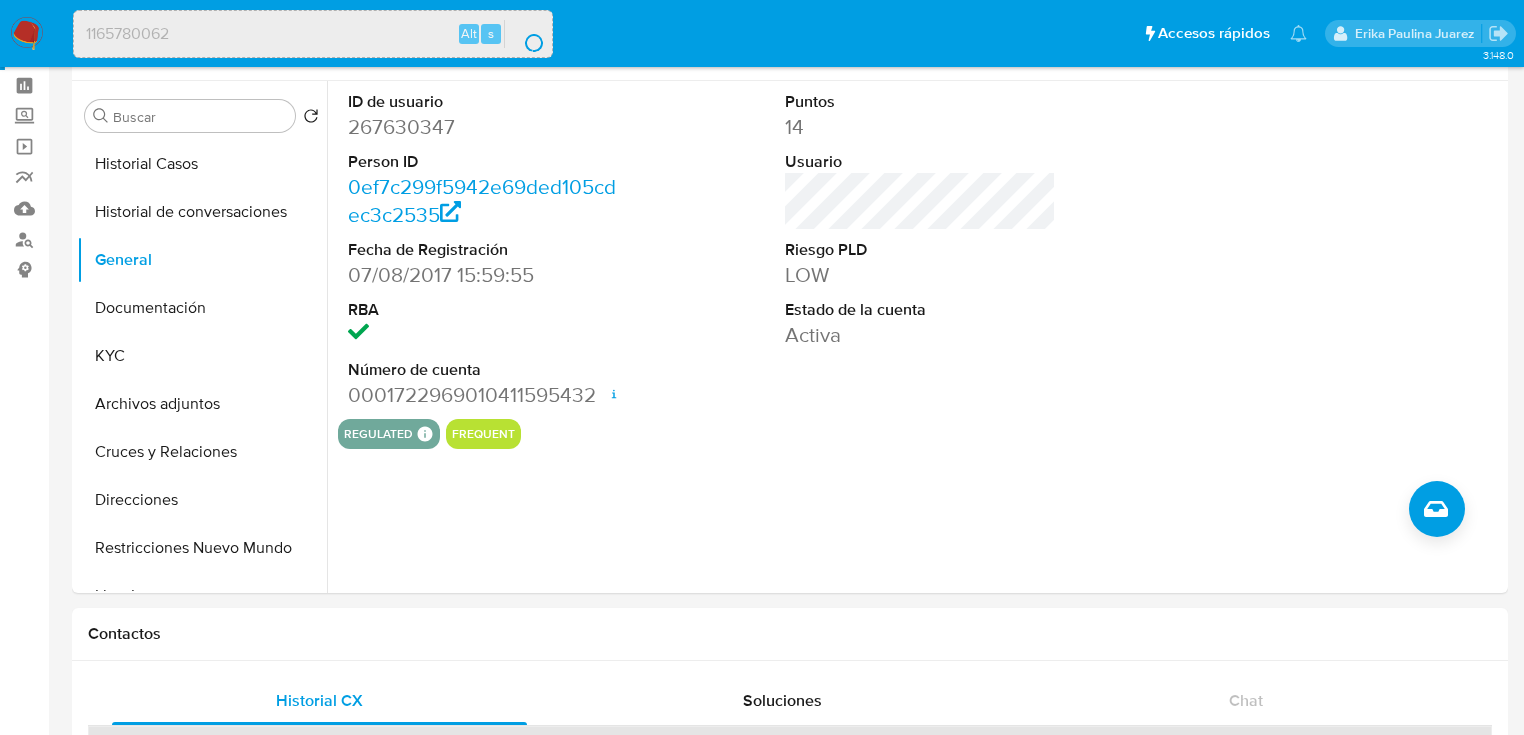 scroll, scrollTop: 0, scrollLeft: 0, axis: both 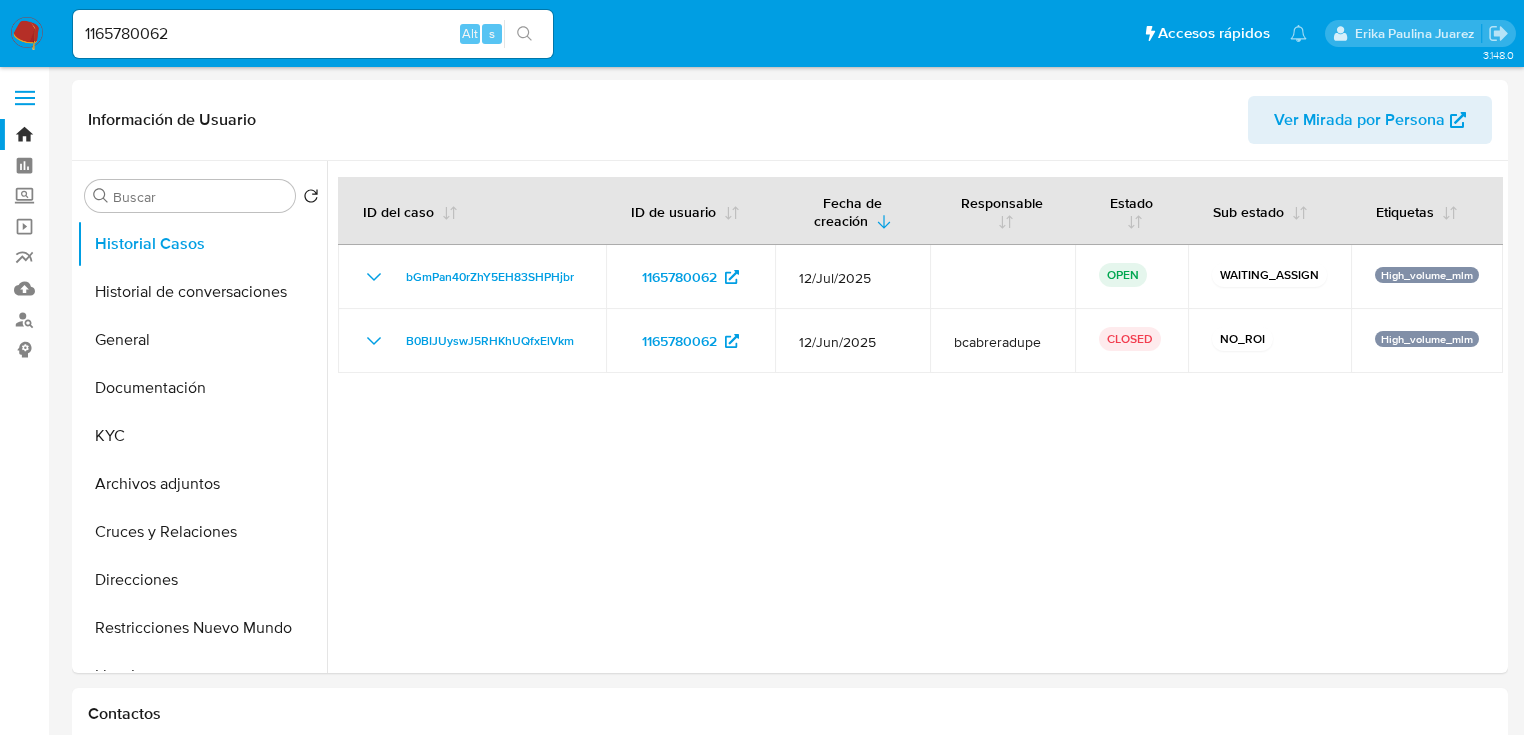 select on "10" 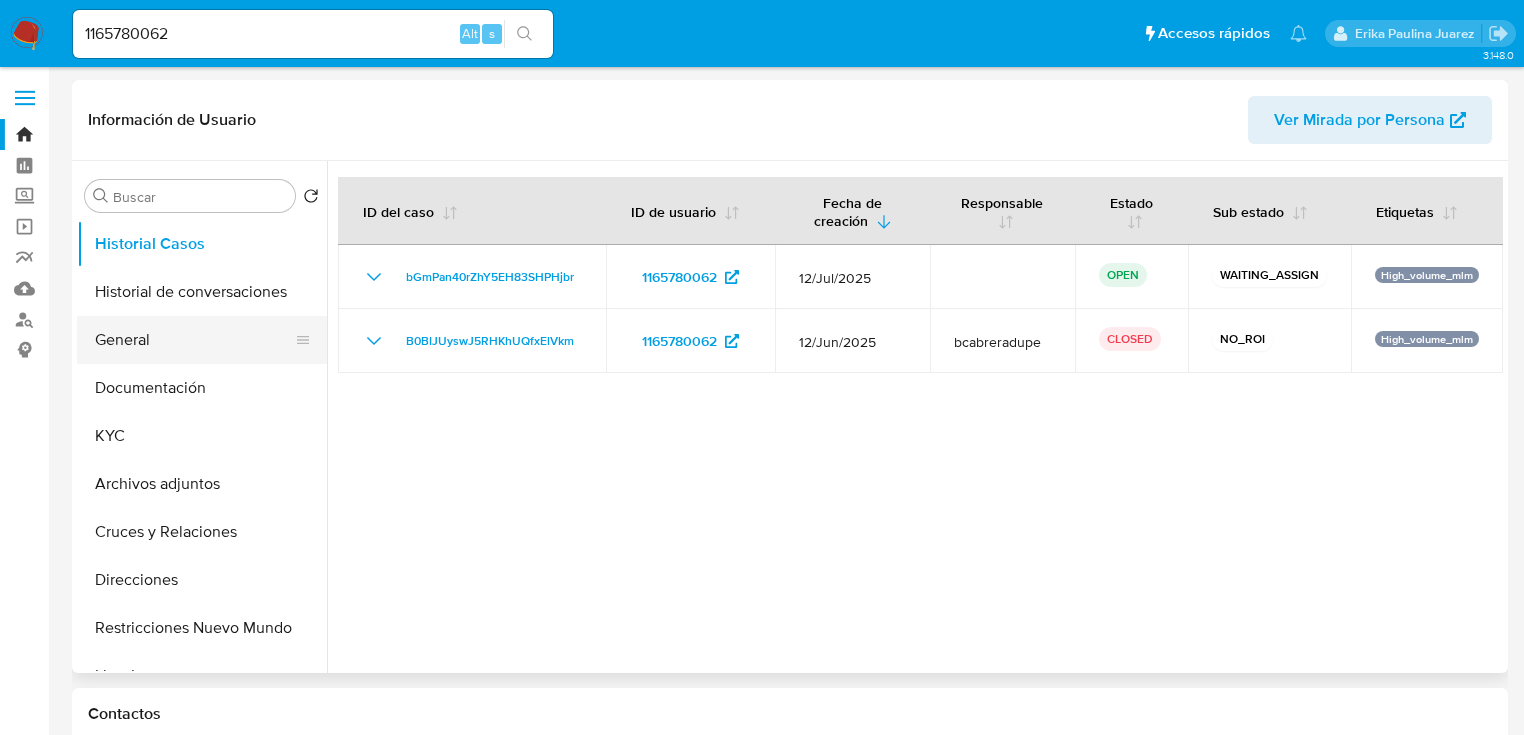click on "General" at bounding box center [194, 340] 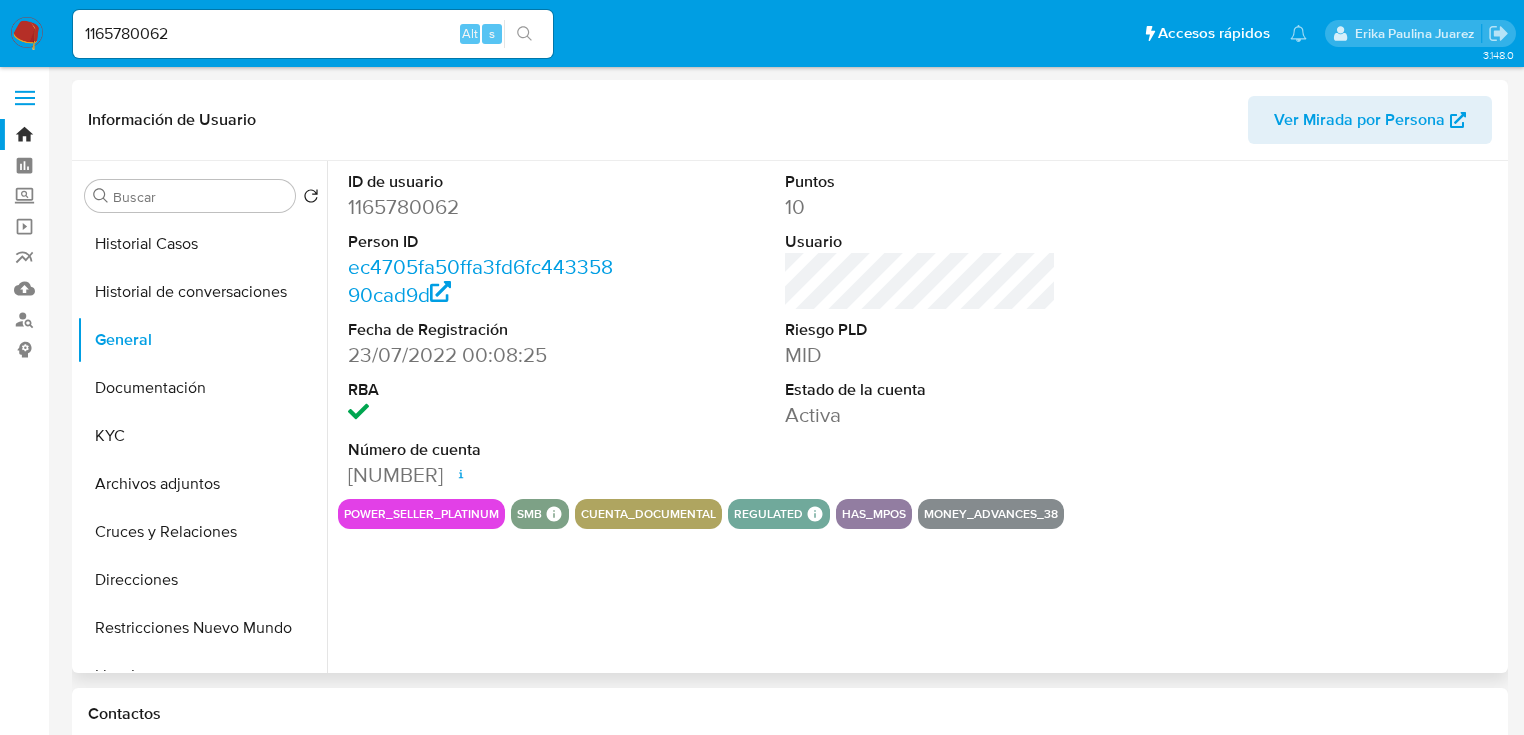 scroll, scrollTop: 80, scrollLeft: 0, axis: vertical 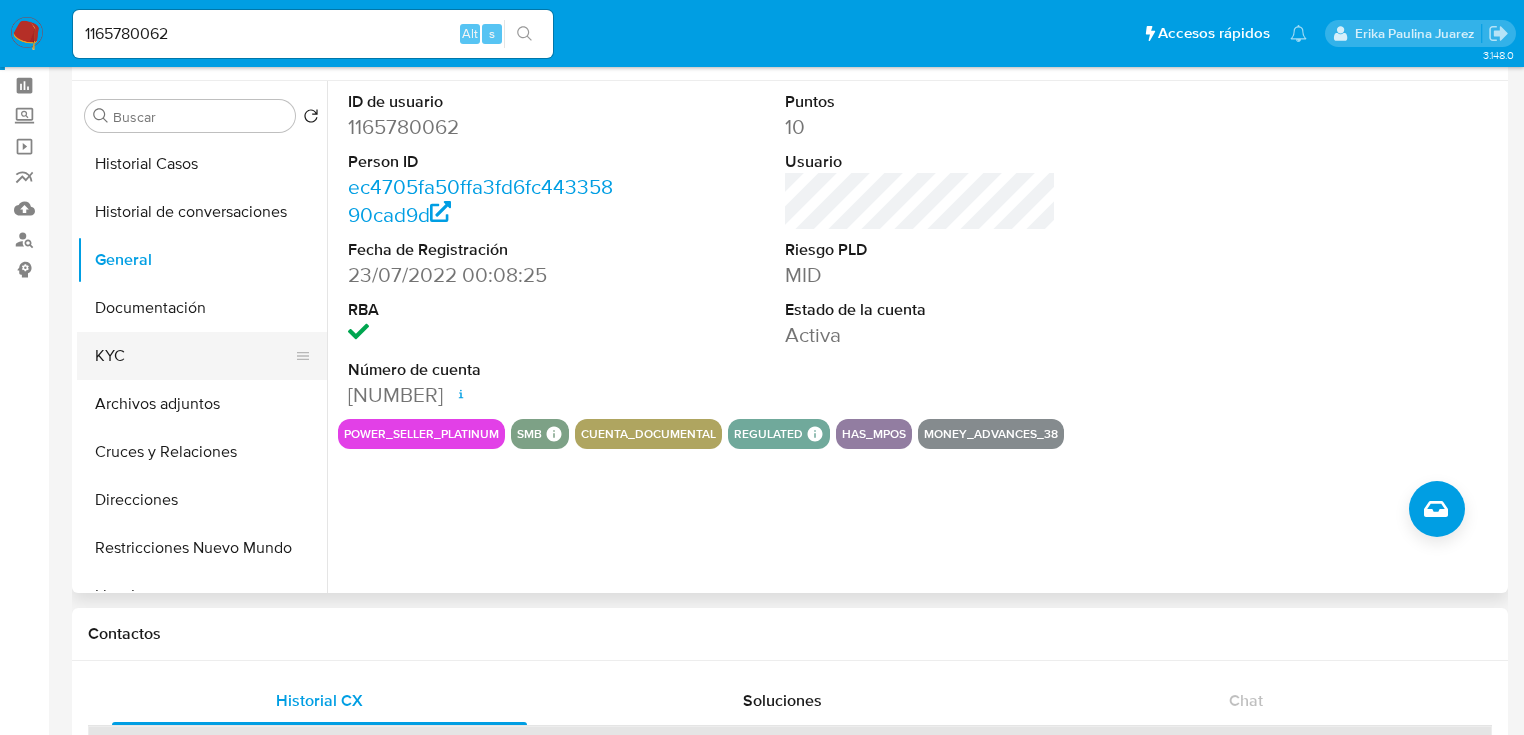 click on "KYC" at bounding box center [194, 356] 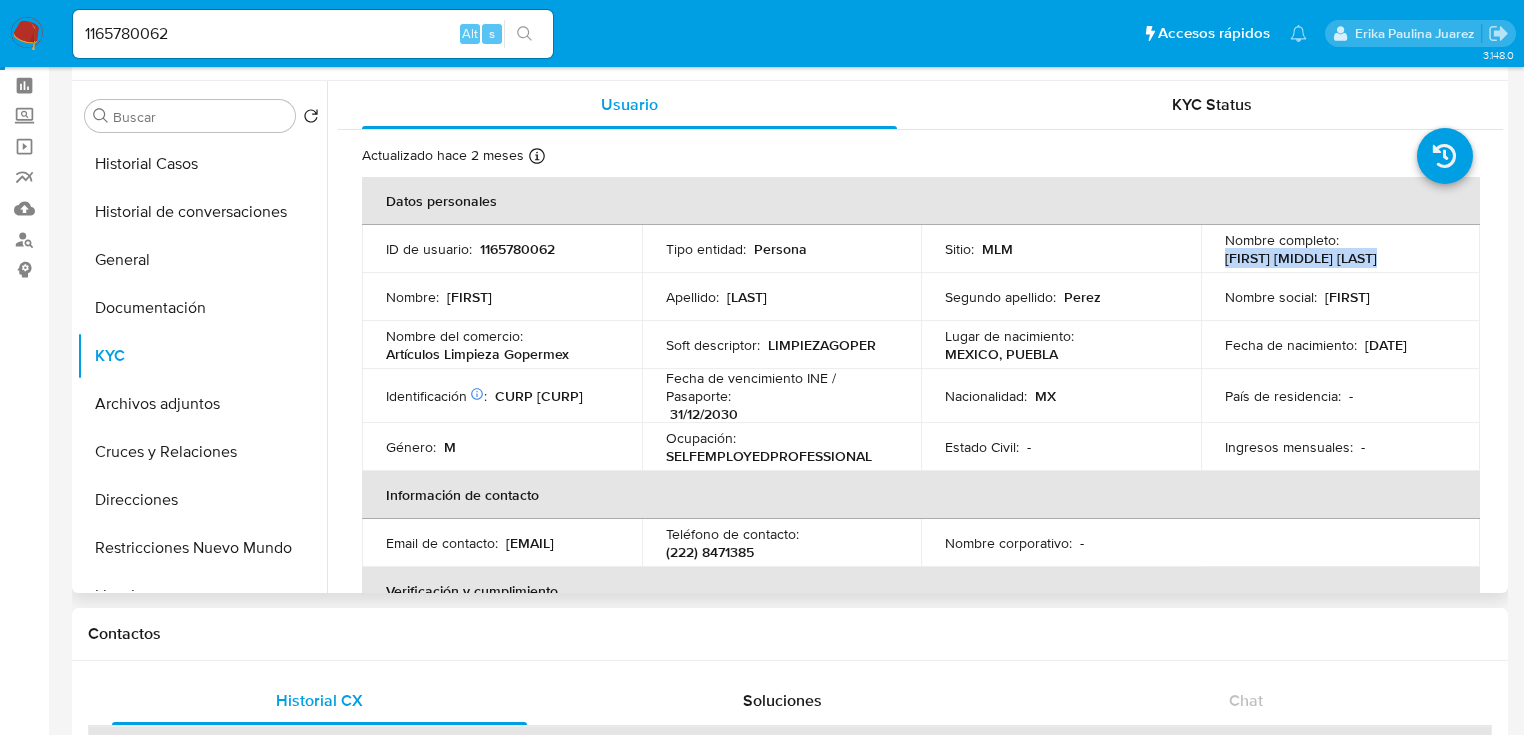 drag, startPoint x: 1401, startPoint y: 252, endPoint x: 1216, endPoint y: 252, distance: 185 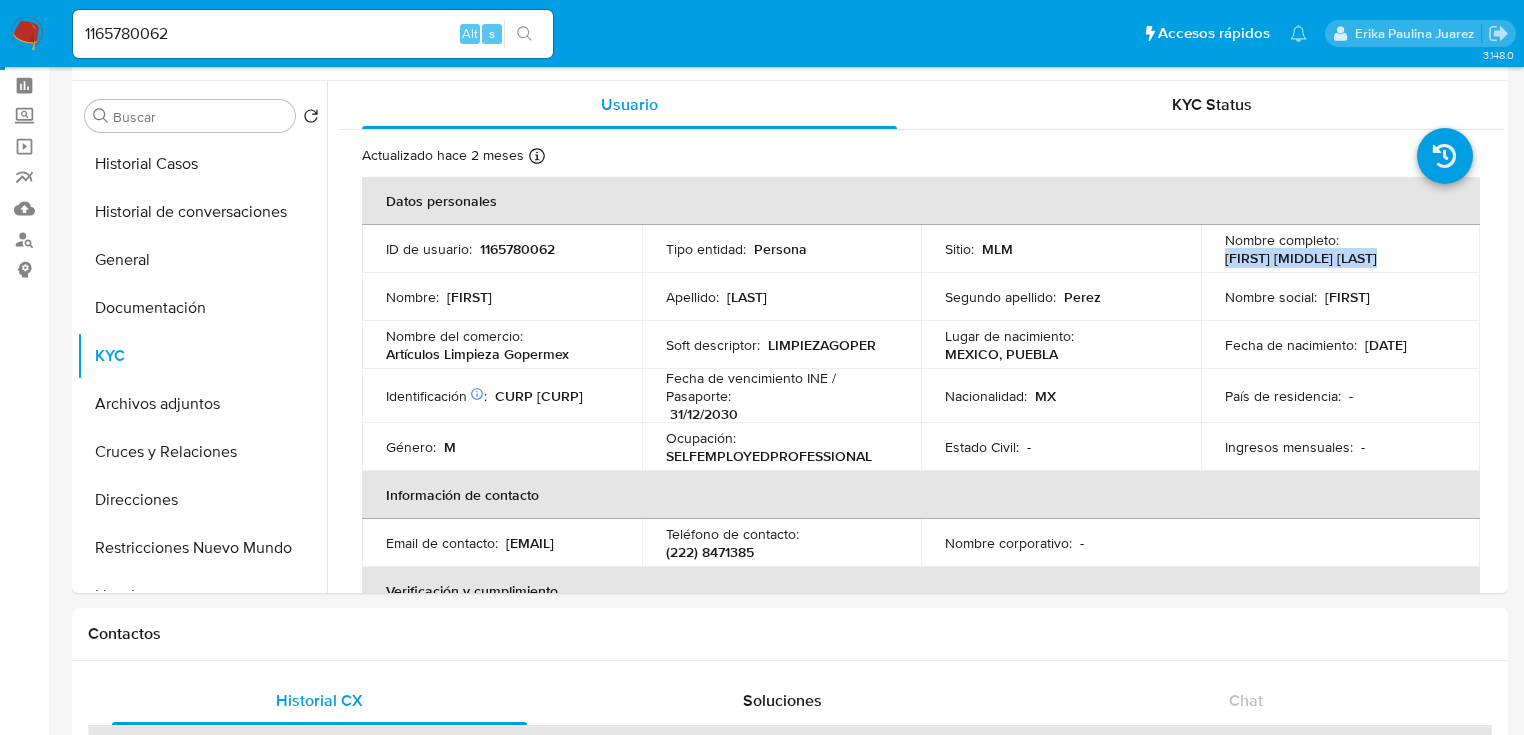 copy on "Fernando Gonzalez Perez" 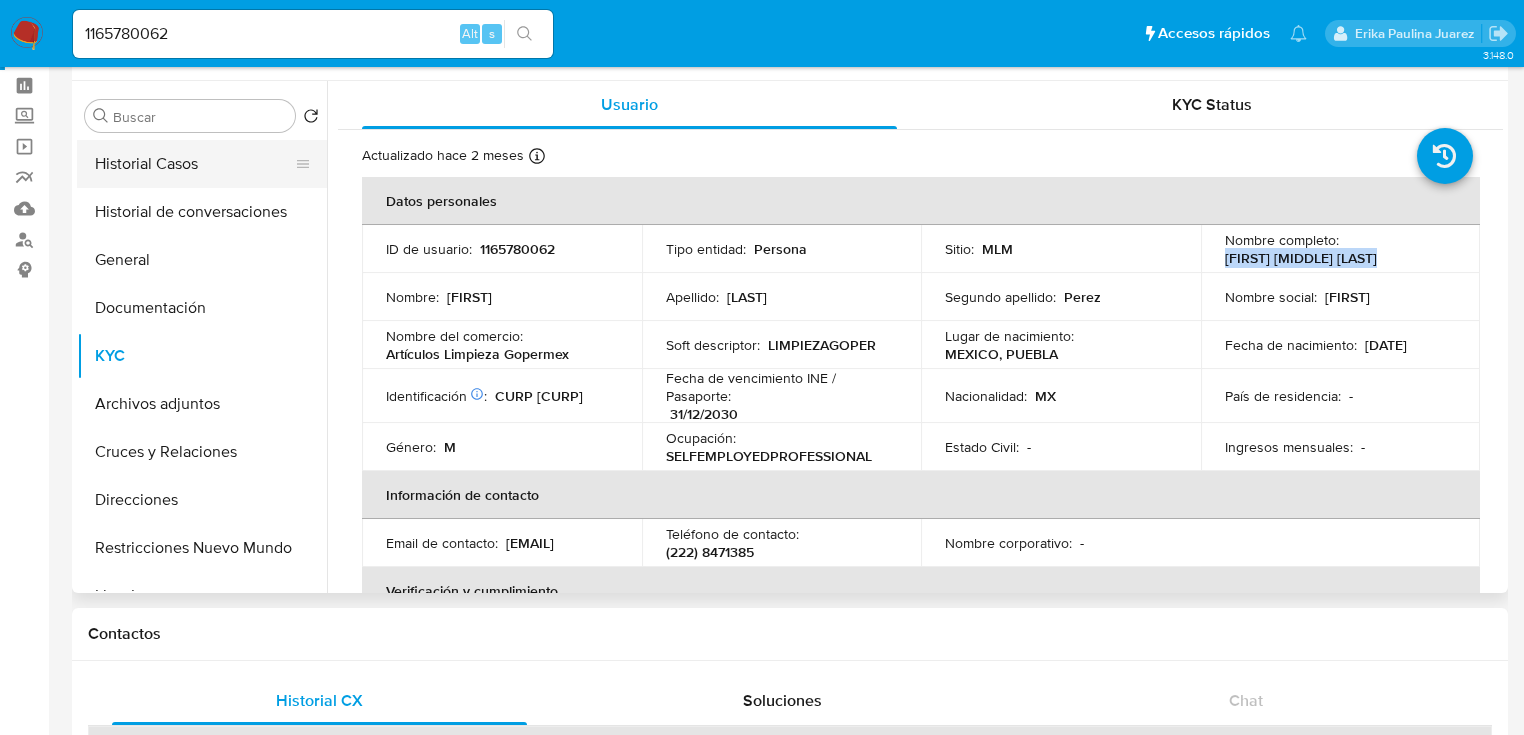 drag, startPoint x: 186, startPoint y: 162, endPoint x: 204, endPoint y: 163, distance: 18.027756 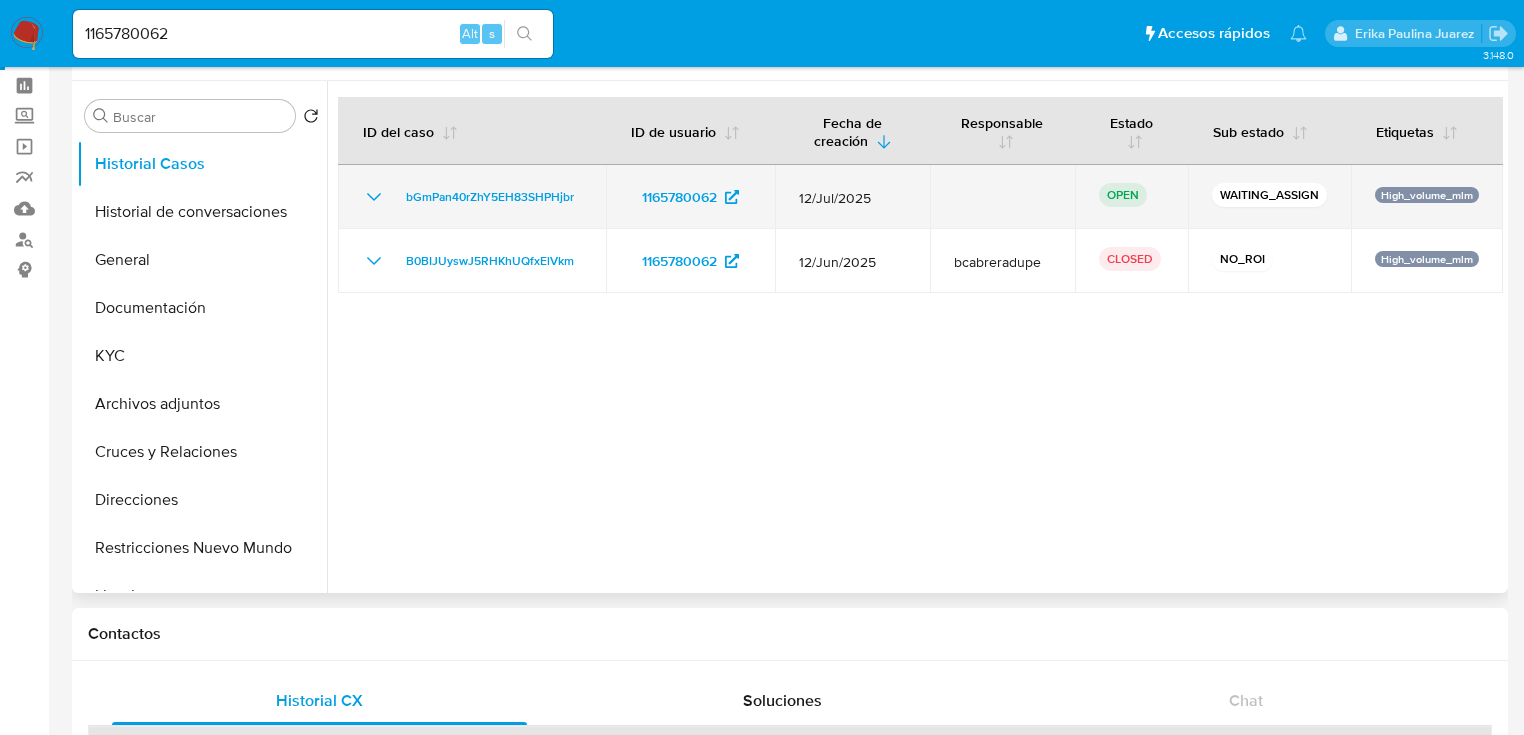 drag, startPoint x: 607, startPoint y: 188, endPoint x: 421, endPoint y: 183, distance: 186.0672 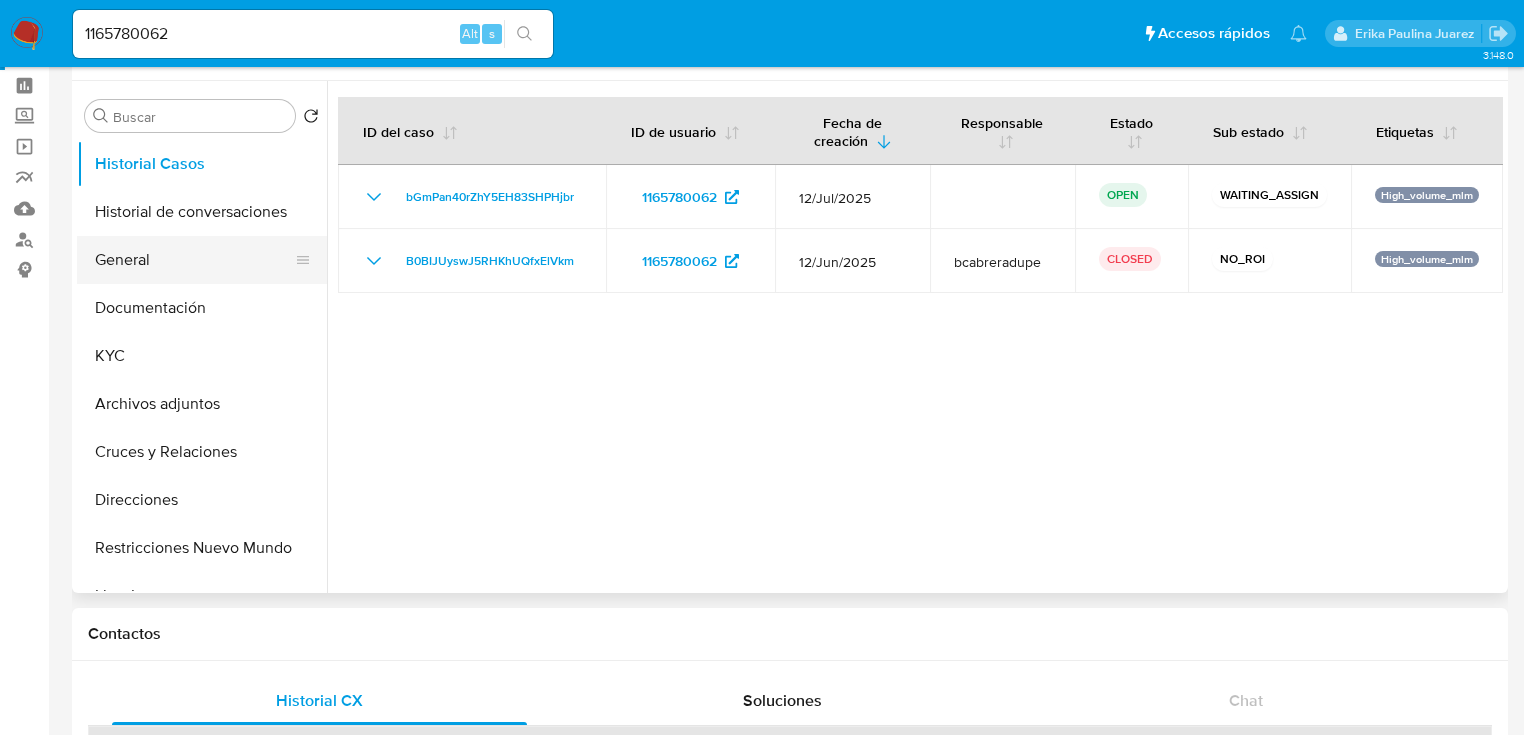 click on "General" at bounding box center [194, 260] 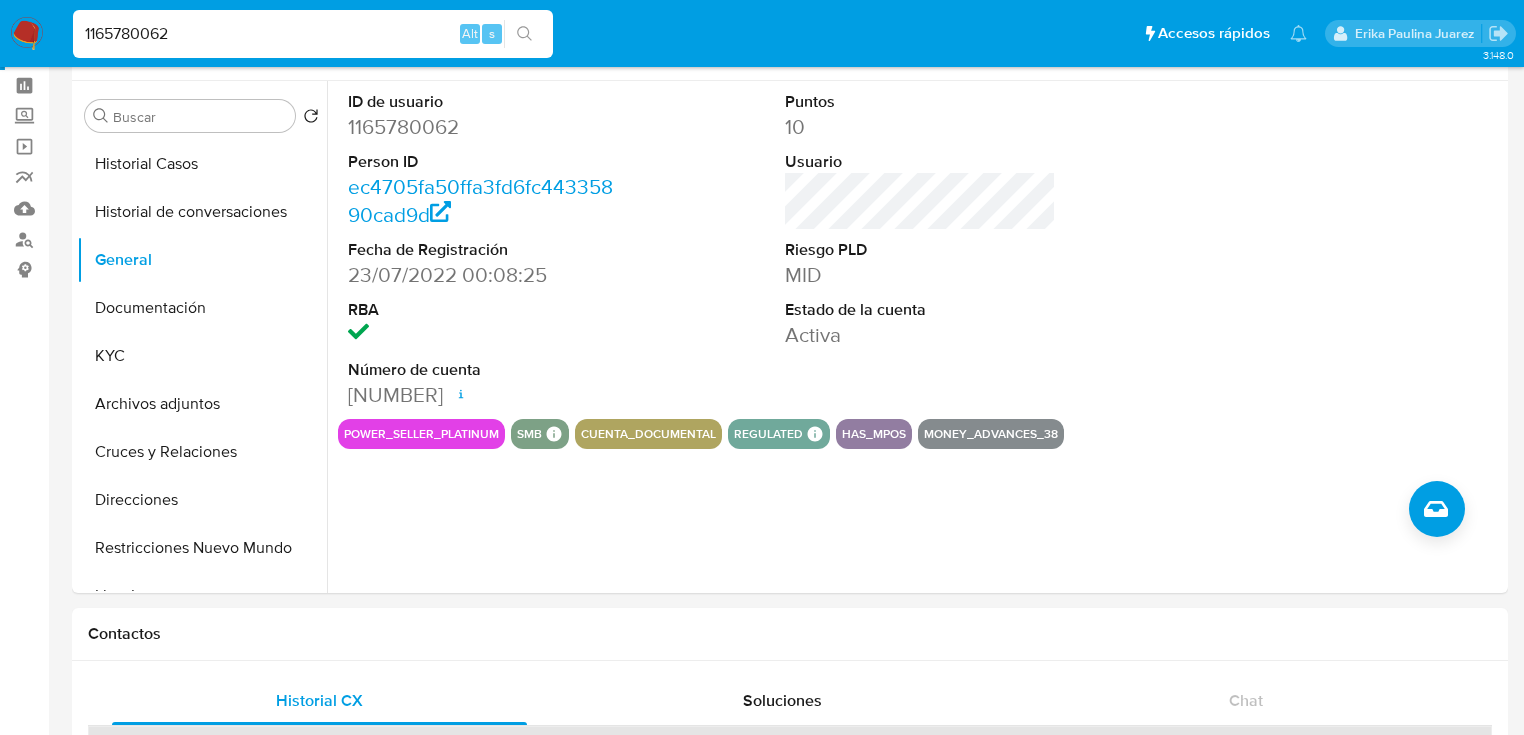 drag, startPoint x: 127, startPoint y: 12, endPoint x: 56, endPoint y: 4, distance: 71.44928 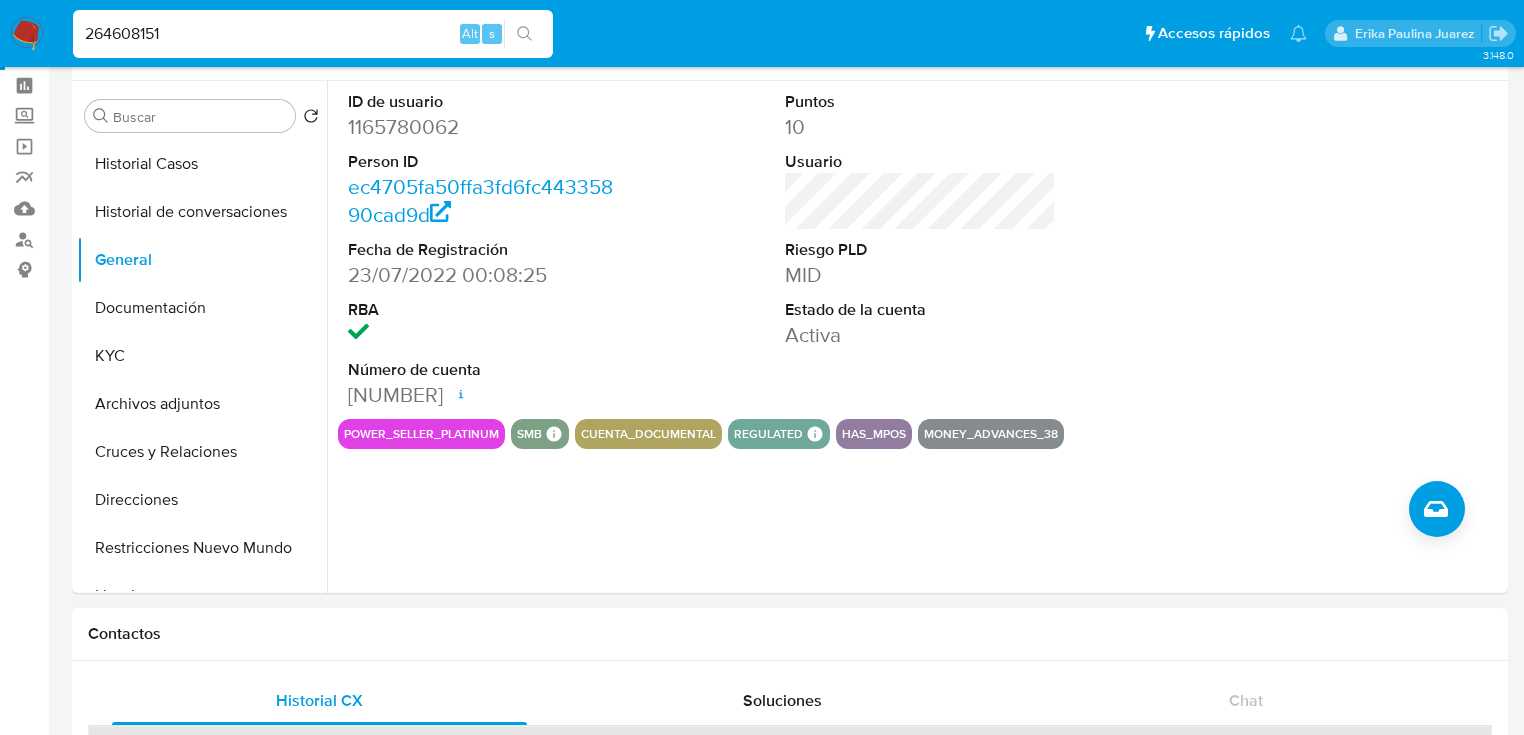 type on "264608151" 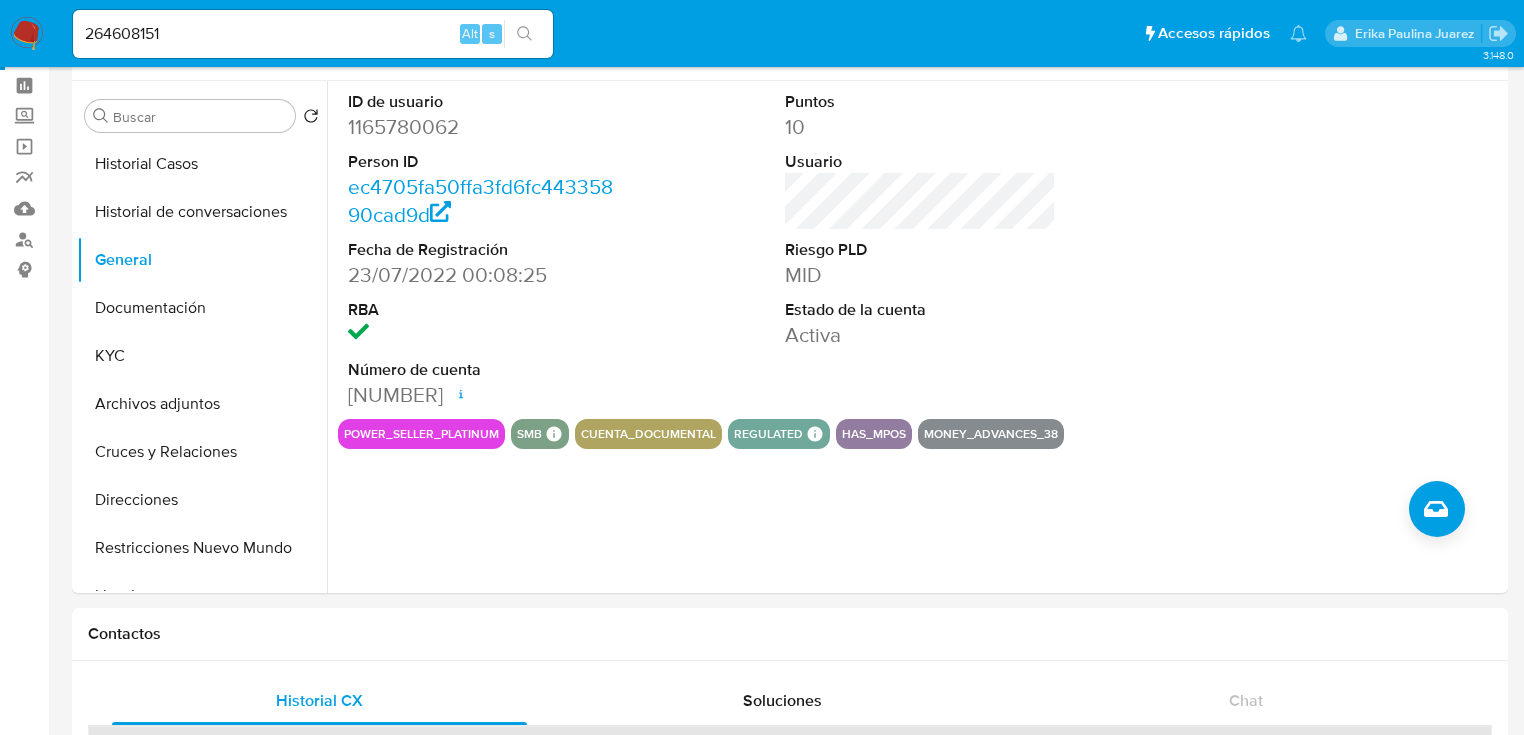 click 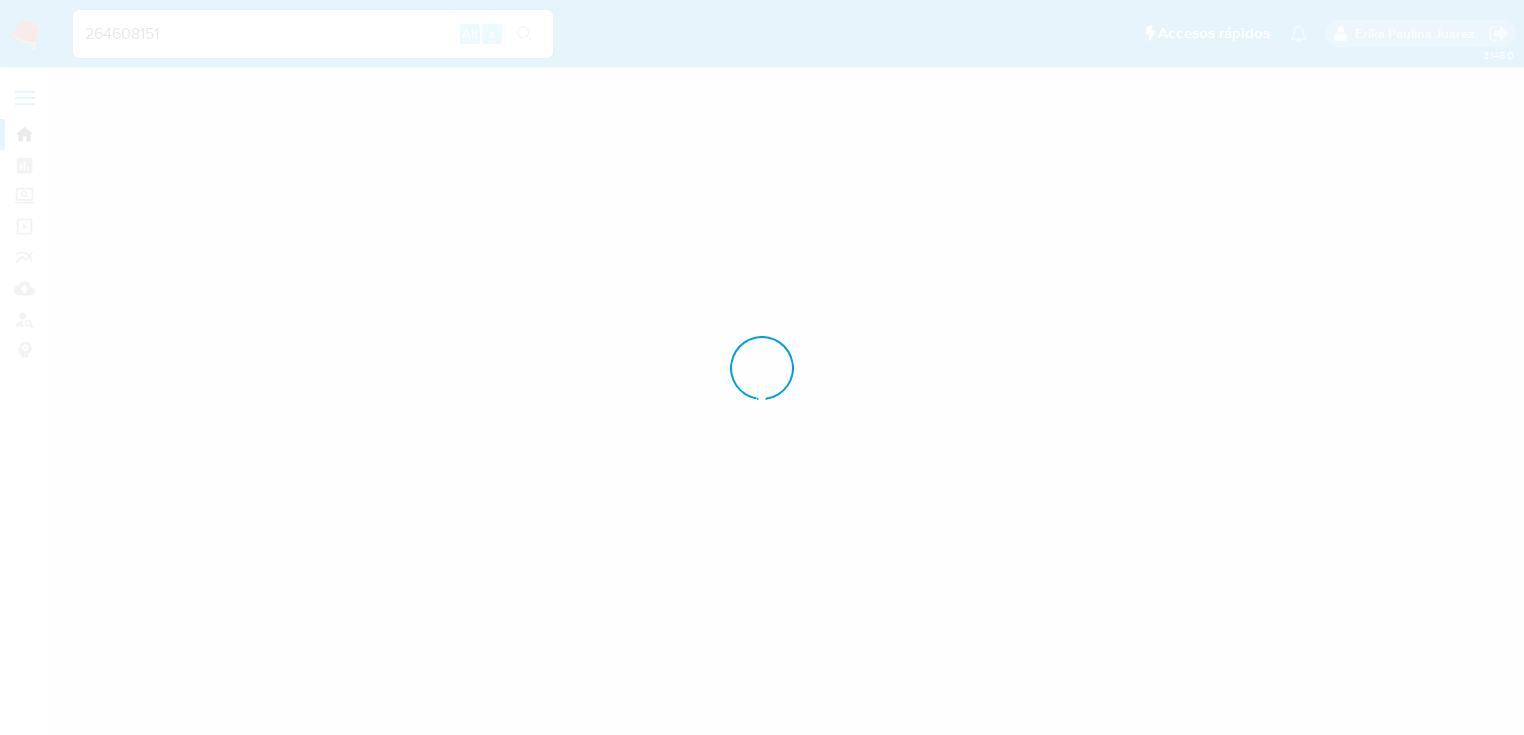 scroll, scrollTop: 0, scrollLeft: 0, axis: both 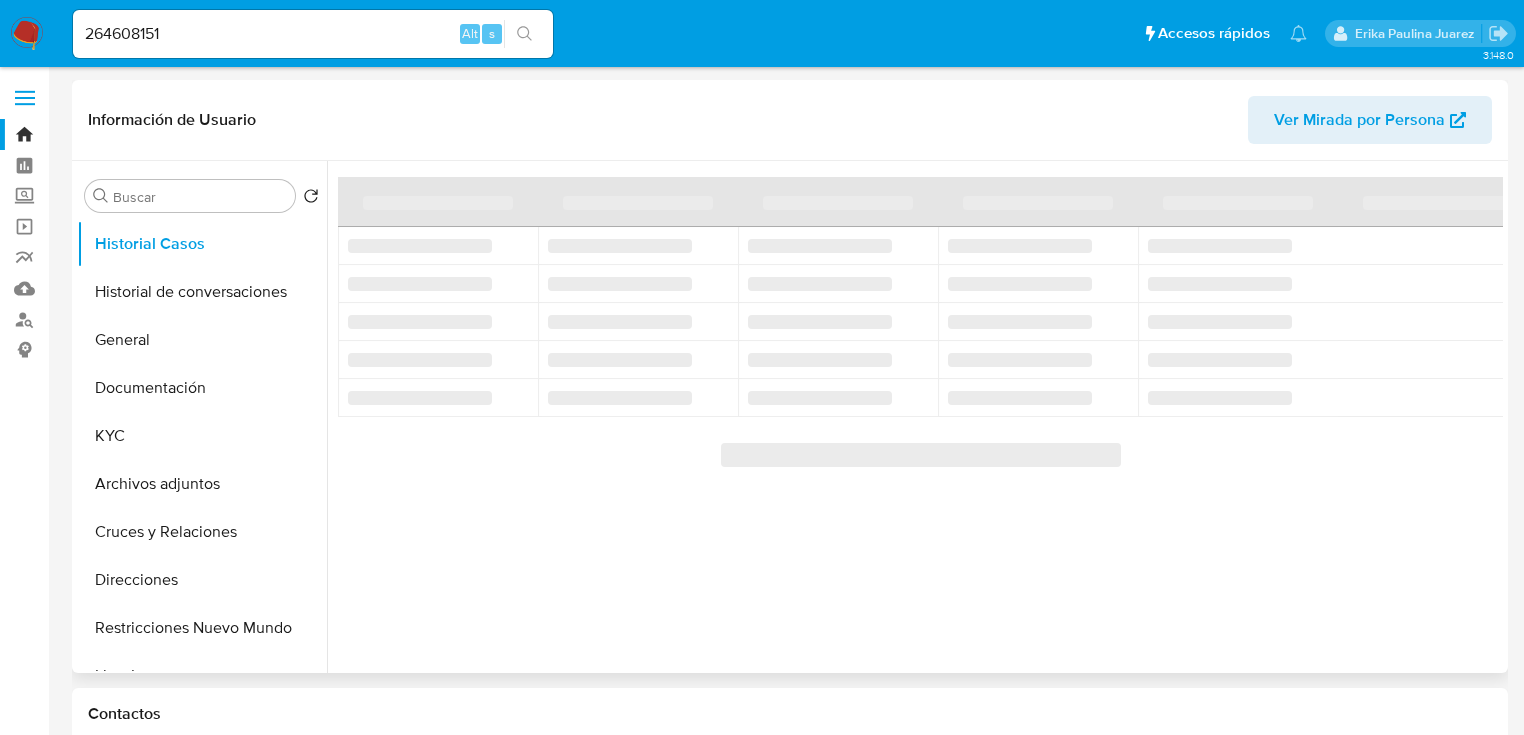 select on "10" 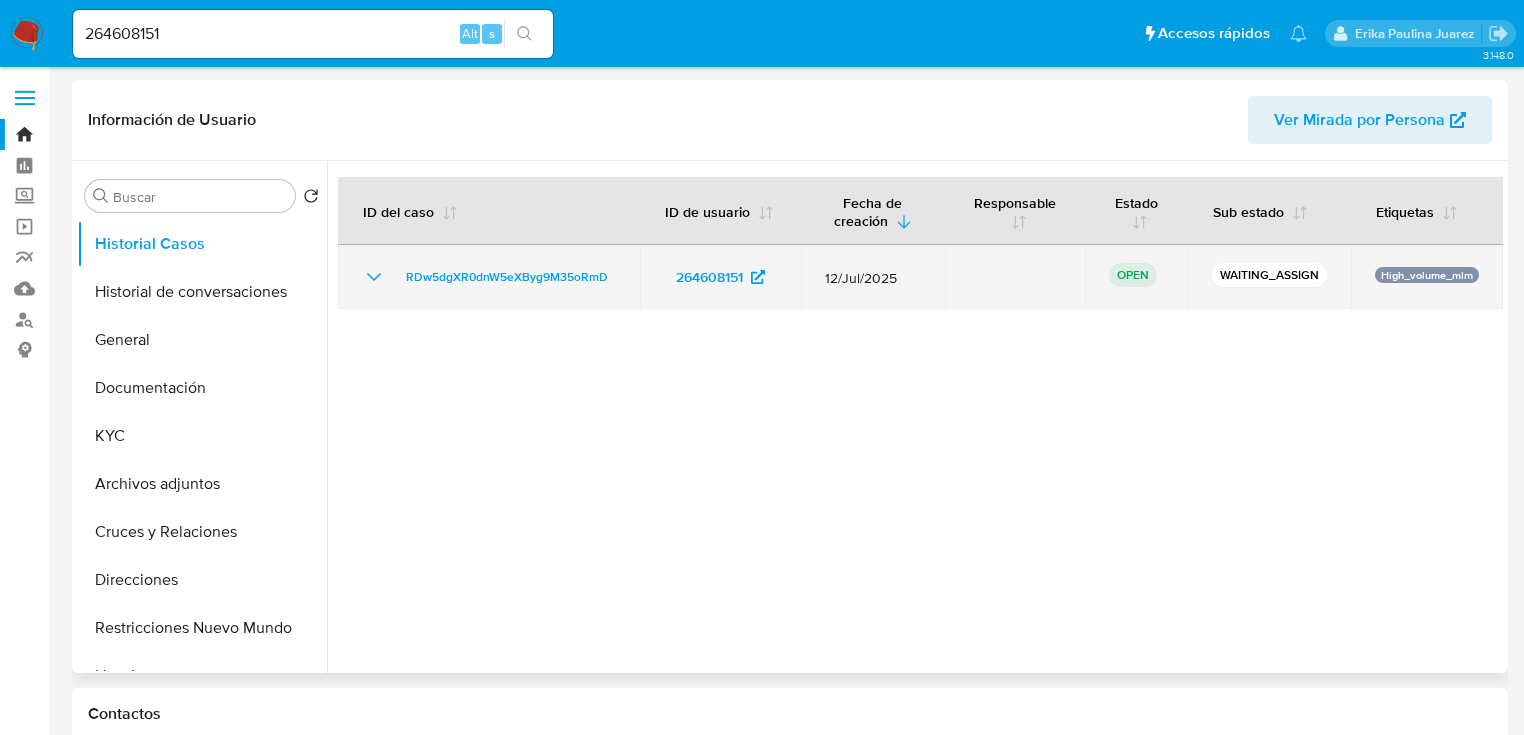 drag, startPoint x: 600, startPoint y: 272, endPoint x: 388, endPoint y: 269, distance: 212.02122 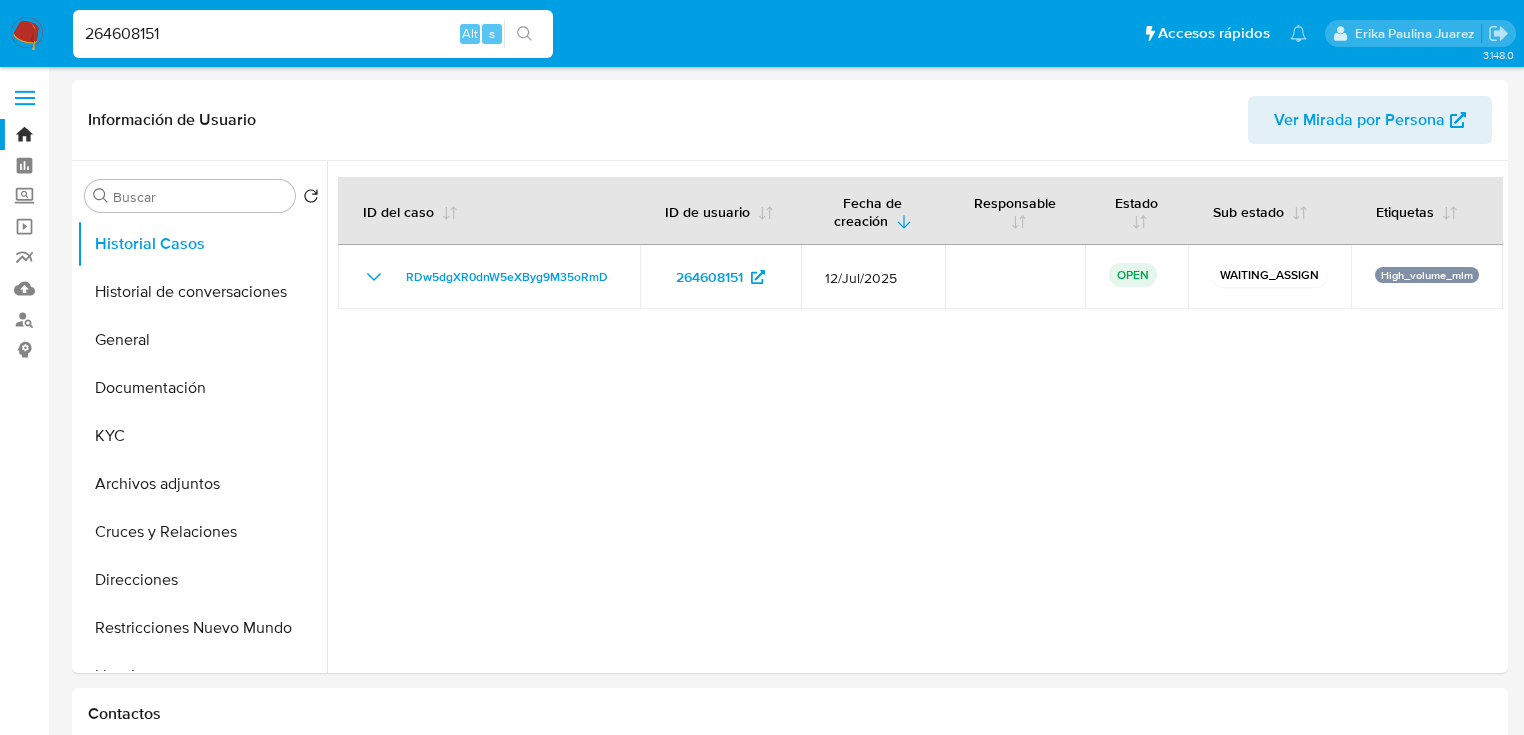 drag, startPoint x: 185, startPoint y: 28, endPoint x: -101, endPoint y: 5, distance: 286.92334 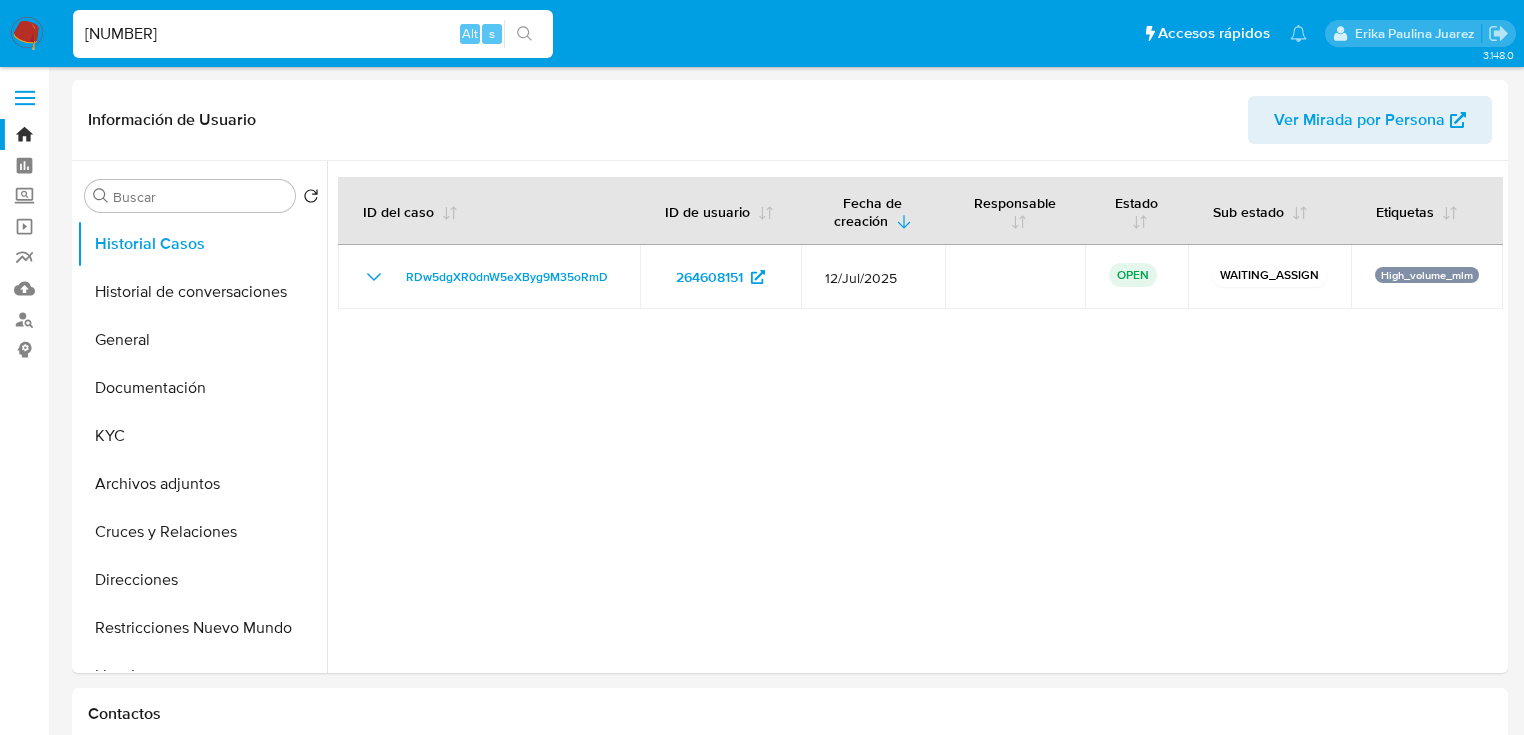 type on "1824160523" 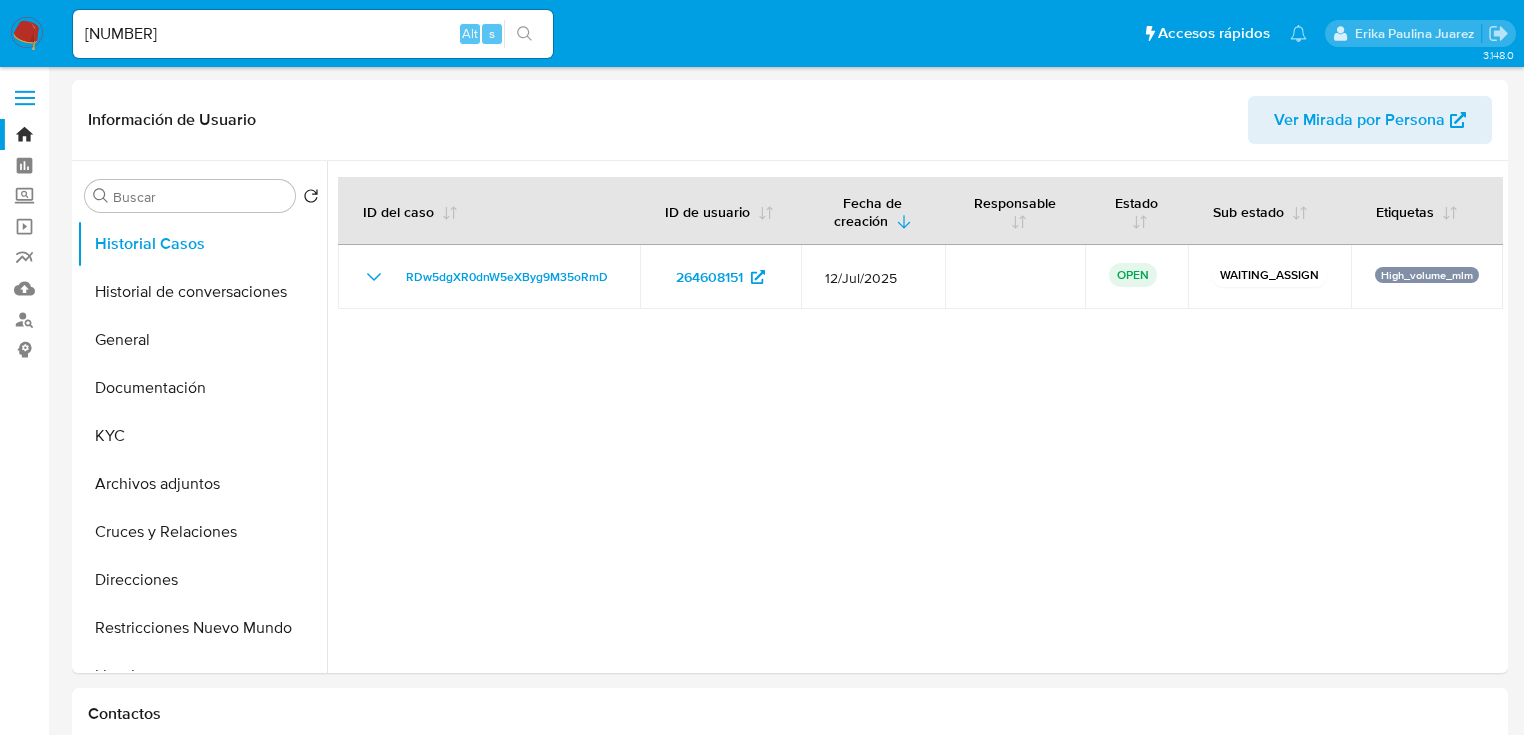 click at bounding box center [524, 34] 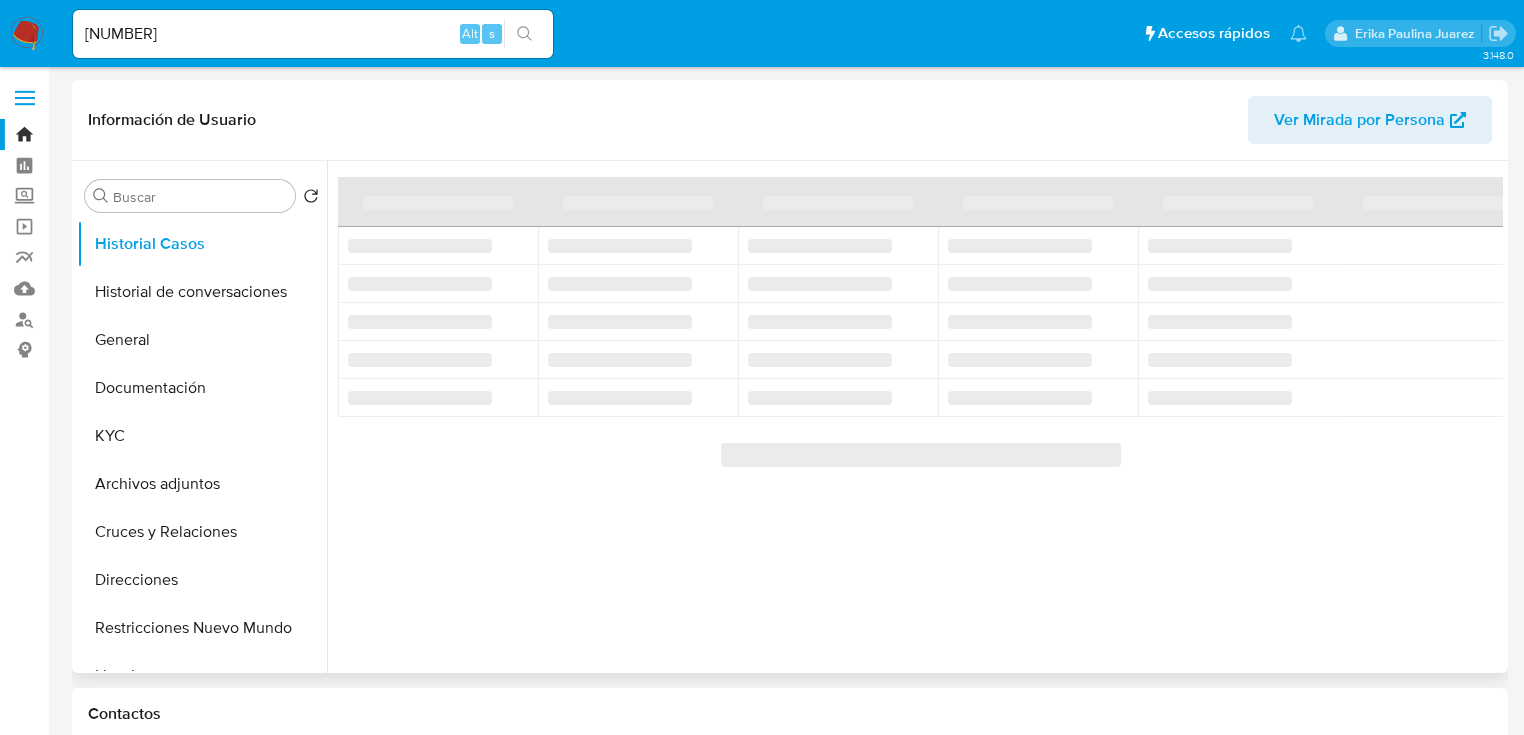 select on "10" 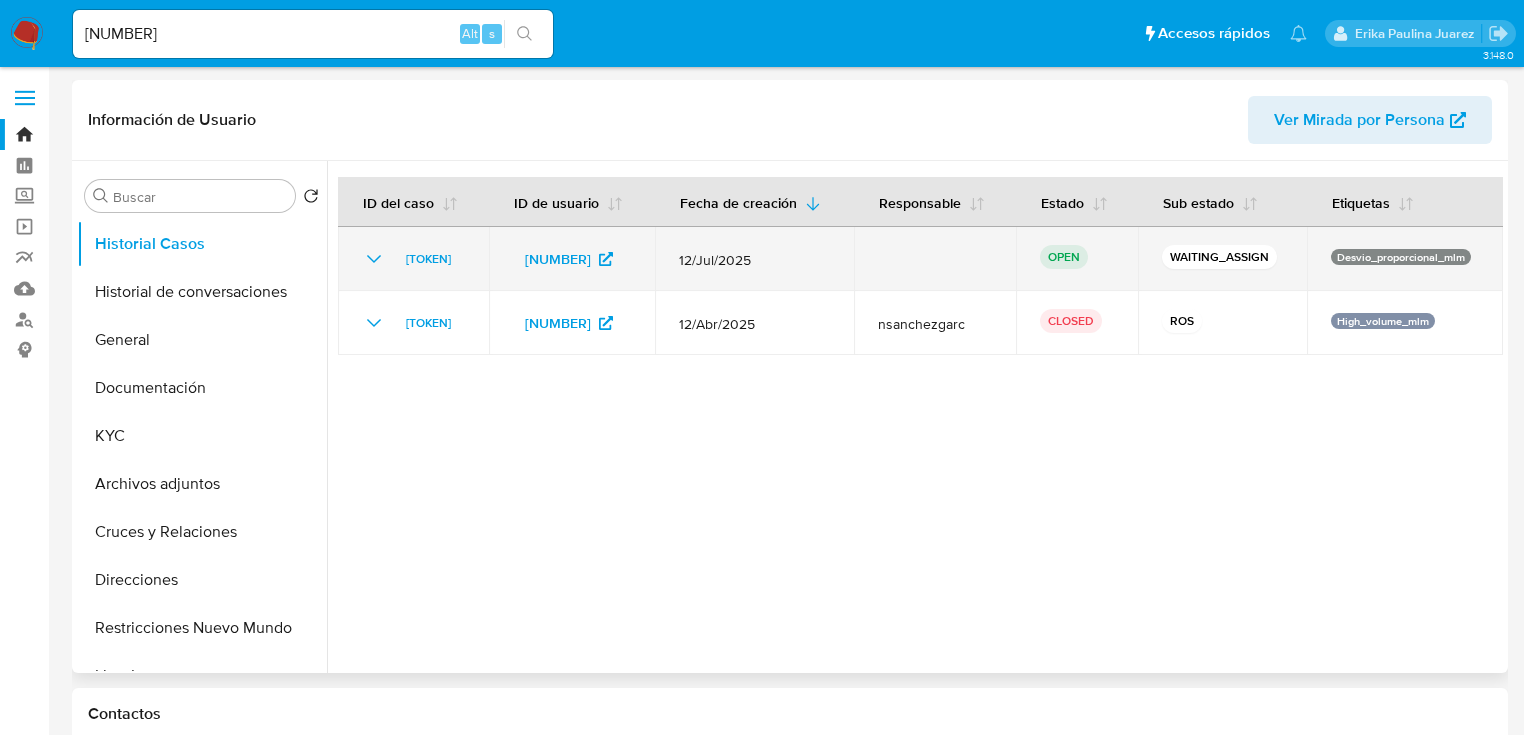 drag, startPoint x: 616, startPoint y: 285, endPoint x: 382, endPoint y: 284, distance: 234.00214 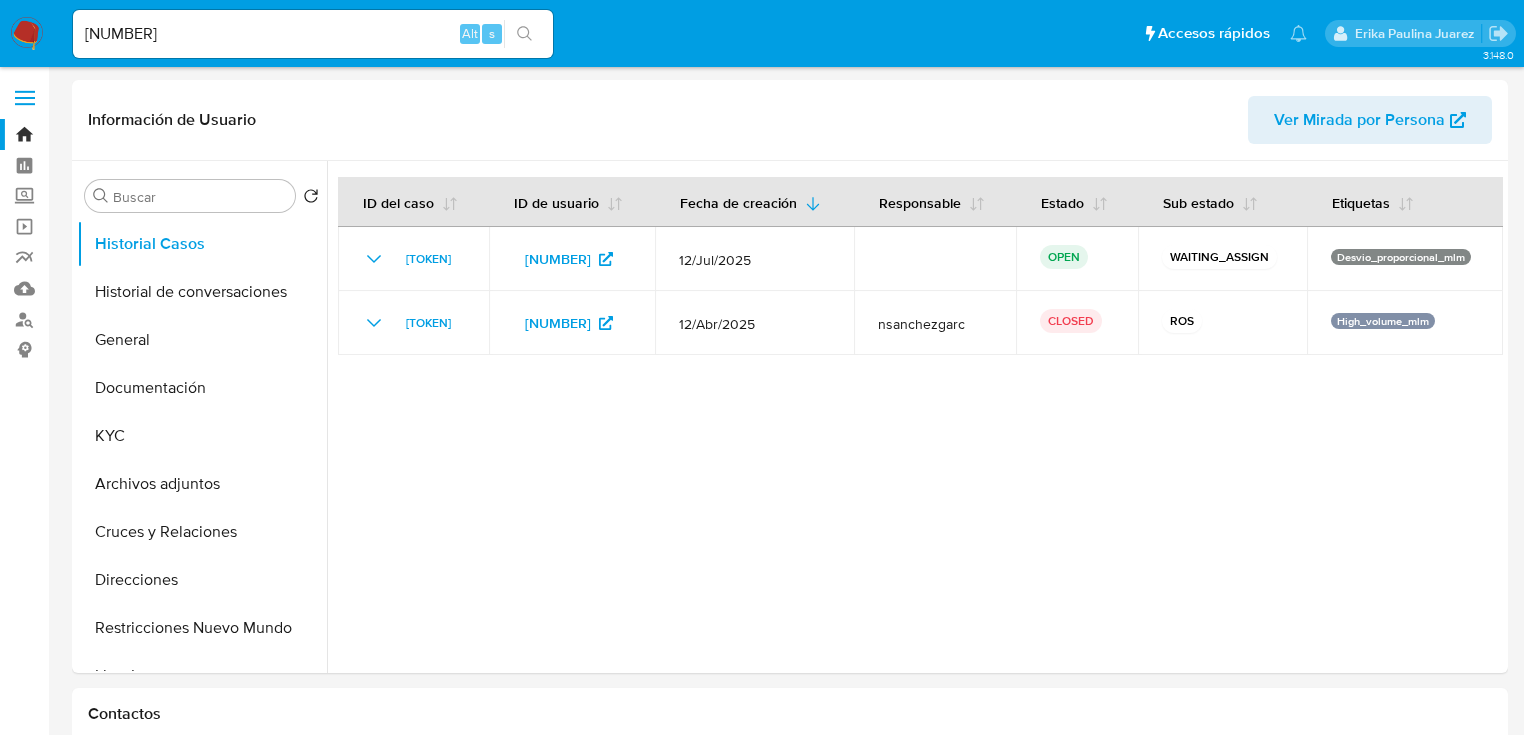 drag, startPoint x: 236, startPoint y: 33, endPoint x: -43, endPoint y: 36, distance: 279.01614 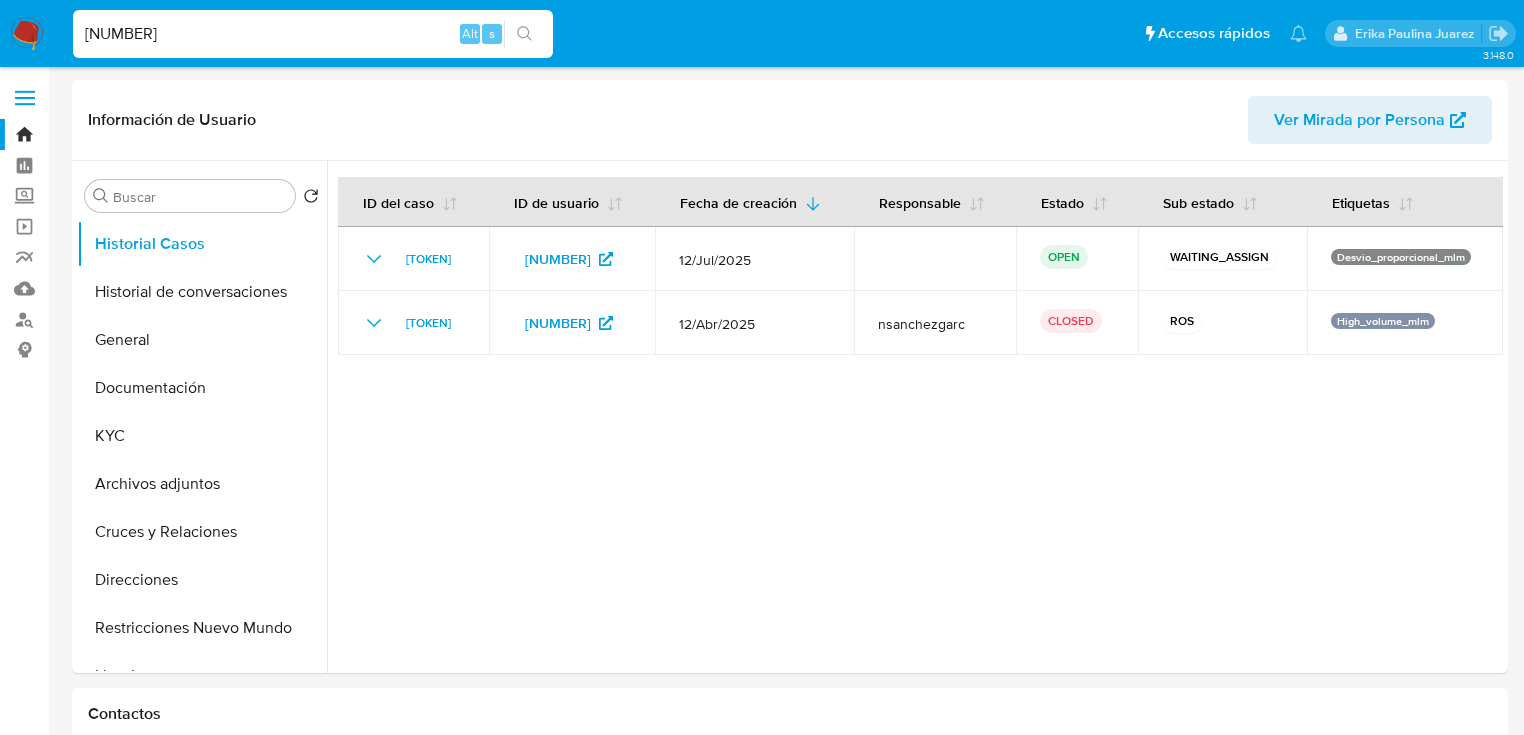 paste on "2085069572" 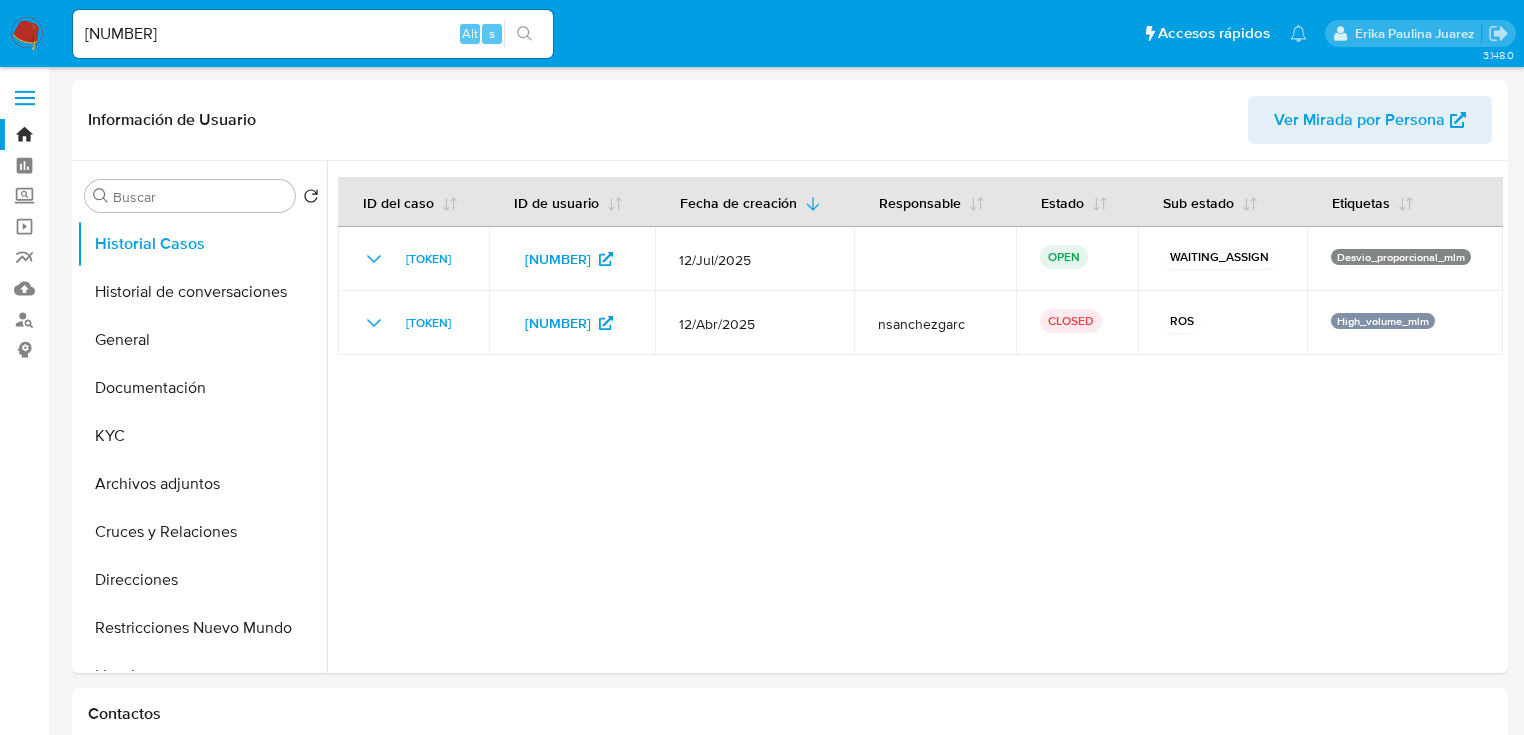 click 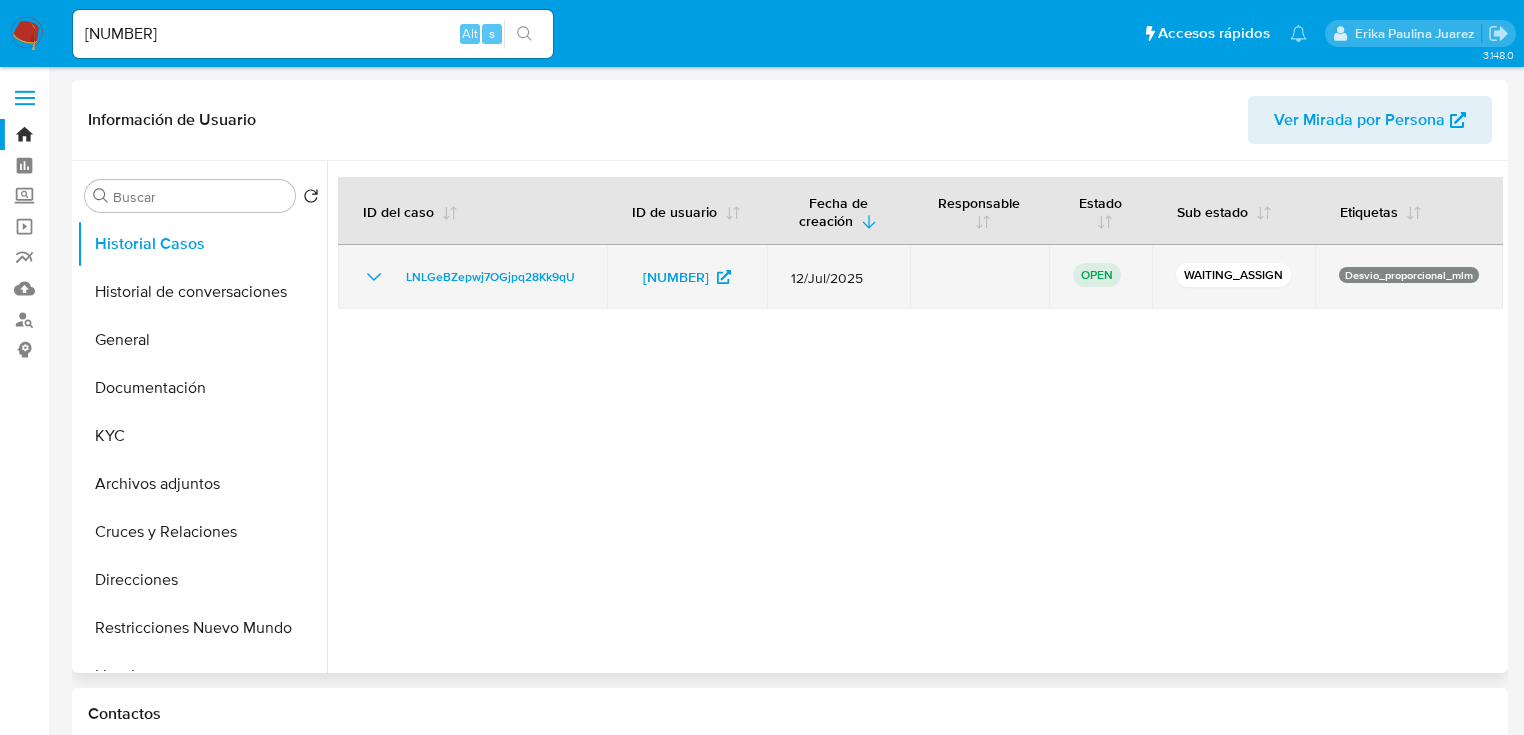 select on "10" 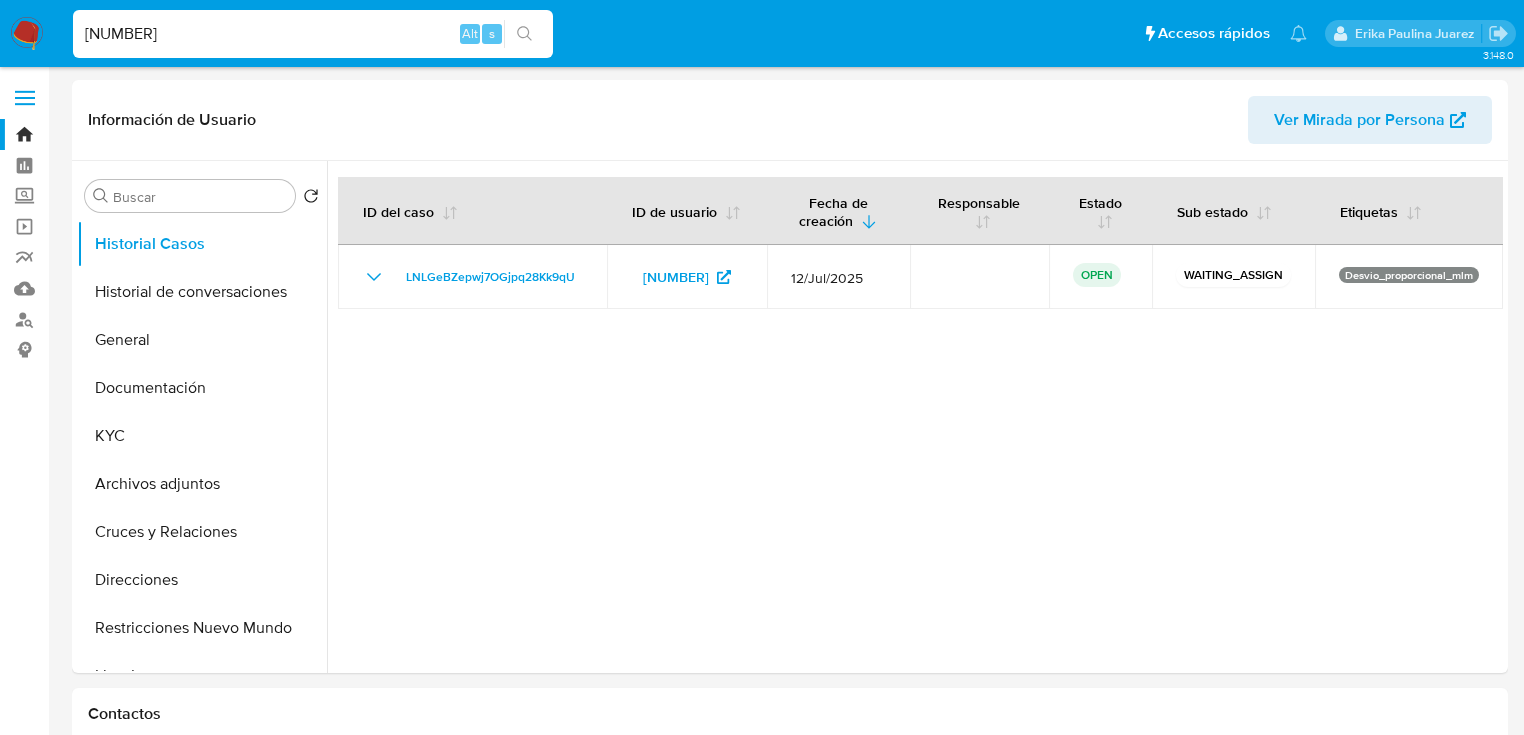 drag, startPoint x: -3, startPoint y: 20, endPoint x: -113, endPoint y: 20, distance: 110 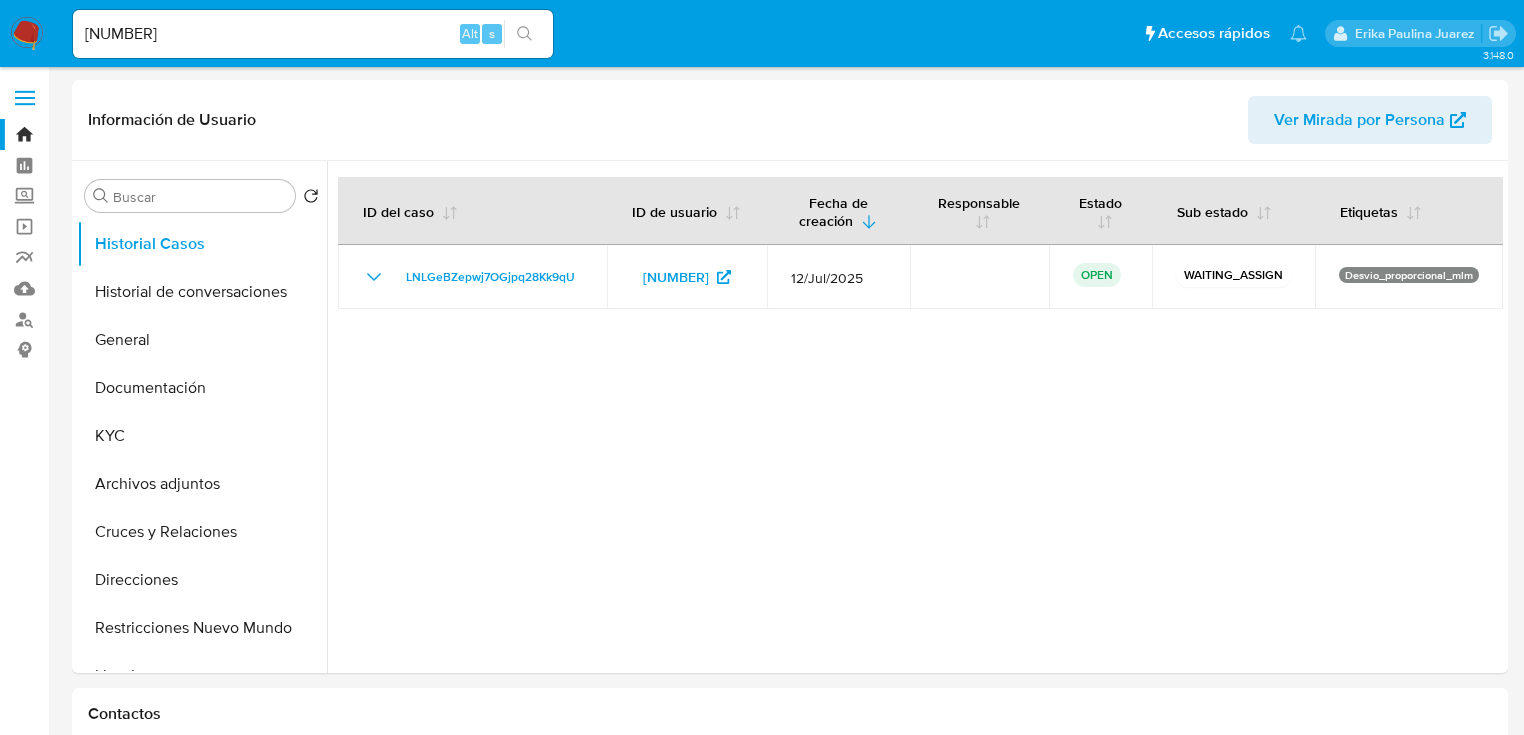 click at bounding box center (524, 34) 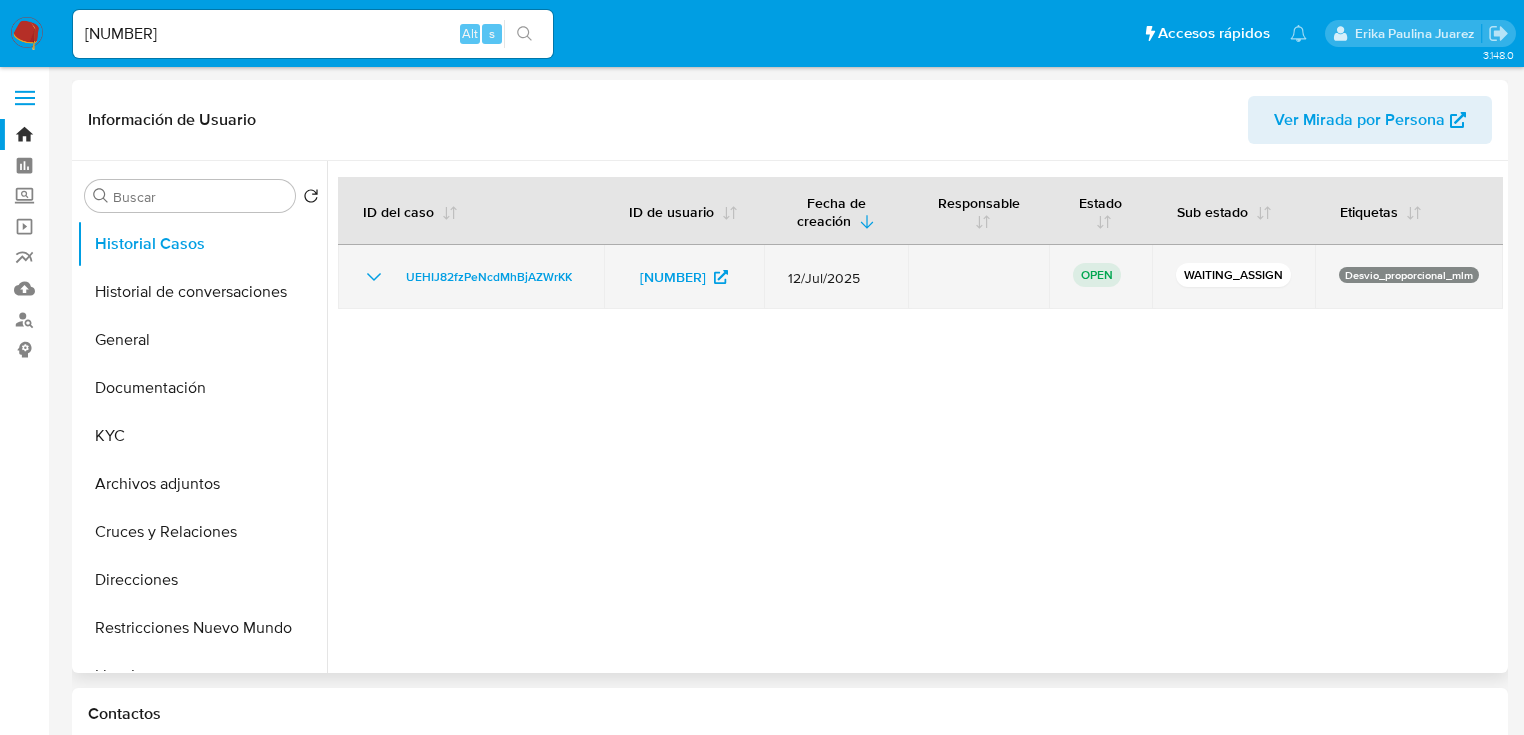 select on "10" 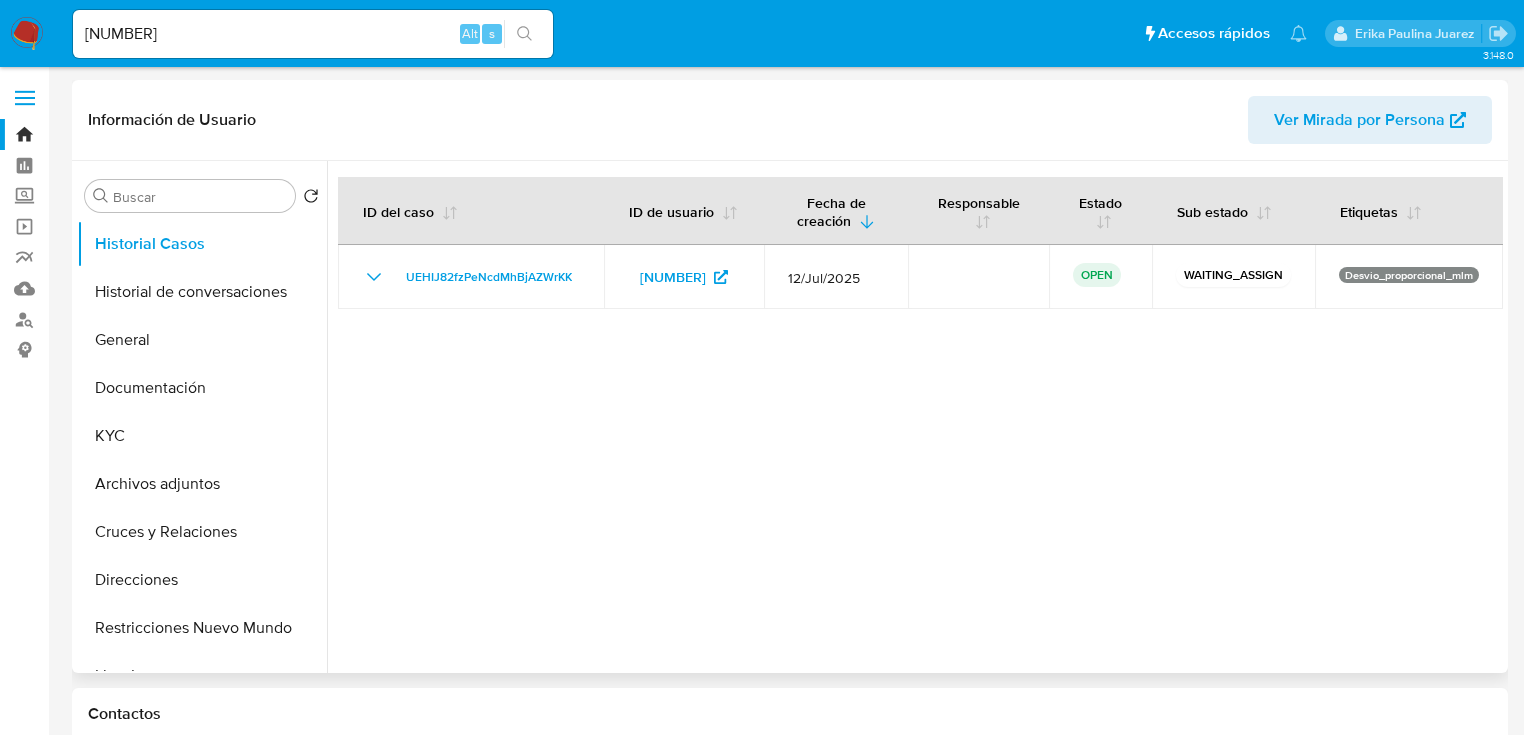 drag, startPoint x: 457, startPoint y: 437, endPoint x: 500, endPoint y: 416, distance: 47.853943 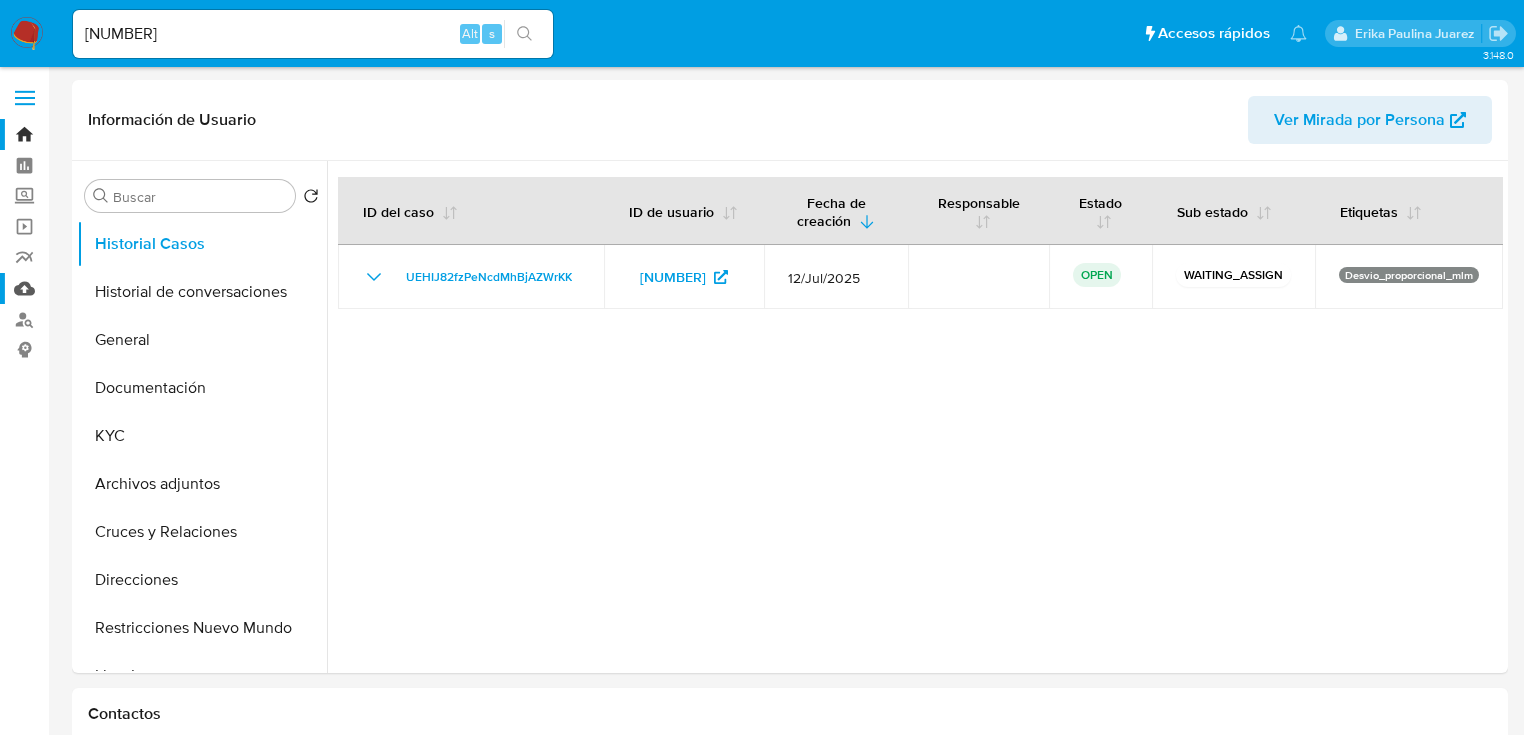drag, startPoint x: 588, startPoint y: 276, endPoint x: 48, endPoint y: 285, distance: 540.075 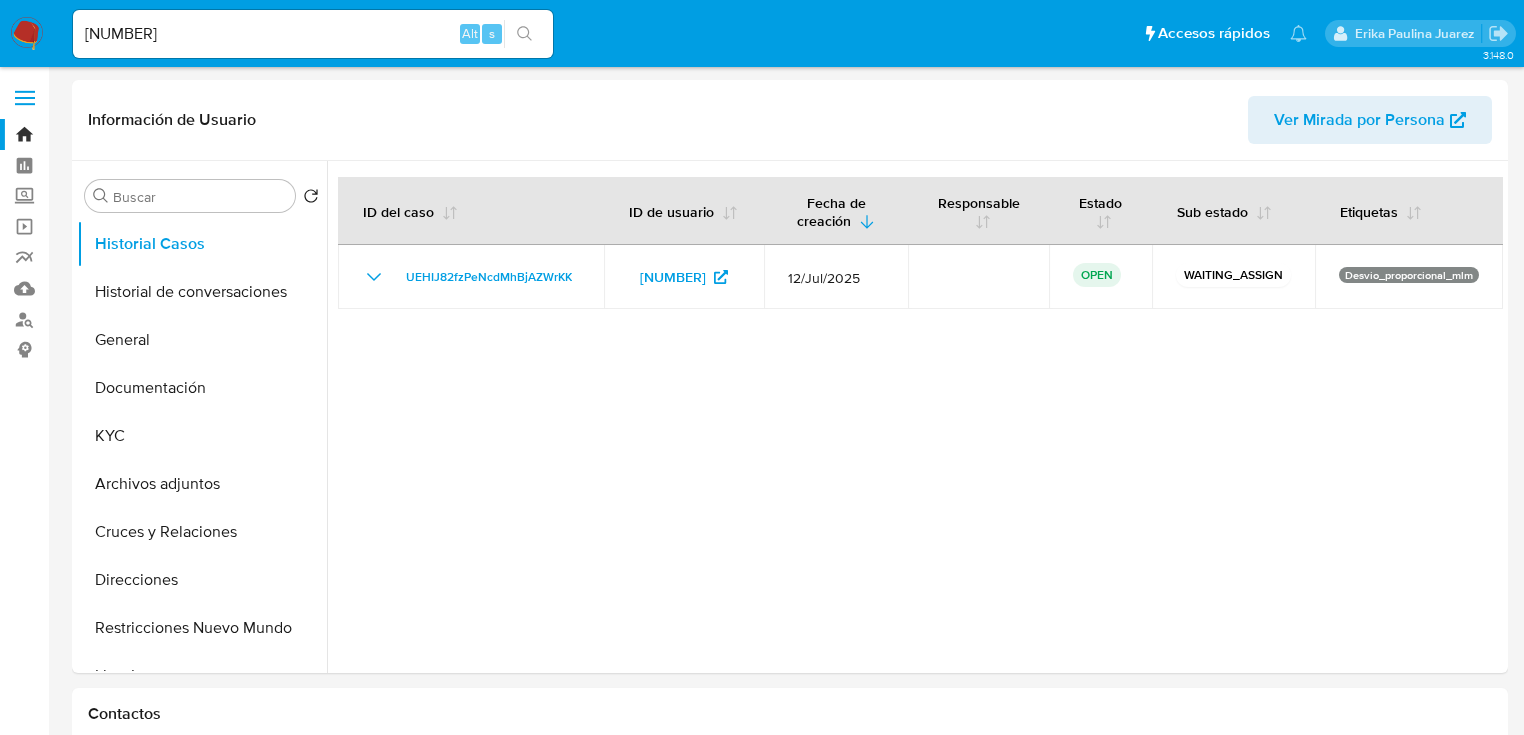 drag, startPoint x: 180, startPoint y: 25, endPoint x: -84, endPoint y: 6, distance: 264.68283 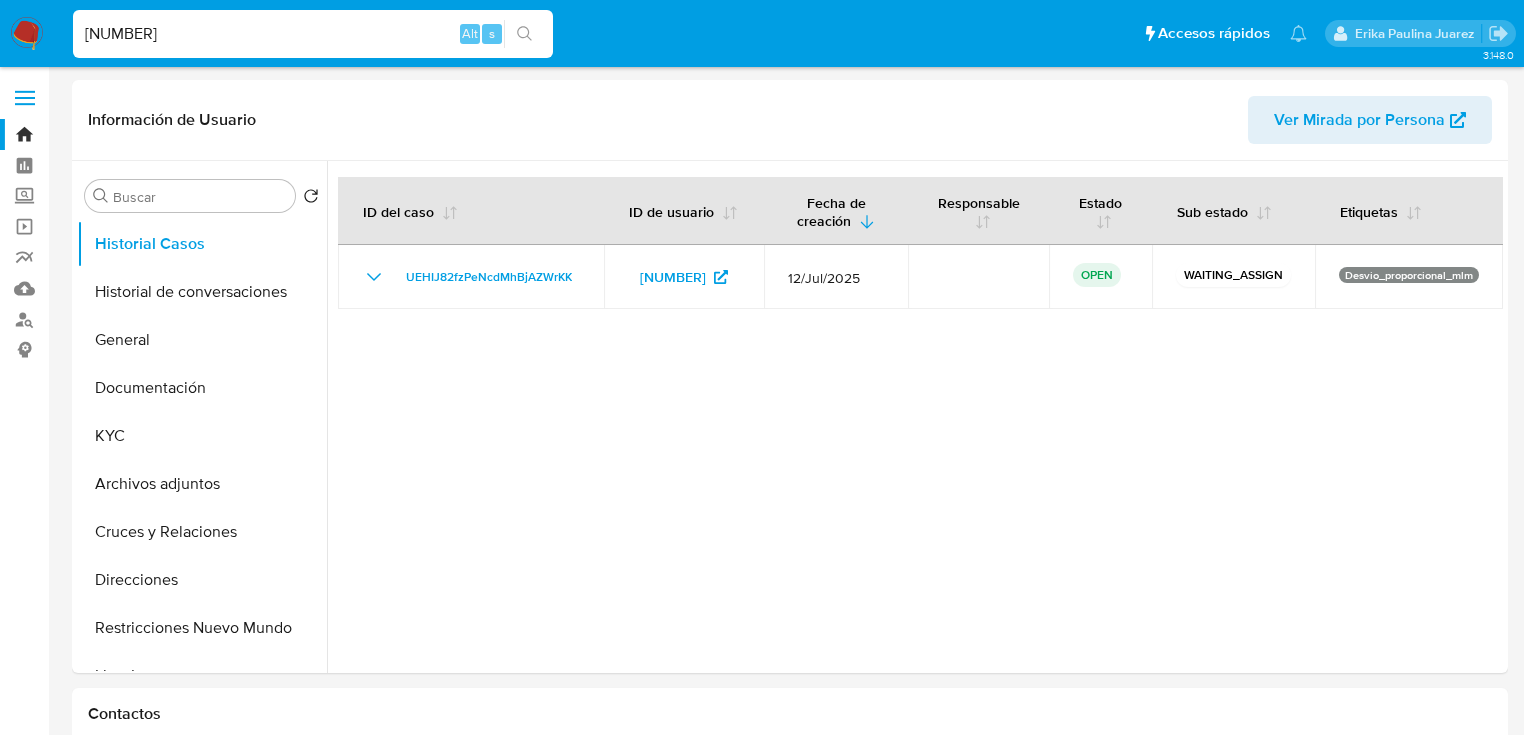 paste on "329061682" 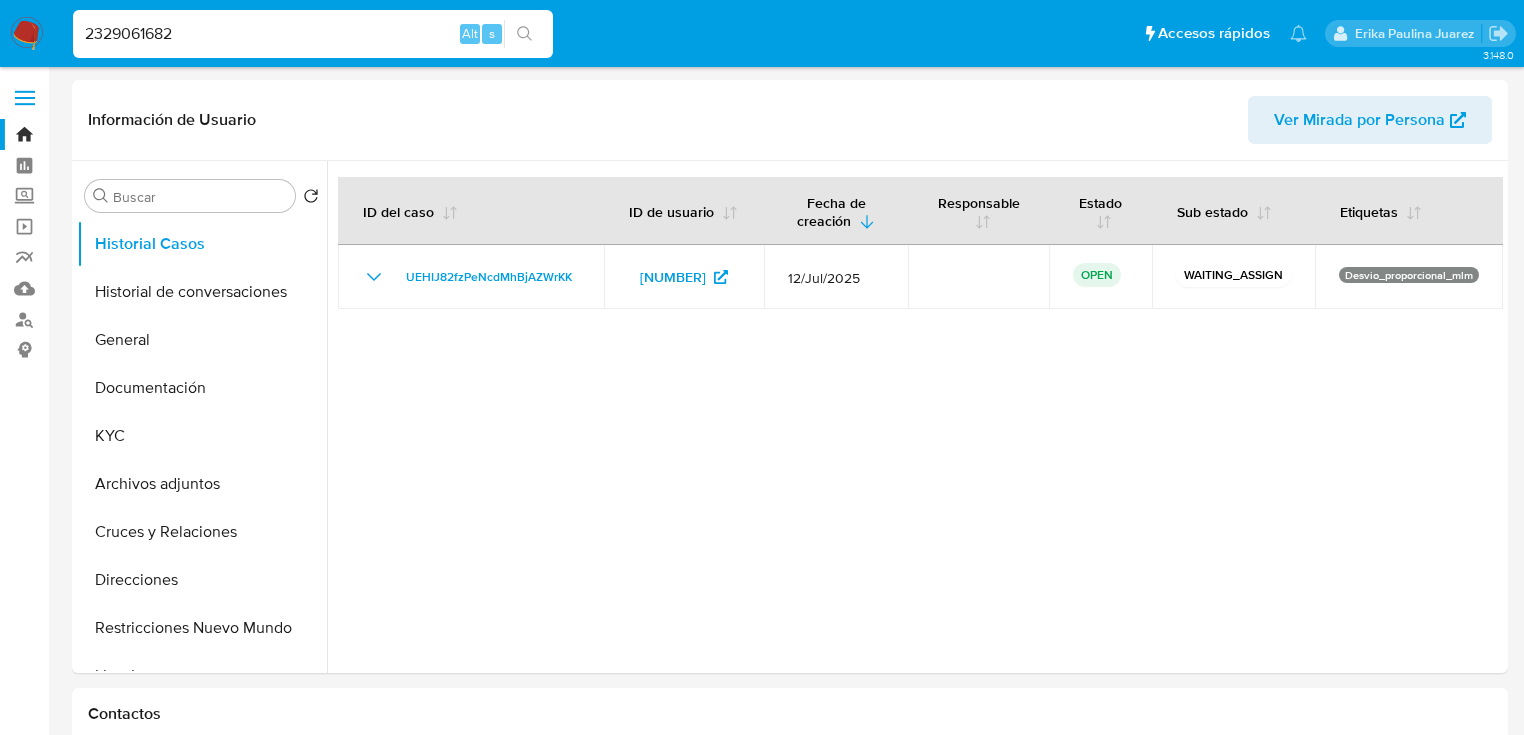 type on "2329061682" 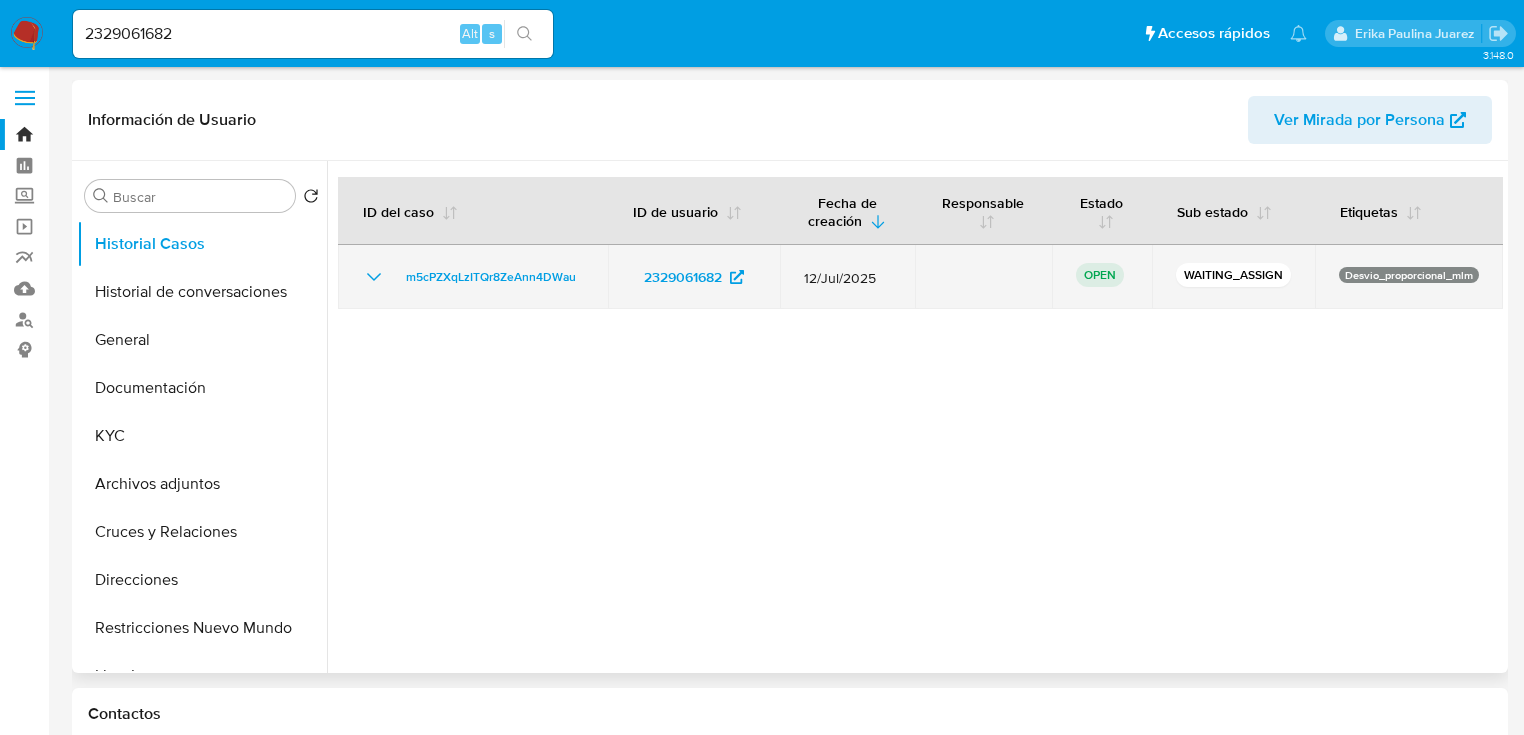 select on "10" 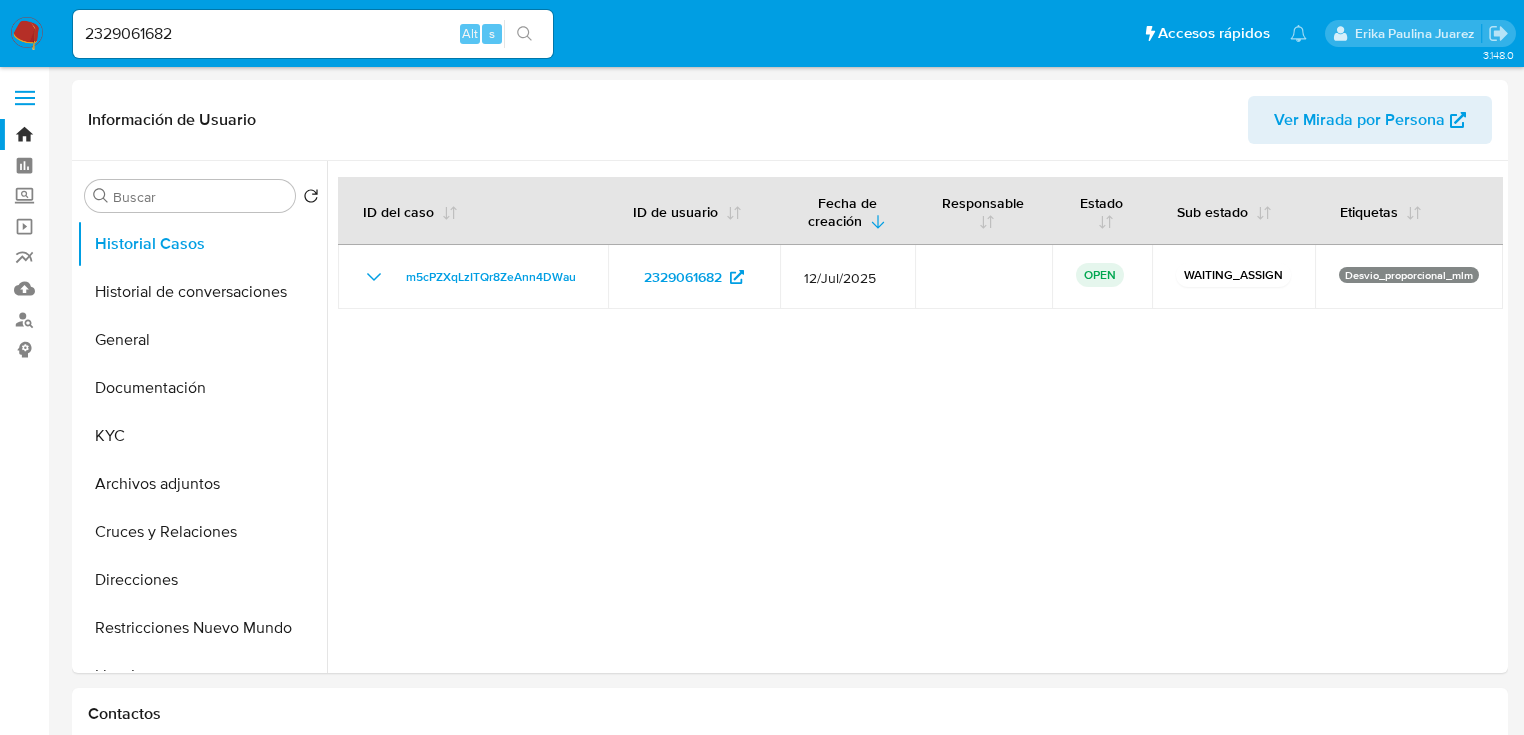 click at bounding box center (27, 34) 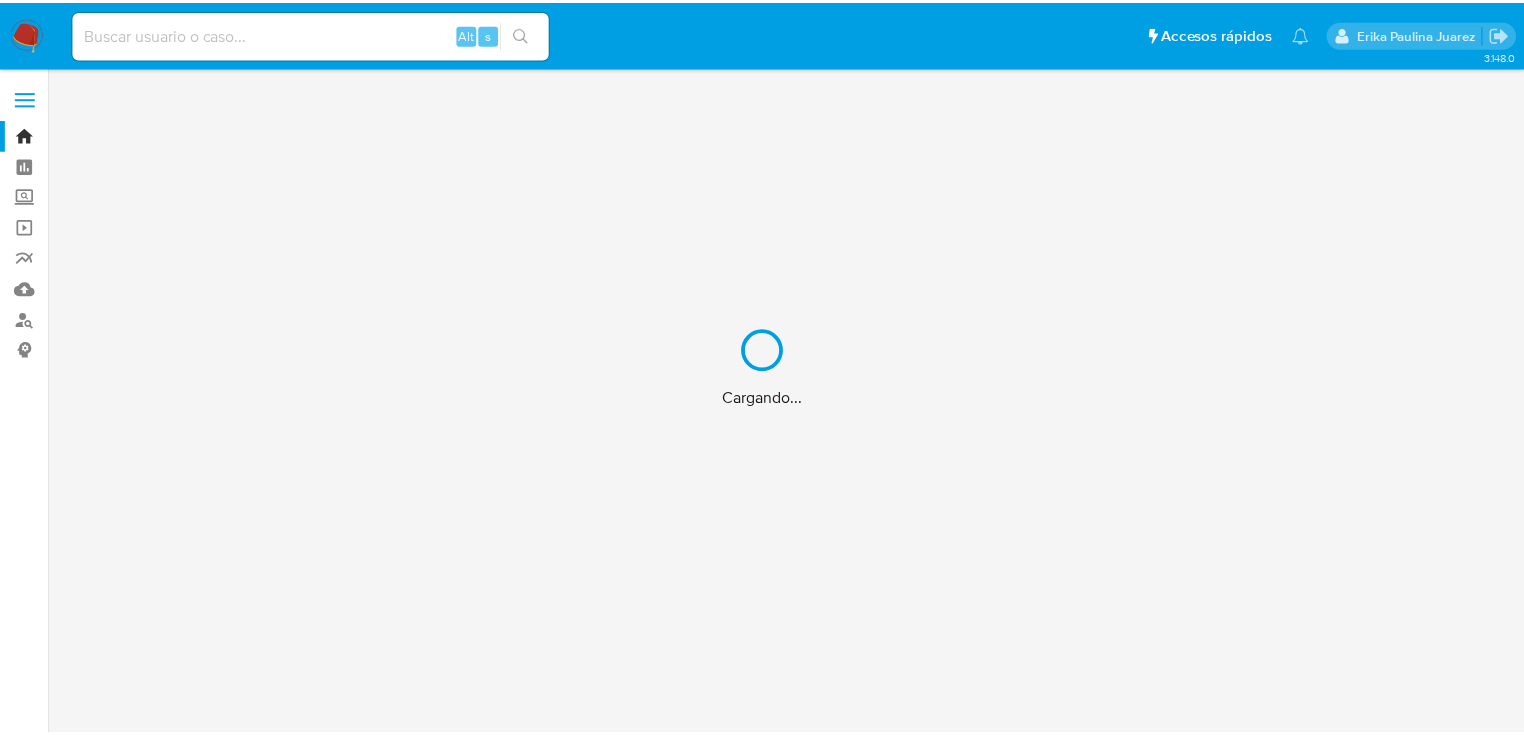 scroll, scrollTop: 0, scrollLeft: 0, axis: both 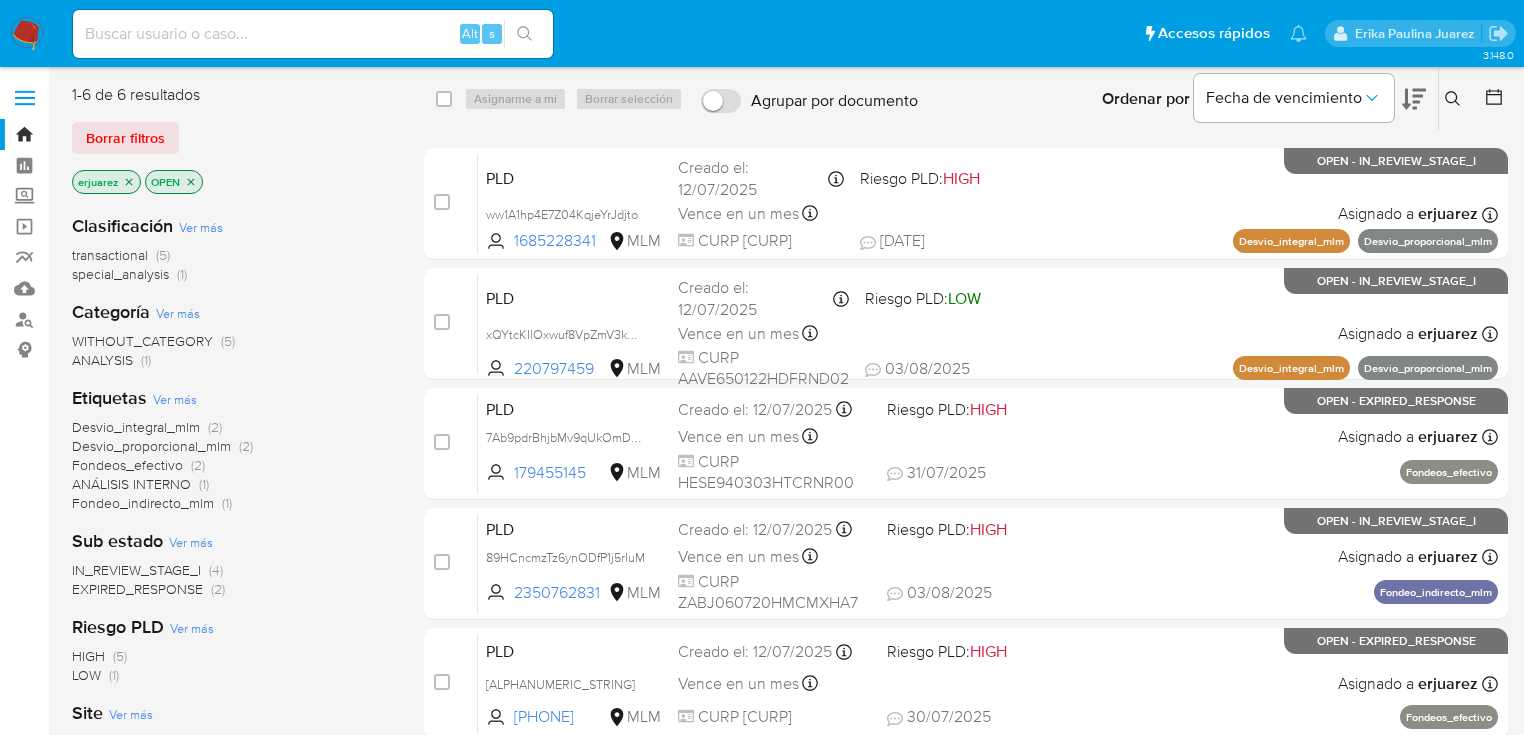 click 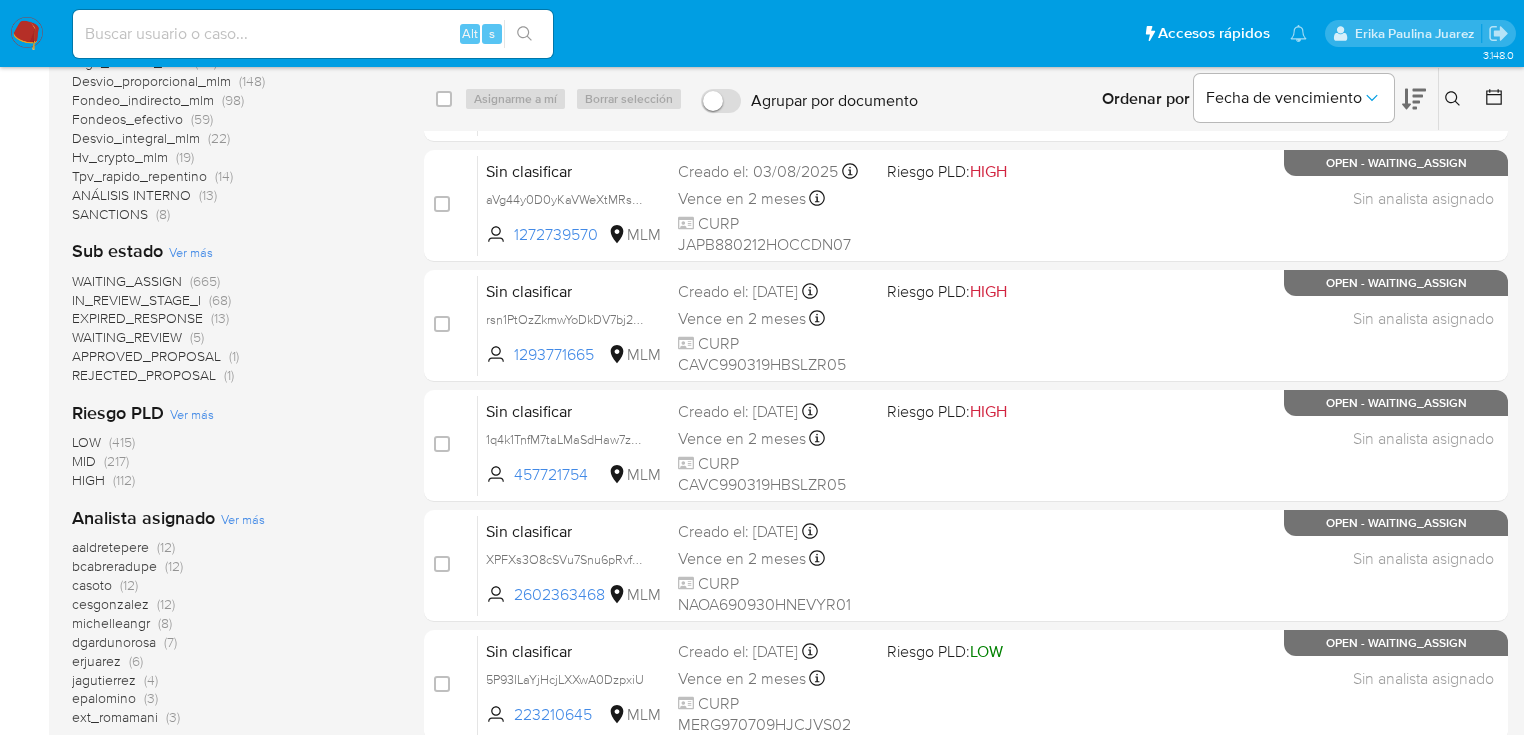 scroll, scrollTop: 480, scrollLeft: 0, axis: vertical 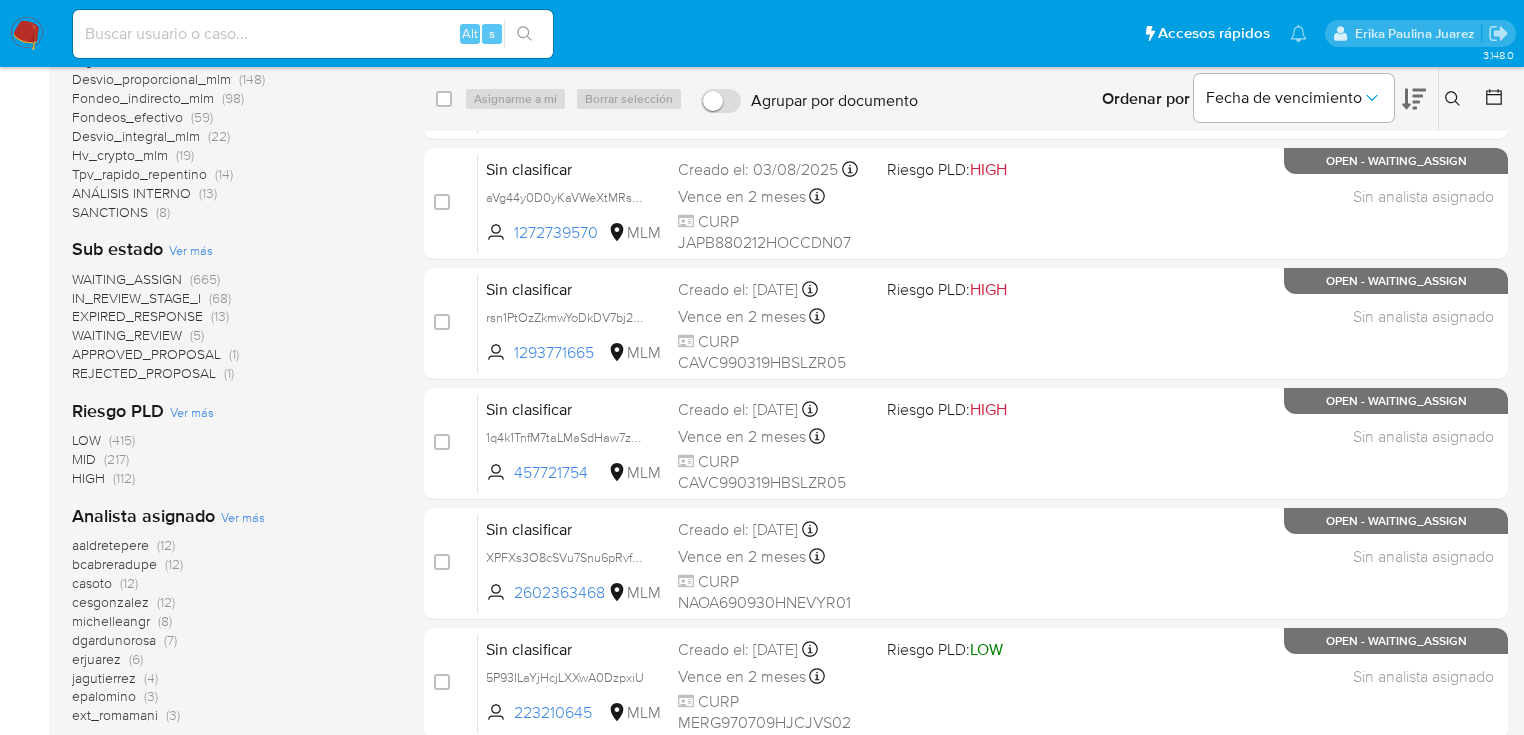 click on "WAITING_REVIEW" at bounding box center (127, 335) 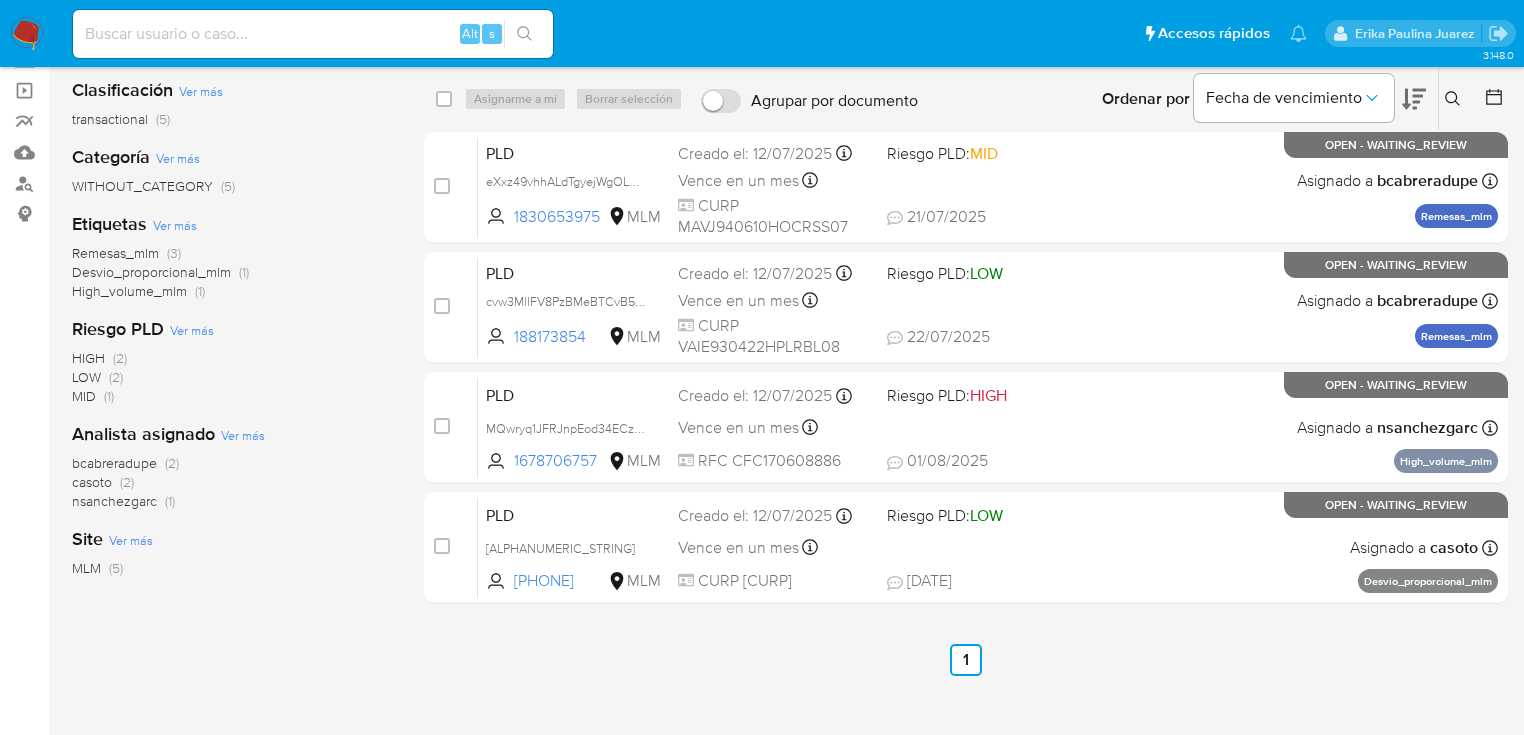scroll, scrollTop: 0, scrollLeft: 0, axis: both 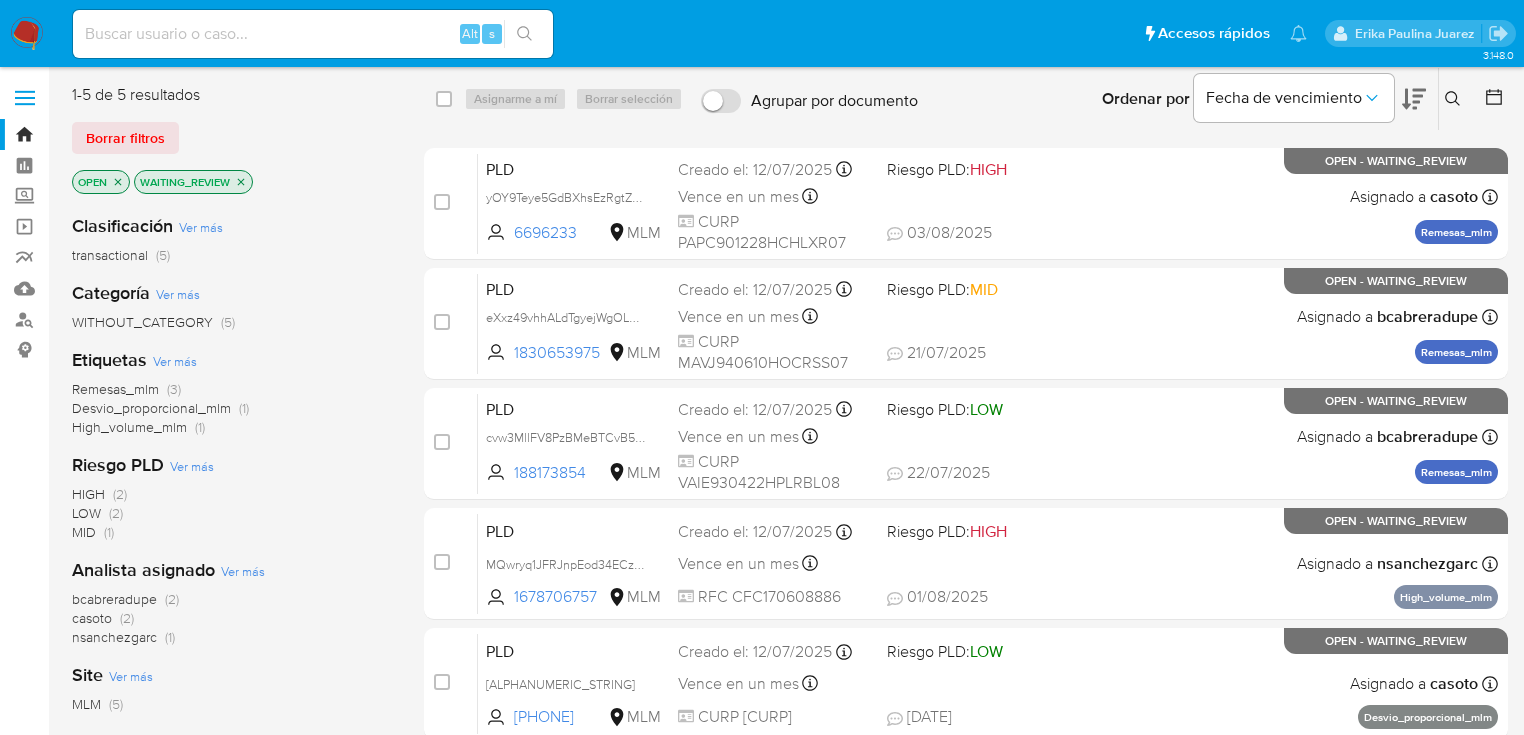 click 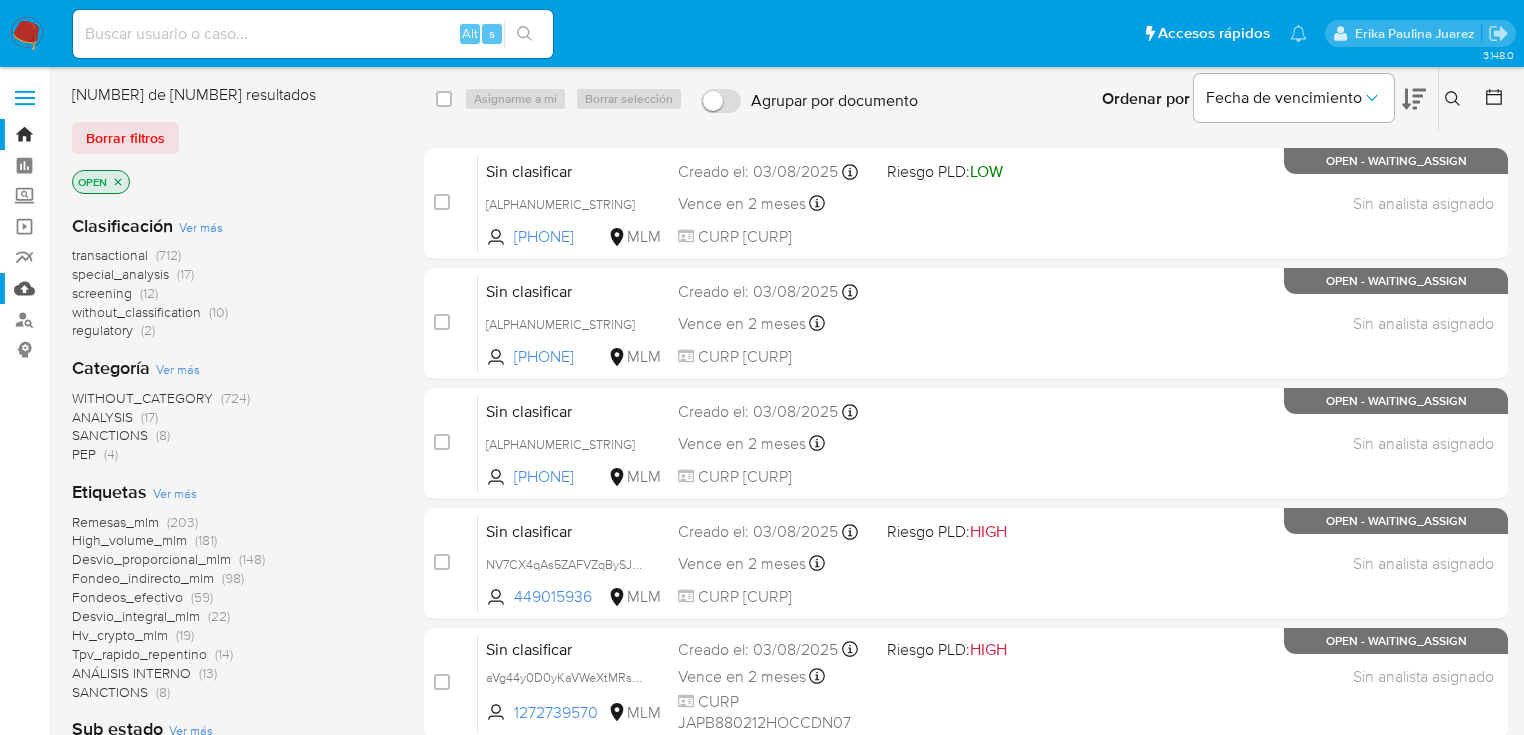 drag, startPoint x: 28, startPoint y: 201, endPoint x: 18, endPoint y: 287, distance: 86.579445 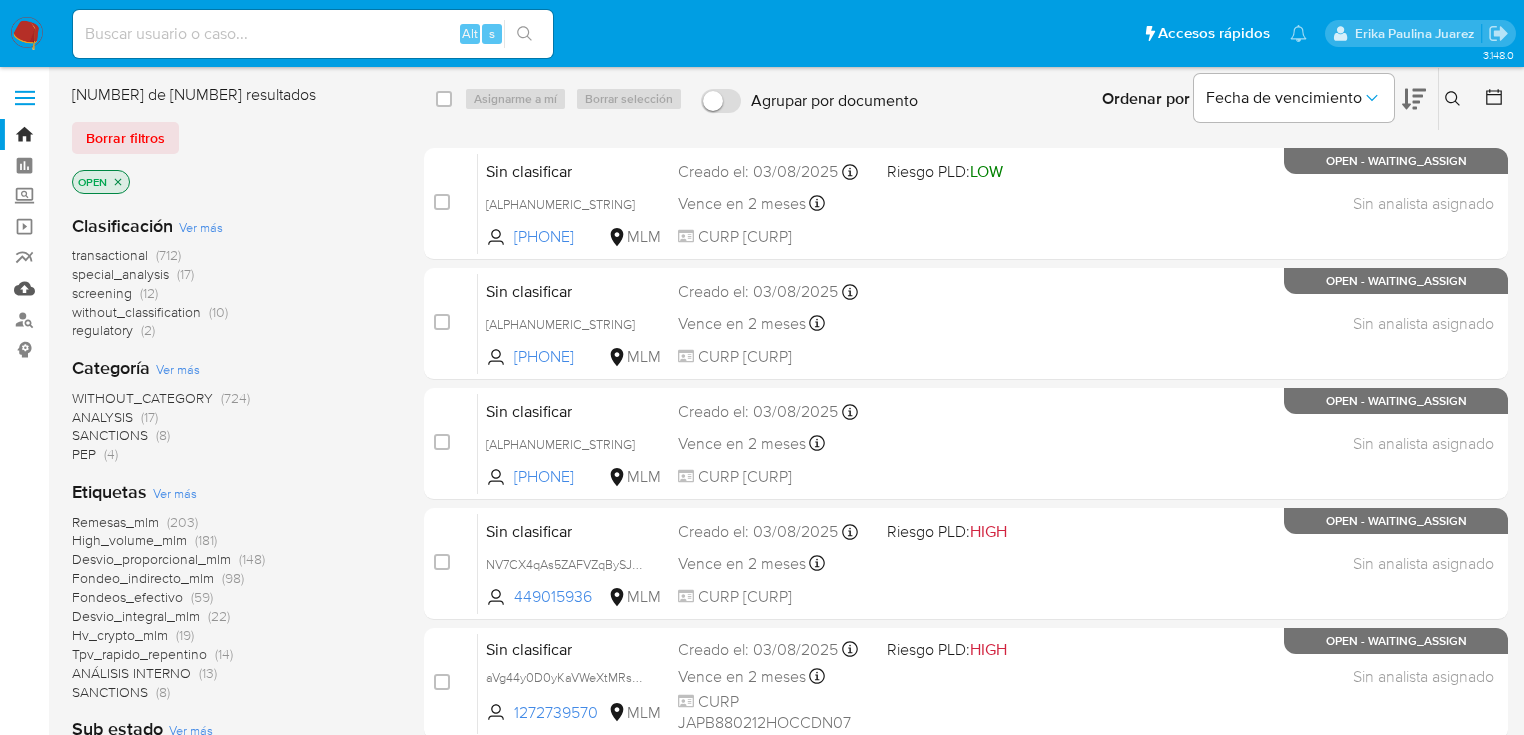 click on "Mulan" at bounding box center [119, 288] 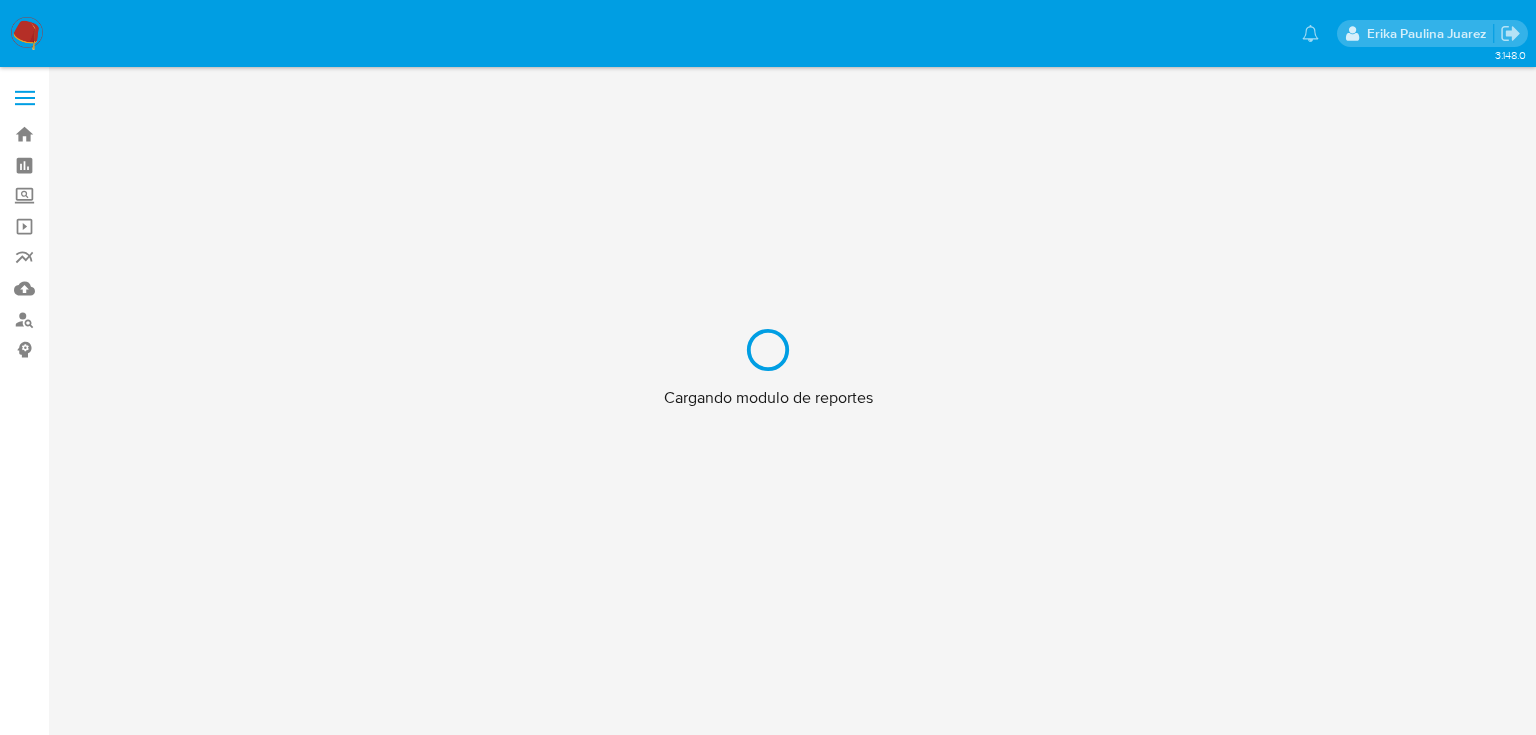 scroll, scrollTop: 0, scrollLeft: 0, axis: both 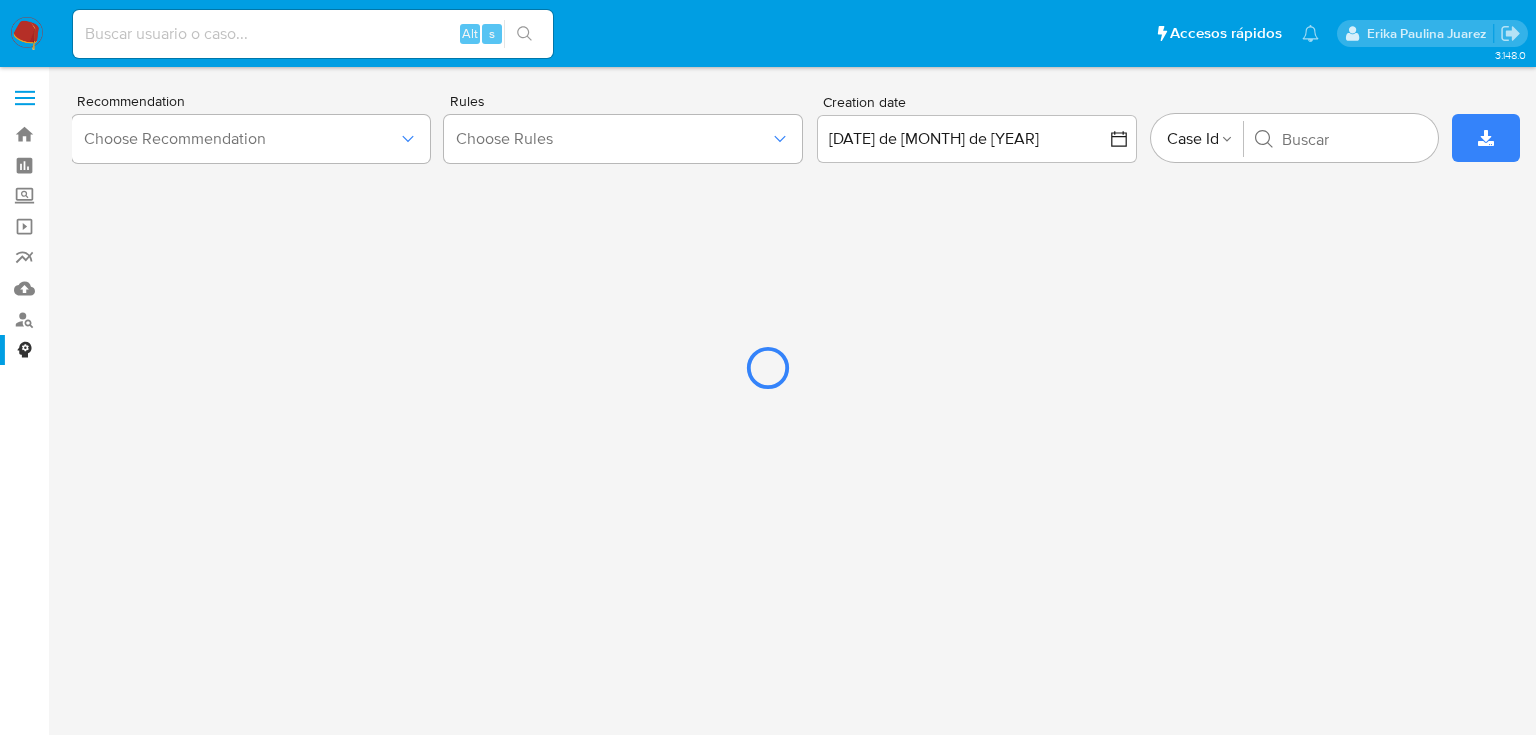 click at bounding box center [768, 367] 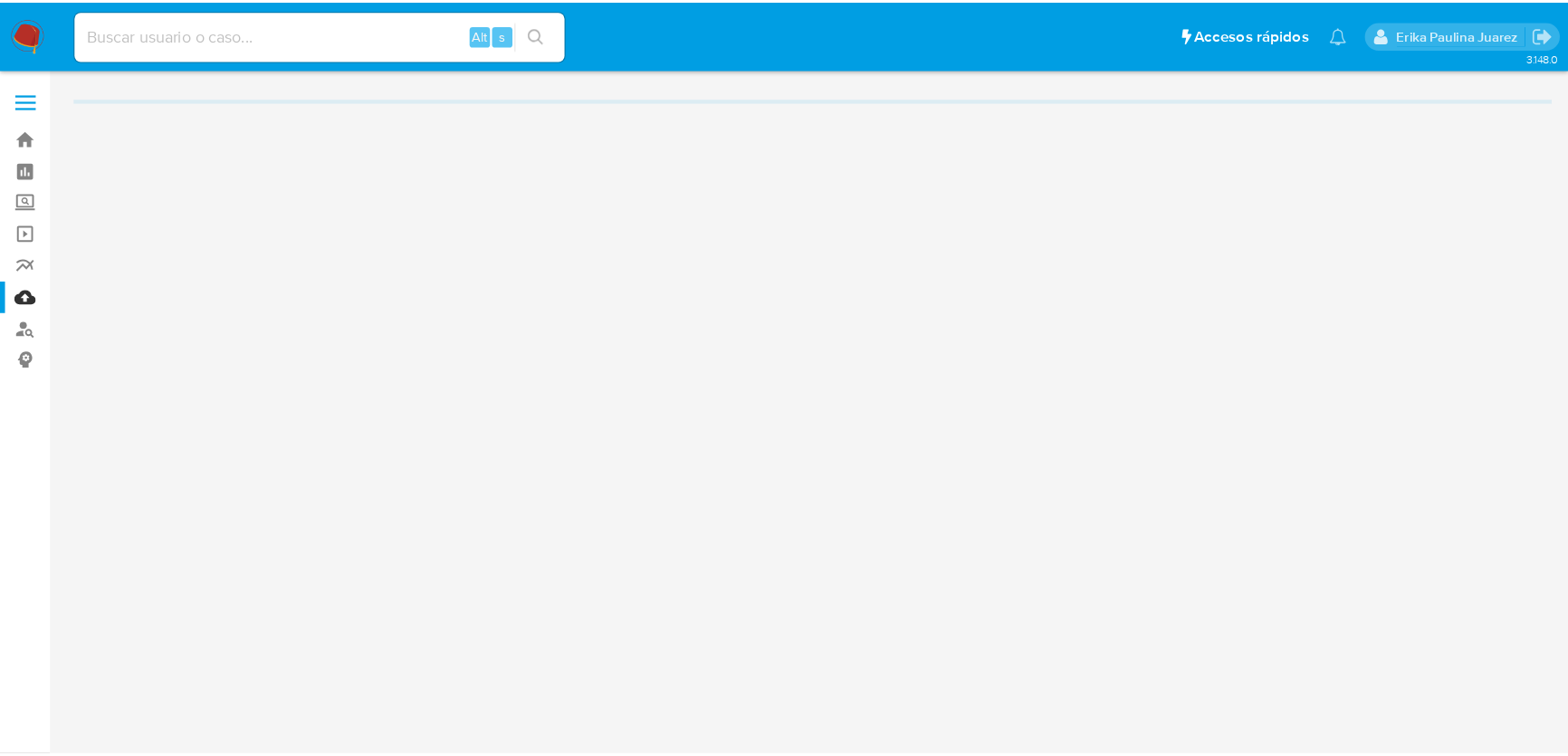 scroll, scrollTop: 0, scrollLeft: 0, axis: both 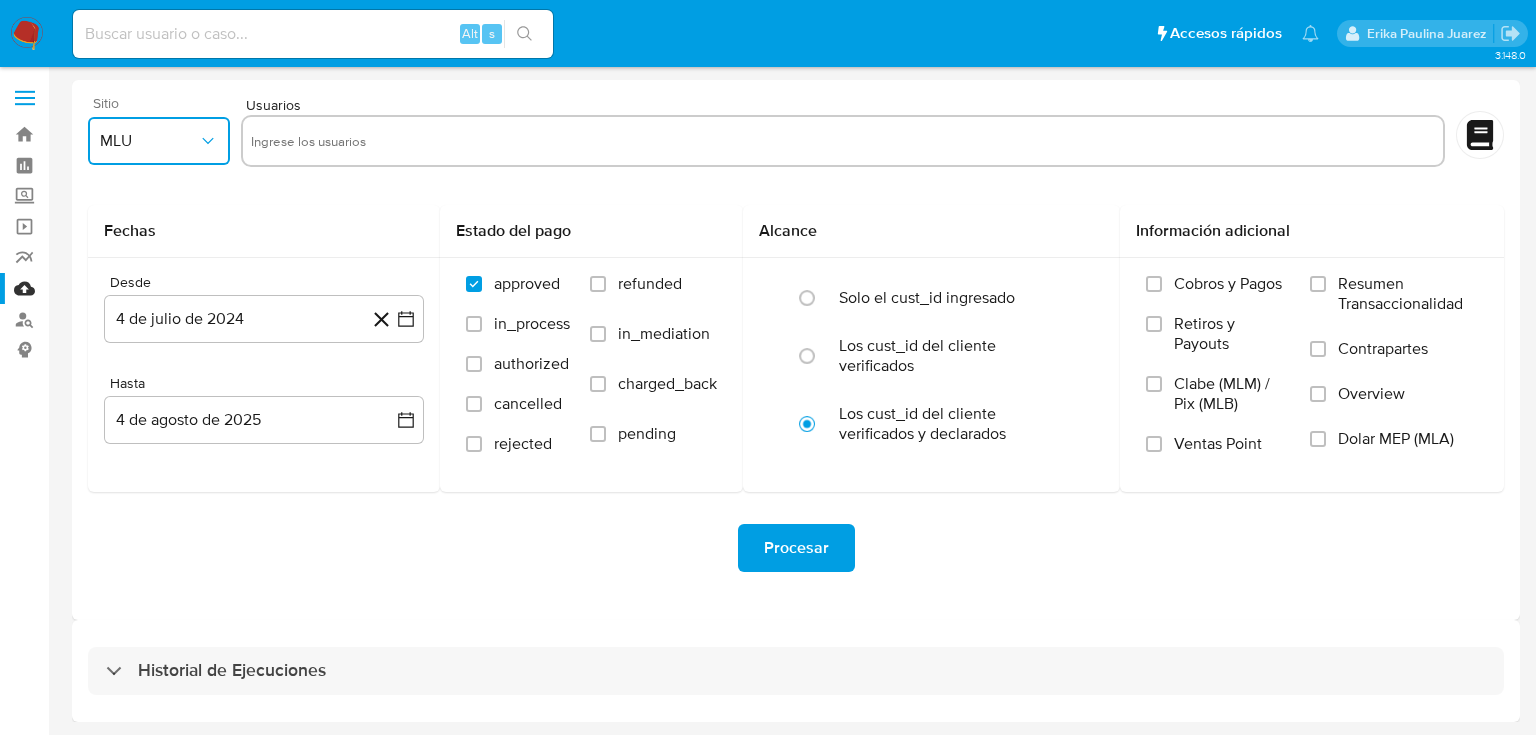 click on "MLU" at bounding box center [149, 141] 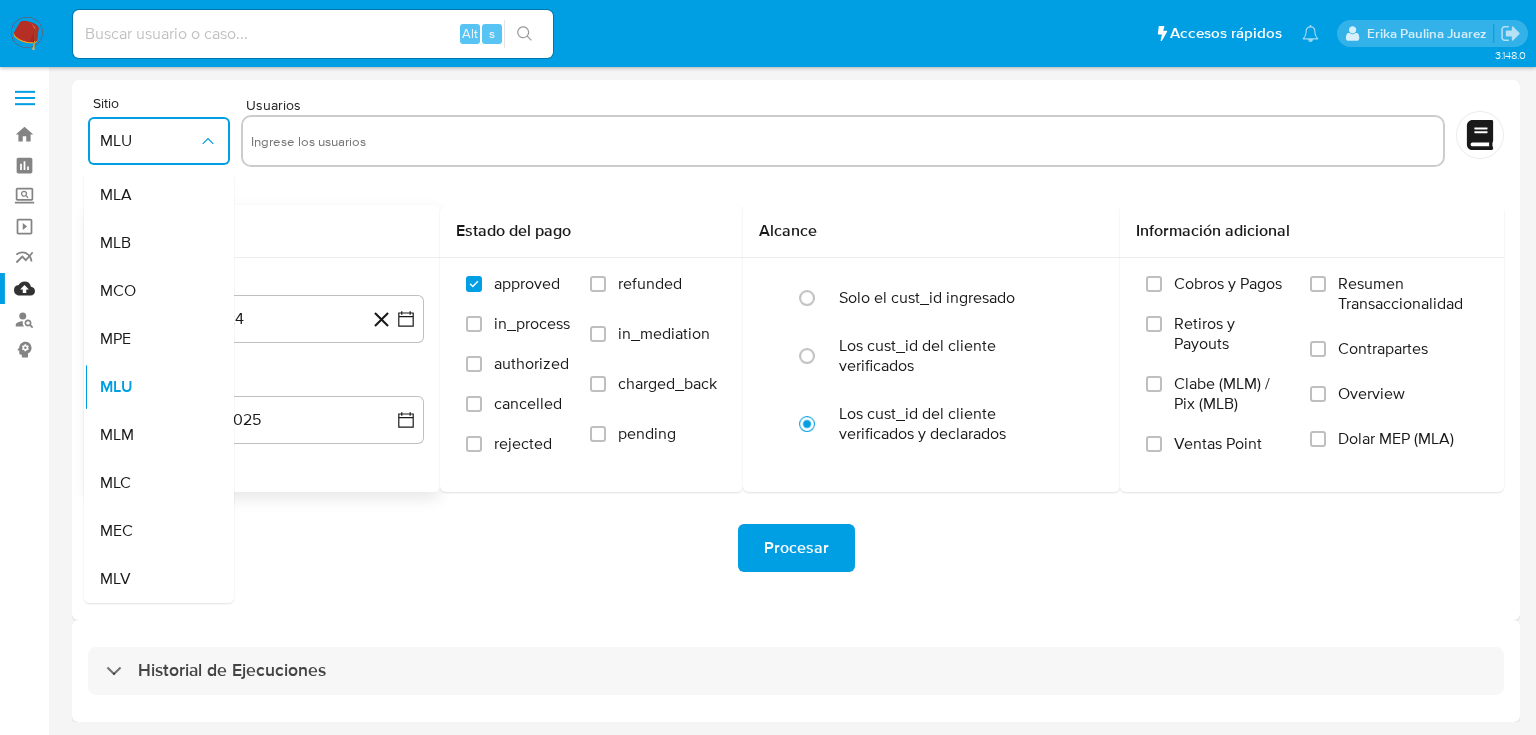 drag, startPoint x: 140, startPoint y: 441, endPoint x: 184, endPoint y: 364, distance: 88.68484 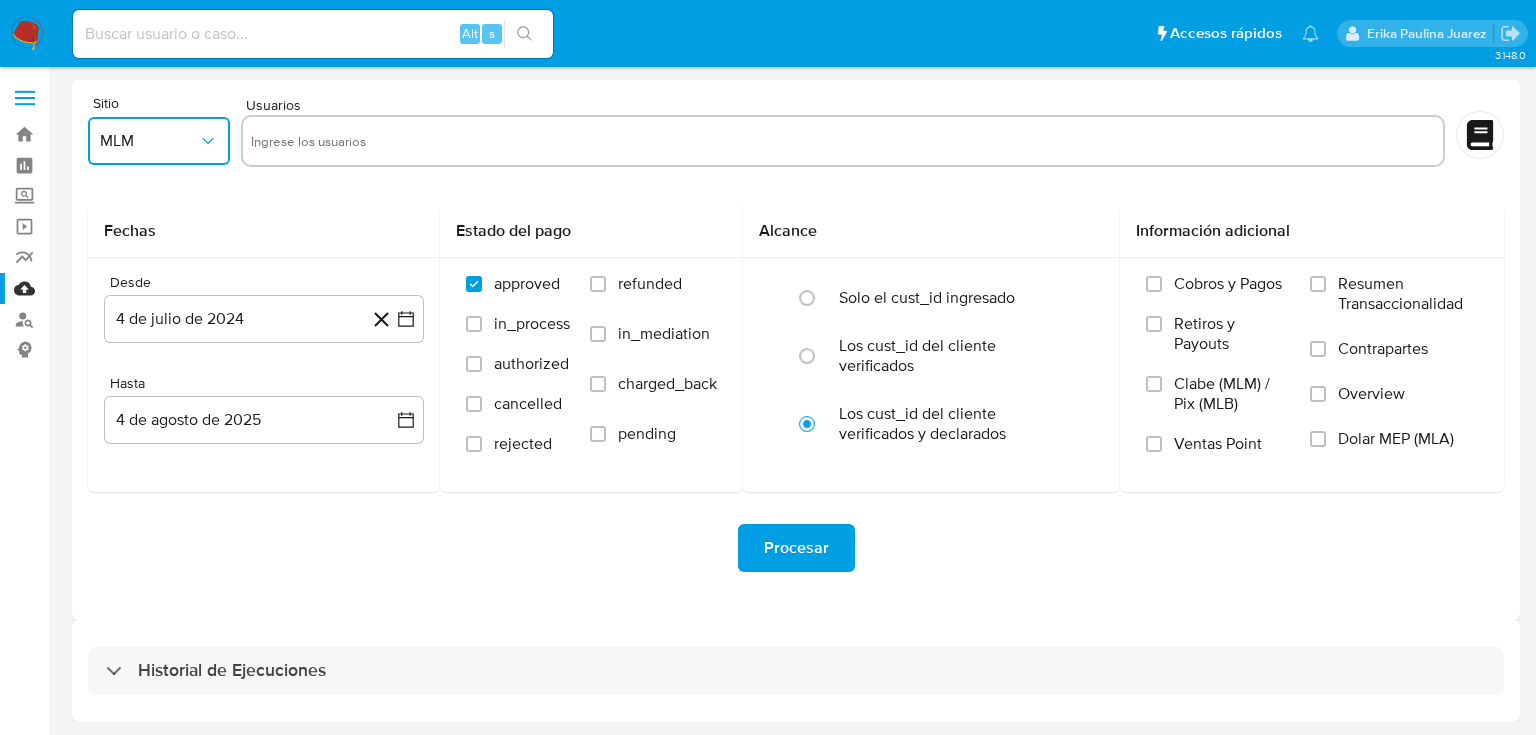 click at bounding box center (843, 141) 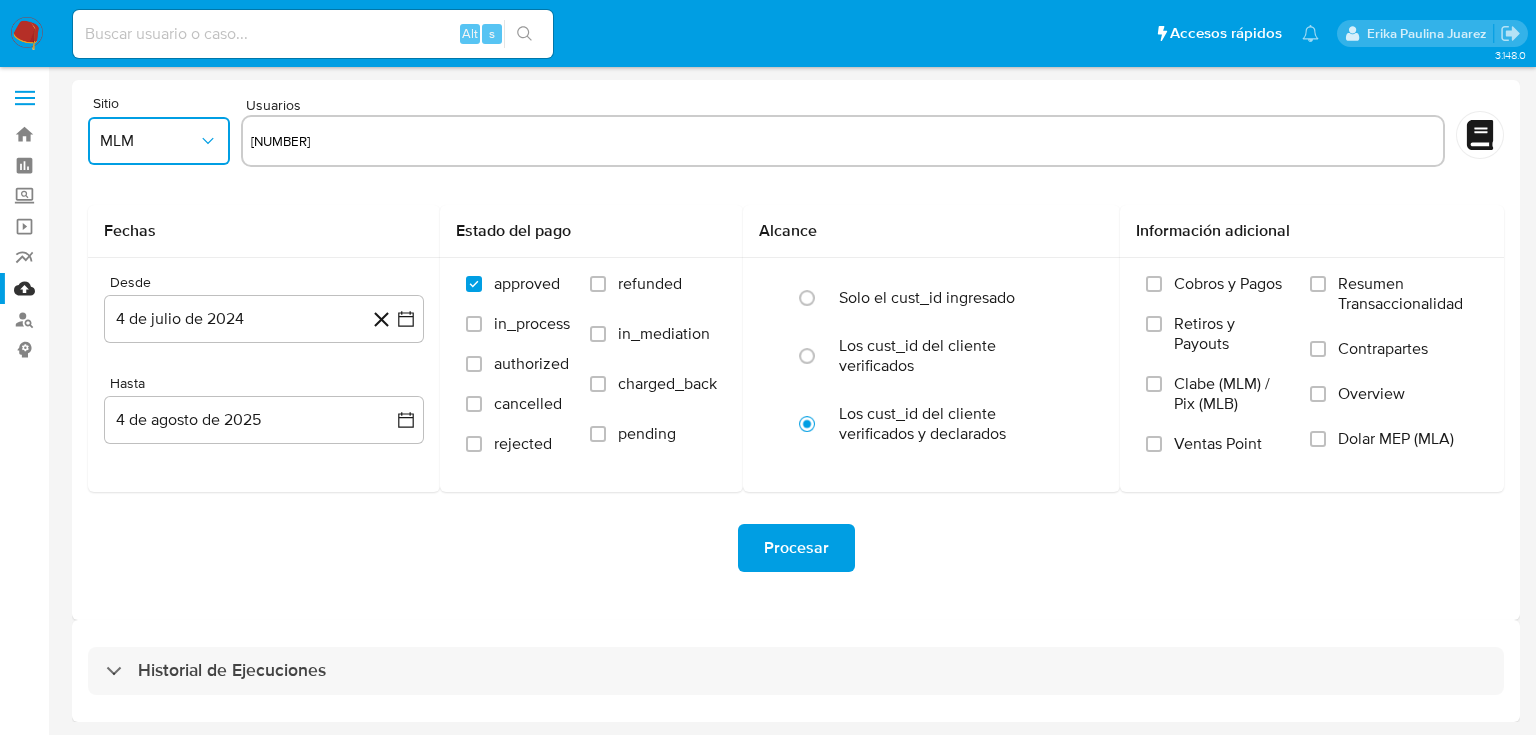 type 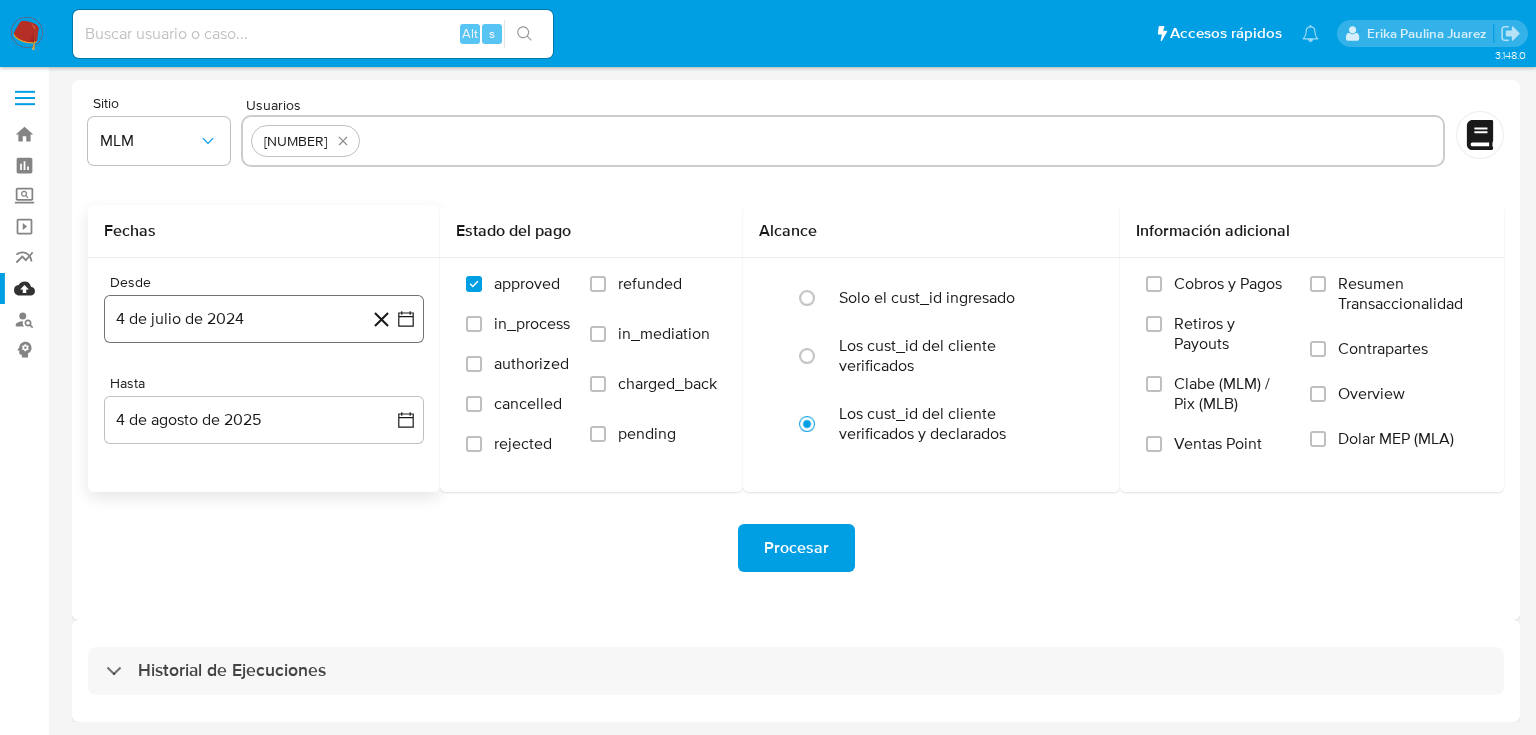 click 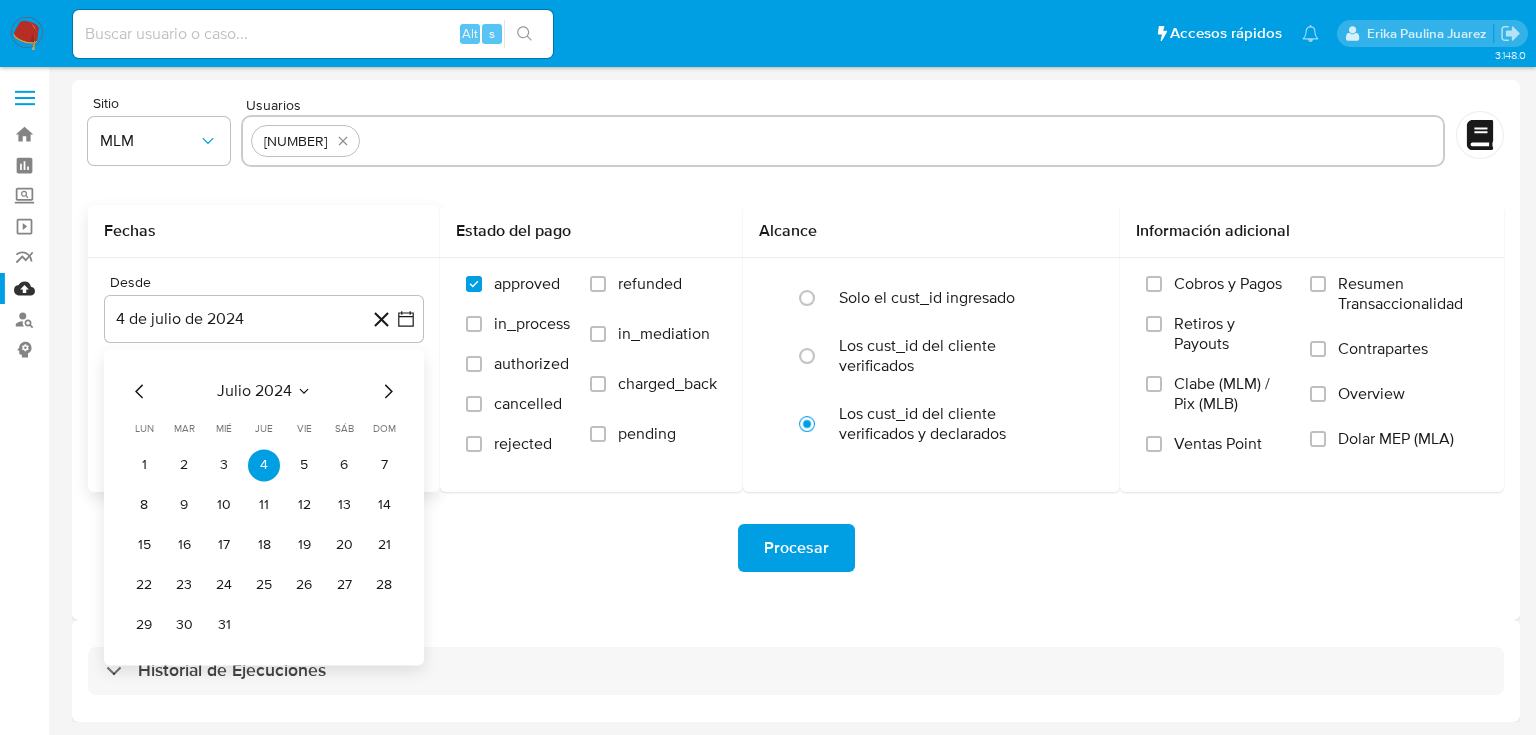 click 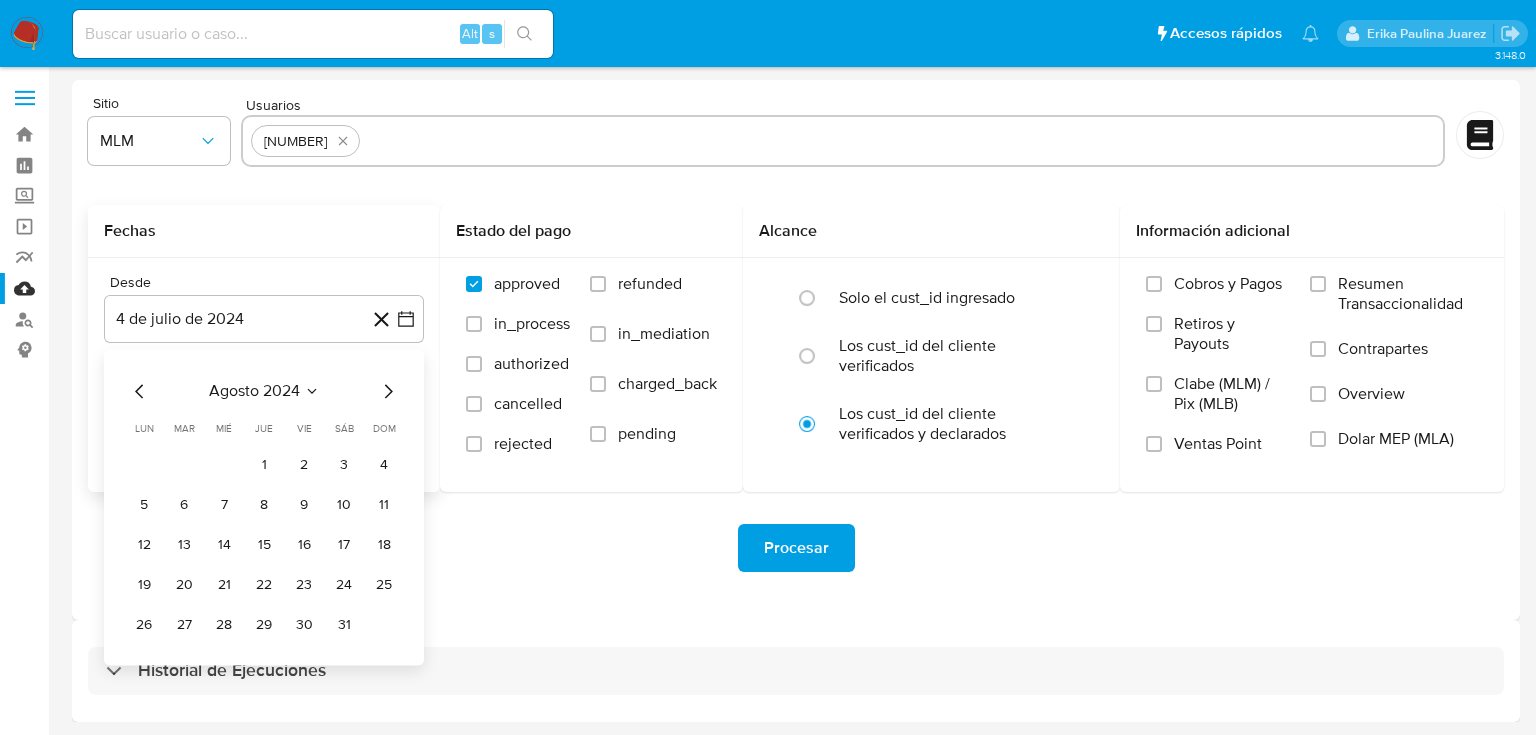 click 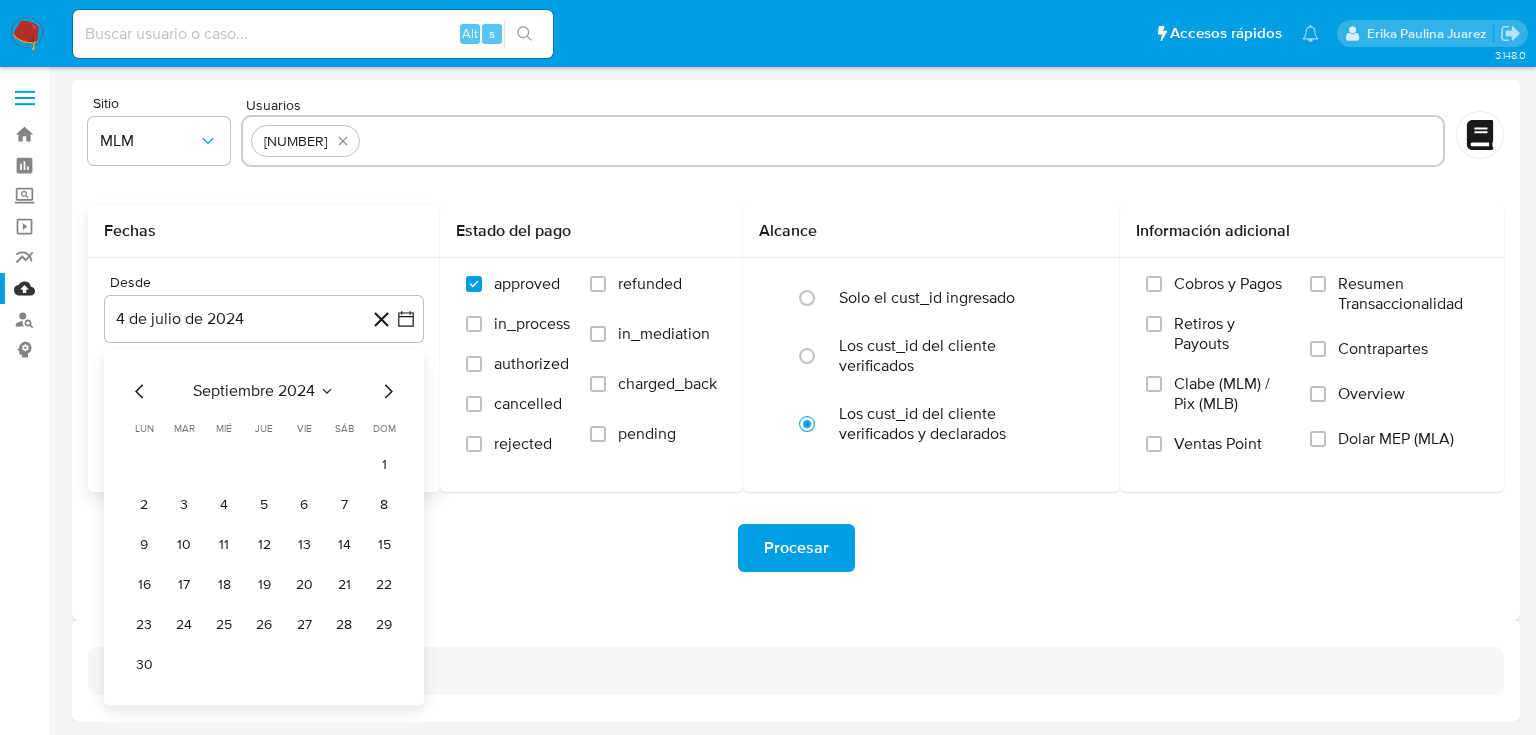 click 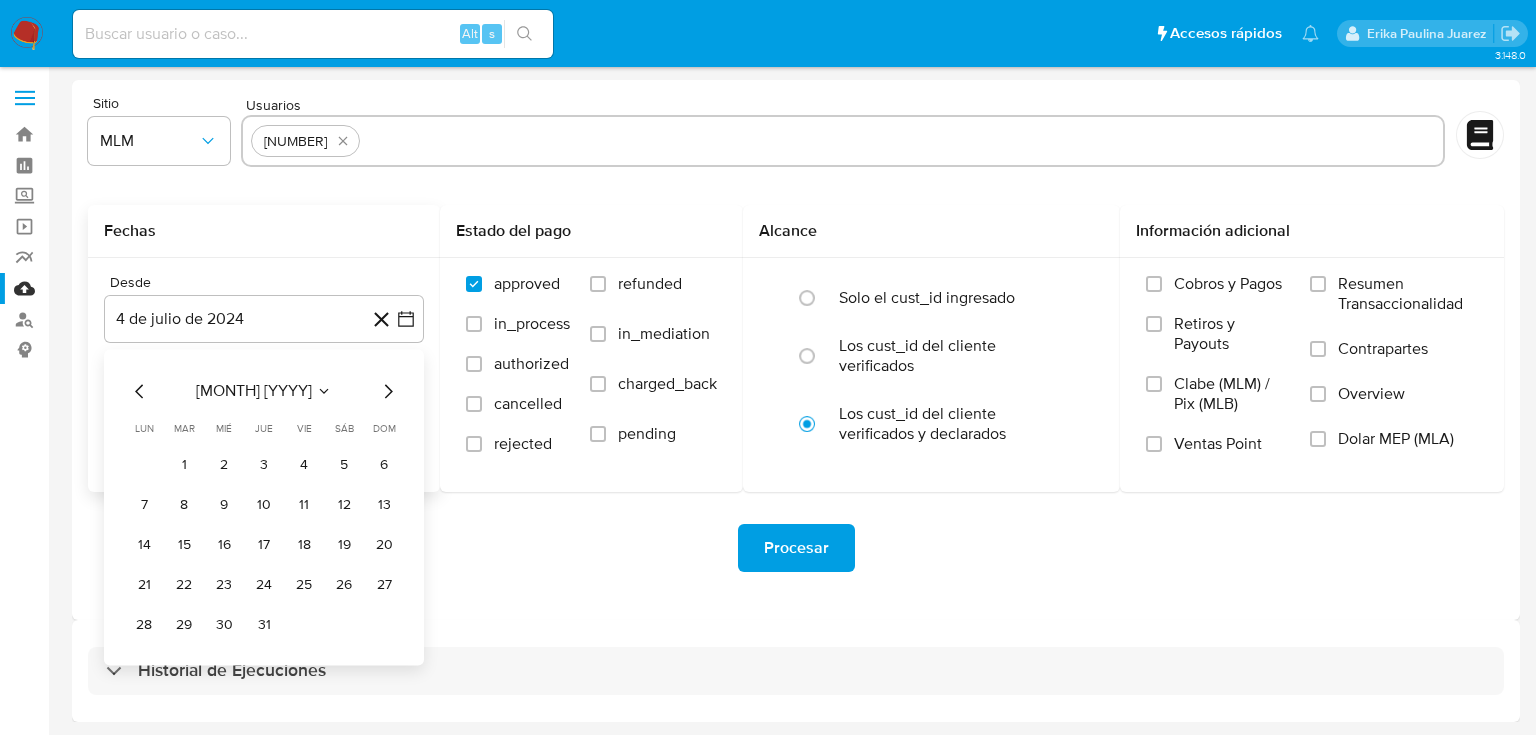 click 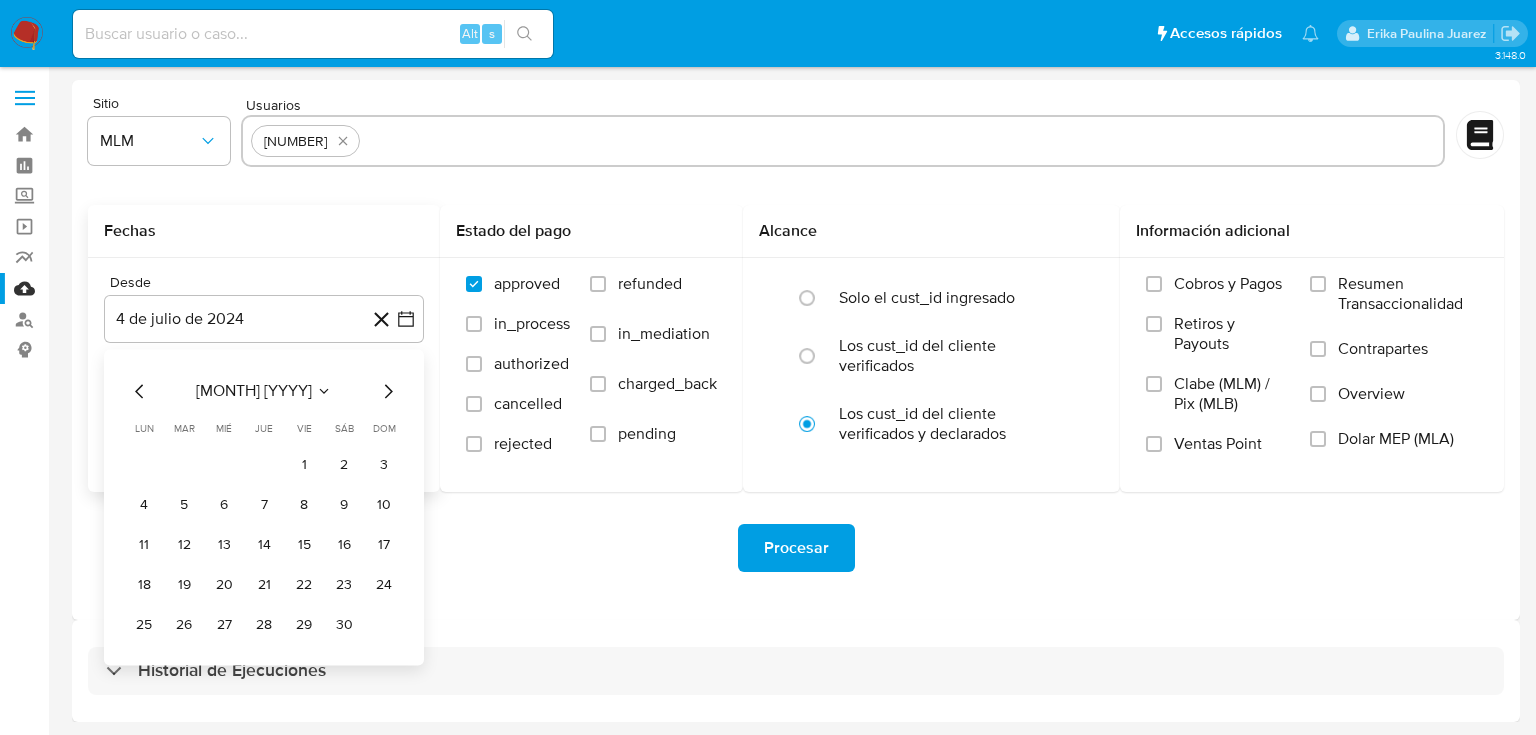 click 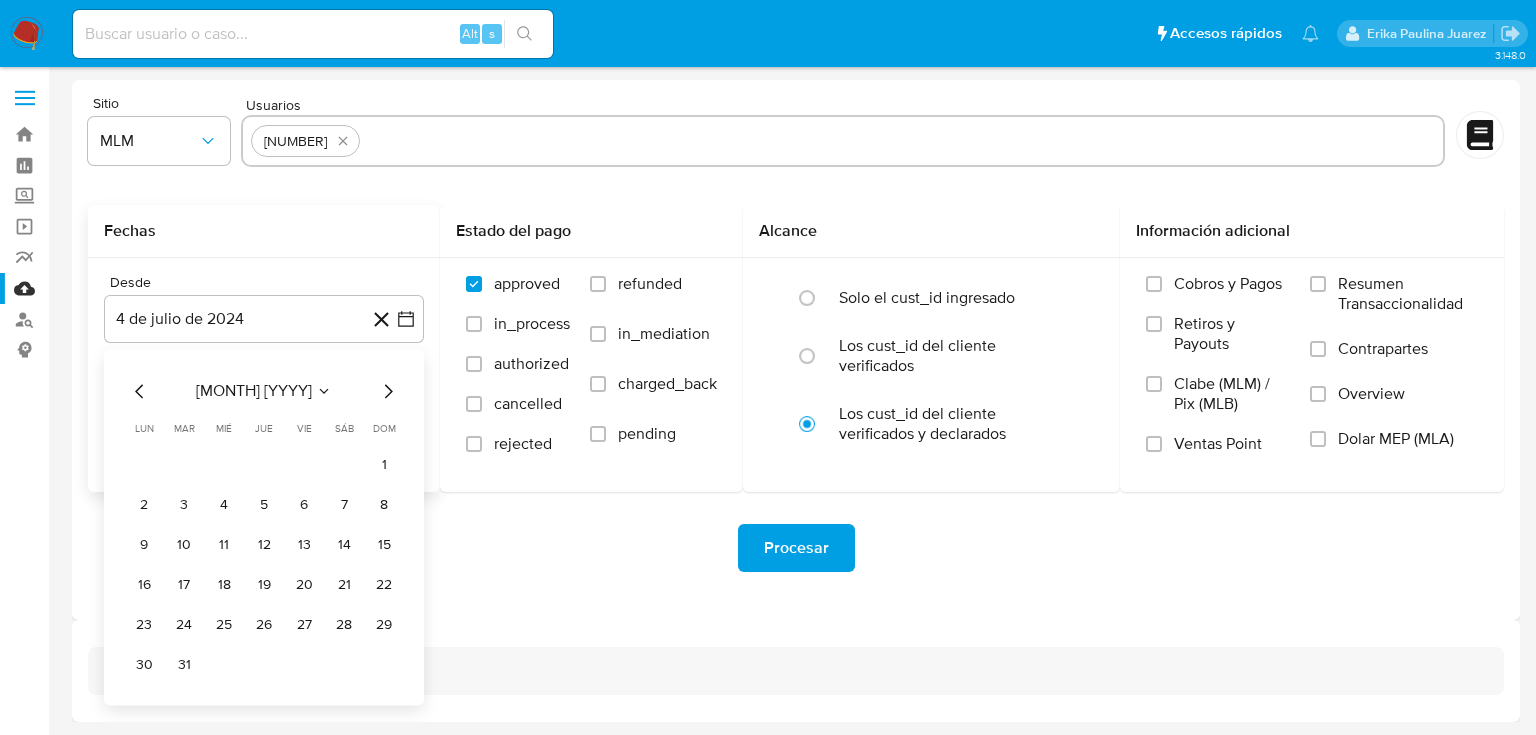click 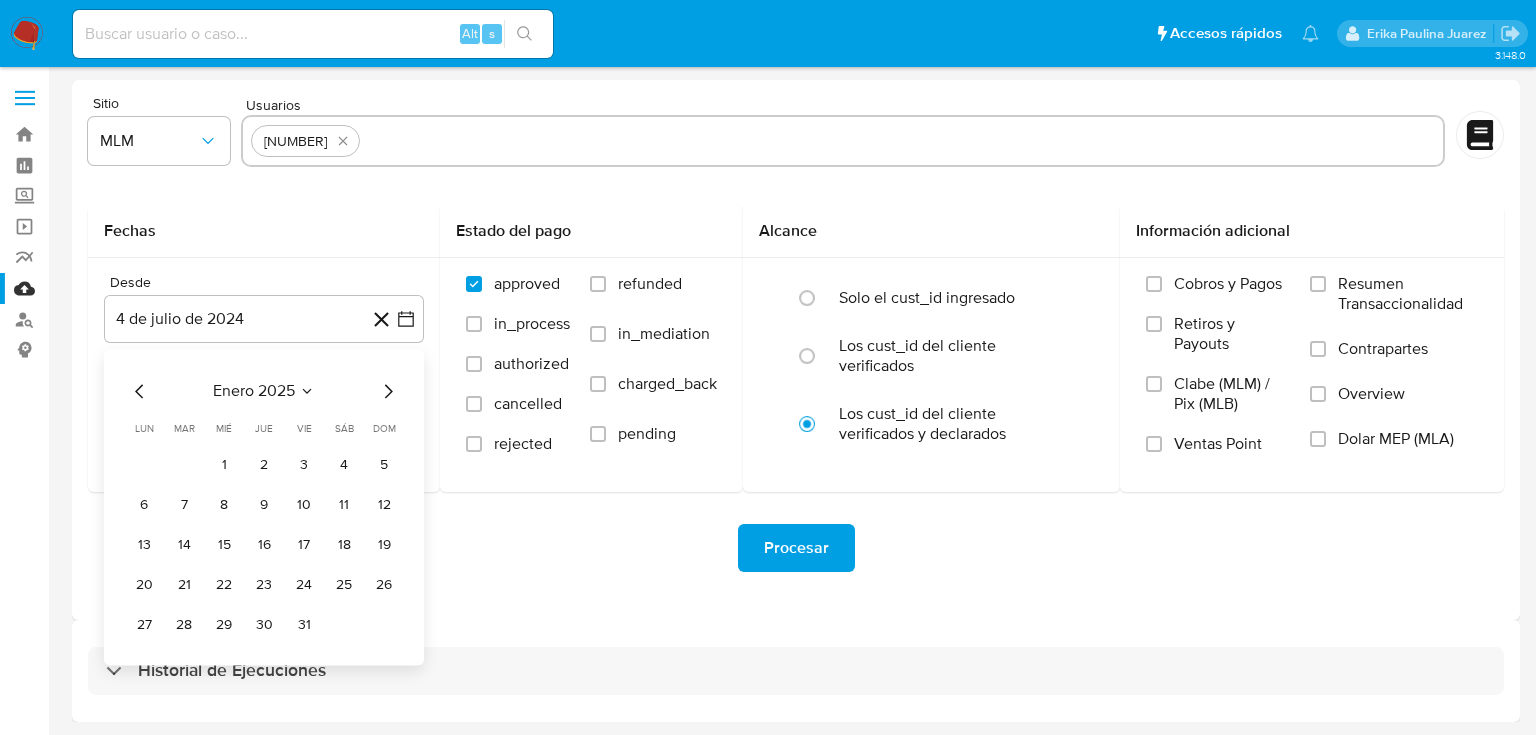 click on "31" at bounding box center (304, 625) 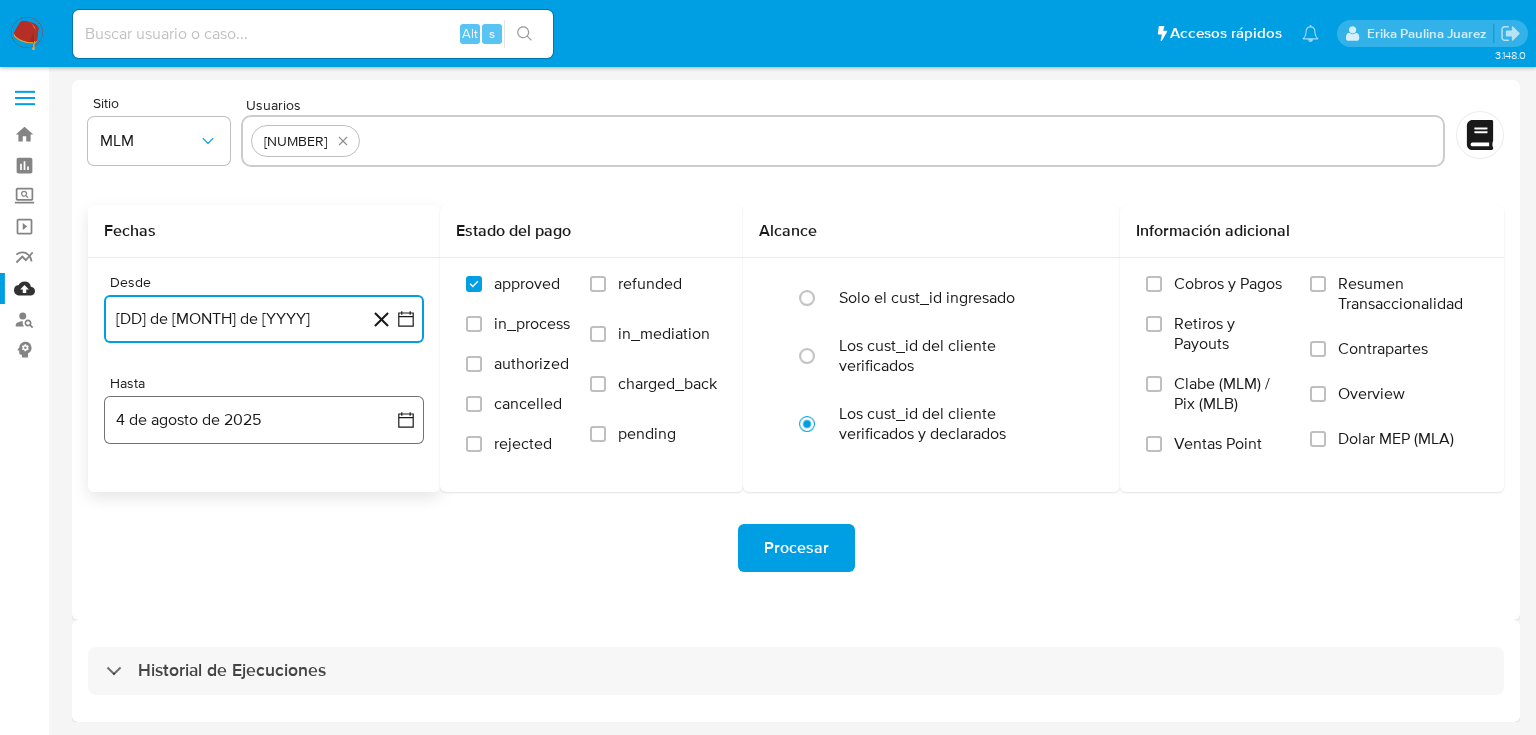 click 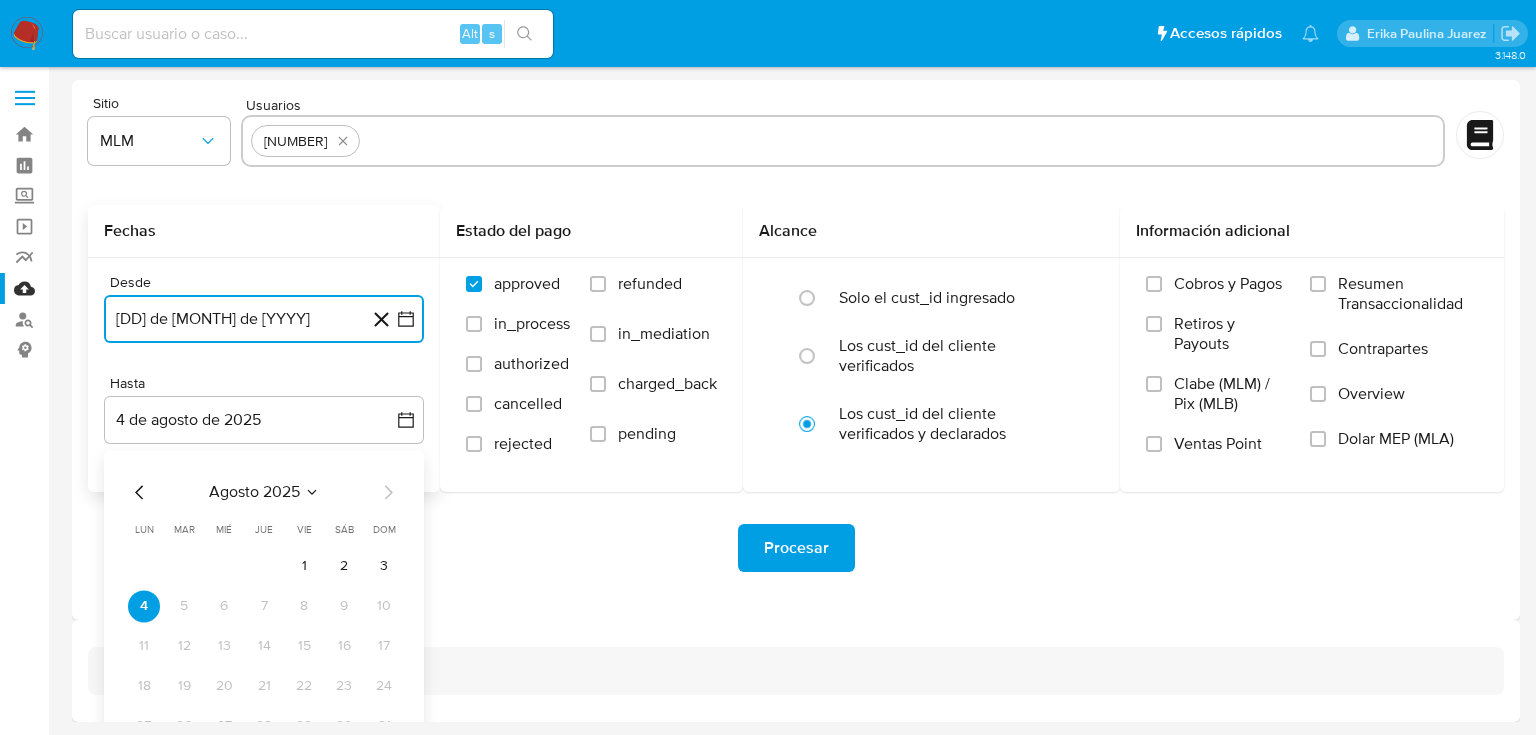 click 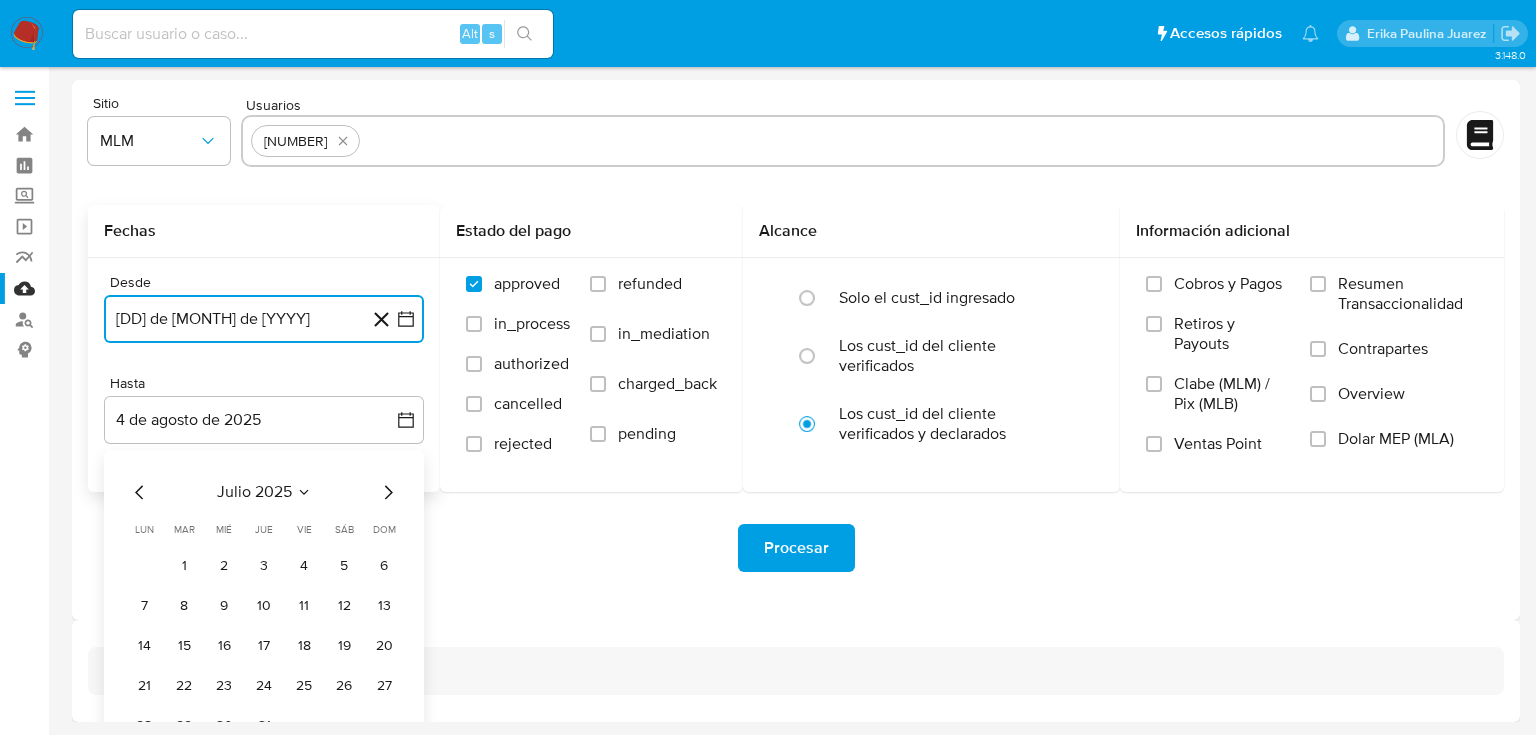 type 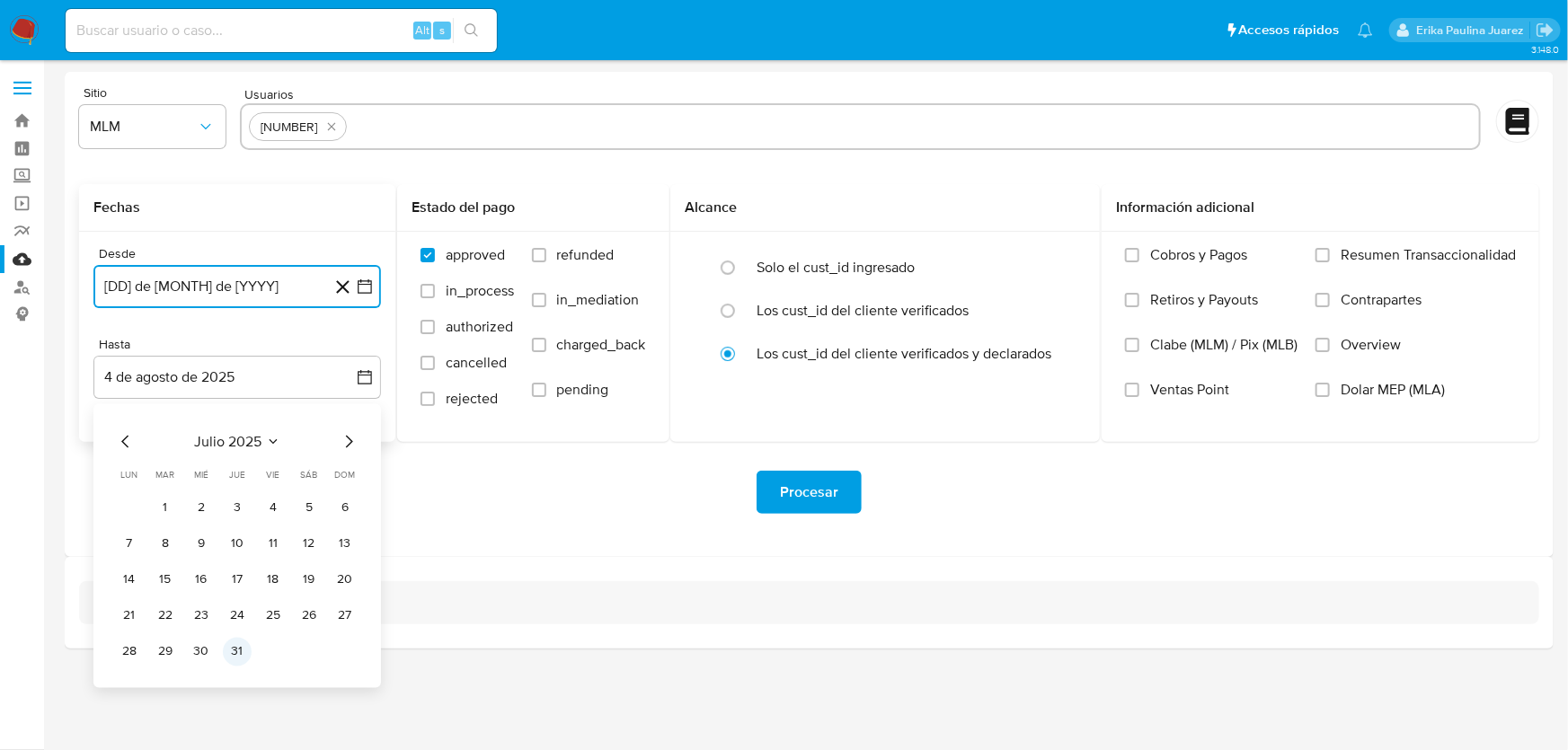 click on "31" at bounding box center [237, 652] 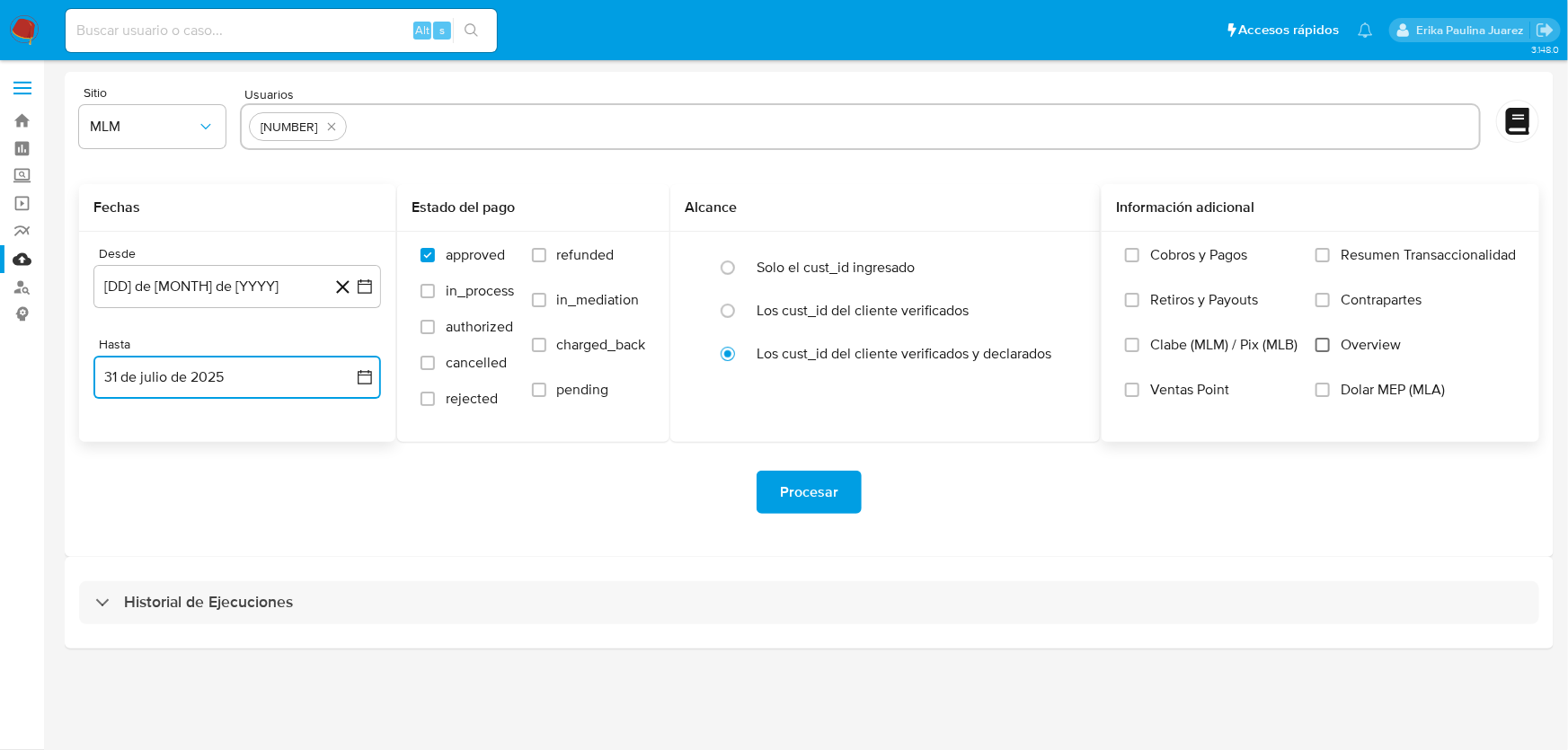 click on "Overview" at bounding box center [1323, 345] 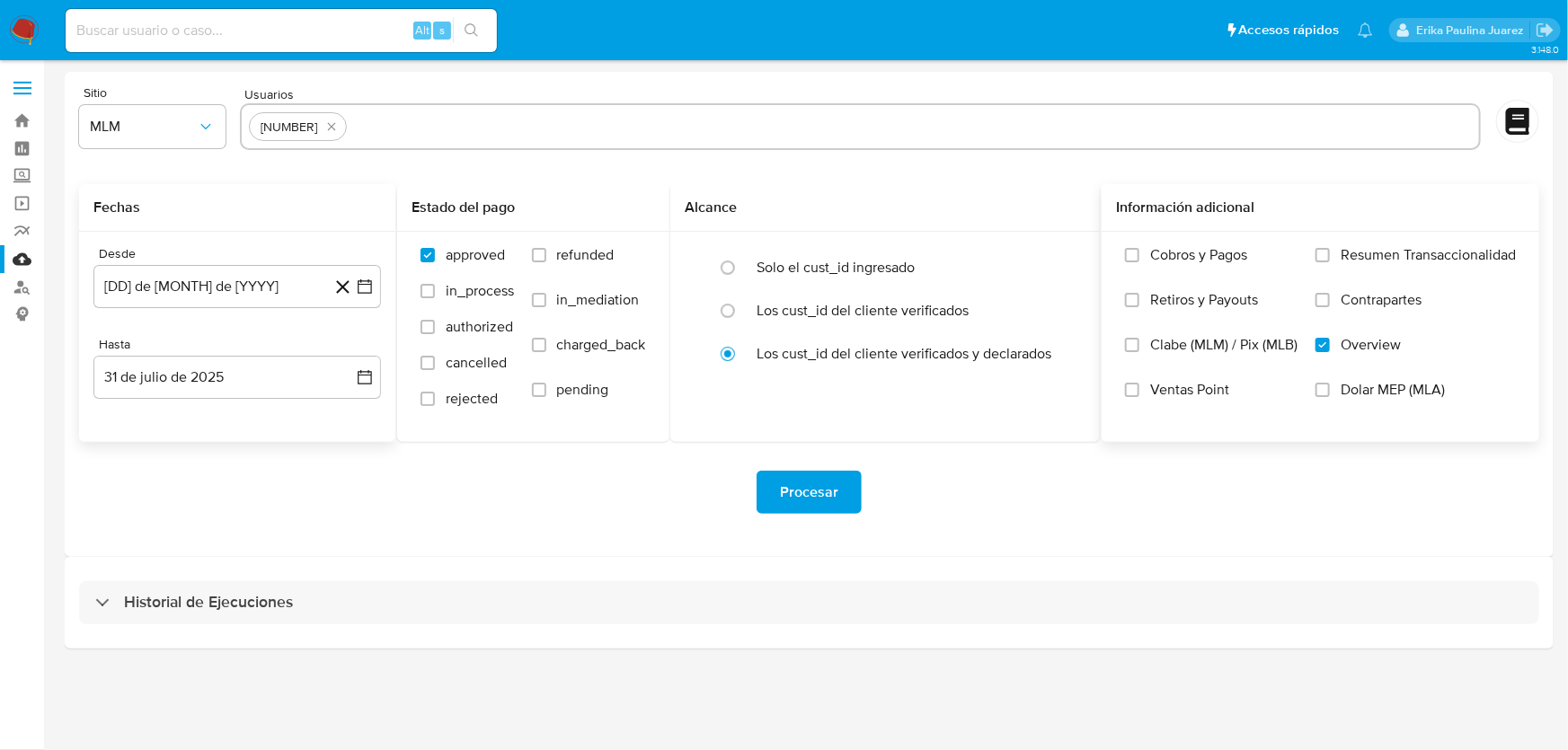 click on "Procesar" at bounding box center (809, 492) 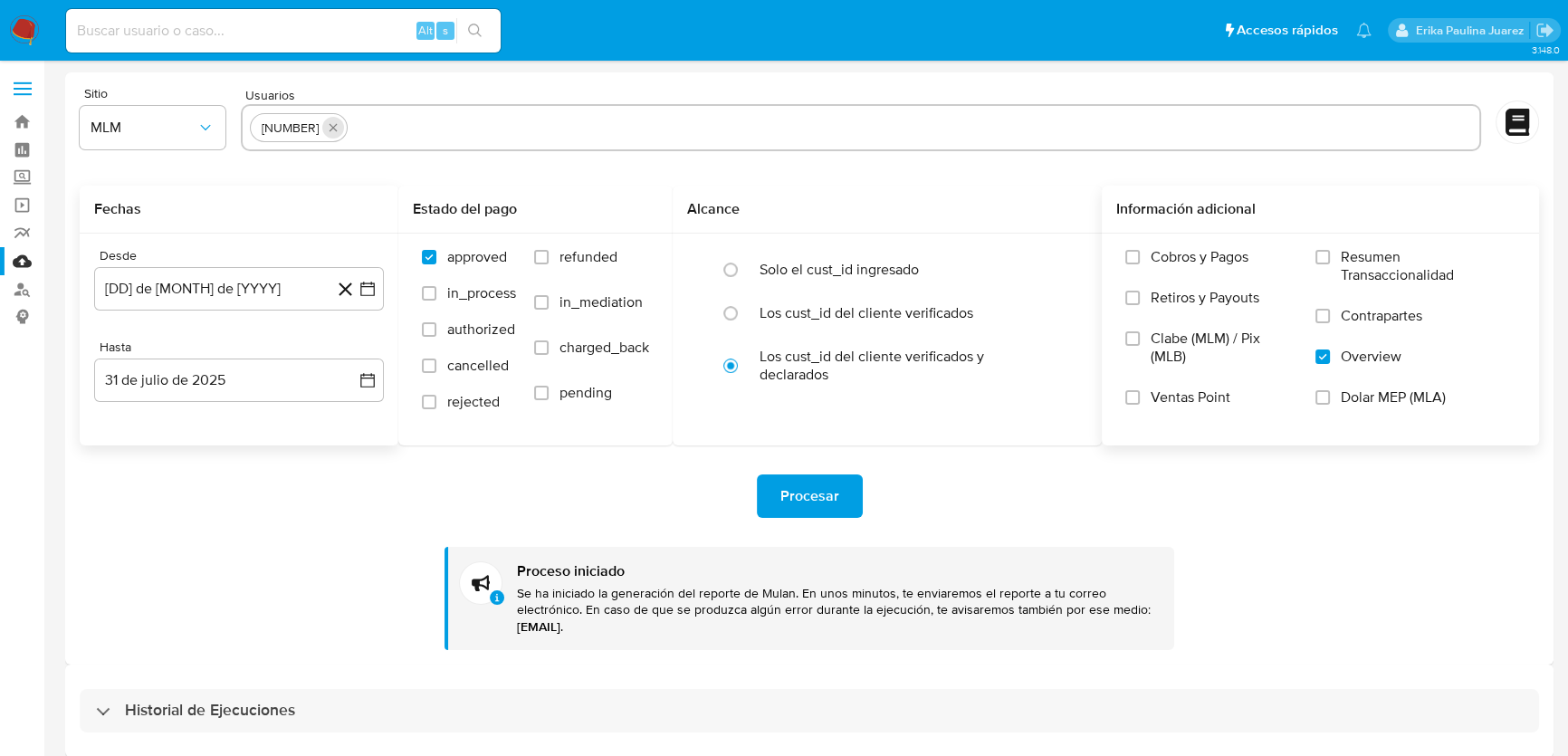 click 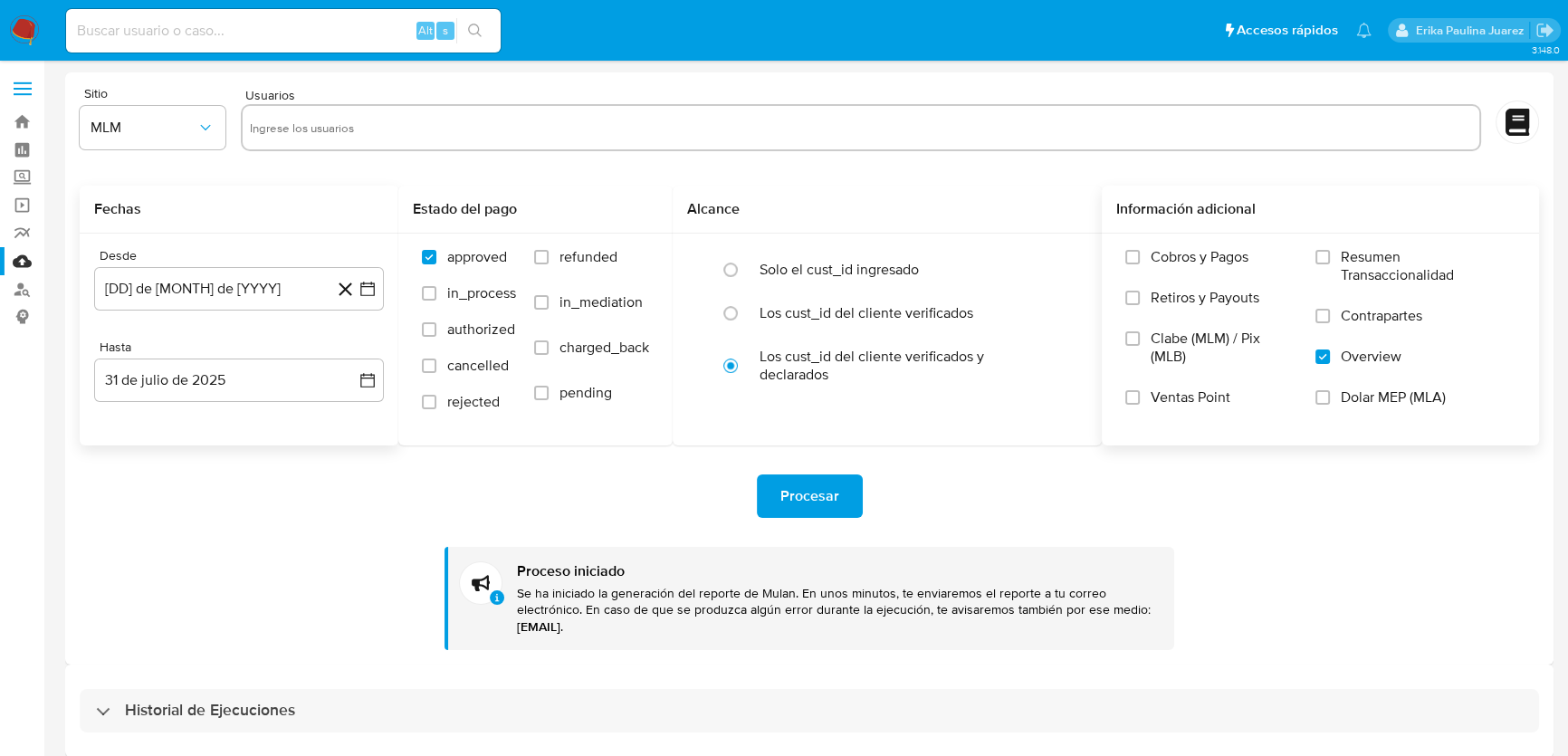 click at bounding box center (861, 128) 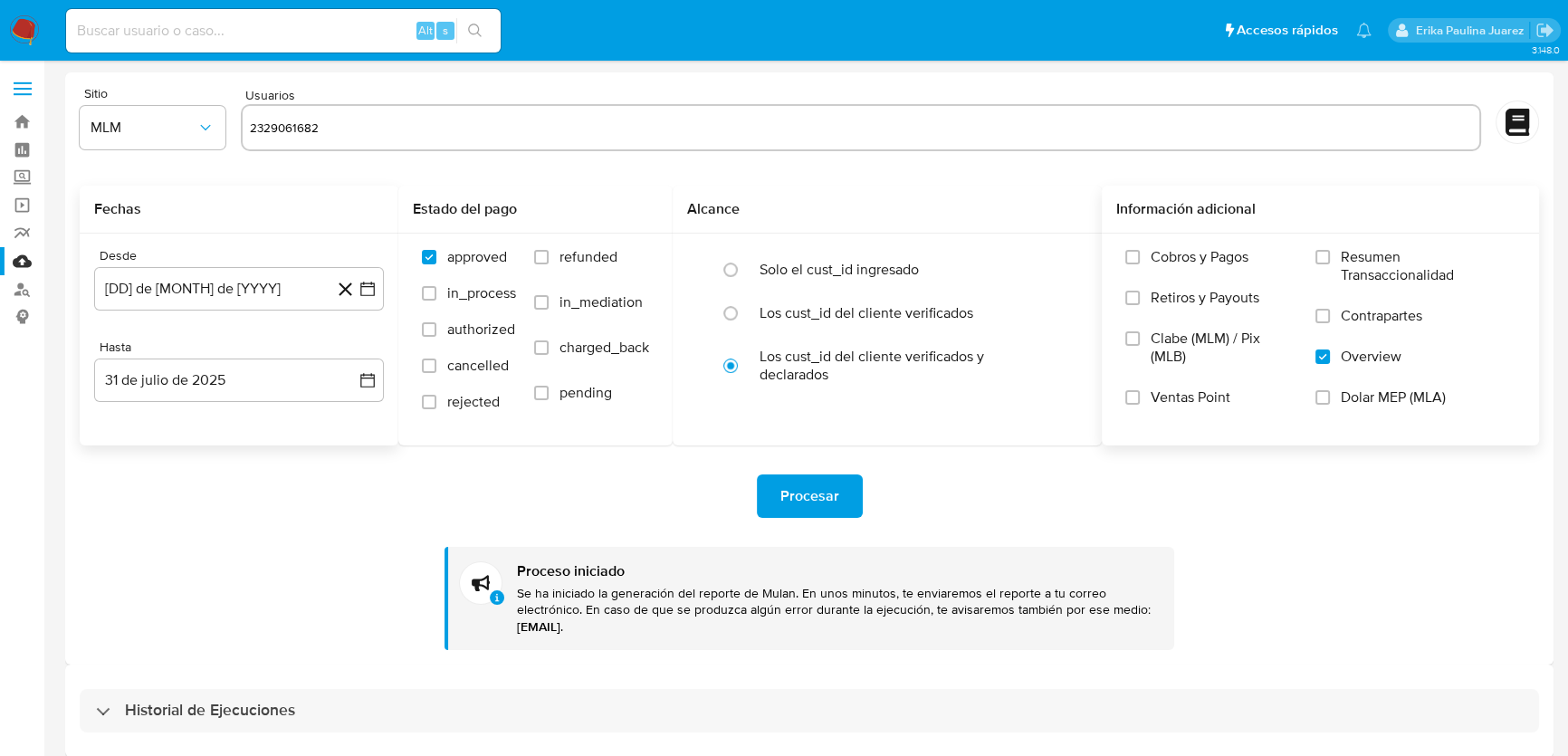 type 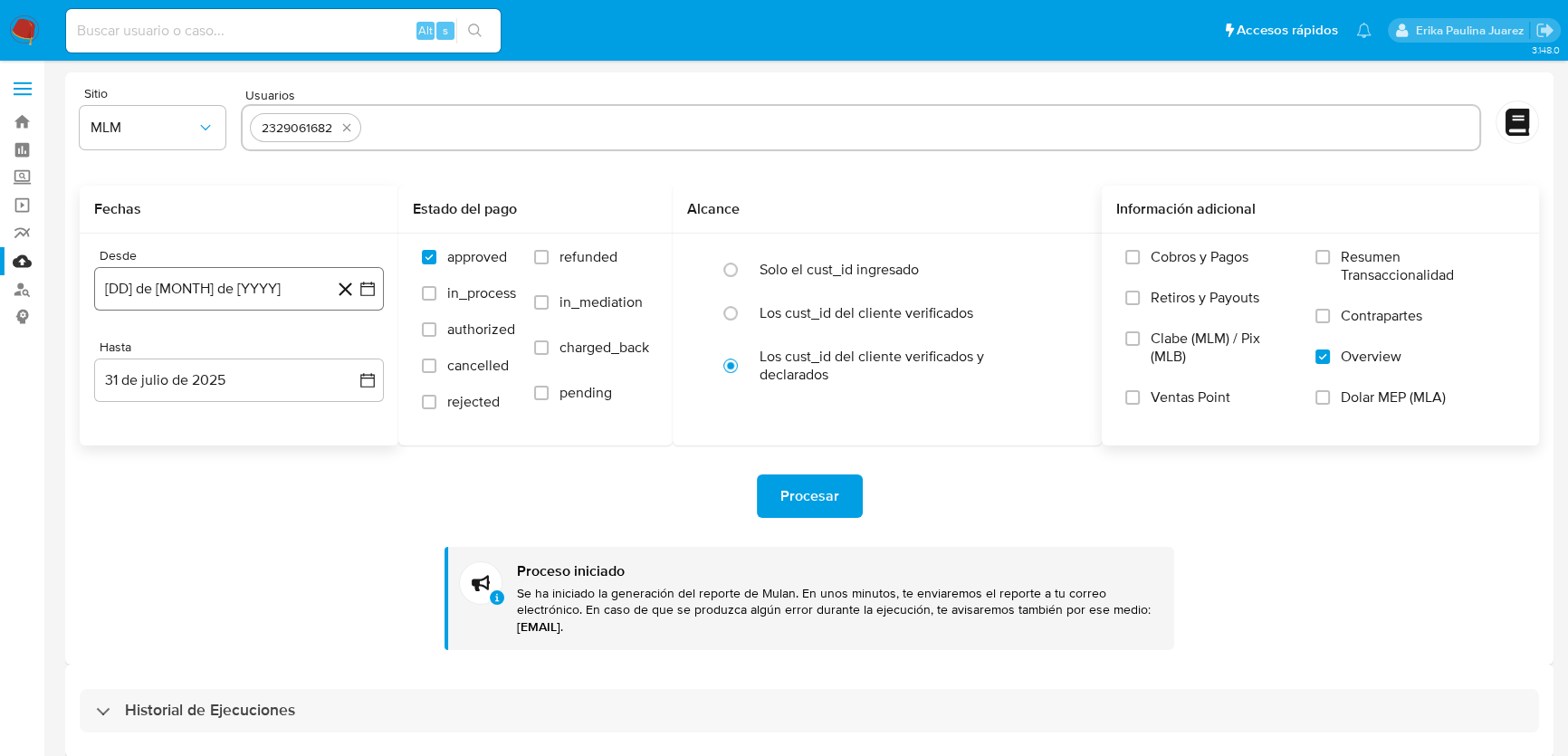 click on "31 de enero de 2025" at bounding box center [239, 289] 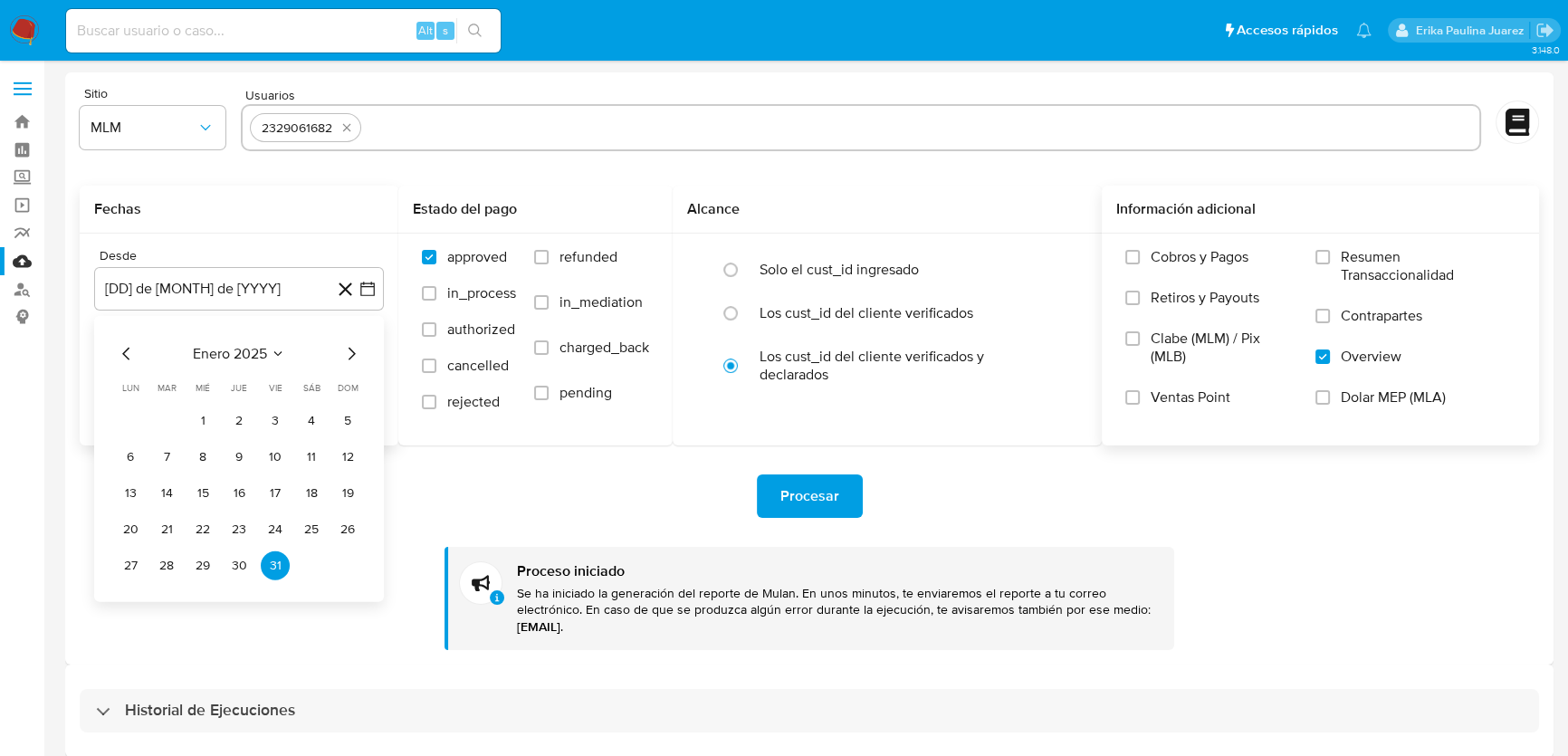 click 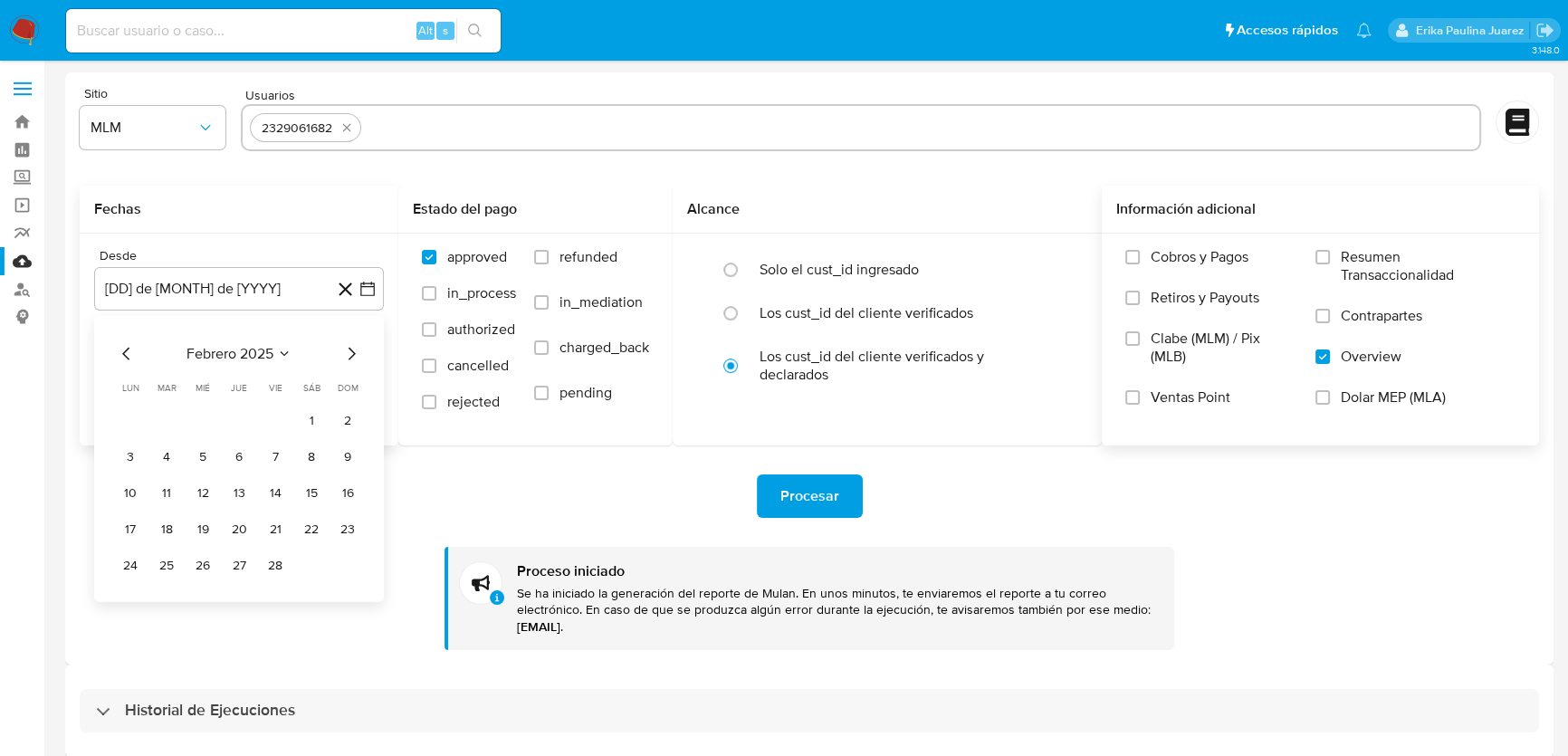 click 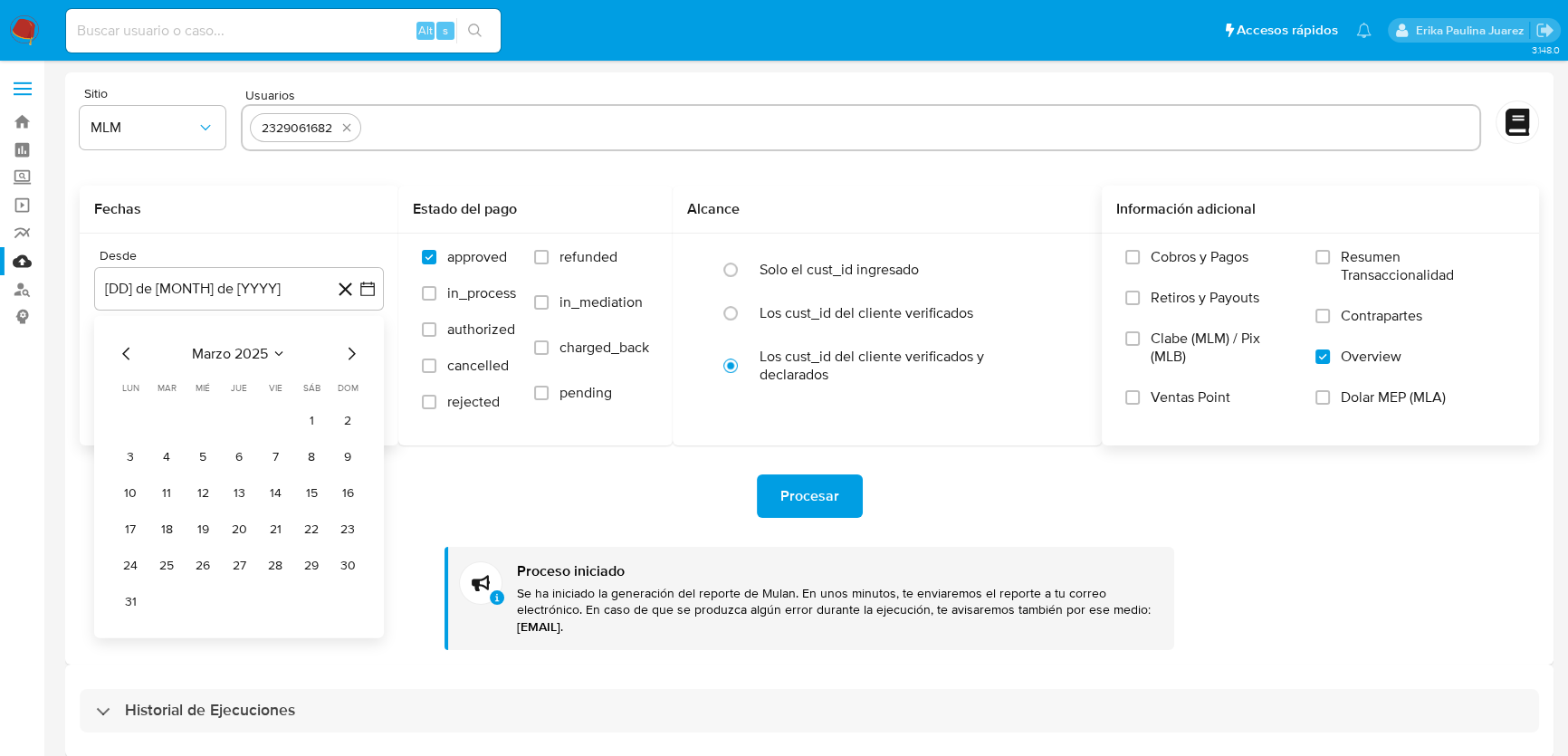 click 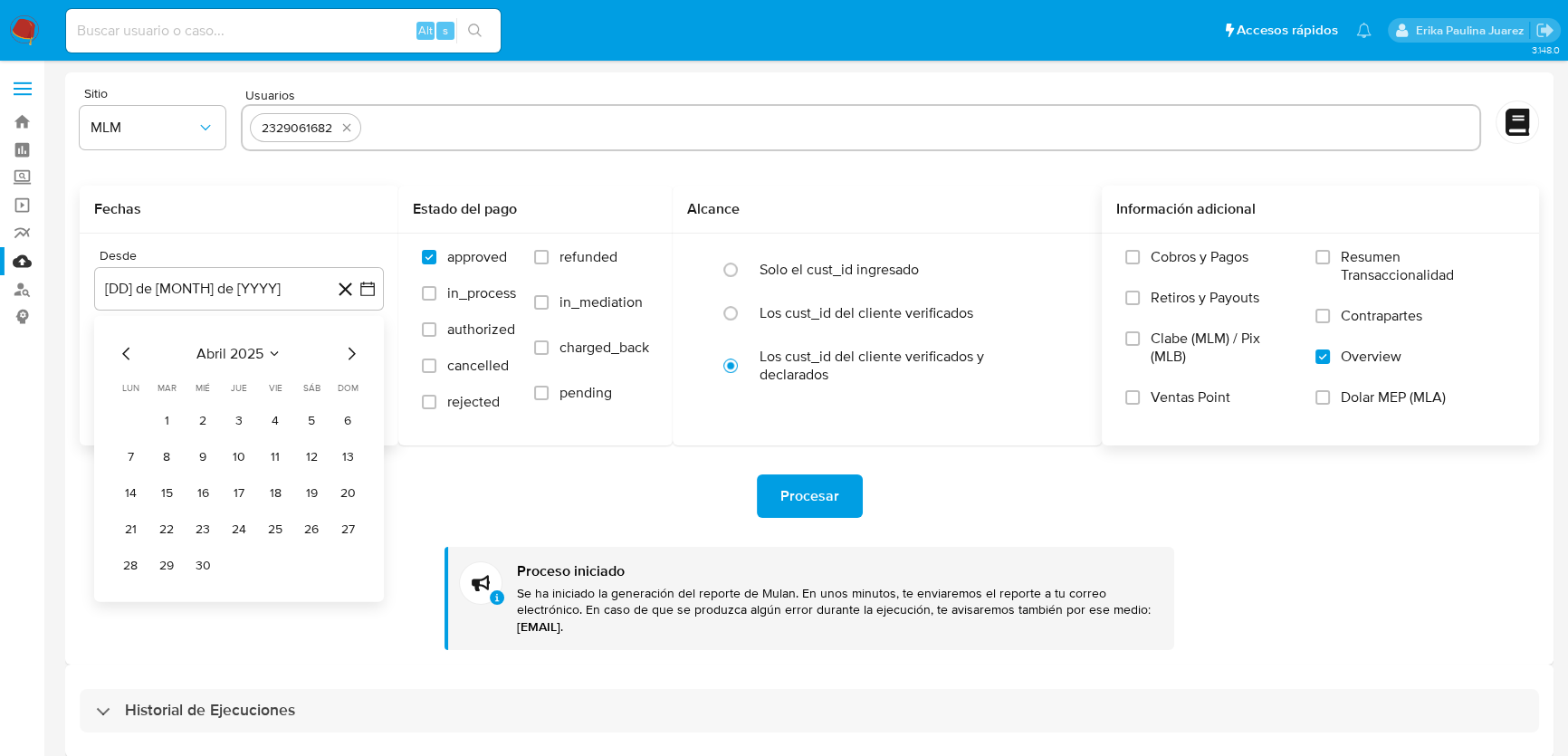 click 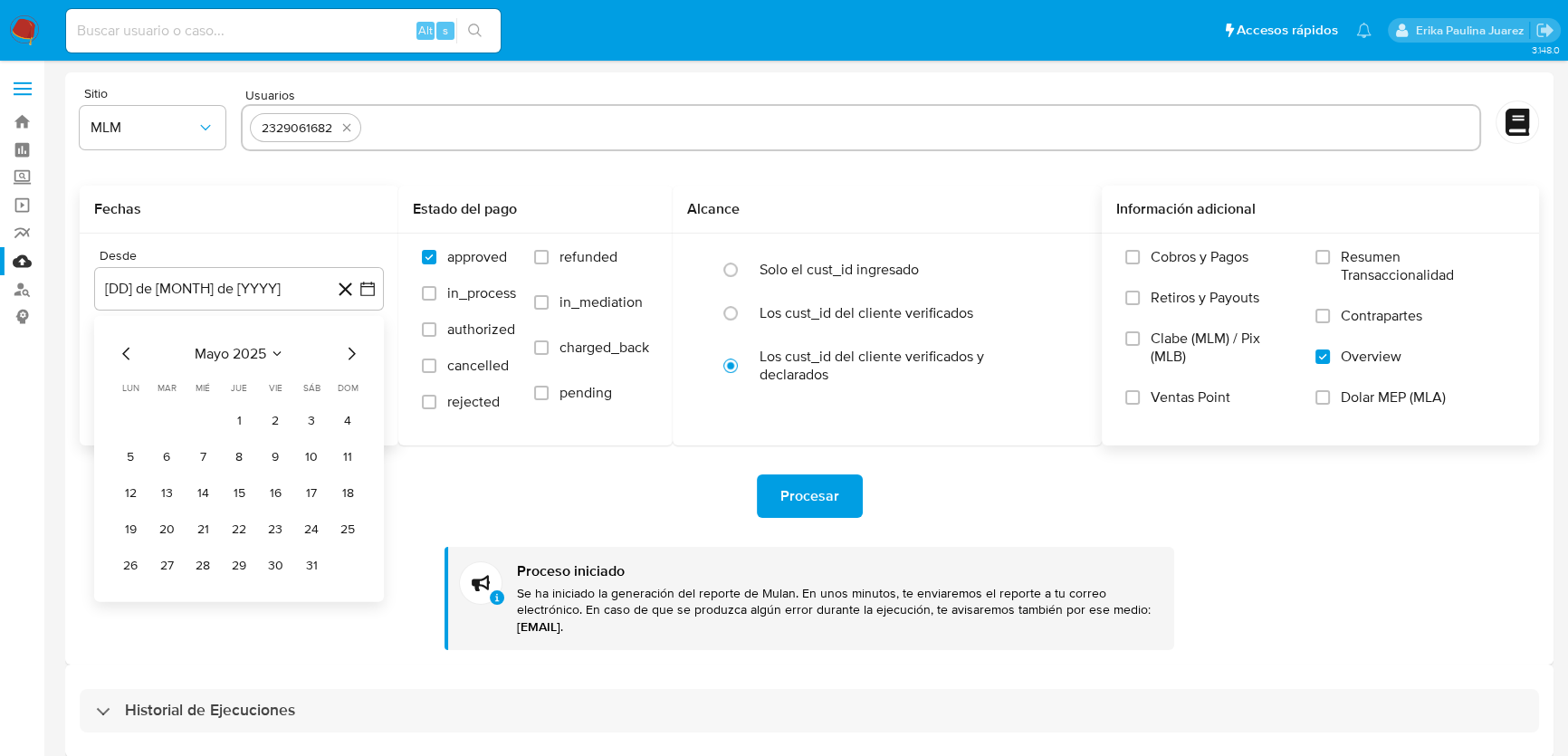 click 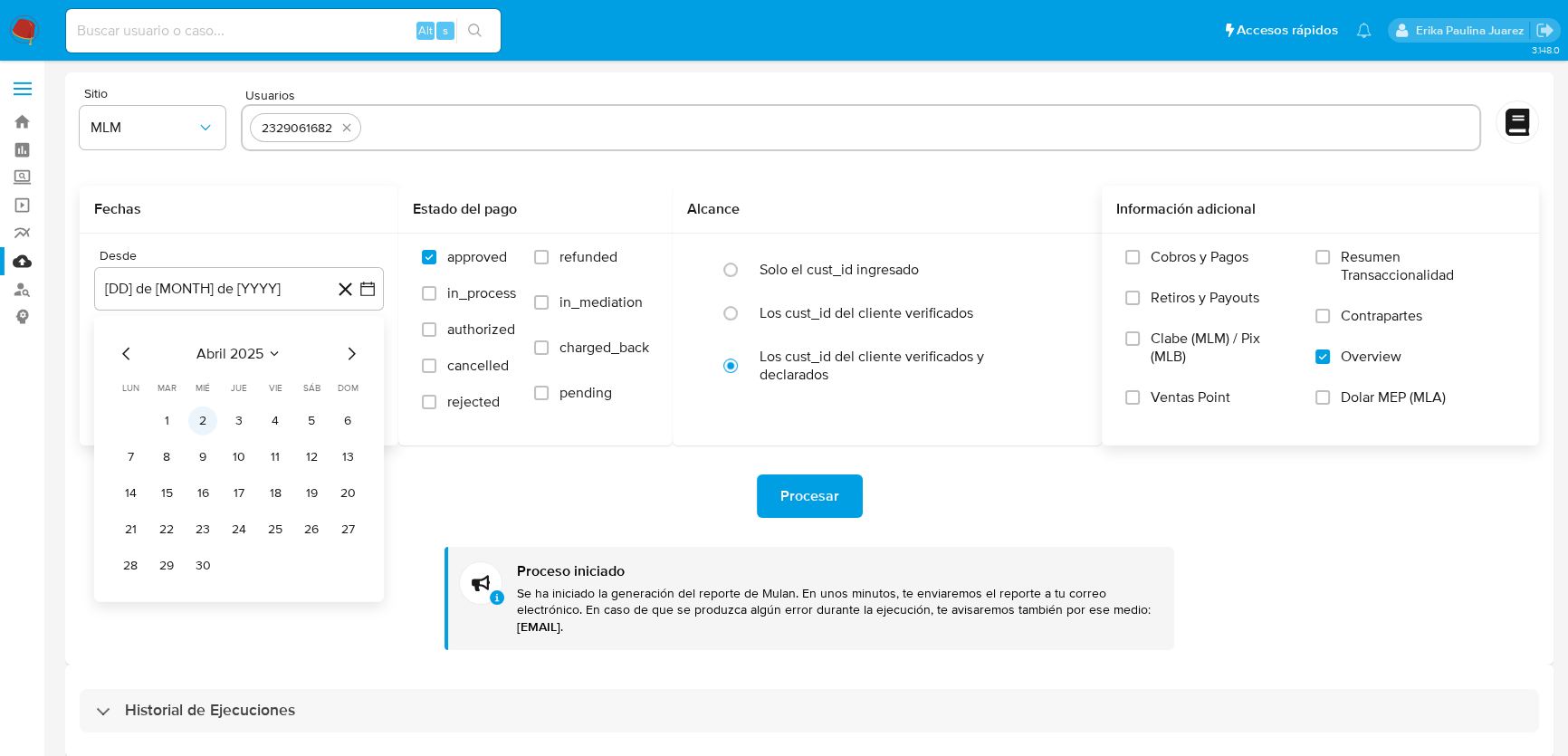 click on "1 2 3 4 5 6" at bounding box center [239, 421] 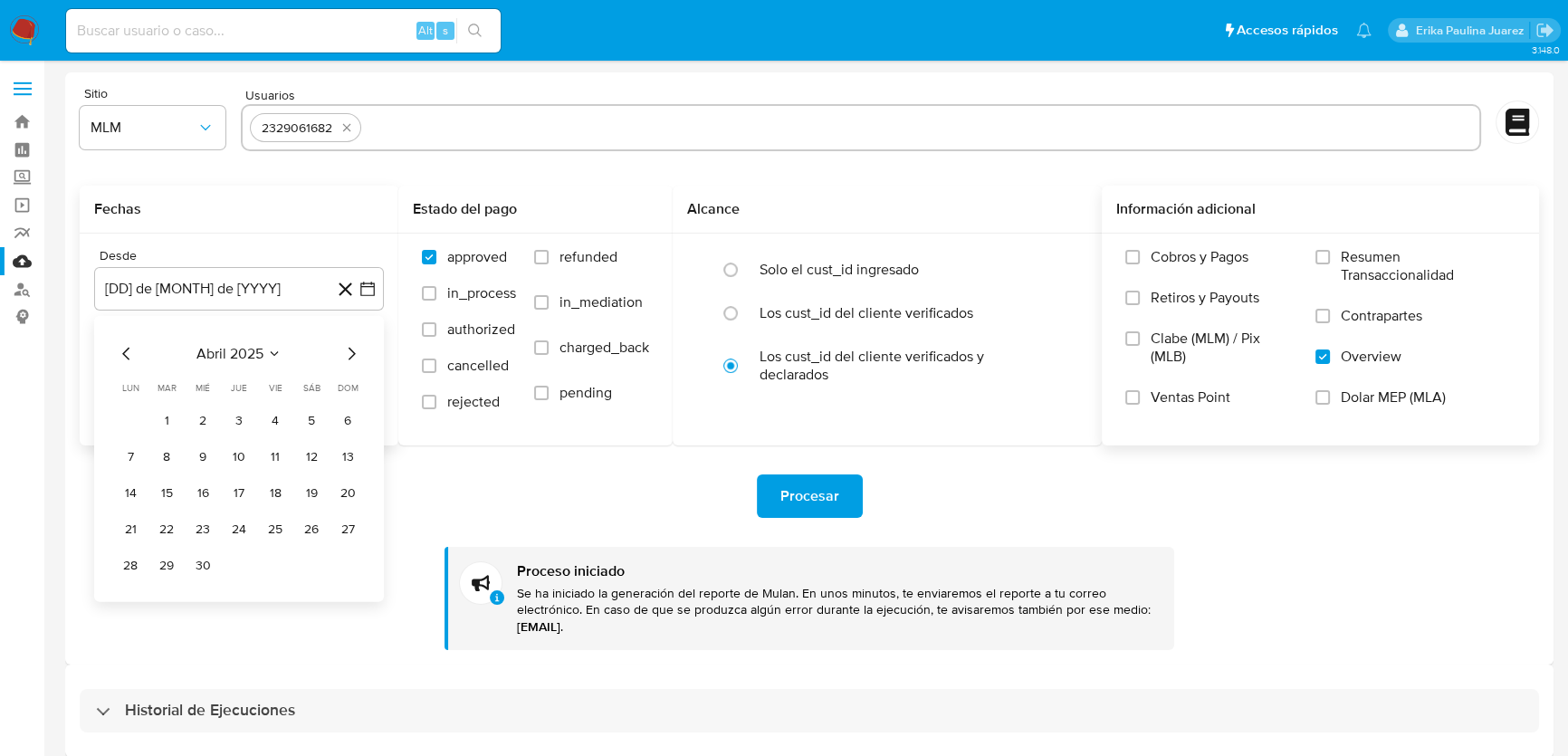 click on "2" at bounding box center [203, 421] 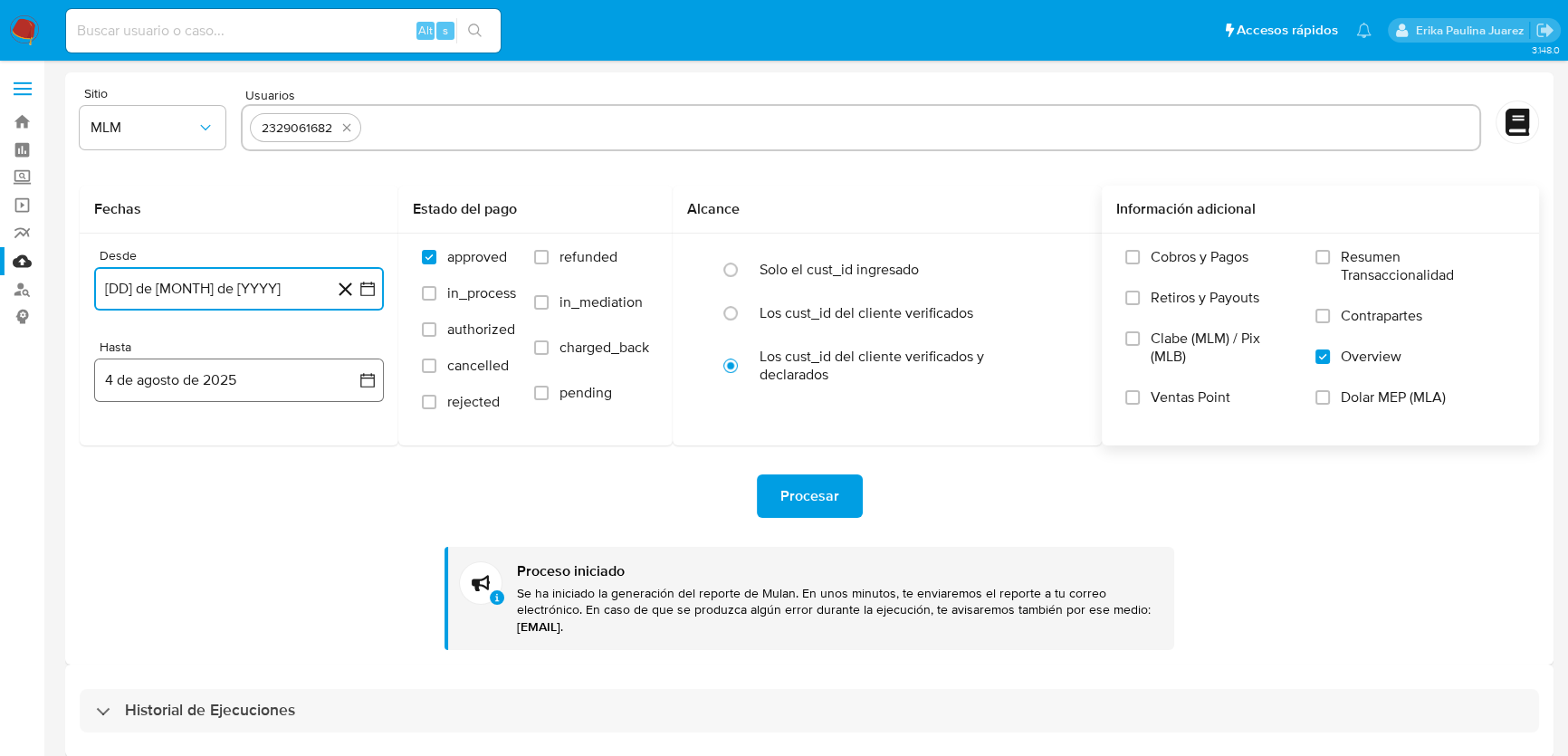 click on "4 de agosto de 2025" at bounding box center [239, 380] 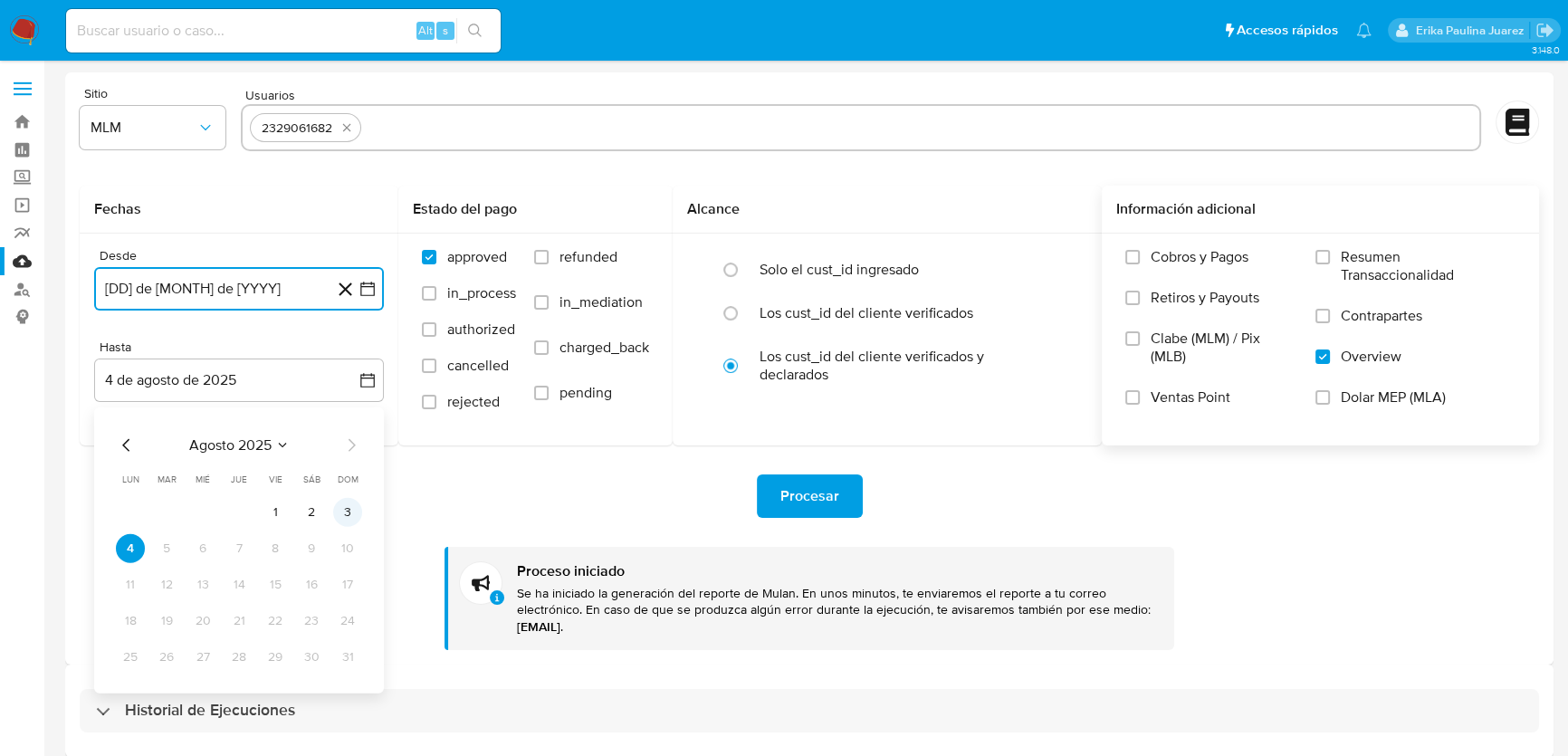 click on "3" at bounding box center [348, 512] 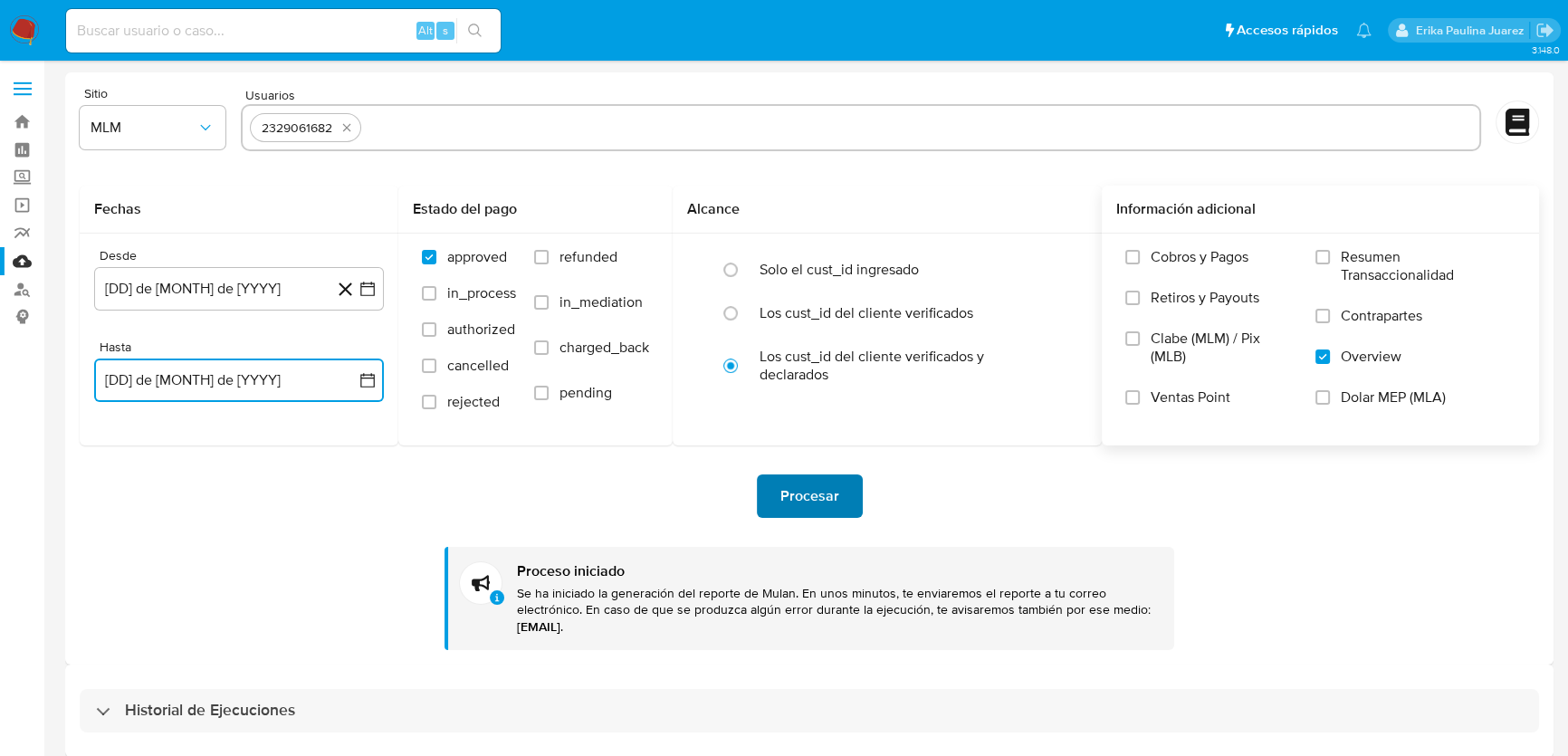 click on "Procesar" at bounding box center (809, 496) 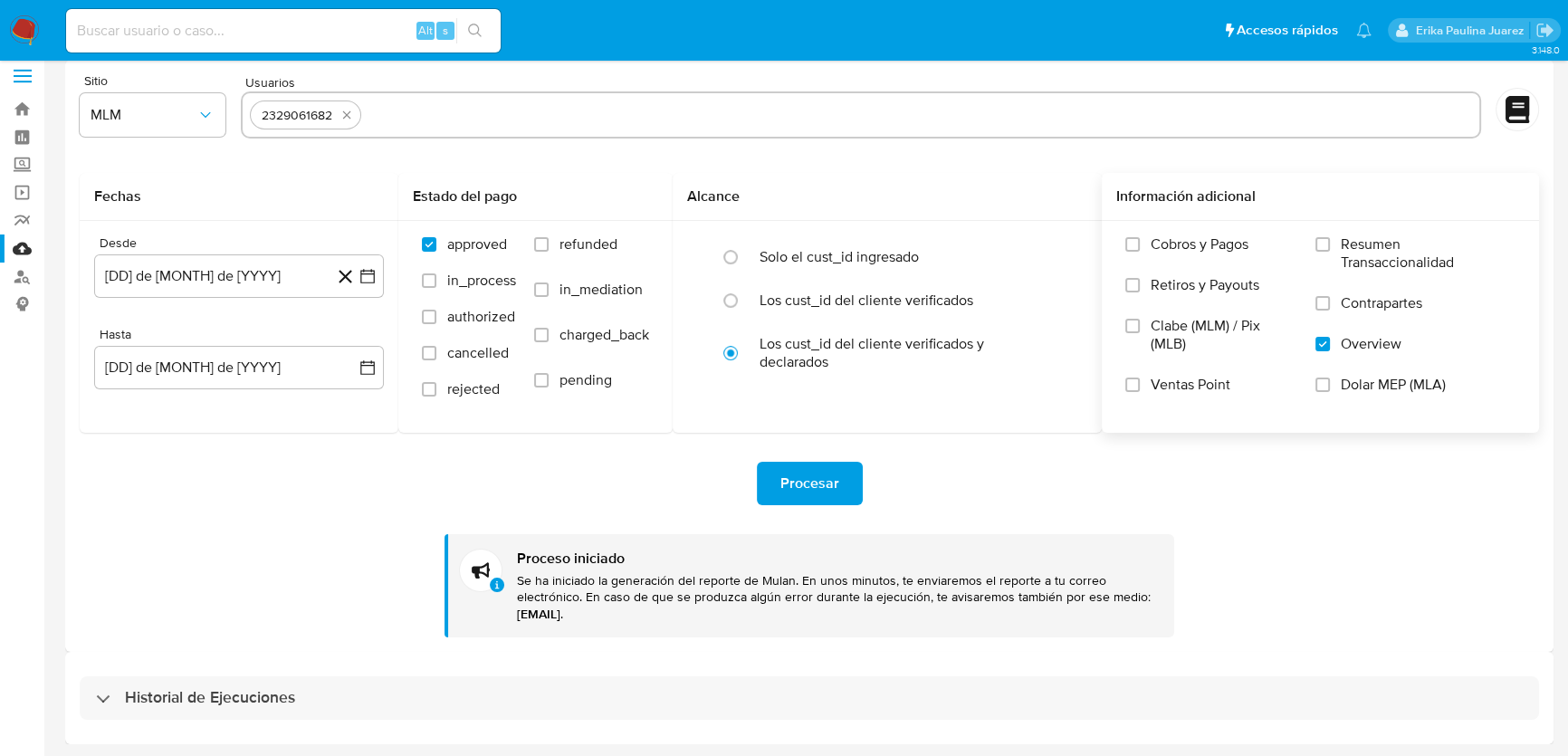 drag, startPoint x: 128, startPoint y: 693, endPoint x: 181, endPoint y: 646, distance: 70.83784 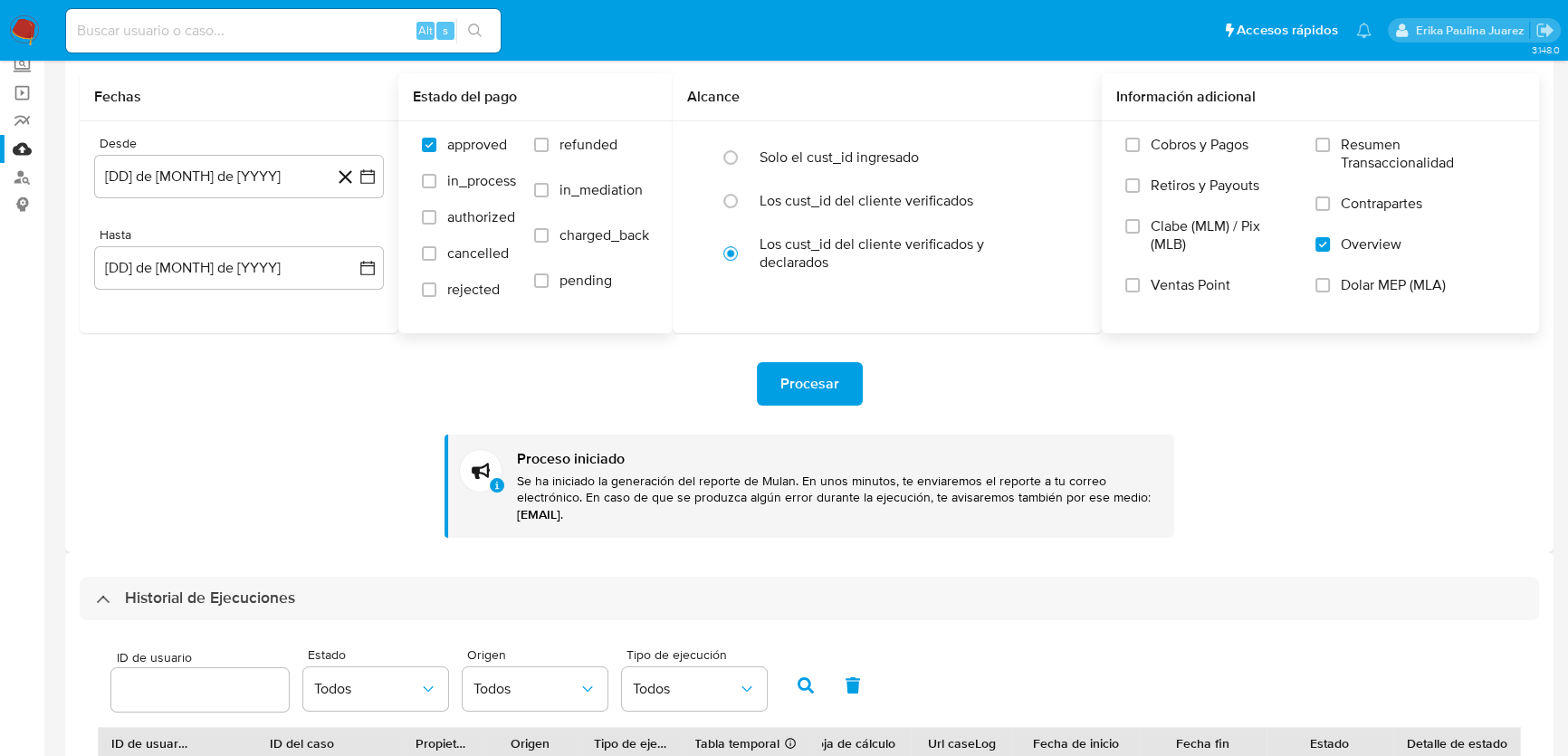 scroll, scrollTop: 13, scrollLeft: 0, axis: vertical 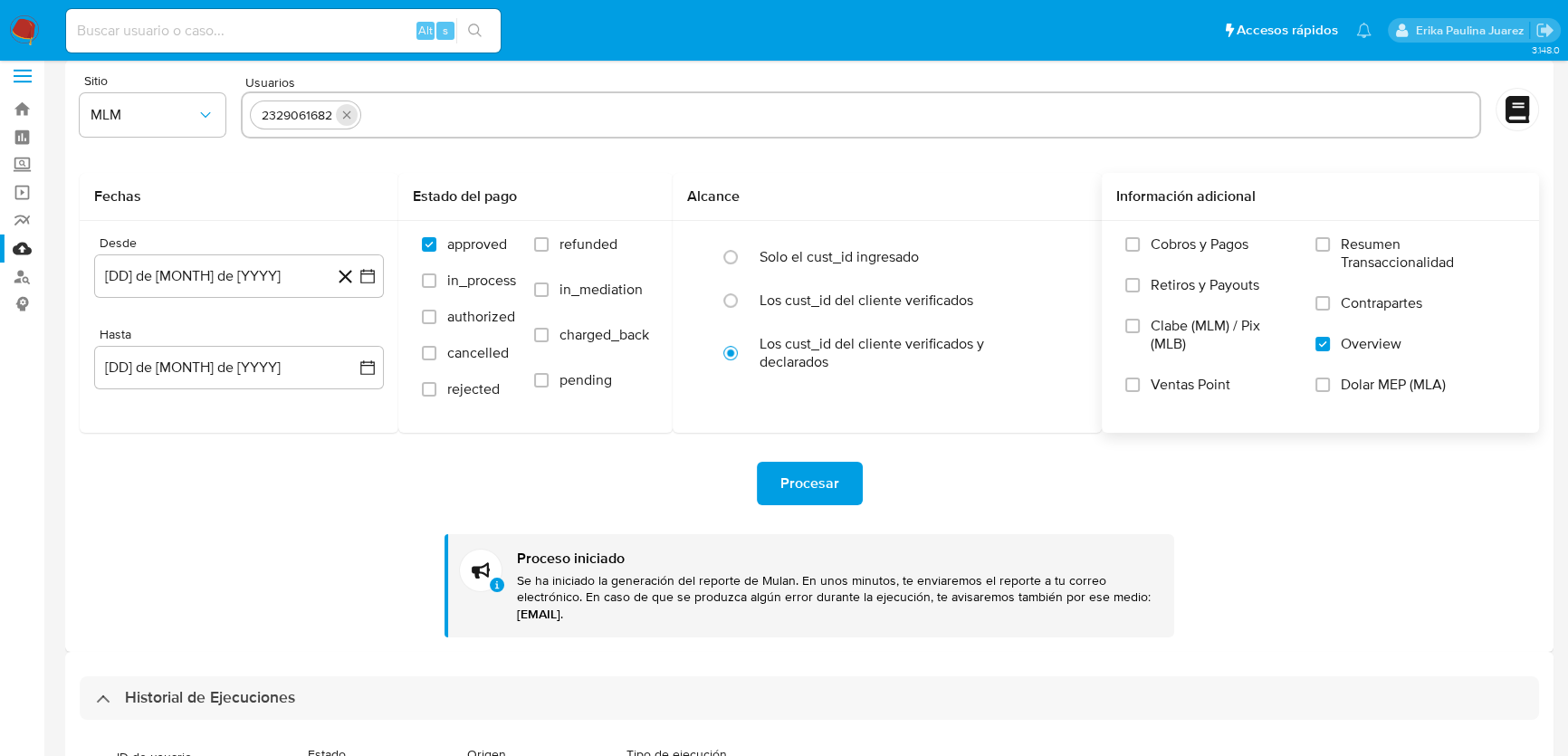 click at bounding box center (347, 115) 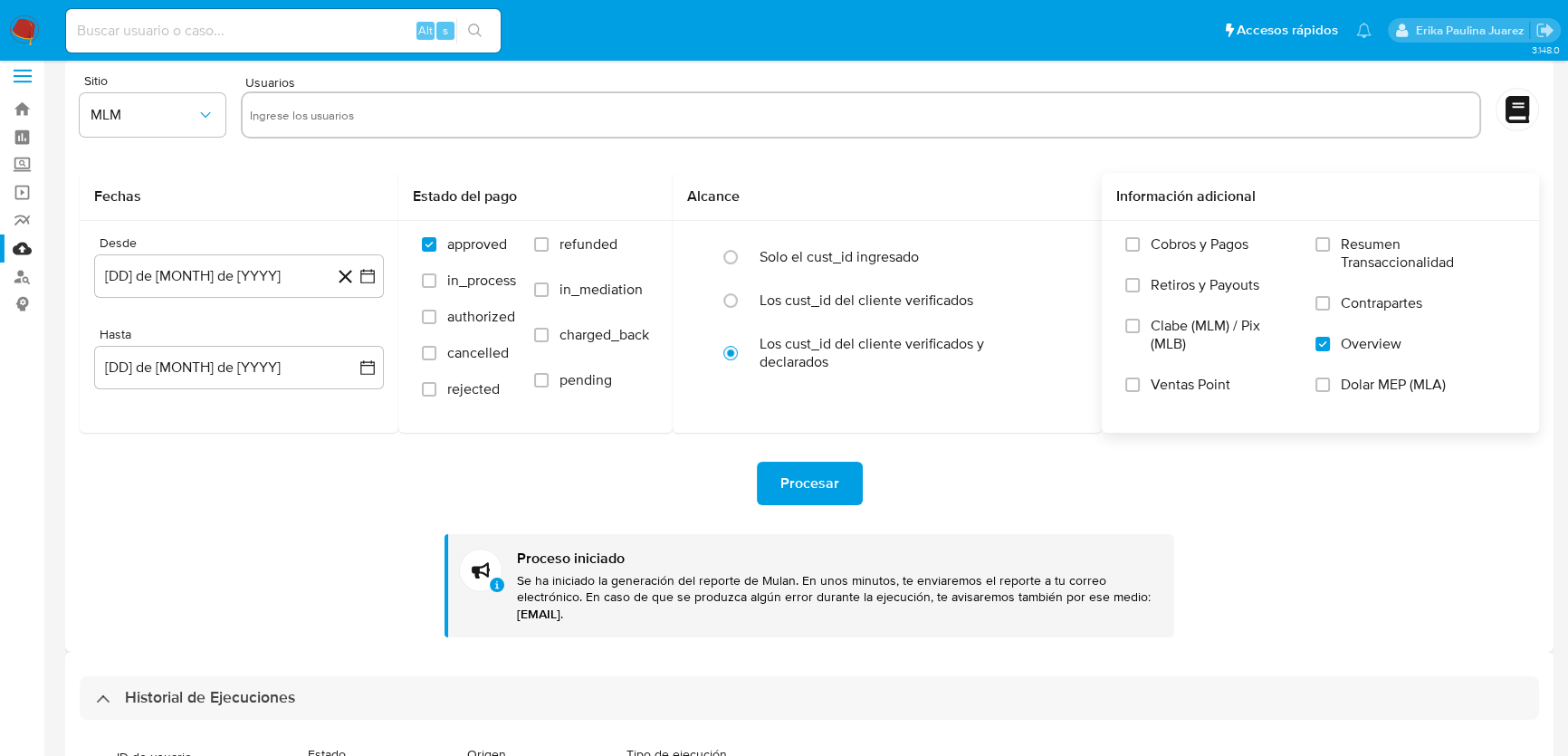 click at bounding box center (861, 115) 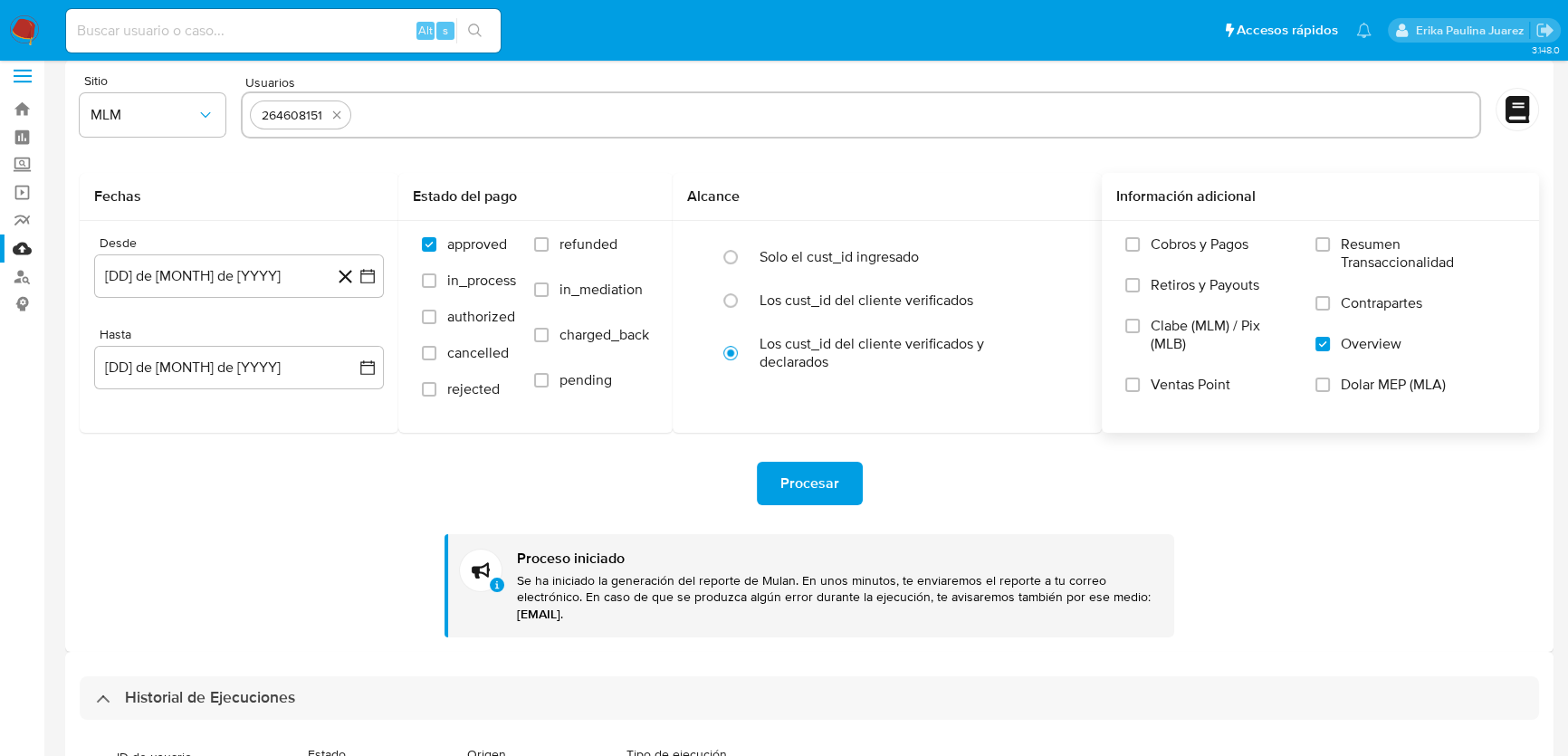 click at bounding box center [914, 115] 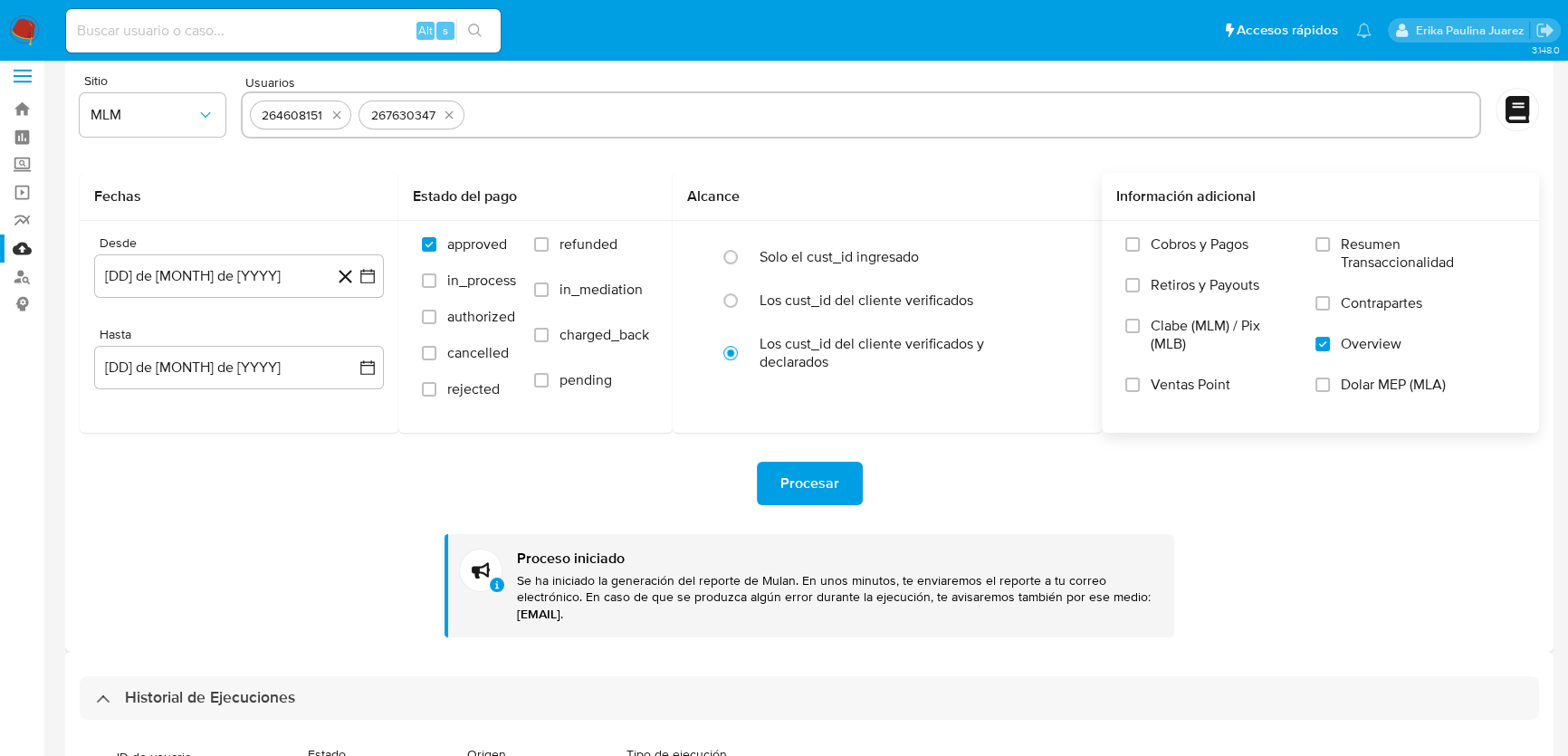 click at bounding box center (971, 115) 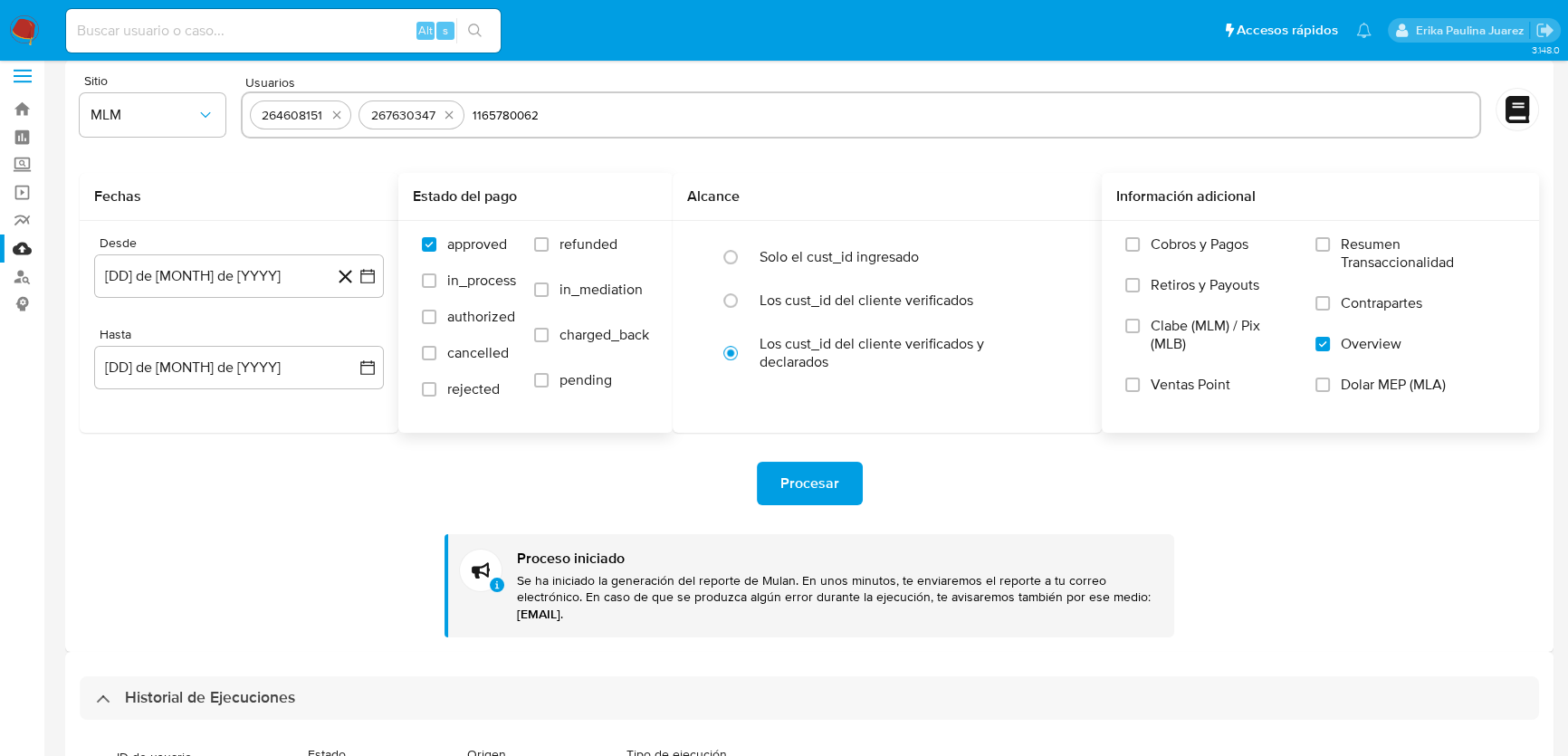 type 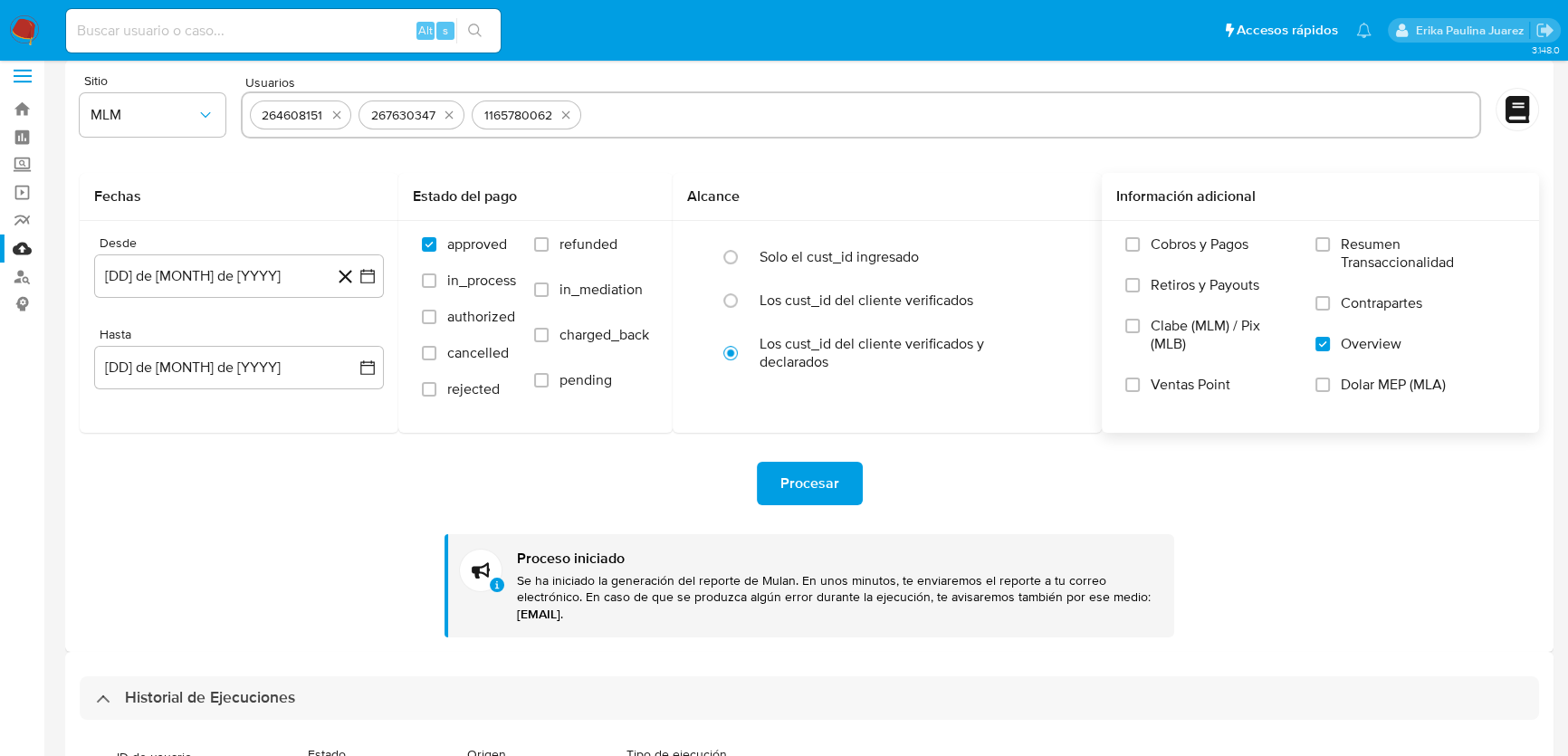 click on "Procesar Proceso iniciado Se ha iniciado la generación del reporte de Mulan. En unos minutos, te enviaremos el reporte a tu correo electrónico. En caso de que se produzca algún error durante la ejecución, te avisaremos también por ese medio:    erika.juarez@mercadolibre.com.mx ." at bounding box center (809, 535) 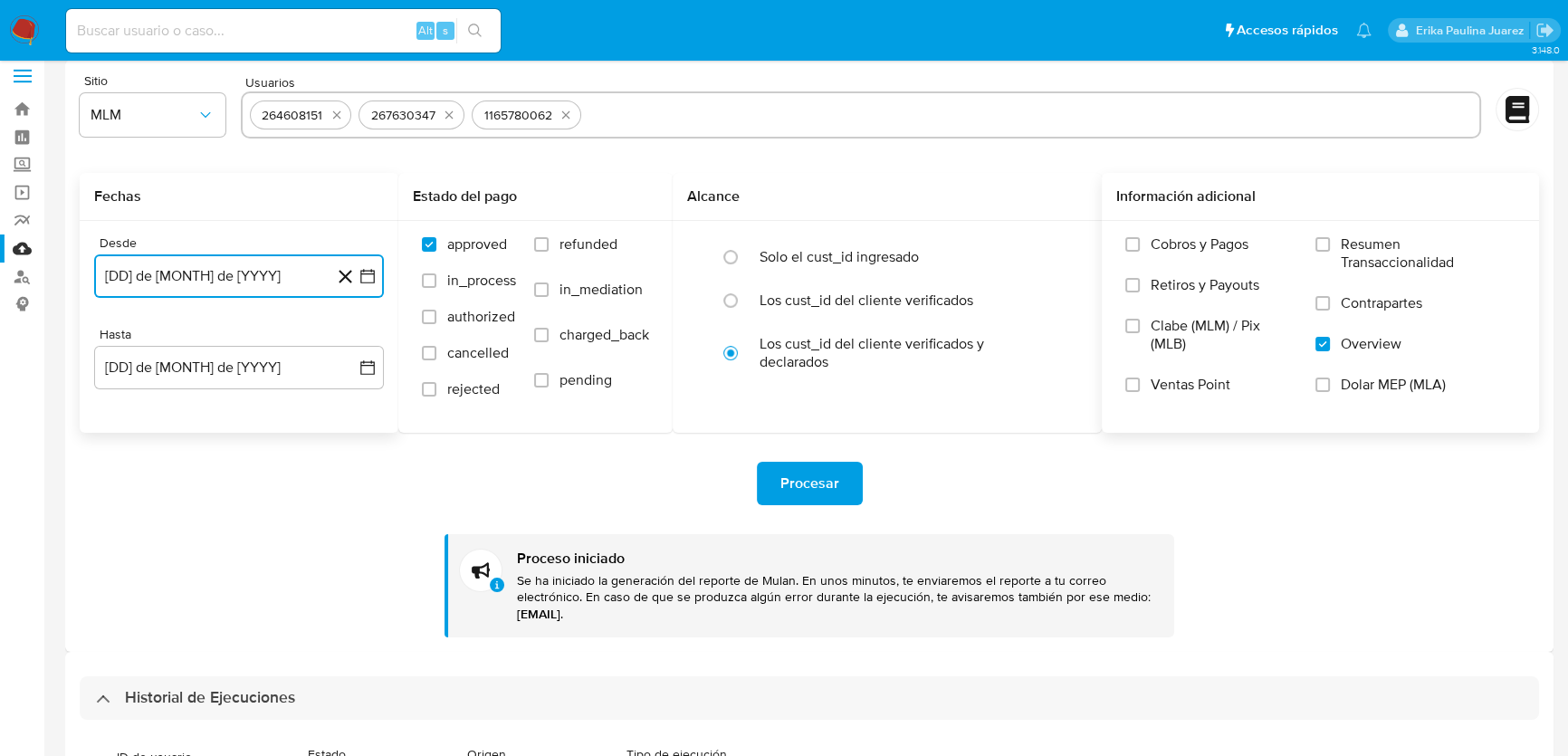 click 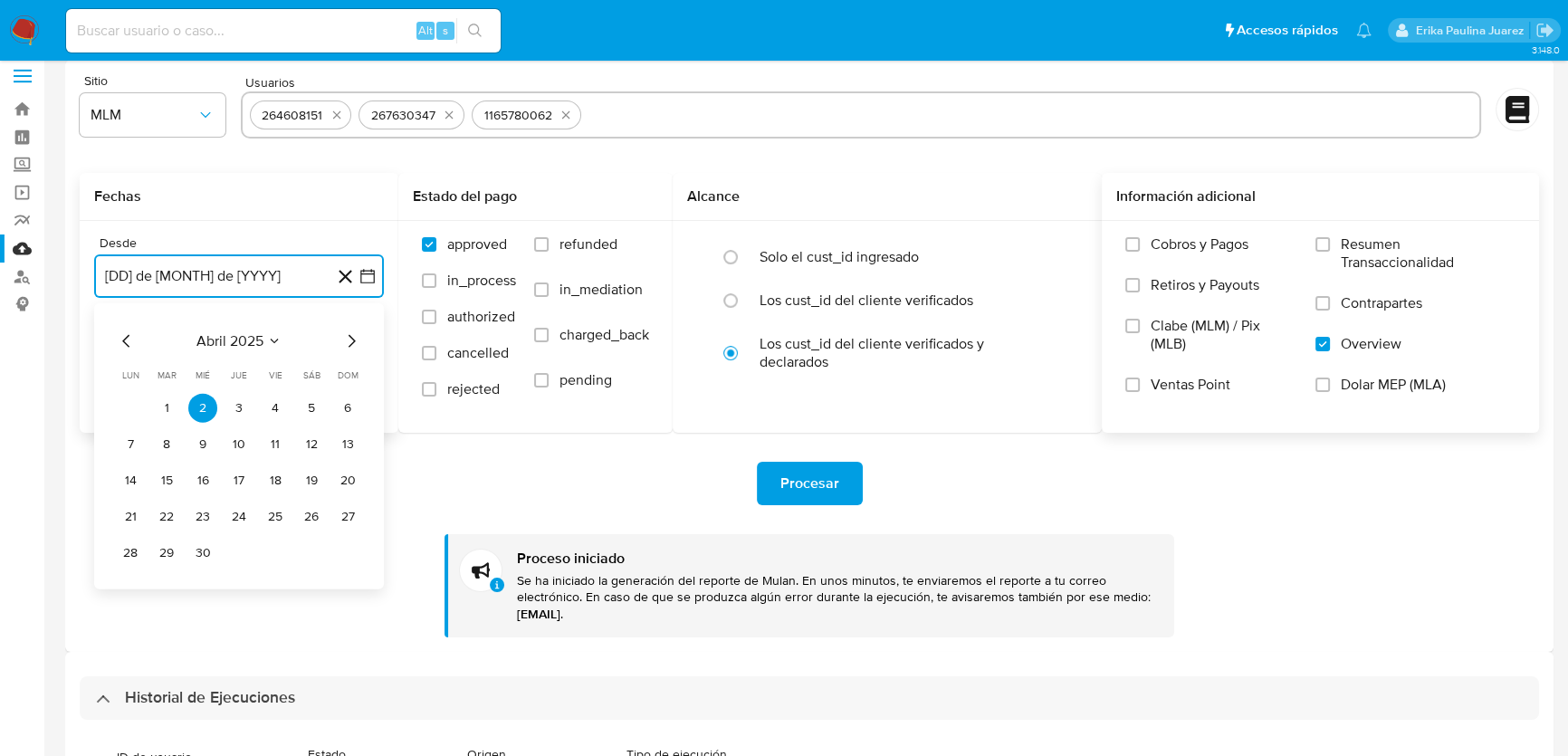 click 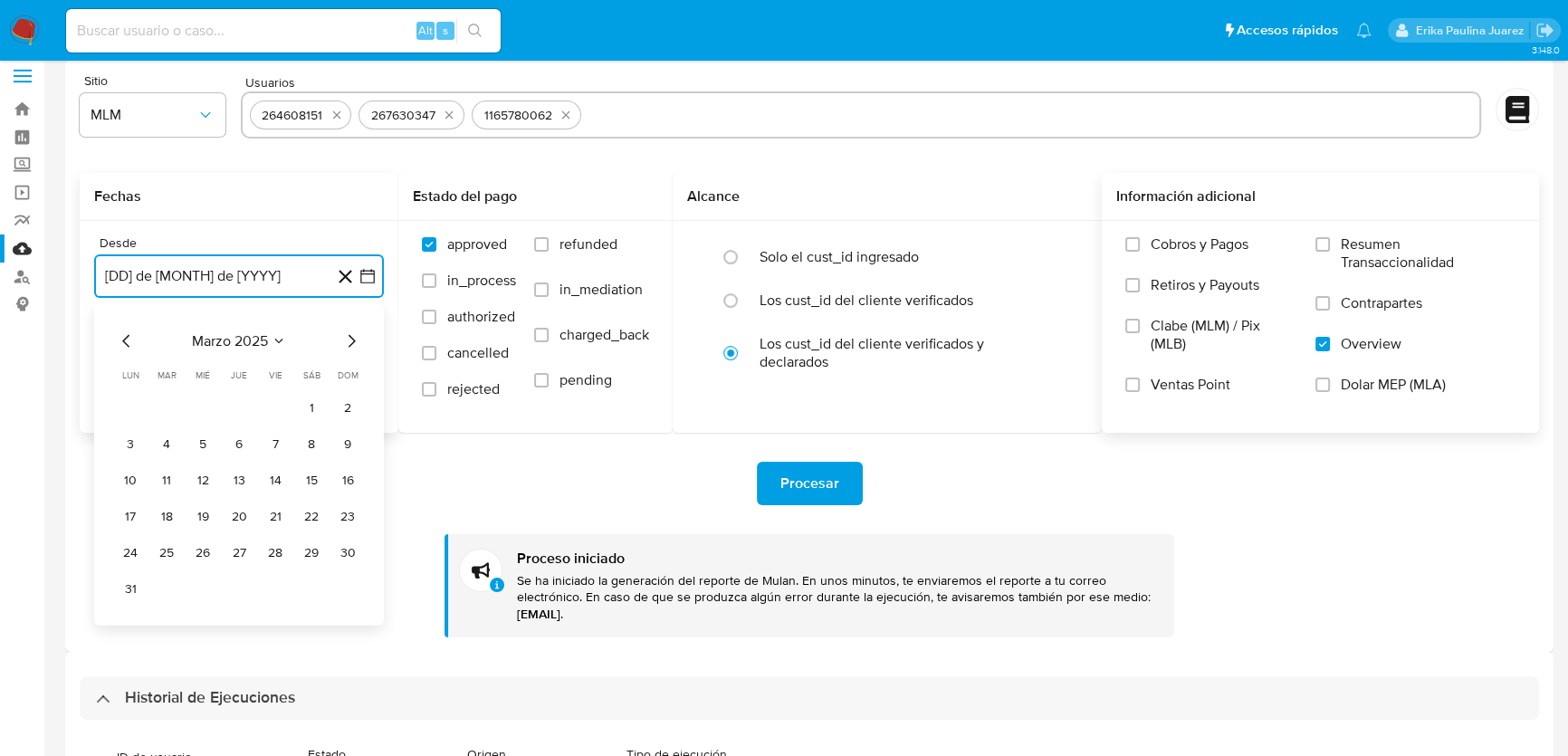 click 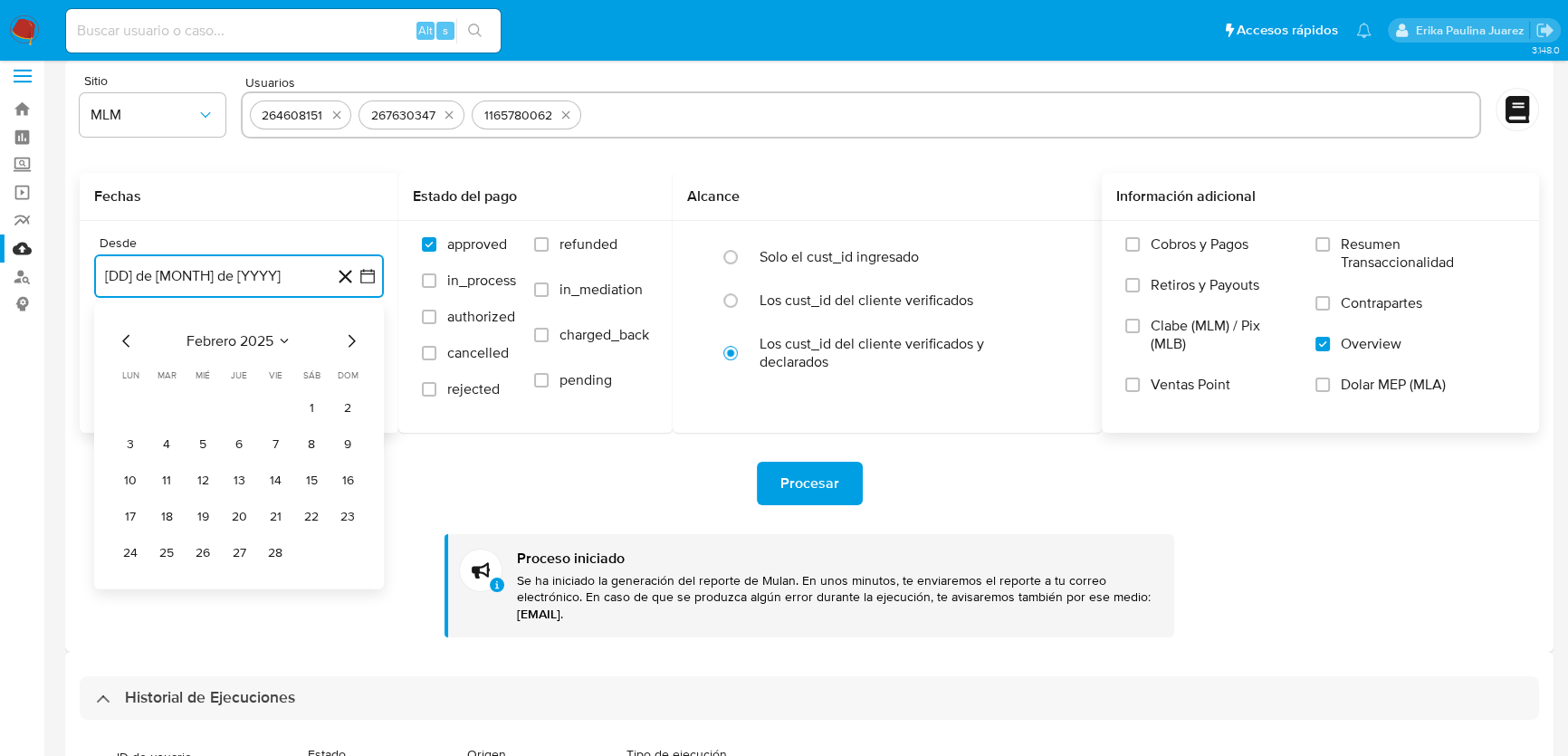 click 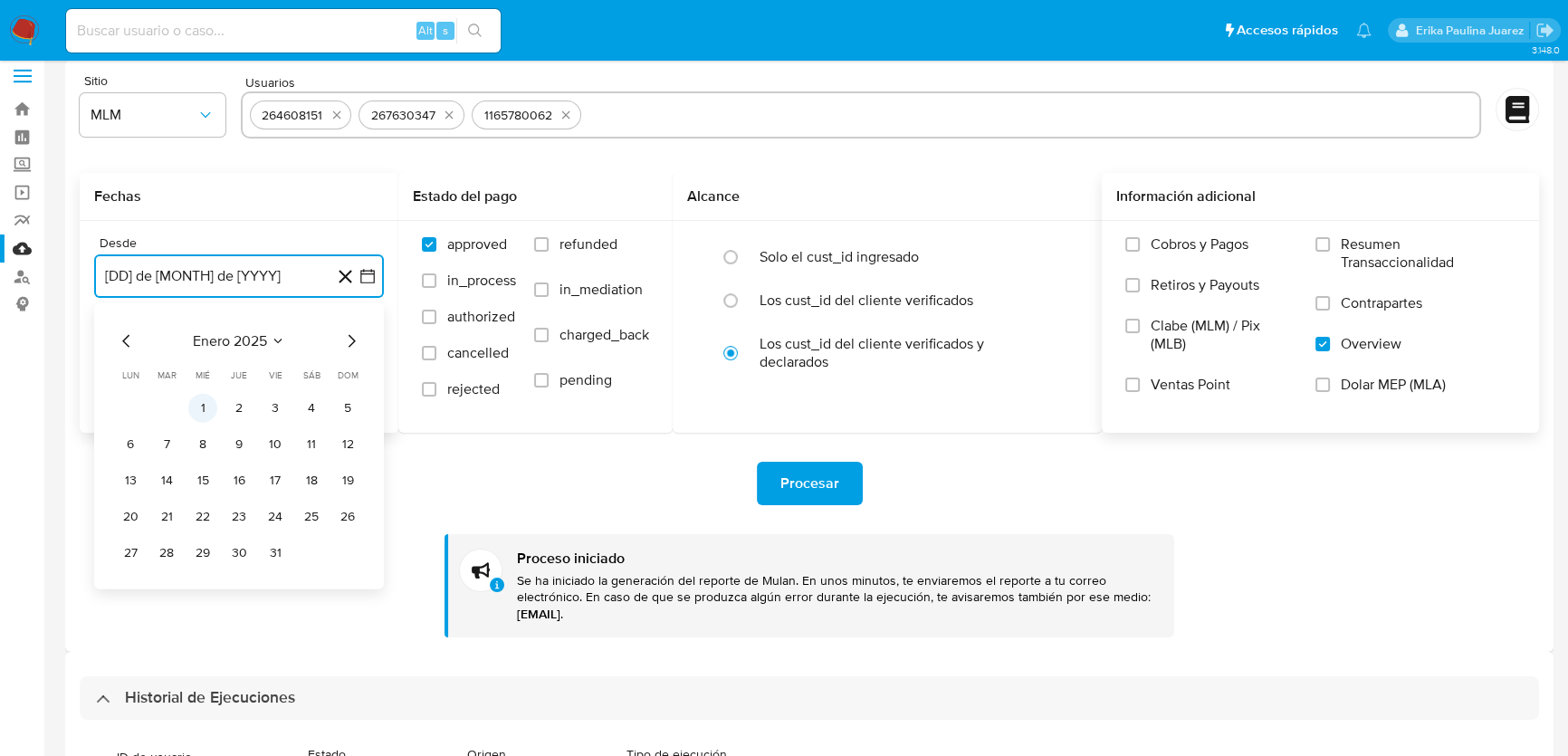 click on "1" at bounding box center (203, 408) 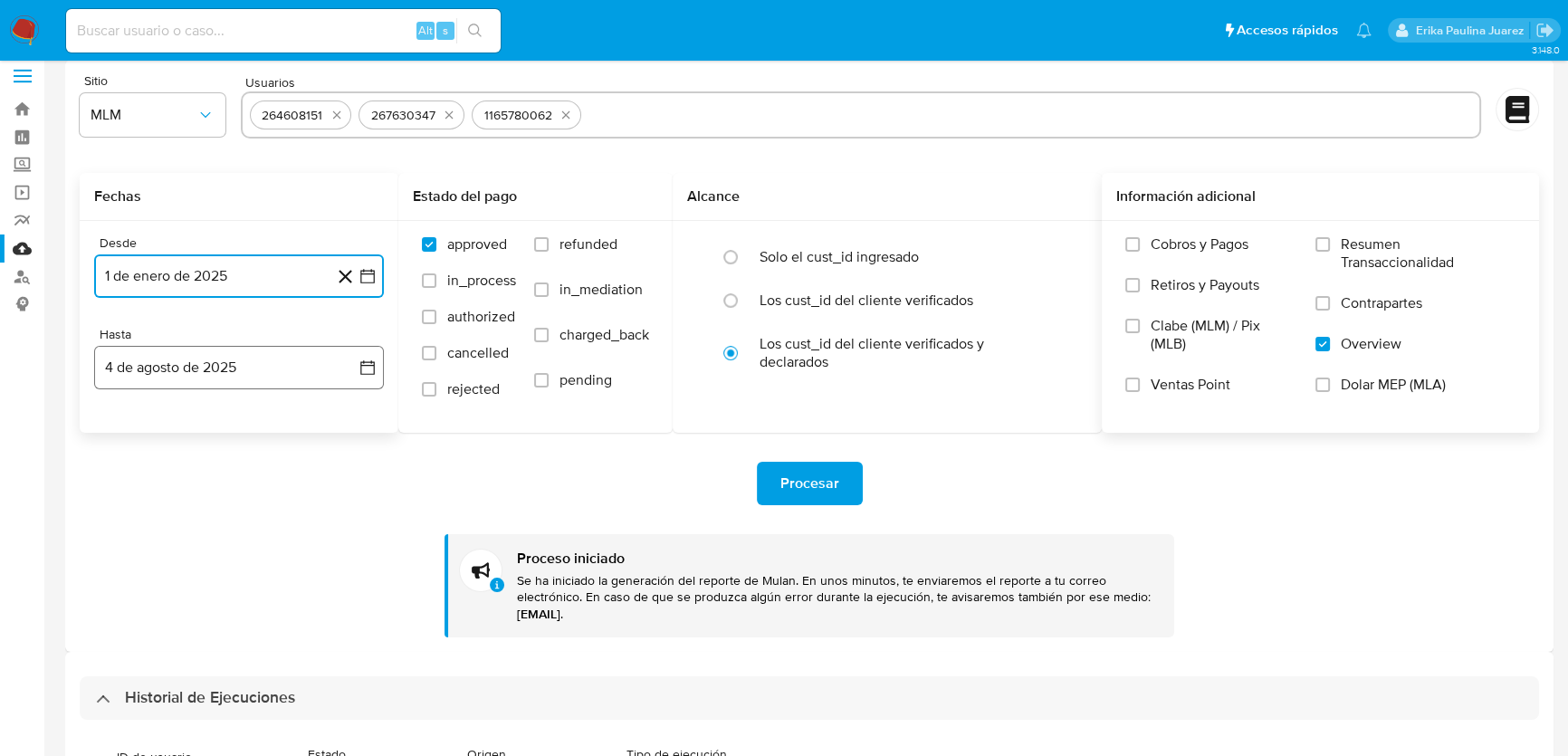 click 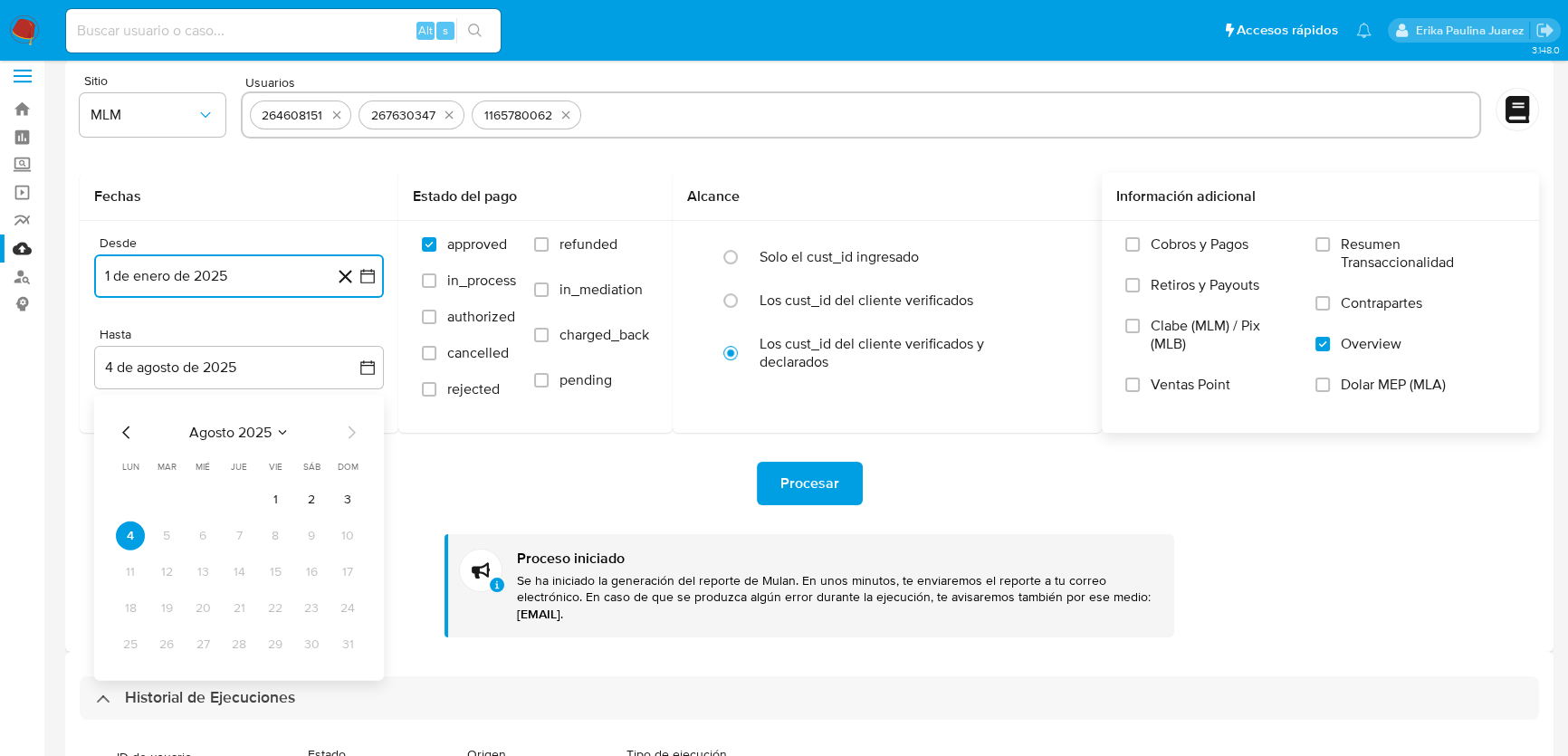 drag, startPoint x: 352, startPoint y: 501, endPoint x: 382, endPoint y: 506, distance: 30.41381 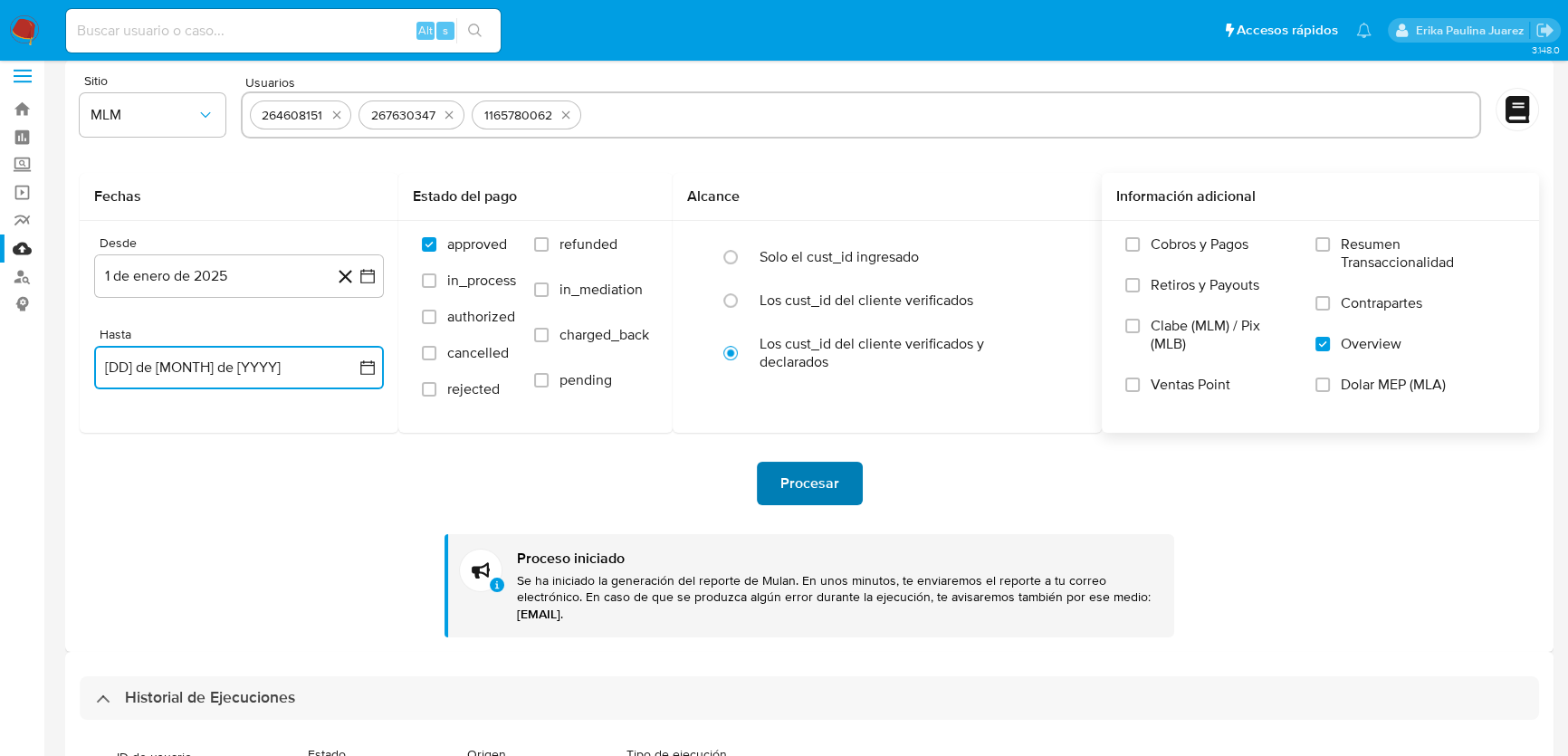 click on "Procesar" at bounding box center [809, 483] 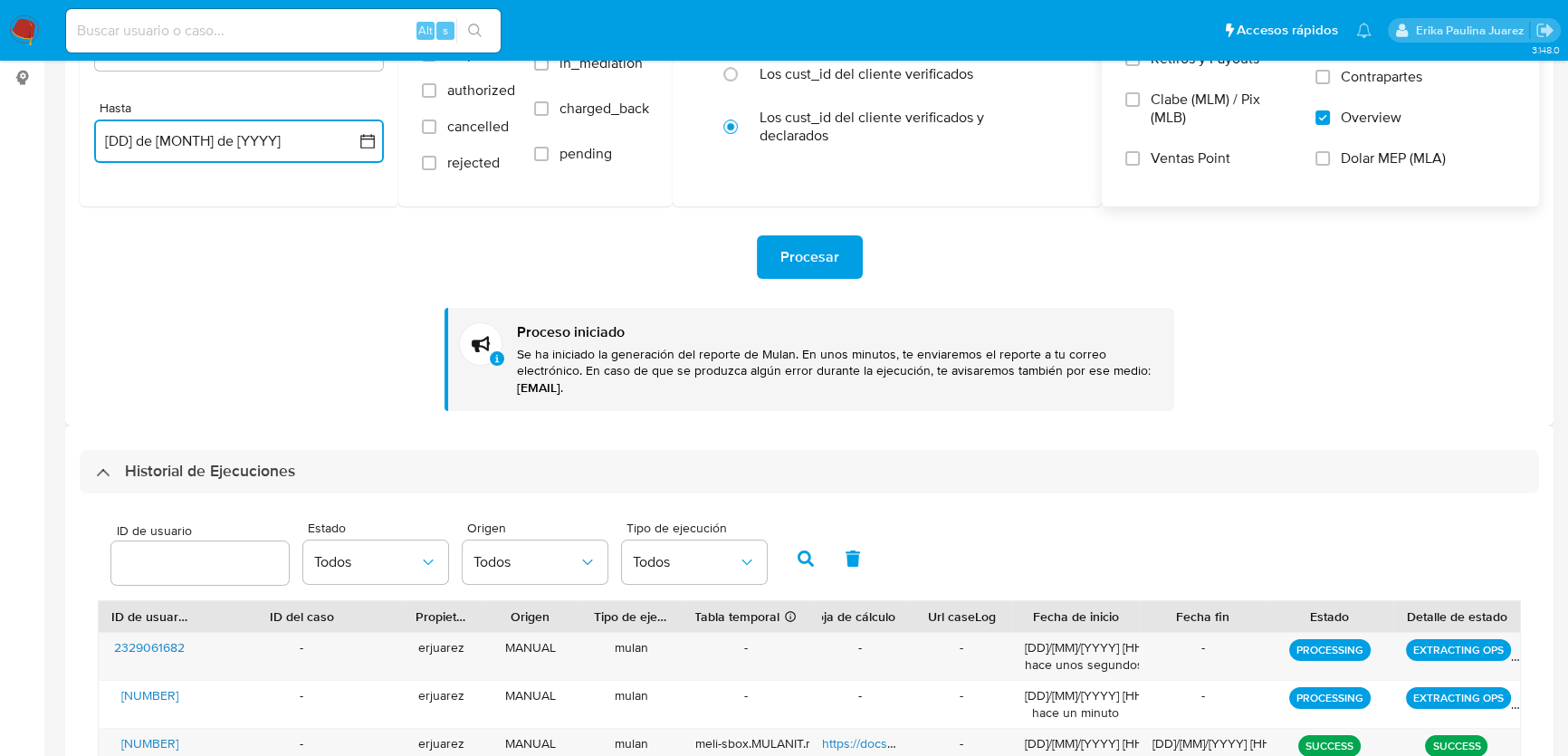 scroll, scrollTop: 507, scrollLeft: 0, axis: vertical 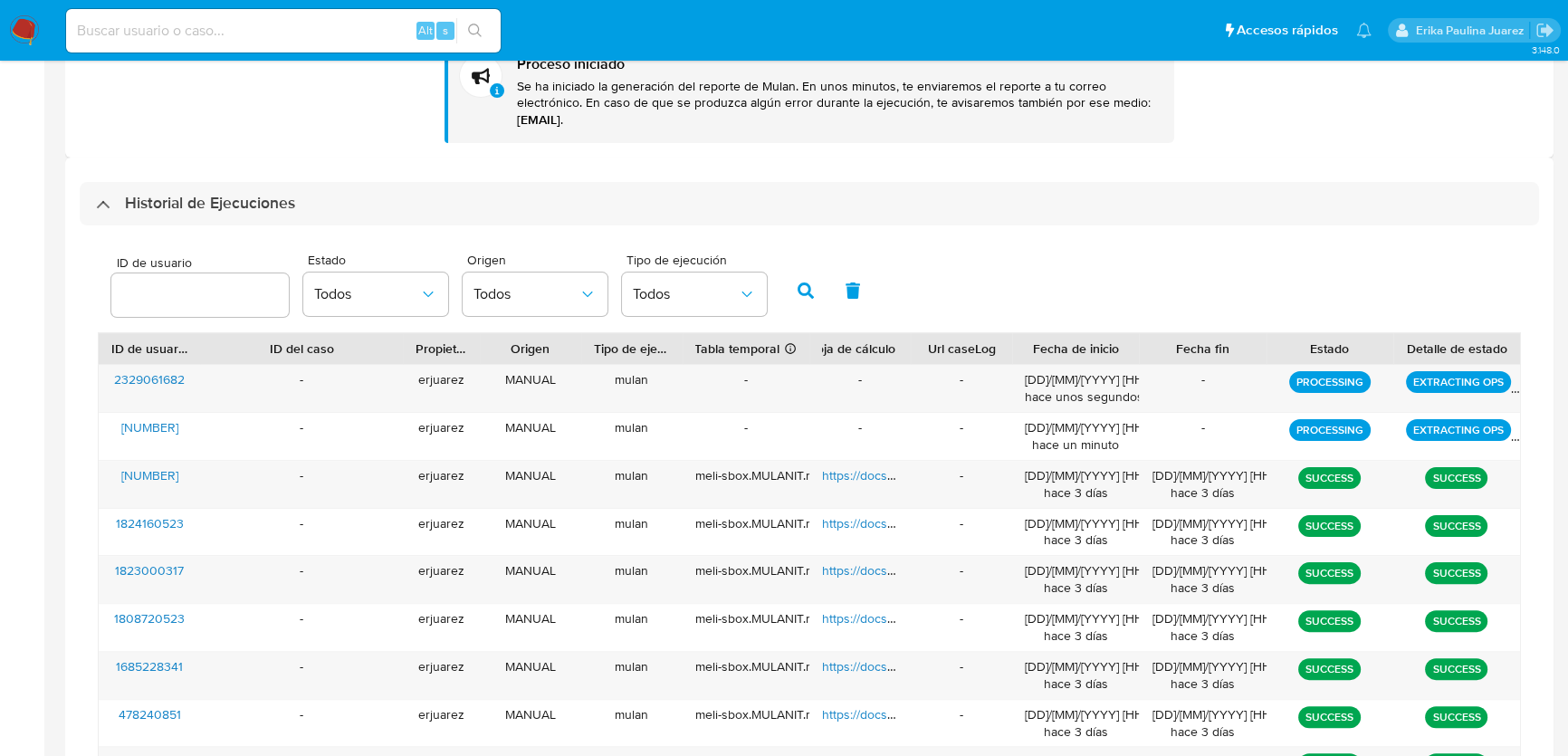 click on "Historial de Ejecuciones" at bounding box center [809, 204] 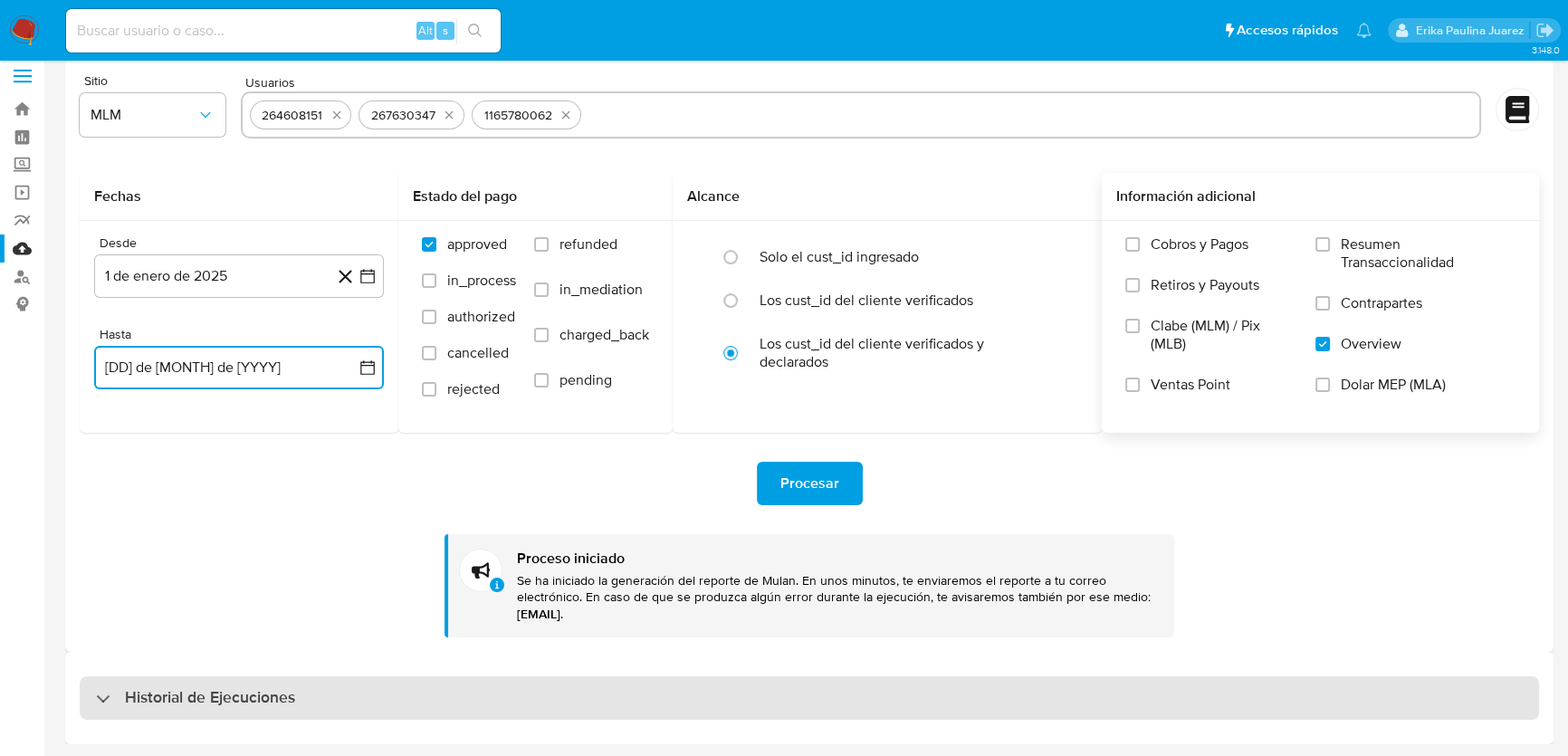 click on "Historial de Ejecuciones" at bounding box center [196, 698] 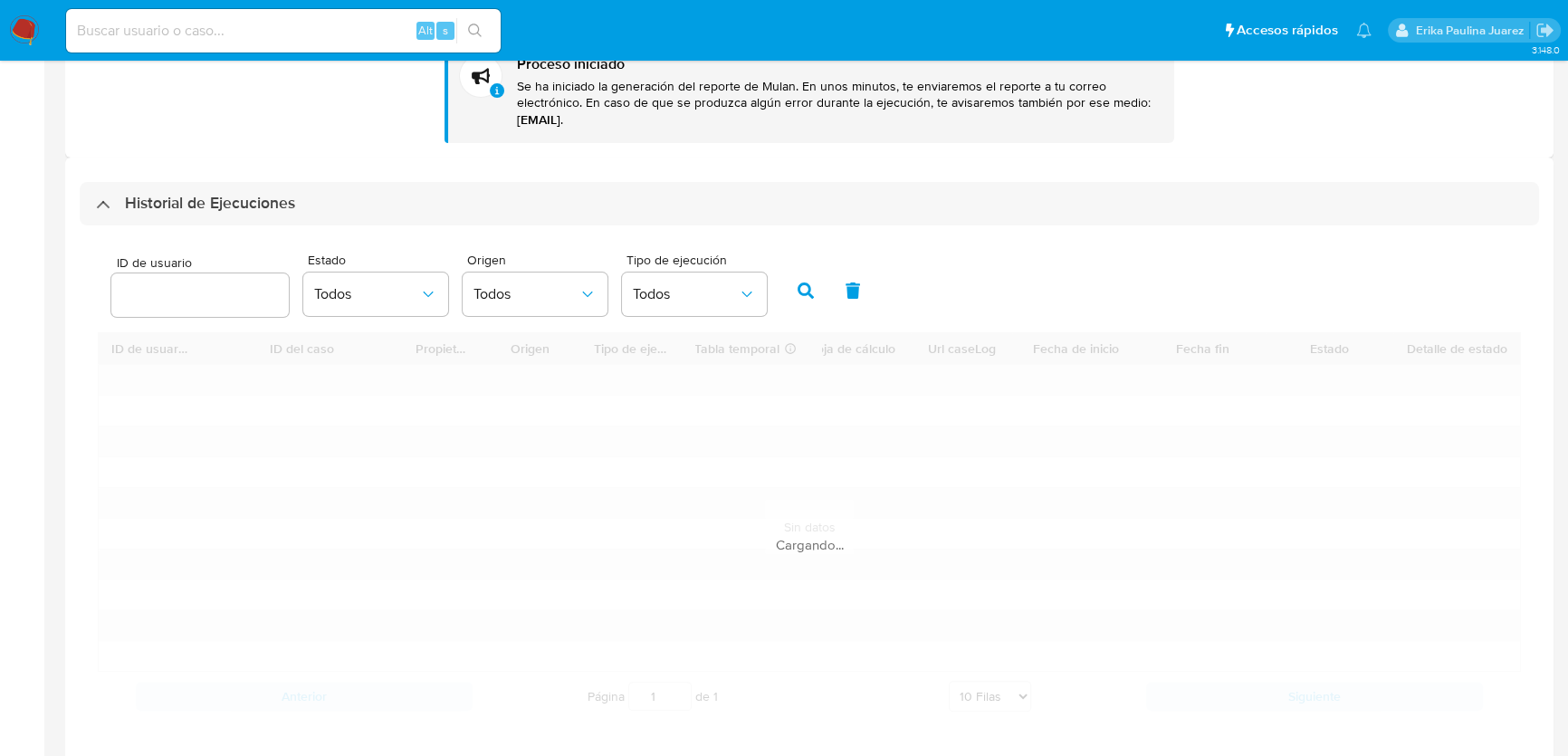 scroll, scrollTop: 525, scrollLeft: 0, axis: vertical 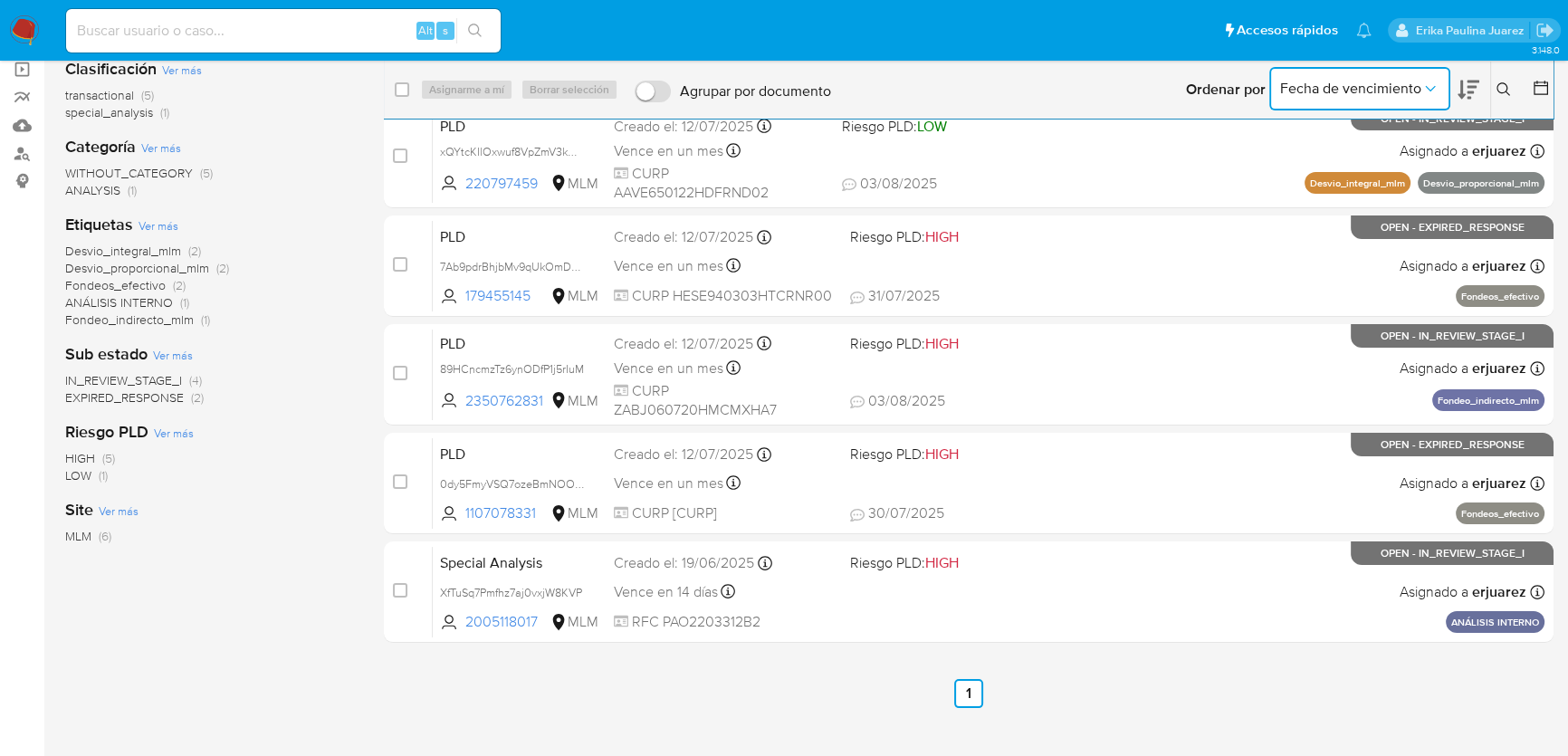 click on "Fecha de vencimiento" at bounding box center (1351, 89) 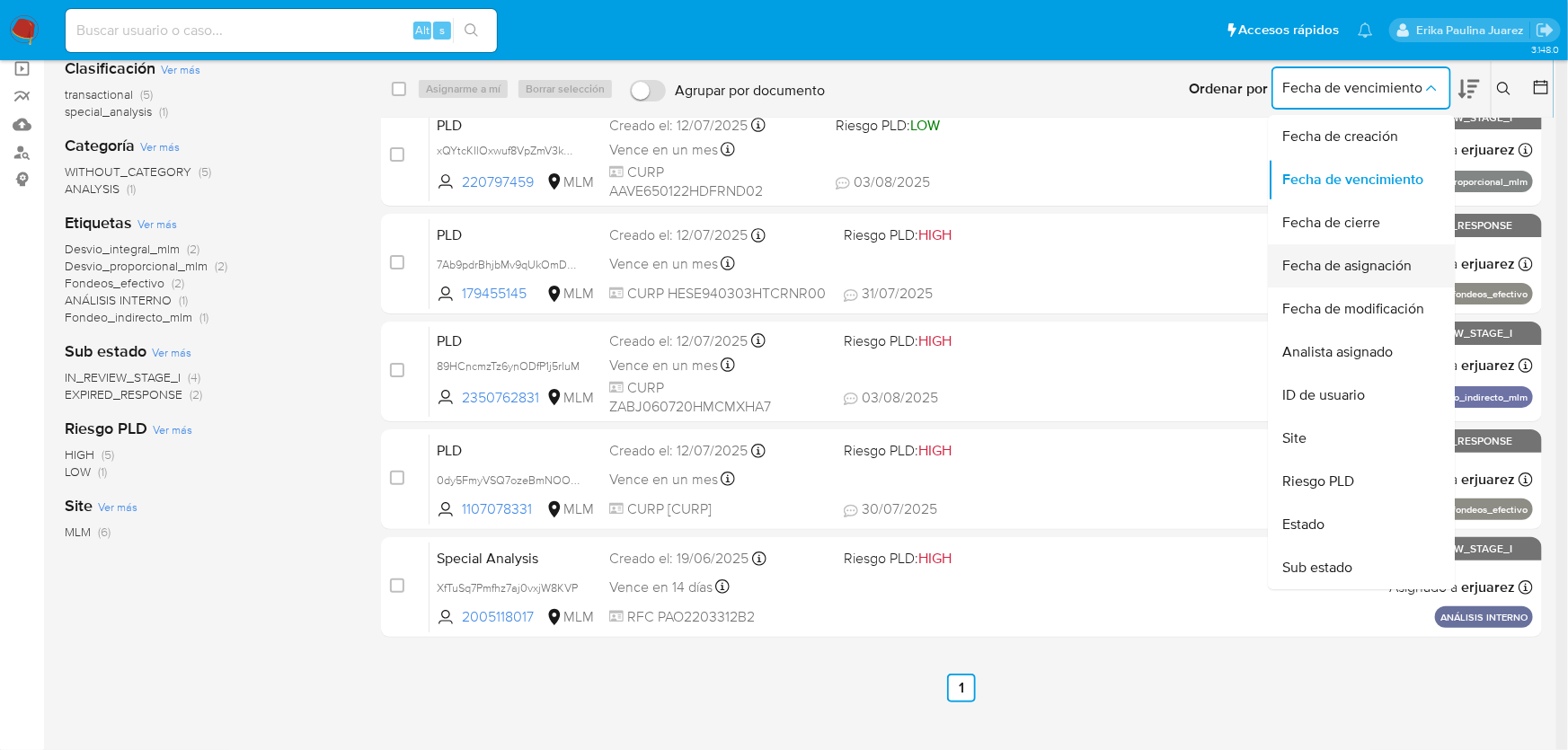 click on "Fecha de asignación" at bounding box center [1347, 266] 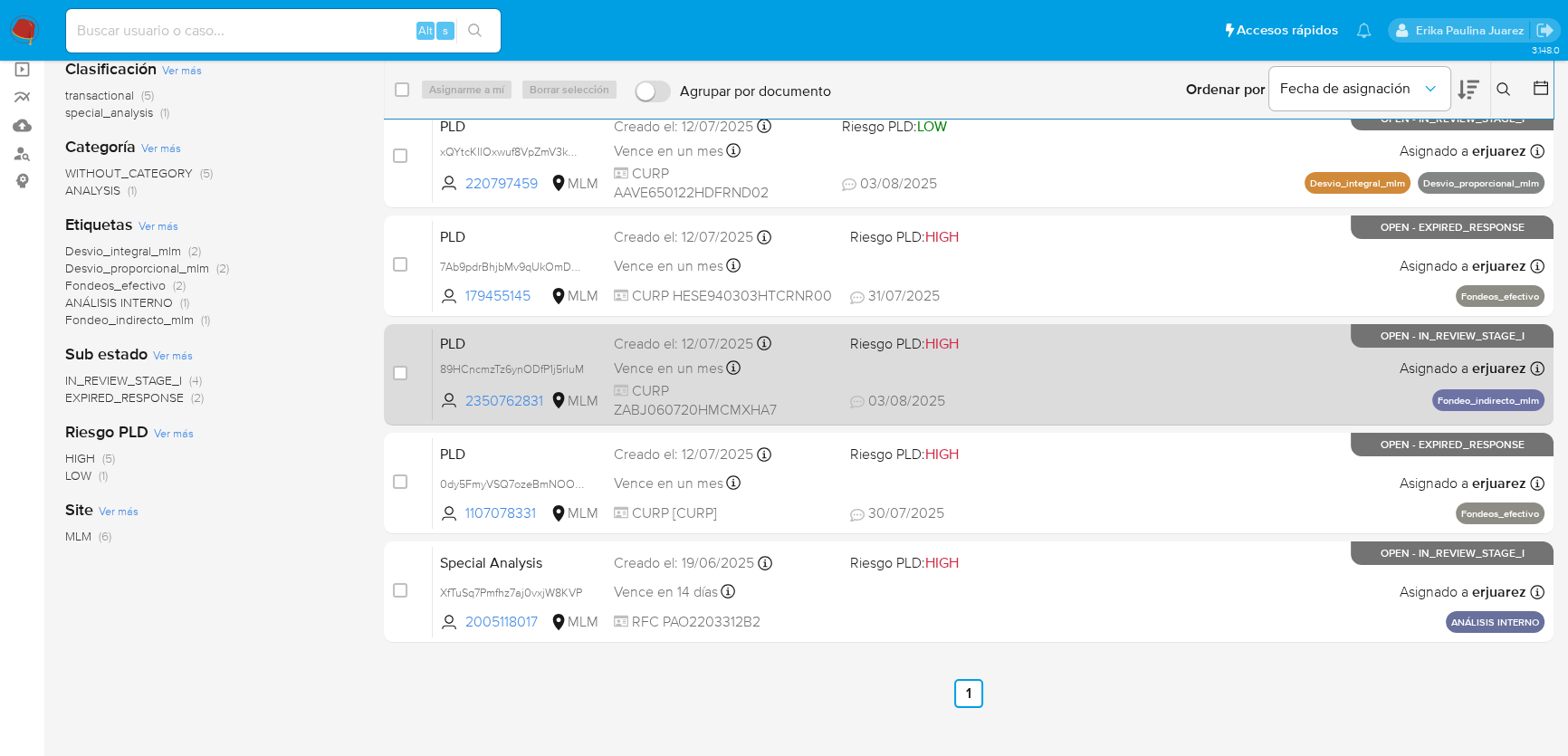 click on "PLD 89HCncmzTz6ynODfP1j5rIuM 2350762831 MLM Riesgo PLD:  HIGH Creado el: [DATE]   Creado el: [DATE] [TIME] Vence en un mes   Vence el [DATE] [TIME] CURP   [CURP] [DATE]   [DATE] [TIME] Asignado a   [USERNAME]   Asignado el: [DATE] [TIME] Fondeo_indirecto_mlm OPEN - IN_REVIEW_STAGE_I" at bounding box center (989, 374) 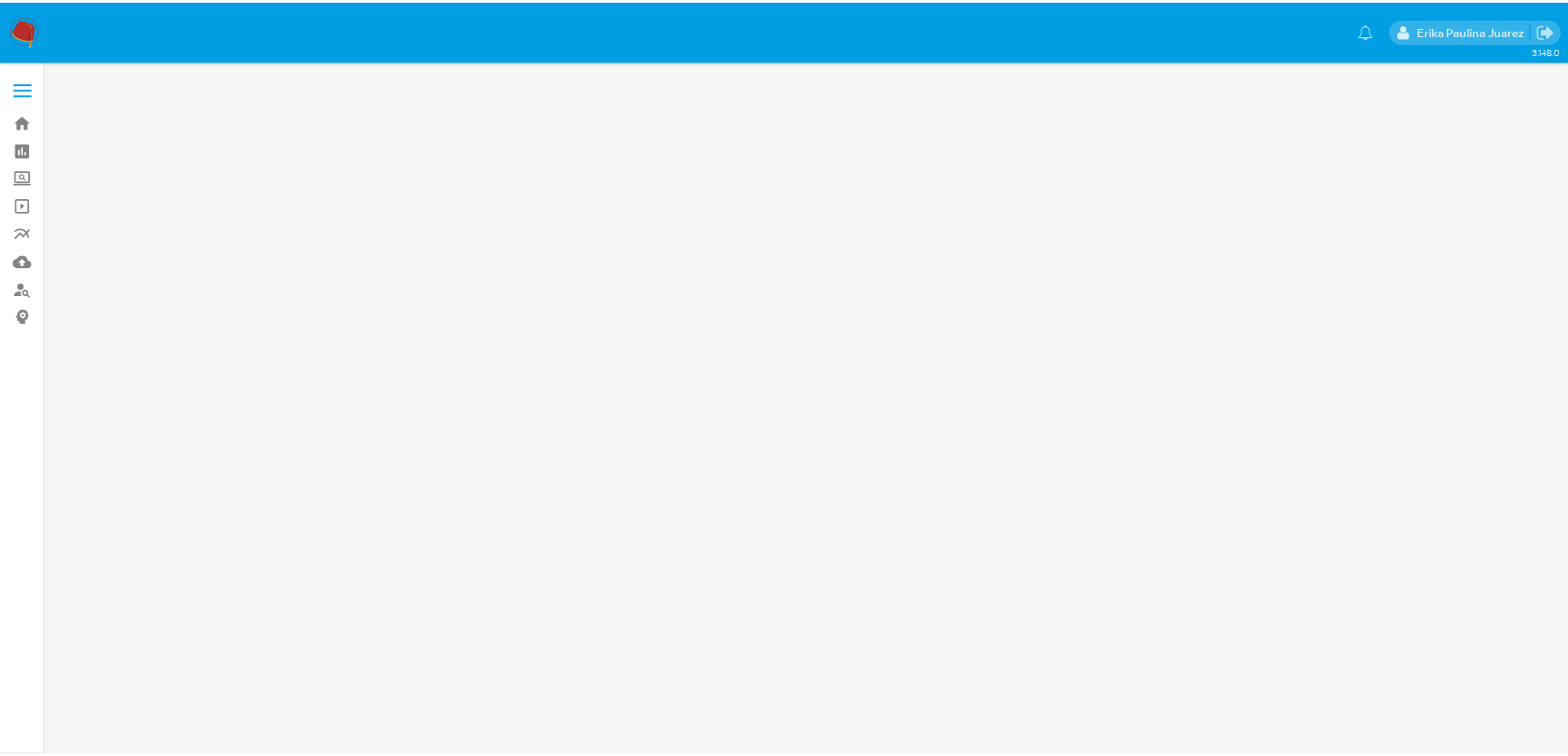 scroll, scrollTop: 0, scrollLeft: 0, axis: both 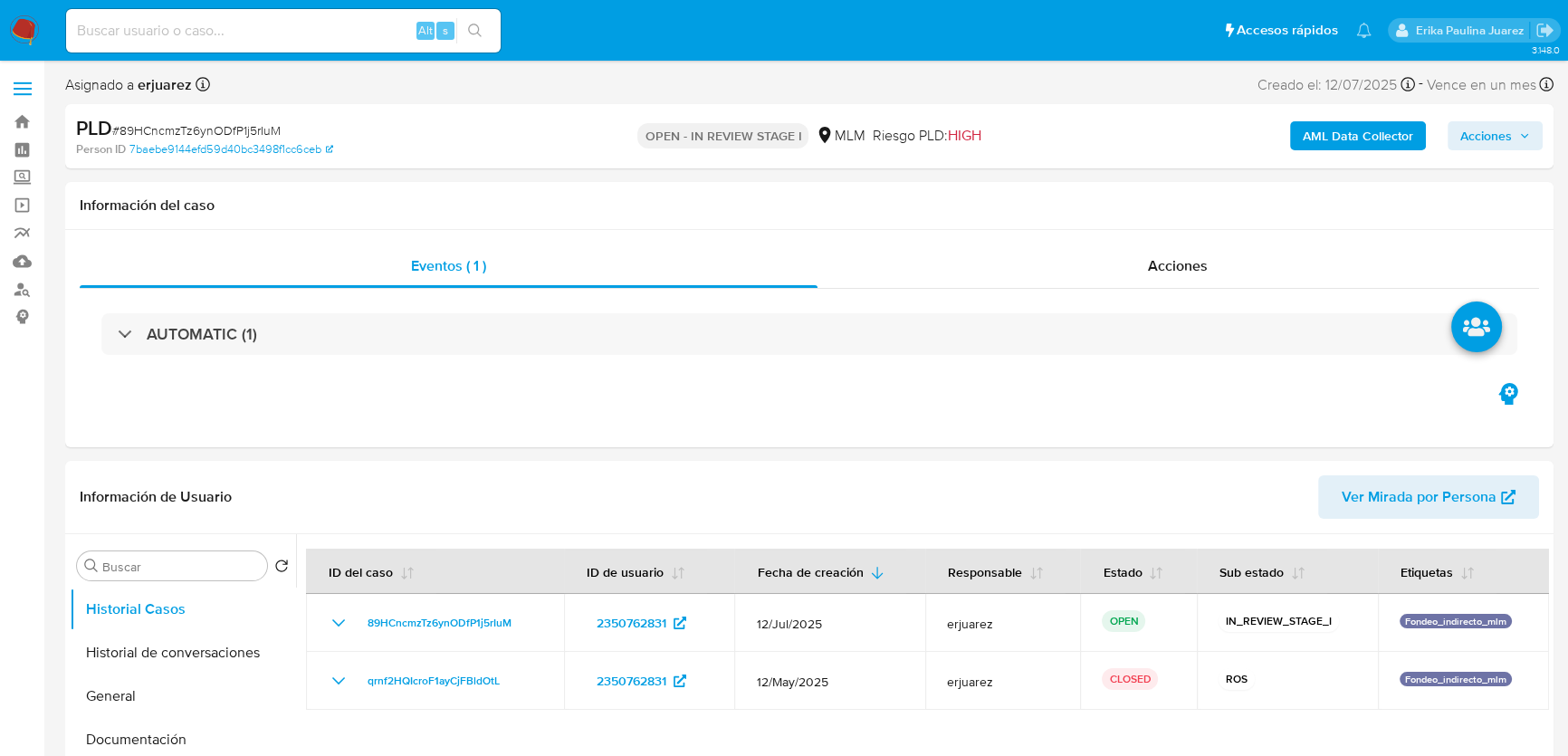 select on "10" 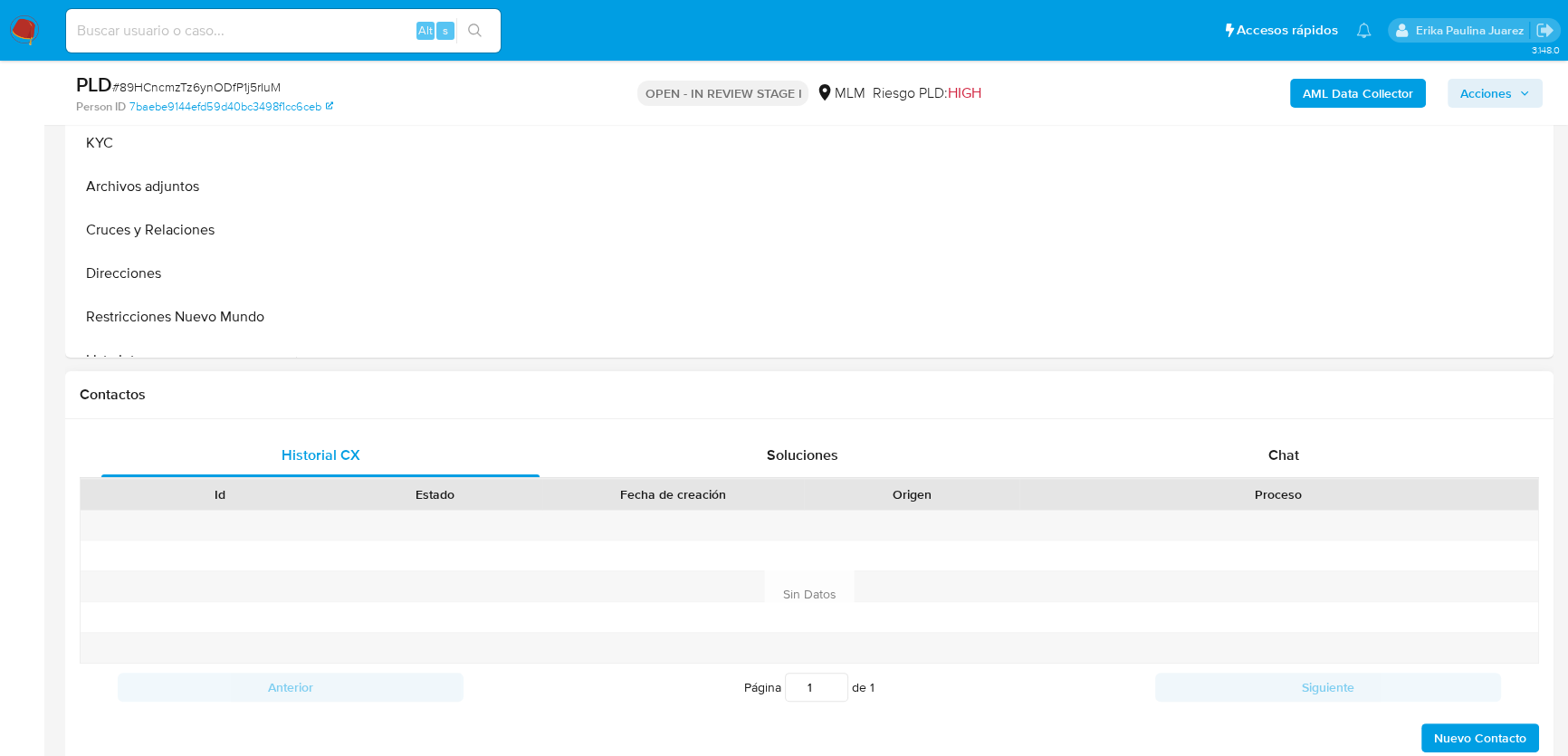 scroll, scrollTop: 246, scrollLeft: 0, axis: vertical 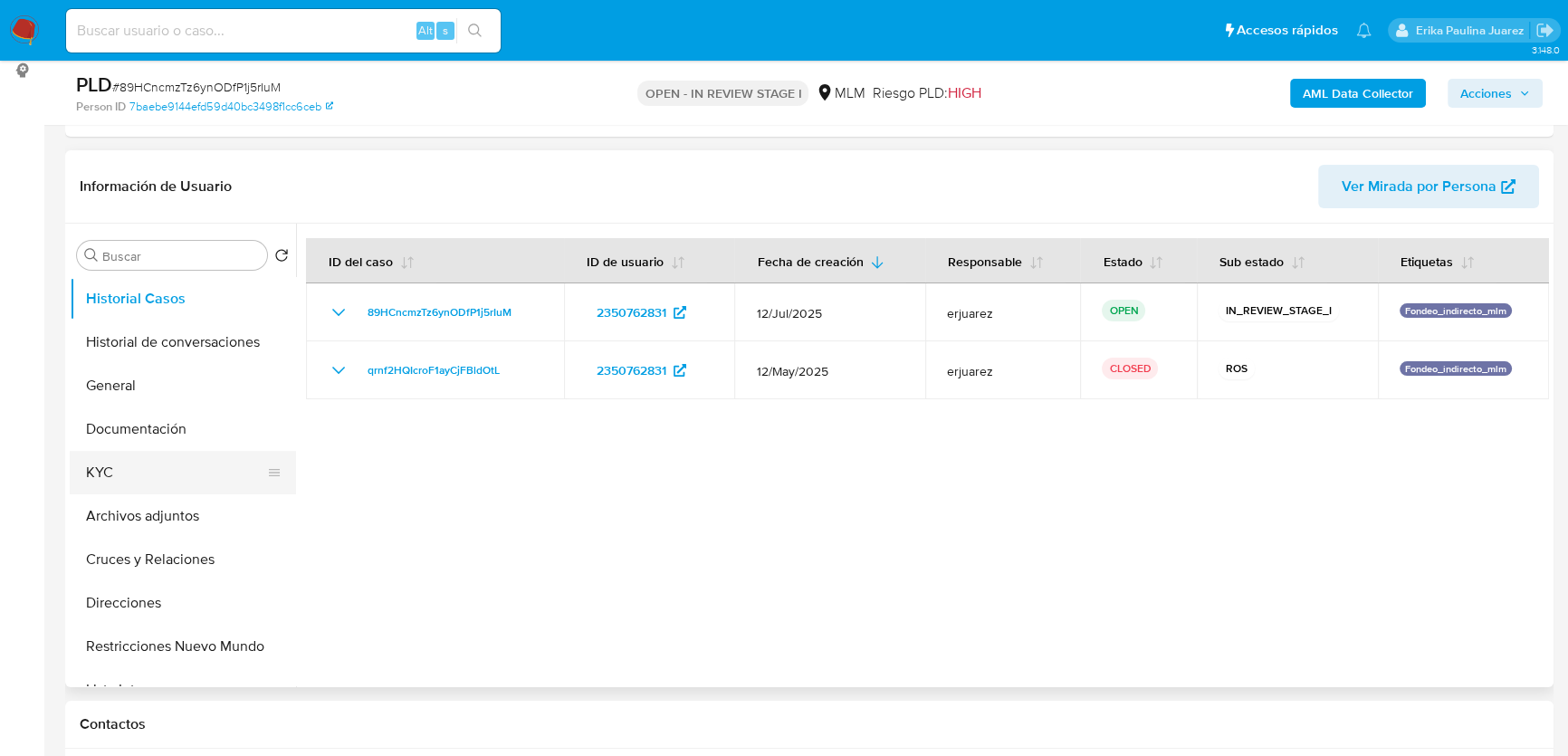 click on "KYC" at bounding box center [176, 473] 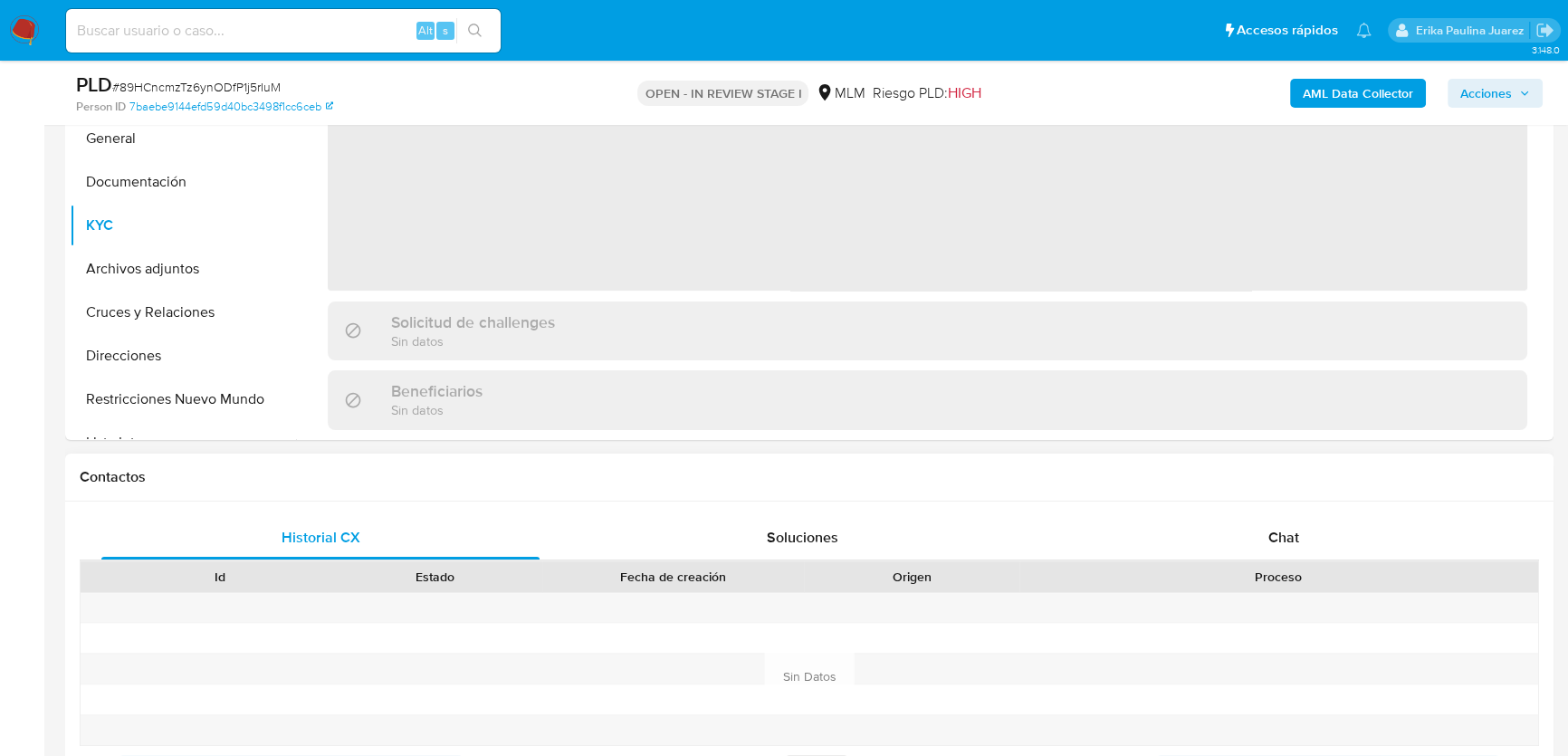 scroll, scrollTop: 329, scrollLeft: 0, axis: vertical 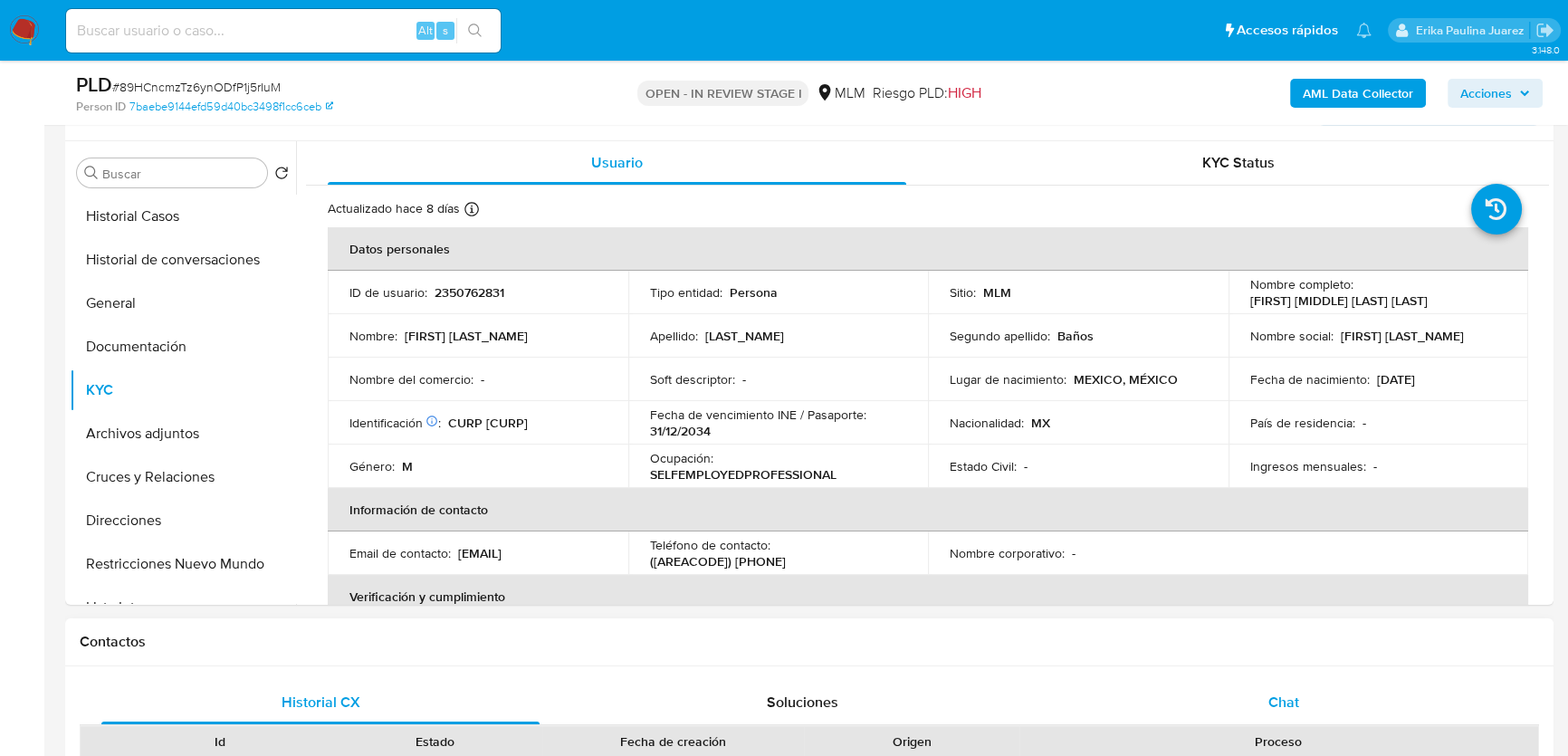 click on "Chat" at bounding box center [1284, 703] 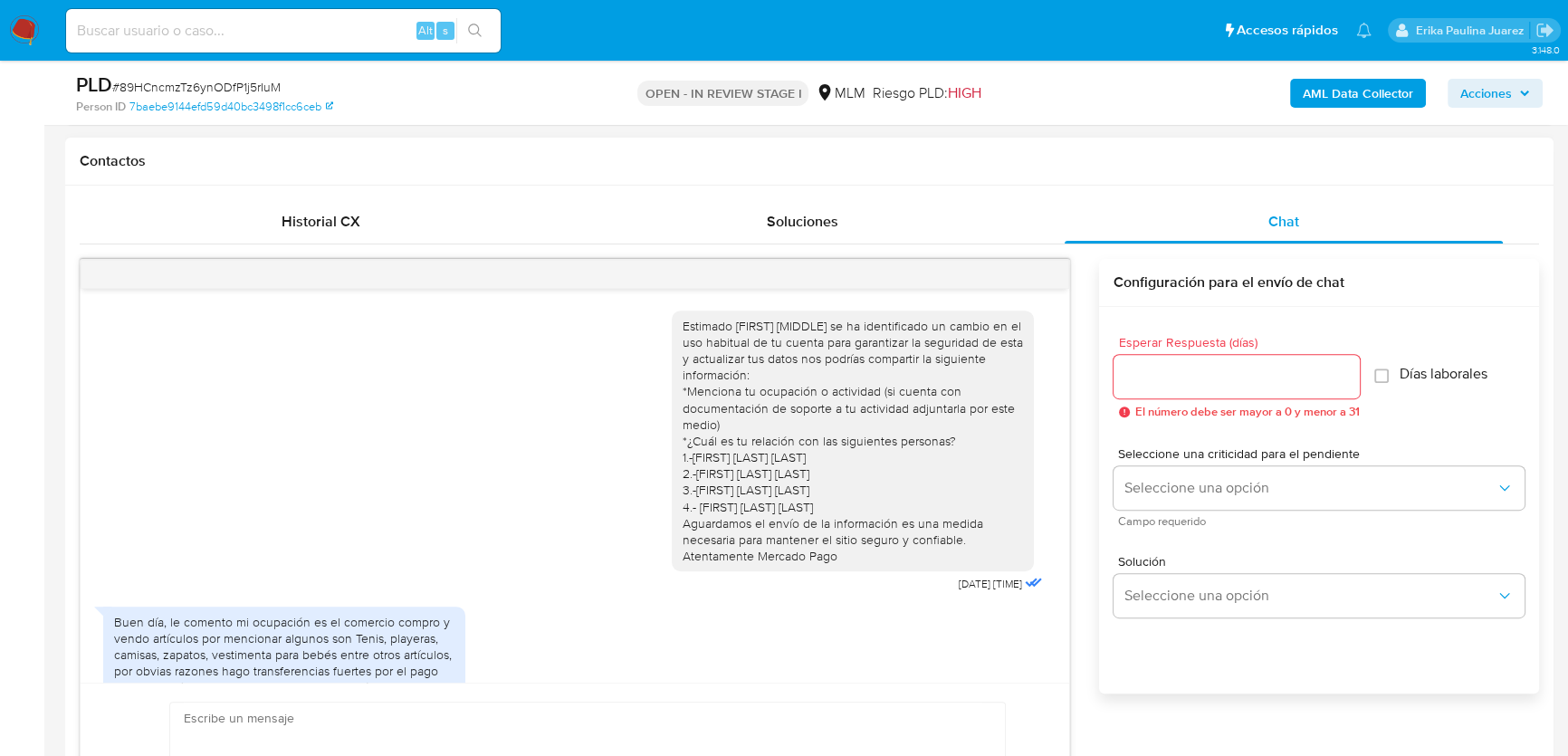 scroll, scrollTop: 905, scrollLeft: 0, axis: vertical 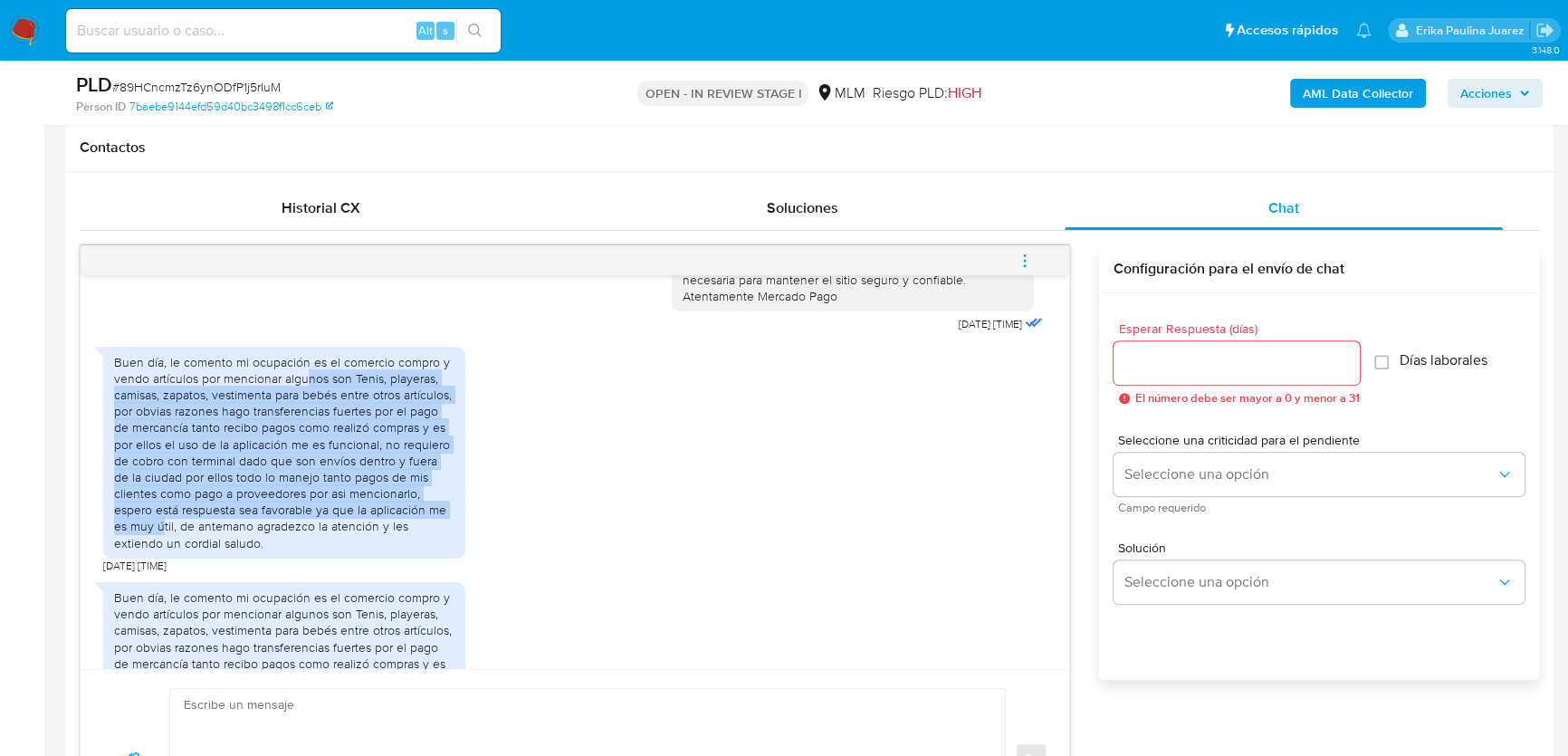drag, startPoint x: 304, startPoint y: 383, endPoint x: 429, endPoint y: 506, distance: 175.36818 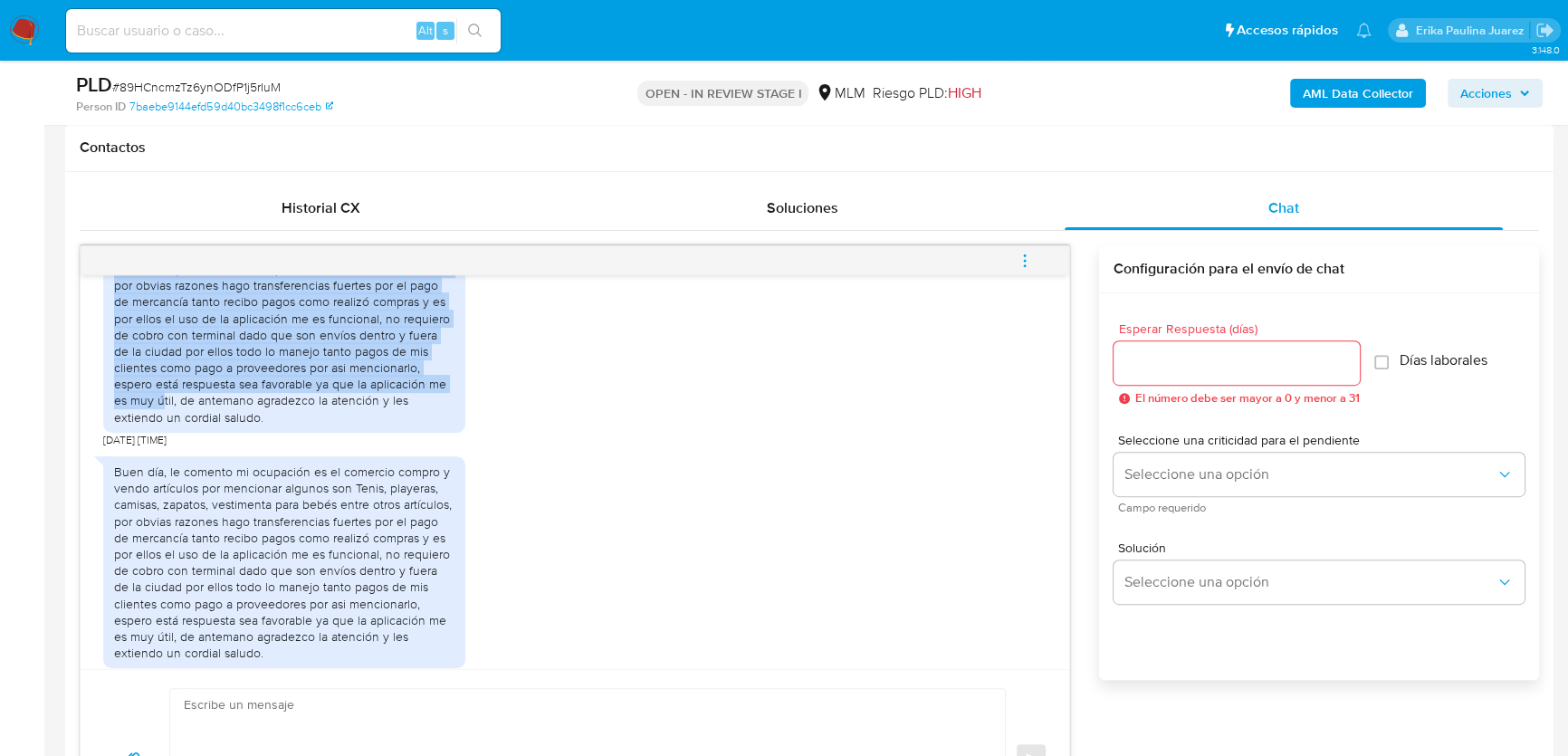 scroll, scrollTop: 396, scrollLeft: 0, axis: vertical 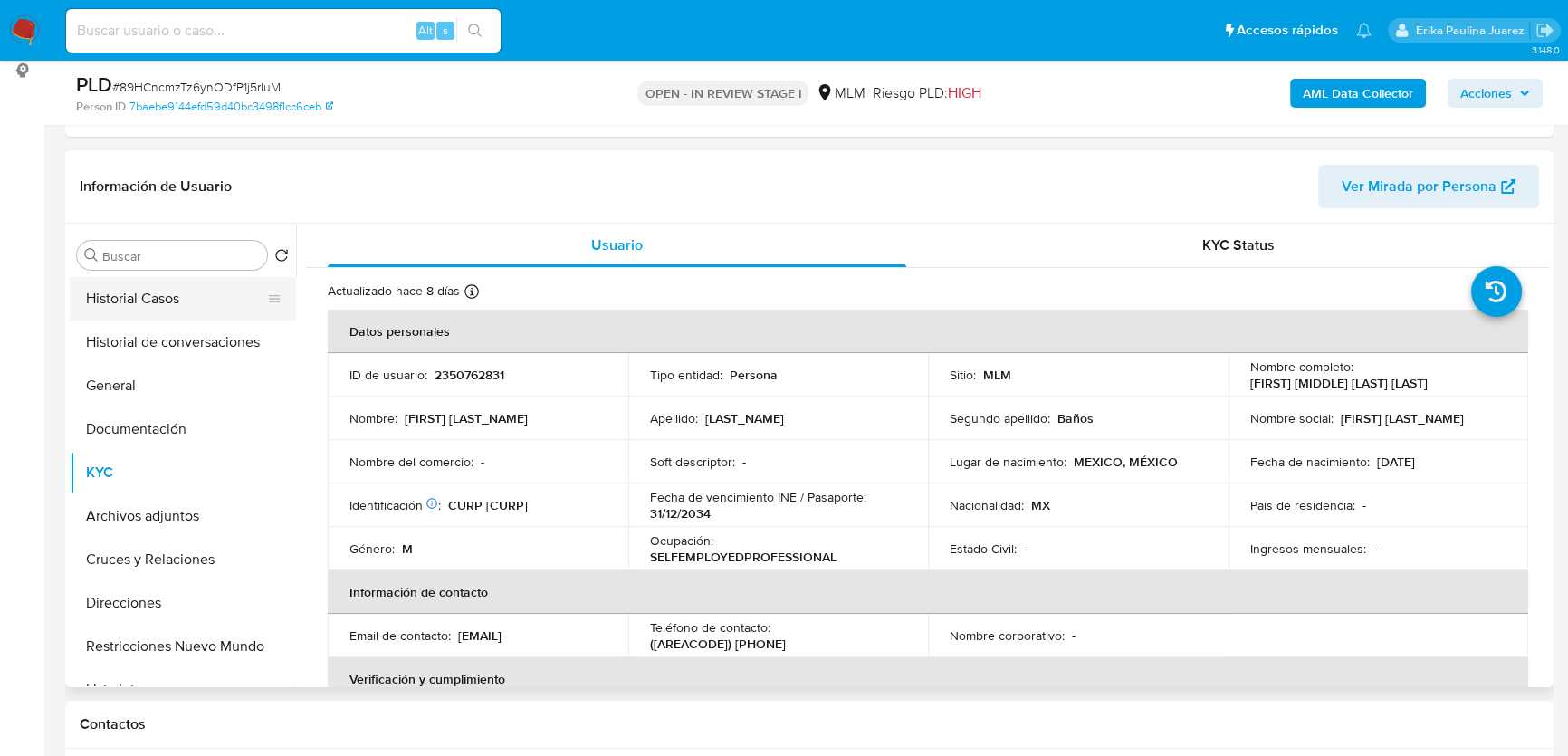 click on "Historial Casos" at bounding box center (176, 299) 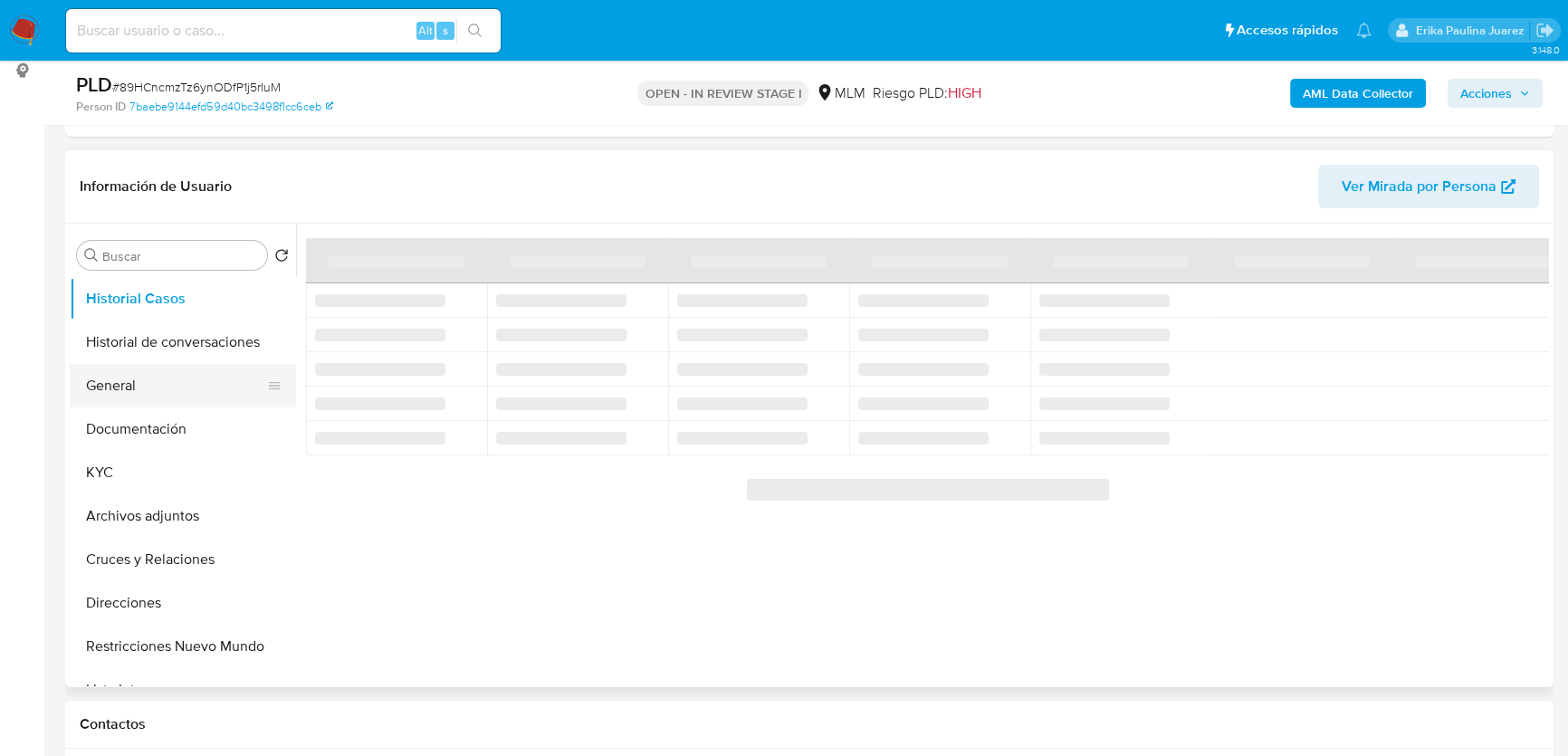 click on "General" at bounding box center [176, 386] 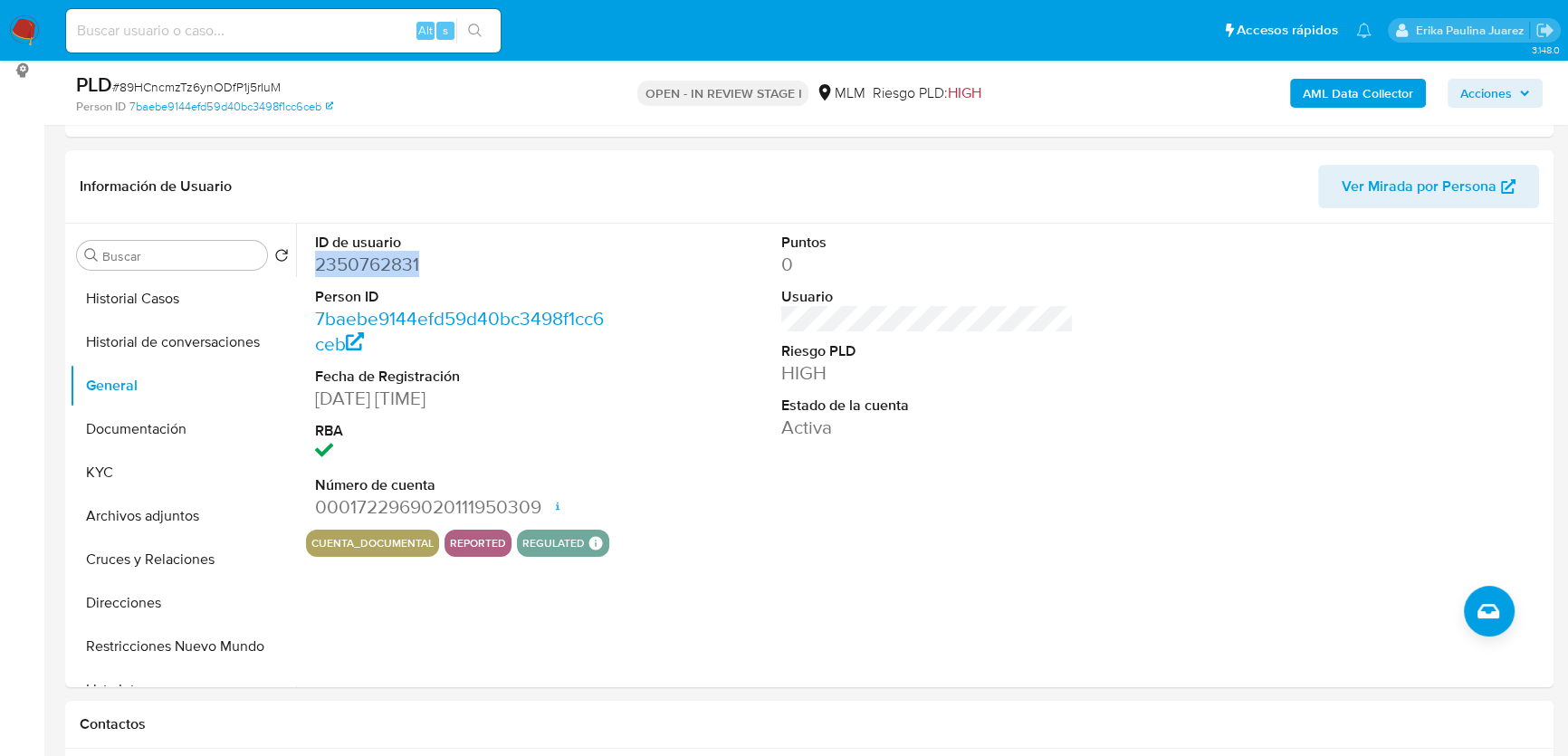 drag, startPoint x: 408, startPoint y: 255, endPoint x: 35, endPoint y: 311, distance: 377.1803 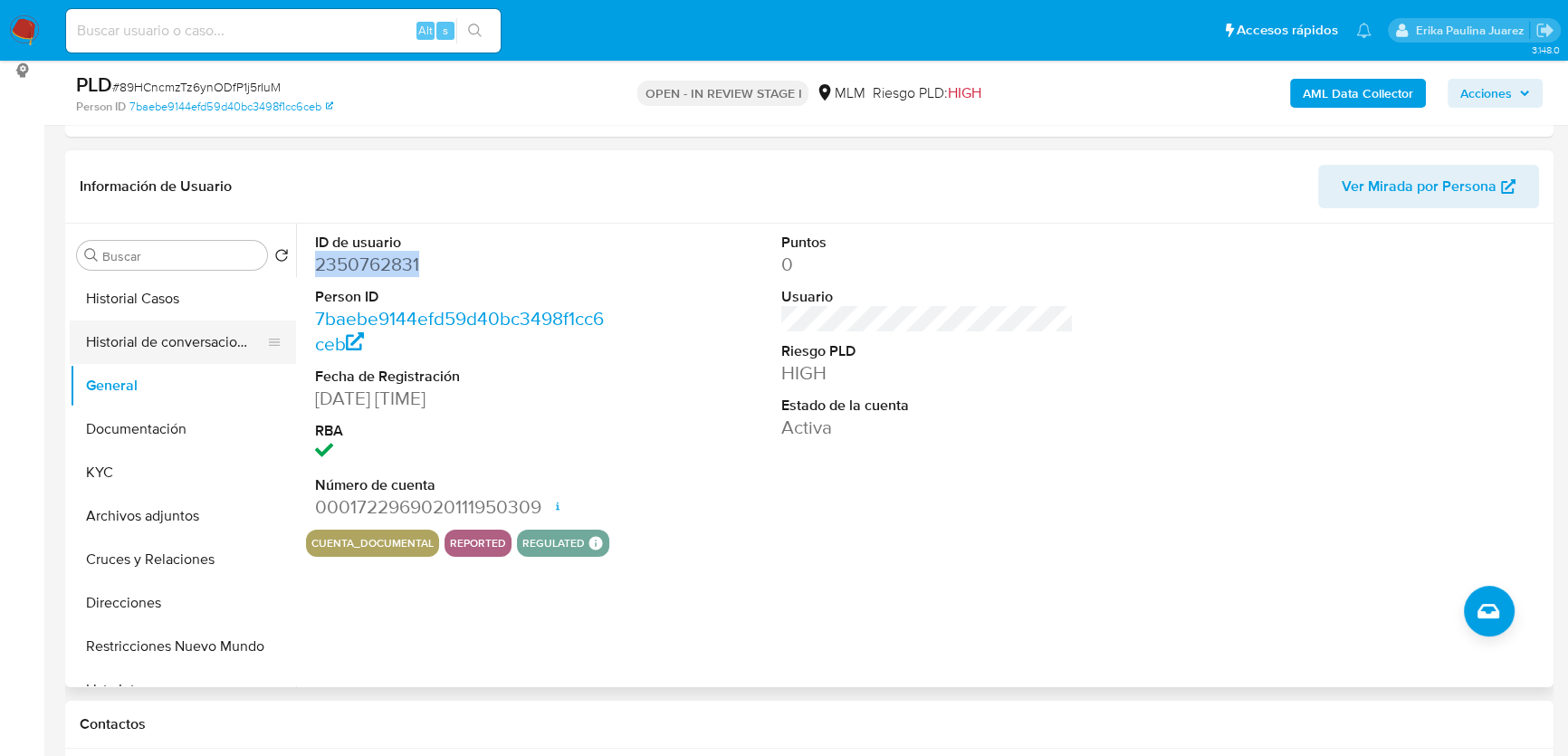 click on "Historial de conversaciones" at bounding box center (176, 342) 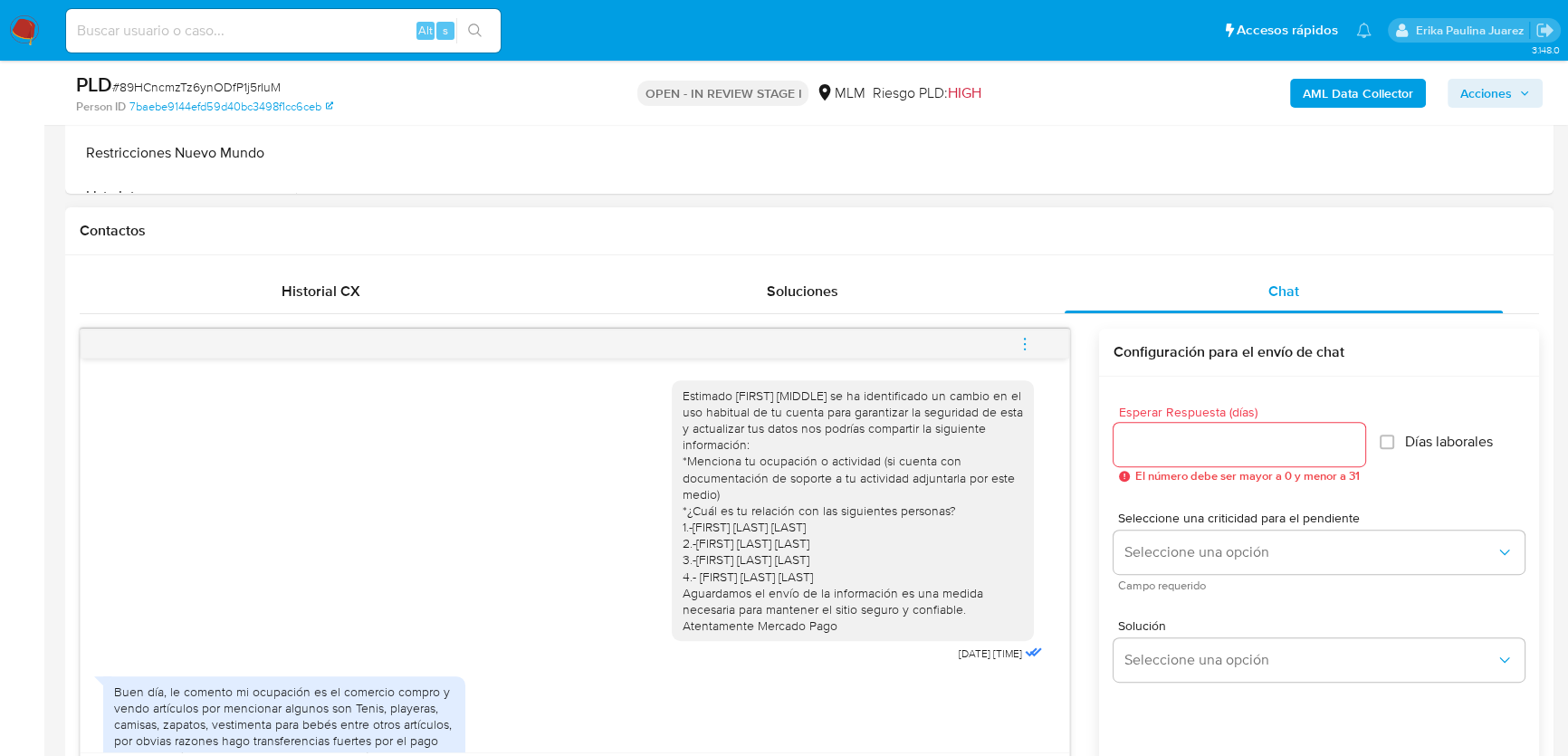 scroll, scrollTop: 741, scrollLeft: 0, axis: vertical 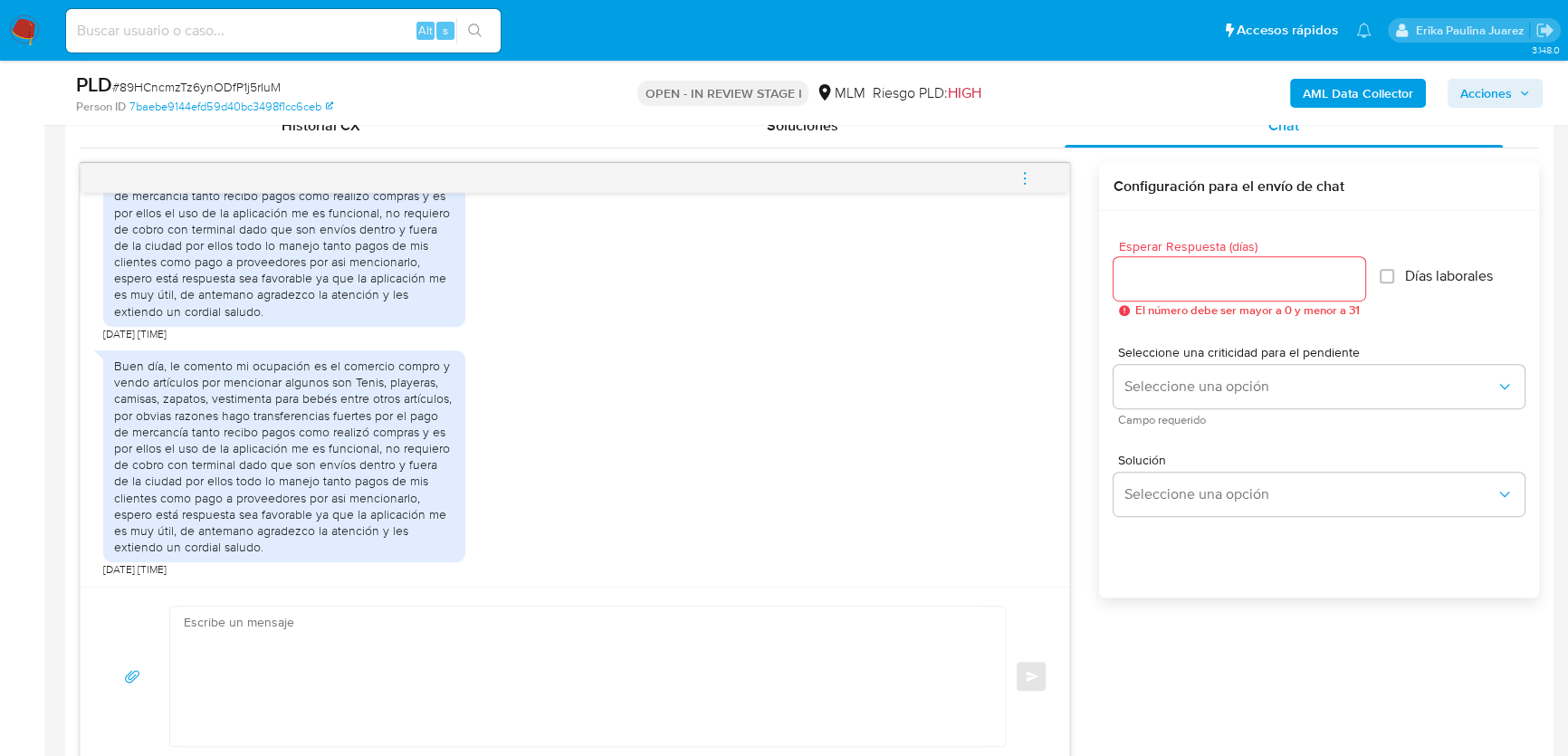 click at bounding box center (583, 676) 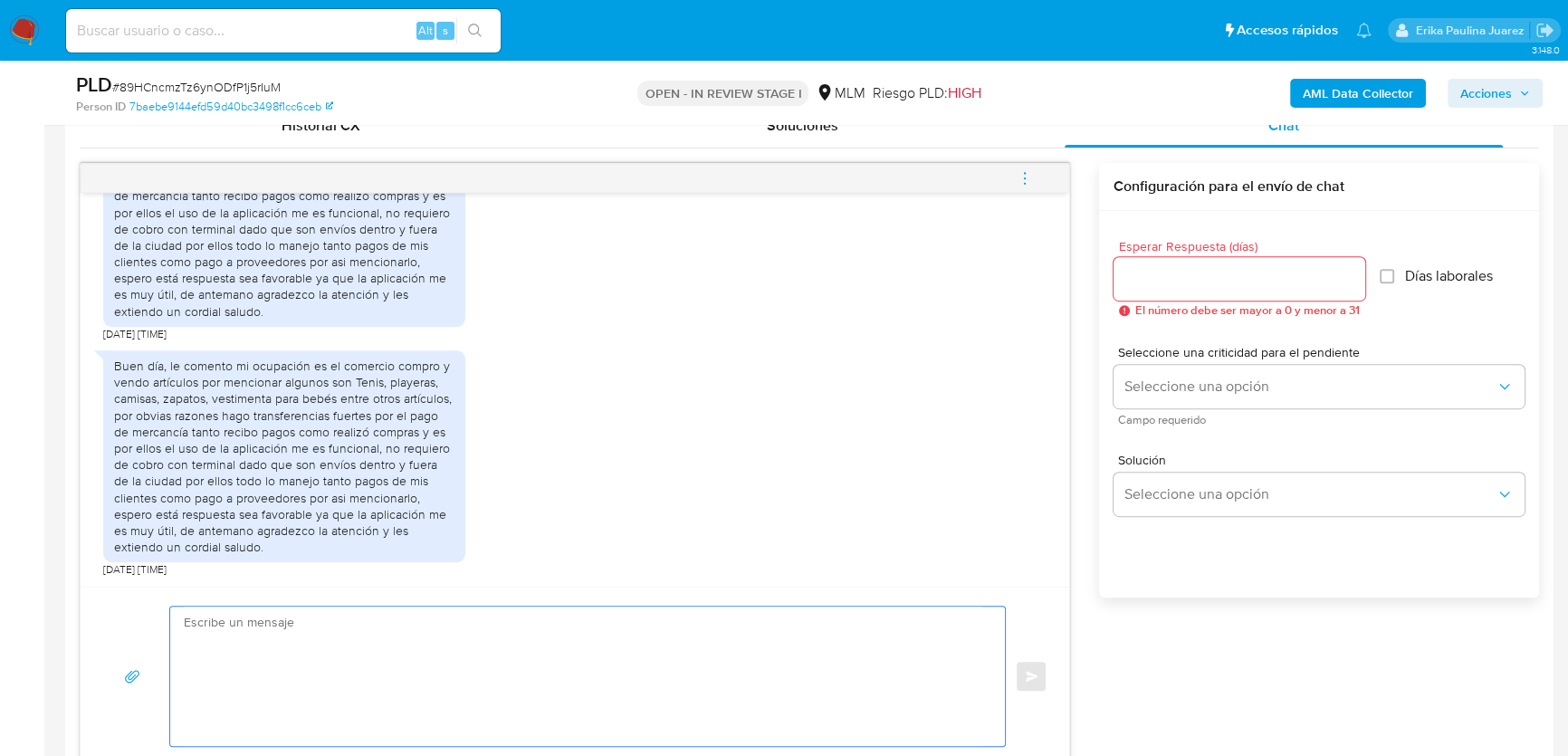 type on "h" 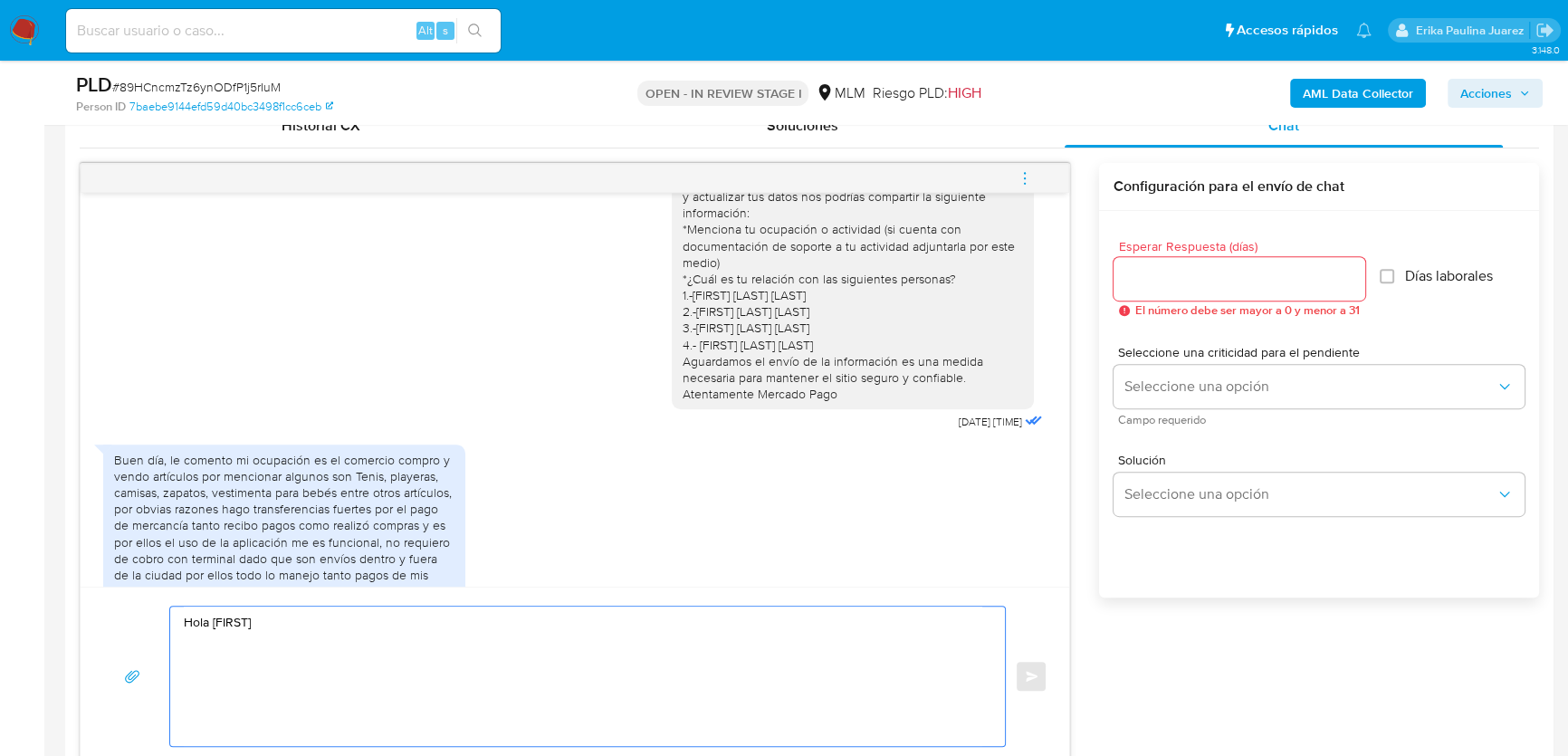 scroll, scrollTop: 0, scrollLeft: 0, axis: both 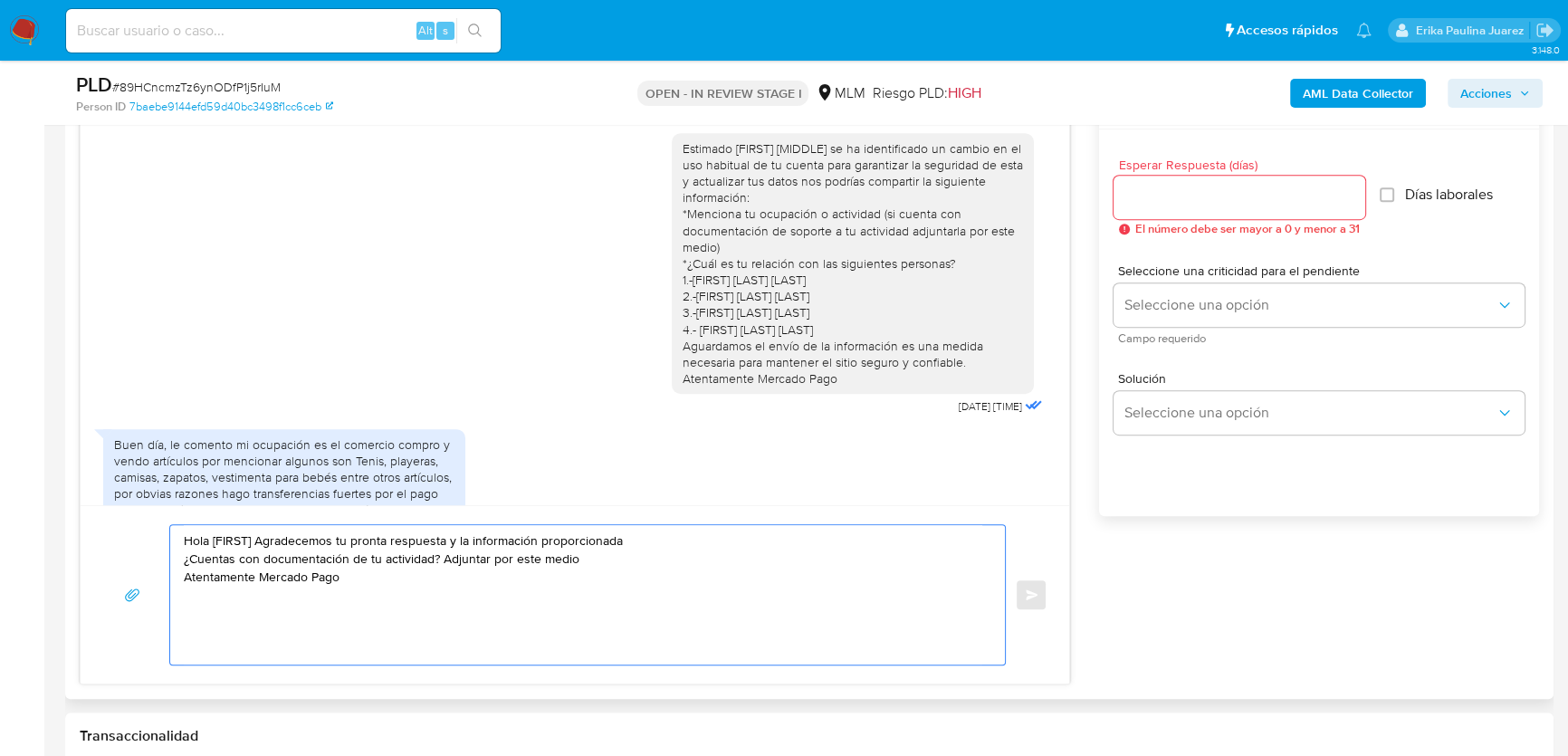 type on "Hola Johann Agradecemos tu pronta respuesta y la información proporcionada
¿Cuentas con documentación de tu actividad? Adjuntar por este medio
Atentamente Mercado Pago" 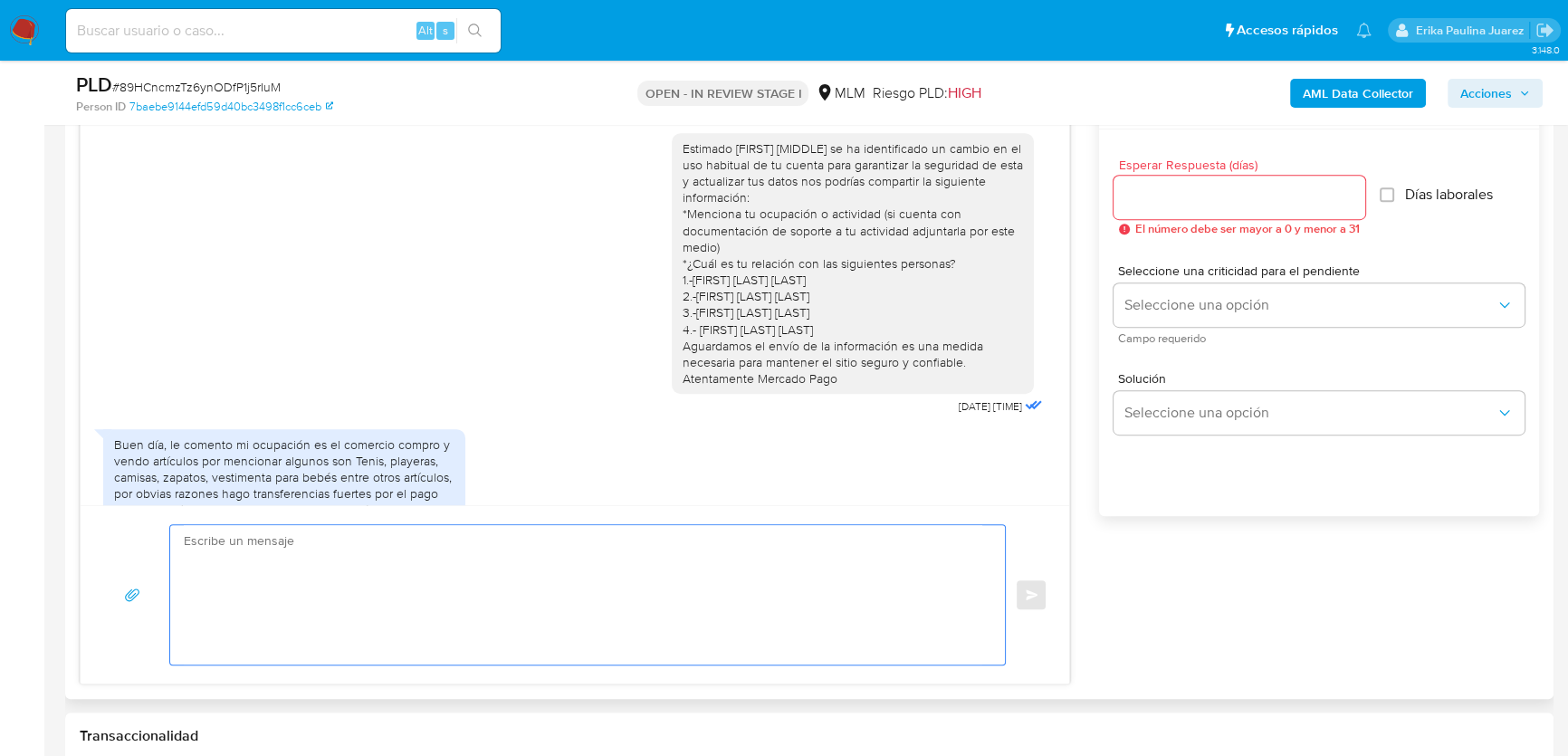 type 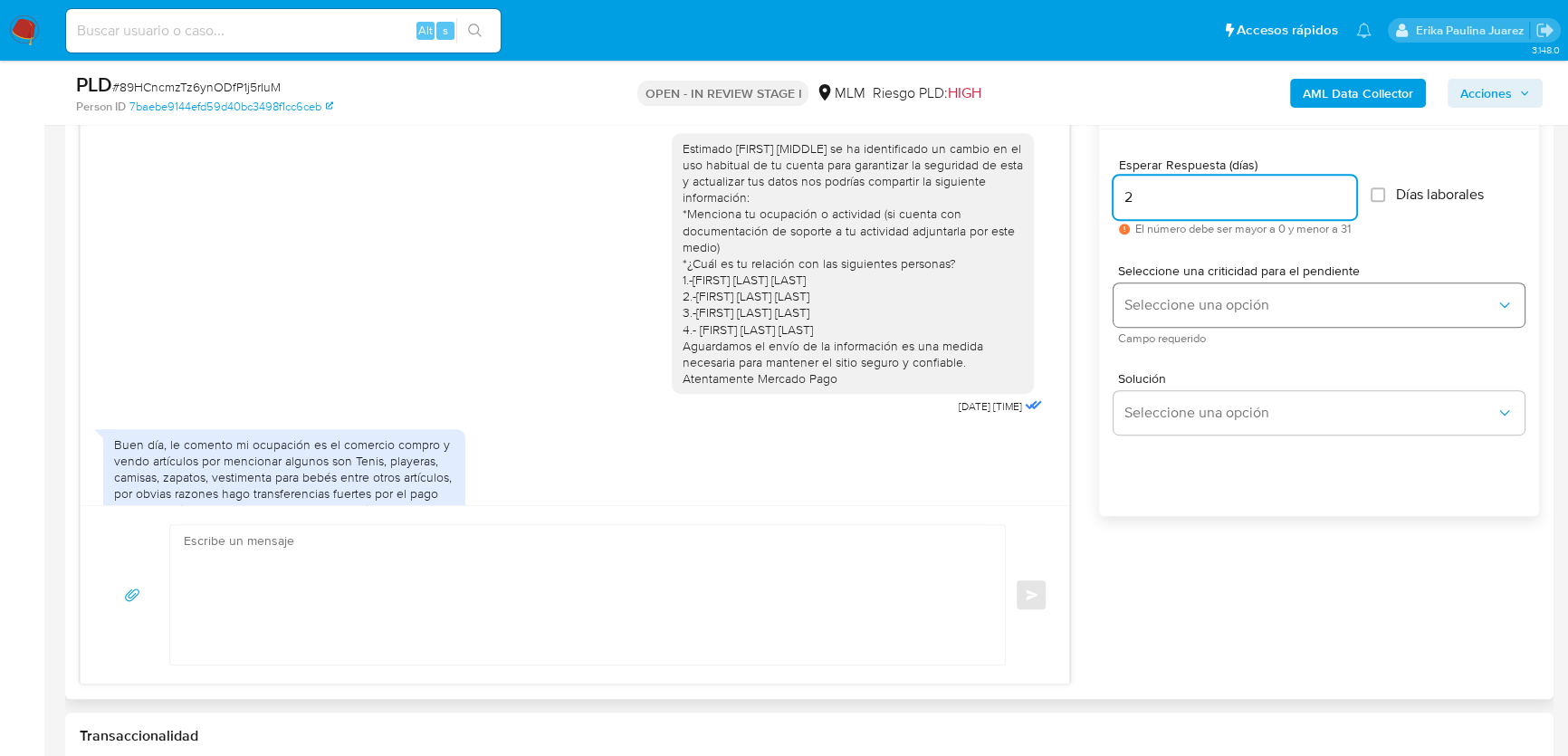 type on "2" 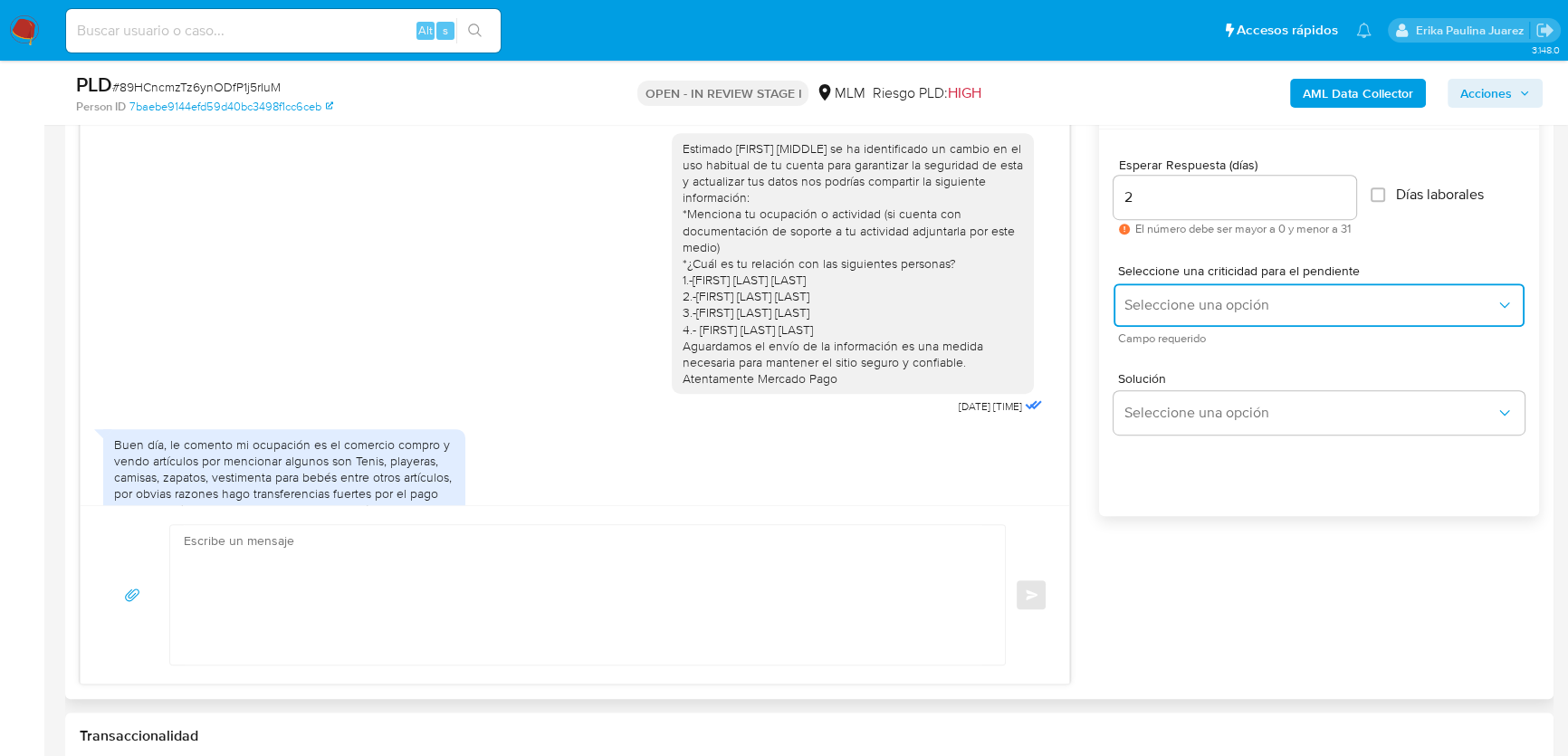 drag, startPoint x: 1157, startPoint y: 289, endPoint x: 1153, endPoint y: 299, distance: 10.7703296 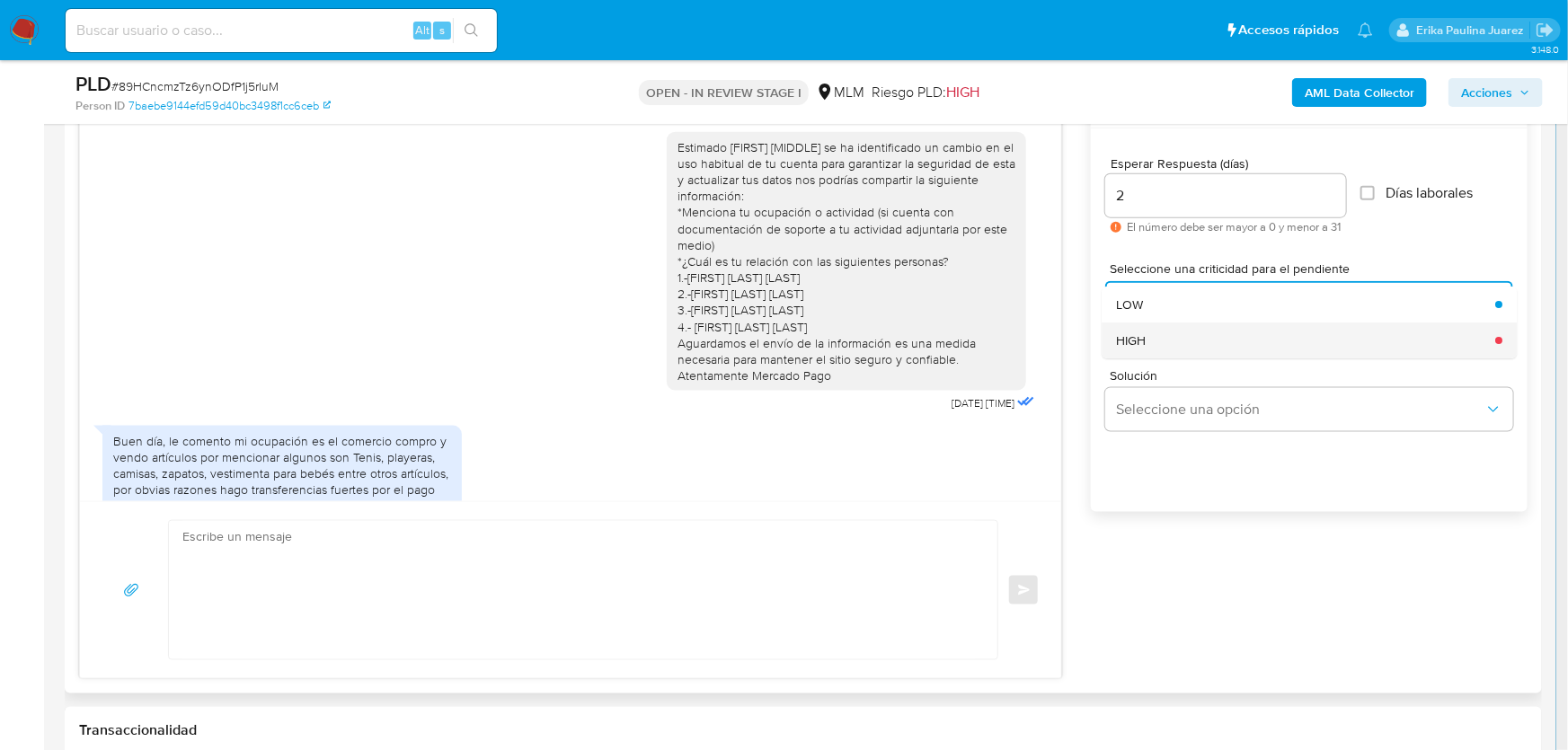 click on "HIGH" at bounding box center [1300, 340] 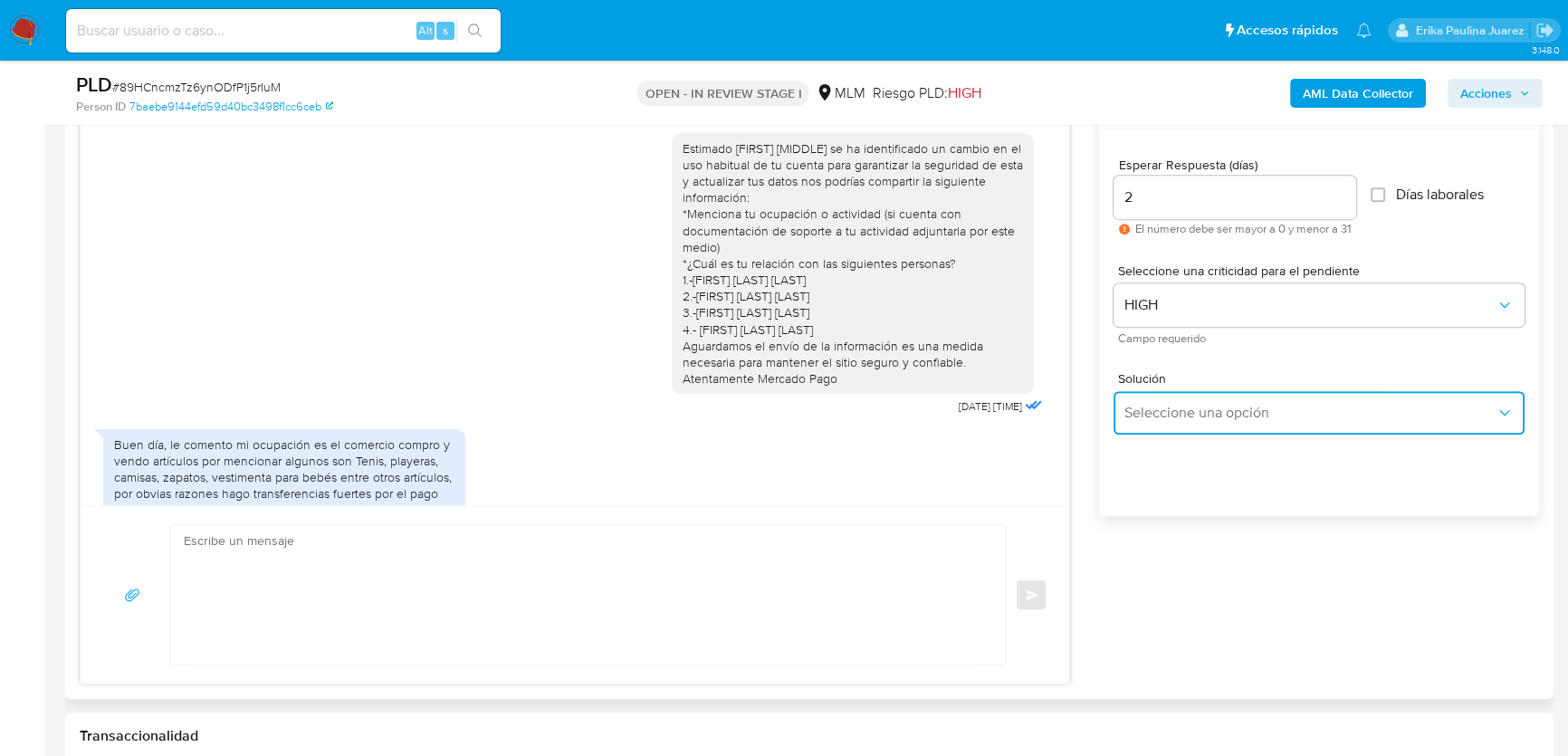 drag, startPoint x: 1161, startPoint y: 409, endPoint x: 1213, endPoint y: 425, distance: 54.405882 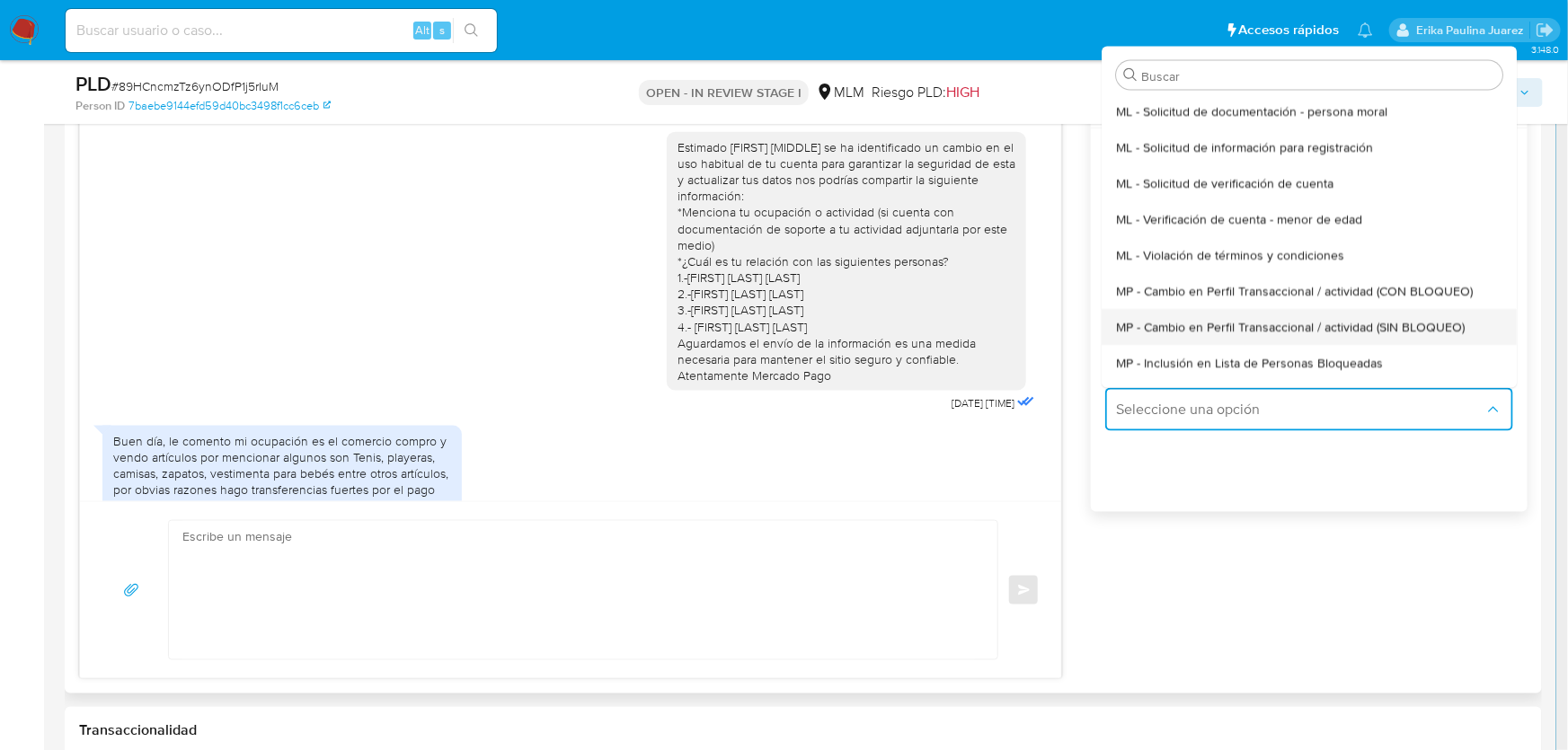 click on "MP - Cambio en Perfil Transaccional / actividad (SIN BLOQUEO)" at bounding box center (1304, 326) 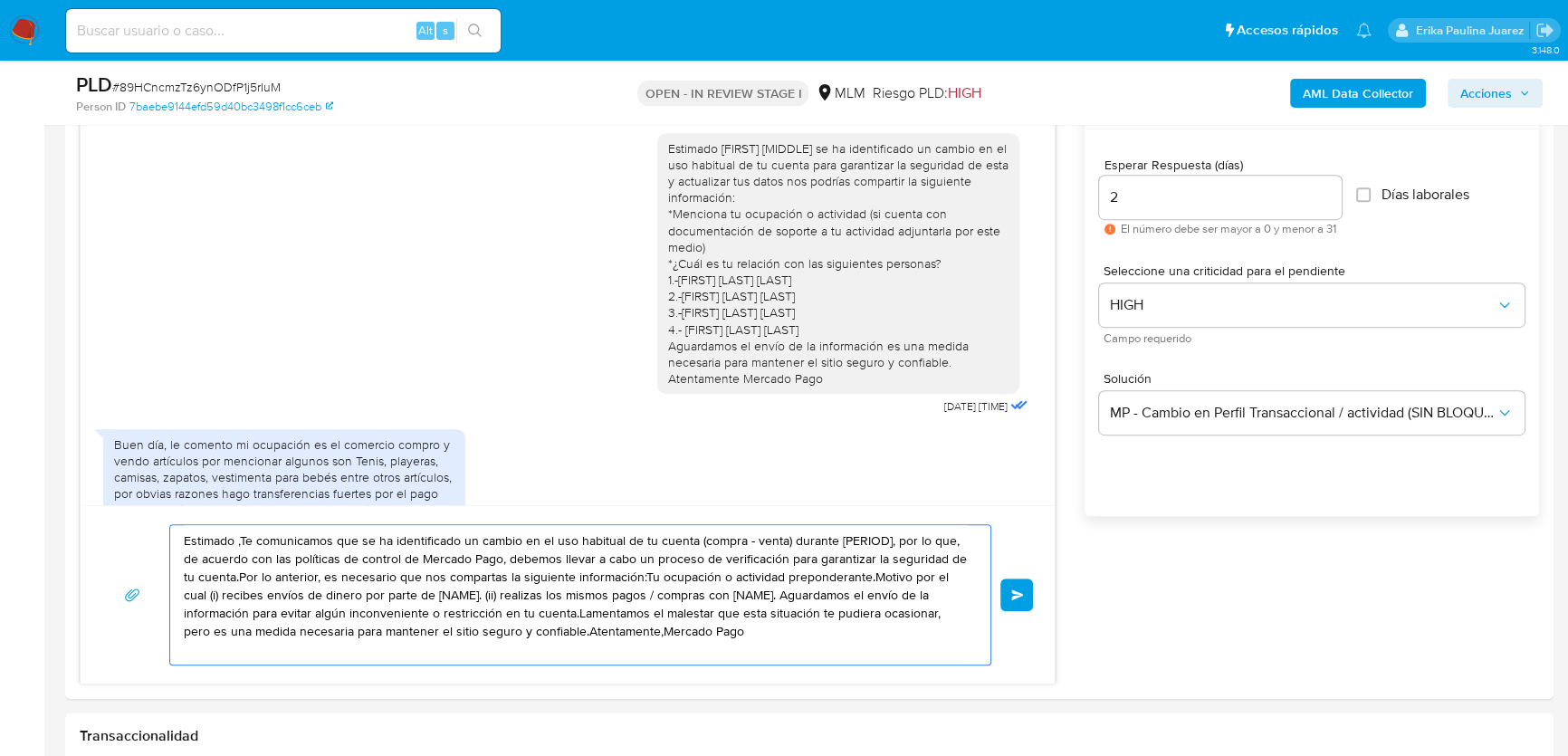 drag, startPoint x: 455, startPoint y: 660, endPoint x: 53, endPoint y: 484, distance: 438.83938 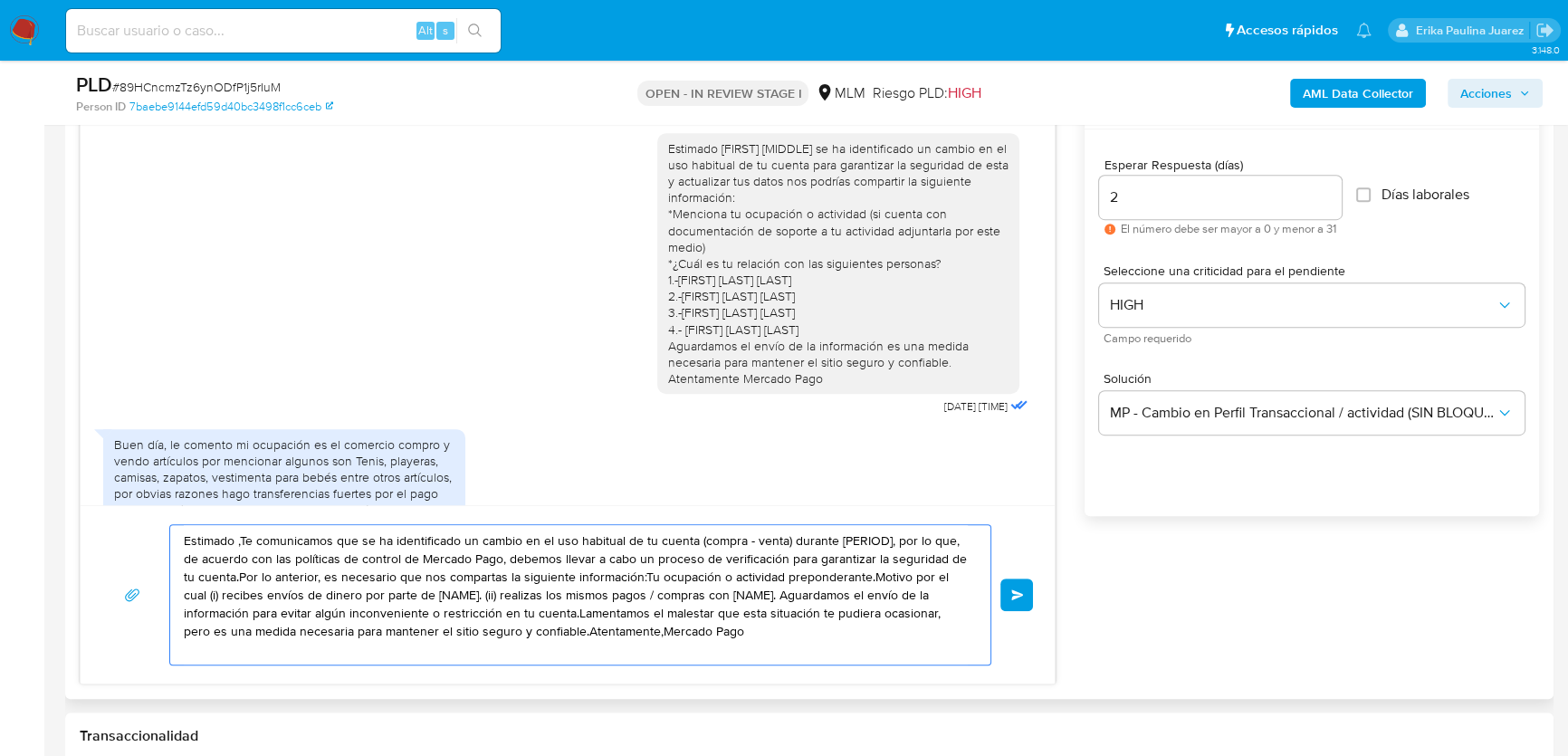 paste on "Hola Johann Agradecemos tu pronta respuesta y la información proporcionada
¿Cuentas con documentación de tu actividad? Adjuntar por este medio
Atentamente" 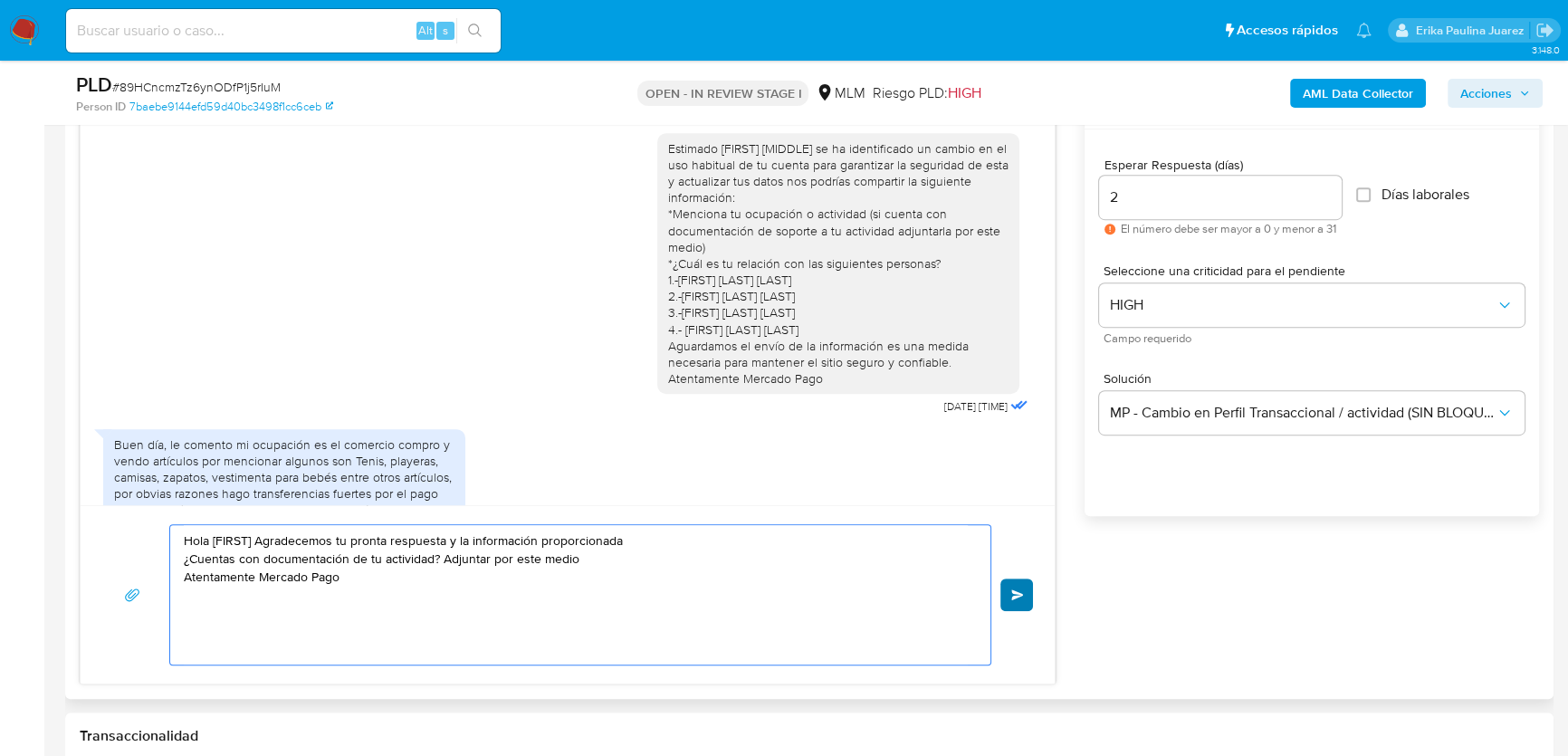 type on "Hola Johann Agradecemos tu pronta respuesta y la información proporcionada
¿Cuentas con documentación de tu actividad? Adjuntar por este medio
Atentamente Mercado Pago" 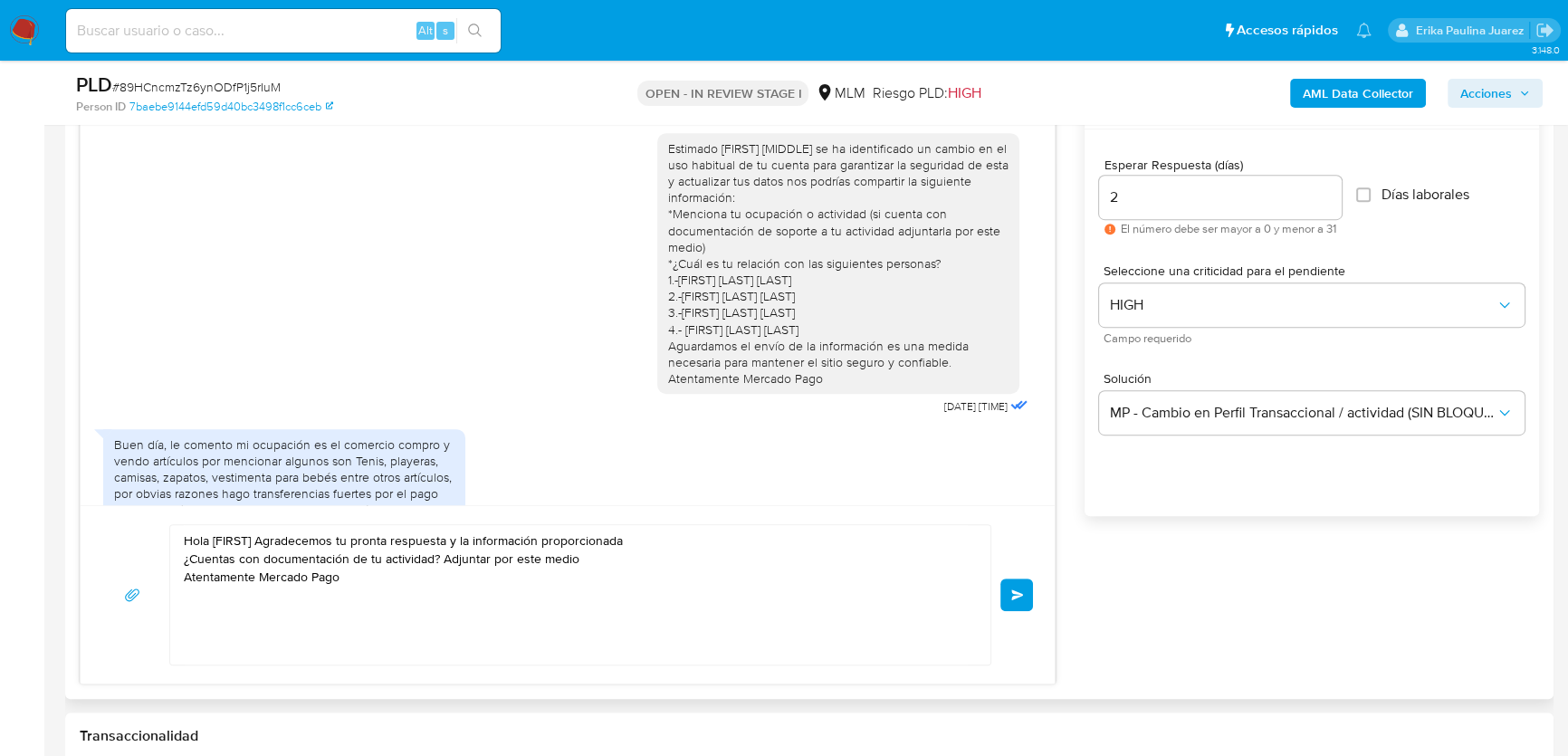 click on "Enviar" at bounding box center (1018, 595) 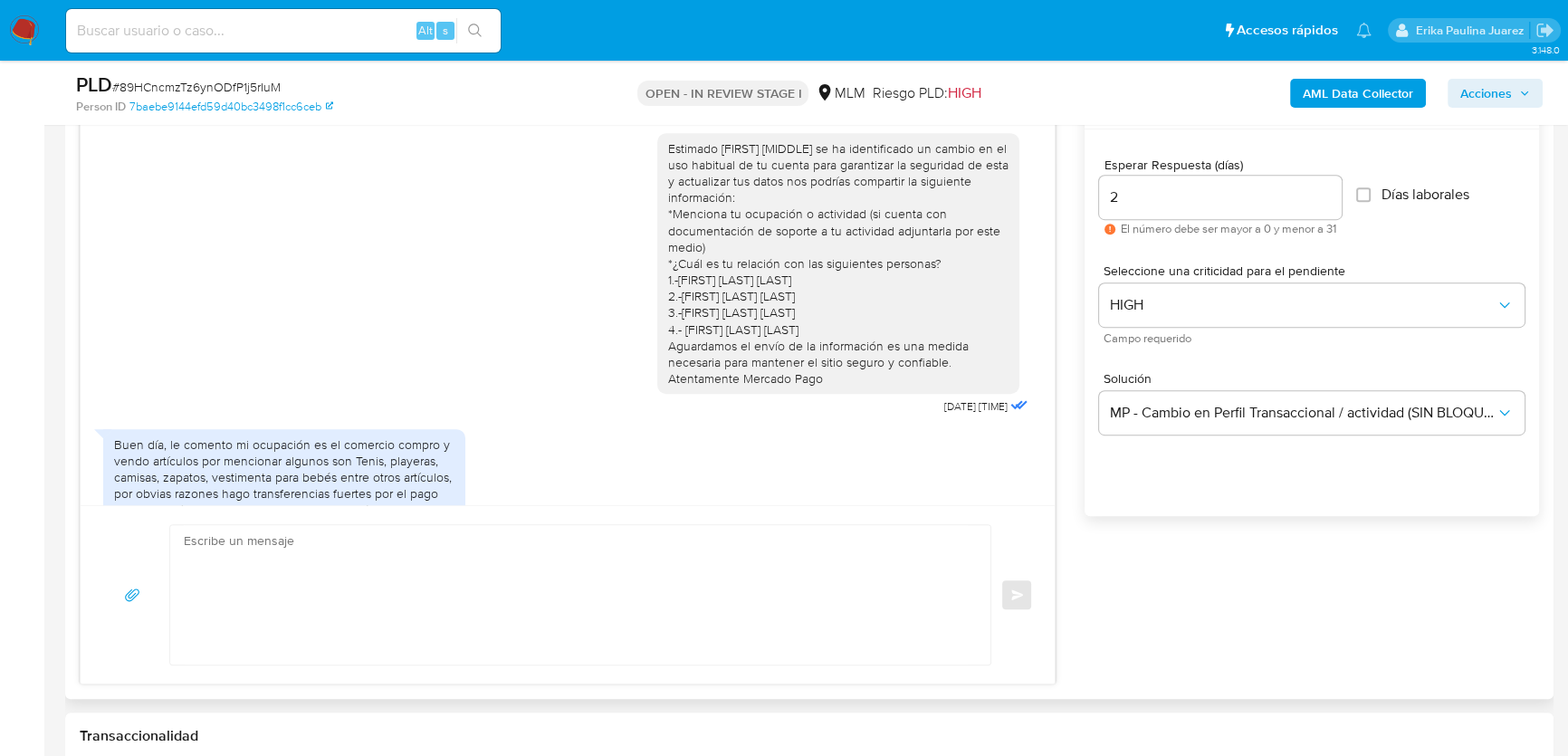 scroll, scrollTop: 531, scrollLeft: 0, axis: vertical 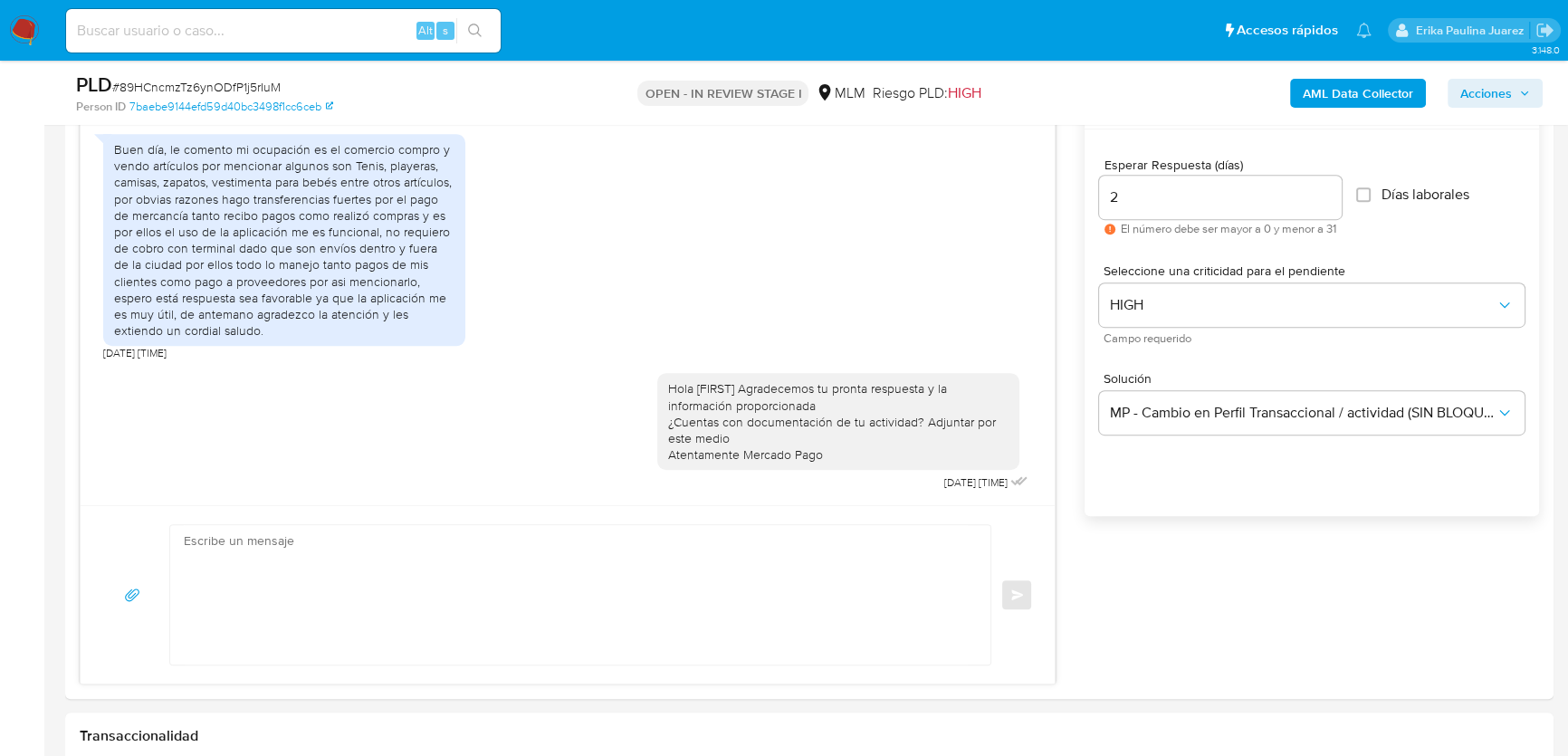 drag, startPoint x: 14, startPoint y: 25, endPoint x: 5, endPoint y: 24, distance: 9.055385 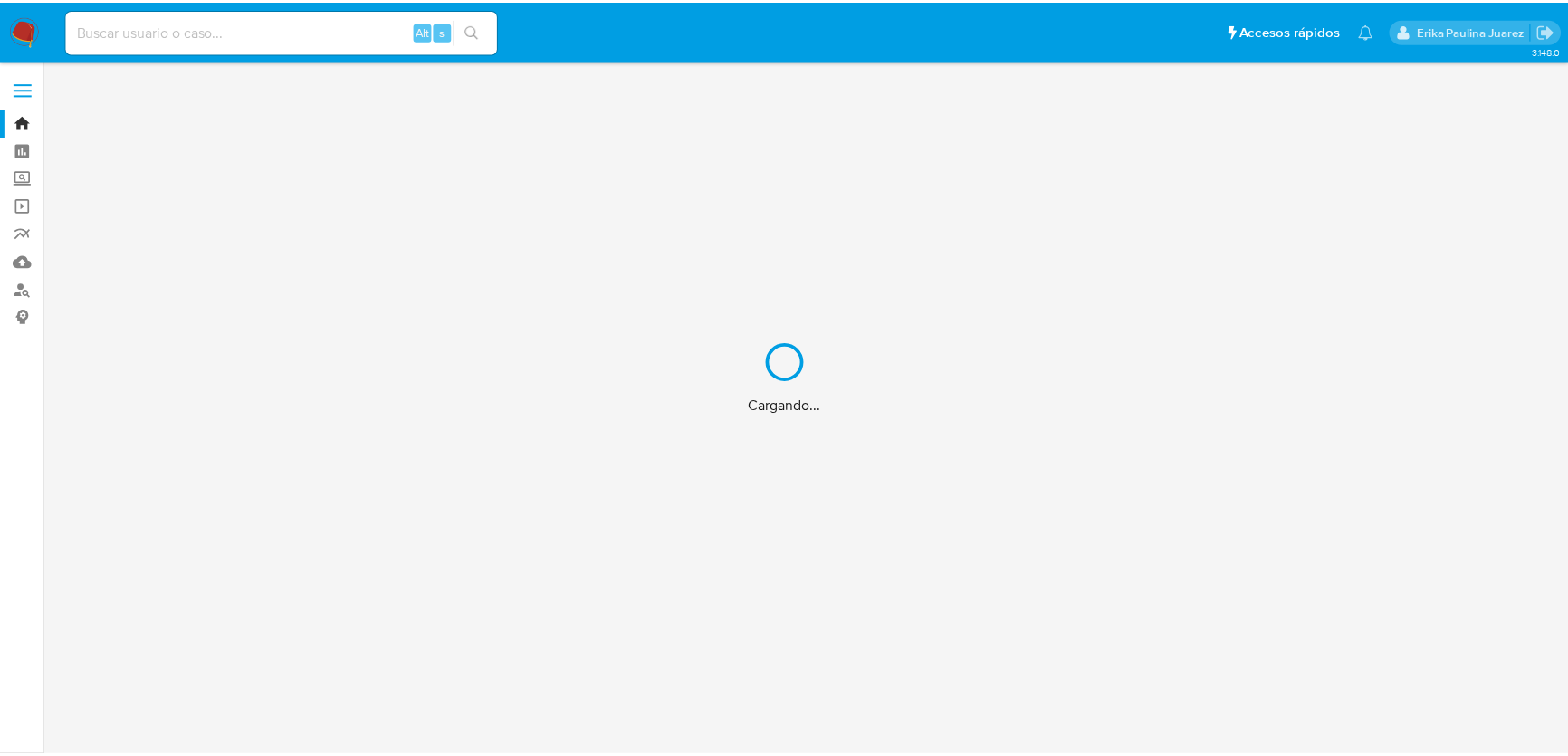 scroll, scrollTop: 0, scrollLeft: 0, axis: both 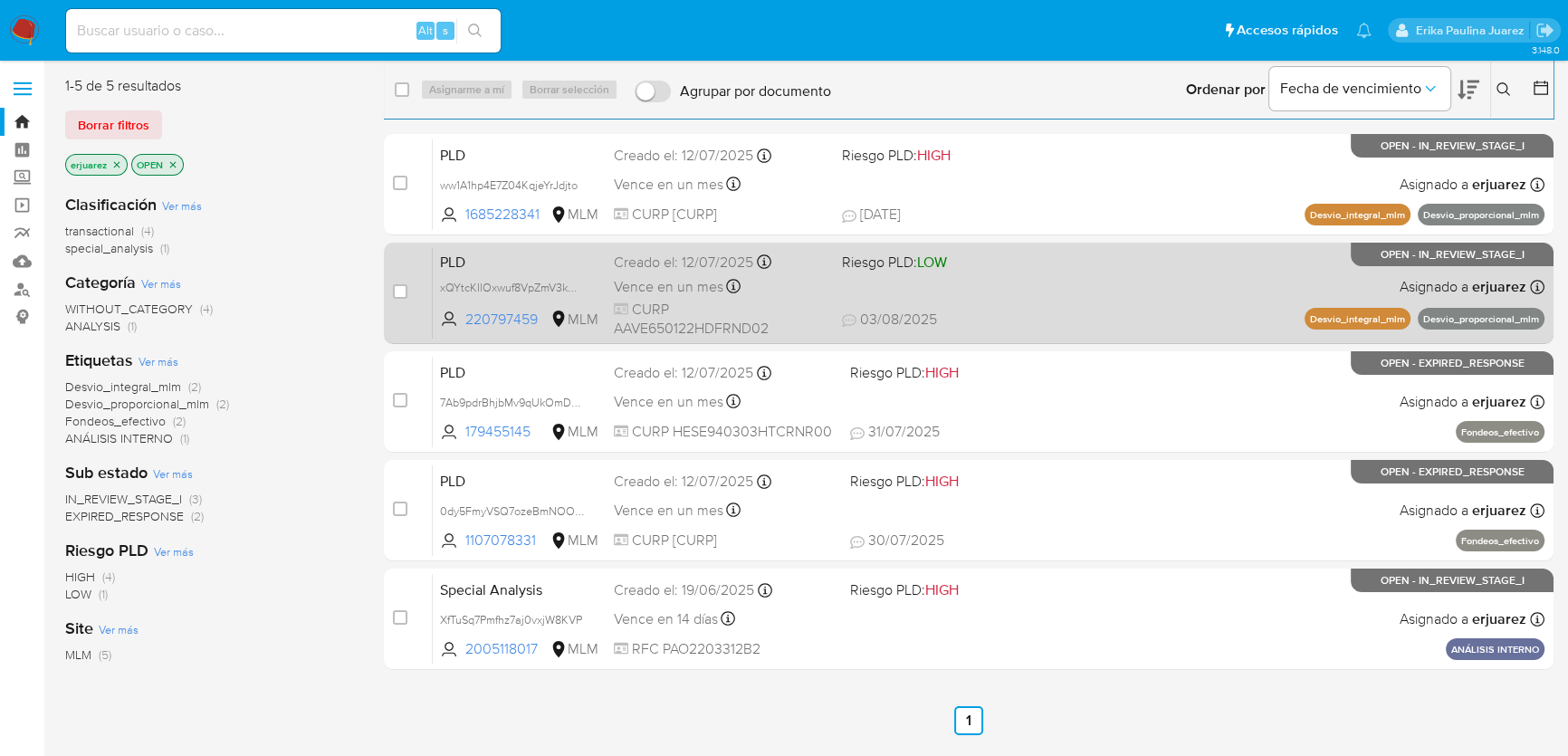 click on "PLD xQYtcKIlOxwuf8VpZmV3kQ9Z 220797459 MLM Riesgo PLD:  LOW Creado el: 12/07/2025   Creado el: 12/07/2025 02:10:23 Vence en un mes   Vence el 10/09/2025 02:10:23 CURP   AAVE650122HDFRND02 03/08/2025   03/08/2025 13:19 Asignado a   erjuarez   Asignado el: 22/07/2025 20:41:03 Desvio_integral_mlm Desvio_proporcional_mlm OPEN - IN_REVIEW_STAGE_I" at bounding box center (989, 292) 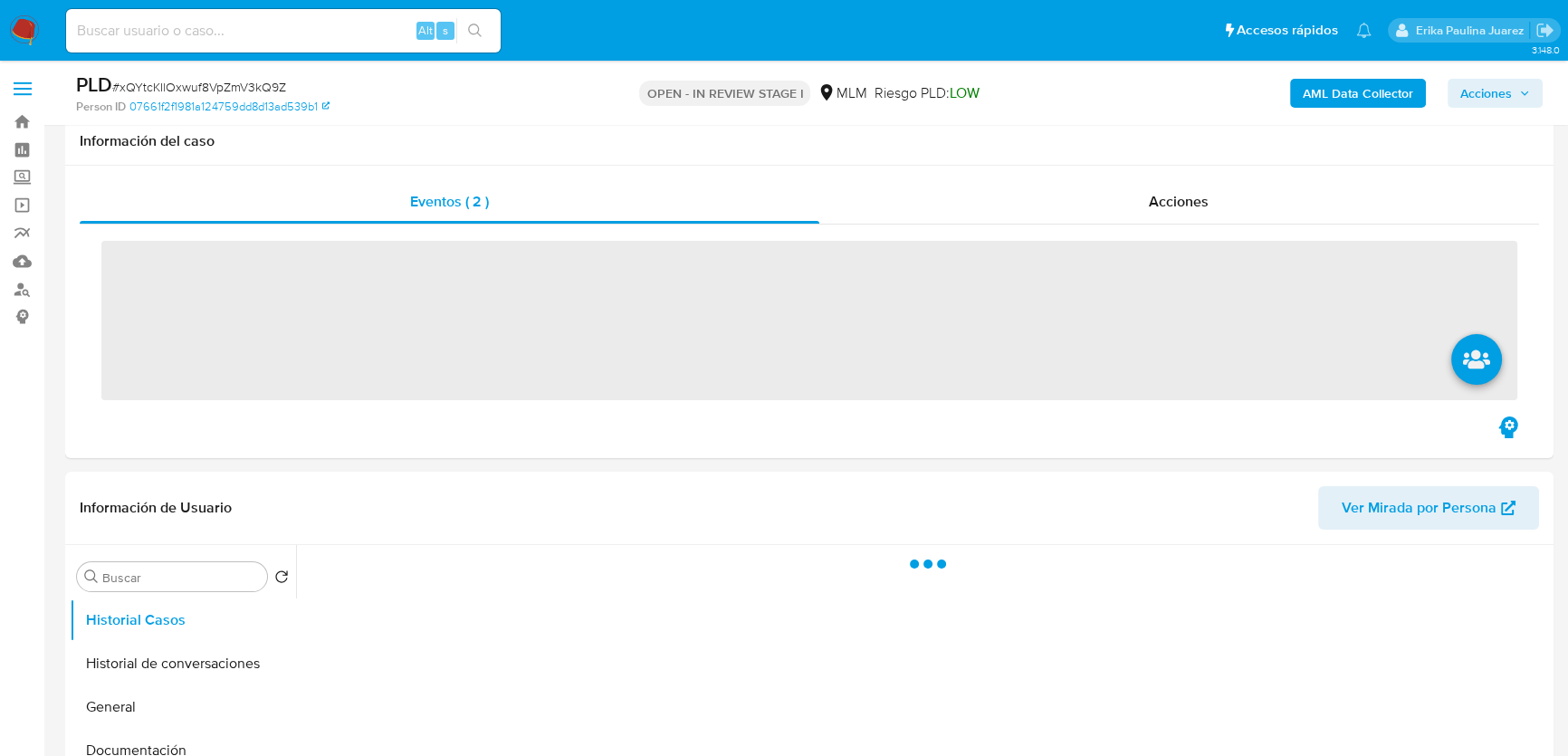 scroll, scrollTop: 493, scrollLeft: 0, axis: vertical 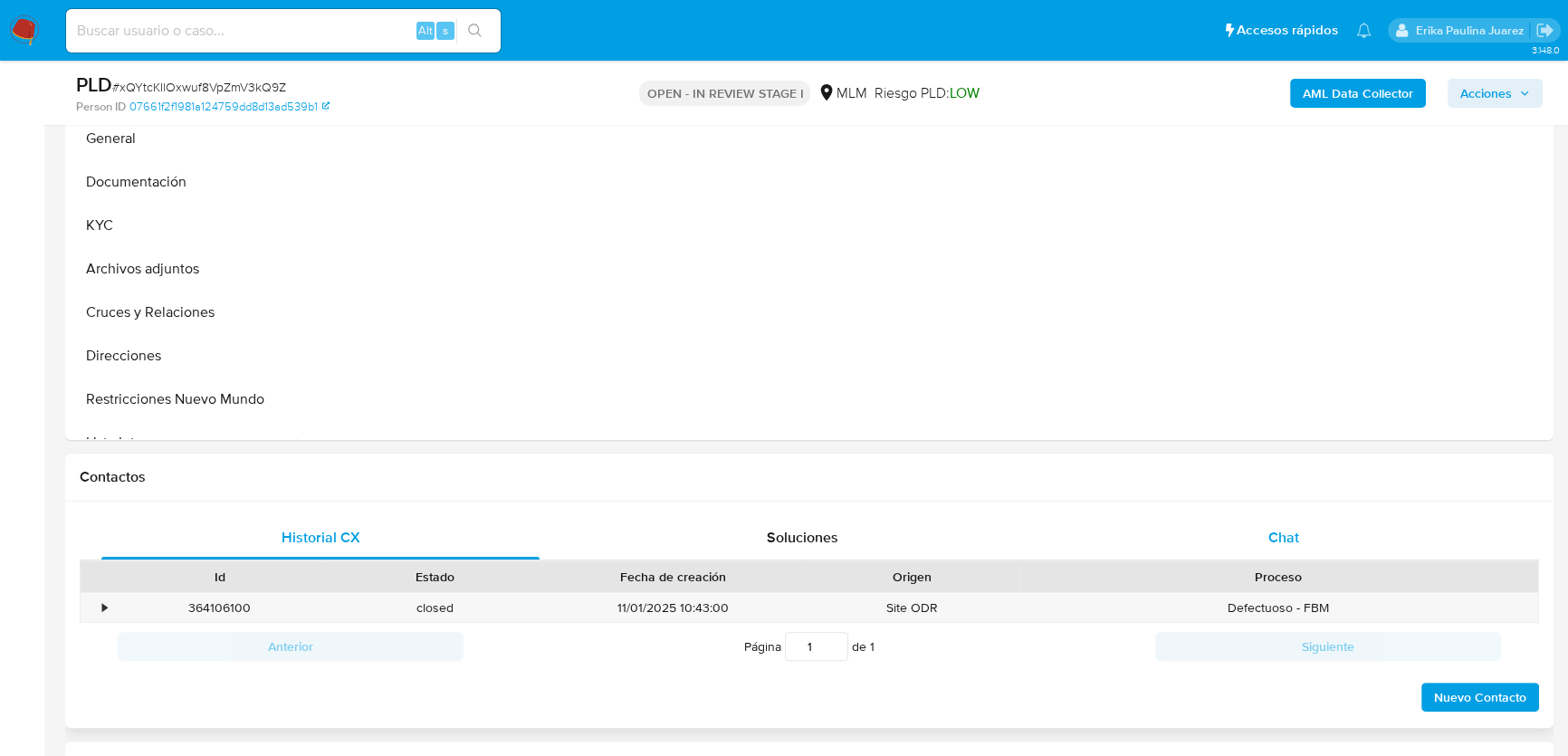 click on "Chat" at bounding box center (1284, 538) 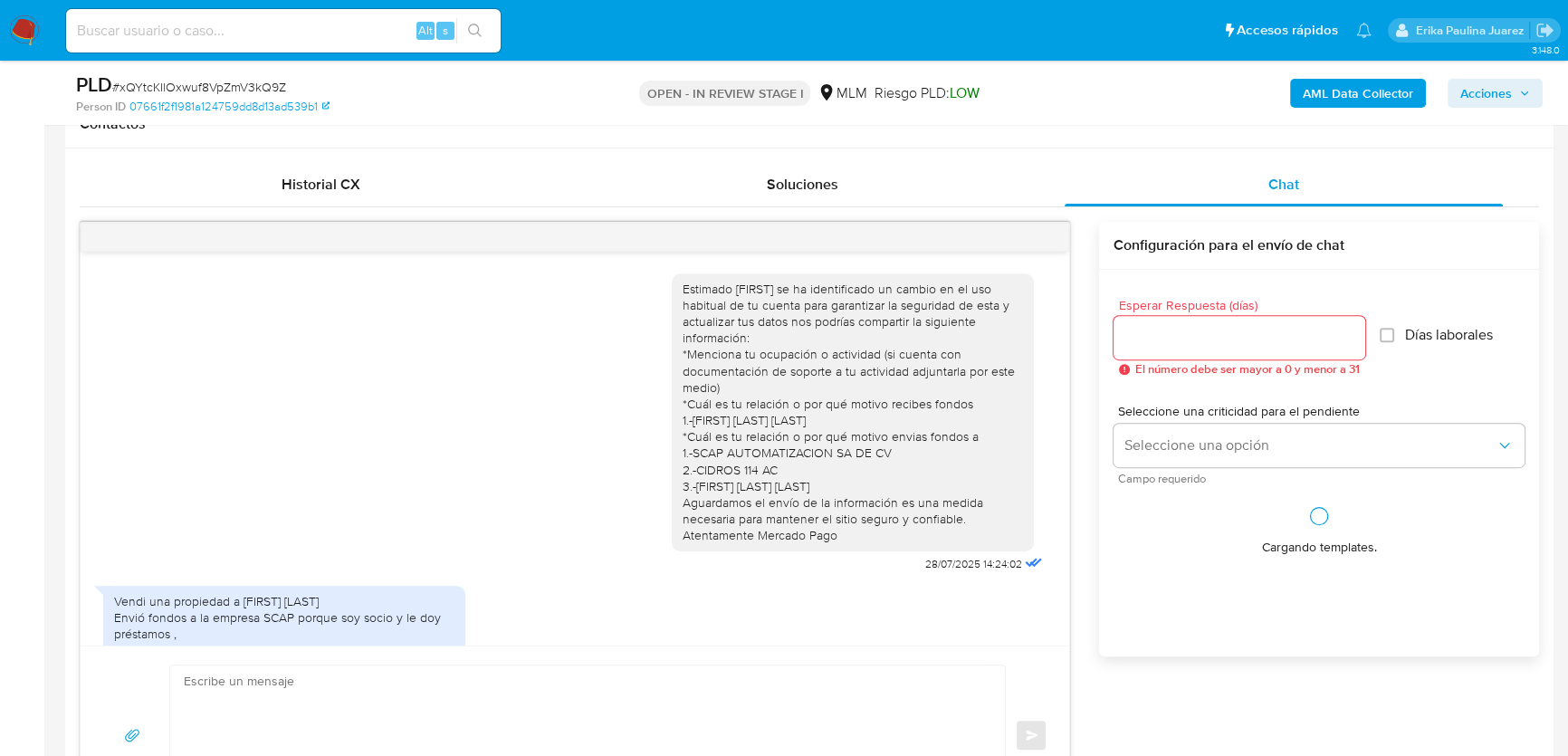 scroll, scrollTop: 905, scrollLeft: 0, axis: vertical 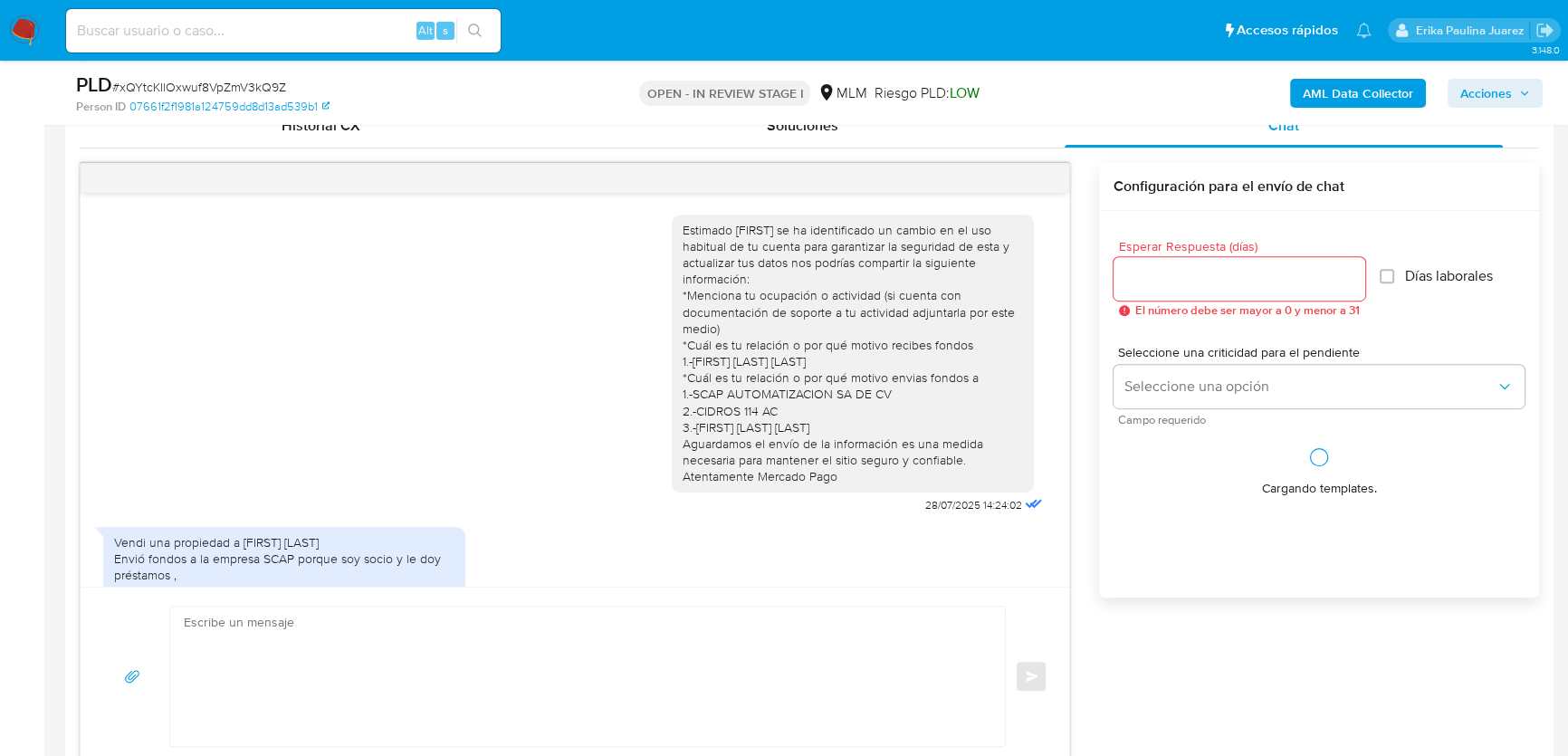 select on "10" 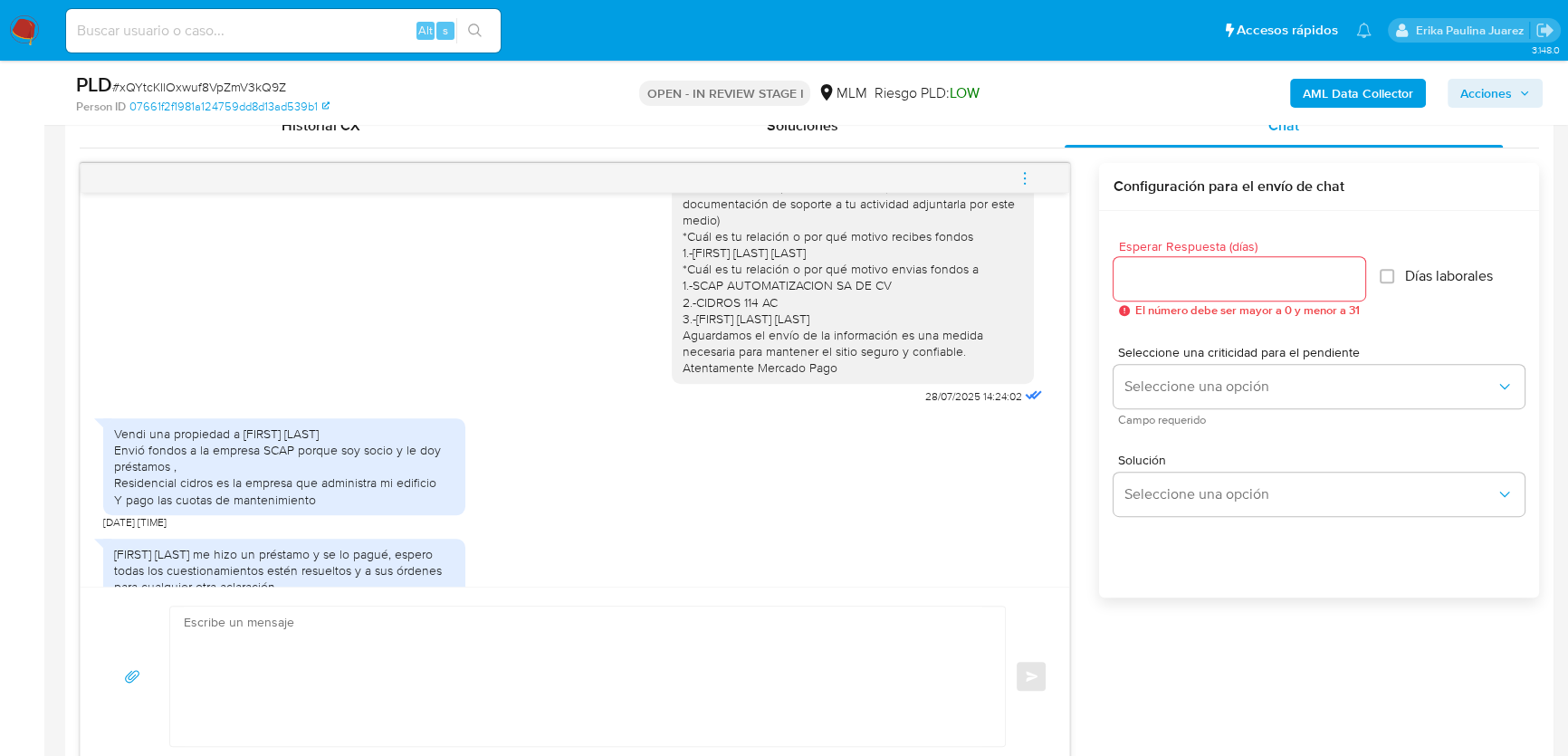 scroll, scrollTop: 108, scrollLeft: 0, axis: vertical 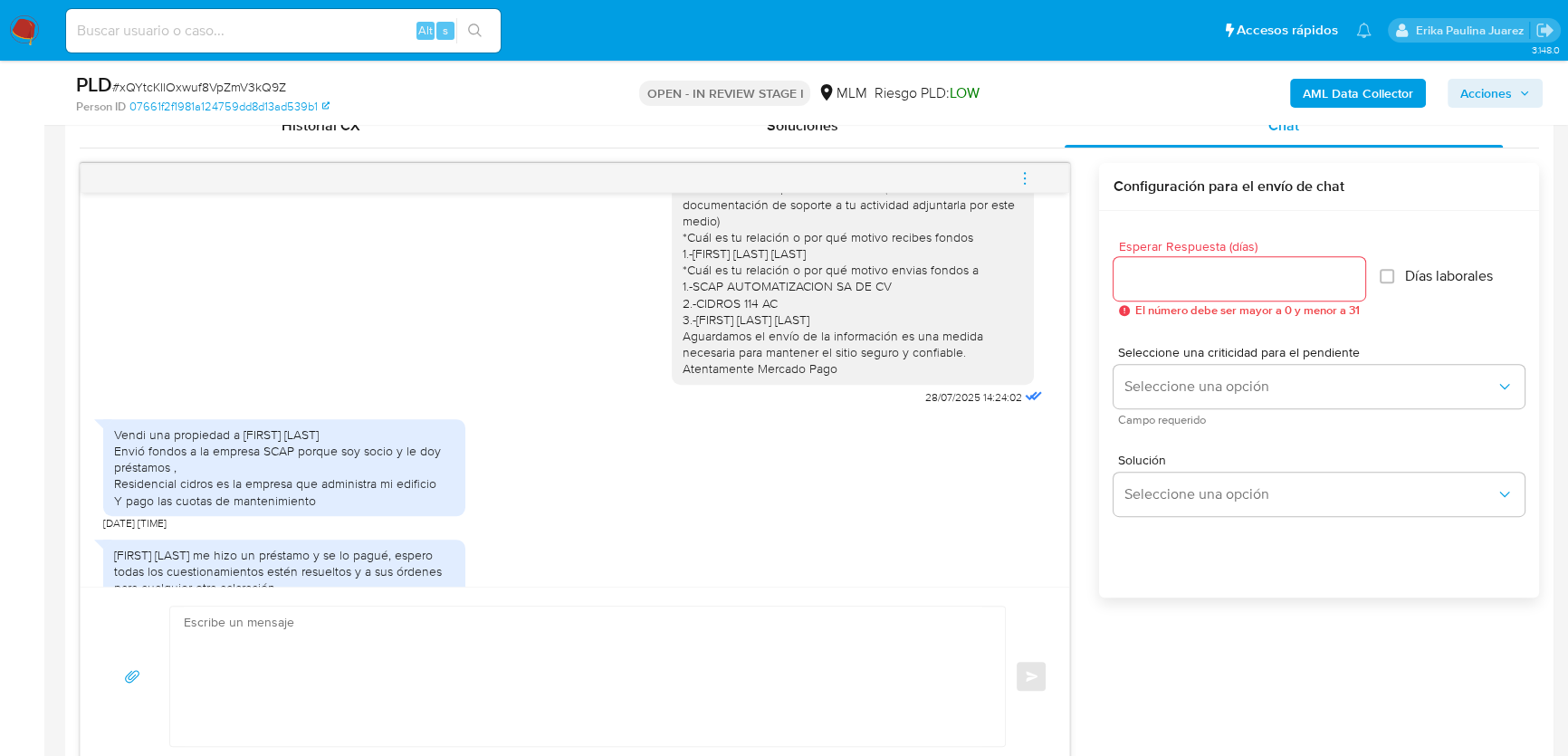 click on "Vendi una propiedad a [FIRST] [LAST]
Envió fondos a la empresa SCAP porque soy socio y le doy préstamos ,
Residencial cidros es la empresa que administra mi edificio
Y pago las cuotas de mantenimiento 31/07/2025 20:51:06" at bounding box center [284, 470] 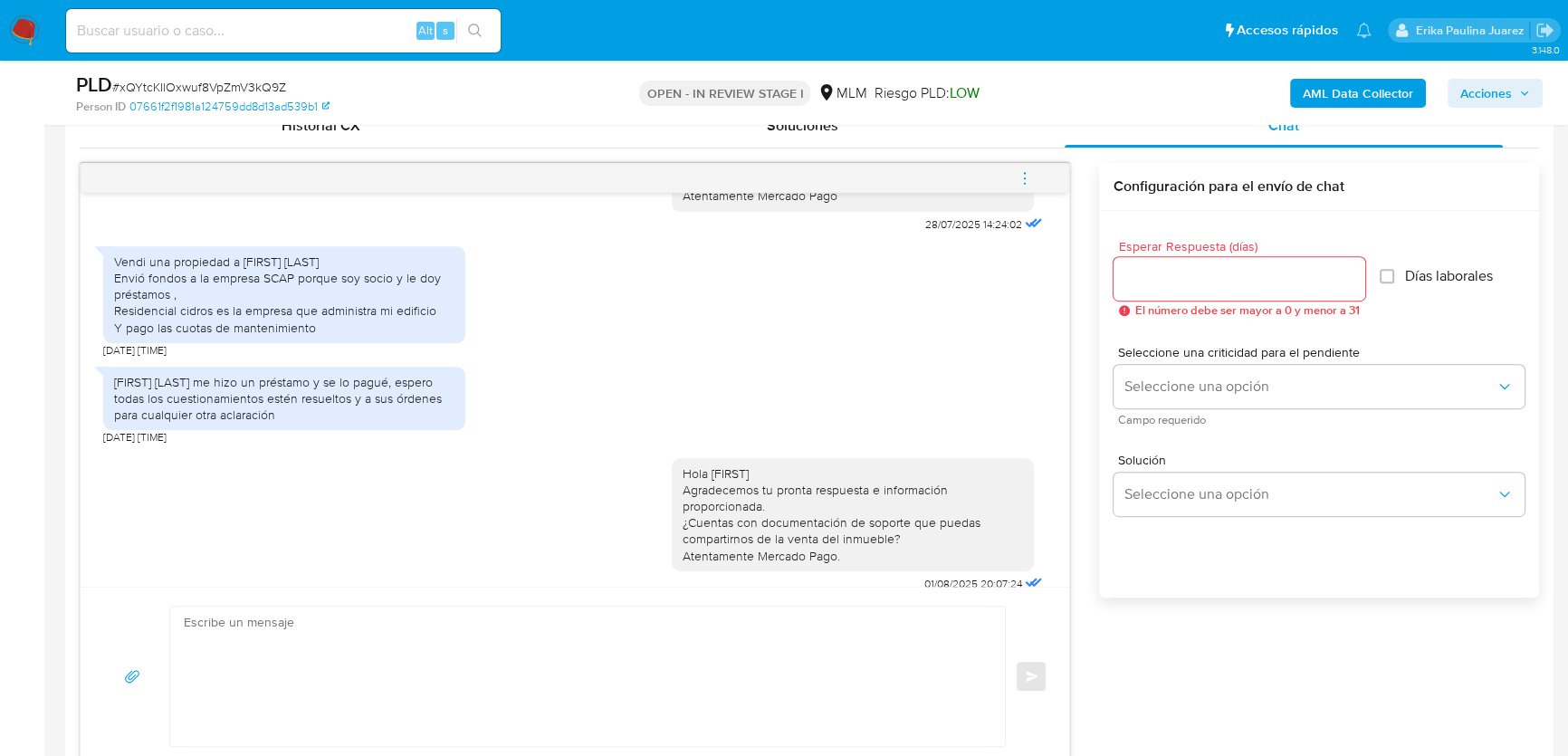 scroll, scrollTop: 354, scrollLeft: 0, axis: vertical 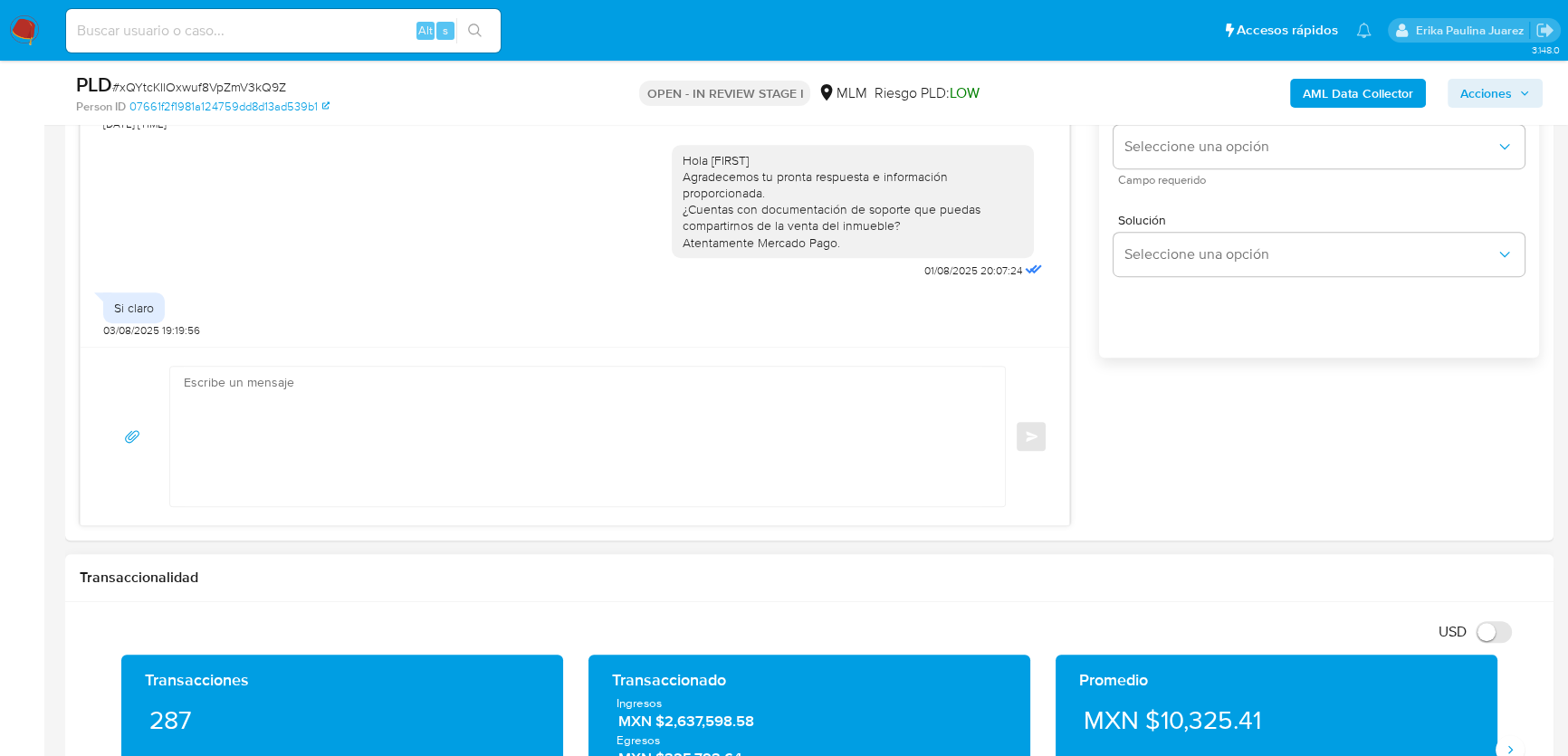 drag, startPoint x: 385, startPoint y: 521, endPoint x: 377, endPoint y: 612, distance: 91.351 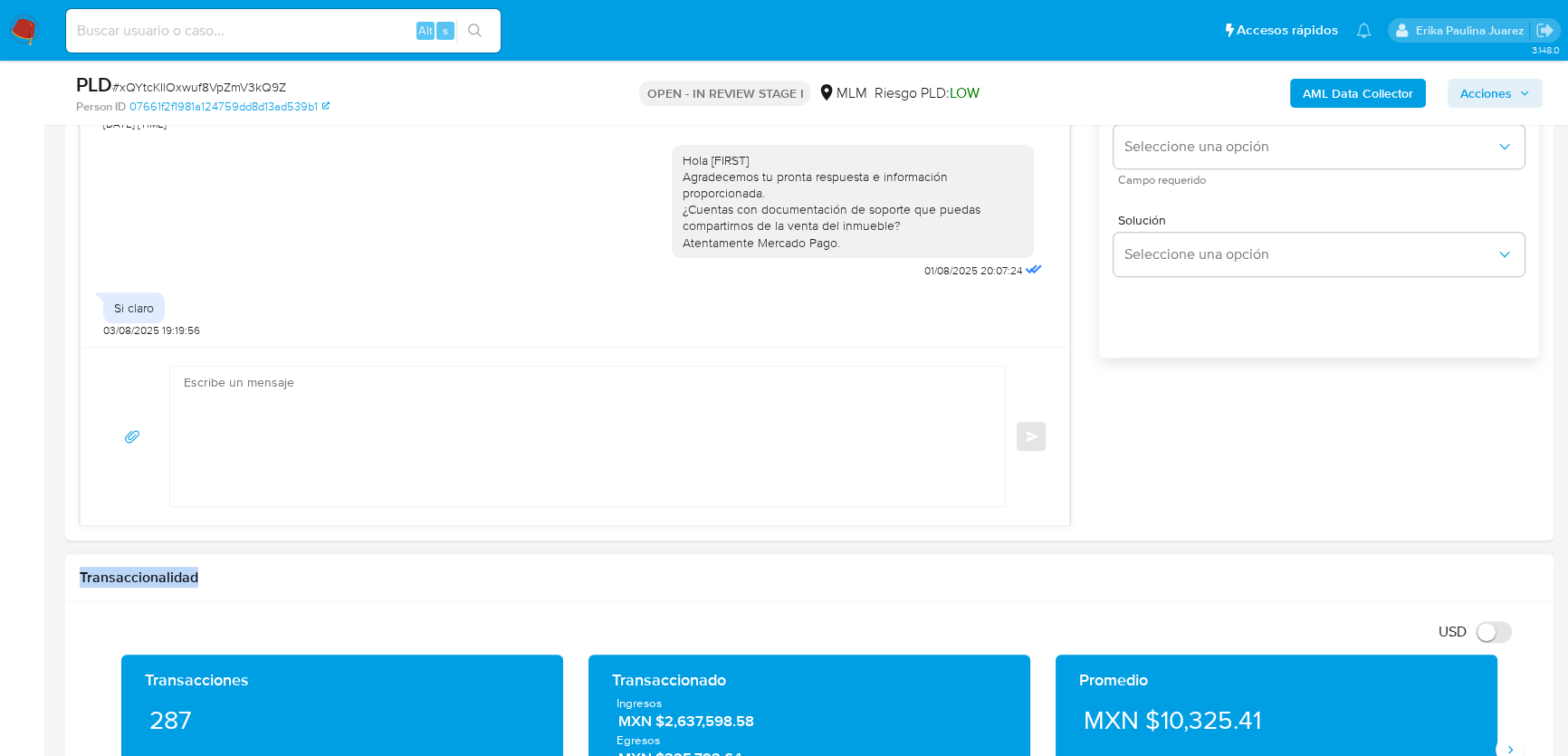 scroll, scrollTop: 1152, scrollLeft: 0, axis: vertical 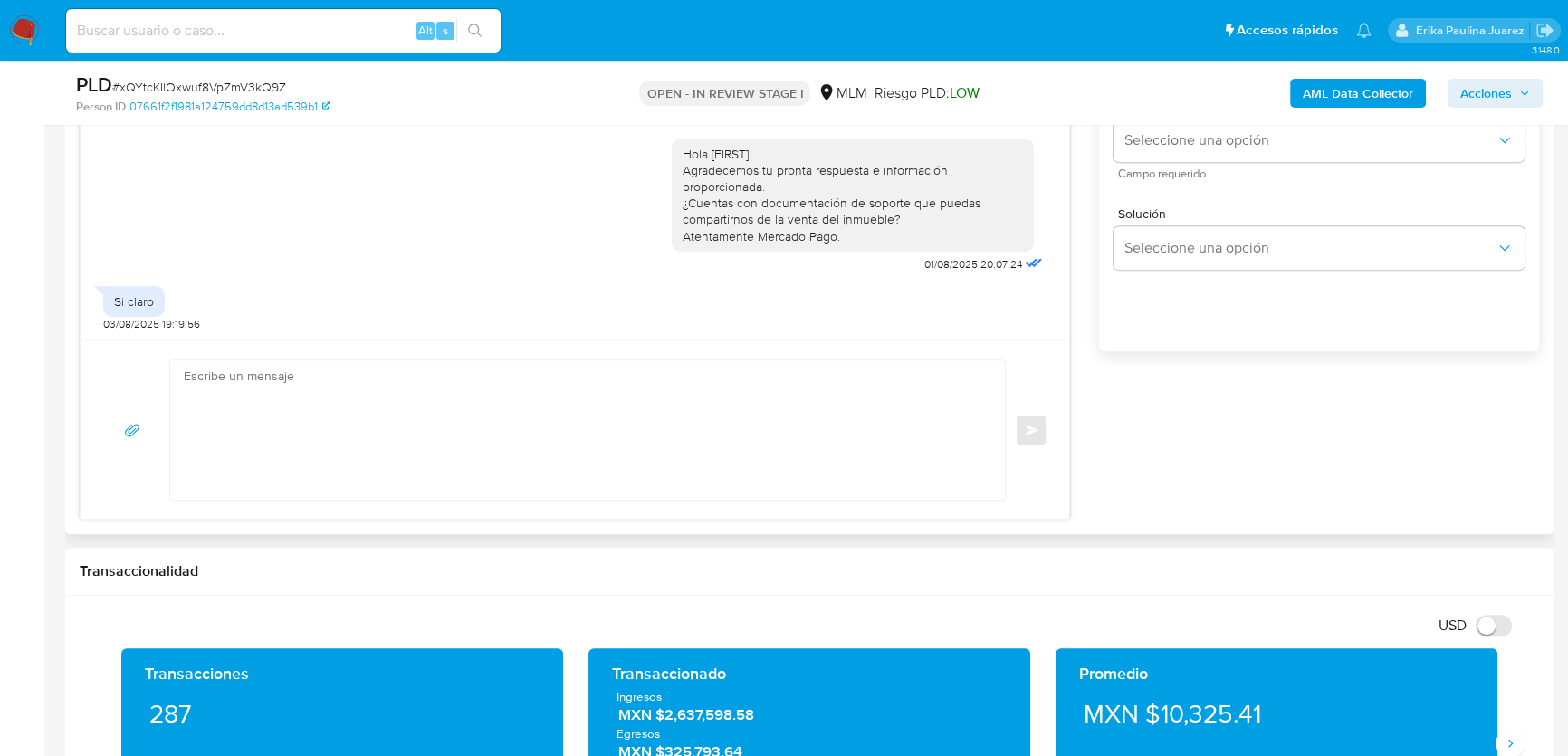 click at bounding box center (583, 430) 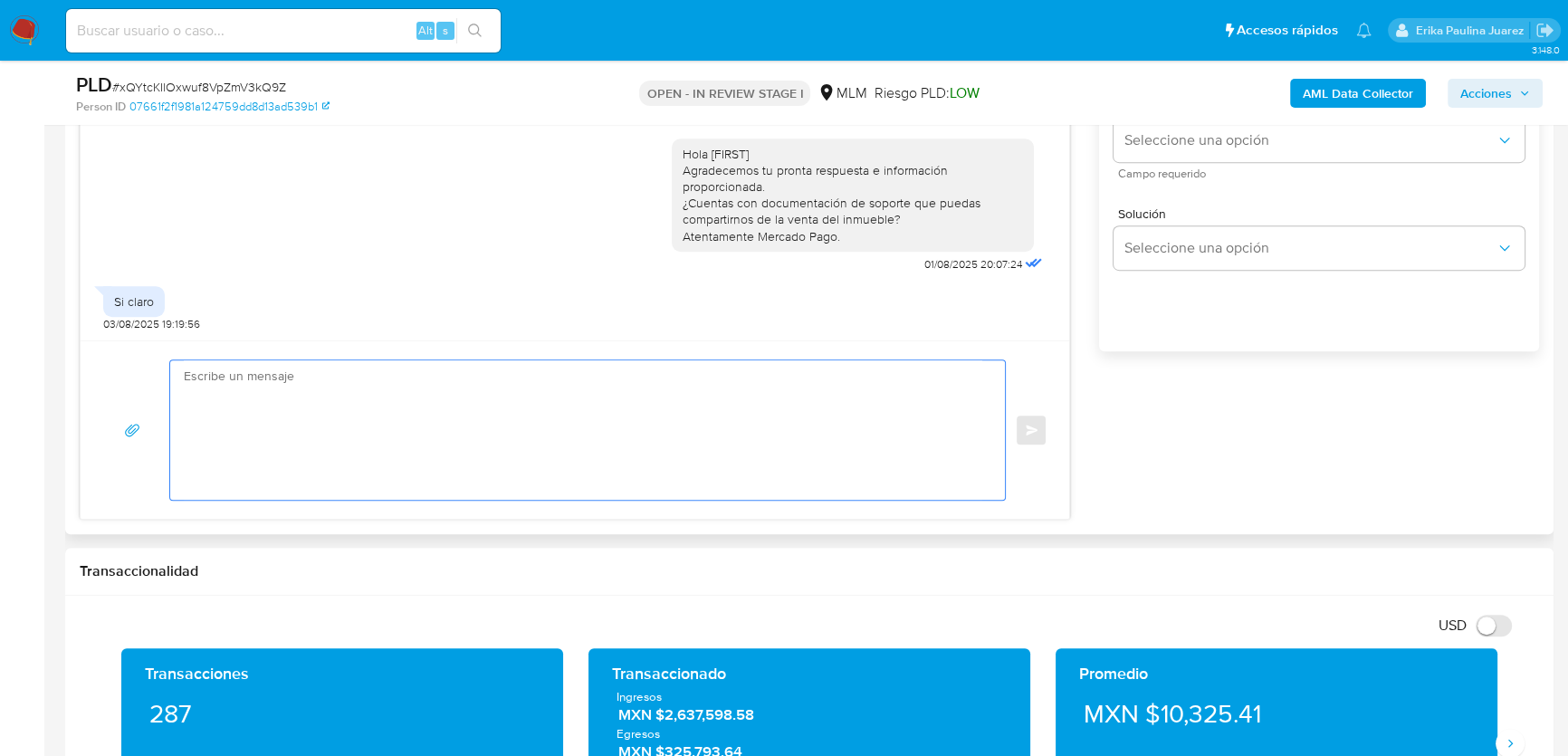 click at bounding box center [583, 430] 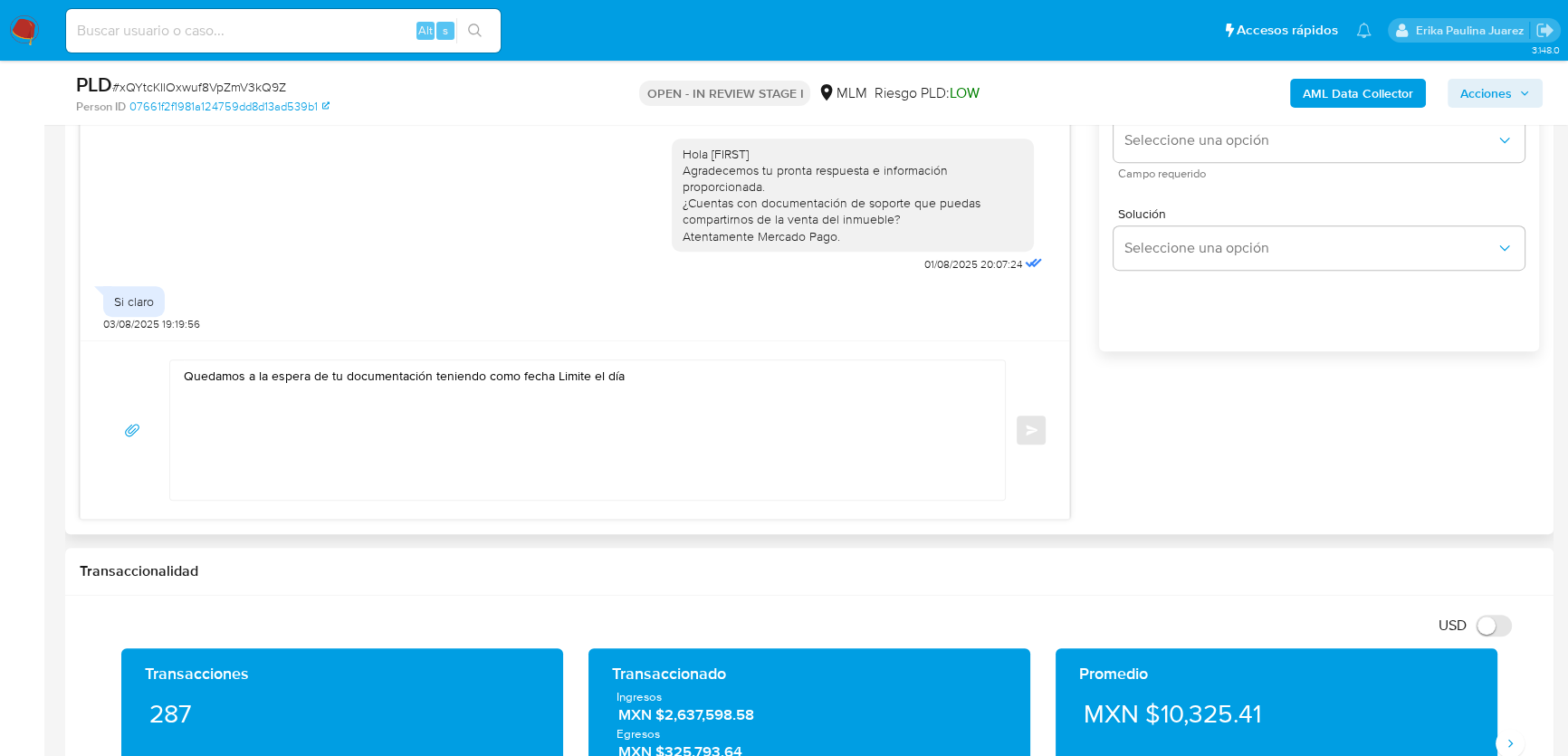 click on "Quedamos a la espera de tu documentación teniendo como fecha Limite el día" at bounding box center [583, 430] 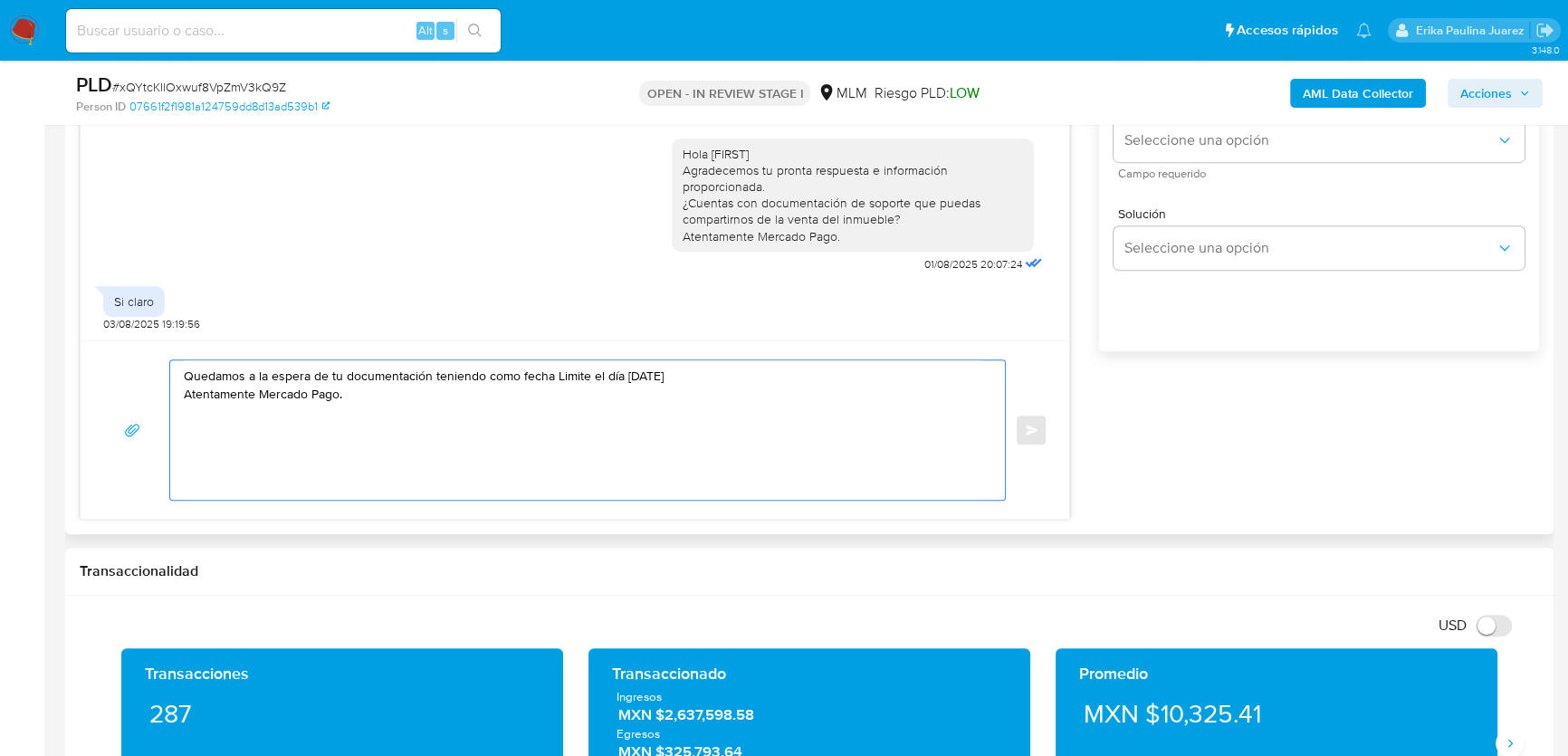 type on "Quedamos a la espera de tu documentación teniendo como fecha Limite el día 06AGO2025
Atentamente Mercado Pago." 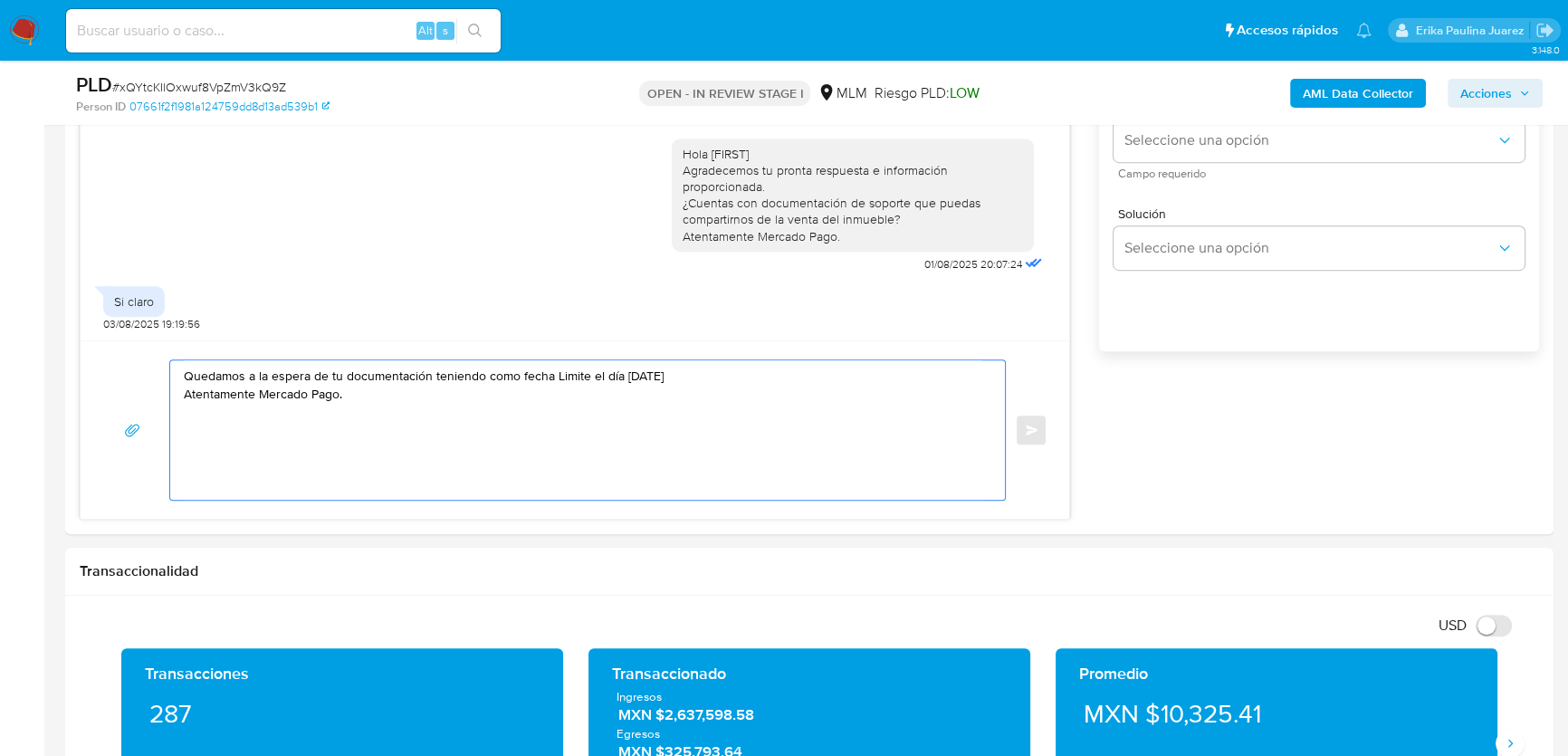 drag, startPoint x: 434, startPoint y: 407, endPoint x: 8, endPoint y: 340, distance: 431.23659 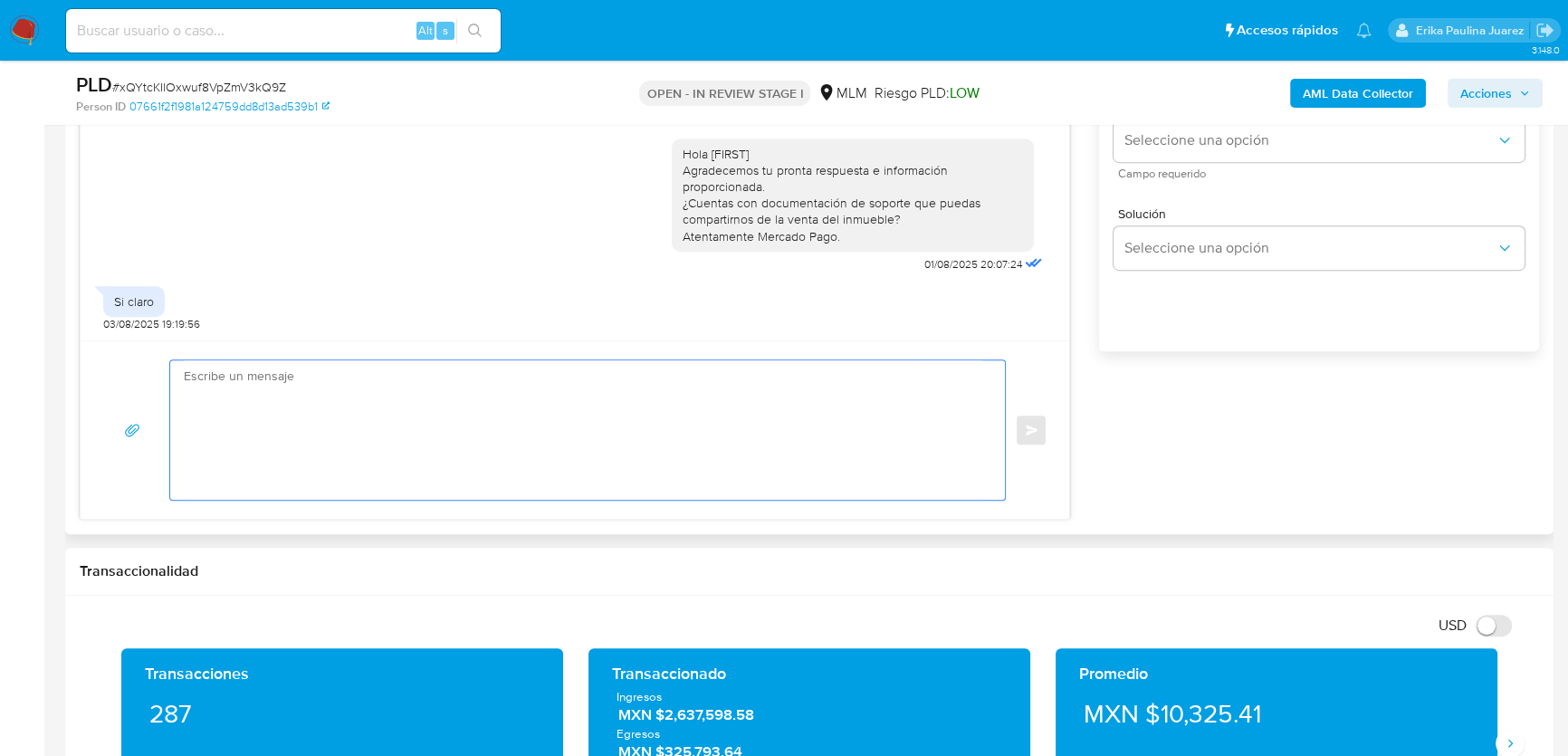 scroll, scrollTop: 741, scrollLeft: 0, axis: vertical 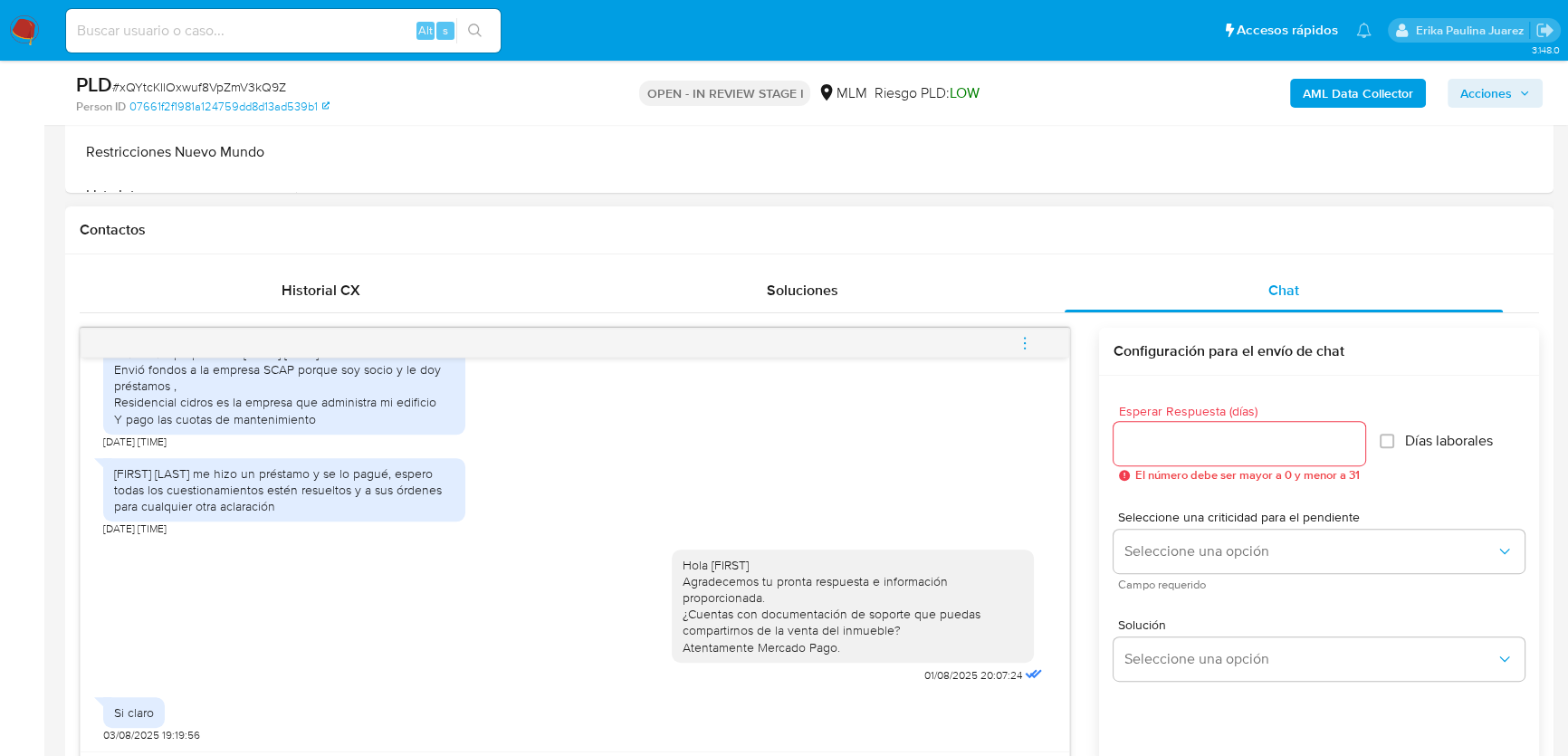 type 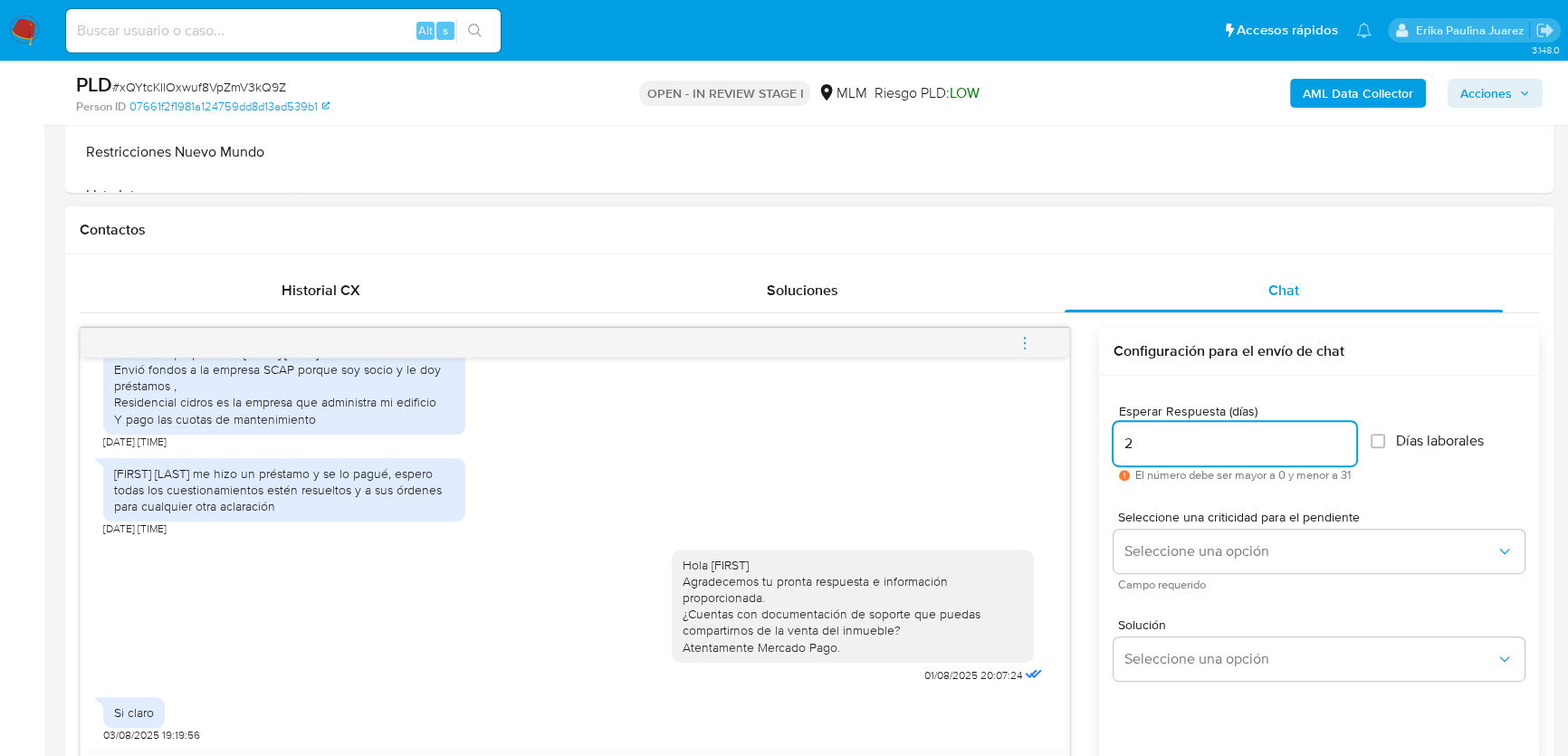 type on "2" 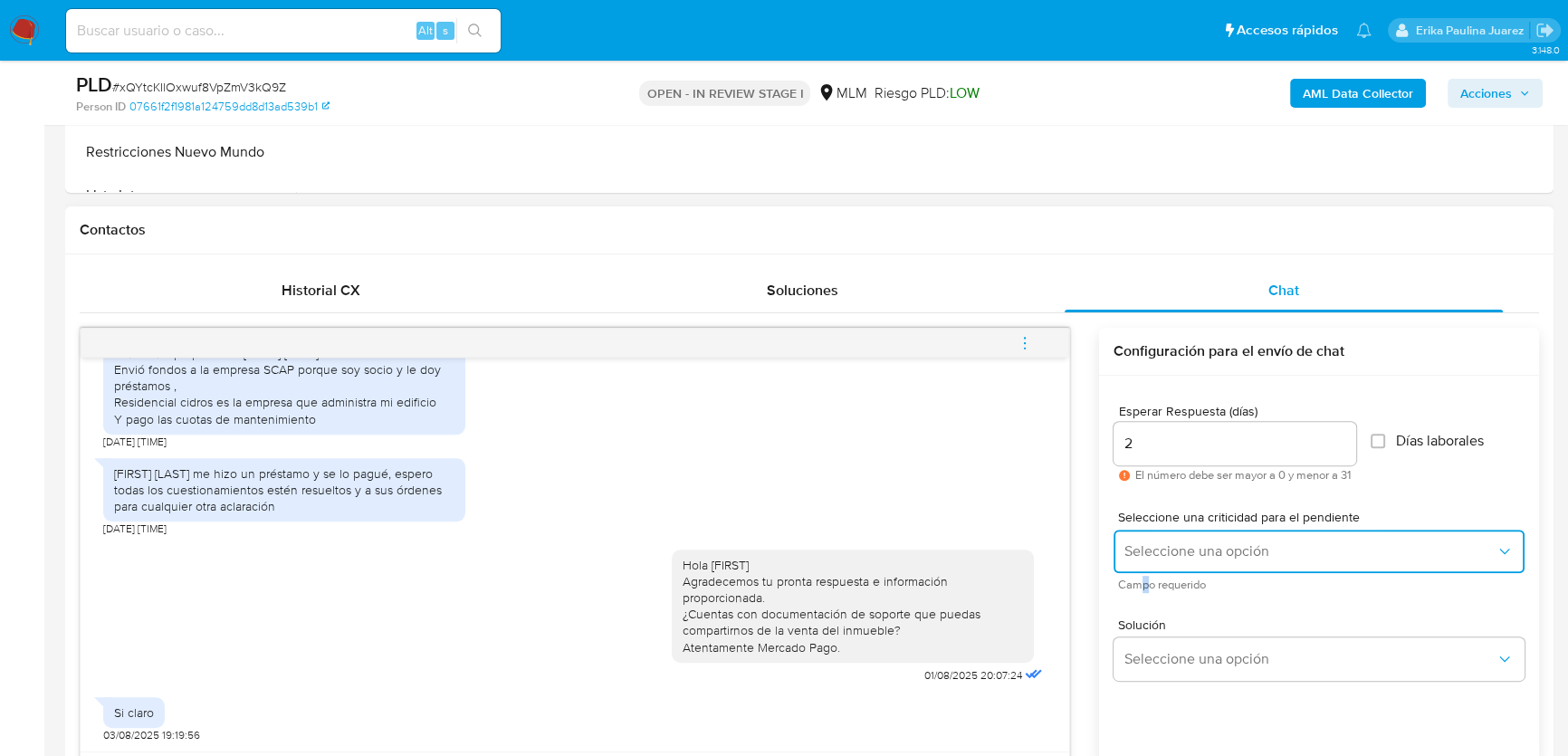 click on "Seleccione una criticidad para el pendiente Seleccione una opción Campo requerido" at bounding box center [1319, 550] 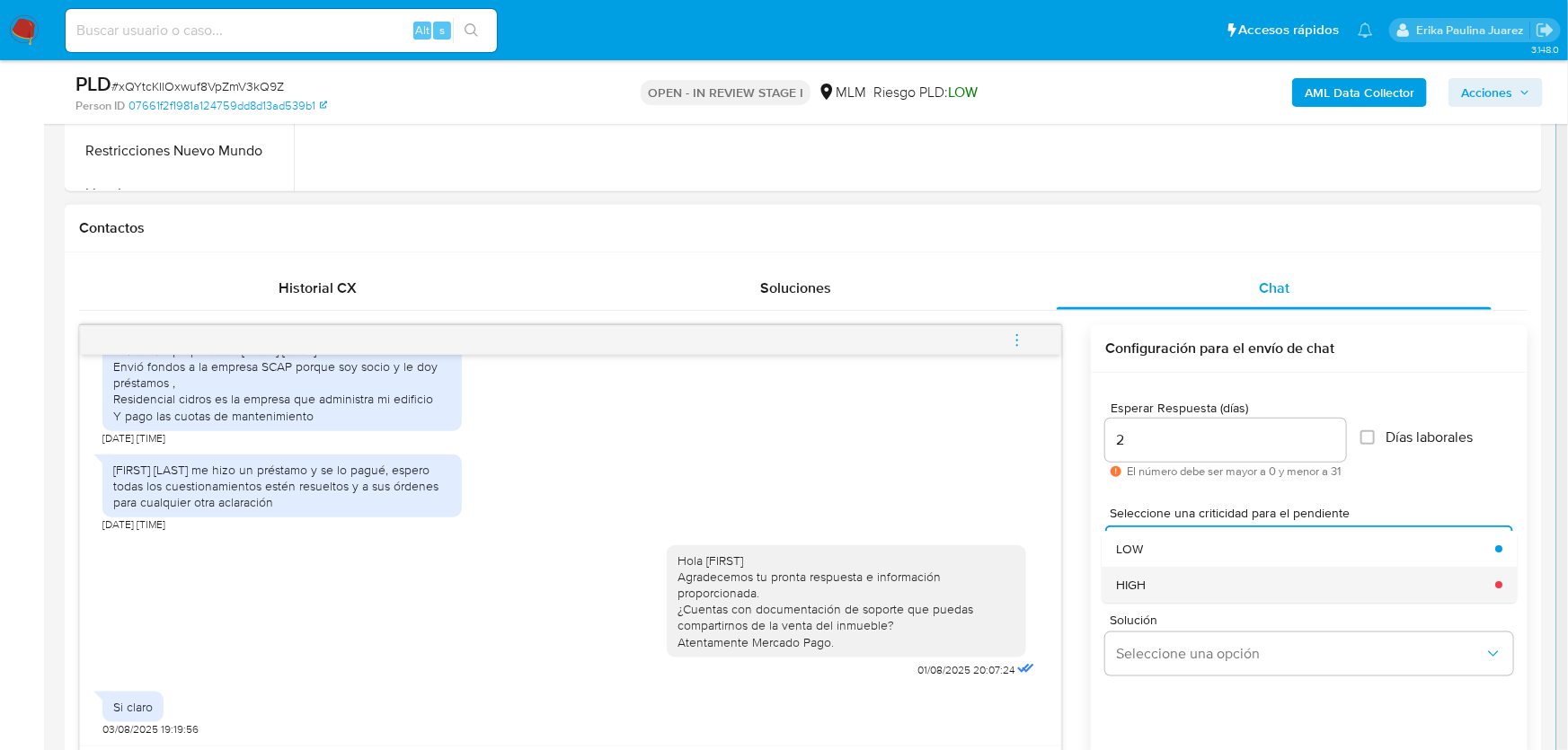 click on "HIGH" at bounding box center [1300, 585] 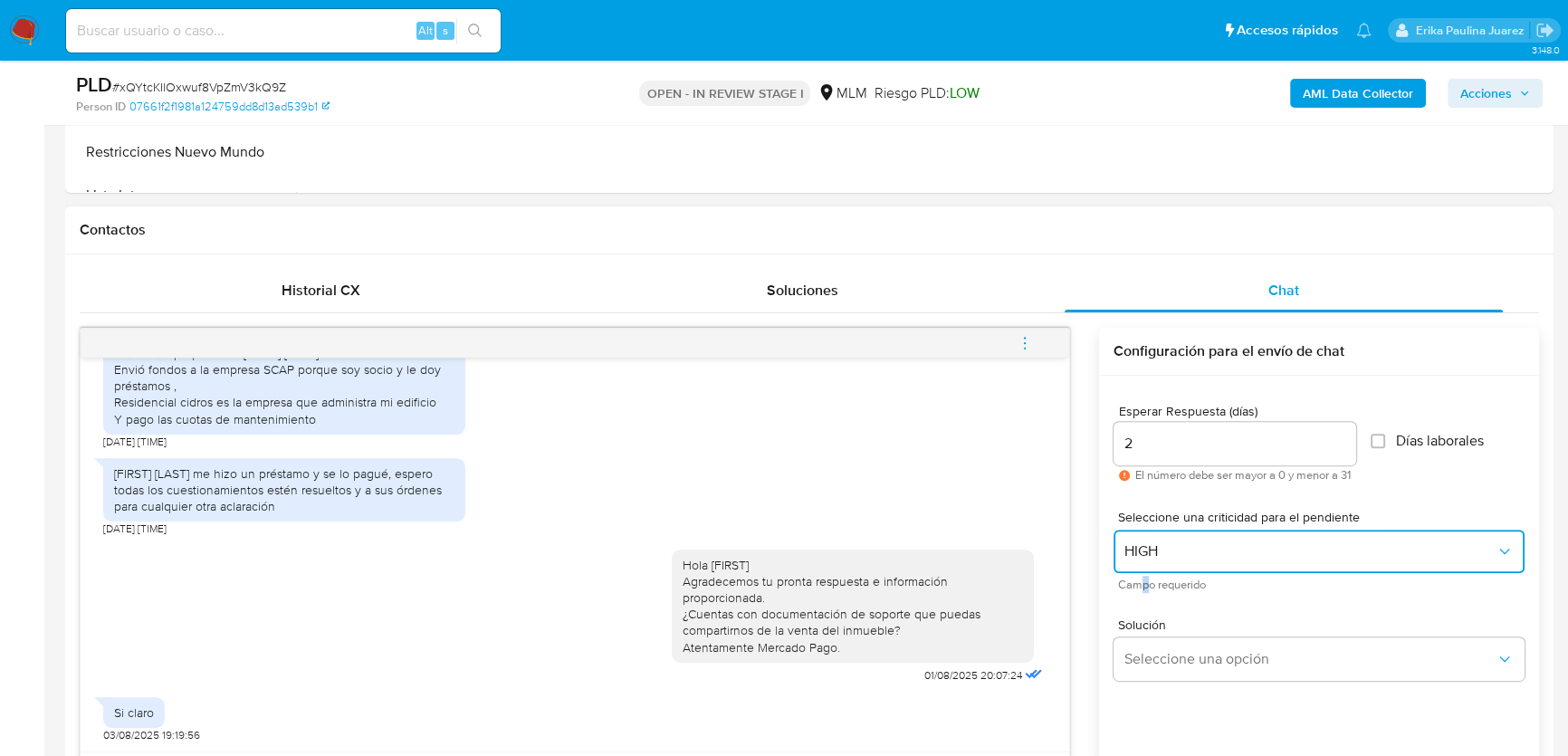 scroll, scrollTop: 823, scrollLeft: 0, axis: vertical 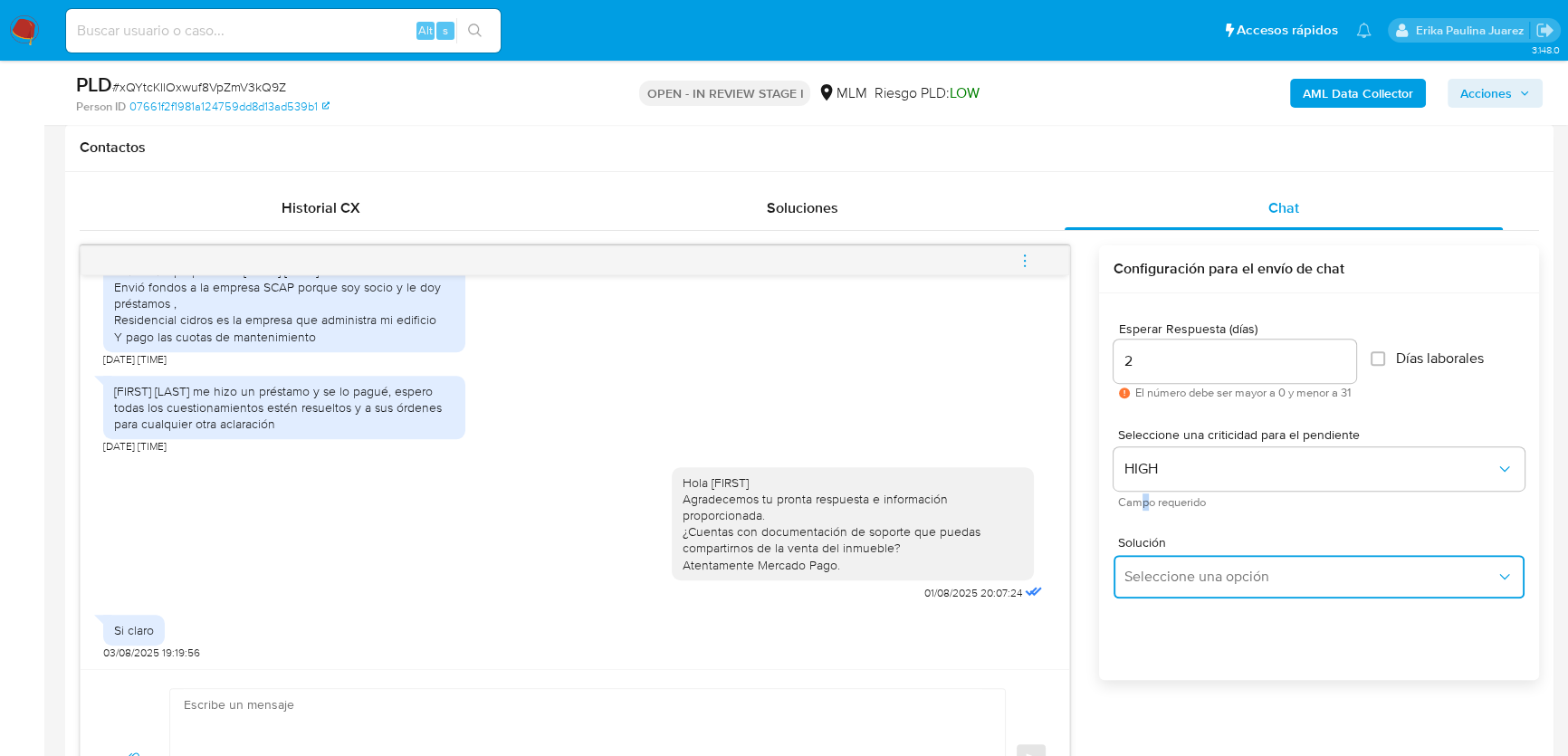 drag, startPoint x: 1221, startPoint y: 572, endPoint x: 1297, endPoint y: 569, distance: 76.05919 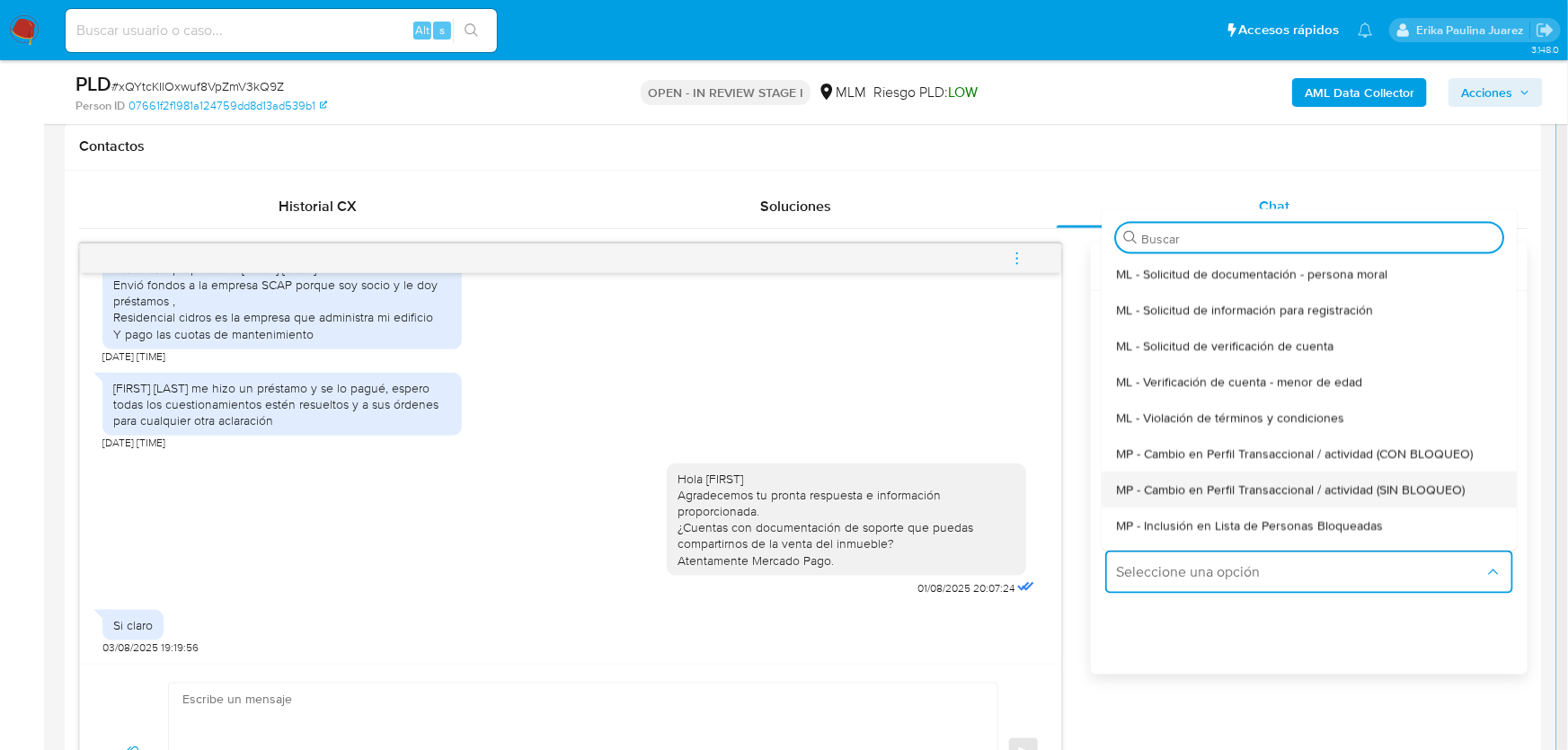 click on "MP - Cambio en Perfil Transaccional / actividad (SIN BLOQUEO)" at bounding box center (1290, 489) 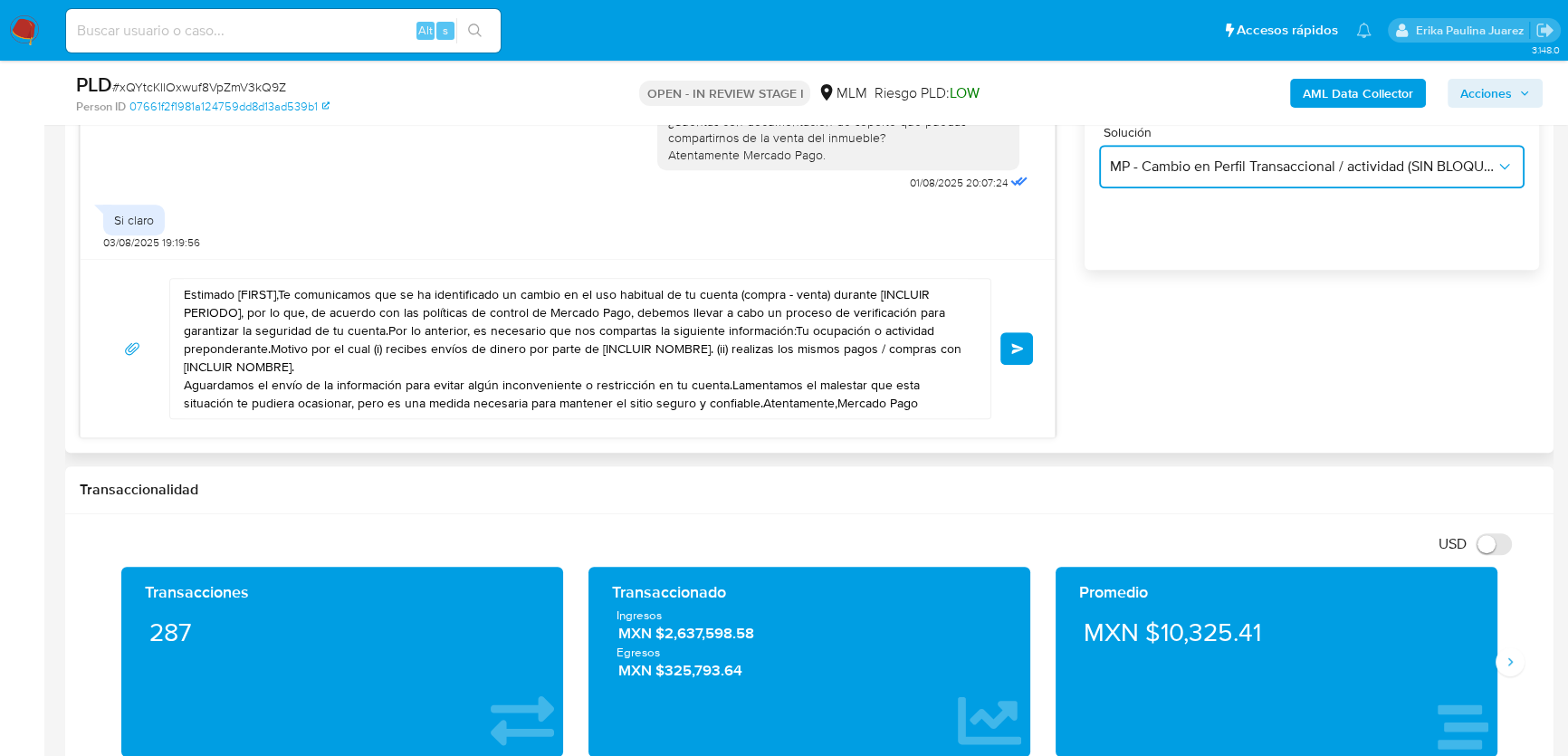 scroll, scrollTop: 1234, scrollLeft: 0, axis: vertical 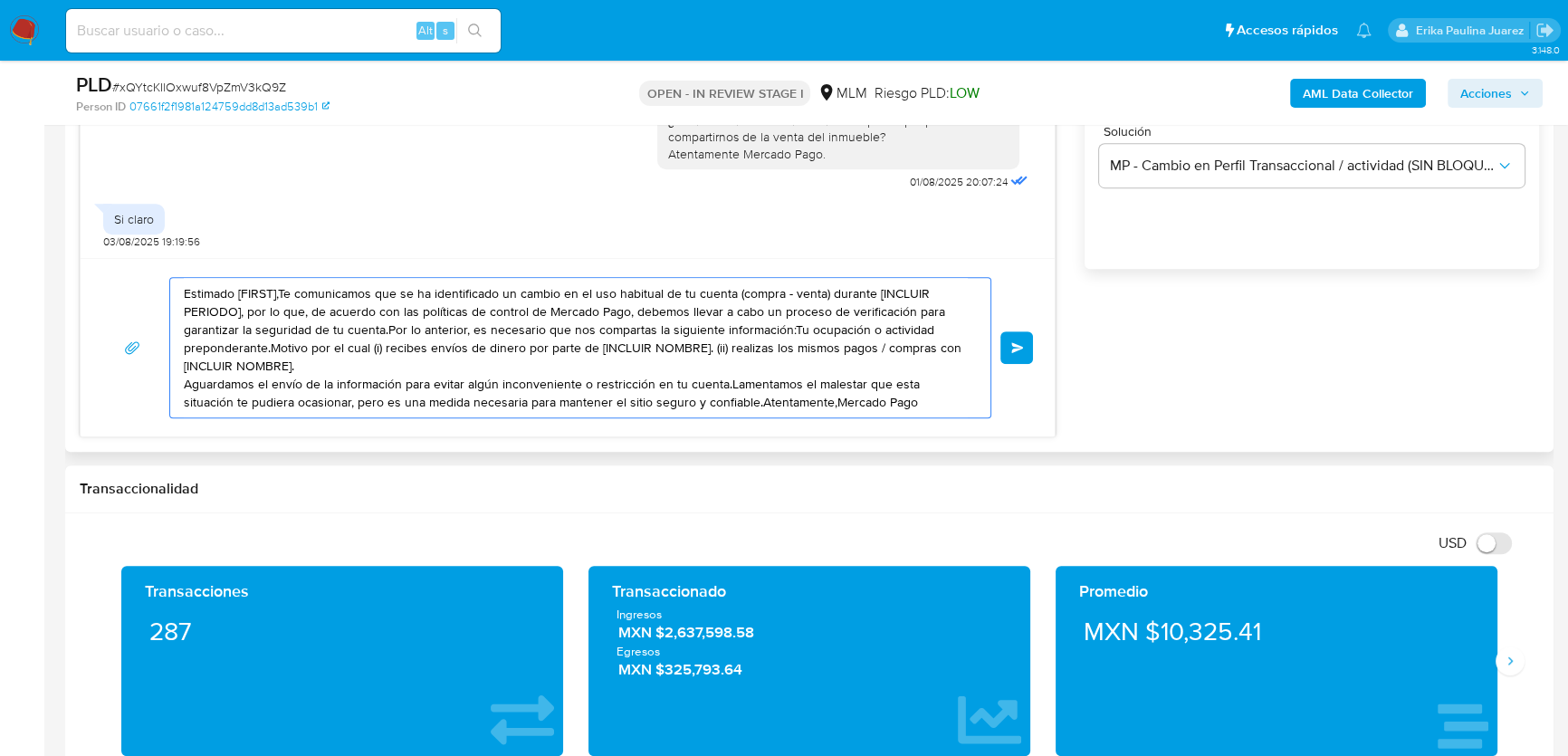 drag, startPoint x: 407, startPoint y: 406, endPoint x: 70, endPoint y: 252, distance: 370.5199 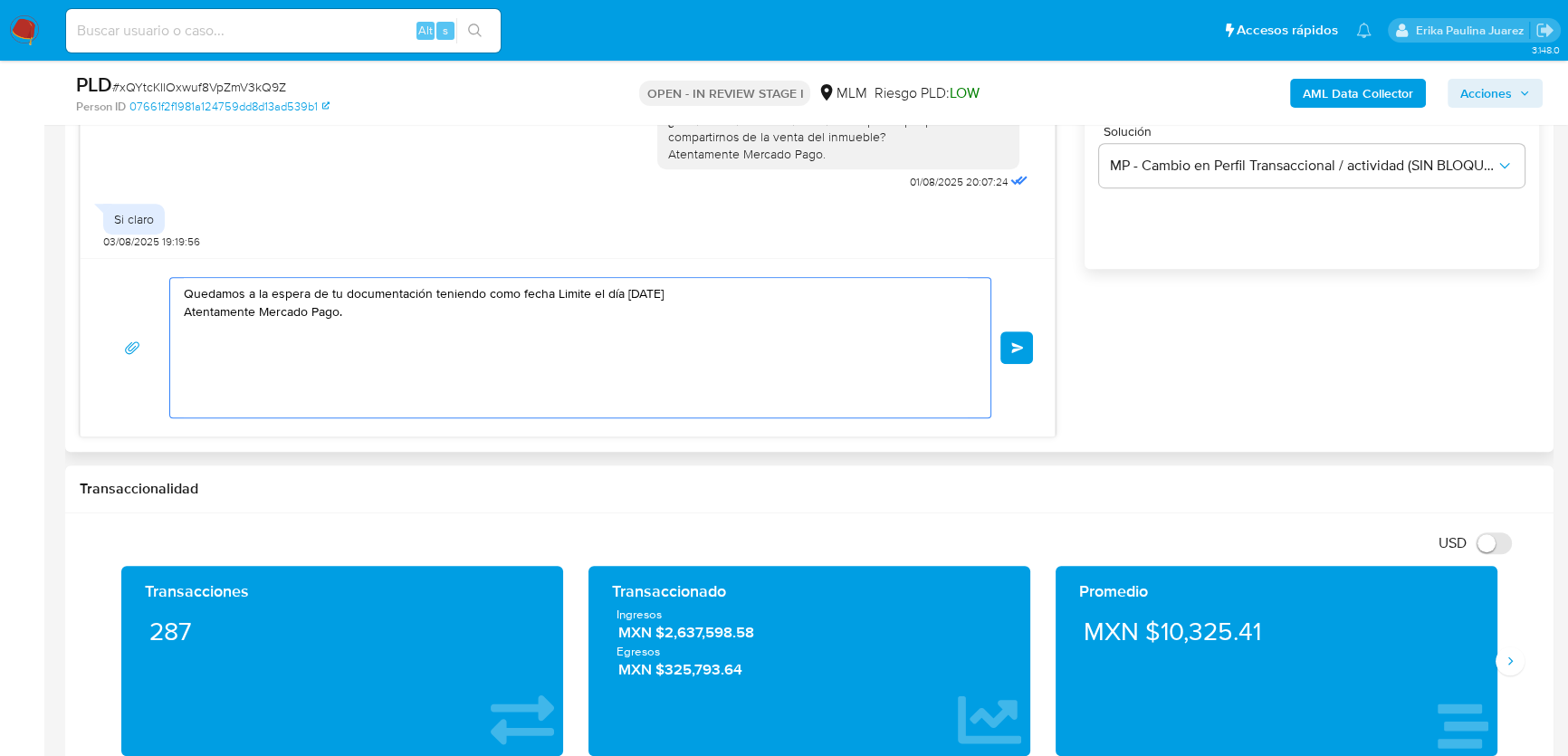 click on "Quedamos a la espera de tu documentación teniendo como fecha Limite el día 06AGO2025
Atentamente Mercado Pago." at bounding box center [576, 348] 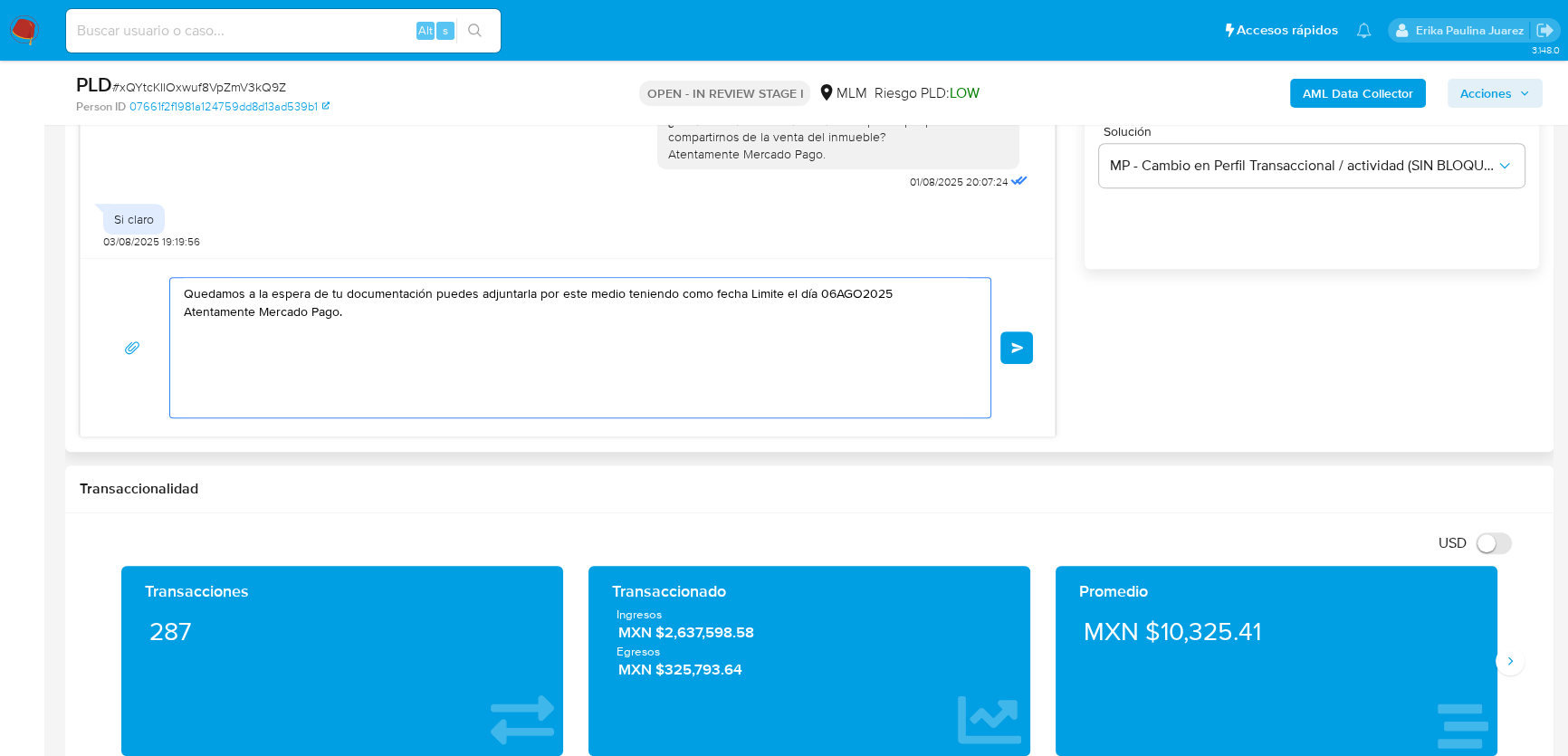 type on "Quedamos a la espera de tu documentación puedes adjuntarla por este medio  teniendo como fecha Limite el día 06AGO2025
Atentamente Mercado Pago." 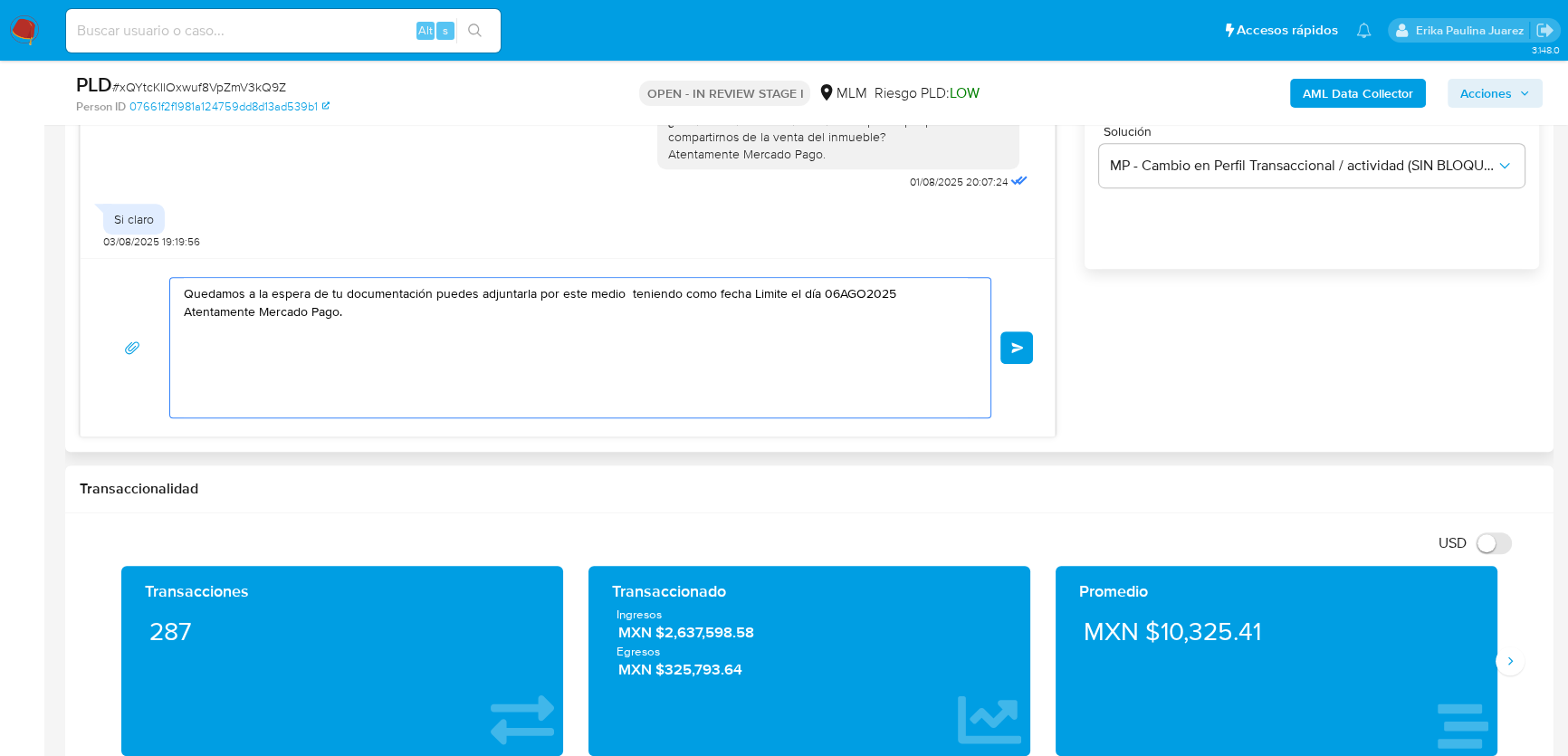 drag, startPoint x: 264, startPoint y: 302, endPoint x: 118, endPoint y: 275, distance: 148.47559 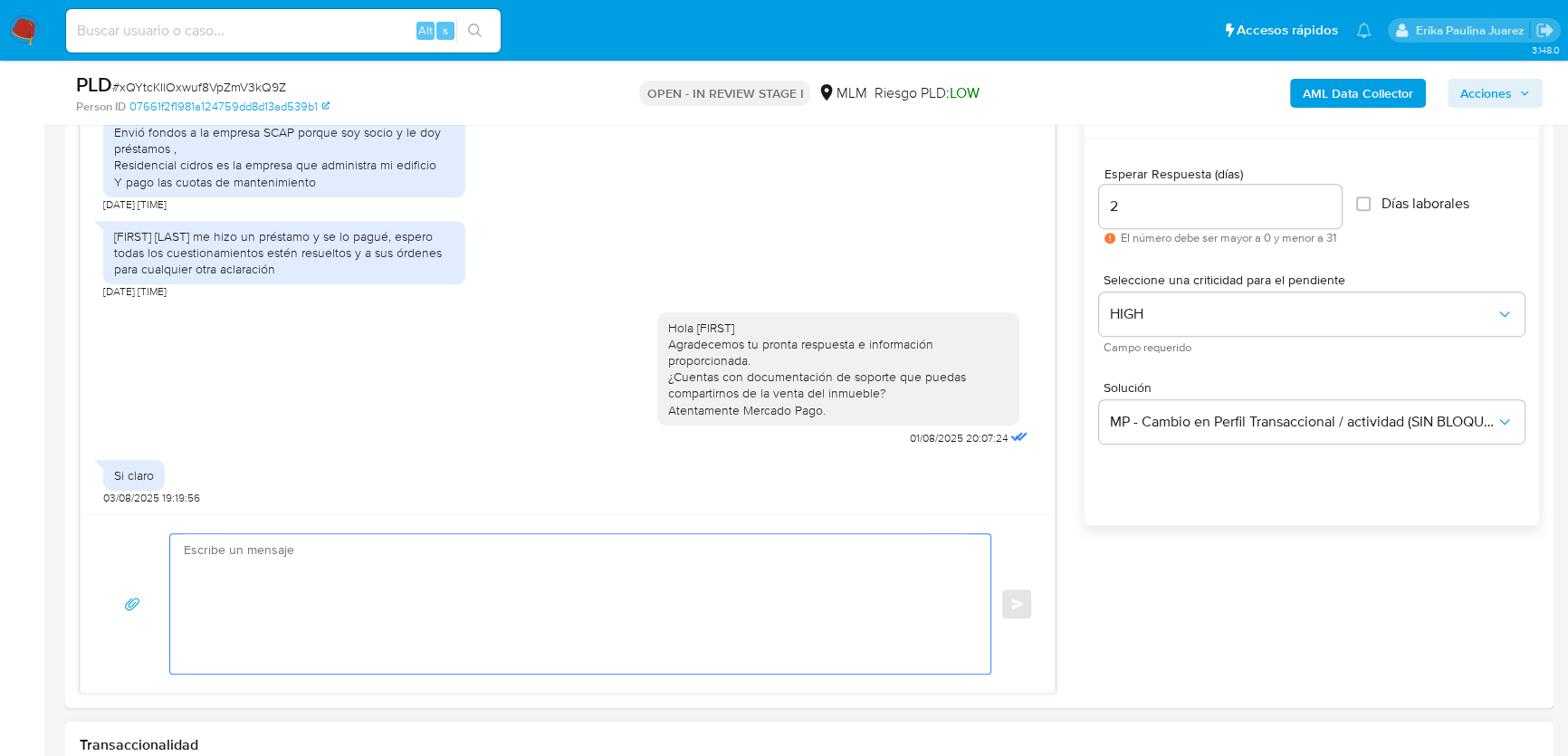 scroll, scrollTop: 1152, scrollLeft: 0, axis: vertical 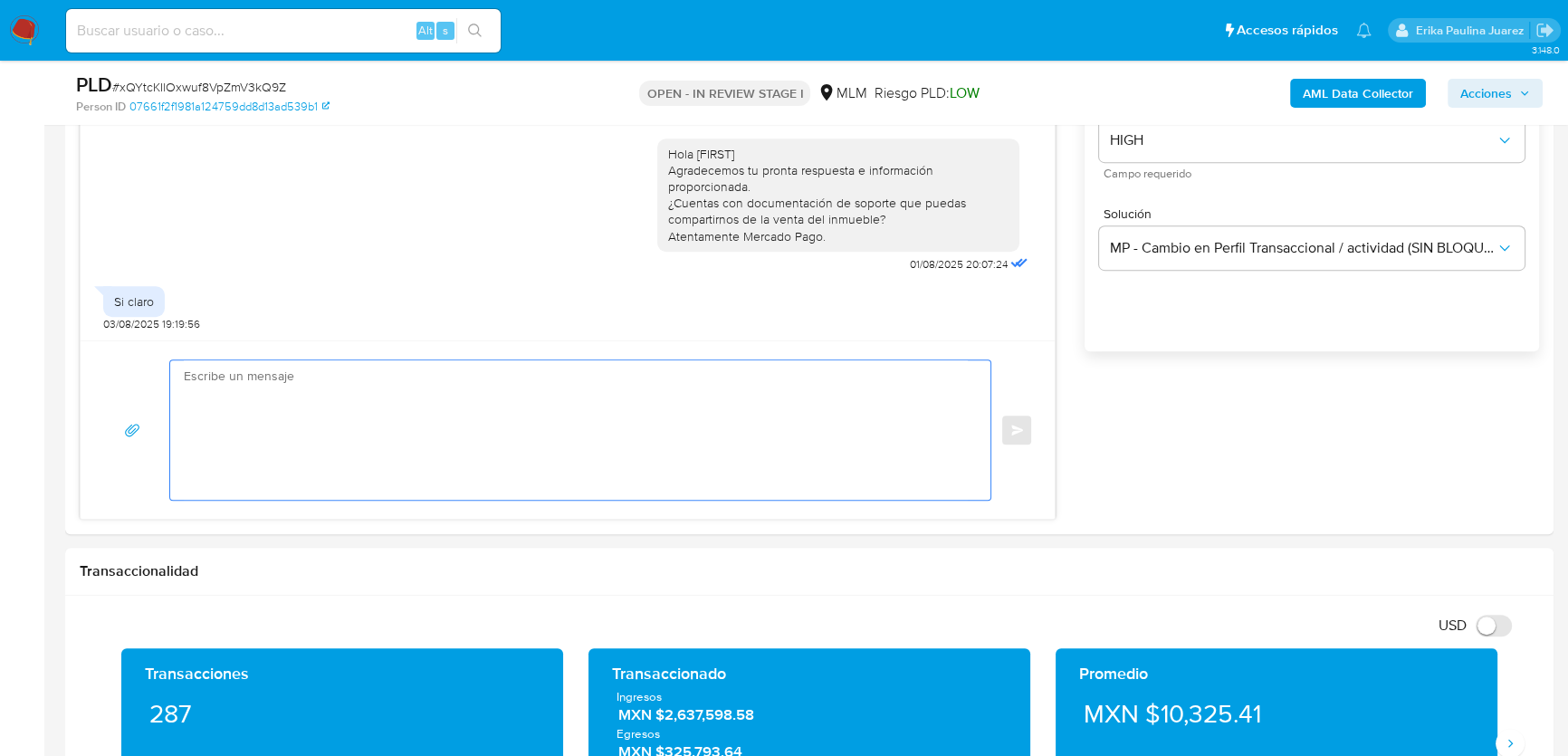 paste on "Quedamos a la espera de tu documentación puedes adjuntarla por este medio  teniendo como fecha Limite el día 06AGO2025
Atentamente Mercado Pago." 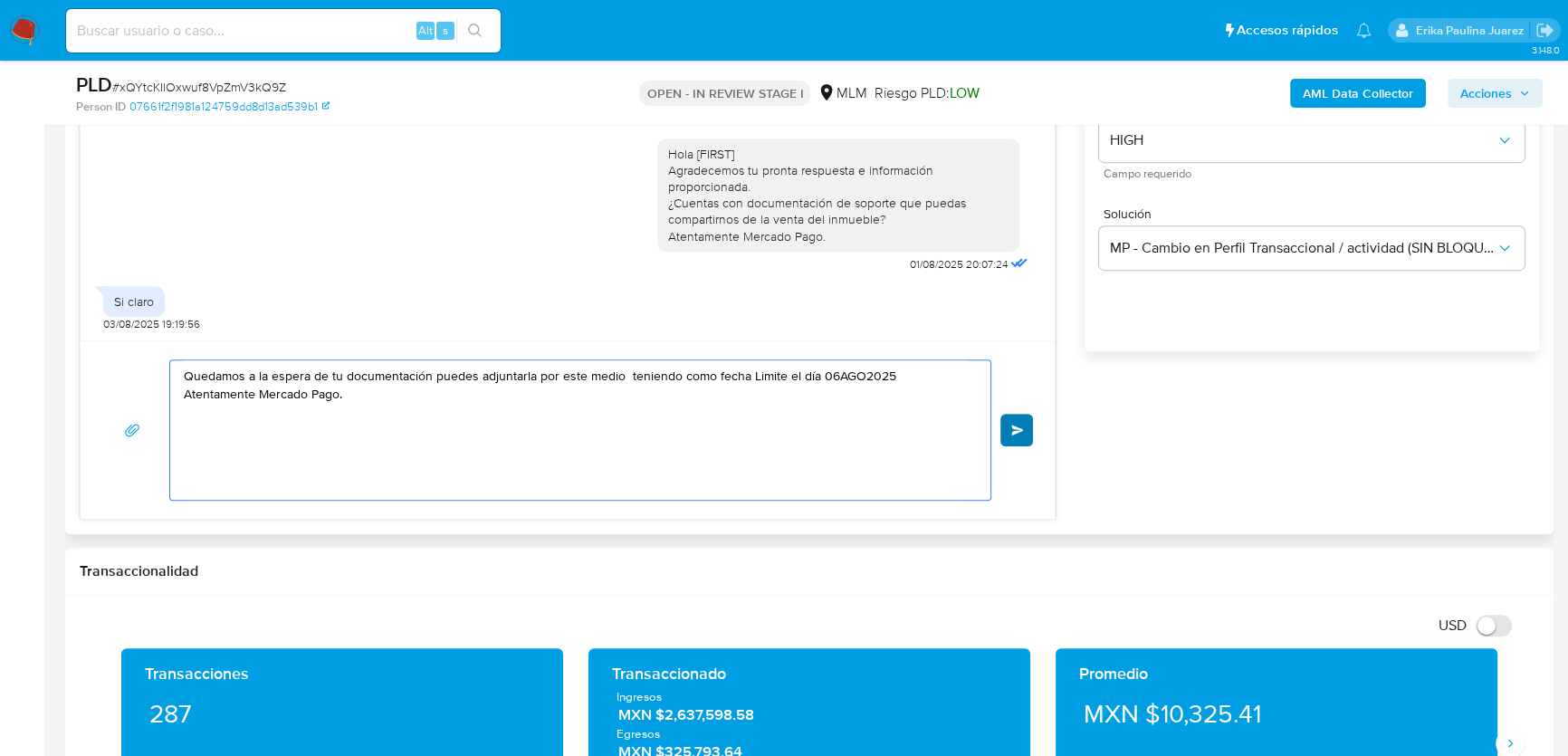 type on "Quedamos a la espera de tu documentación puedes adjuntarla por este medio  teniendo como fecha Limite el día 06AGO2025
Atentamente Mercado Pago." 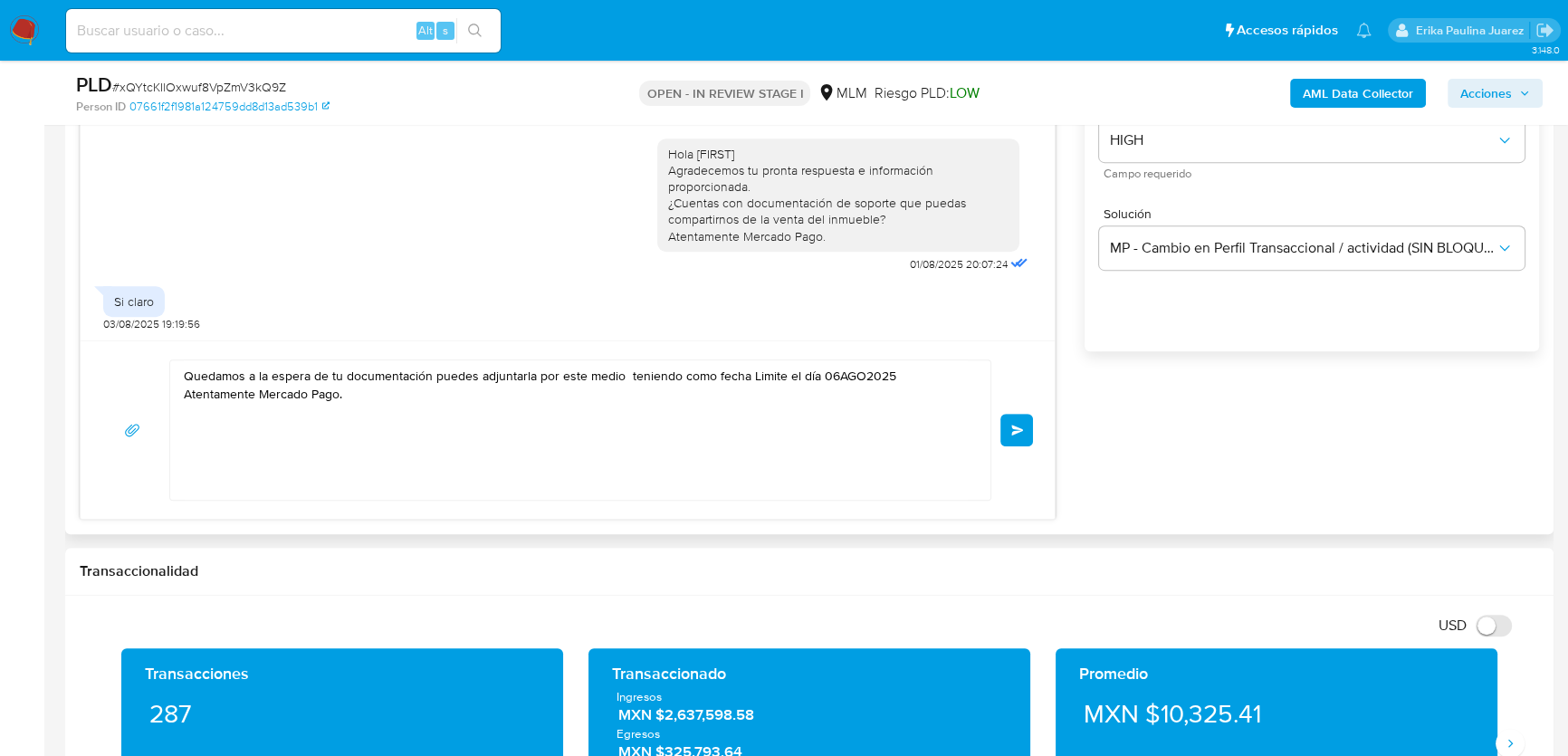 click on "Enviar" at bounding box center [1017, 430] 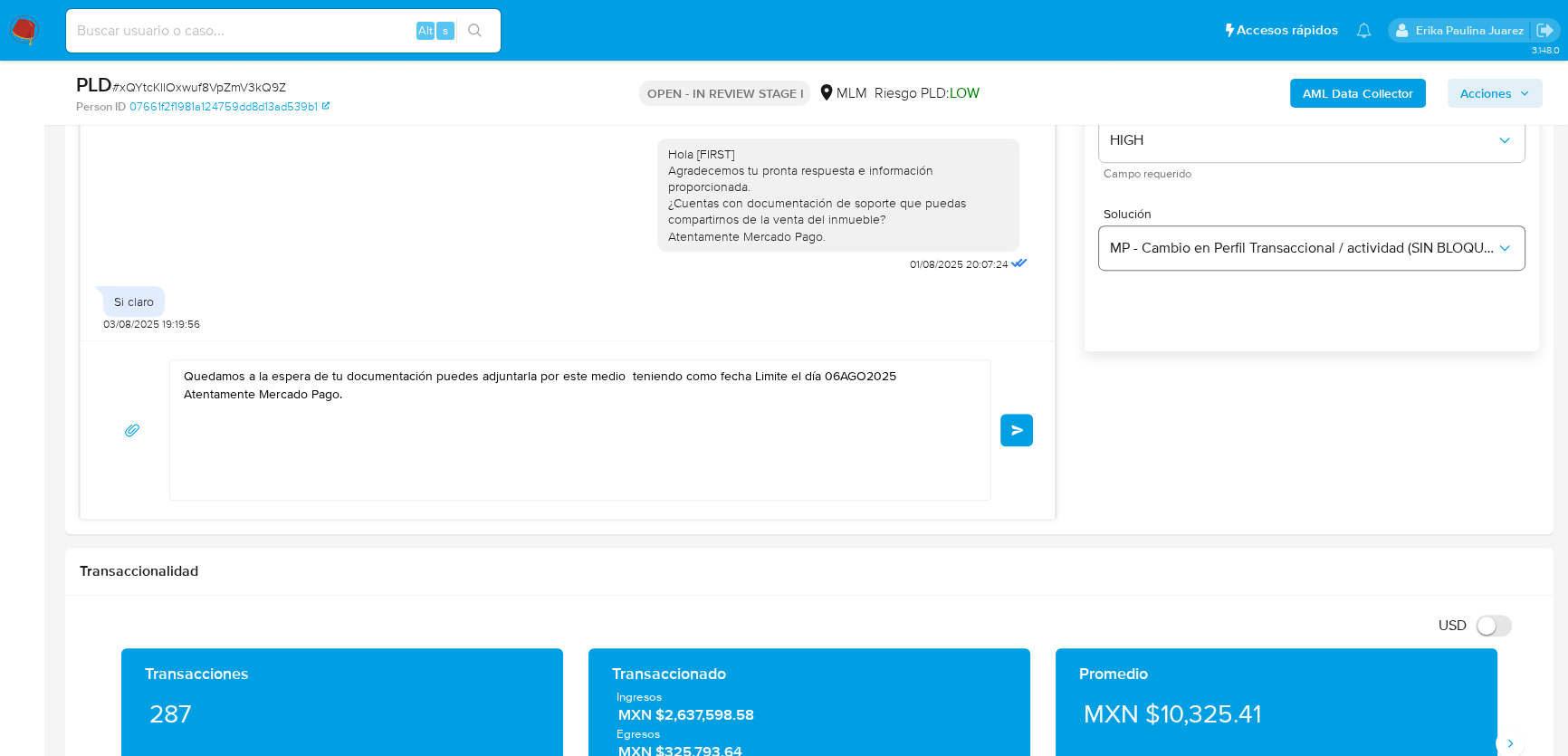 type 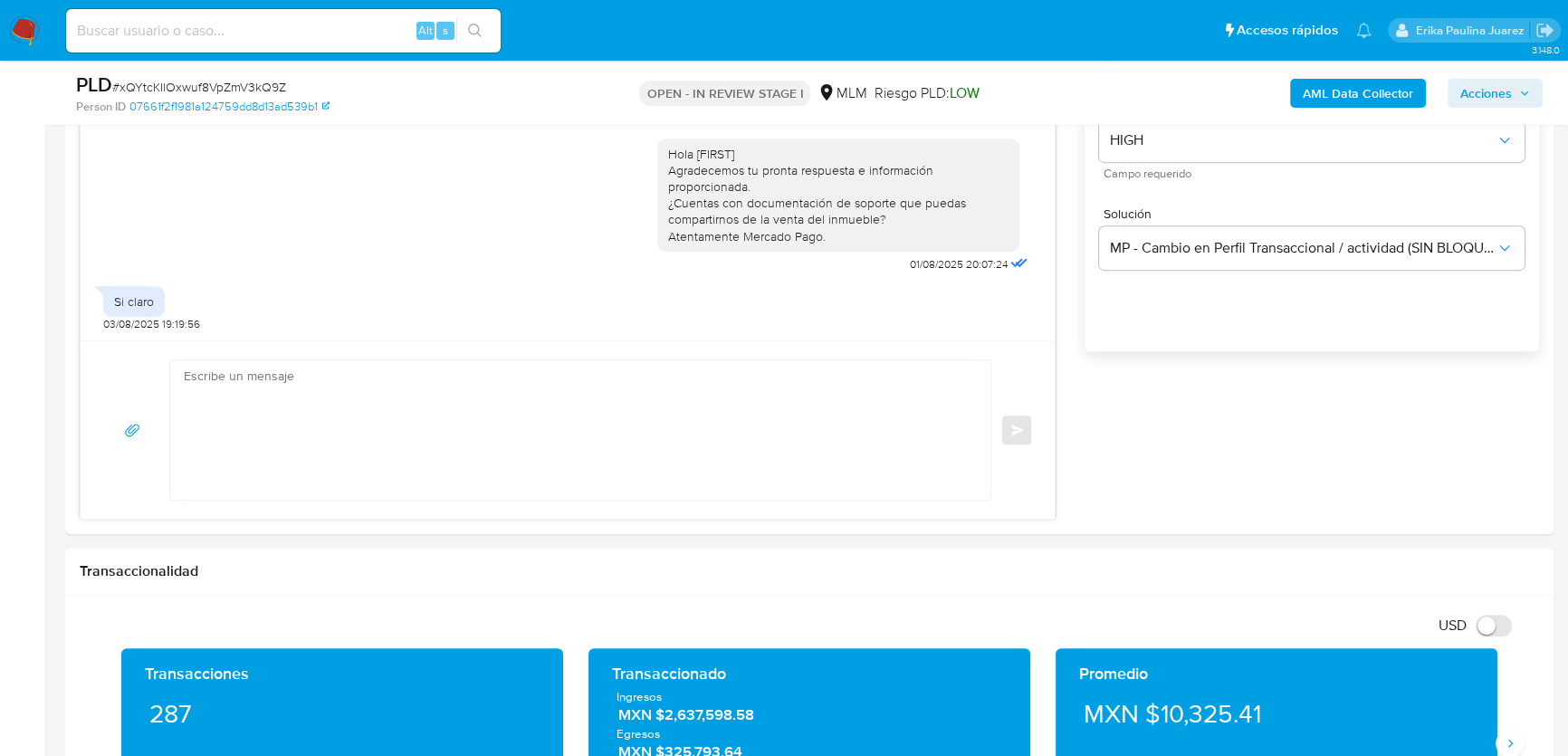 scroll, scrollTop: 473, scrollLeft: 0, axis: vertical 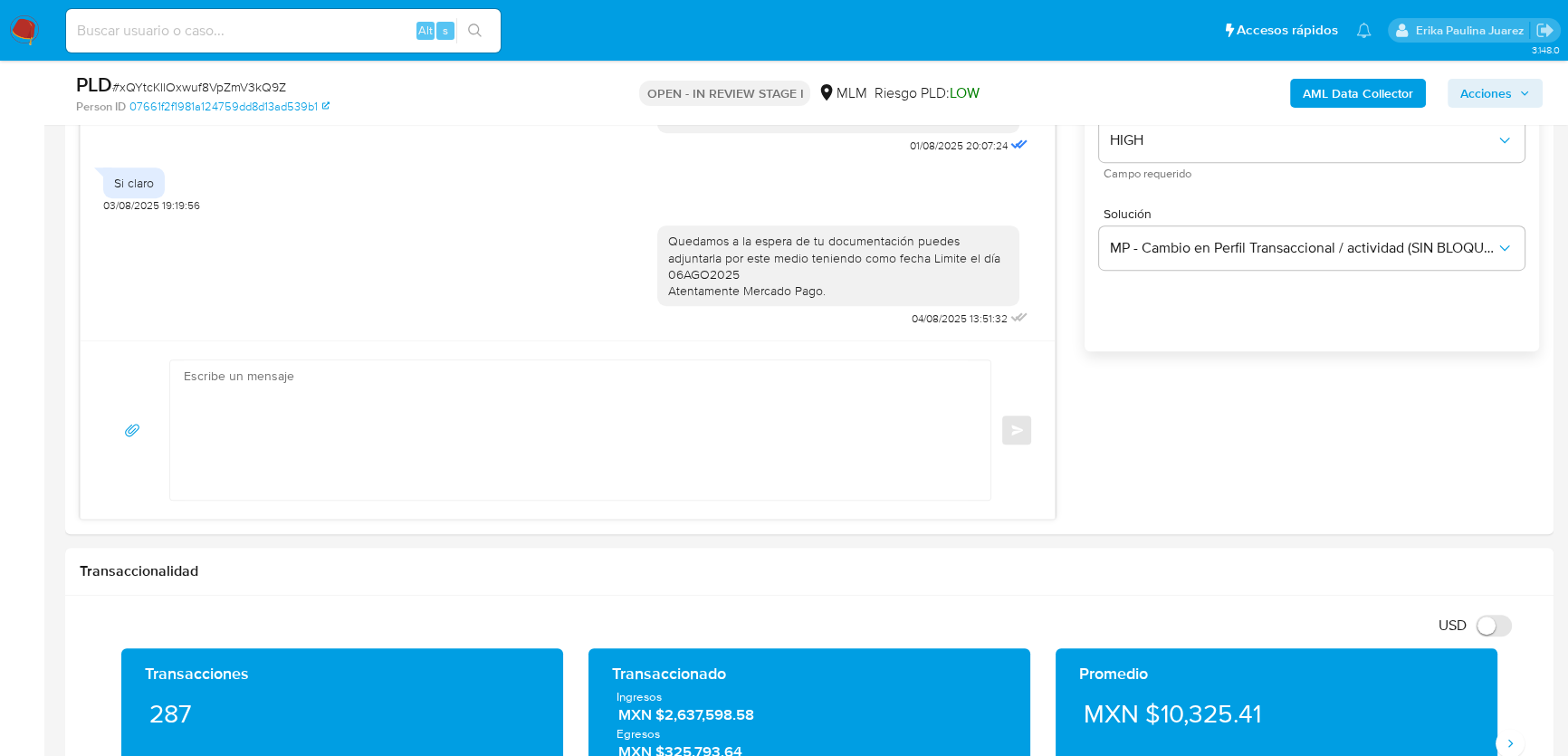 click at bounding box center (24, 31) 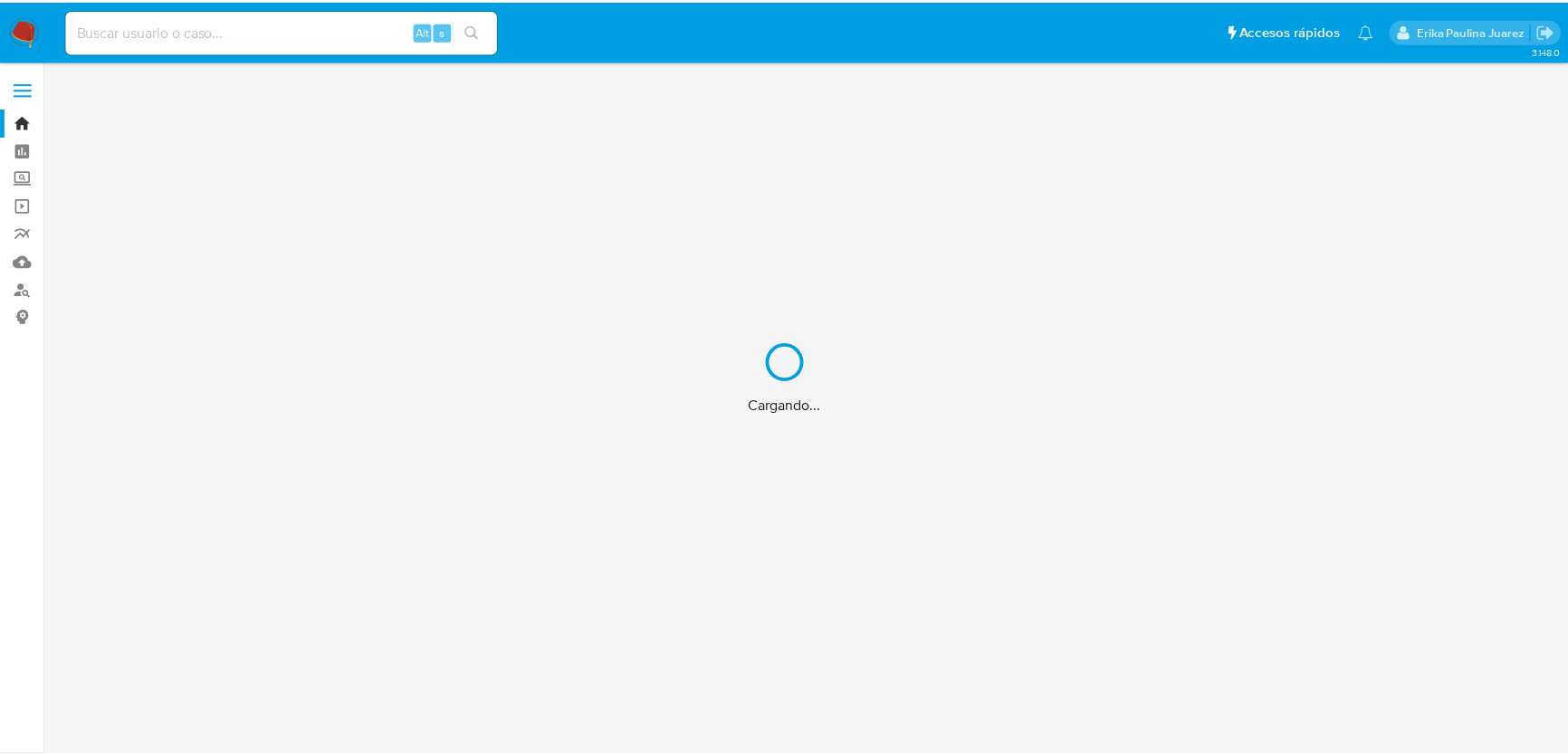 scroll, scrollTop: 0, scrollLeft: 0, axis: both 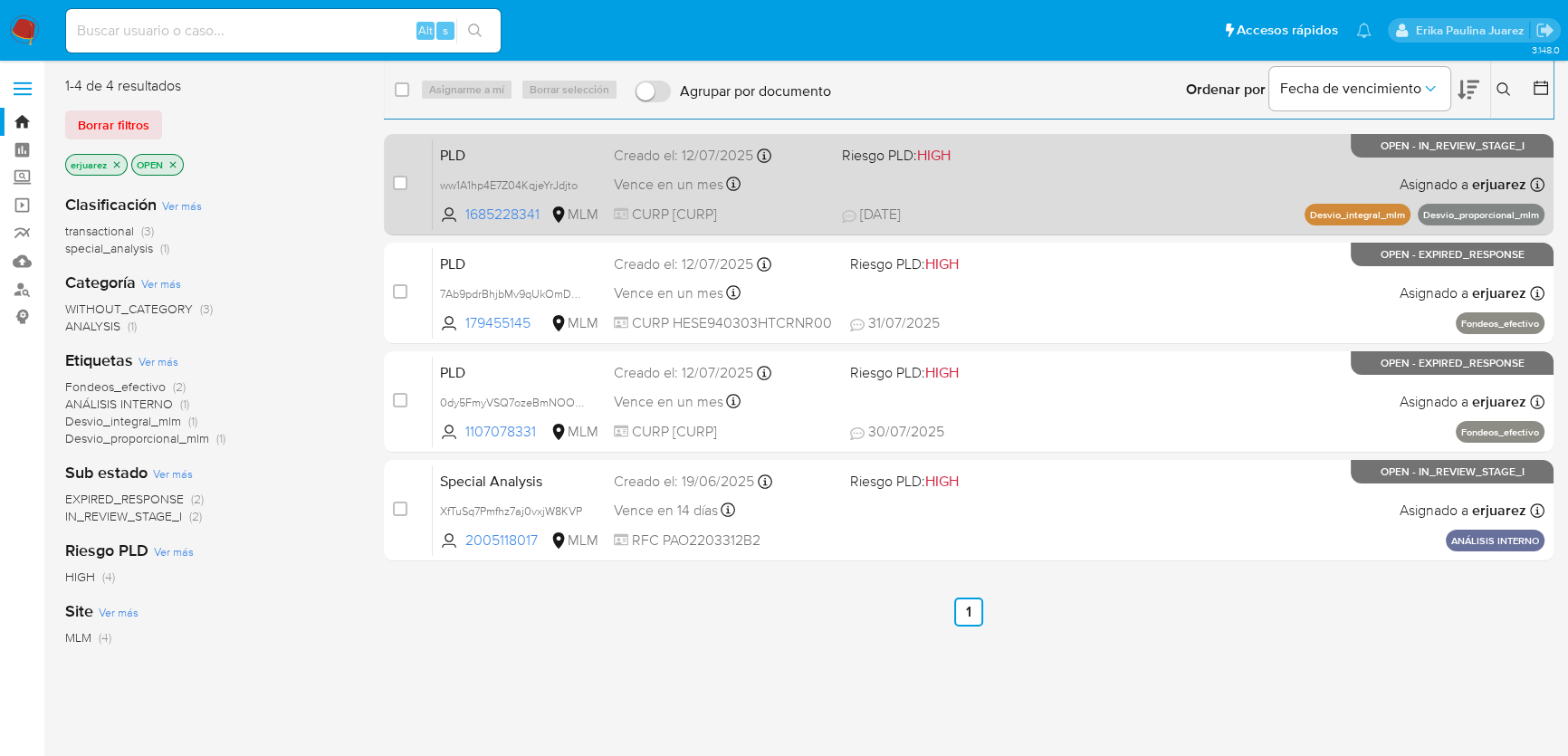click on "PLD ww1A1hp4E7Z04KqjeYrJdjto [TIMESTAMP] MLM Riesgo PLD:  HIGH Creado el: [DATE]   Creado el: [DATE] [TIME] Vence en un mes   Vence el [DATE] [TIME] CURP   [CURP] [DATE]   [DATE] [TIME] Asignado a   [NAME]   Asignado el: [DATE] [TIME] Desvio_integral_mlm Desvio_proporcional_mlm OPEN - IN_REVIEW_STAGE_I" at bounding box center (989, 184) 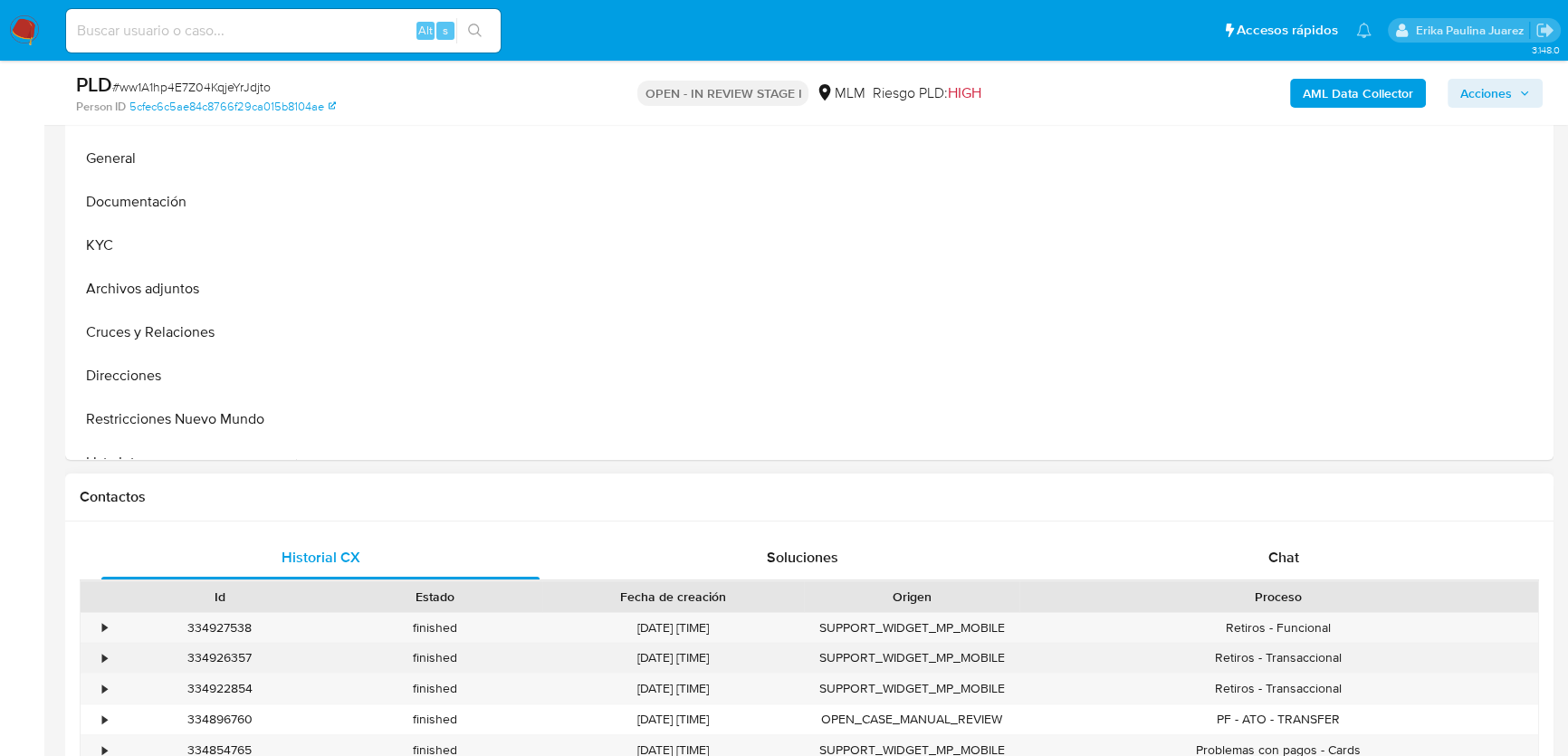 scroll, scrollTop: 576, scrollLeft: 0, axis: vertical 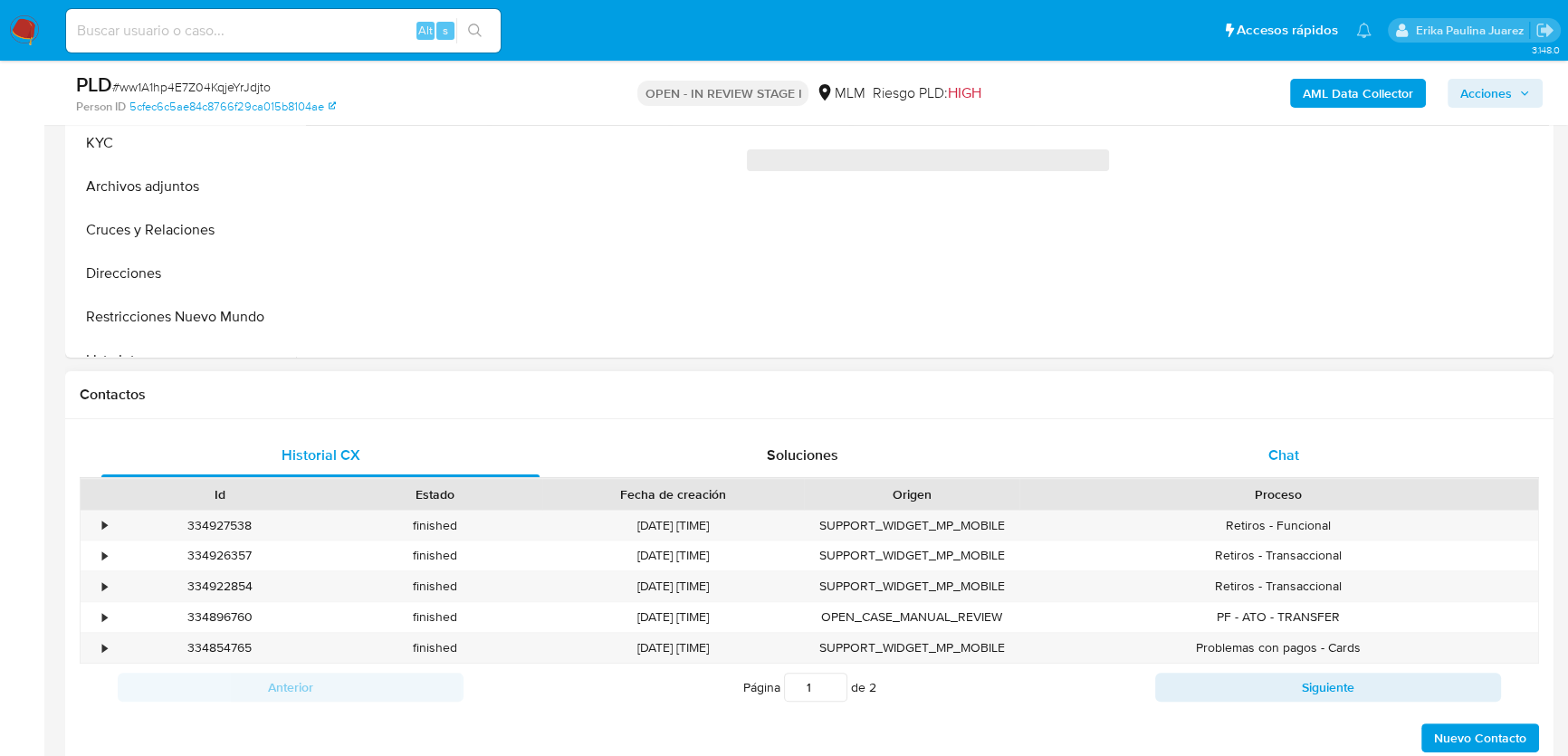 click on "Chat" at bounding box center [1284, 455] 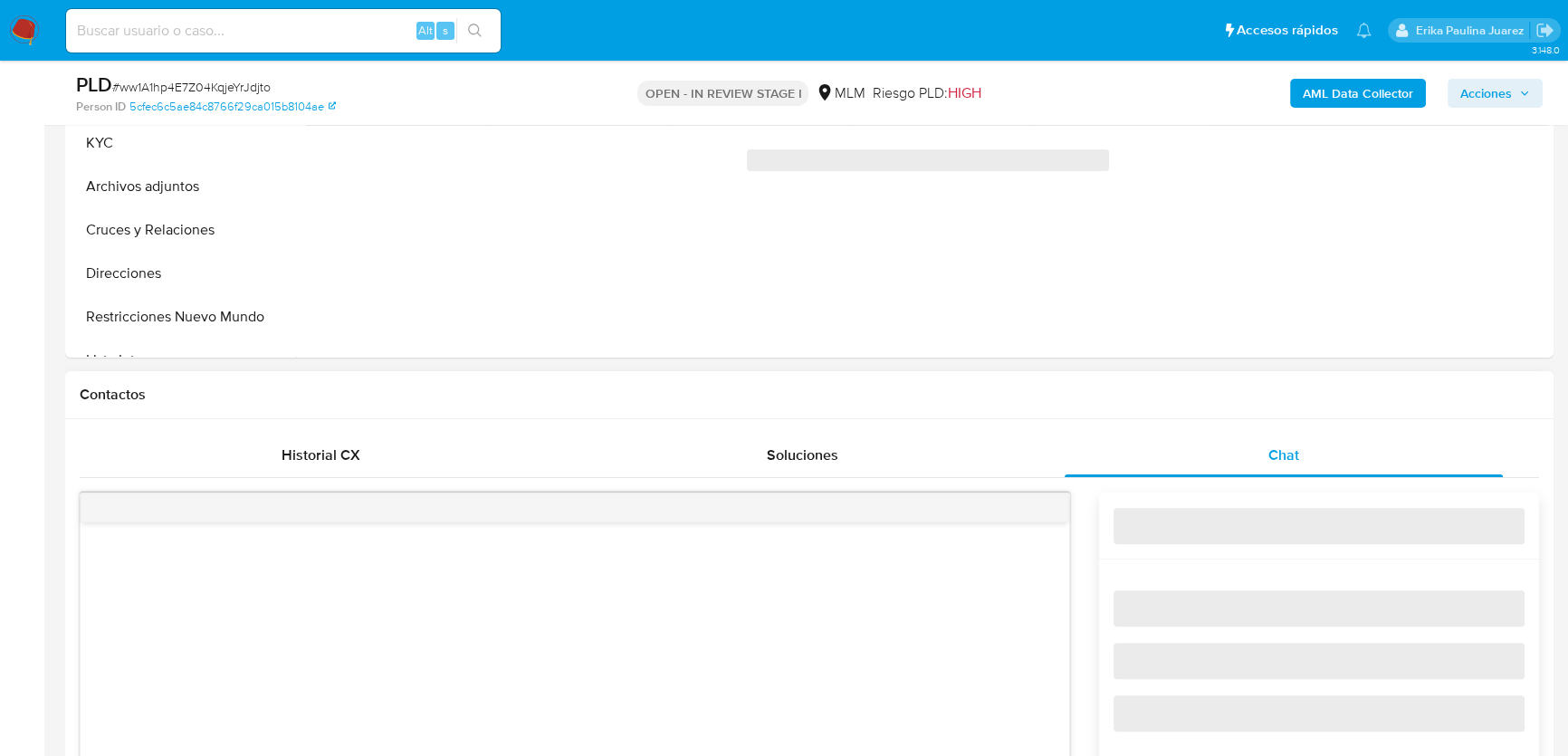scroll, scrollTop: 905, scrollLeft: 0, axis: vertical 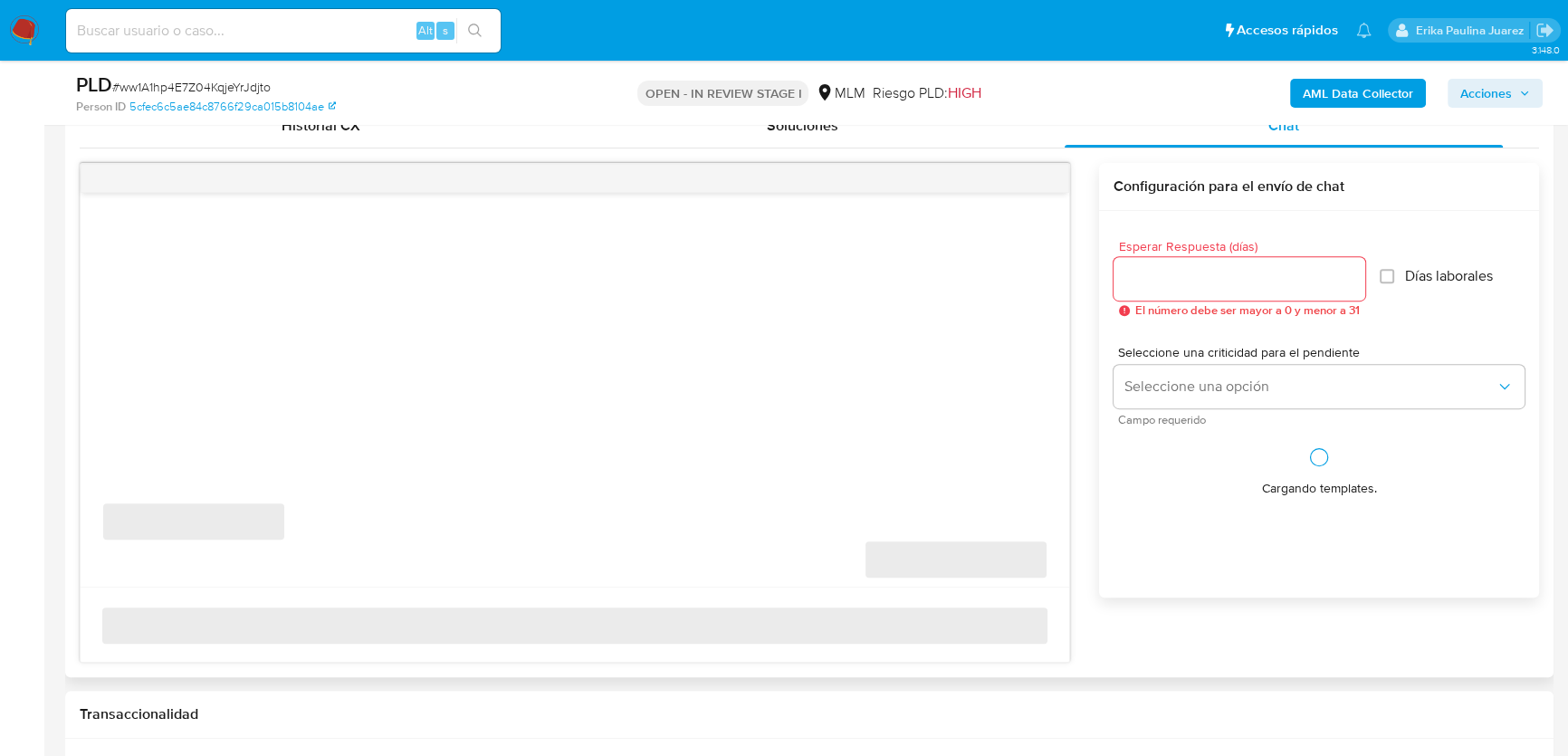 select on "10" 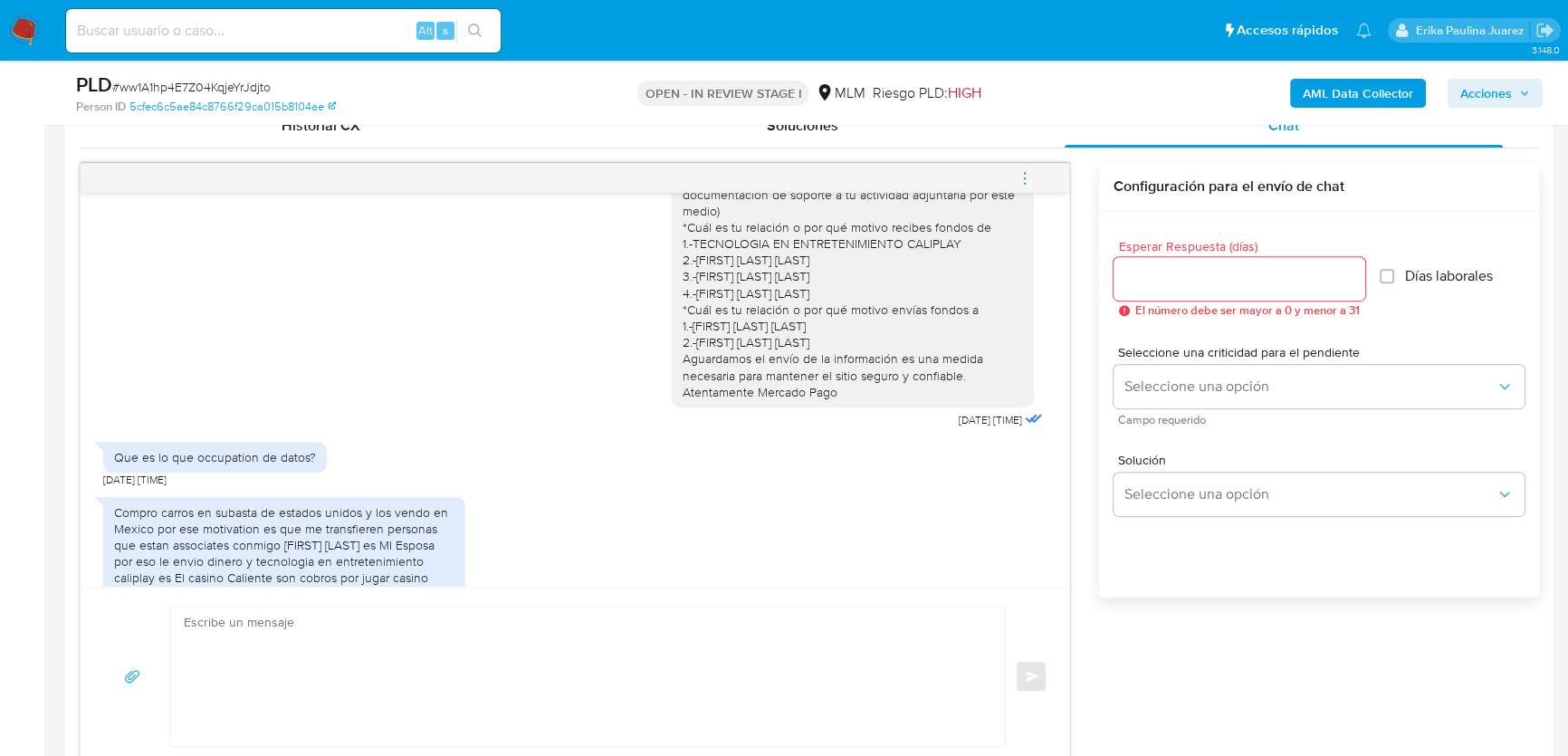 scroll, scrollTop: 148, scrollLeft: 0, axis: vertical 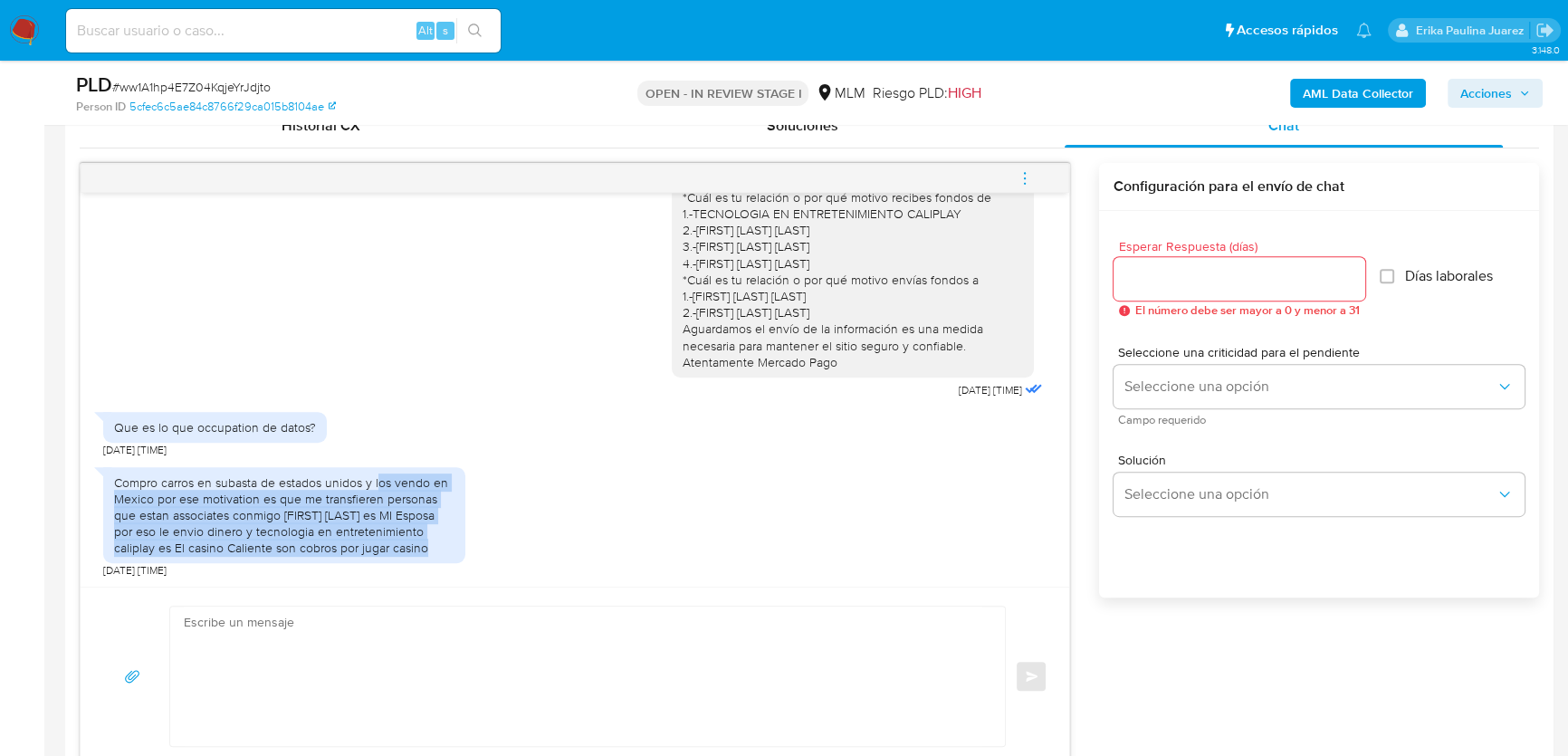 drag, startPoint x: 380, startPoint y: 489, endPoint x: 458, endPoint y: 572, distance: 113.89908 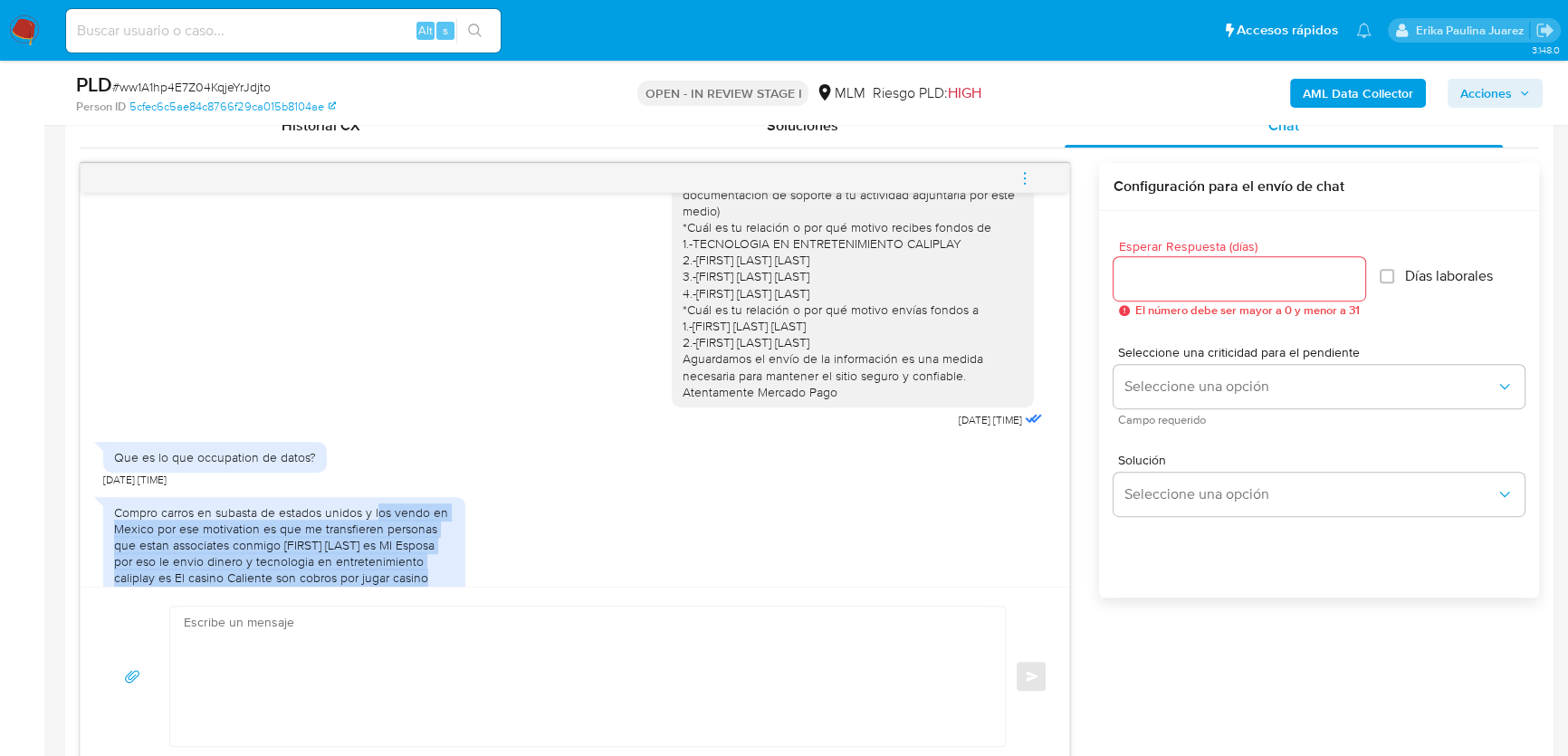 scroll, scrollTop: 148, scrollLeft: 0, axis: vertical 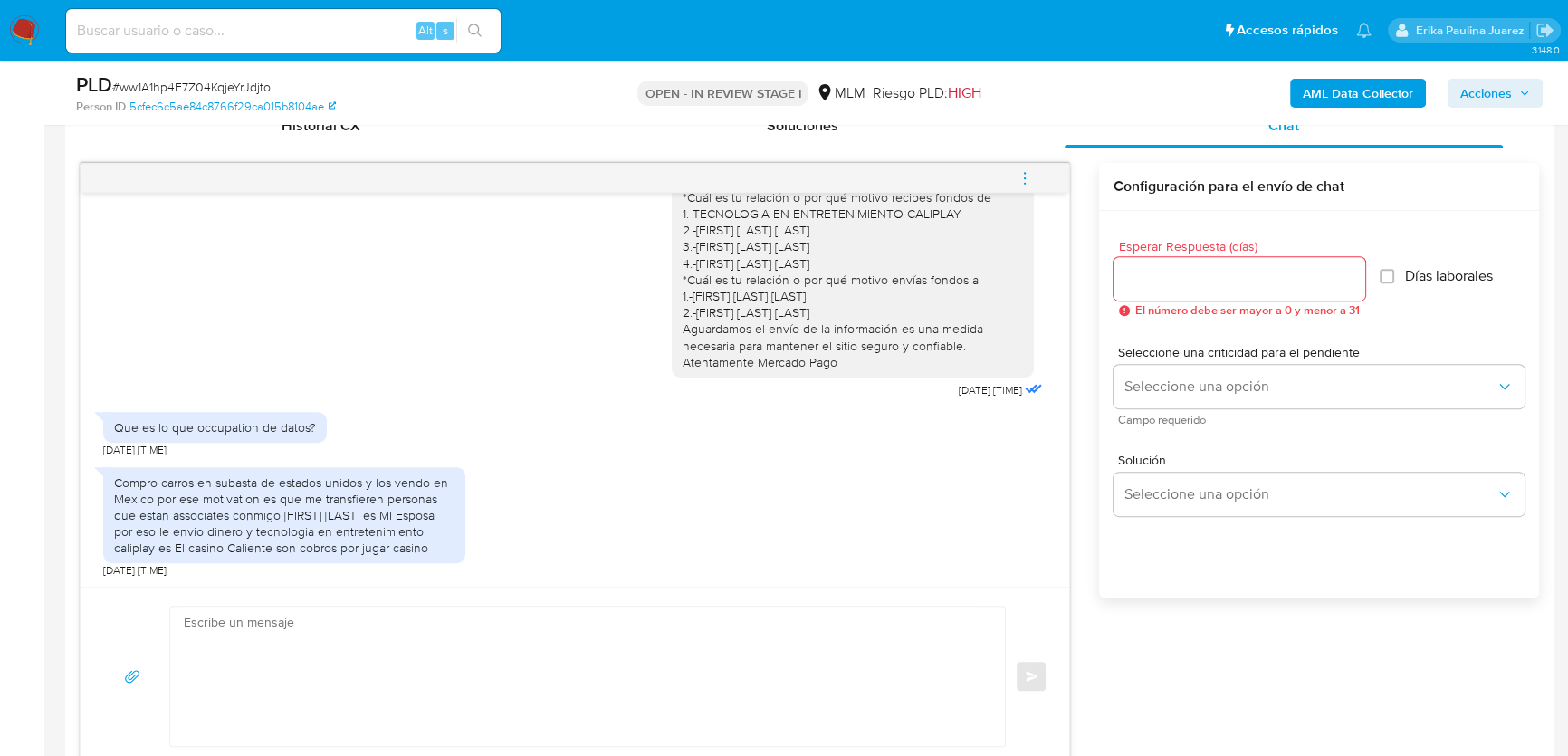 click at bounding box center (583, 676) 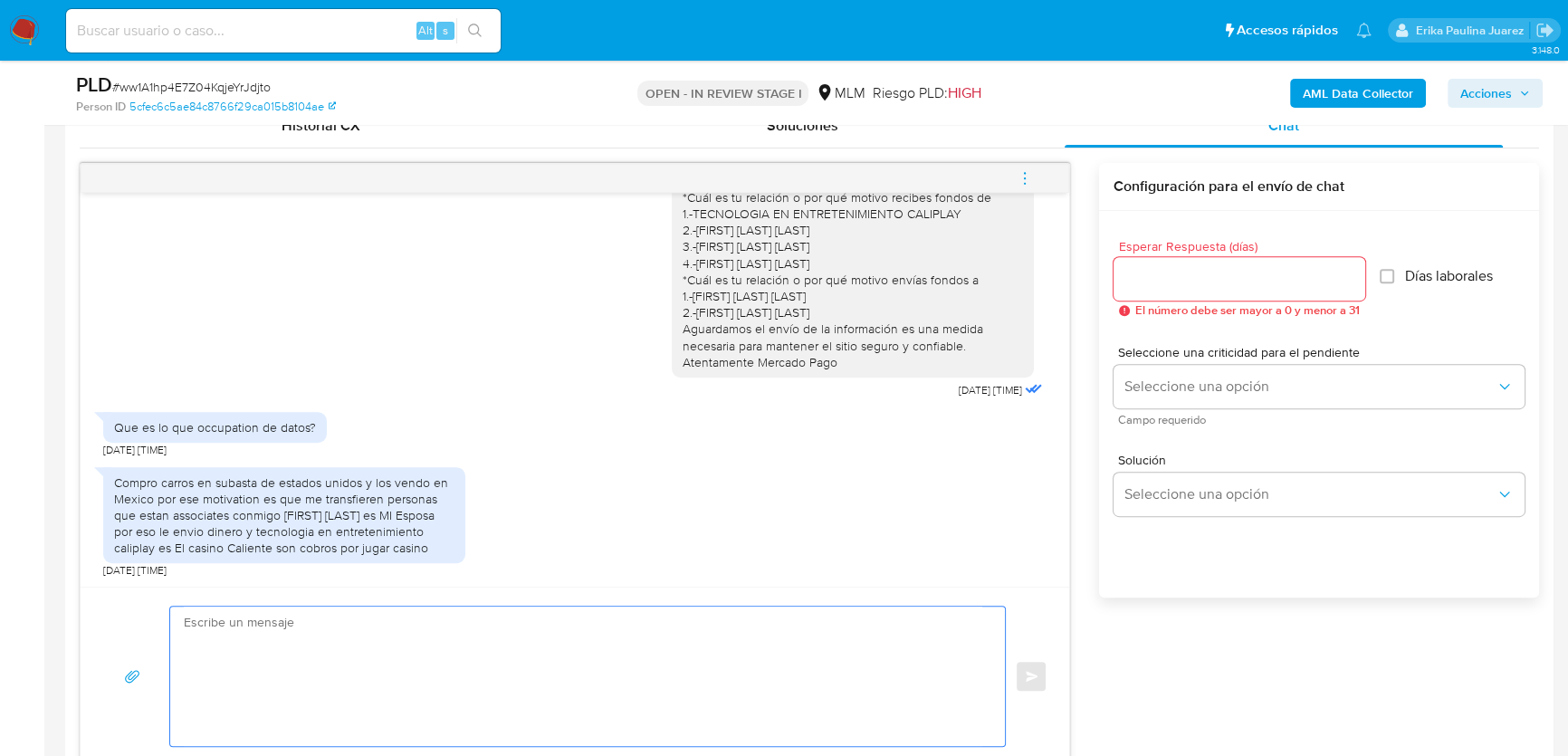 type on "h" 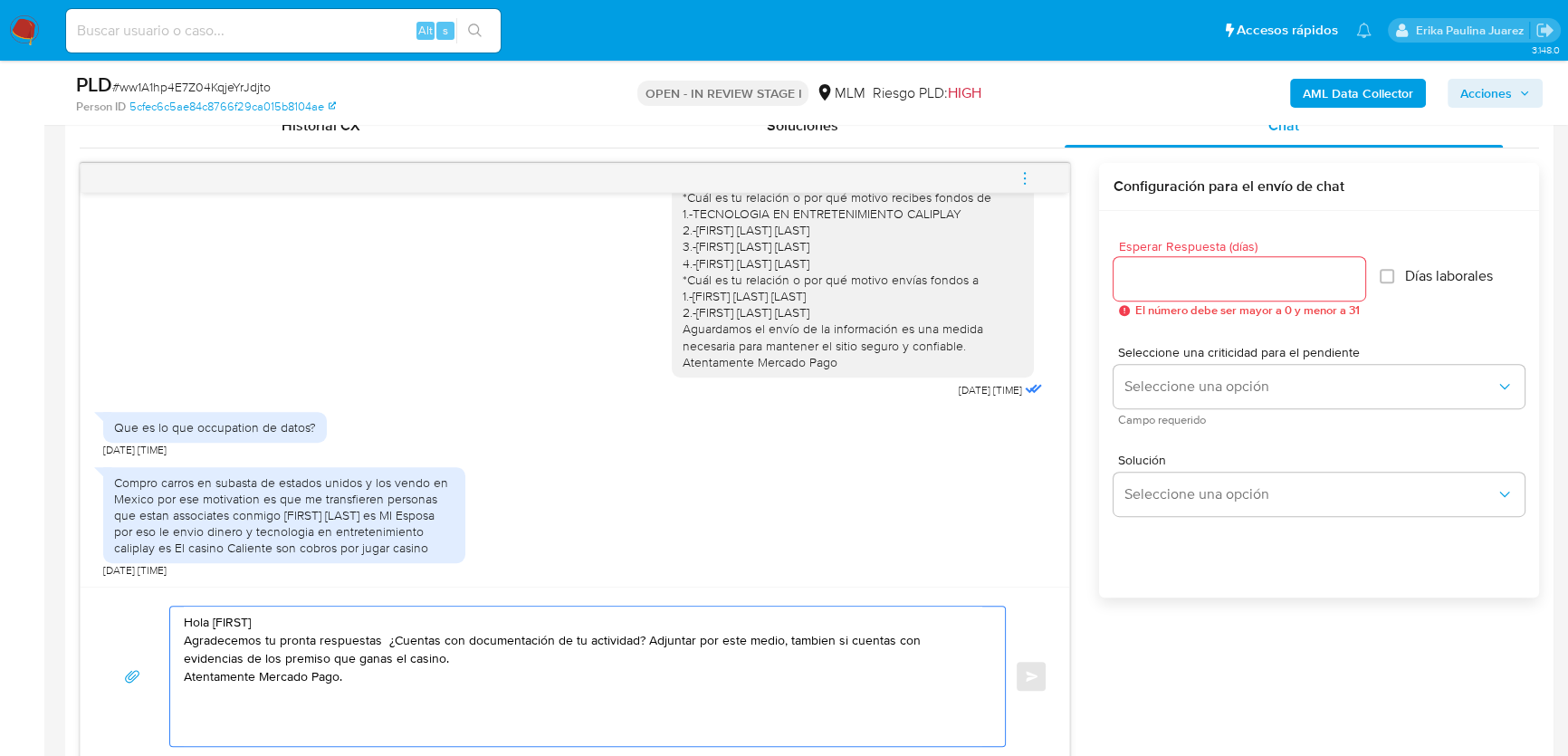 type on "Hola [FIRST]
Agradecemos tu pronta respuestas  ¿Cuentas con documentación de tu actividad? Adjuntar por este medio, tambien si cuentas con evidencias de los premiso que ganas el casino.
Atentamente Mercado Pago." 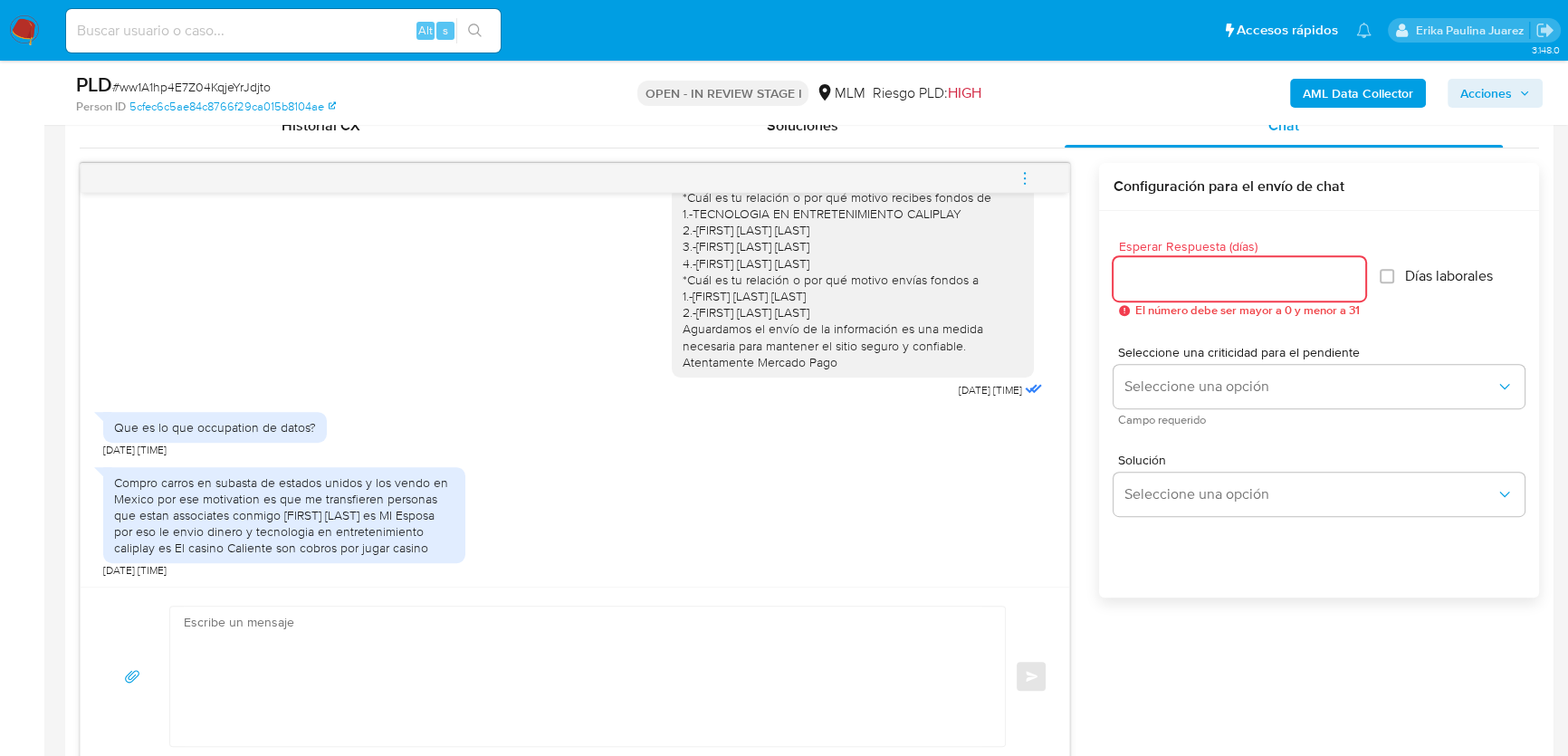 click on "Esperar Respuesta (días)" at bounding box center [1239, 279] 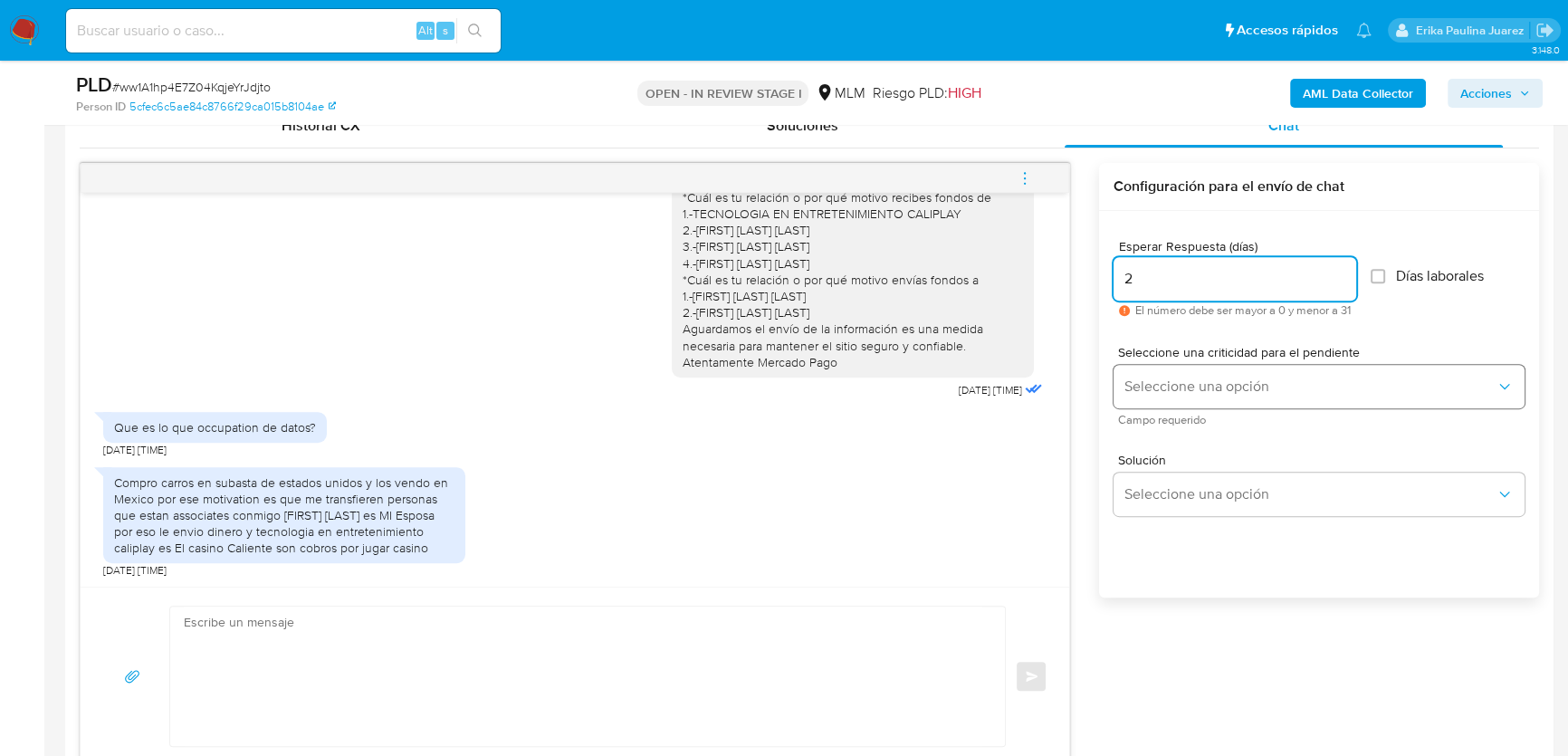 type on "2" 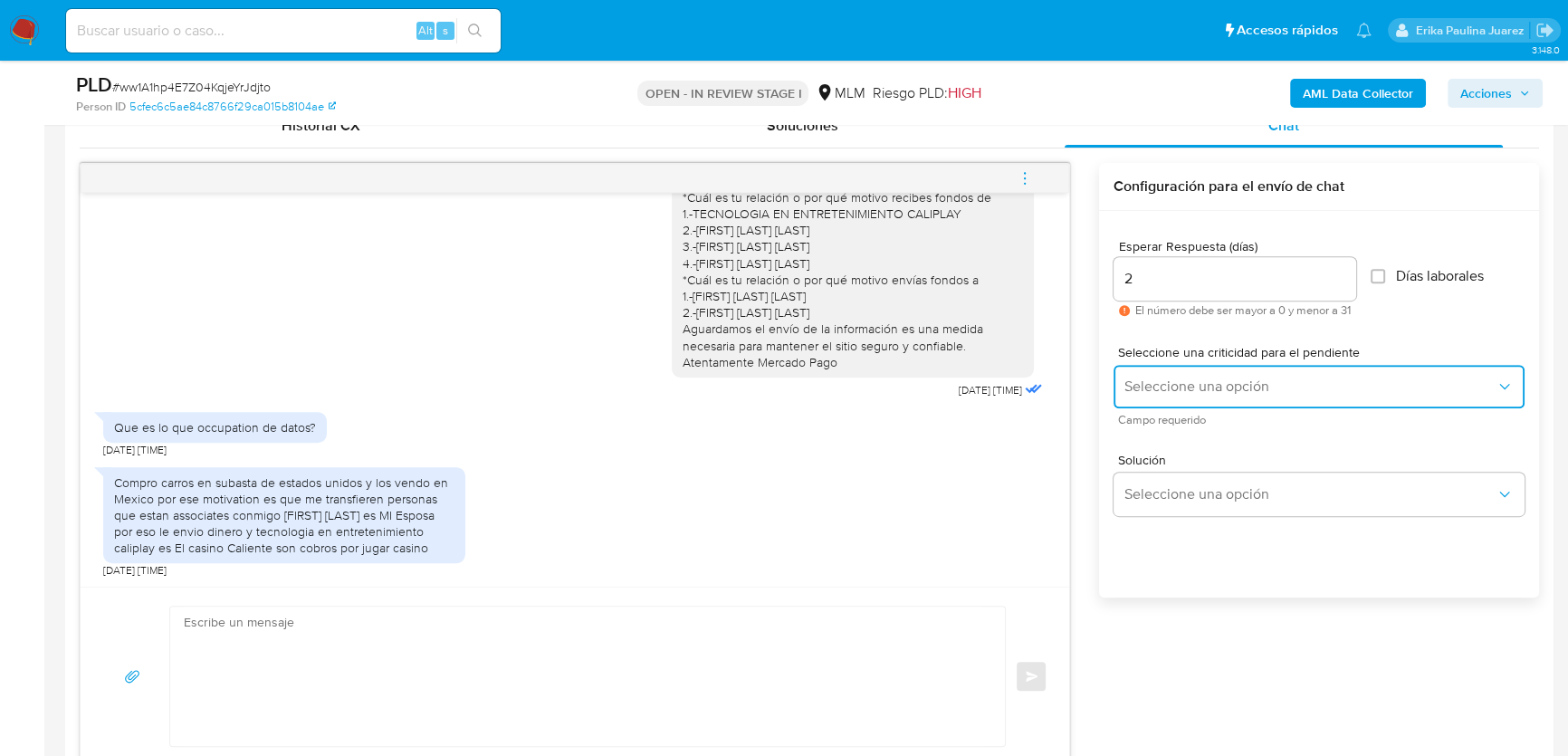 click on "Seleccione una opción" at bounding box center [1310, 387] 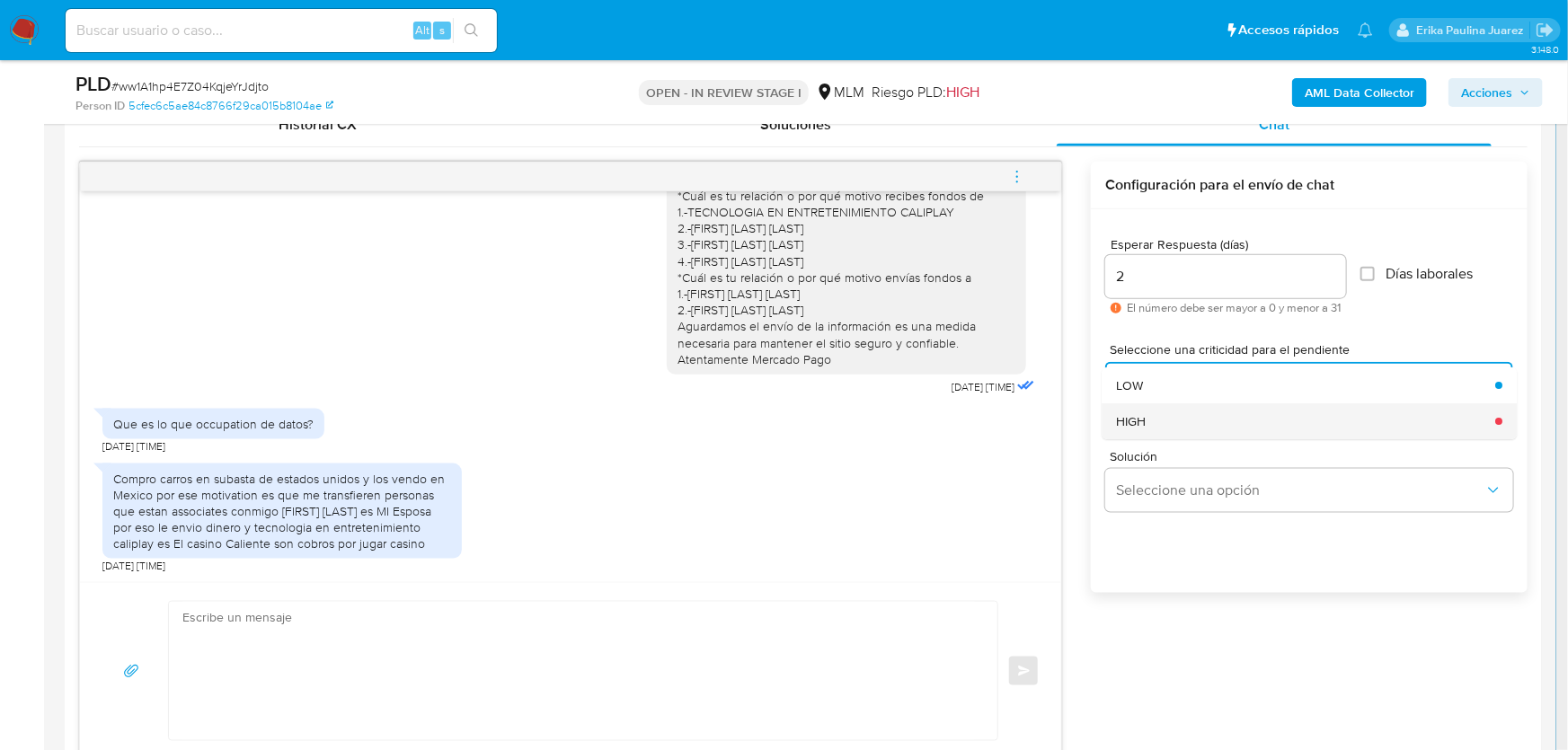 click on "HIGH" at bounding box center (1130, 421) 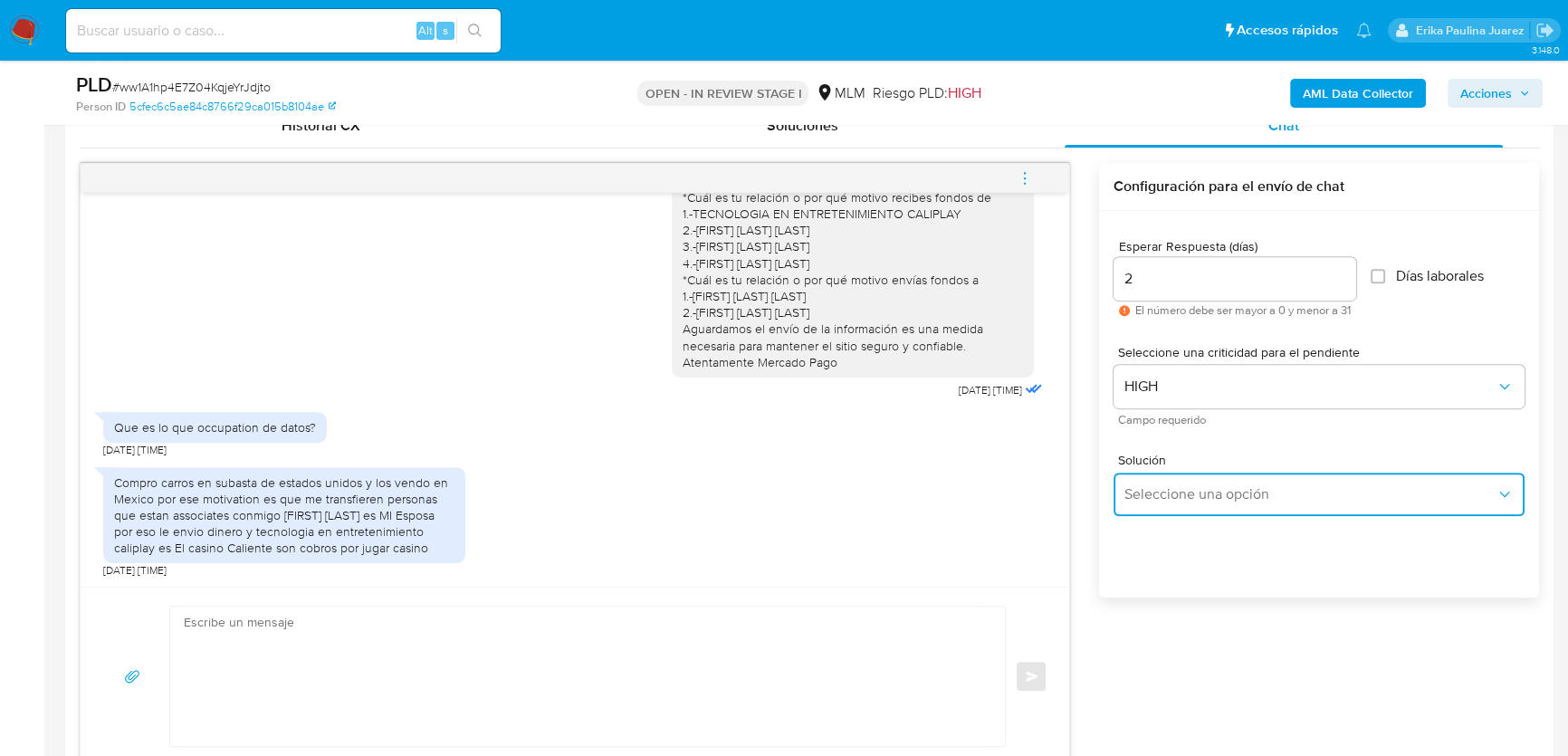 drag, startPoint x: 1150, startPoint y: 497, endPoint x: 1257, endPoint y: 497, distance: 107 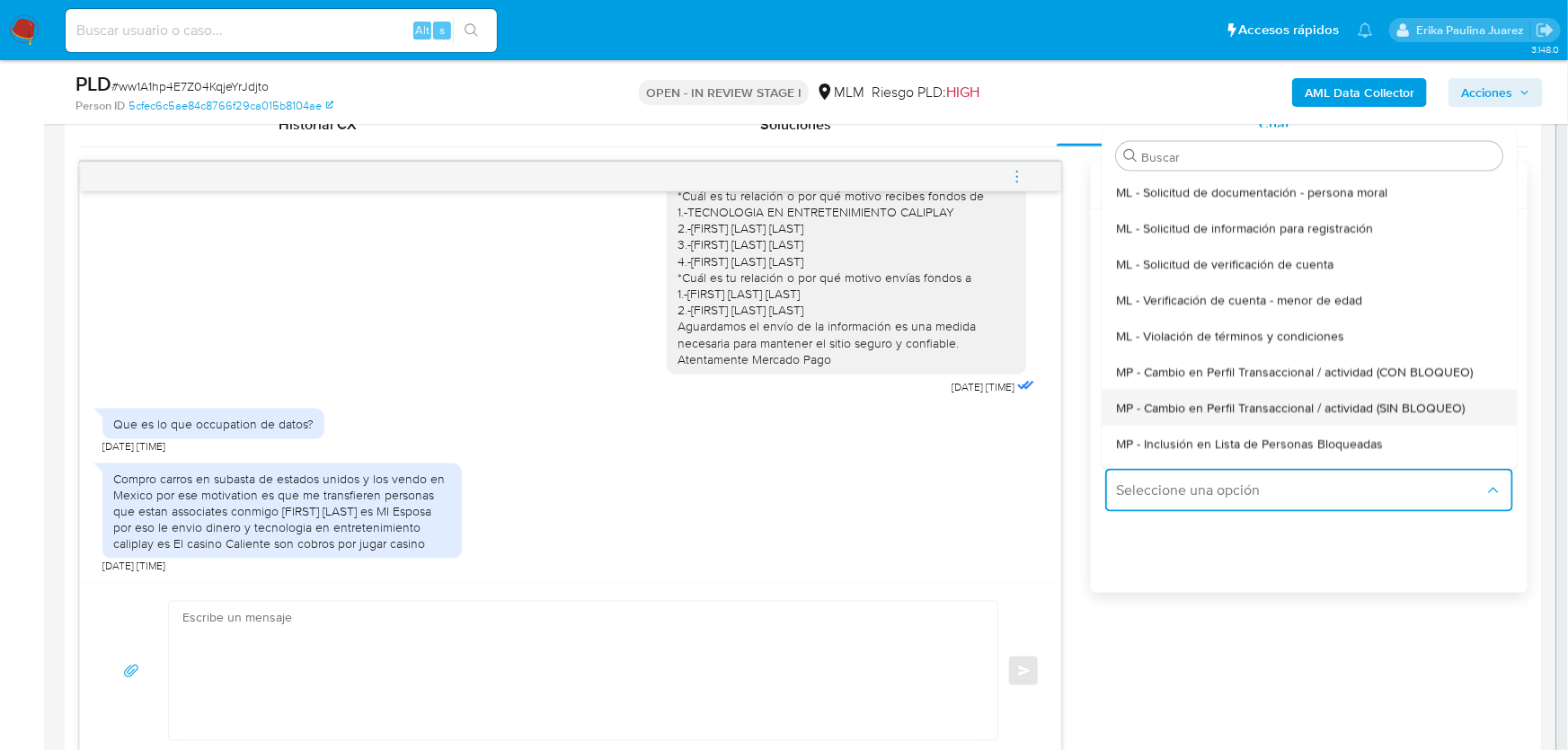 click on "MP - Cambio en Perfil Transaccional / actividad (SIN BLOQUEO)" at bounding box center (1304, 407) 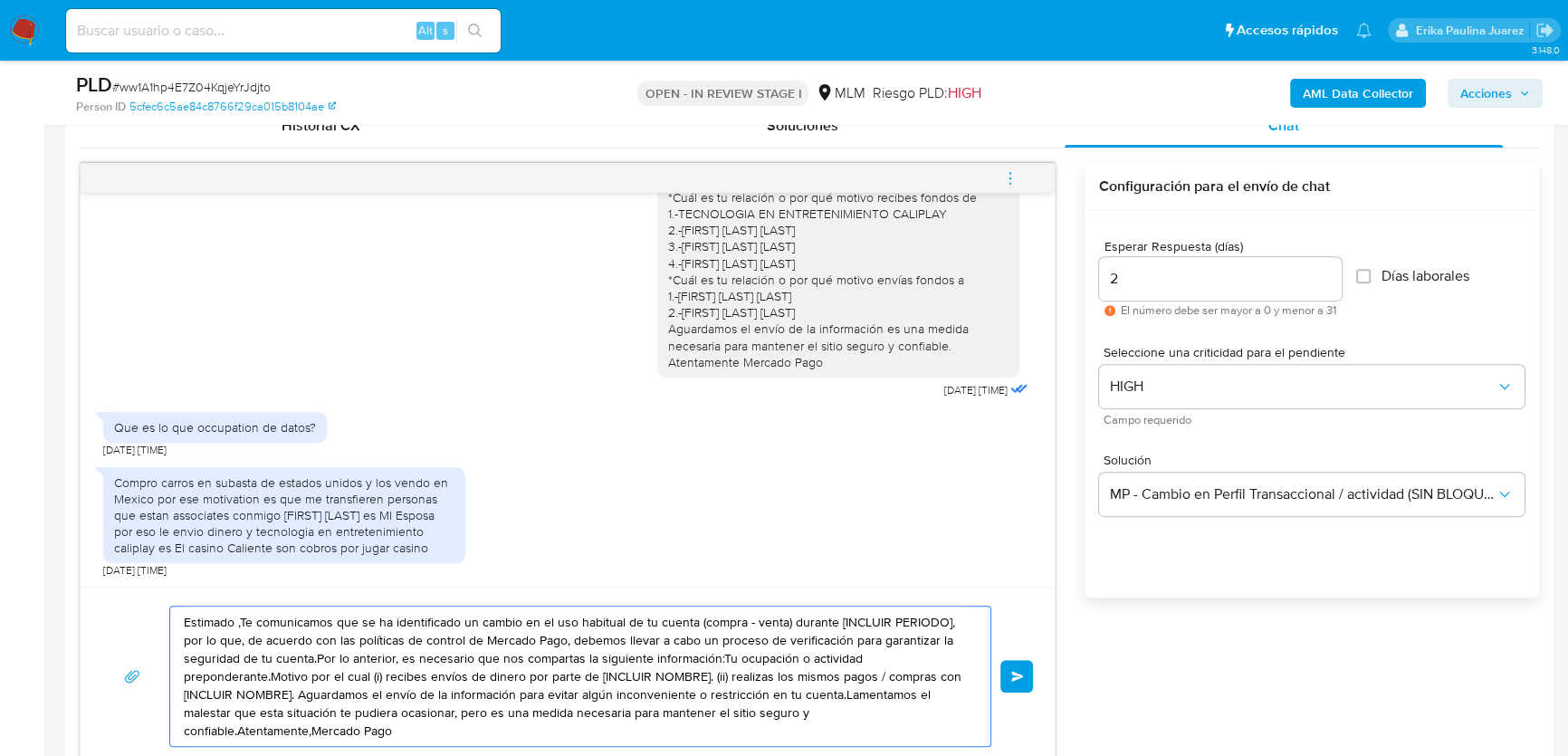 drag, startPoint x: 326, startPoint y: 681, endPoint x: 110, endPoint y: 567, distance: 244.23759 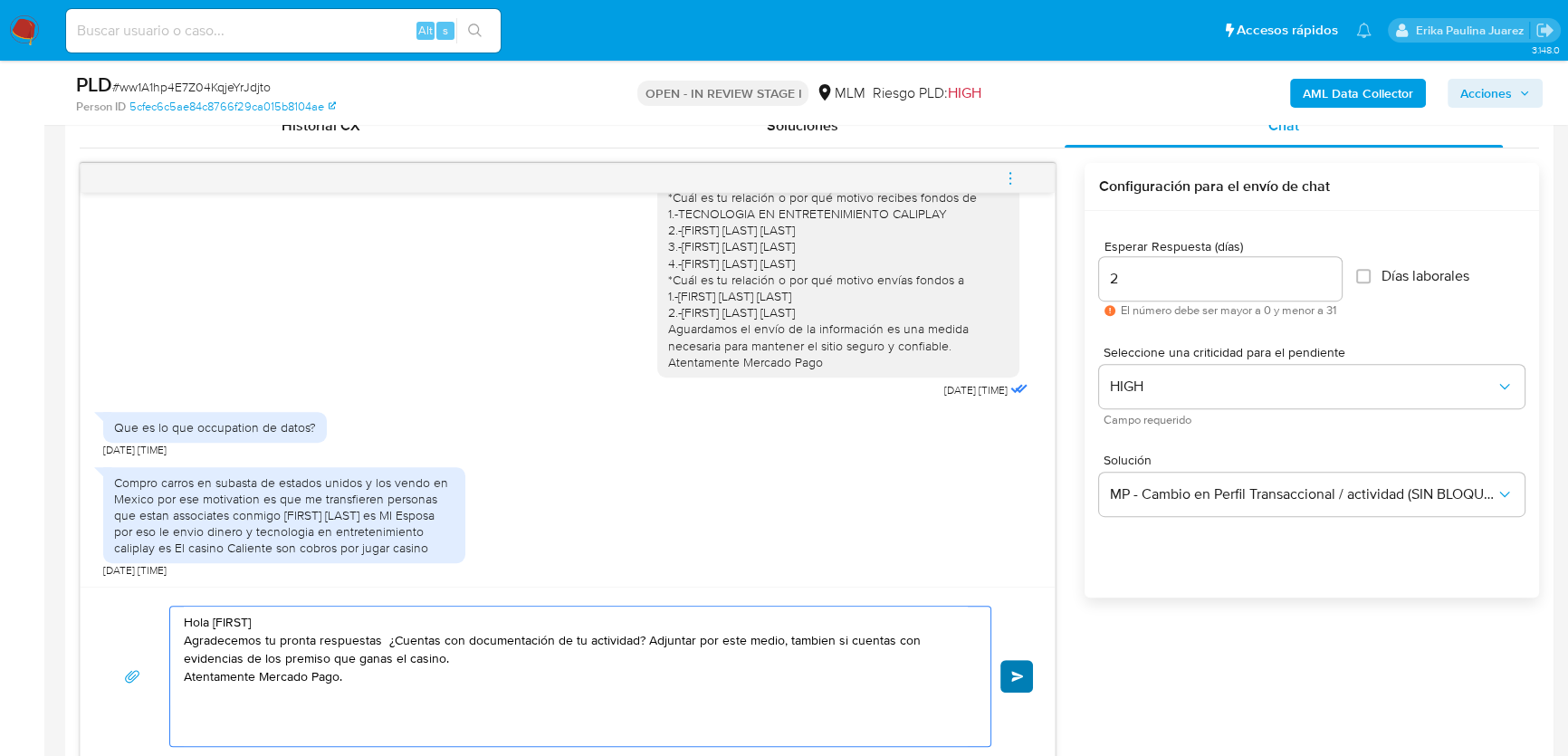 type on "Hola Cesar
Agradecemos tu pronta respuestas  ¿Cuentas con documentación de tu actividad? Adjuntar por este medio, tambien si cuentas con evidencias de los premiso que ganas el casino.
Atentamente Mercado Pago." 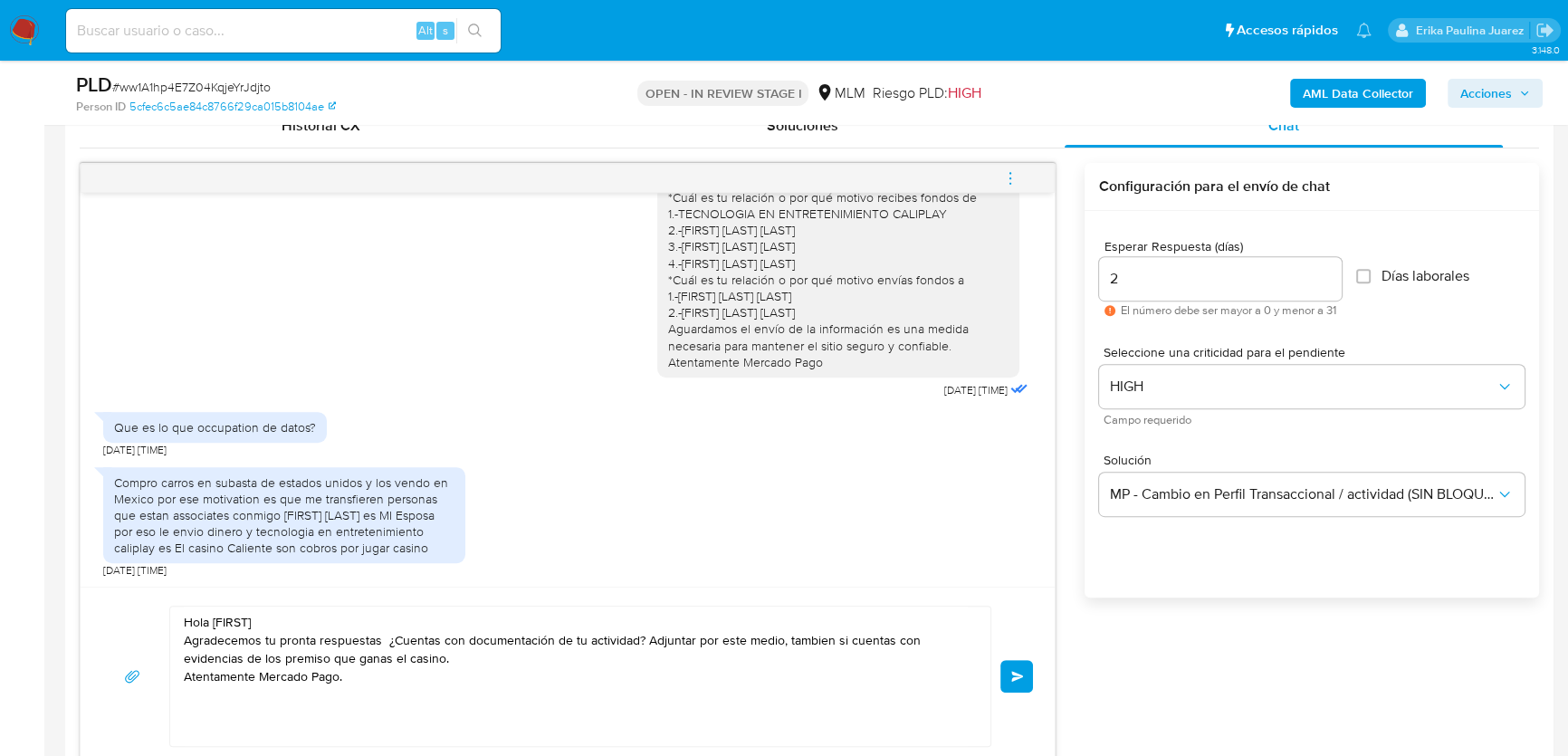 click on "Enviar" at bounding box center (1017, 676) 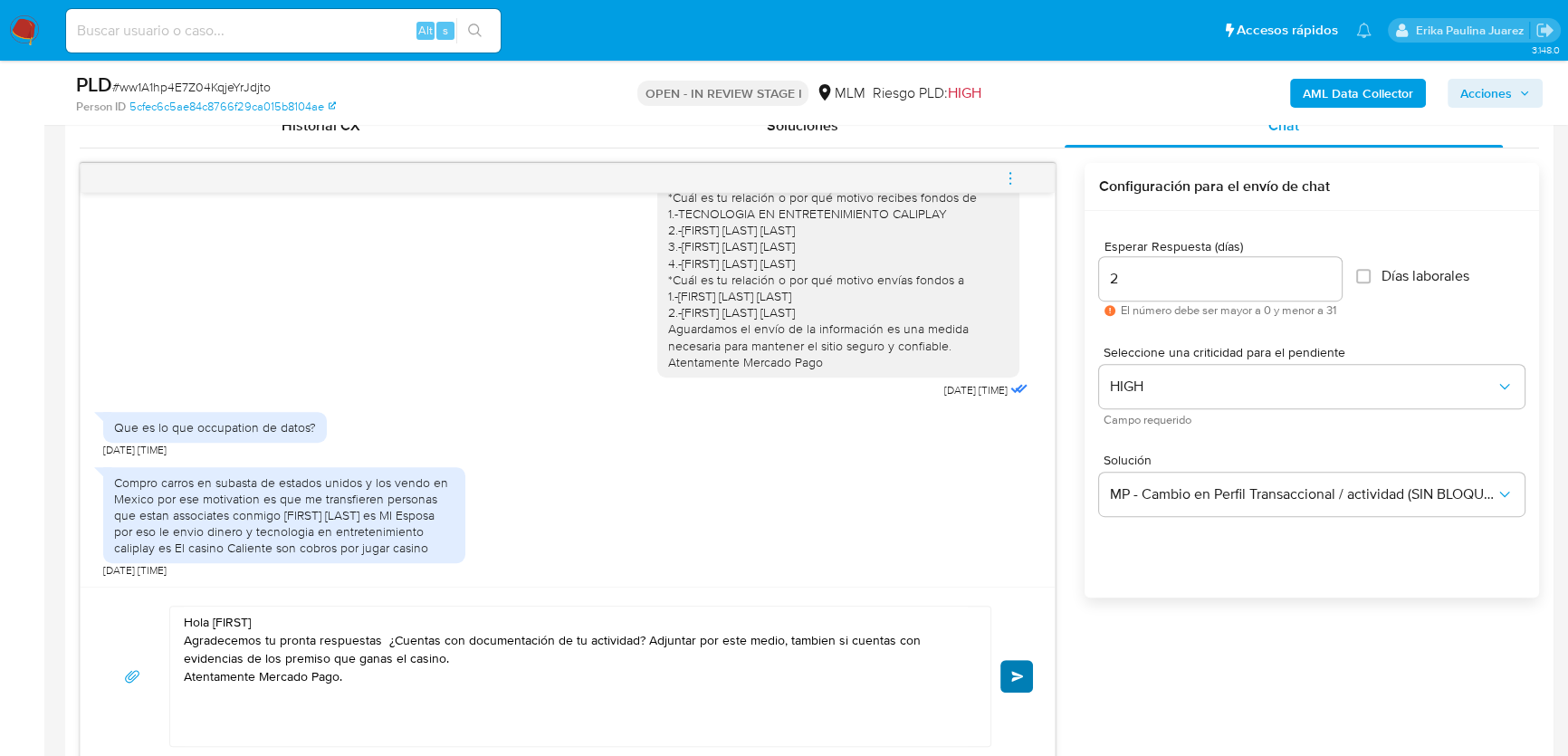 type 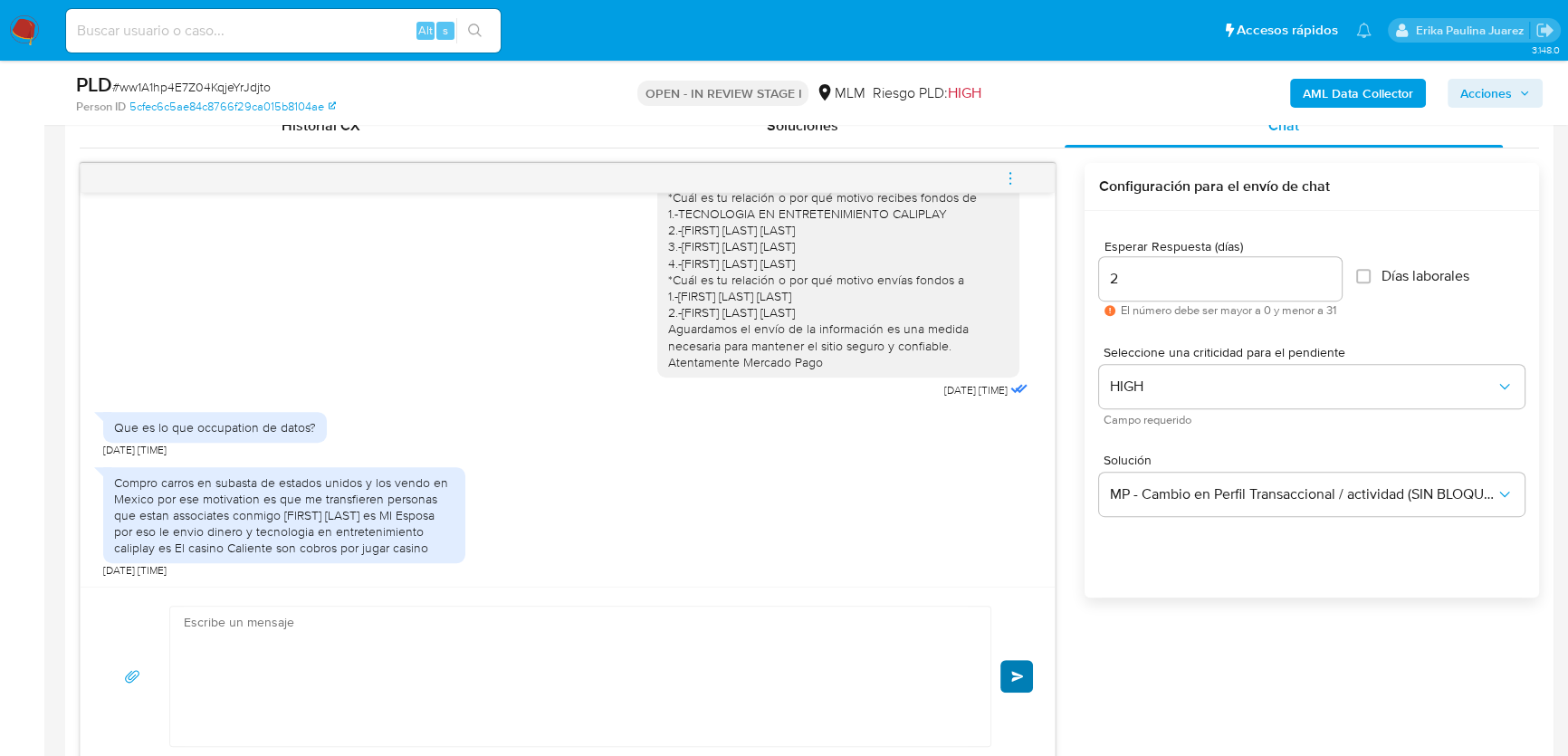 scroll, scrollTop: 300, scrollLeft: 0, axis: vertical 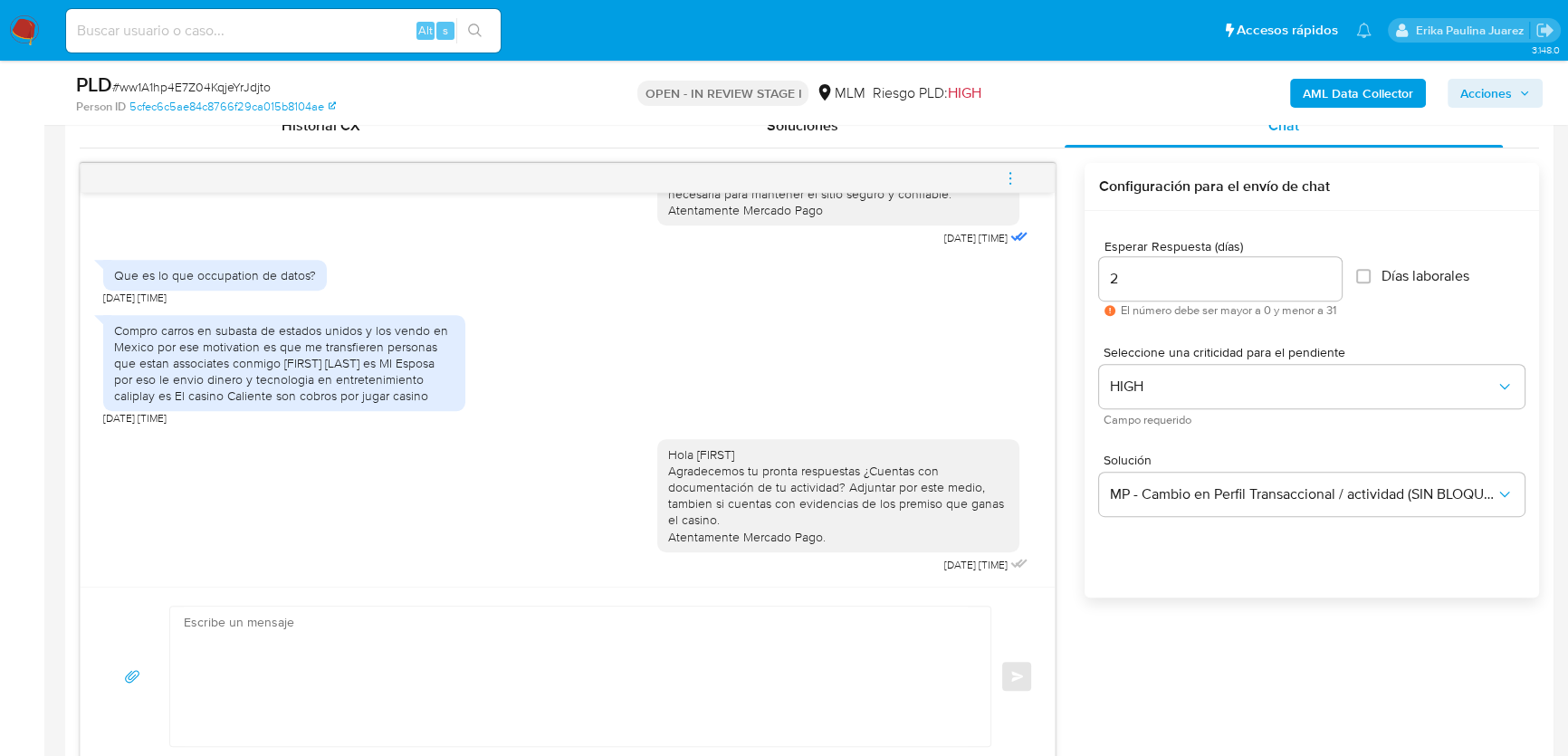 click at bounding box center [24, 31] 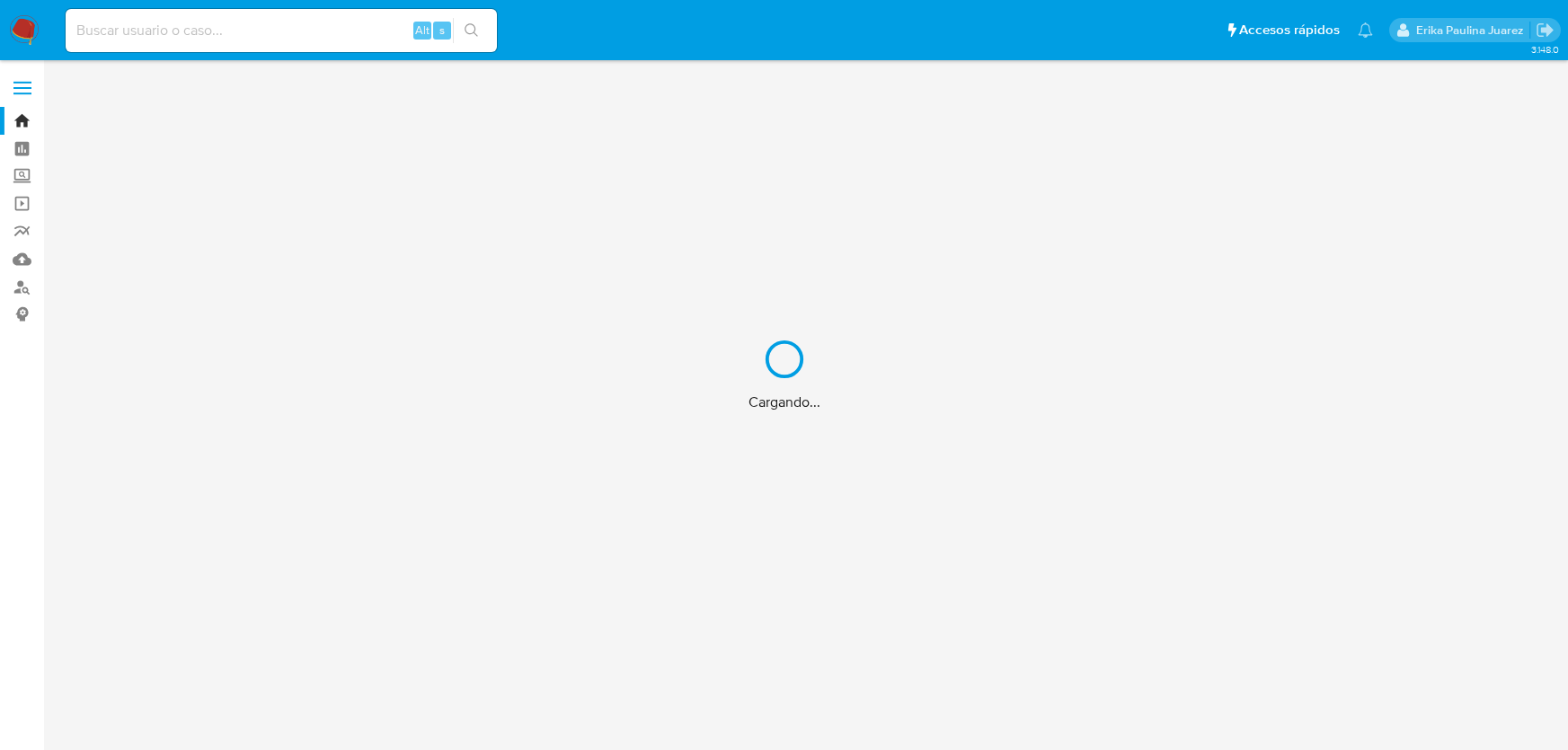 scroll, scrollTop: 0, scrollLeft: 0, axis: both 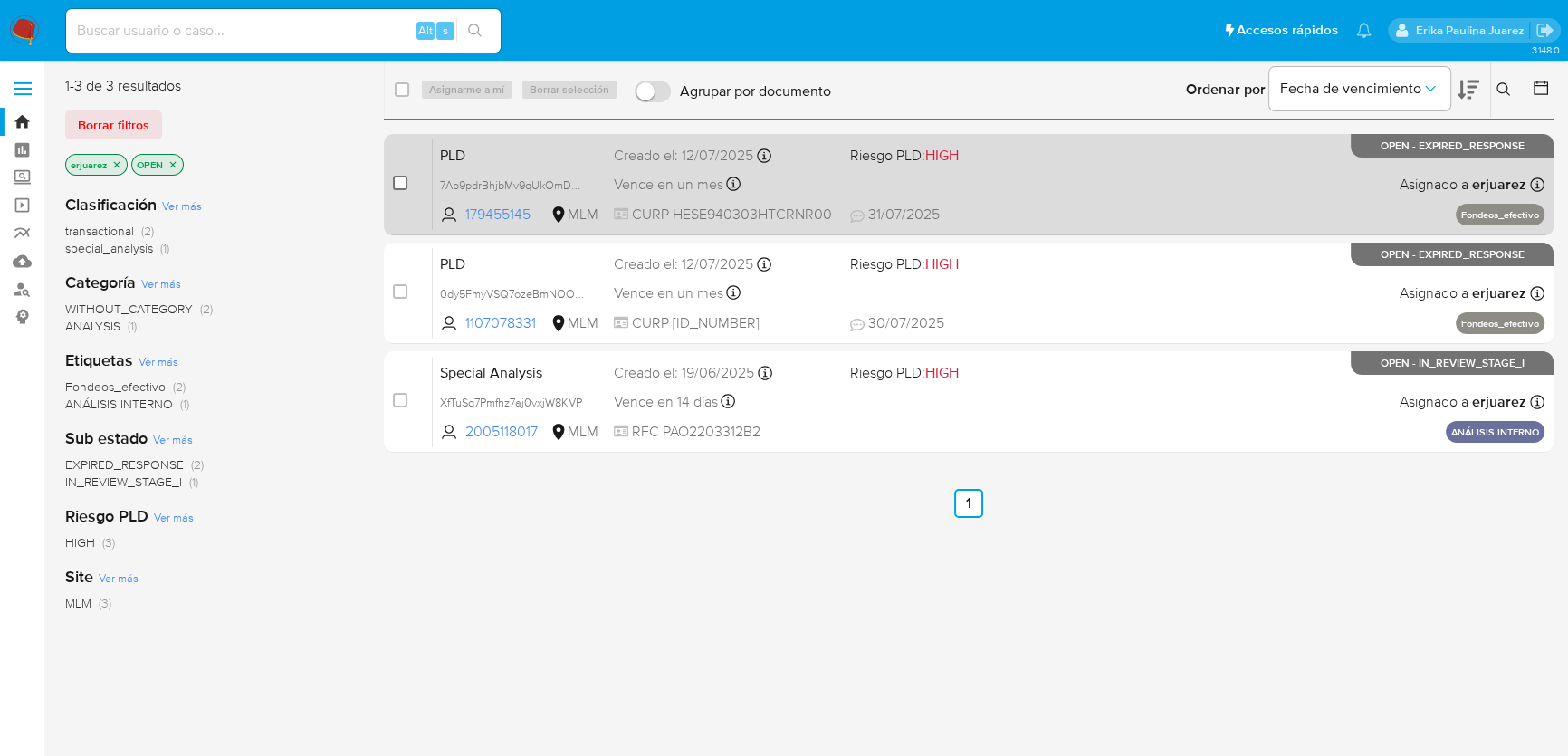 click at bounding box center [400, 183] 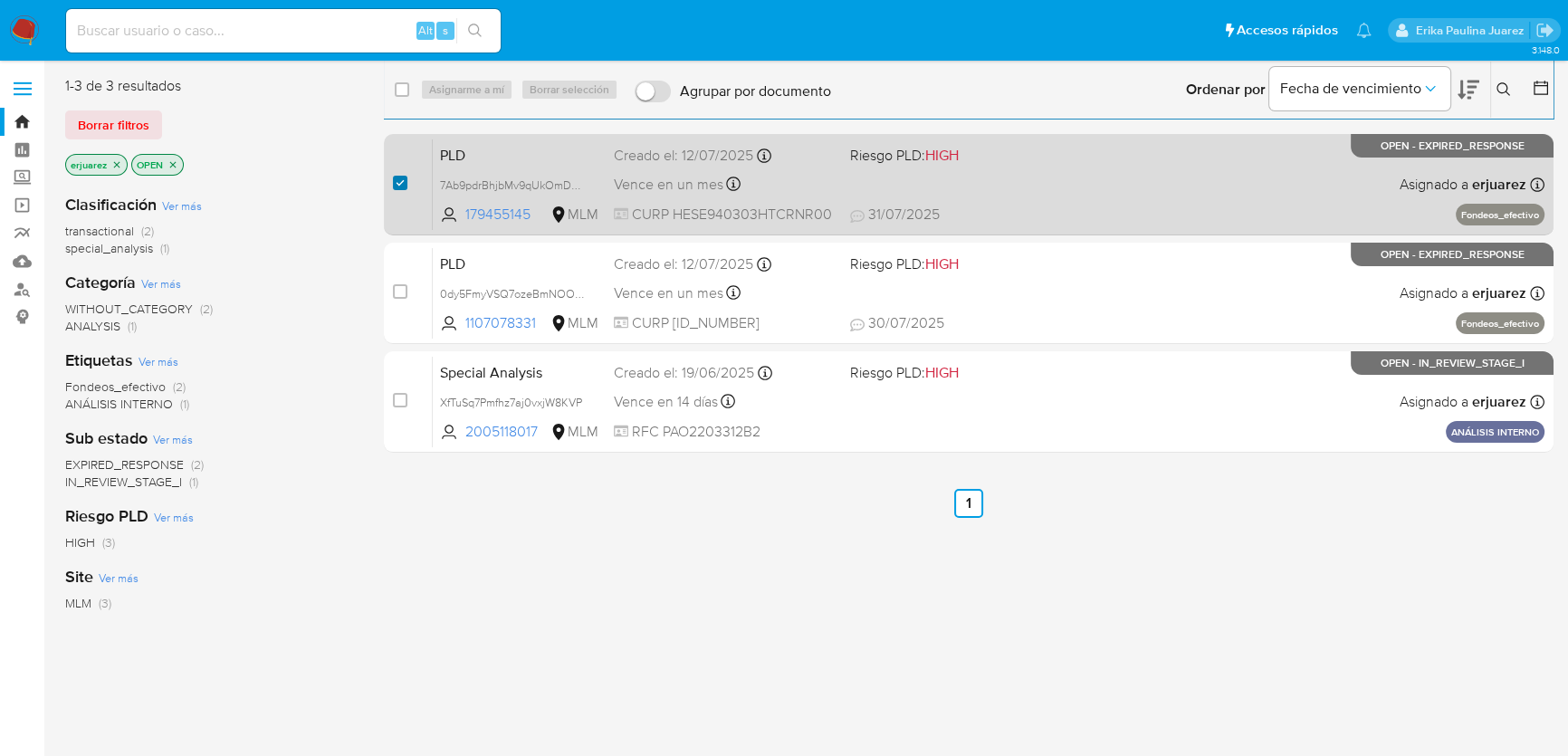 checkbox on "true" 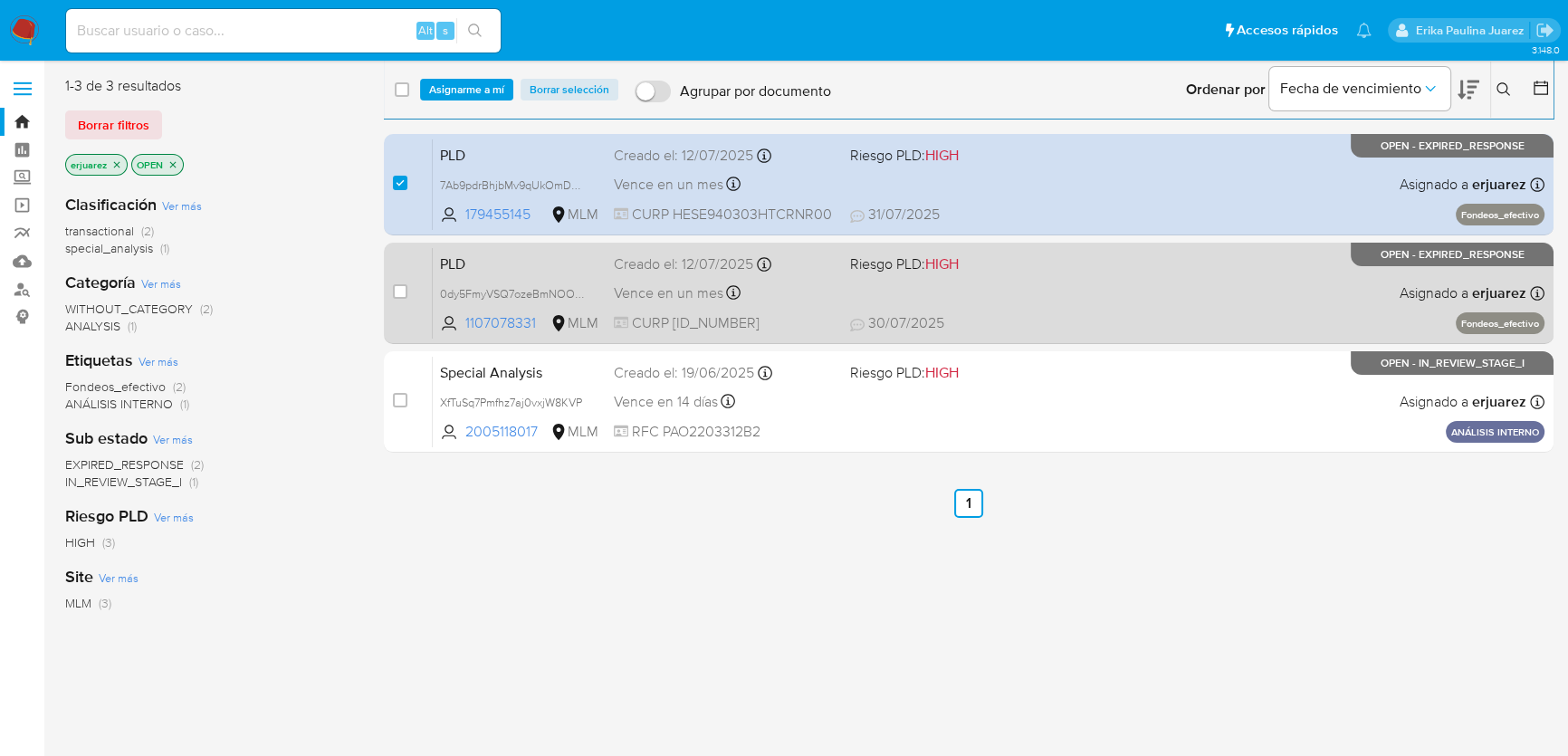 click on "case-item-checkbox   No es posible asignar el caso" at bounding box center (413, 292) 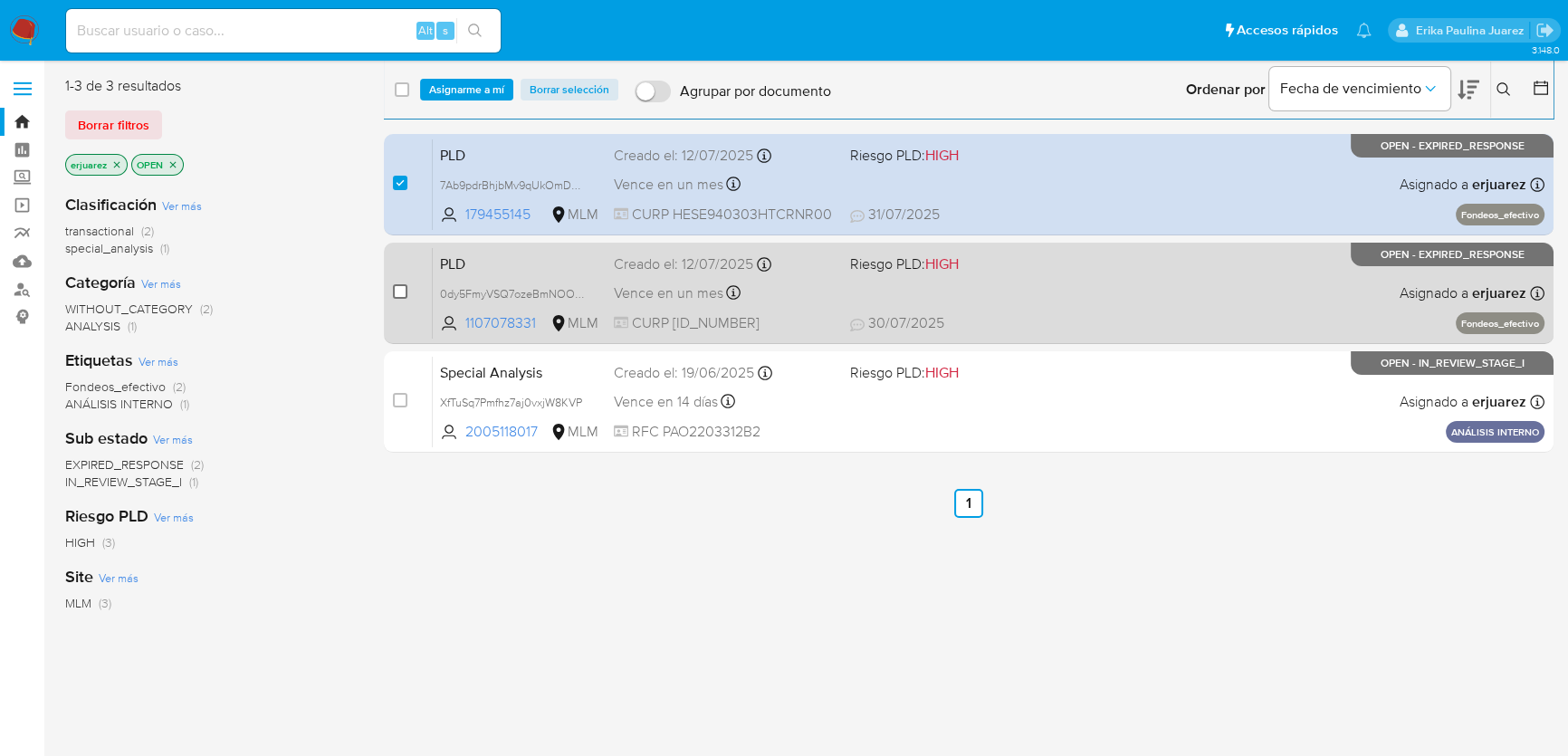 click at bounding box center [400, 292] 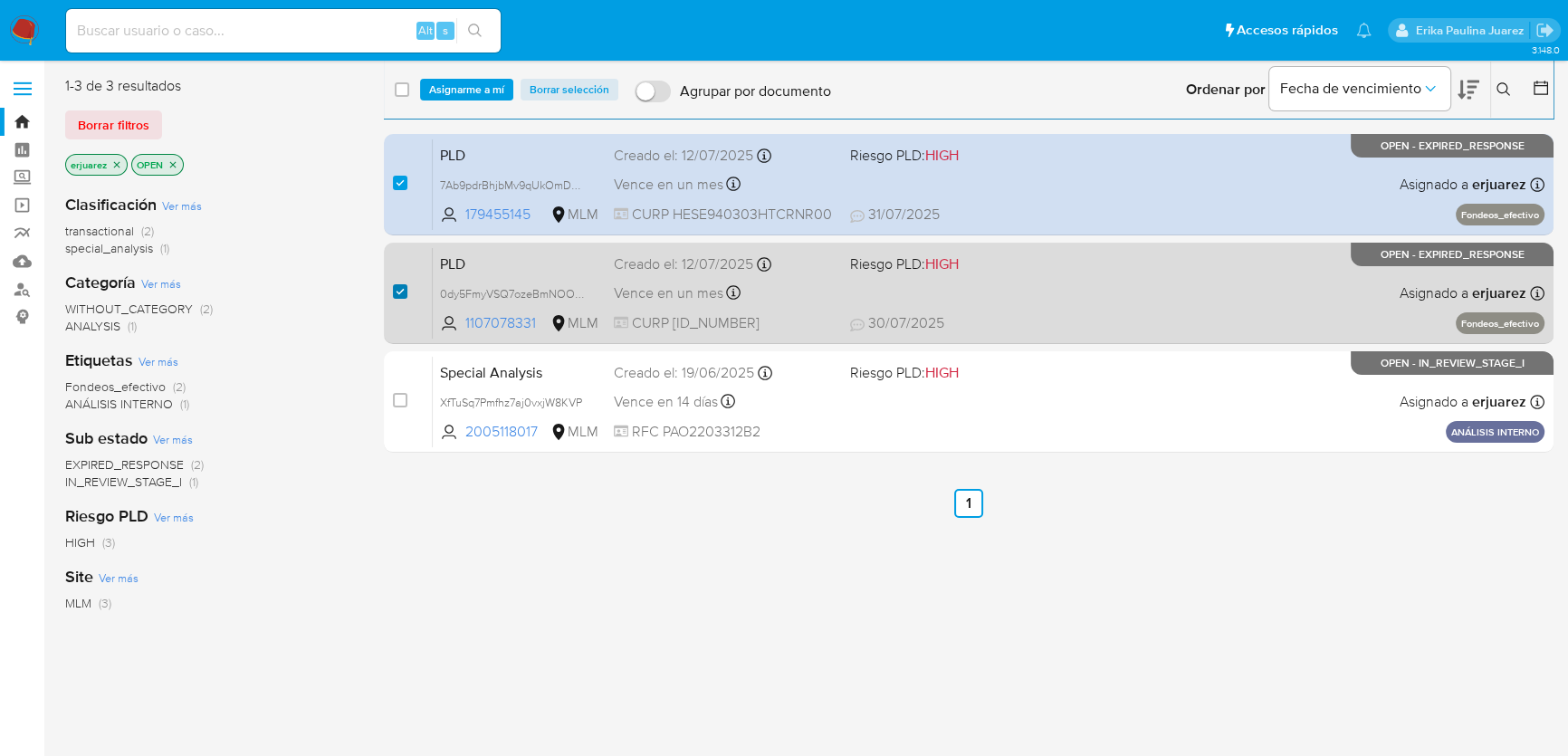 checkbox on "true" 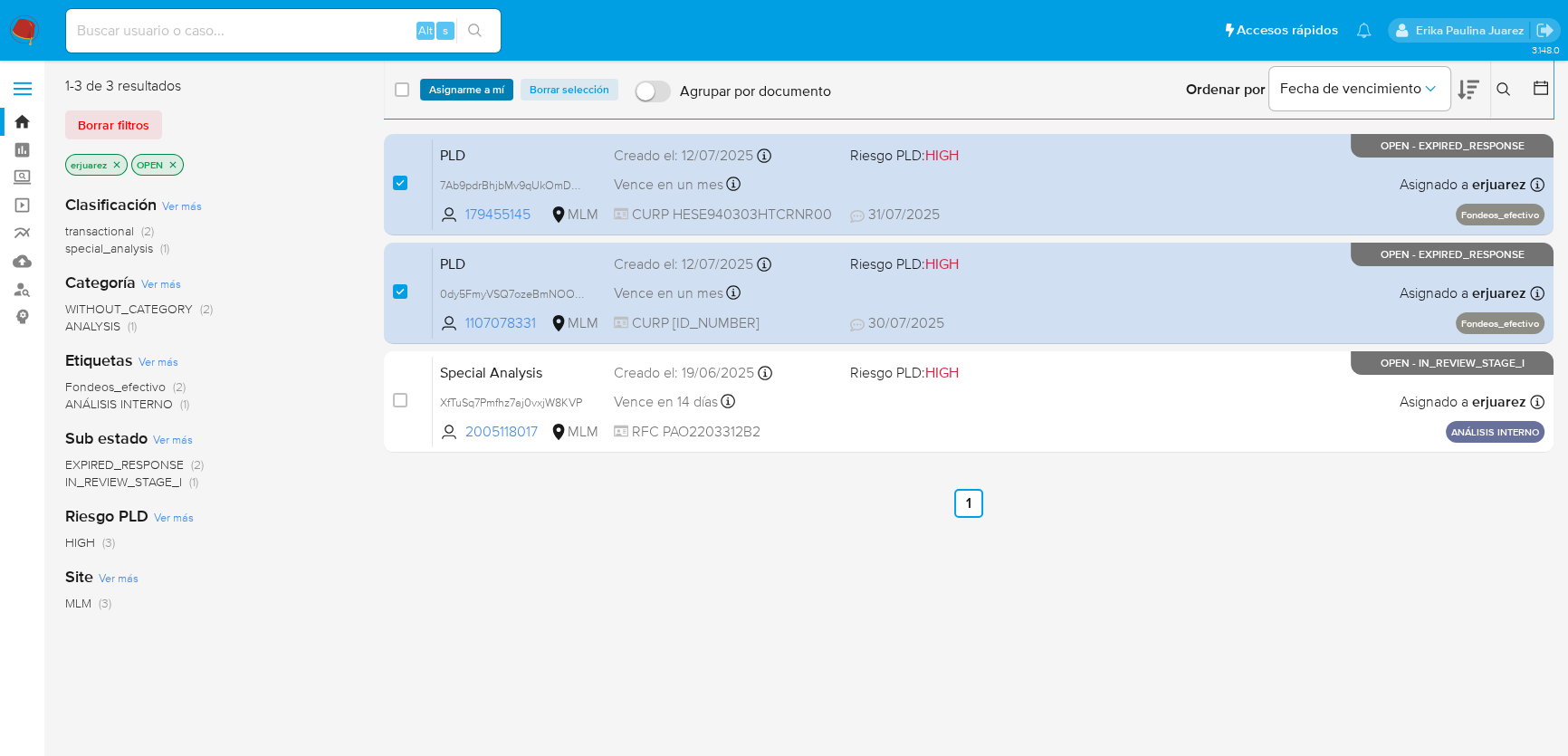 click on "Asignarme a mí" at bounding box center [466, 90] 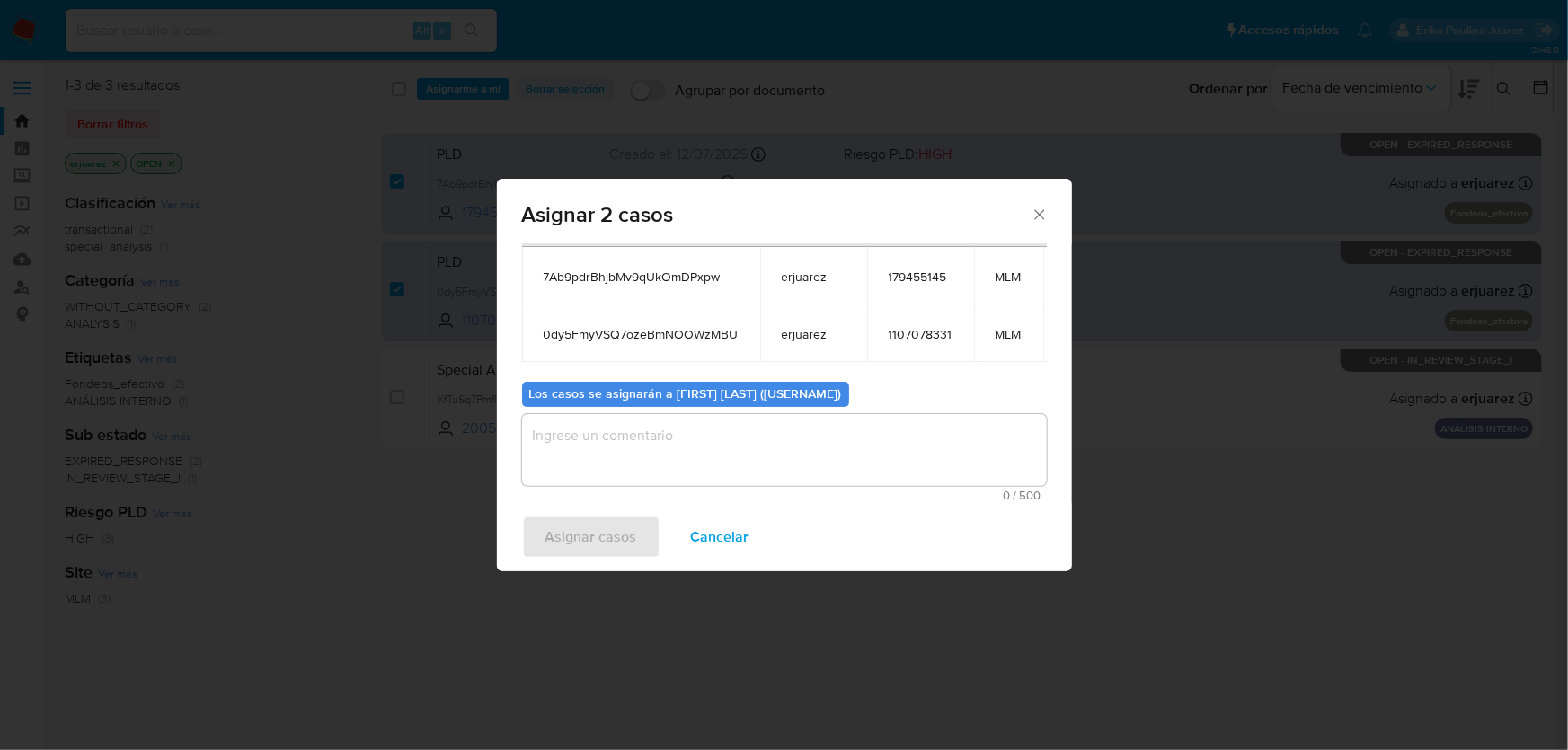 scroll, scrollTop: 111, scrollLeft: 0, axis: vertical 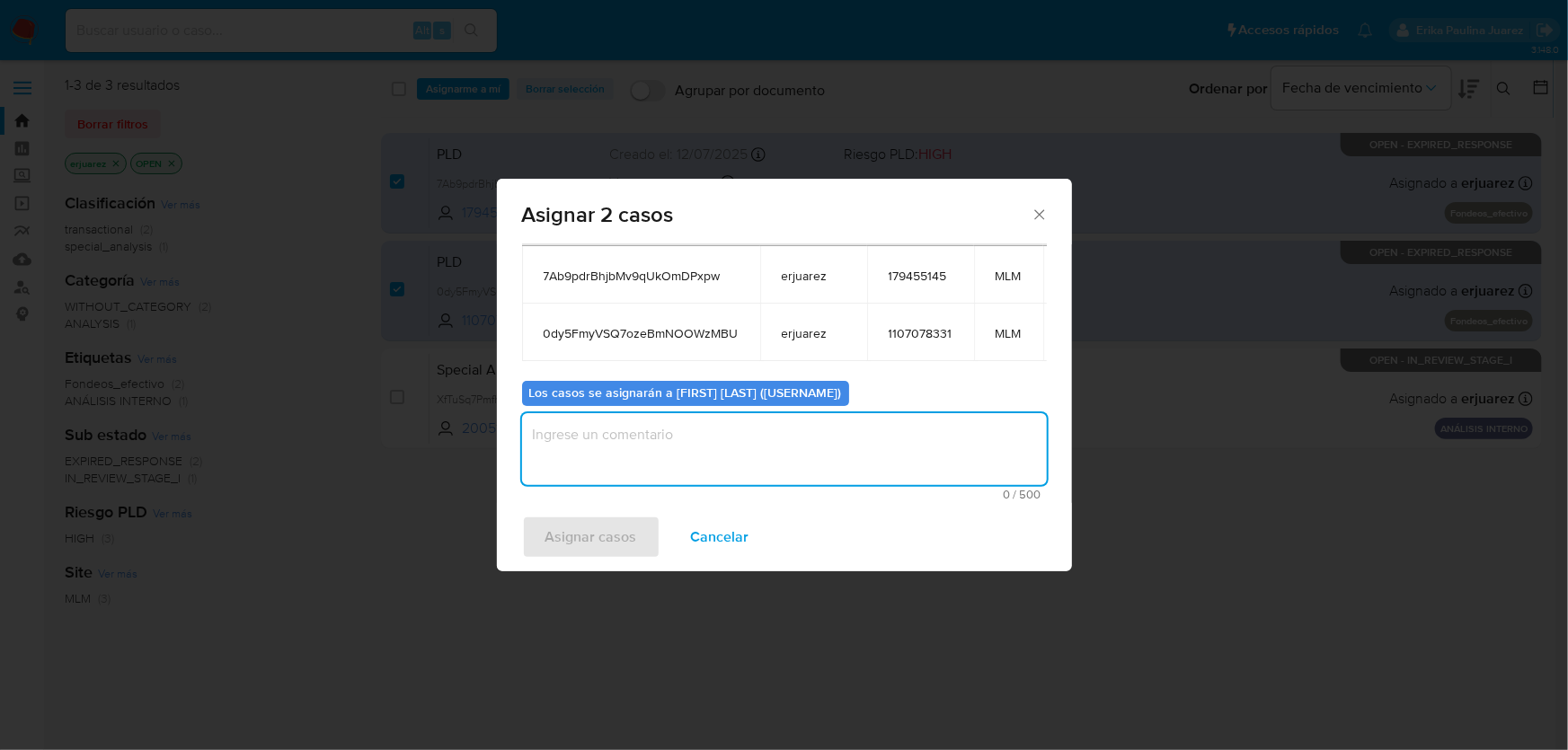 click at bounding box center [784, 449] 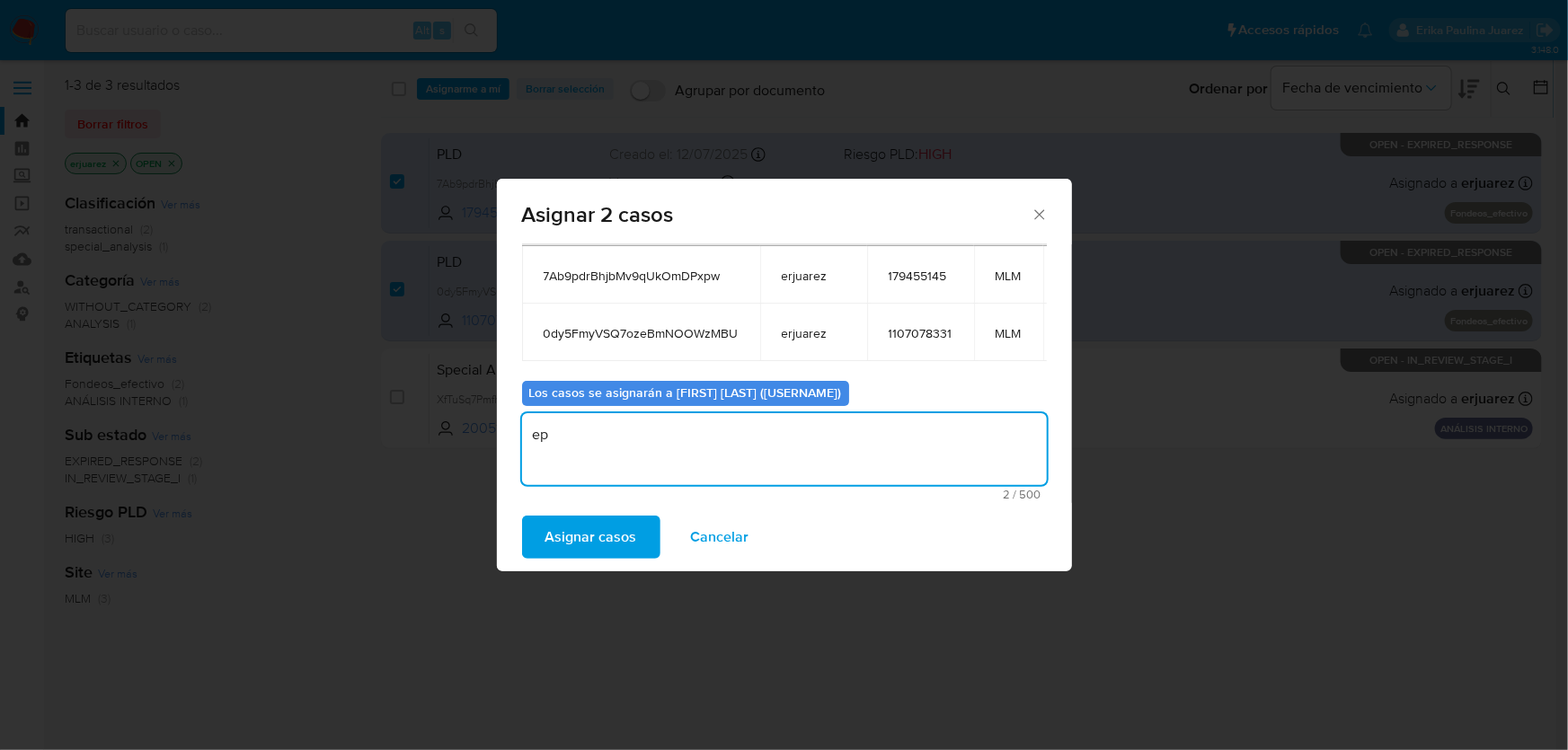 type on "e" 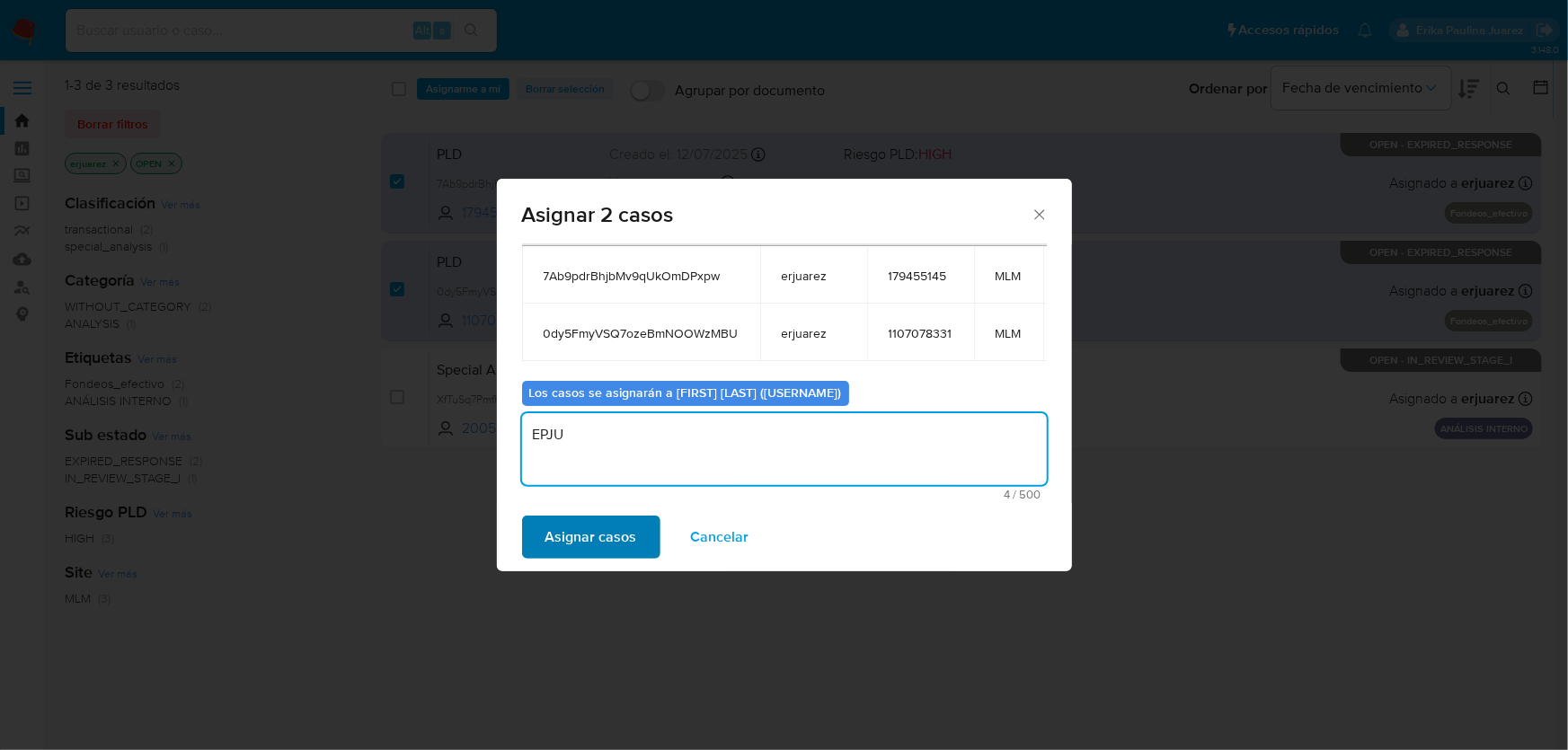 type on "EPJU" 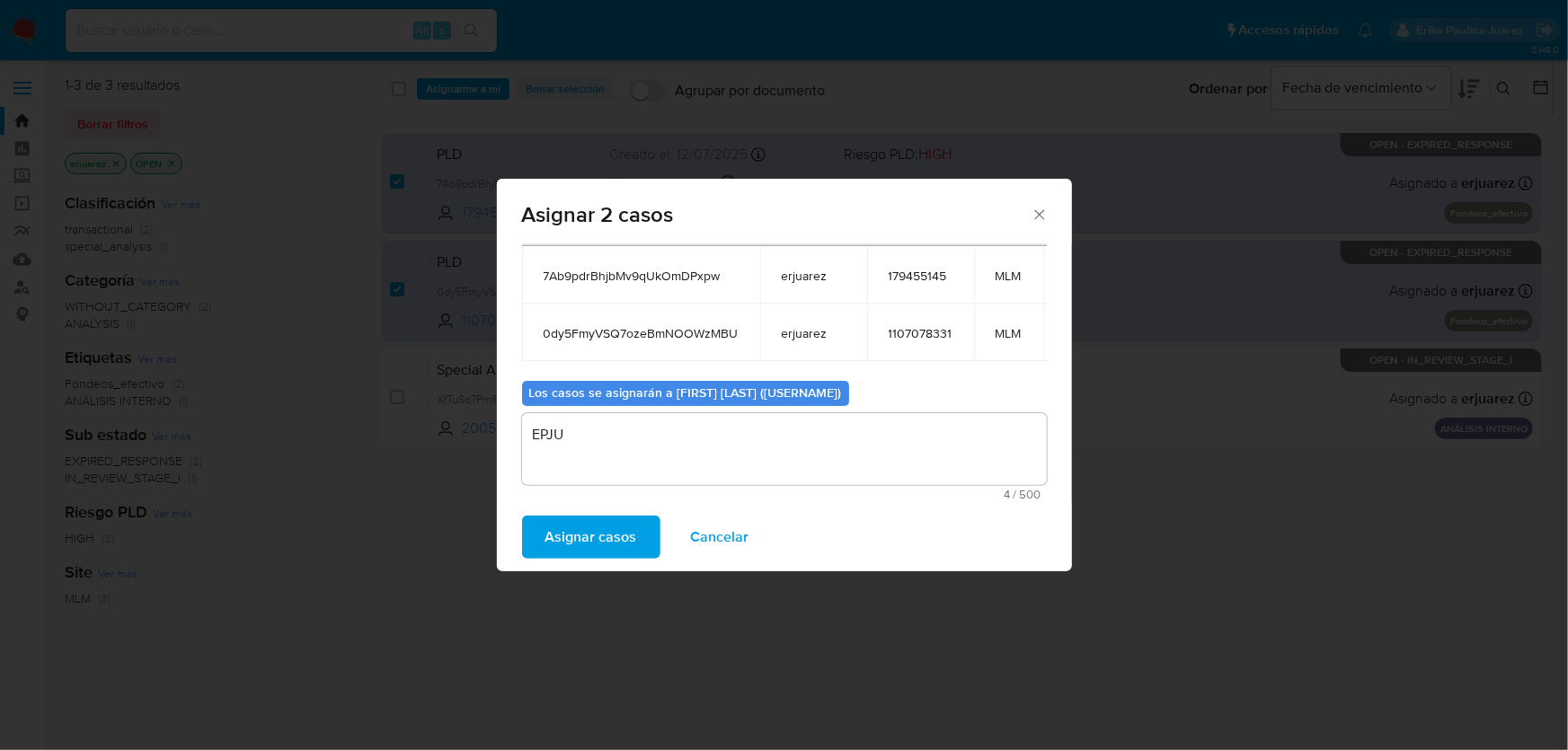 click on "Asignar casos" at bounding box center [591, 537] 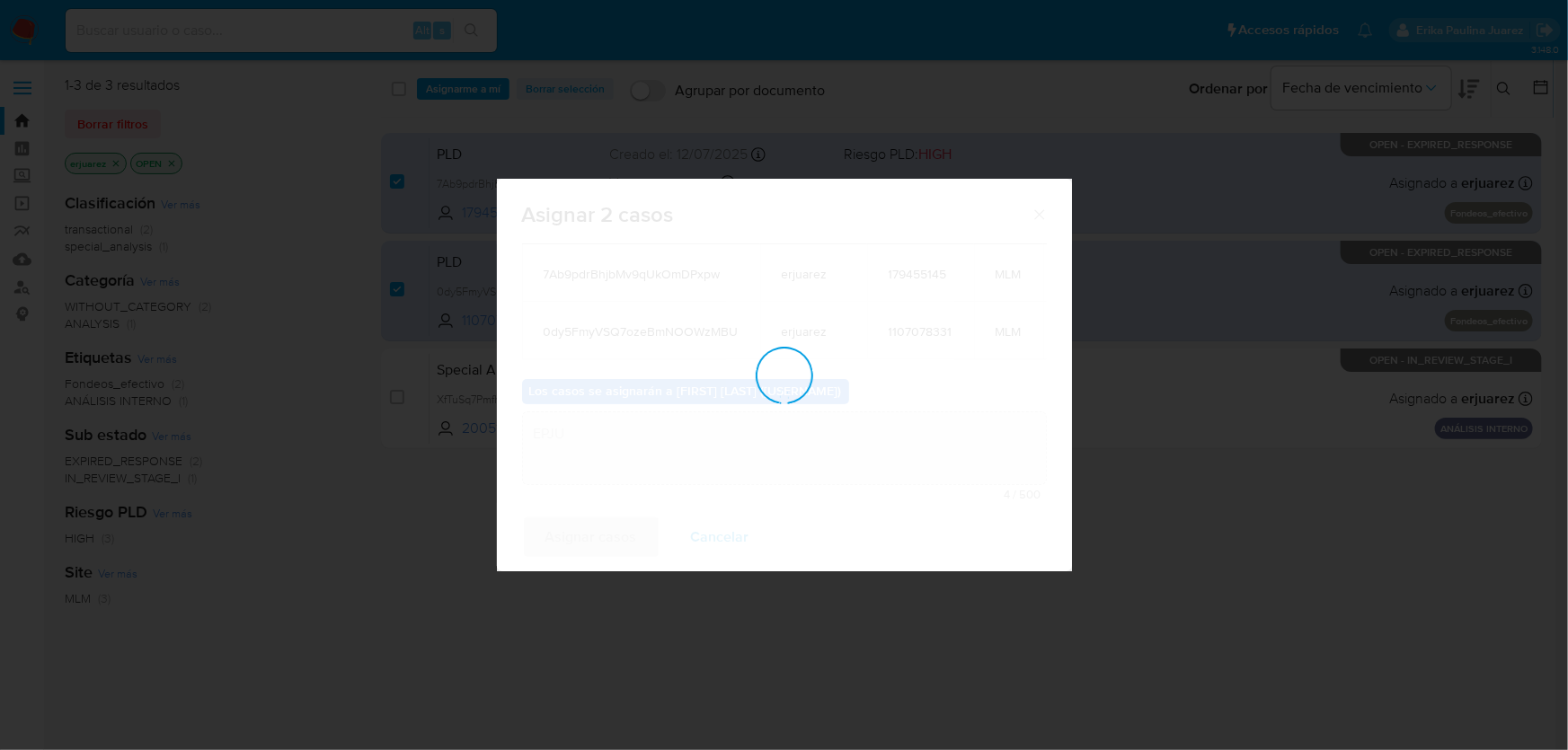 type 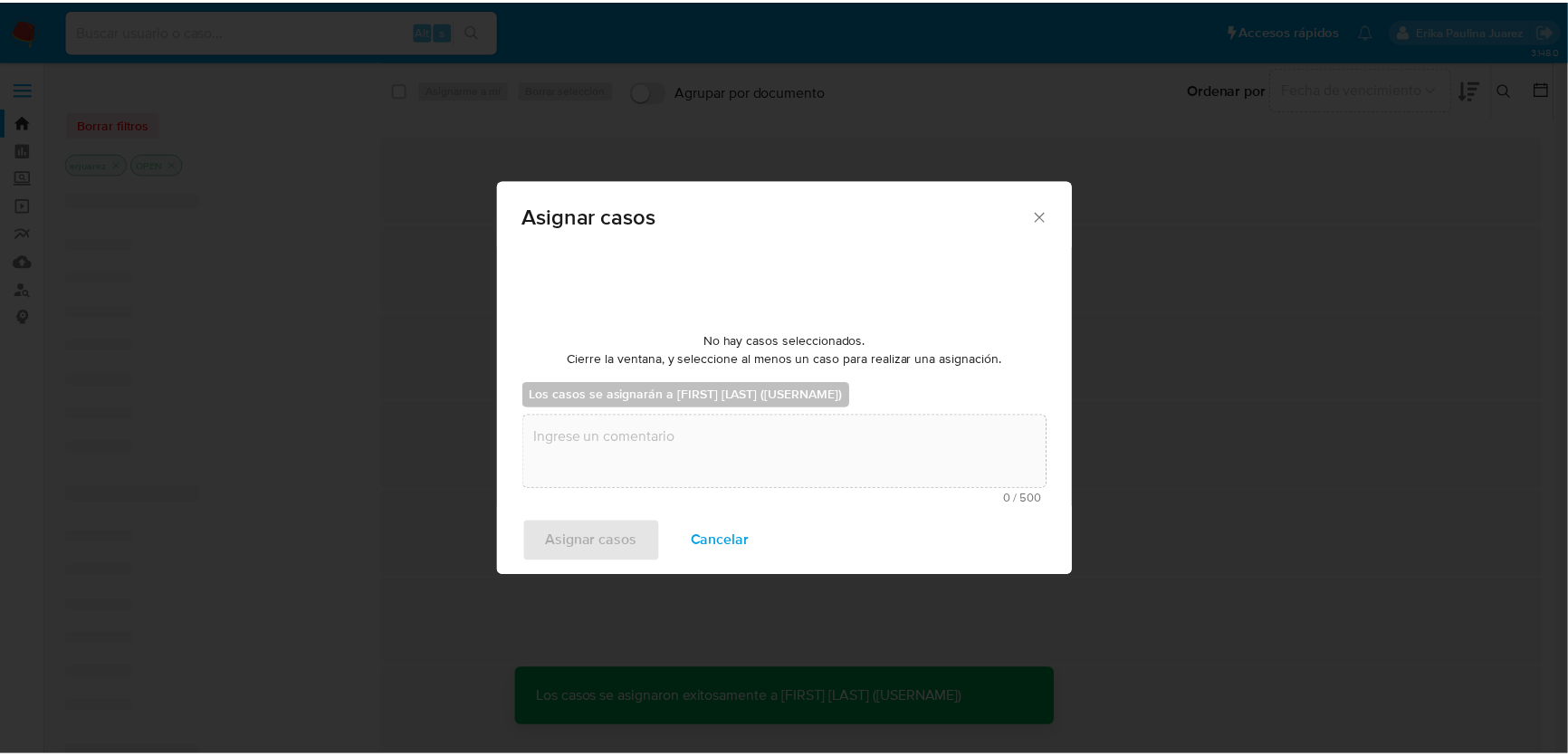 scroll, scrollTop: 109, scrollLeft: 0, axis: vertical 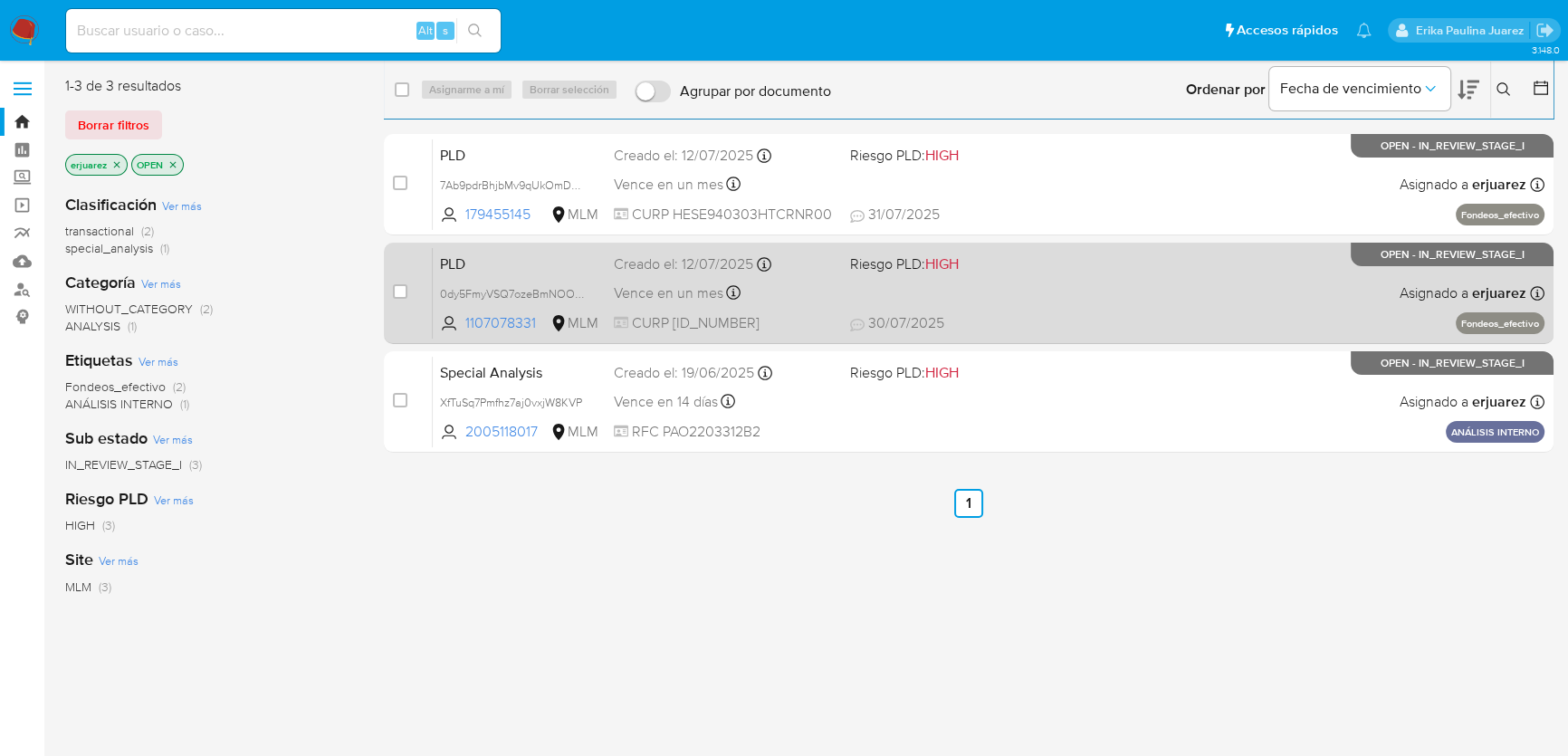 click on "PLD 0dy5FmyVSQ7ozeBmNOOWzMBU 1107078331 MLM Riesgo PLD:  HIGH Creado el: 12/07/2025   Creado el: 12/07/2025 02:04:56 Vence en un mes   Vence el 10/09/2025 02:04:56 CURP   GUZM890821HCSLBG02 30/07/2025   30/07/2025 10:49 Asignado a   erjuarez   Asignado el: 28/07/2025 21:53:28 Fondeos_efectivo OPEN - IN_REVIEW_STAGE_I" at bounding box center [989, 292] 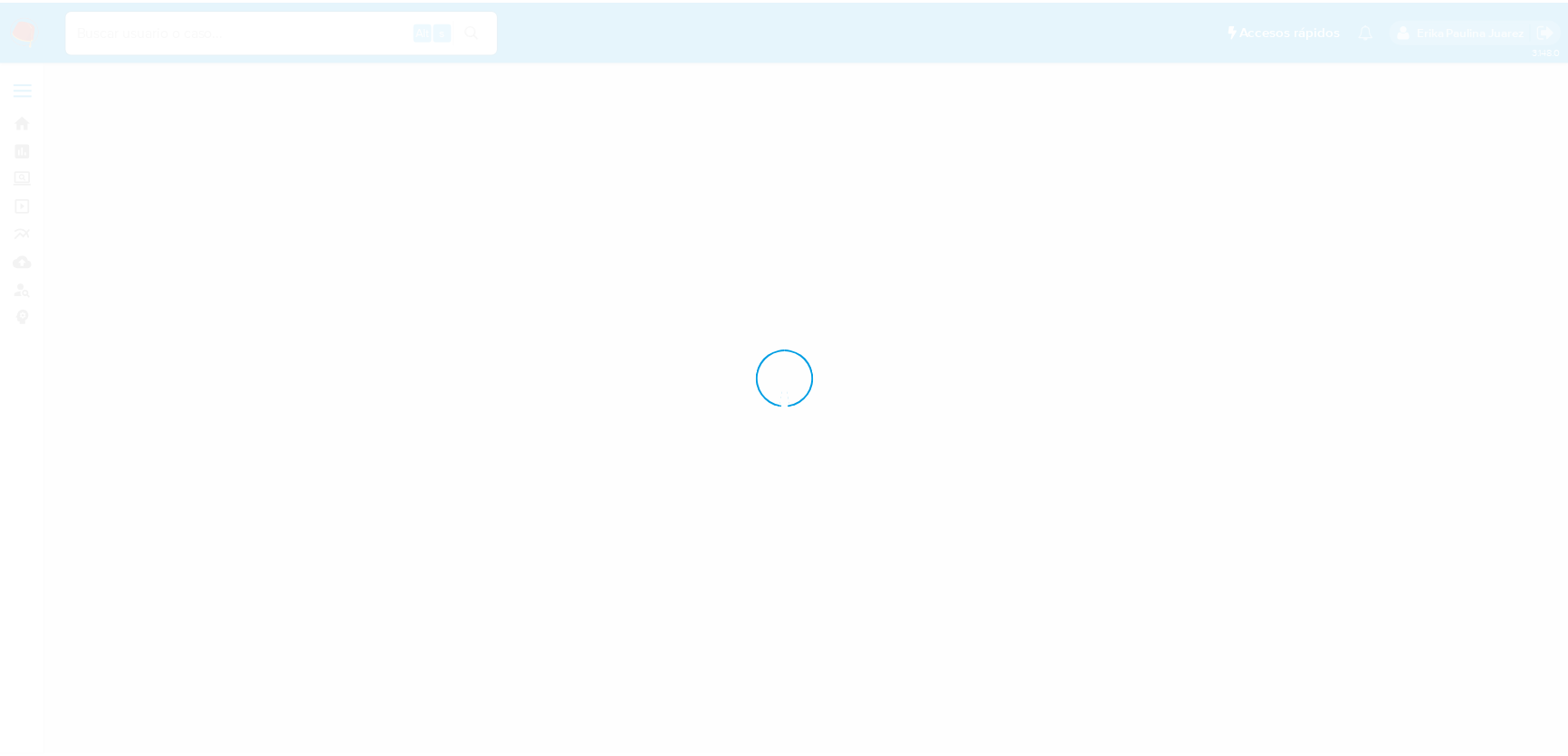 scroll, scrollTop: 0, scrollLeft: 0, axis: both 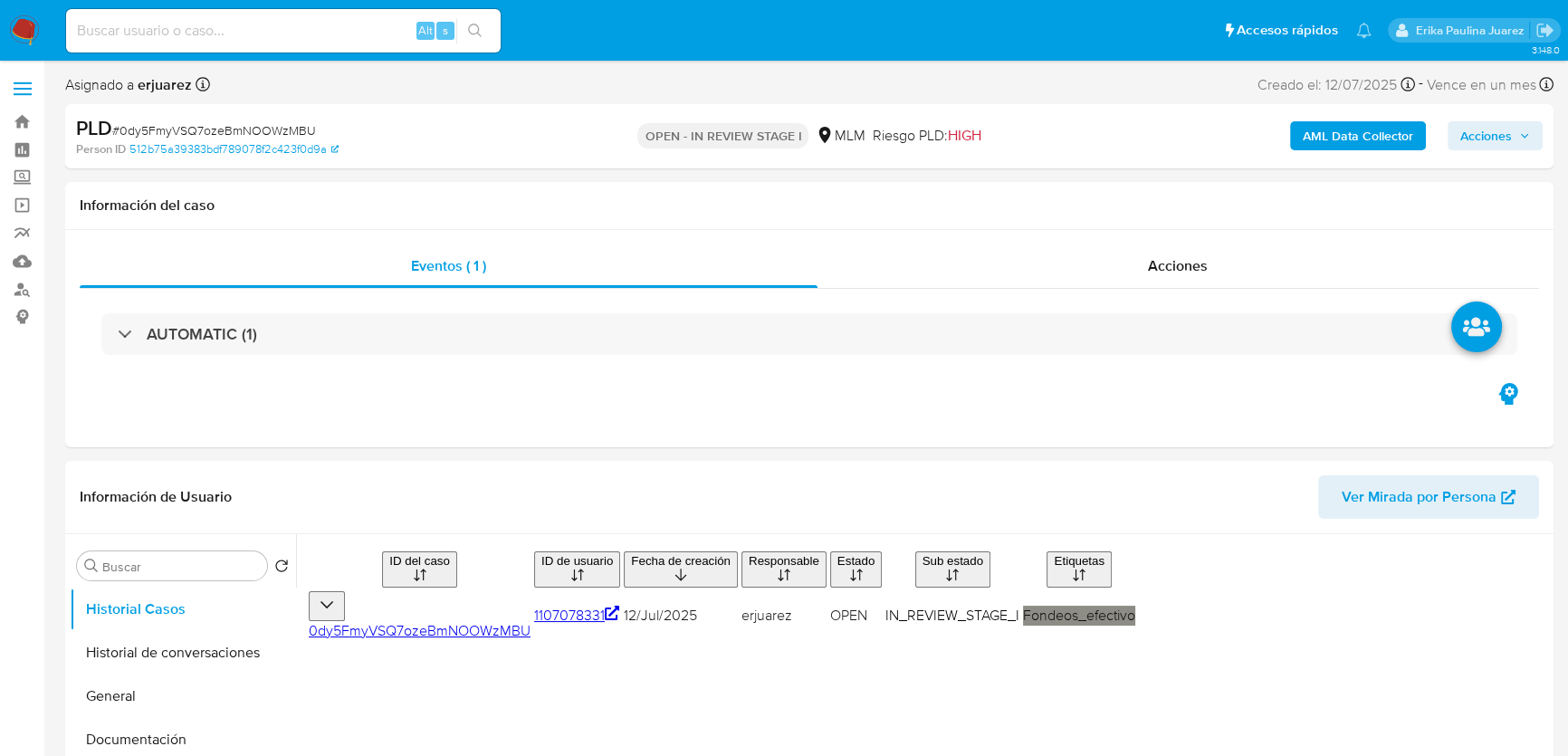 select on "10" 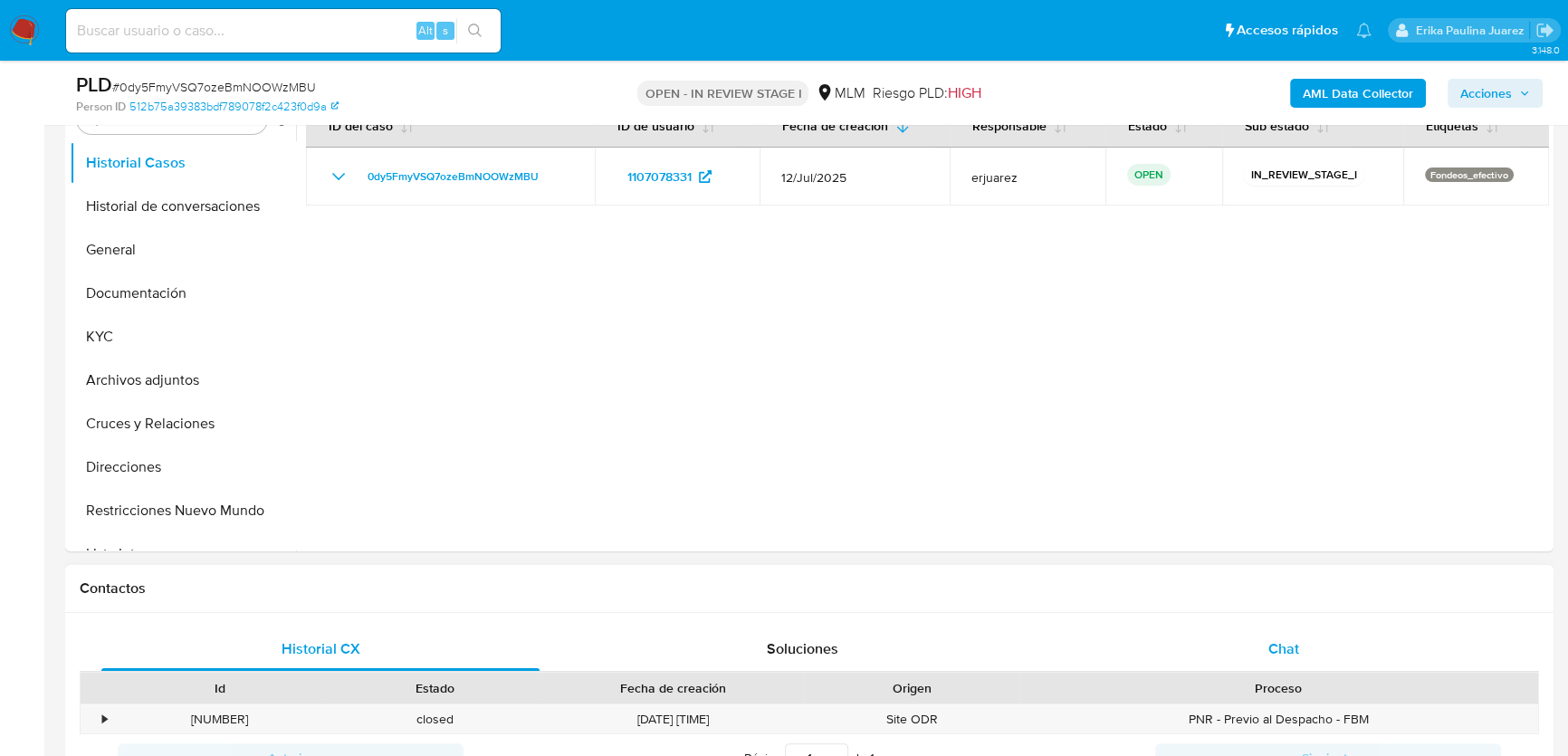 scroll, scrollTop: 411, scrollLeft: 0, axis: vertical 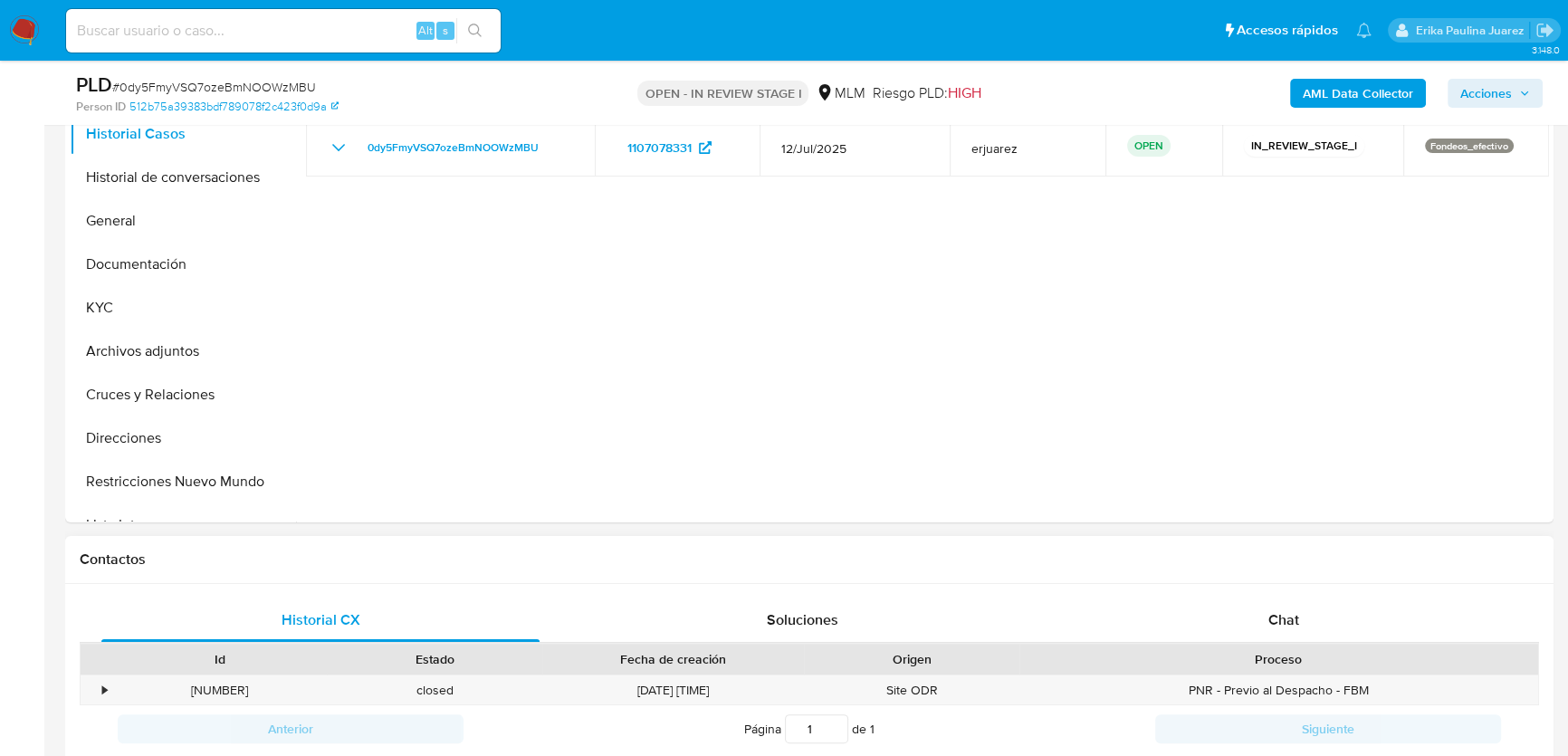 click on "Historial CX Soluciones Chat Id Estado Fecha de creación Origen Proceso • [NUMBER] closed [DATE] [TIME] Site ODR PNR - Previo al Despacho - FBM Anterior Página   1   de   1 Siguiente Cargando... Nuevo Contacto" at bounding box center [809, 697] 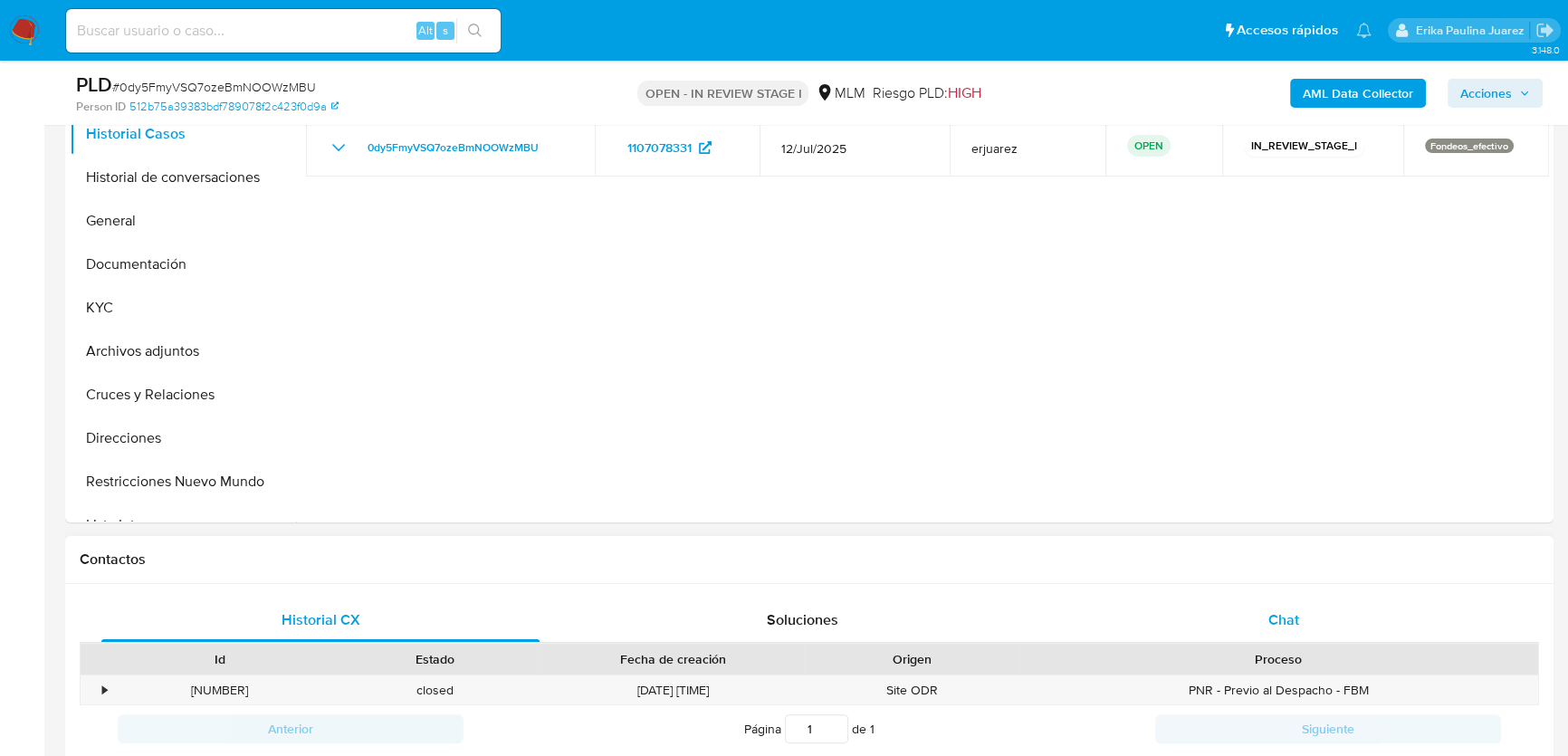 drag, startPoint x: 1262, startPoint y: 616, endPoint x: 1279, endPoint y: 602, distance: 22.022716 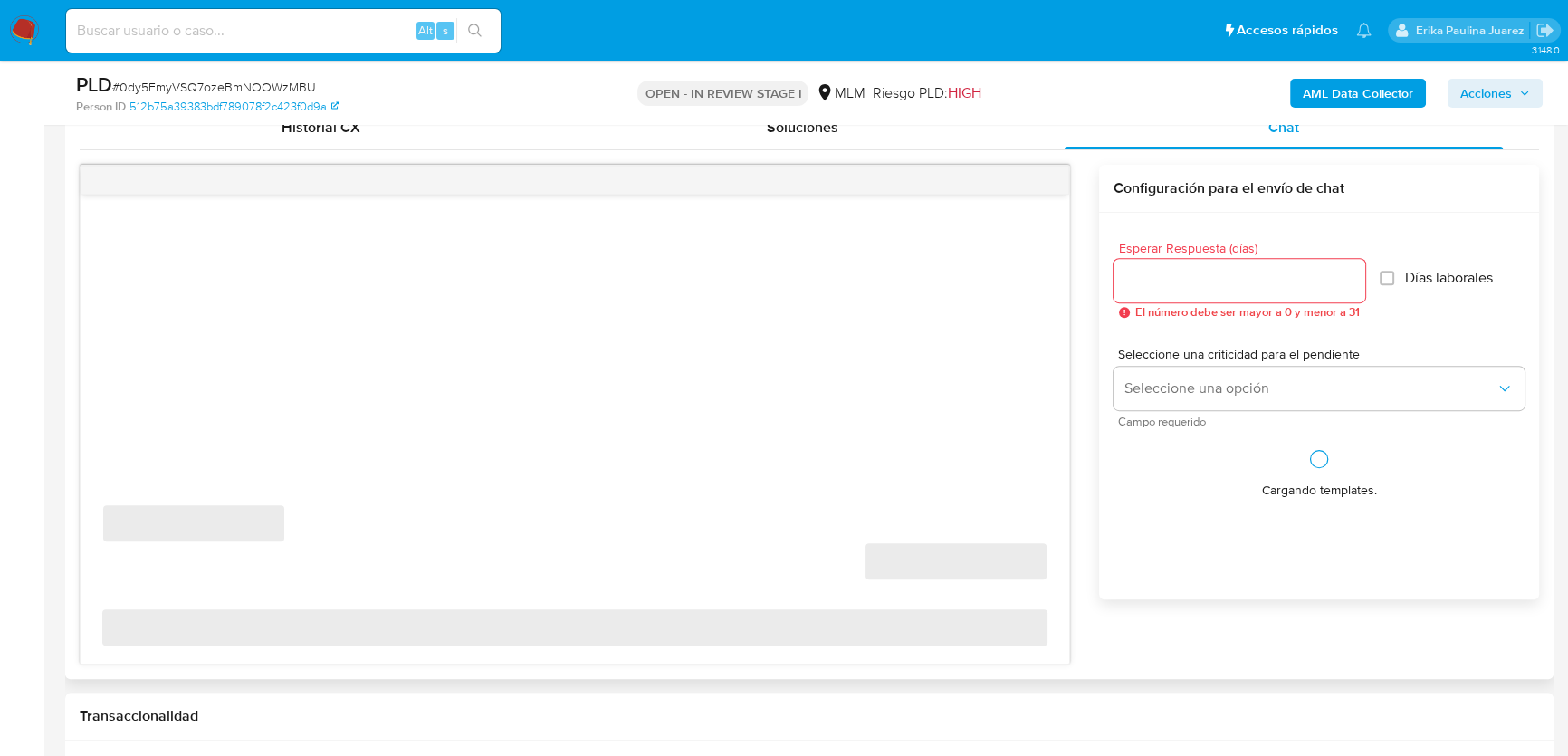 scroll, scrollTop: 905, scrollLeft: 0, axis: vertical 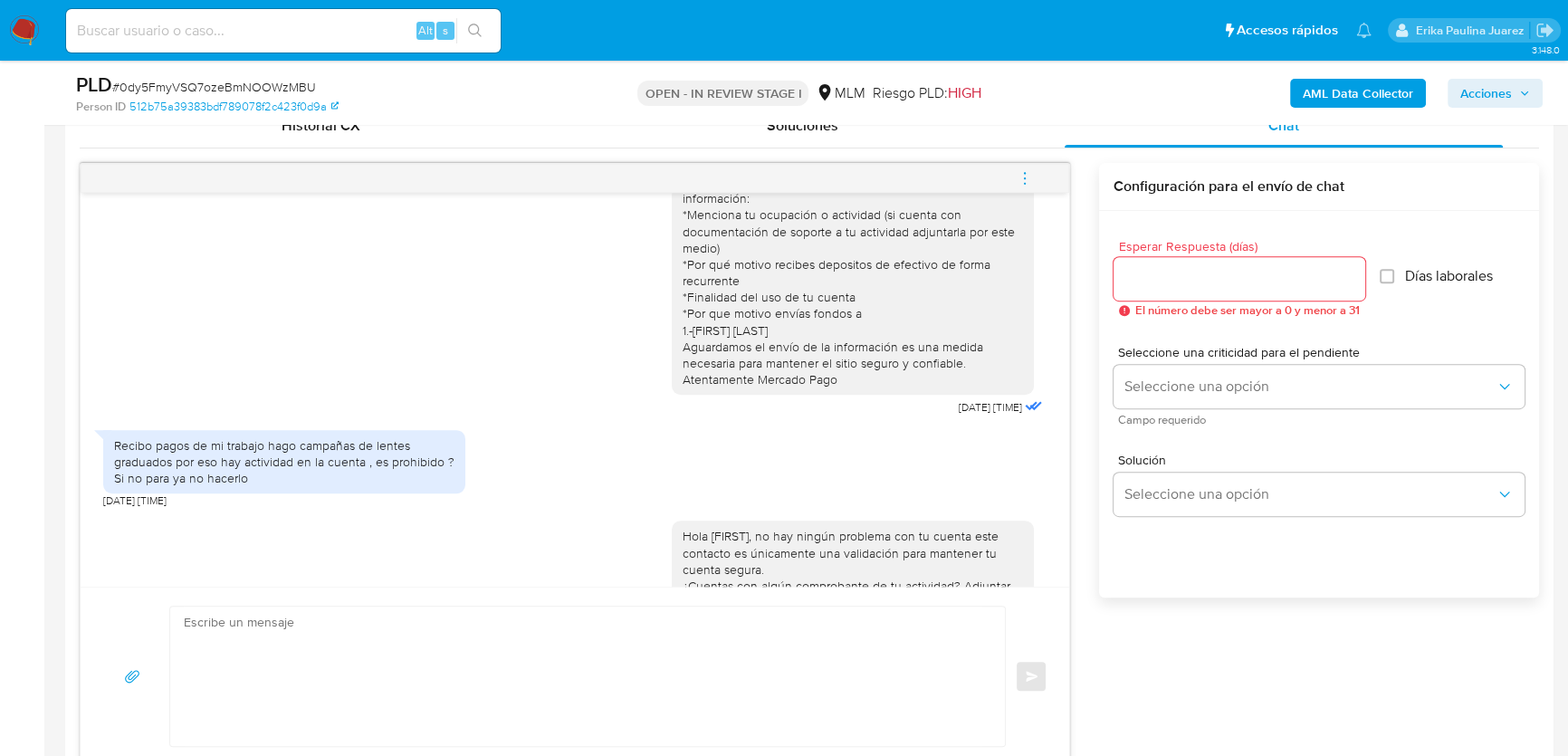 click 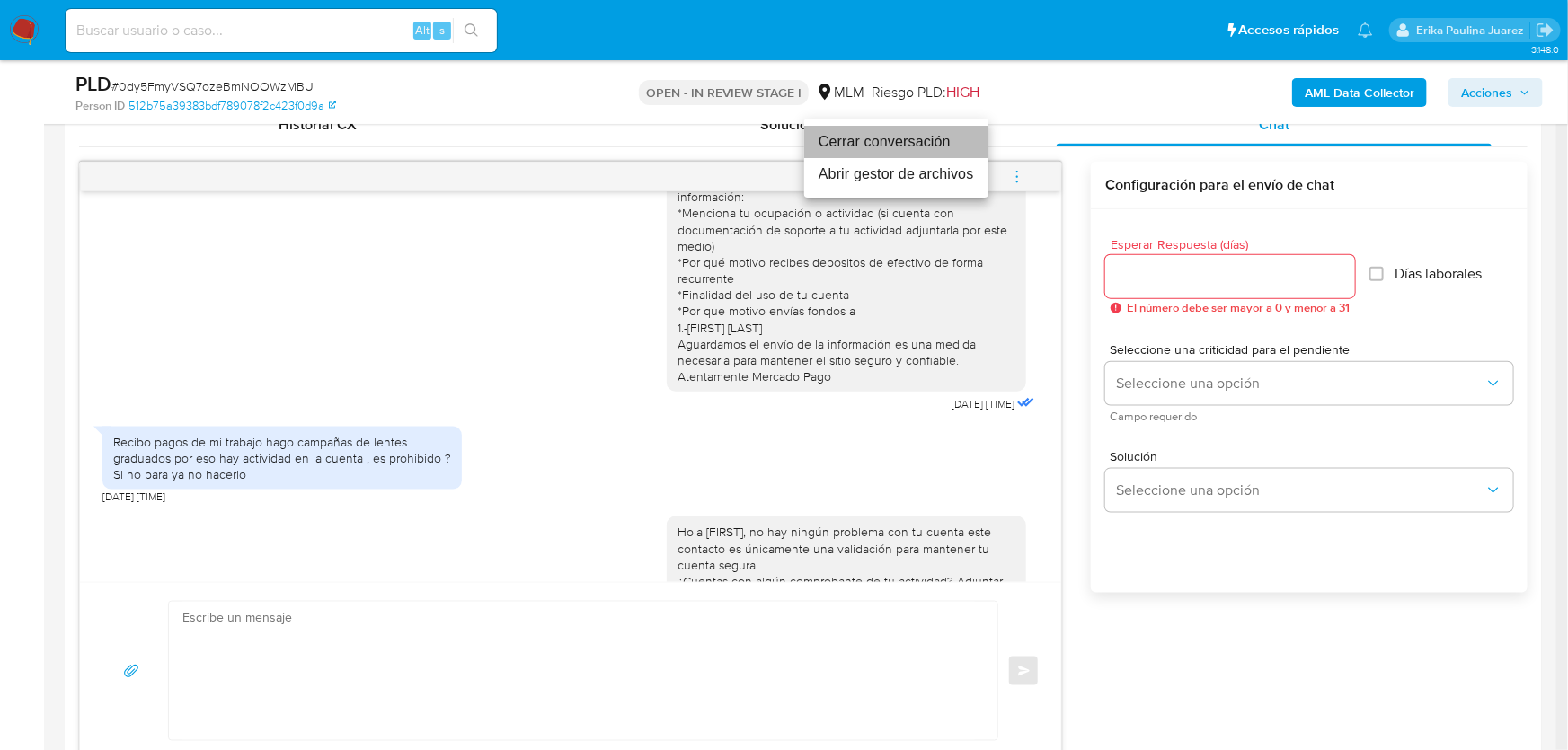click on "Cerrar conversación" at bounding box center [896, 142] 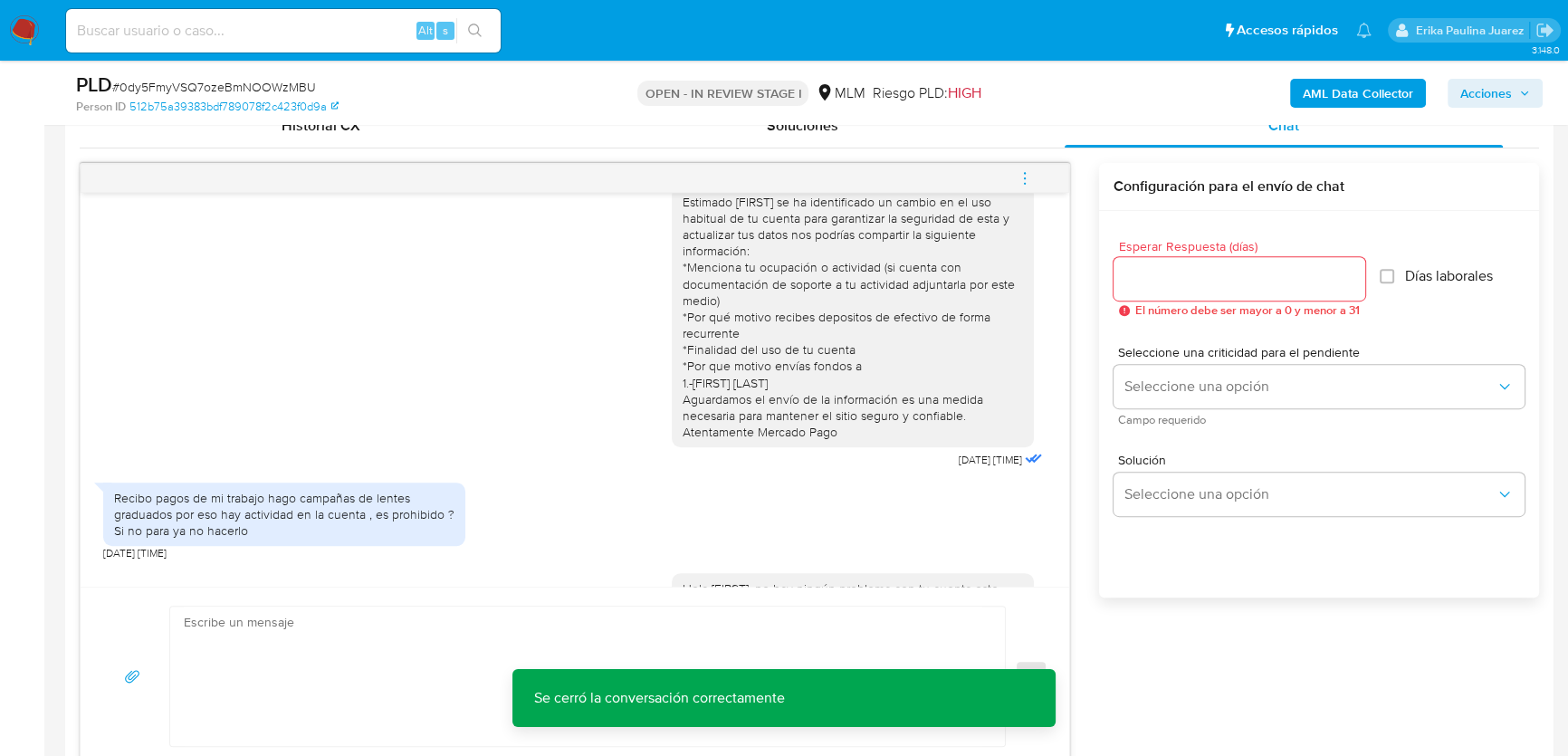 scroll, scrollTop: 0, scrollLeft: 0, axis: both 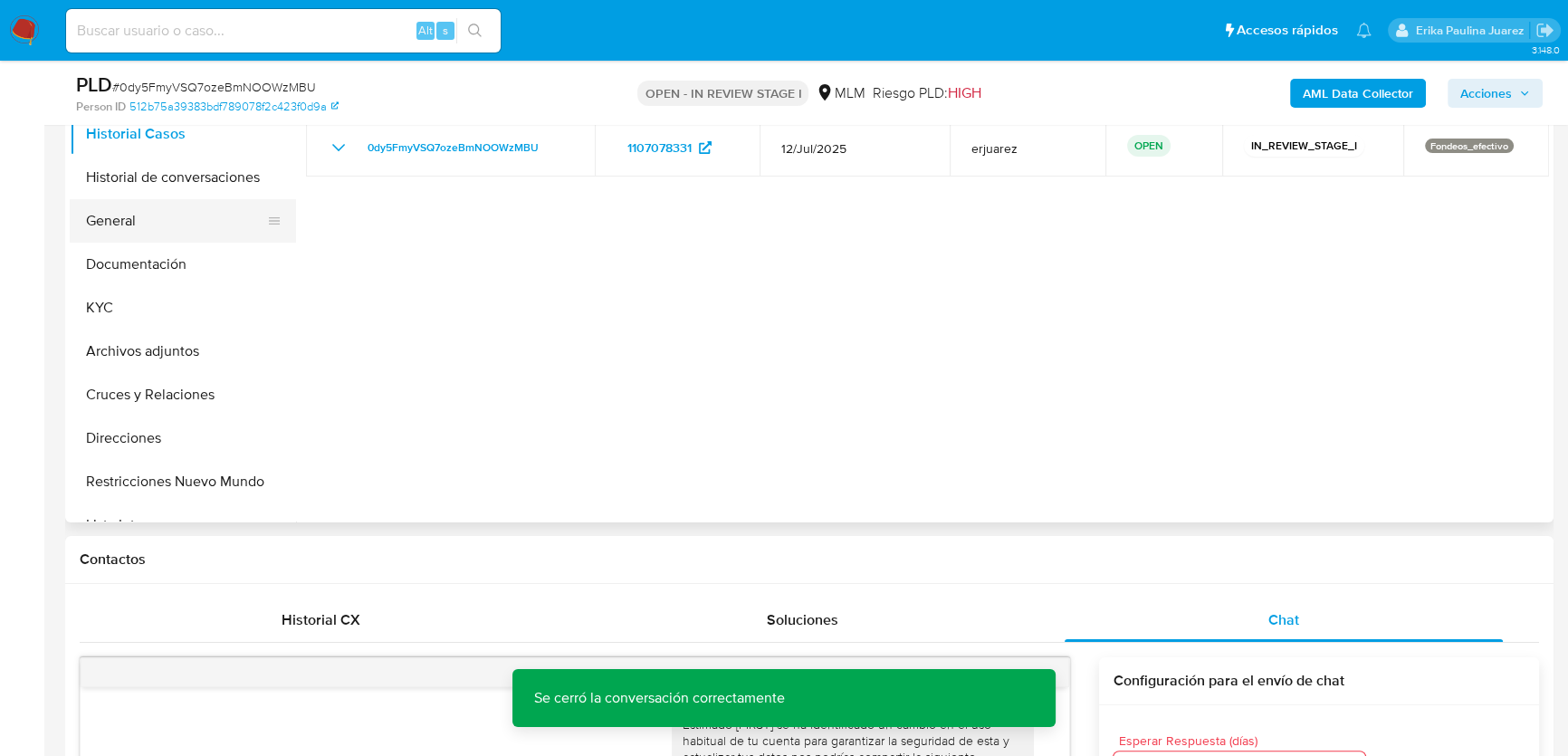 click on "General" at bounding box center (176, 221) 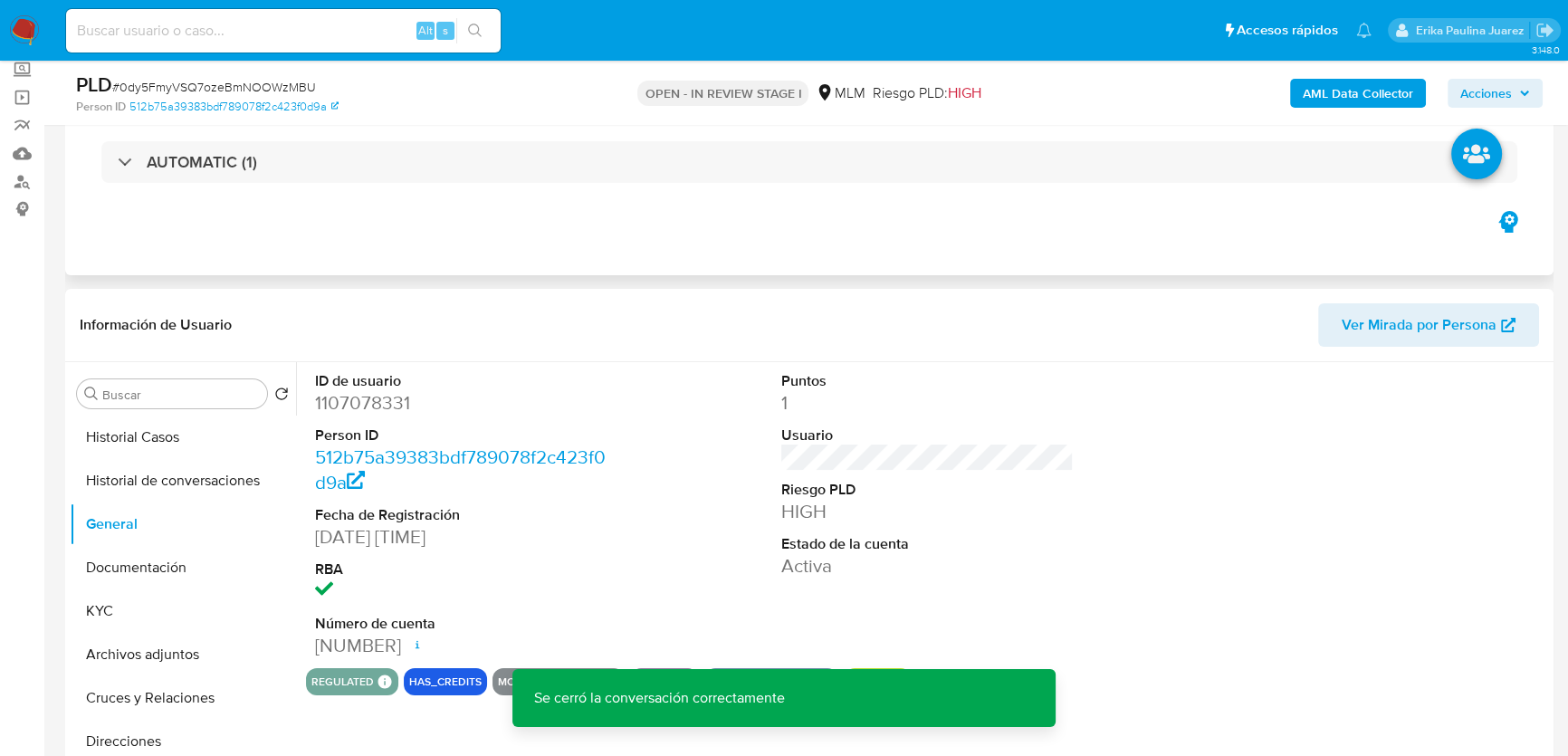 scroll, scrollTop: 81, scrollLeft: 0, axis: vertical 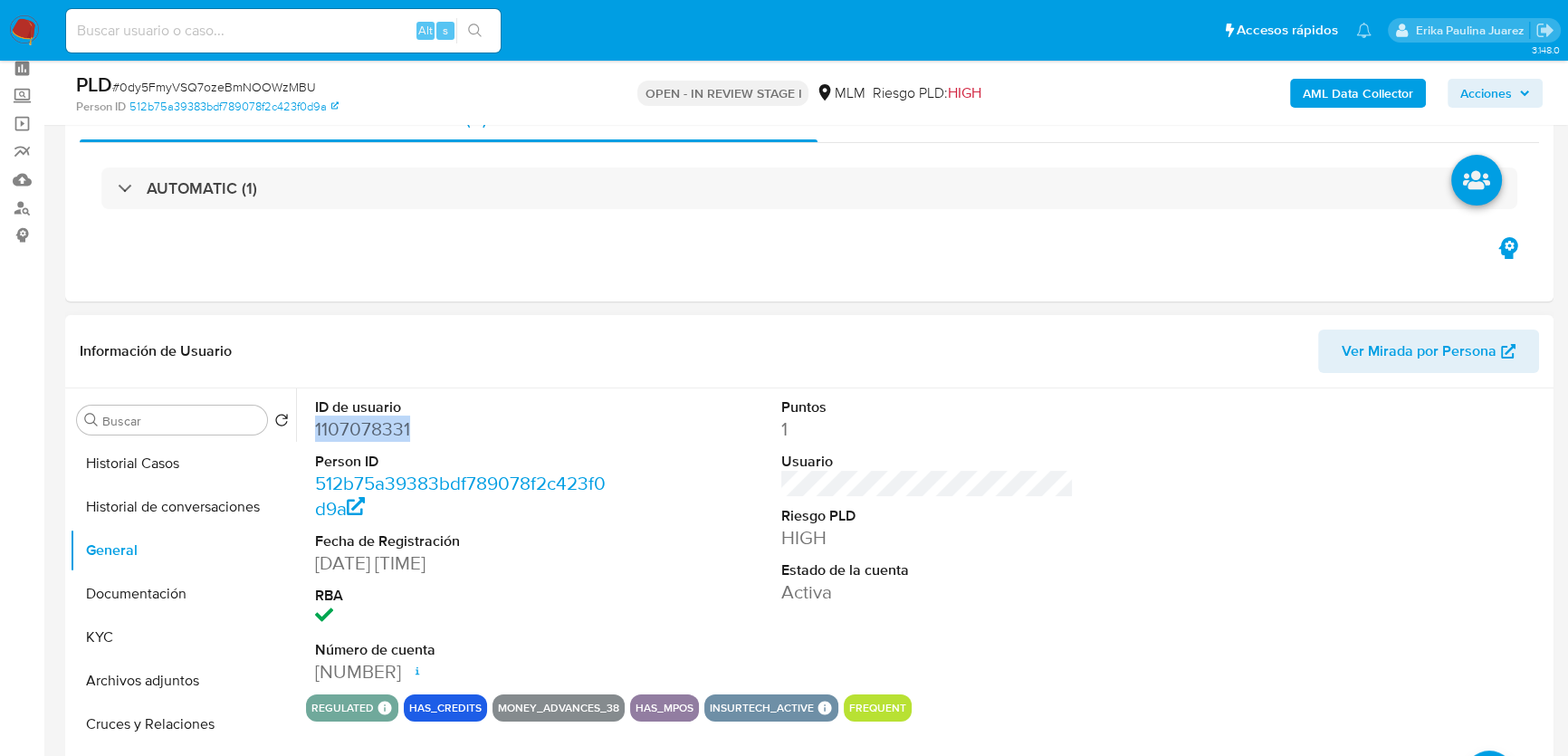 drag, startPoint x: 446, startPoint y: 436, endPoint x: 76, endPoint y: 379, distance: 374.3648 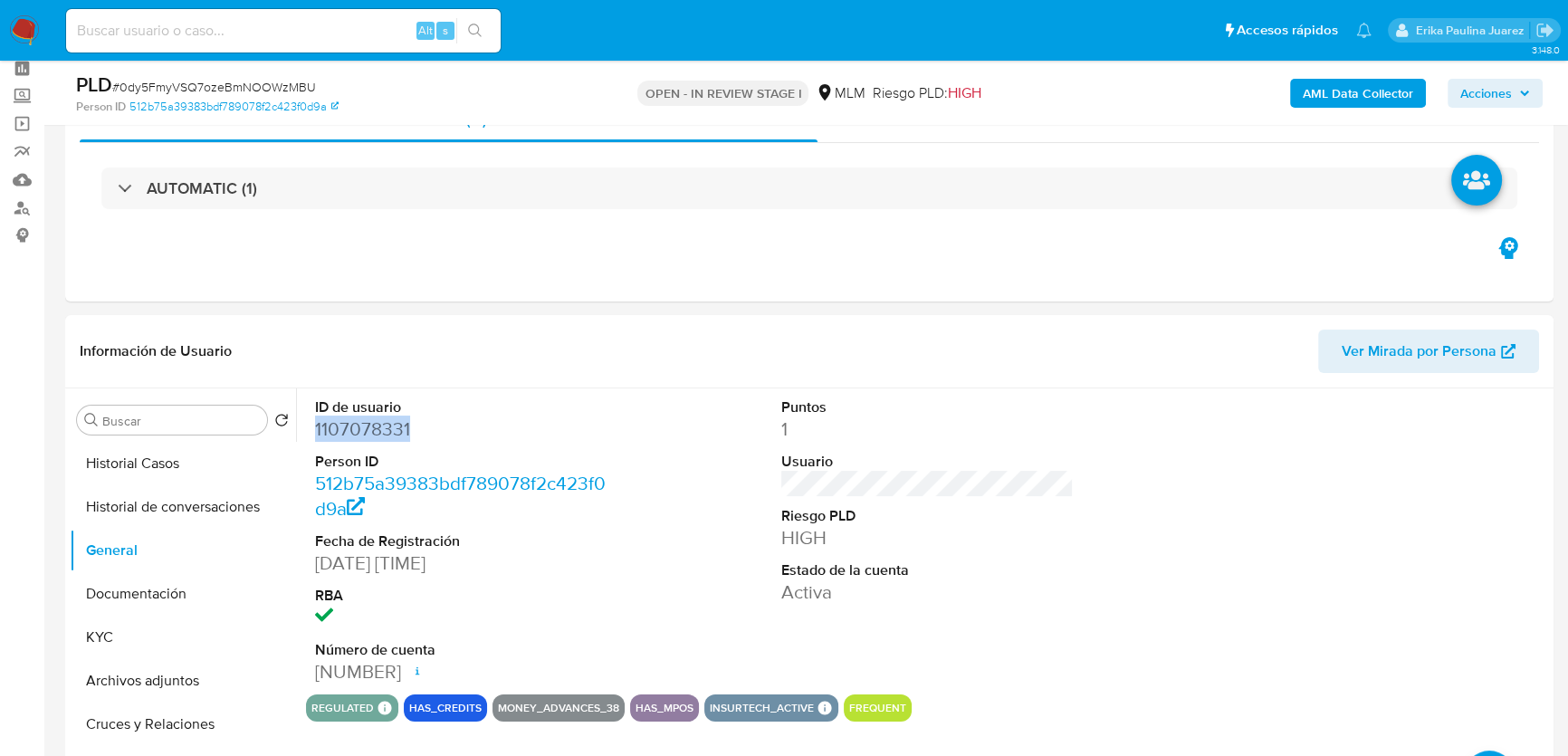 copy on "1107078331" 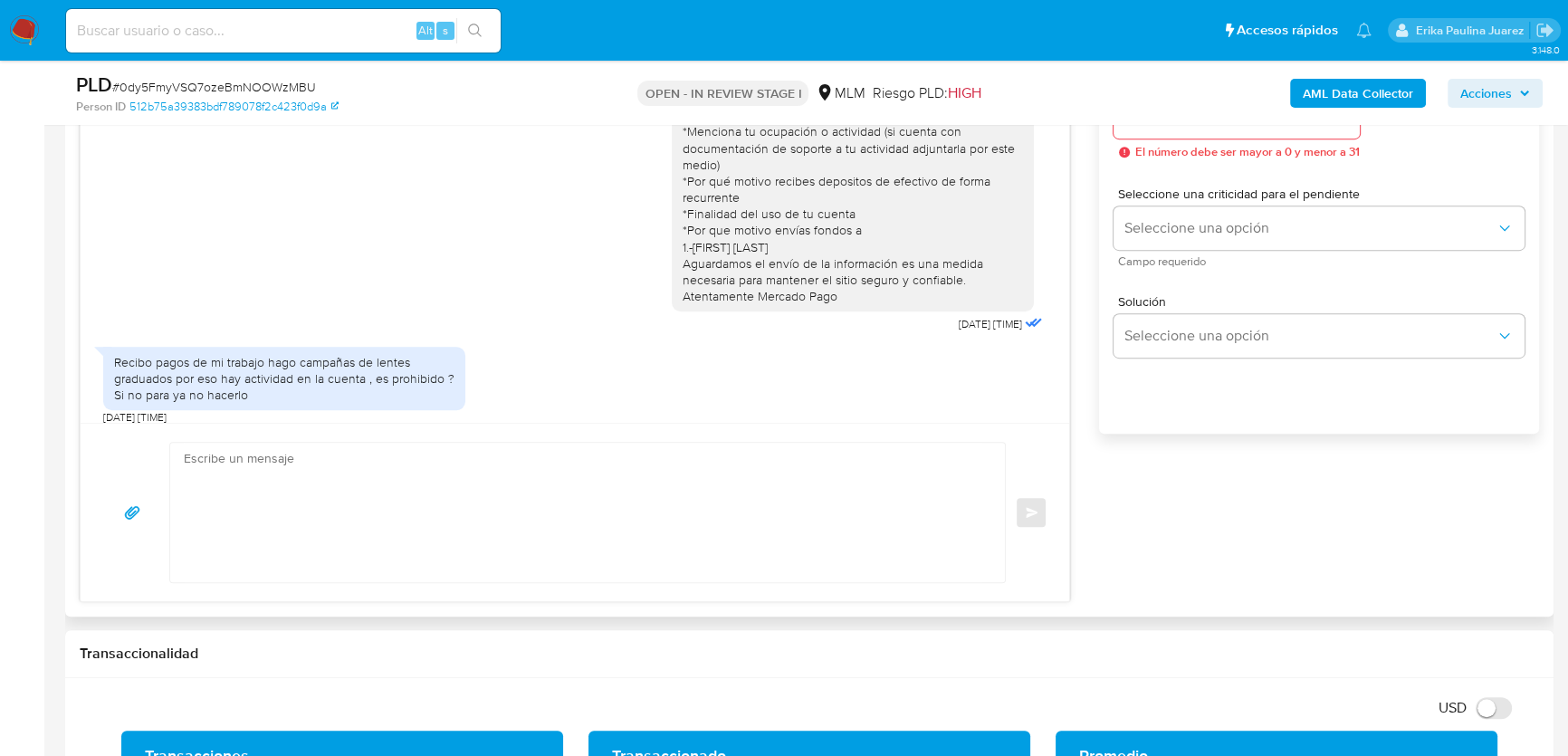 scroll, scrollTop: 987, scrollLeft: 0, axis: vertical 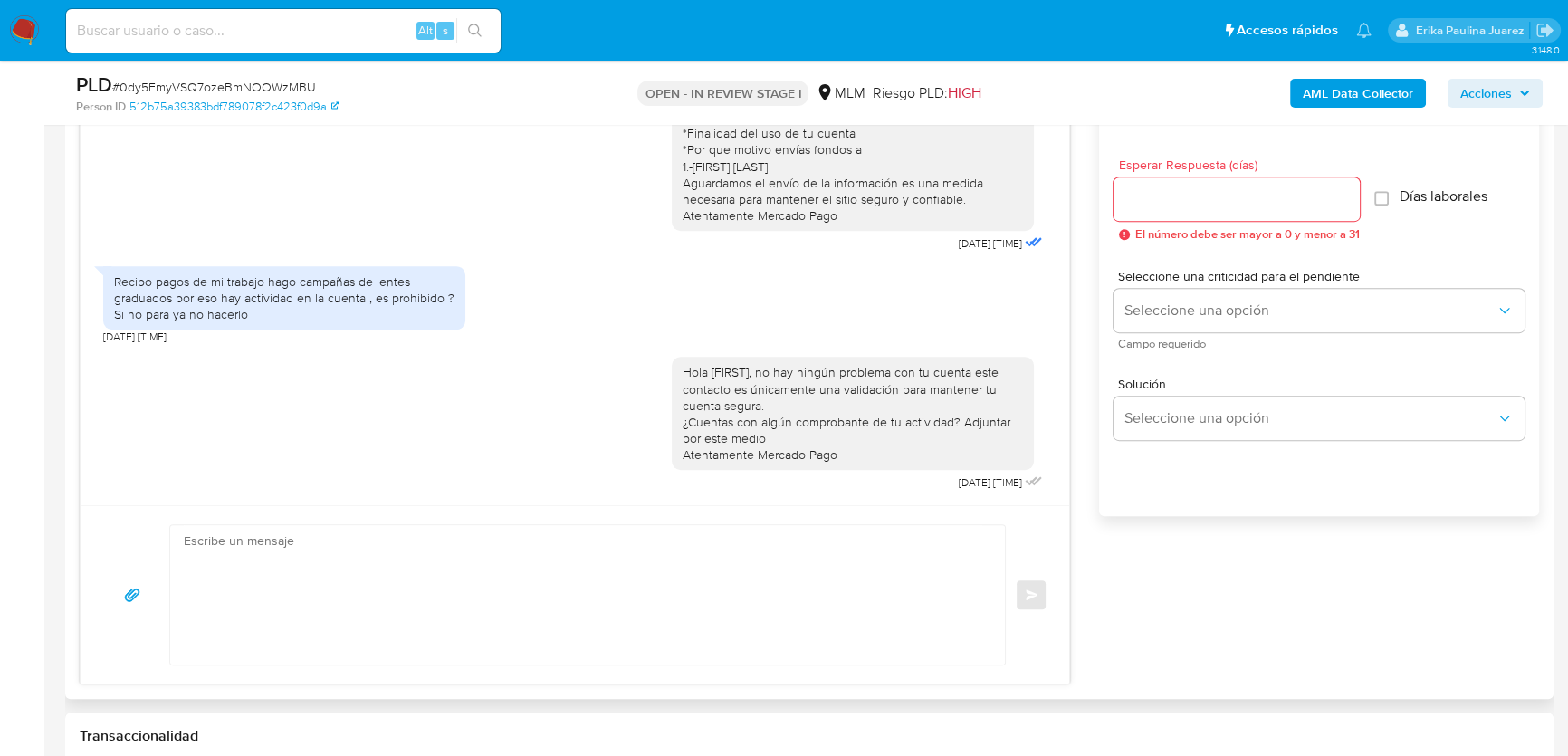 drag, startPoint x: 261, startPoint y: 512, endPoint x: 449, endPoint y: 468, distance: 193.08029 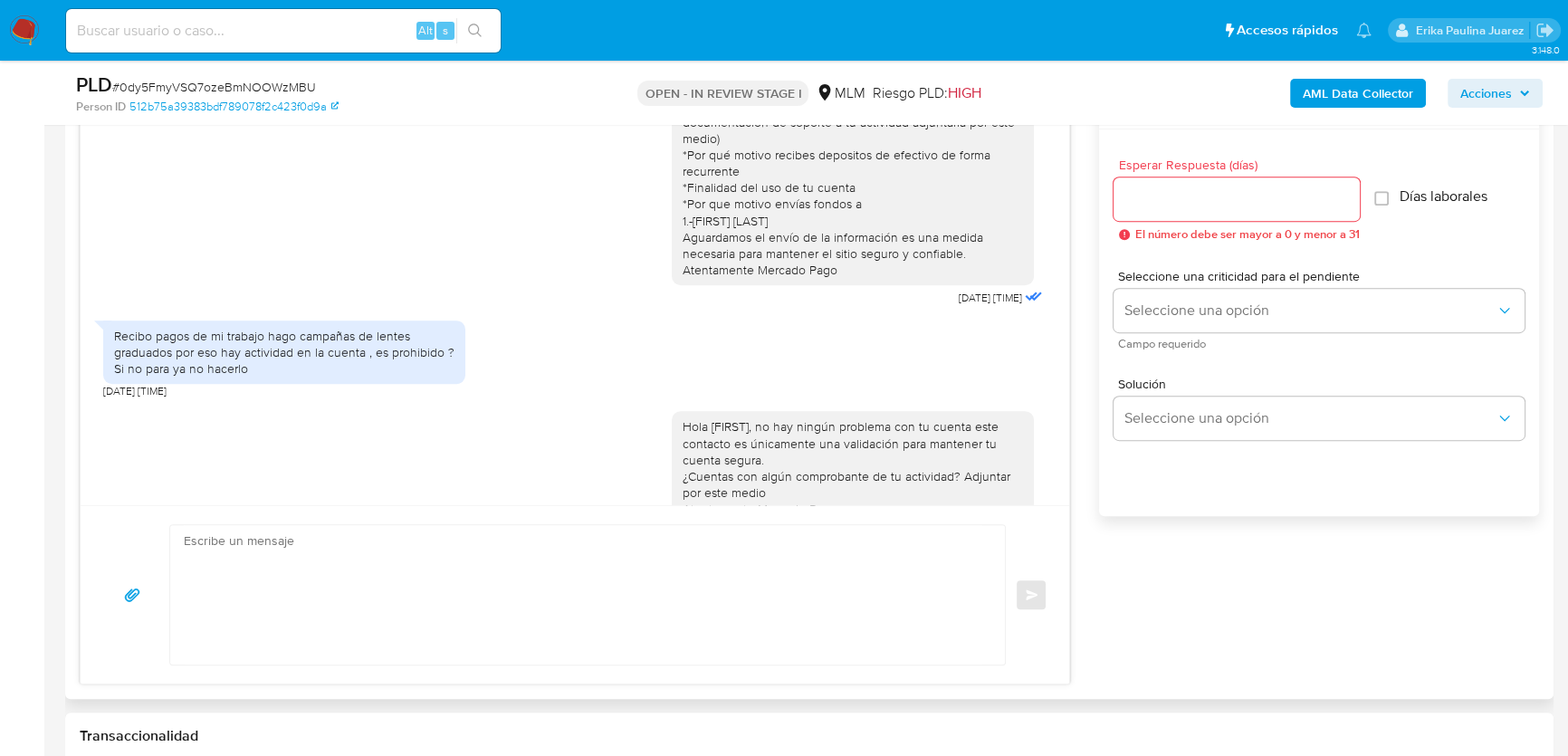 scroll, scrollTop: 0, scrollLeft: 0, axis: both 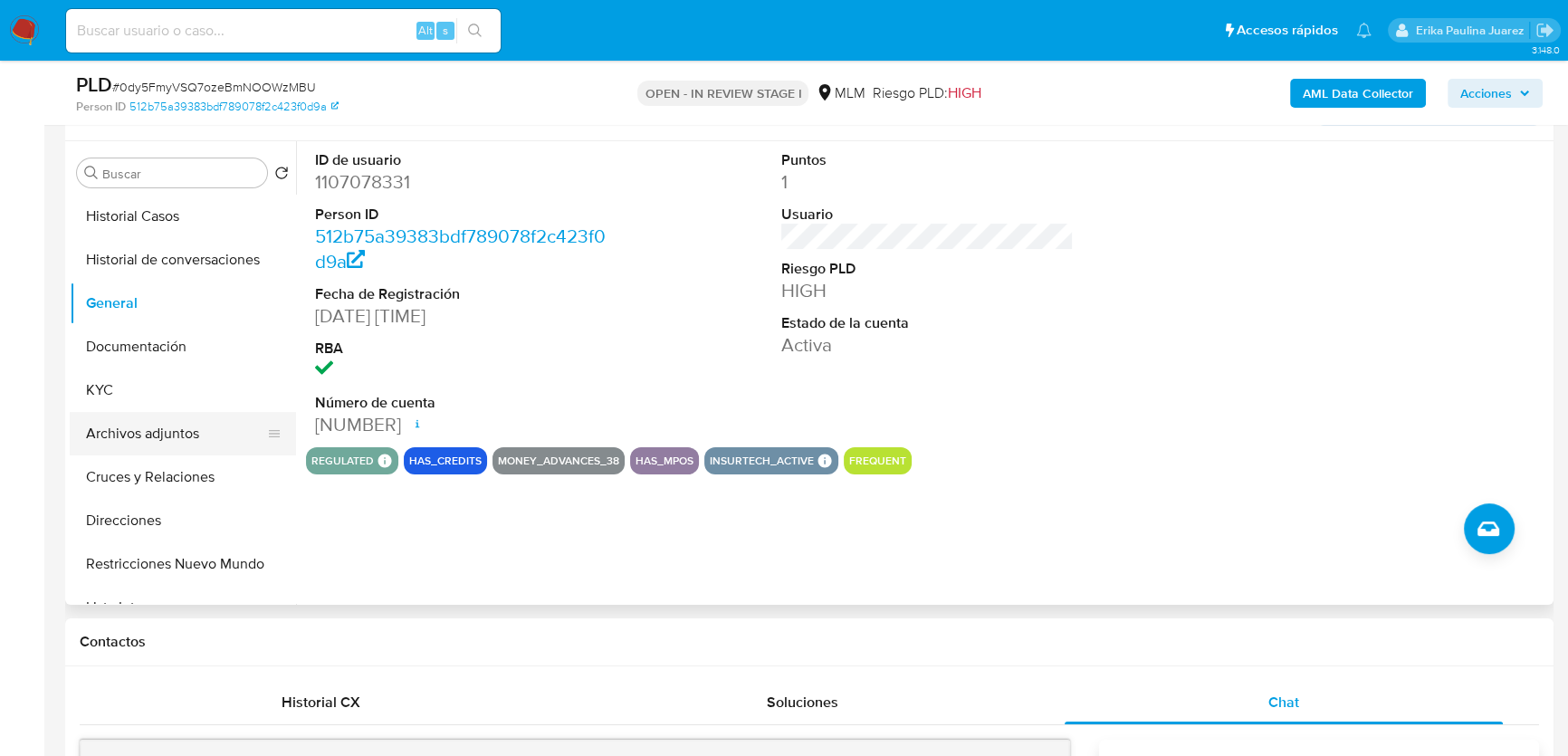 click on "Archivos adjuntos" at bounding box center (176, 434) 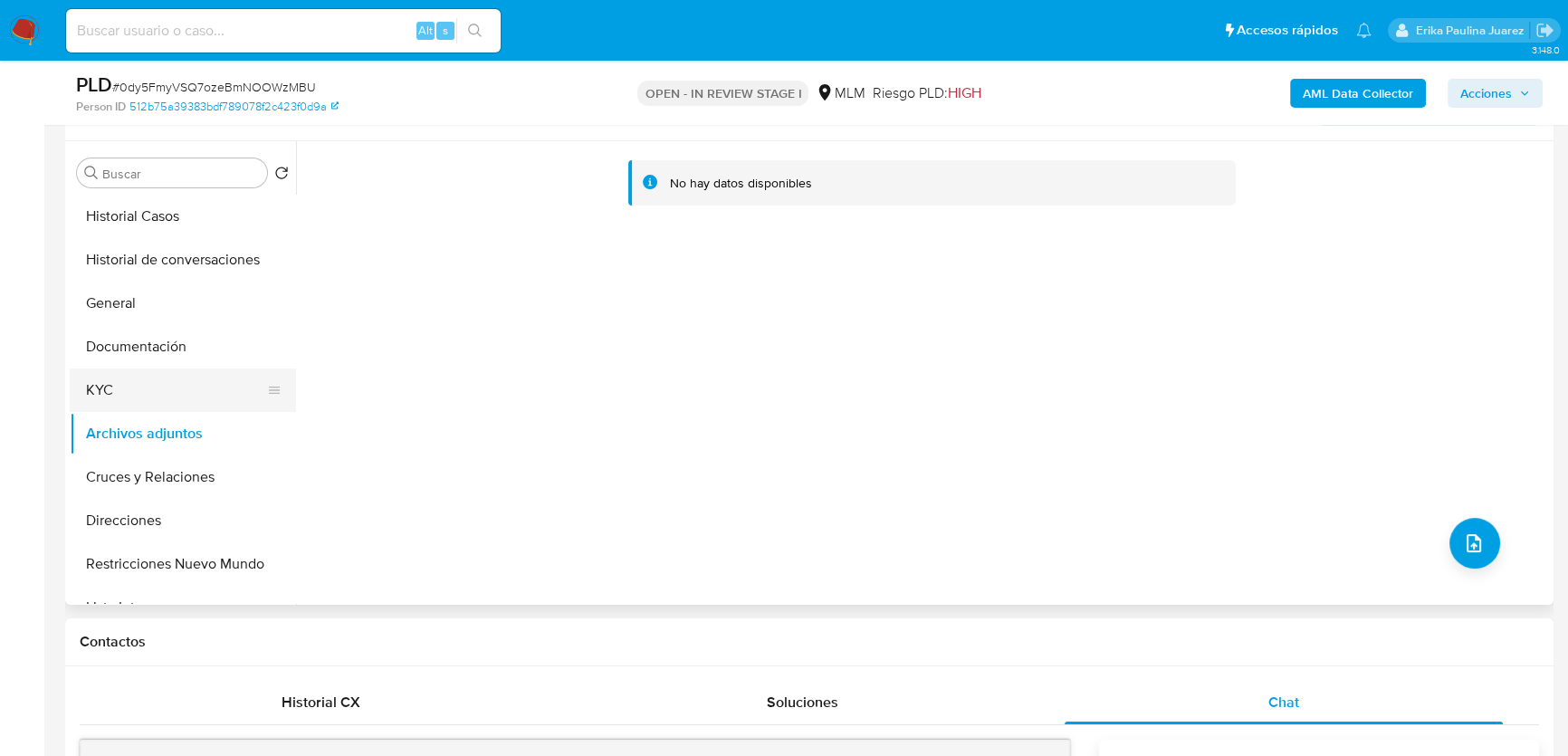 click on "KYC" at bounding box center (176, 390) 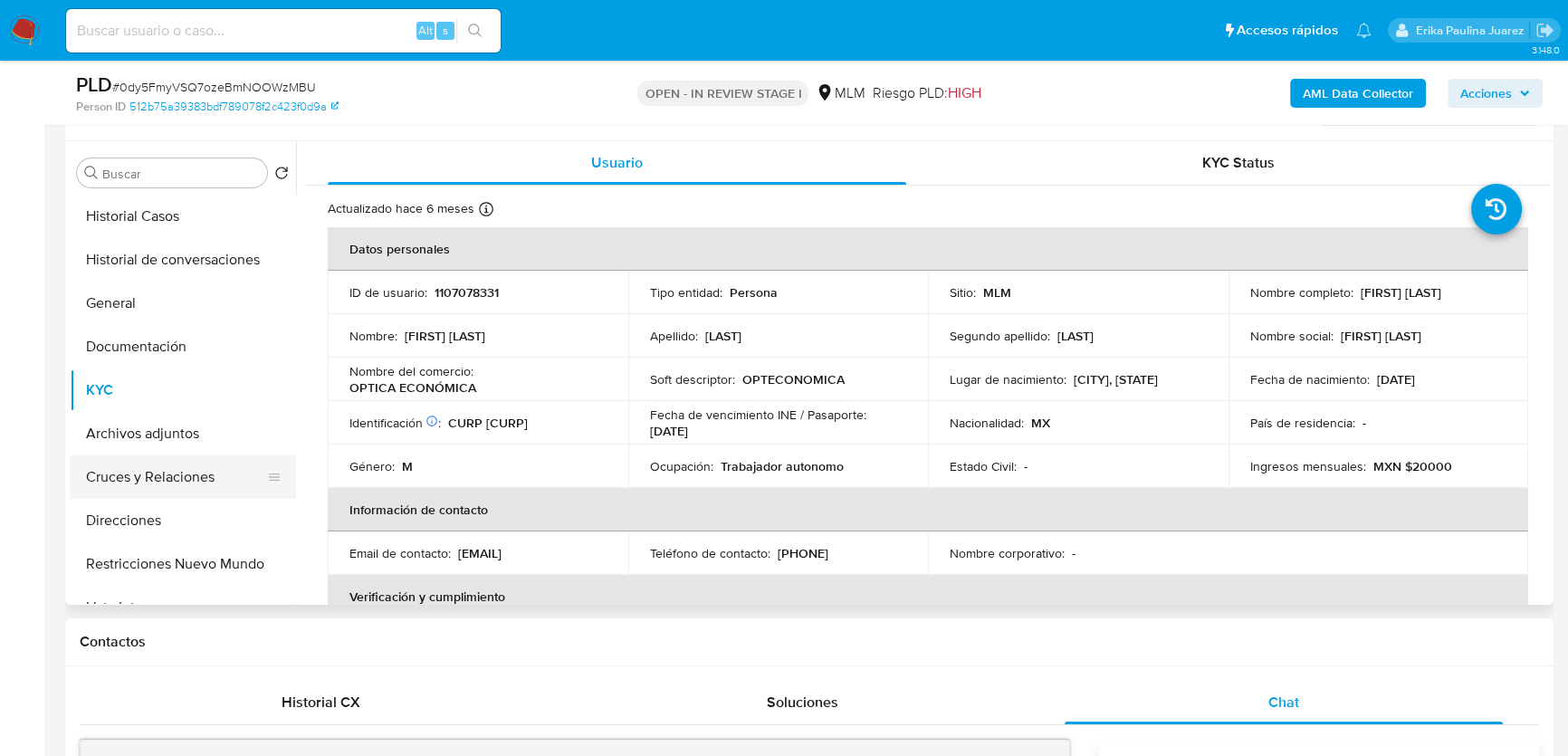 click on "Cruces y Relaciones" at bounding box center (176, 477) 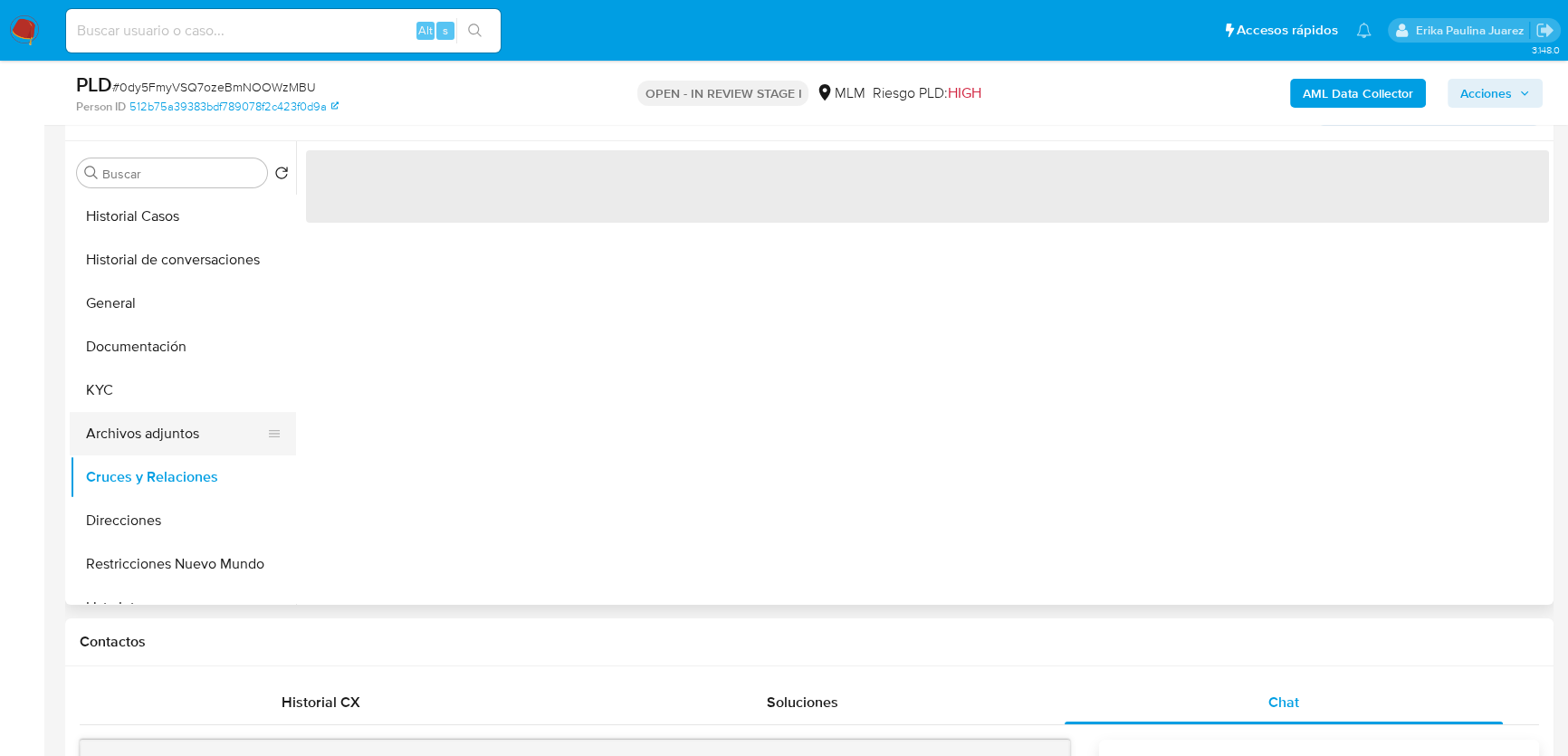 click on "Archivos adjuntos" at bounding box center (176, 434) 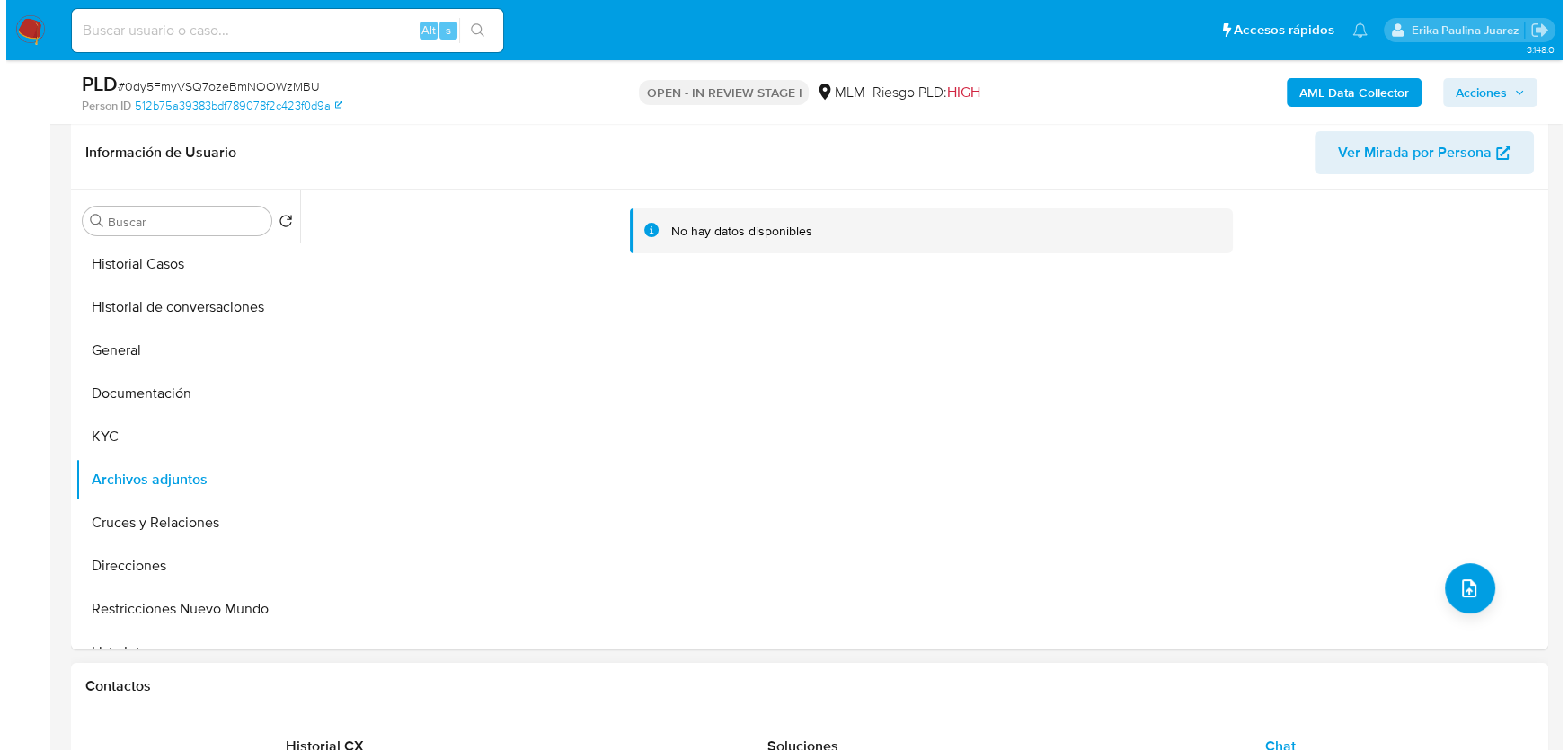 scroll, scrollTop: 408, scrollLeft: 0, axis: vertical 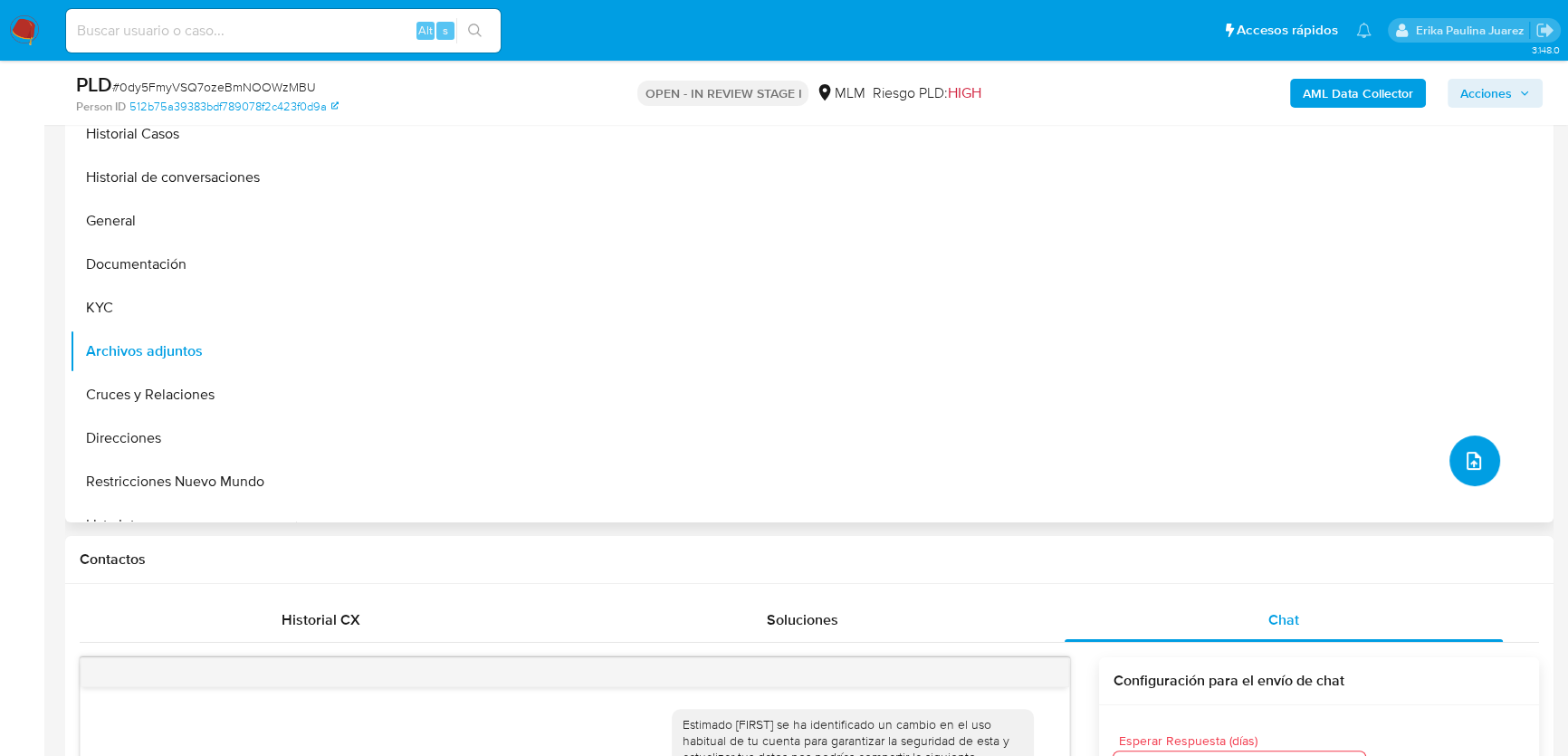 click at bounding box center (1475, 461) 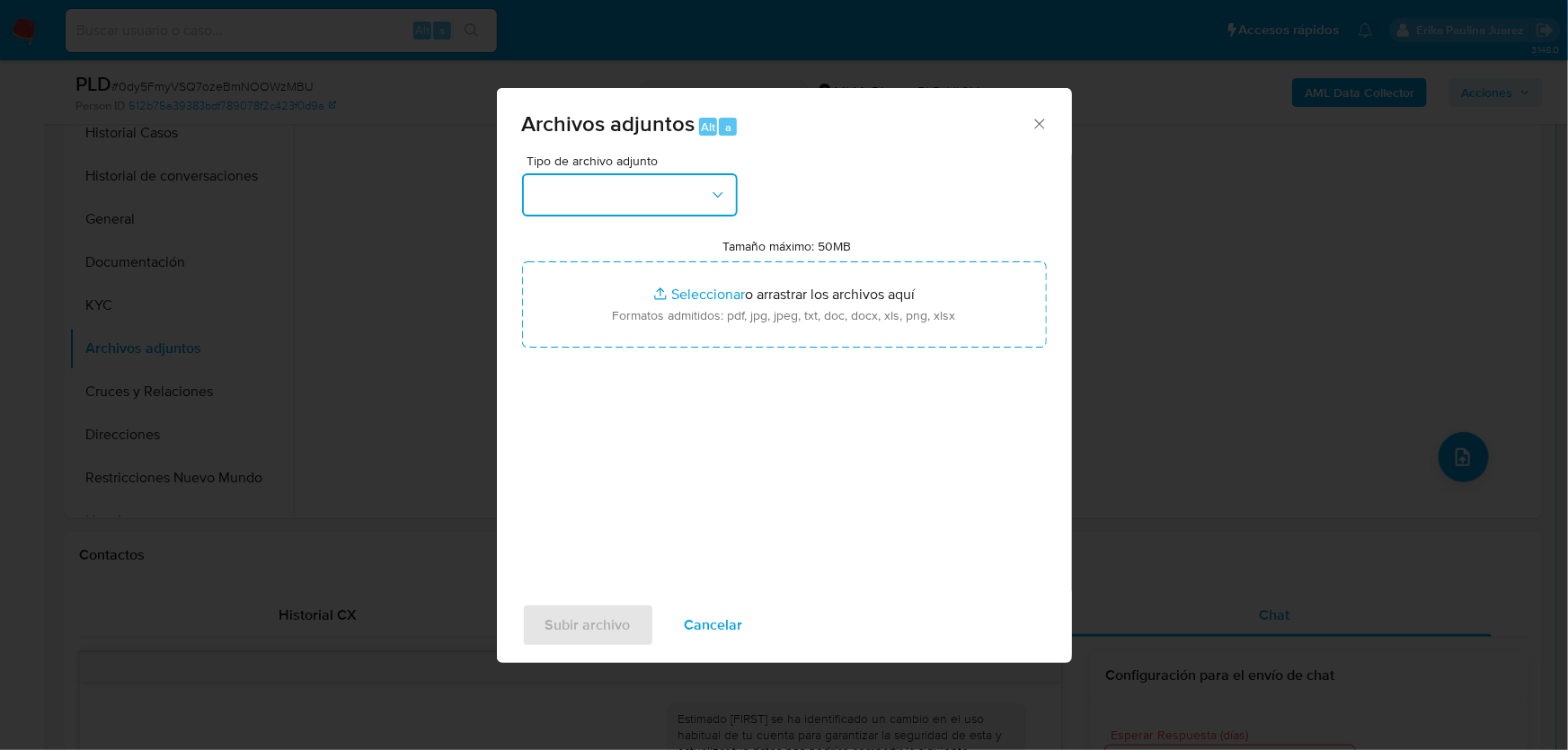 click at bounding box center (630, 195) 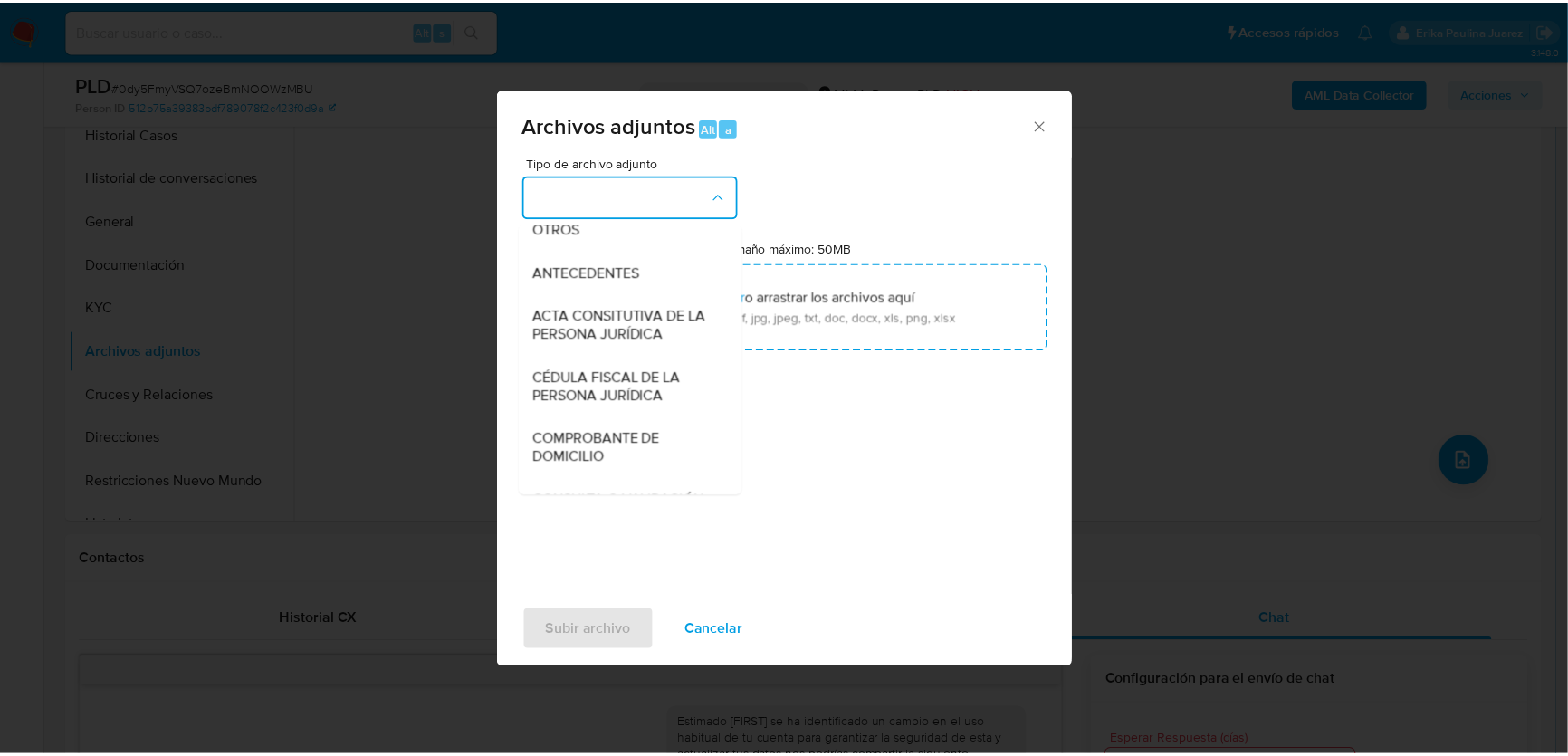 scroll, scrollTop: 246, scrollLeft: 0, axis: vertical 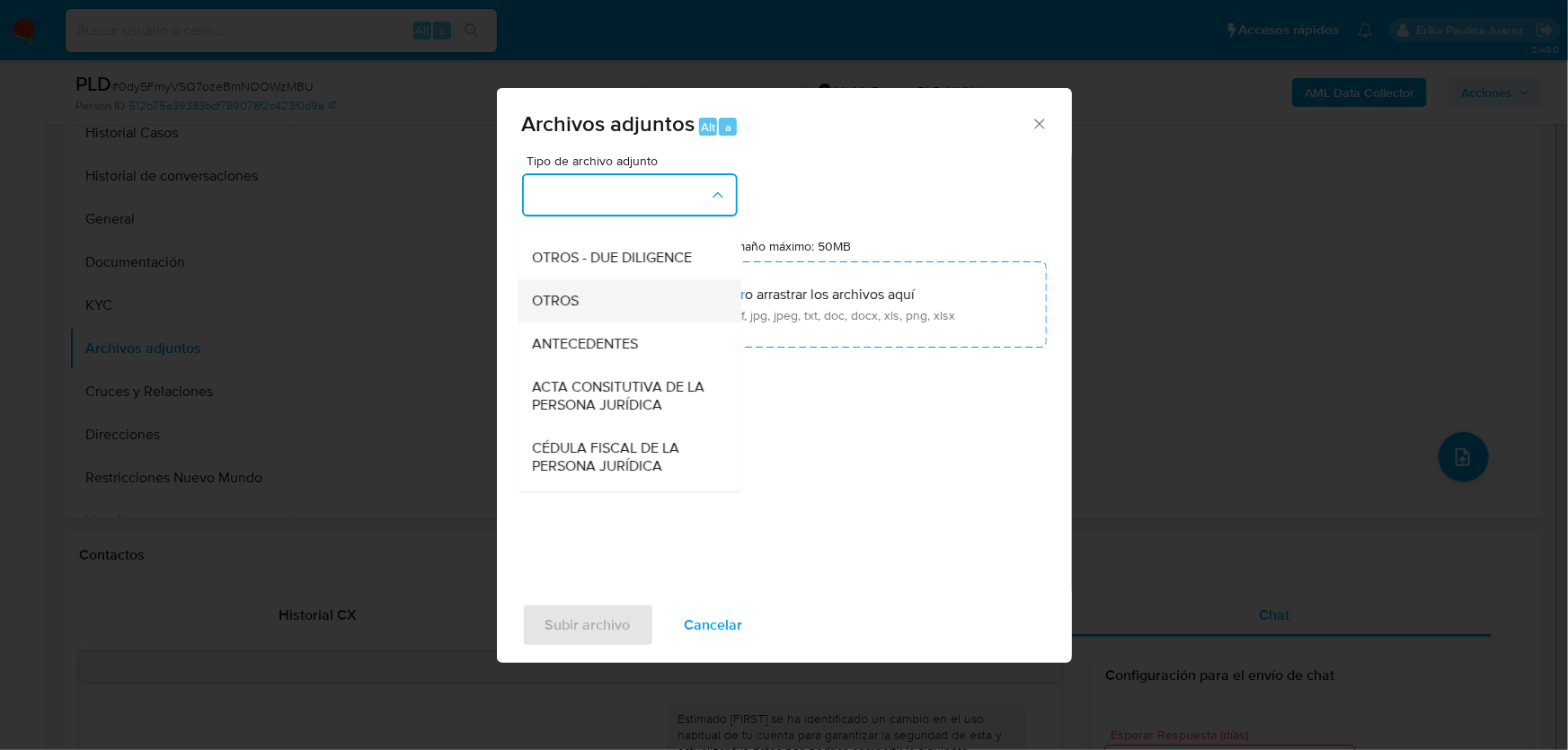 click on "OTROS" at bounding box center [556, 301] 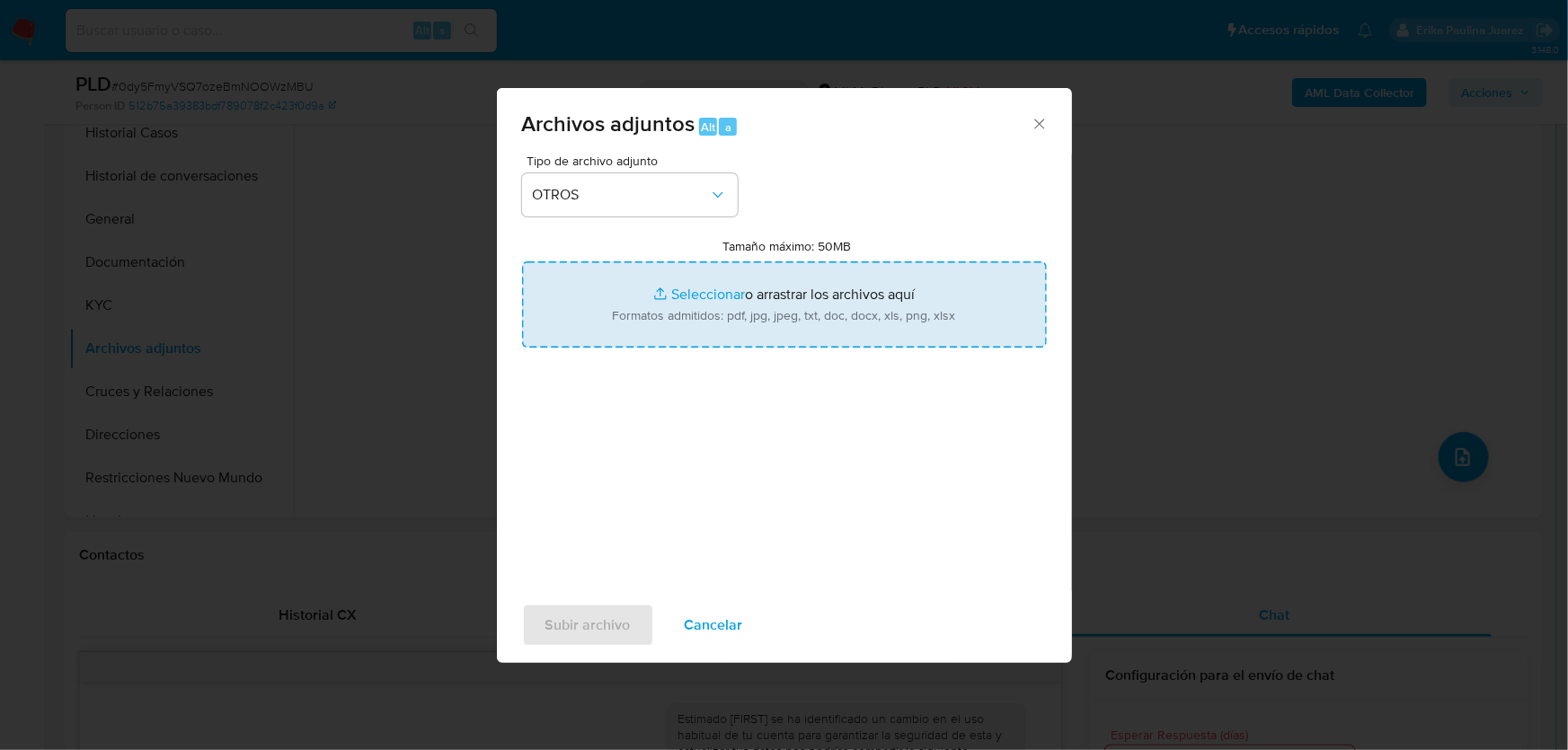 click on "Tamaño máximo: 50MB Seleccionar archivos" at bounding box center (784, 304) 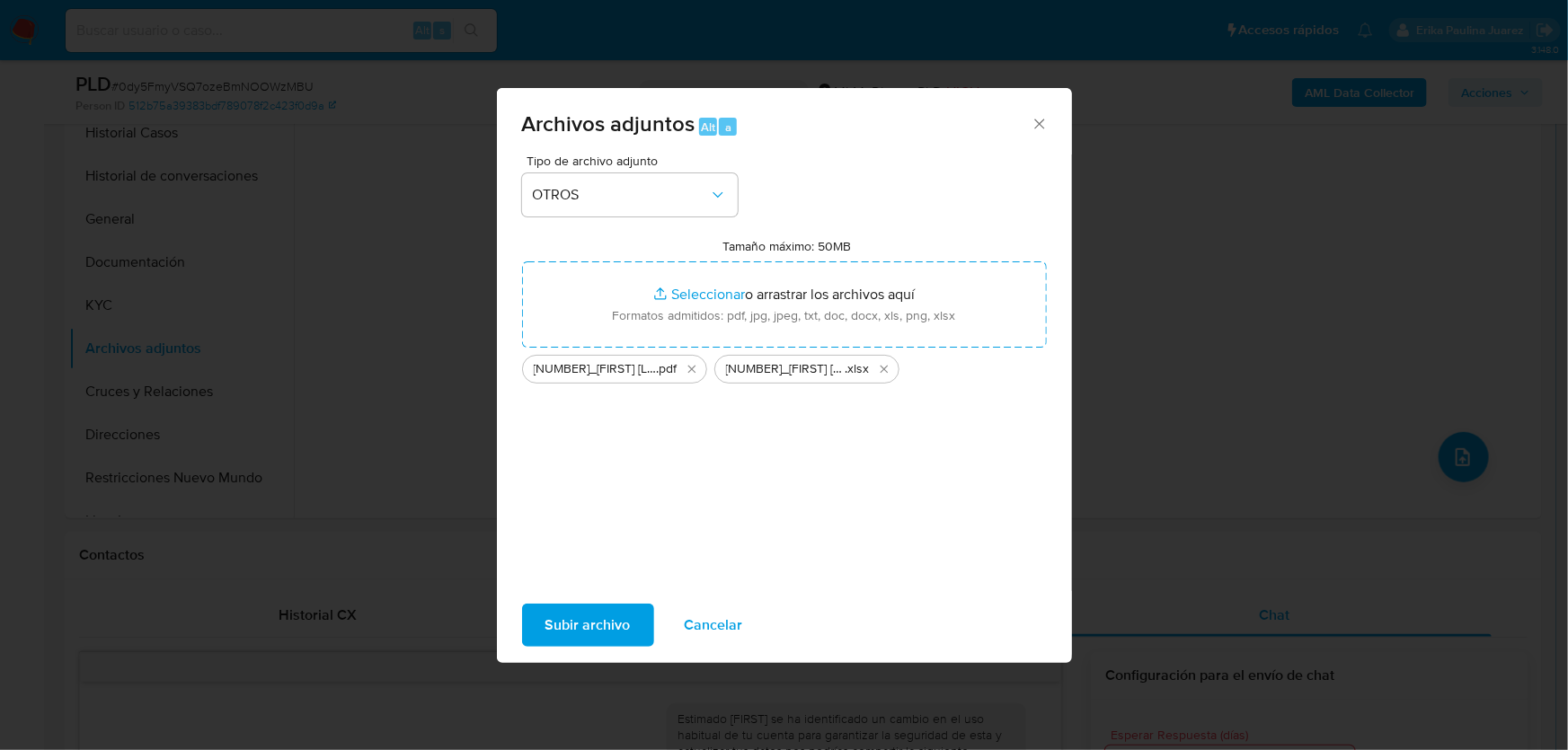 click on "Subir archivo" at bounding box center [588, 625] 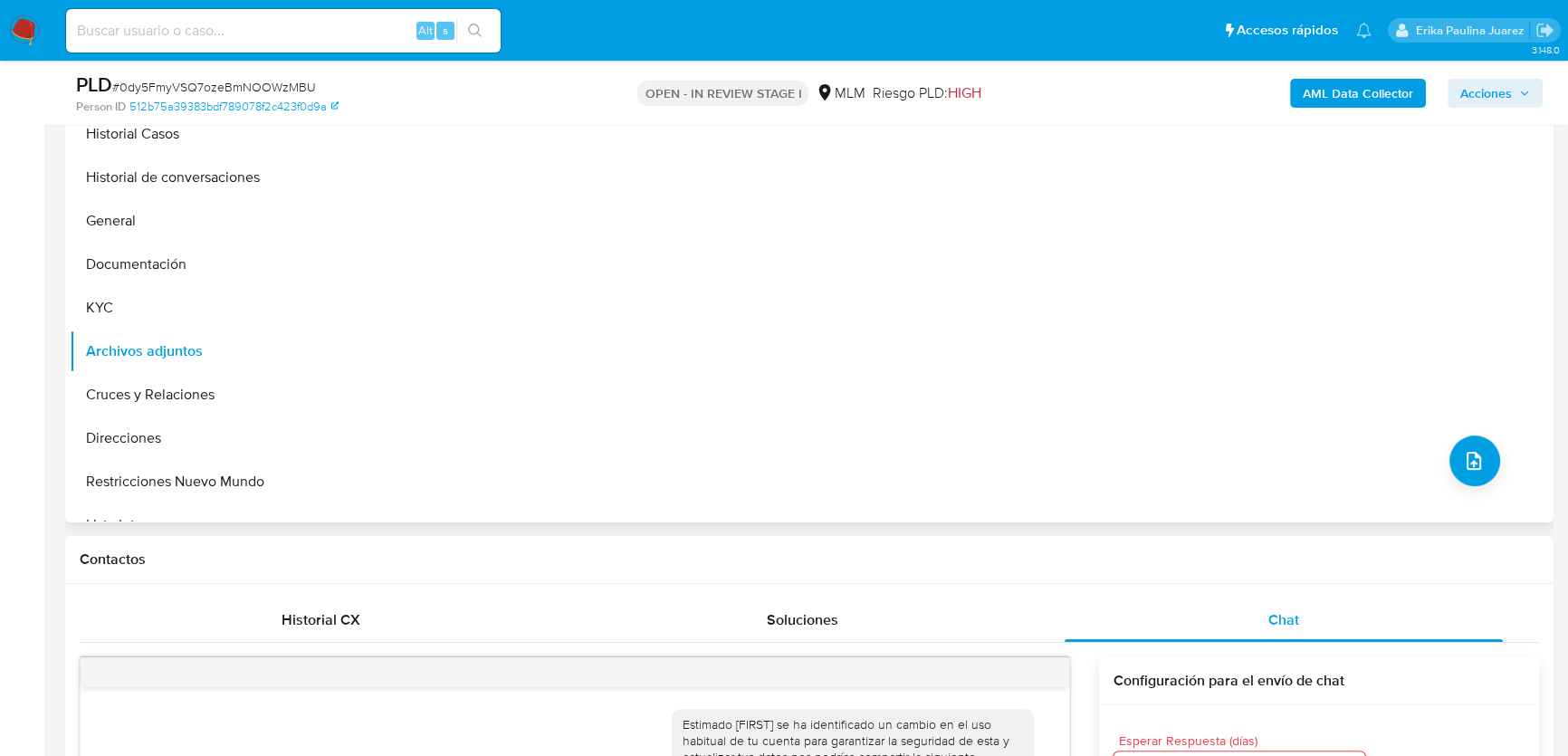 click on "No hay datos disponibles" at bounding box center (923, 291) 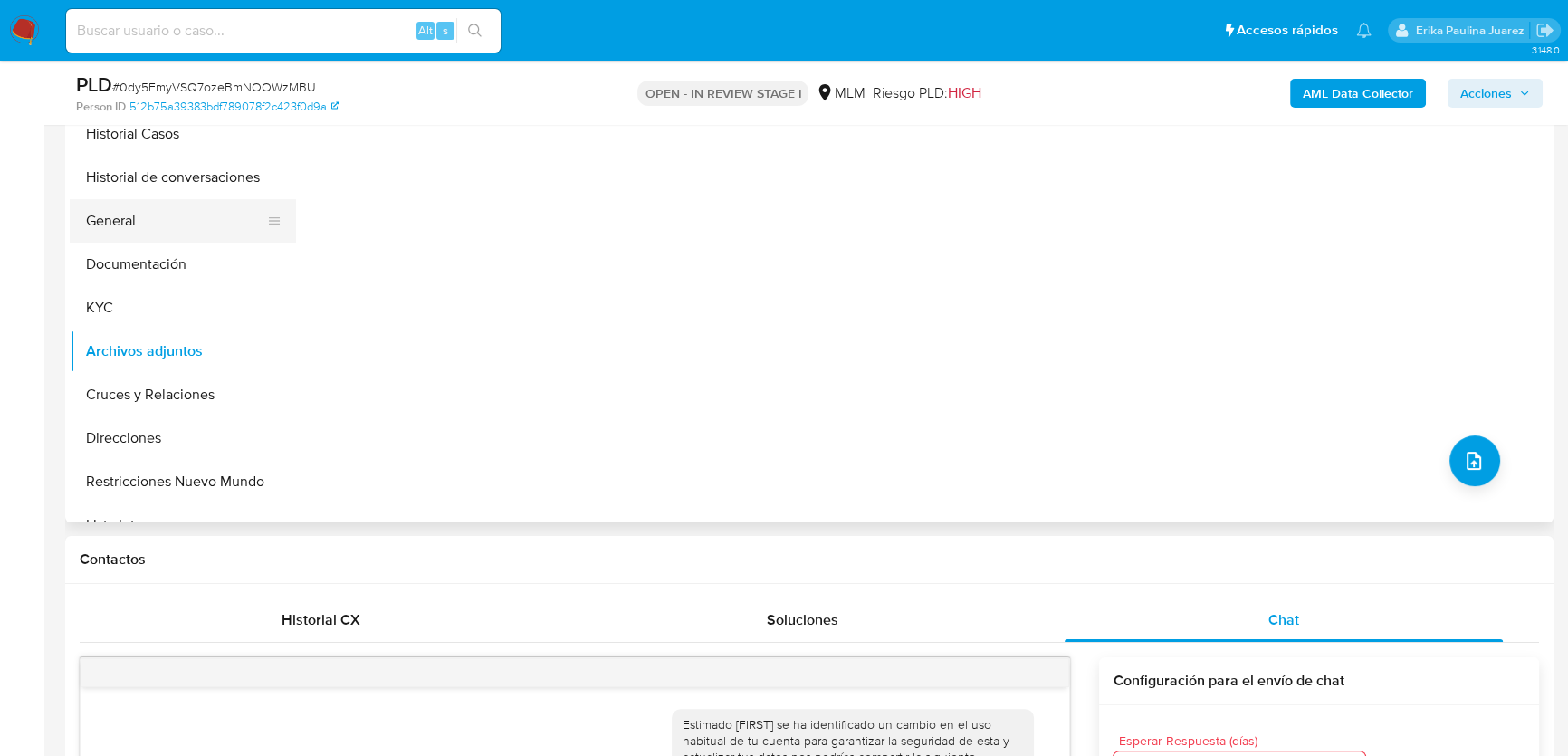 click on "General" at bounding box center (176, 221) 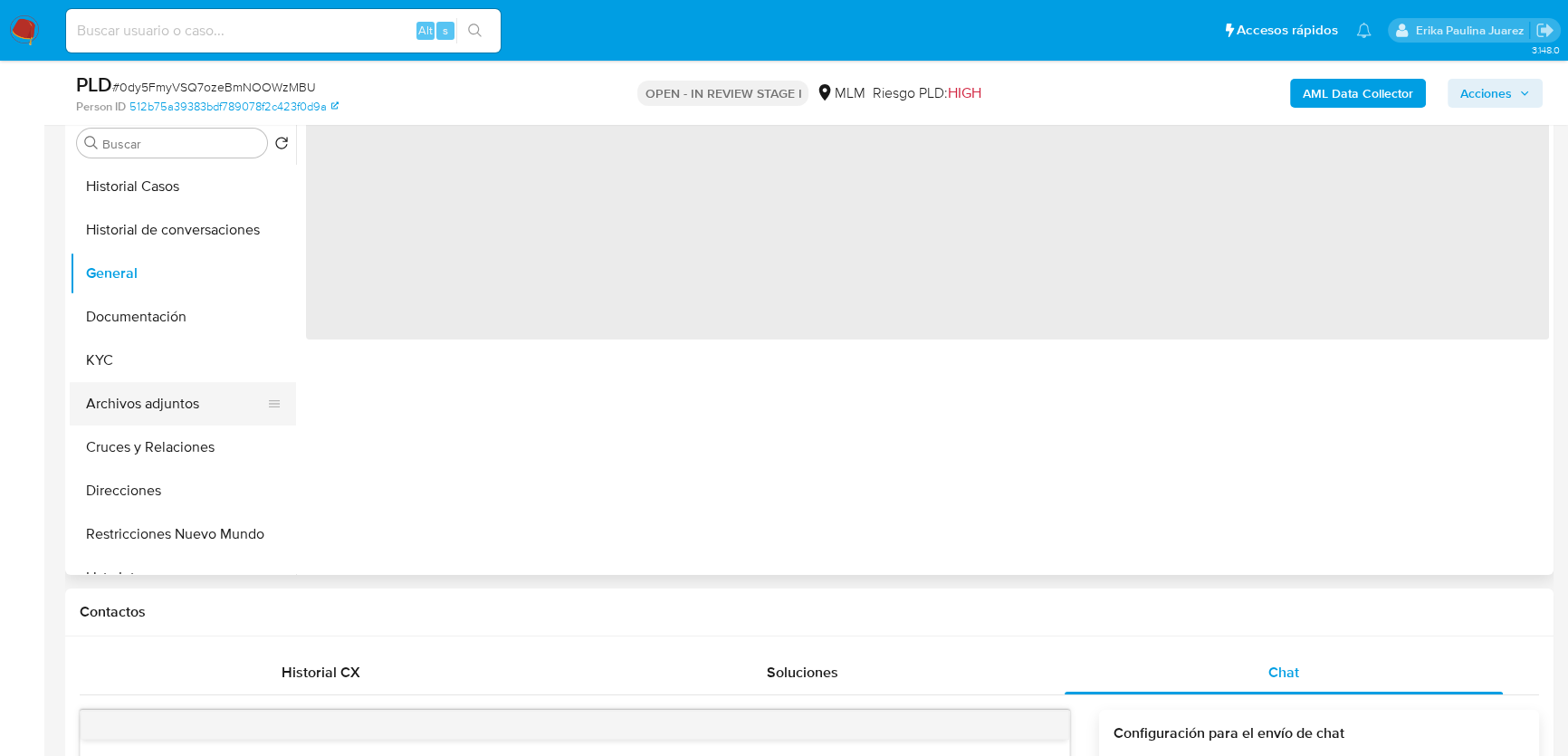 scroll, scrollTop: 329, scrollLeft: 0, axis: vertical 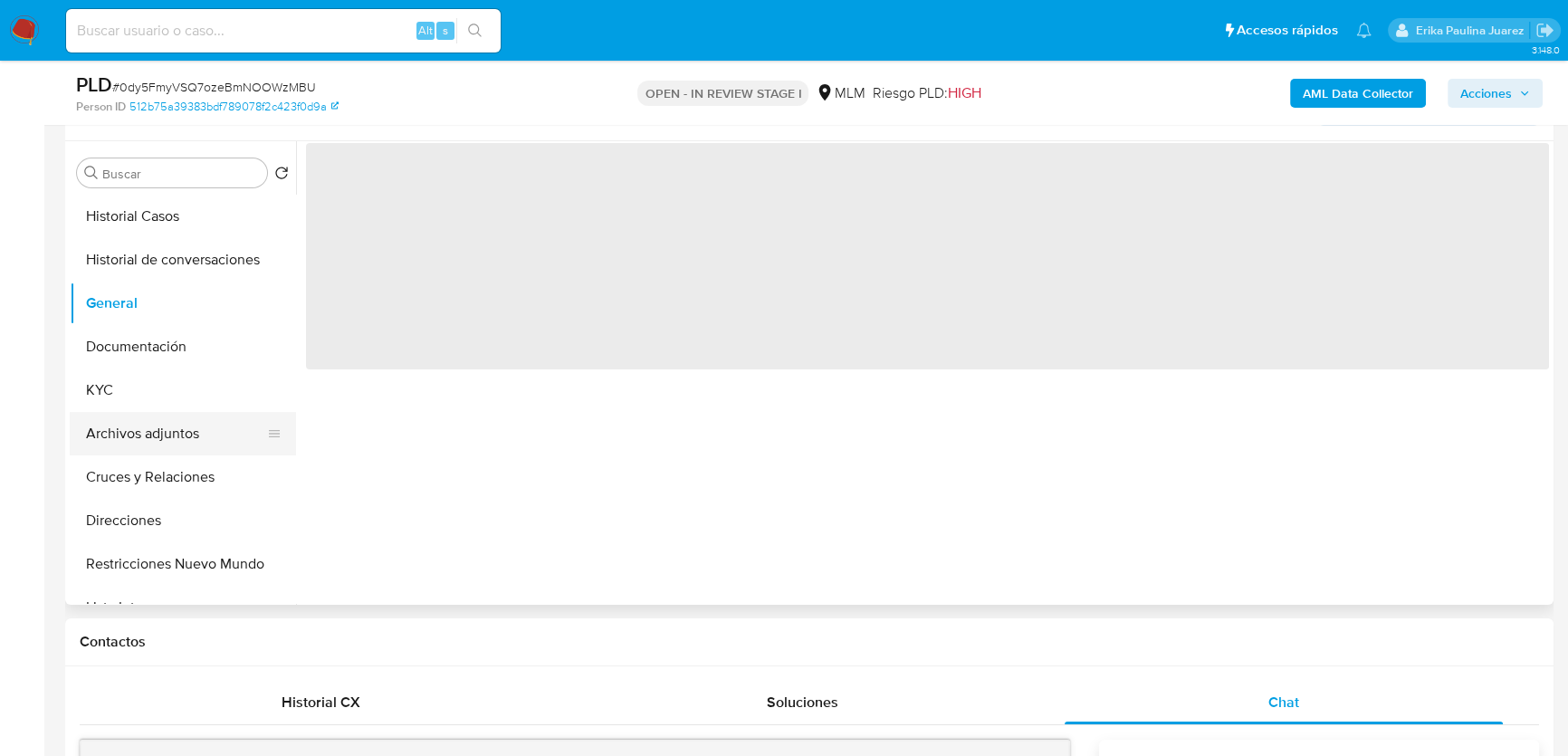 click on "Archivos adjuntos" at bounding box center [176, 434] 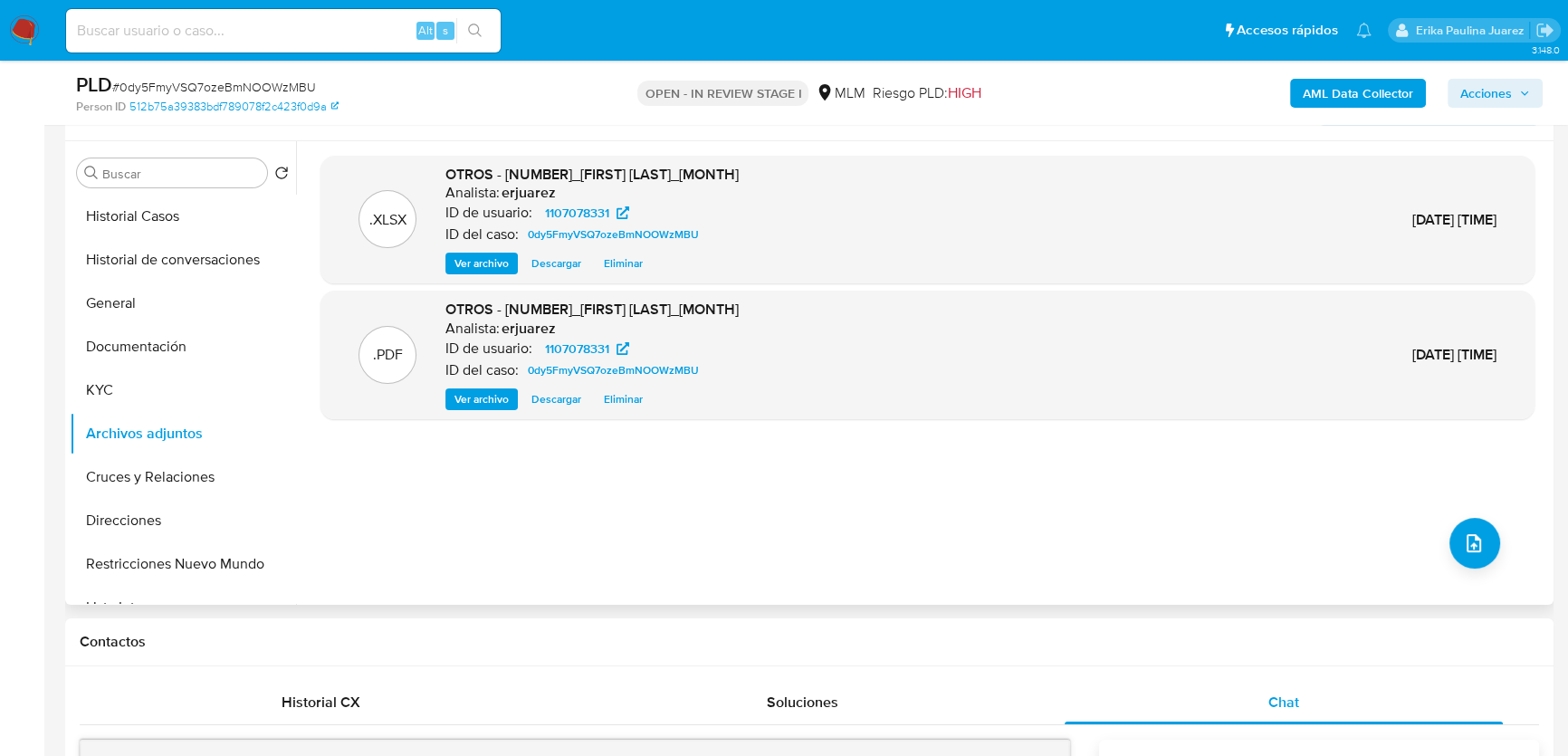 click on "Ver archivo" at bounding box center [482, 399] 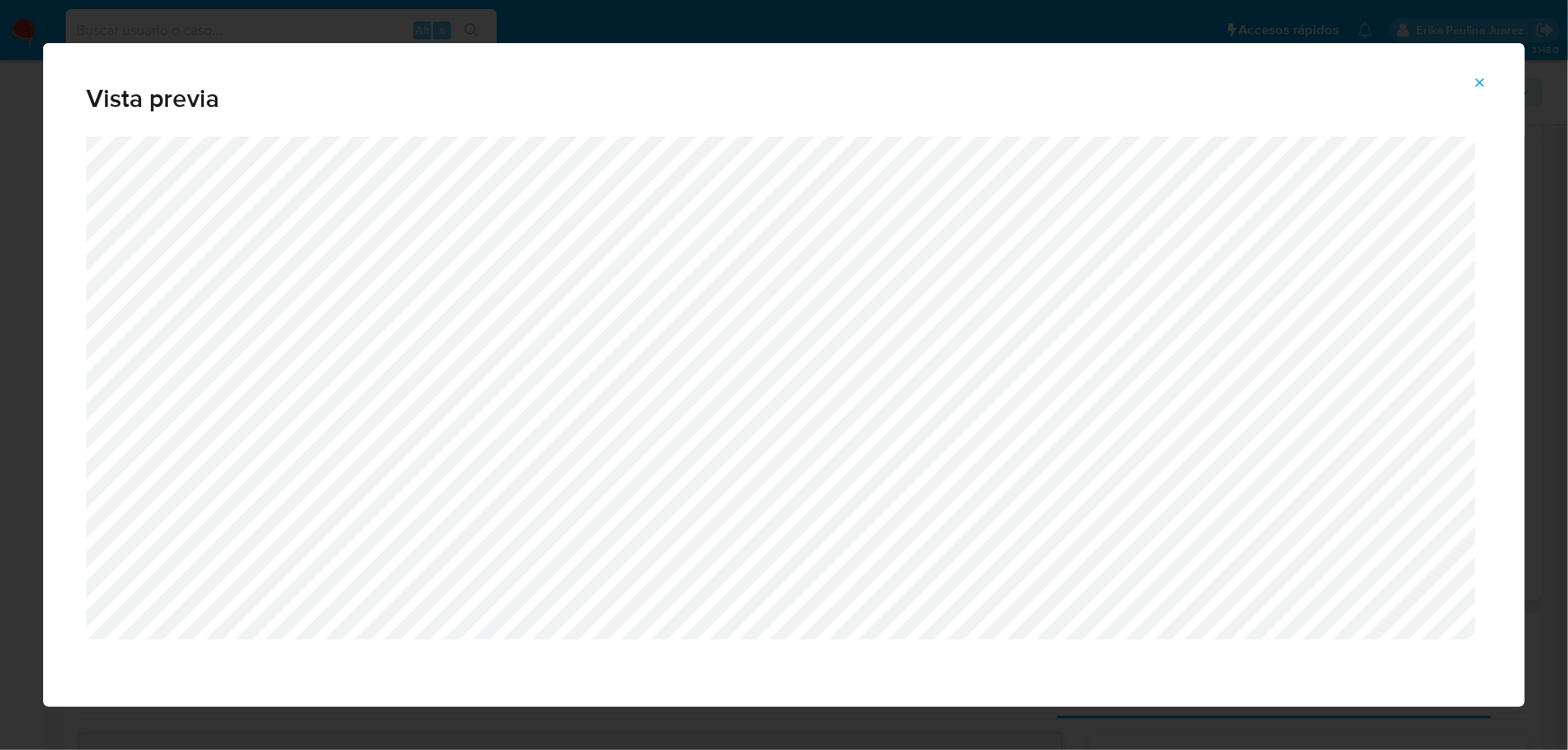 drag, startPoint x: 1486, startPoint y: 81, endPoint x: 1459, endPoint y: 93, distance: 29.546573 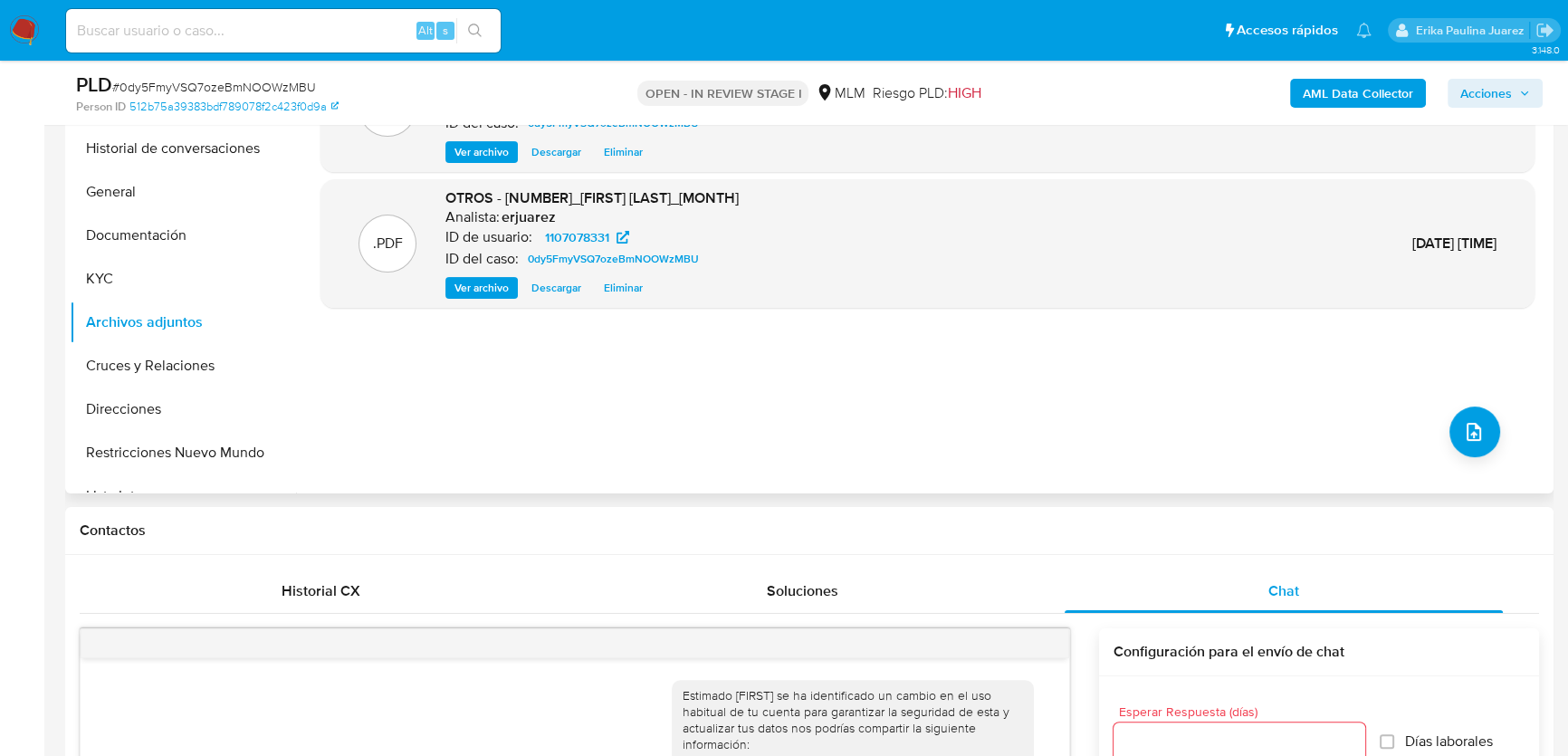 scroll, scrollTop: 658, scrollLeft: 0, axis: vertical 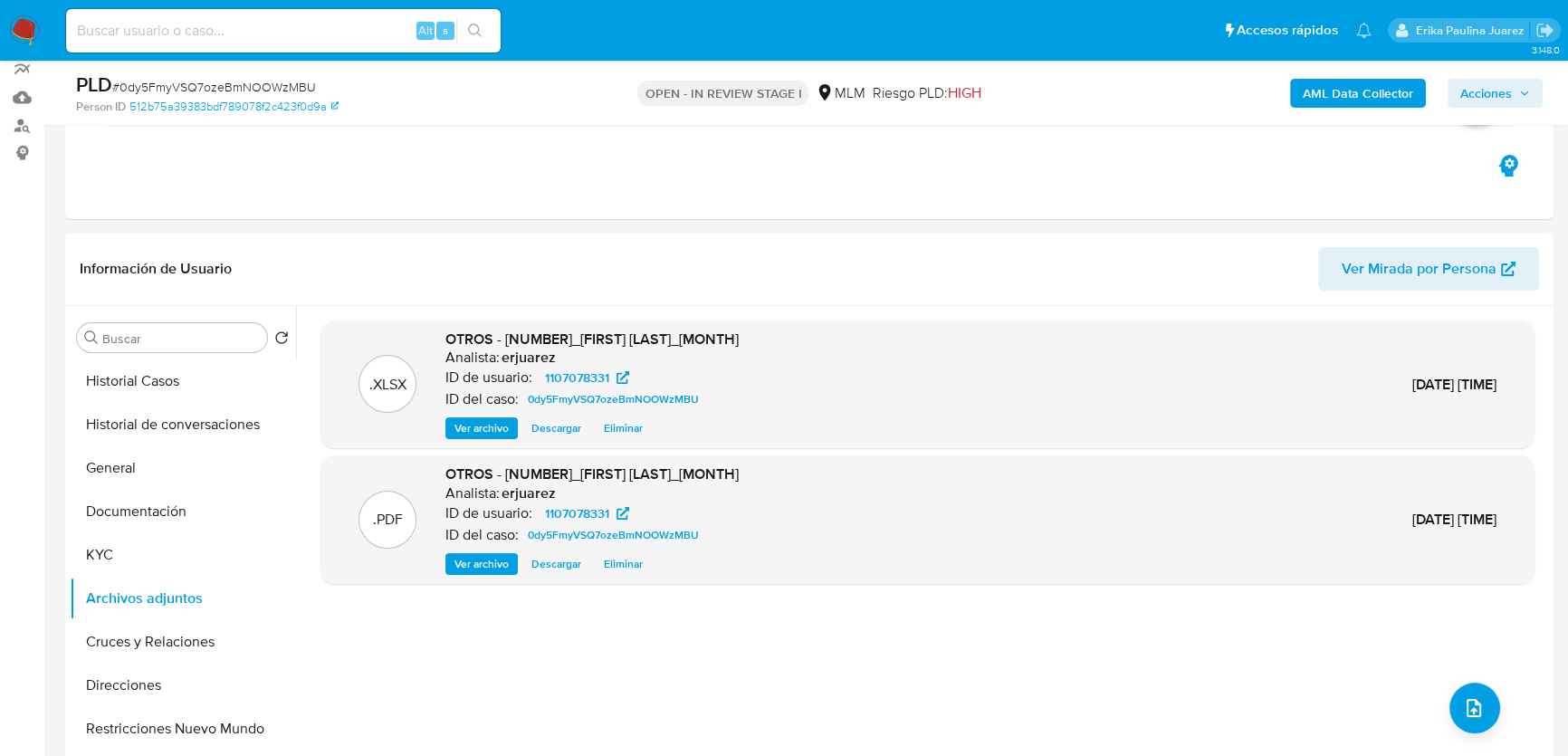 drag, startPoint x: 1504, startPoint y: 93, endPoint x: 1461, endPoint y: 101, distance: 43.737855 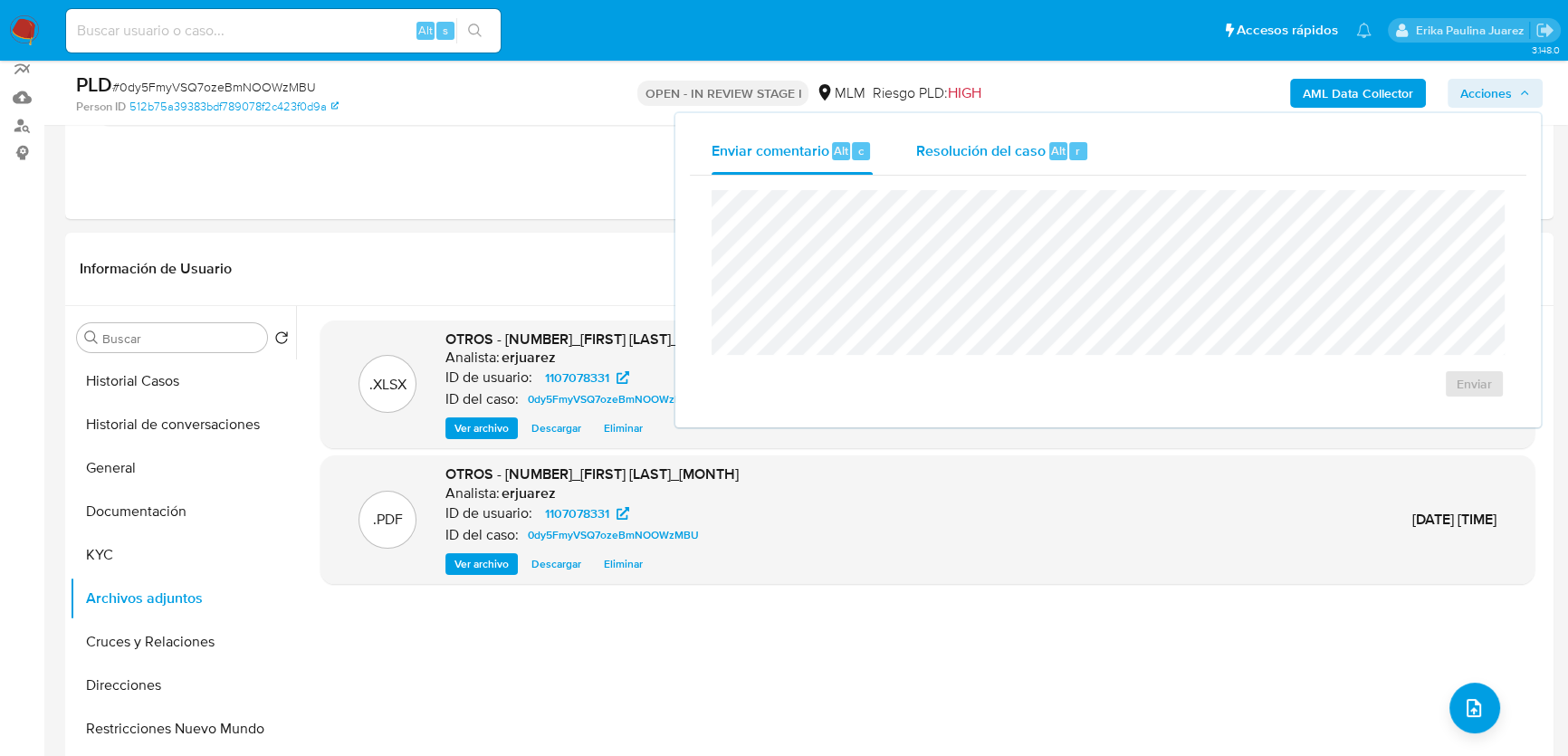 drag, startPoint x: 1017, startPoint y: 145, endPoint x: 1000, endPoint y: 160, distance: 22.671568 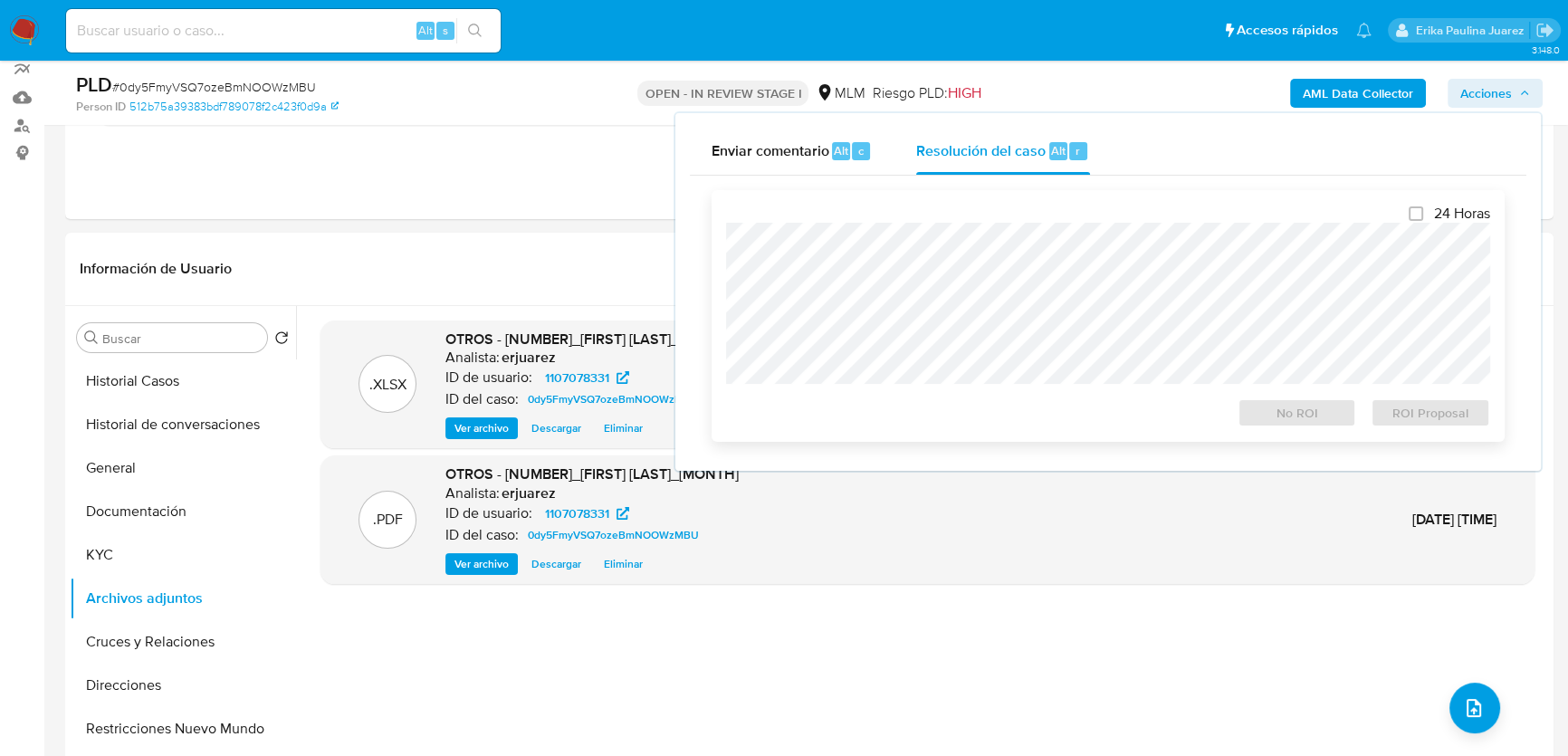 click at bounding box center (1108, 303) 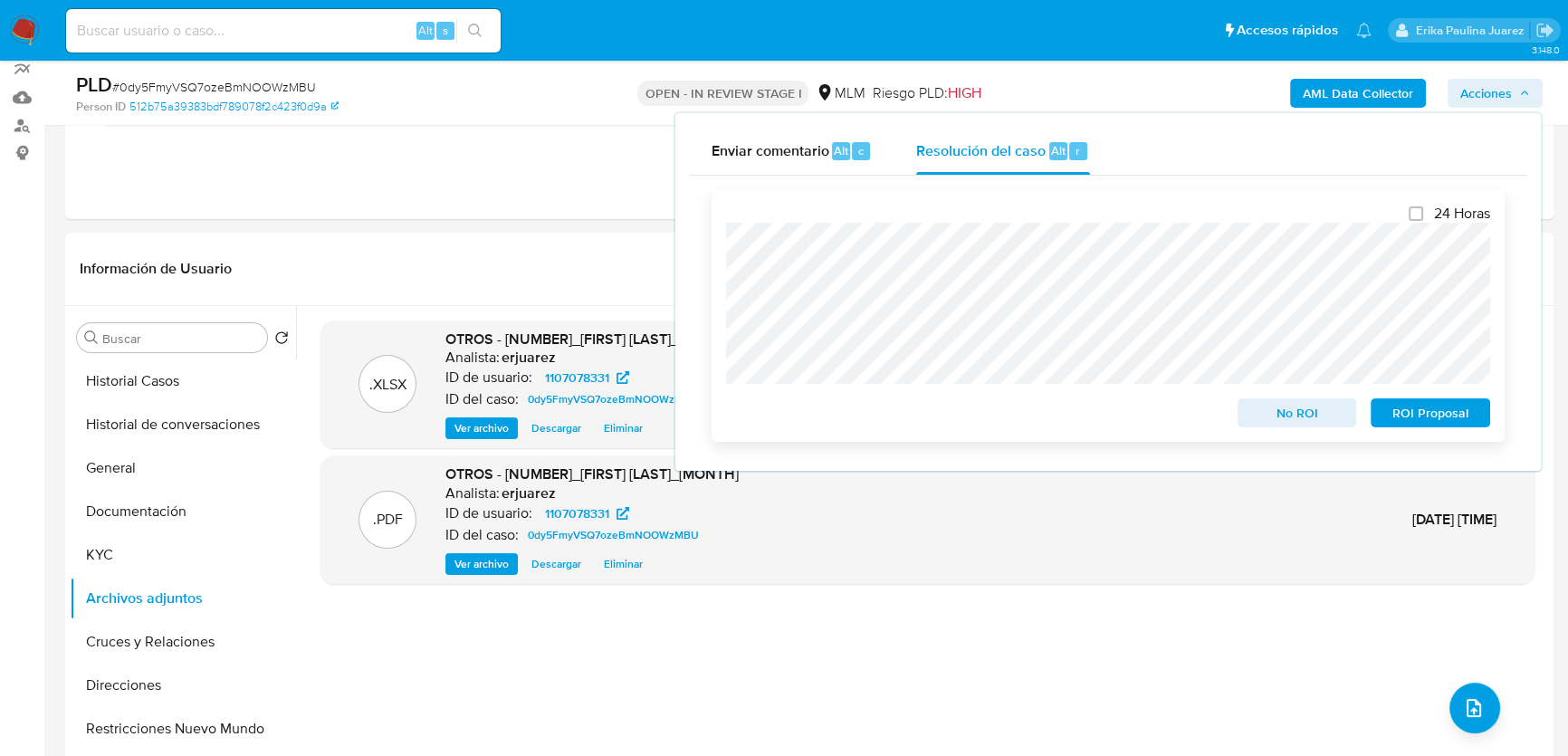 click on "No ROI" at bounding box center [1297, 413] 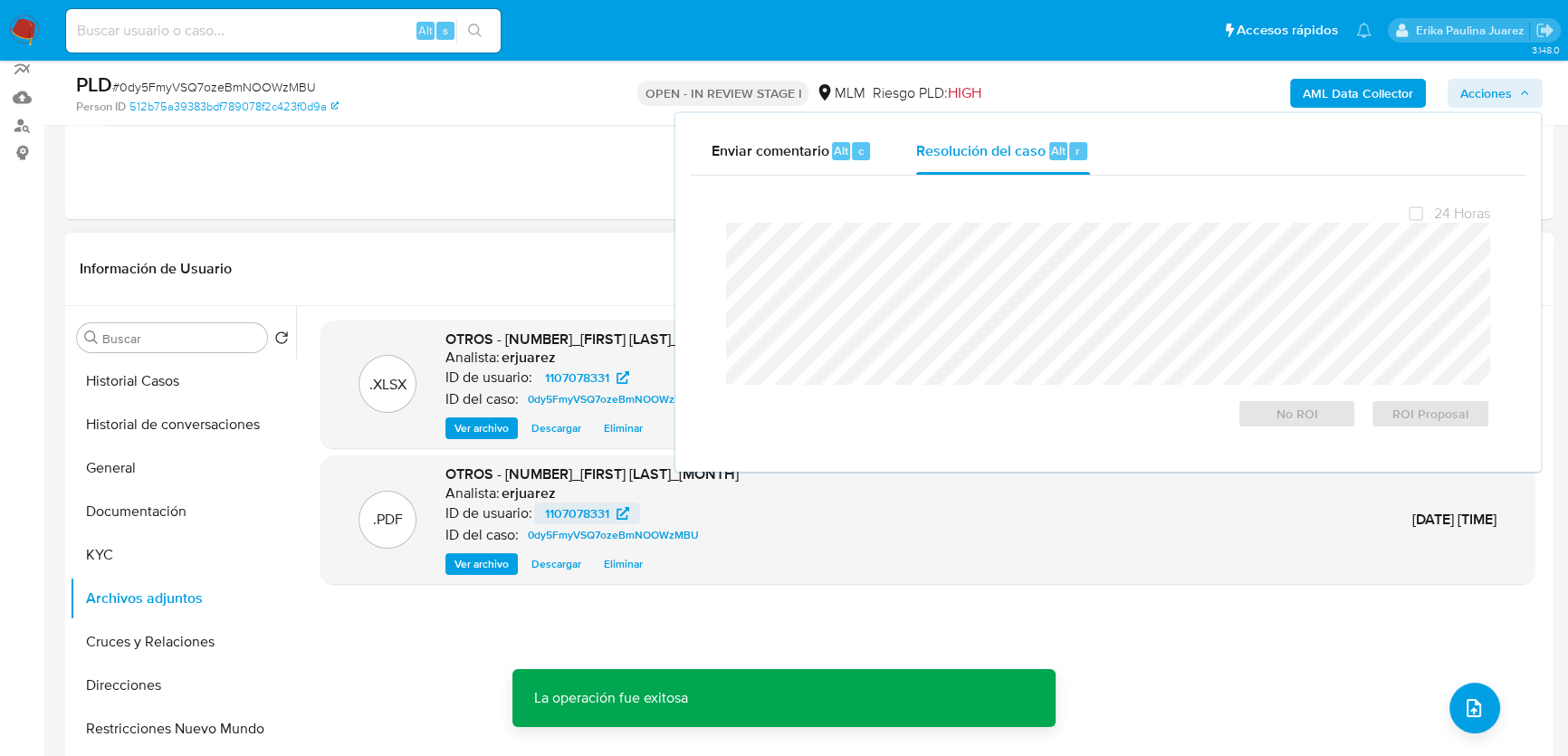 drag, startPoint x: 427, startPoint y: 632, endPoint x: 564, endPoint y: 520, distance: 176.9548 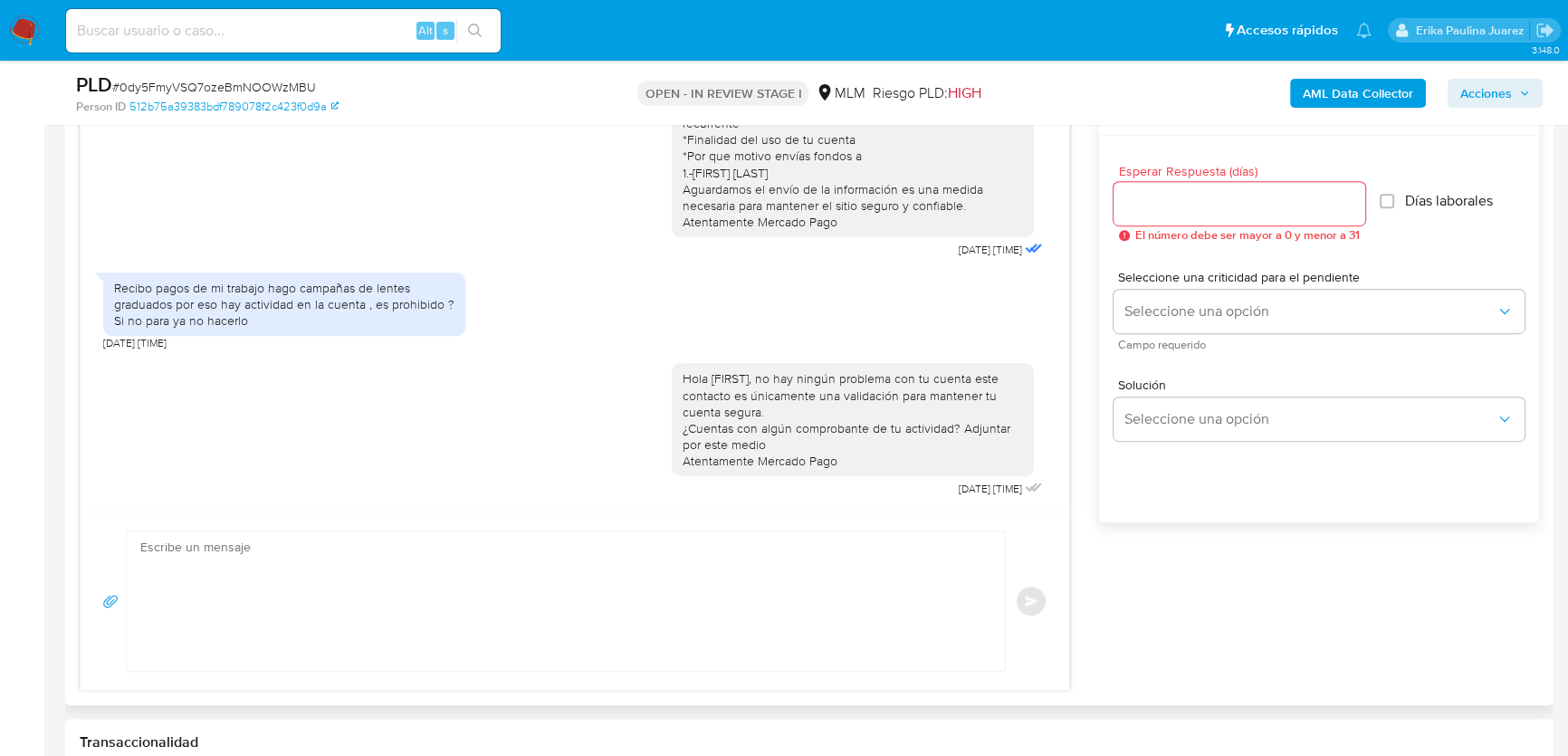 scroll, scrollTop: 987, scrollLeft: 0, axis: vertical 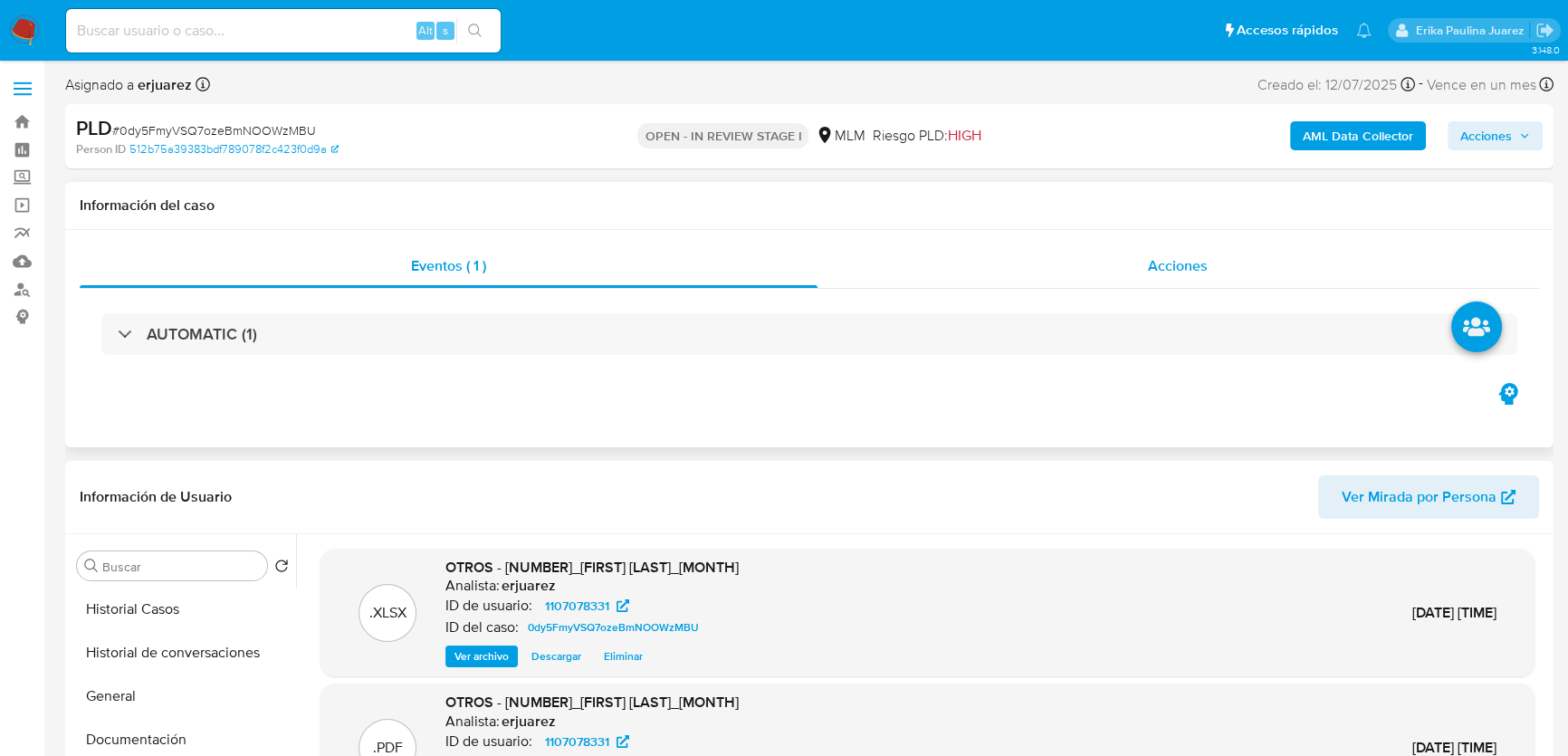 click on "Acciones" at bounding box center [1179, 266] 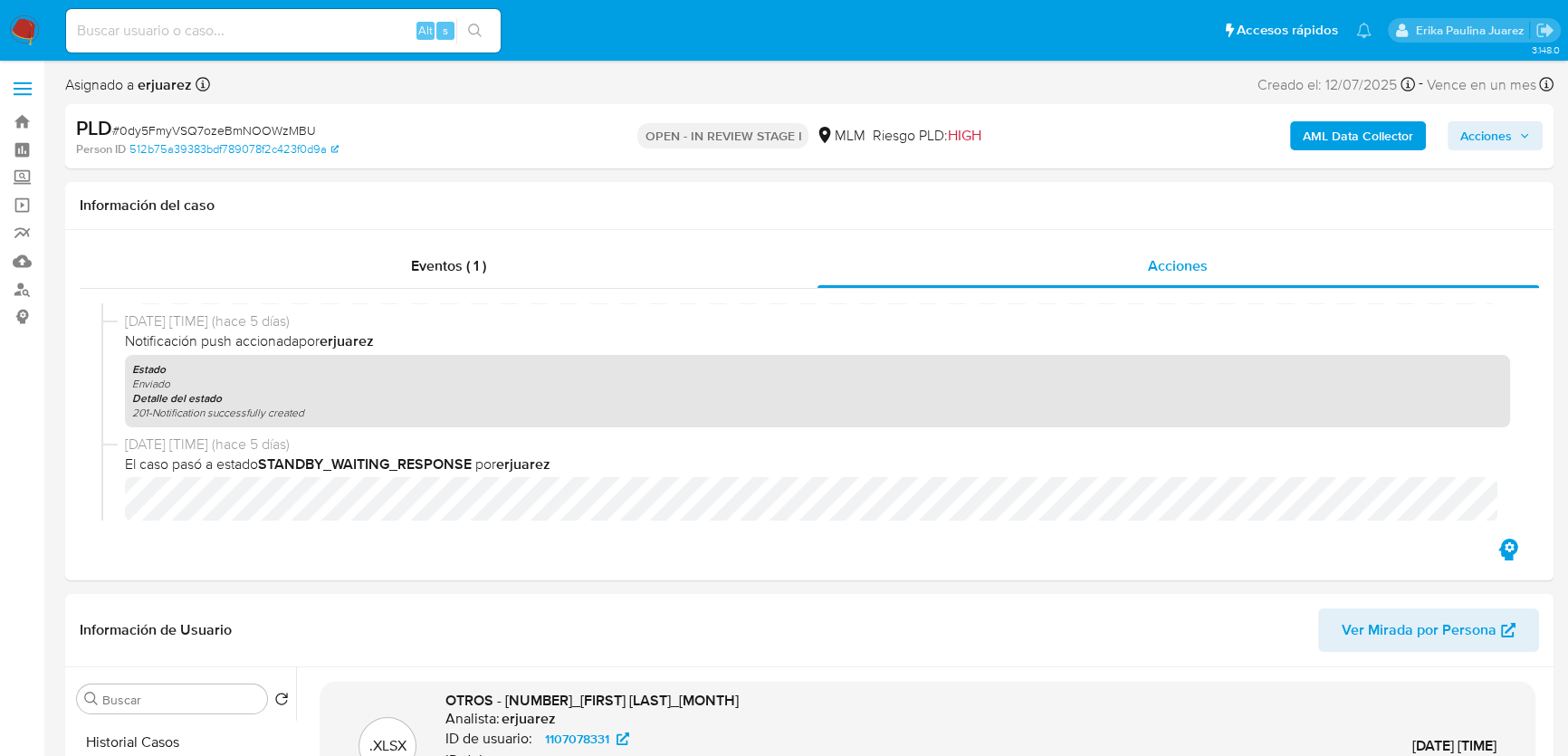 scroll, scrollTop: 741, scrollLeft: 0, axis: vertical 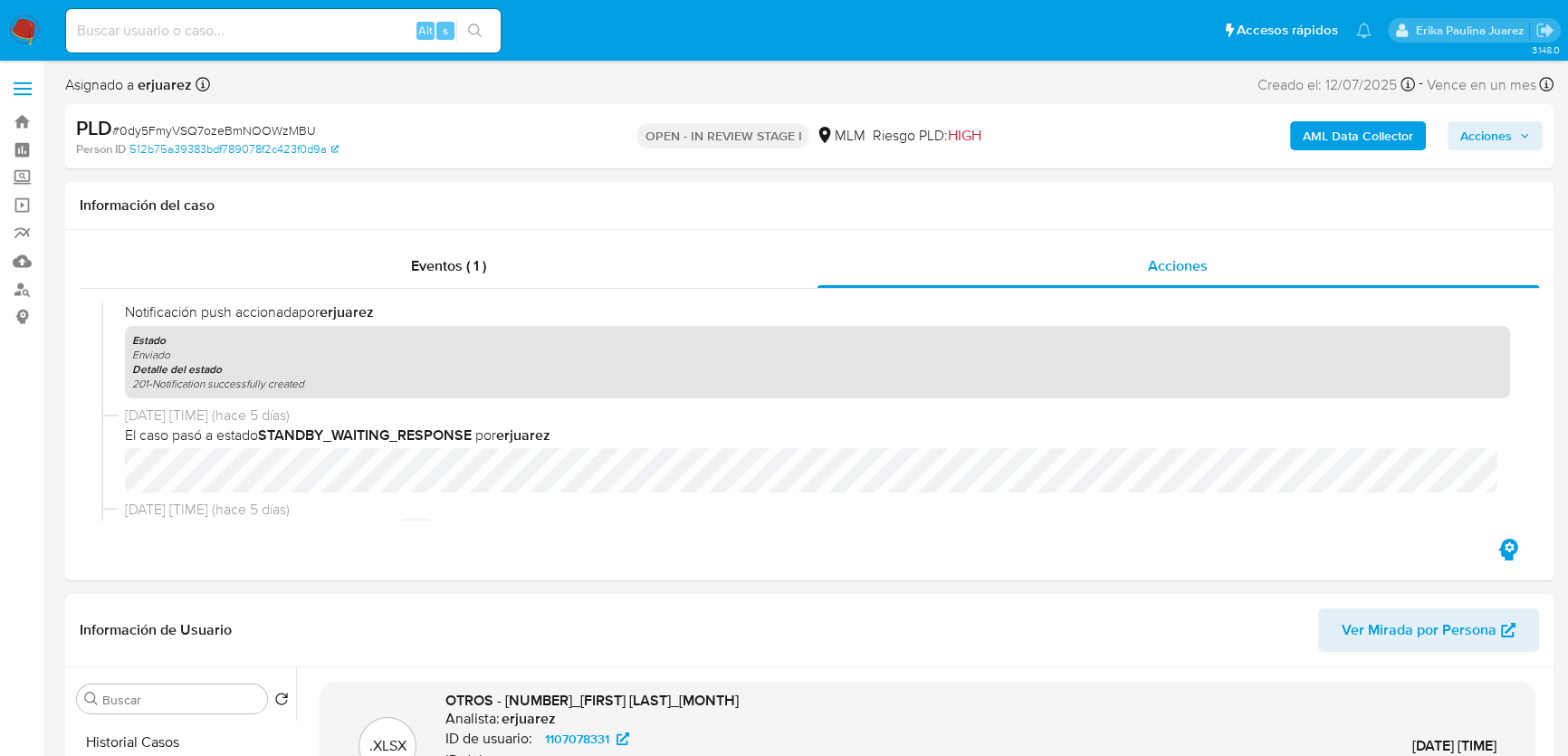 click at bounding box center (24, 31) 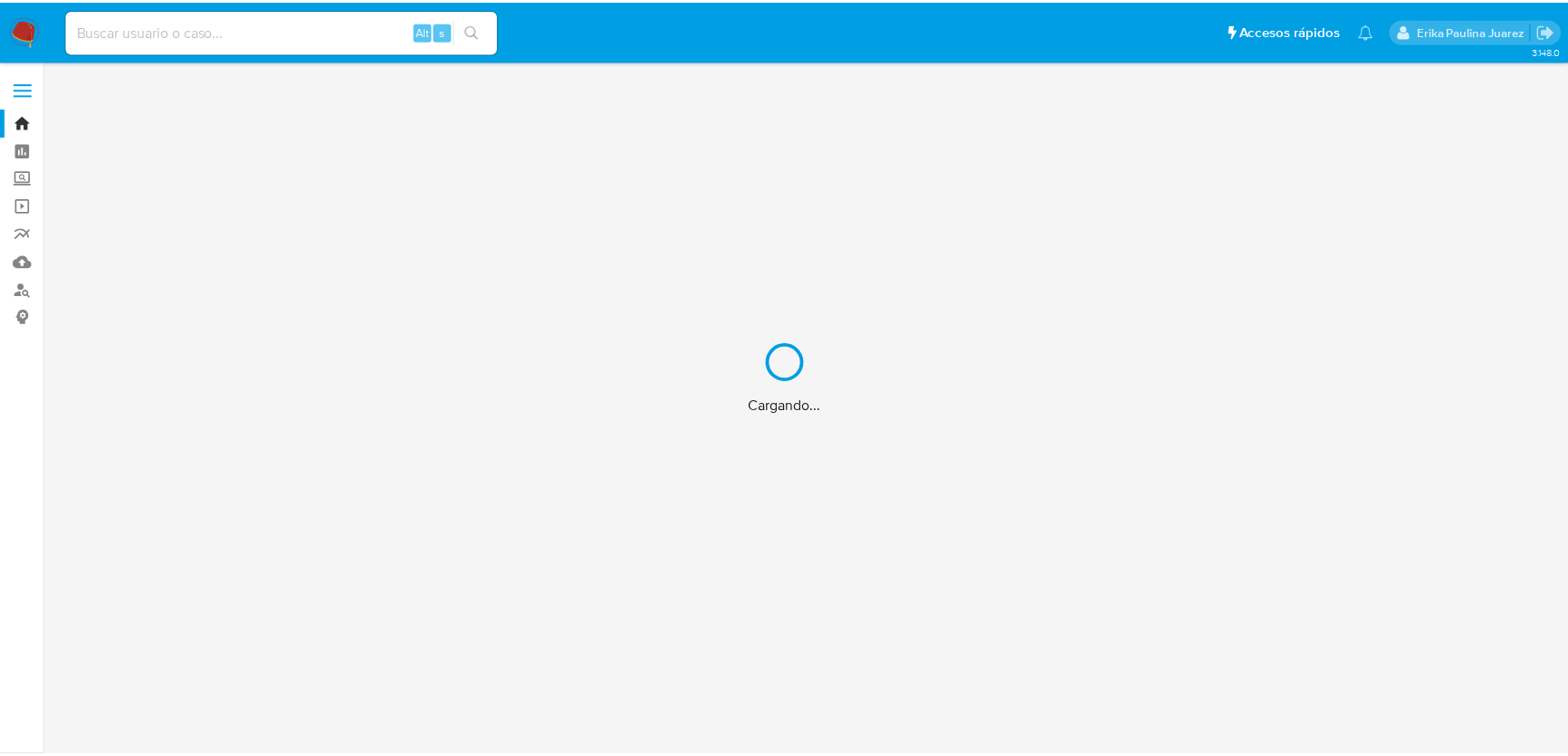 scroll, scrollTop: 0, scrollLeft: 0, axis: both 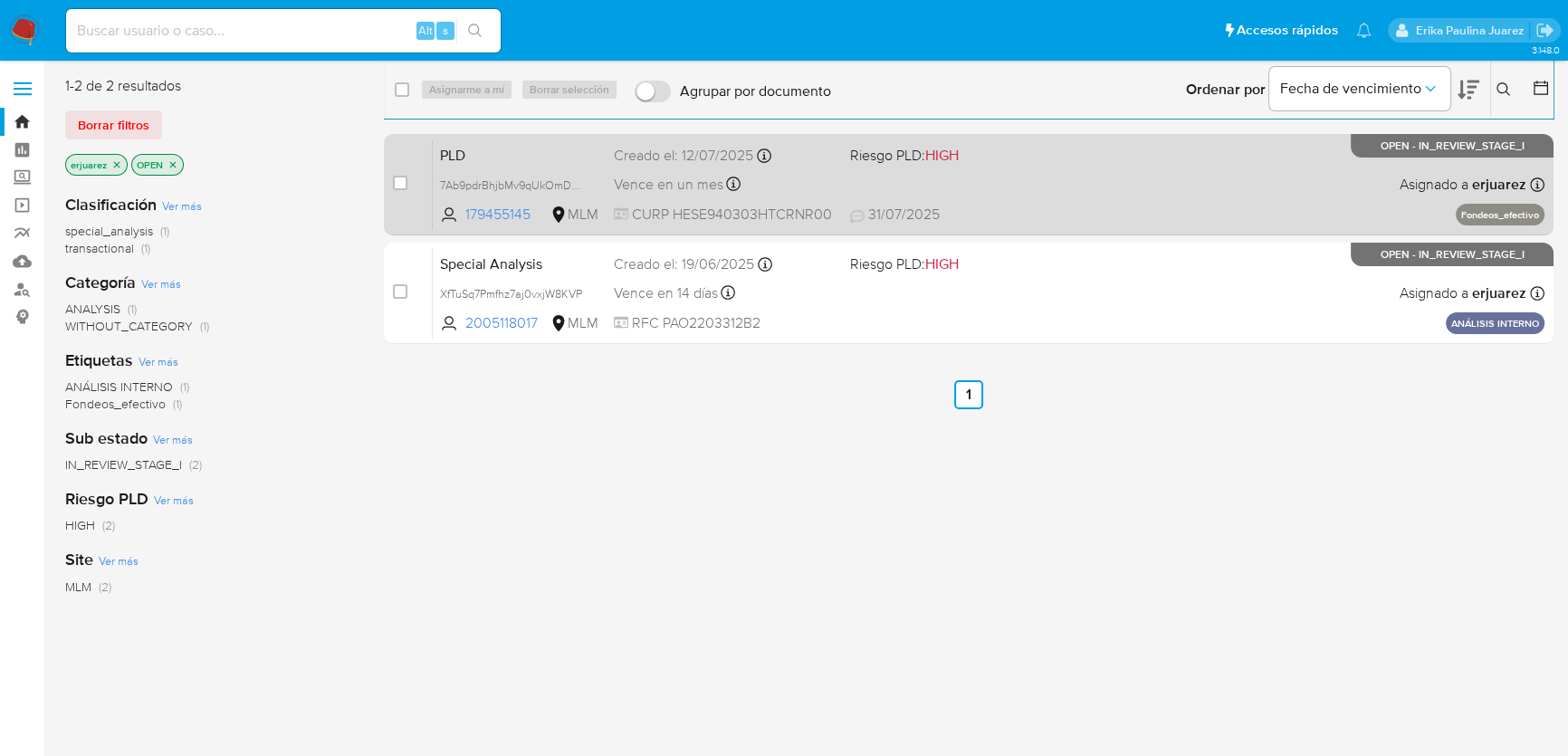 click on "PLD 7Ab9pdrBhjbMv9qUkOmDPxpw 179455145 MLM Riesgo PLD:  HIGH Creado el: [DATE]   Creado el: [DATE] [TIME] Vence en un mes   Vence el [DATE] [TIME] CURP   [CURP] [DATE]   [DATE] [TIME] Asignado a   [NAME]   Asignado el: [DATE] [TIME] Fondeos_efectivo OPEN - IN_REVIEW_STAGE_I" at bounding box center (989, 184) 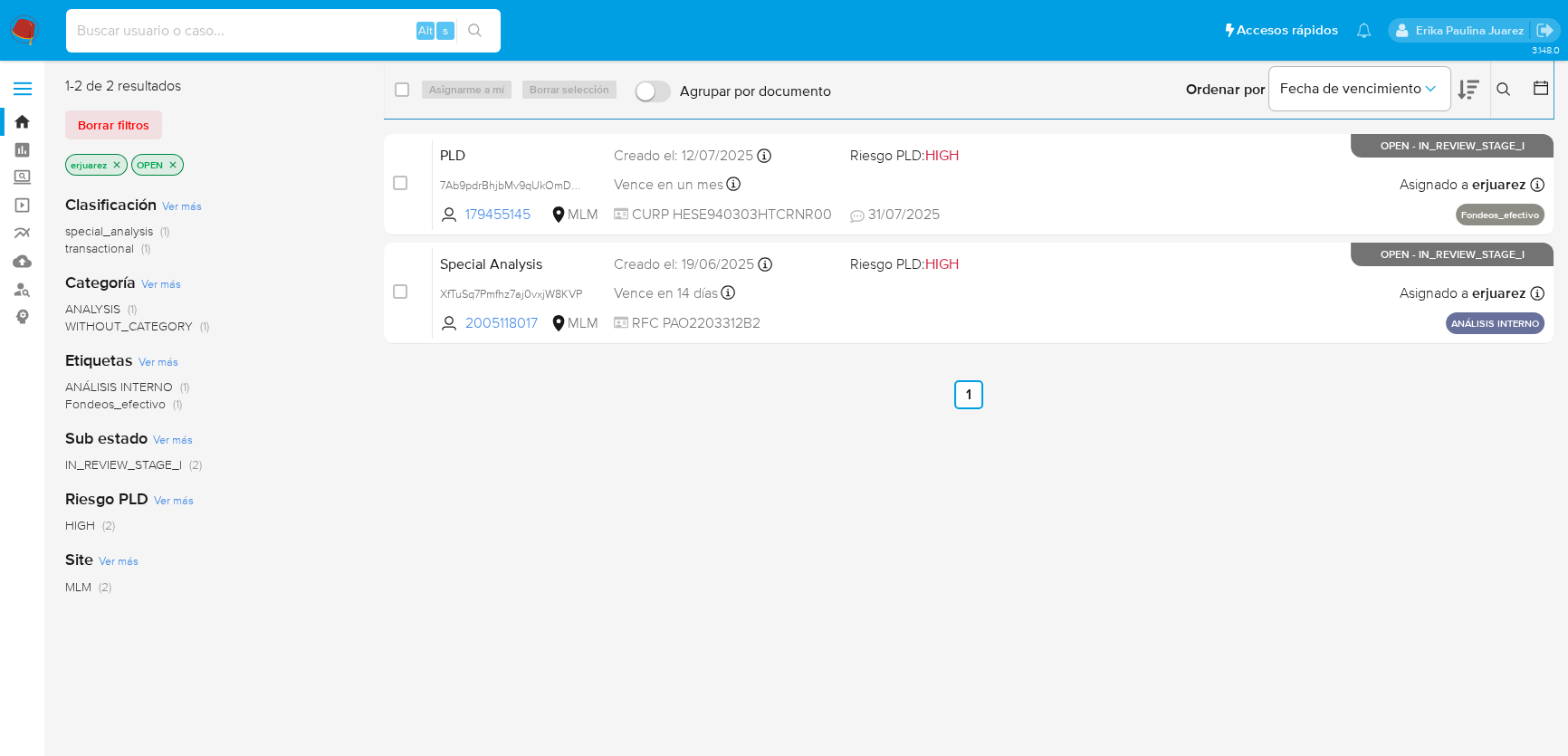 drag, startPoint x: 143, startPoint y: 27, endPoint x: 162, endPoint y: 31, distance: 19.416488 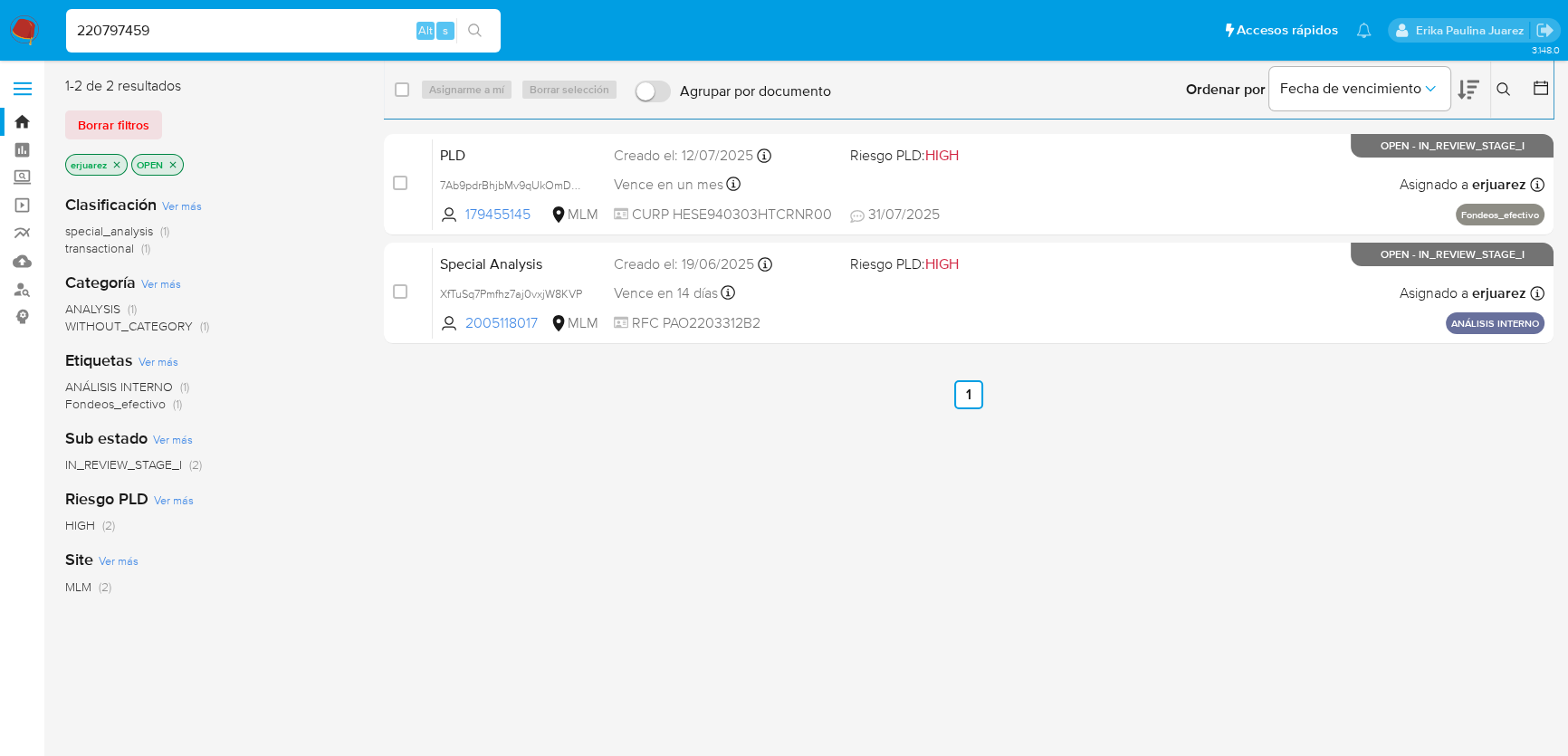 type on "220797459" 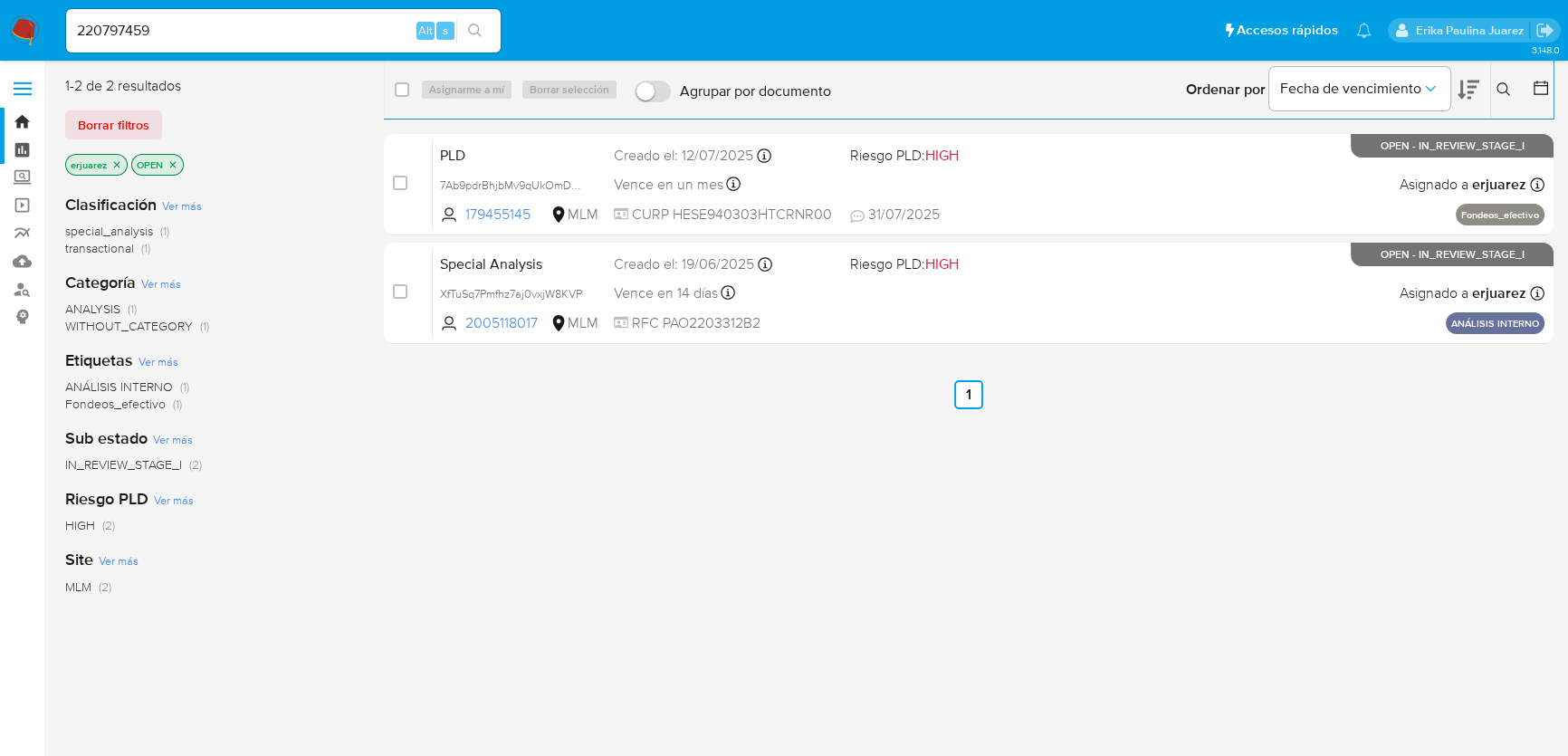 drag, startPoint x: 480, startPoint y: 29, endPoint x: 24, endPoint y: 141, distance: 469.553 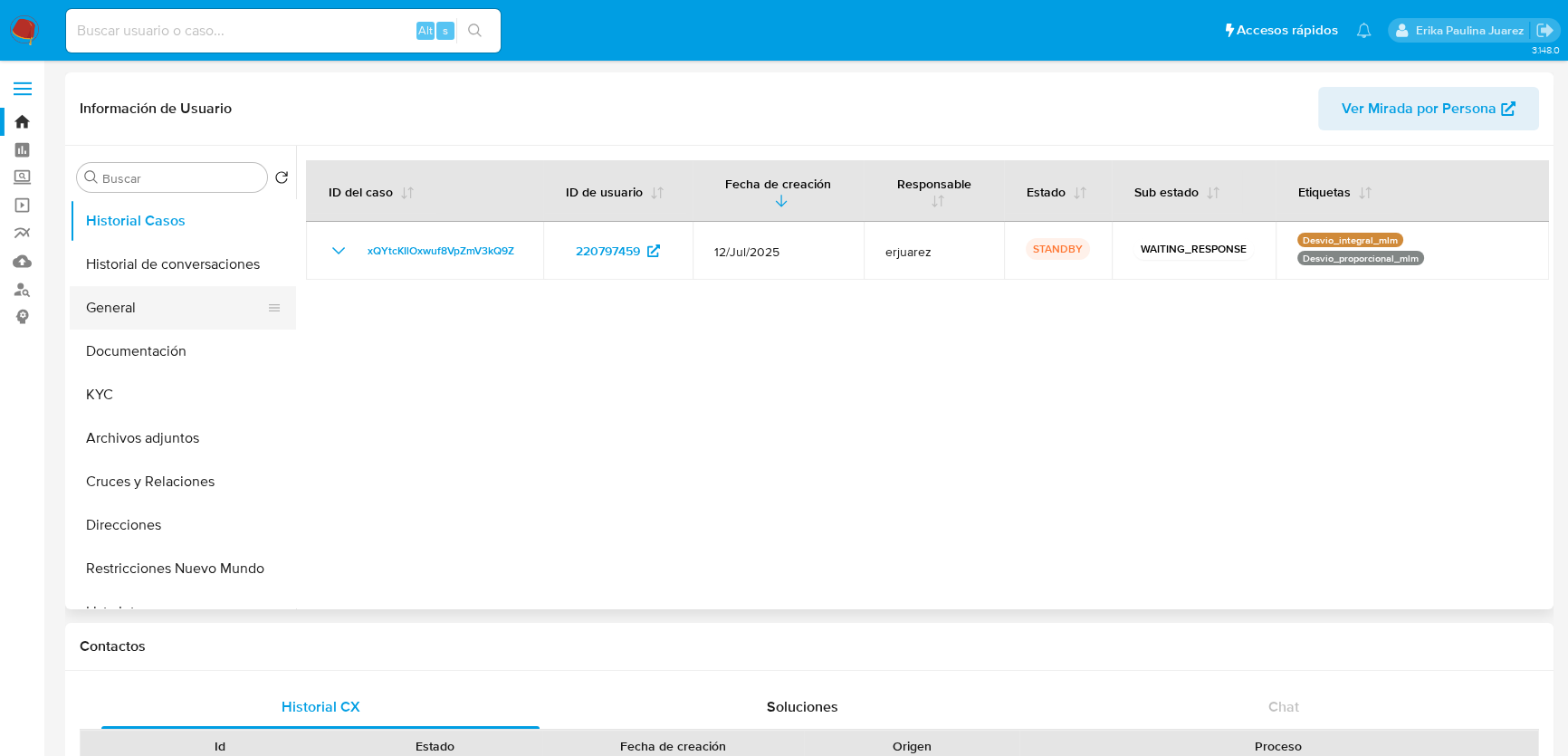 select on "10" 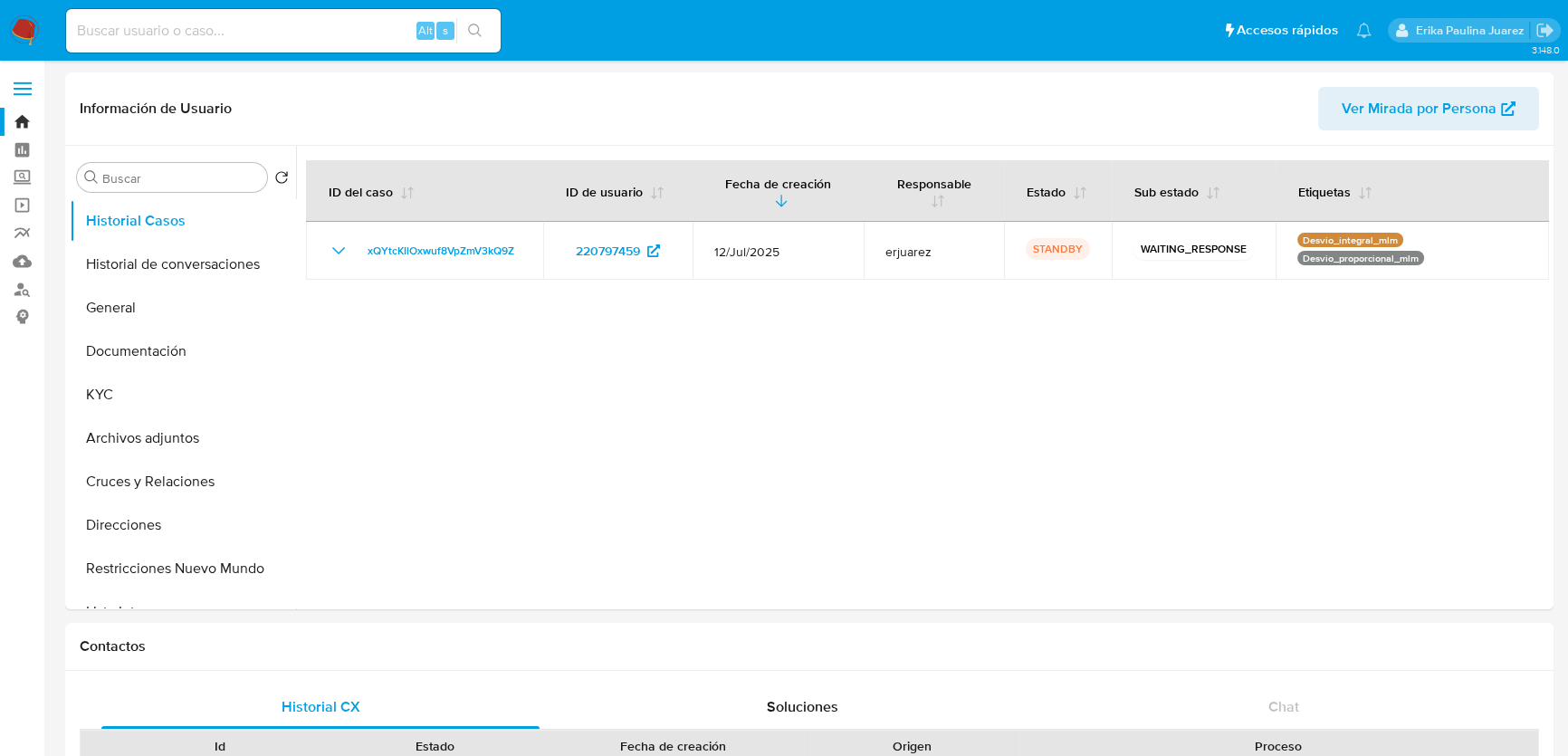 drag, startPoint x: 27, startPoint y: 18, endPoint x: 4, endPoint y: 18, distance: 23 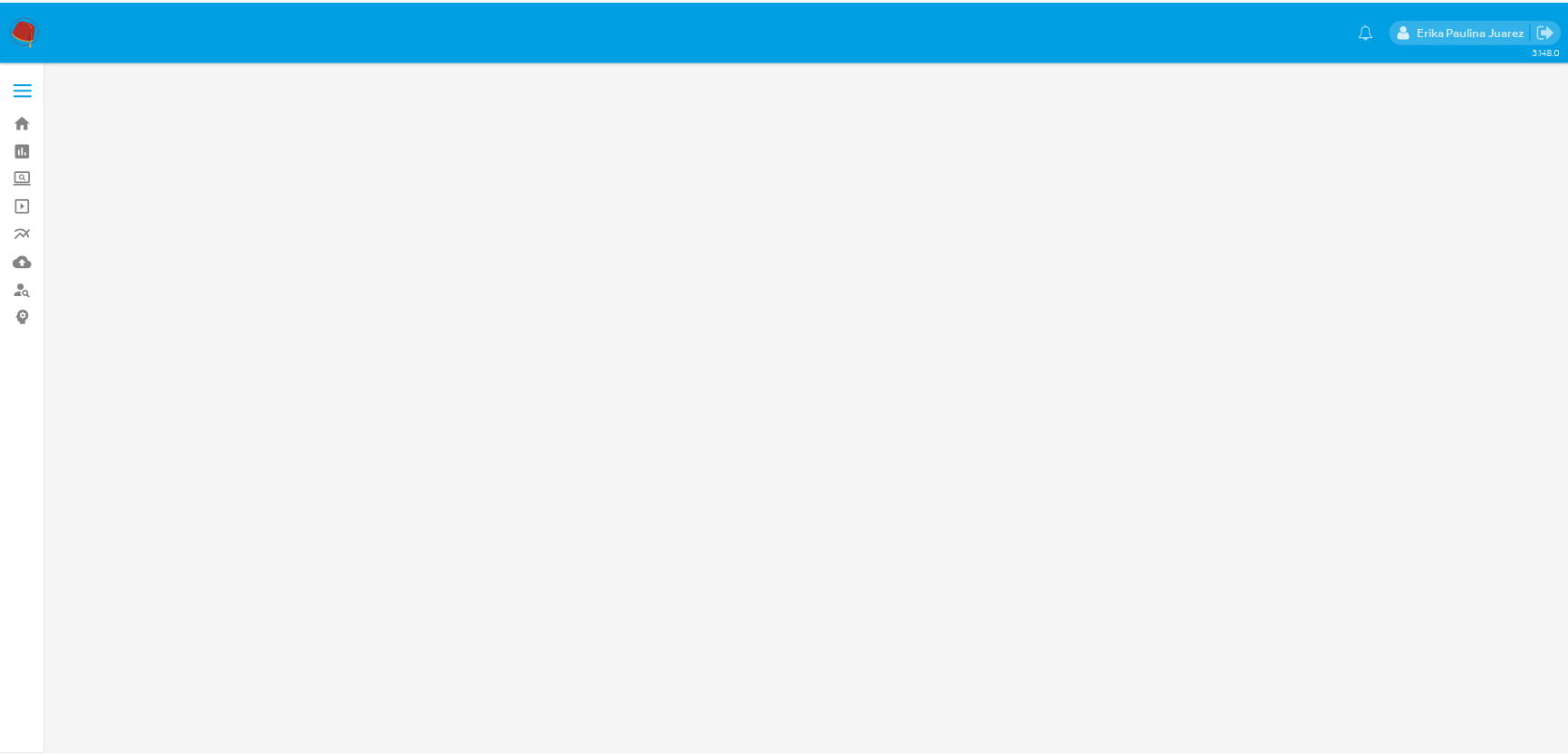 scroll, scrollTop: 0, scrollLeft: 0, axis: both 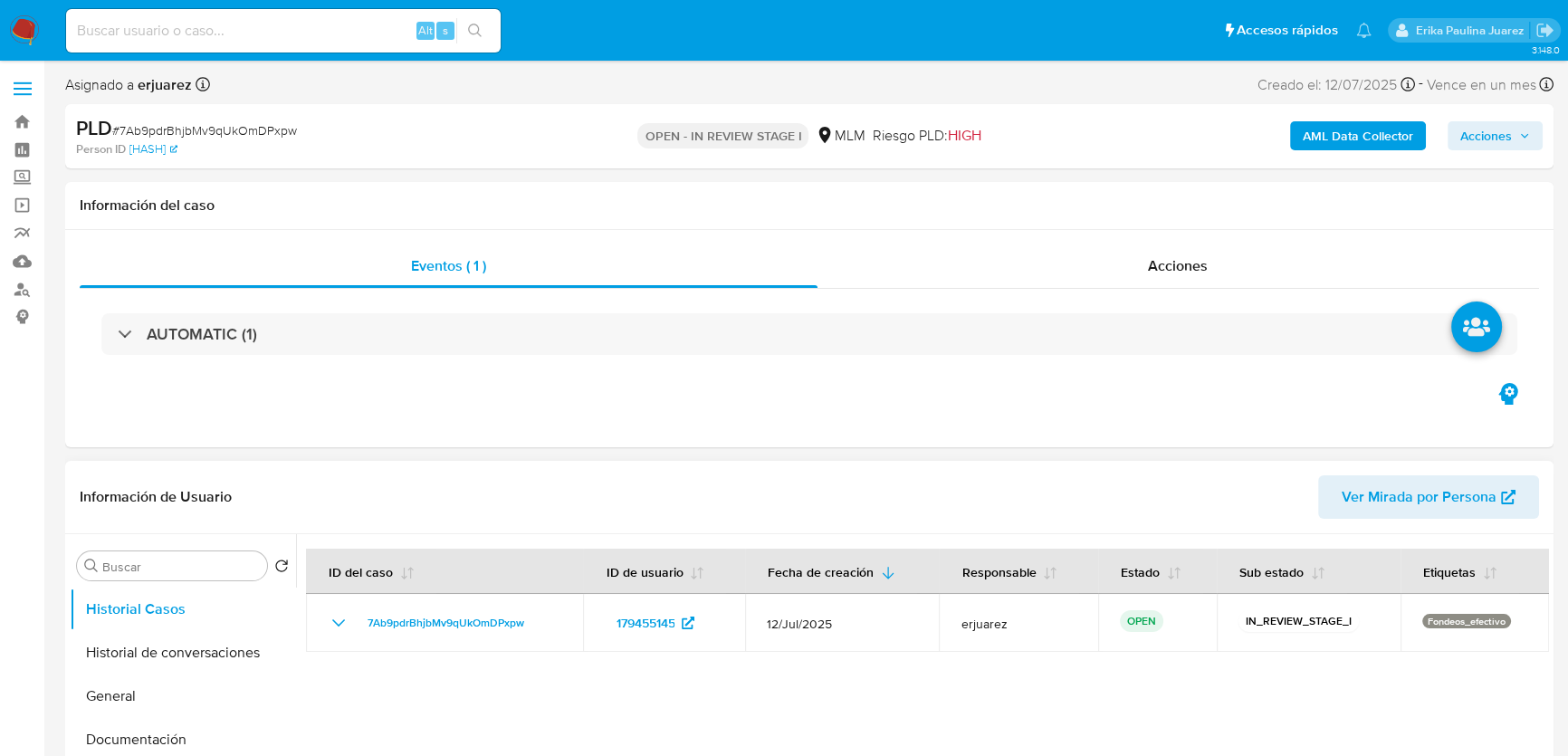 select on "10" 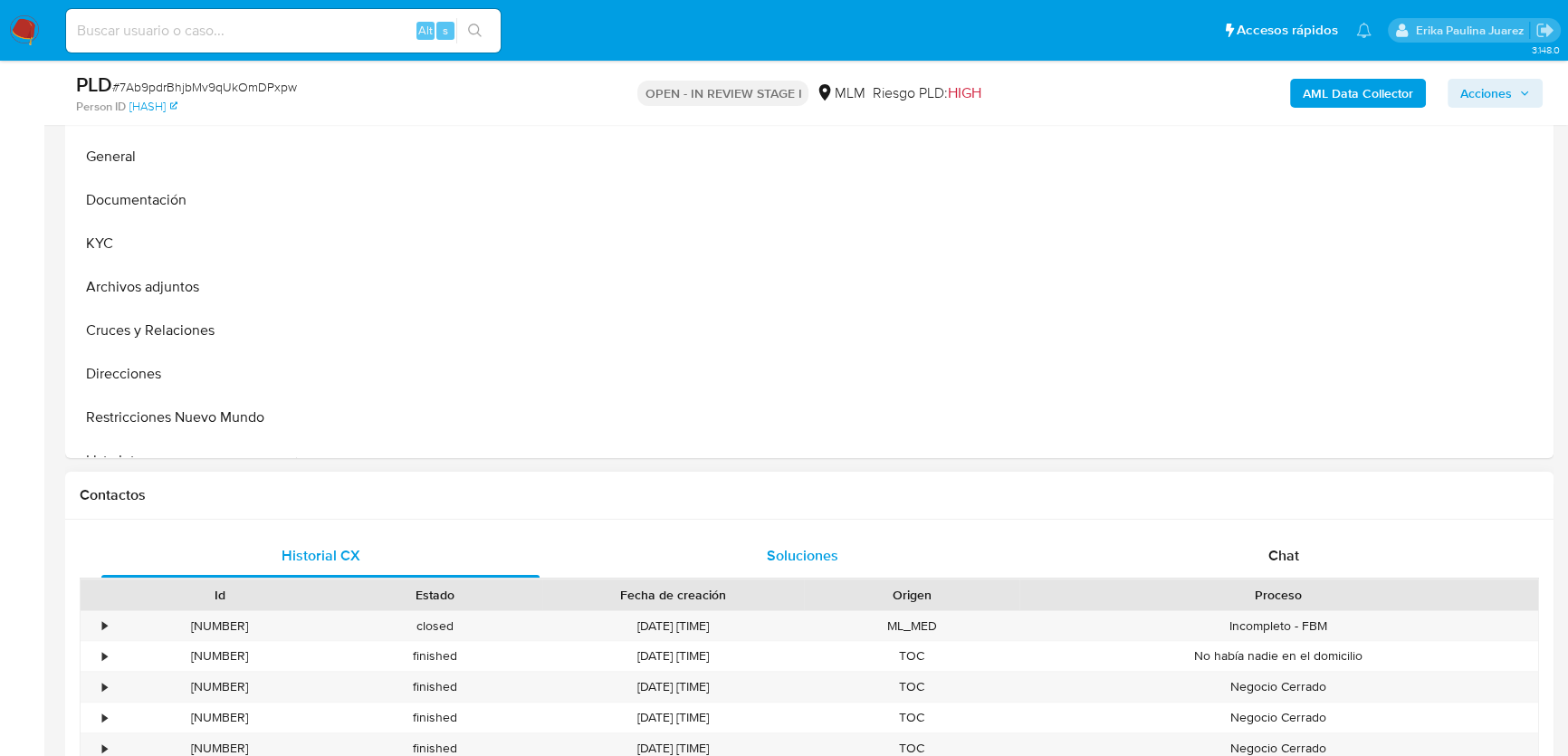 scroll, scrollTop: 493, scrollLeft: 0, axis: vertical 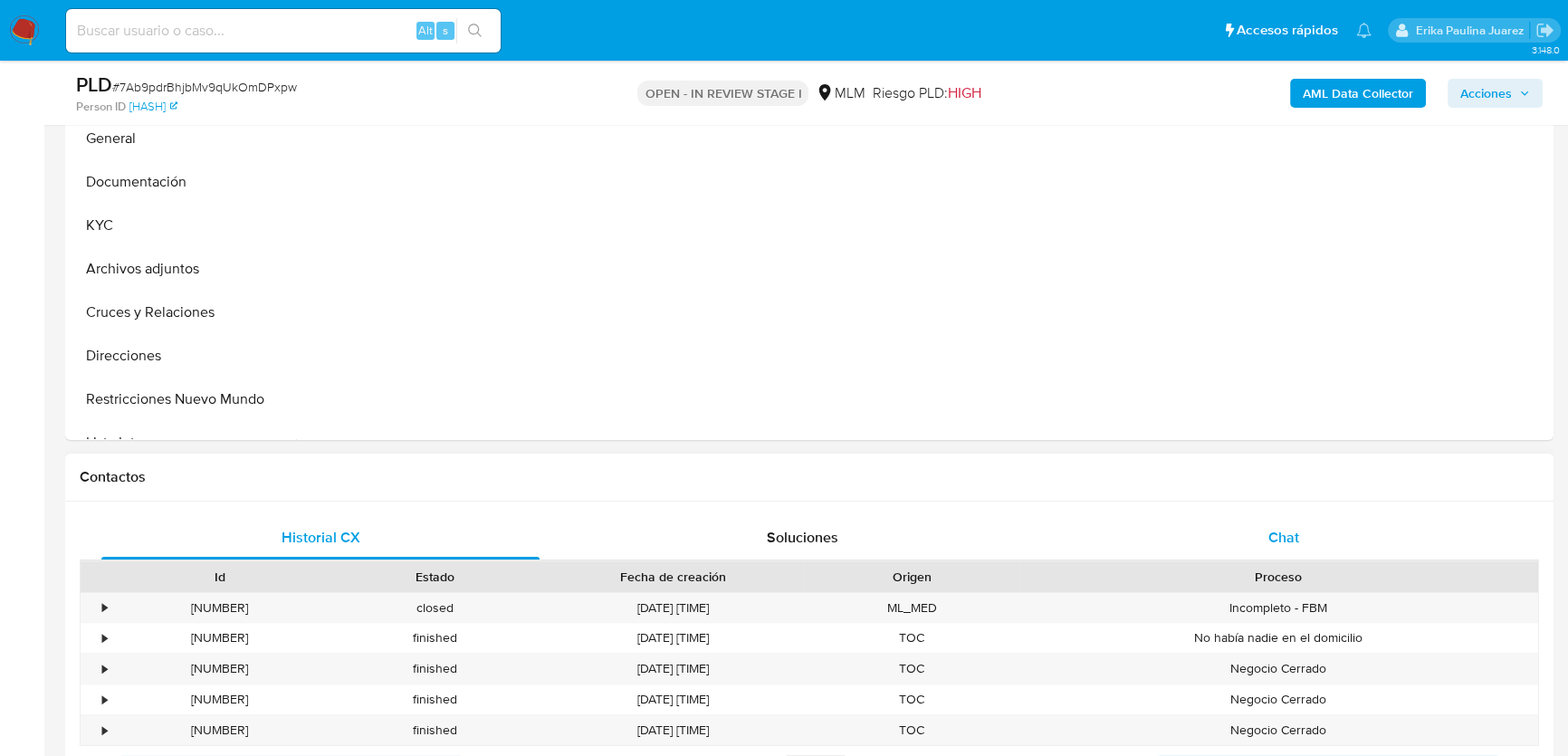 click on "Chat" at bounding box center (1284, 538) 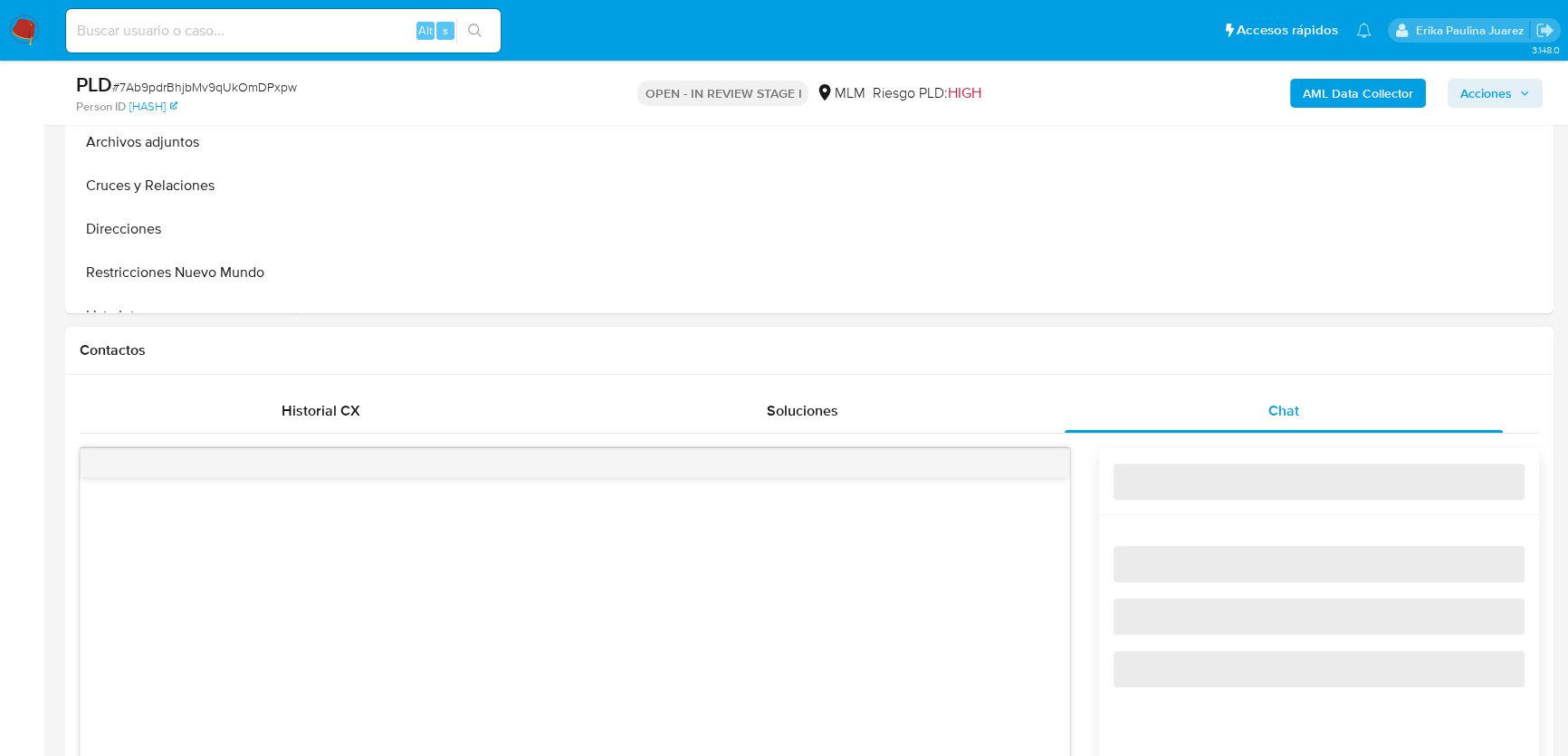 scroll, scrollTop: 741, scrollLeft: 0, axis: vertical 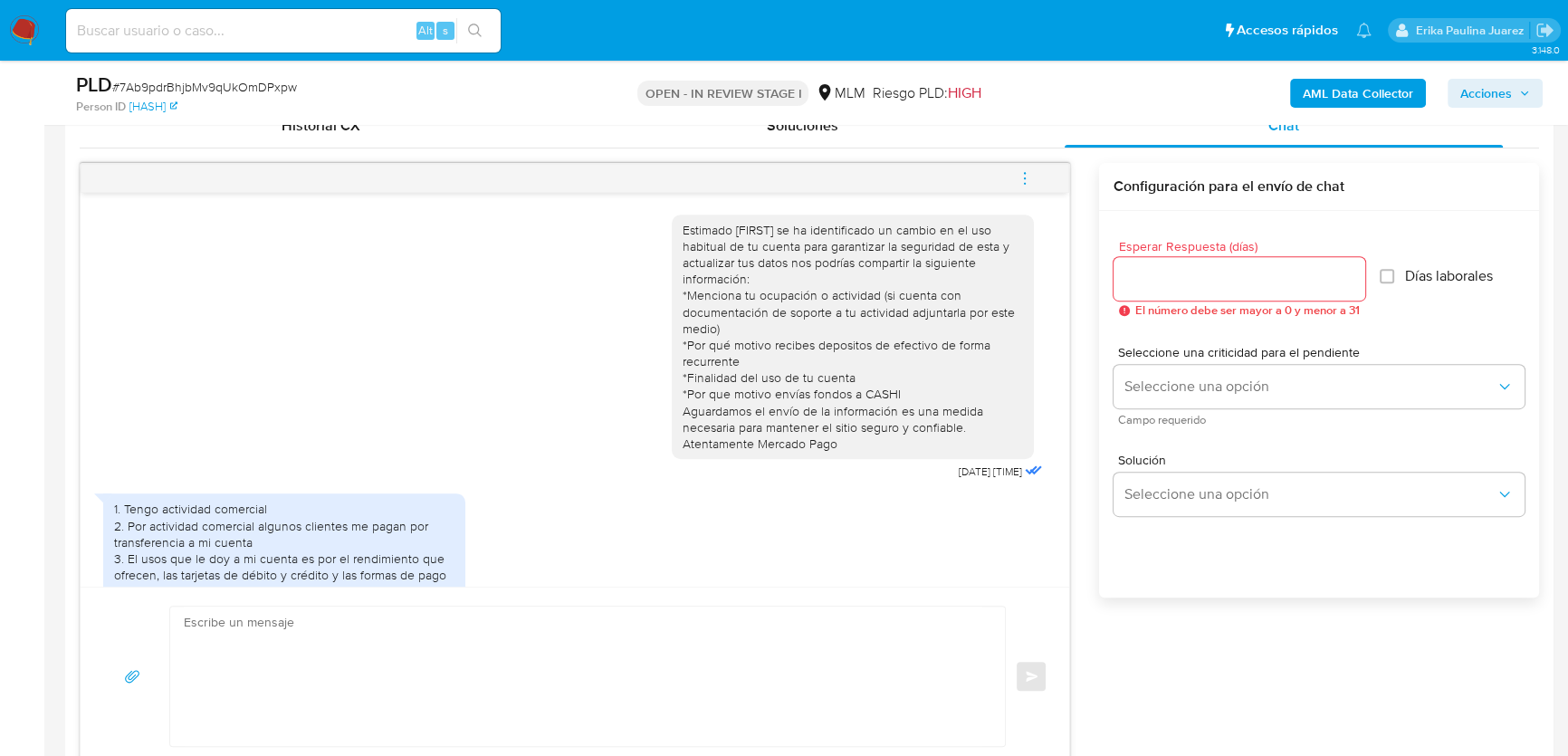 click 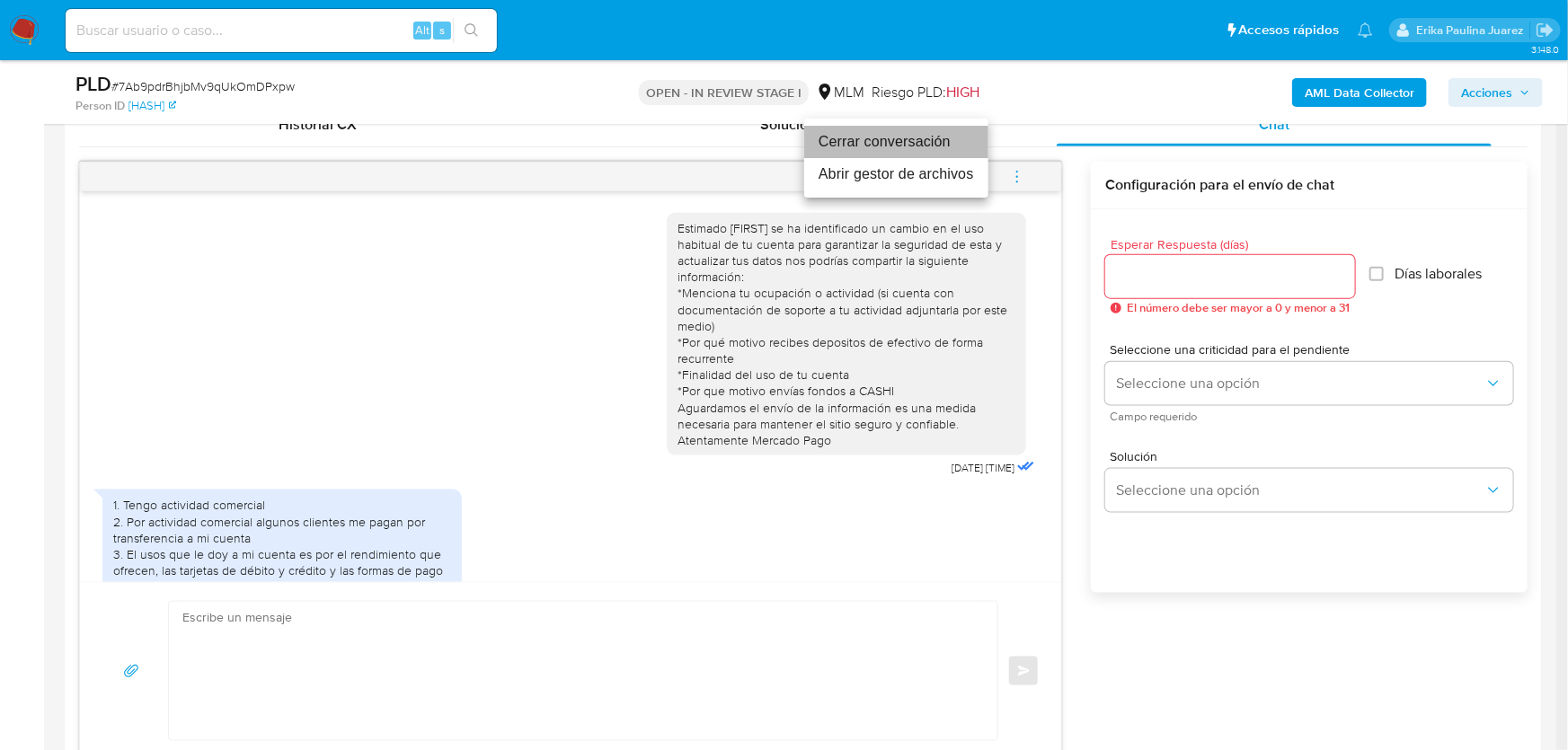 click on "Cerrar conversación" at bounding box center (896, 142) 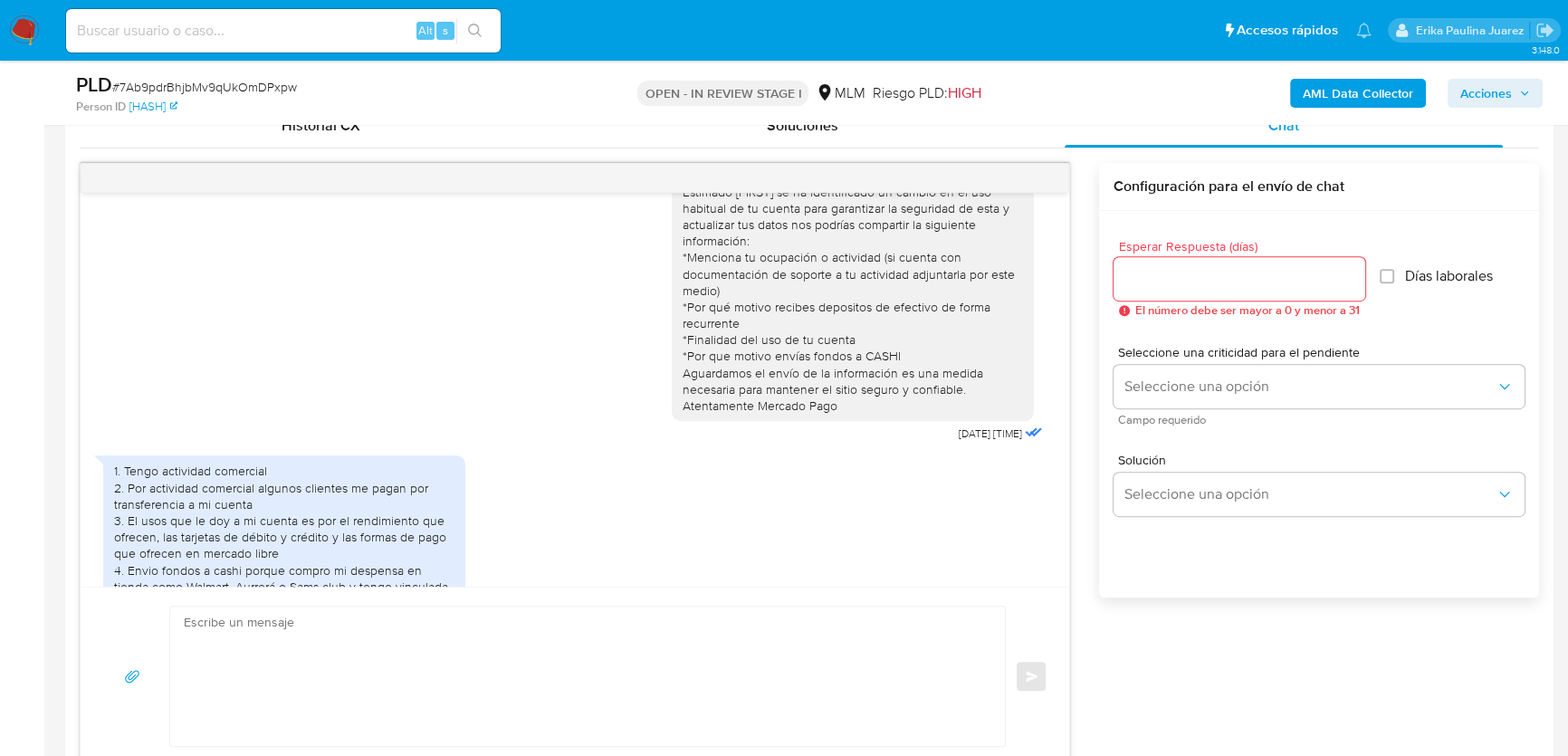 scroll, scrollTop: 0, scrollLeft: 0, axis: both 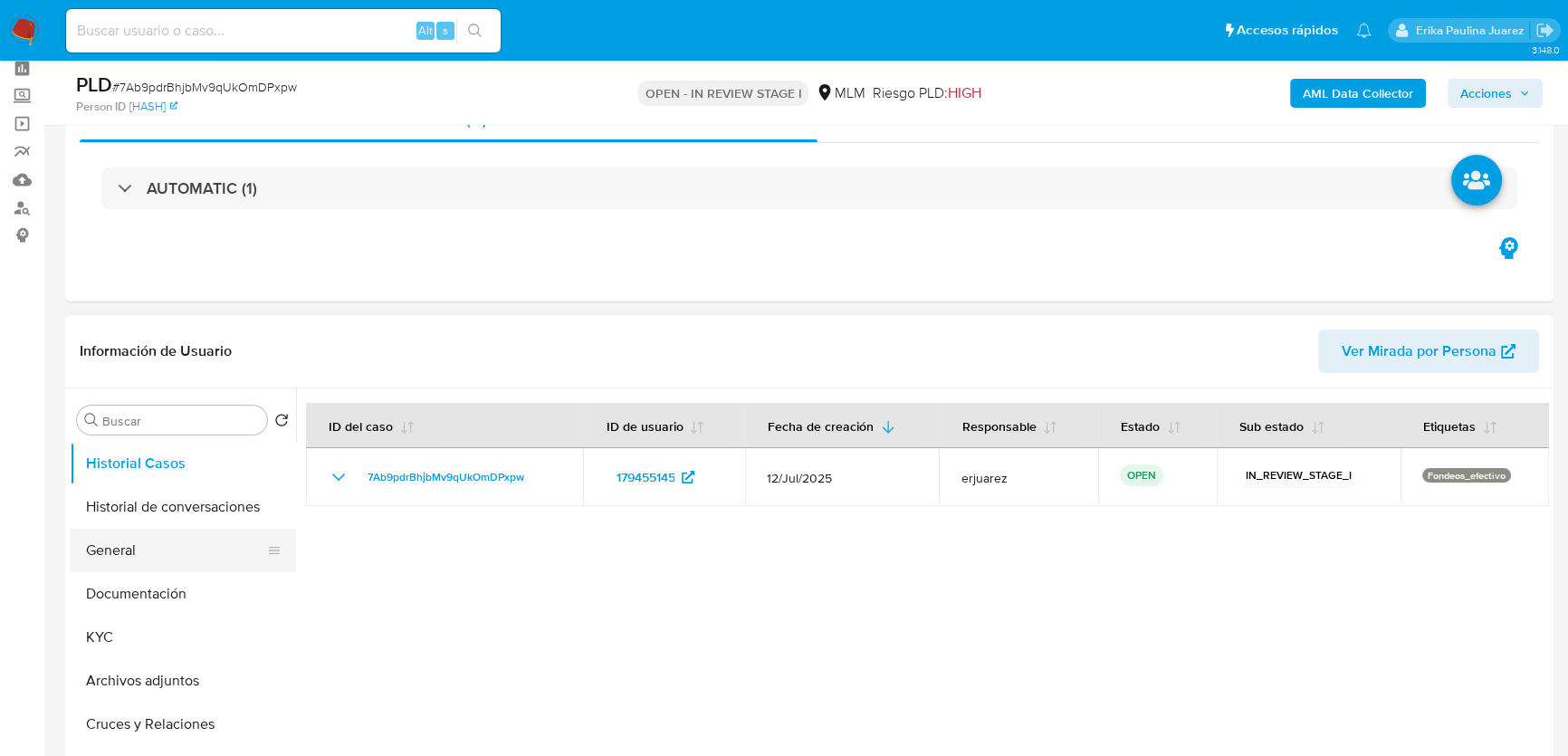 click on "General" at bounding box center [176, 550] 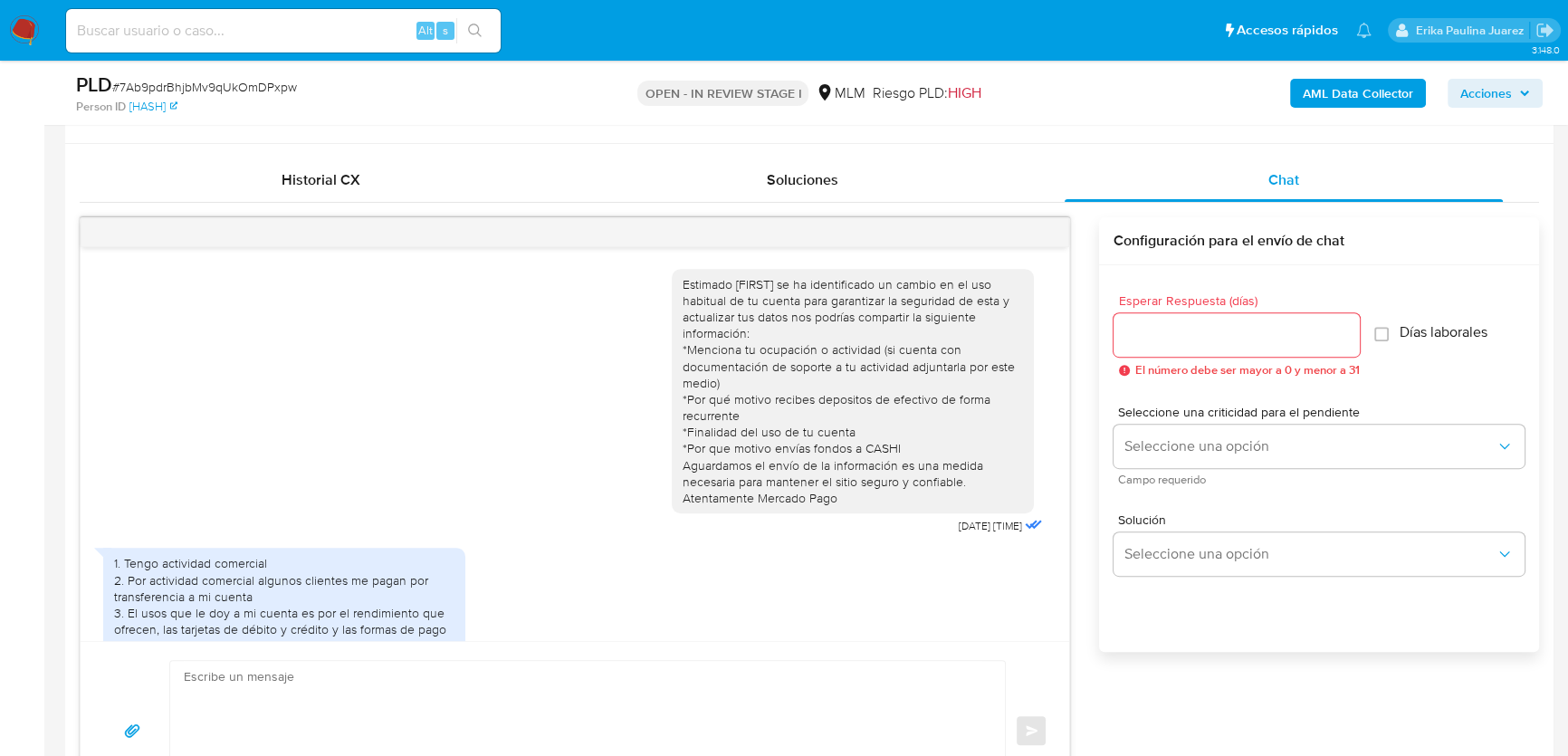 scroll, scrollTop: 1069, scrollLeft: 0, axis: vertical 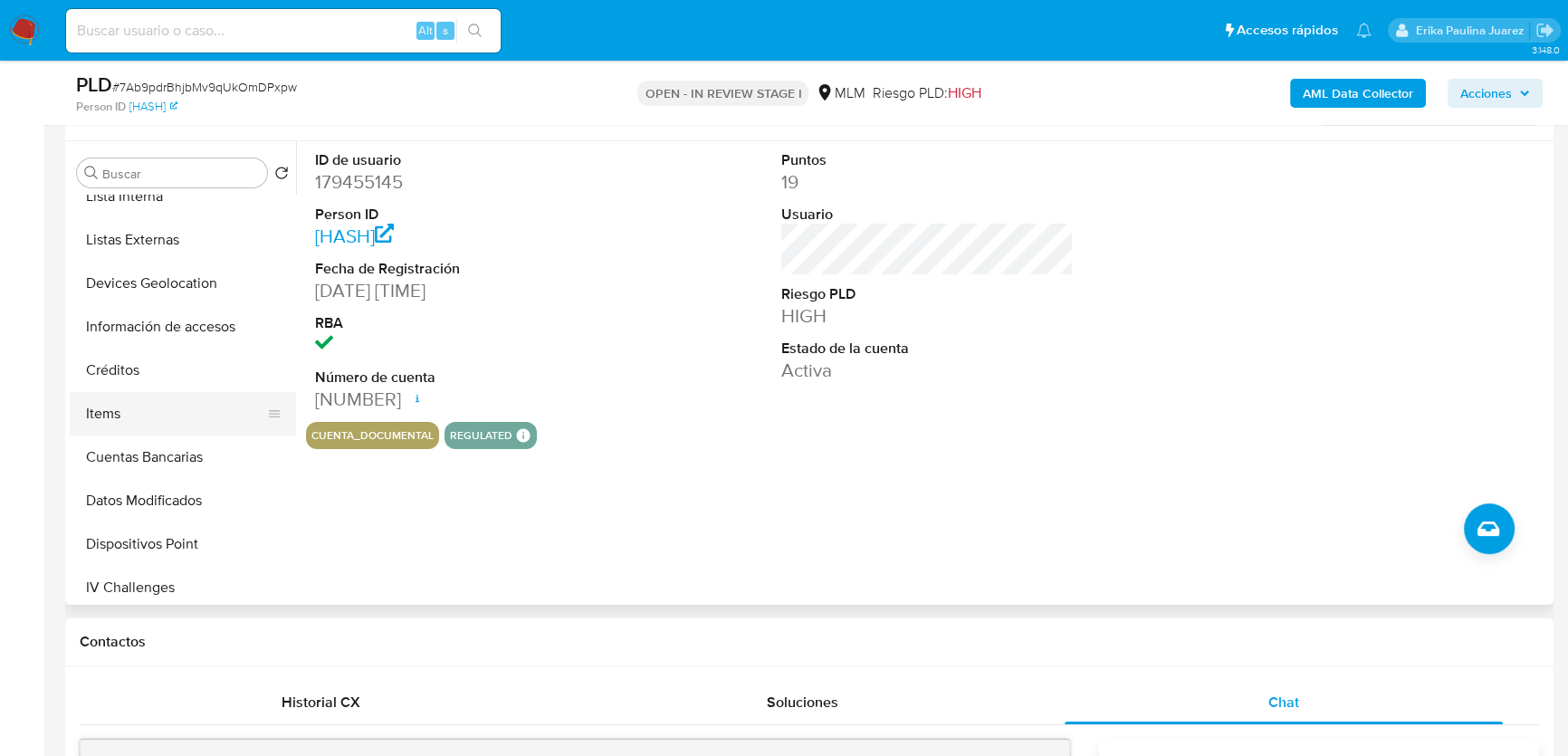 click on "Items" at bounding box center [176, 414] 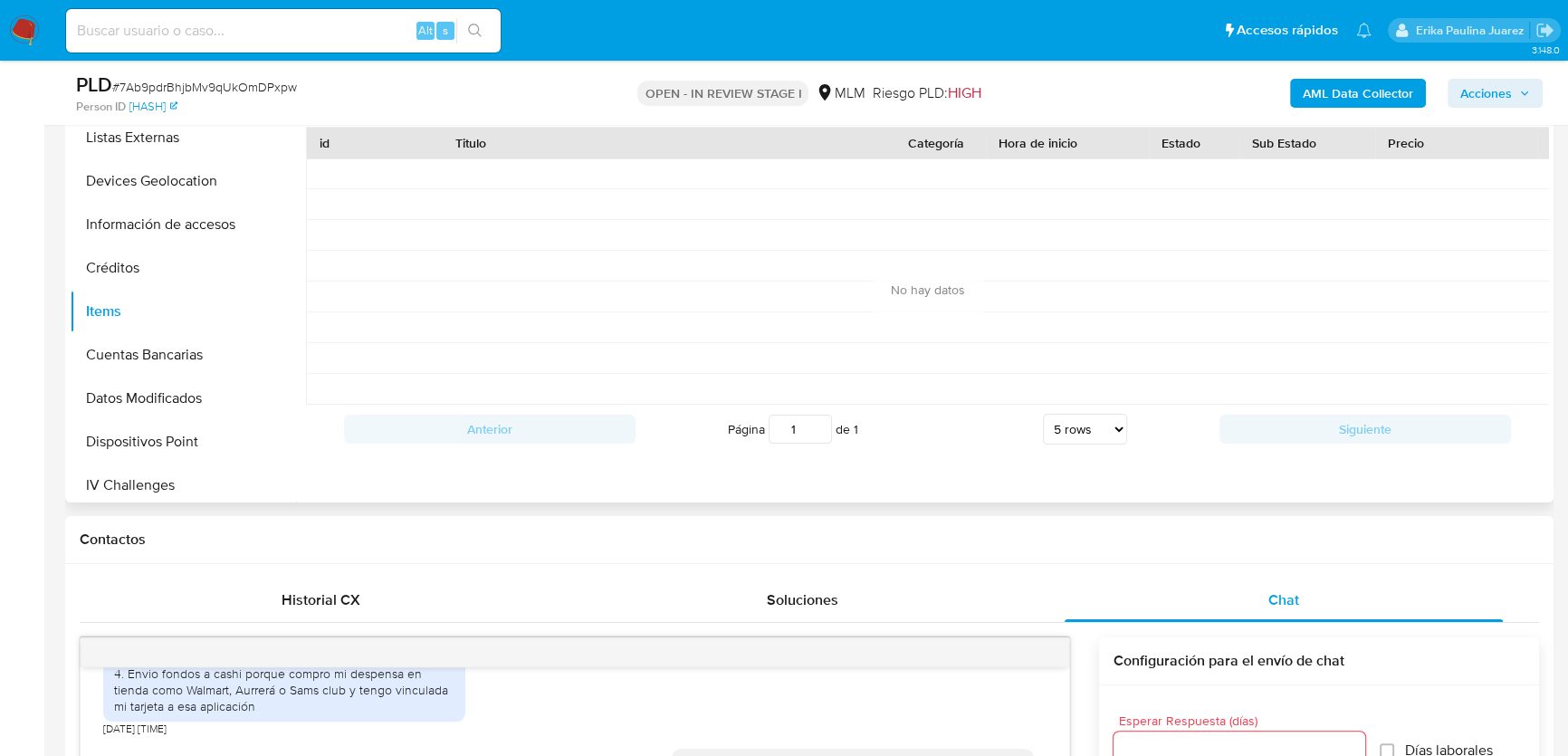 scroll, scrollTop: 329, scrollLeft: 0, axis: vertical 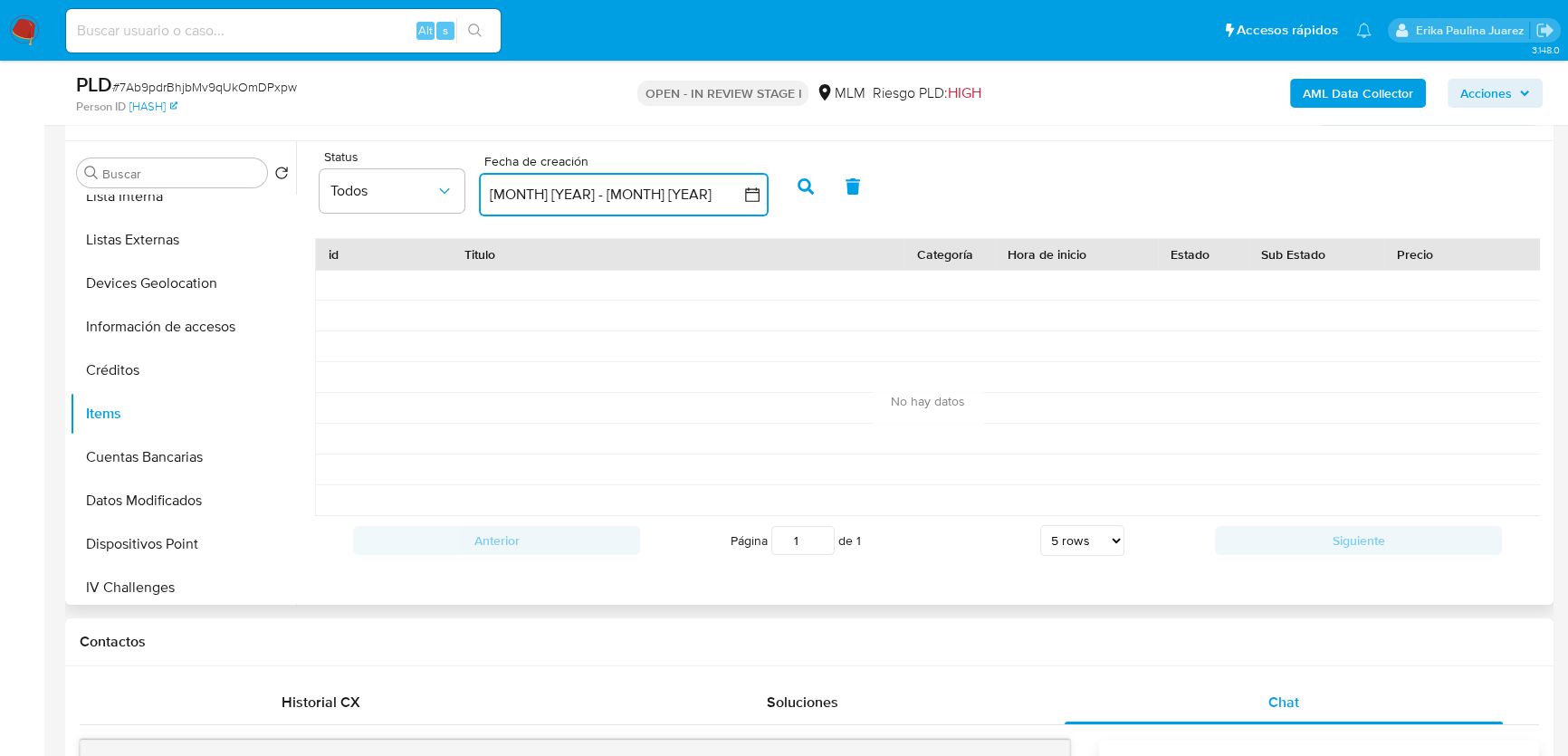click on "5 jul 2025 - 4 ago 2025" at bounding box center (624, 195) 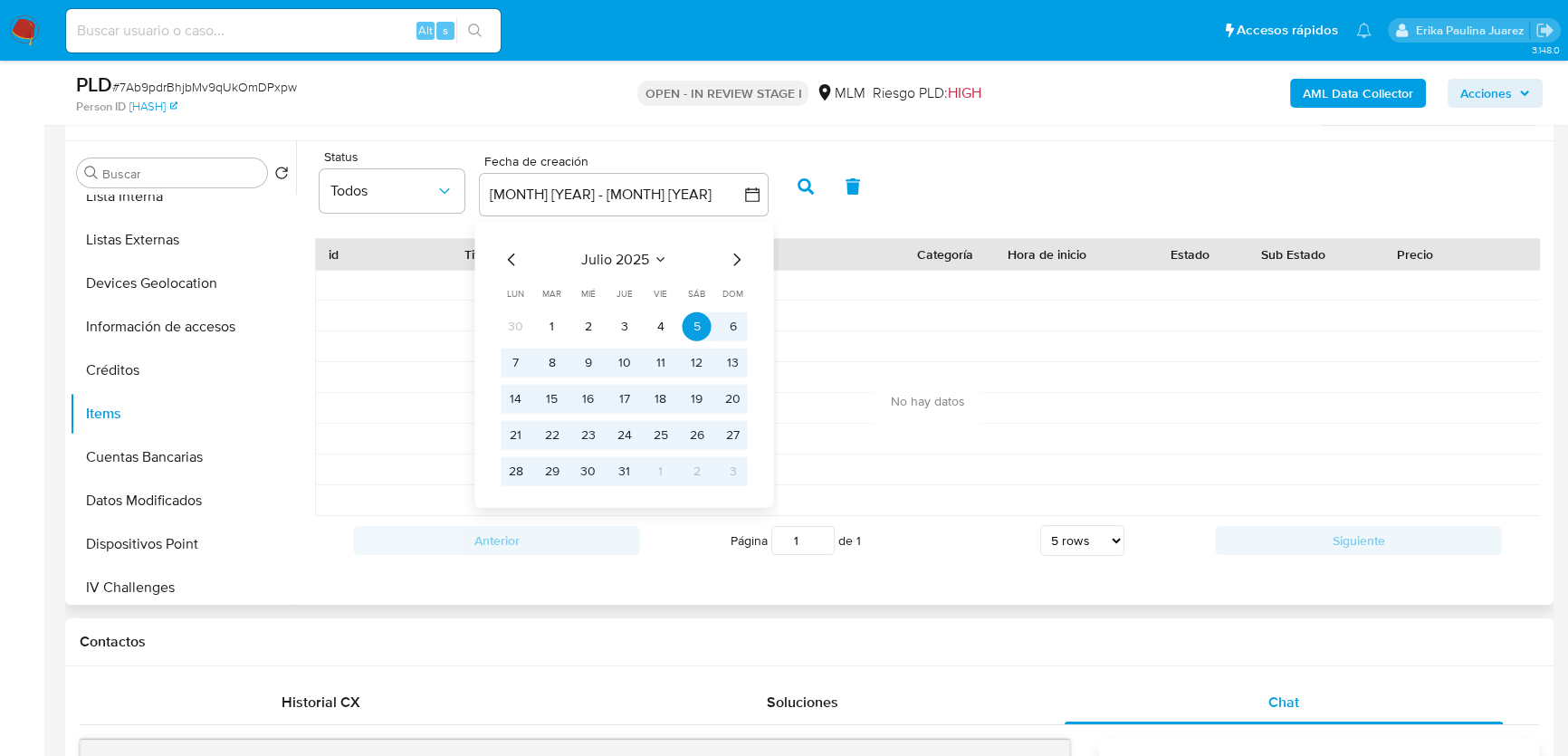click 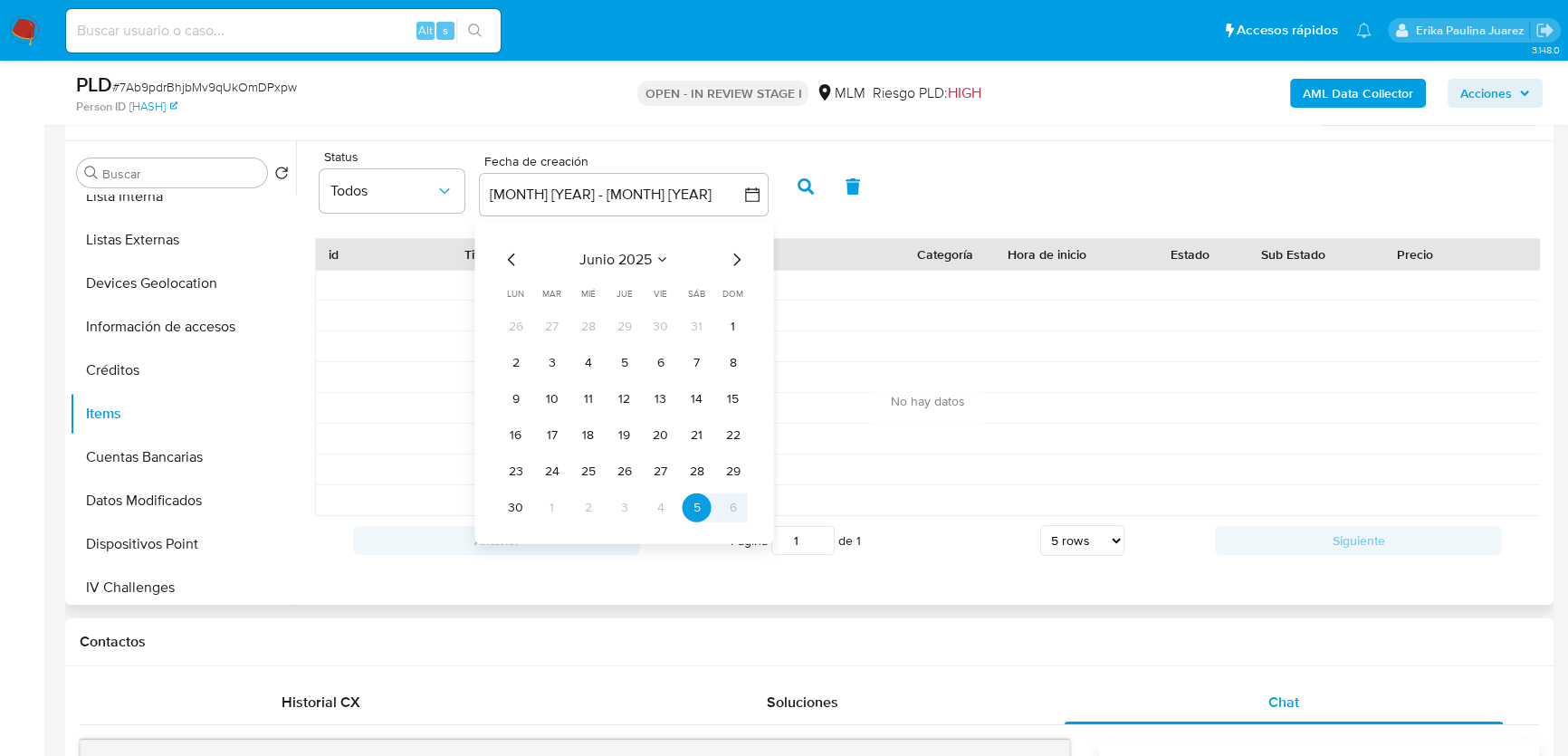 click 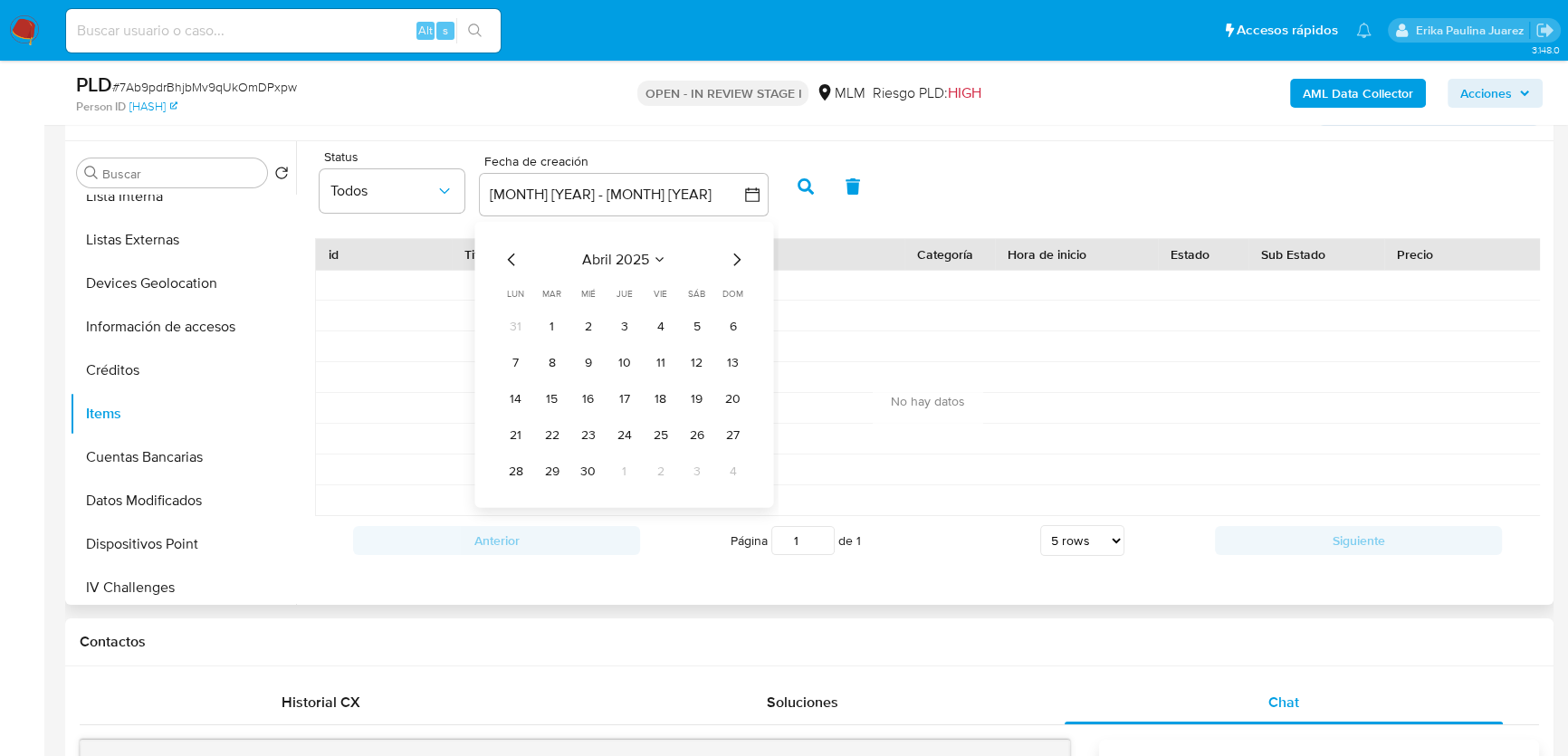 click 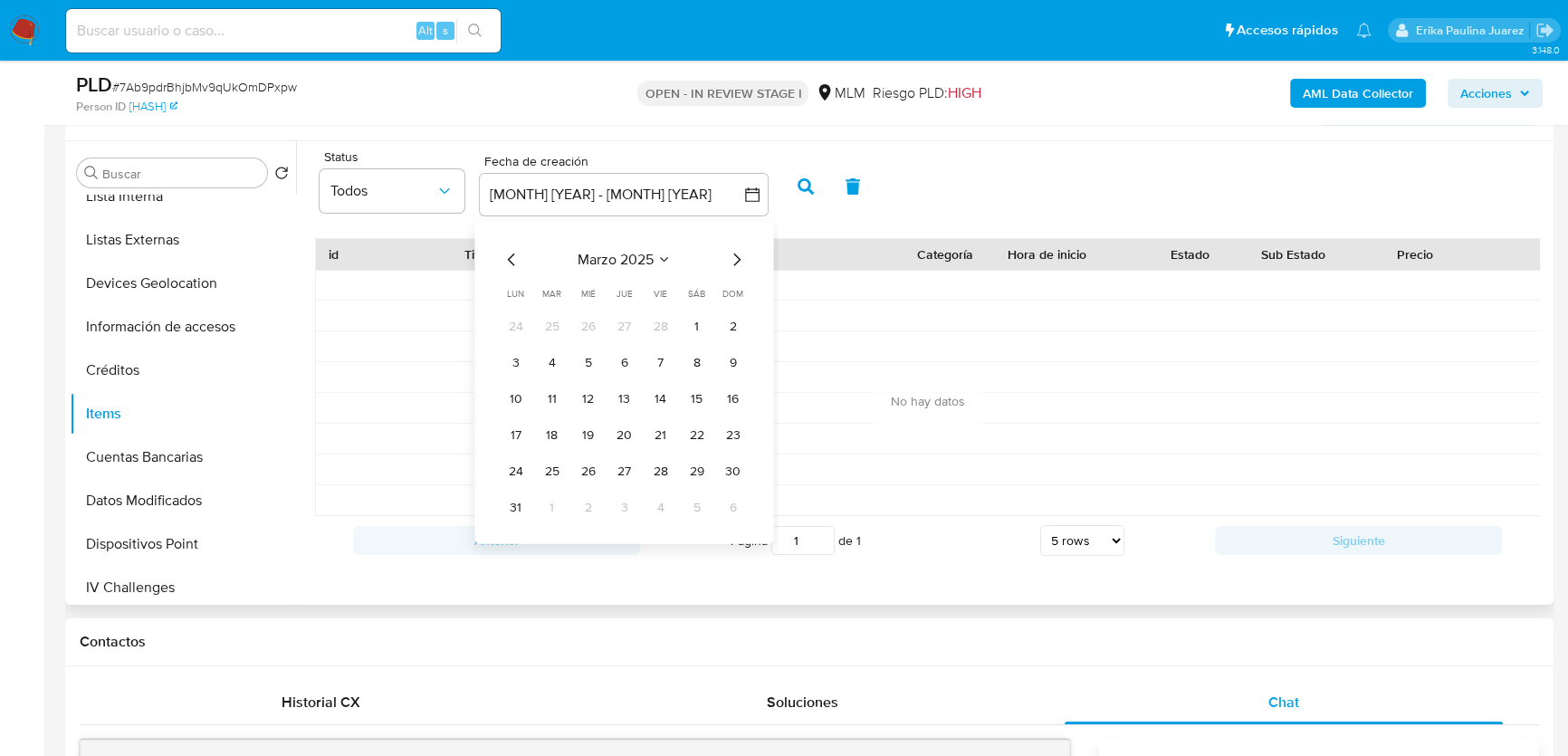 click 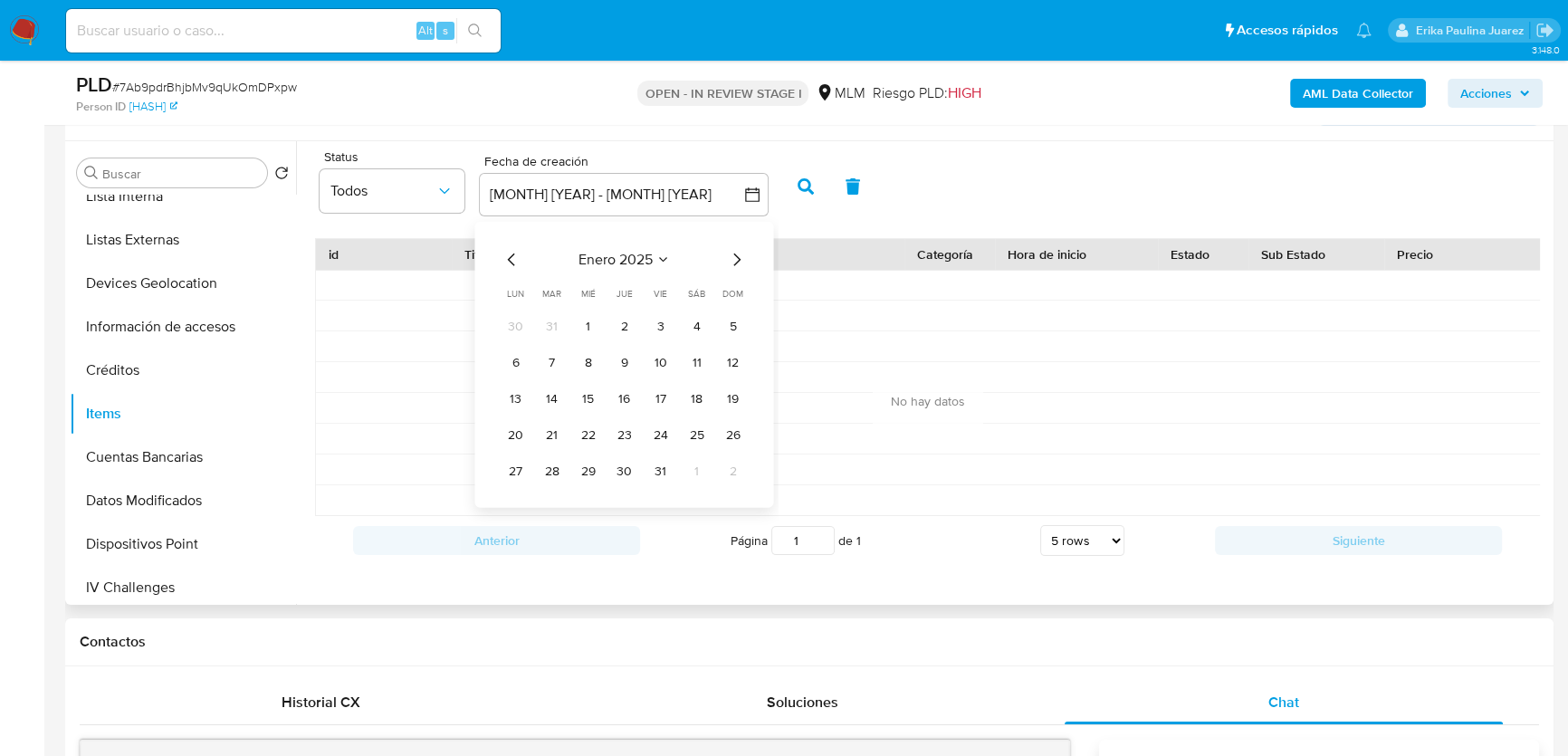 click 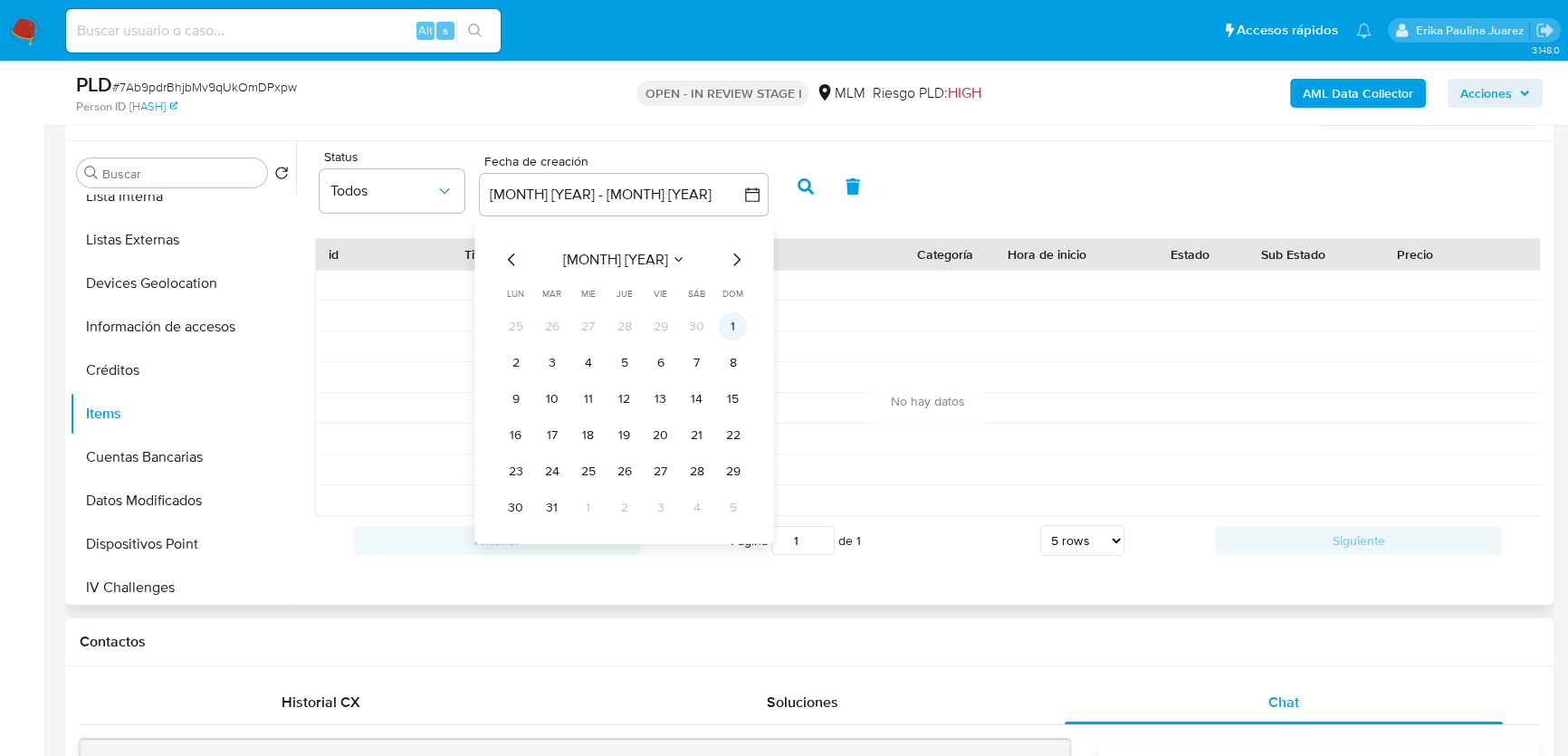 click on "1" at bounding box center (732, 326) 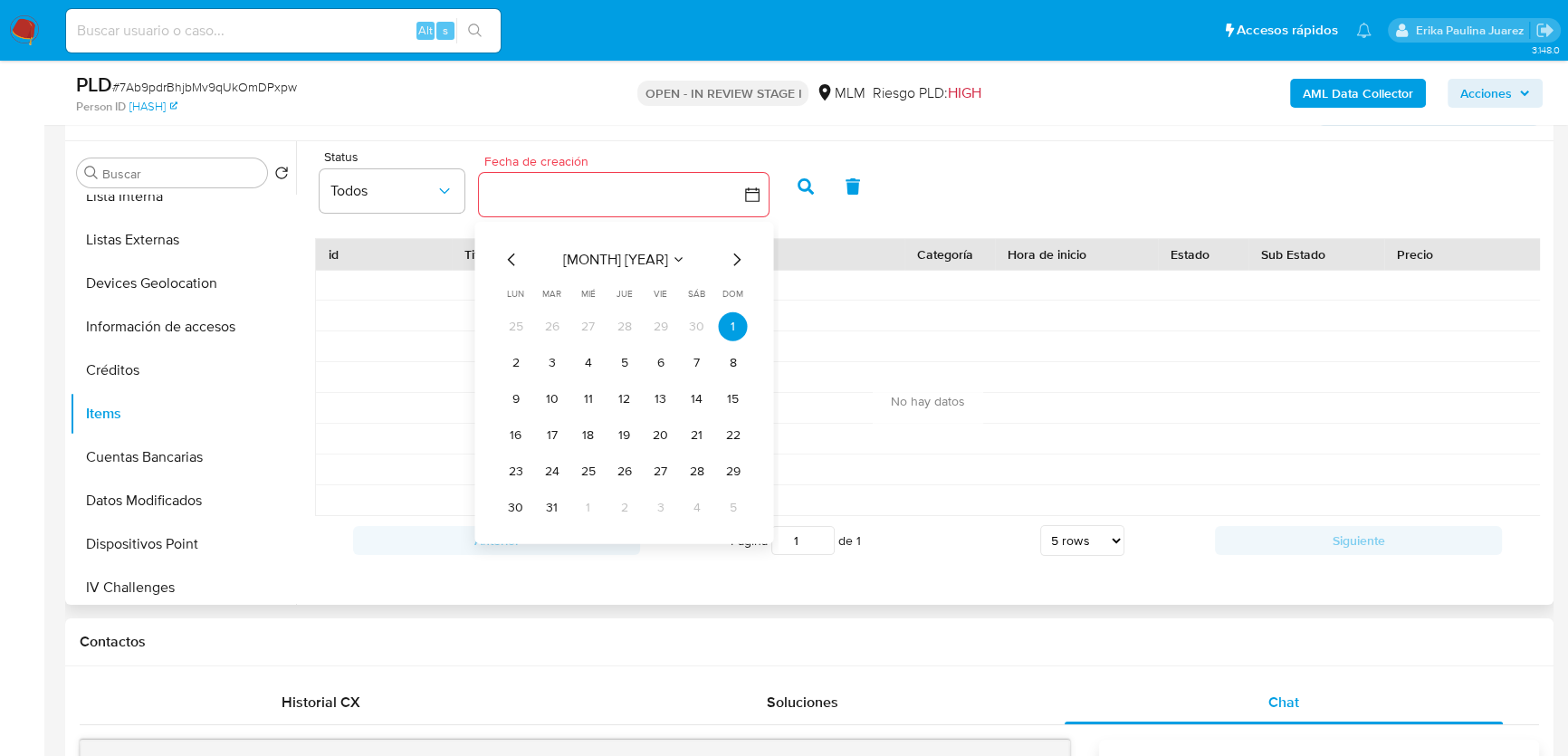 click 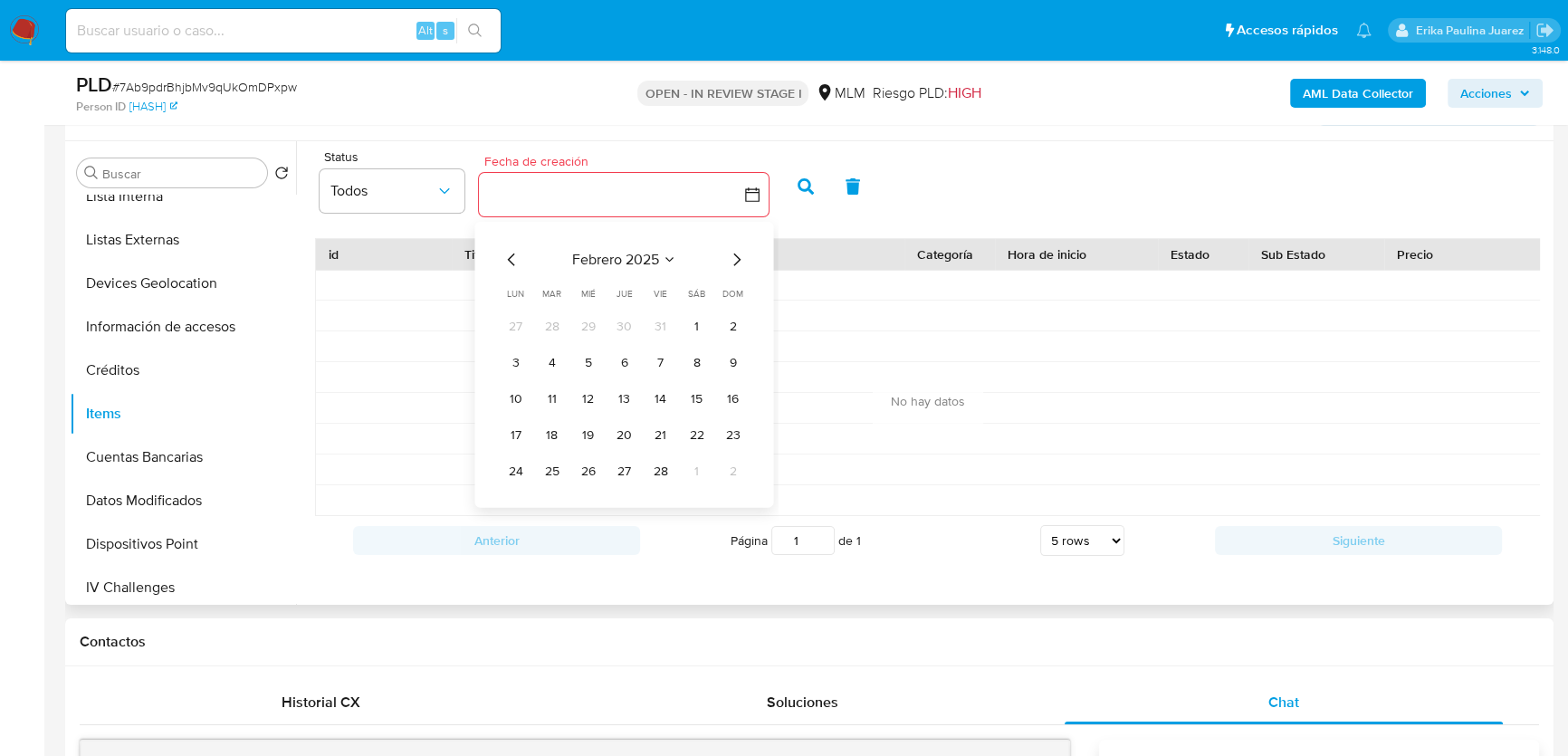 click 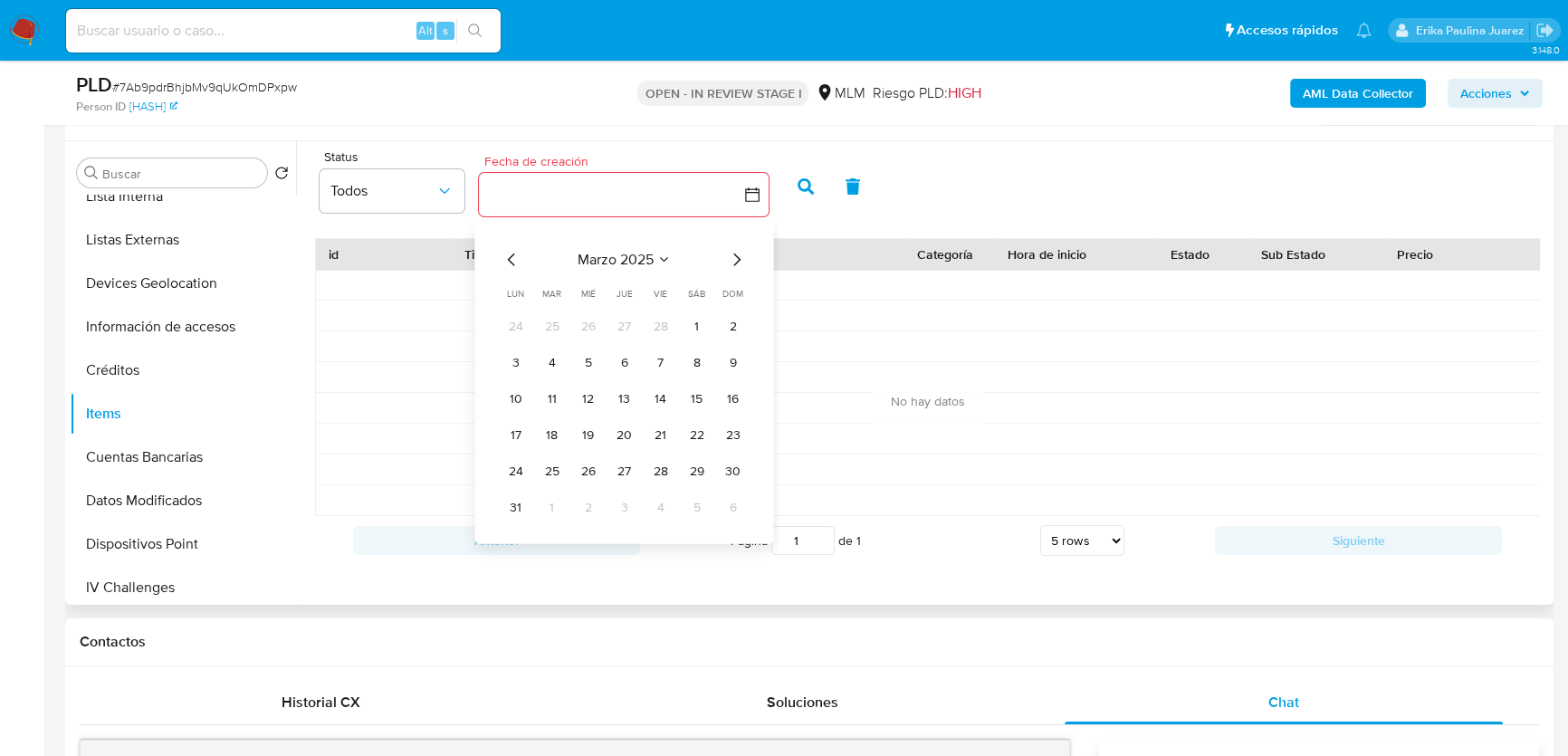 click 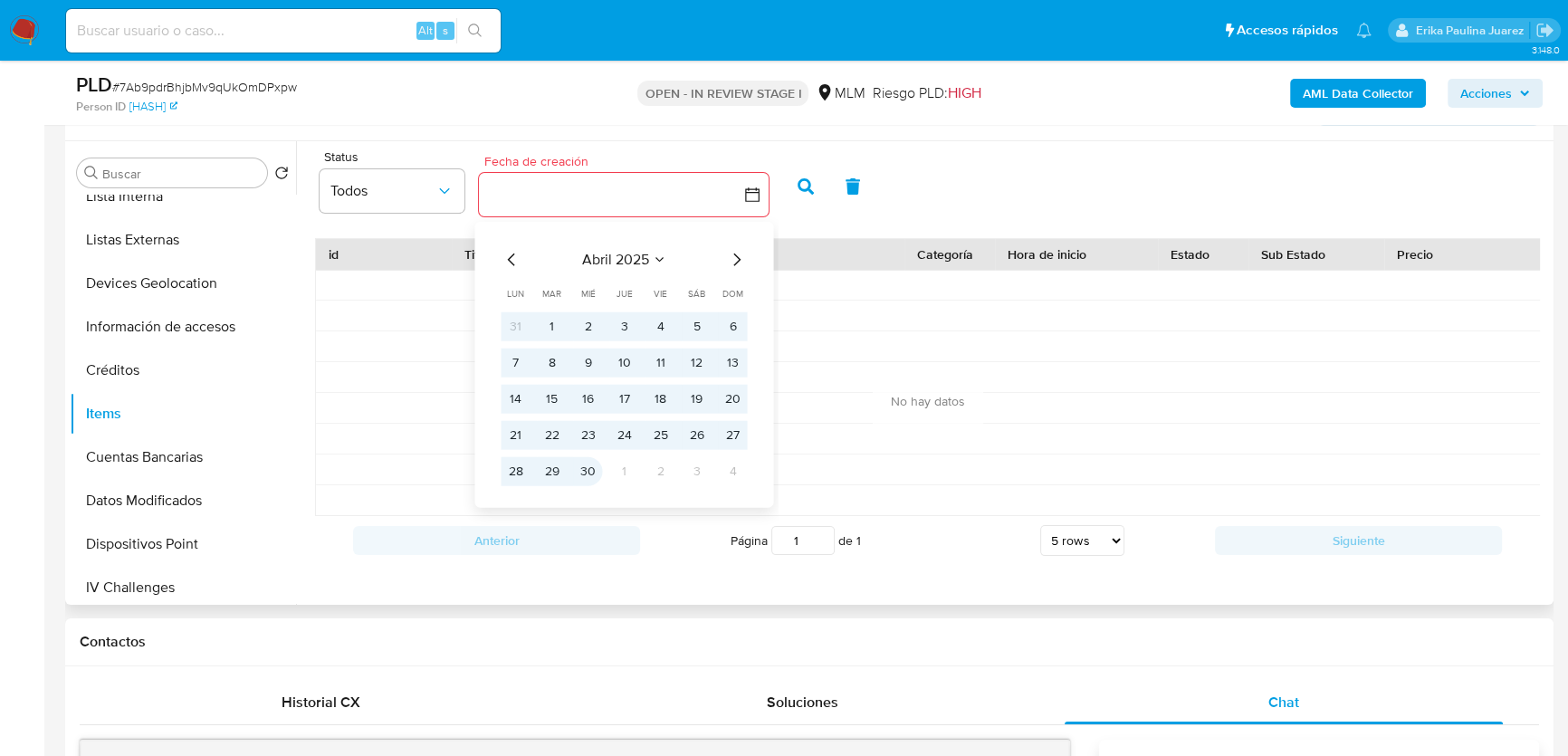 drag, startPoint x: 595, startPoint y: 471, endPoint x: 883, endPoint y: 207, distance: 390.69169 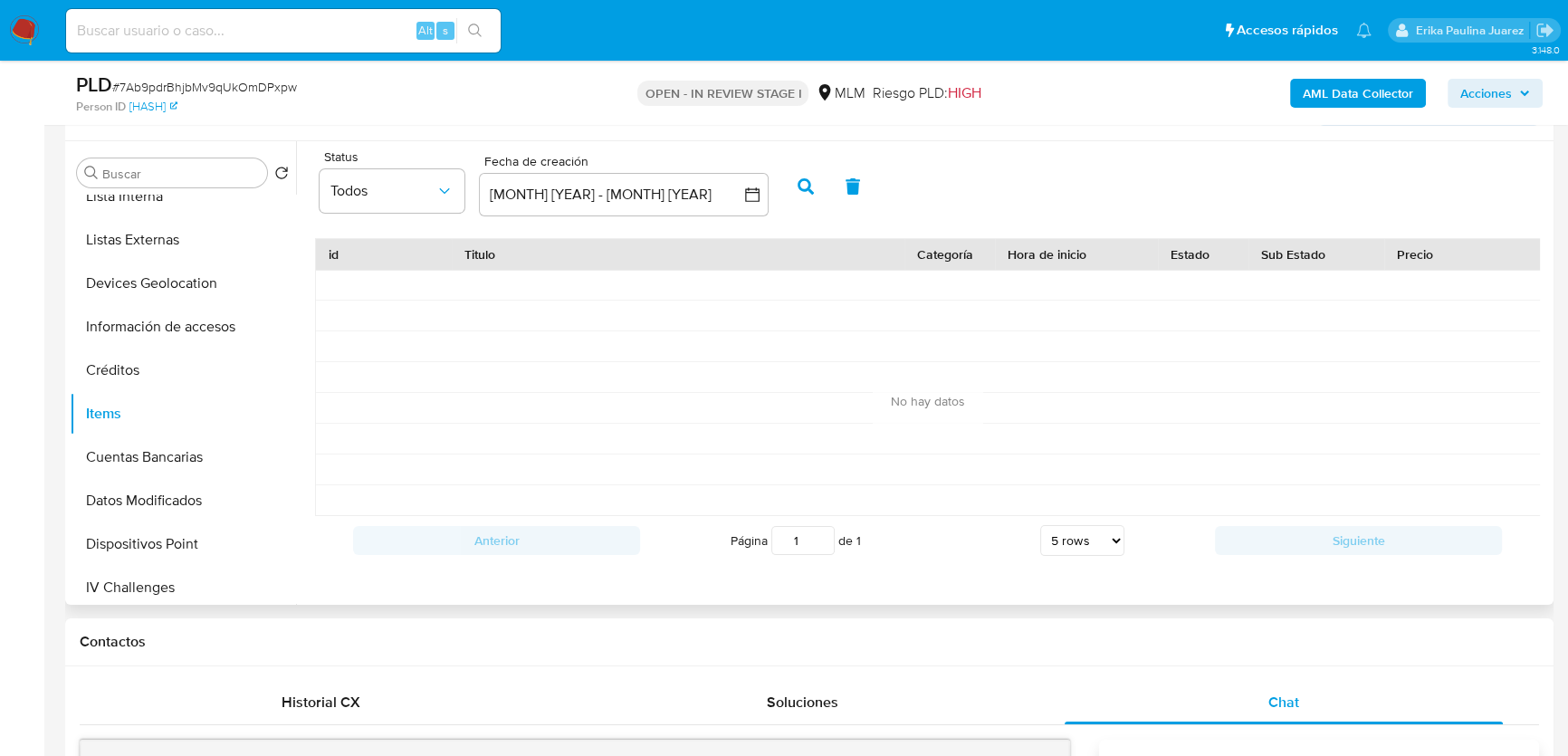 click at bounding box center (806, 187) 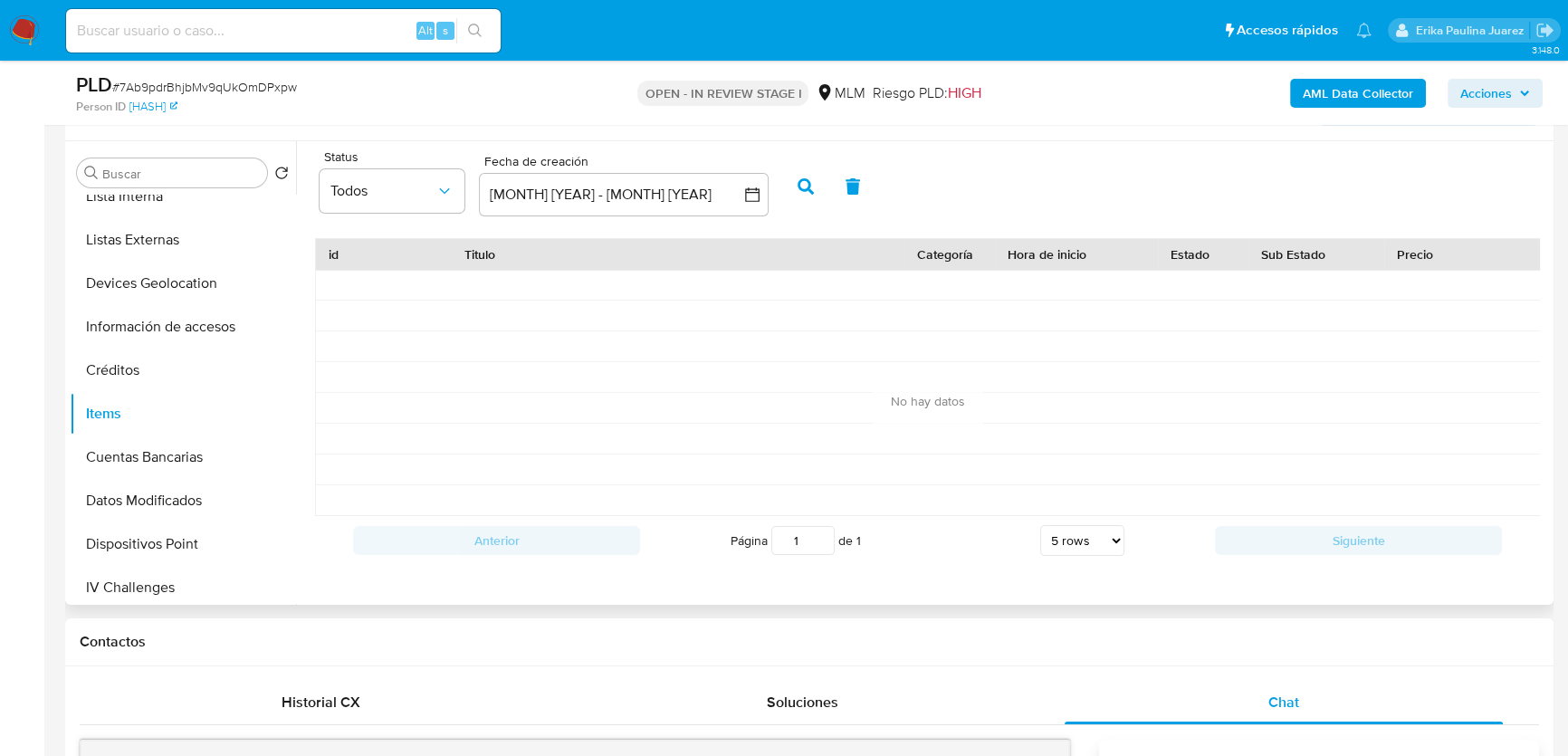 drag, startPoint x: 626, startPoint y: 455, endPoint x: 652, endPoint y: 444, distance: 28.231188 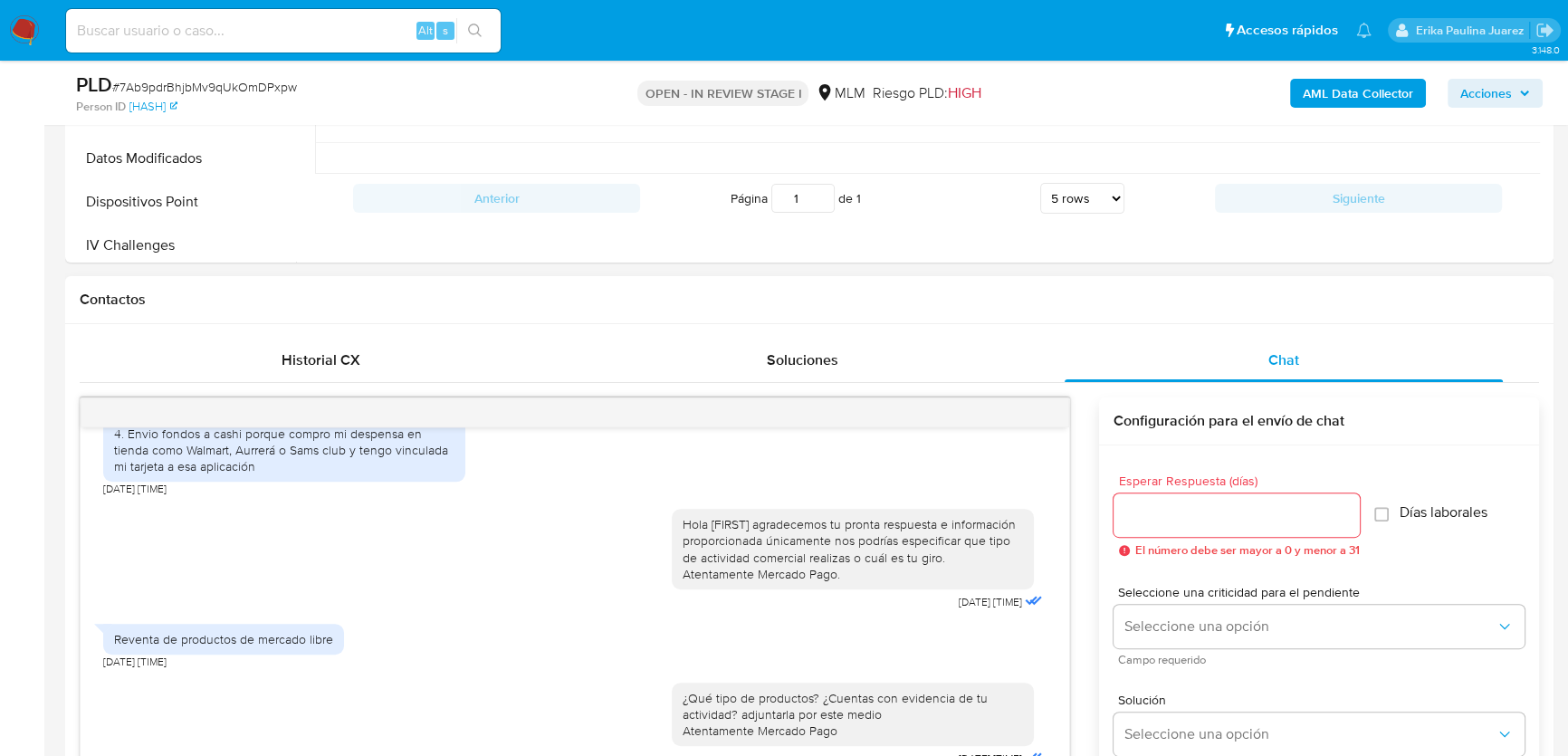 scroll, scrollTop: 823, scrollLeft: 0, axis: vertical 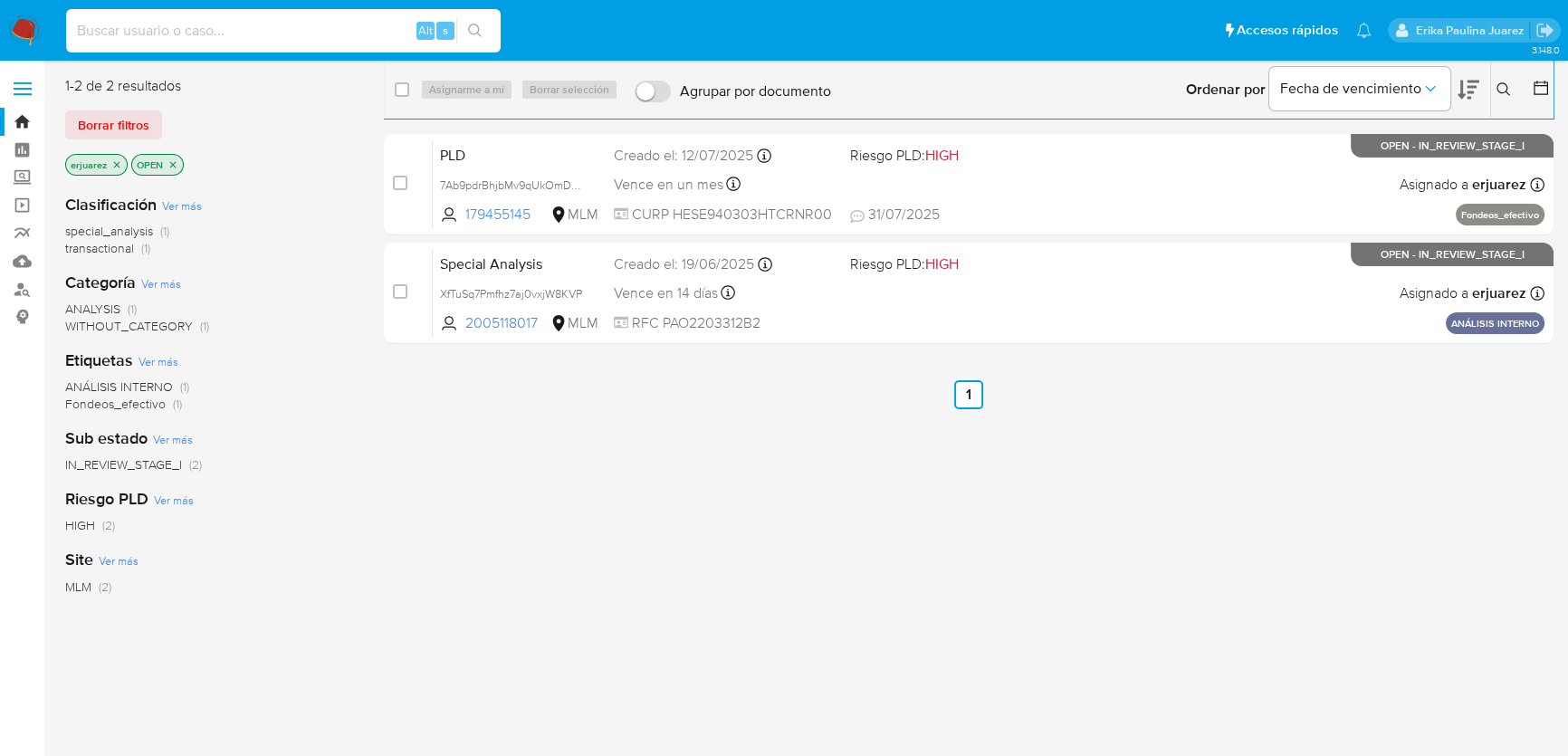drag, startPoint x: 190, startPoint y: 35, endPoint x: 353, endPoint y: 30, distance: 163.07667 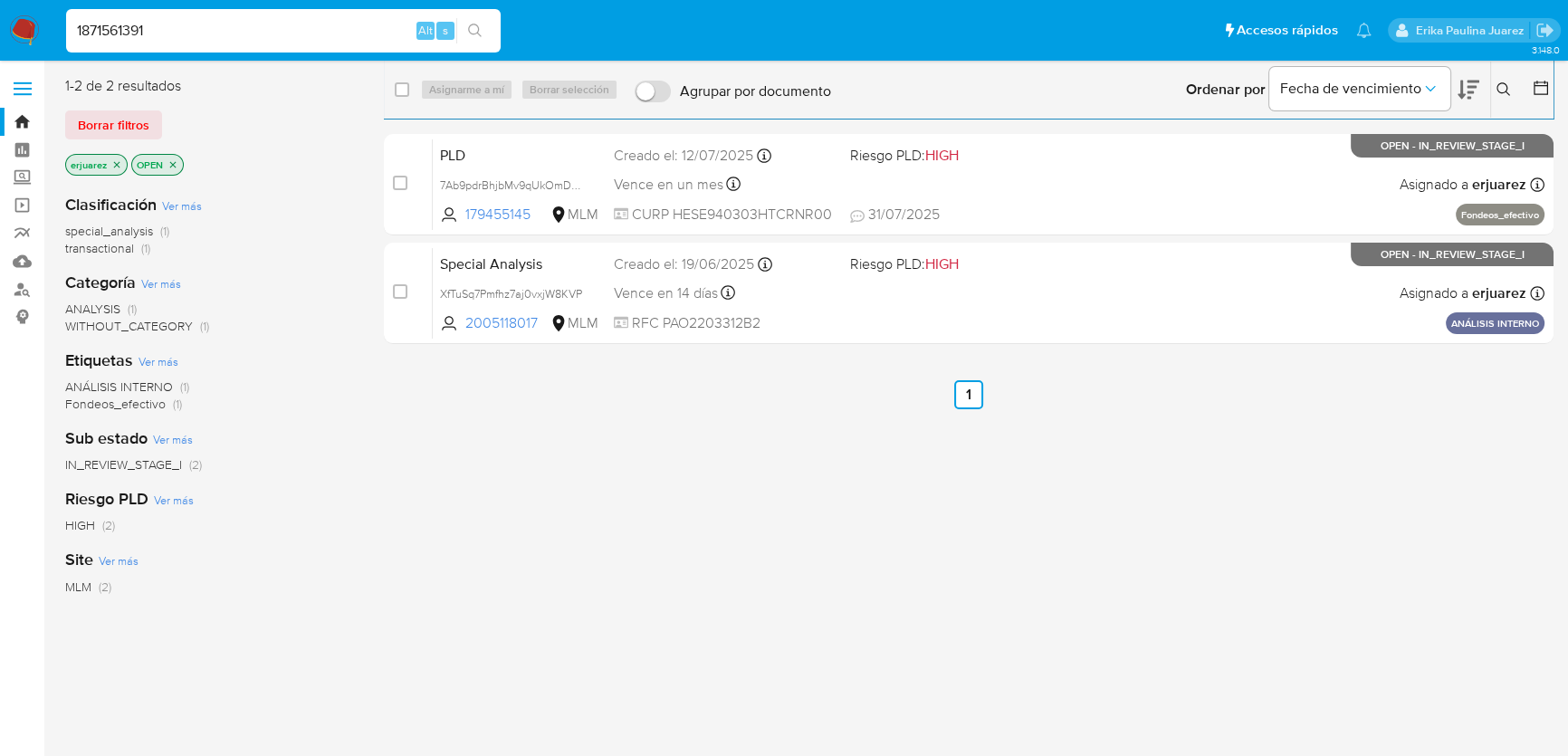 type on "1871561391" 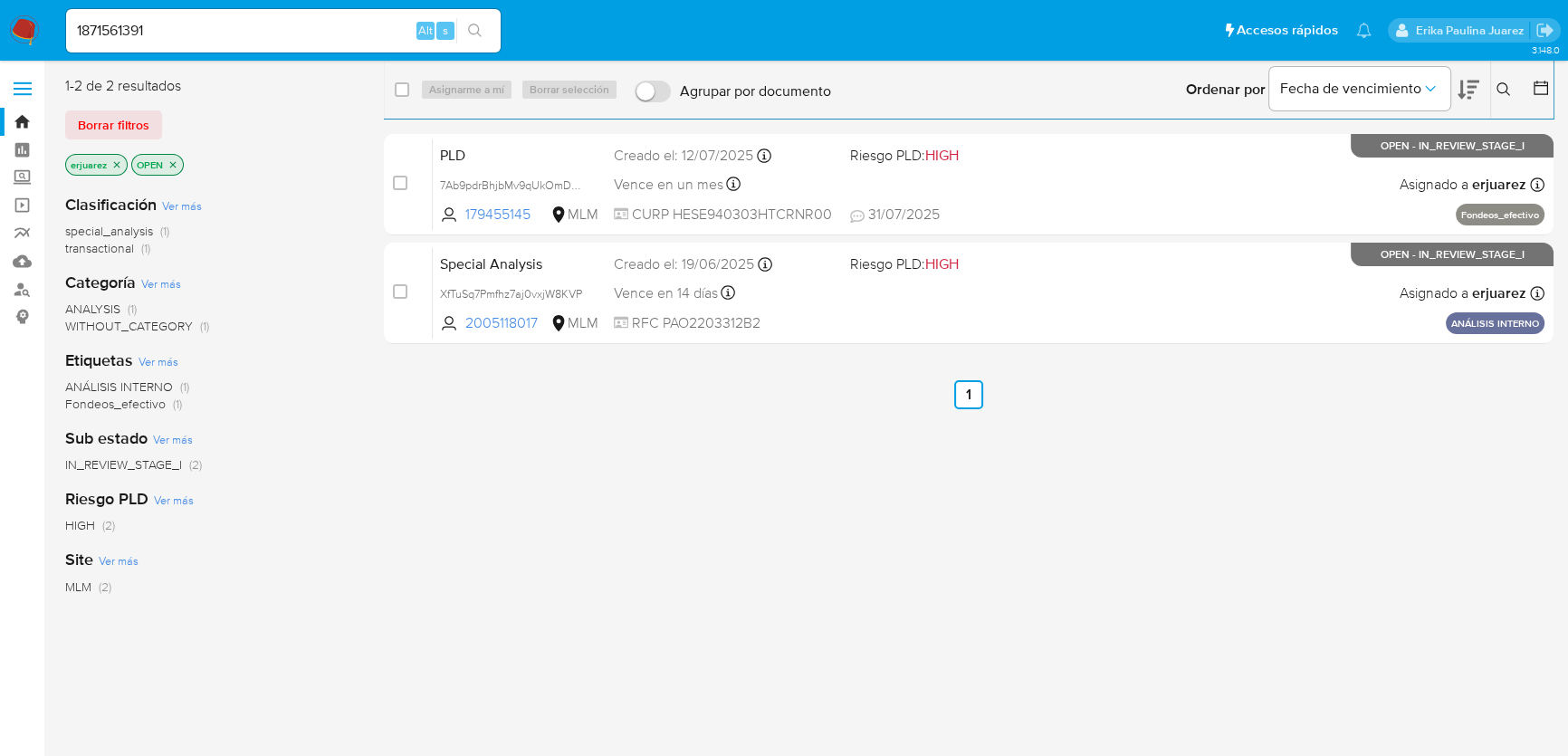 click at bounding box center [474, 31] 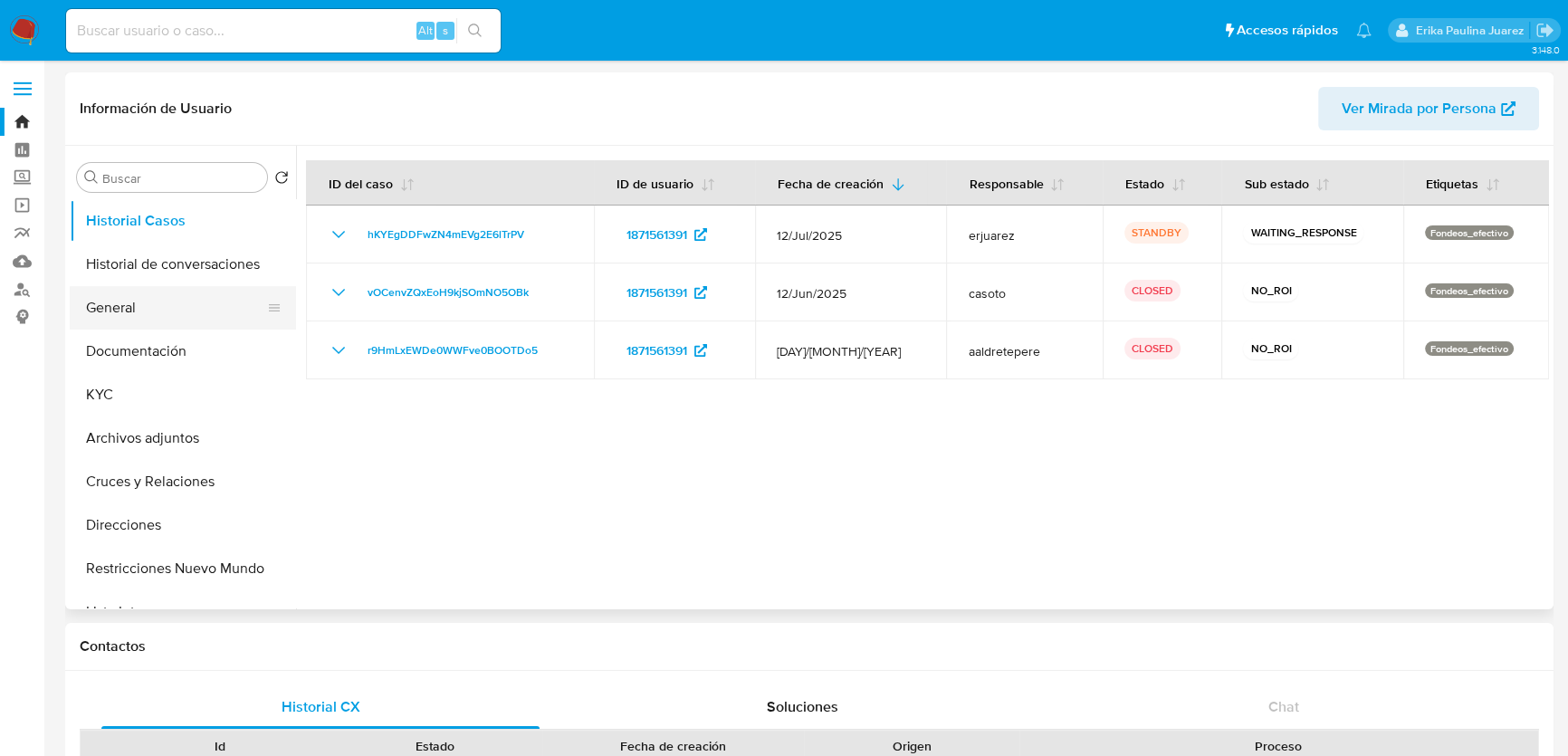 click on "General" at bounding box center (176, 308) 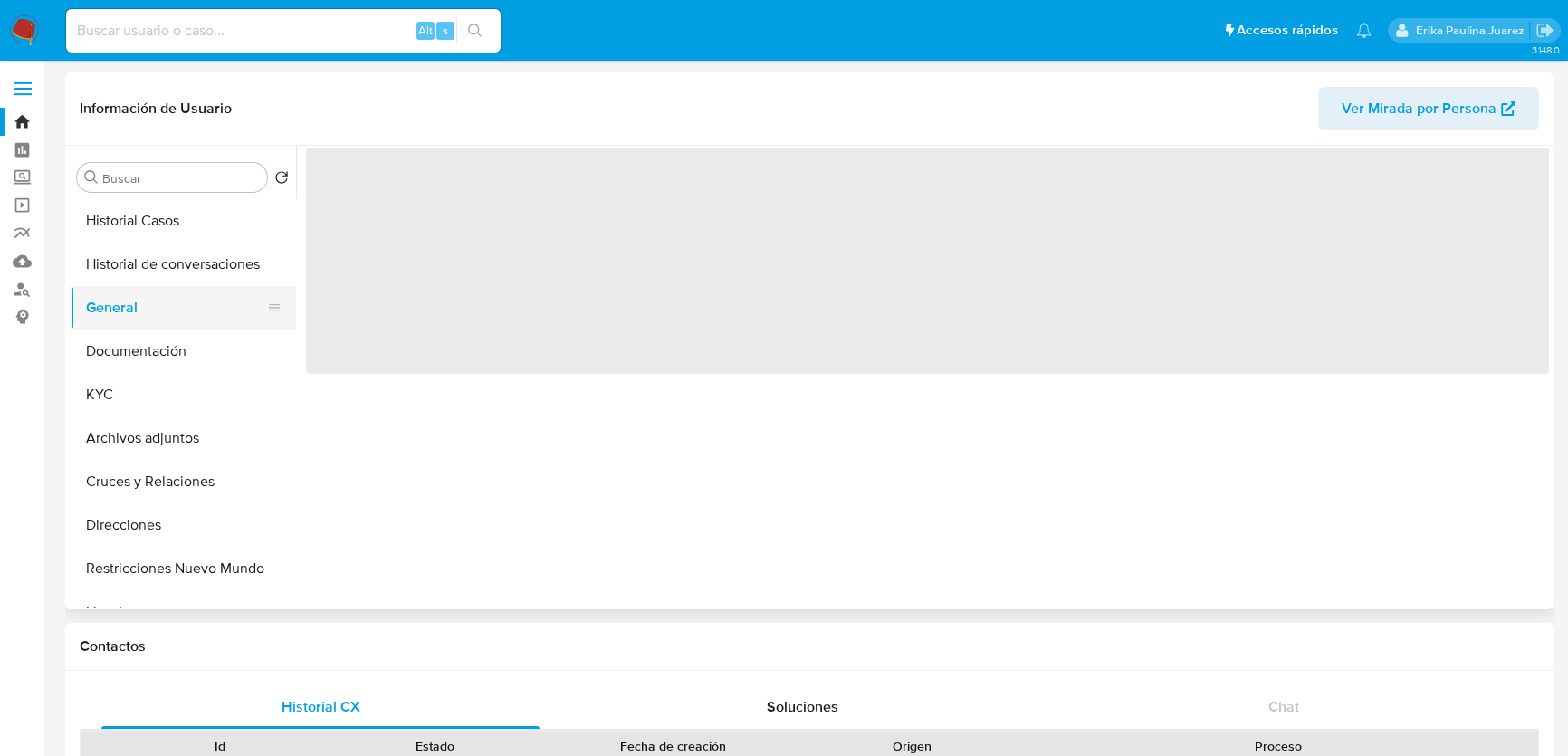 select on "10" 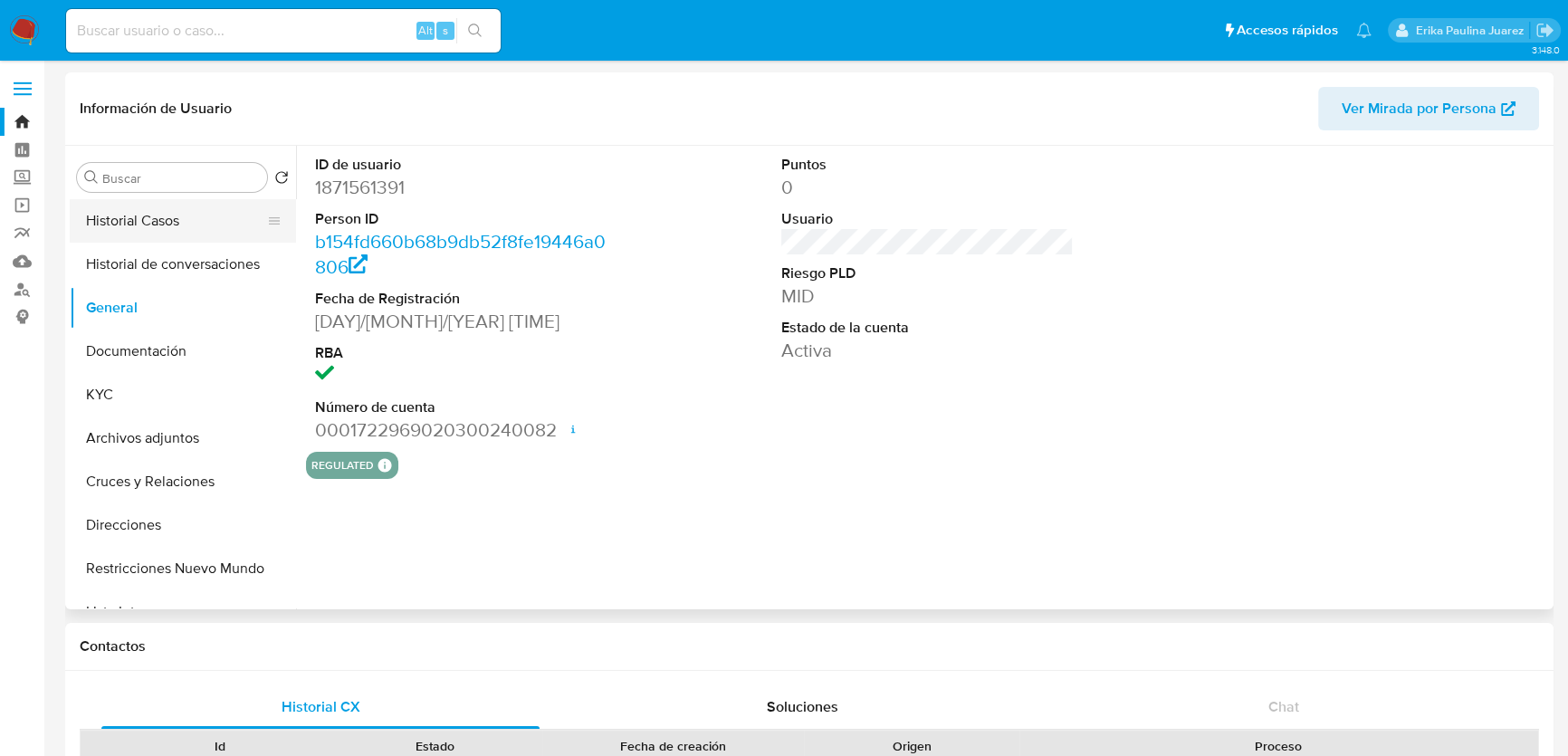 click on "Historial Casos" at bounding box center (176, 221) 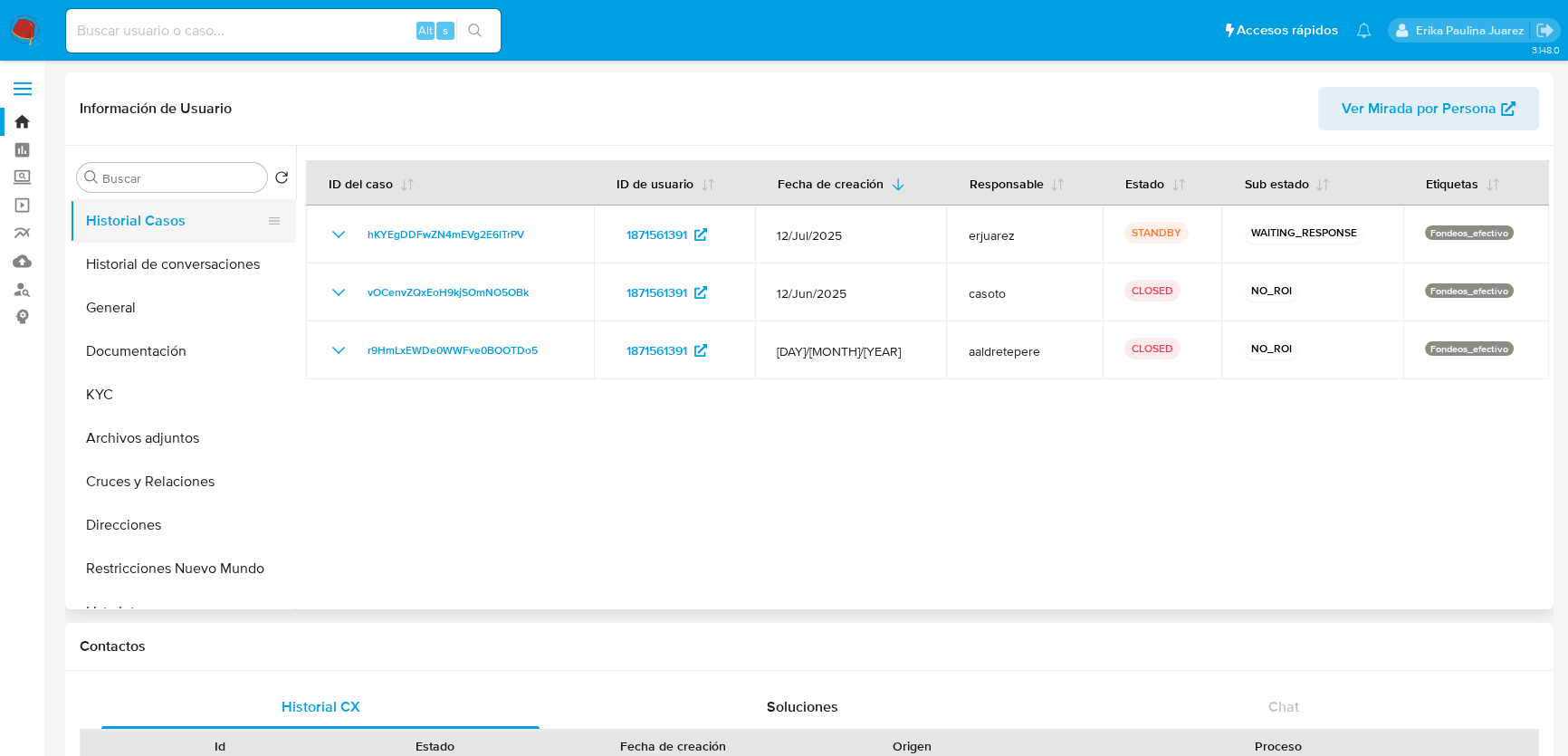 click on "Historial Casos" at bounding box center (176, 221) 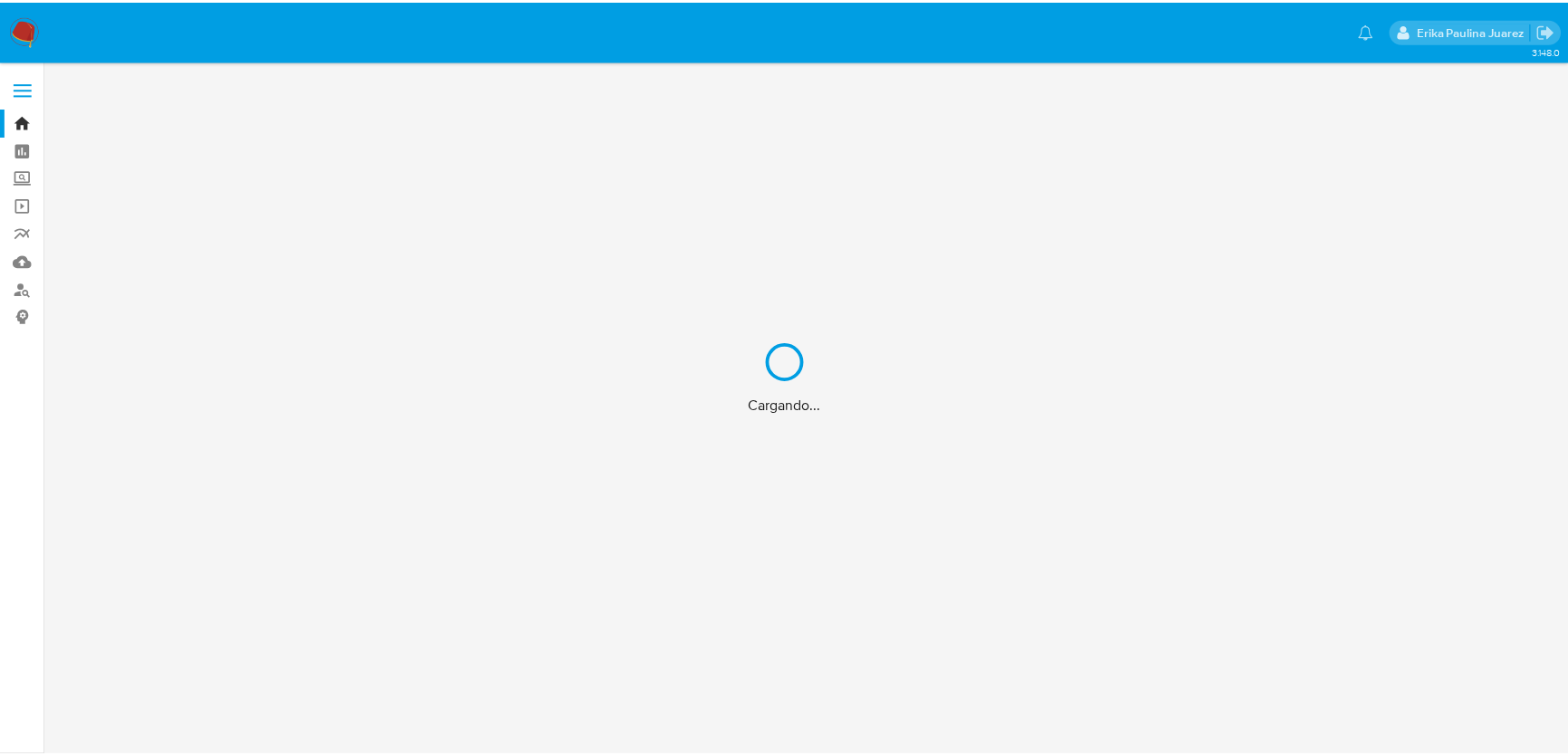 scroll, scrollTop: 0, scrollLeft: 0, axis: both 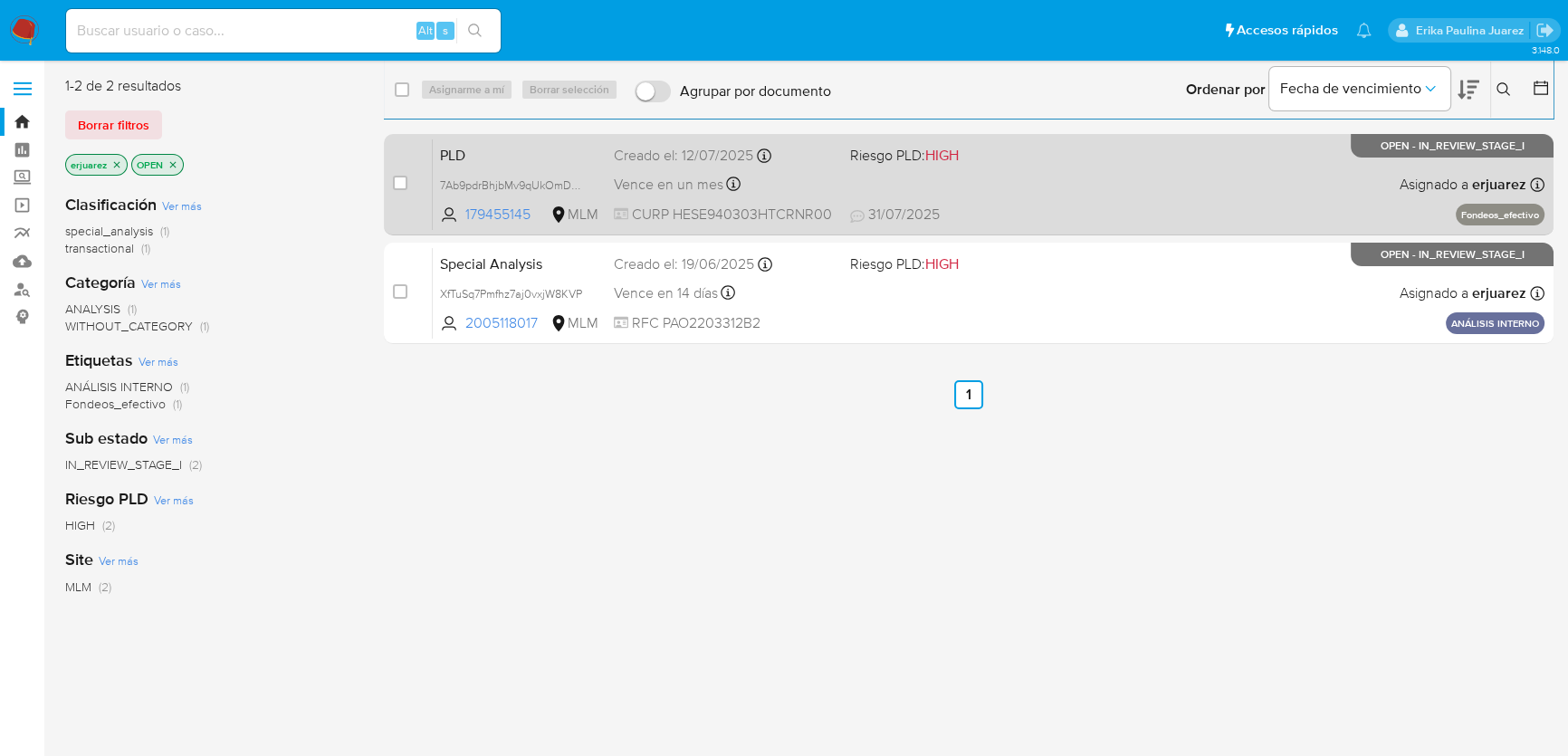 click on "PLD 7Ab9pdrBhjbMv9qUkOmDPxpw 179455145 MLM Riesgo PLD:  HIGH Creado el: [DATE]   Creado el: [DATE] [TIME] Vence en un mes   Vence el [DATE] [TIME] CURP   HESE940303HTCRNR00 [DATE]   [DATE] [TIME] Asignado a   [NAME]   Asignado el: [DATE] [TIME] Fondeos_efectivo OPEN - IN_REVIEW_STAGE_I" at bounding box center (989, 184) 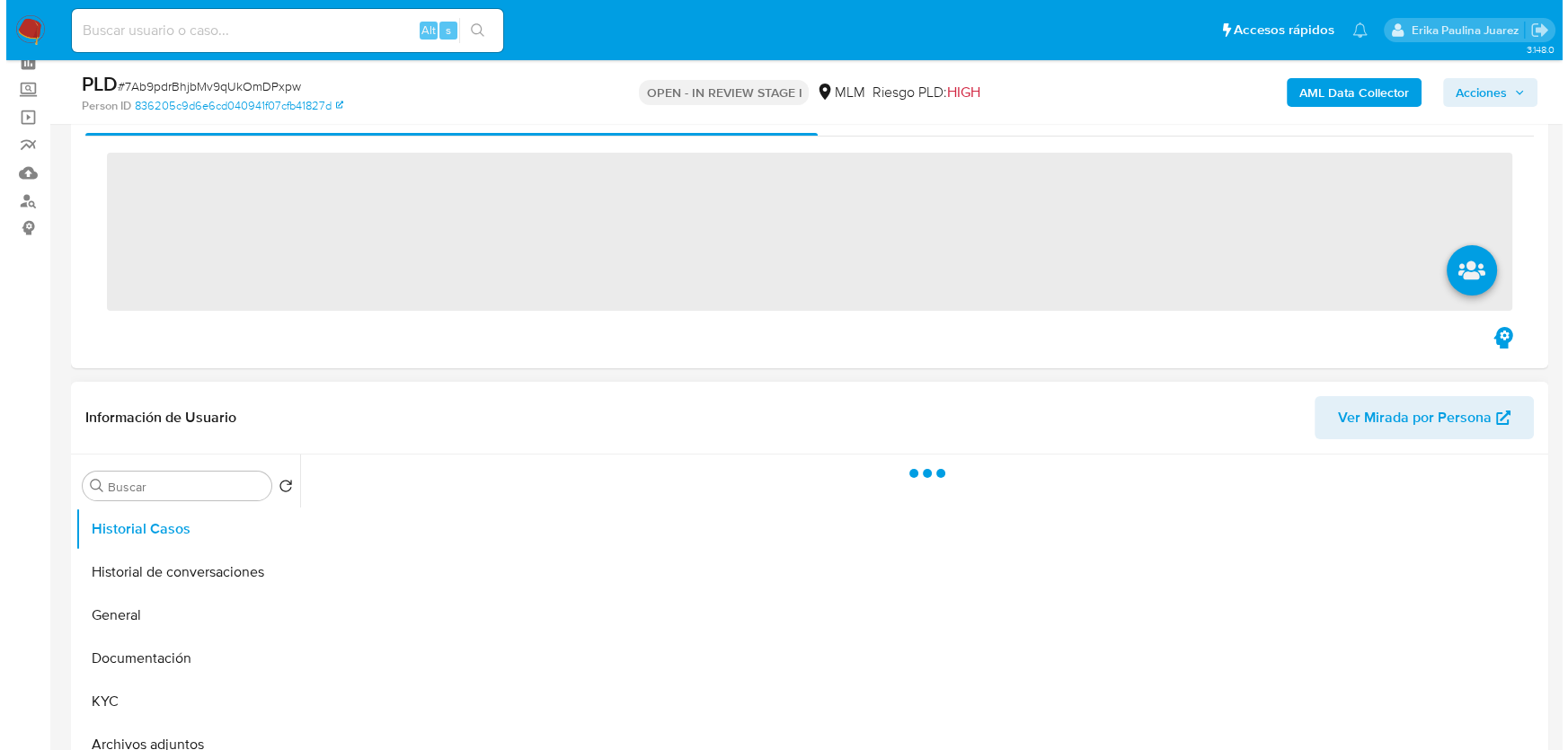 scroll, scrollTop: 244, scrollLeft: 0, axis: vertical 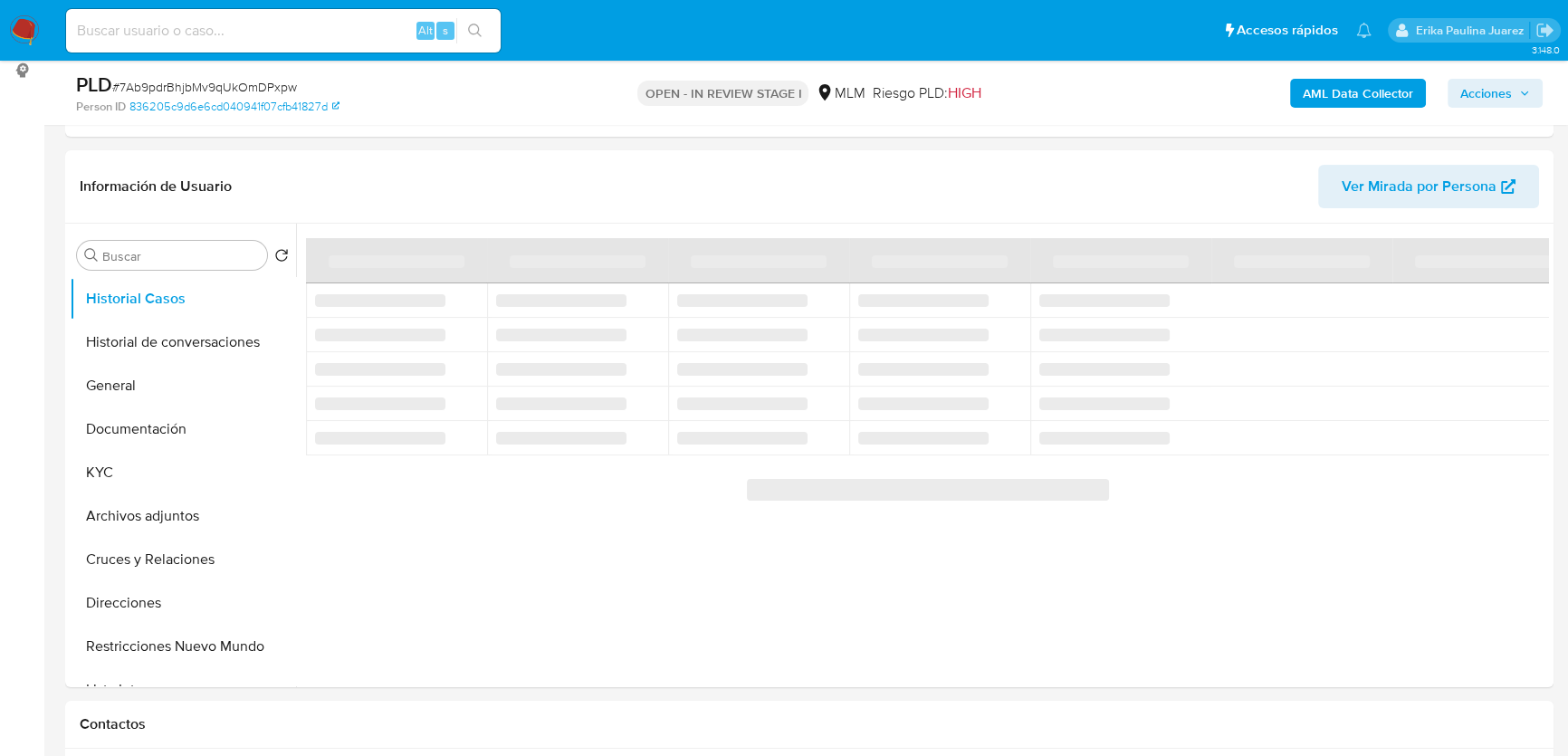click on "AML Data Collector" at bounding box center [1358, 93] 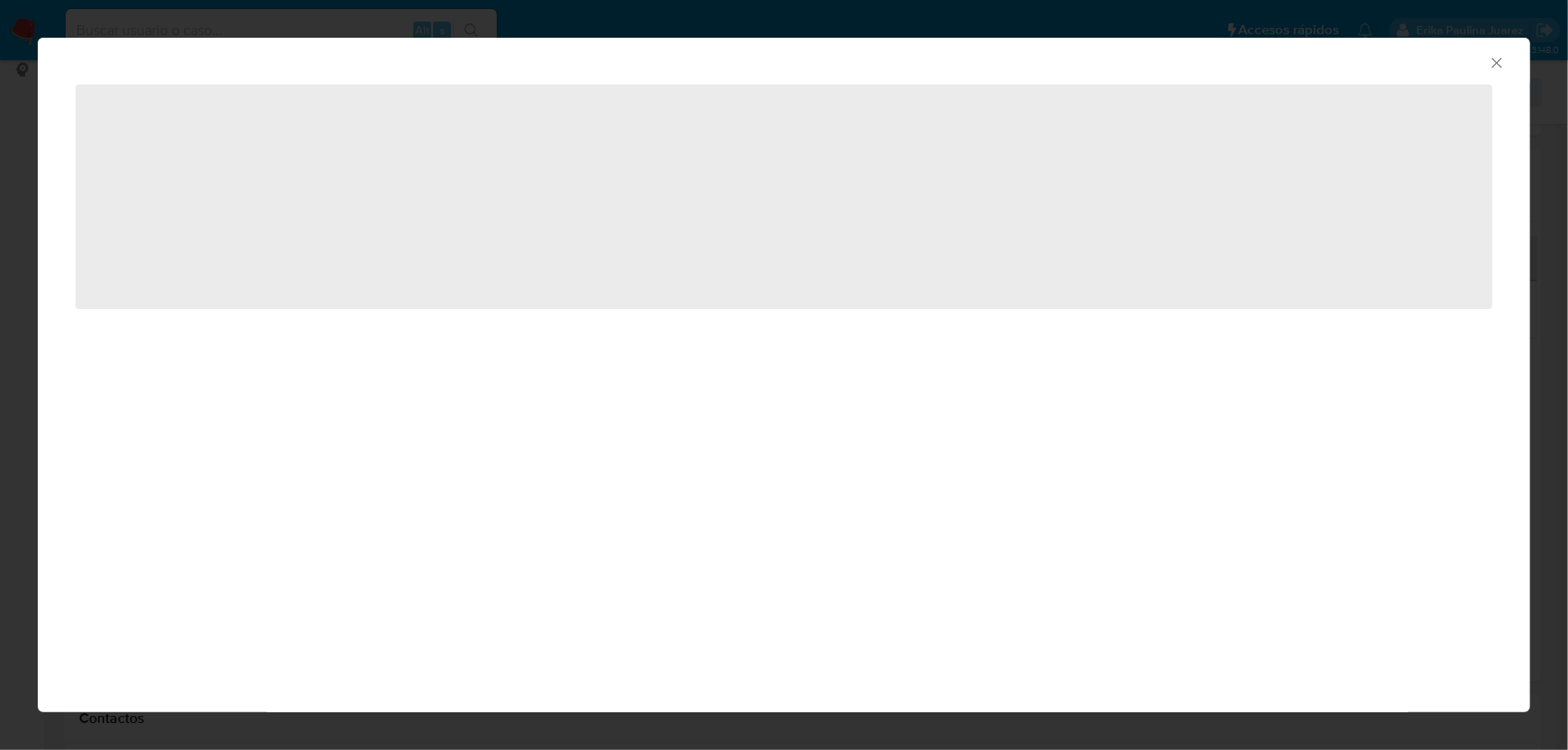 select on "10" 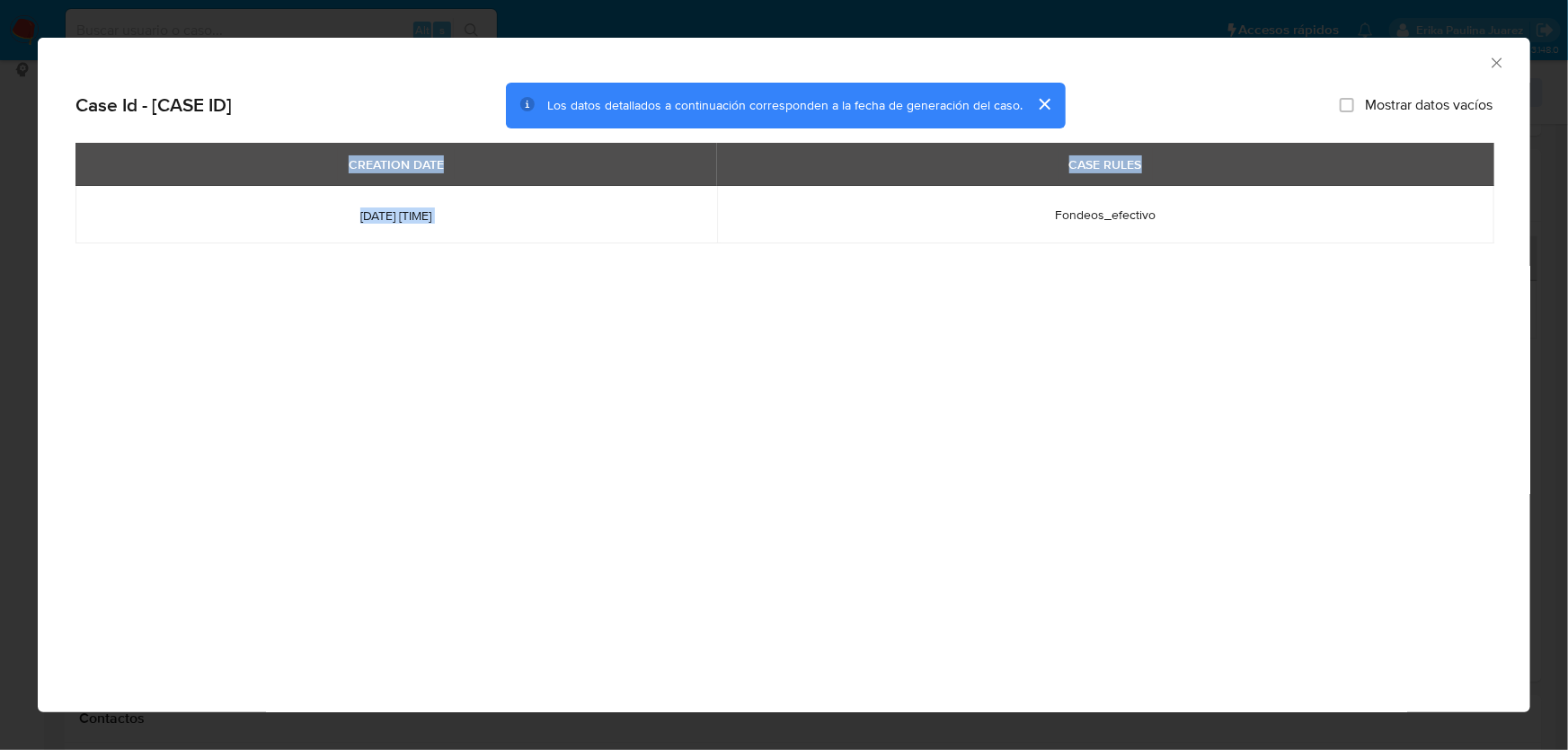 drag, startPoint x: 1112, startPoint y: 204, endPoint x: 1124, endPoint y: 378, distance: 174.4133 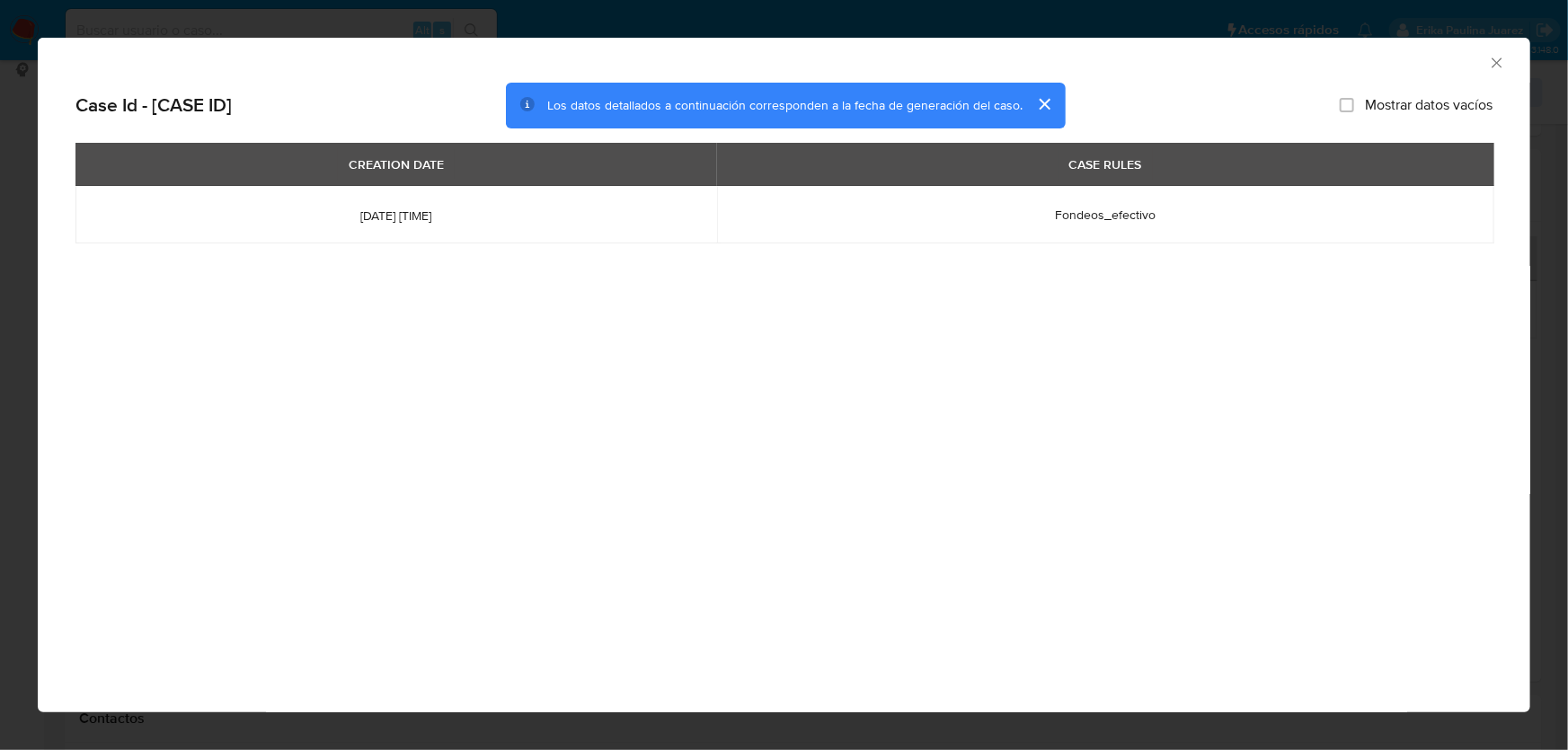 drag, startPoint x: 369, startPoint y: 195, endPoint x: 368, endPoint y: 215, distance: 20.024984 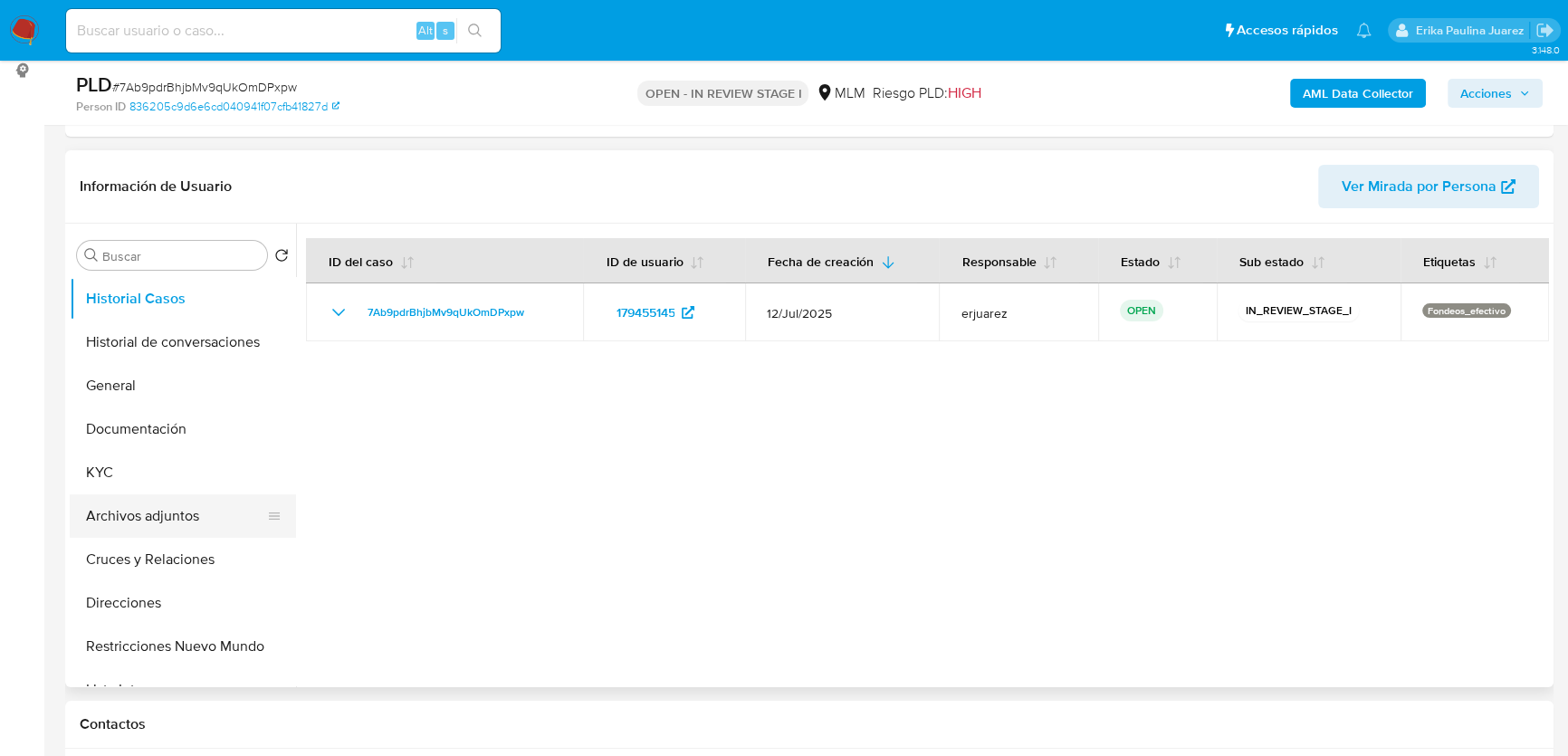 click on "Archivos adjuntos" at bounding box center [176, 516] 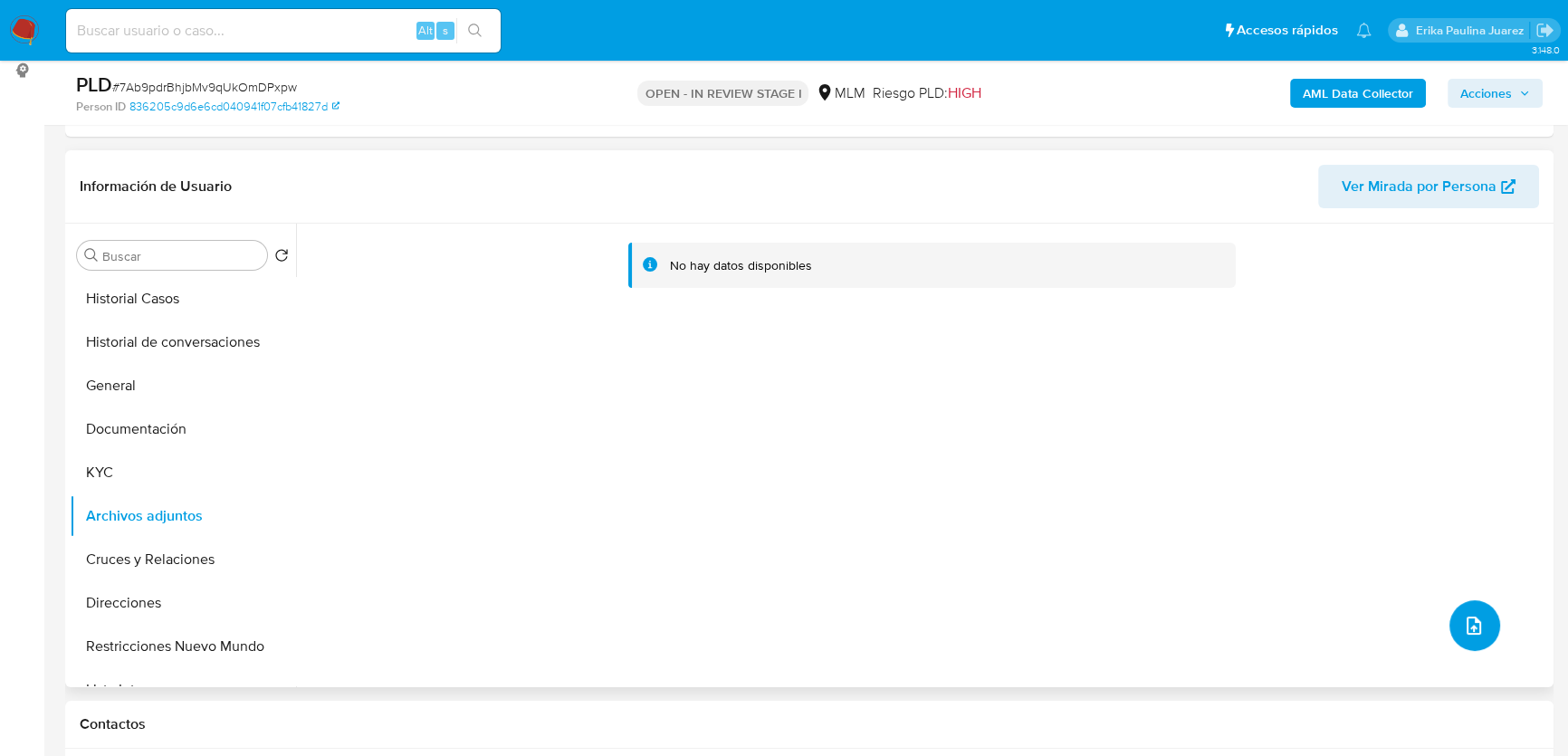 click at bounding box center (1474, 626) 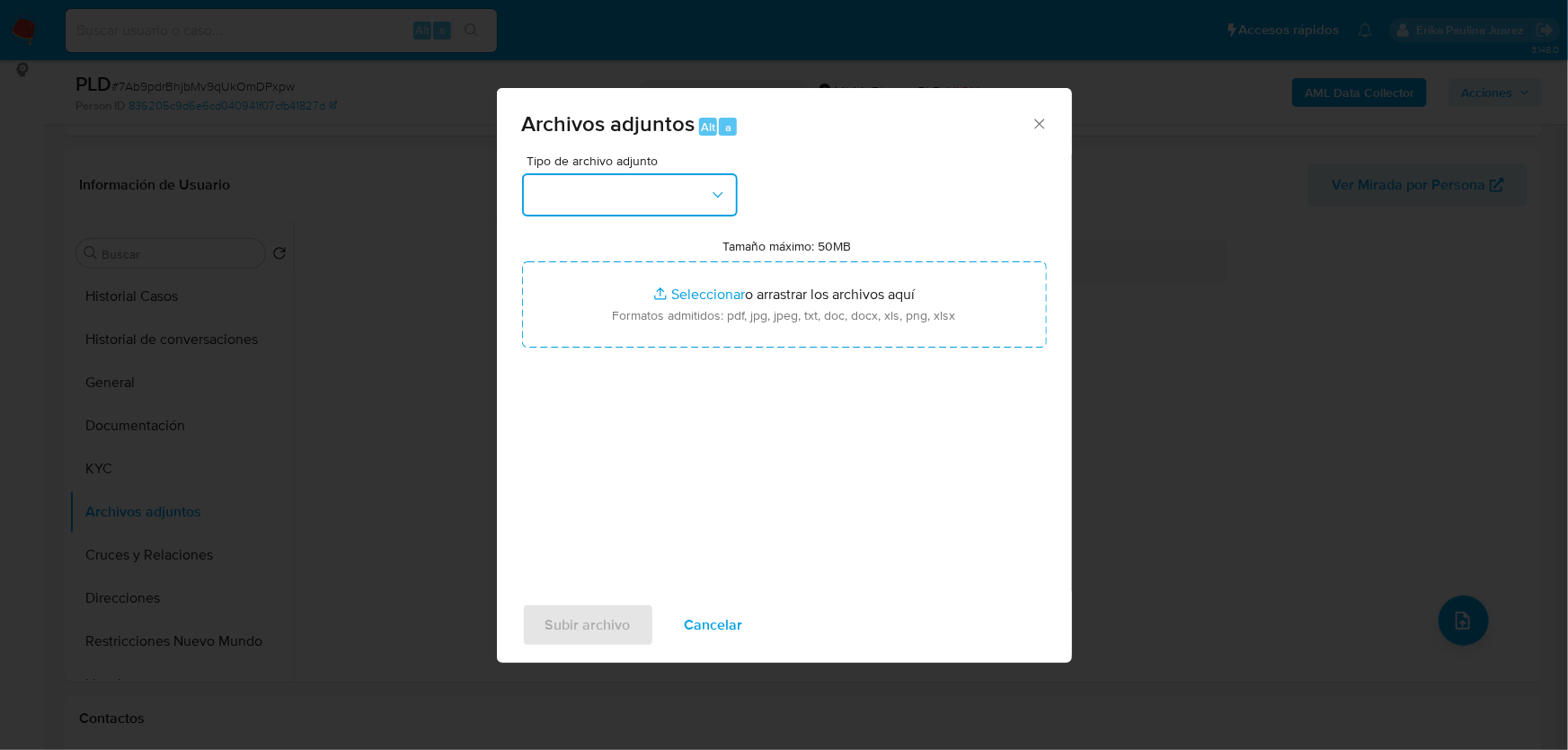 click at bounding box center [630, 195] 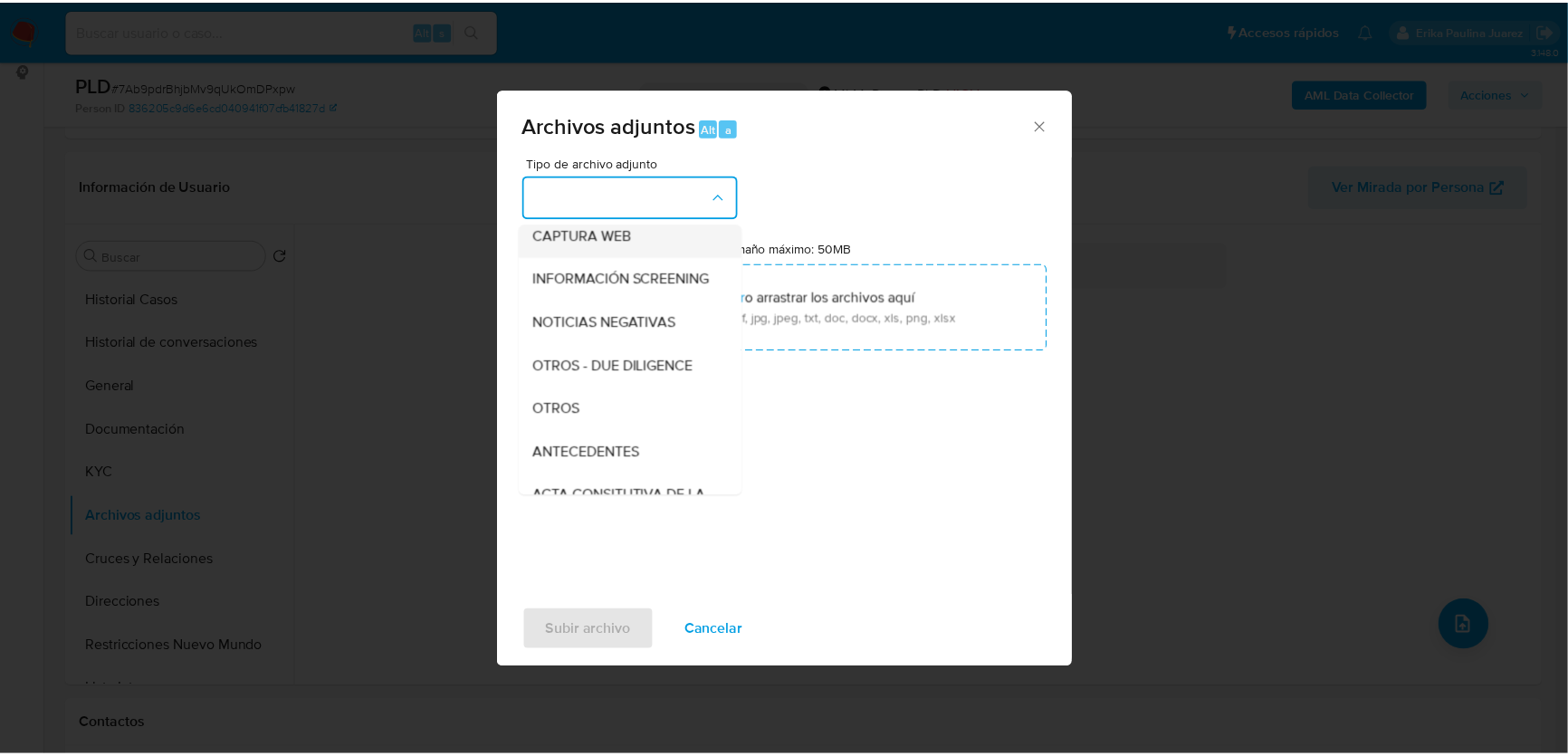scroll, scrollTop: 139, scrollLeft: 0, axis: vertical 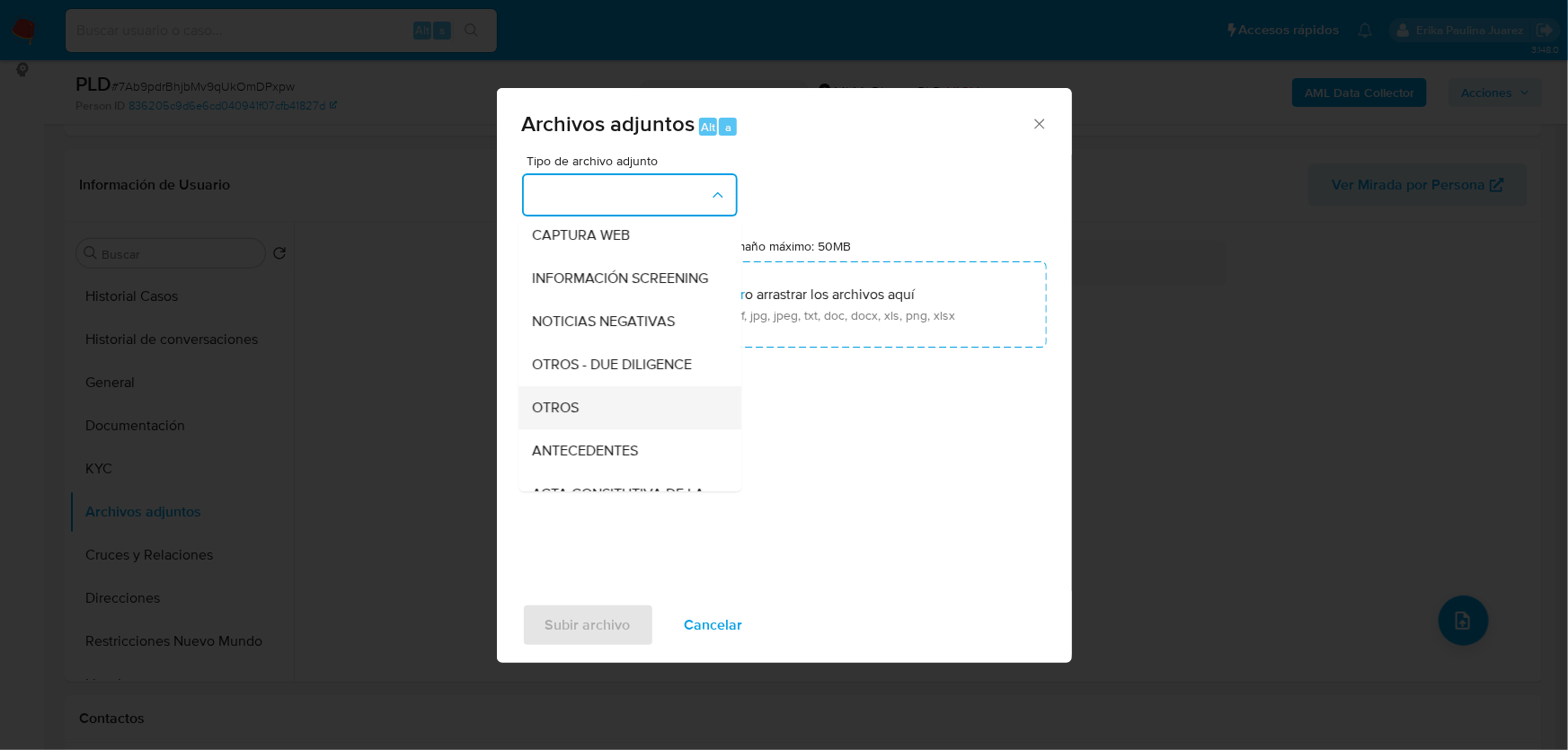 click on "OTROS" at bounding box center [556, 408] 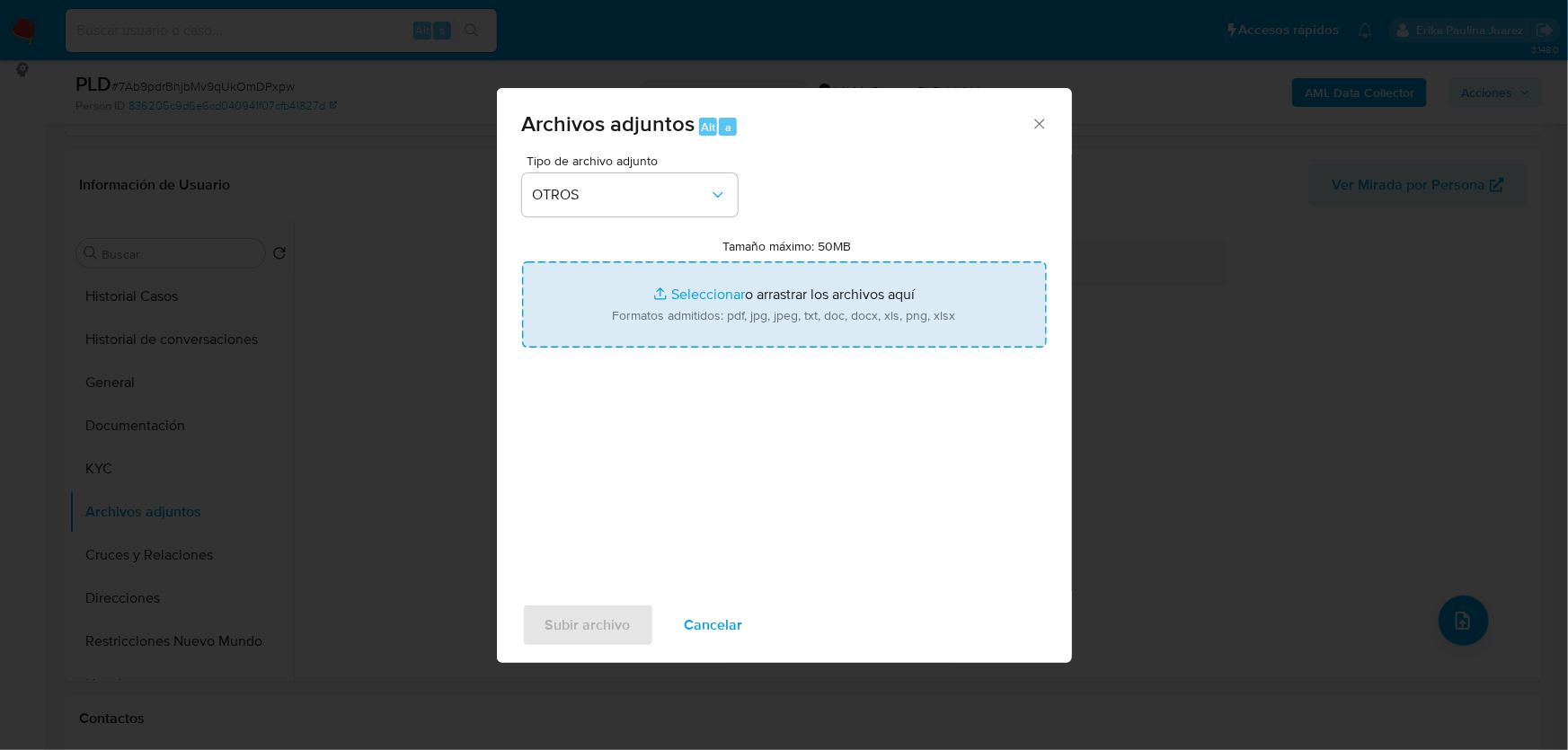 click on "Tamaño máximo: 50MB Seleccionar archivos" at bounding box center (784, 304) 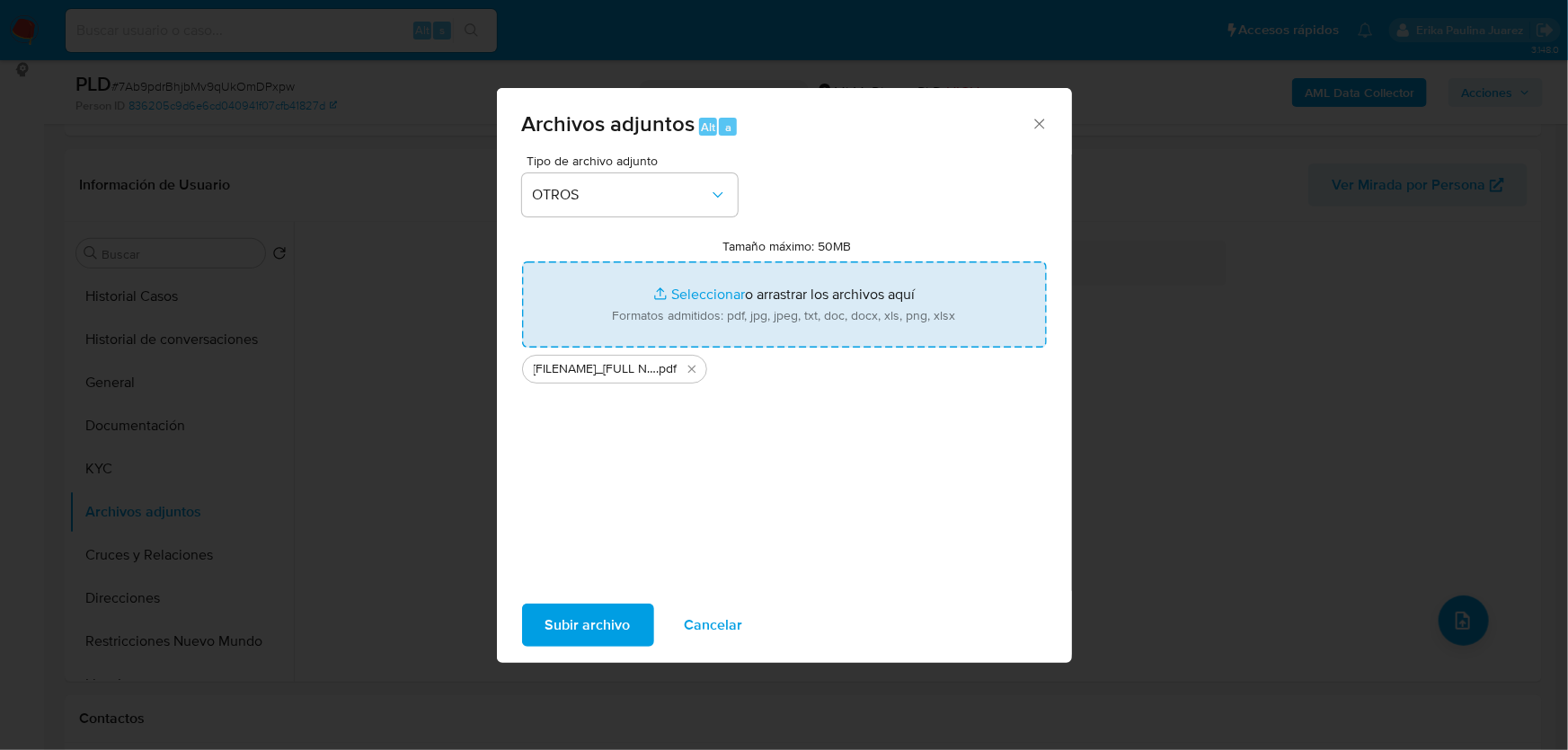 drag, startPoint x: 673, startPoint y: 280, endPoint x: 700, endPoint y: 292, distance: 29.546573 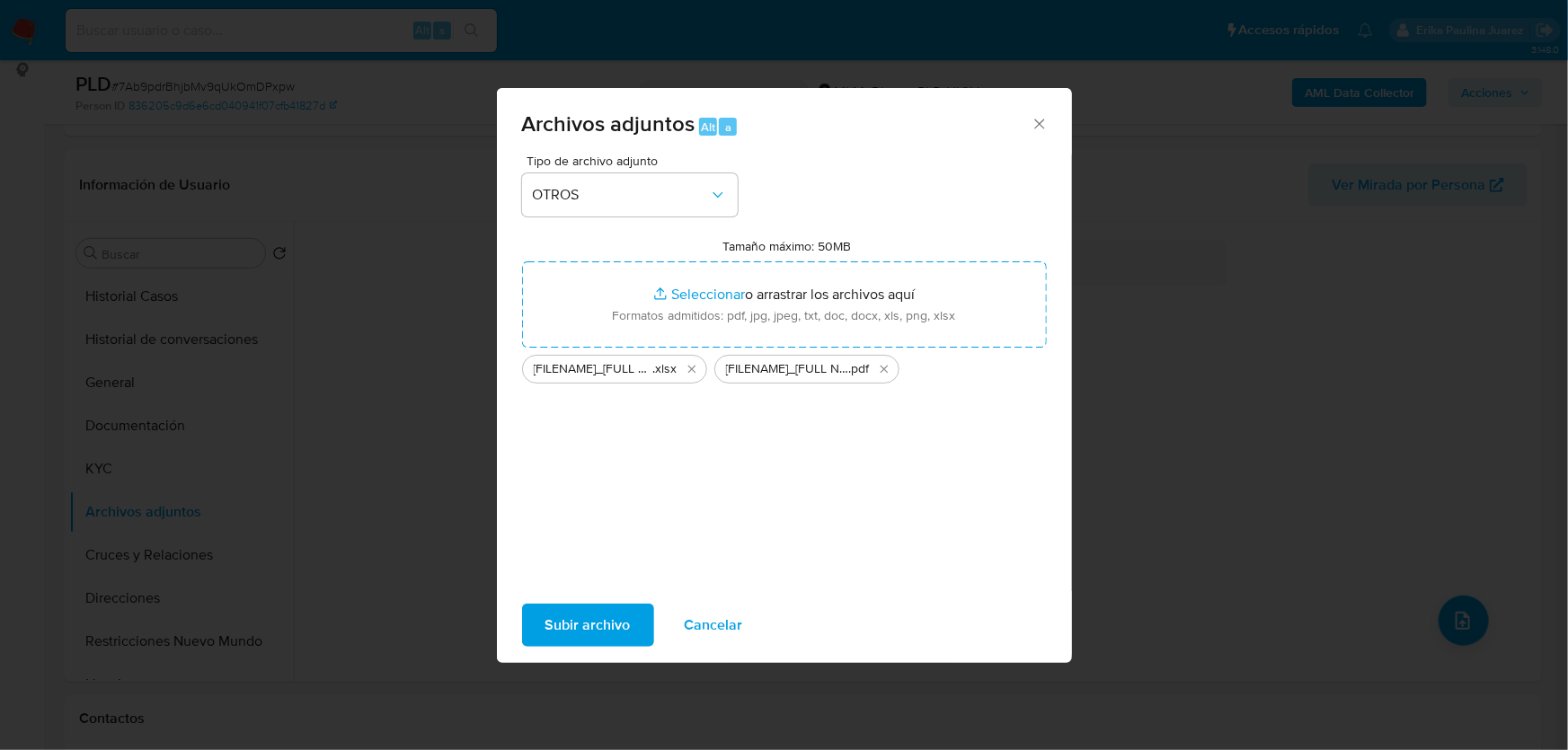 click on "Subir archivo" at bounding box center [588, 625] 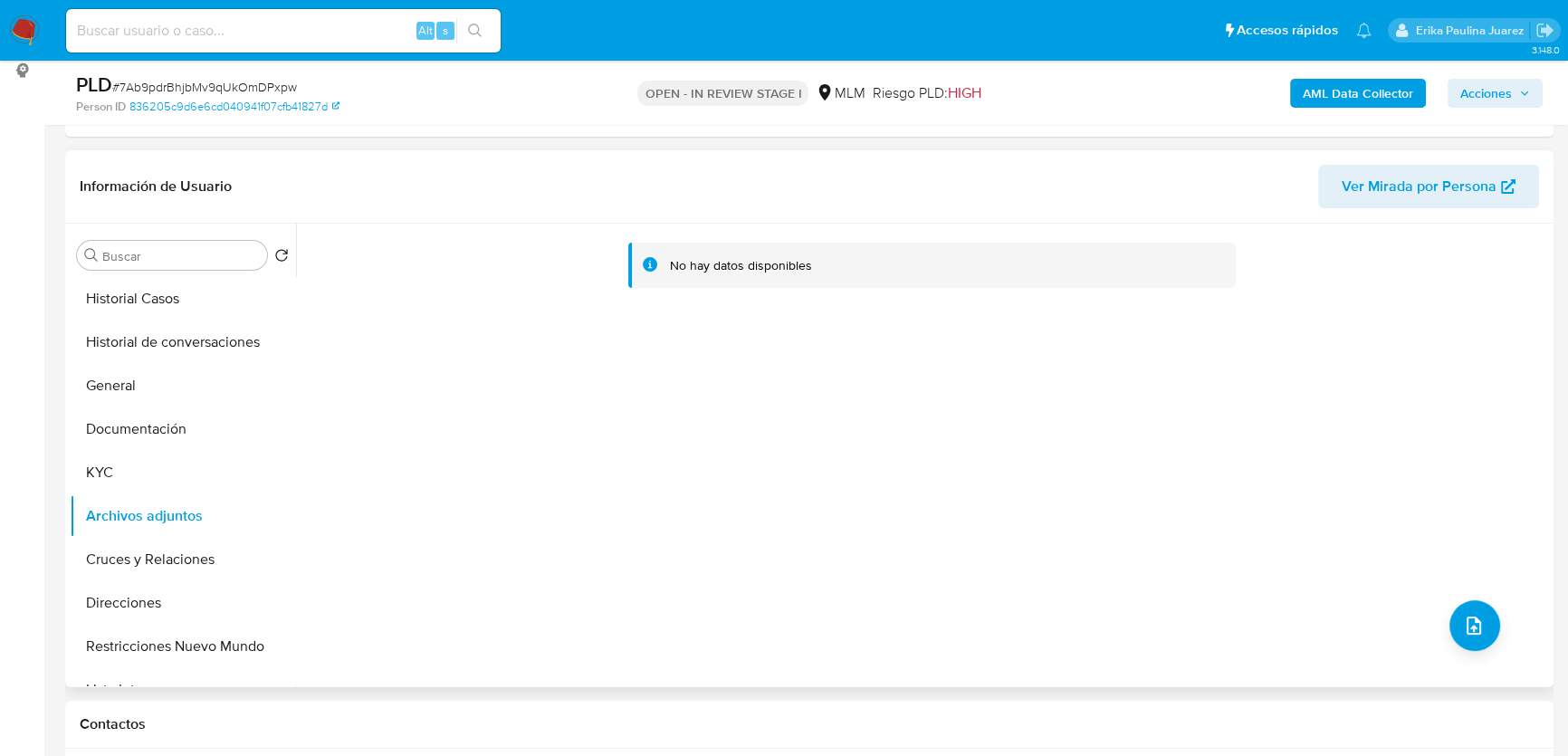 click on "No hay datos disponibles" at bounding box center [923, 455] 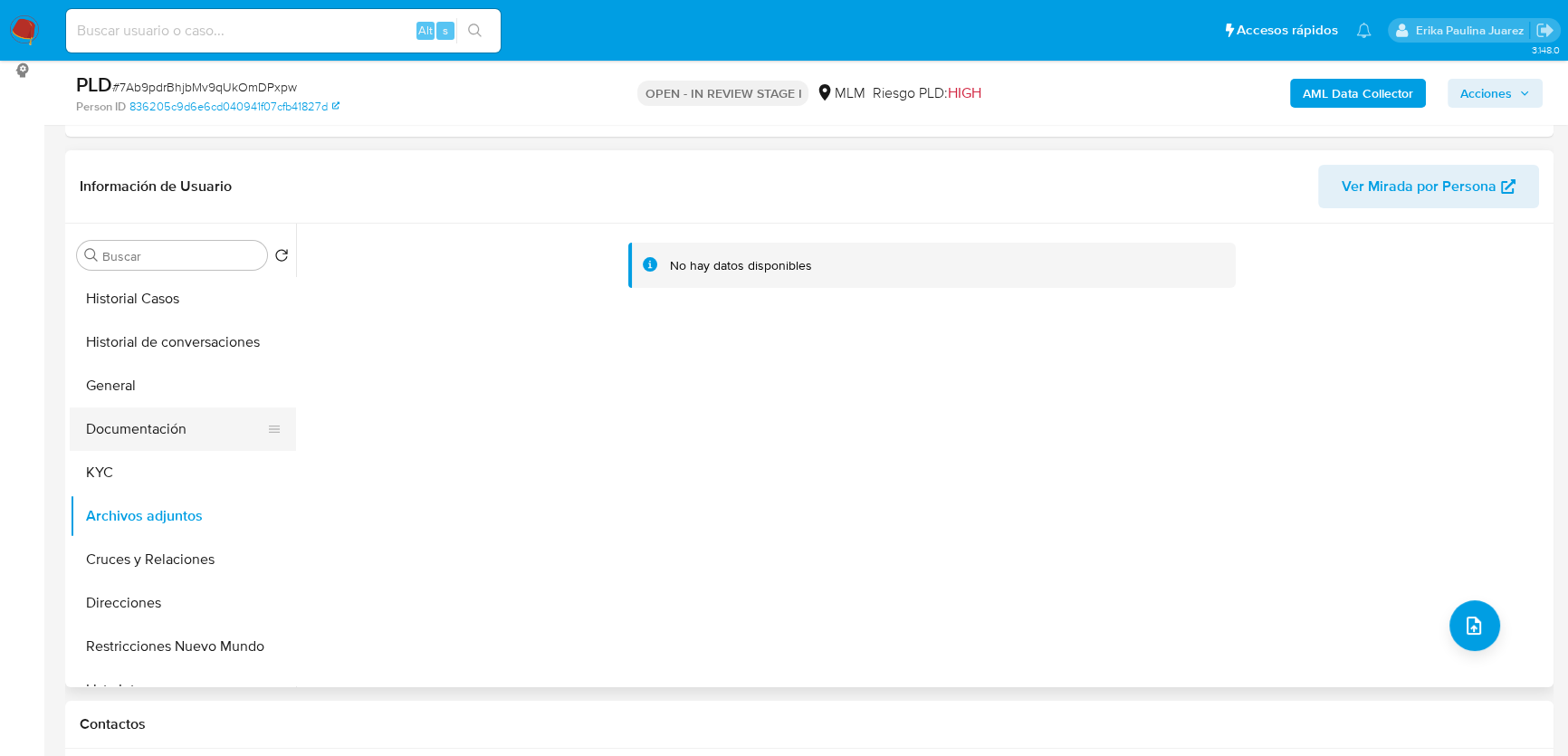 click on "Documentación" at bounding box center (176, 429) 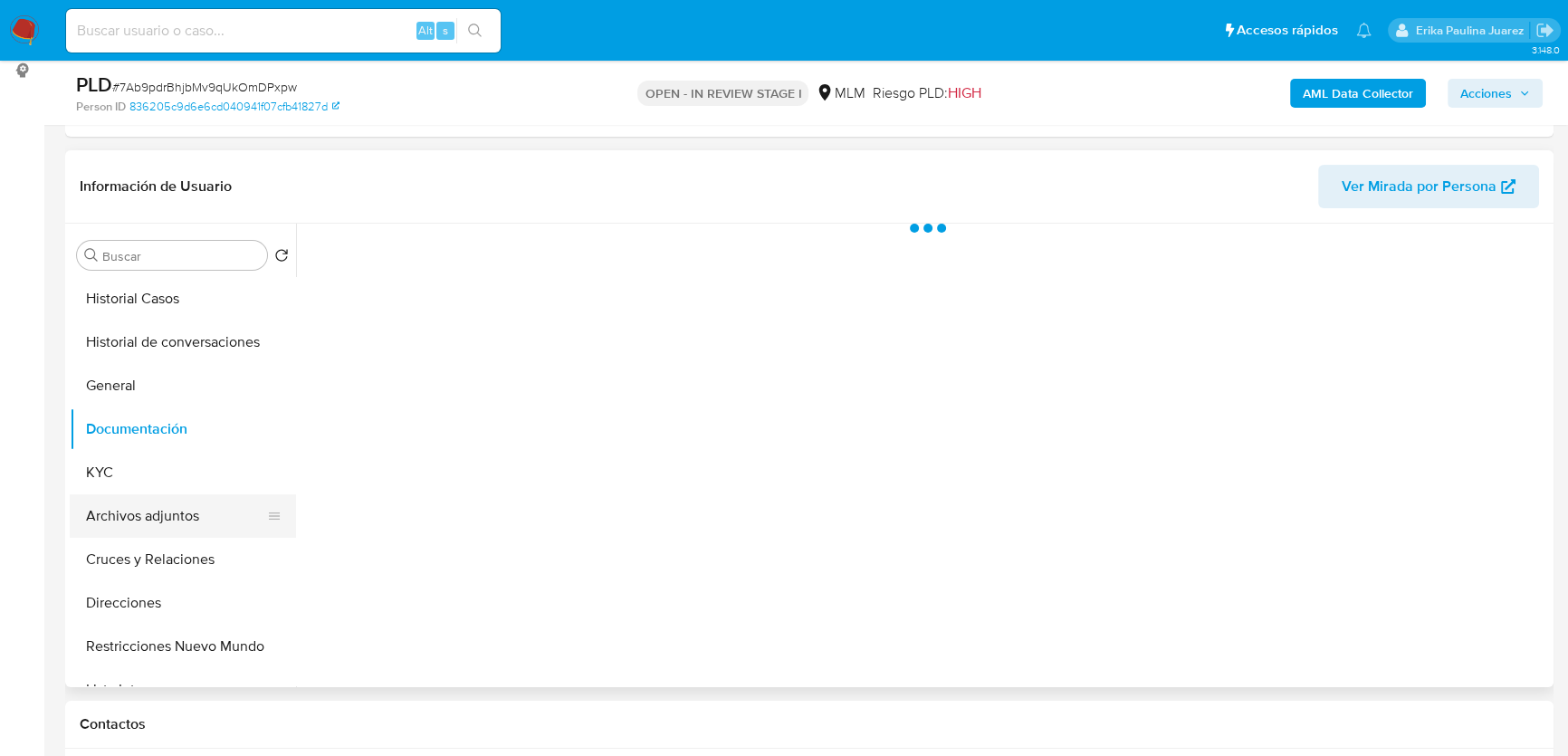 click on "Archivos adjuntos" at bounding box center [176, 516] 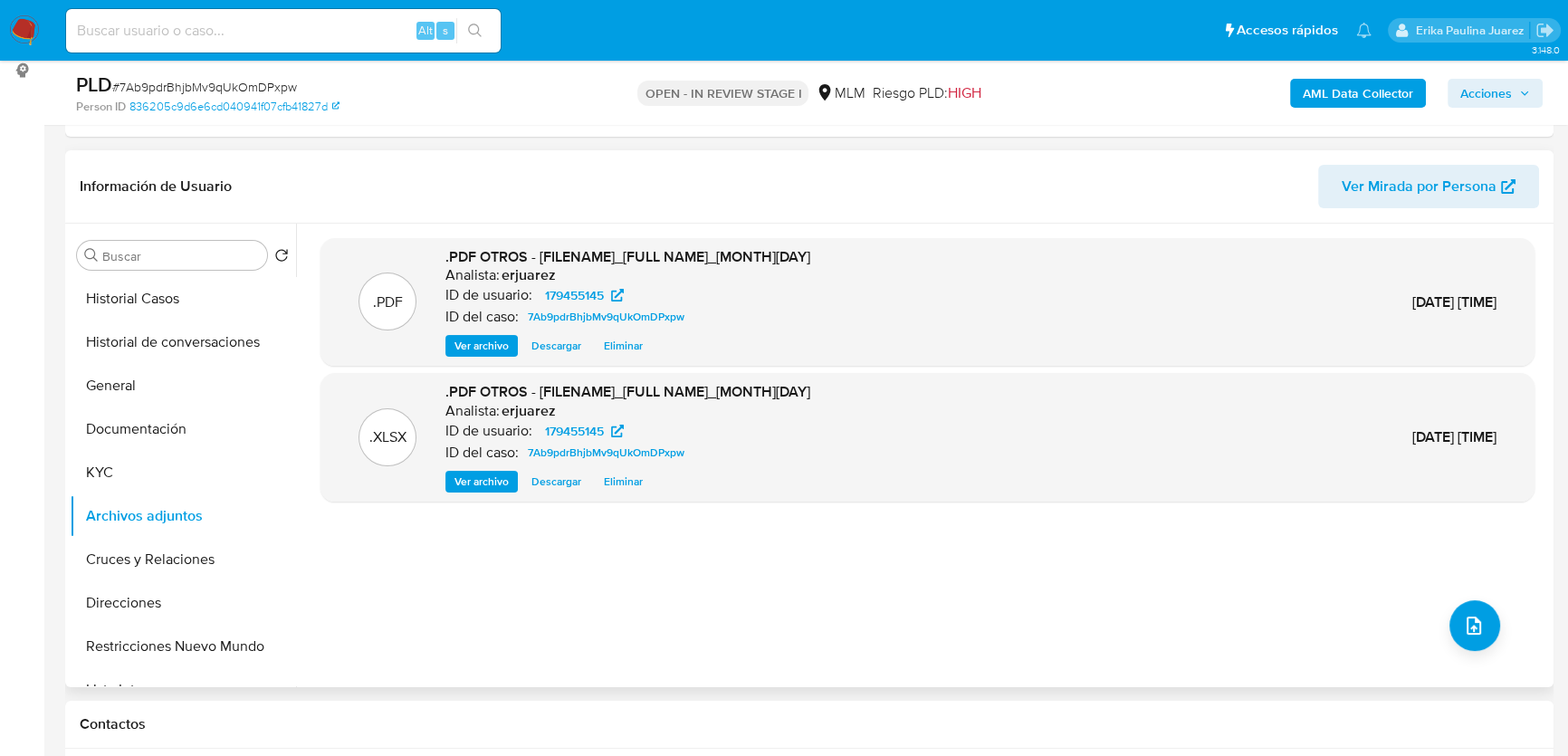 click on "Ver archivo" at bounding box center [482, 346] 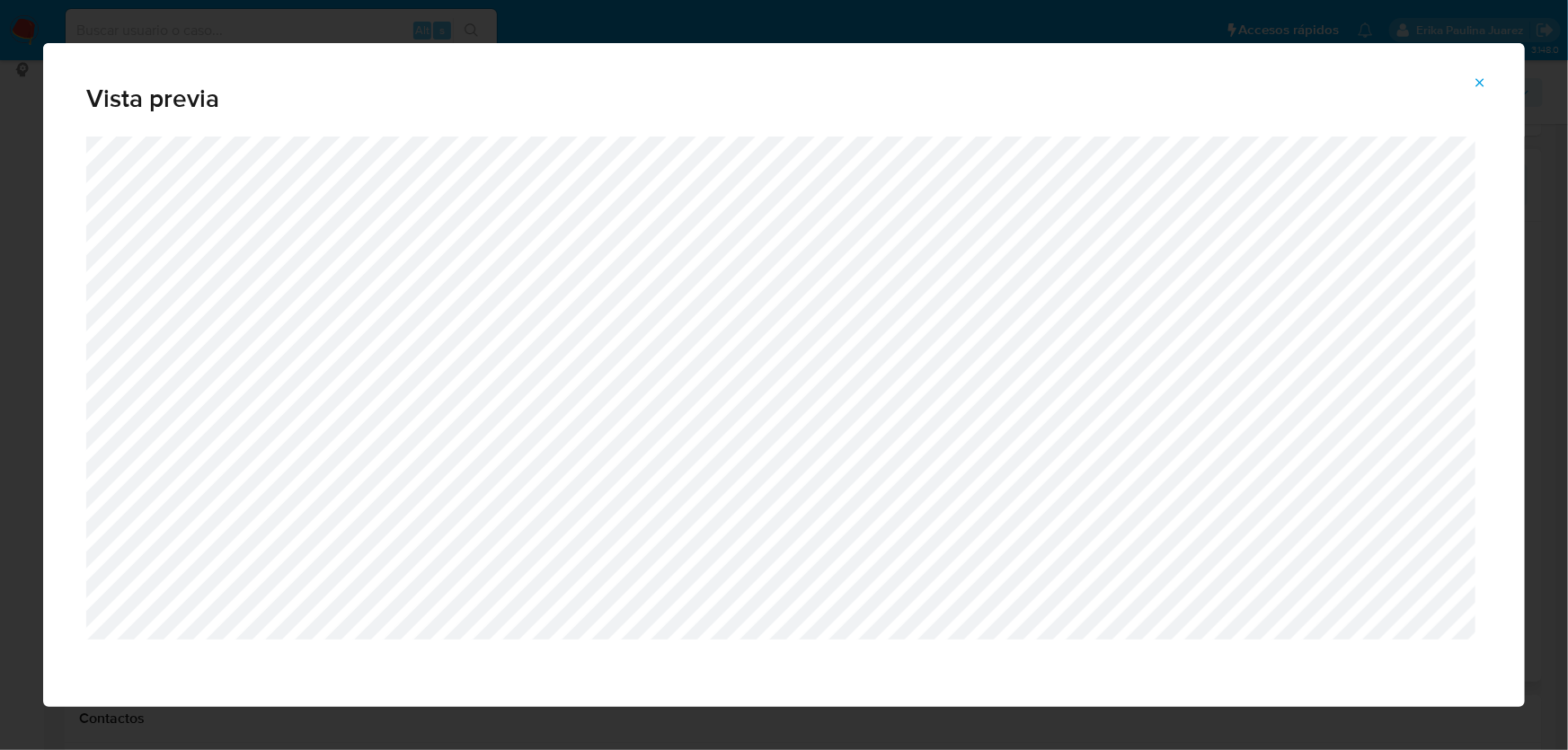click at bounding box center (1480, 83) 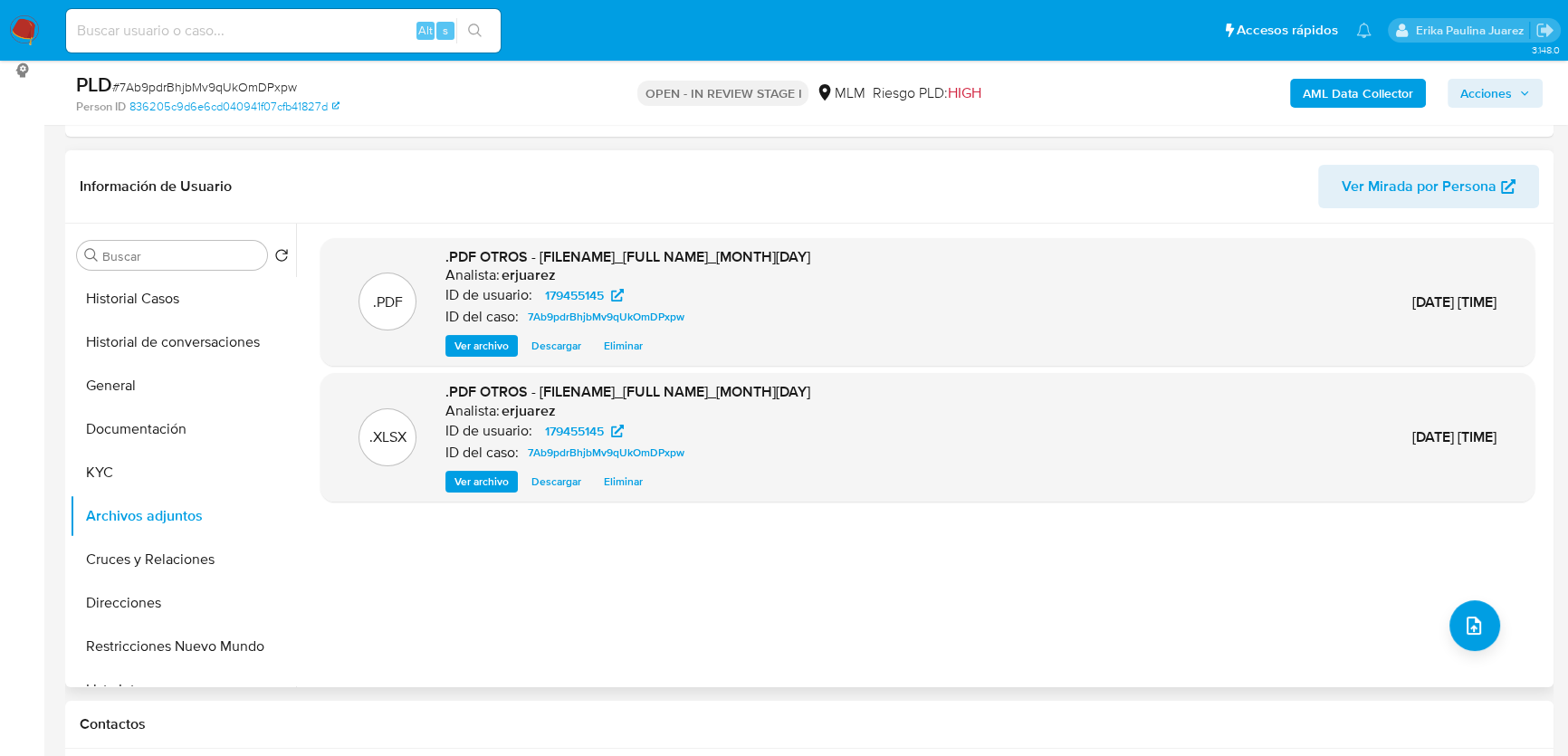drag, startPoint x: 778, startPoint y: 646, endPoint x: 716, endPoint y: 634, distance: 63.150614 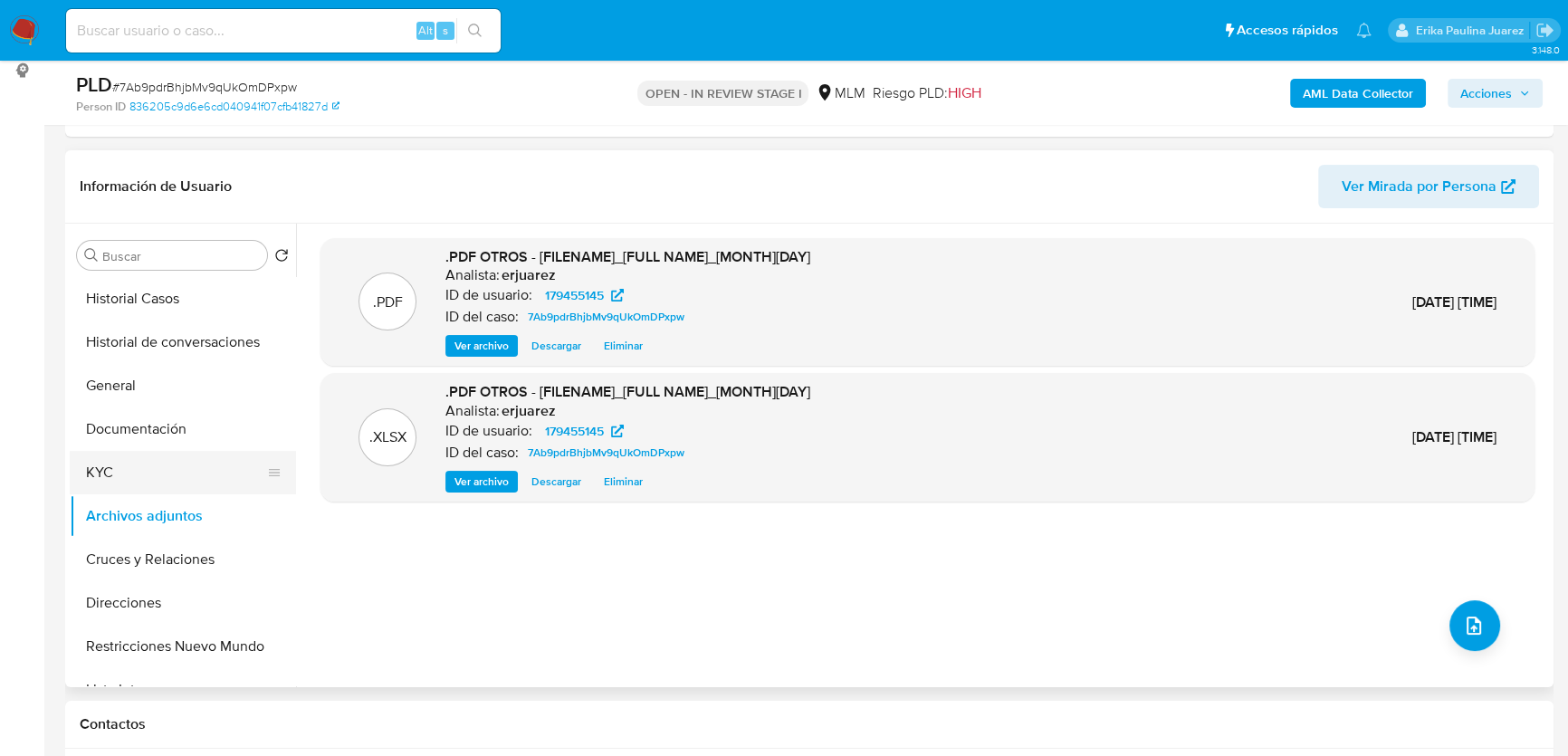 click on "KYC" at bounding box center [176, 473] 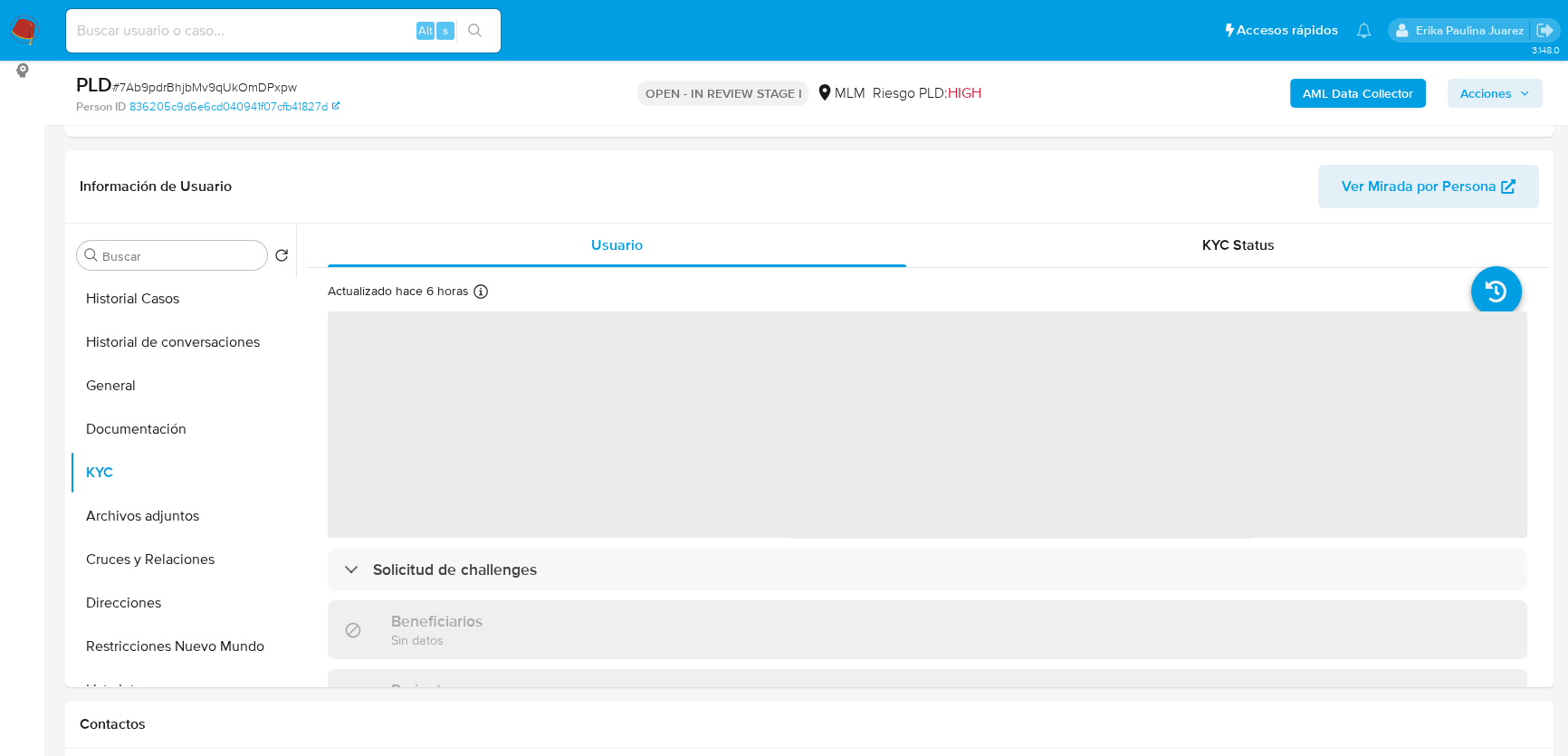 click on "Acciones" at bounding box center [1486, 93] 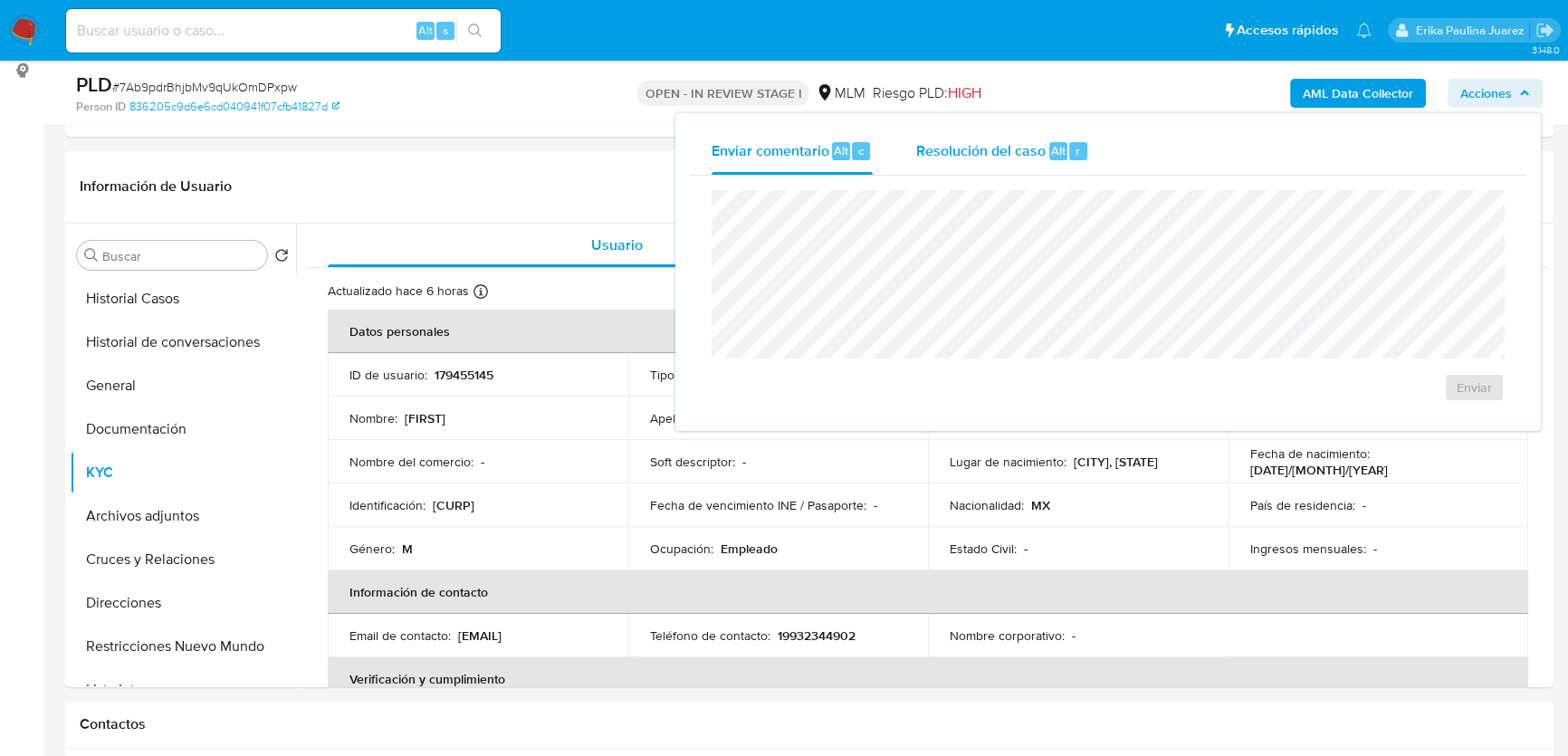 click on "Resolución del caso Alt r" at bounding box center (1002, 151) 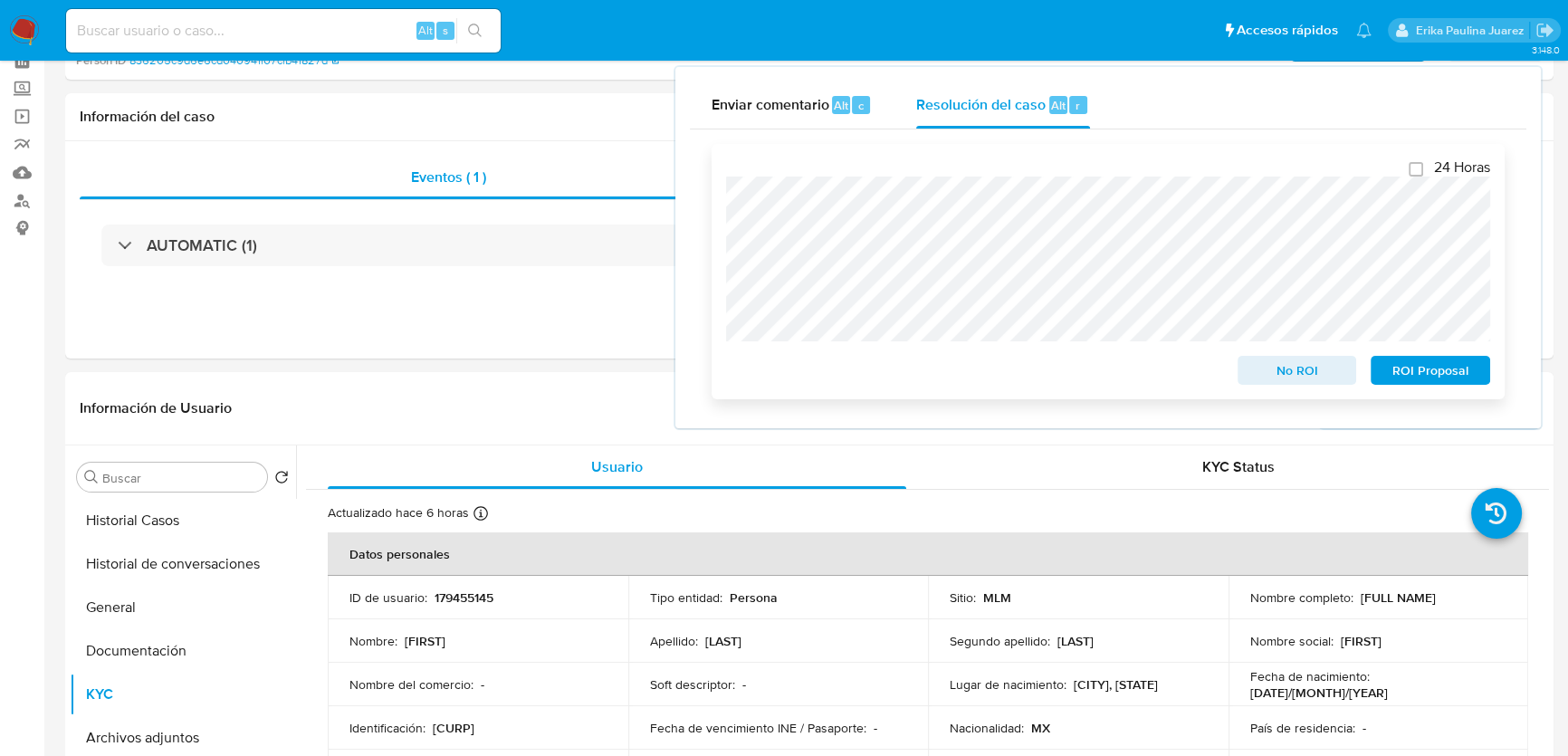scroll, scrollTop: 0, scrollLeft: 0, axis: both 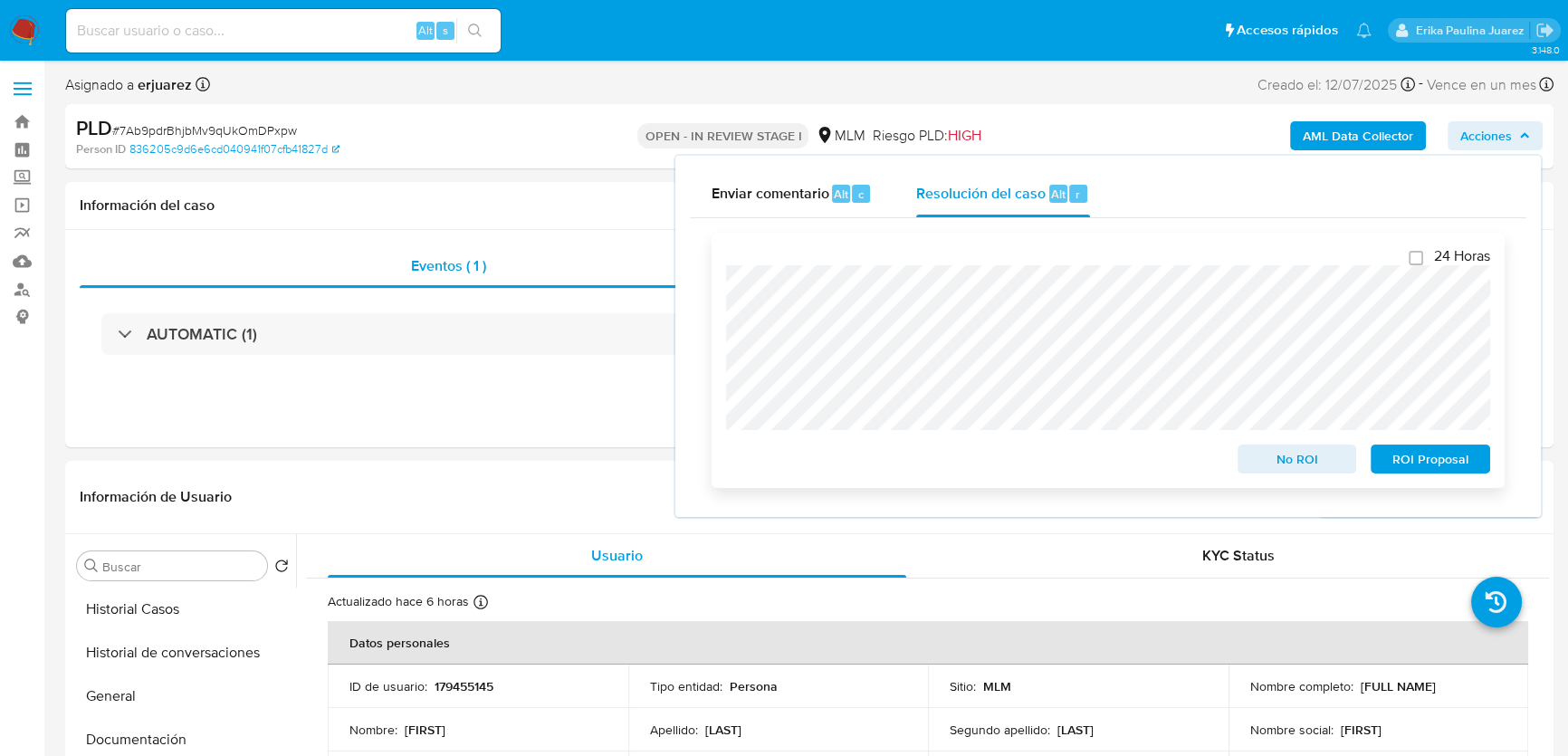 click on "24 Horas No ROI ROI Proposal" at bounding box center (1108, 360) 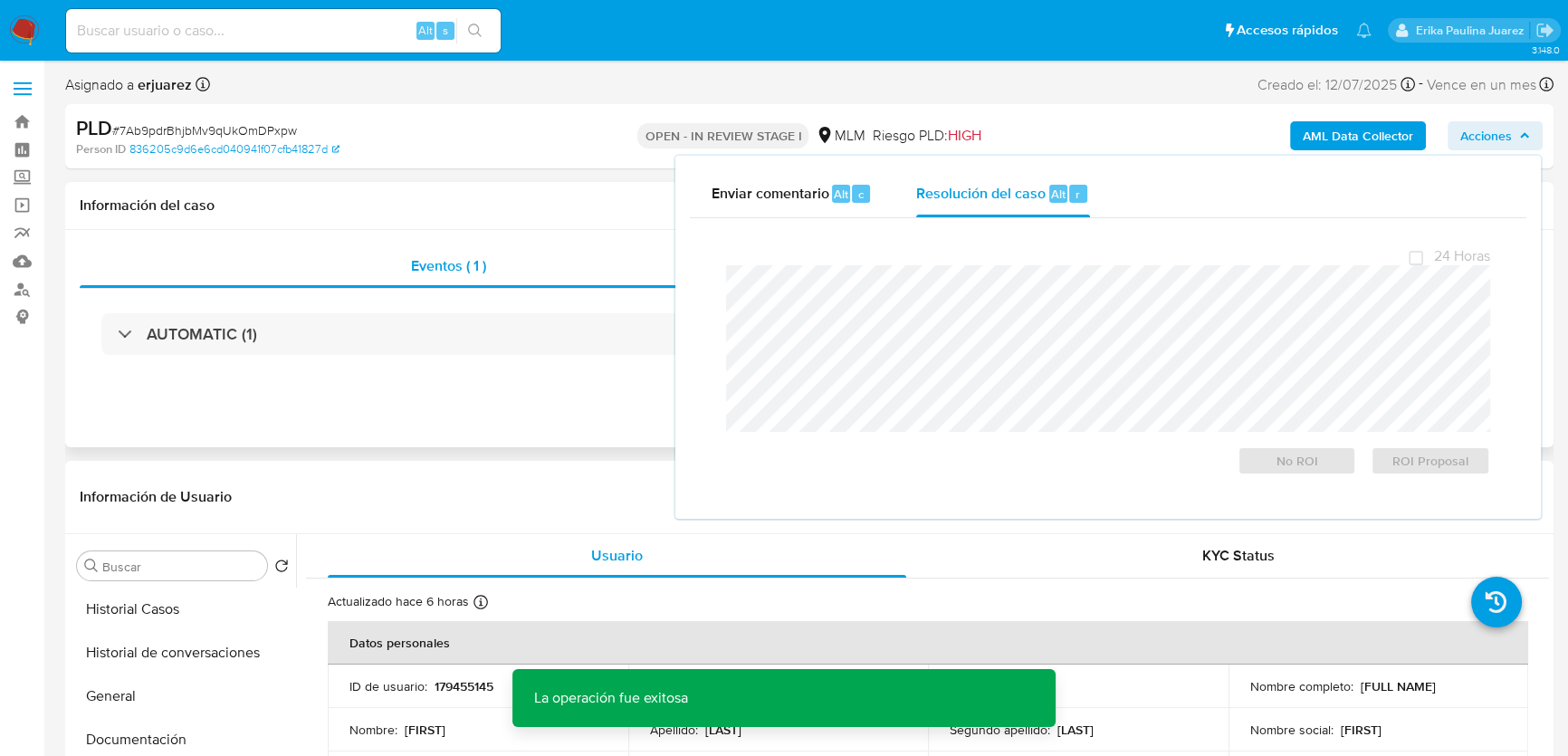 click on "Eventos ( 1 ) Acciones AUTOMATIC (1)" at bounding box center (809, 339) 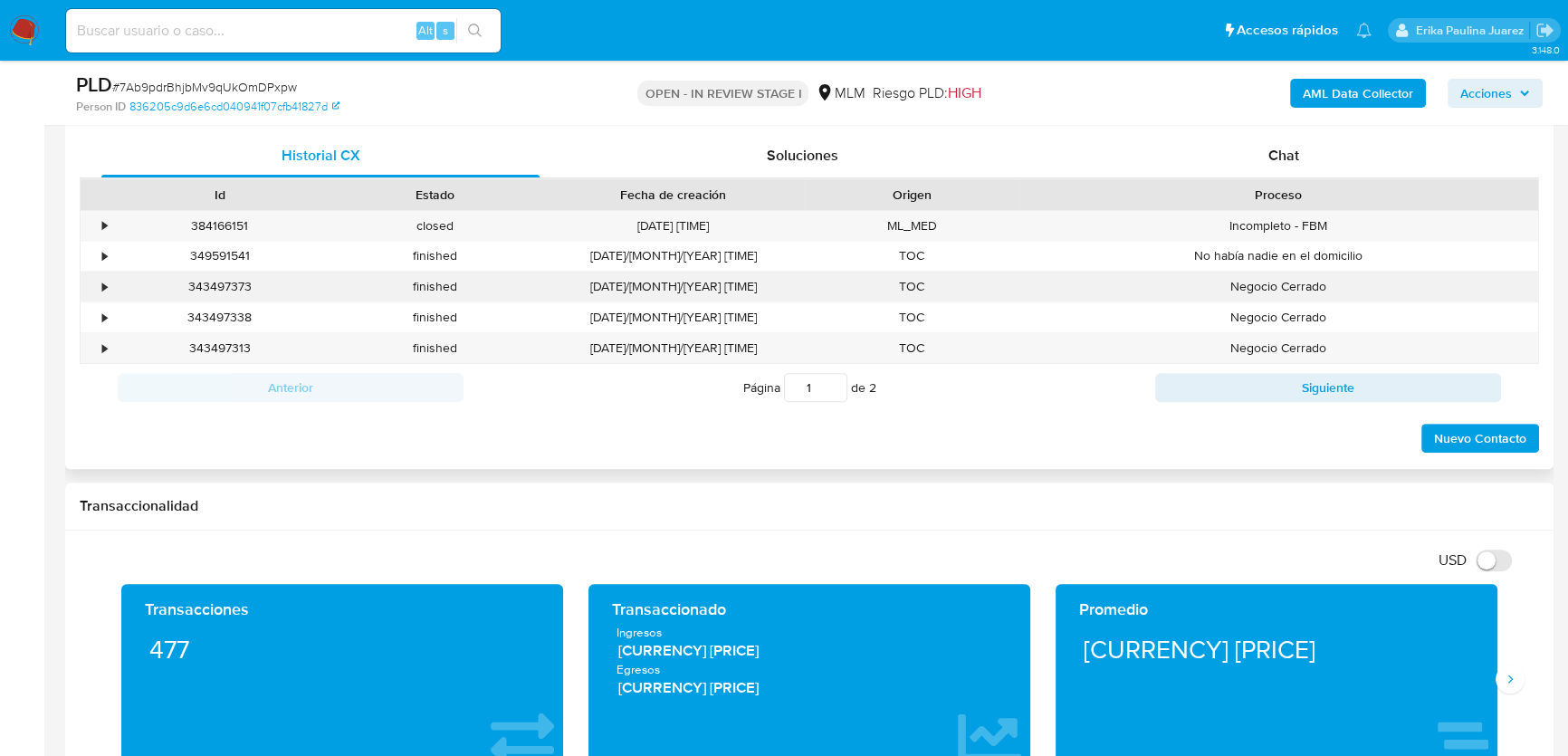 scroll, scrollTop: 905, scrollLeft: 0, axis: vertical 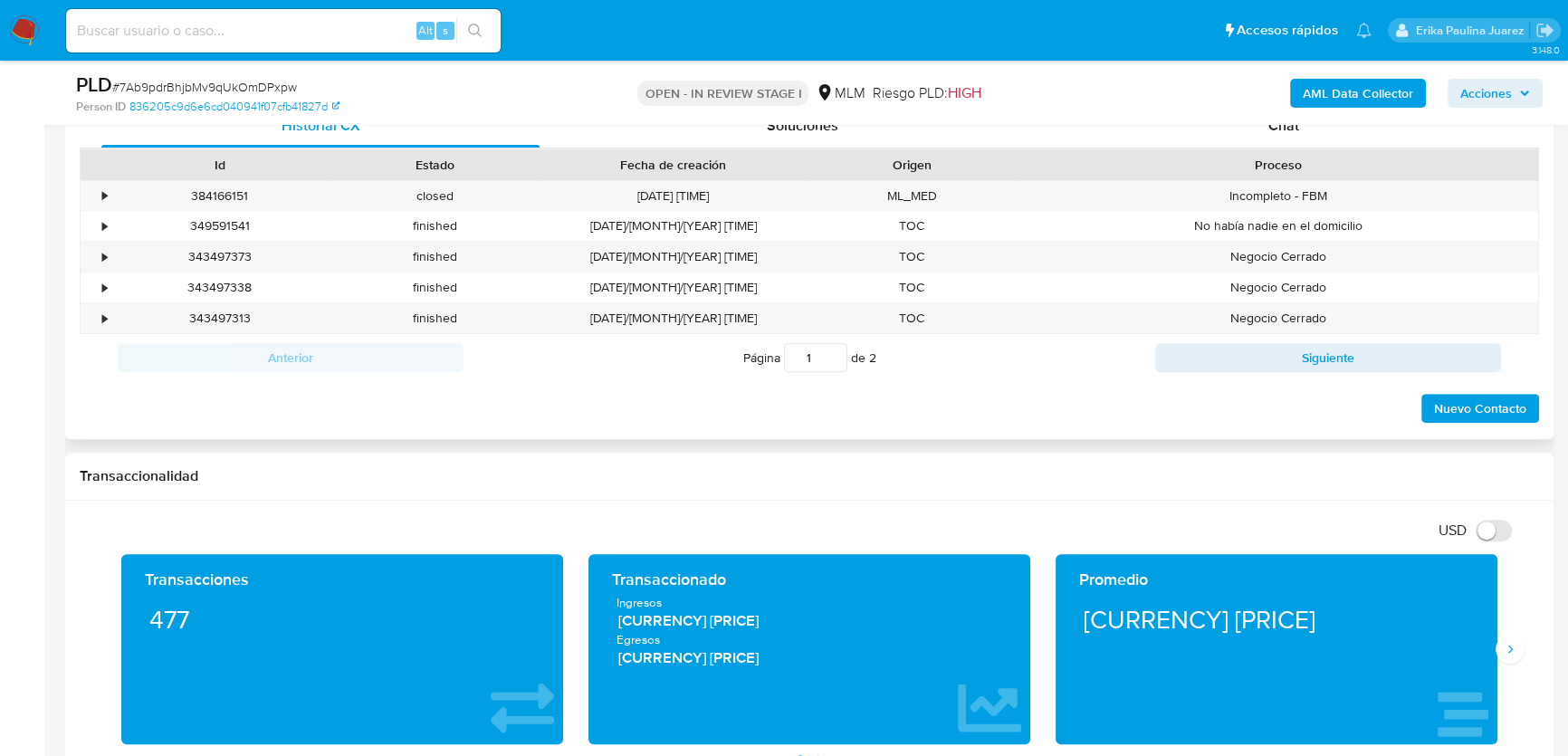 drag, startPoint x: 1276, startPoint y: 129, endPoint x: 1269, endPoint y: 148, distance: 20.248457 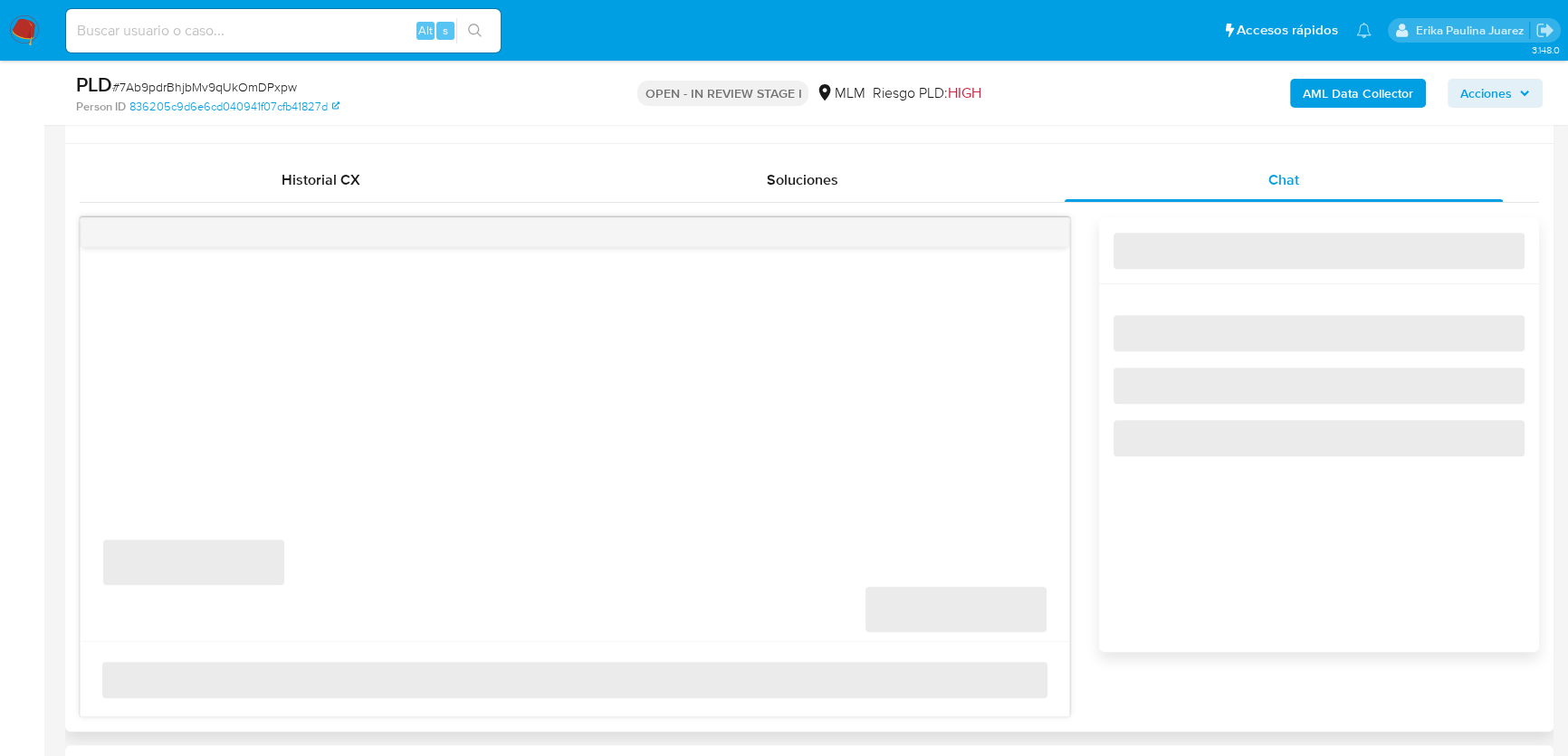 scroll, scrollTop: 823, scrollLeft: 0, axis: vertical 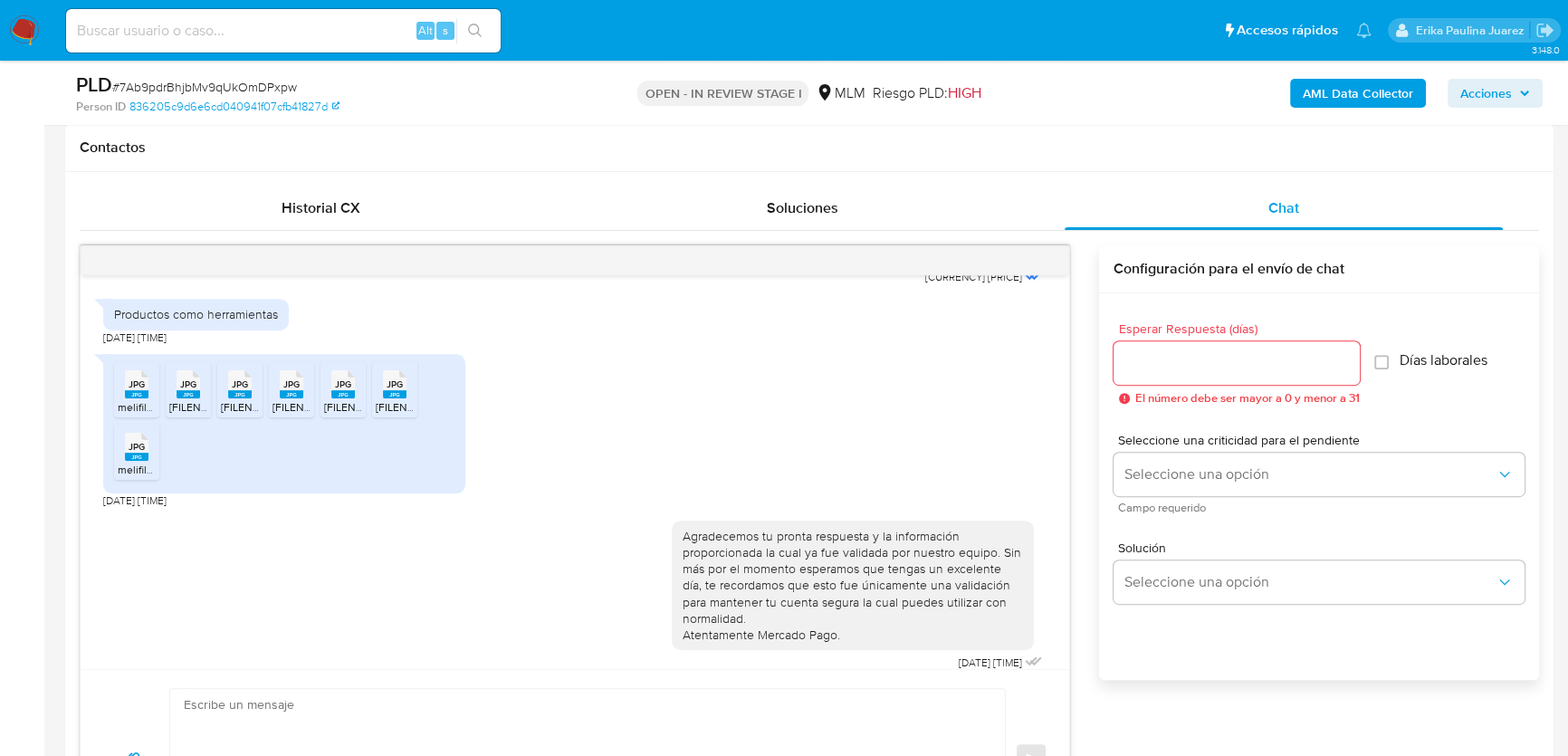 click at bounding box center [575, 261] 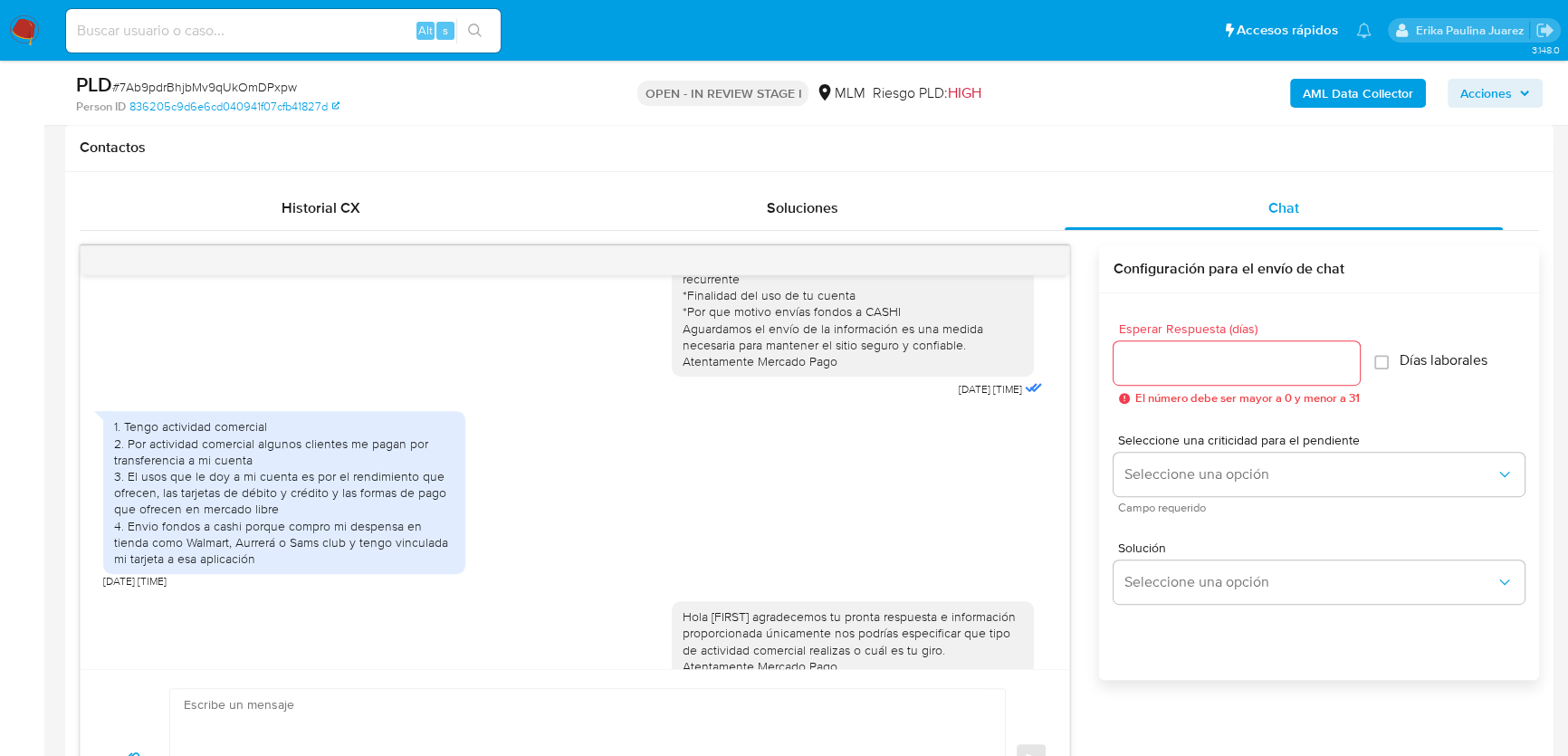 scroll, scrollTop: 0, scrollLeft: 0, axis: both 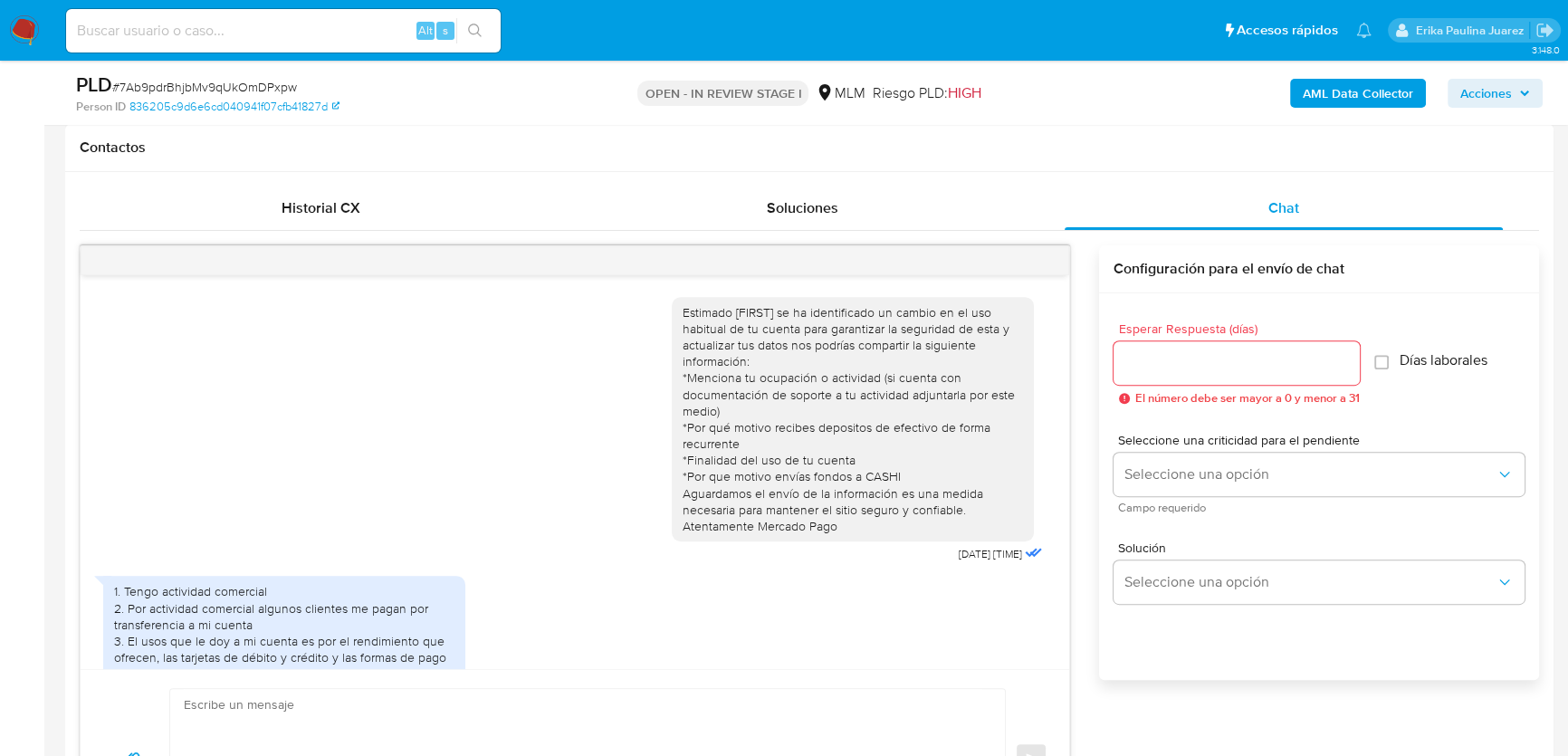 click at bounding box center [24, 31] 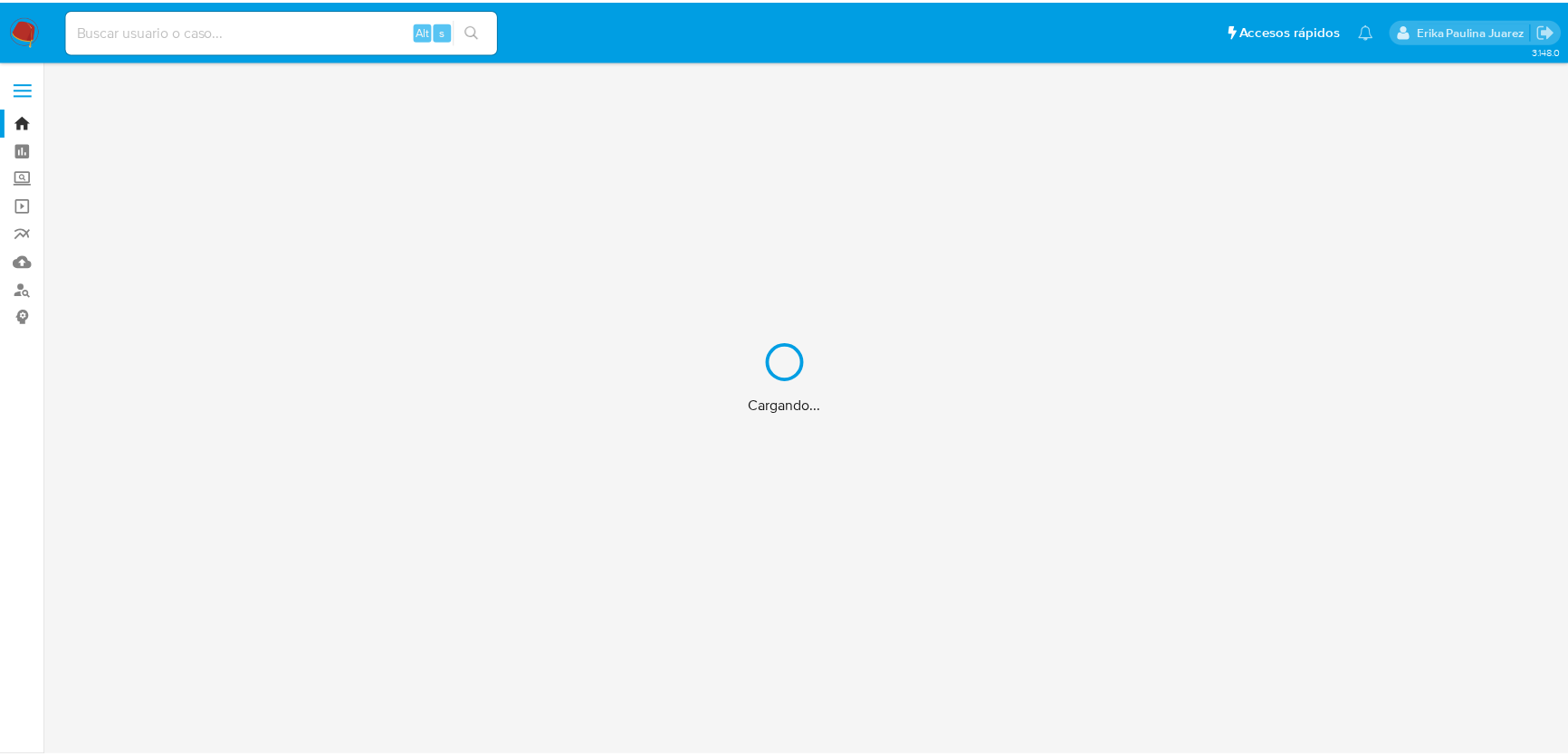 scroll, scrollTop: 0, scrollLeft: 0, axis: both 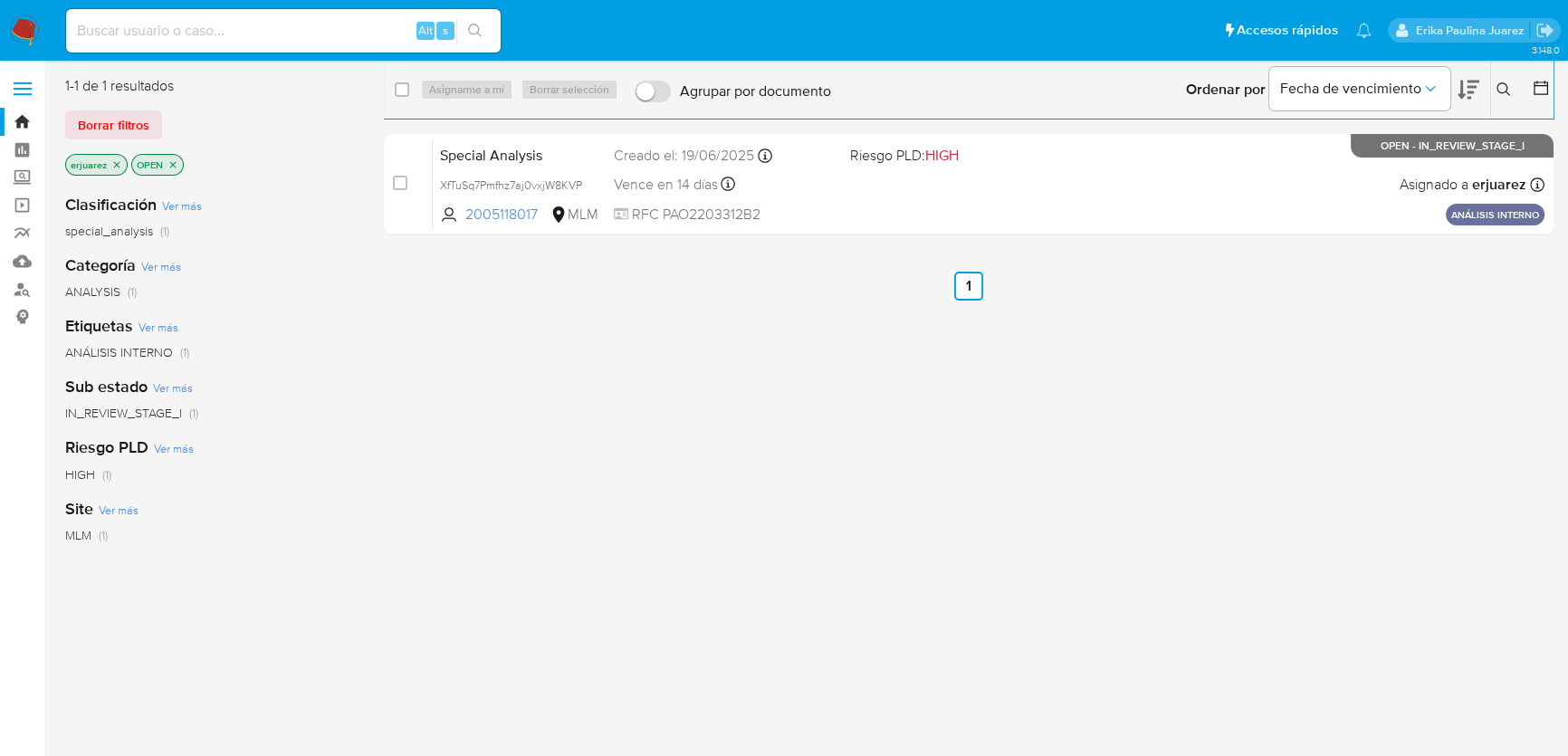 click 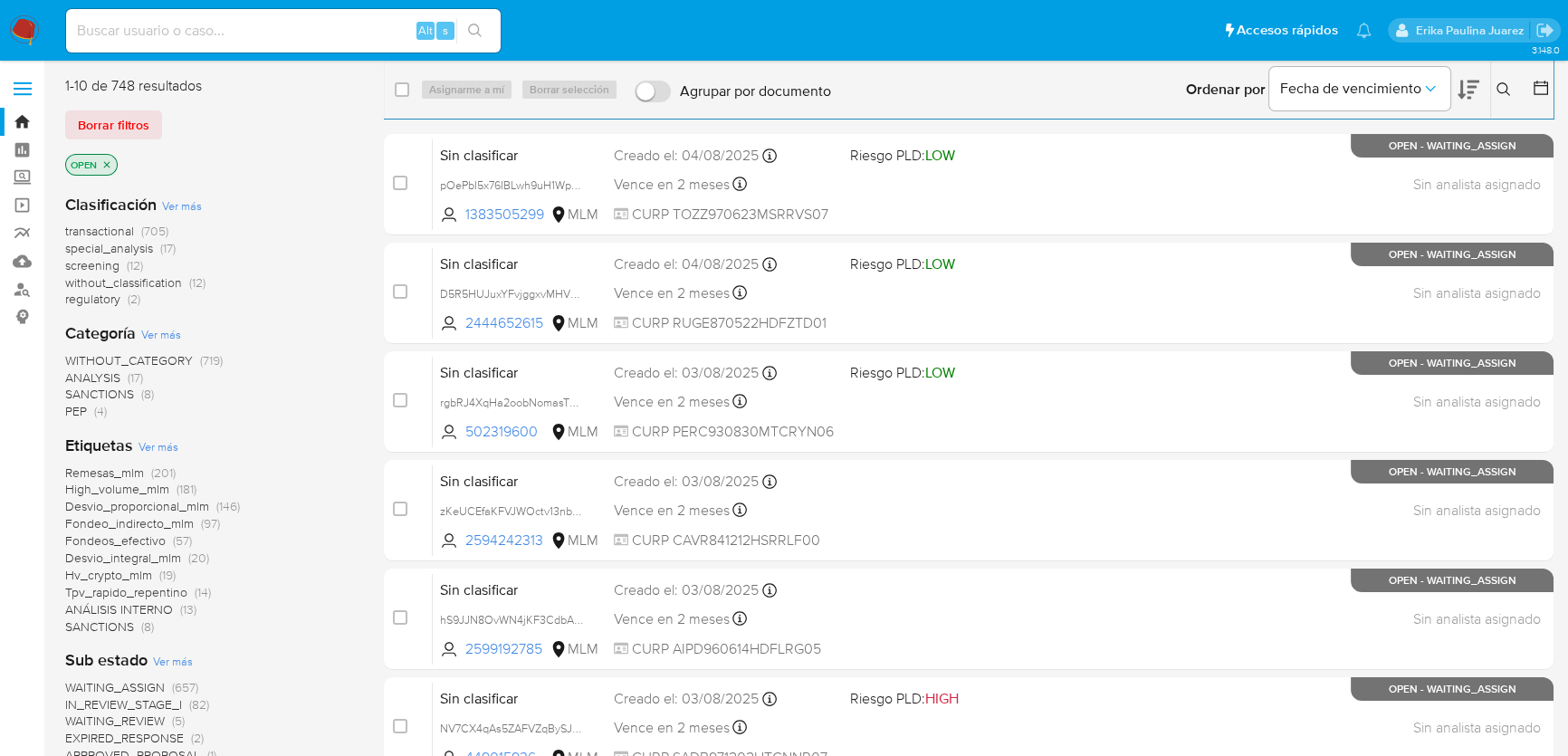 click 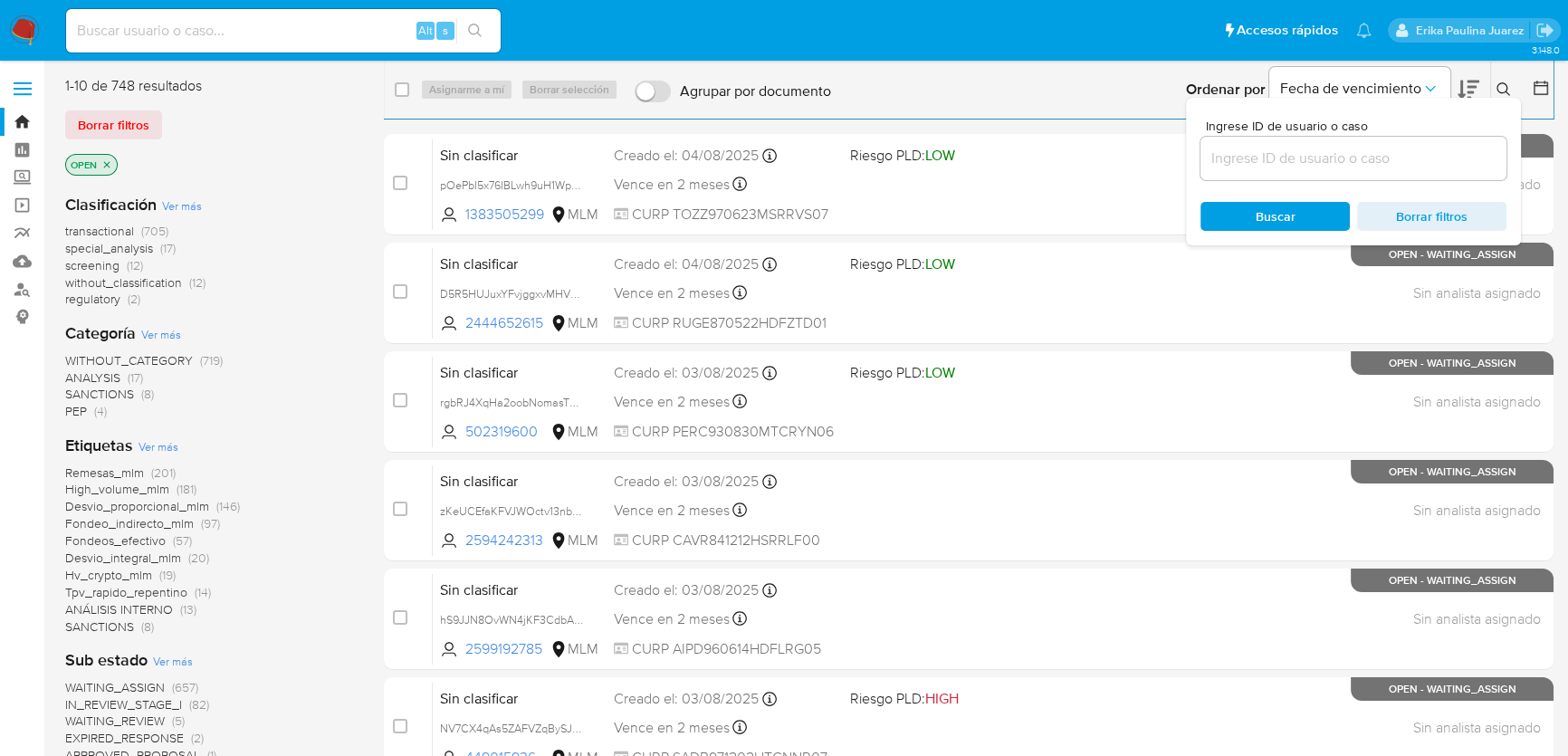 click at bounding box center (1353, 158) 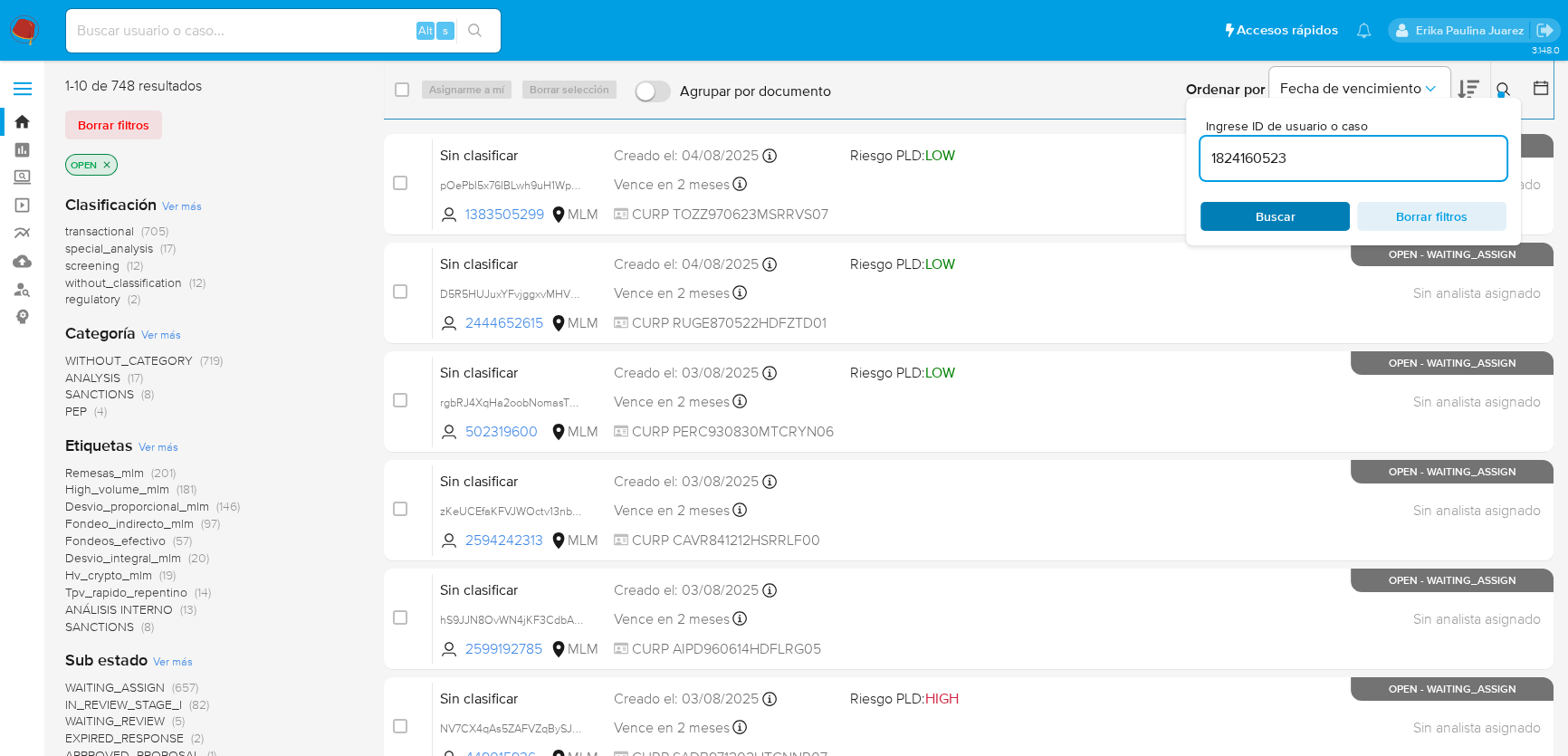 type on "1824160523" 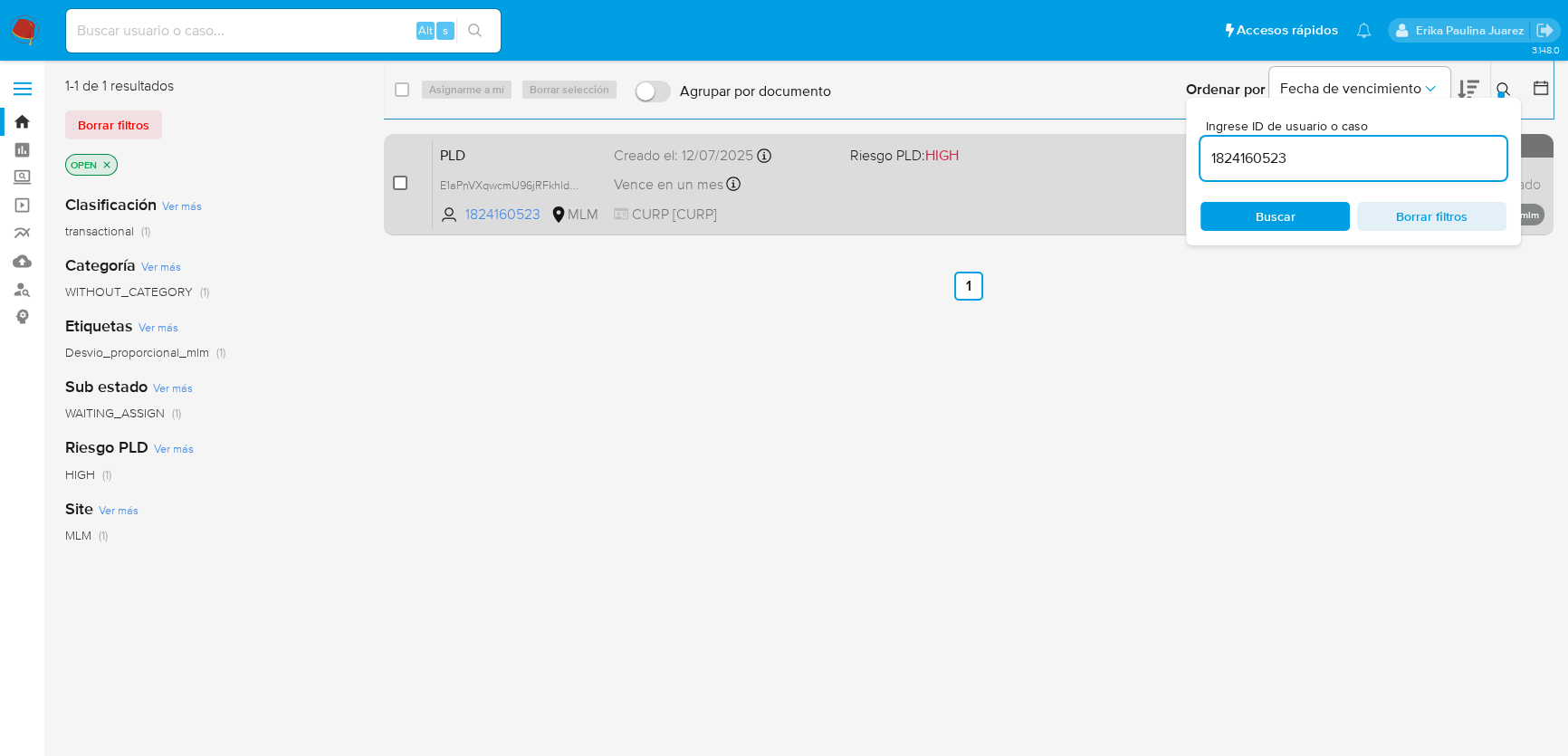 click at bounding box center [400, 183] 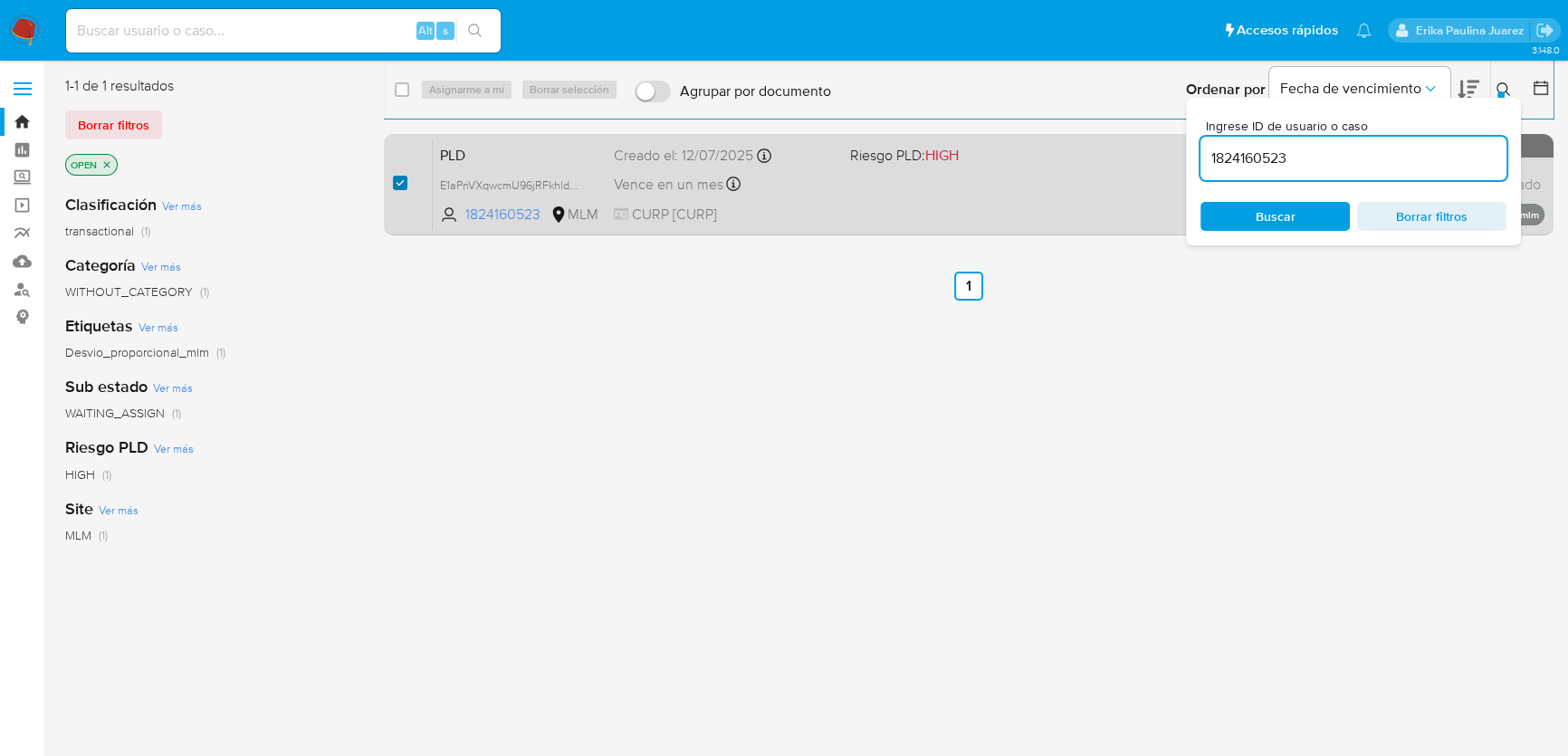 checkbox on "true" 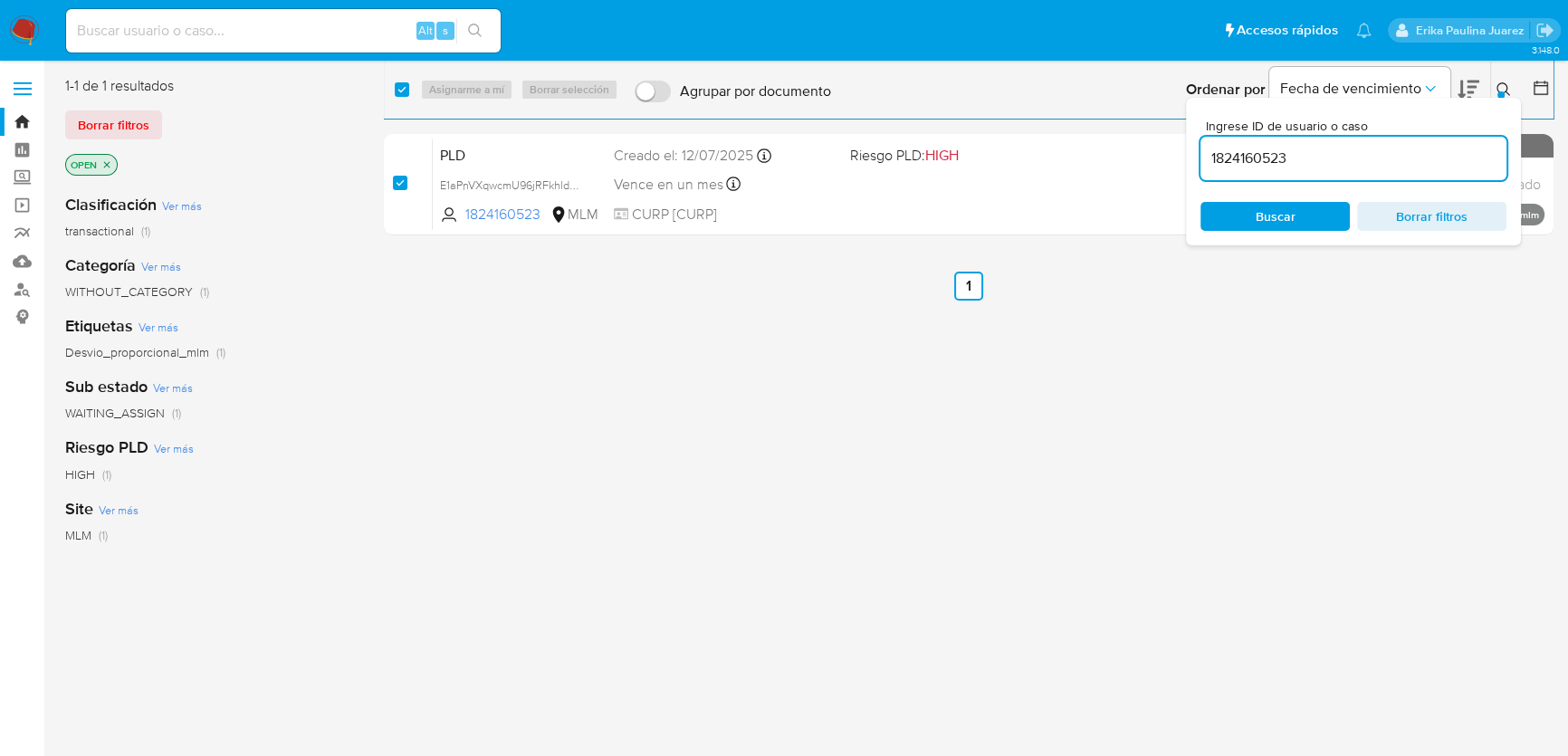 checkbox on "true" 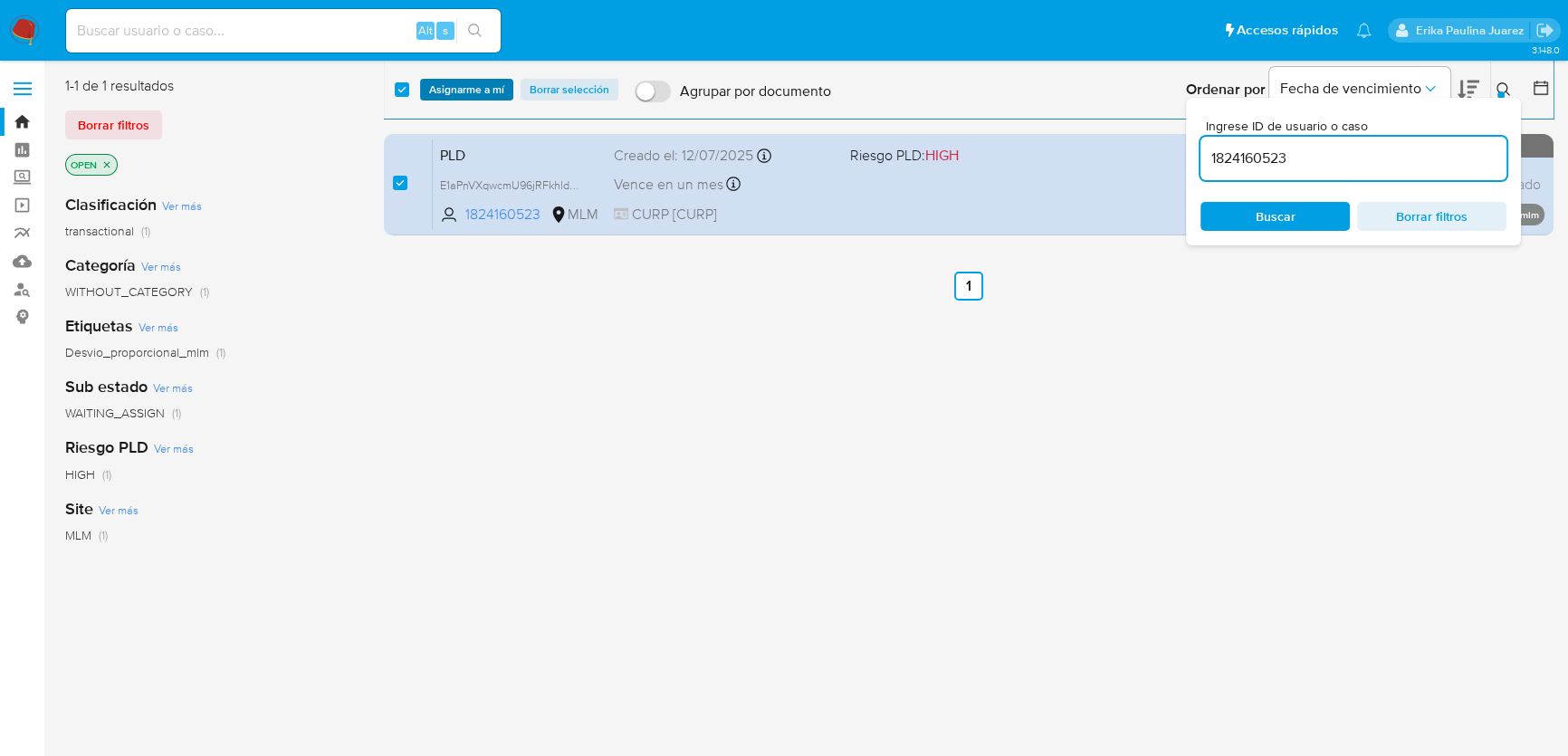 click on "Asignarme a mí" at bounding box center (466, 90) 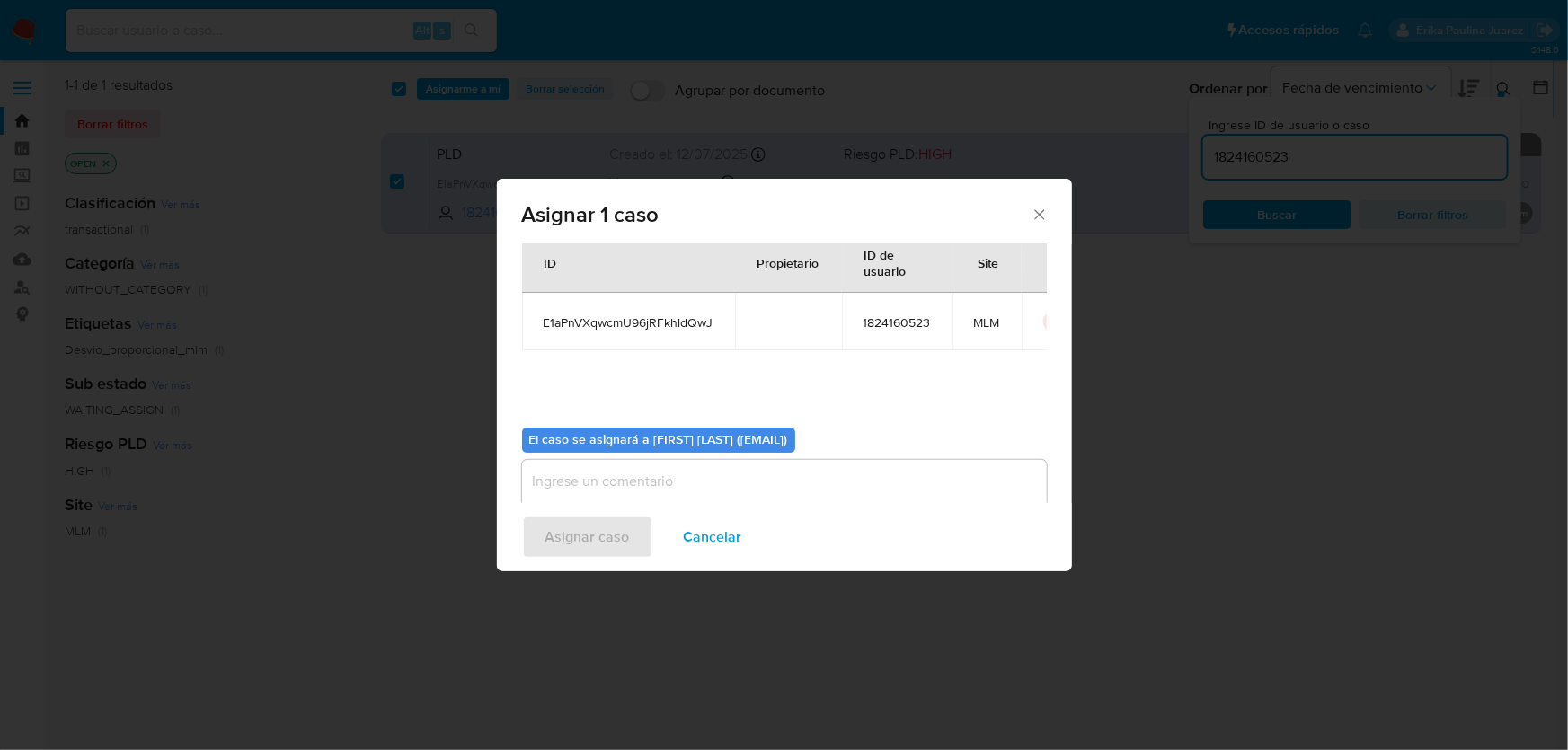 scroll, scrollTop: 92, scrollLeft: 0, axis: vertical 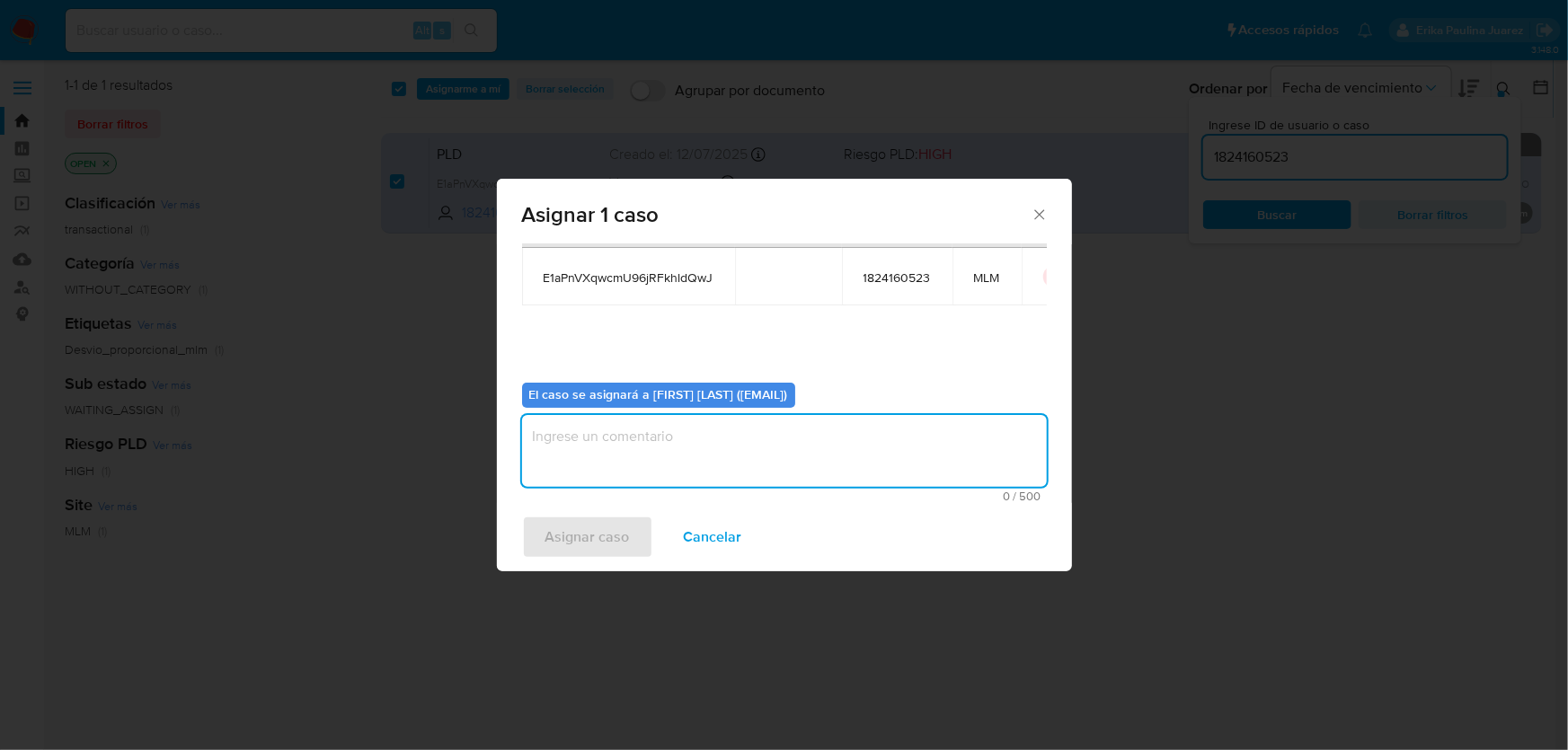click at bounding box center [784, 451] 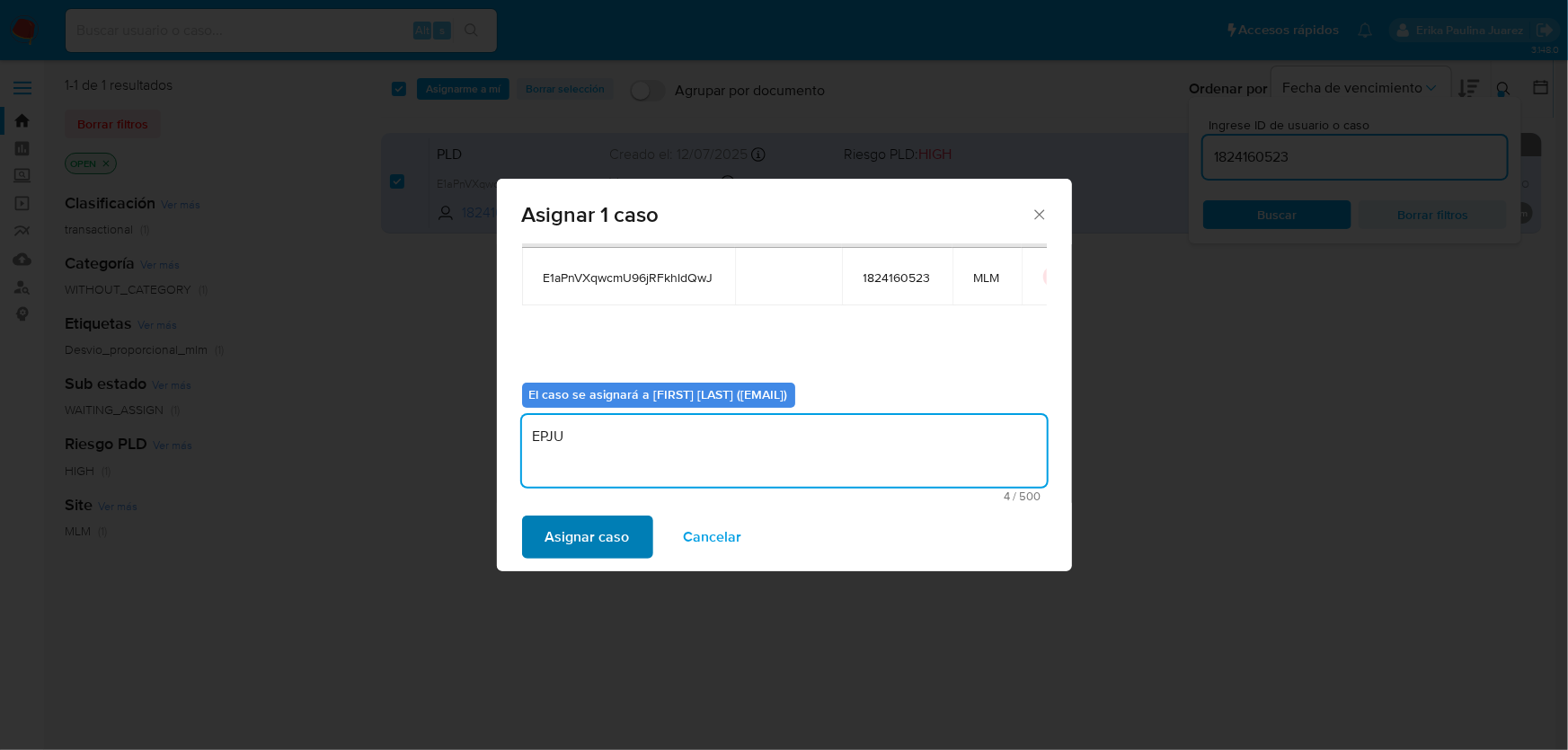 type on "EPJU" 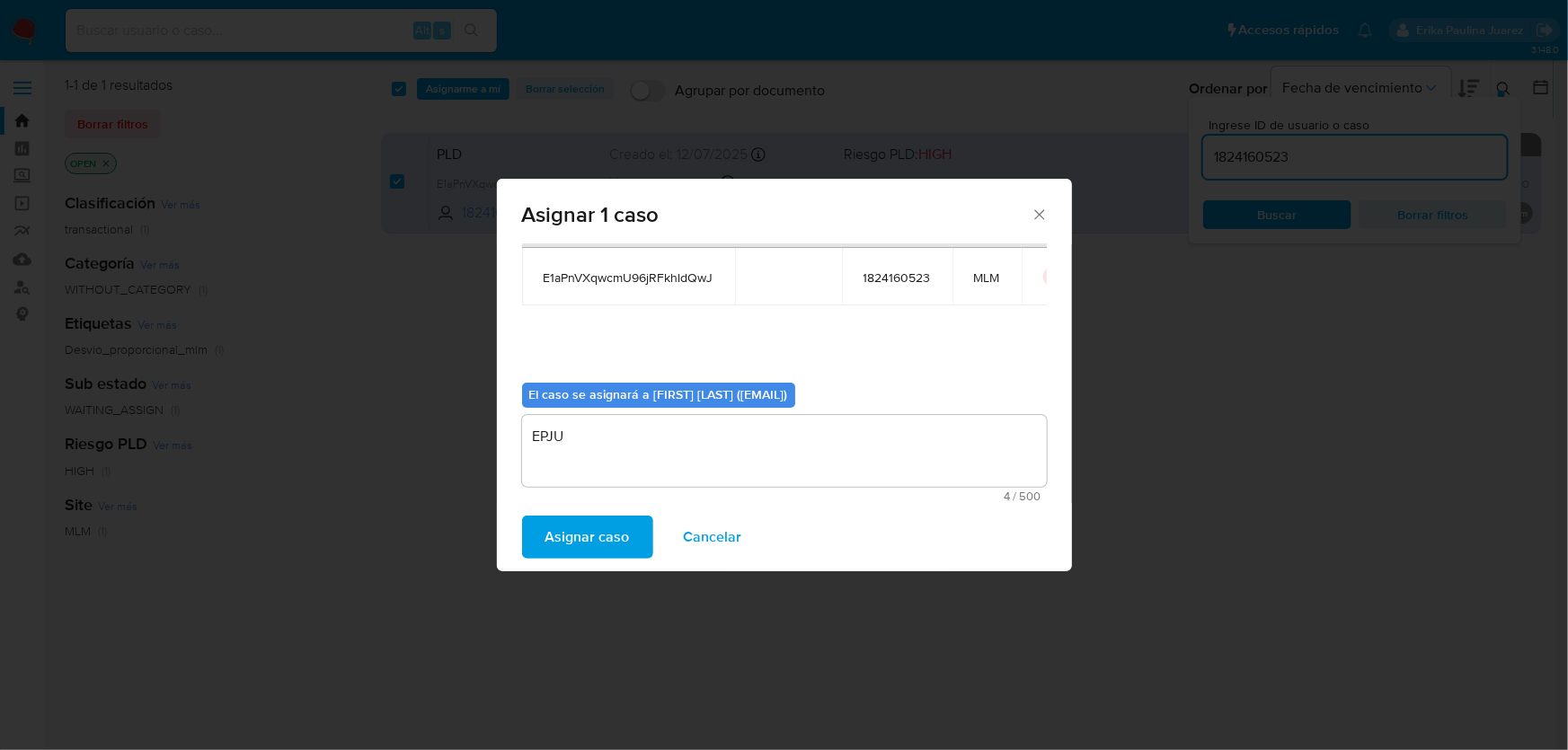 drag, startPoint x: 595, startPoint y: 533, endPoint x: 1378, endPoint y: 538, distance: 783.016 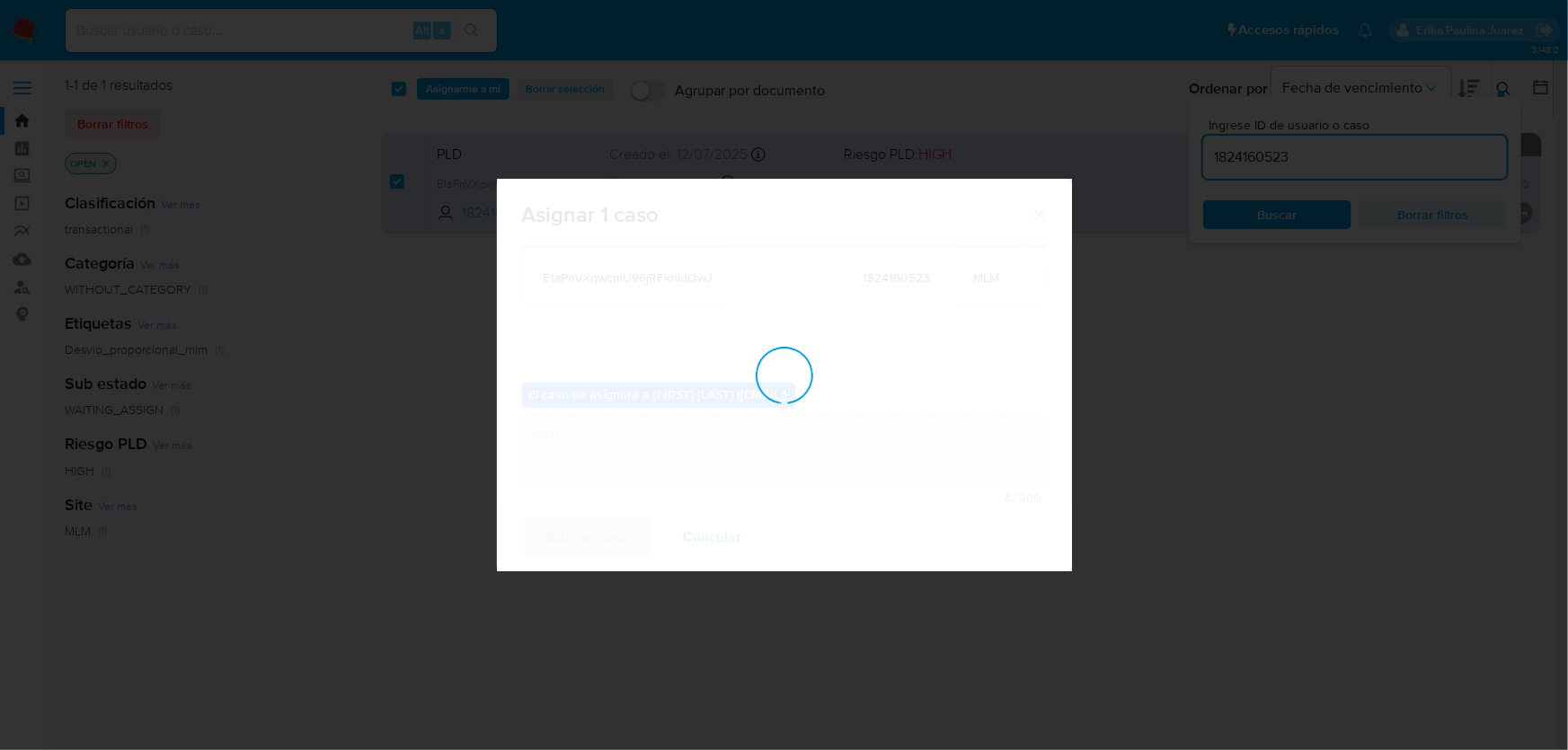 type 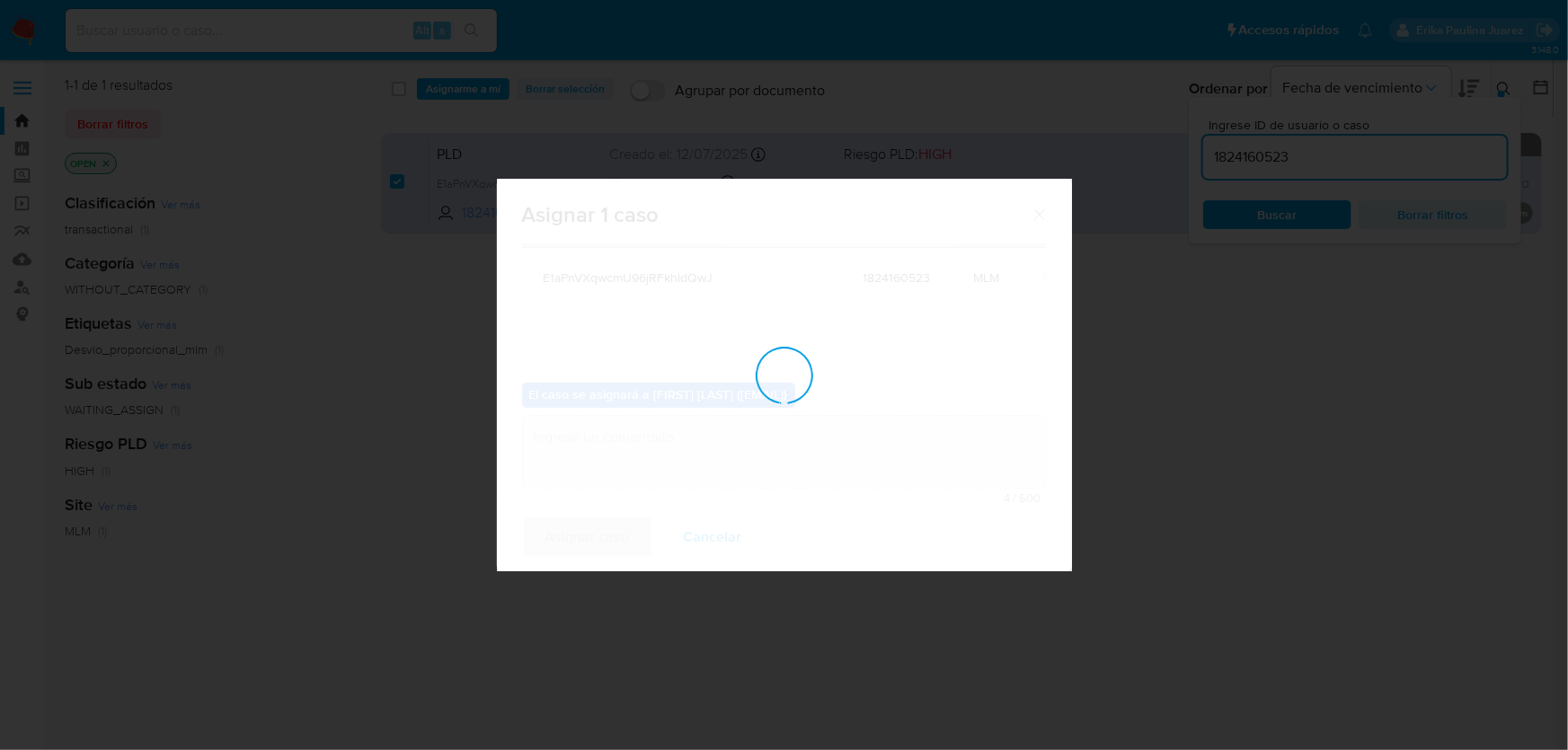 checkbox on "false" 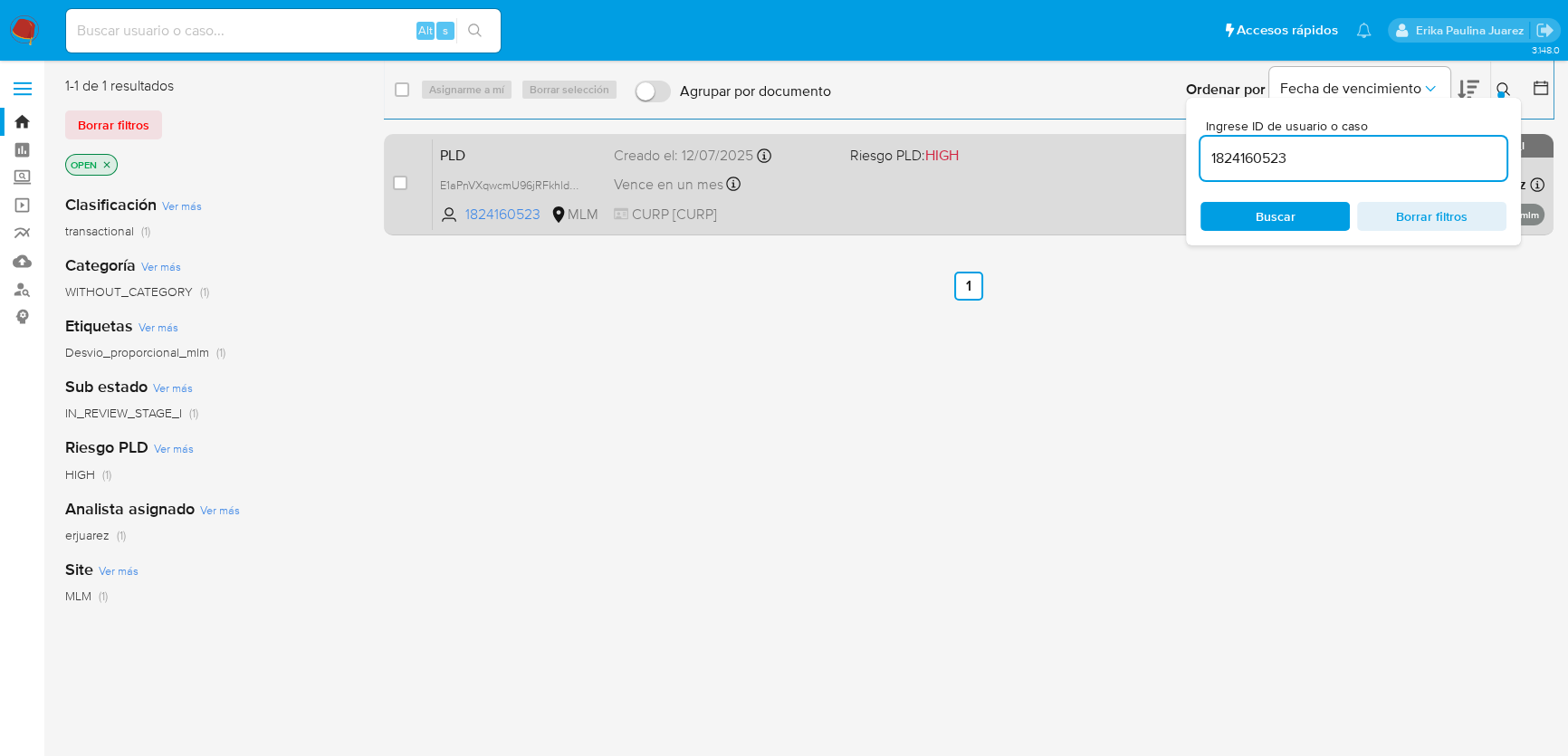 click on "Riesgo PLD:  HIGH" at bounding box center [904, 155] 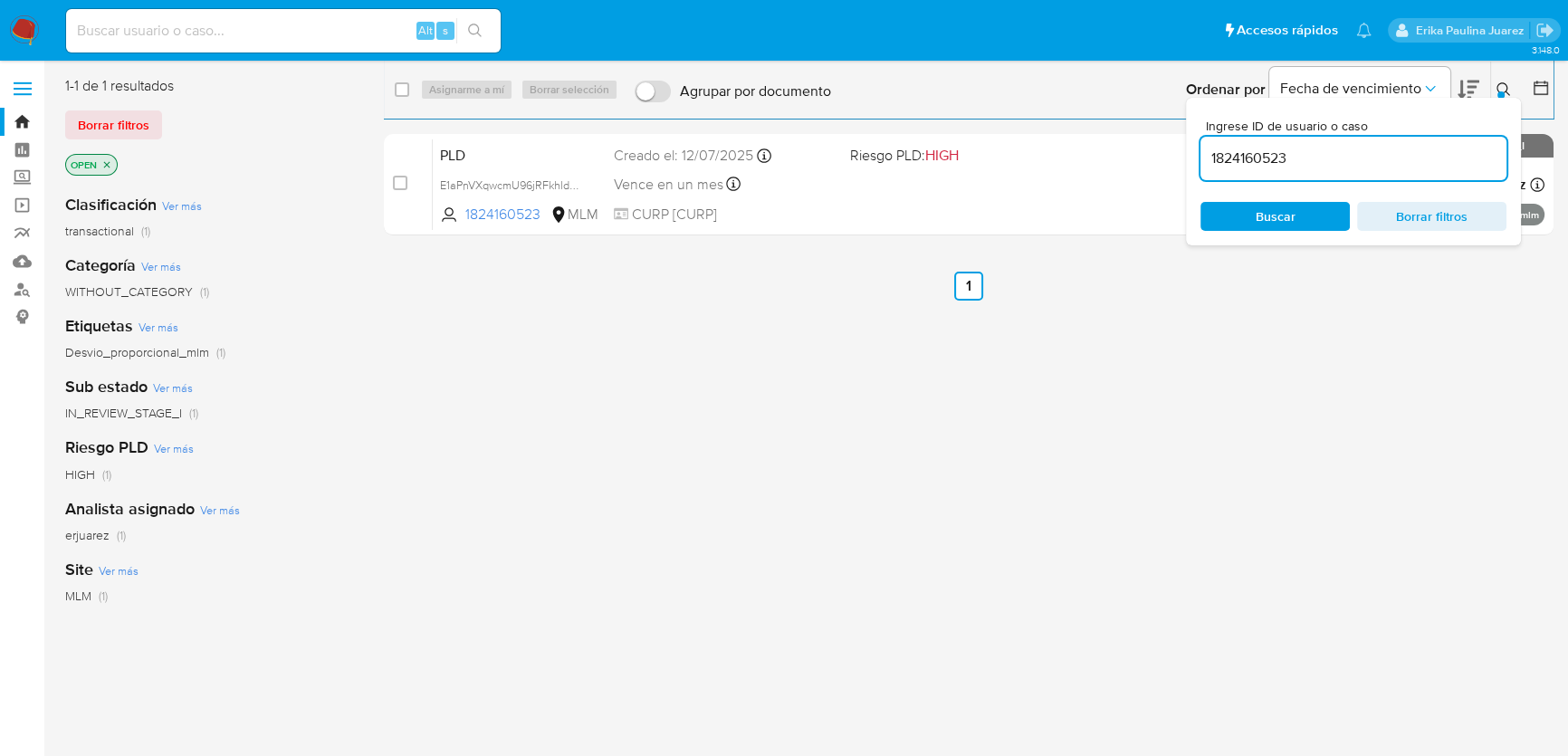 drag, startPoint x: 1309, startPoint y: 148, endPoint x: 1209, endPoint y: 188, distance: 107.7033 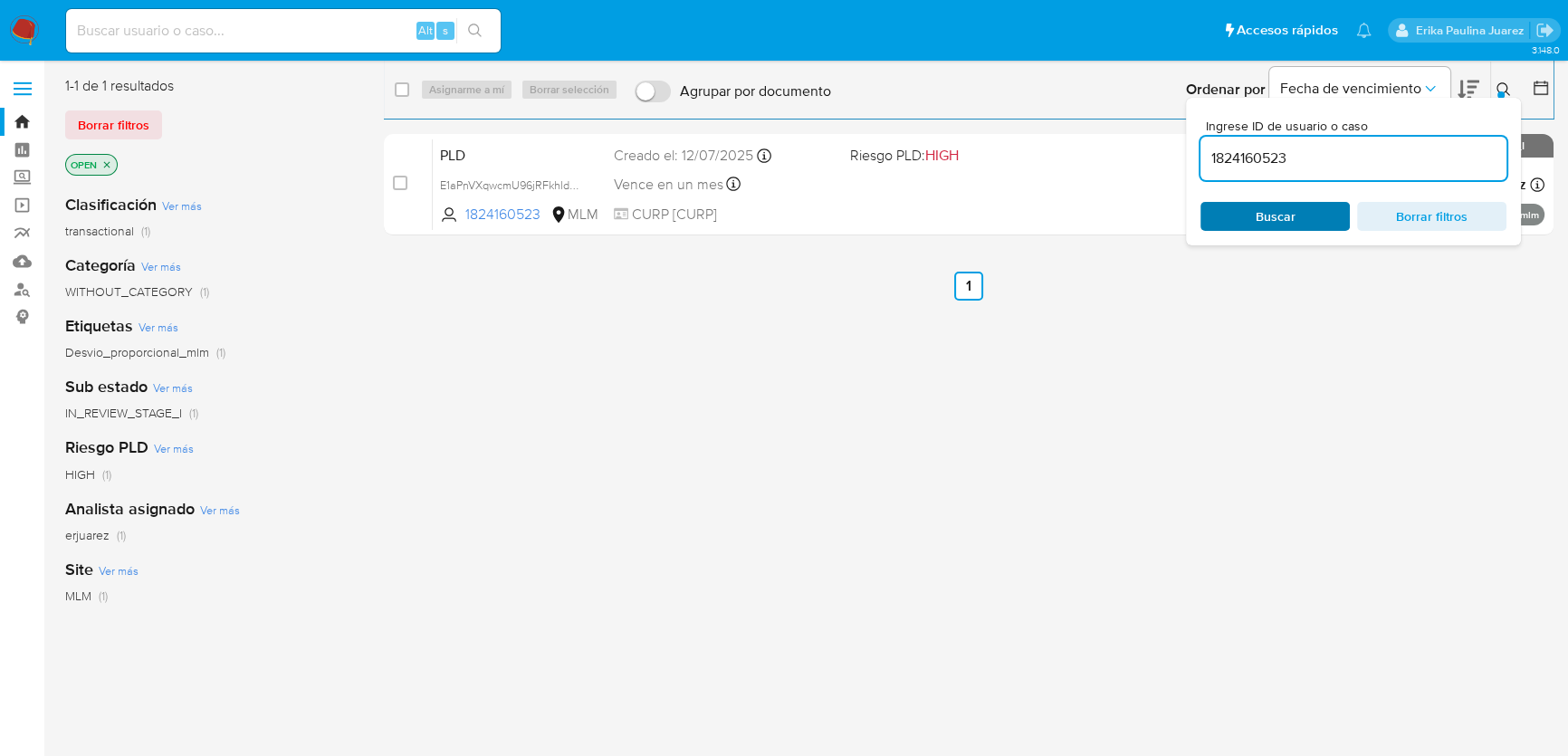 paste on "kLYCC0cJccDpwN48dOVU00VN" 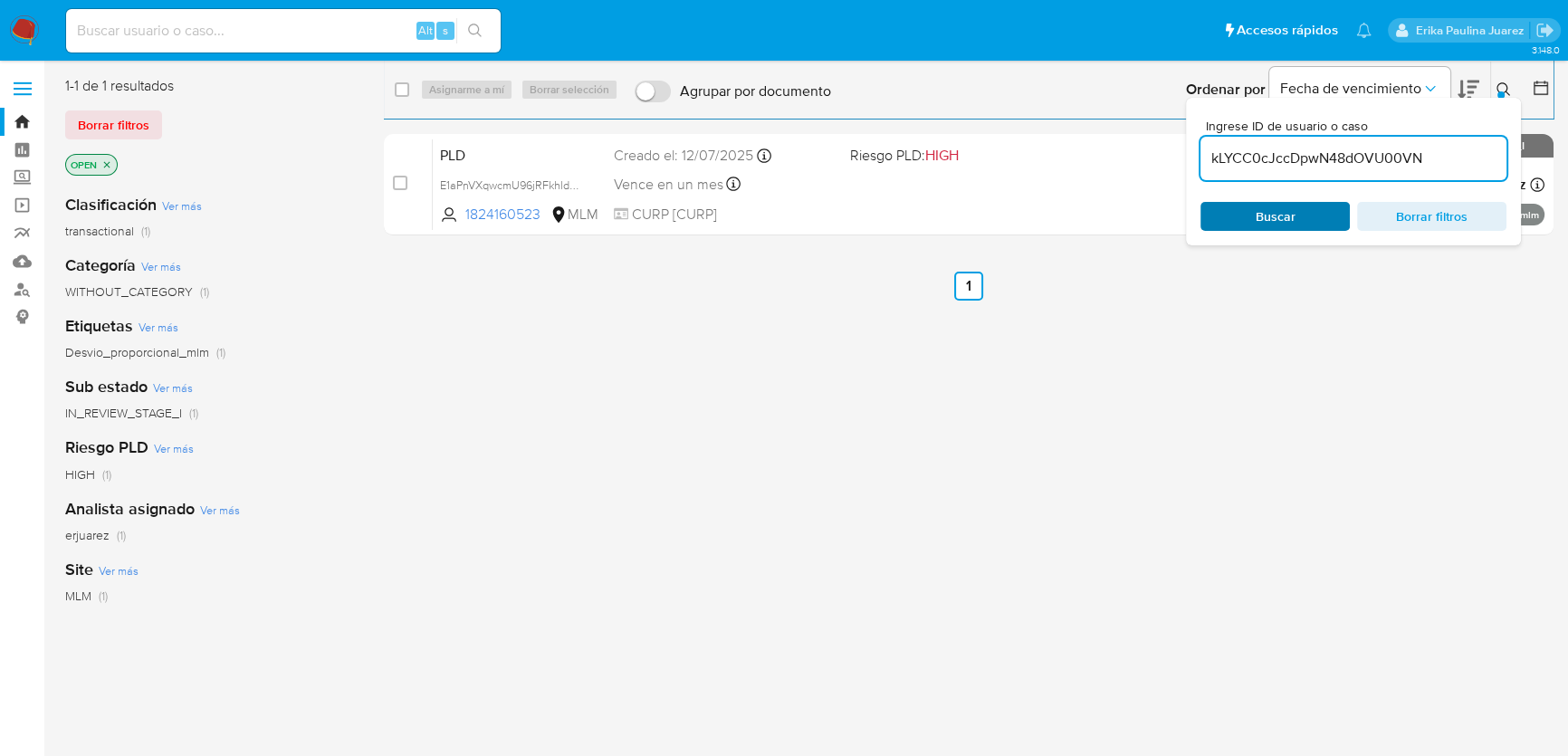 type on "kLYCC0cJccDpwN48dOVU00VN" 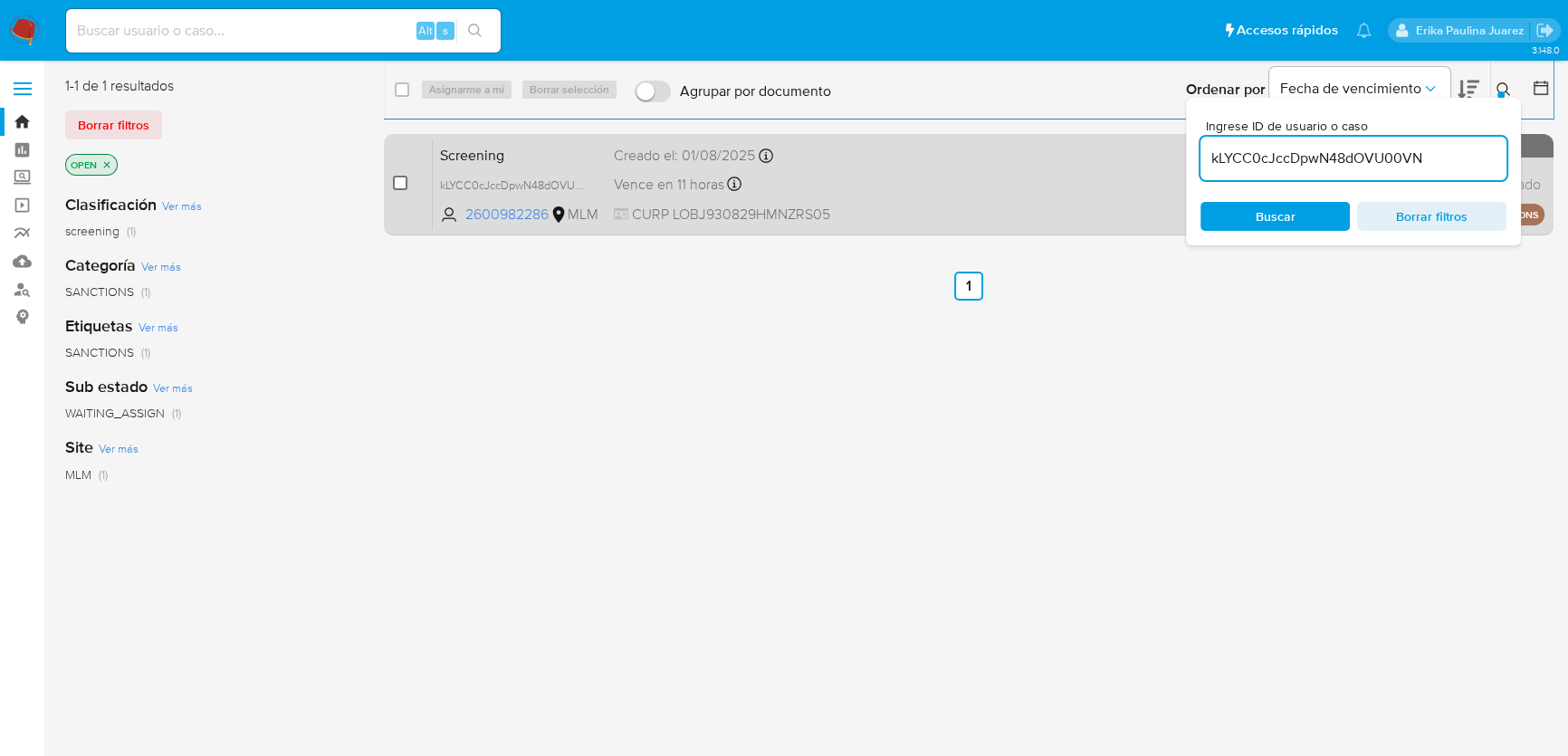 click at bounding box center [400, 183] 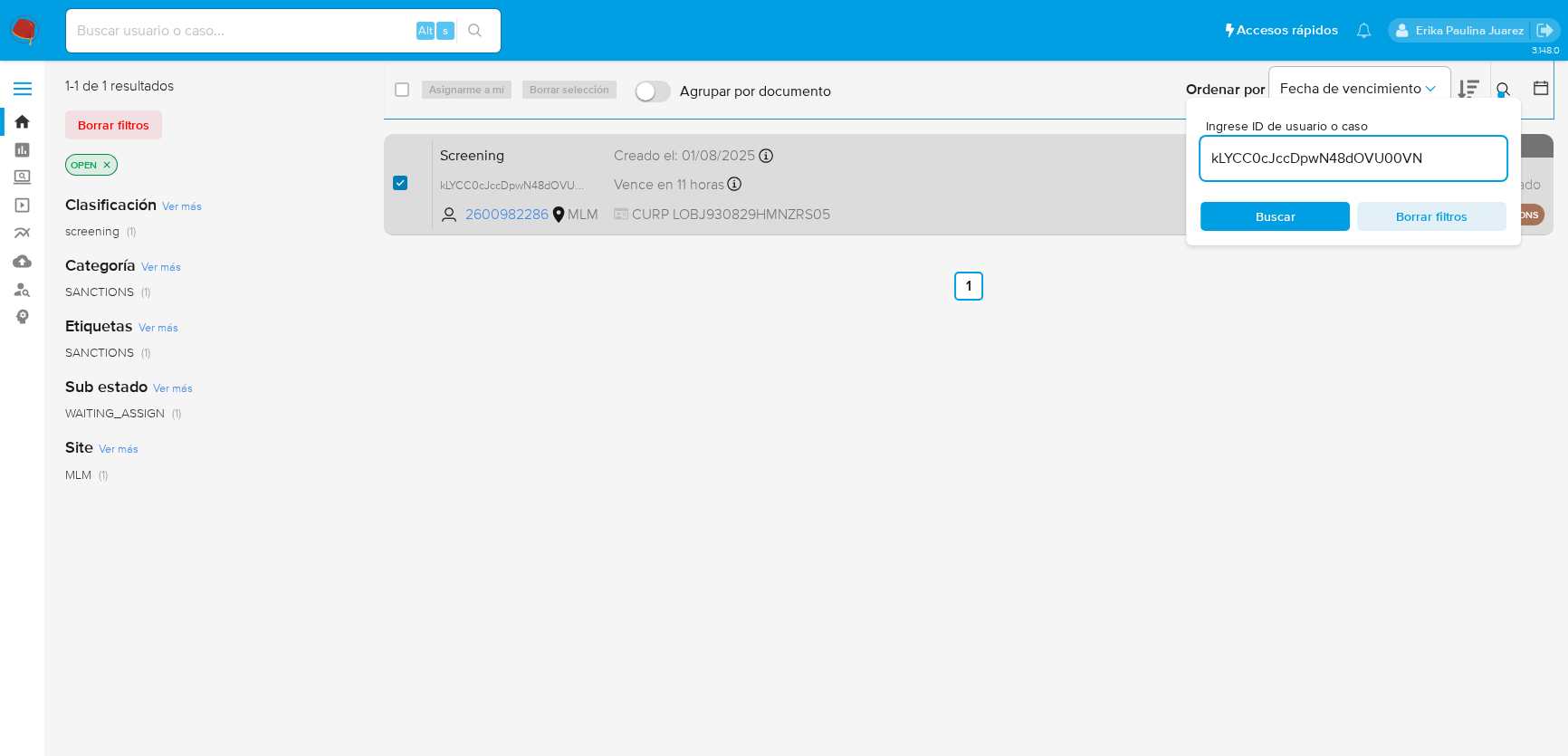 checkbox on "true" 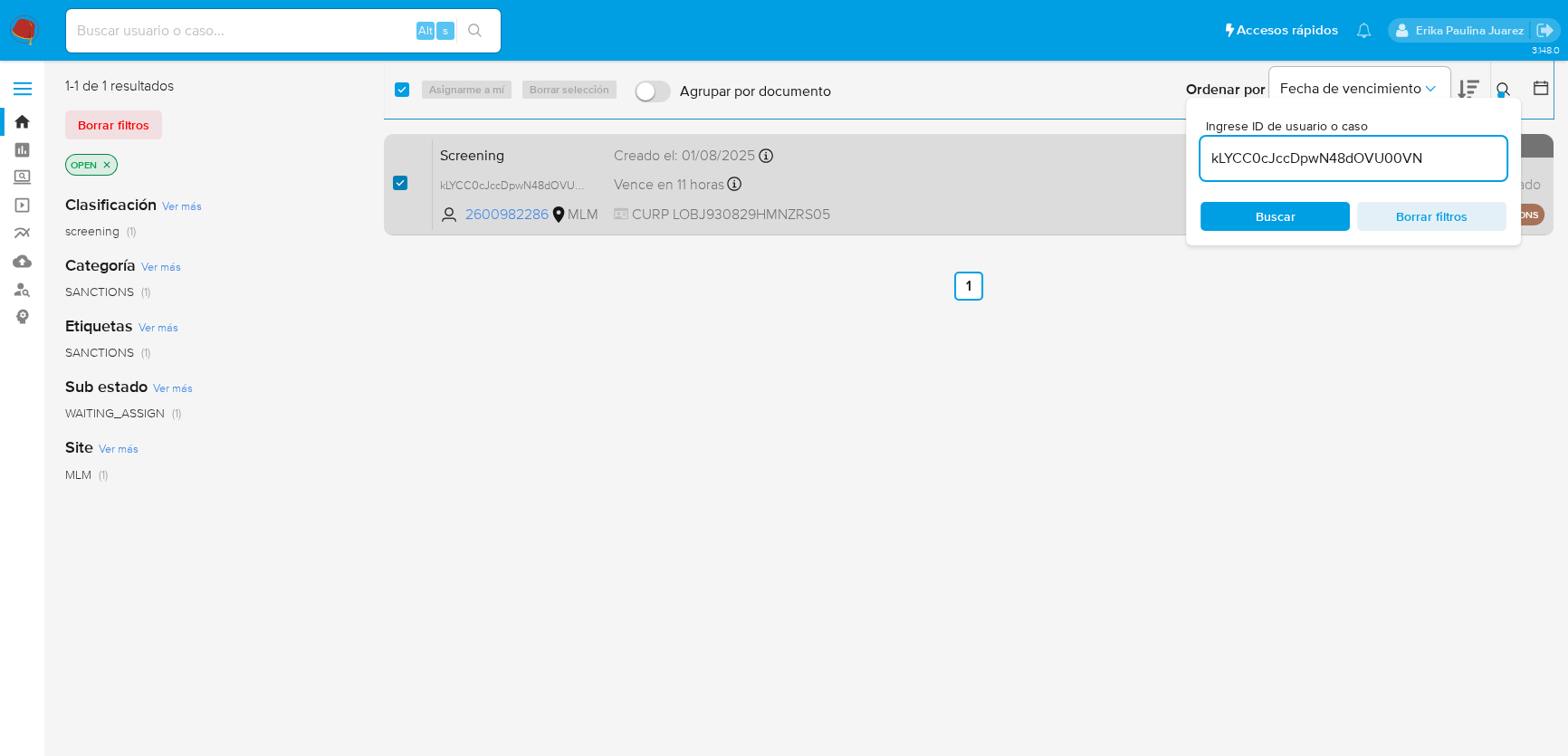 checkbox on "true" 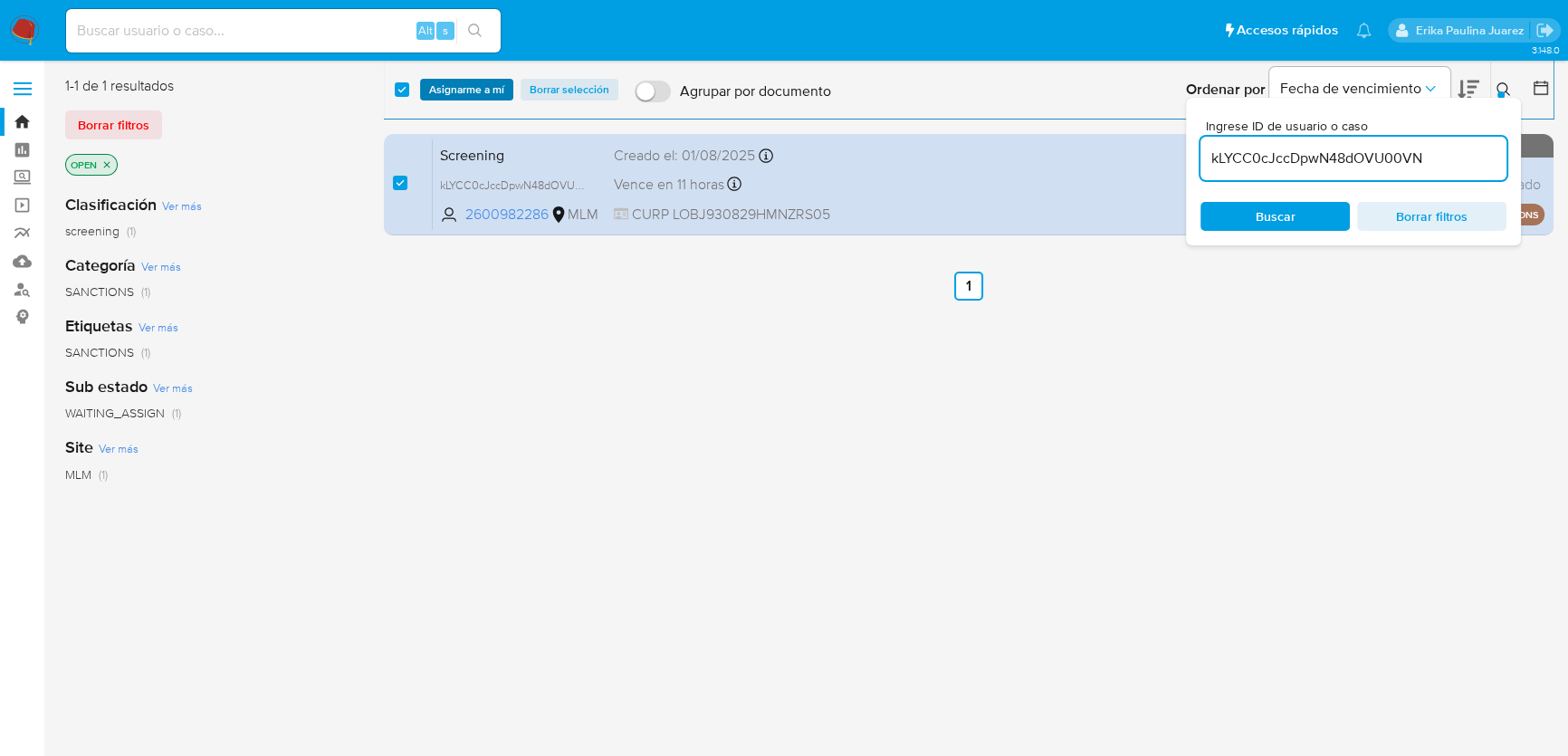 click on "Asignarme a mí" at bounding box center [466, 90] 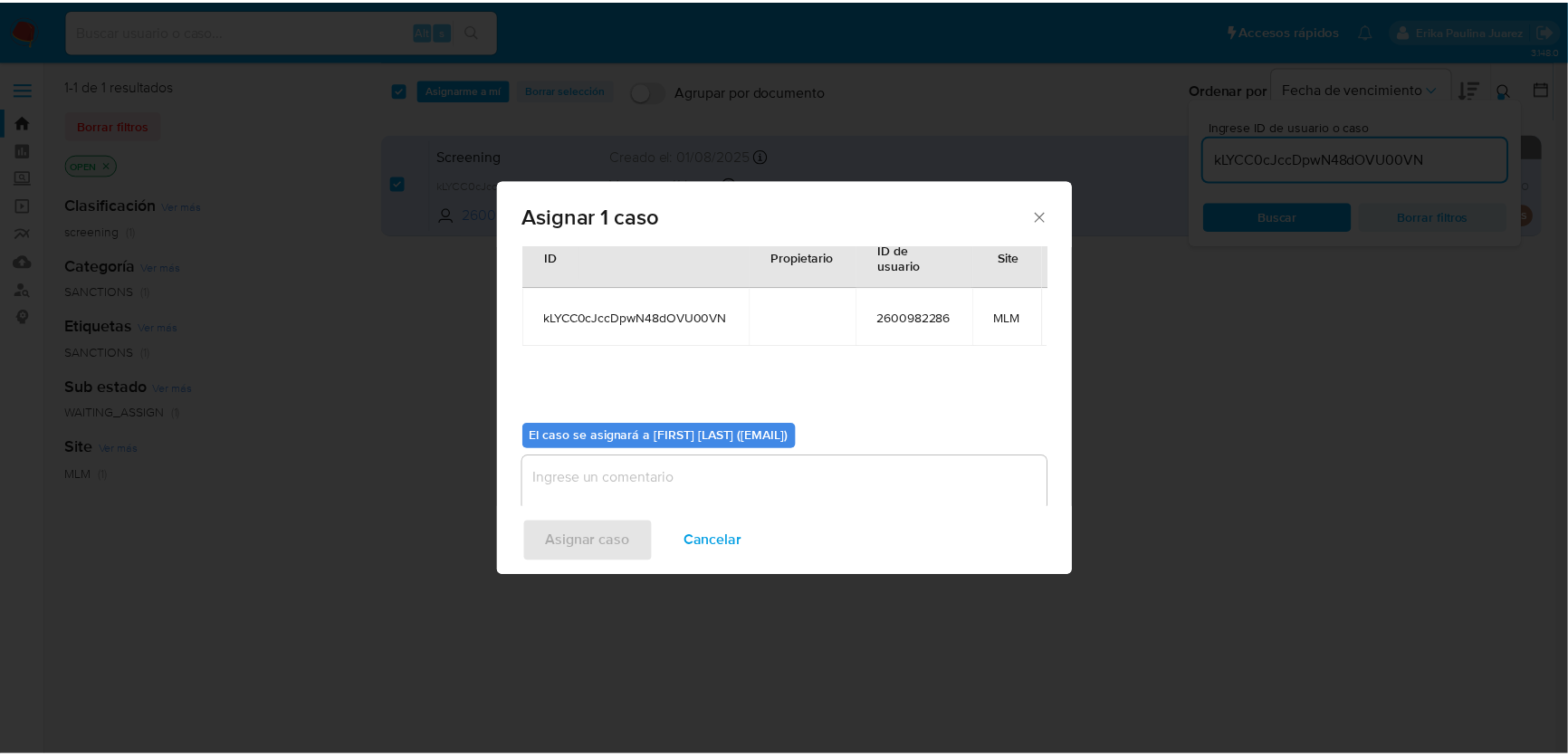 scroll, scrollTop: 105, scrollLeft: 0, axis: vertical 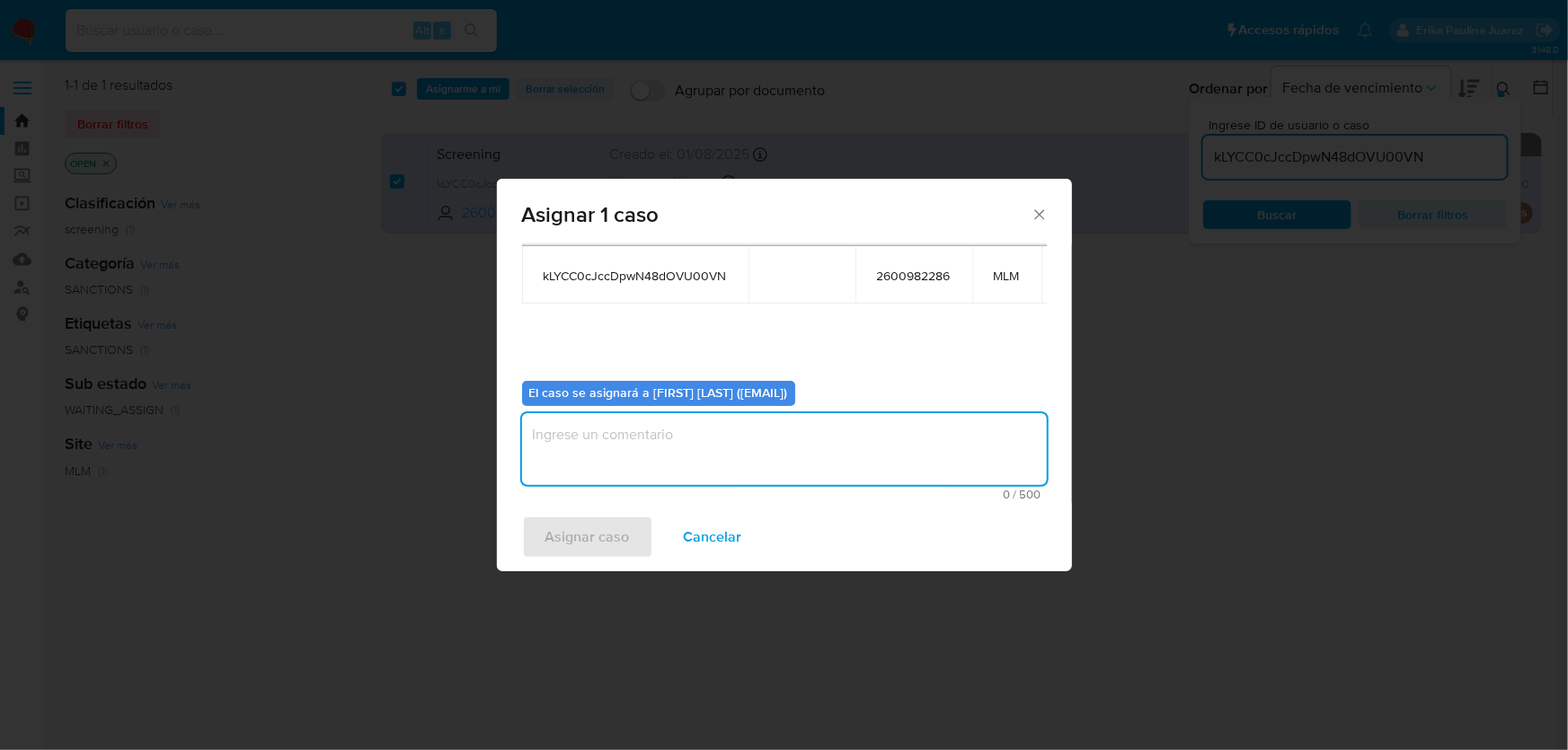 click at bounding box center (784, 449) 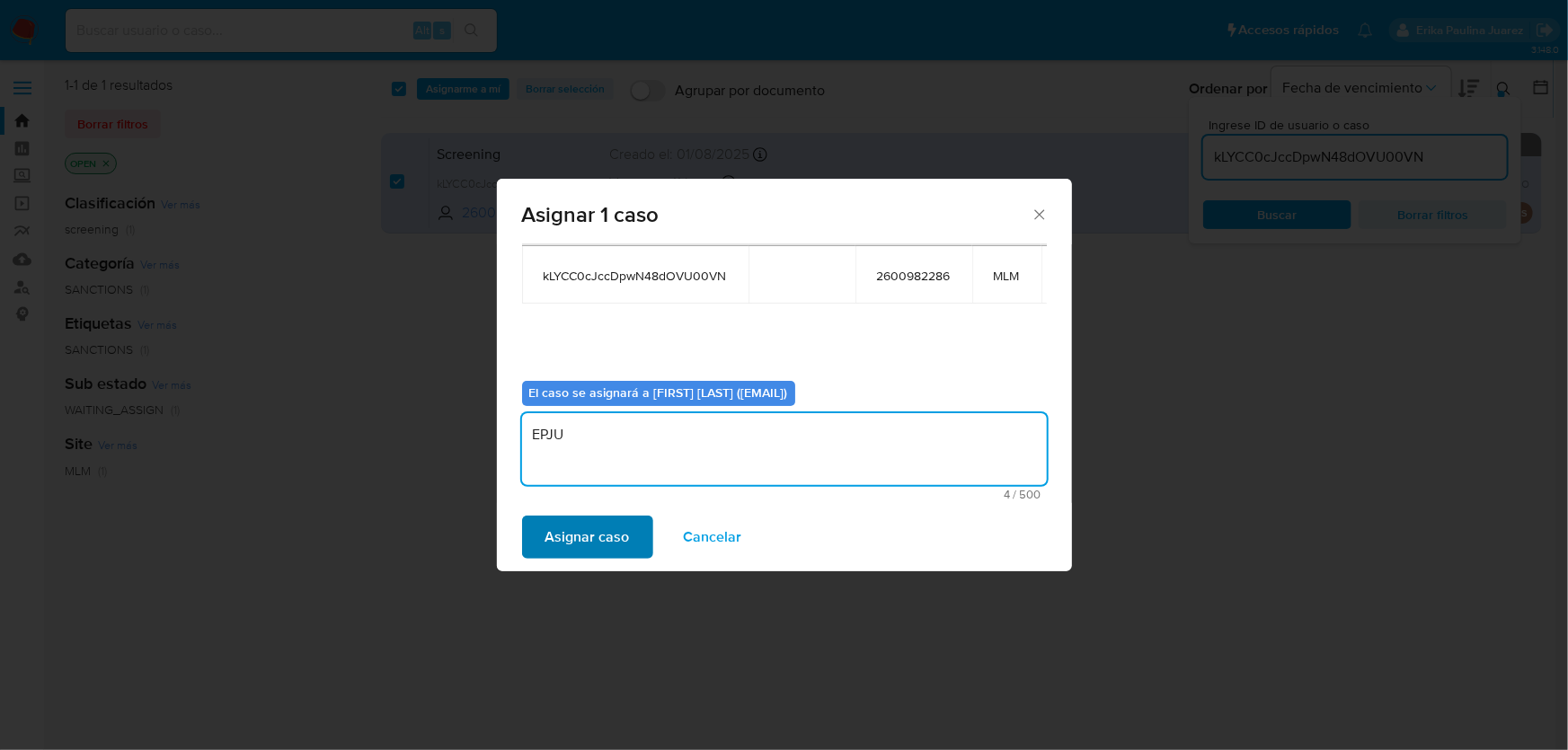 type on "EPJU" 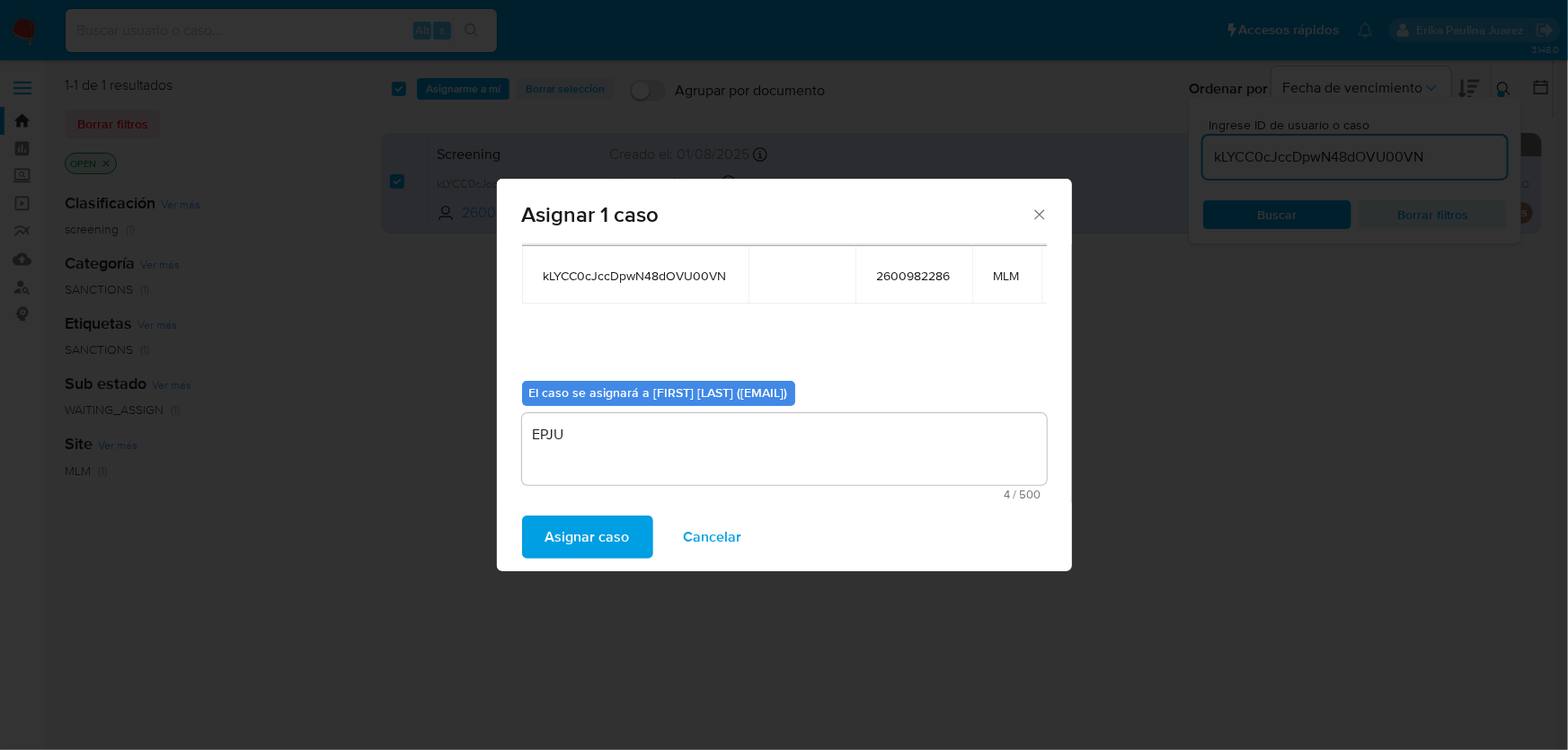 click on "Asignar caso" at bounding box center (588, 537) 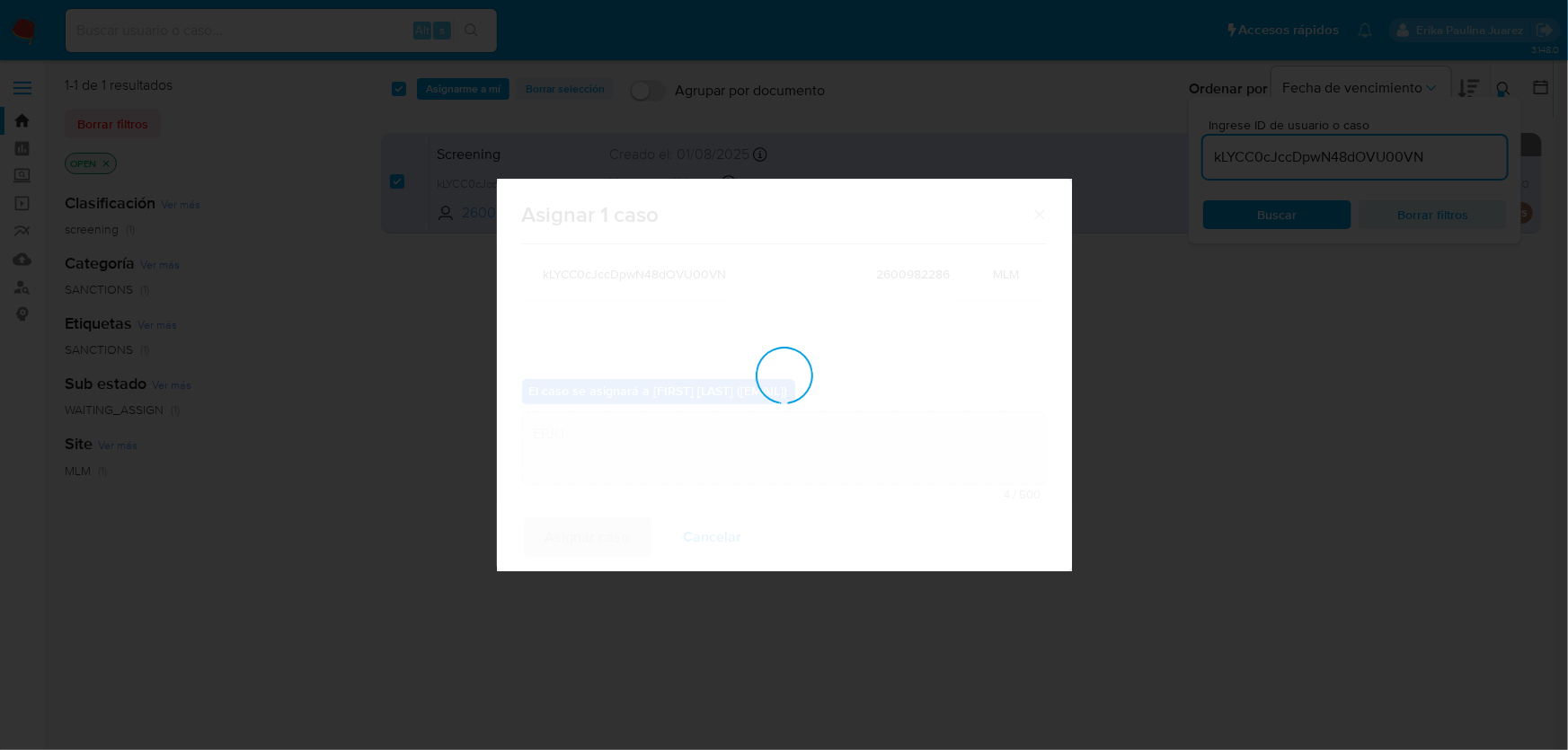 type 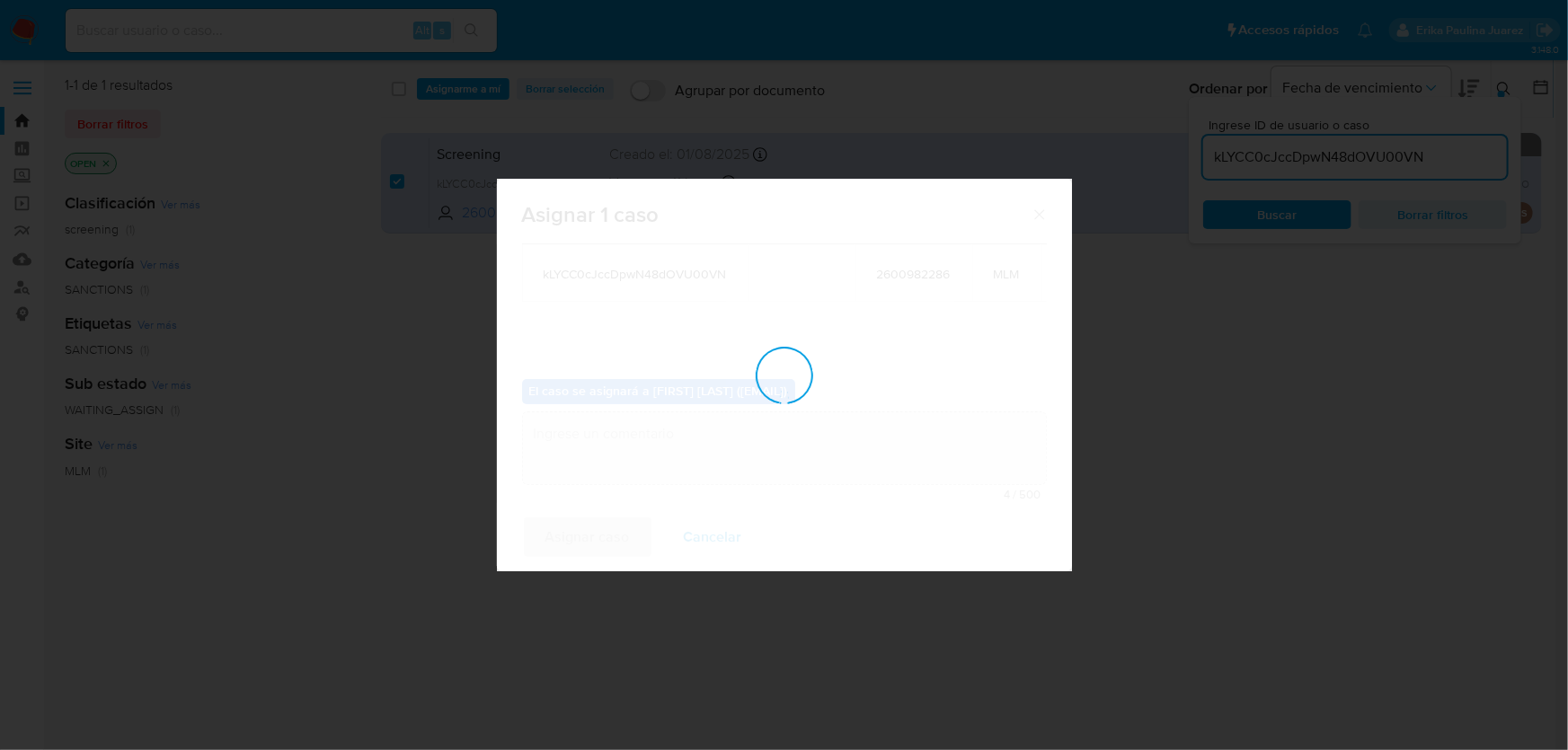 checkbox on "false" 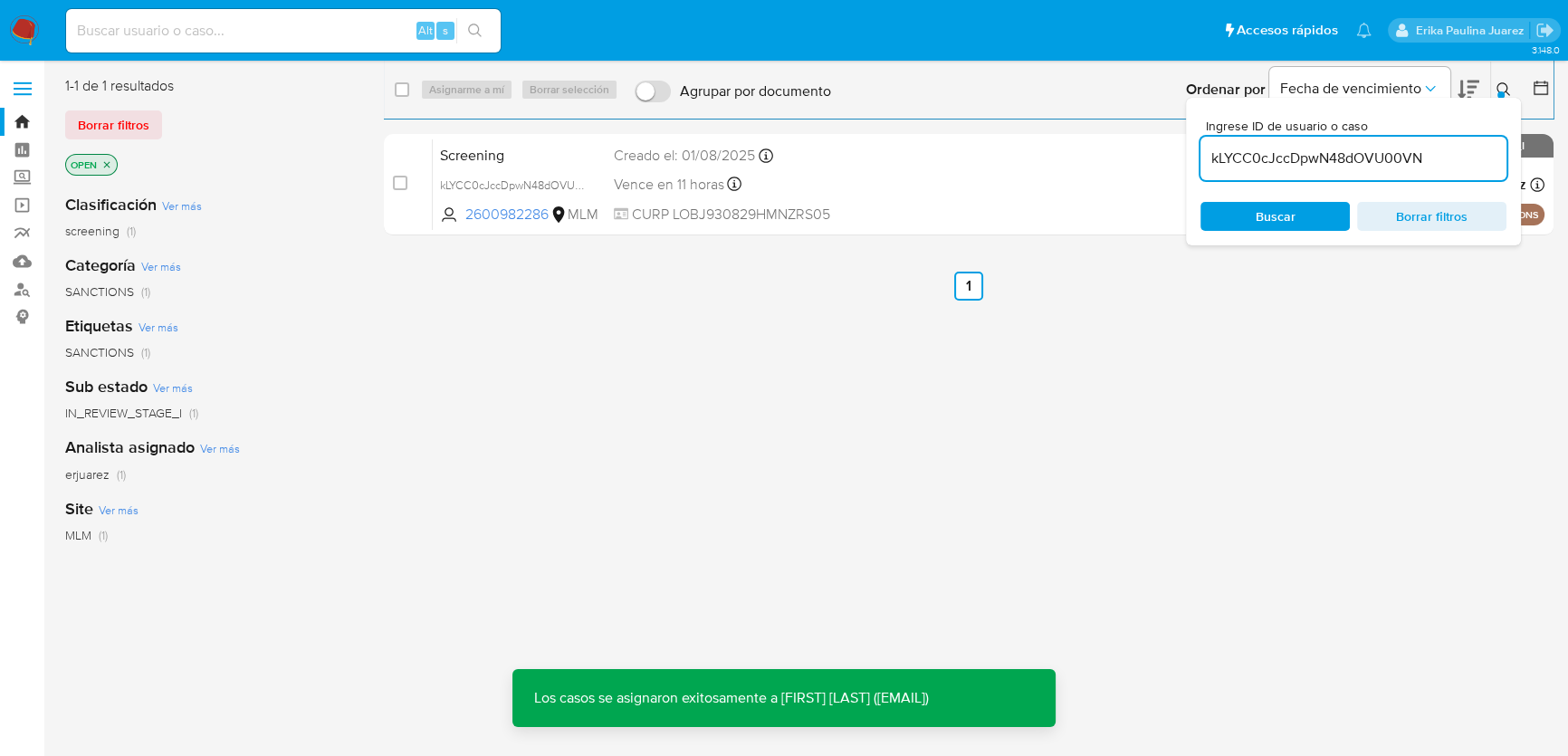 click on "Screening kLYCC0cJccDpwN48dOVU00VN 2600982286 MLM Creado el: 01/08/2025   Creado el: 01/08/2025 20:04:20 Vence en 11 horas   Vence el 04/08/2025 20:04:21 CURP   LOBJ930829HMNZRS05 Asignado a   erjuarez   Asignado el: 04/08/2025 09:18:19 SANCTIONS OPEN - IN_REVIEW_STAGE_I" at bounding box center [989, 184] 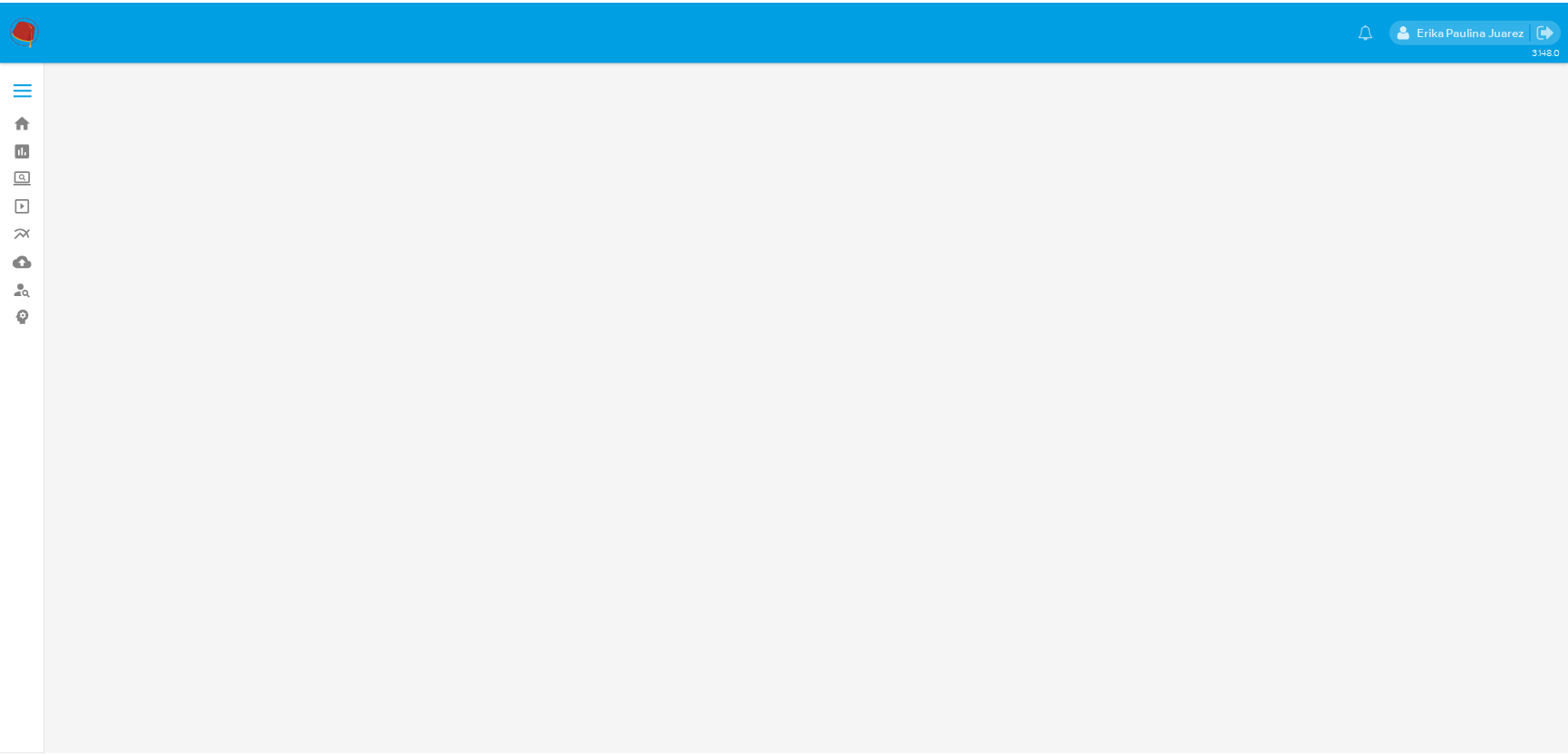 scroll, scrollTop: 0, scrollLeft: 0, axis: both 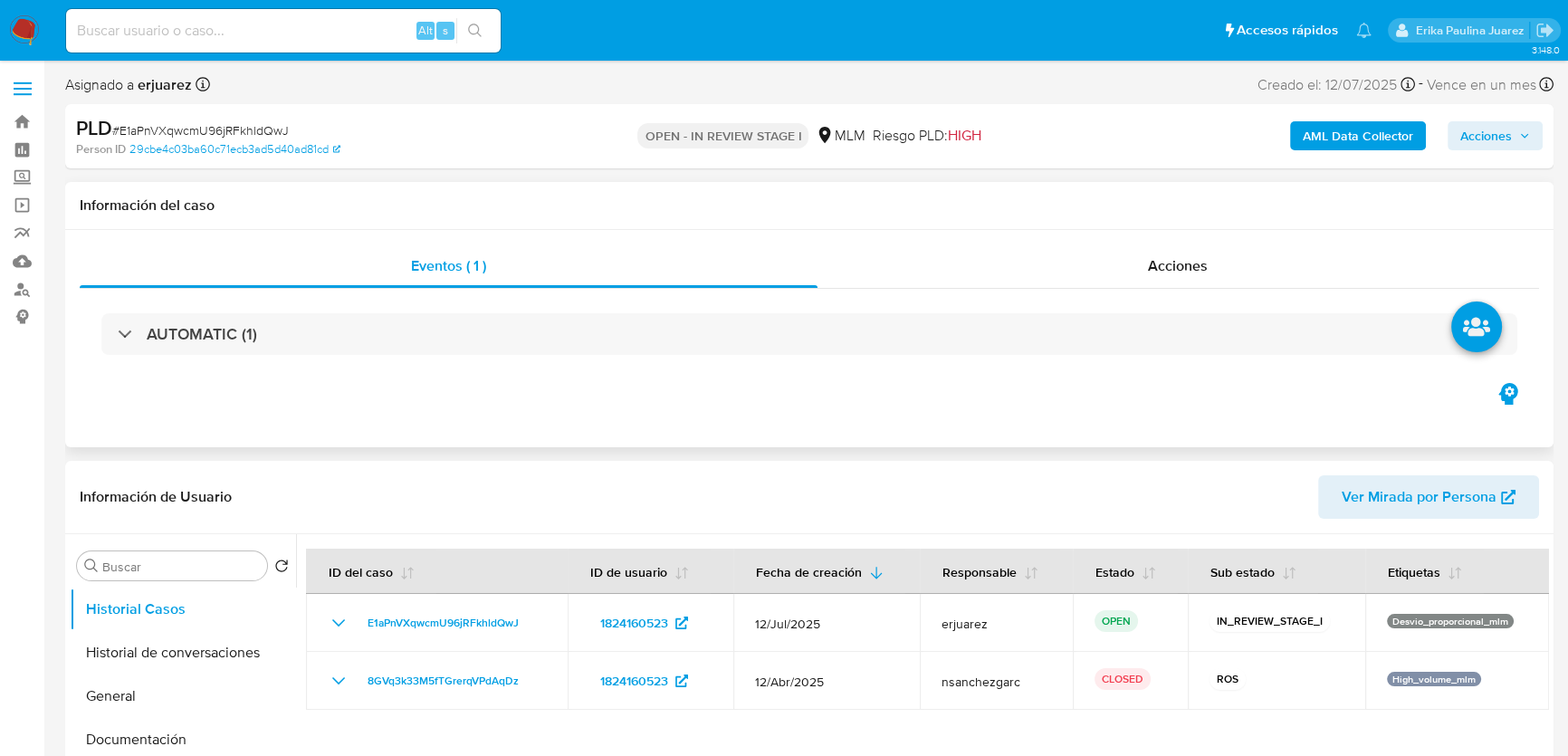 select on "10" 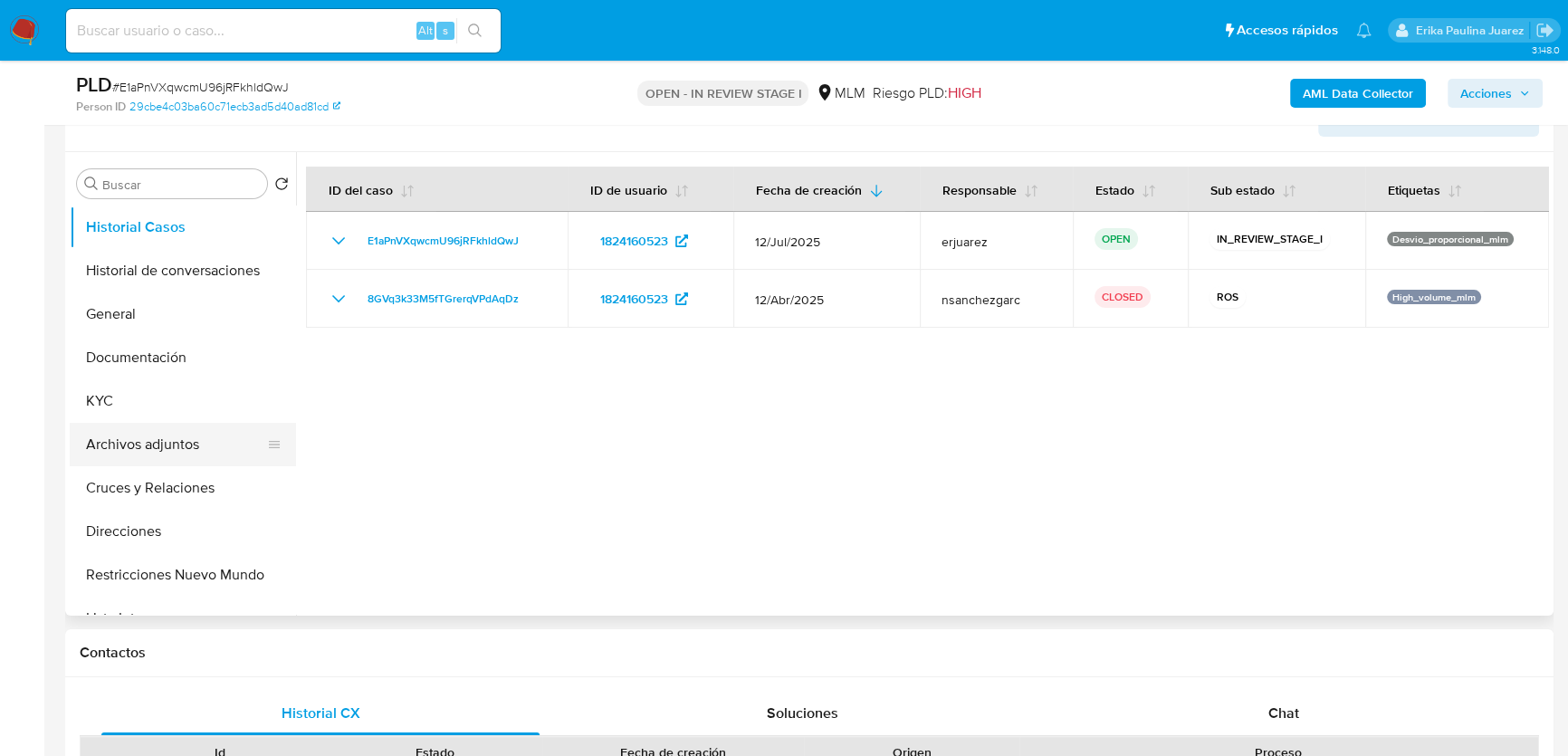 scroll, scrollTop: 329, scrollLeft: 0, axis: vertical 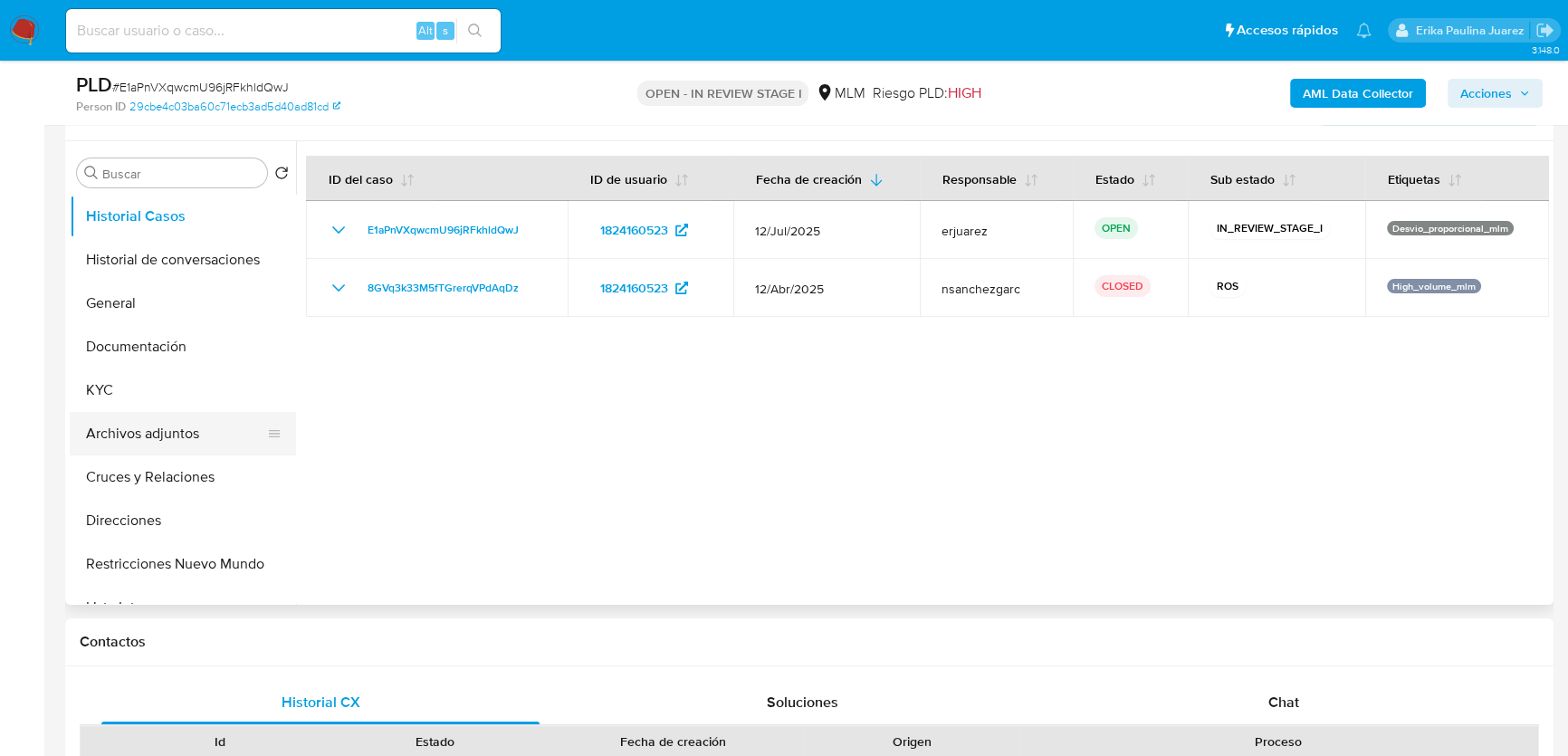 click on "Archivos adjuntos" at bounding box center (176, 434) 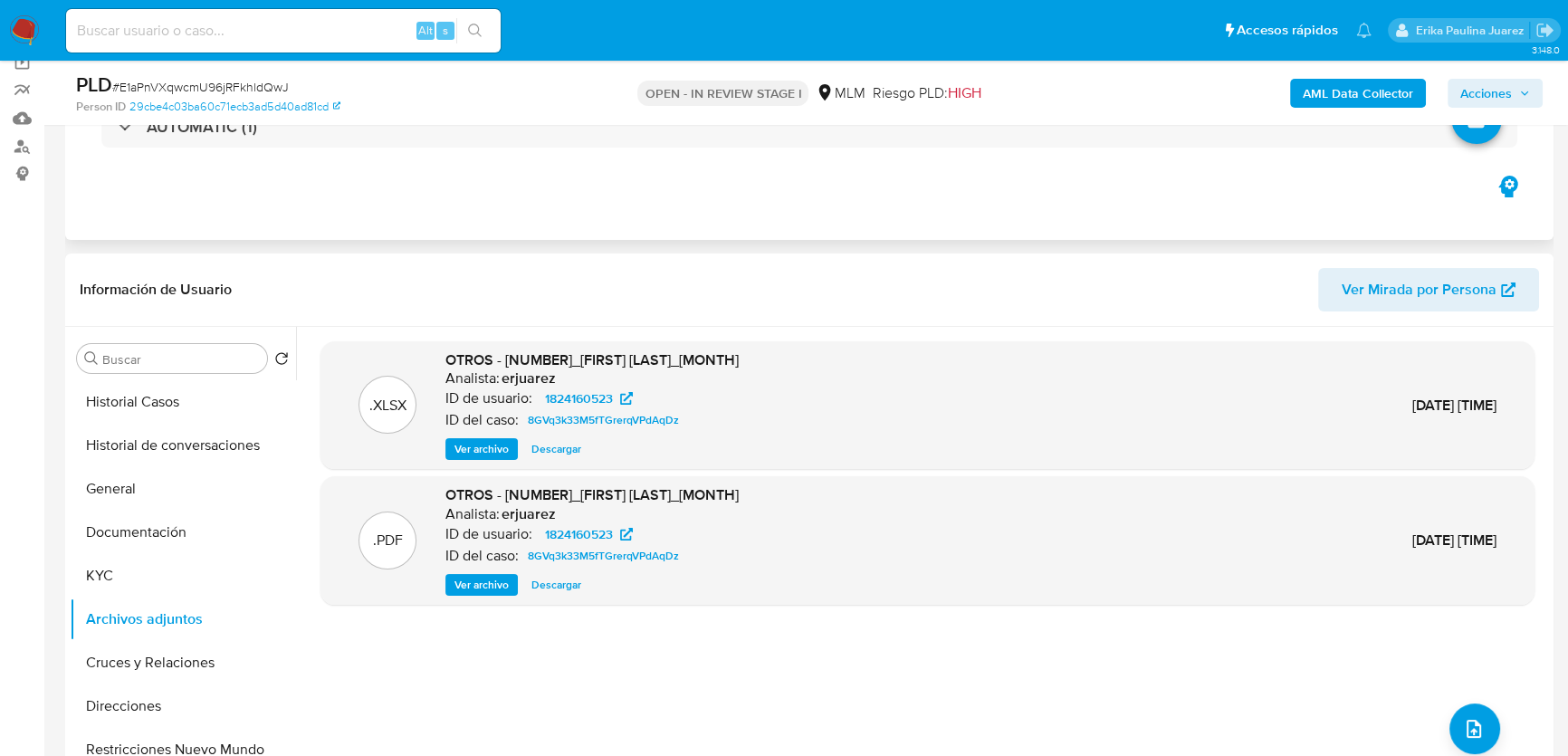 scroll, scrollTop: 0, scrollLeft: 0, axis: both 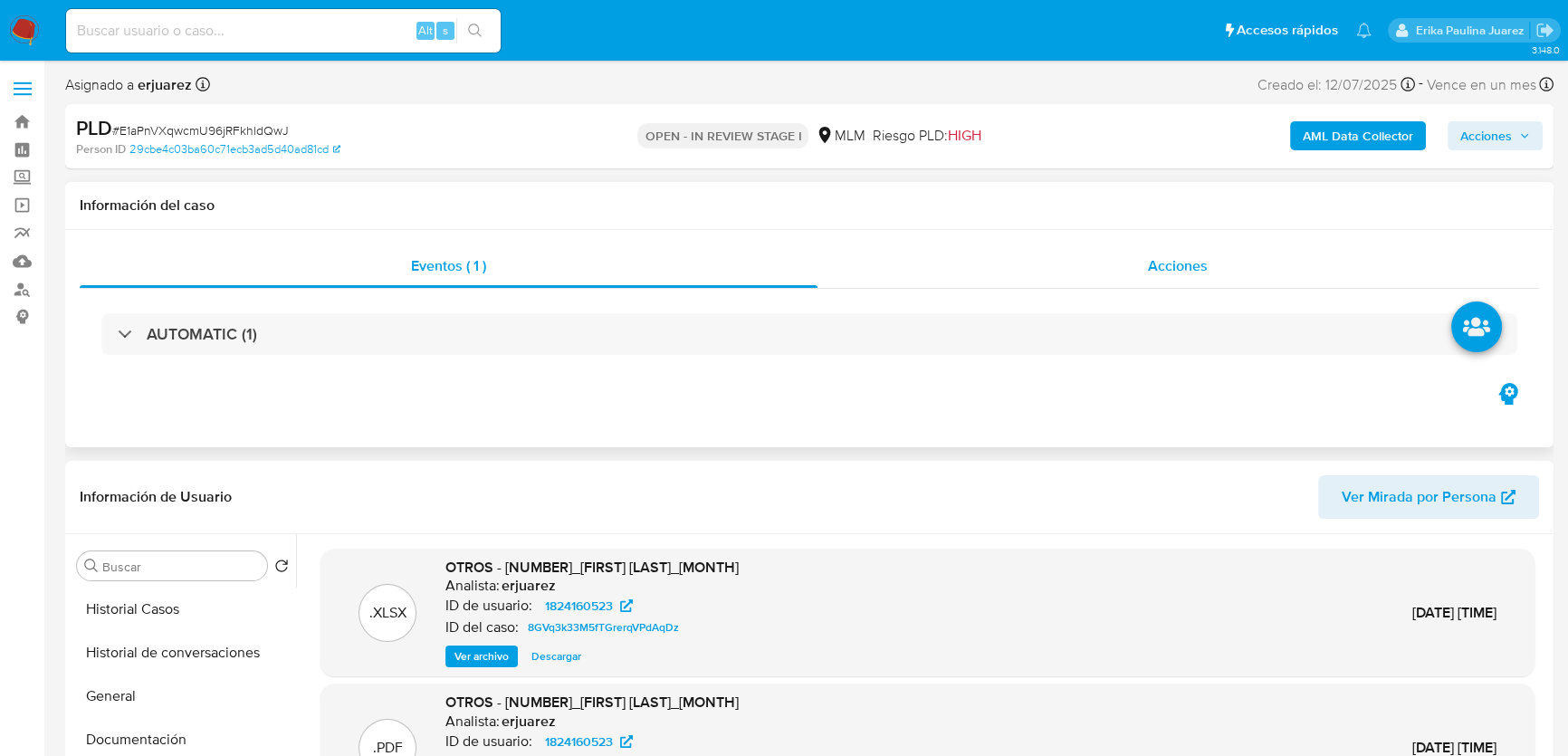 click on "Acciones" at bounding box center [1178, 265] 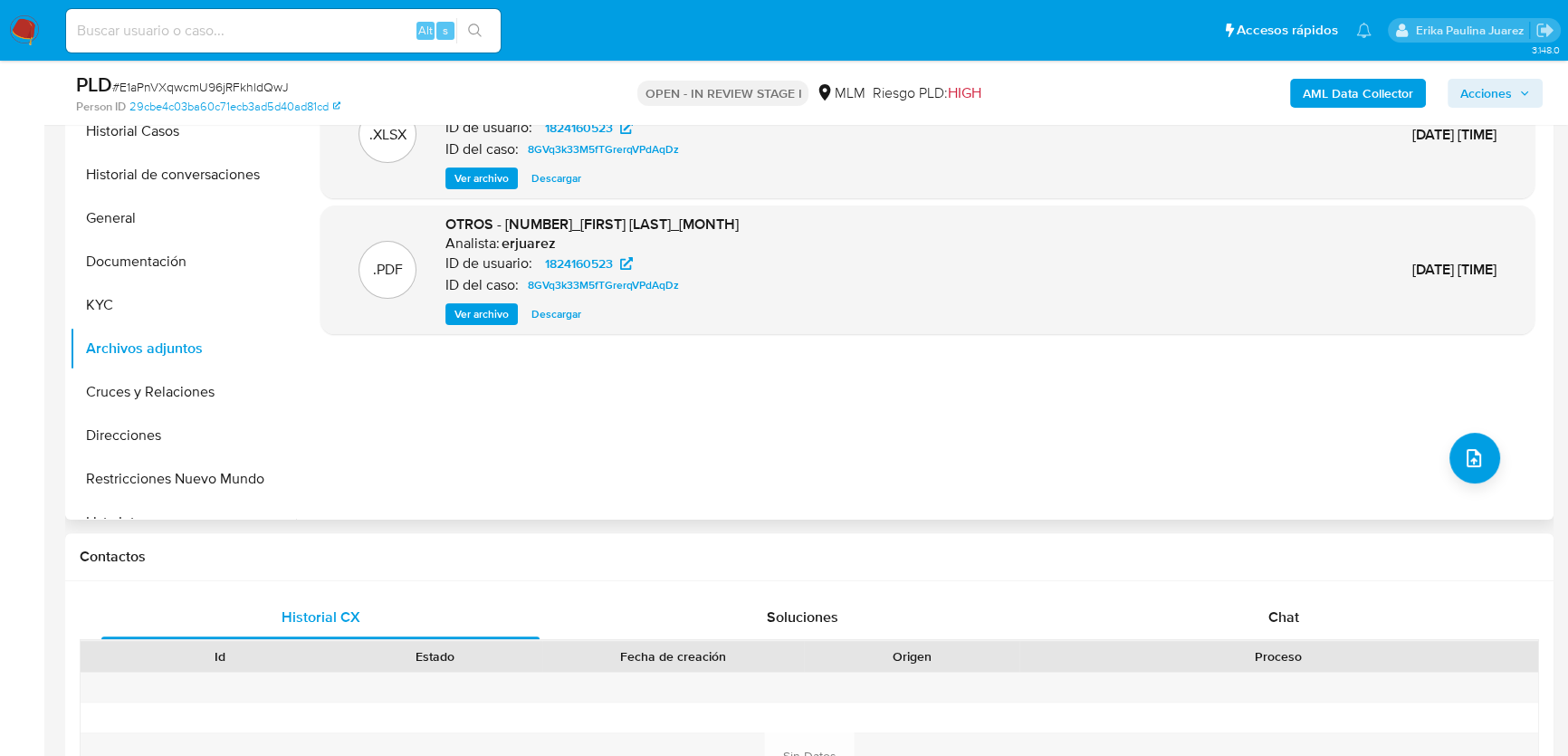 scroll, scrollTop: 576, scrollLeft: 0, axis: vertical 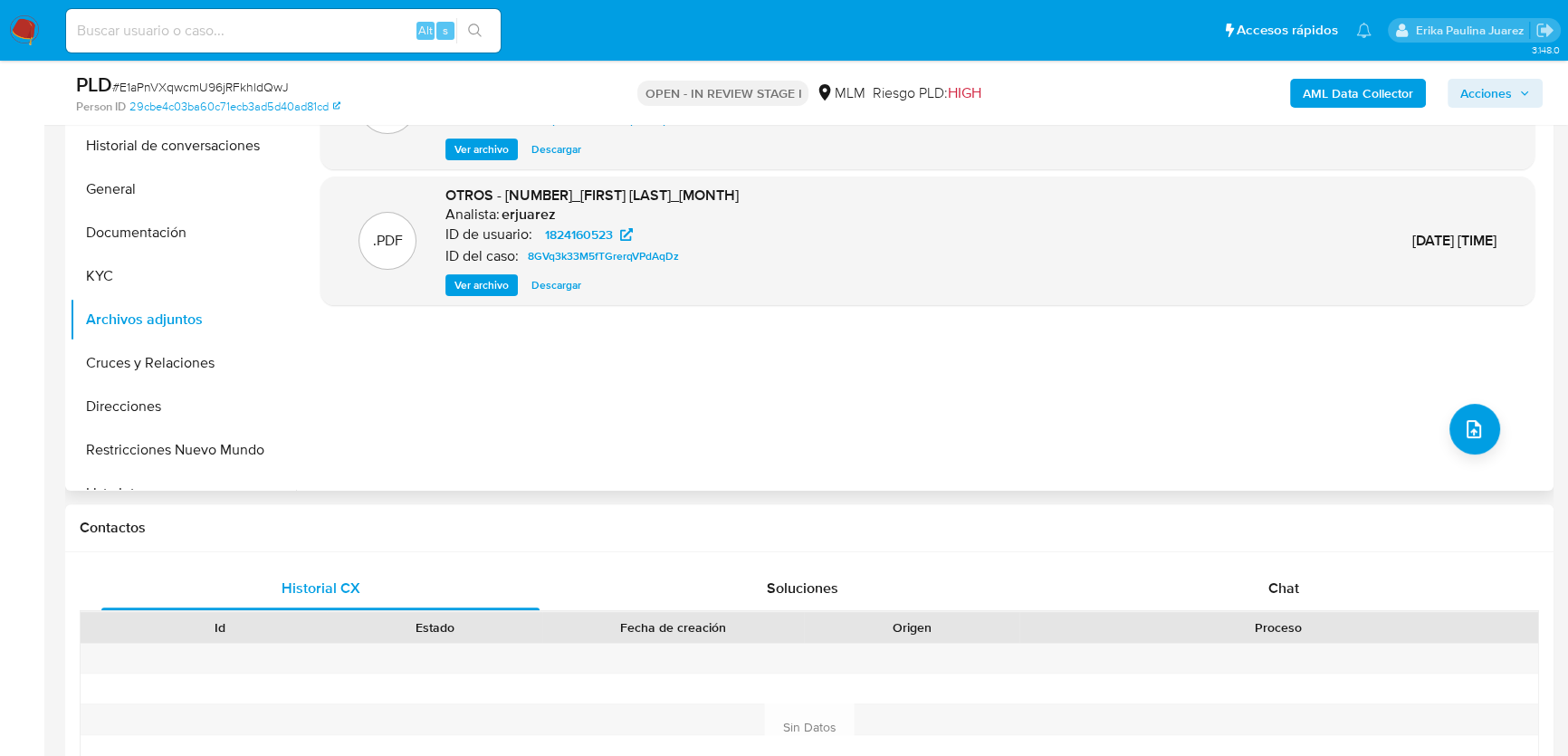 drag, startPoint x: 492, startPoint y: 290, endPoint x: 425, endPoint y: 279, distance: 67.89698 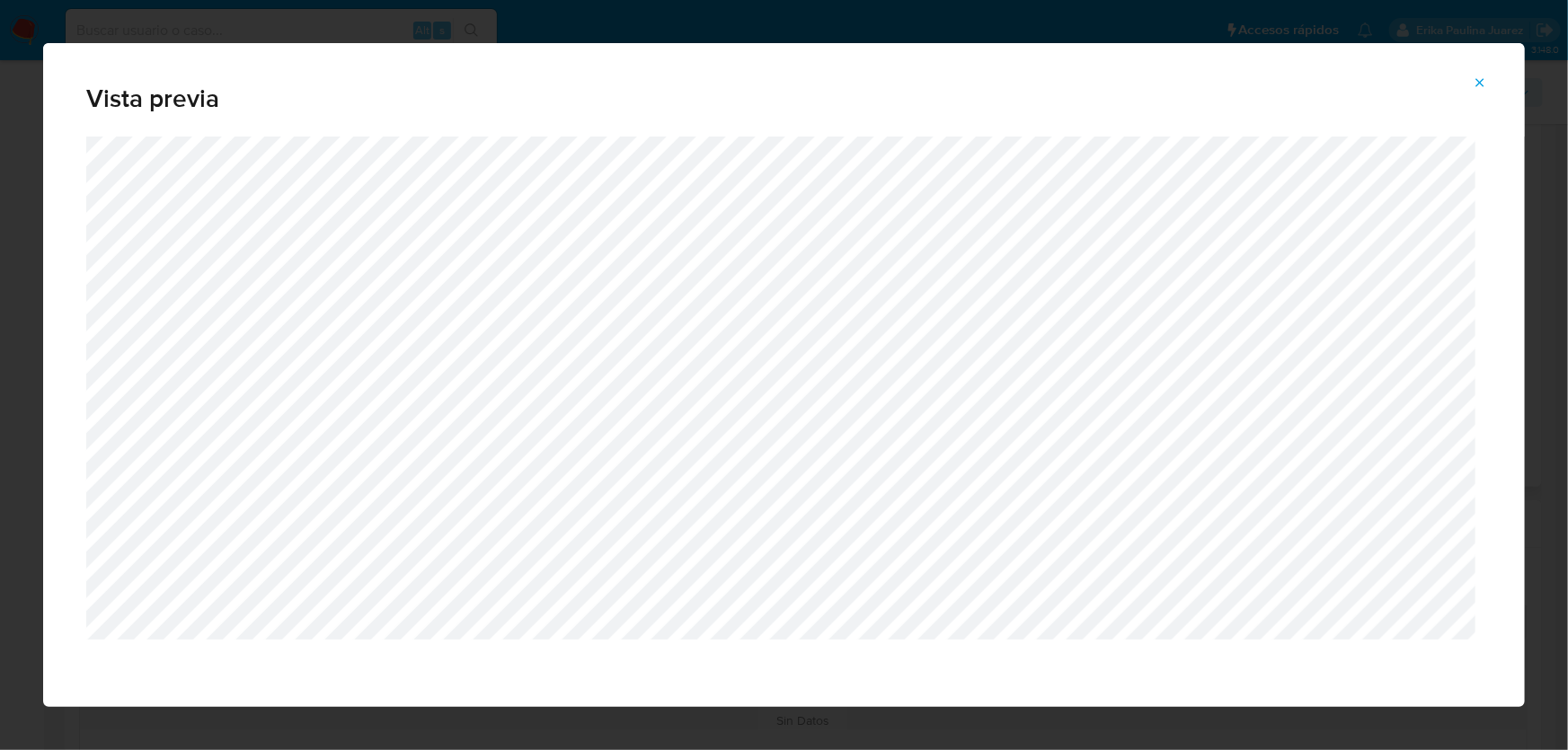 click 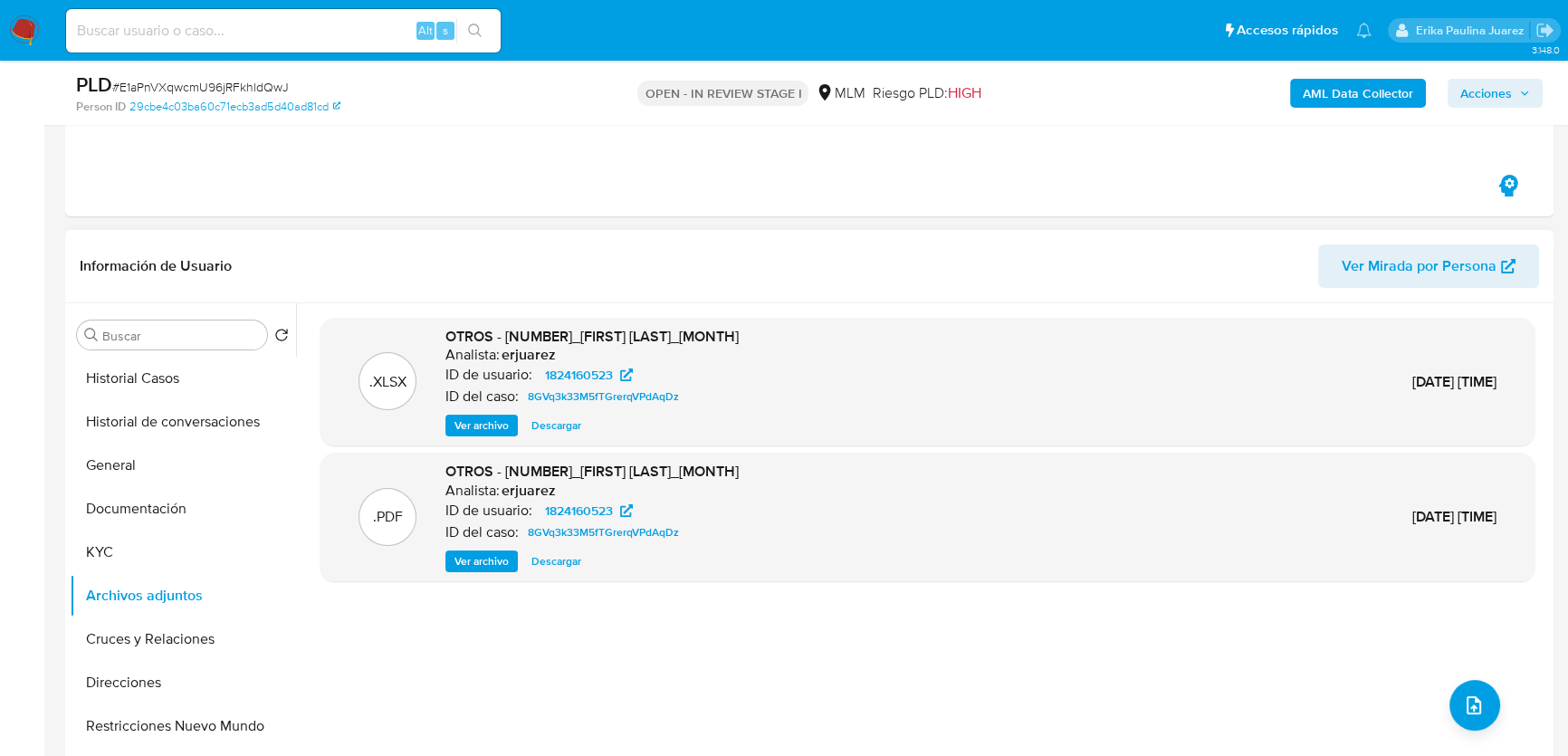 scroll, scrollTop: 329, scrollLeft: 0, axis: vertical 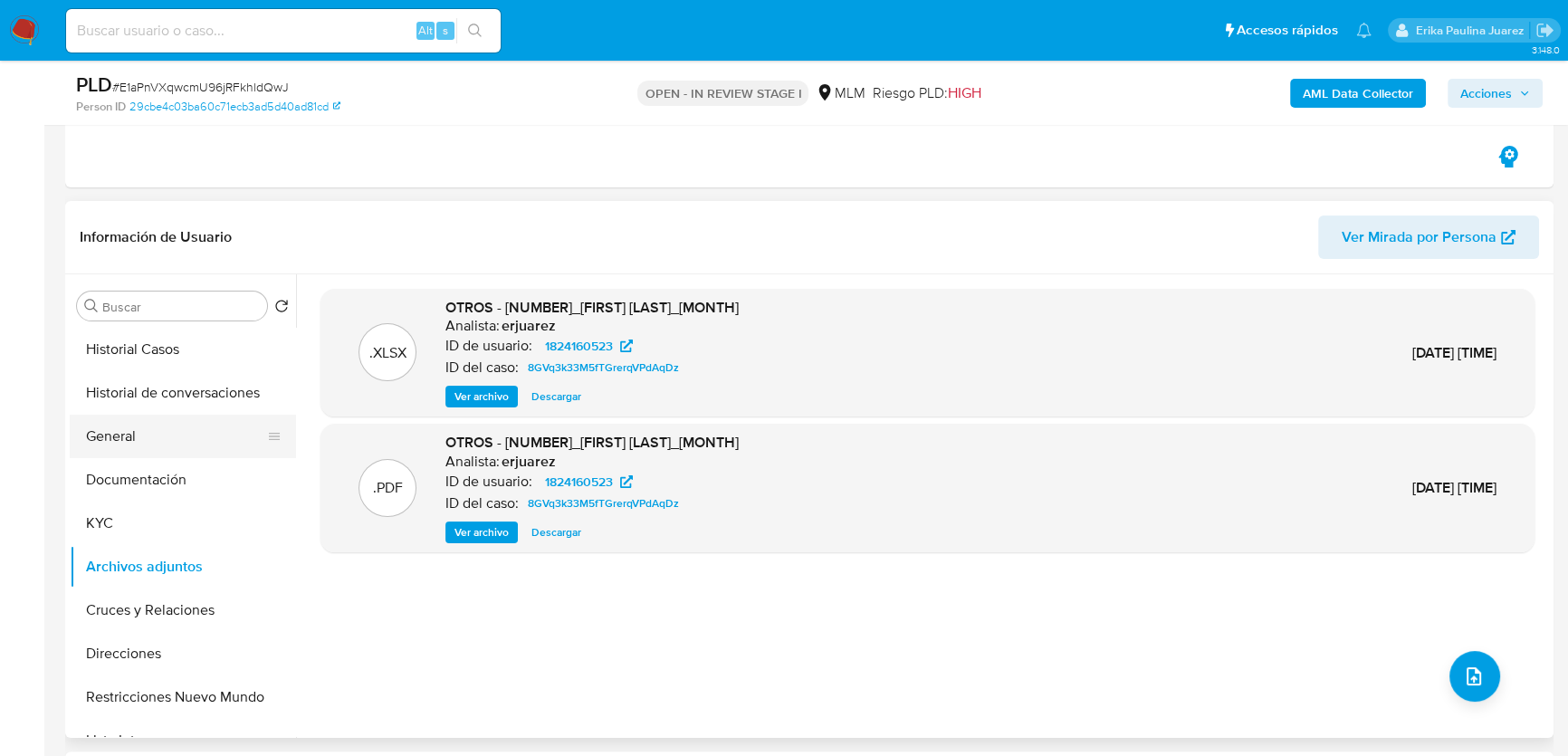 click on "General" at bounding box center (176, 436) 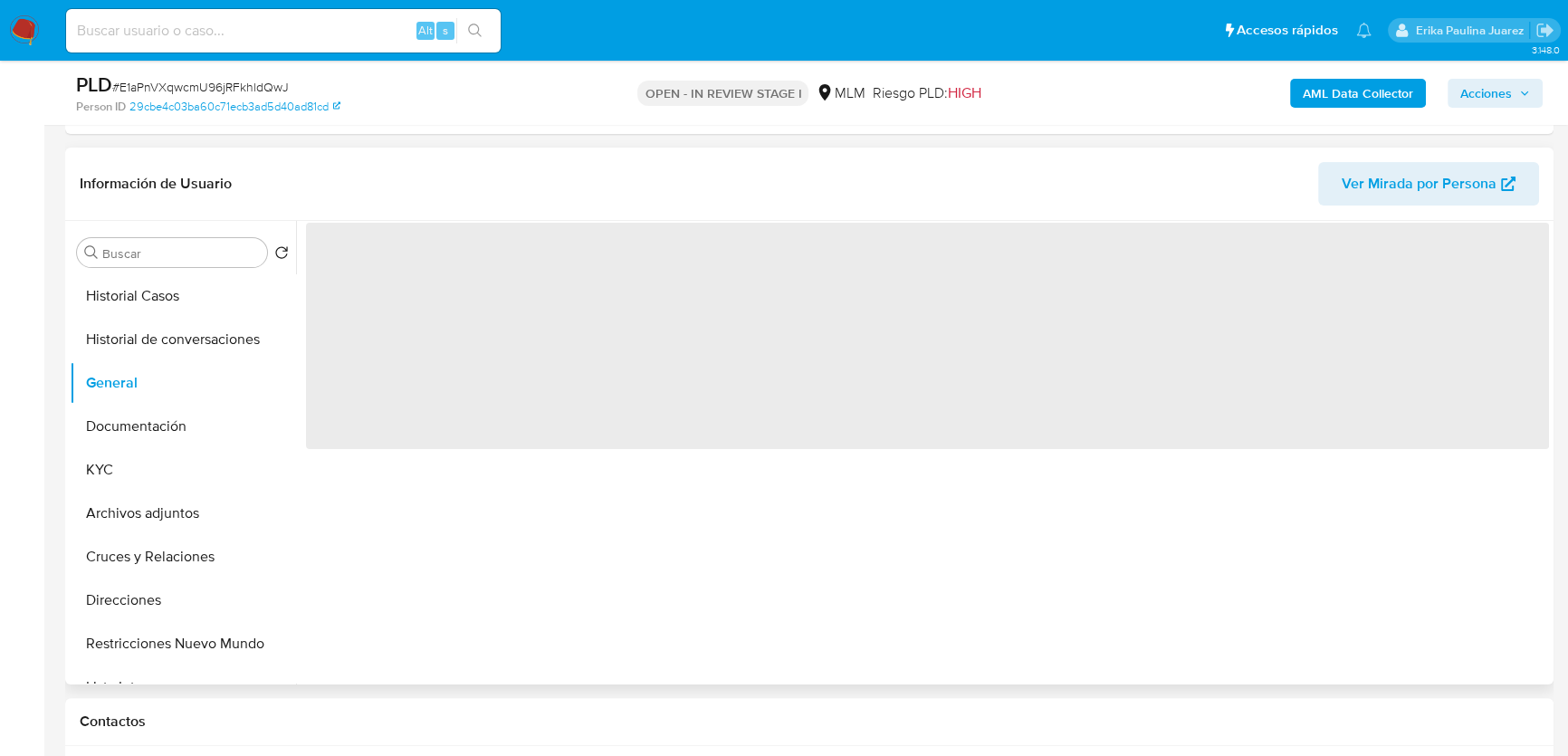 scroll, scrollTop: 411, scrollLeft: 0, axis: vertical 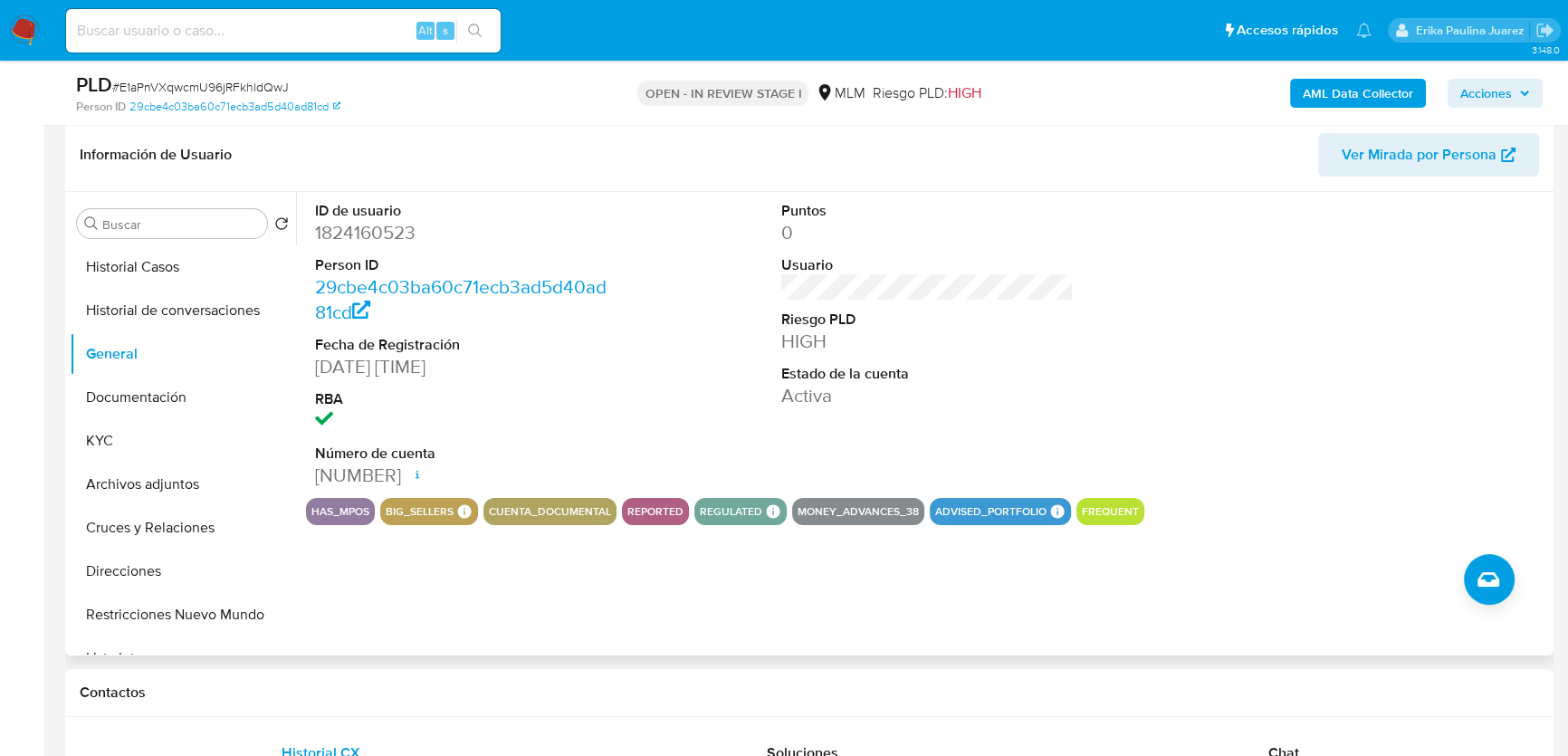 type 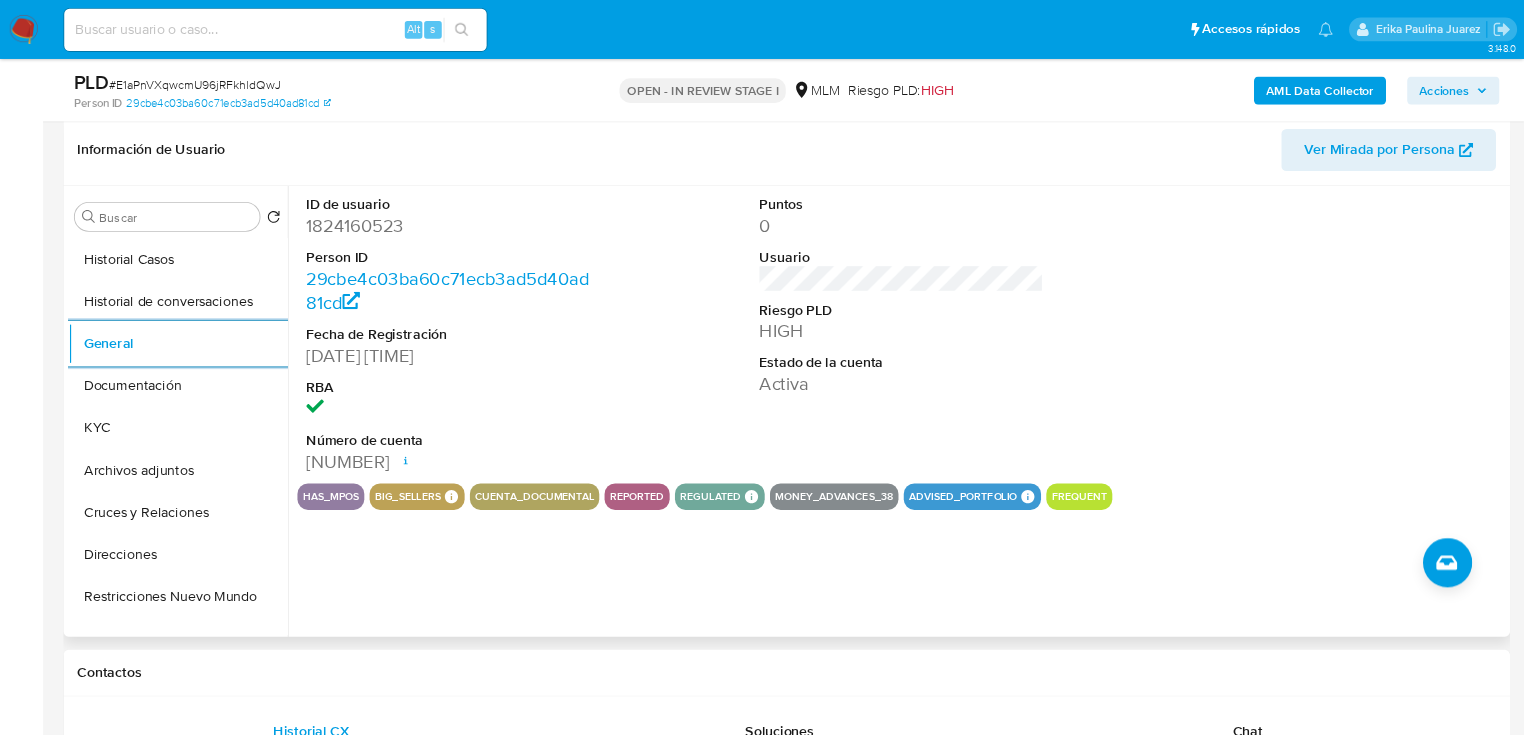 scroll, scrollTop: 454, scrollLeft: 0, axis: vertical 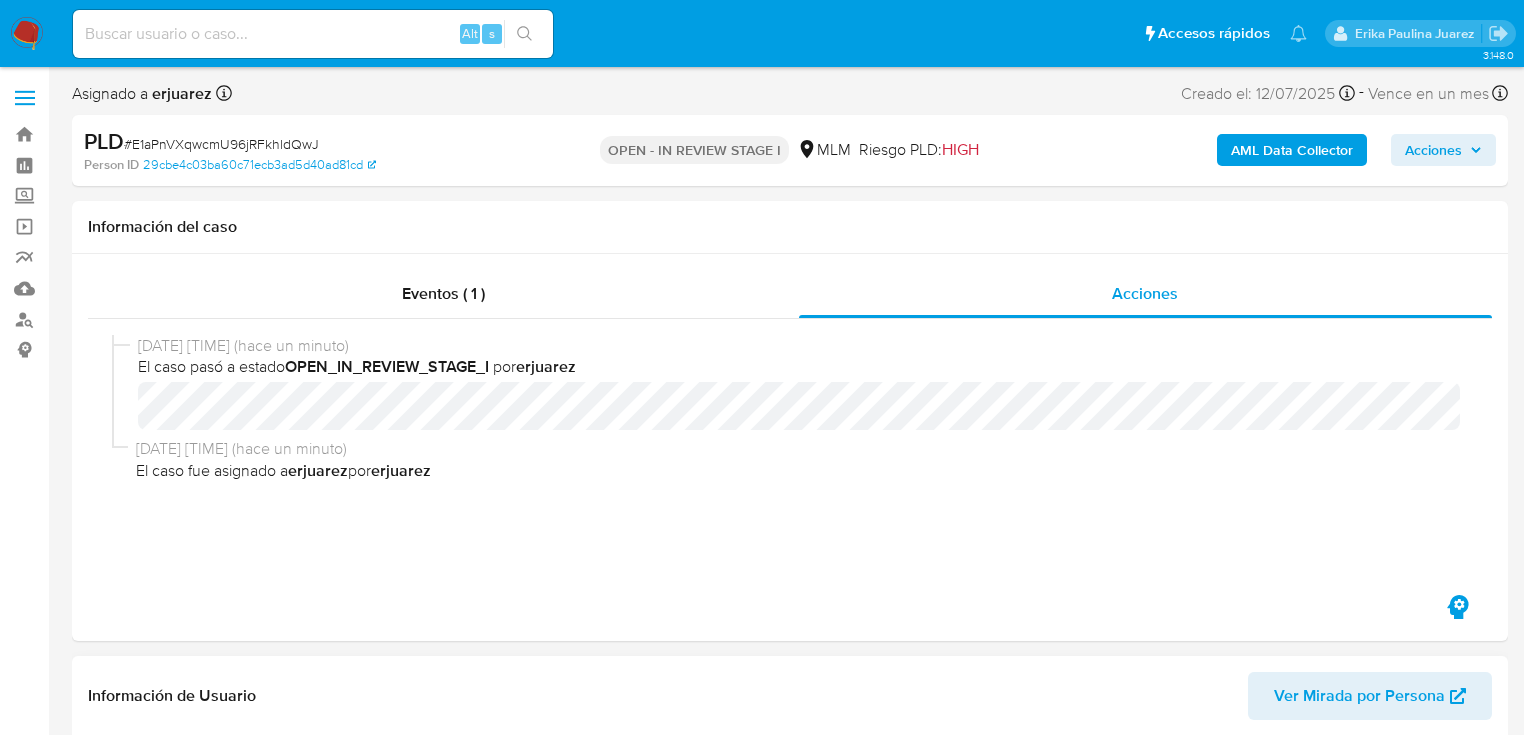 click at bounding box center [27, 34] 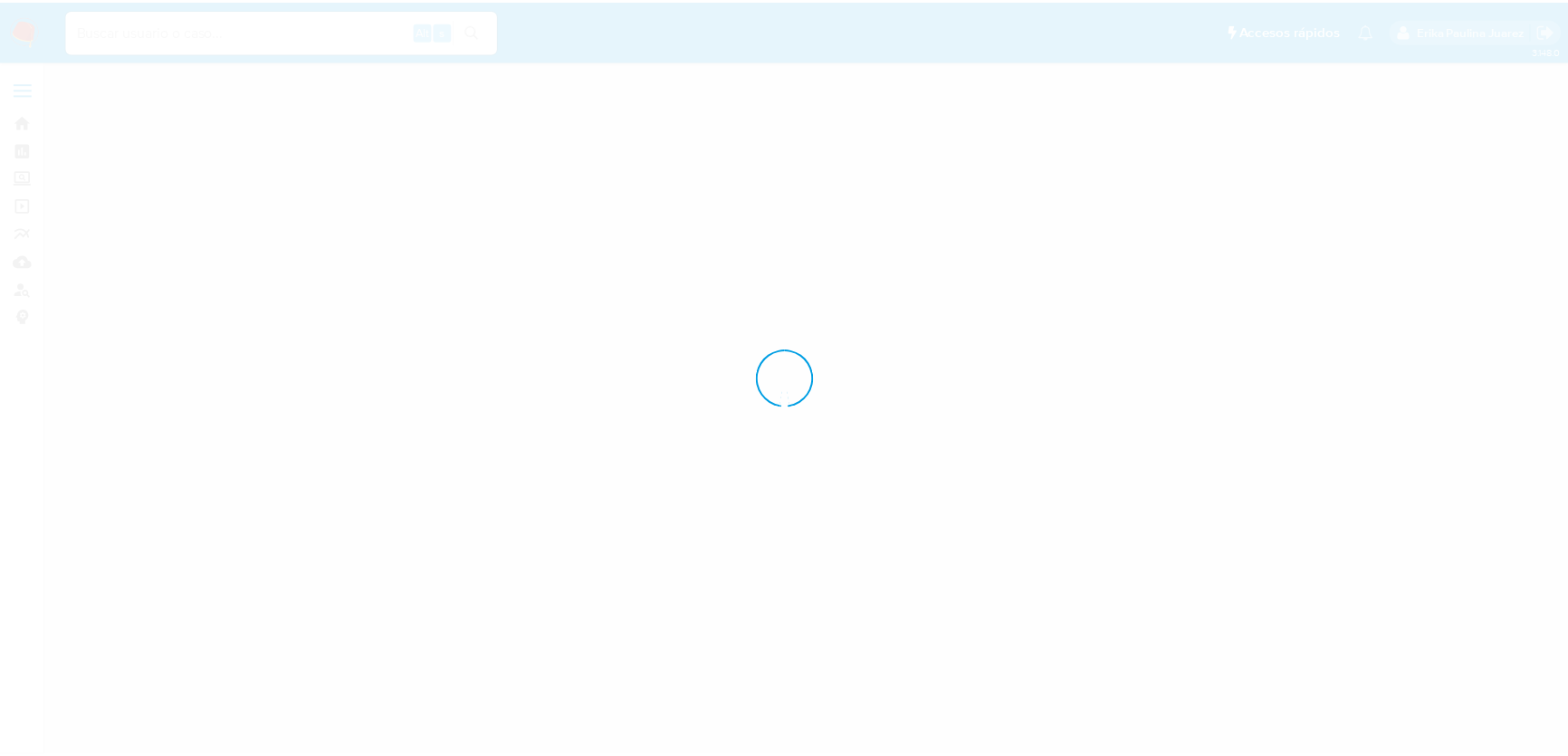 scroll, scrollTop: 0, scrollLeft: 0, axis: both 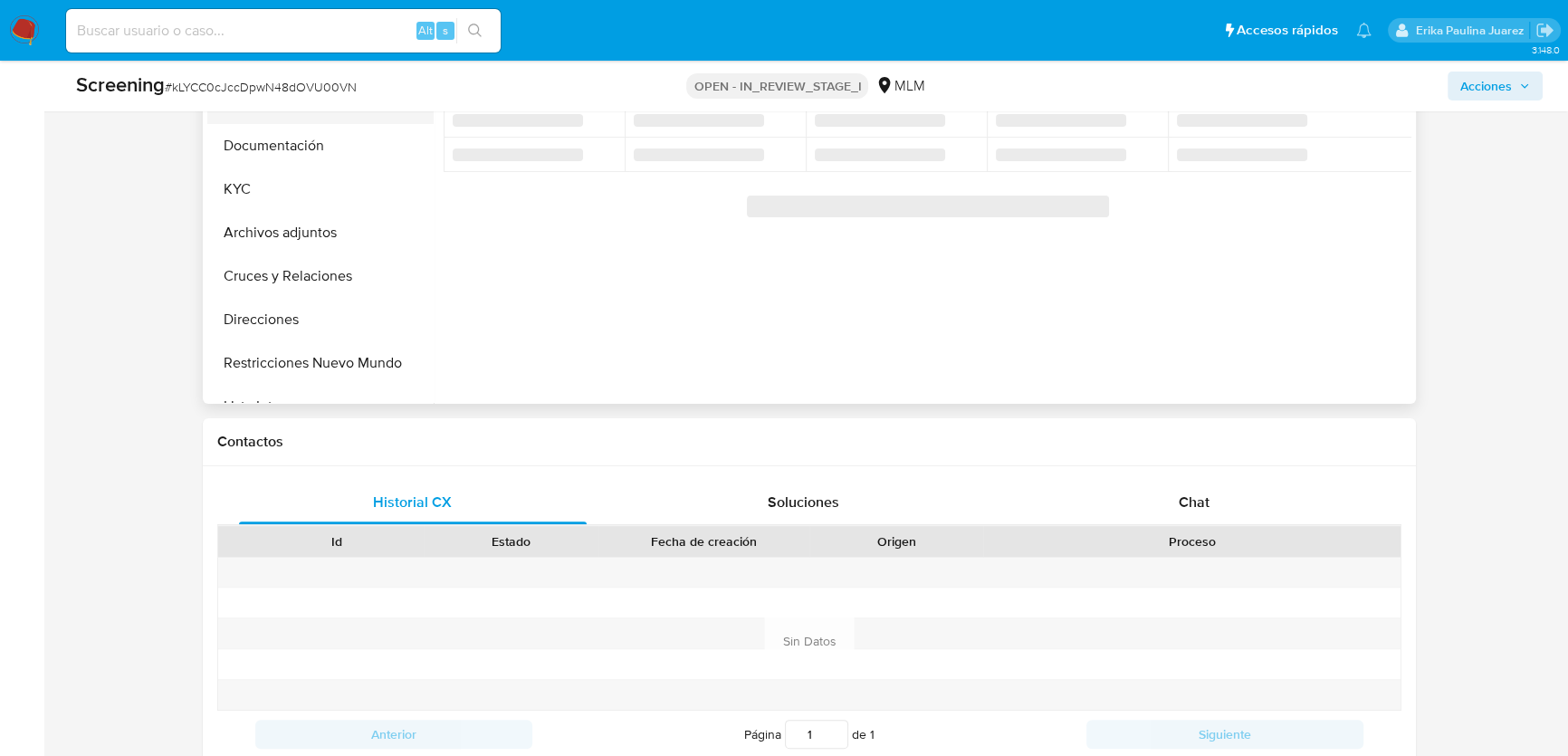 click on "Historial Casos Historial de conversaciones General Documentación KYC Archivos adjuntos Cruces y Relaciones Direcciones Restricciones Nuevo Mundo Lista Interna Listas Externas Devices Geolocation Información de accesos Créditos Items Cuentas Bancarias Datos Modificados Dispositivos Point IV Challenges Fecha Compliant Historial Riesgo PLD Insurtech Marcas AML Perfiles Tarjetas Anticipos de dinero" at bounding box center (320, 197) 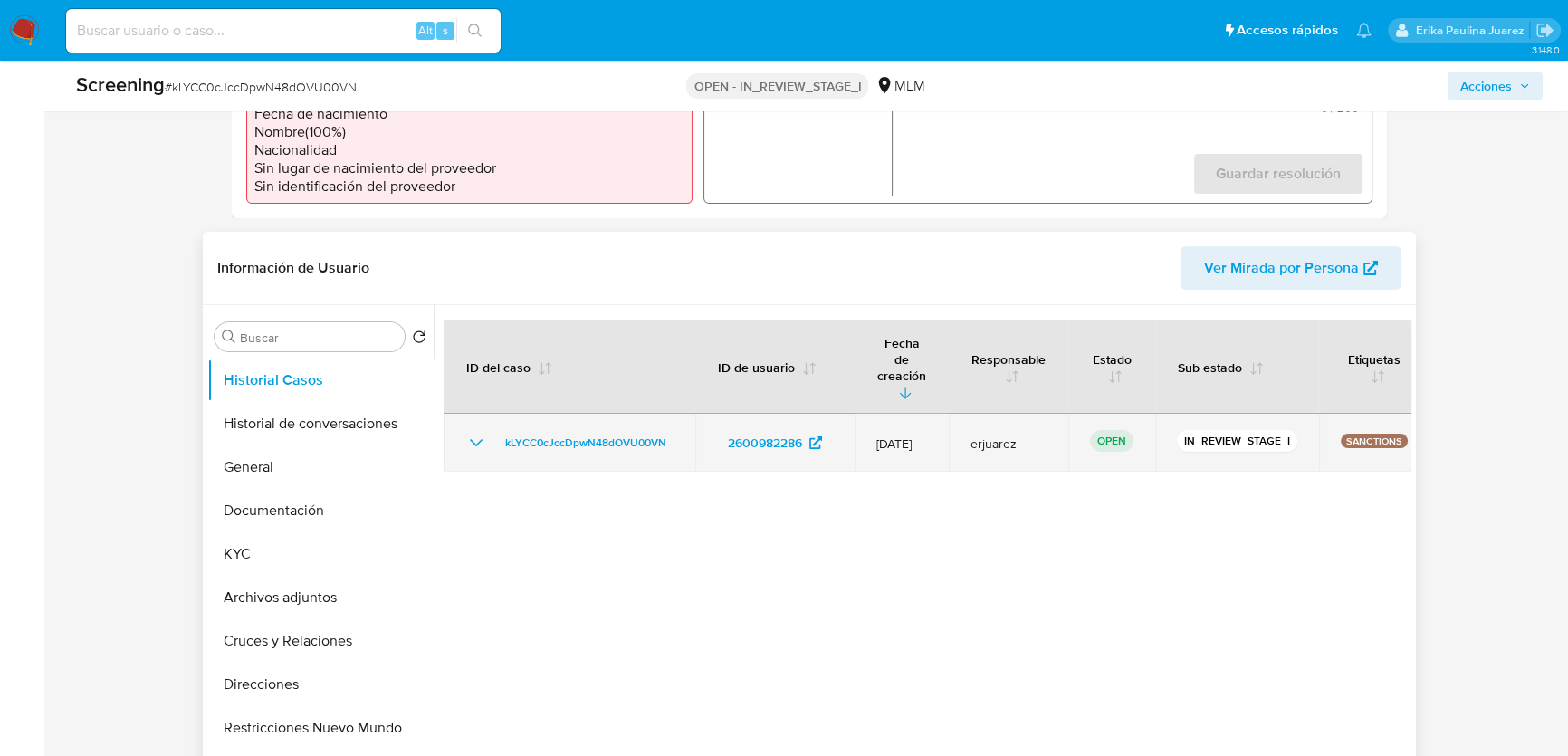 scroll, scrollTop: 741, scrollLeft: 0, axis: vertical 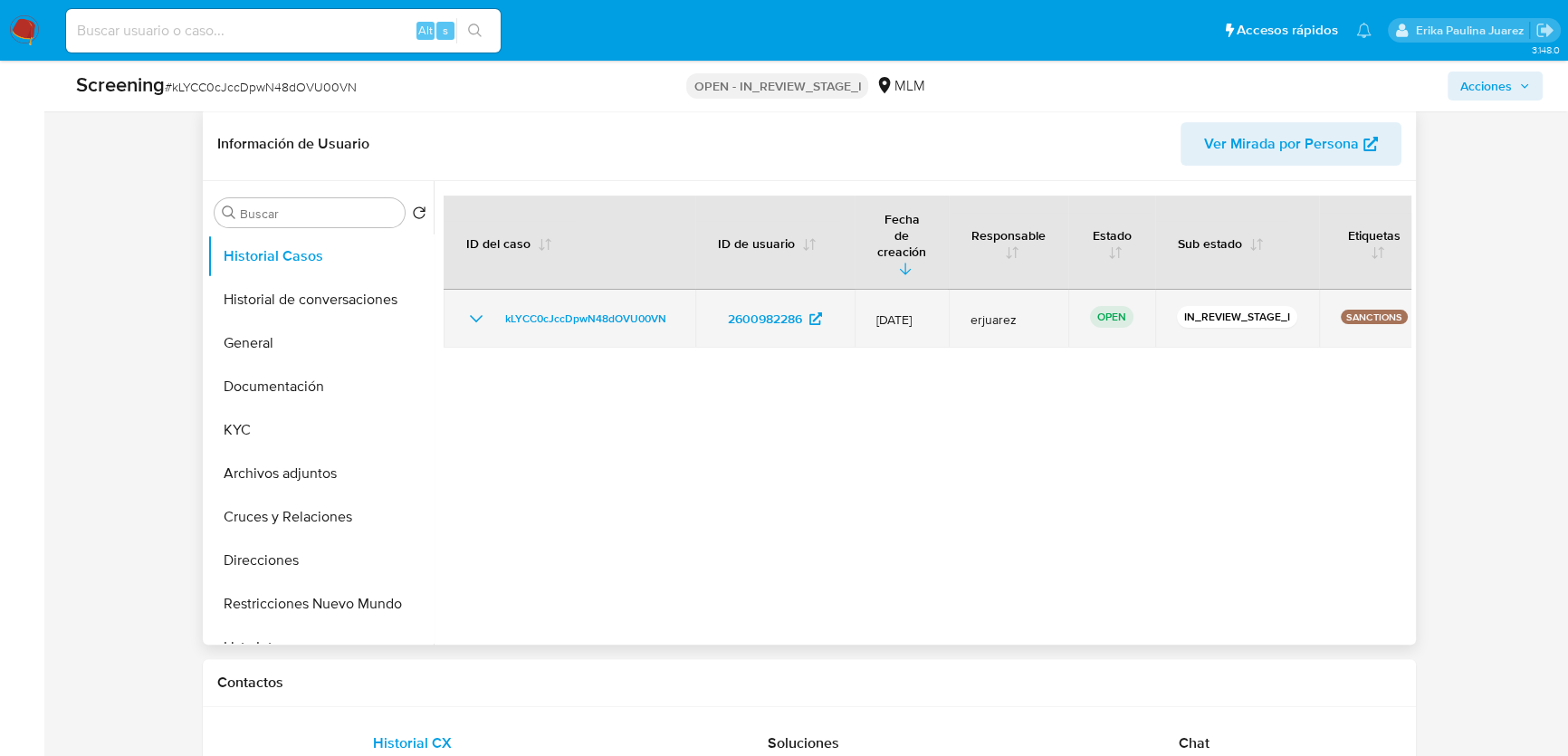 select on "10" 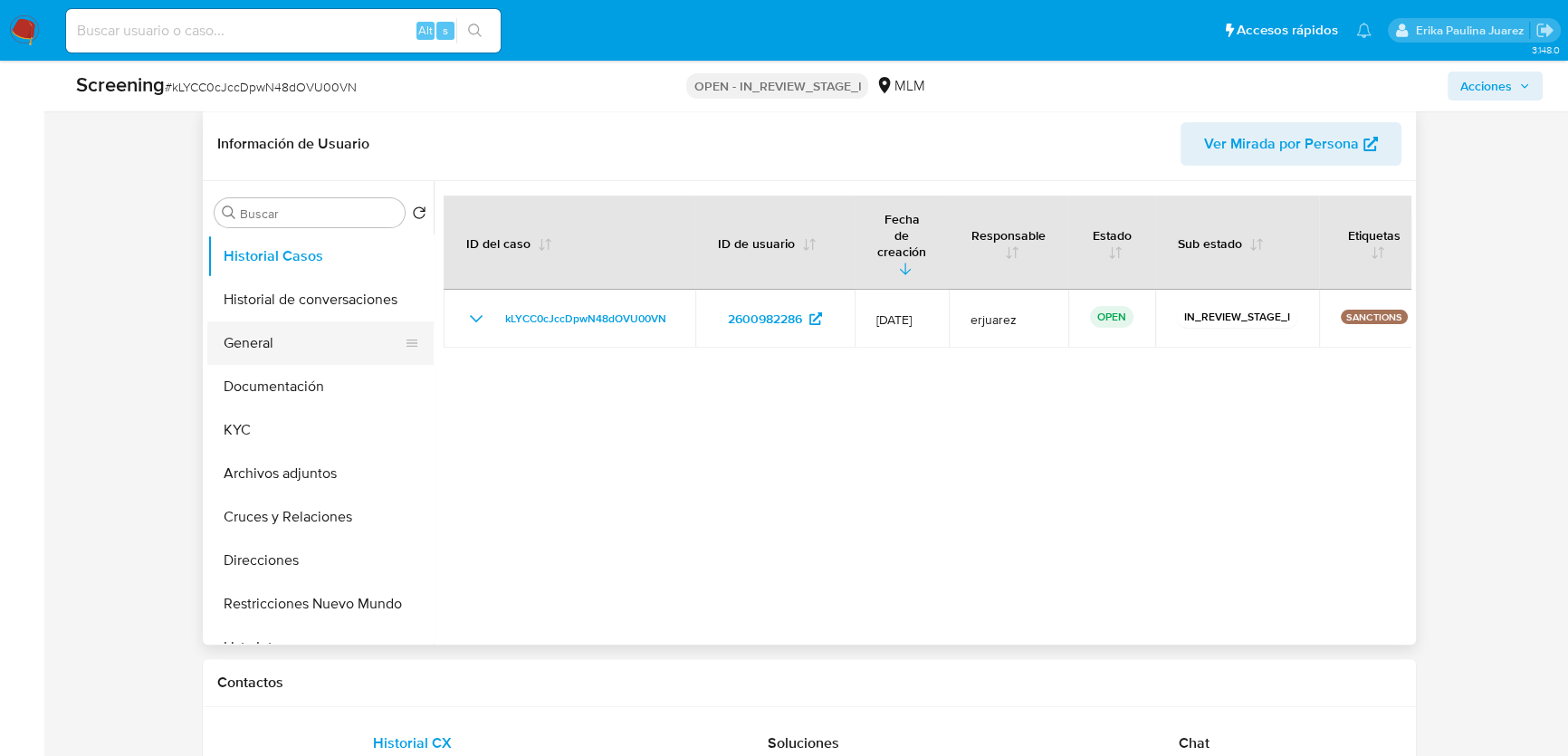 click on "General" at bounding box center (313, 343) 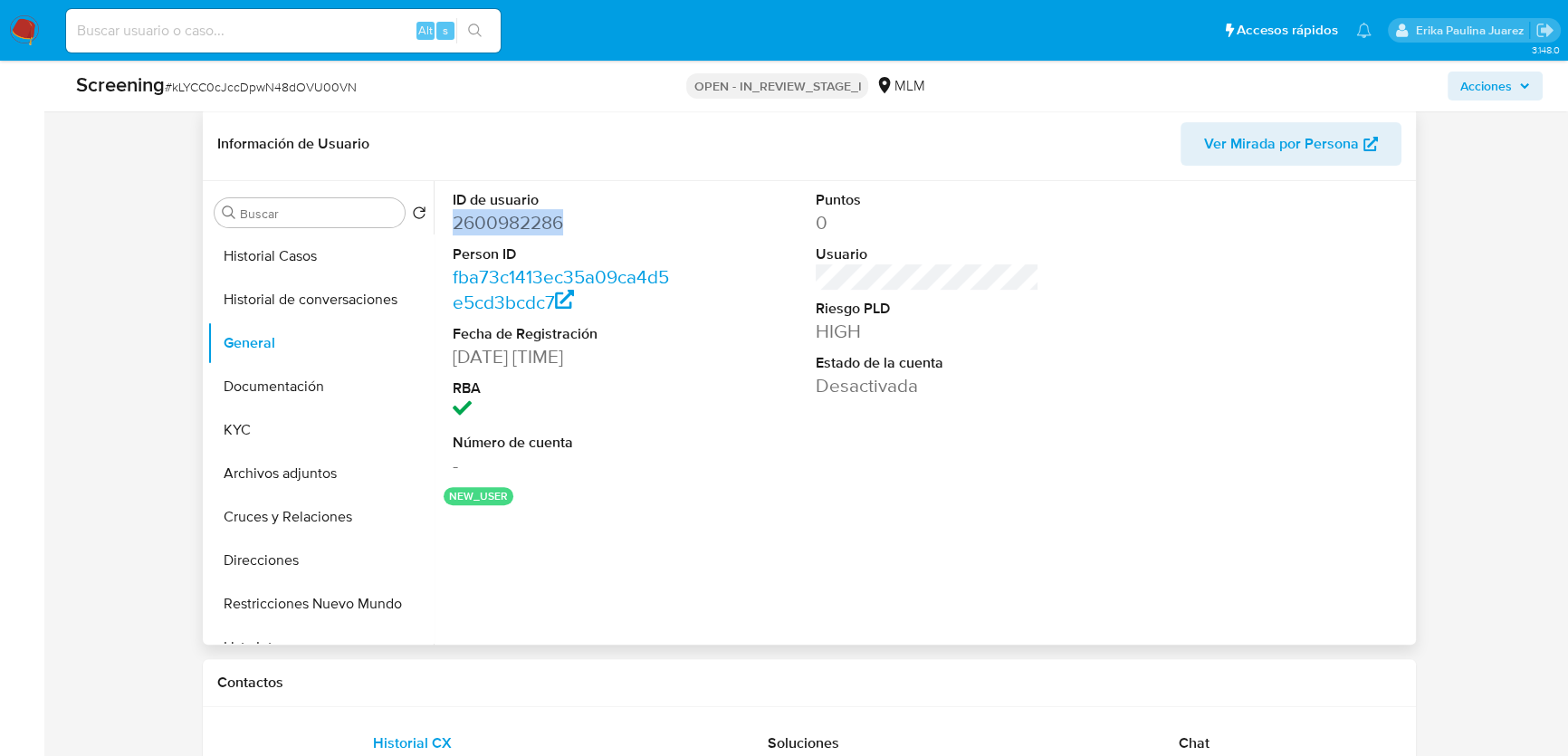 drag, startPoint x: 580, startPoint y: 225, endPoint x: 449, endPoint y: 225, distance: 131 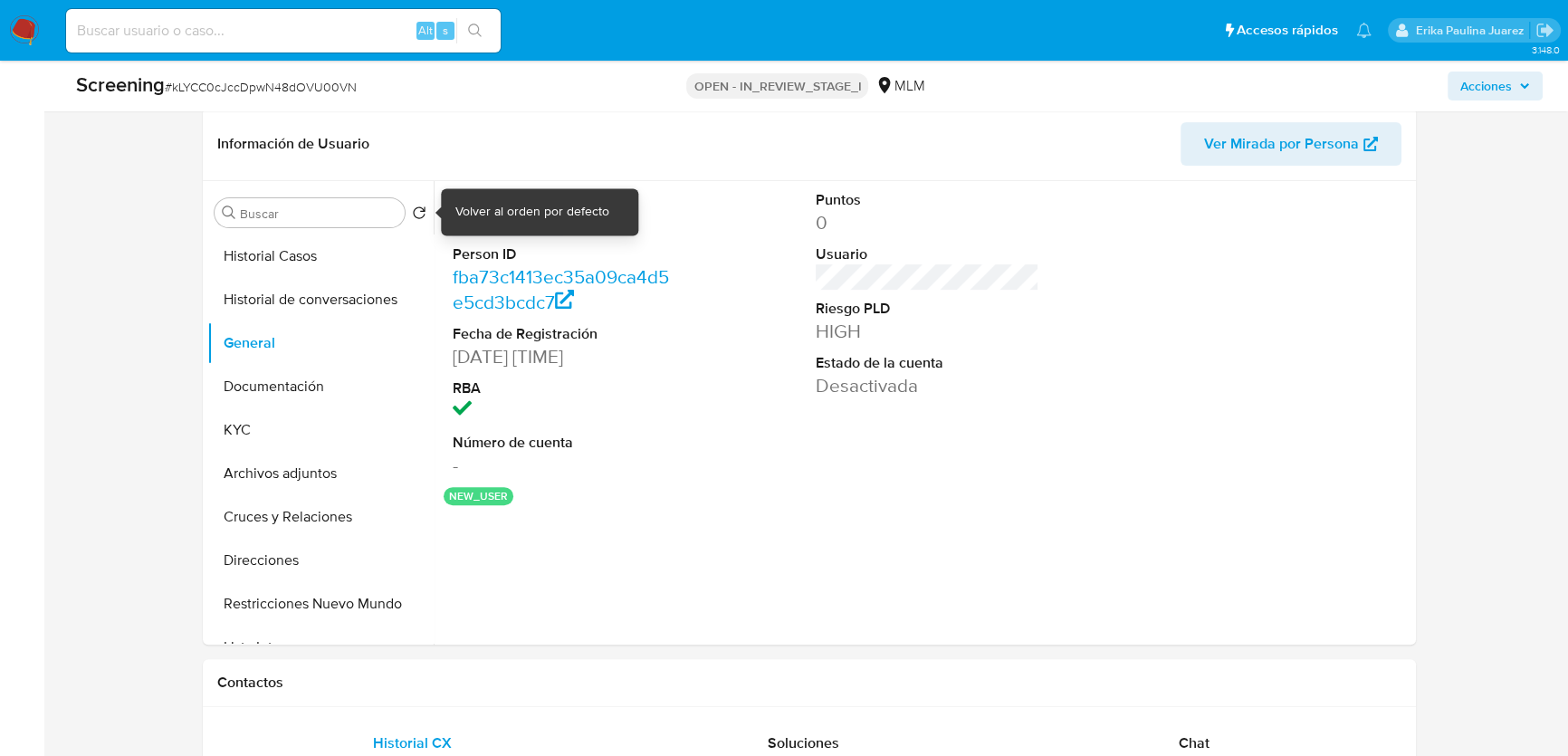 copy on "2600982286" 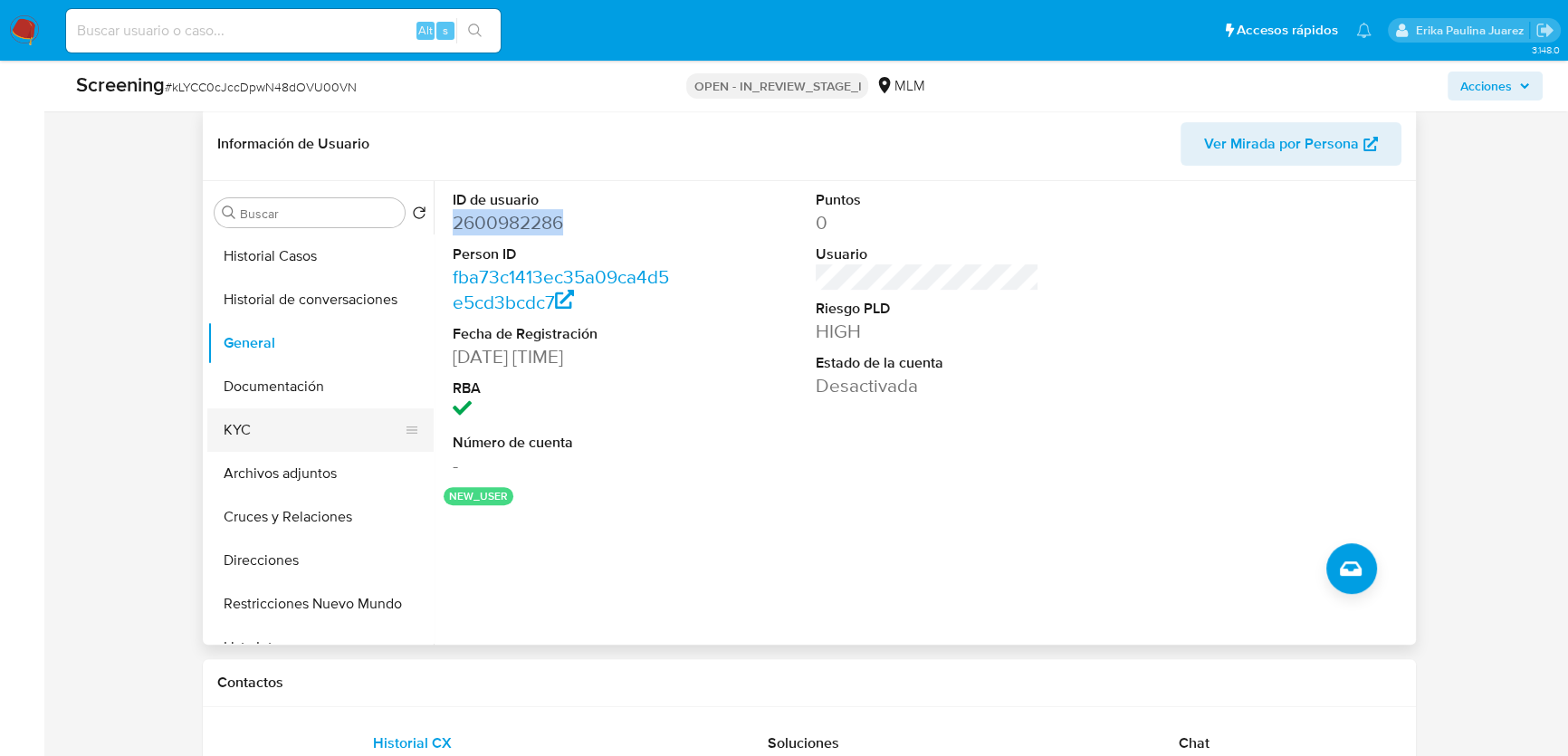 click on "KYC" at bounding box center [313, 430] 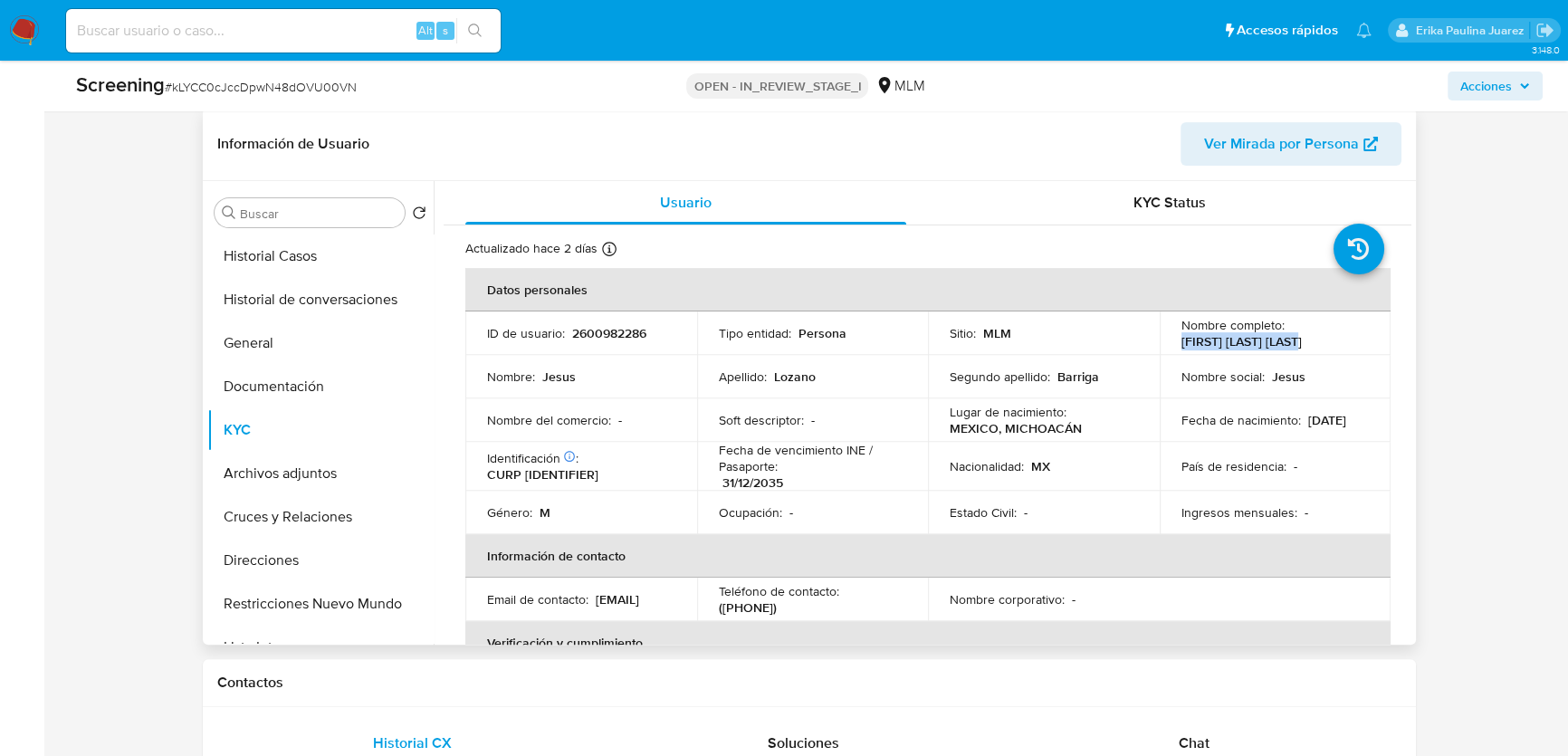 drag, startPoint x: 1174, startPoint y: 339, endPoint x: 1318, endPoint y: 336, distance: 144.0312 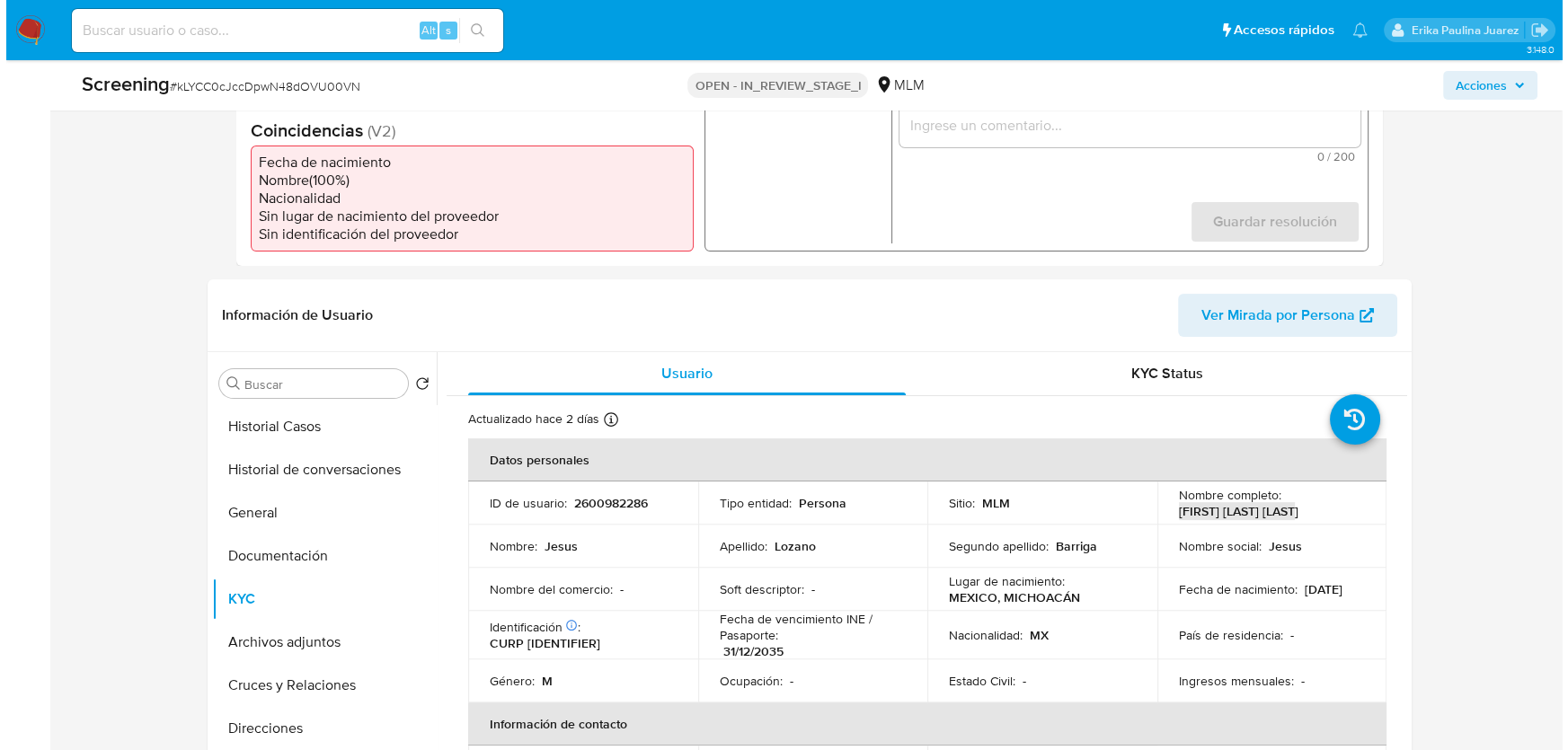 scroll, scrollTop: 326, scrollLeft: 0, axis: vertical 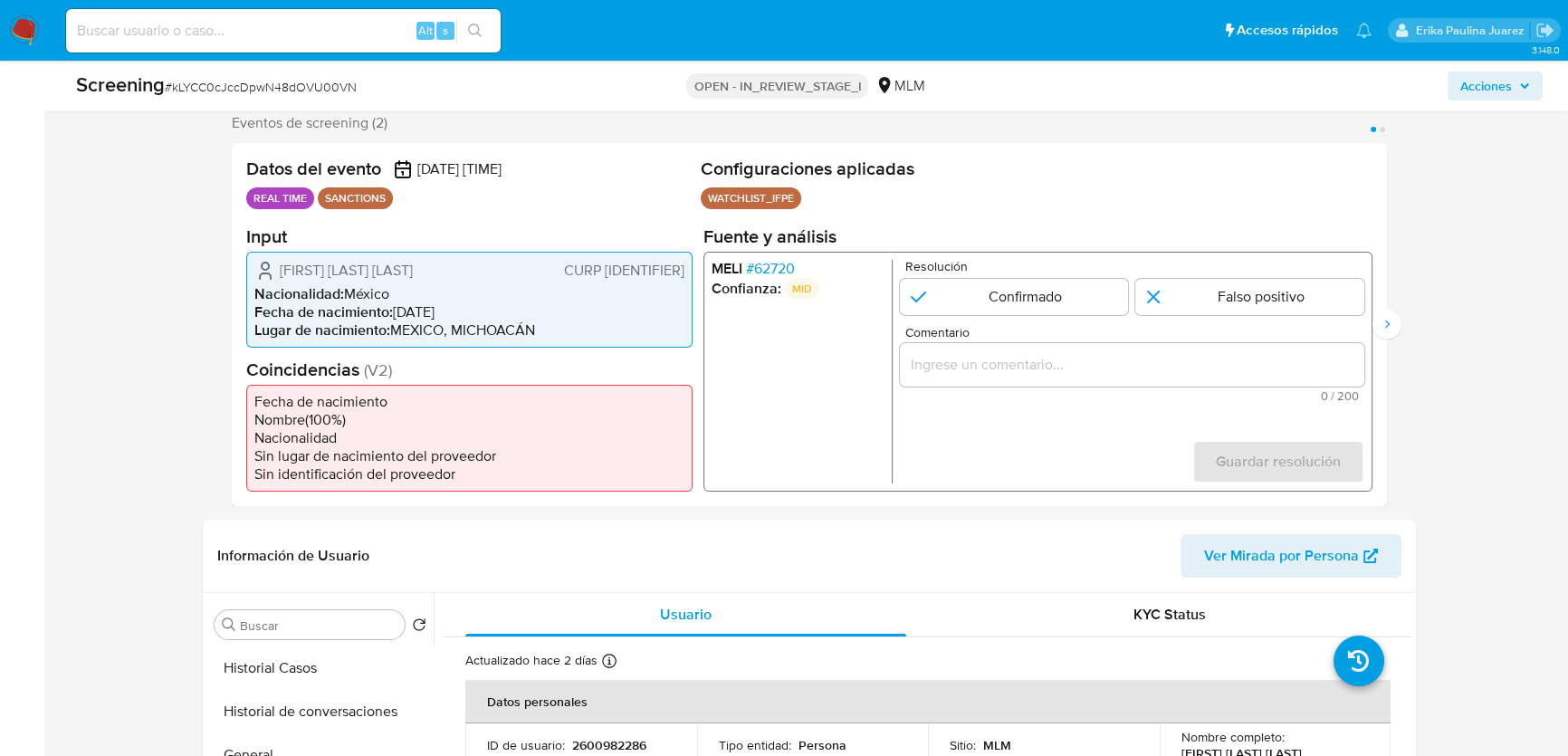 click on "# 62720" at bounding box center (770, 268) 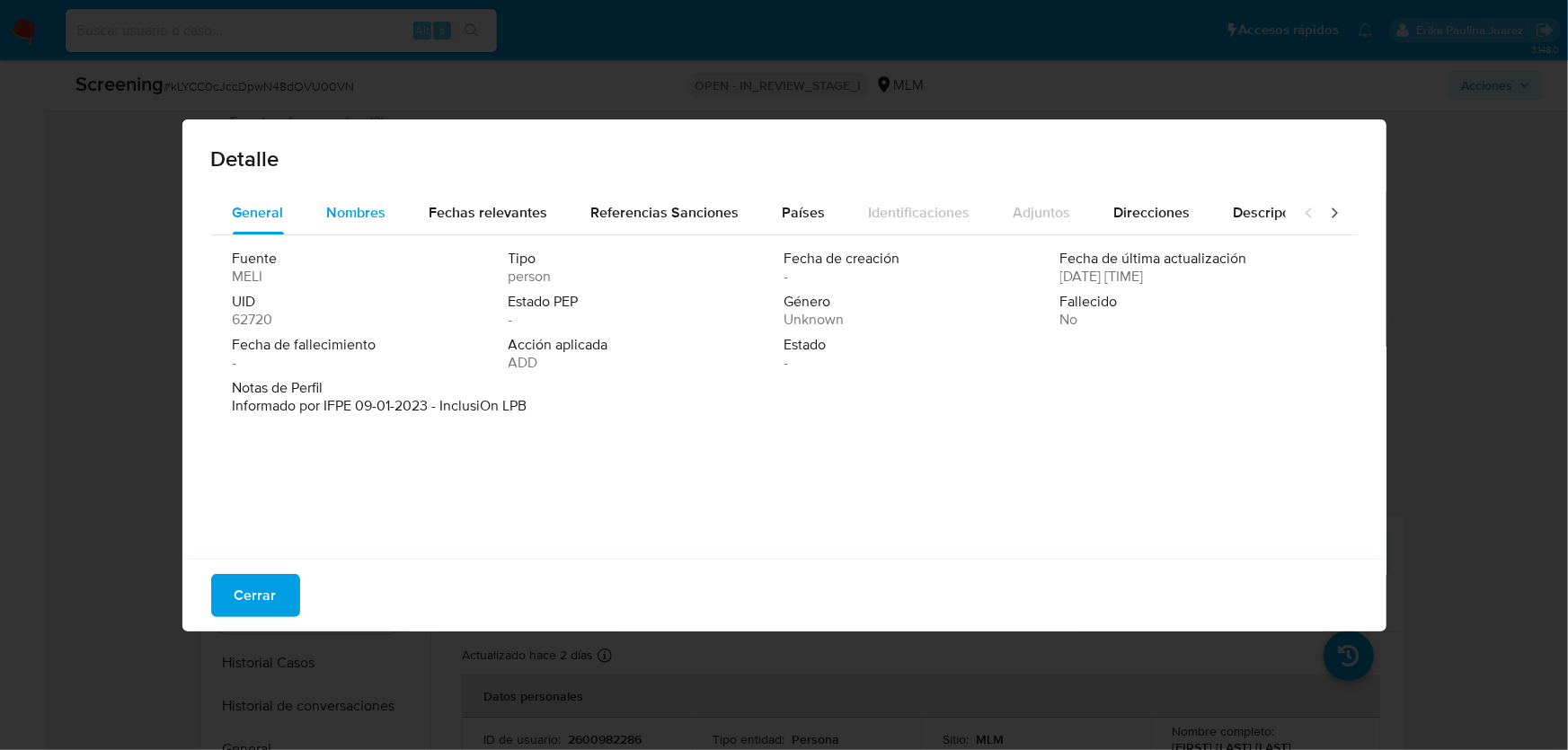 click on "Nombres" at bounding box center [357, 212] 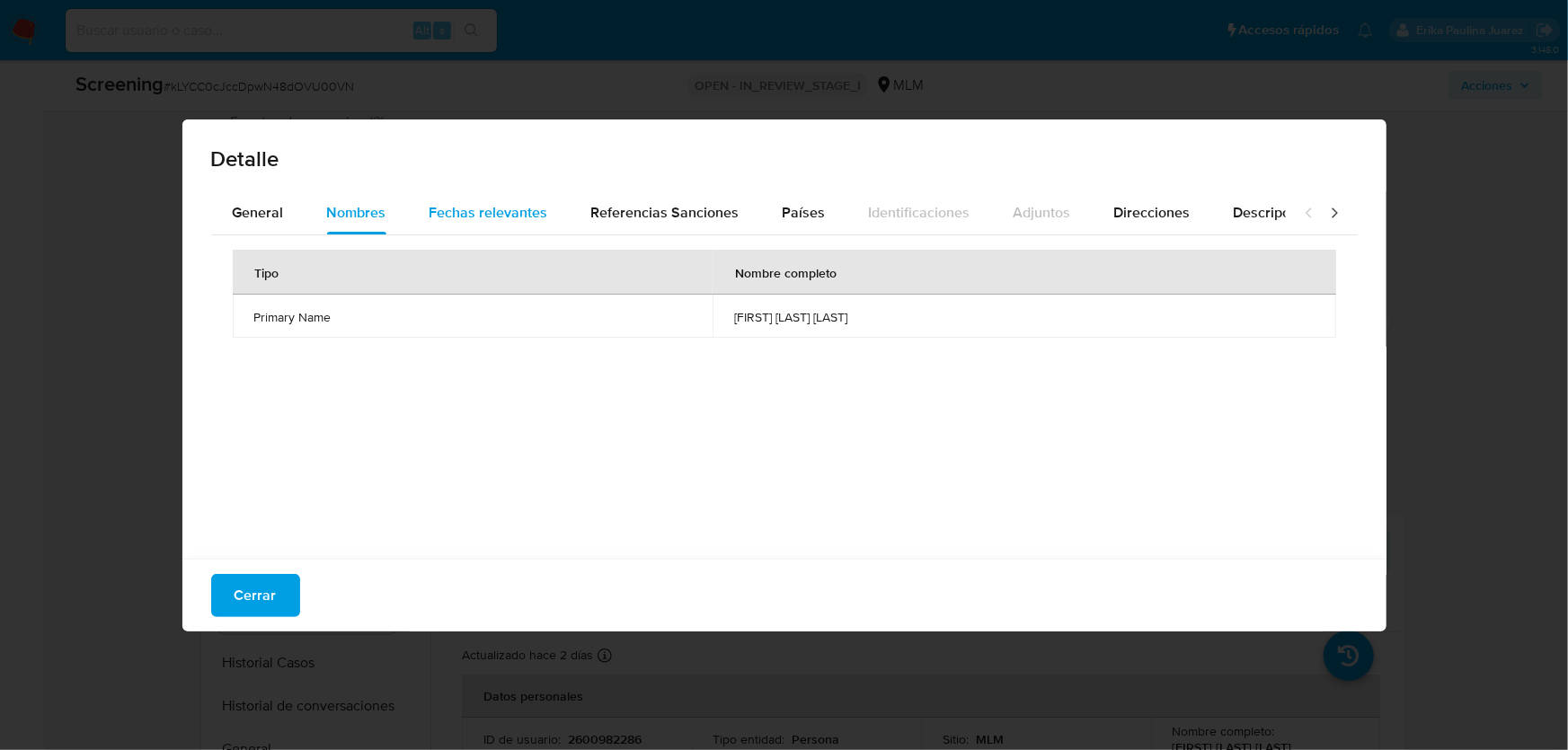 click on "Fechas relevantes" at bounding box center (489, 212) 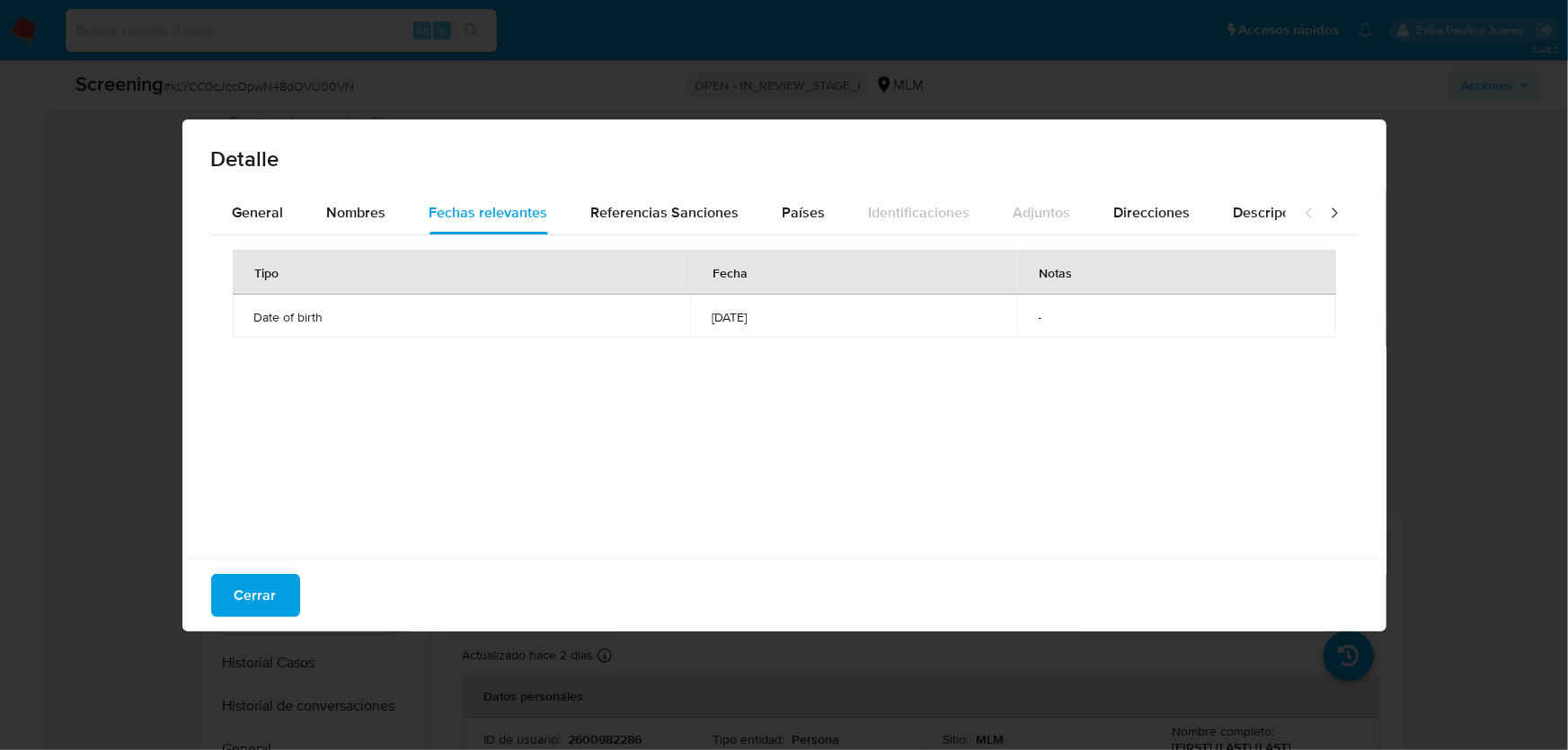 drag, startPoint x: 664, startPoint y: 313, endPoint x: 746, endPoint y: 313, distance: 82 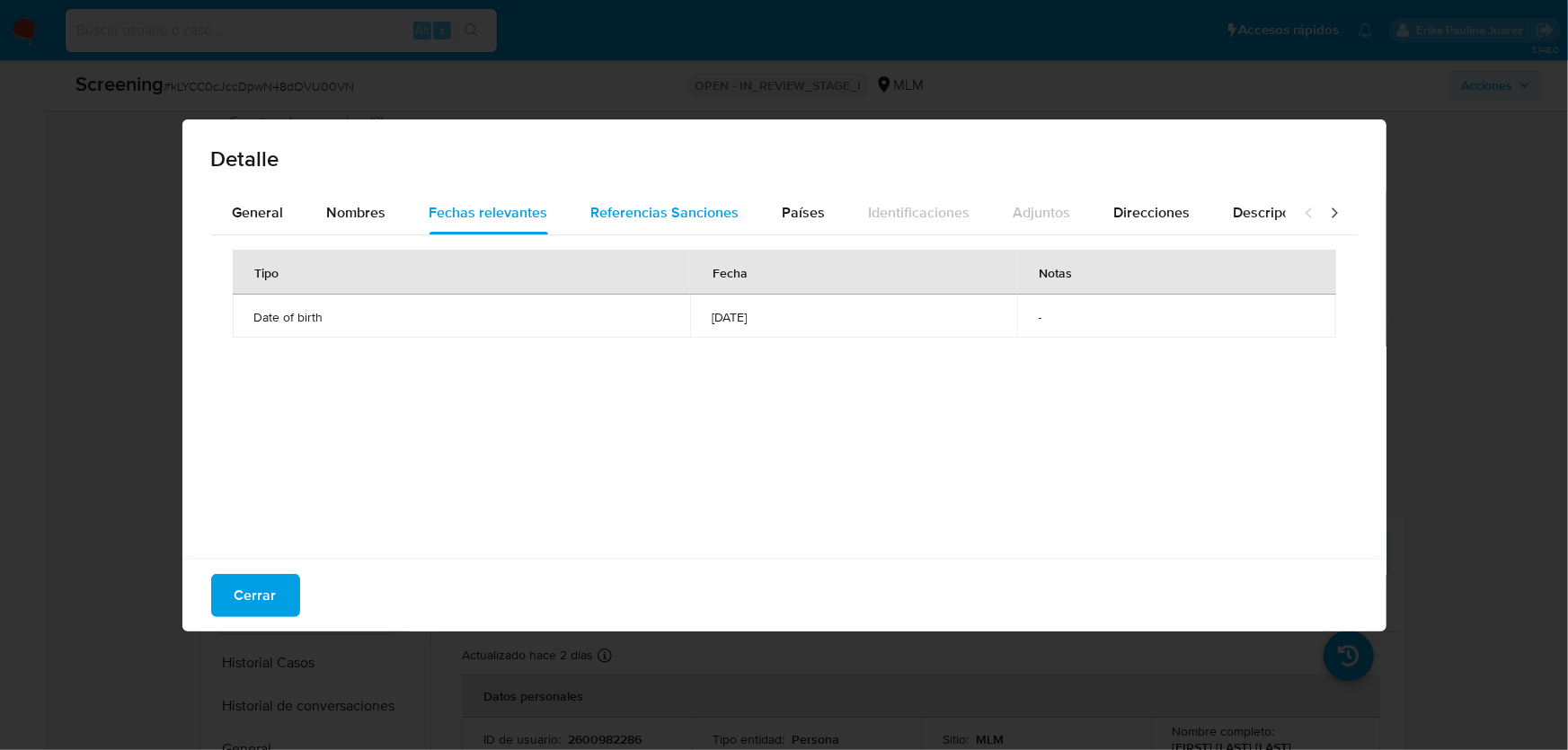 click on "Referencias Sanciones" at bounding box center [665, 212] 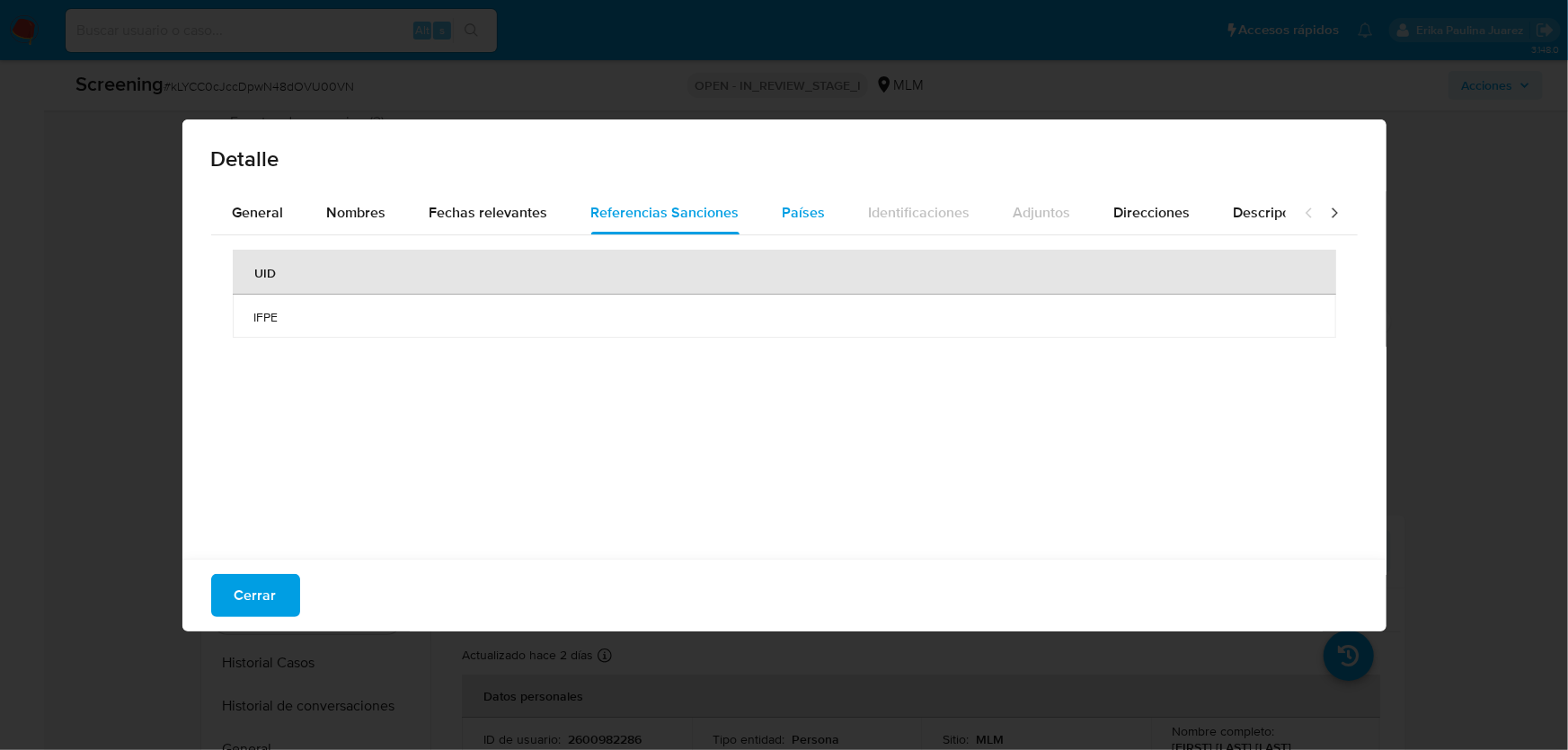 click on "Países" at bounding box center [804, 212] 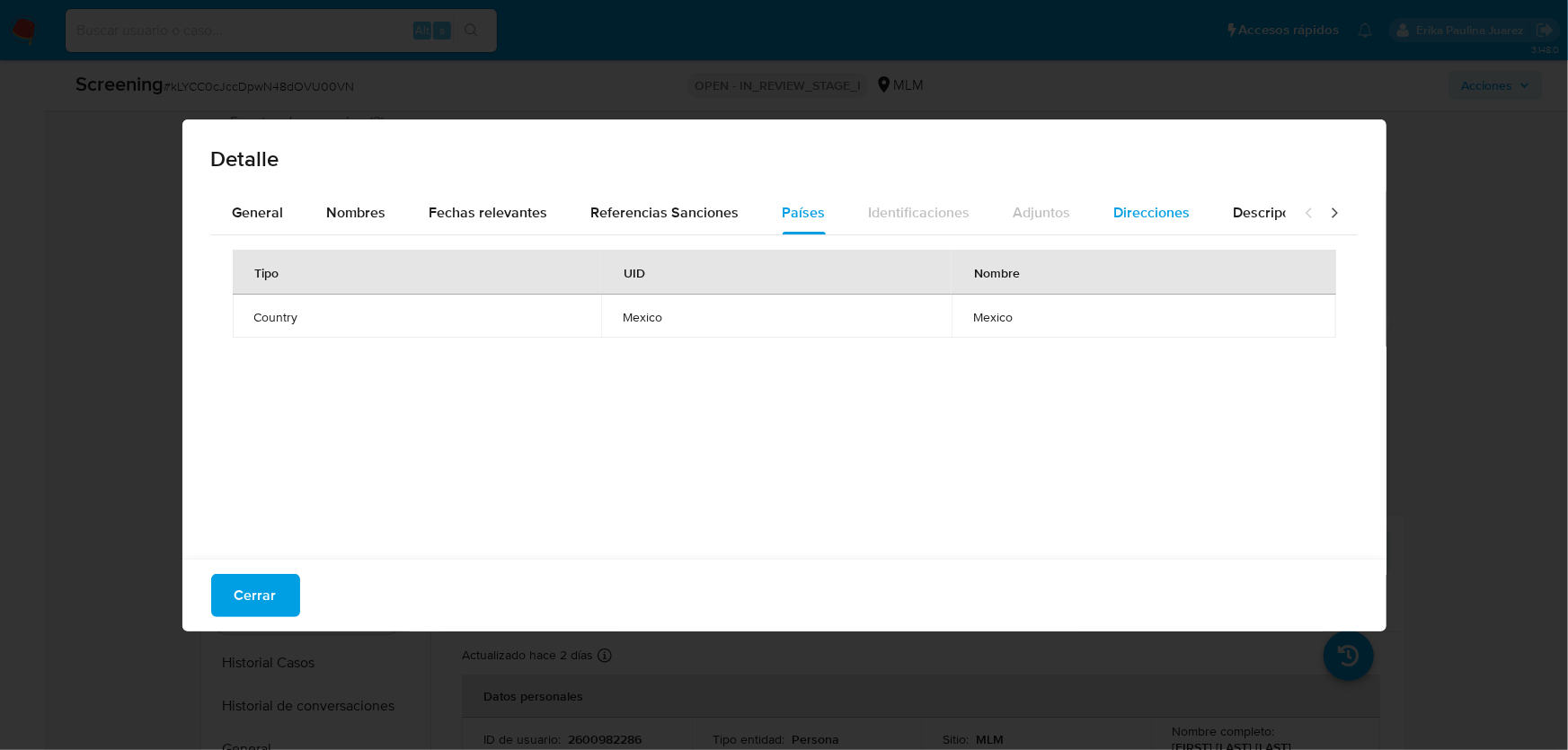 click on "Direcciones" at bounding box center (1152, 213) 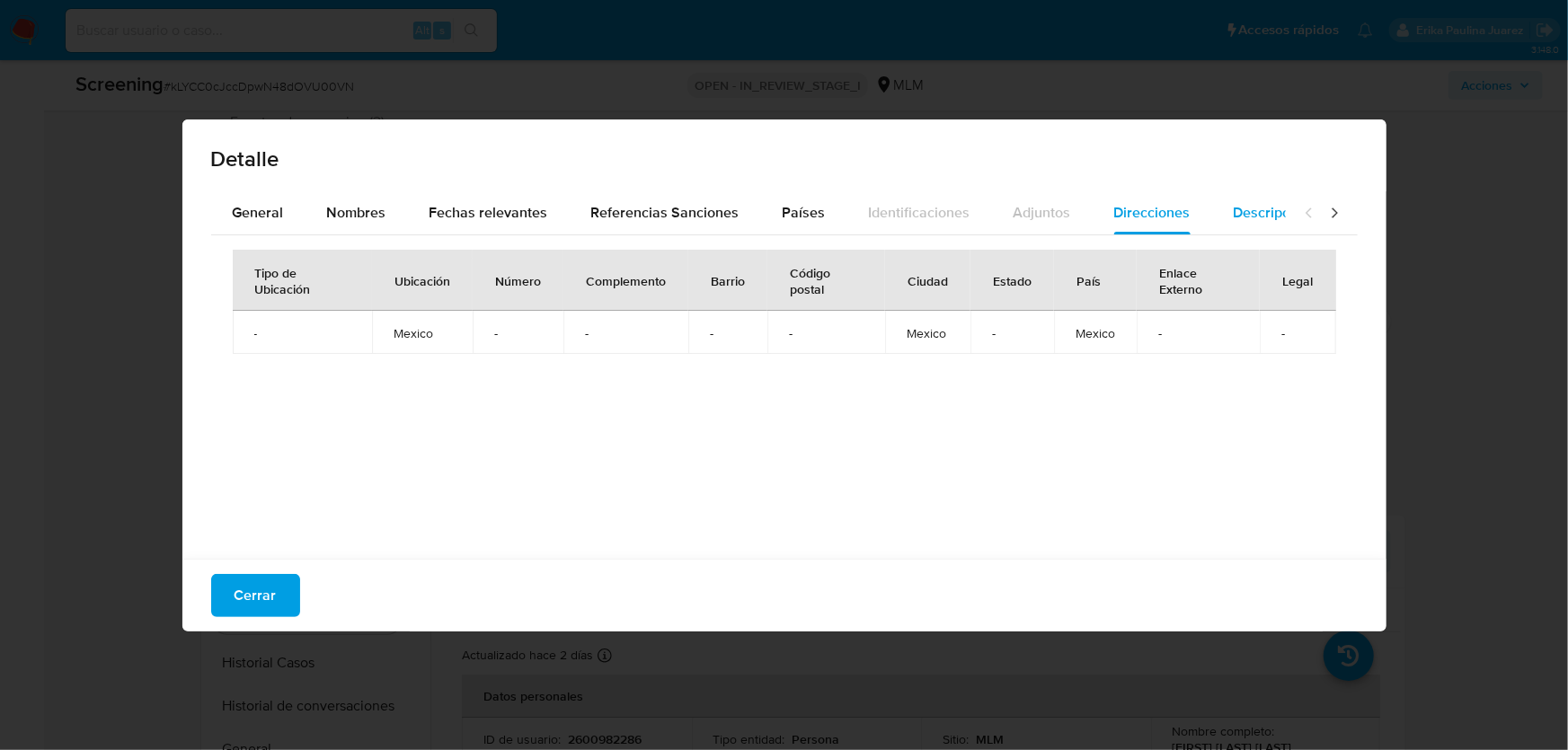 click on "Descripciones" at bounding box center [1280, 213] 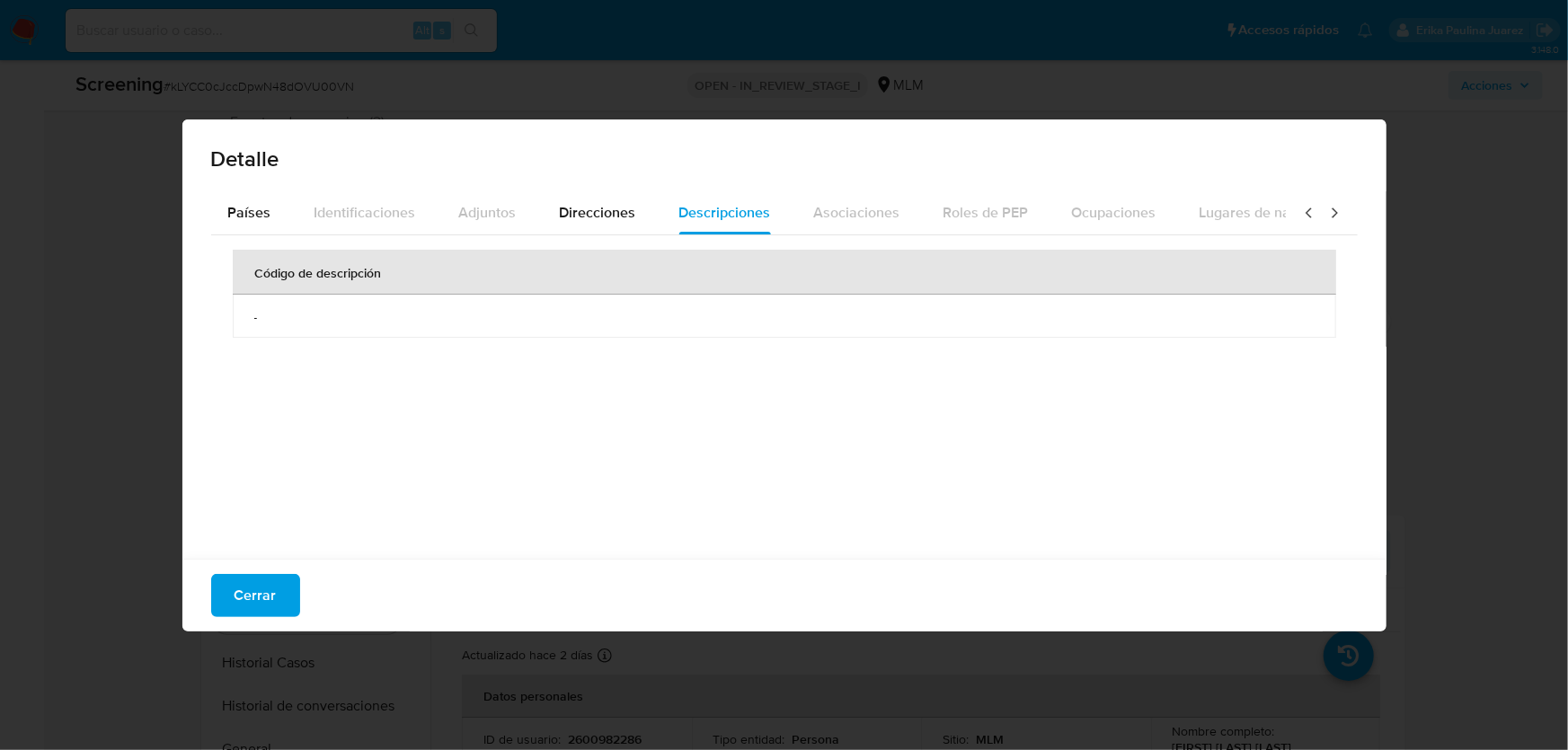 scroll, scrollTop: 0, scrollLeft: 633, axis: horizontal 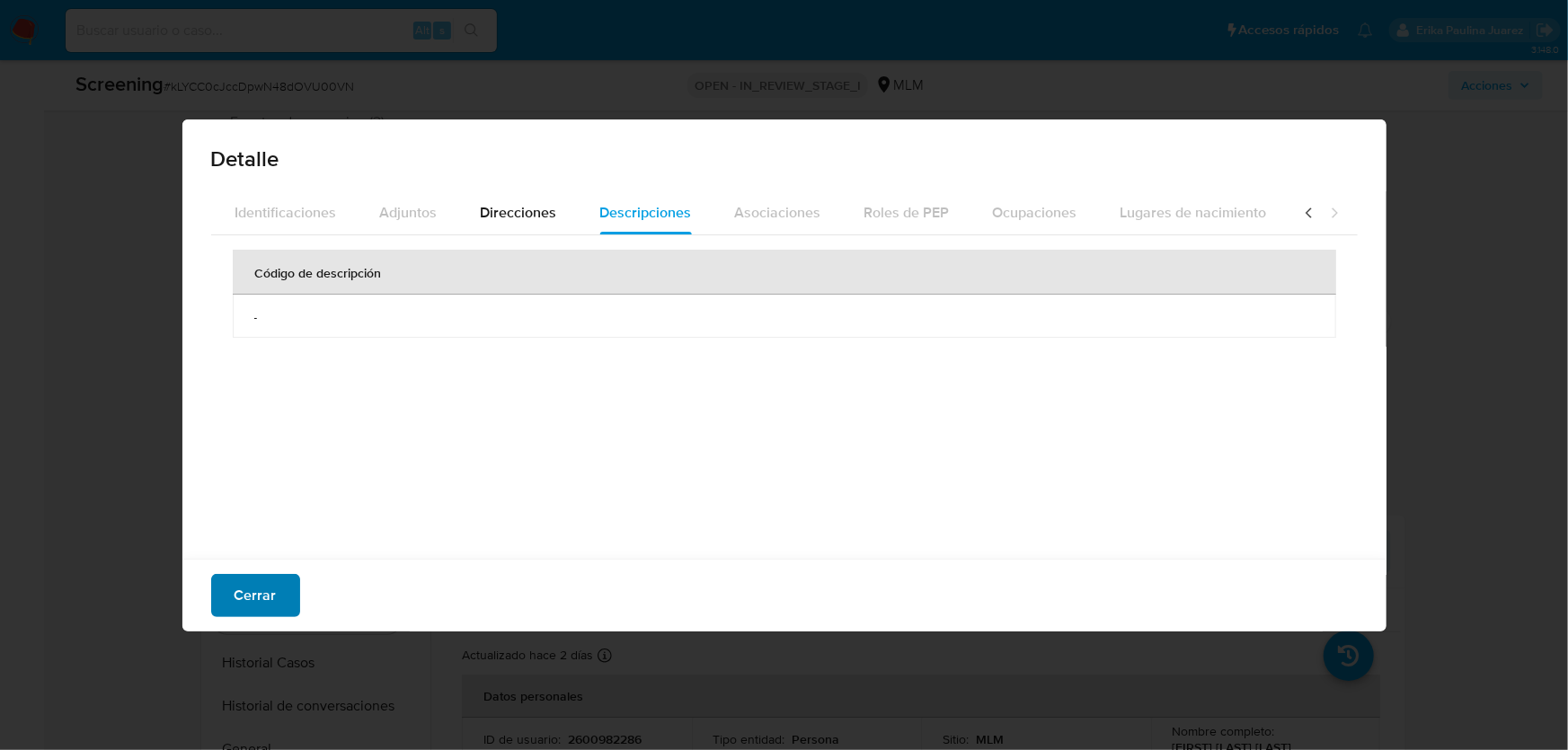 click on "Cerrar" at bounding box center (255, 596) 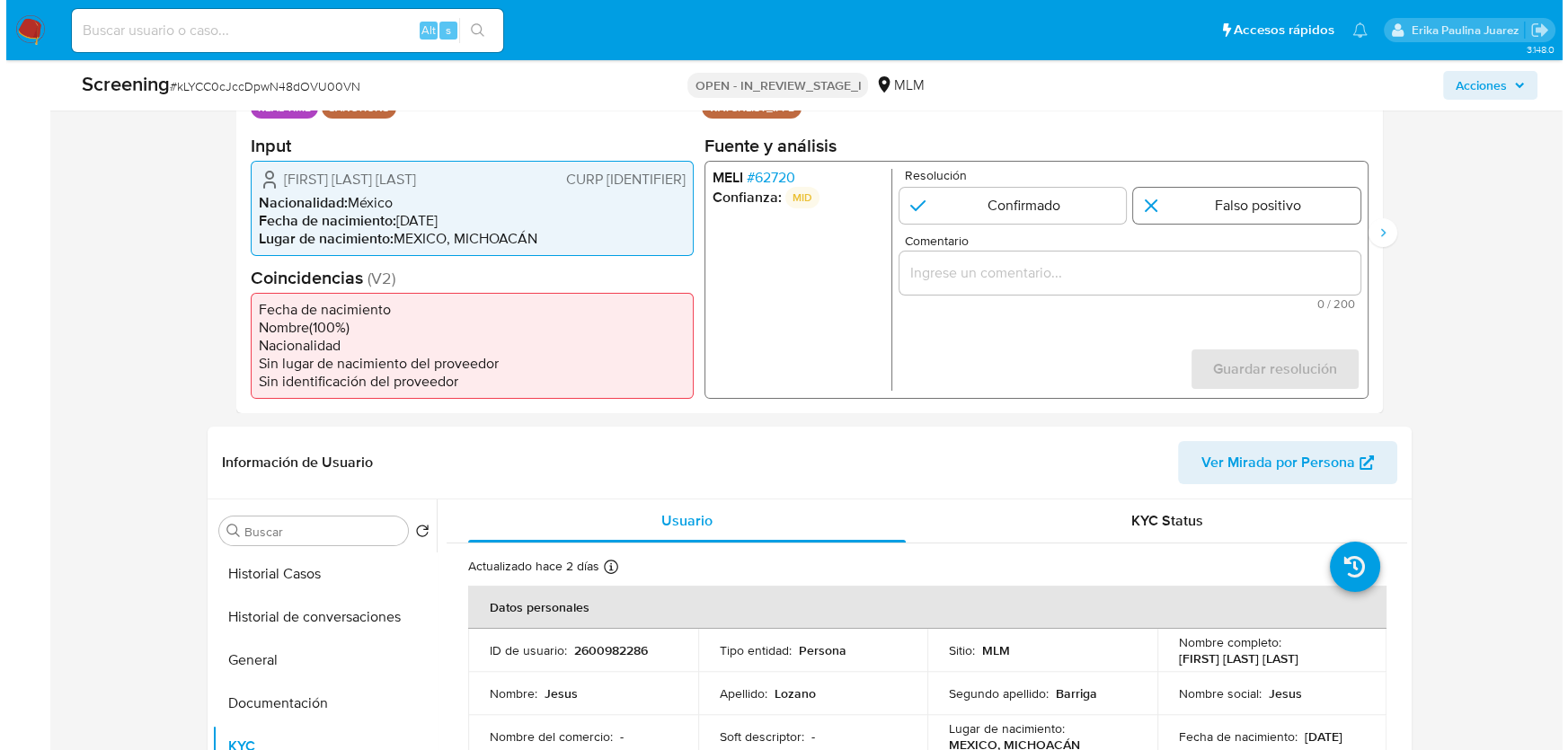 scroll, scrollTop: 244, scrollLeft: 0, axis: vertical 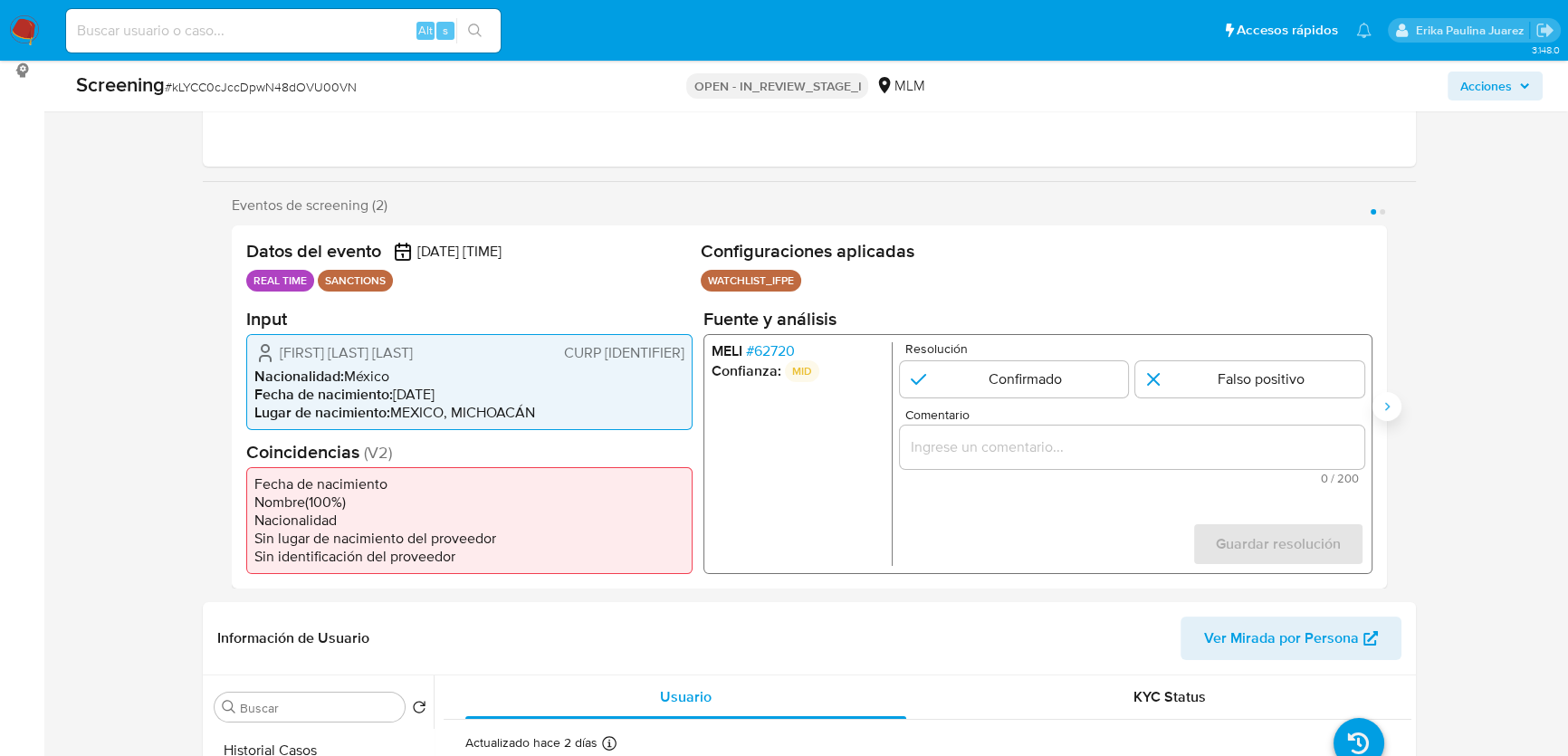 click at bounding box center [1387, 407] 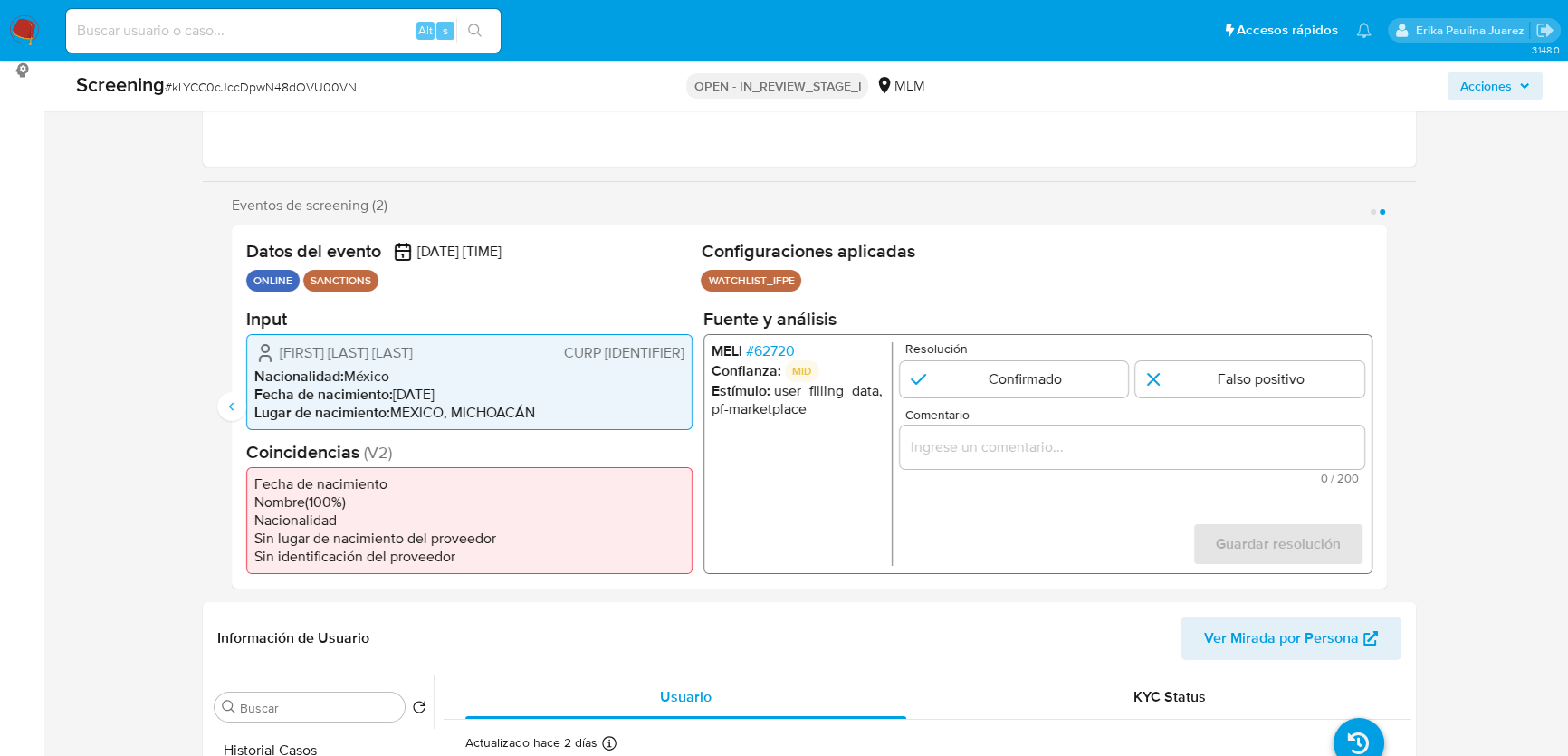 click on "# 62720" at bounding box center (770, 350) 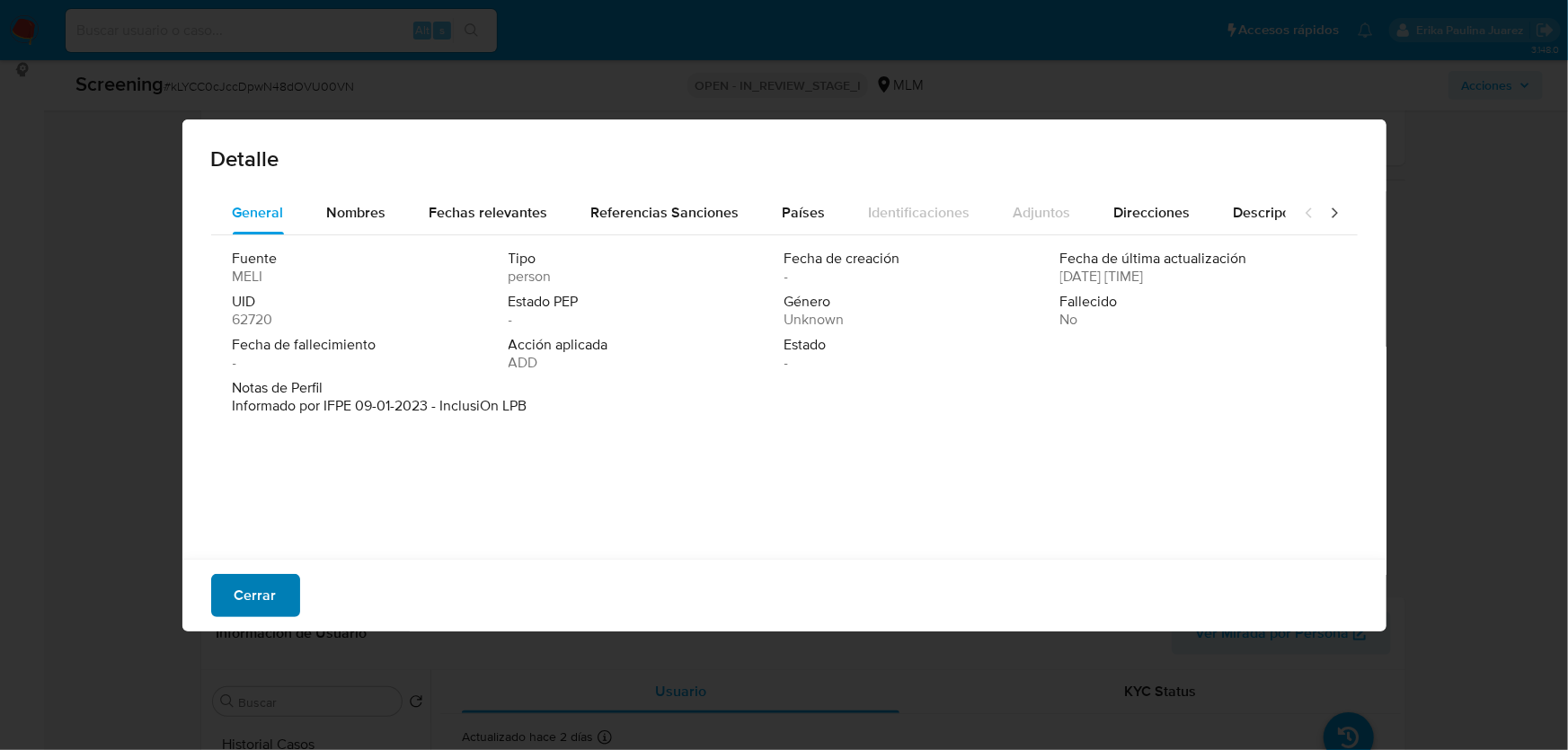 drag, startPoint x: 232, startPoint y: 594, endPoint x: 252, endPoint y: 591, distance: 20.223748 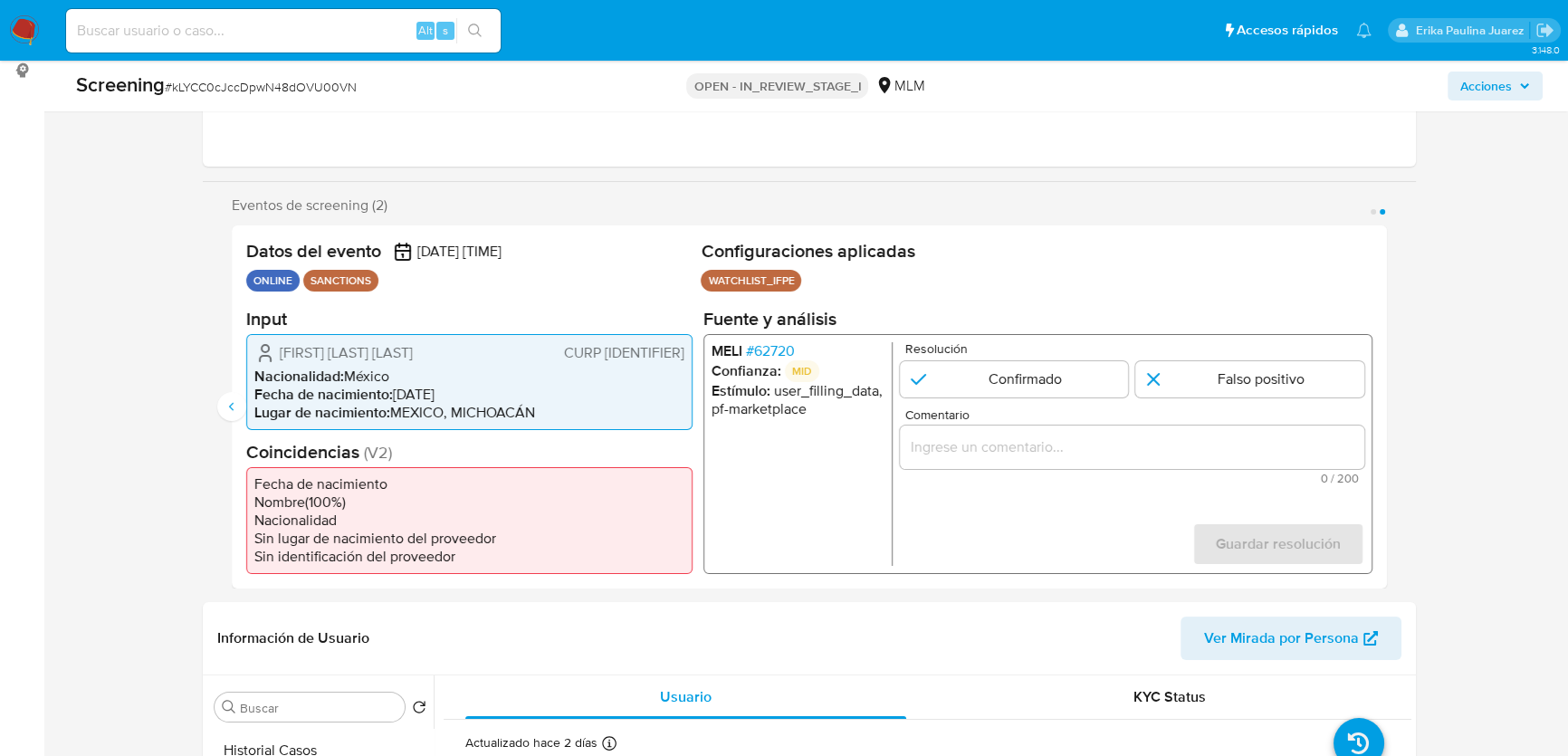 drag, startPoint x: 241, startPoint y: 409, endPoint x: 865, endPoint y: 402, distance: 624.03926 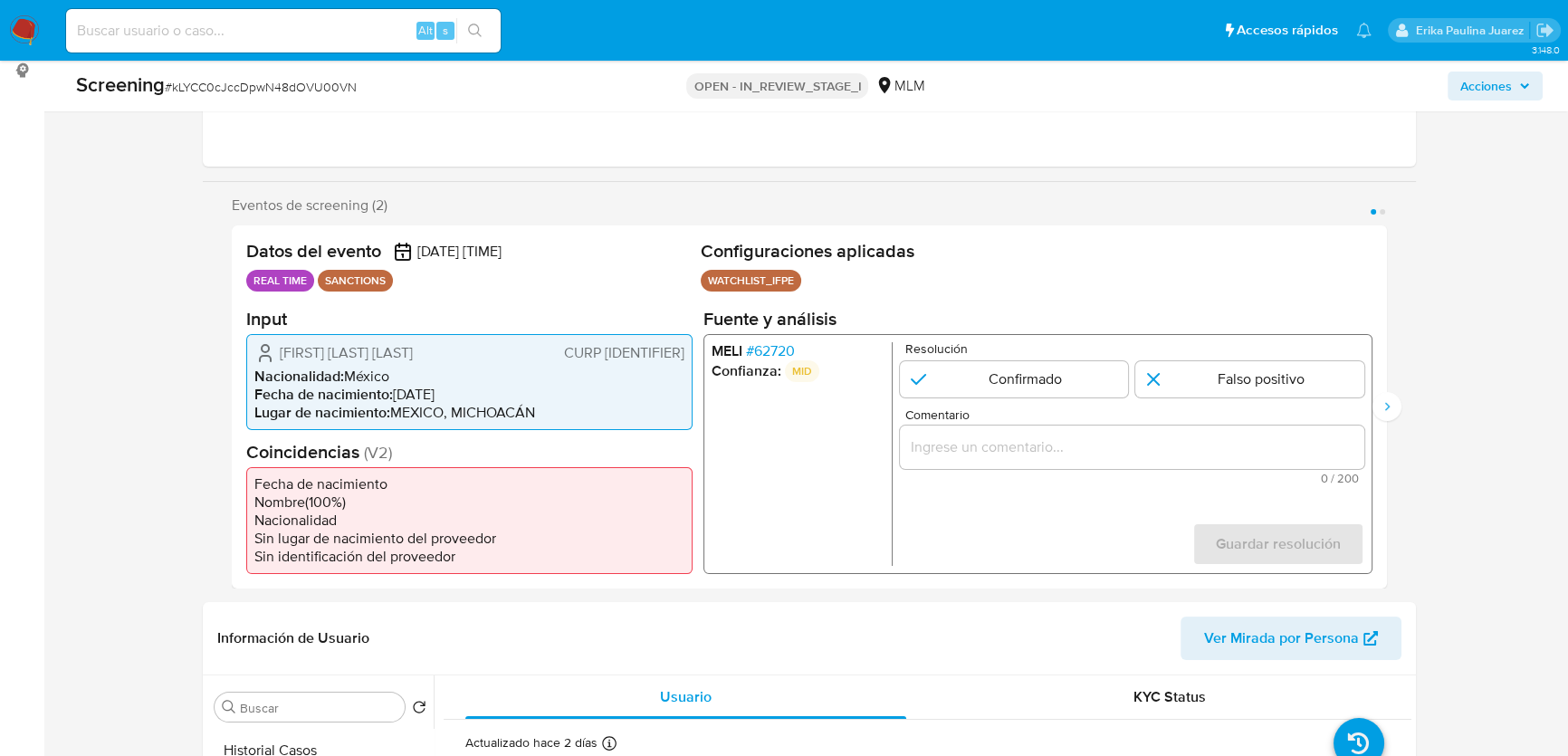 click on "# 62720" at bounding box center [770, 350] 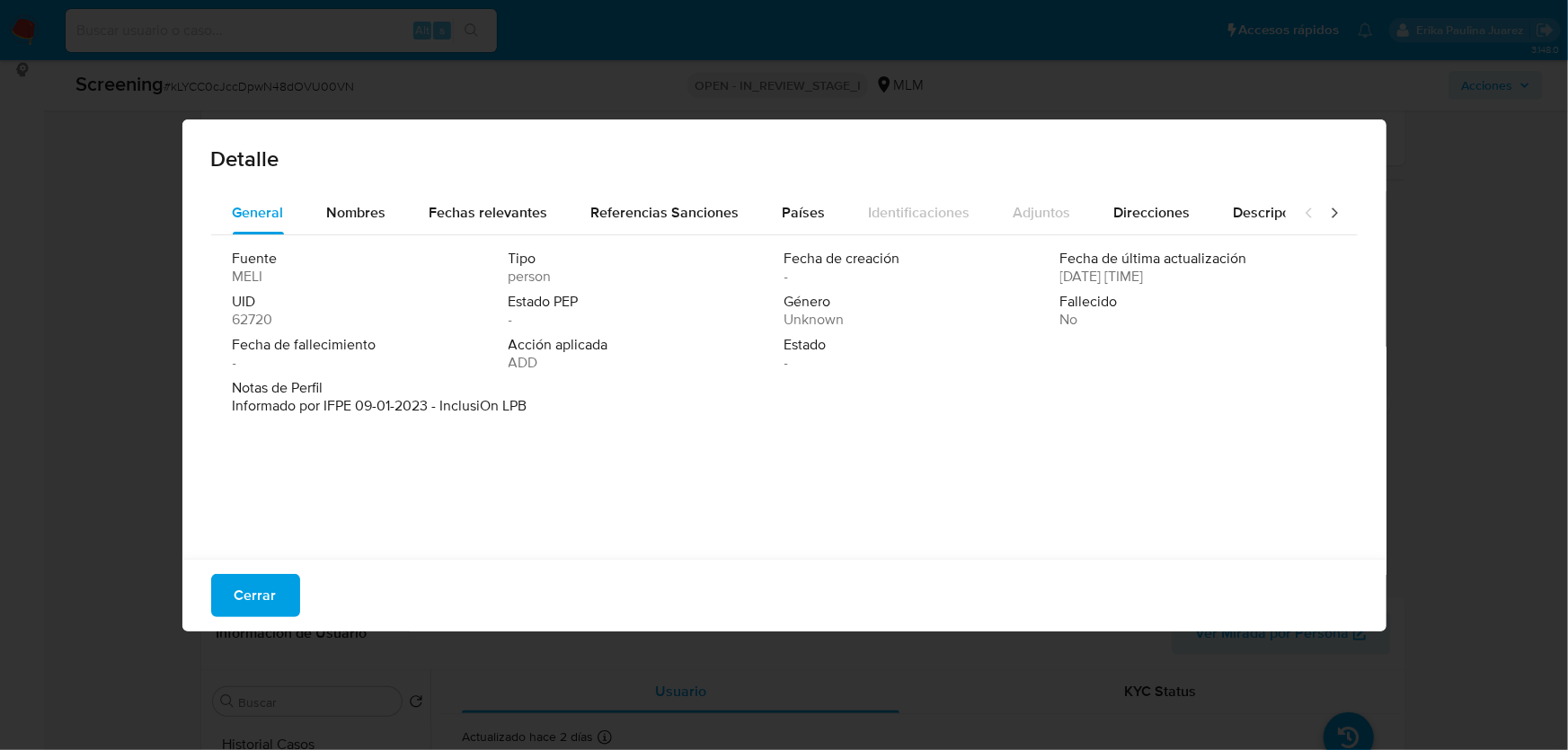 drag, startPoint x: 24, startPoint y: 445, endPoint x: 312, endPoint y: 566, distance: 312.386 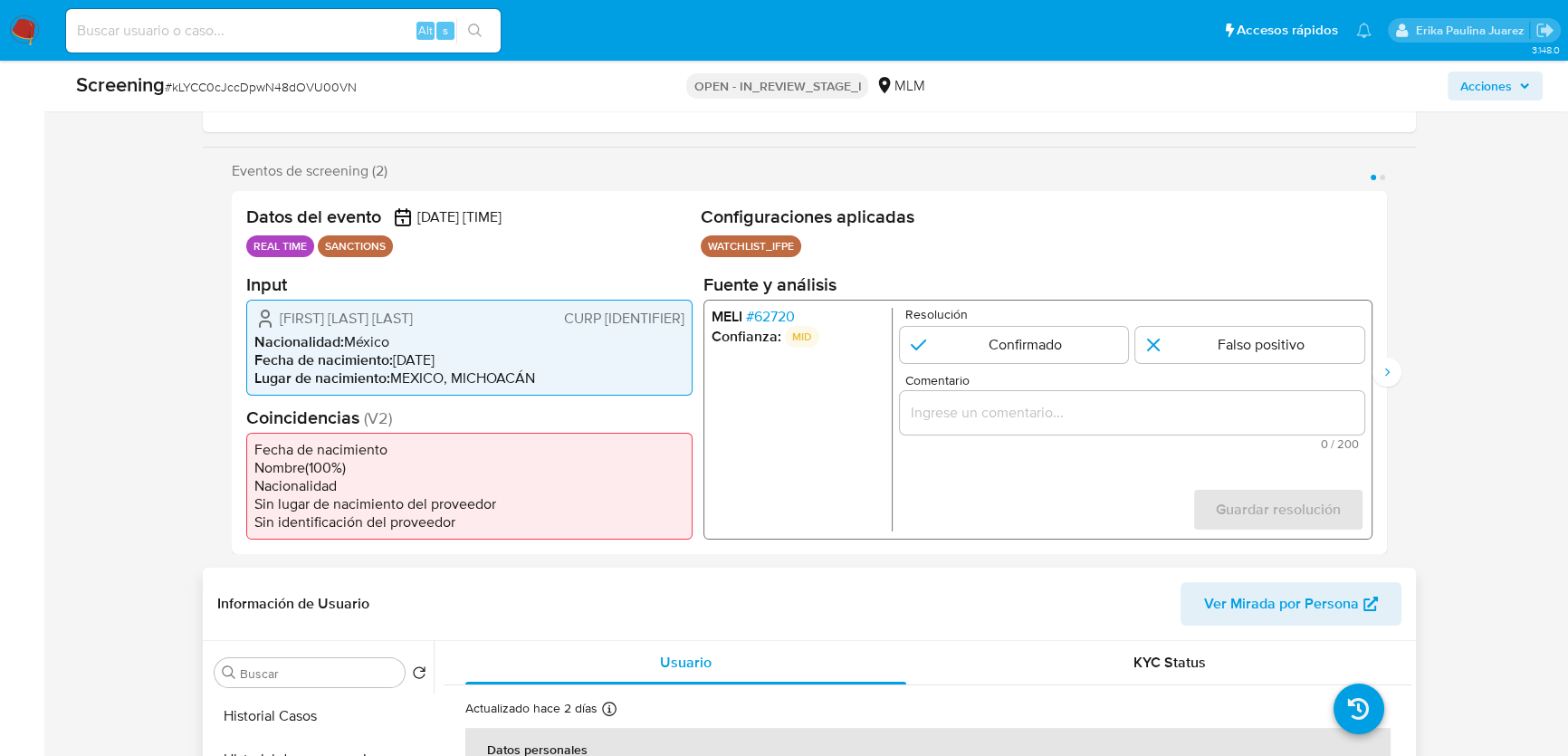 scroll, scrollTop: 576, scrollLeft: 0, axis: vertical 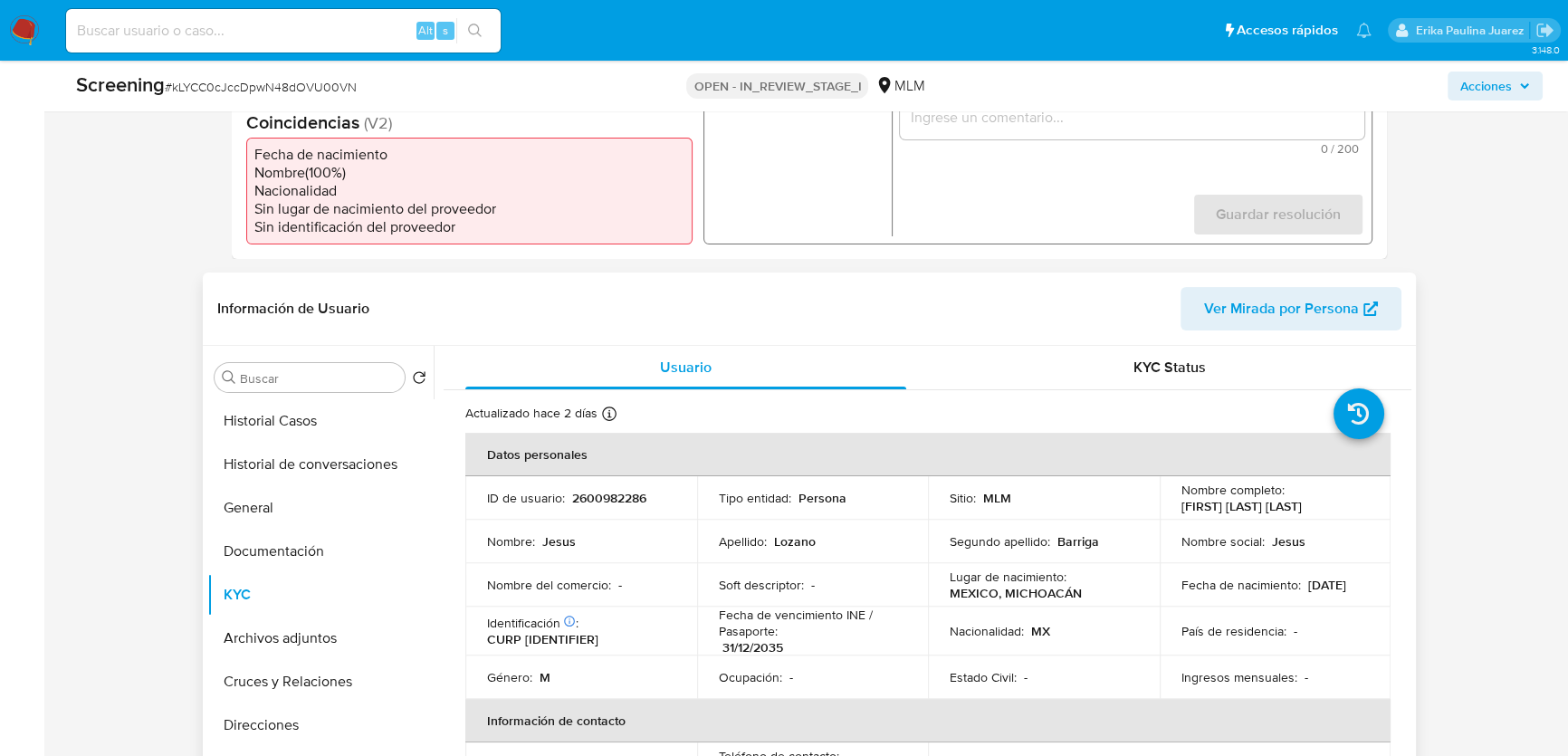 drag, startPoint x: 1177, startPoint y: 592, endPoint x: 1298, endPoint y: 592, distance: 121 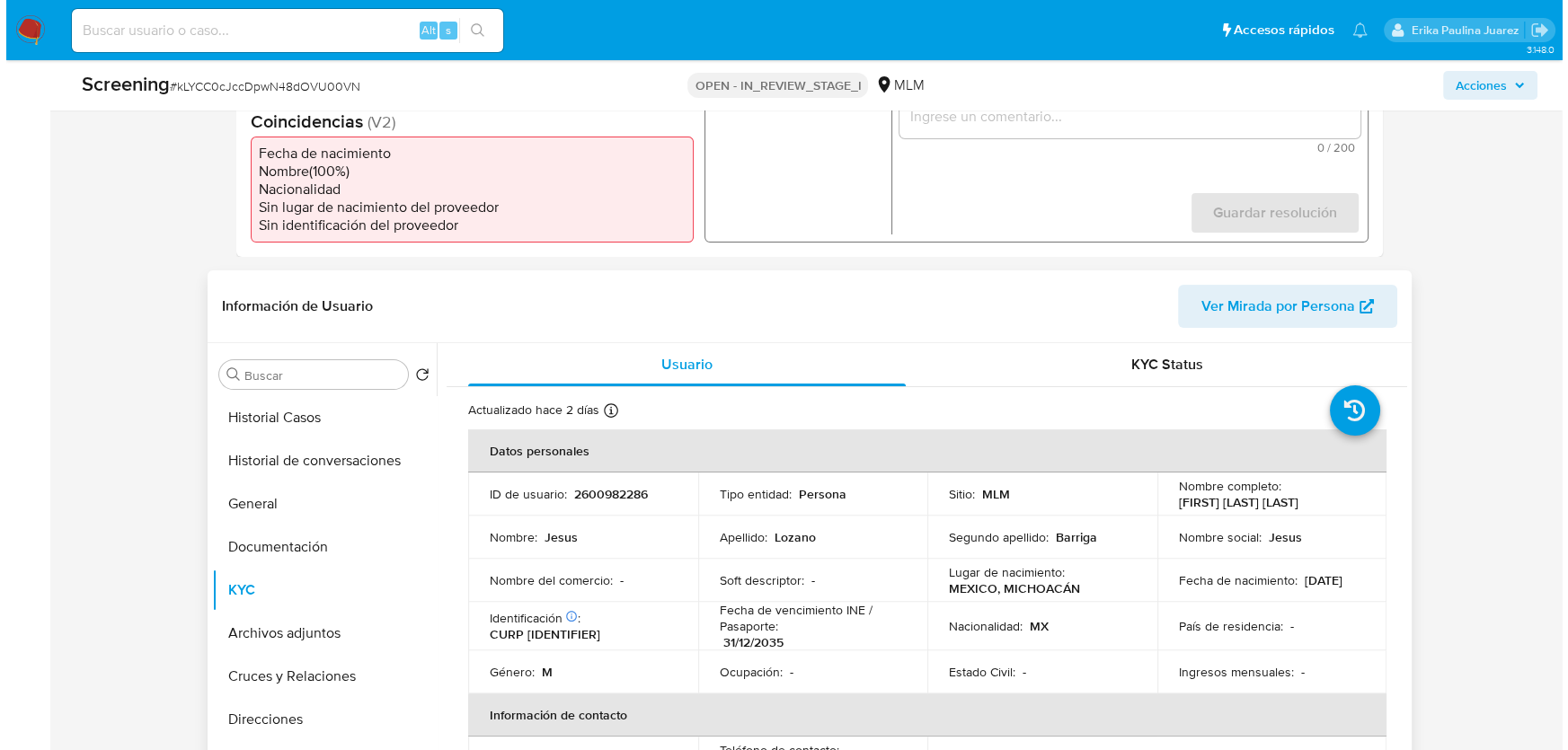 scroll, scrollTop: 244, scrollLeft: 0, axis: vertical 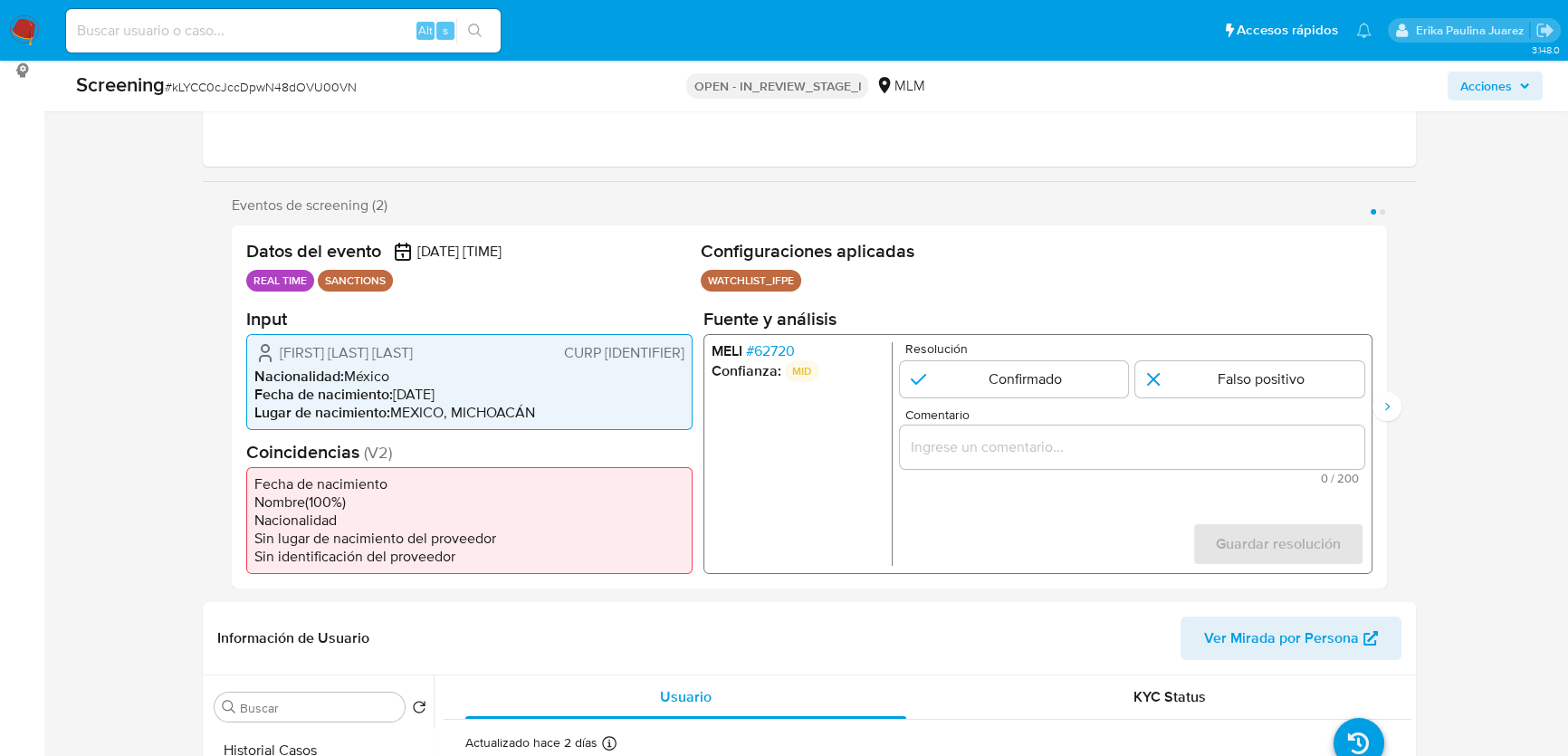 click on "# 62720" at bounding box center [770, 350] 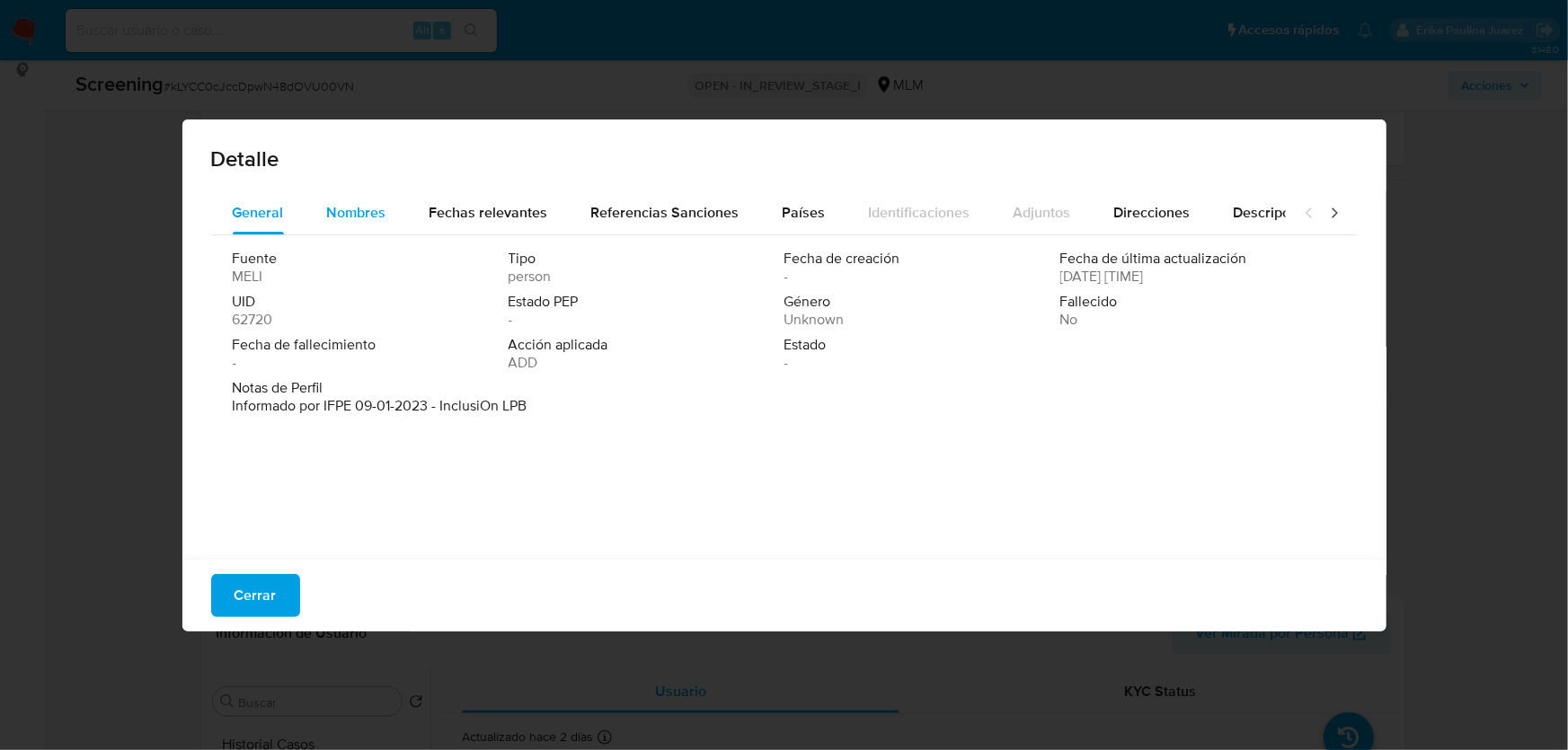 click on "Nombres" at bounding box center [357, 212] 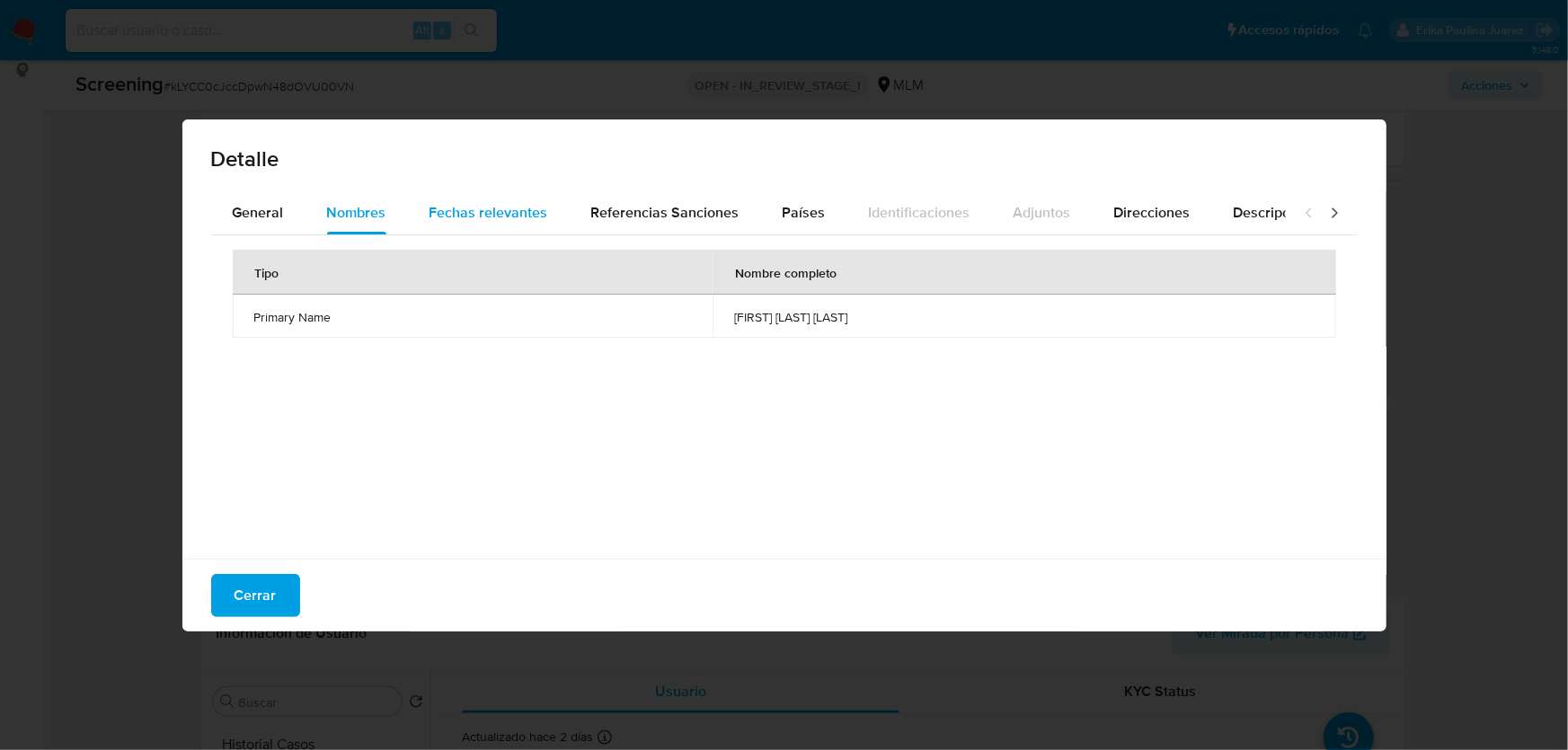 click on "Fechas relevantes" at bounding box center [489, 212] 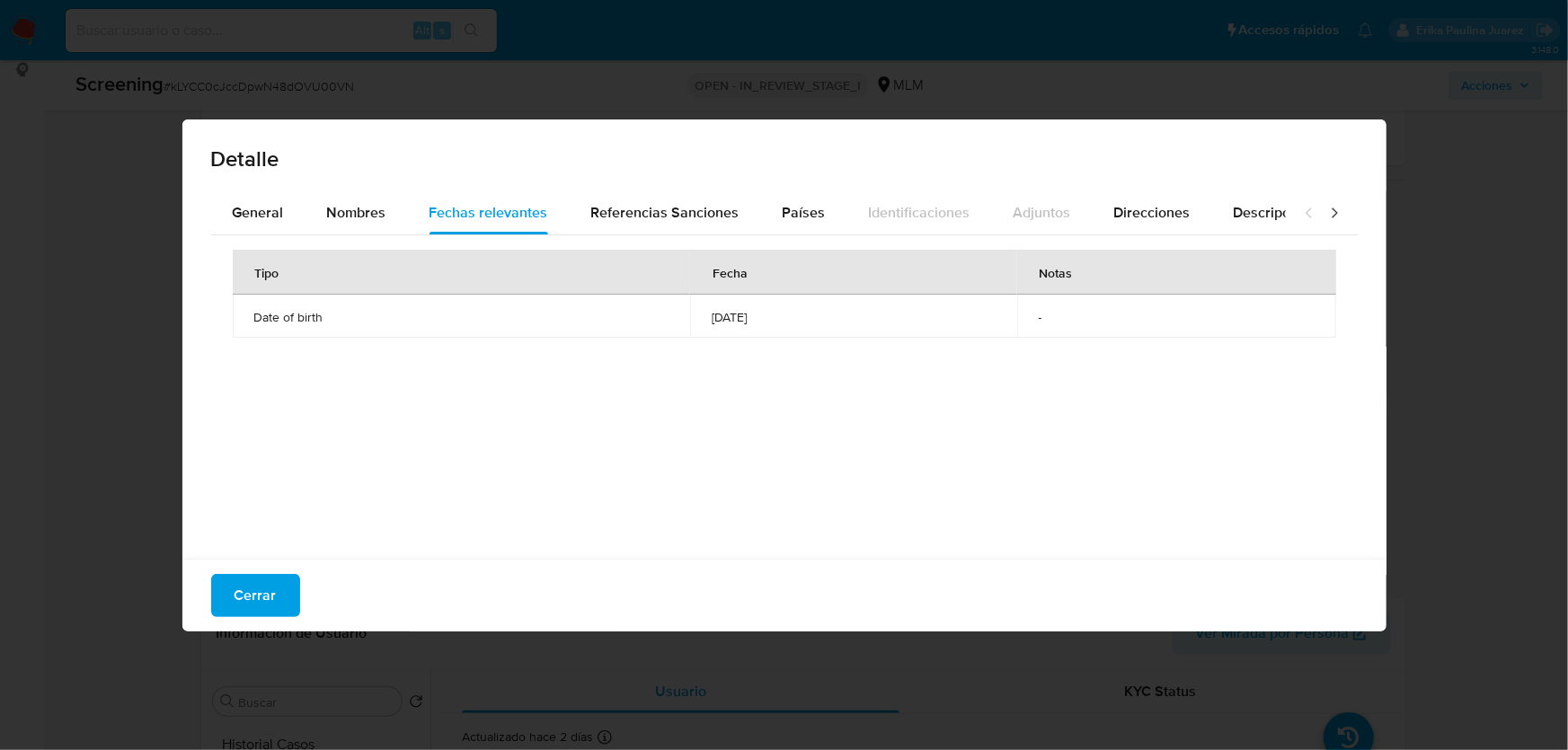 click on "Detalle General Nombres Fechas relevantes Referencias Sanciones Países Identificaciones Adjuntos Direcciones Descripciones Asociaciones Roles de PEP Ocupaciones Lugares de nacimiento   Tipo Fecha Notas Date of birth 1993-08-29 -   Cerrar" at bounding box center (784, 375) 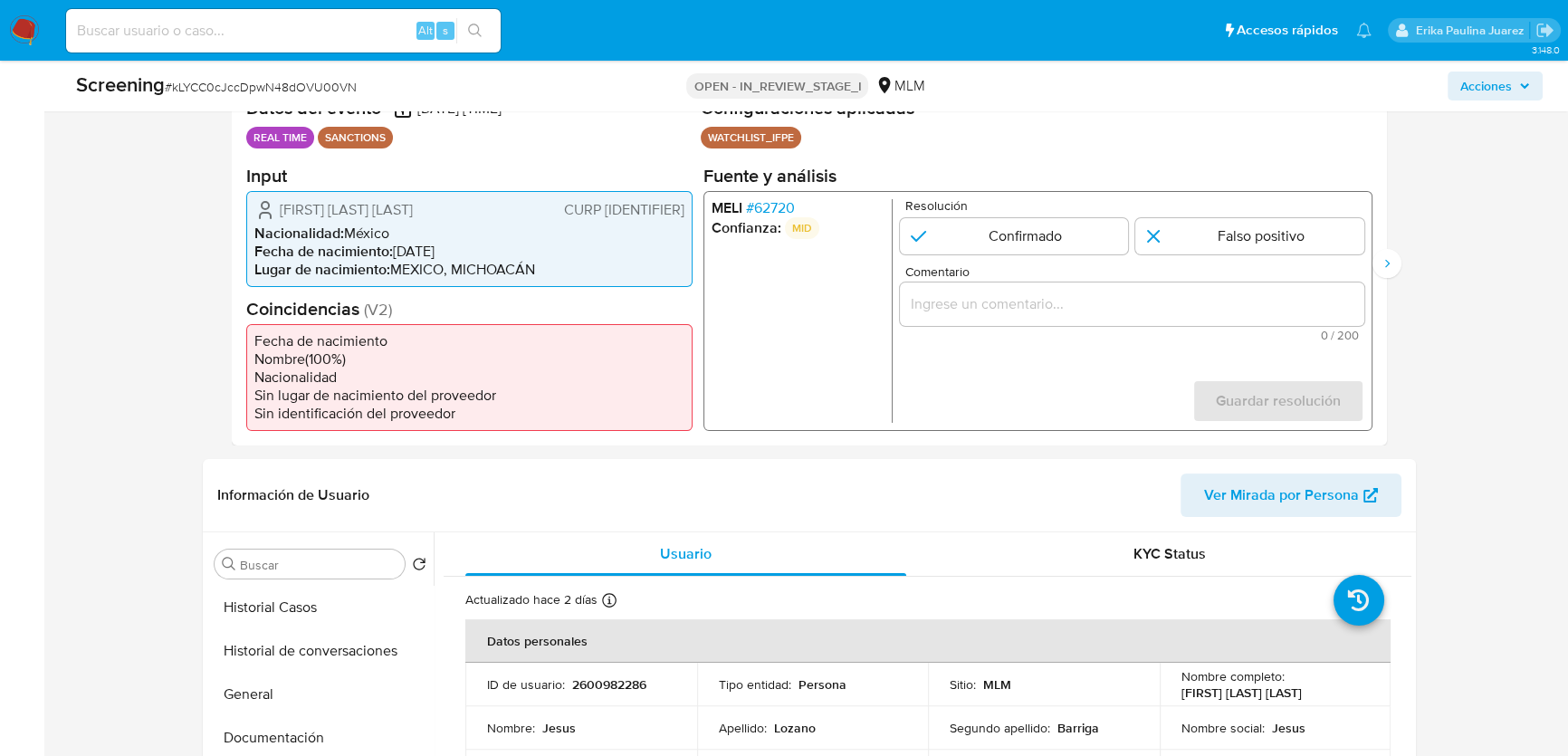 scroll, scrollTop: 741, scrollLeft: 0, axis: vertical 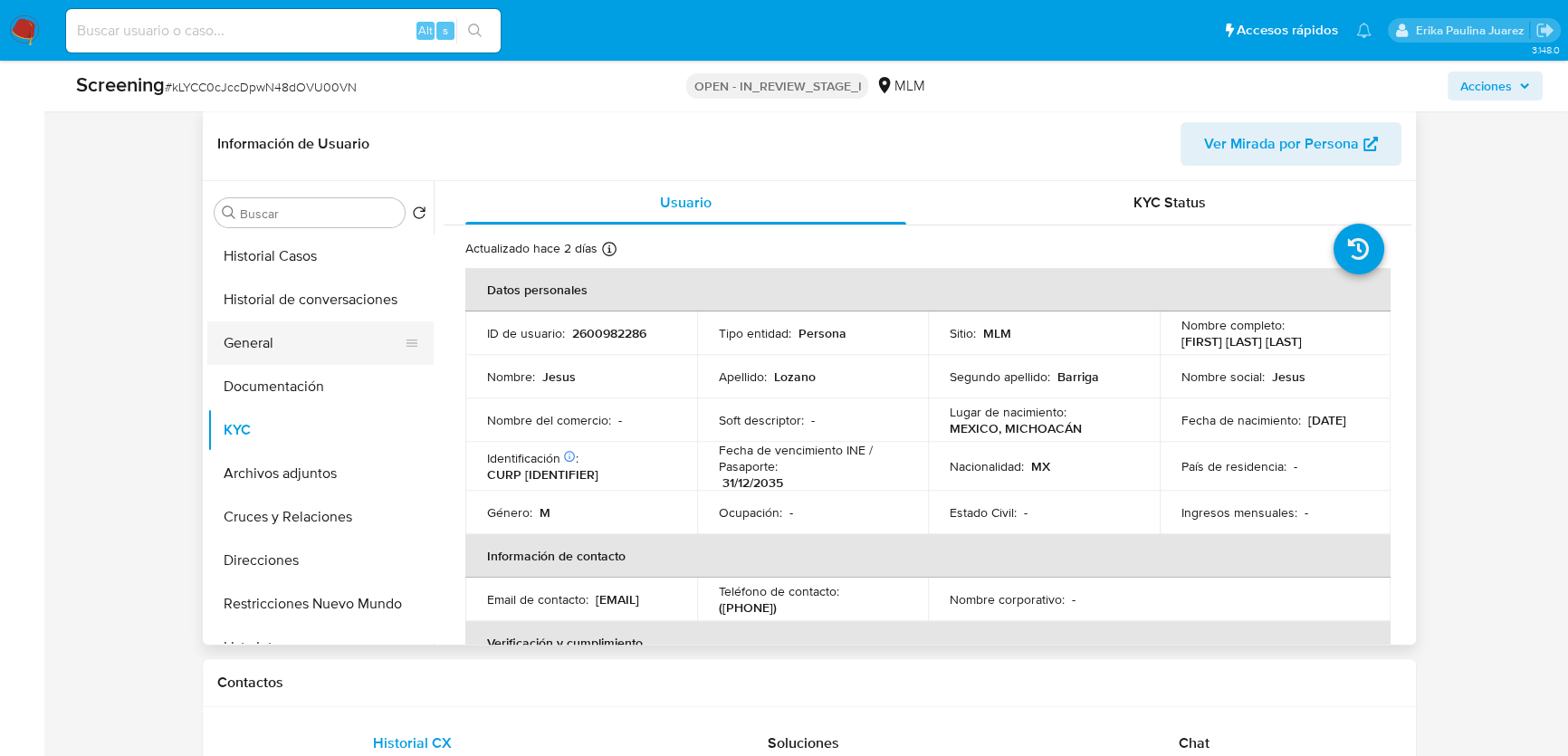 click on "General" at bounding box center (313, 343) 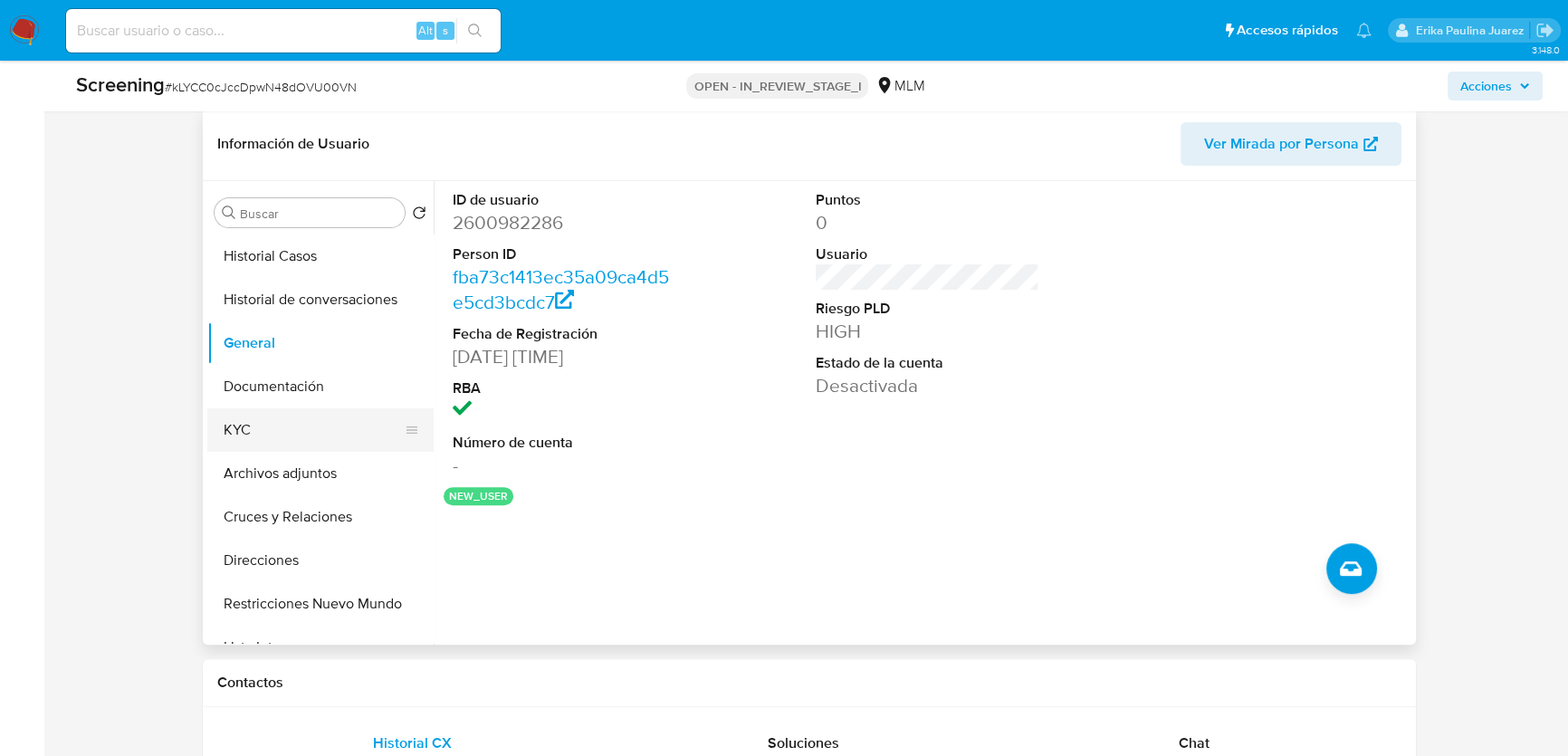 drag, startPoint x: 253, startPoint y: 434, endPoint x: 401, endPoint y: 410, distance: 149.9333 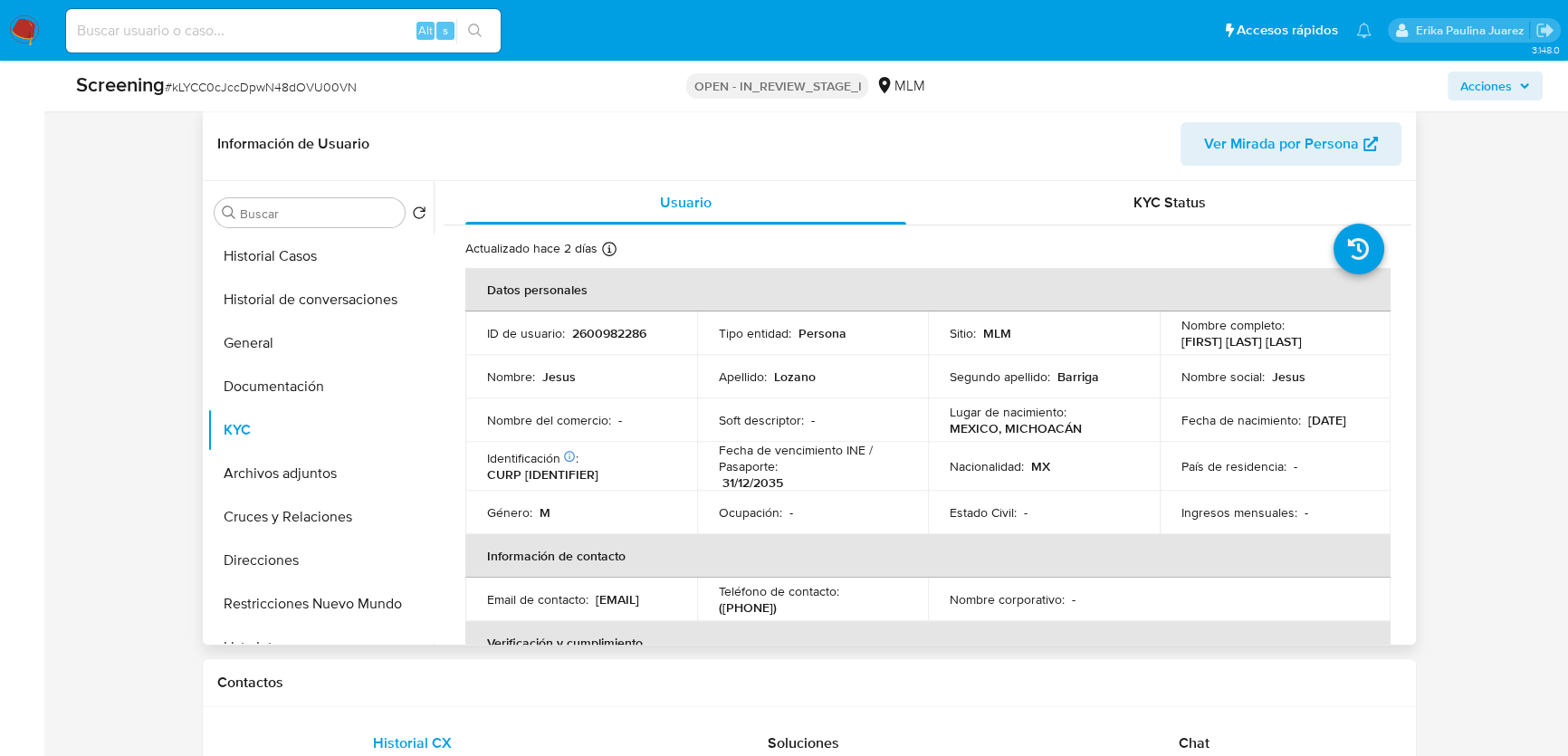 click on "Ocupación :    -" at bounding box center (813, 512) 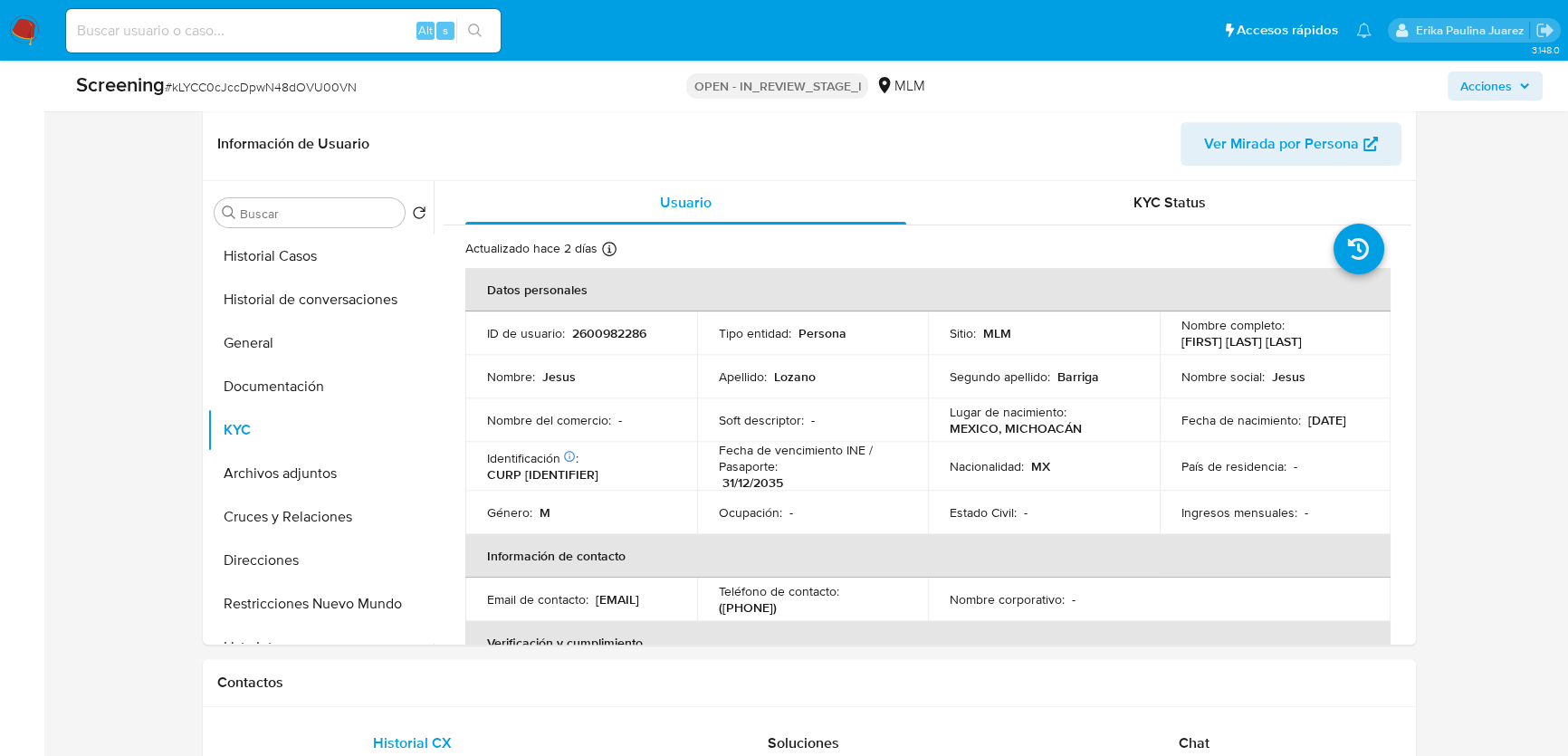 copy on "LOBJ930829HMNZRS05" 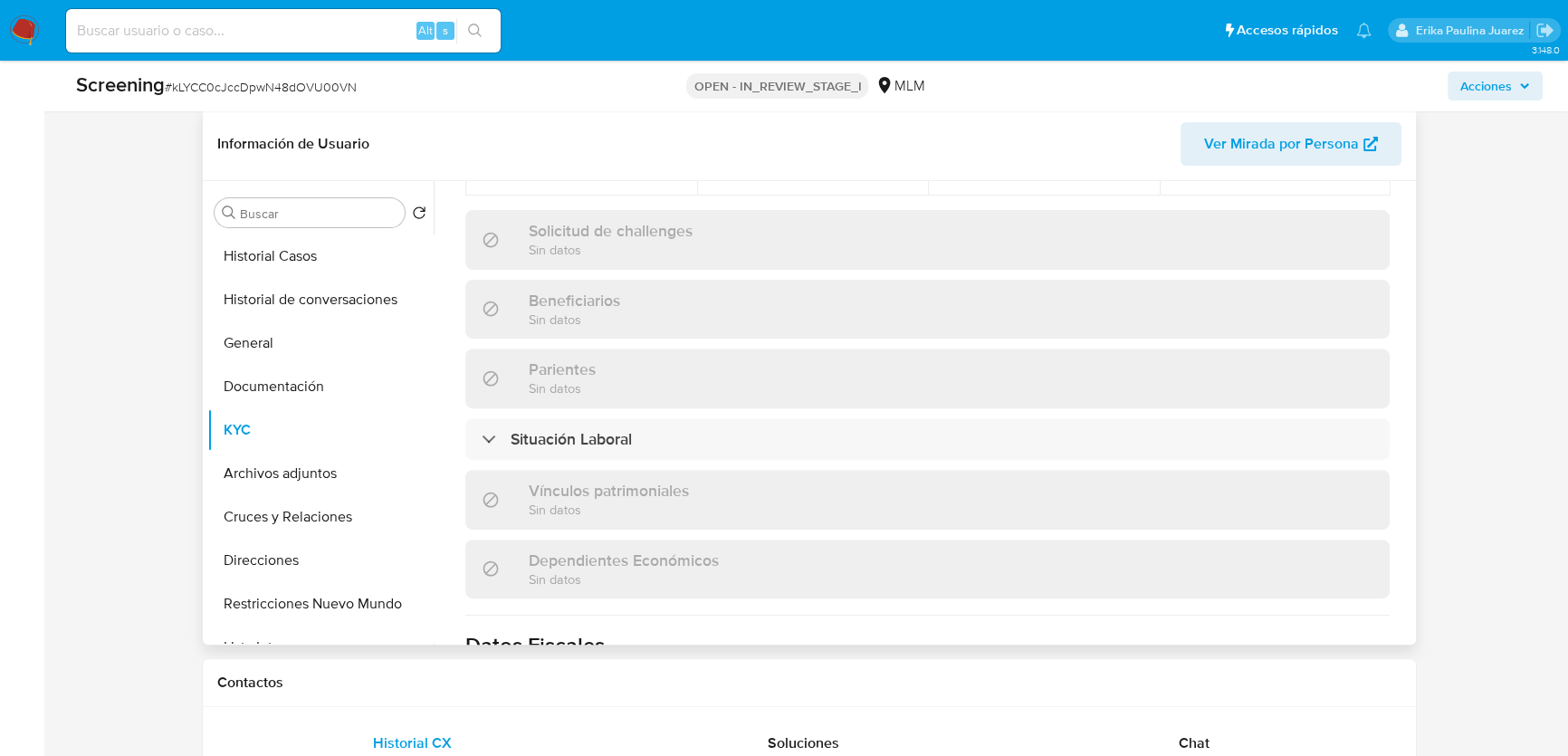scroll, scrollTop: 987, scrollLeft: 0, axis: vertical 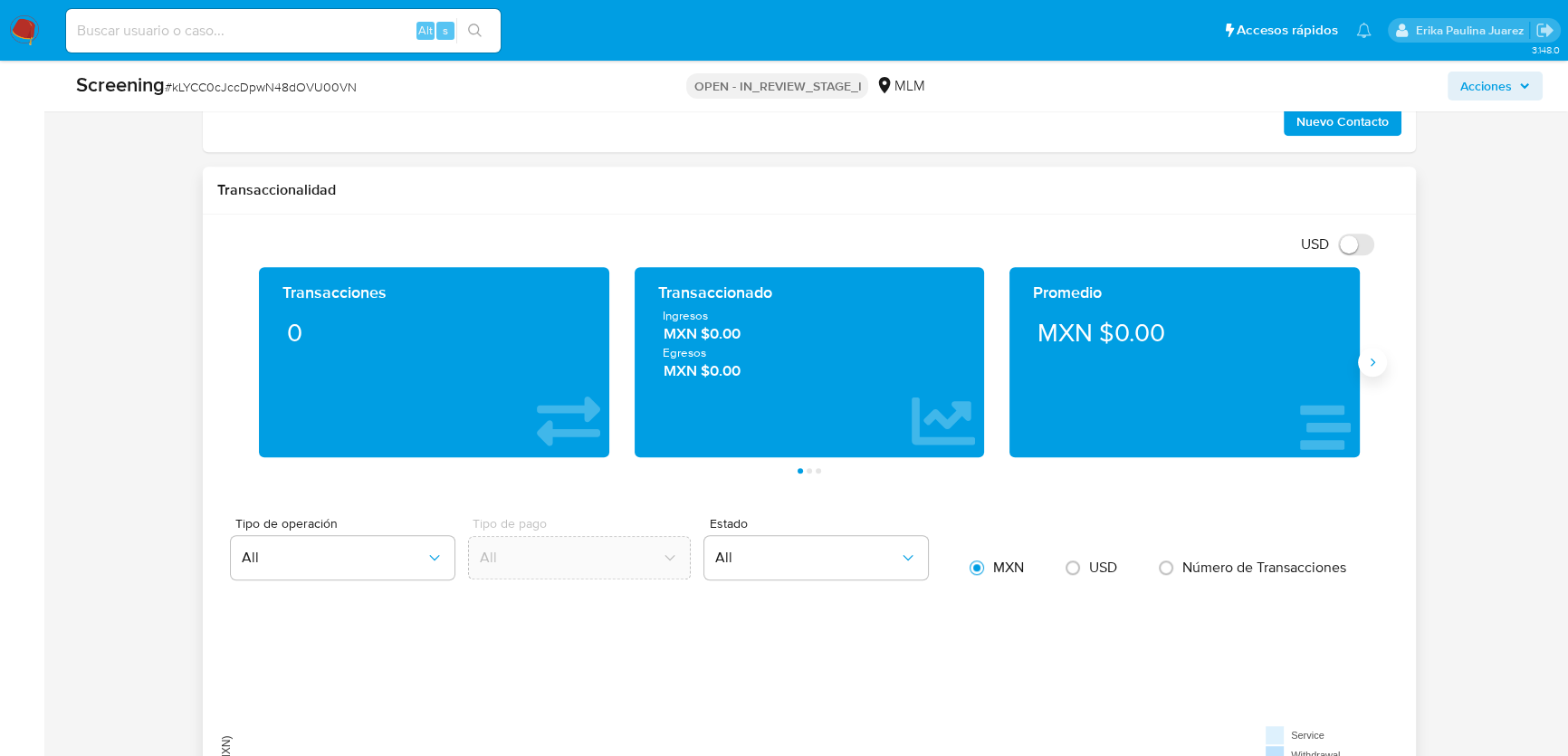 drag, startPoint x: 1379, startPoint y: 376, endPoint x: 1374, endPoint y: 363, distance: 13.928388 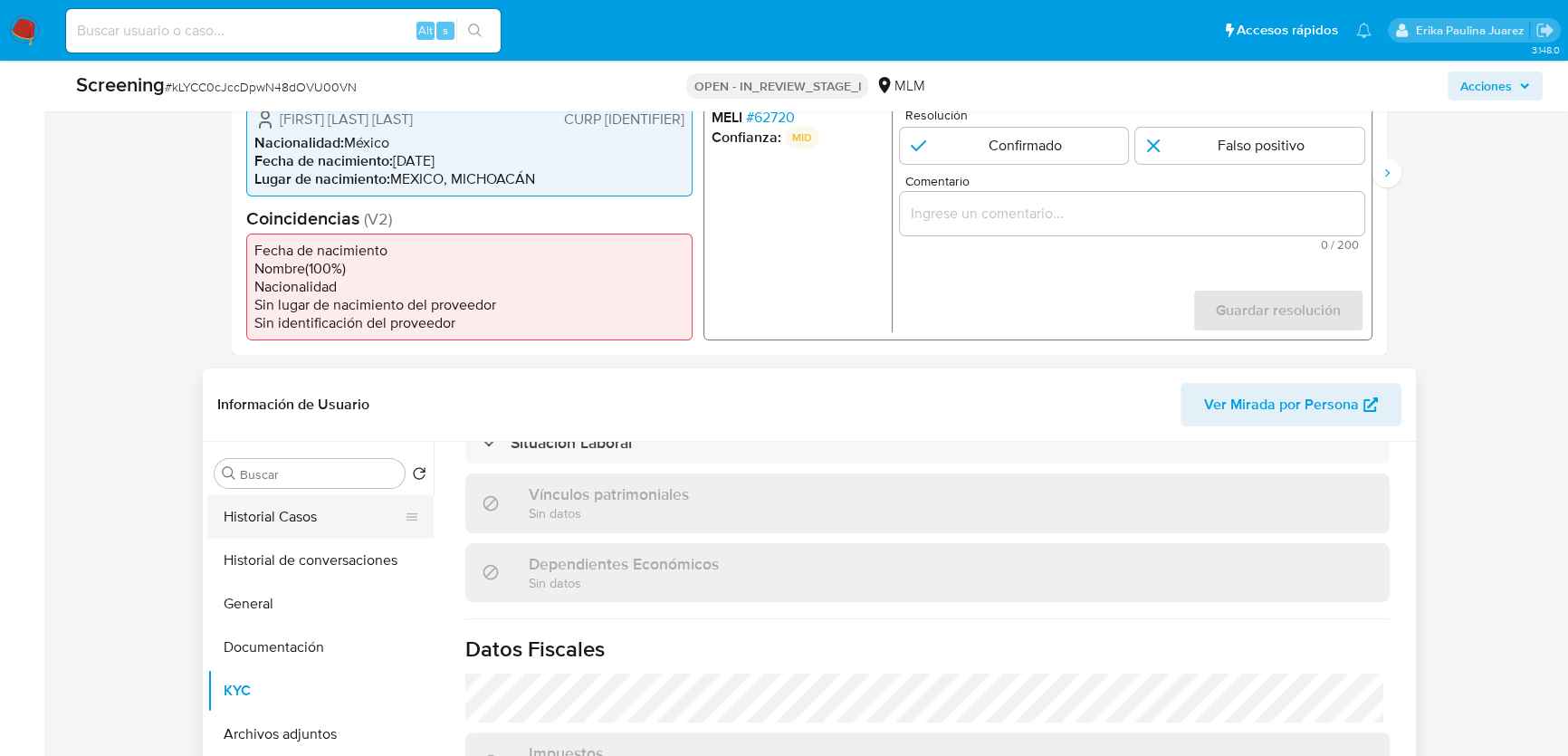 scroll, scrollTop: 576, scrollLeft: 0, axis: vertical 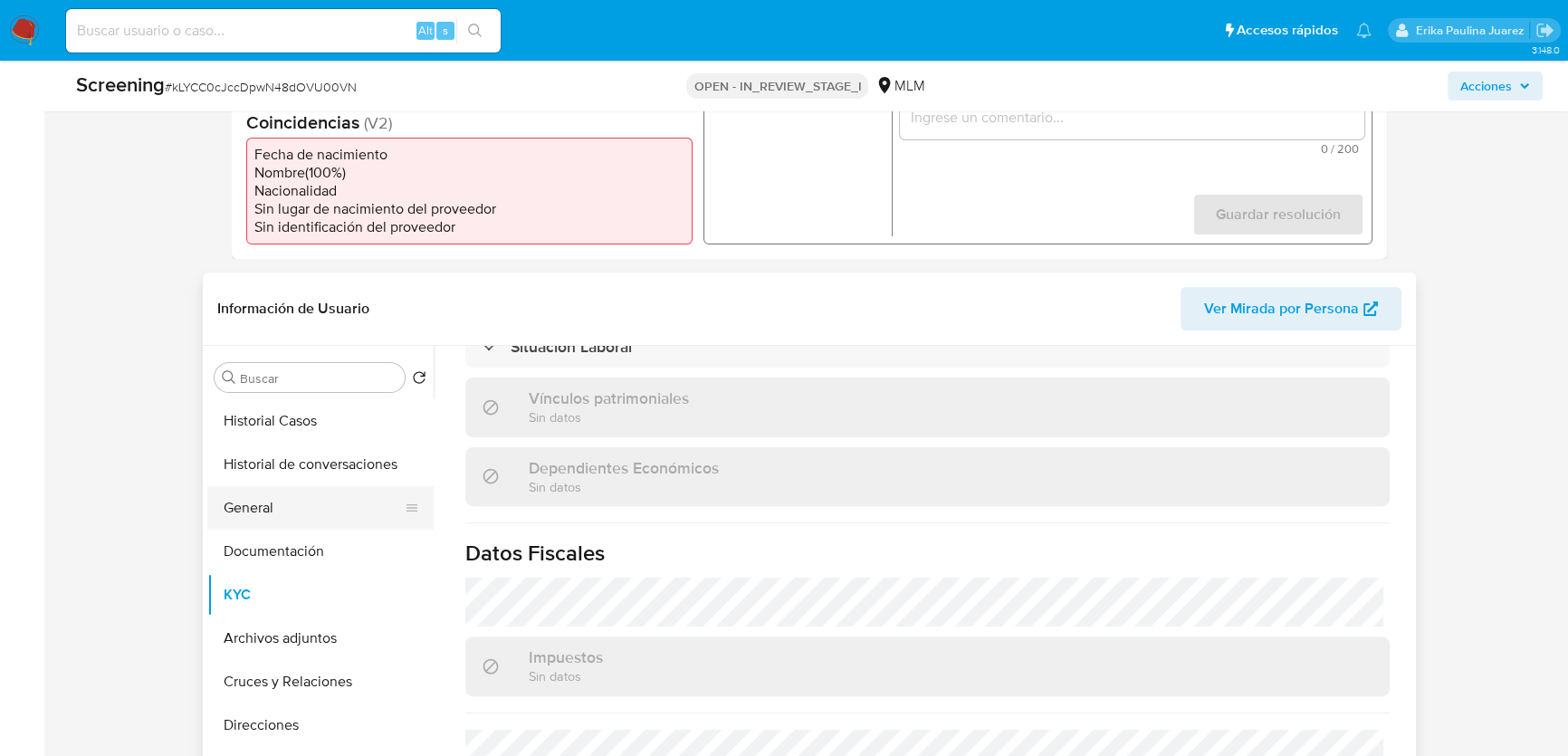 drag, startPoint x: 246, startPoint y: 522, endPoint x: 271, endPoint y: 486, distance: 43.829214 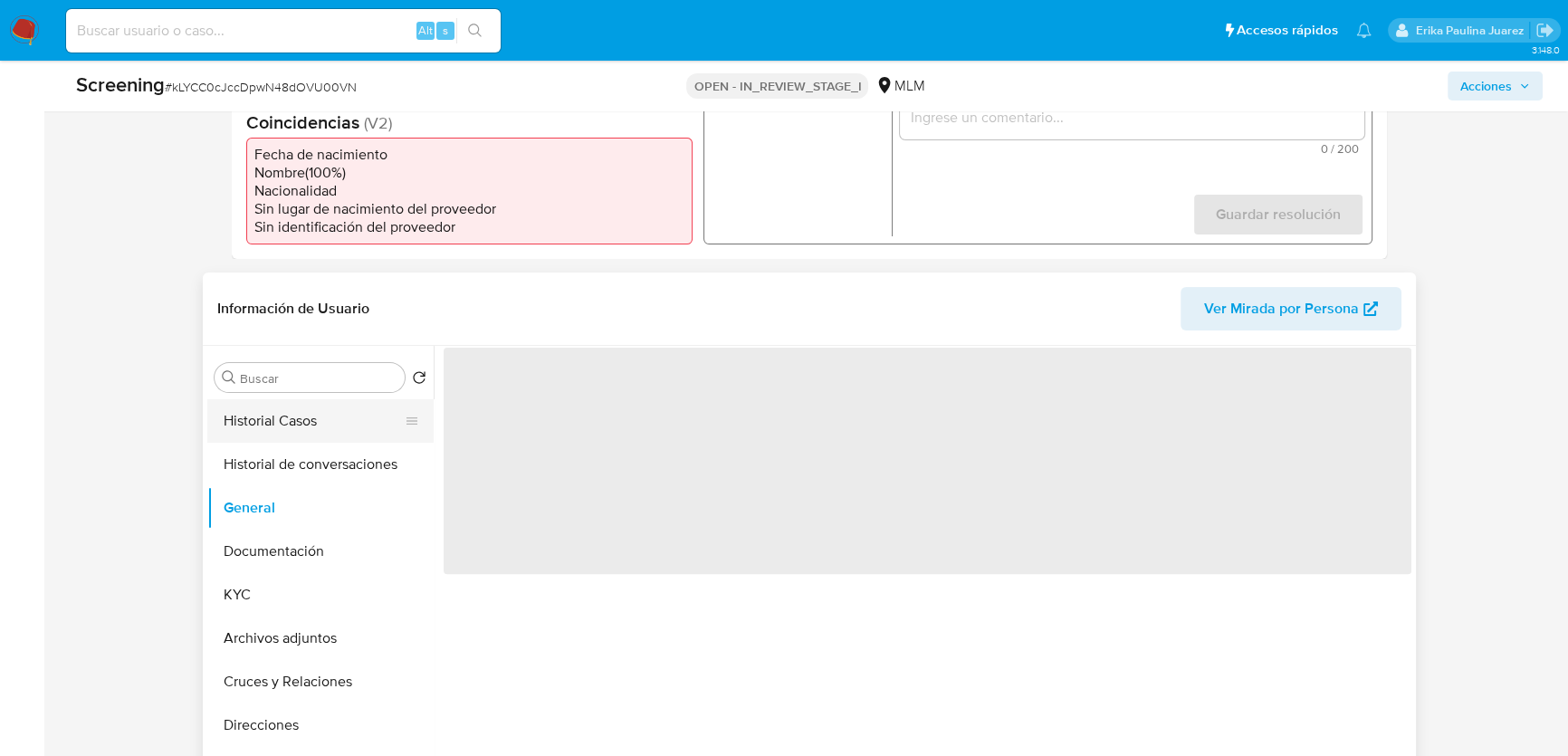 scroll, scrollTop: 0, scrollLeft: 0, axis: both 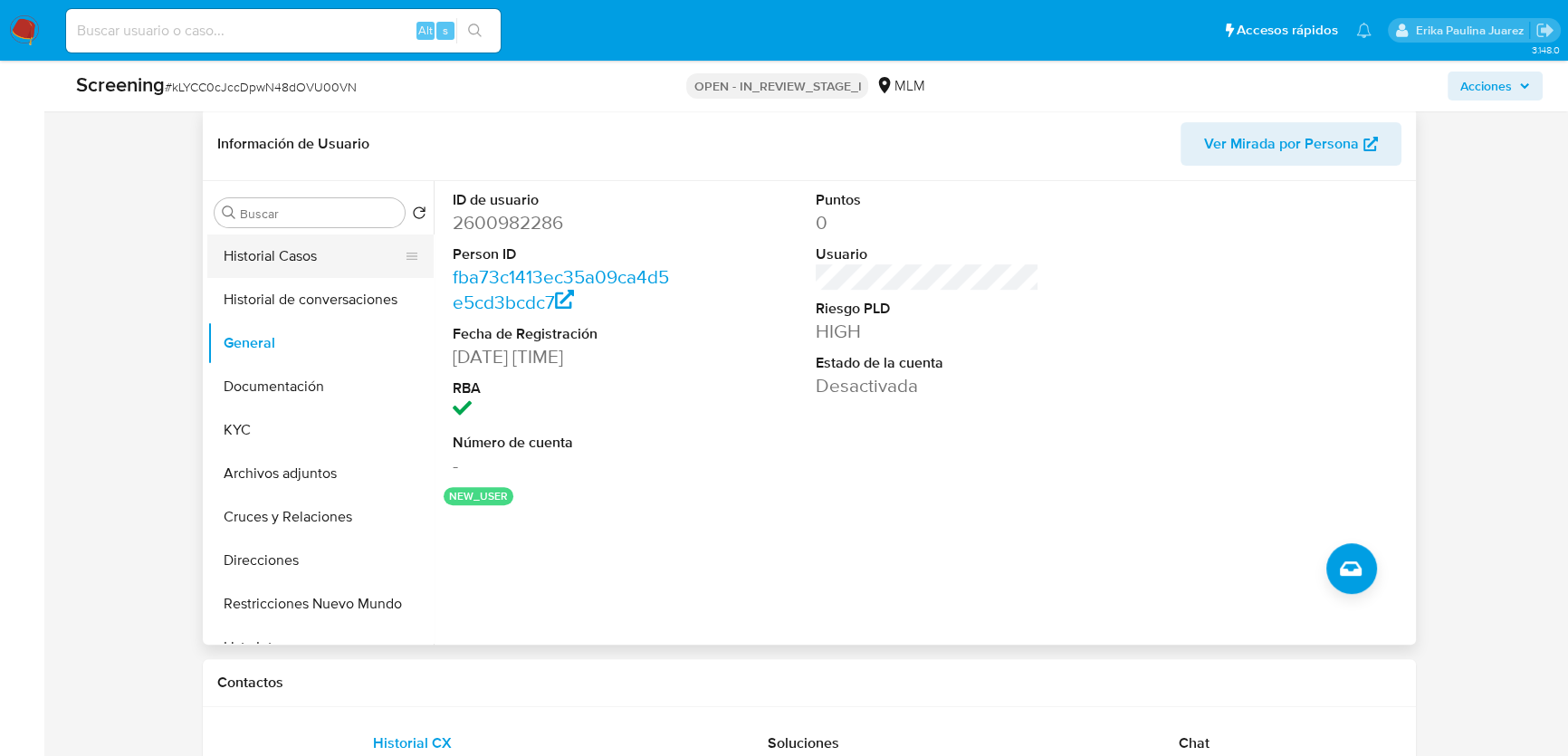 click on "Historial Casos" at bounding box center [313, 256] 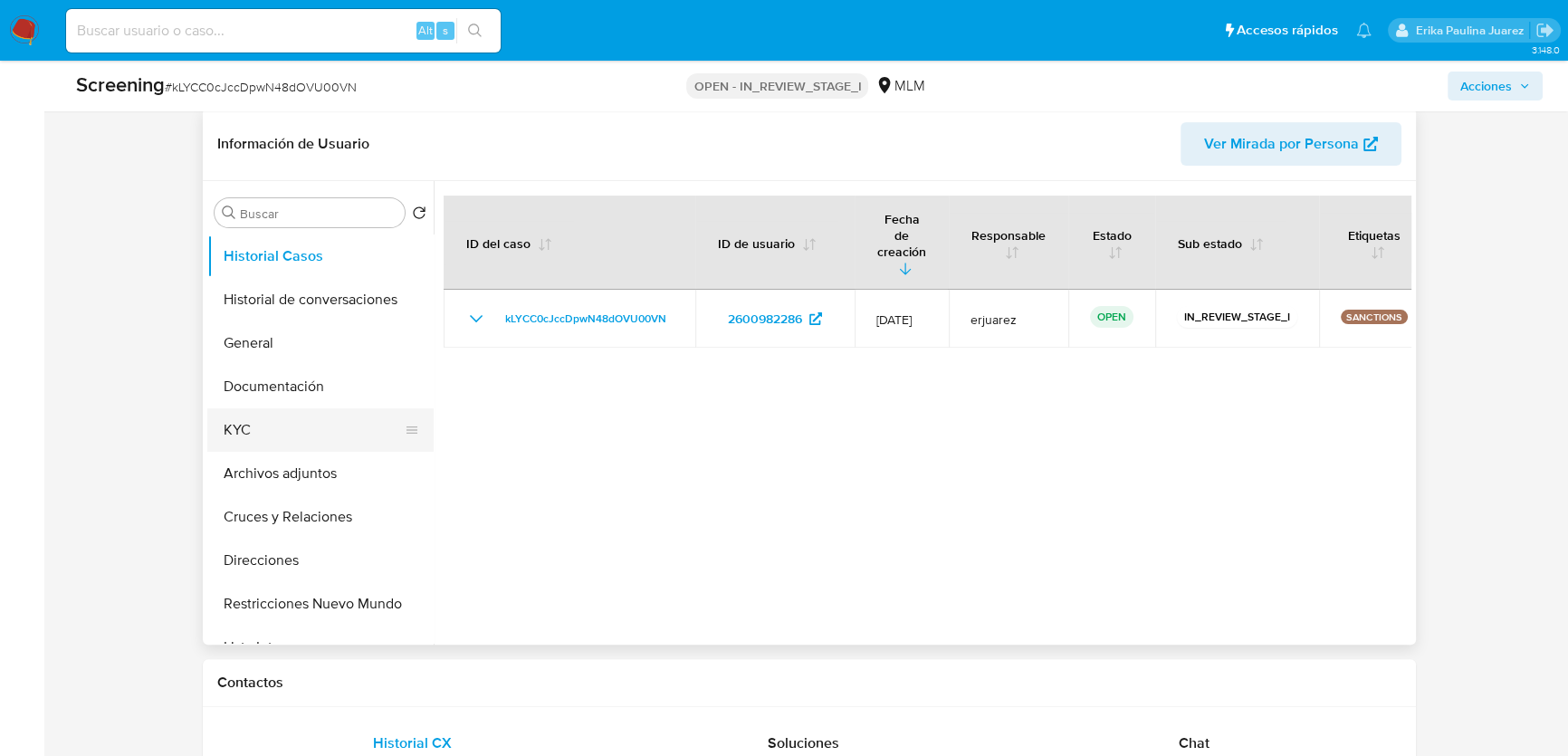 click on "KYC" at bounding box center (313, 430) 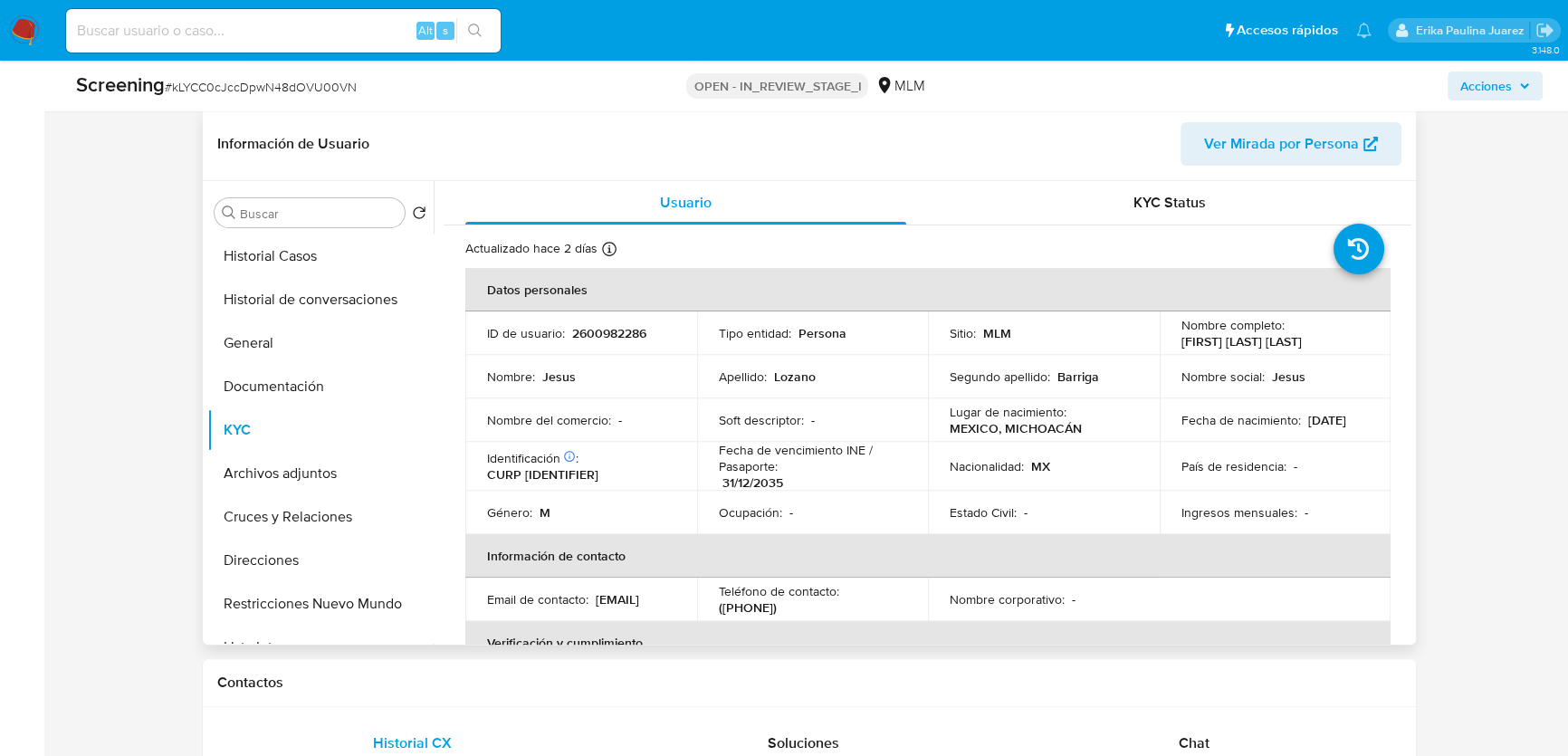 type 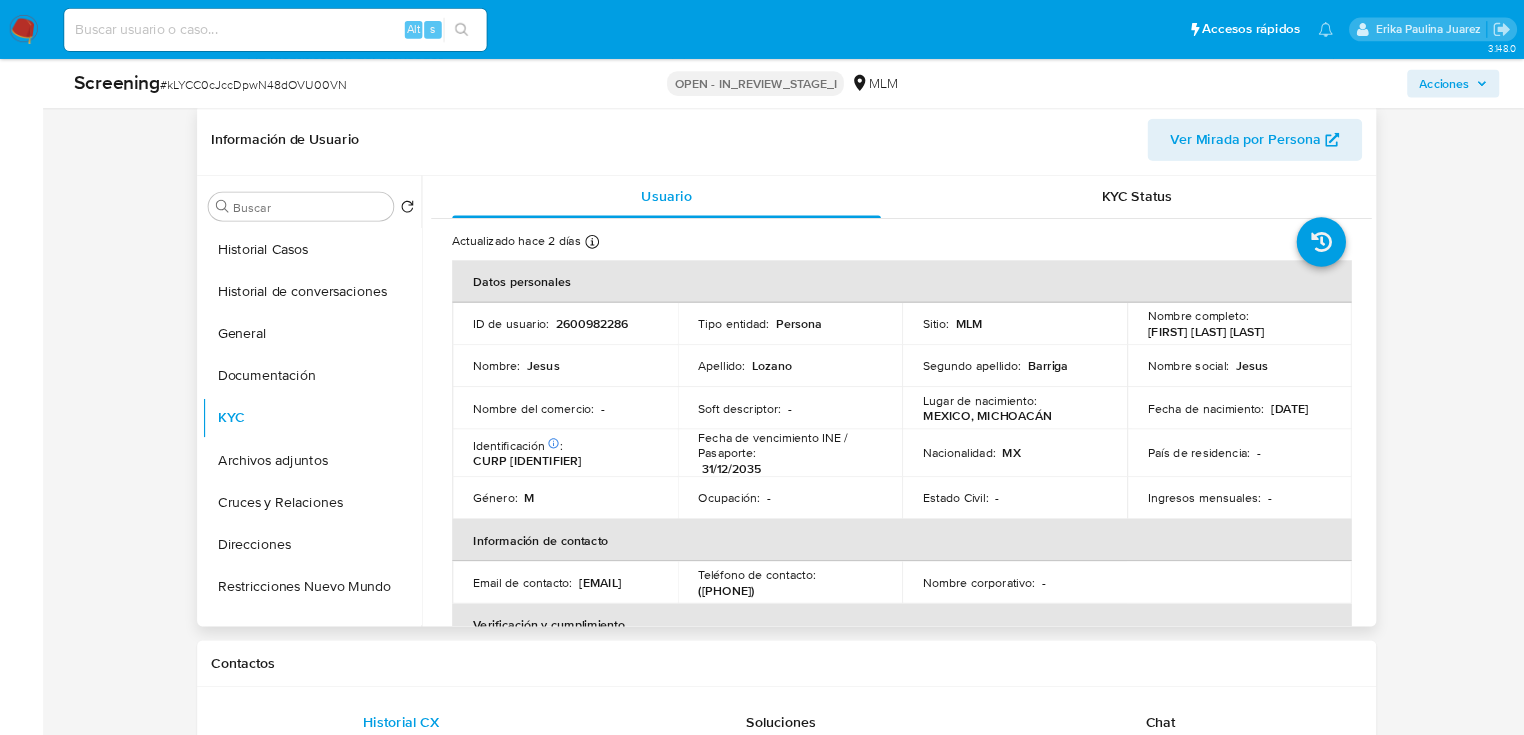 scroll, scrollTop: 818, scrollLeft: 0, axis: vertical 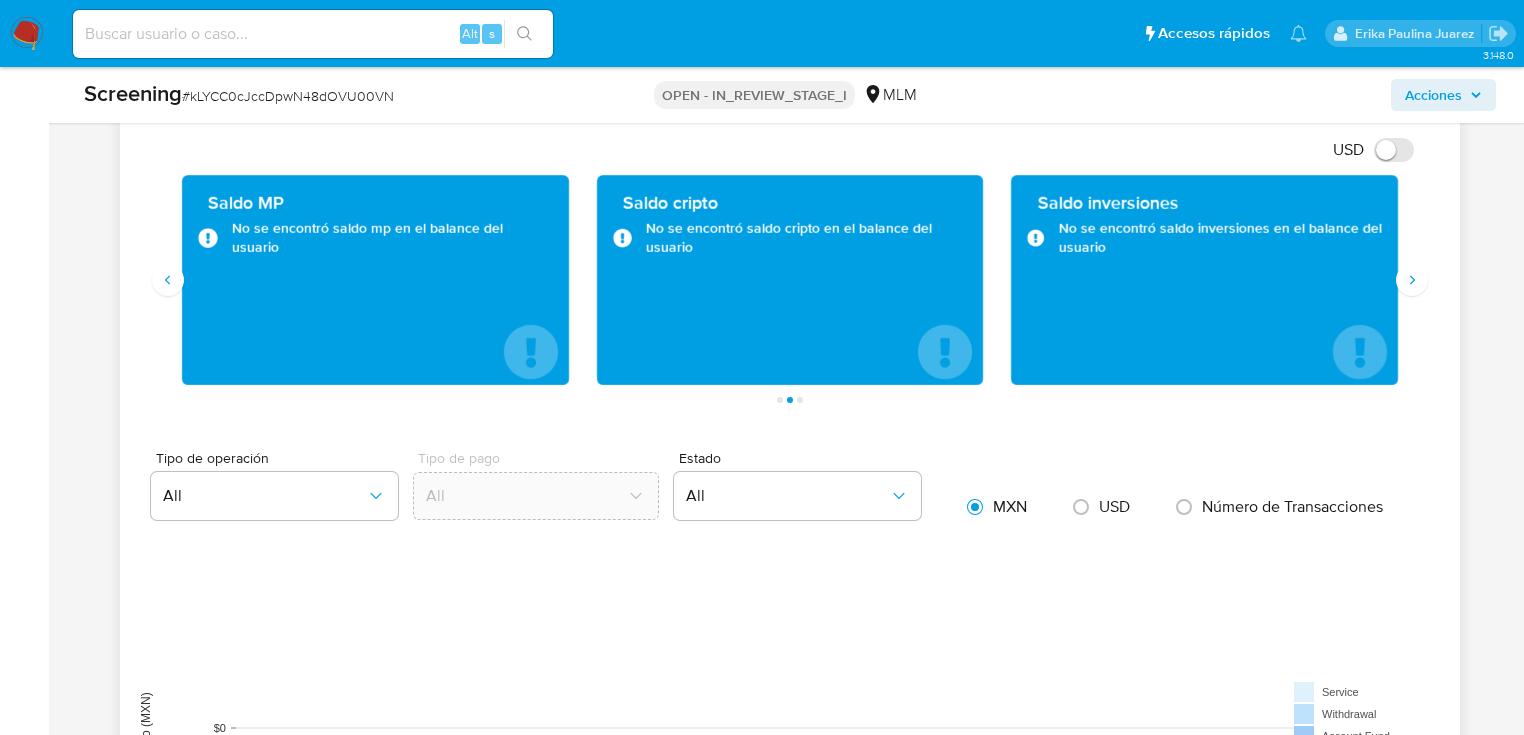 click 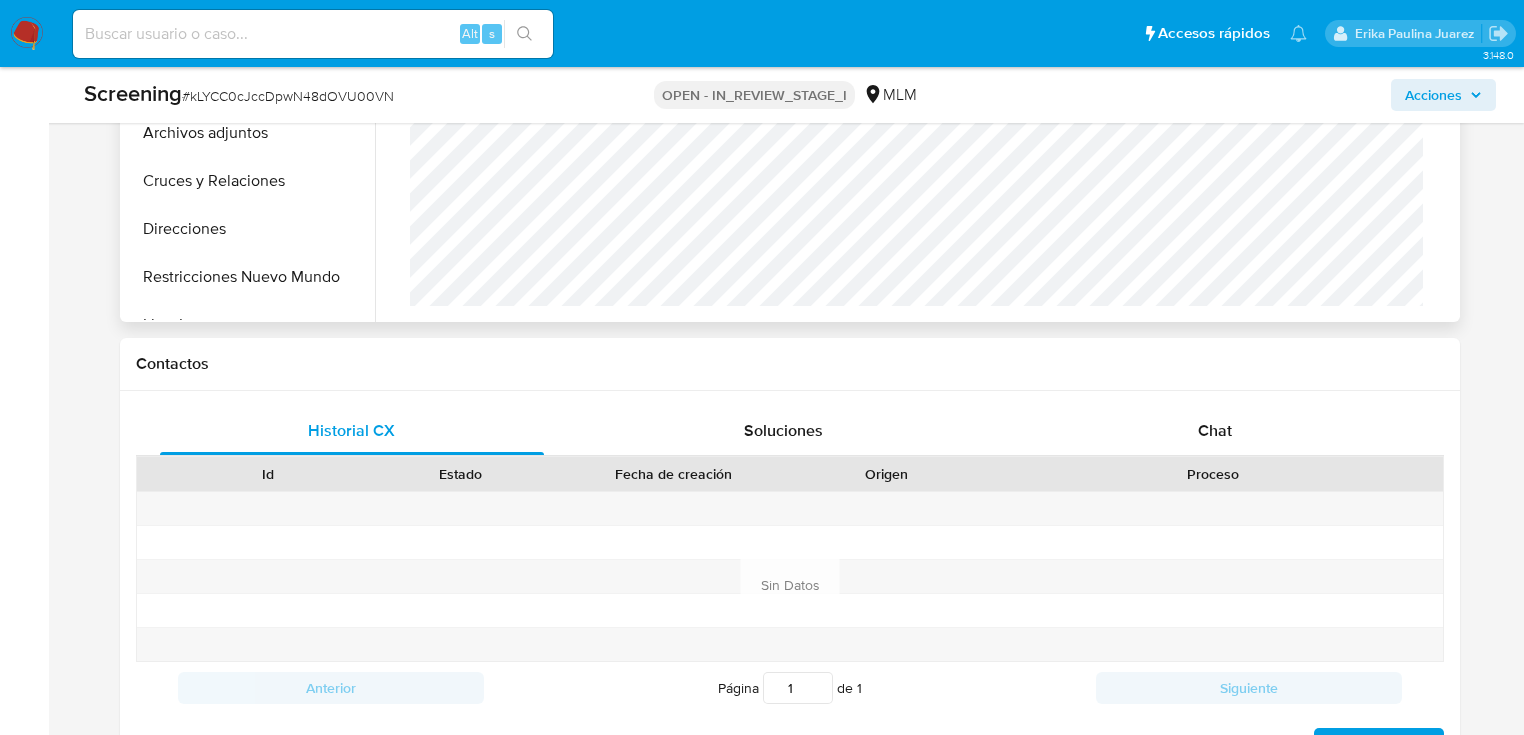 scroll, scrollTop: 898, scrollLeft: 0, axis: vertical 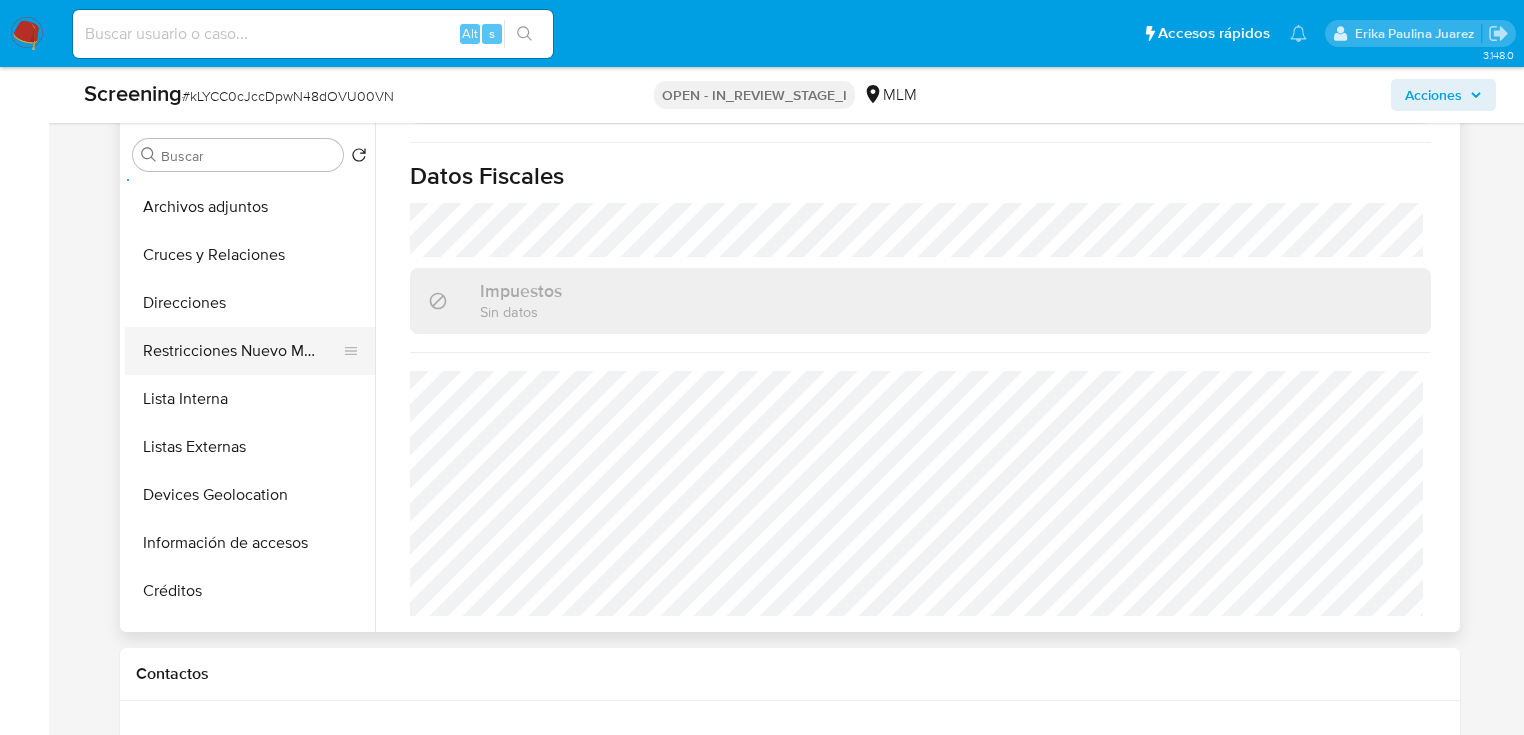 click on "Restricciones Nuevo Mundo" at bounding box center (242, 351) 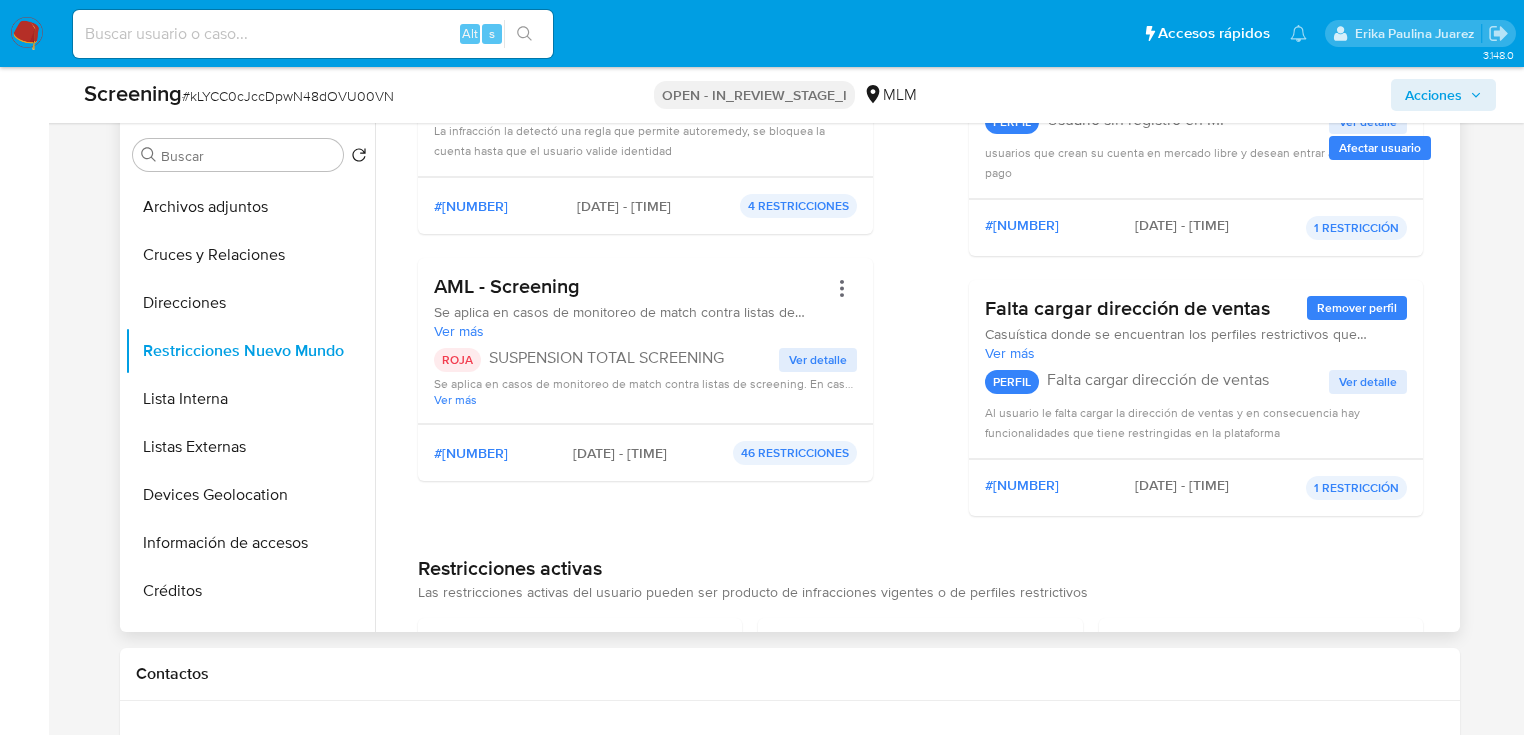 scroll, scrollTop: 640, scrollLeft: 0, axis: vertical 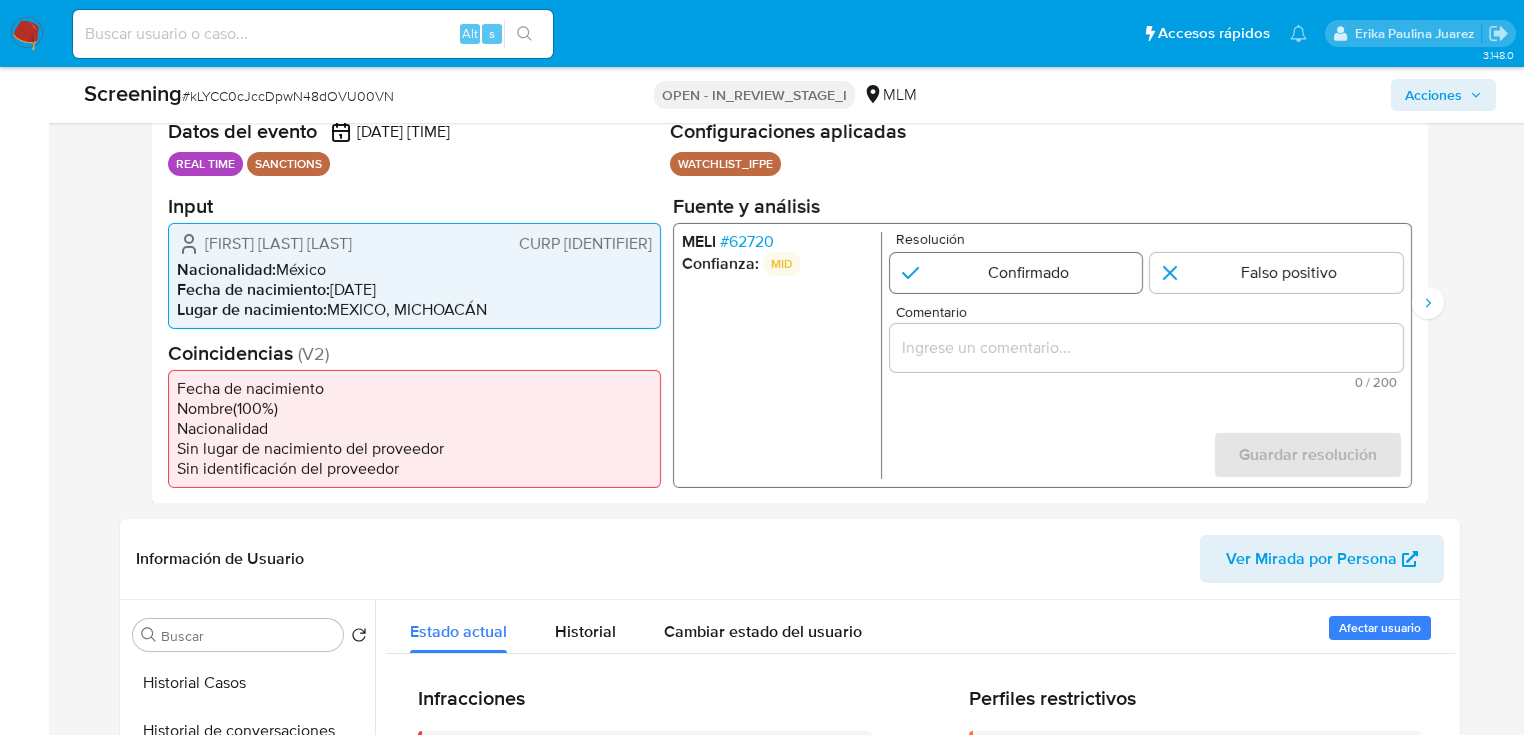 click at bounding box center (1016, 272) 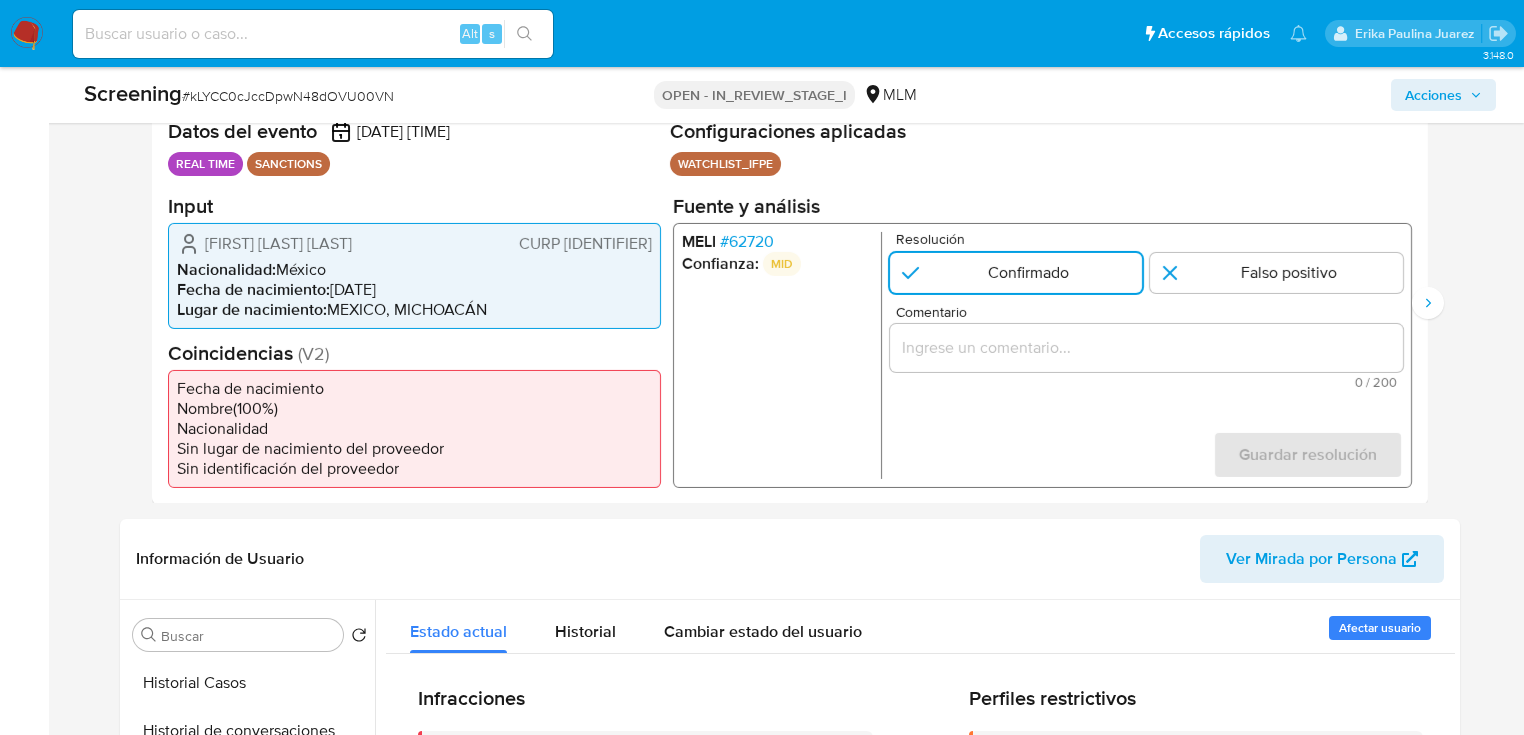 drag, startPoint x: 944, startPoint y: 343, endPoint x: 428, endPoint y: 351, distance: 516.062 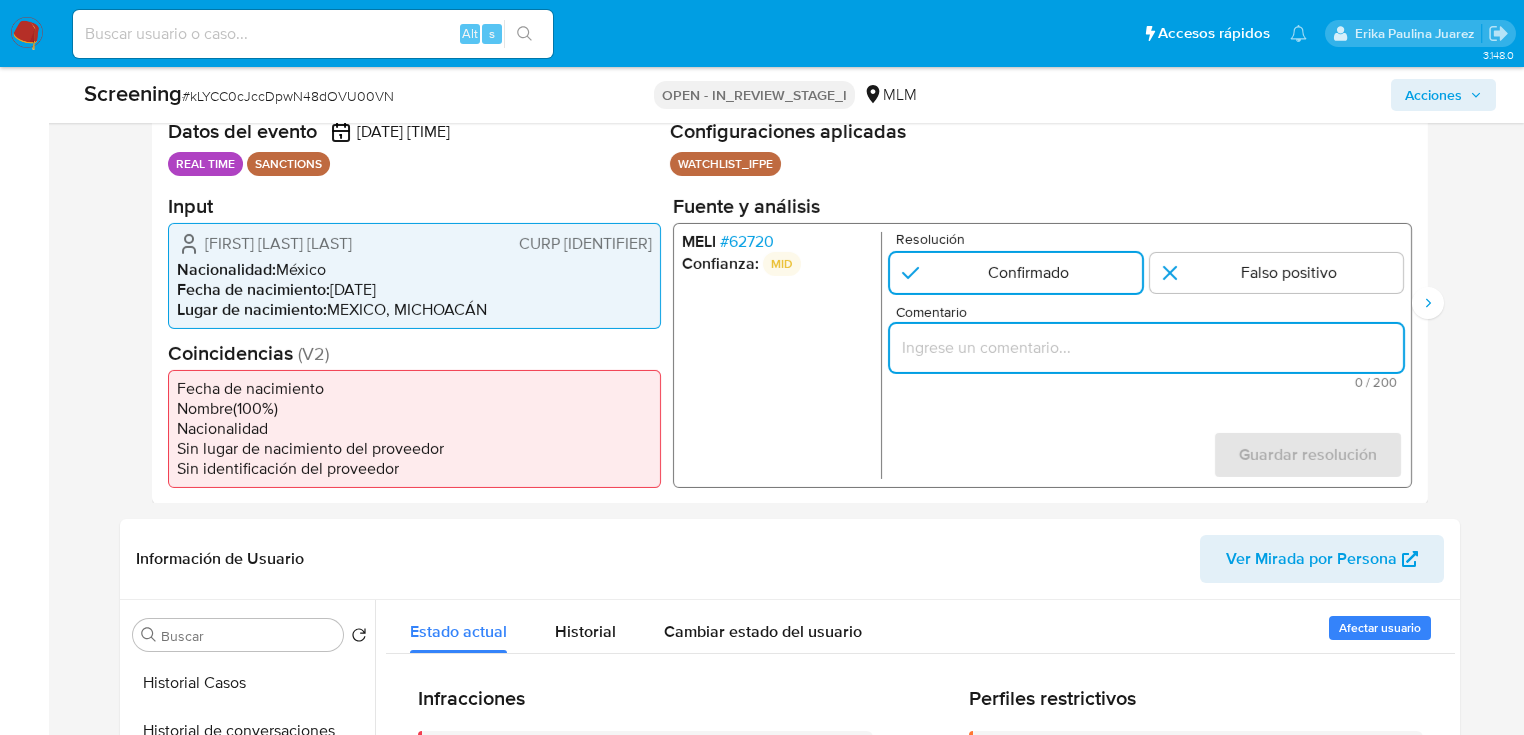 click at bounding box center (1146, 347) 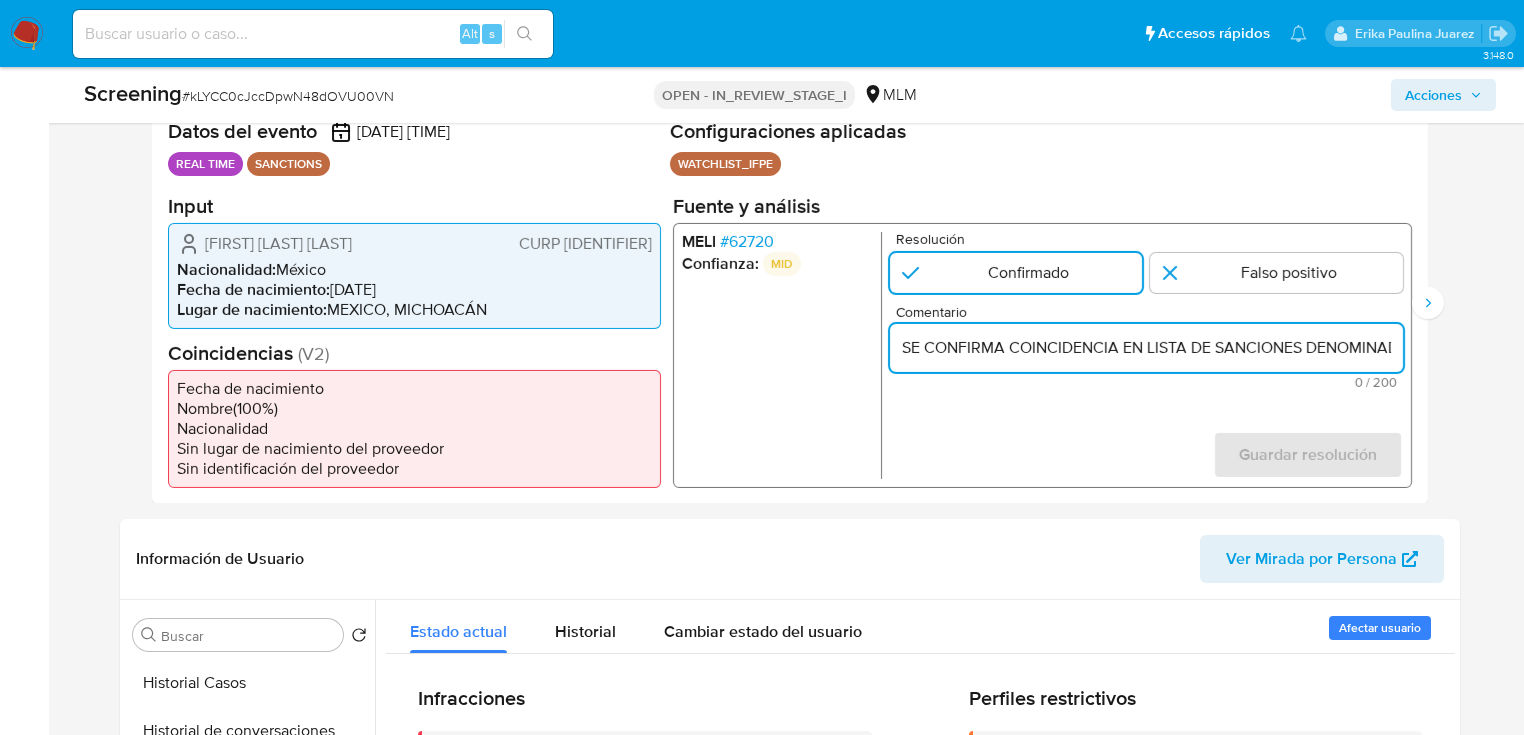 scroll, scrollTop: 0, scrollLeft: 974, axis: horizontal 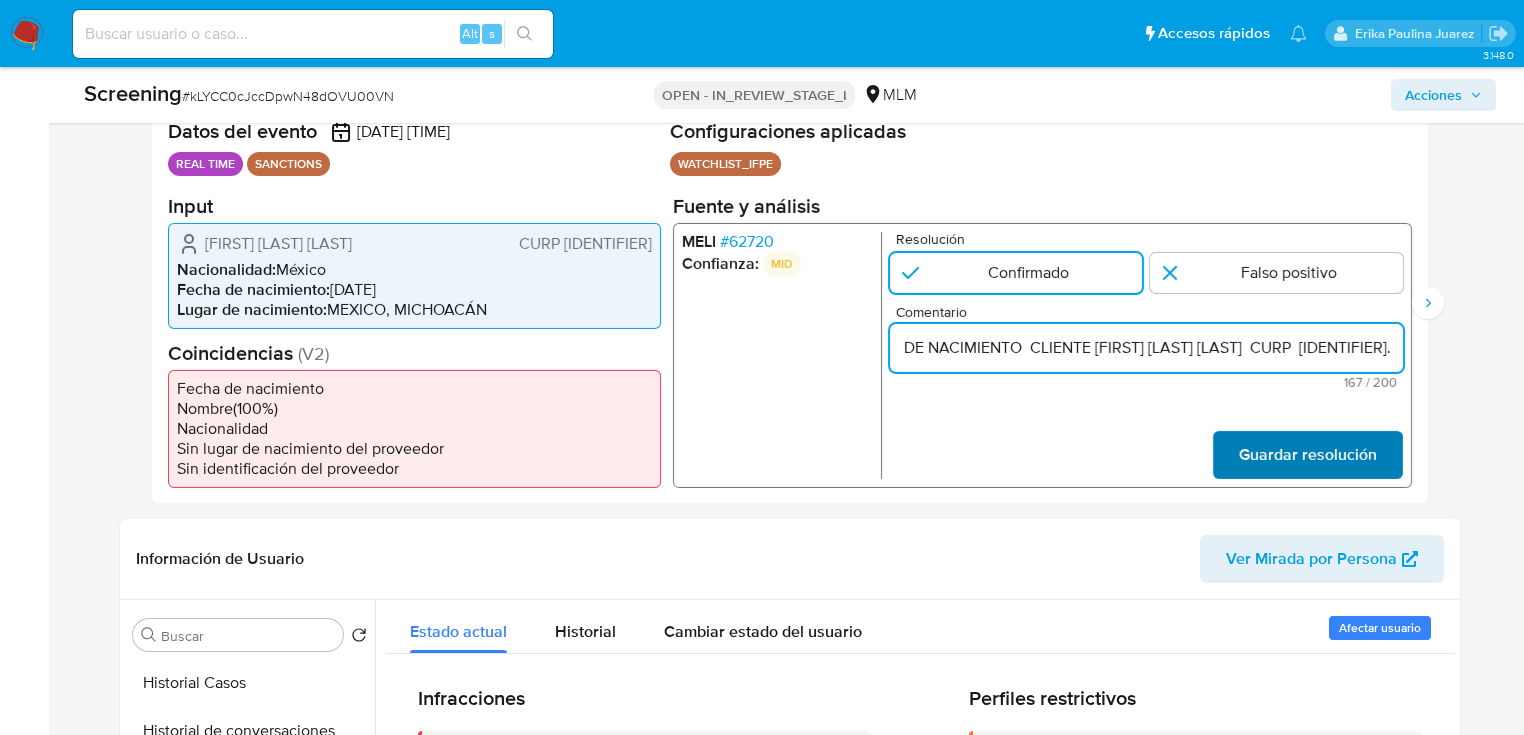 type on "SE CONFIRMA COINCIDENCIA EN LISTA DE SANCIONES DENOMINADA IFPE LPB  POR NOMBRE COMPLETO  Y FECHA DE NACIMIENTO  CLIENTE JESUS LOZANO BARRIGA  CURP  LOBJ930829HMNZRS05." 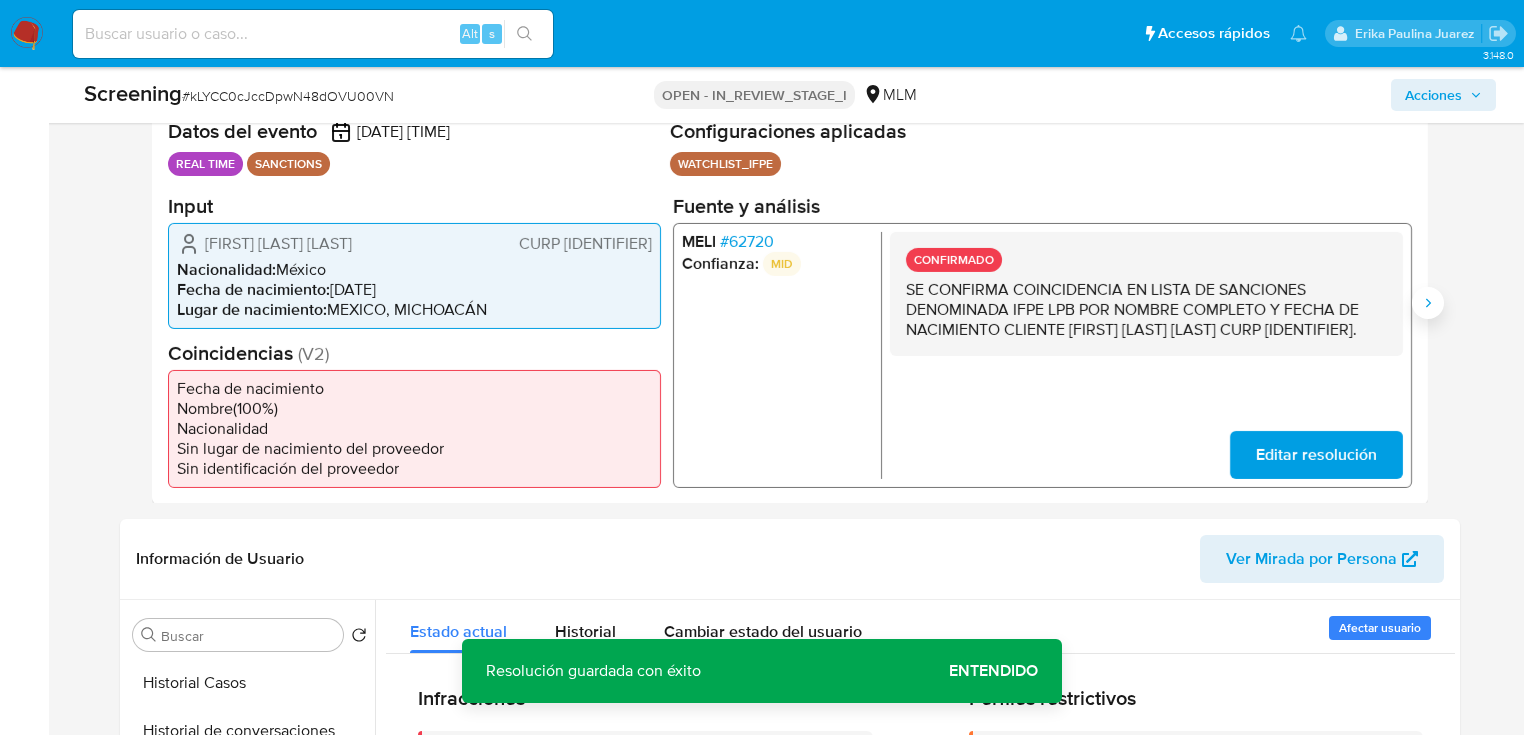 click 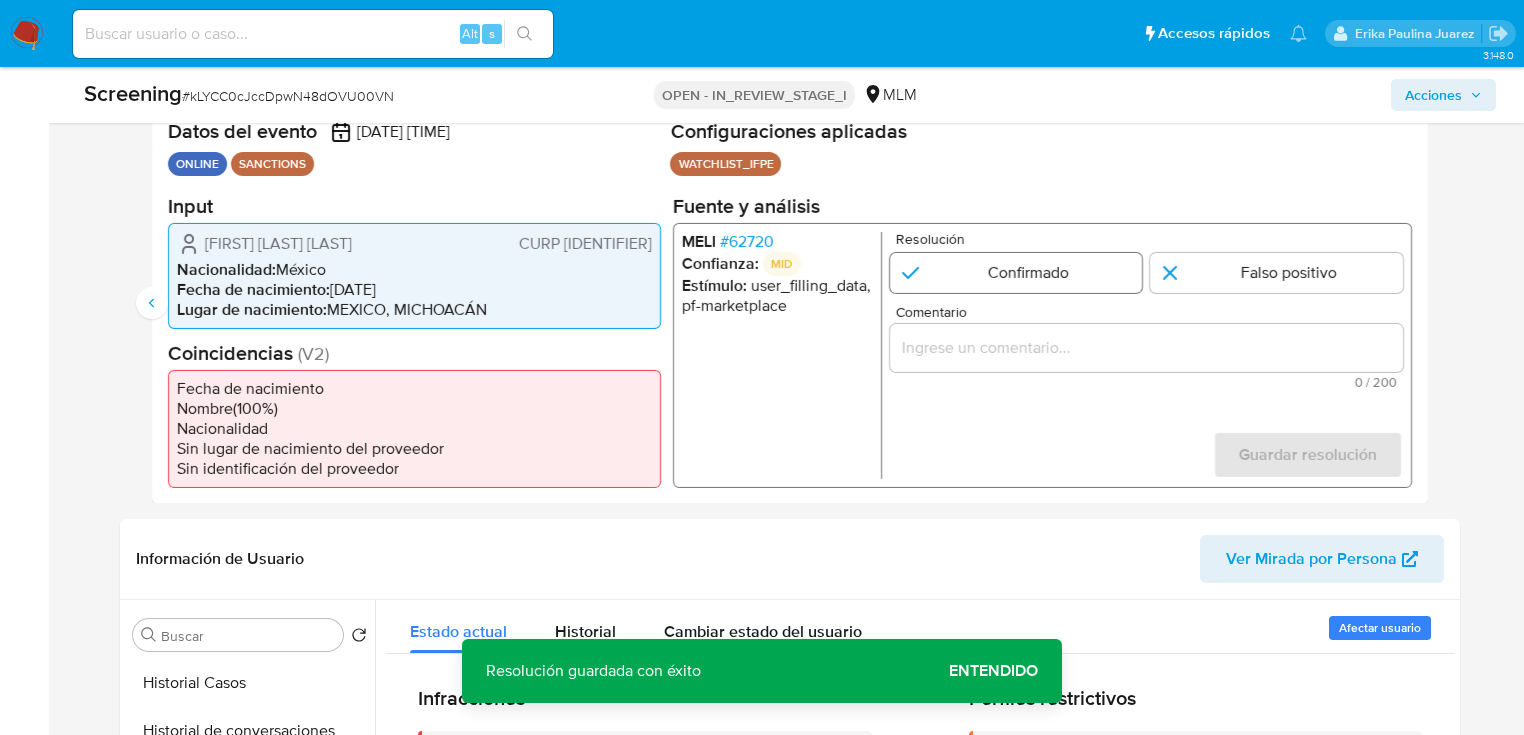 click at bounding box center [1016, 272] 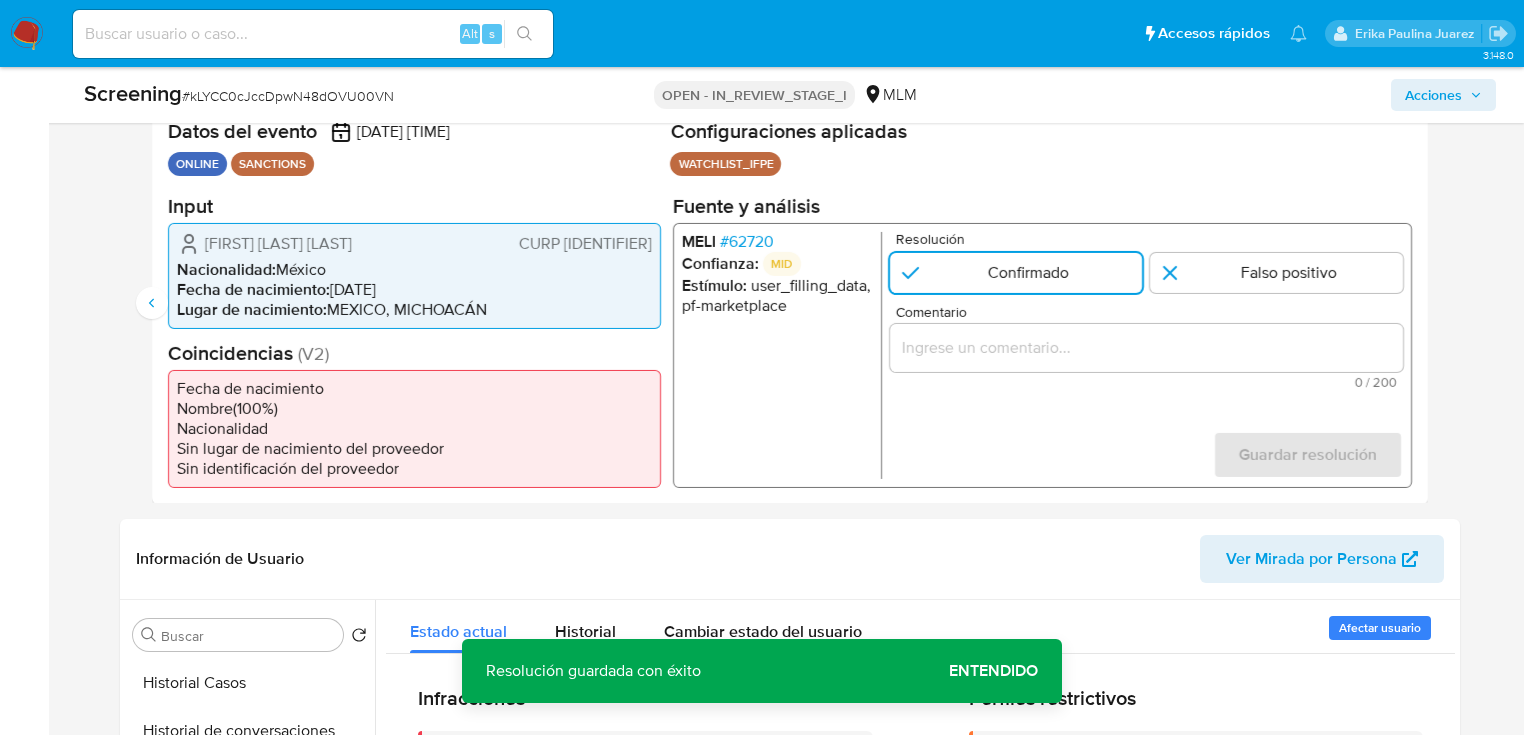 click at bounding box center [1146, 347] 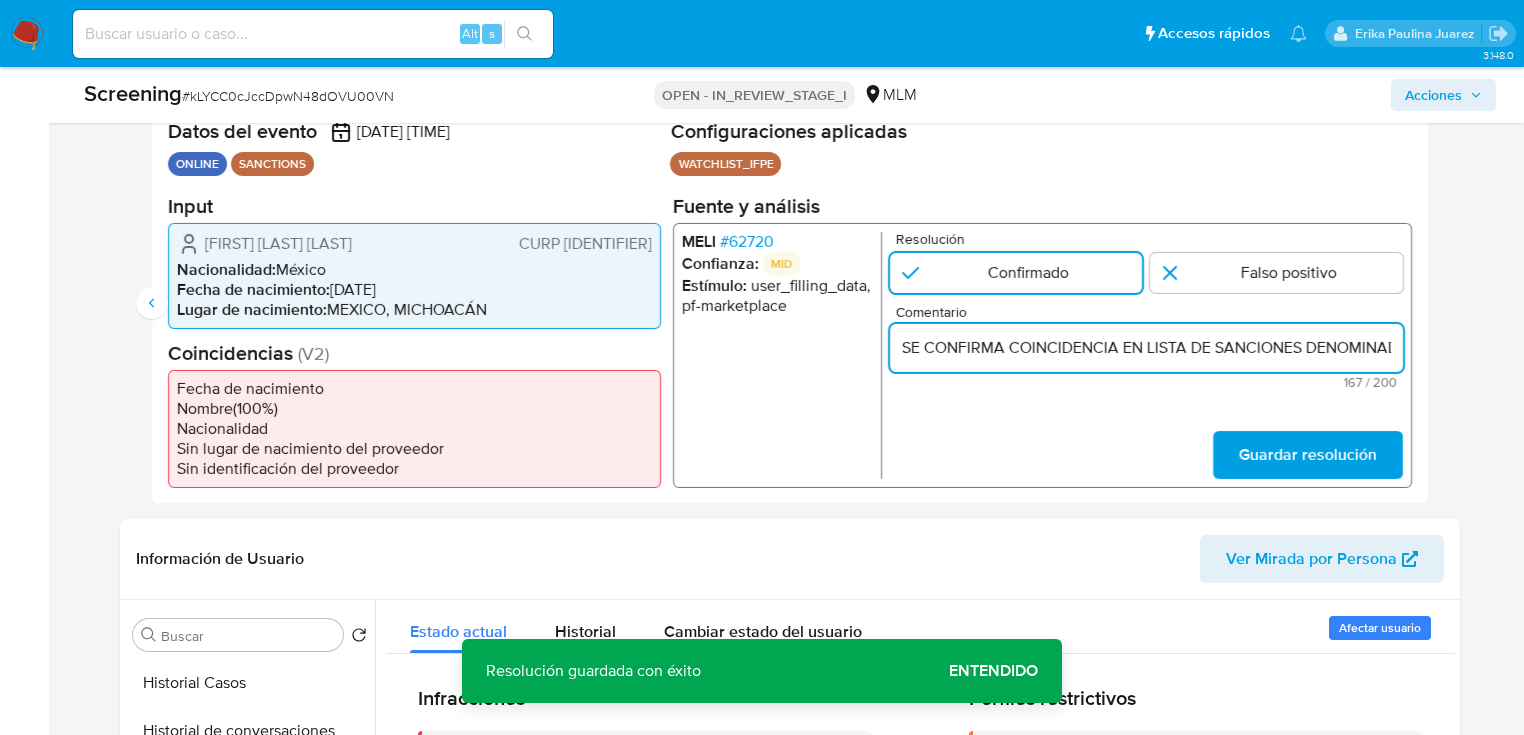 scroll, scrollTop: 0, scrollLeft: 974, axis: horizontal 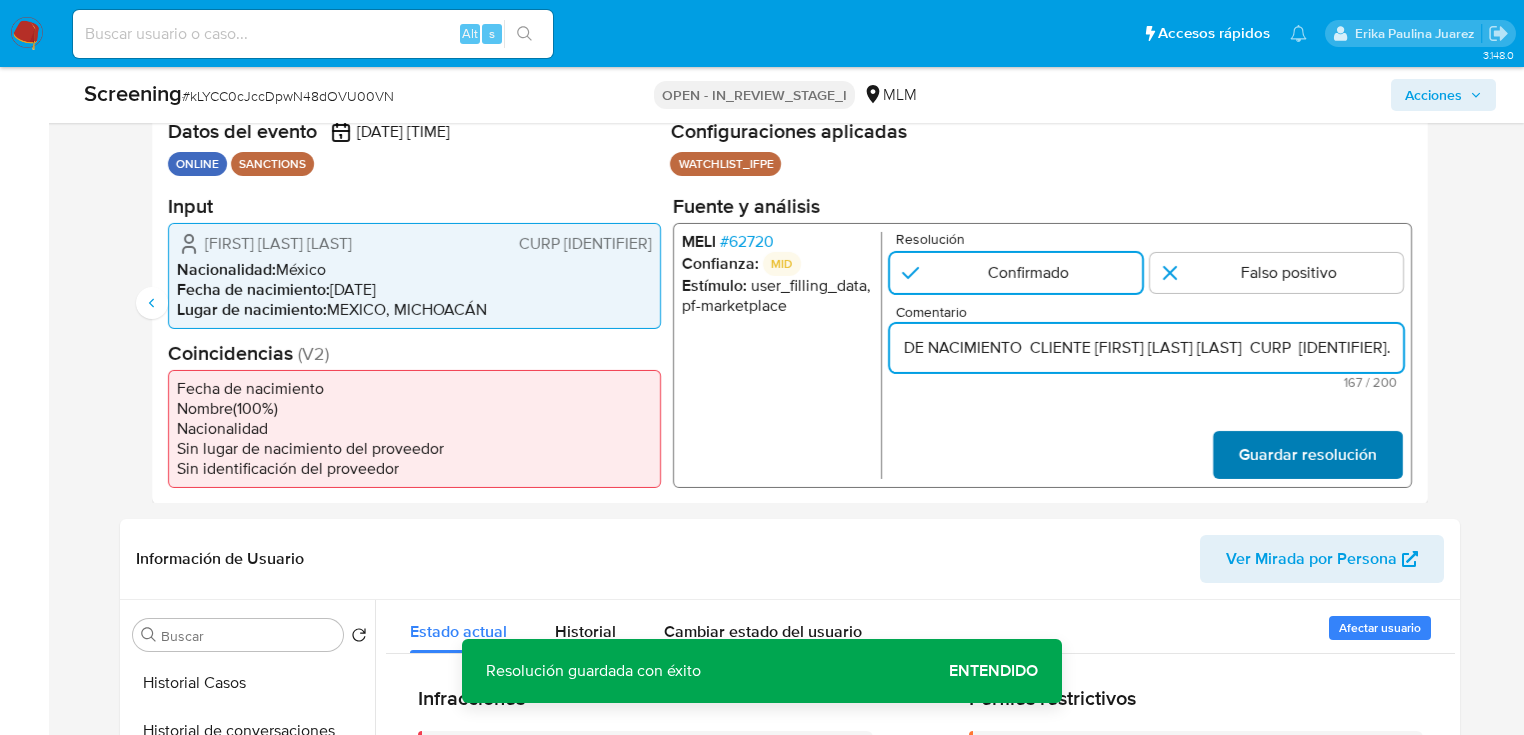type on "SE CONFIRMA COINCIDENCIA EN LISTA DE SANCIONES DENOMINADA IFPE LPB  POR NOMBRE COMPLETO  Y FECHA DE NACIMIENTO  CLIENTE JESUS LOZANO BARRIGA  CURP  LOBJ930829HMNZRS05." 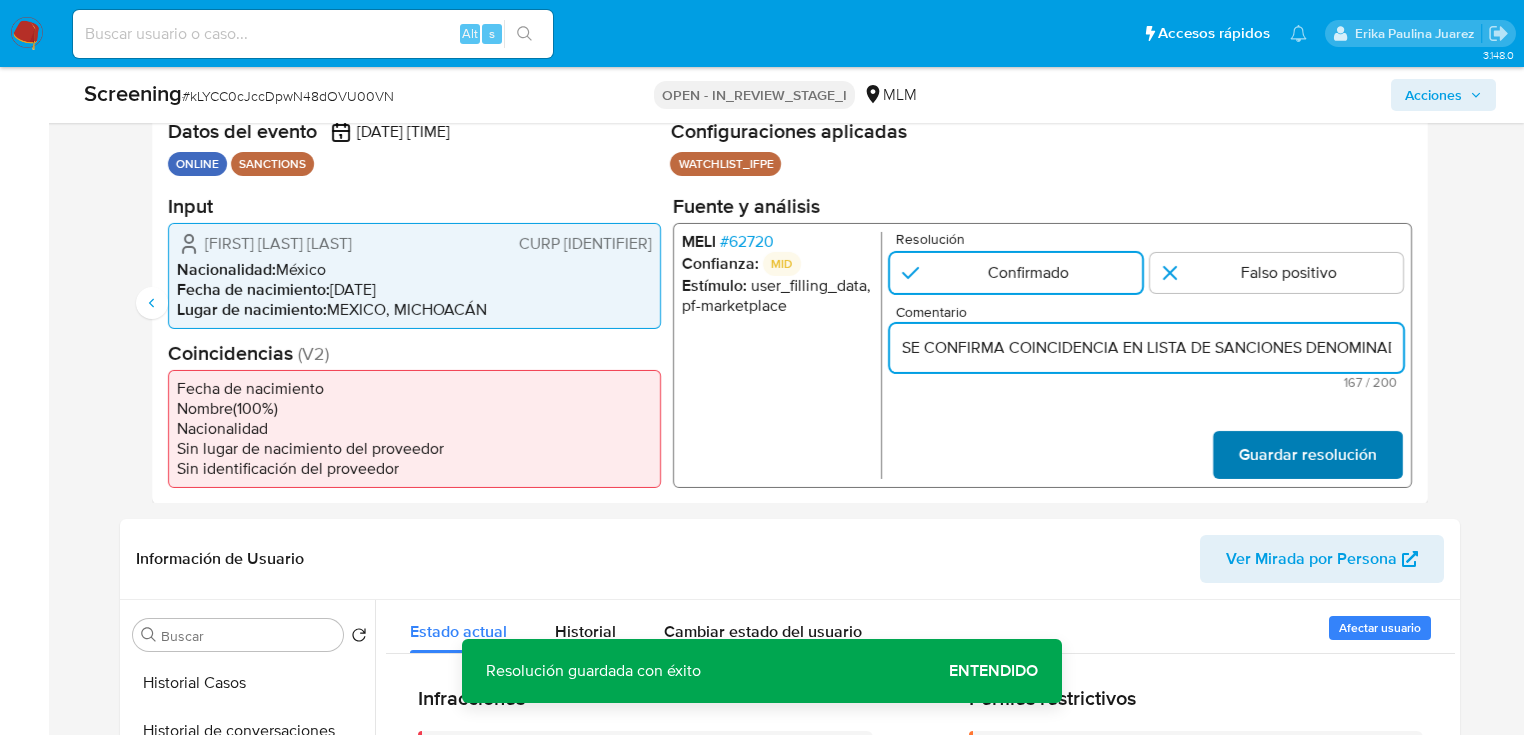 click on "Guardar resolución" at bounding box center [1308, 454] 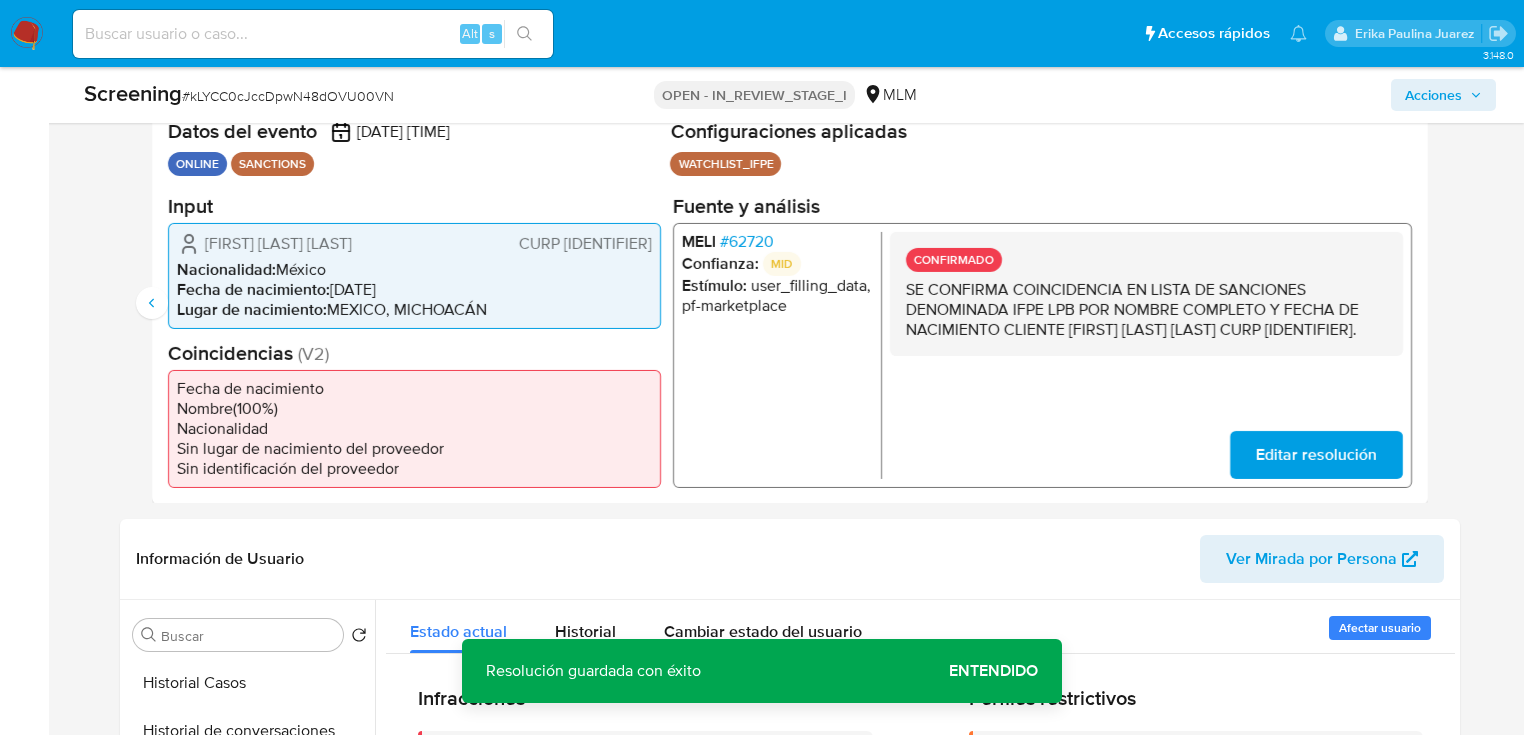 drag, startPoint x: 53, startPoint y: 24, endPoint x: 40, endPoint y: 26, distance: 13.152946 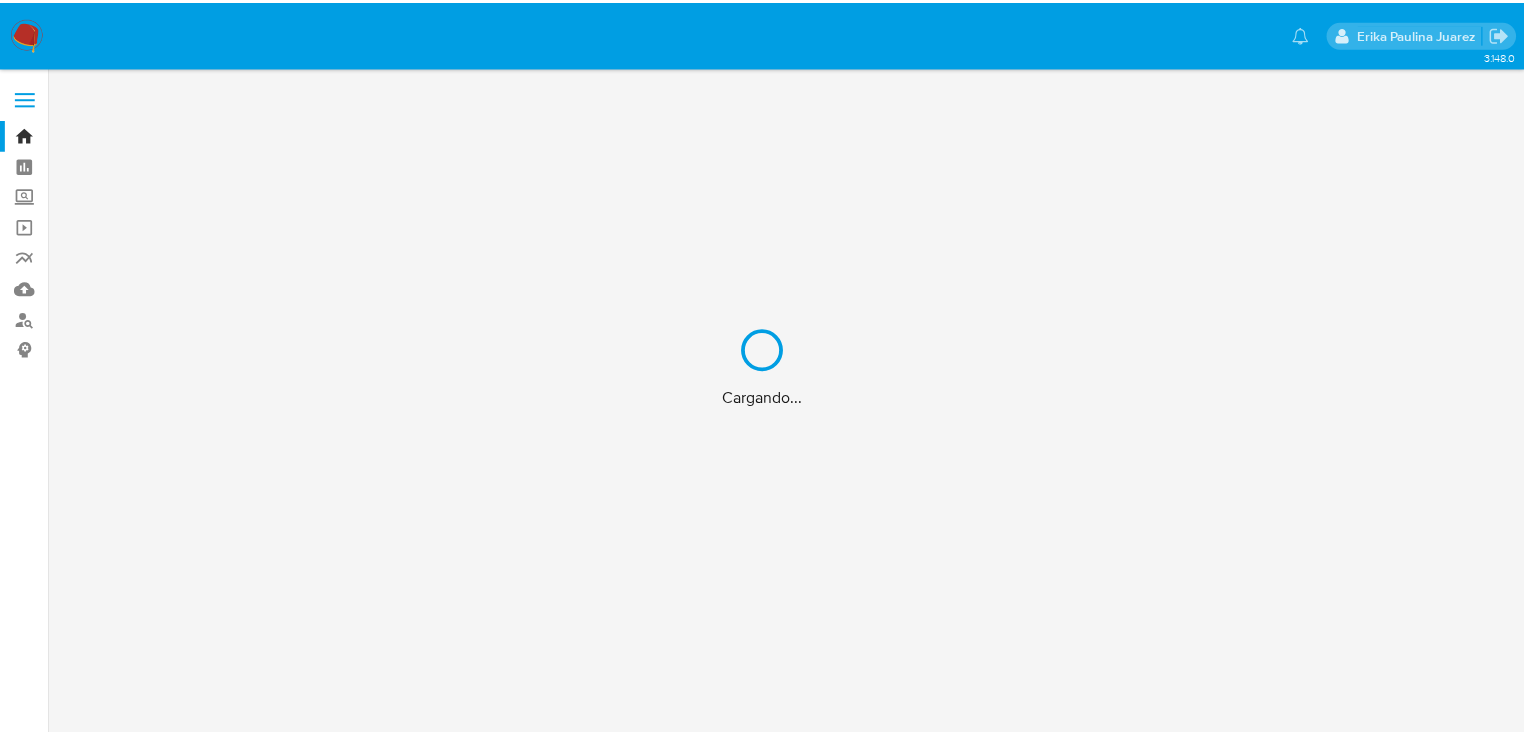 scroll, scrollTop: 0, scrollLeft: 0, axis: both 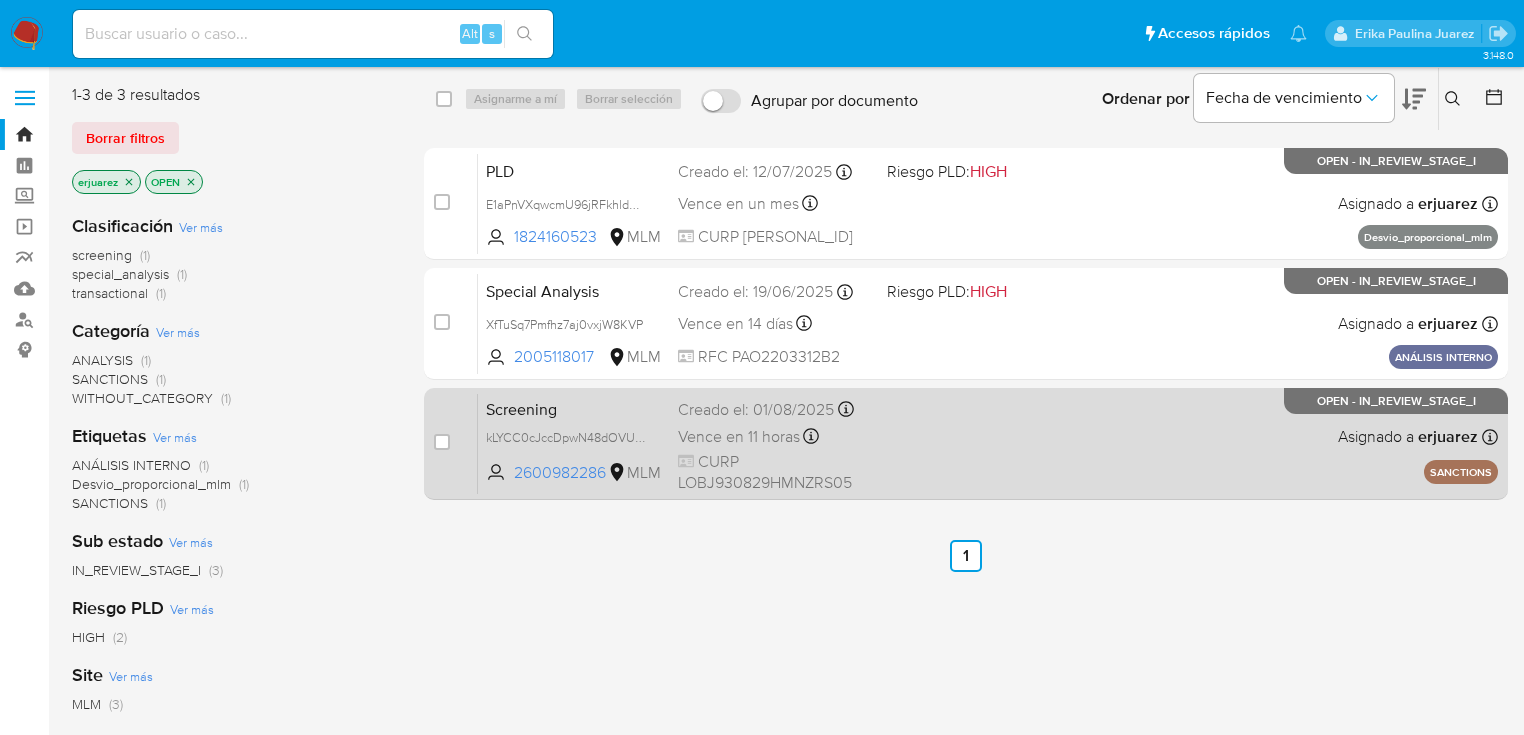 click on "Screening kLYCC0cJccDpwN48dOVU00VN 2600982286 MLM Creado el: [DATE]   Creado el: [DATE] [TIME] Vence en 11 horas   Vence el [DATE] [TIME] CURP   [PERSONAL_ID] Asignado a   [USERNAME]   Asignado el: [DATE] [TIME] SANCTIONS OPEN - IN_REVIEW_STAGE_I" at bounding box center (988, 443) 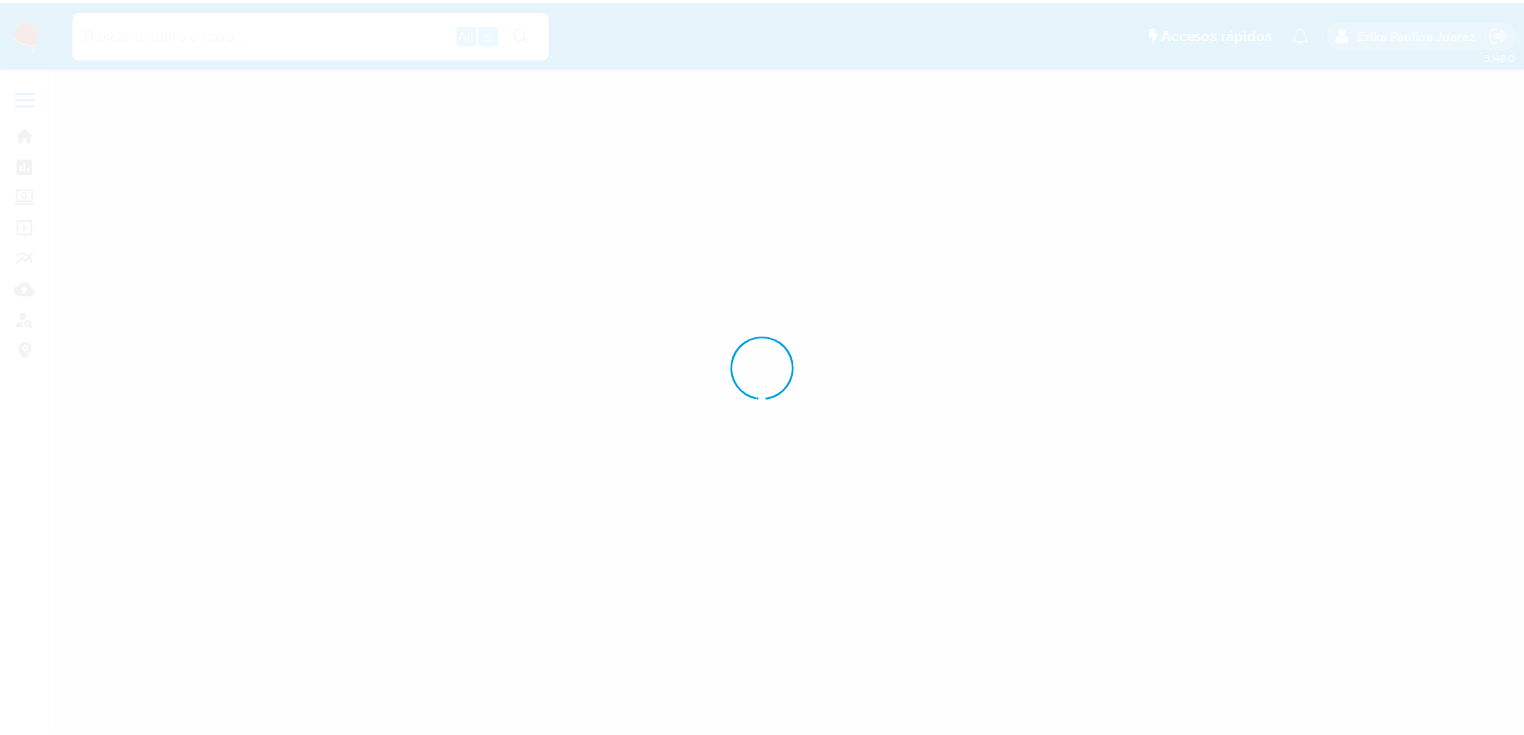 scroll, scrollTop: 0, scrollLeft: 0, axis: both 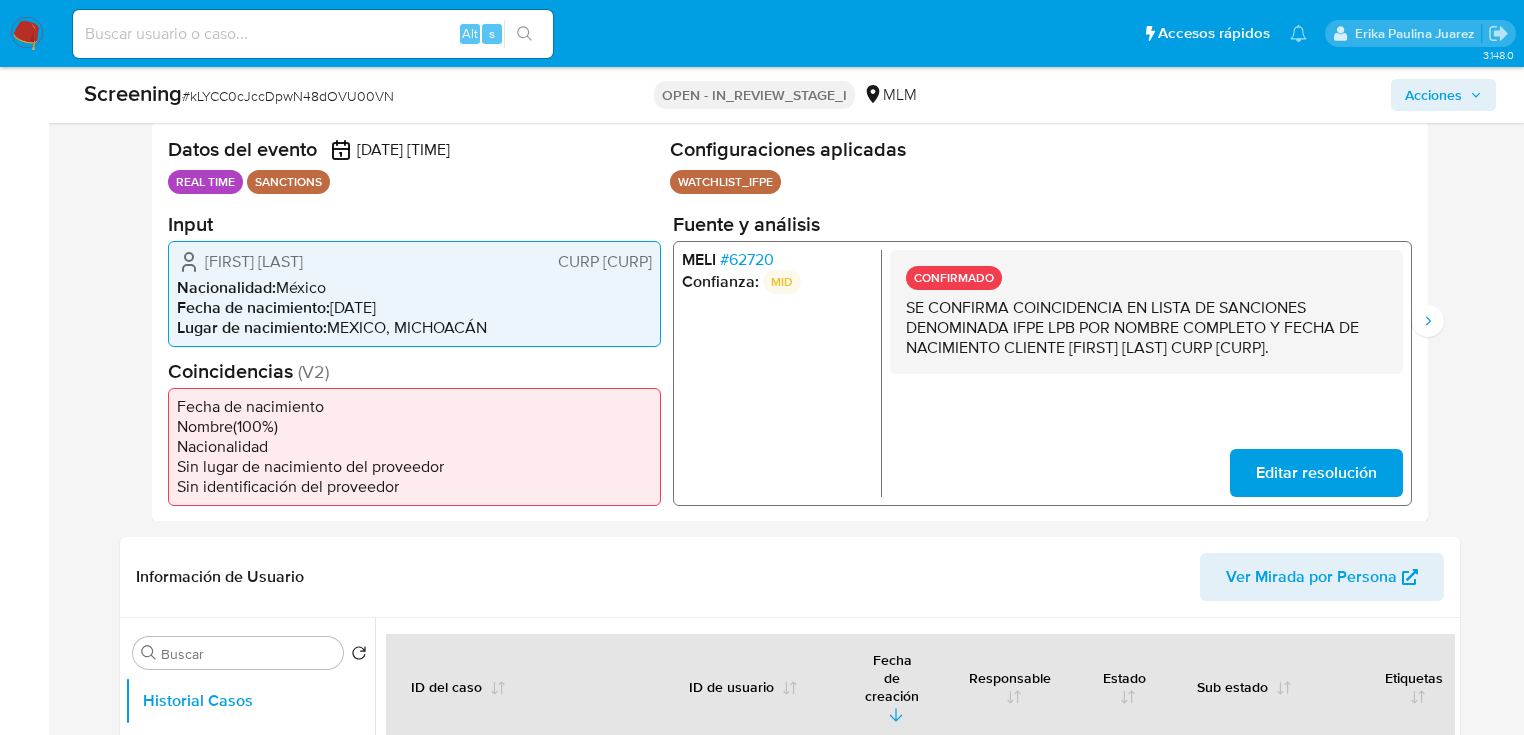 select on "10" 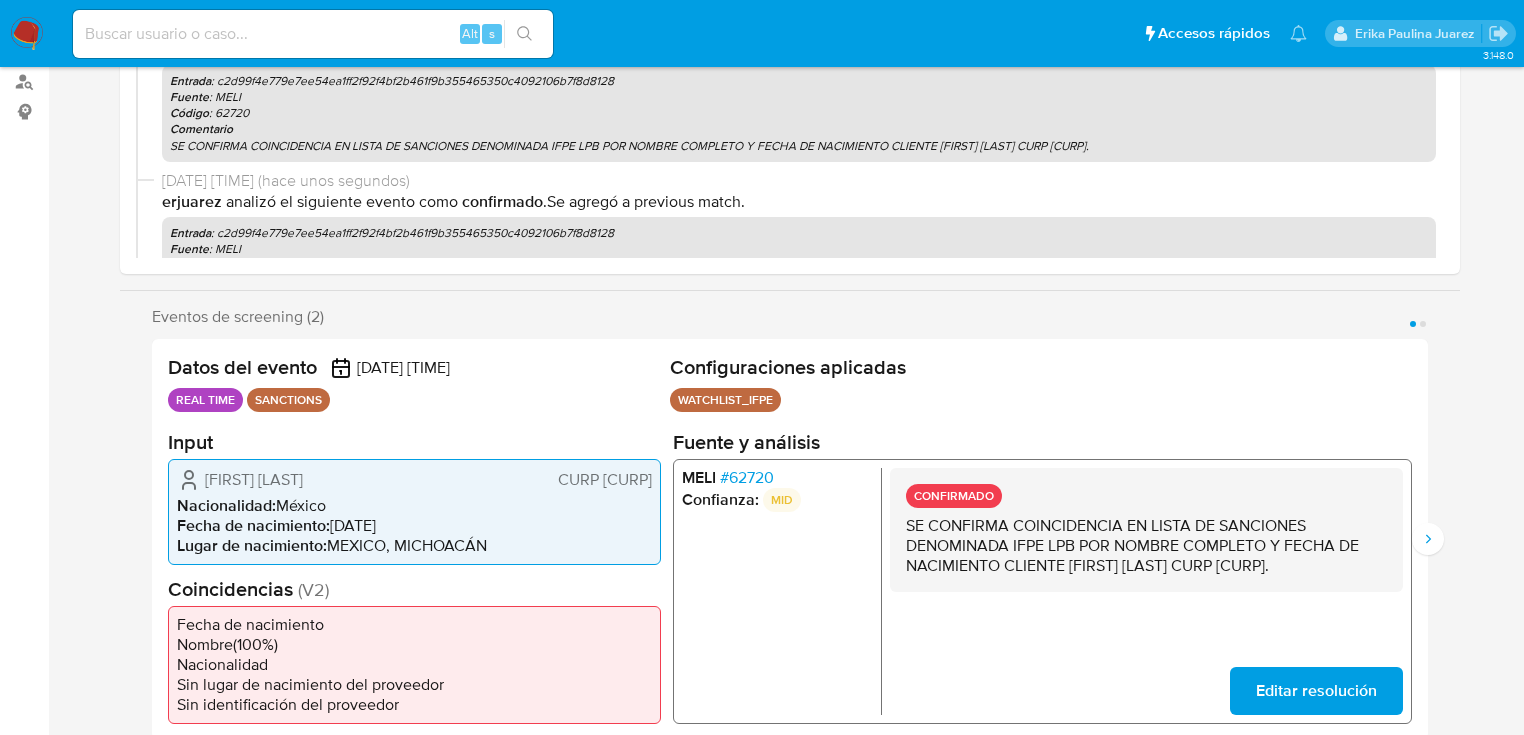 scroll, scrollTop: 0, scrollLeft: 0, axis: both 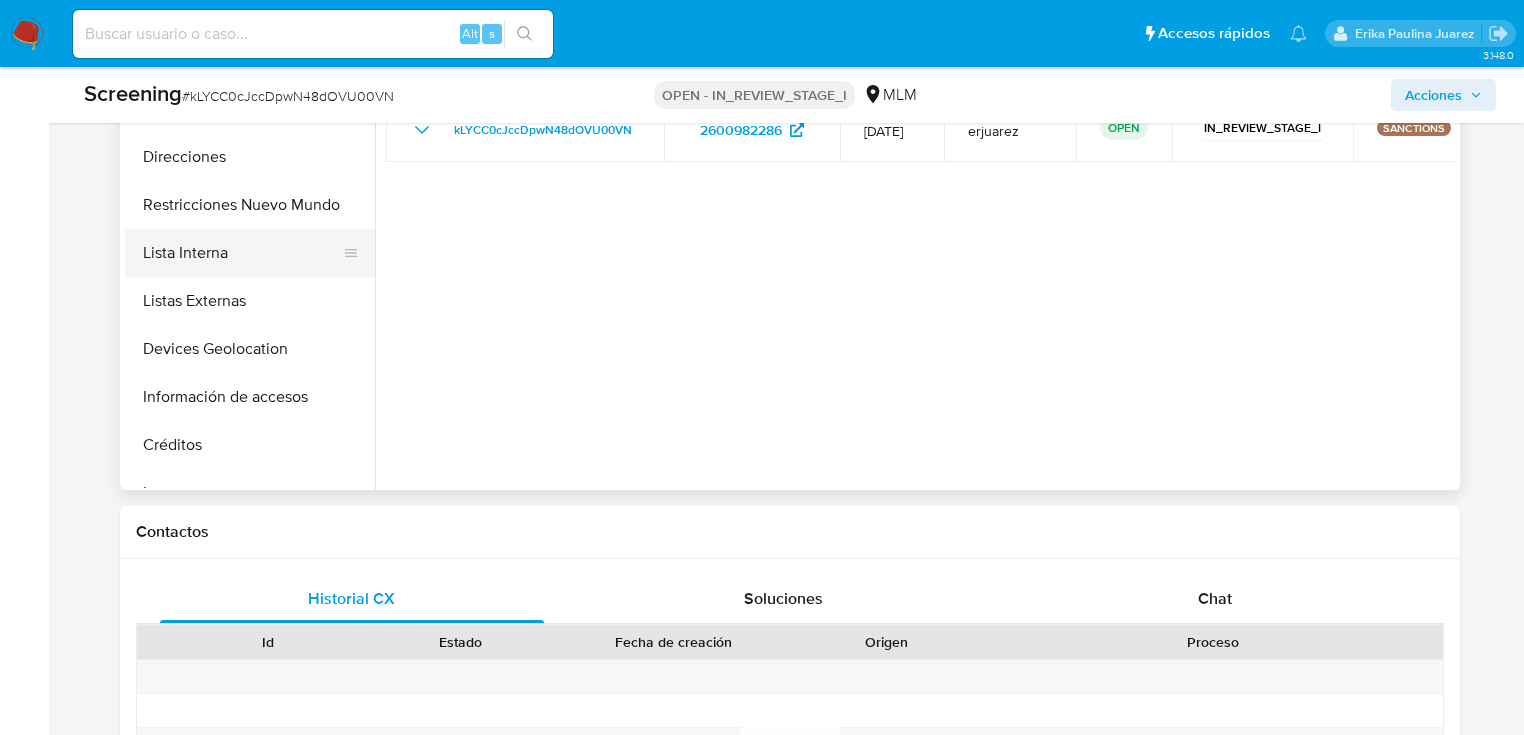 click on "Lista Interna" at bounding box center [242, 253] 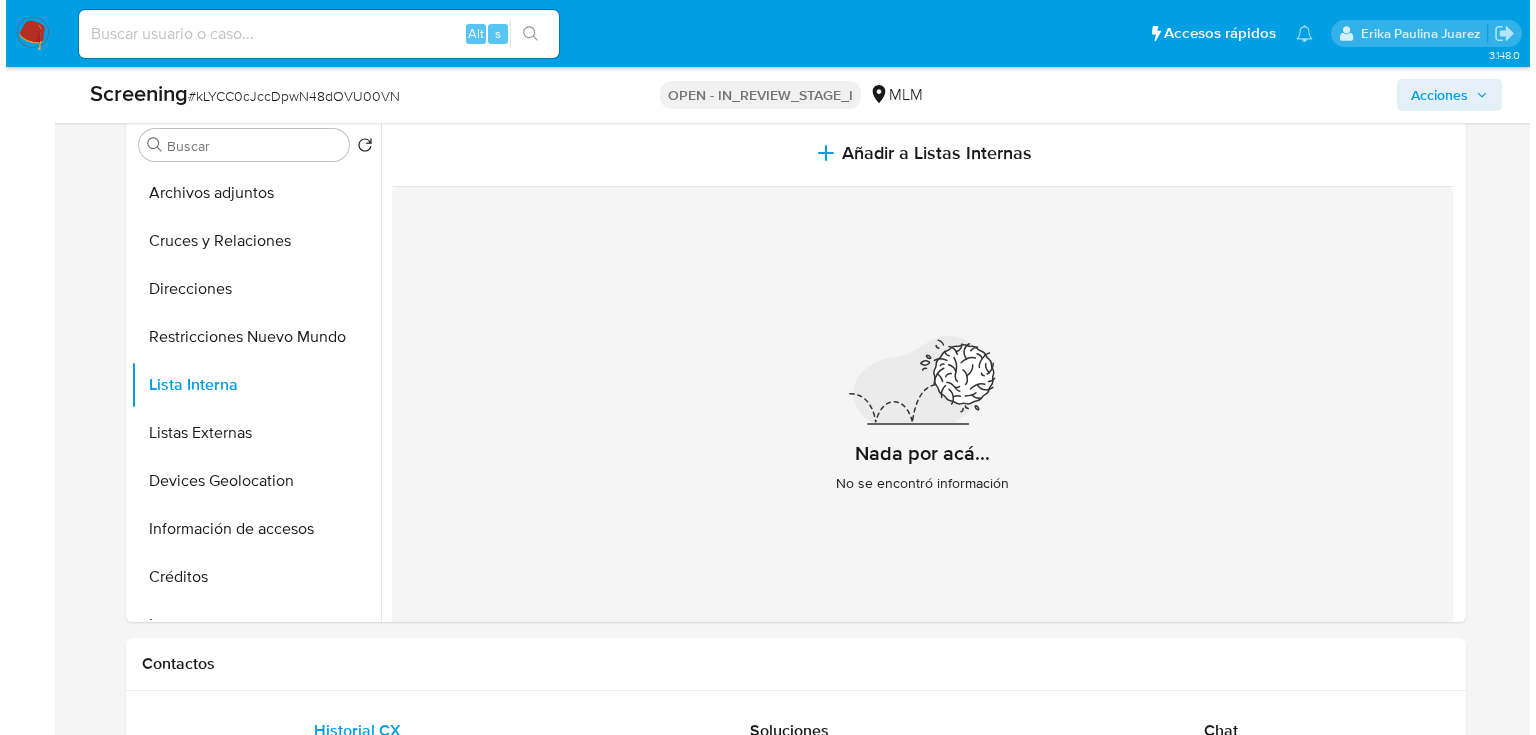 scroll, scrollTop: 880, scrollLeft: 0, axis: vertical 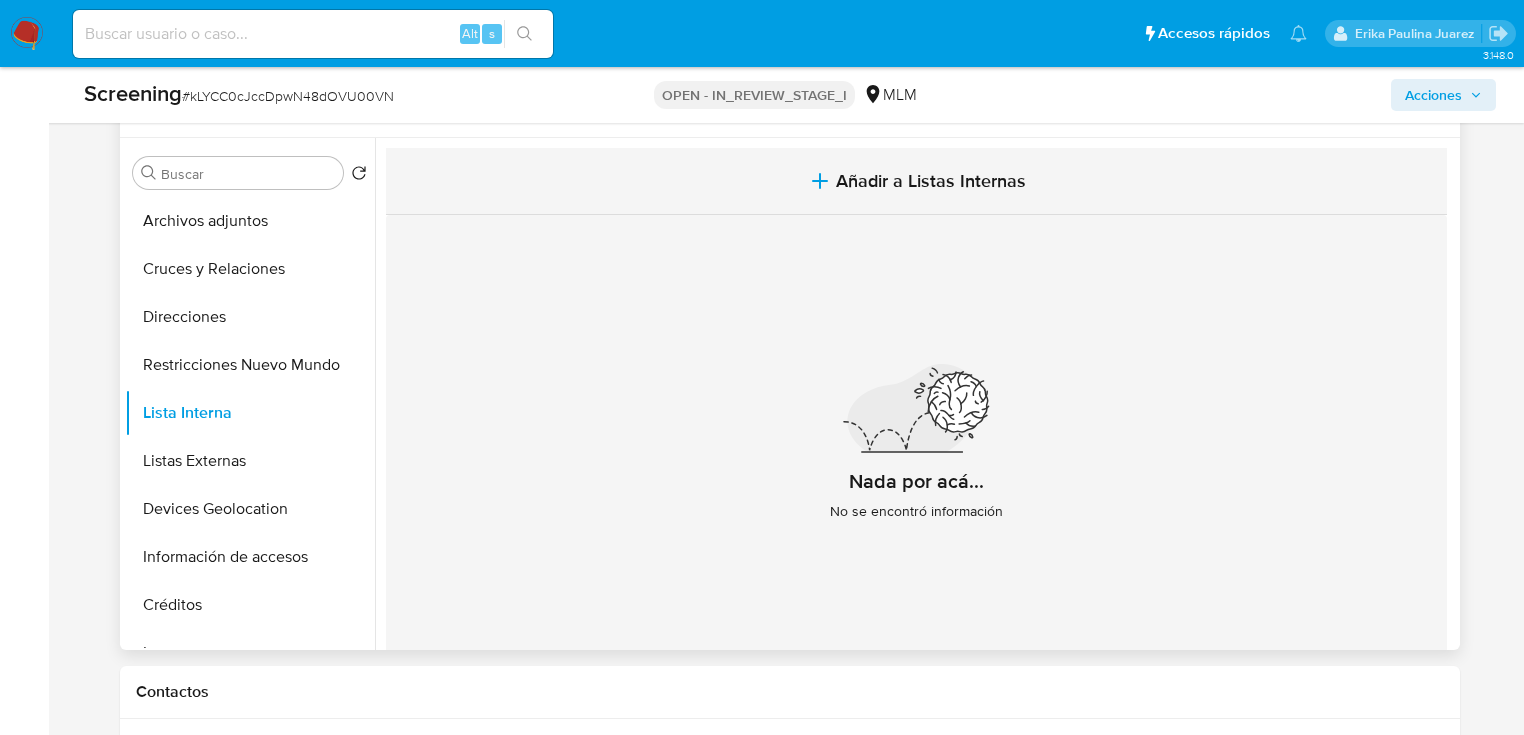 click on "Añadir a Listas Internas" at bounding box center (931, 181) 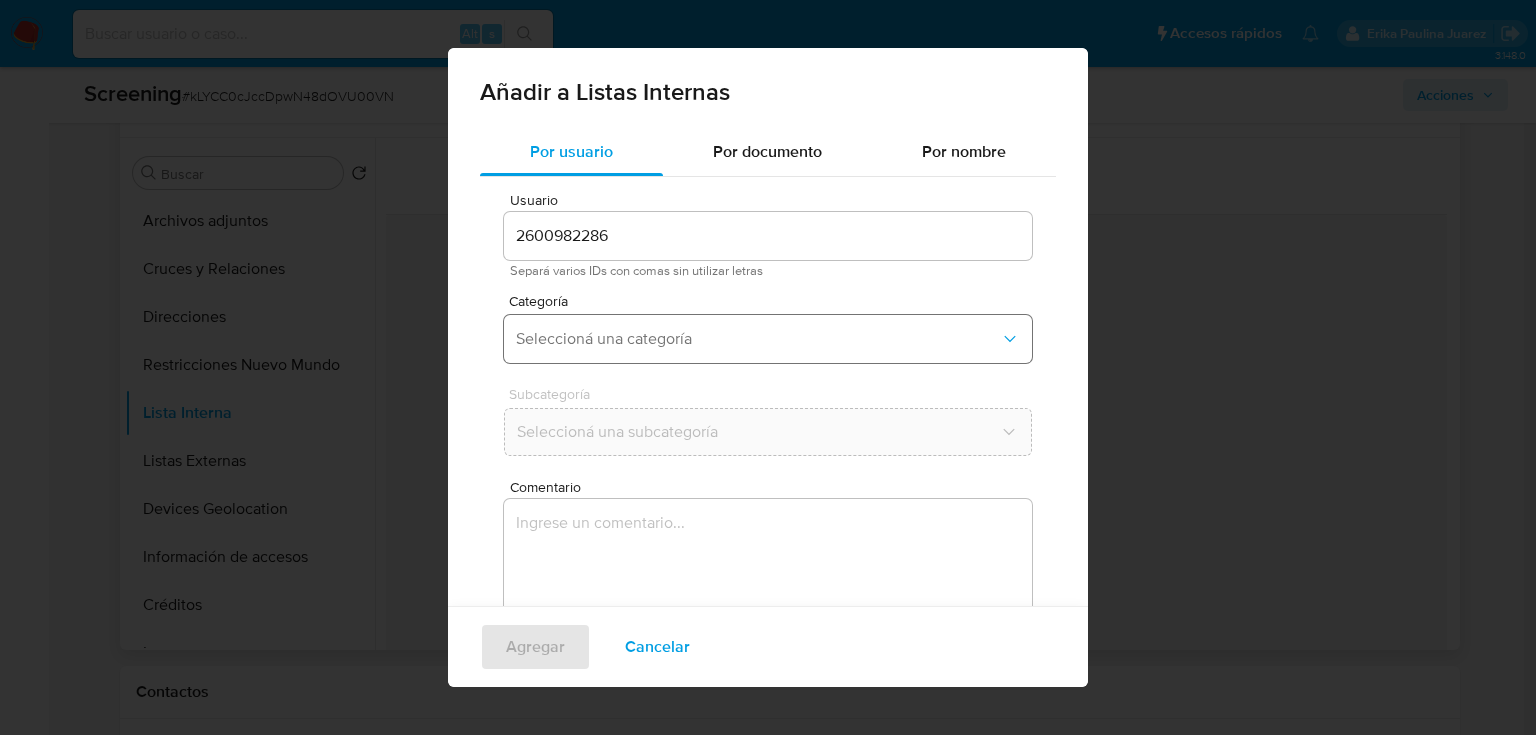 click on "Seleccioná una categoría" at bounding box center [768, 339] 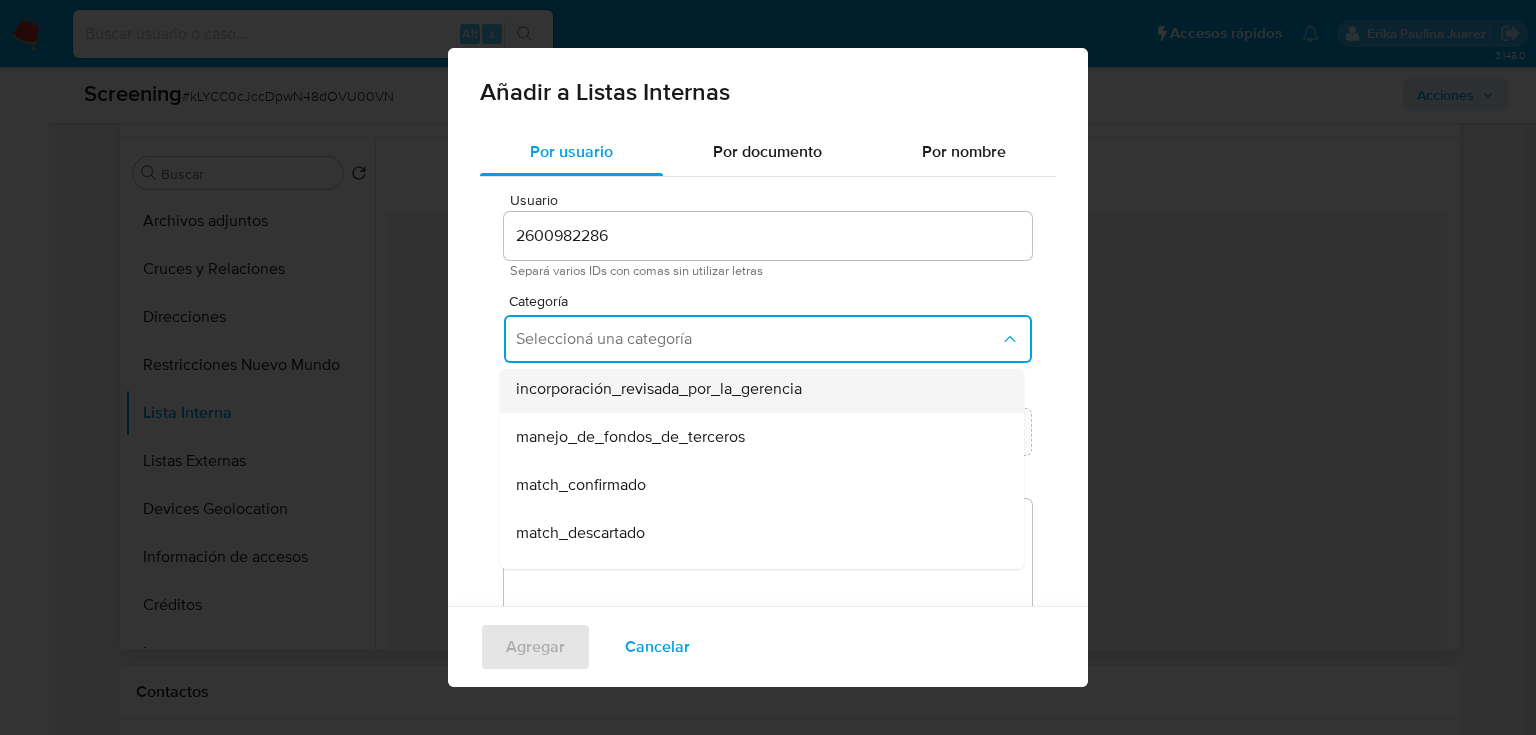 scroll, scrollTop: 160, scrollLeft: 0, axis: vertical 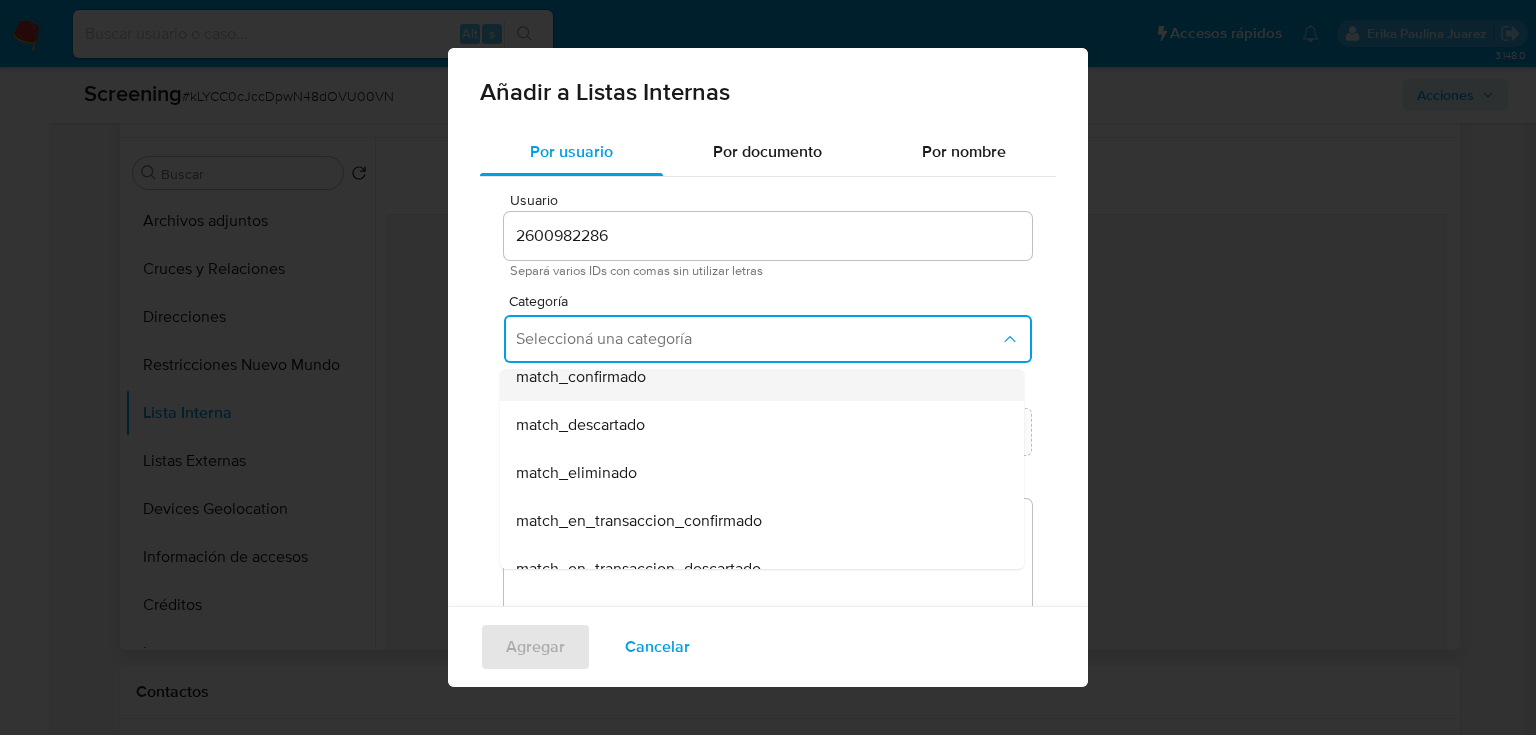 click on "match_confirmado" at bounding box center [581, 377] 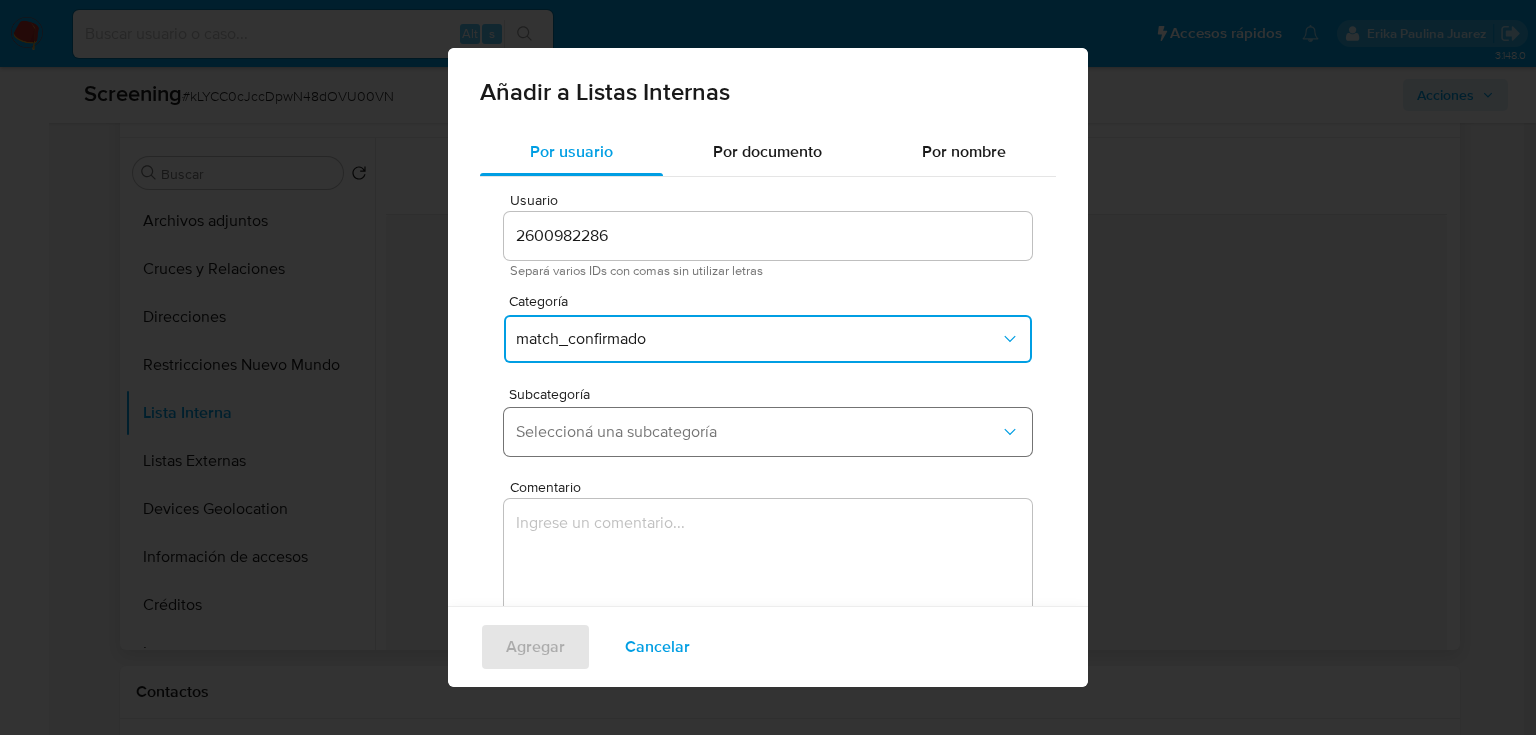 click on "Seleccioná una subcategoría" at bounding box center (758, 432) 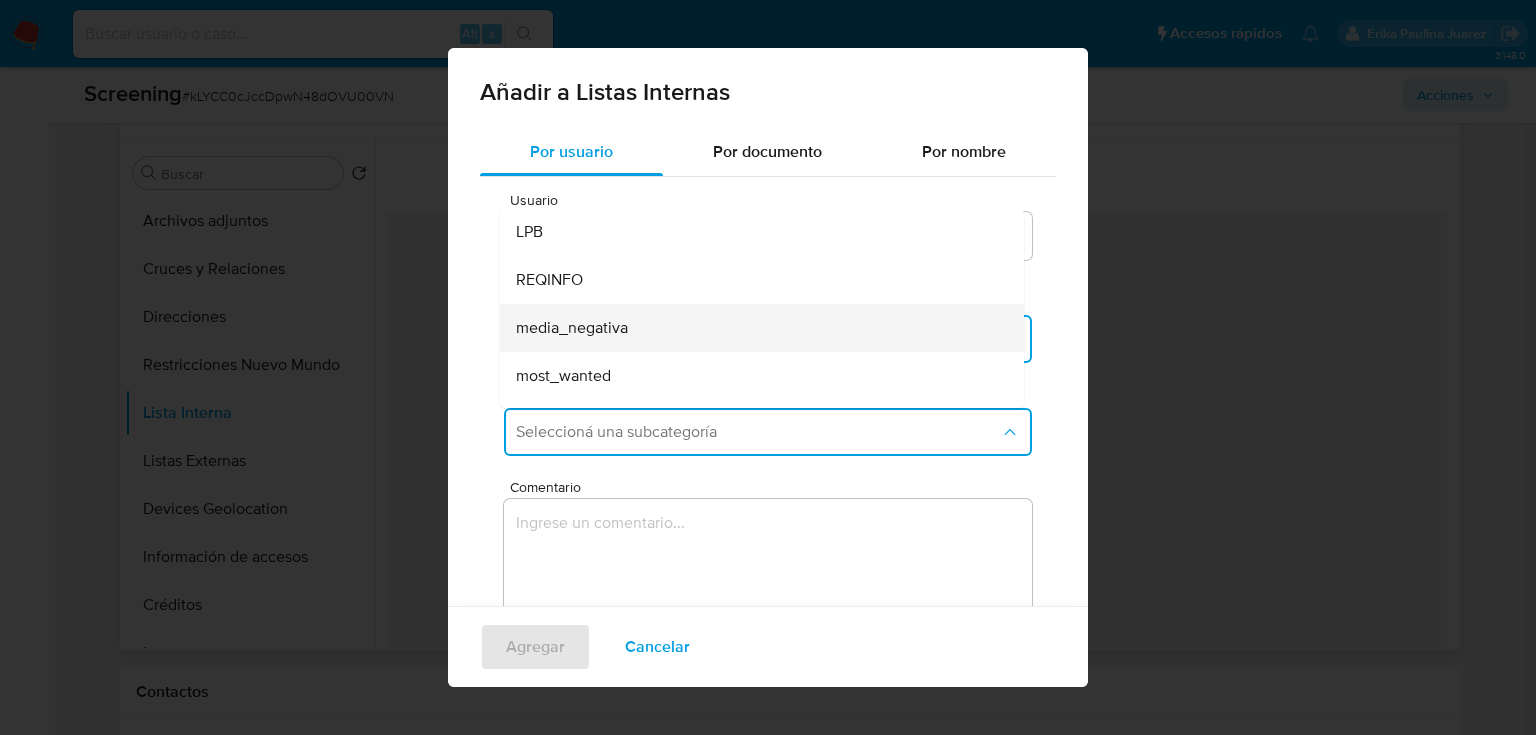 scroll, scrollTop: 136, scrollLeft: 0, axis: vertical 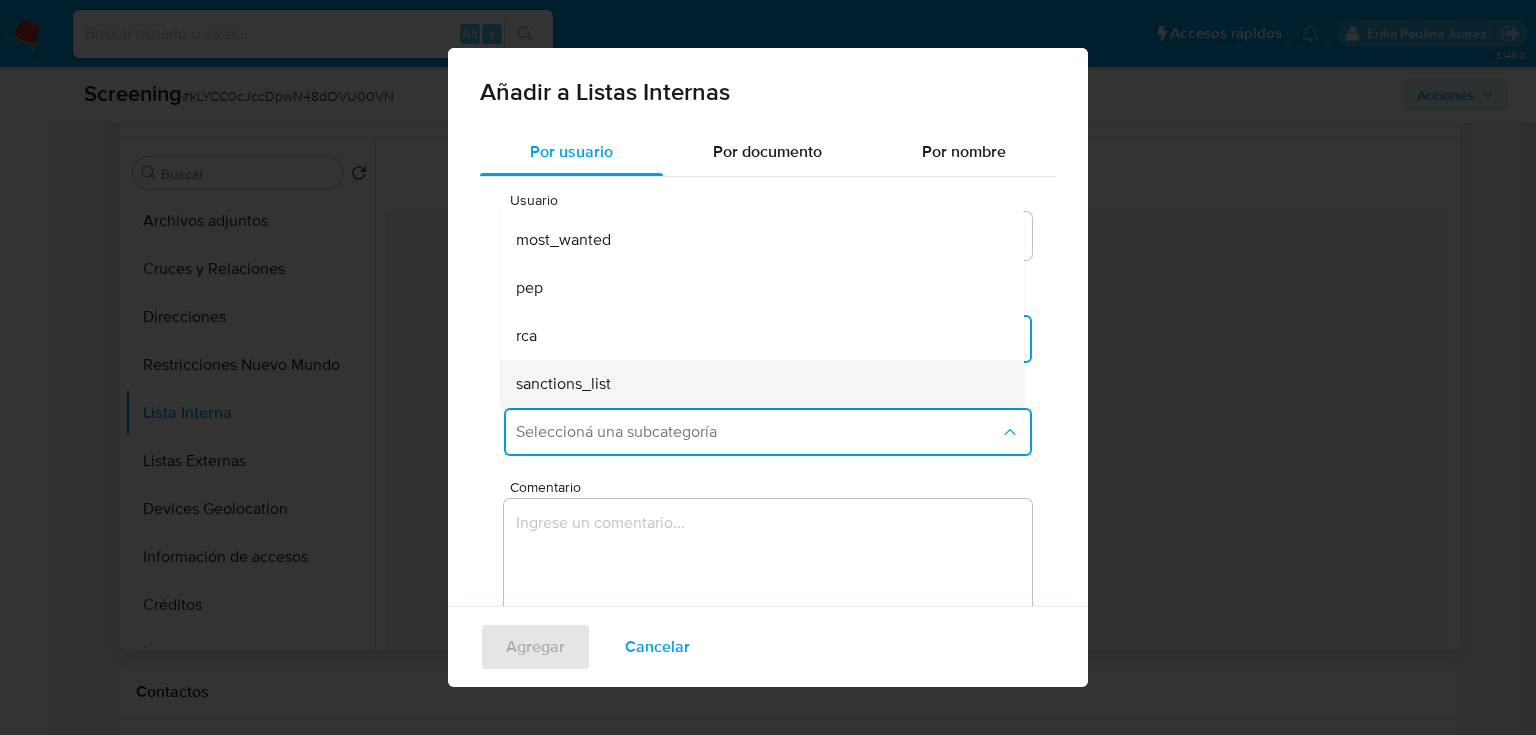 click on "sanctions_list" at bounding box center (563, 384) 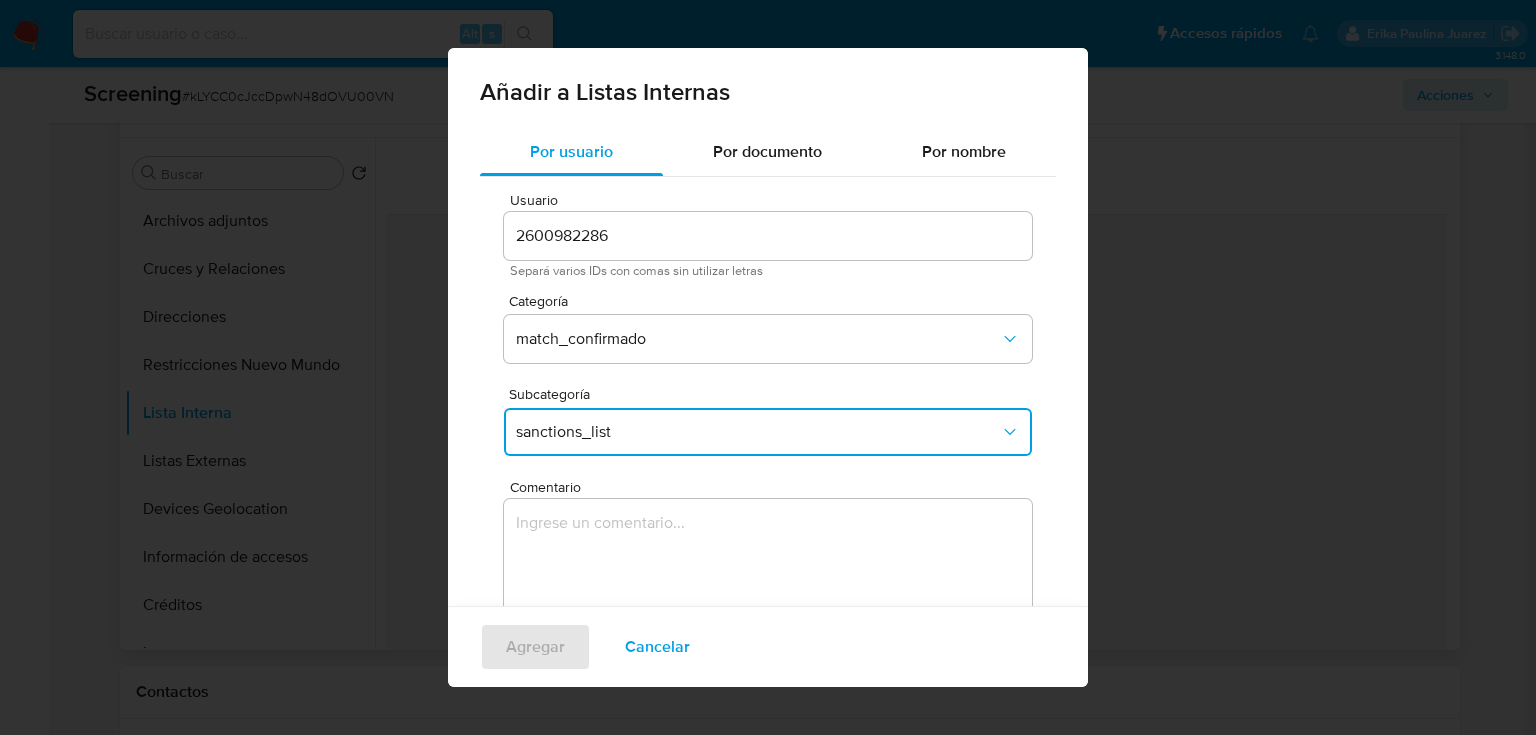 click on "Comentario 0 / 400 400 caracteres restantes" at bounding box center [768, 594] 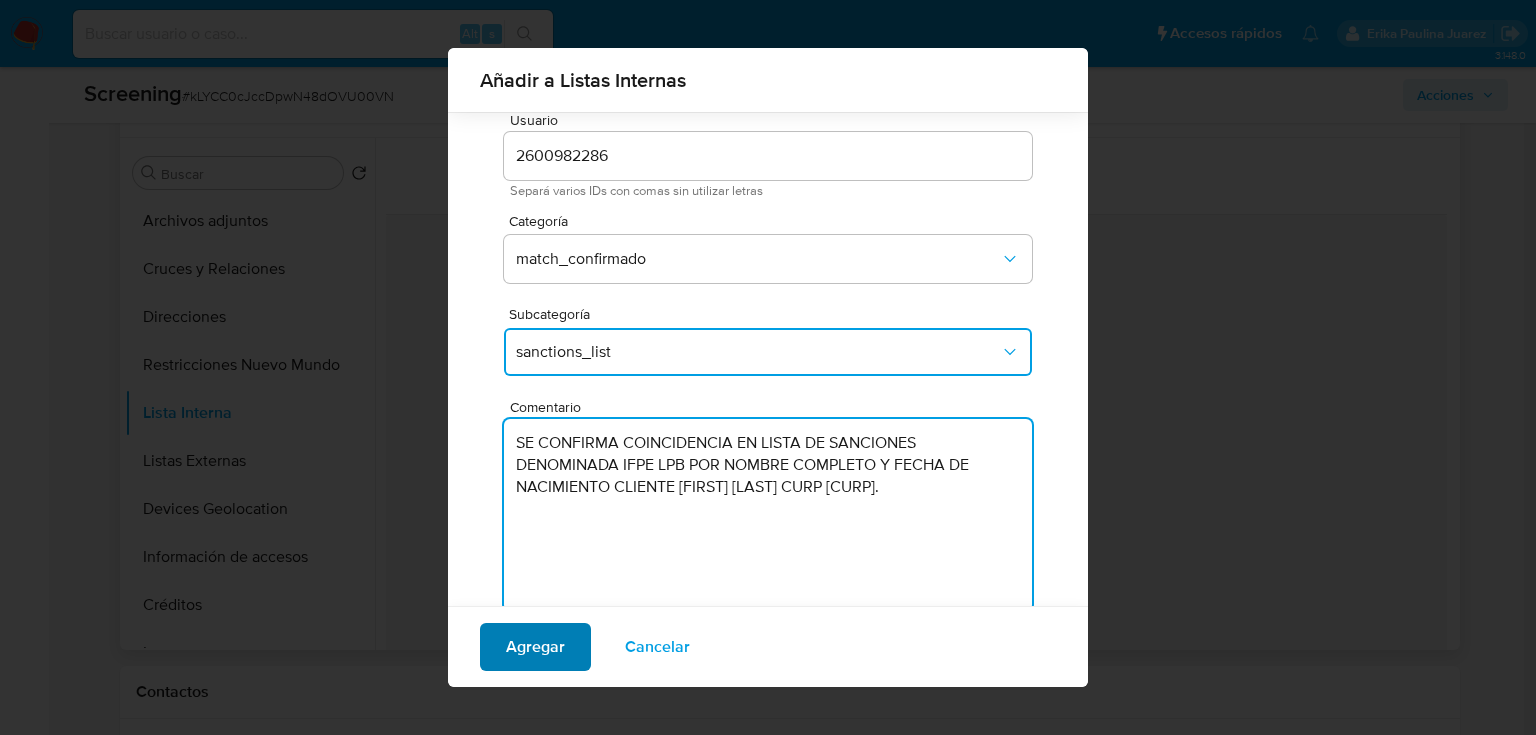 type on "SE CONFIRMA COINCIDENCIA EN LISTA DE SANCIONES DENOMINADA IFPE LPB POR NOMBRE COMPLETO Y FECHA DE NACIMIENTO CLIENTE [FIRST] [LAST] [LAST] CURP [CURP]." 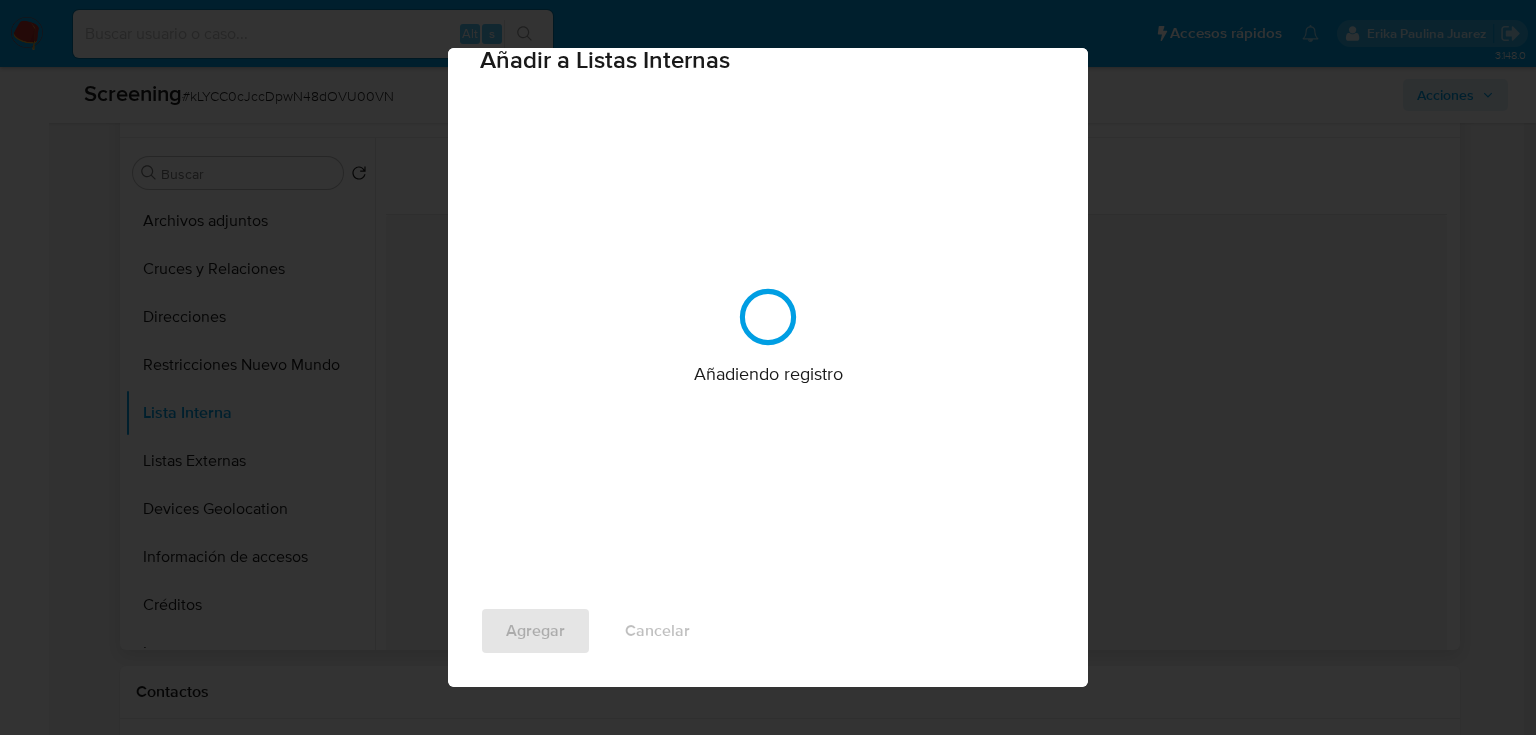 scroll, scrollTop: 0, scrollLeft: 0, axis: both 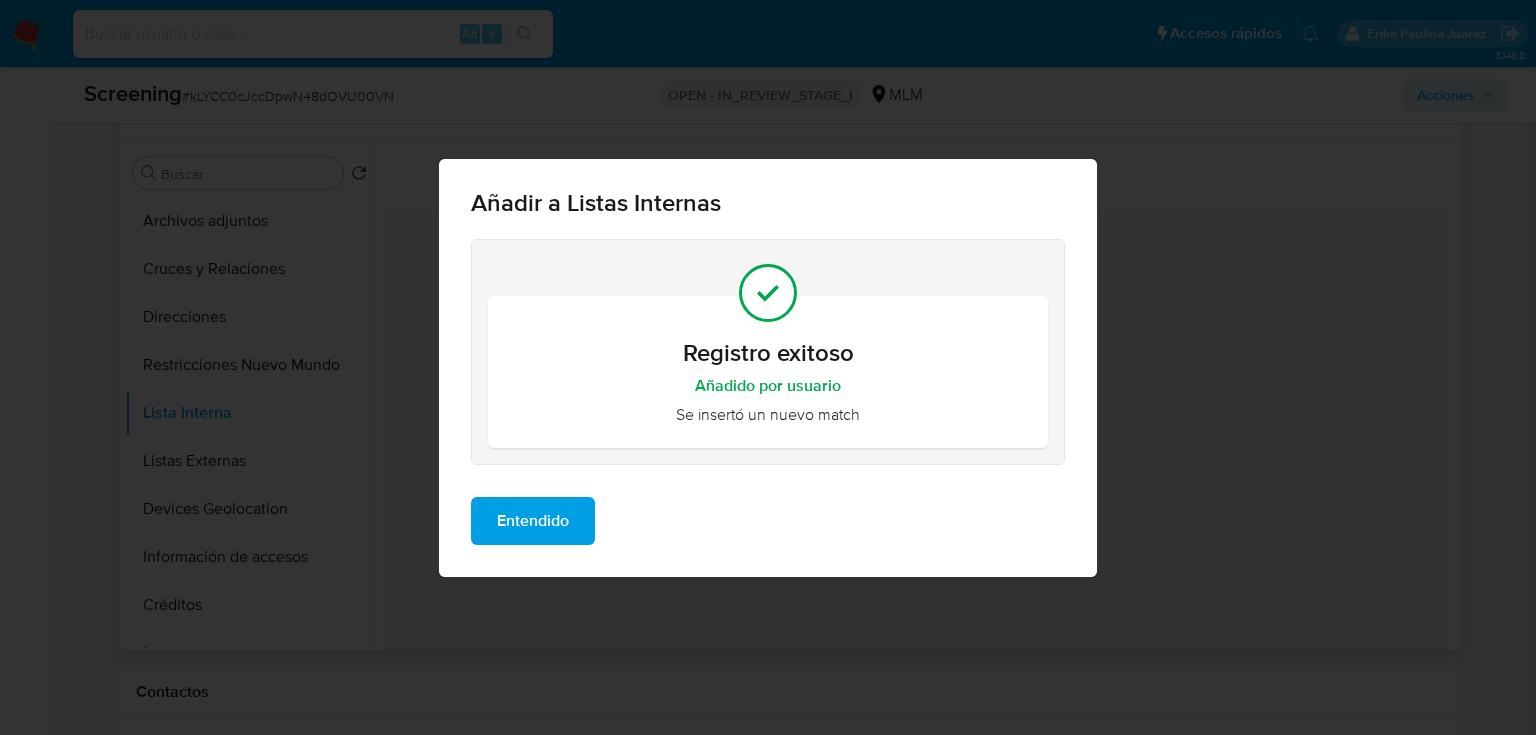 click on "Entendido" at bounding box center (533, 521) 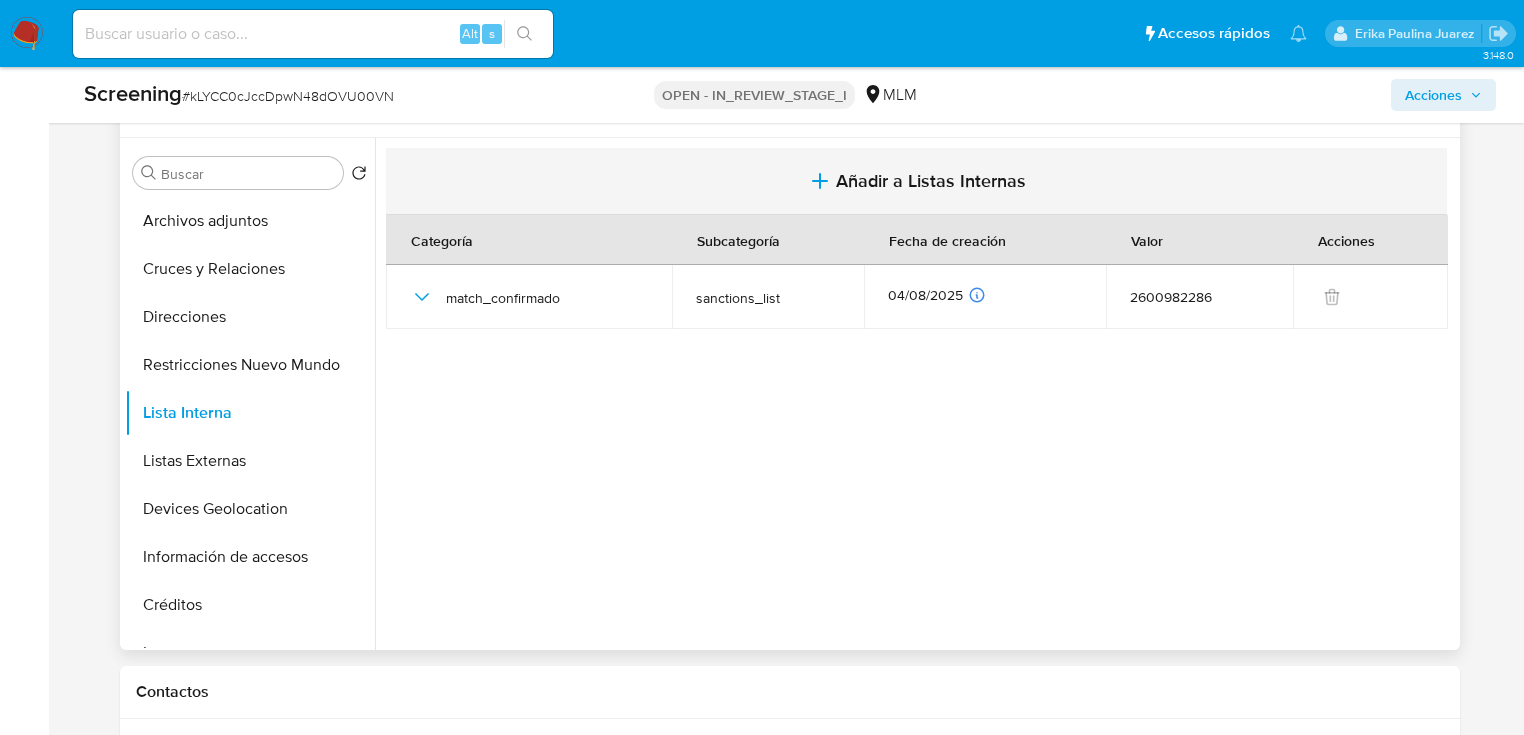 click 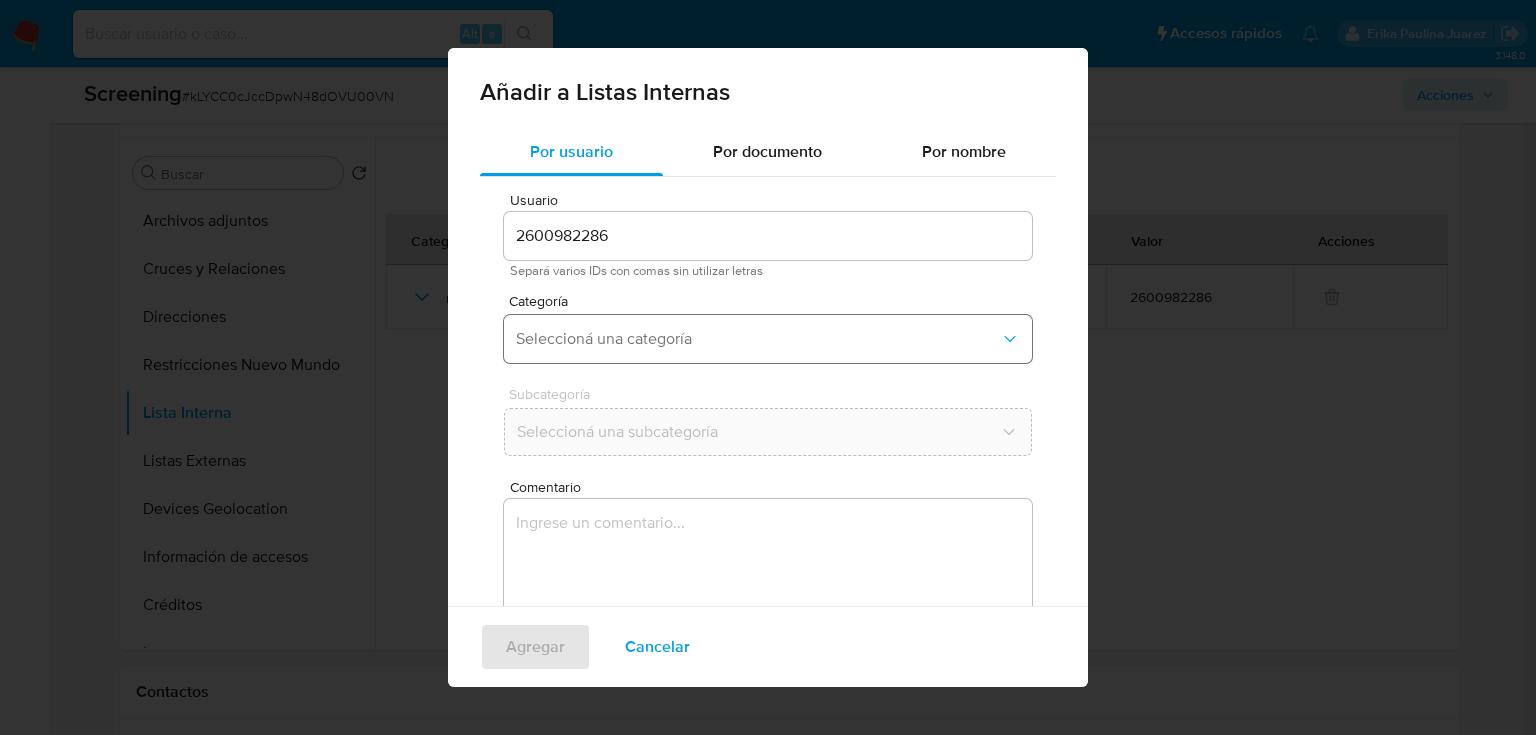 drag, startPoint x: 550, startPoint y: 344, endPoint x: 556, endPoint y: 356, distance: 13.416408 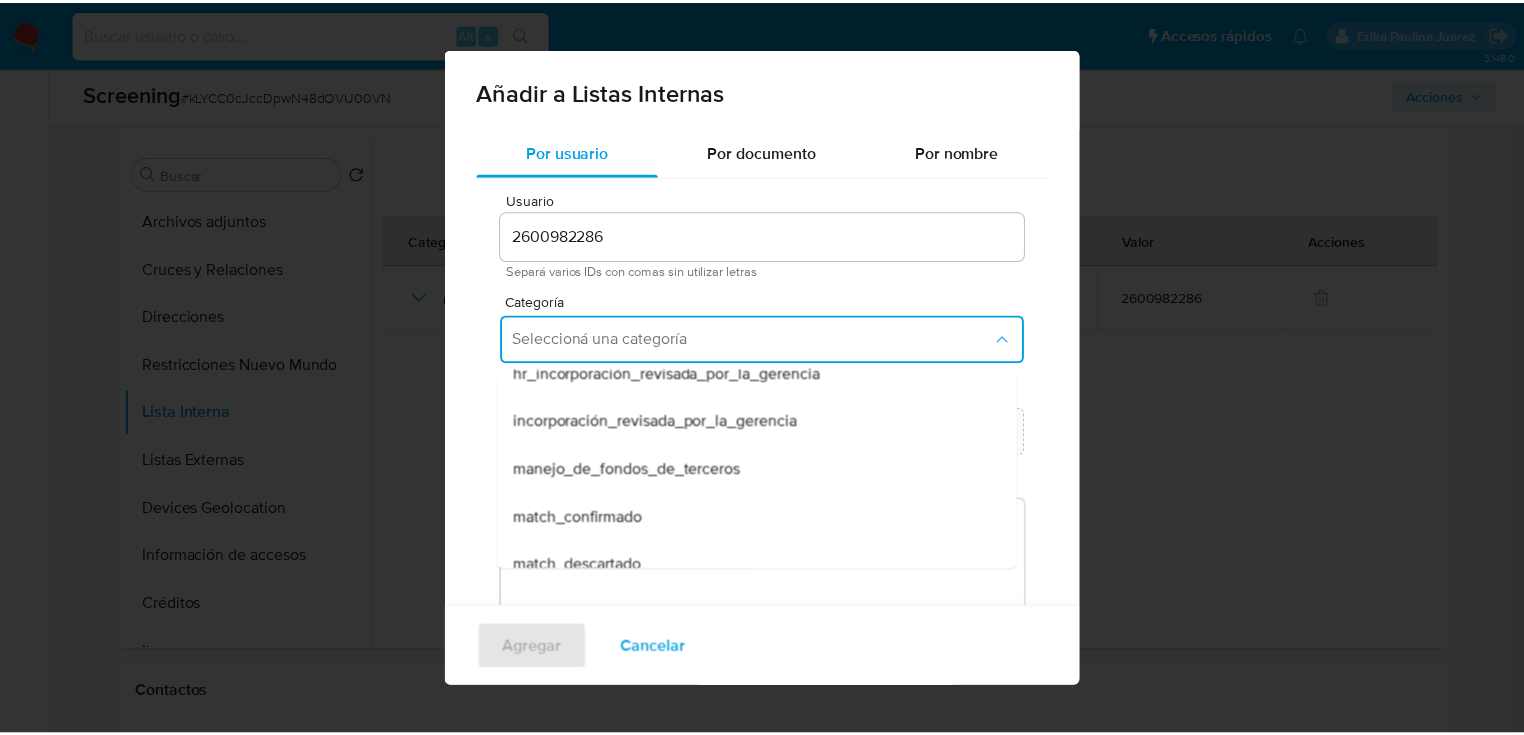 scroll, scrollTop: 80, scrollLeft: 0, axis: vertical 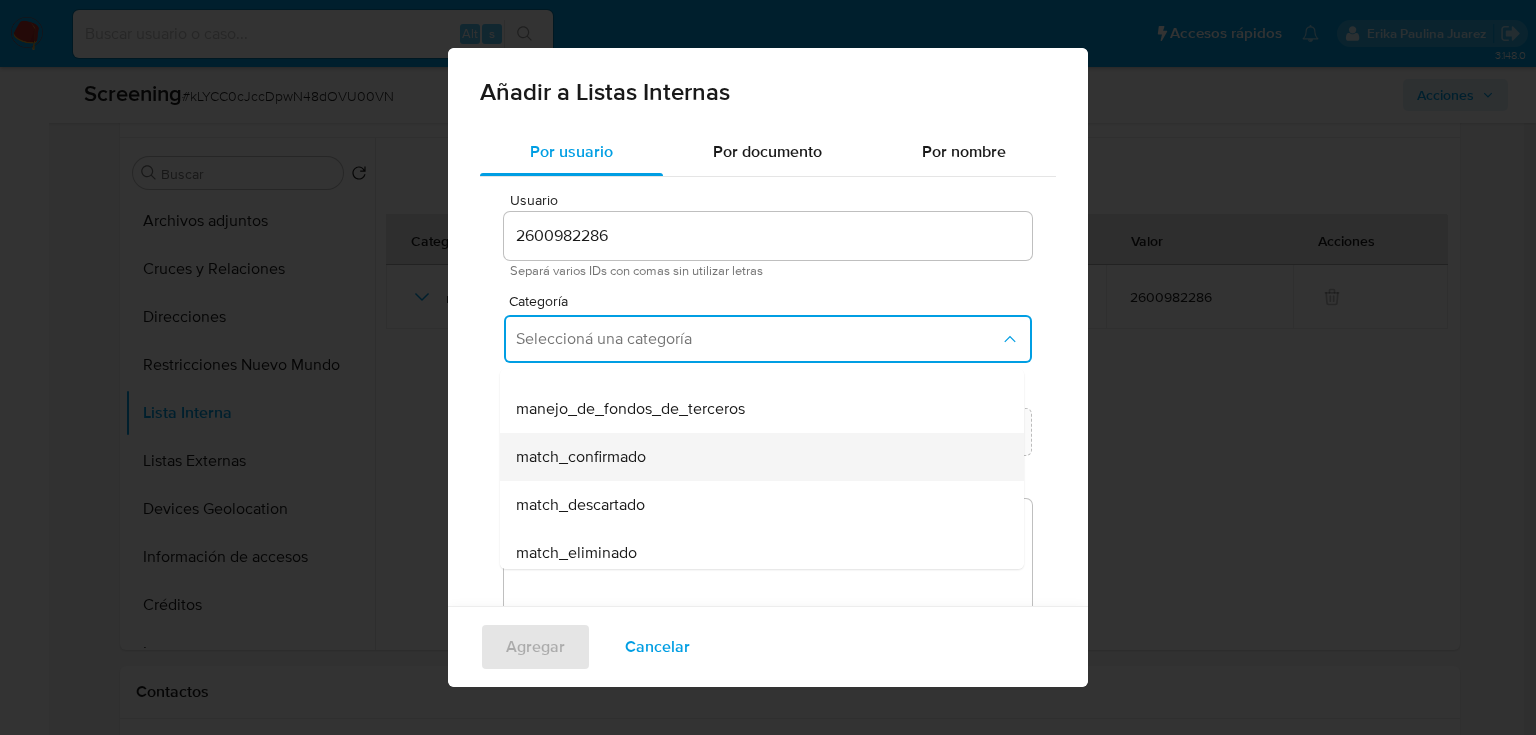 click on "match_confirmado" at bounding box center (581, 457) 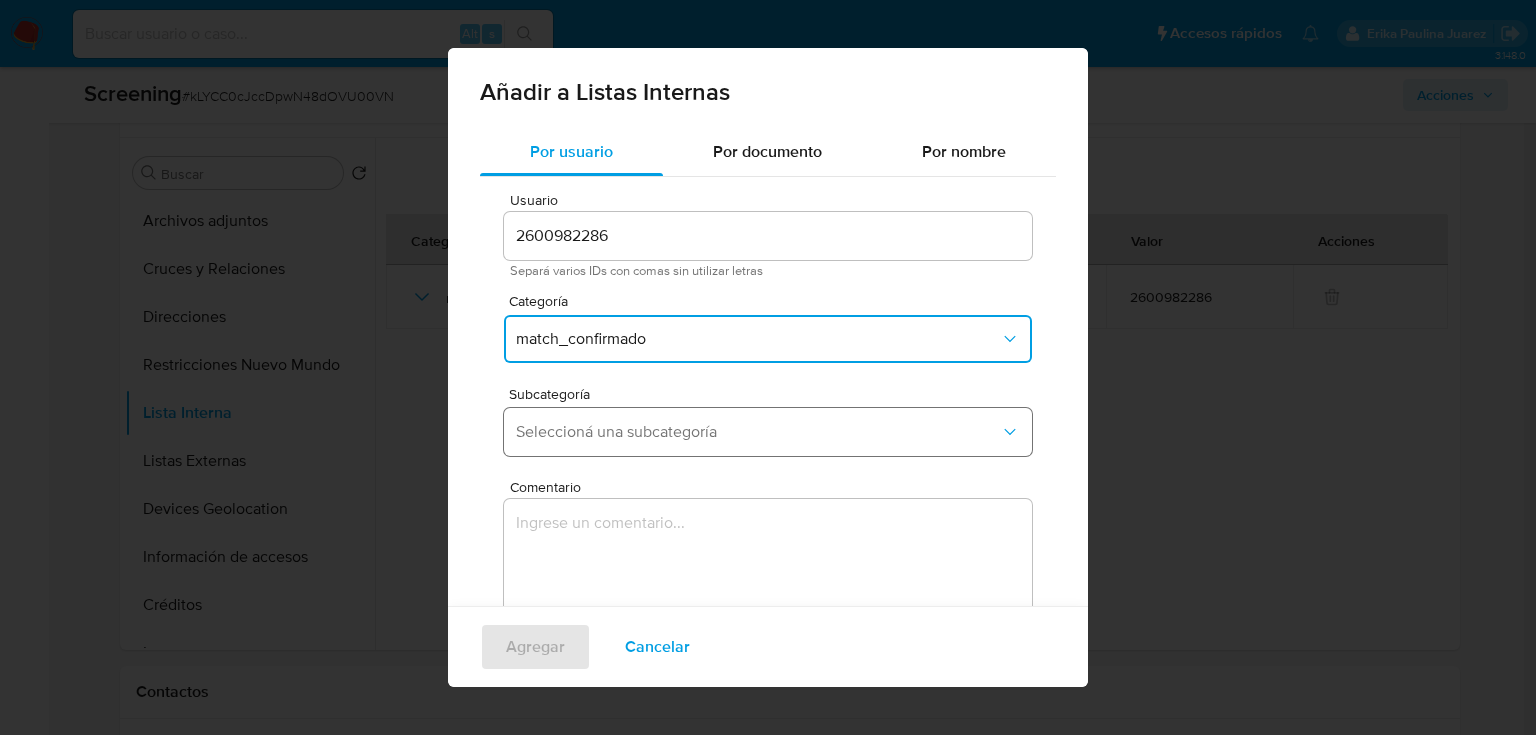 click on "Seleccioná una subcategoría" at bounding box center (758, 432) 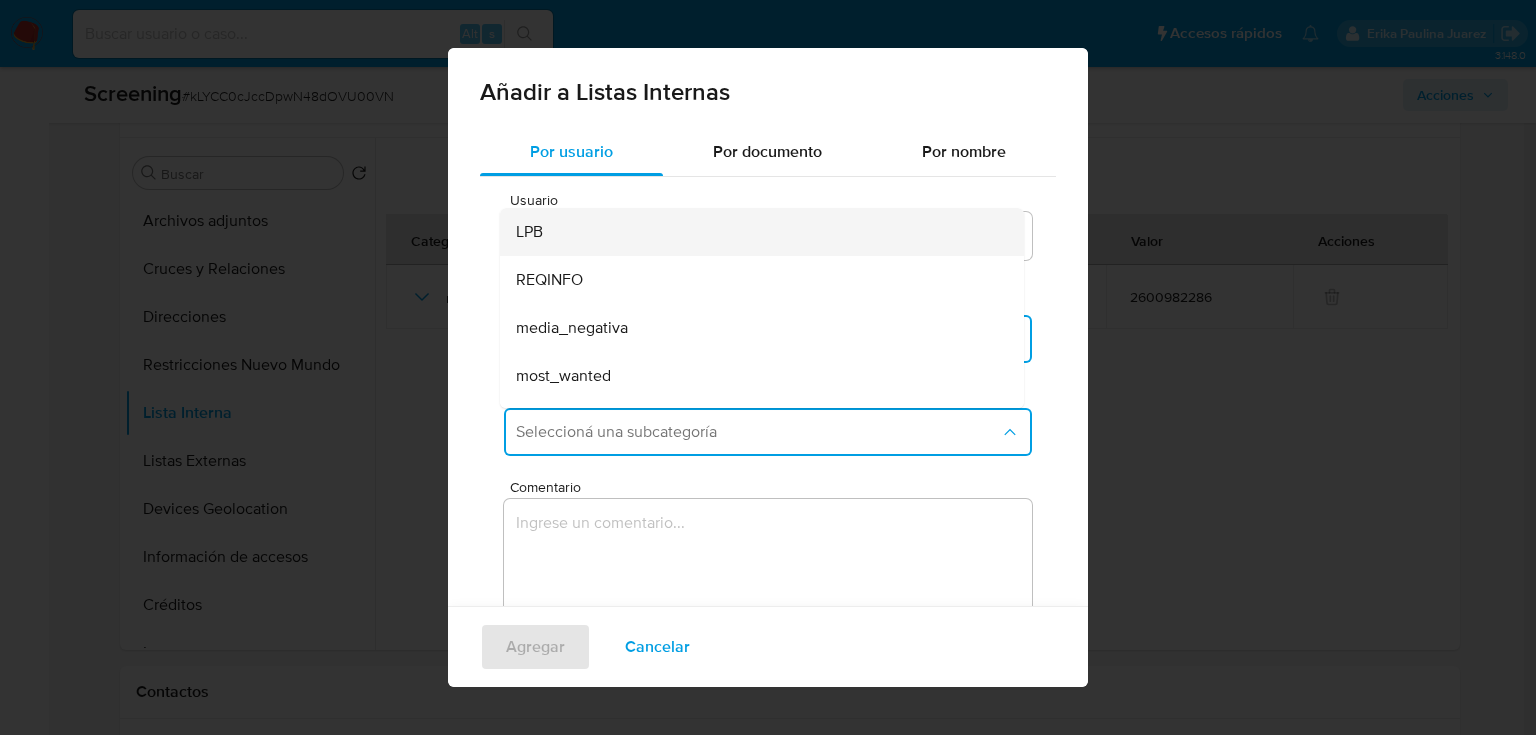 click on "LPB" at bounding box center (756, 232) 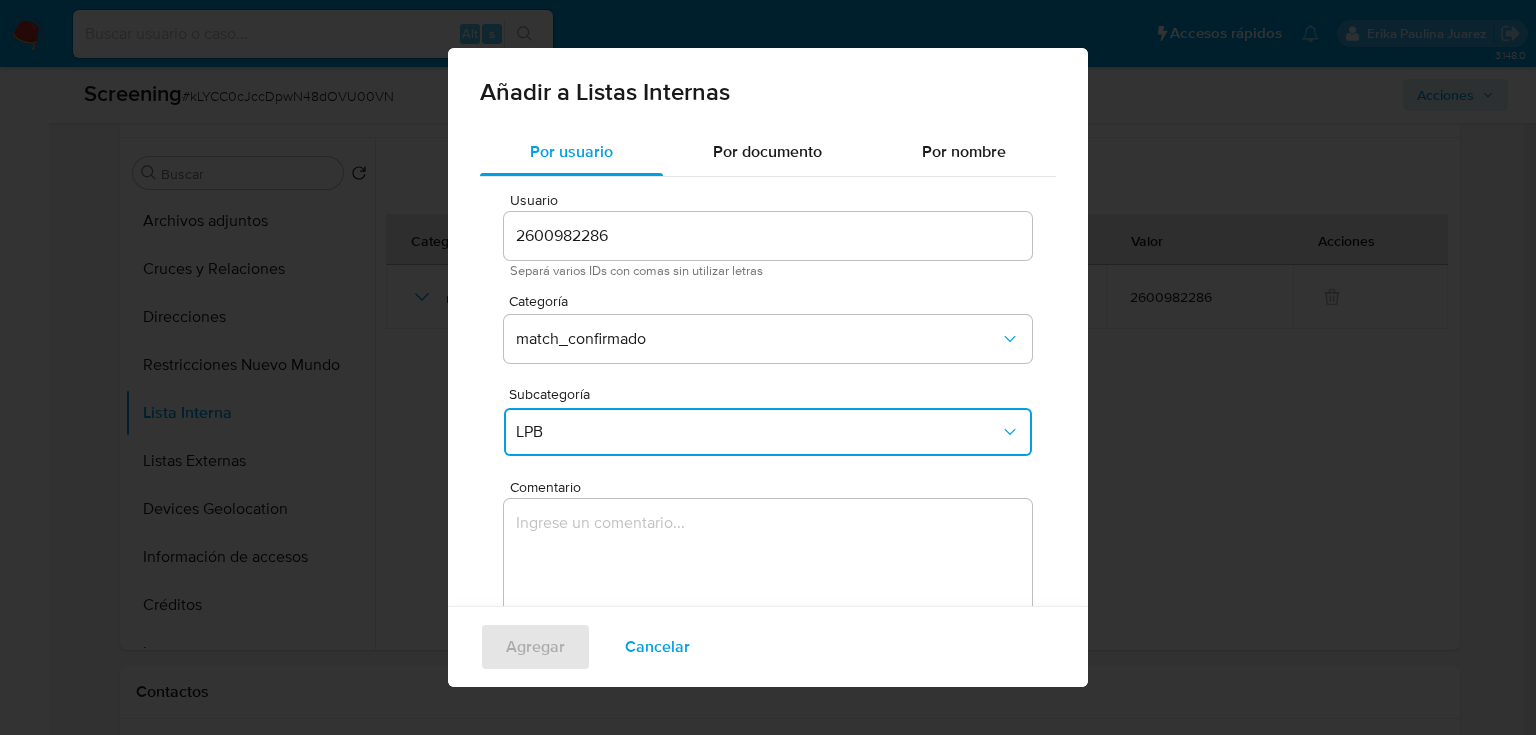 click at bounding box center [768, 595] 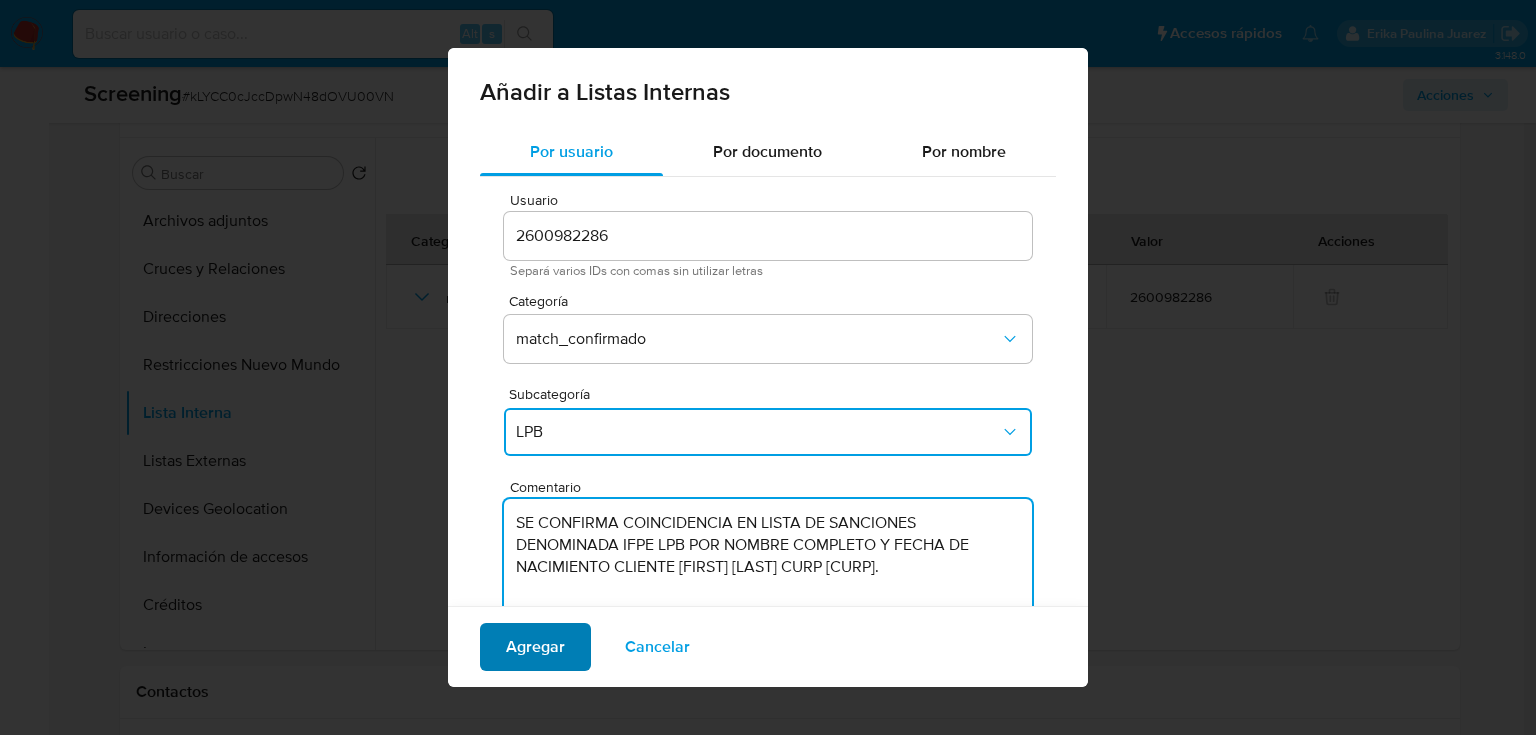 type on "SE CONFIRMA COINCIDENCIA EN LISTA DE SANCIONES DENOMINADA IFPE LPB  POR NOMBRE COMPLETO  Y FECHA DE NACIMIENTO  CLIENTE JESUS LOZANO BARRIGA  CURP  LOBJ930829HMNZRS05." 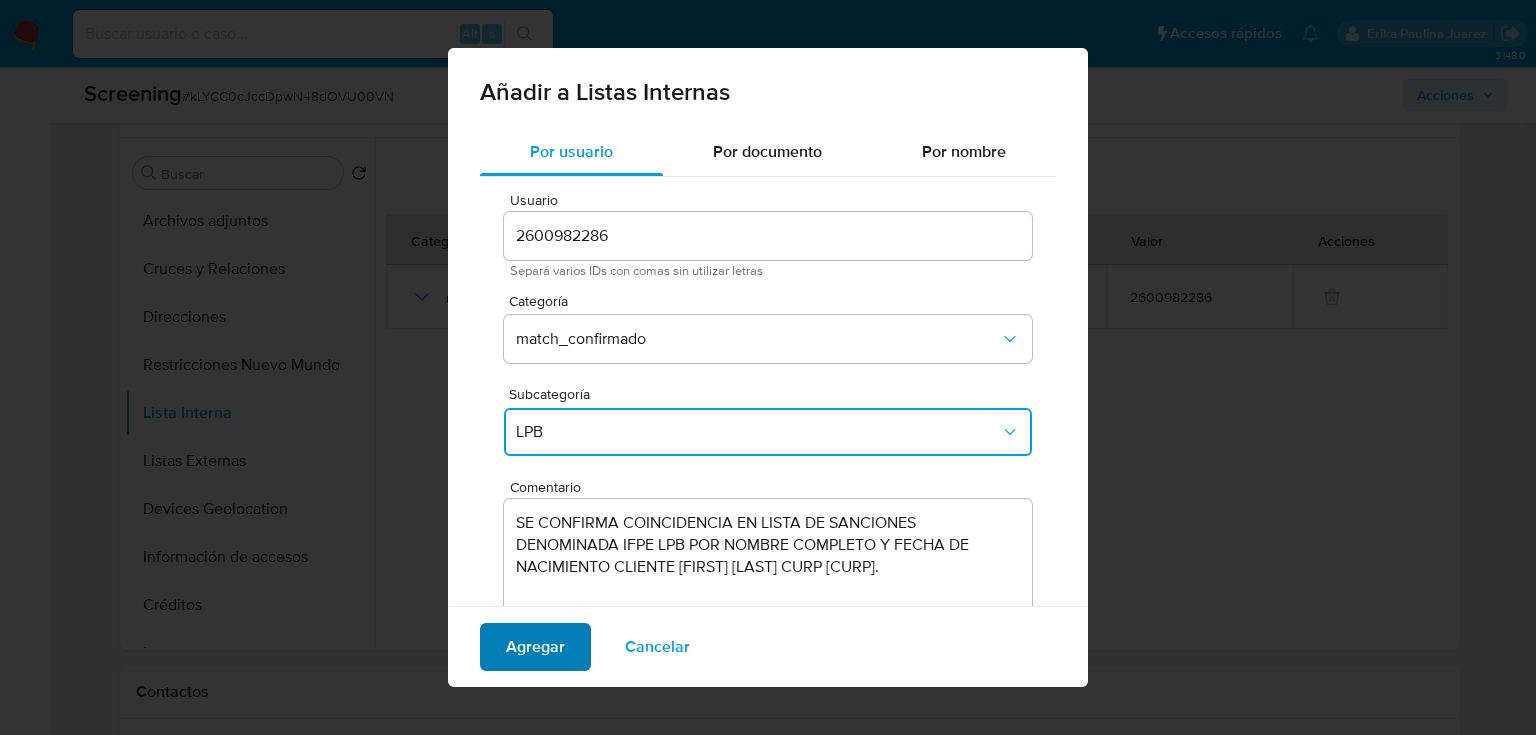 click on "Agregar" at bounding box center (535, 647) 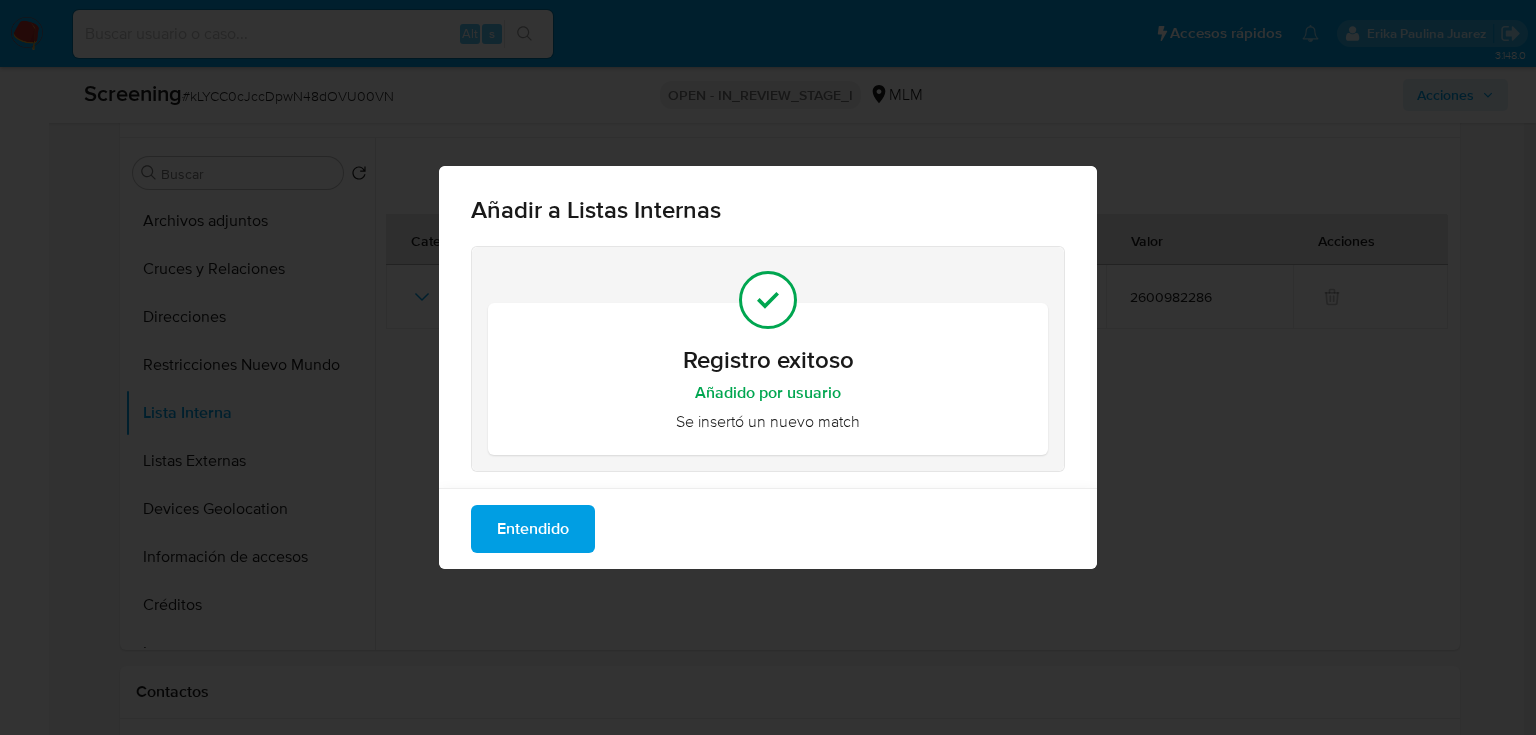 drag, startPoint x: 498, startPoint y: 529, endPoint x: 528, endPoint y: 516, distance: 32.695564 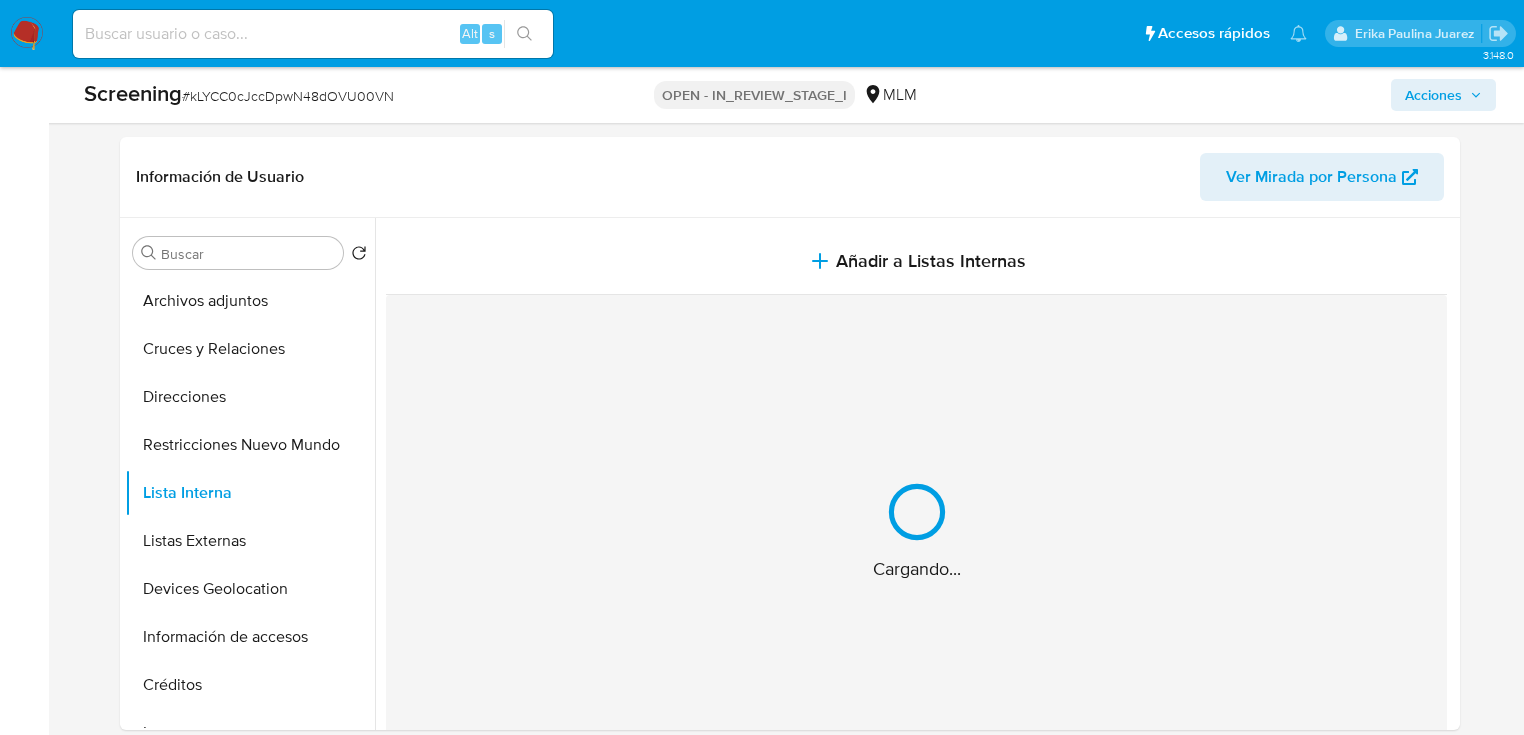 scroll, scrollTop: 640, scrollLeft: 0, axis: vertical 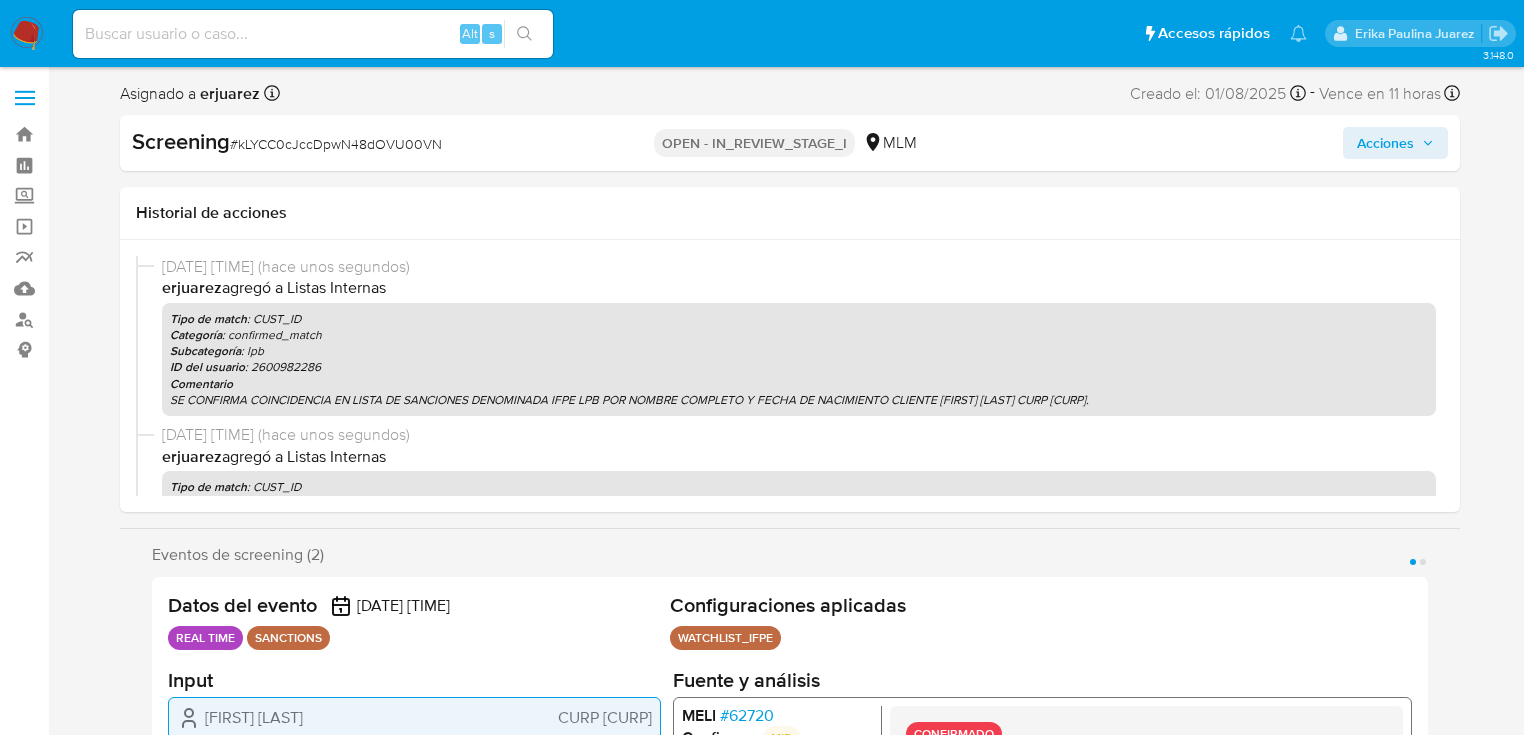 select on "10" 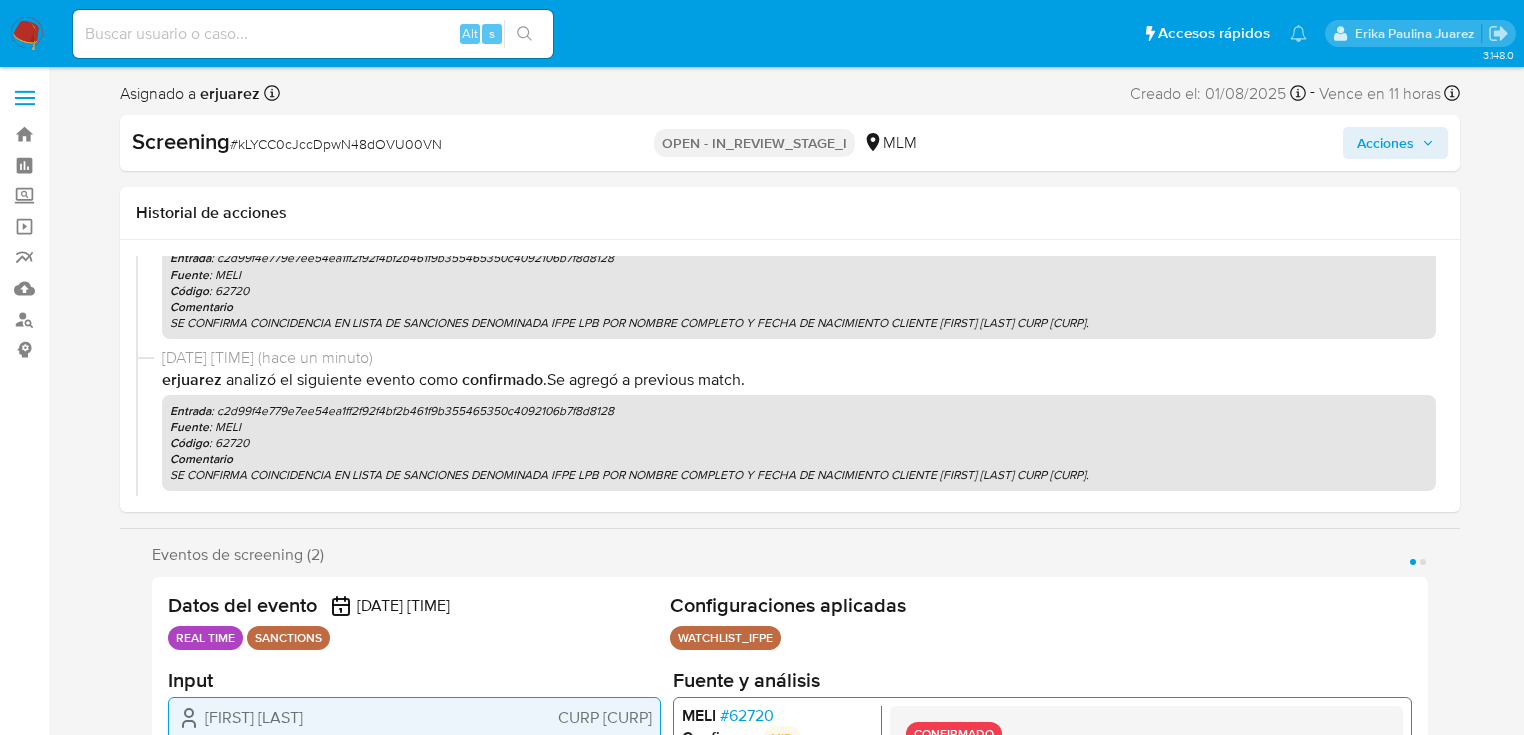 scroll, scrollTop: 400, scrollLeft: 0, axis: vertical 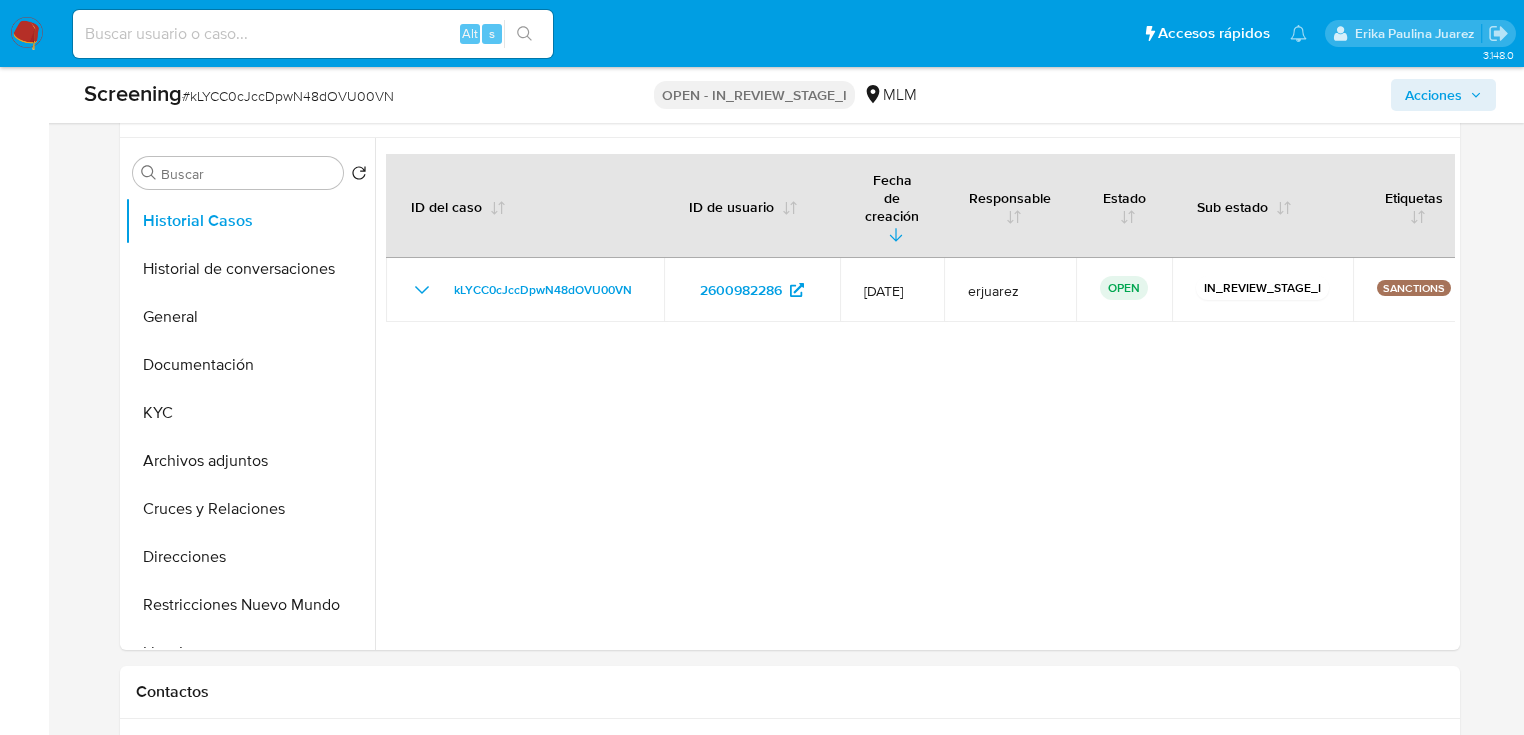 drag, startPoint x: 233, startPoint y: 472, endPoint x: 40, endPoint y: 419, distance: 200.14494 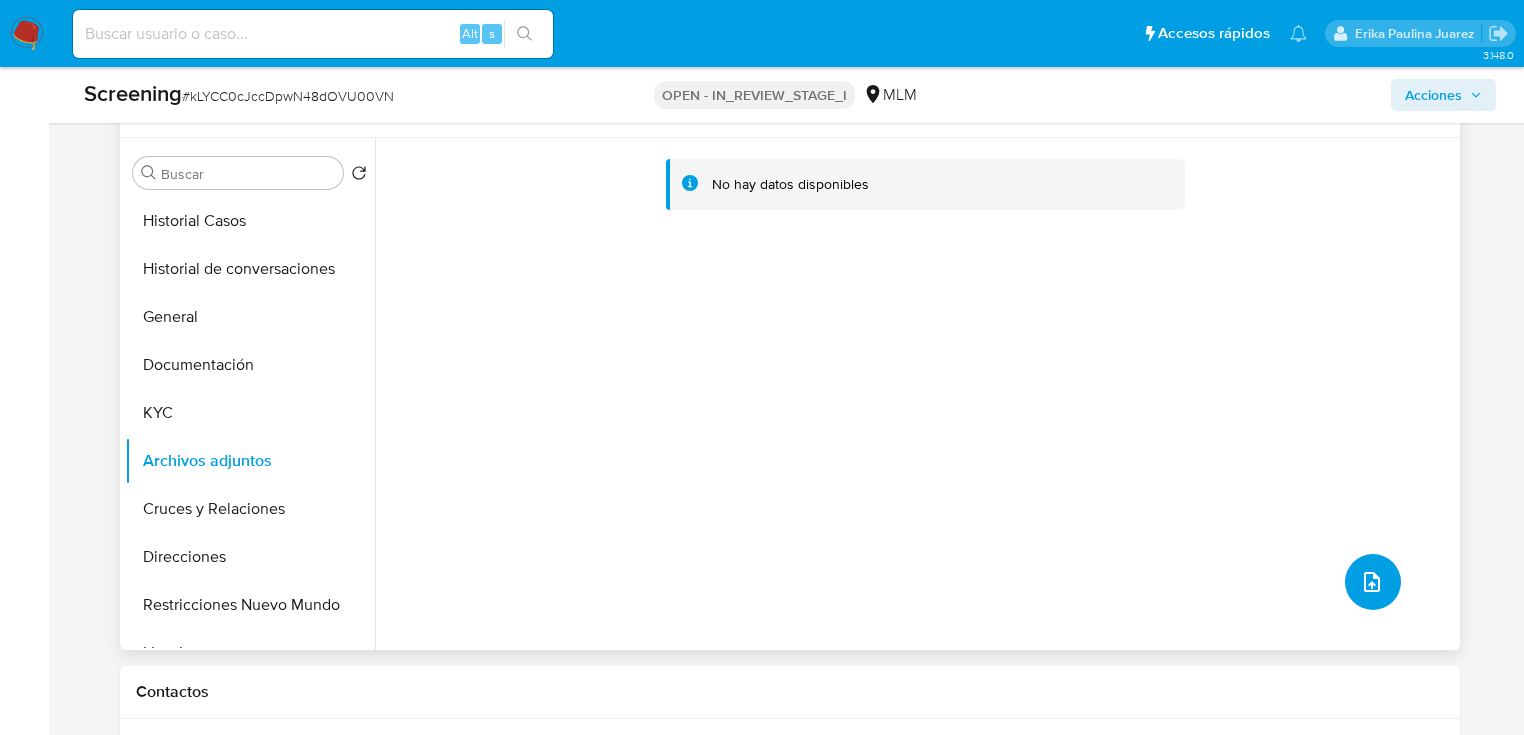 click at bounding box center [1373, 582] 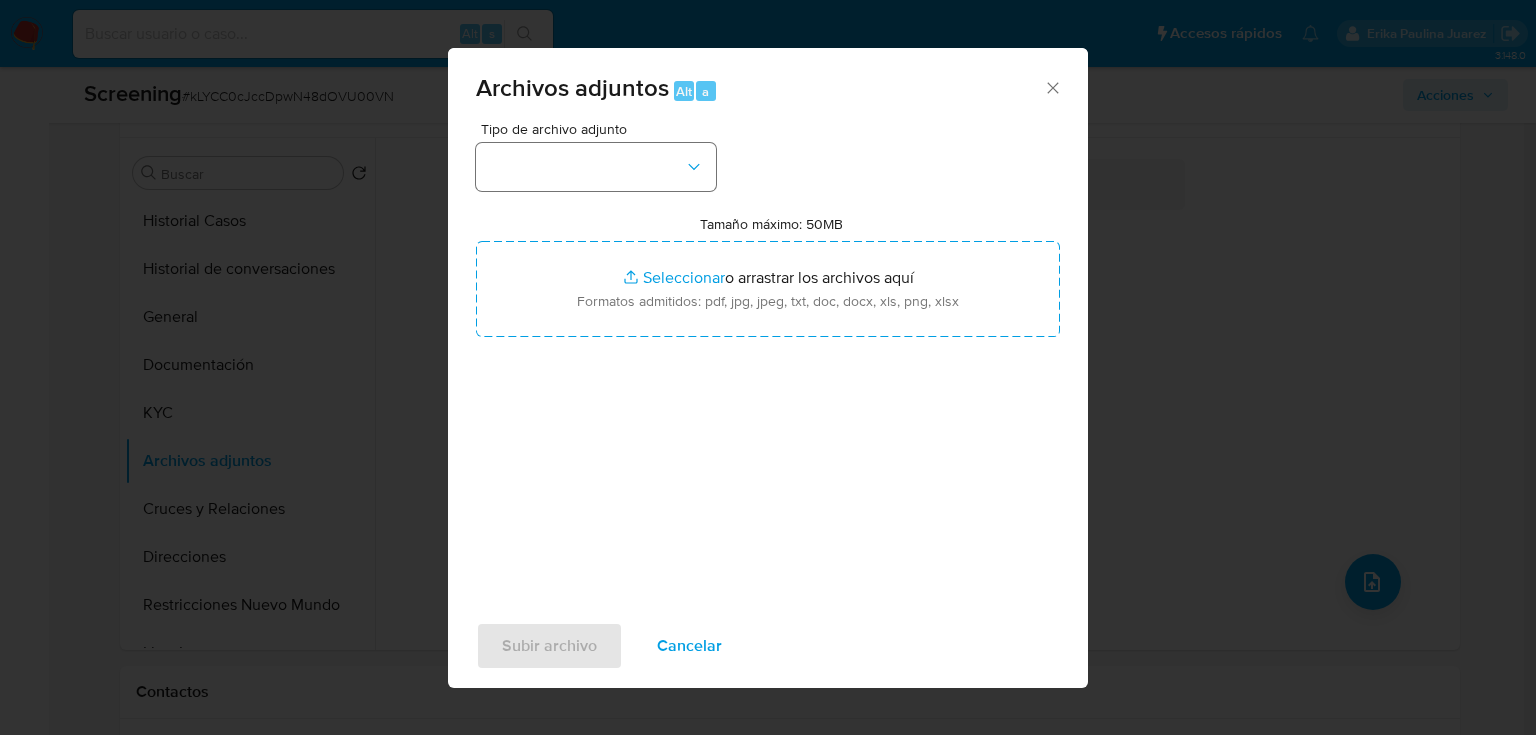 drag, startPoint x: 569, startPoint y: 138, endPoint x: 560, endPoint y: 160, distance: 23.769728 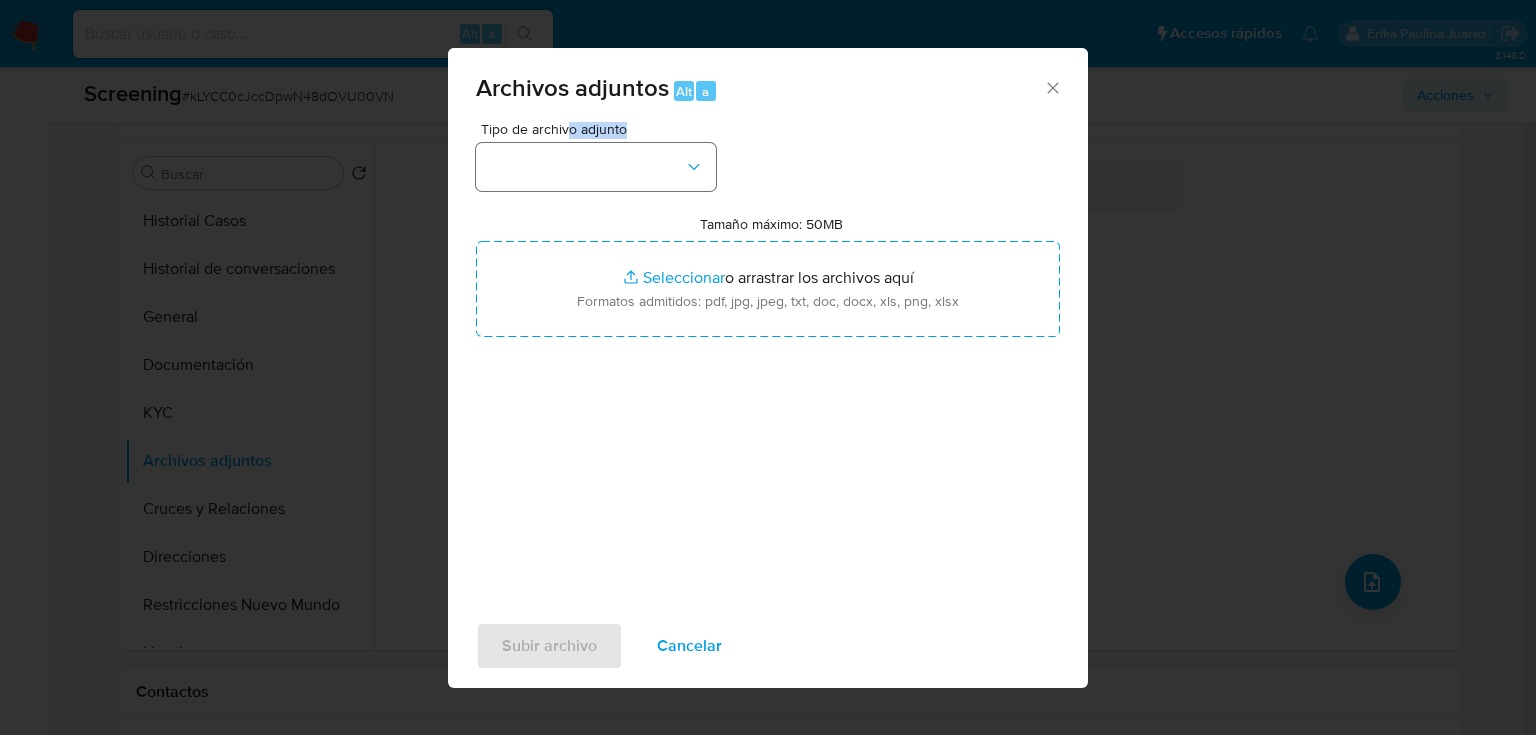 click at bounding box center [596, 167] 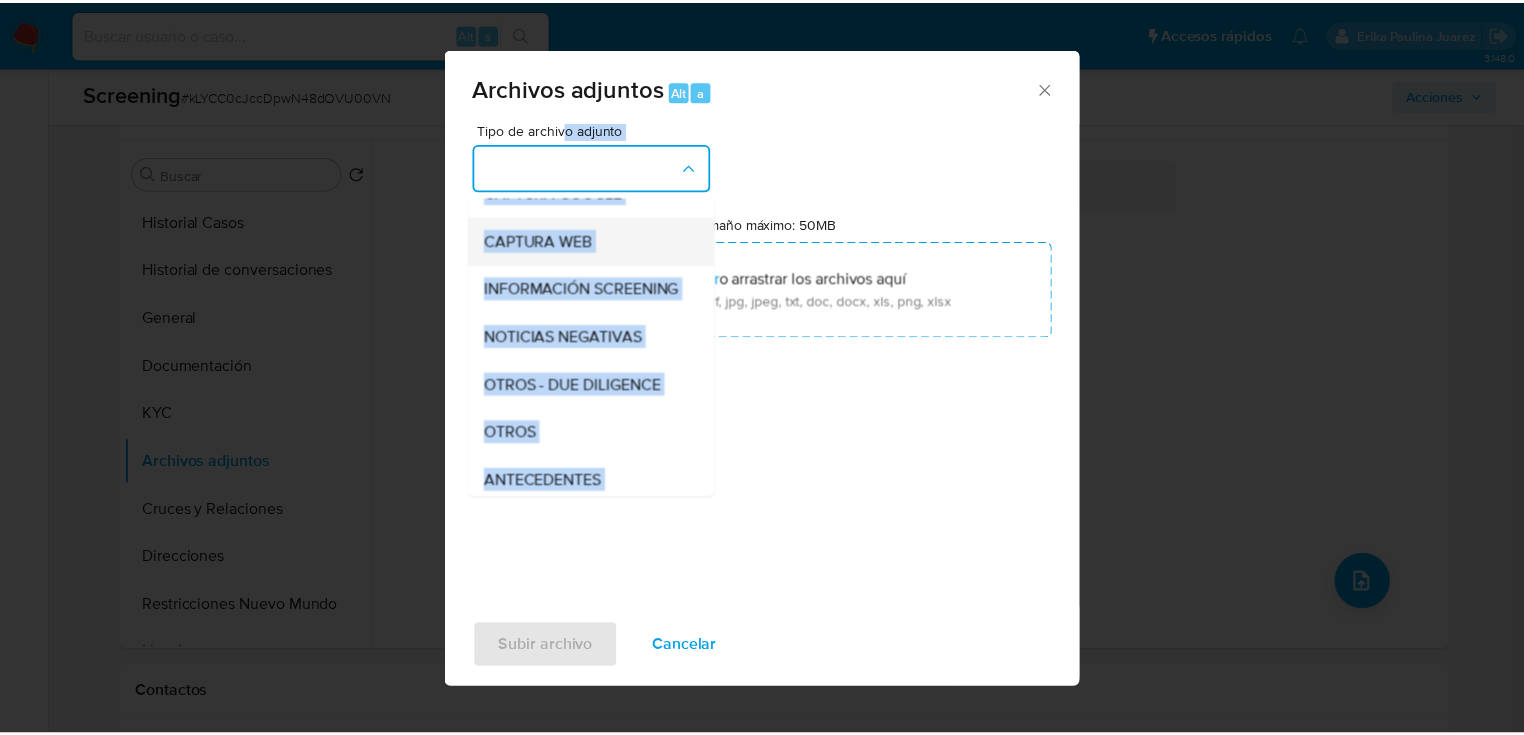 scroll, scrollTop: 320, scrollLeft: 0, axis: vertical 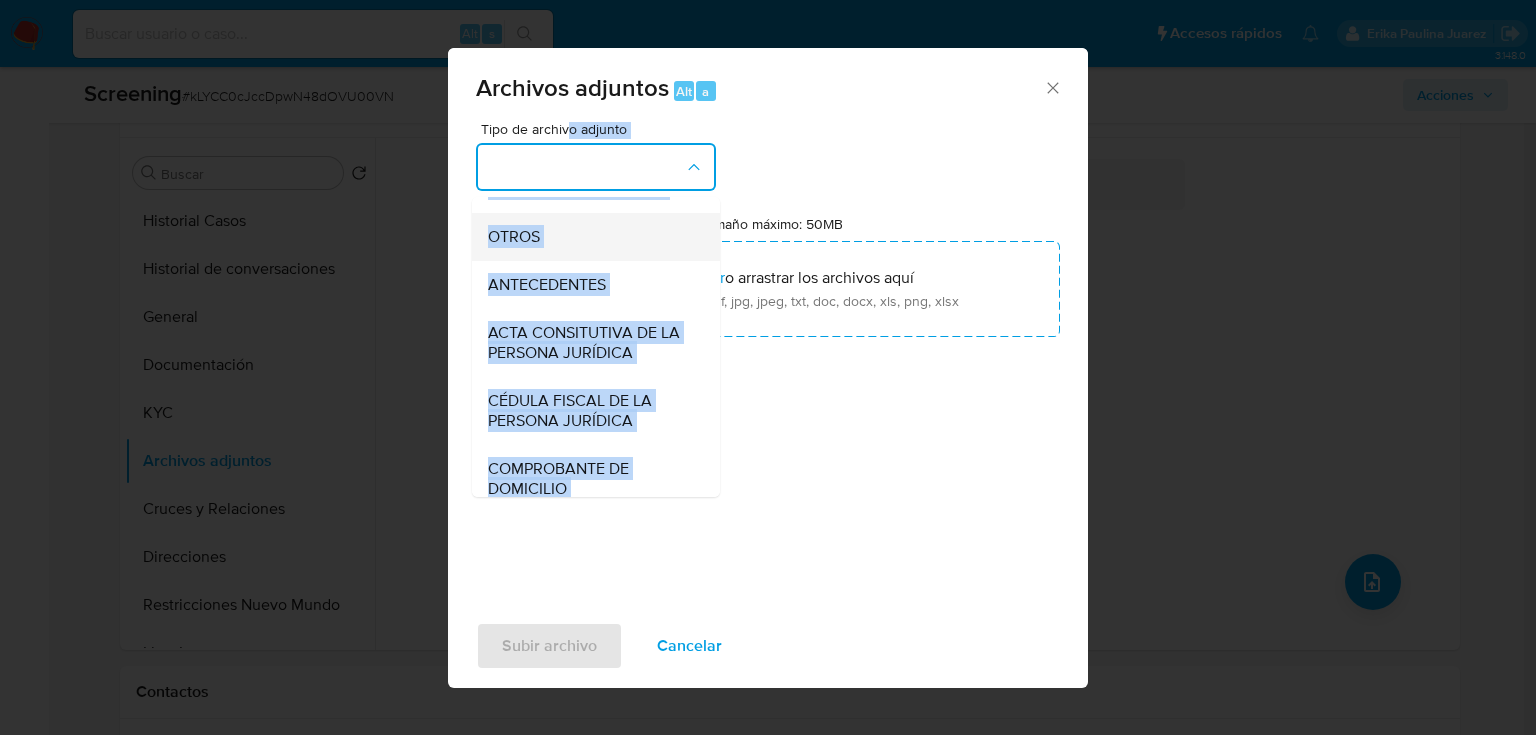click on "OTROS" at bounding box center (590, 237) 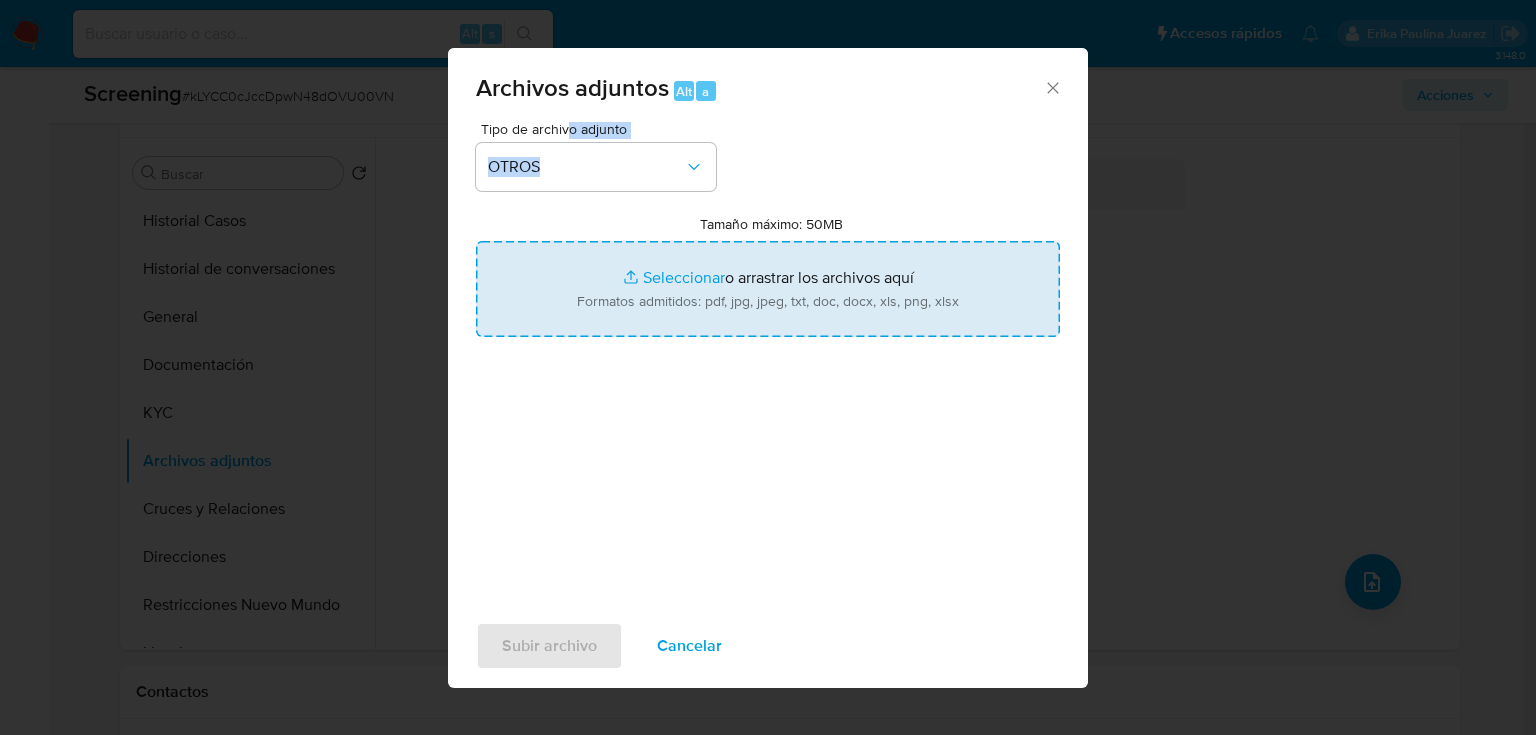 click on "Tamaño máximo: 50MB Seleccionar archivos" at bounding box center [768, 289] 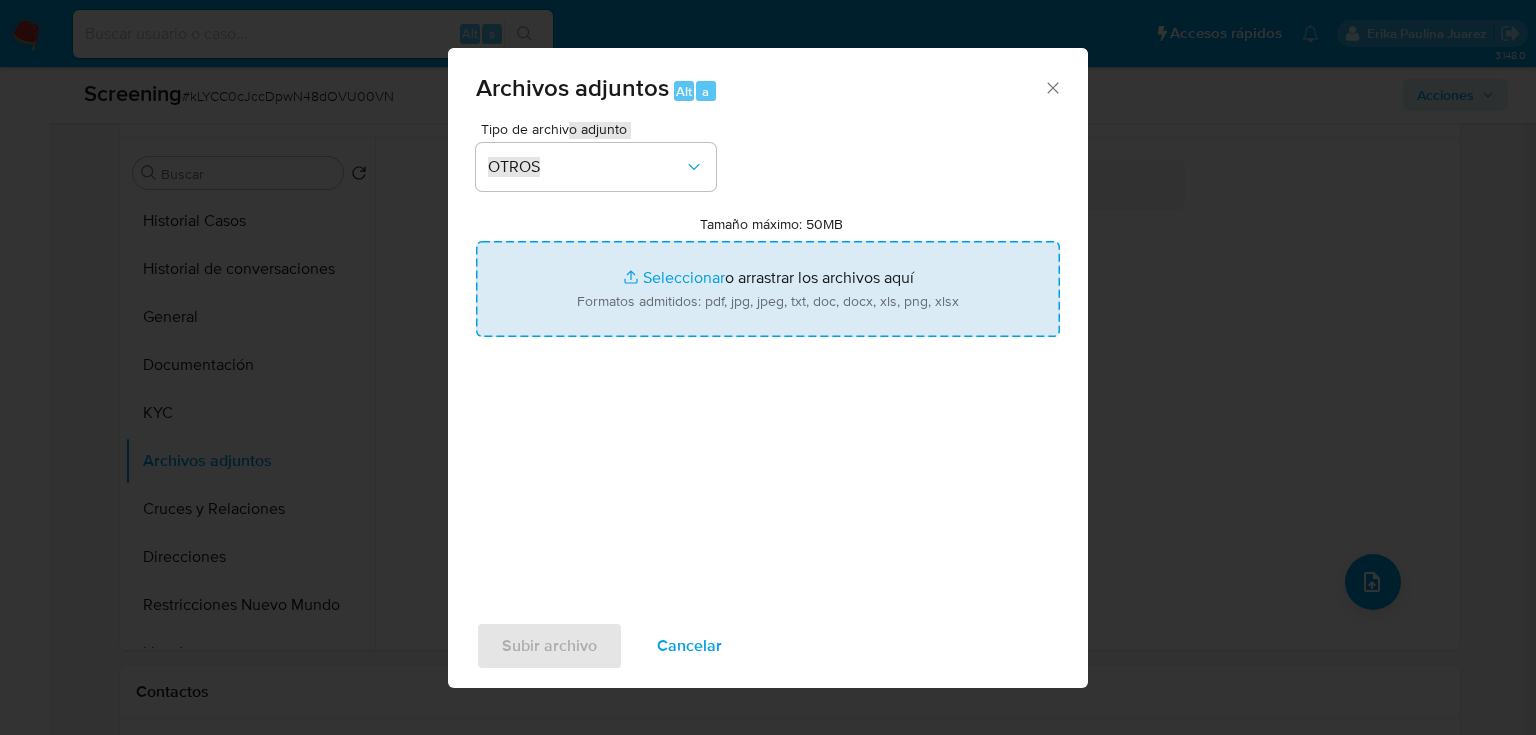 type on "C:\fakepath\2600982286_Jesus Lozano Barriga.pdf" 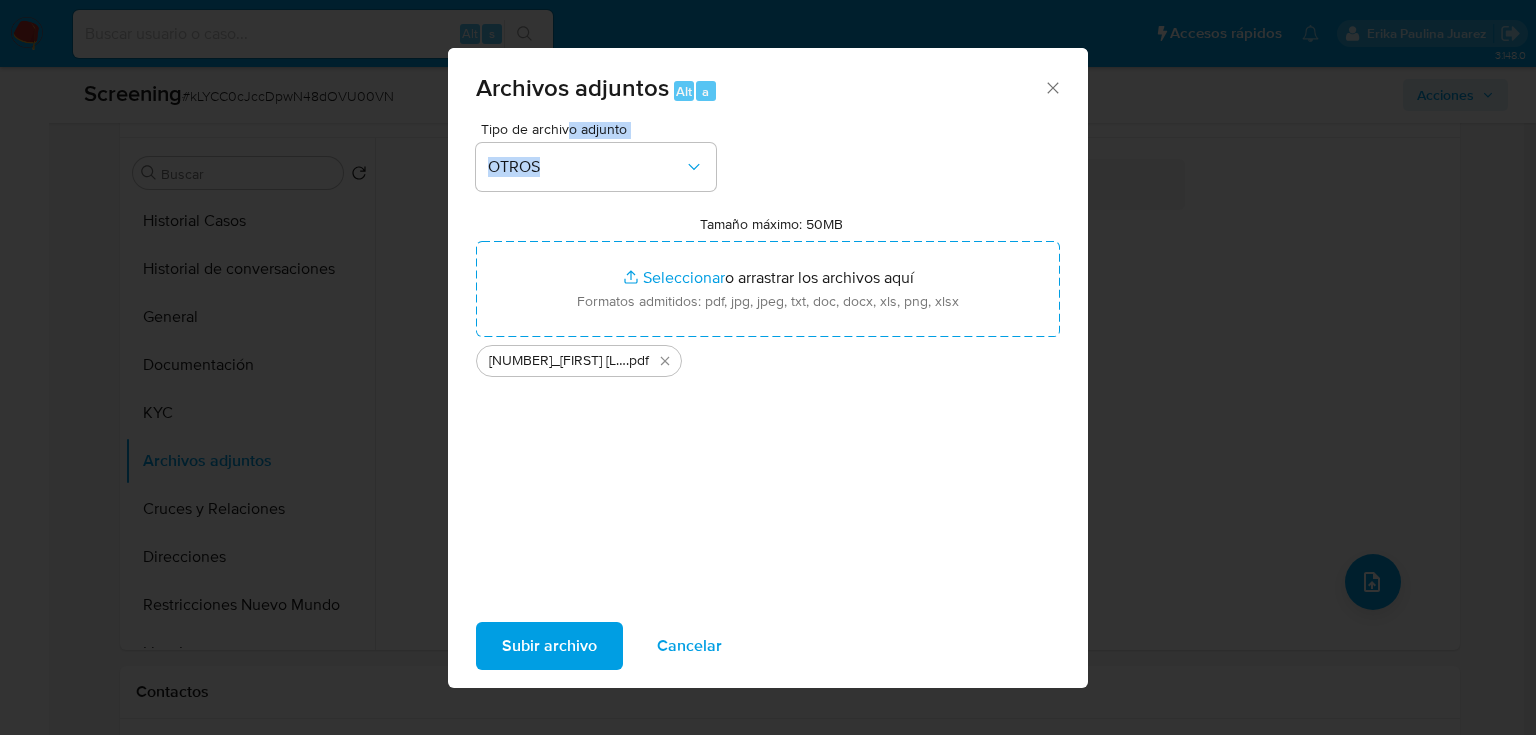 click on "Subir archivo" at bounding box center [549, 646] 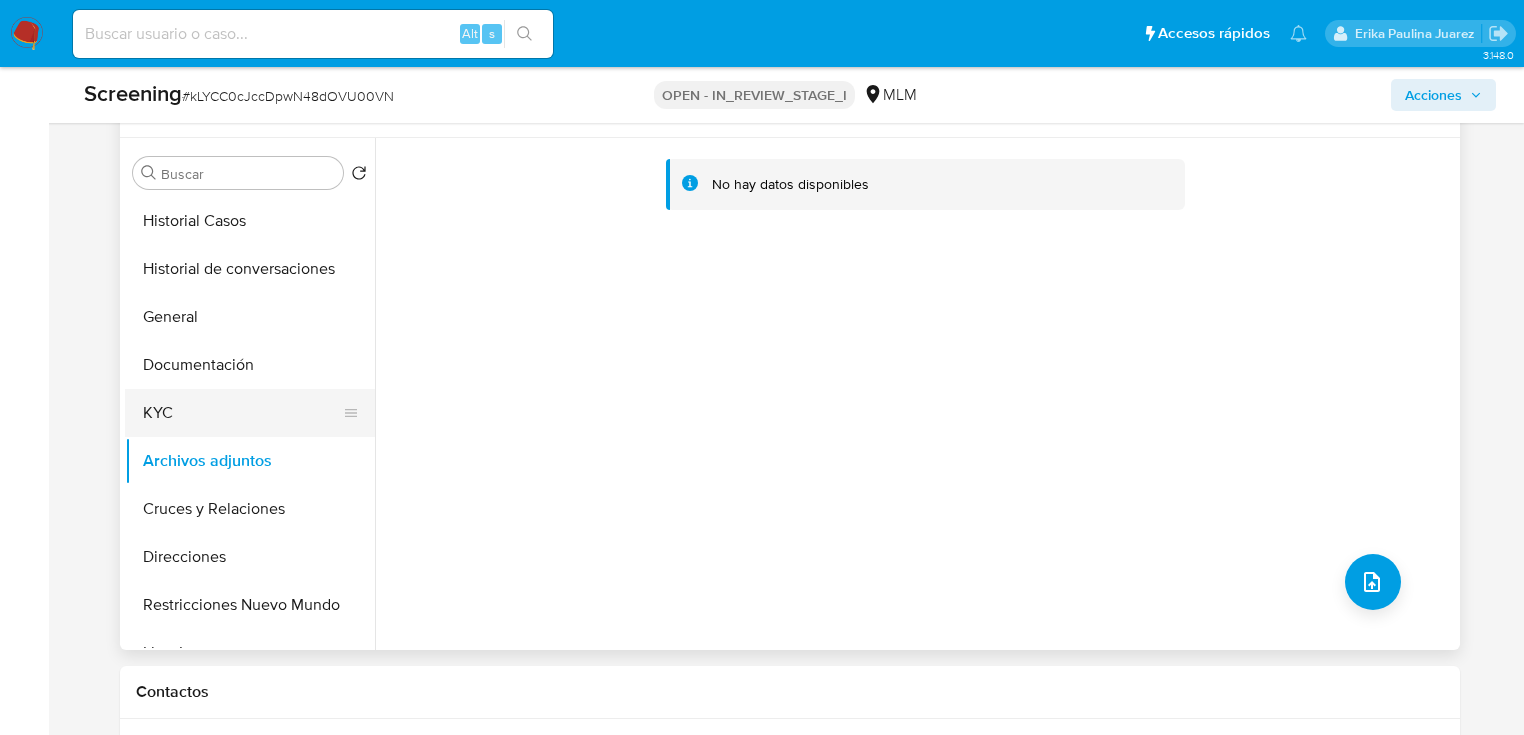 drag, startPoint x: 188, startPoint y: 409, endPoint x: 377, endPoint y: 393, distance: 189.67604 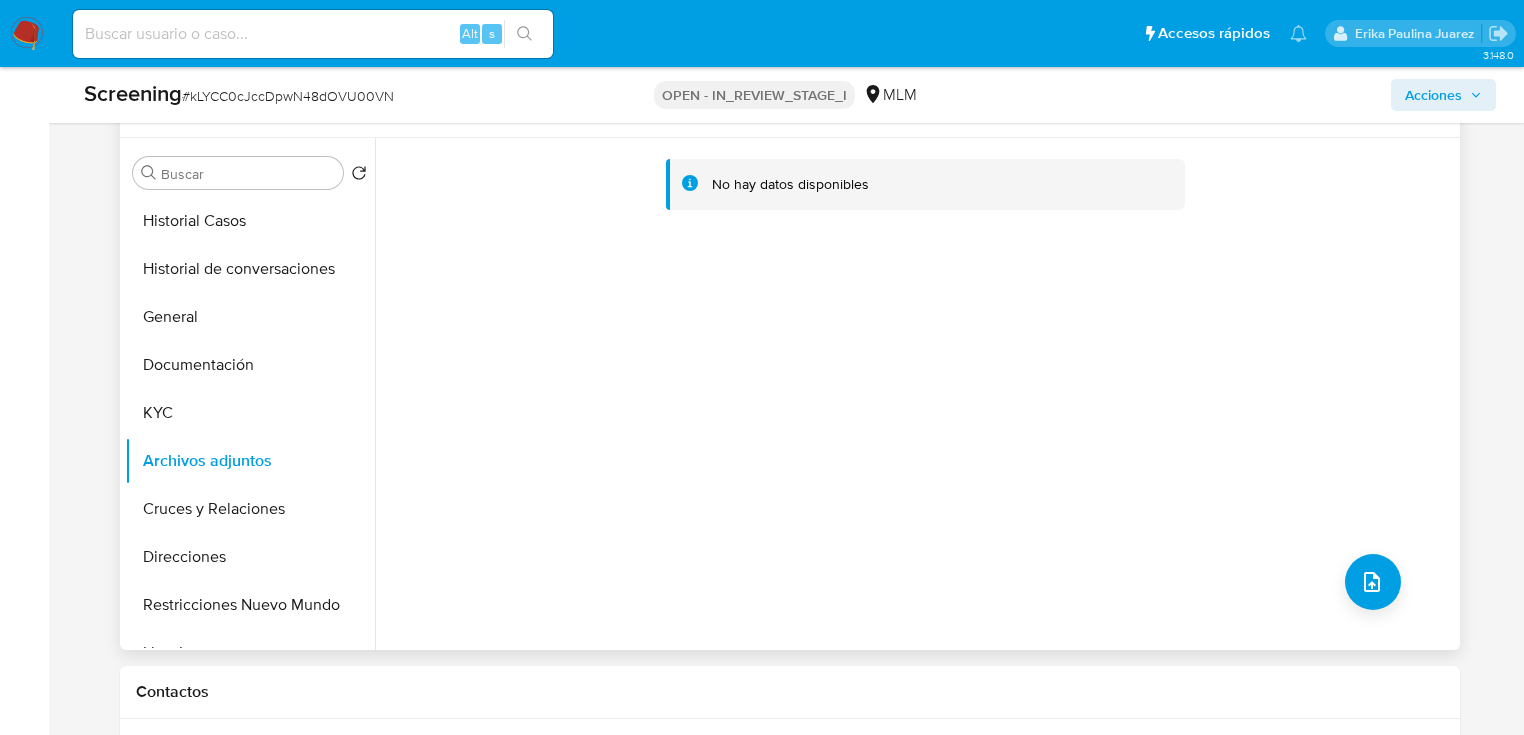 click on "KYC" at bounding box center (250, 413) 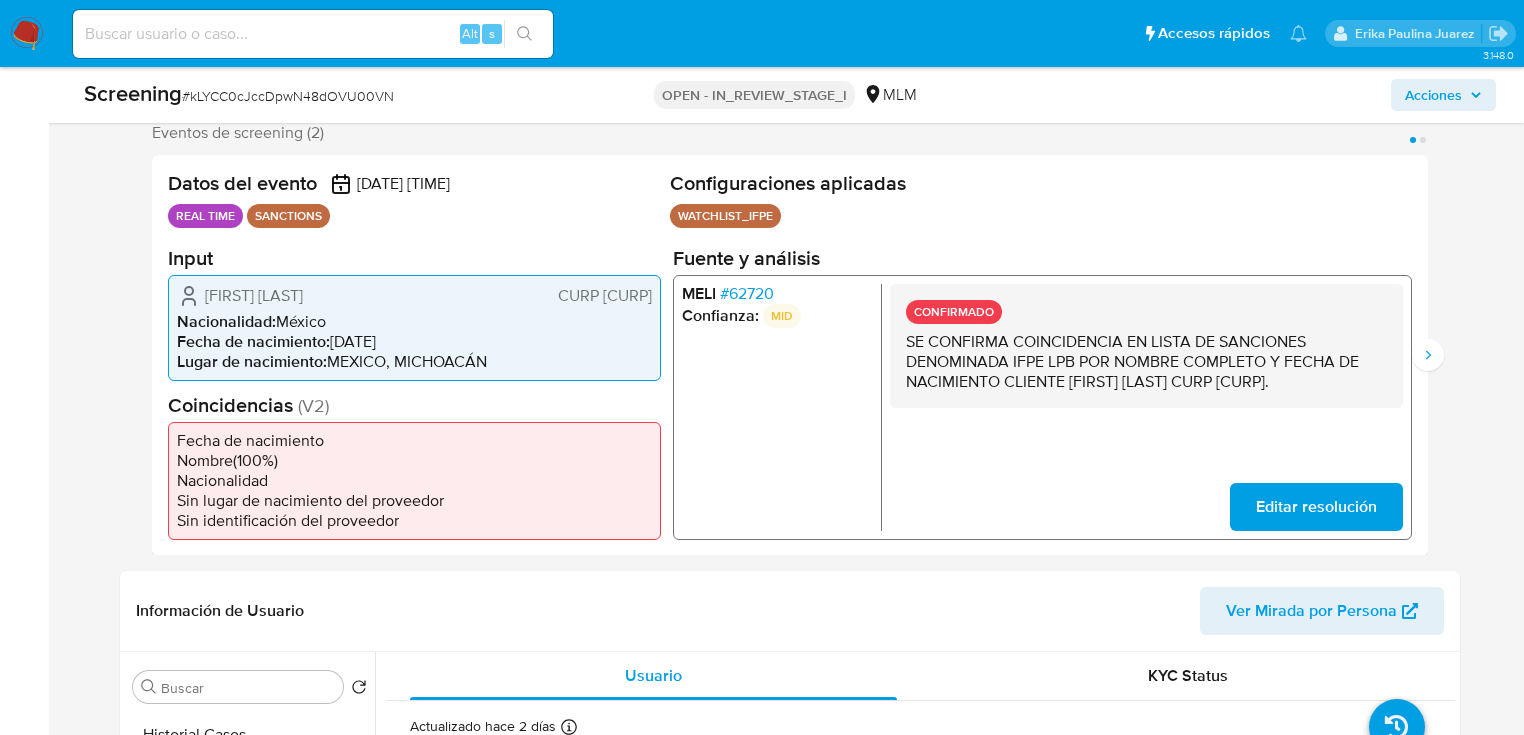 scroll, scrollTop: 80, scrollLeft: 0, axis: vertical 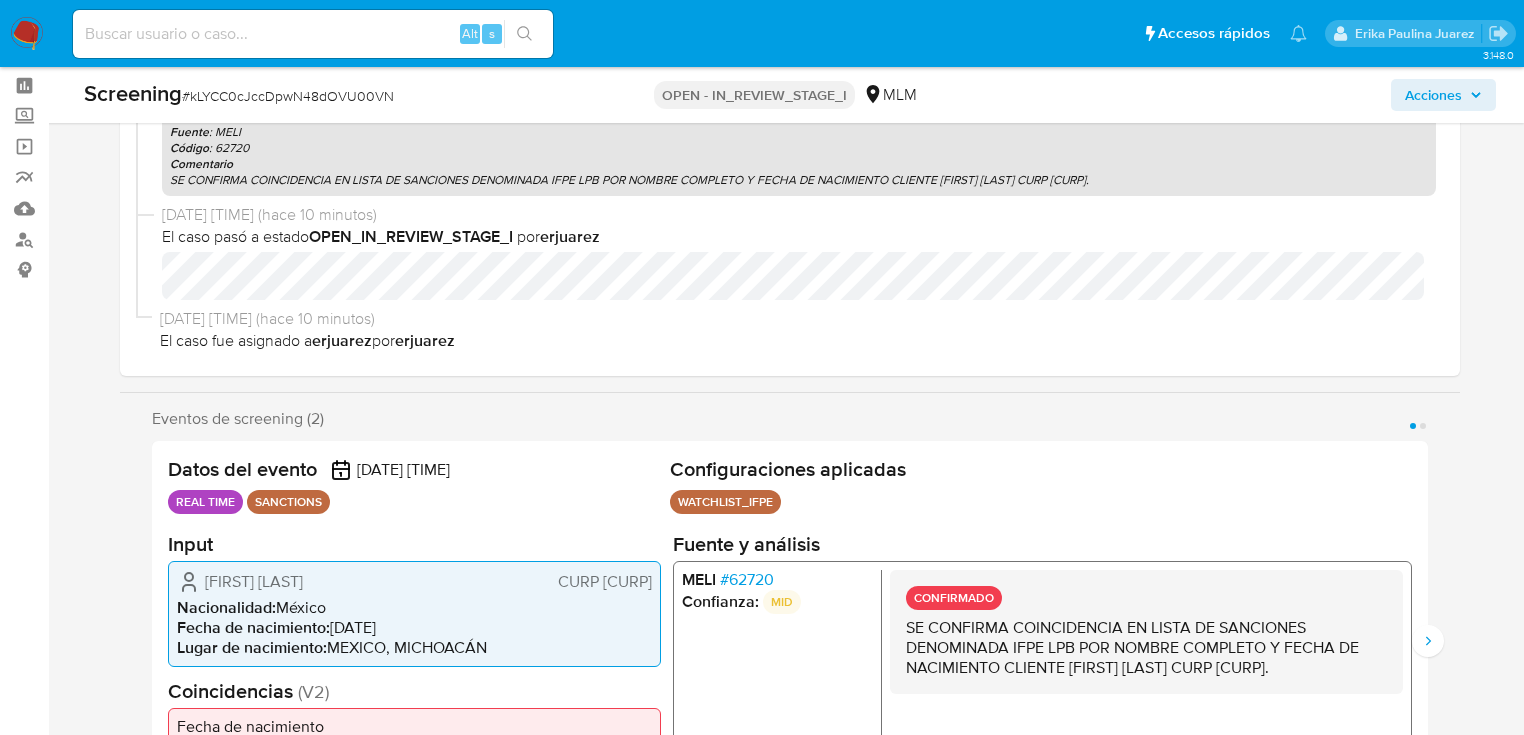 click on "Acciones" at bounding box center (1433, 95) 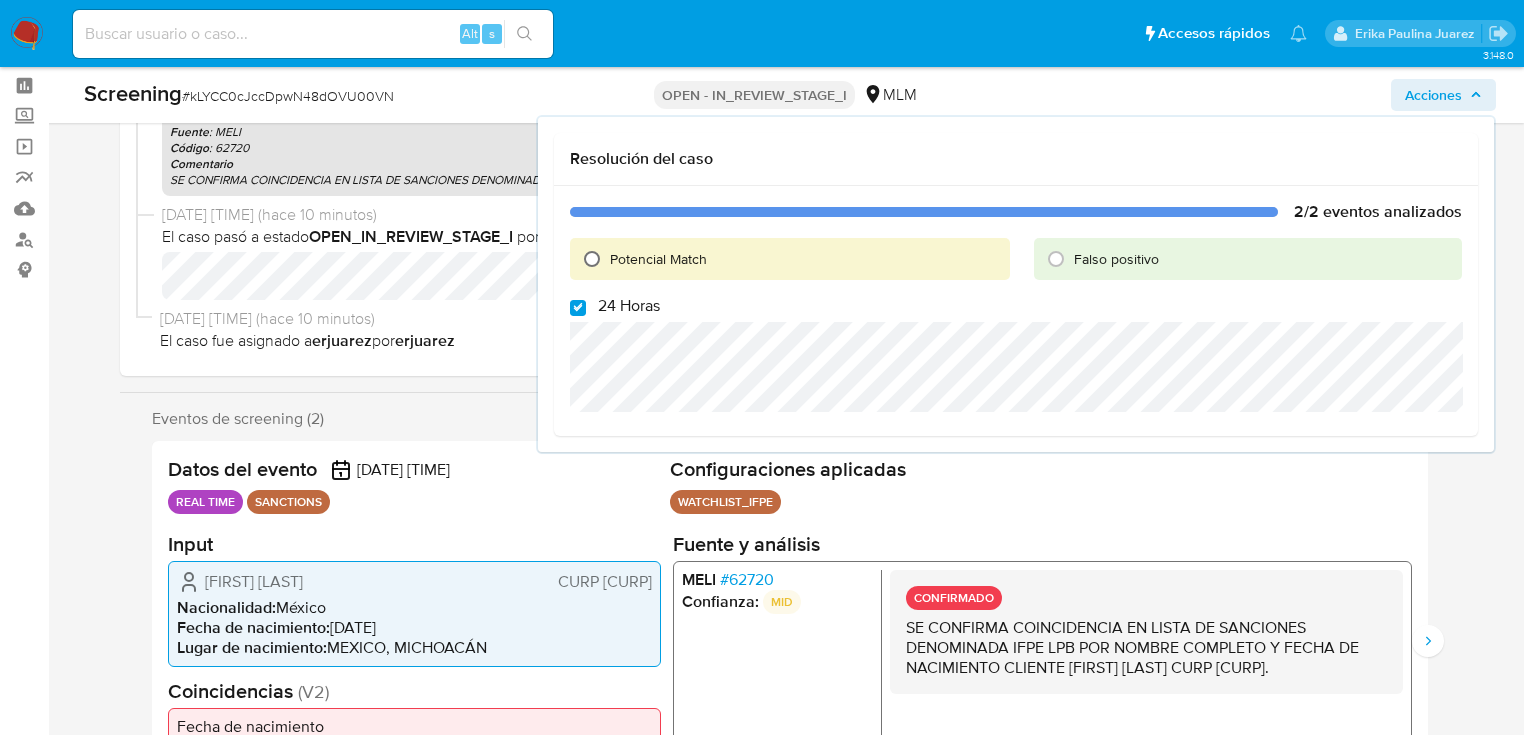 click on "Potencial Match" at bounding box center [592, 259] 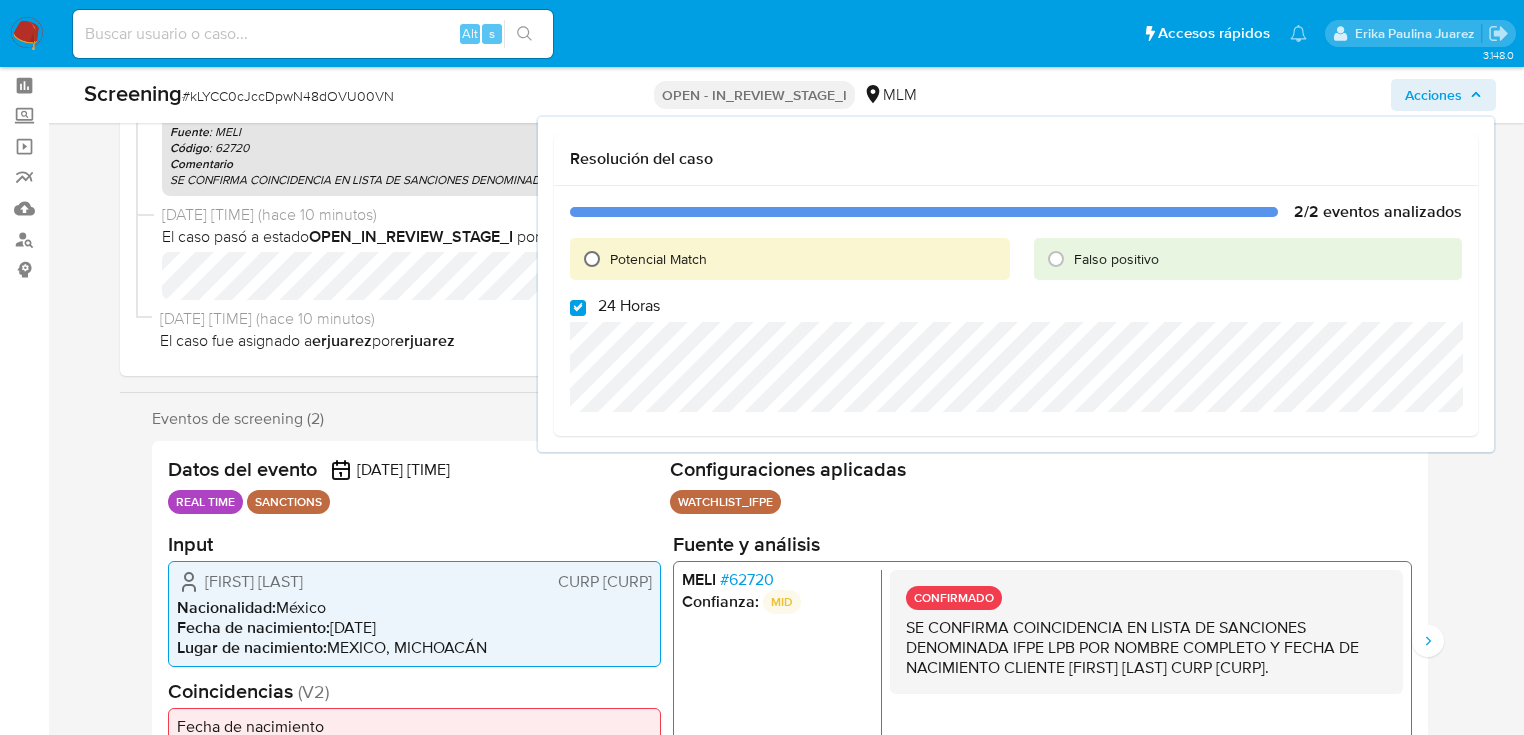 radio on "true" 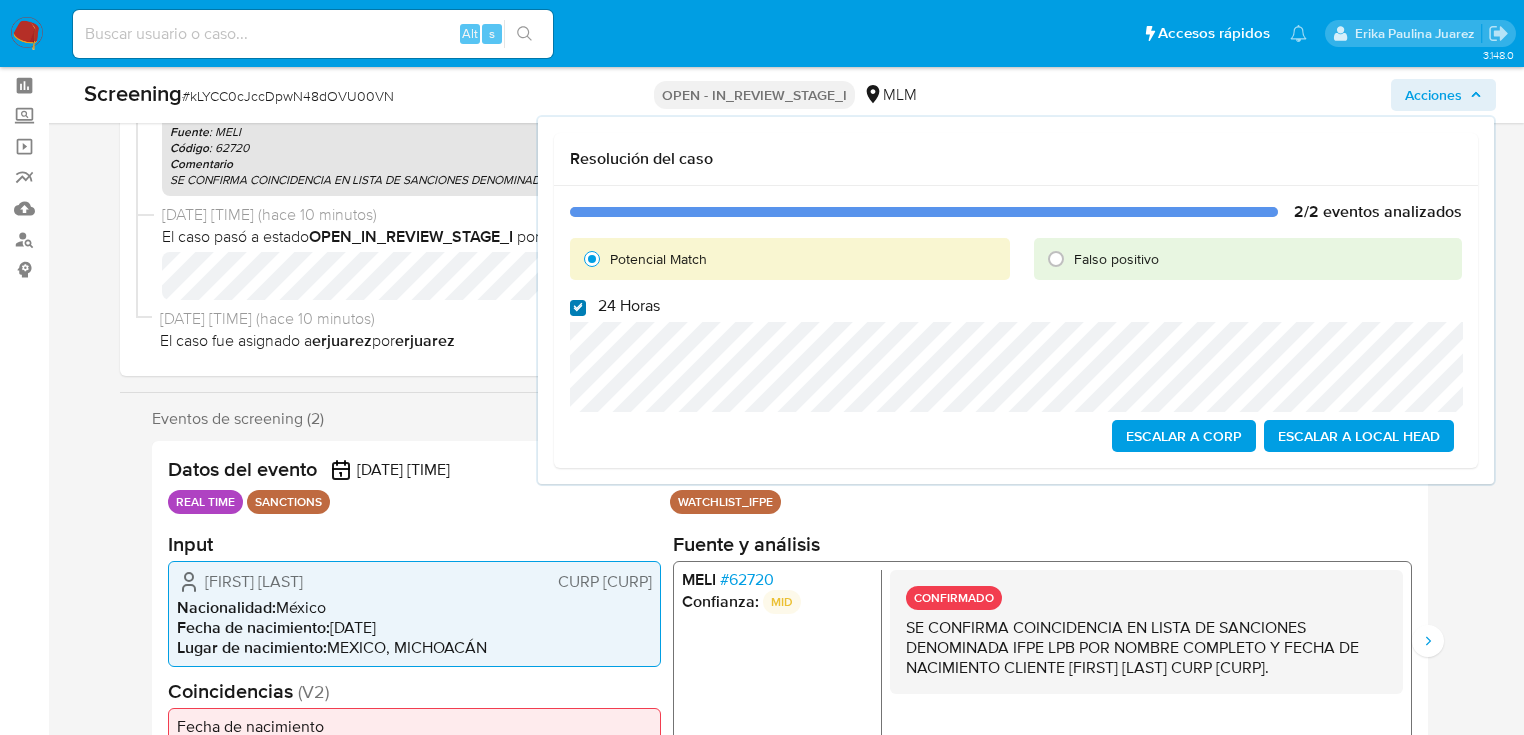 drag, startPoint x: 580, startPoint y: 296, endPoint x: 582, endPoint y: 316, distance: 20.09975 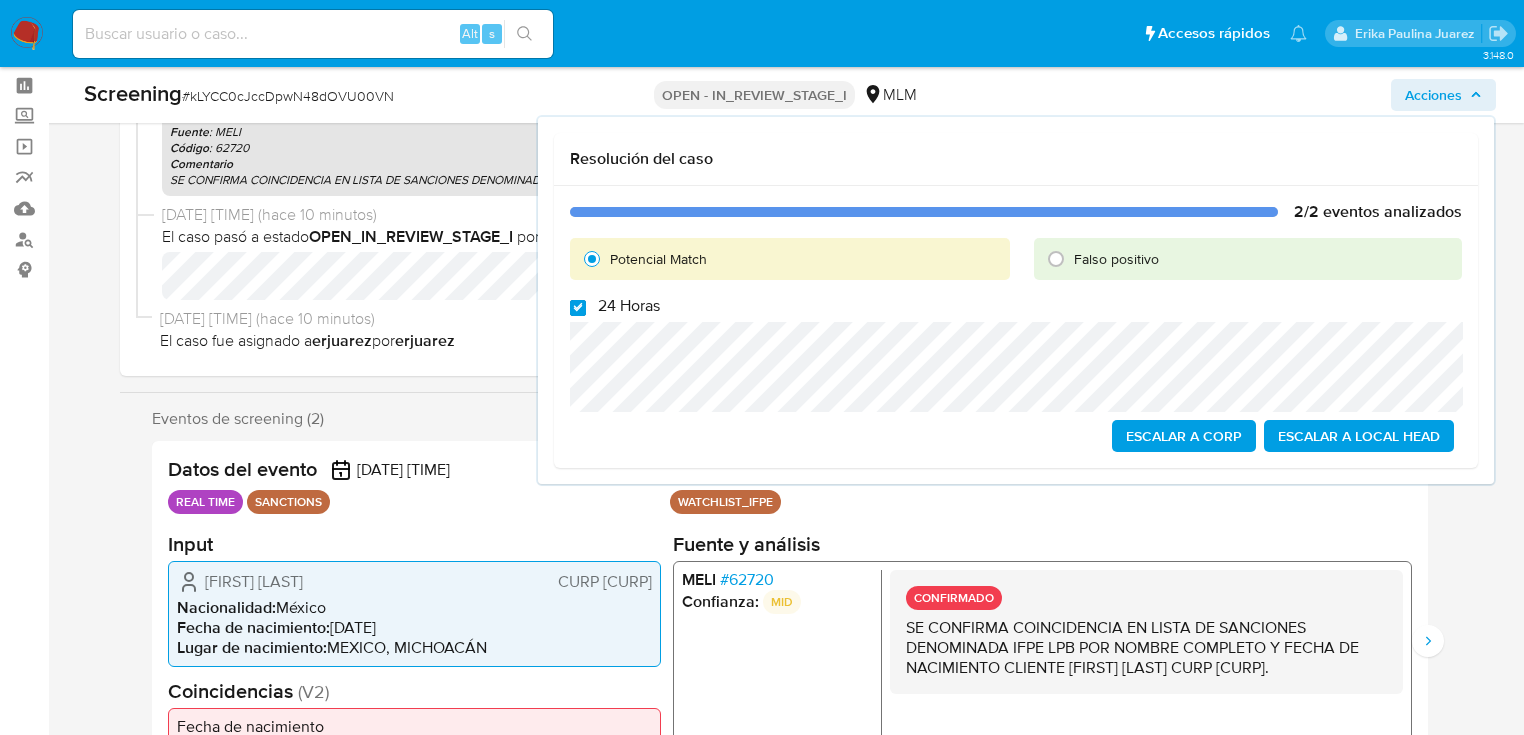 click on "24 Horas" at bounding box center (578, 308) 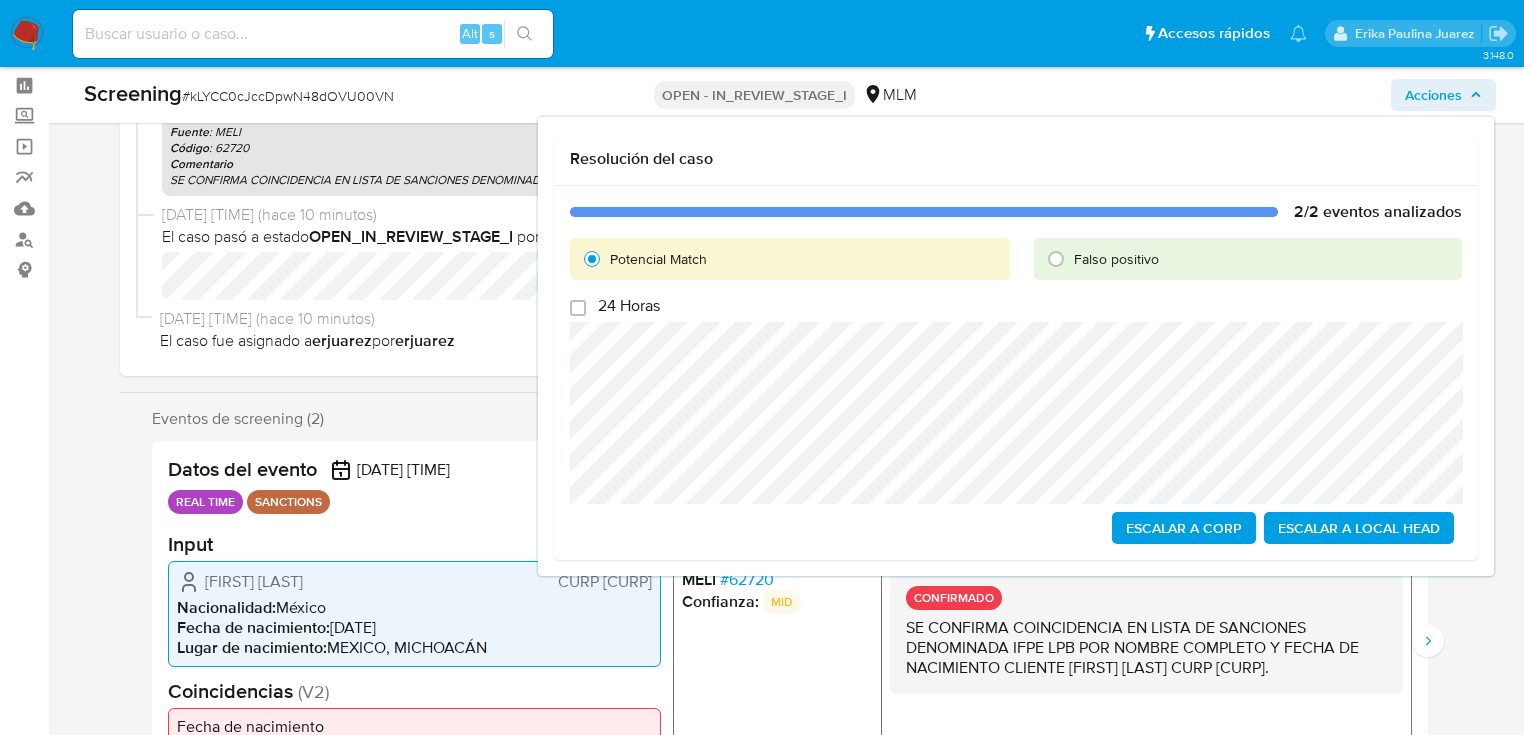 click on "Escalar a Local Head" at bounding box center [1359, 528] 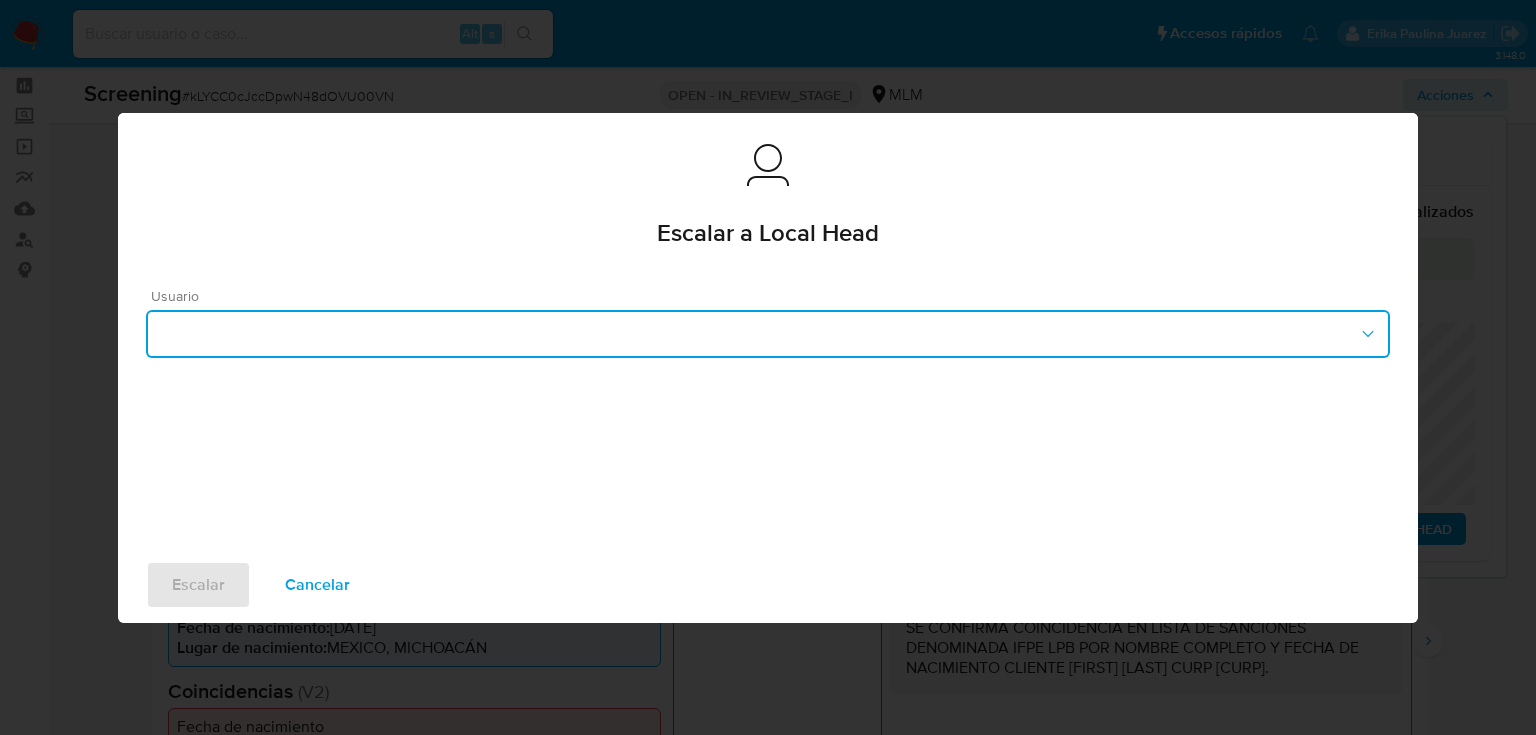 click at bounding box center (768, 334) 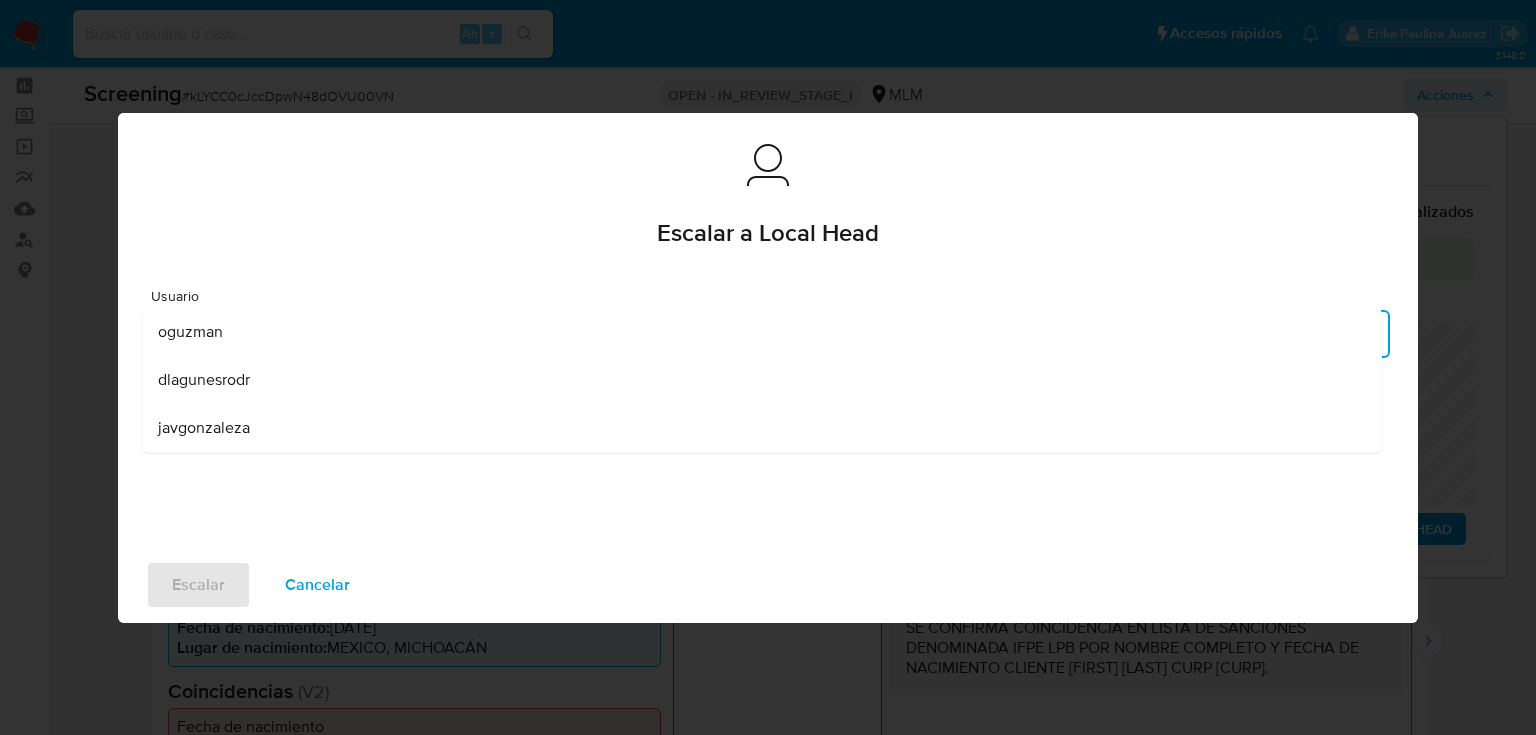 click on "dlagunesrodr" at bounding box center [204, 380] 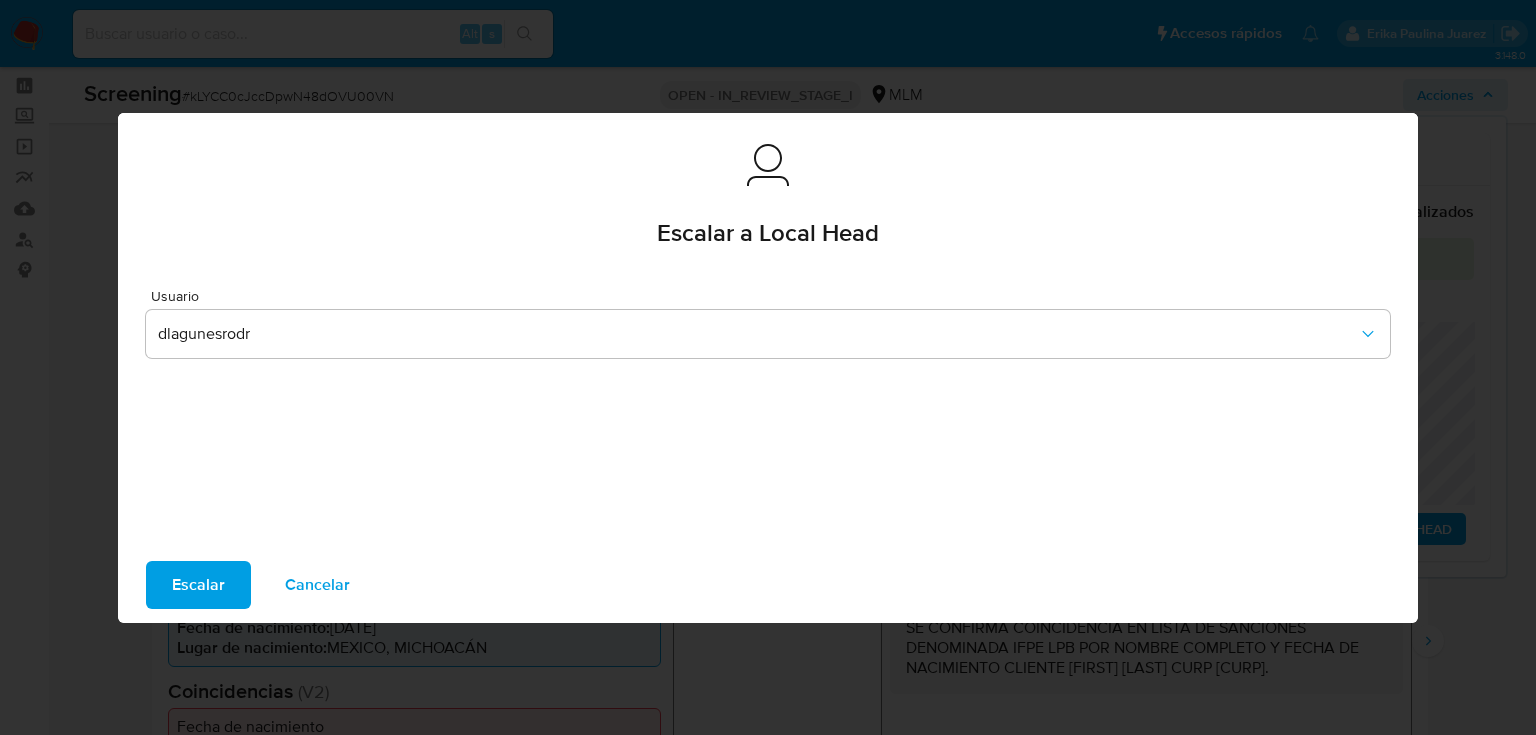 click on "Escalar" at bounding box center (198, 585) 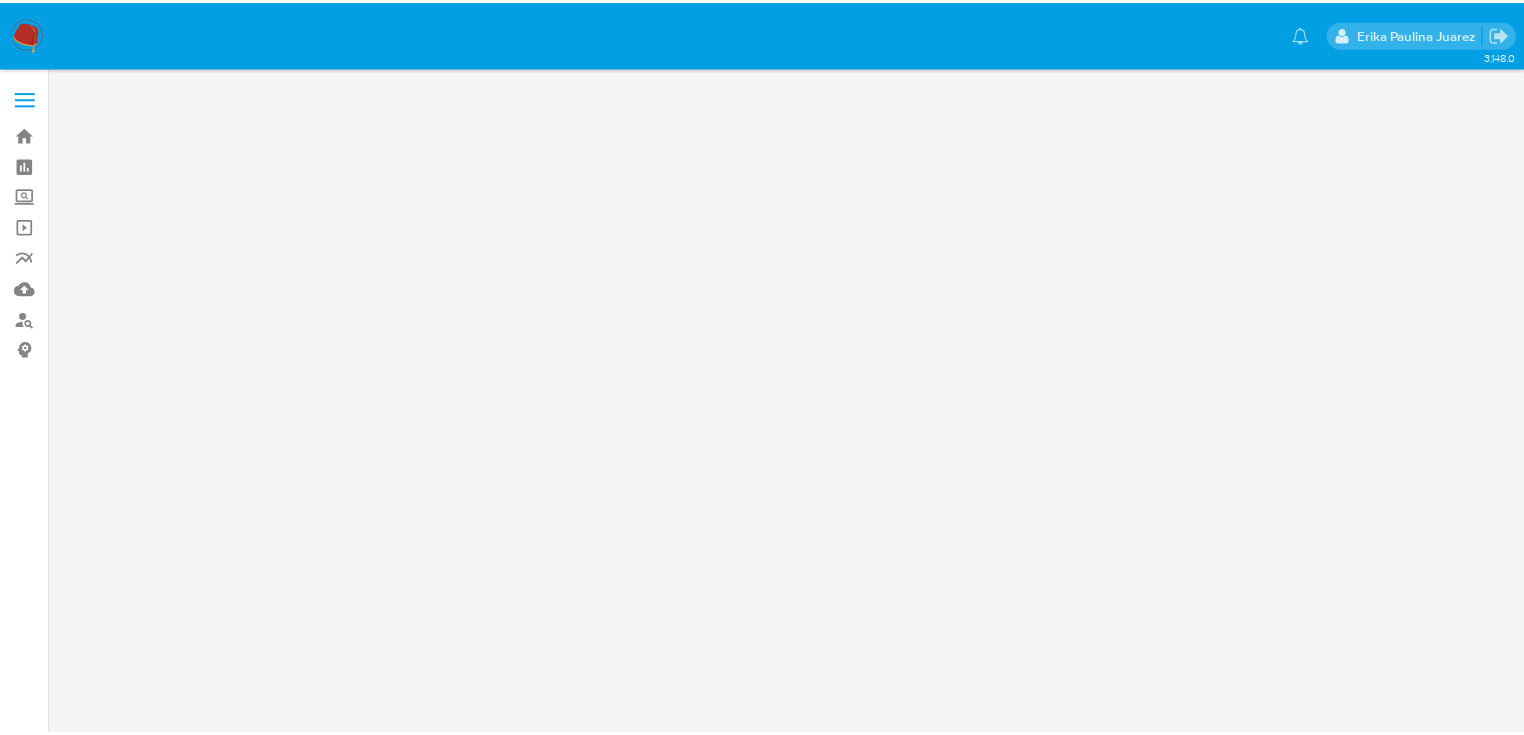 scroll, scrollTop: 0, scrollLeft: 0, axis: both 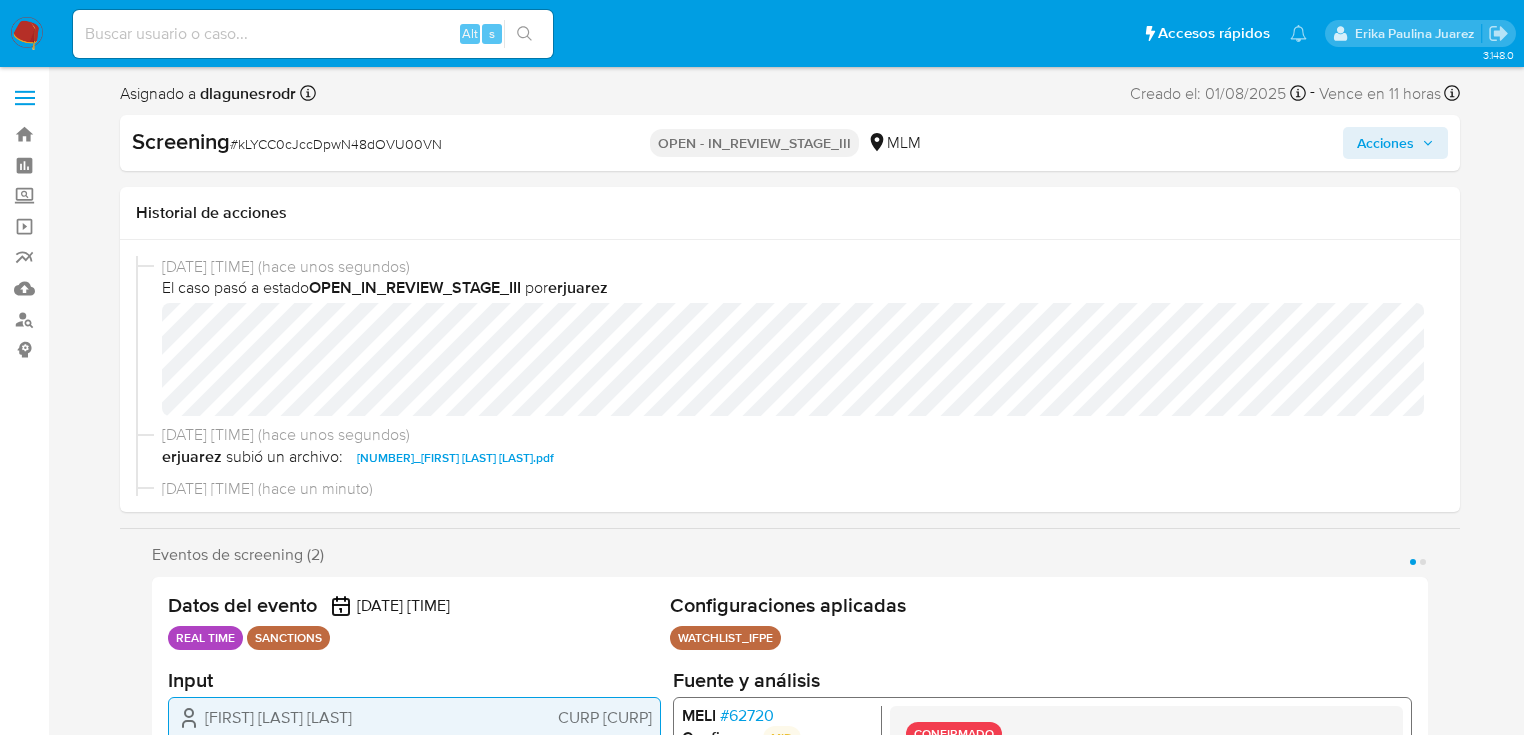 select on "10" 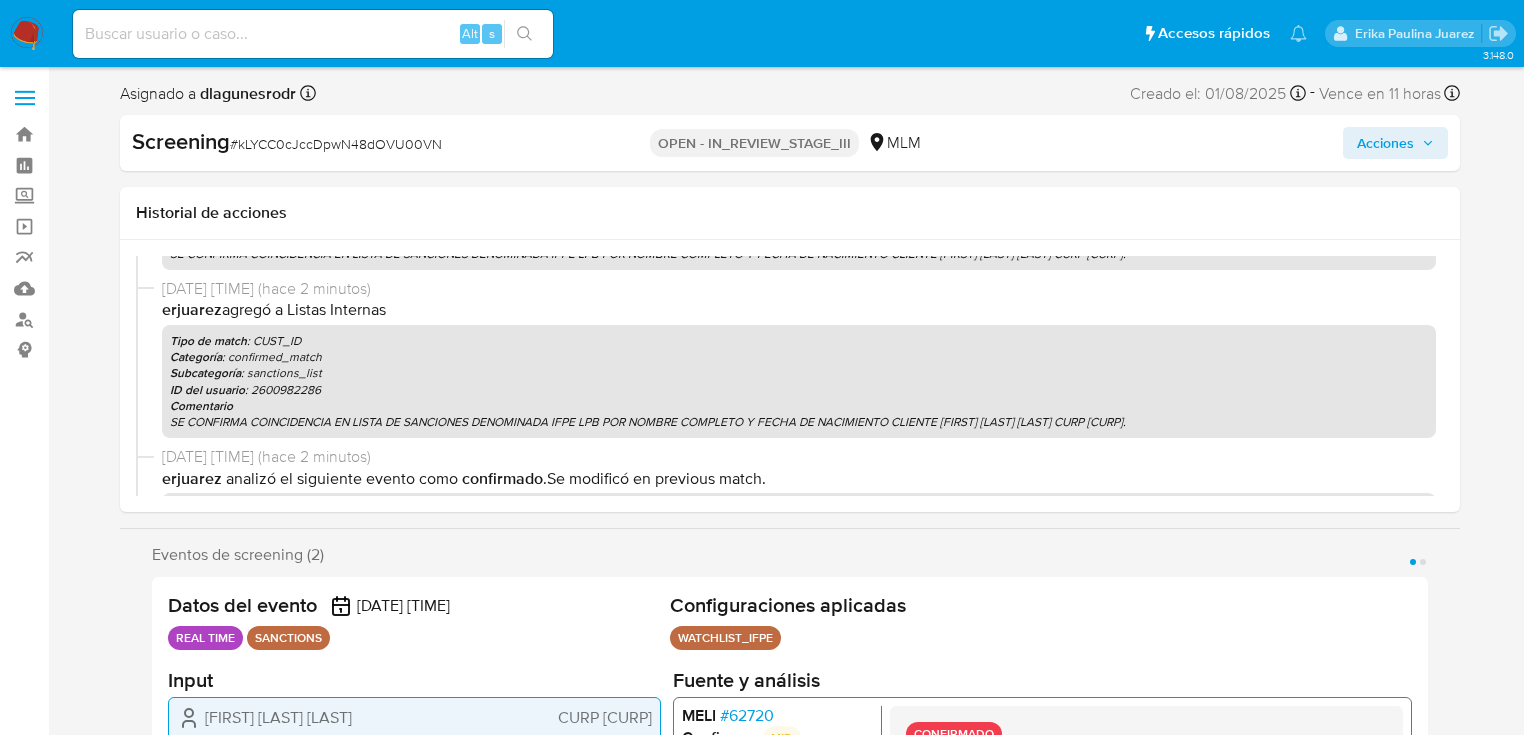 scroll, scrollTop: 400, scrollLeft: 0, axis: vertical 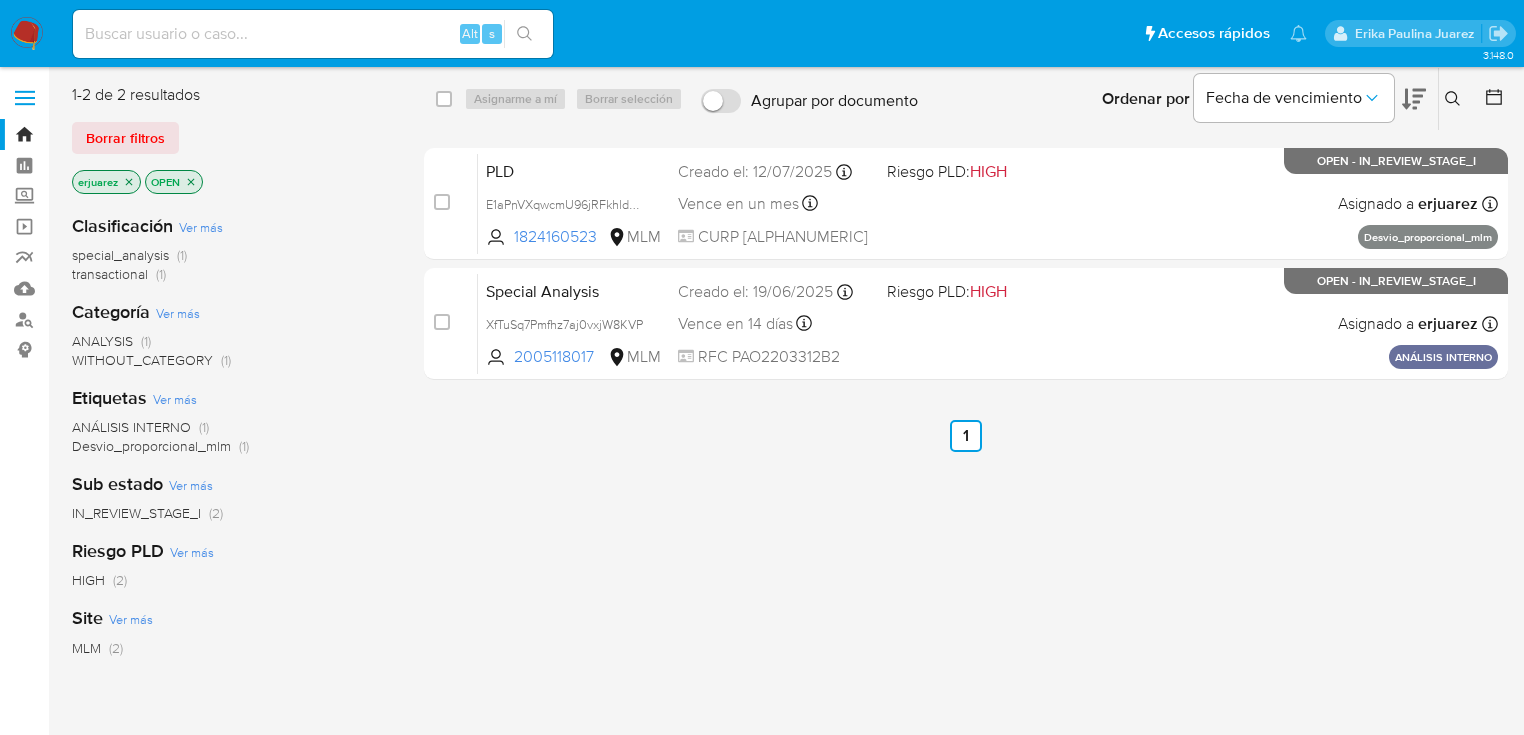 click on "select-all-cases-checkbox Asignarme a mí Borrar selección Agrupar por documento Ordenar por Fecha de vencimiento   No es posible ordenar los resultados mientras se encuentren agrupados. Ingrese ID de usuario o caso Buscar Borrar filtros case-item-checkbox   No es posible asignar el caso PLD E1aPnVXqwcmU96jRFkhldQwJ 1824160523 MLM Riesgo PLD:  HIGH Creado el: [DATE]   Creado el: [DATE] [TIME] Vence en un mes   Vence el [DATE] [TIME] CURP   [ALPHANUMERIC] Asignado a   [USERNAME]   Asignado el: [DATE] [TIME] Desvio_proporcional_mlm OPEN - IN_REVIEW_STAGE_I  case-item-checkbox   No es posible asignar el caso Special Analysis XfTuSq7Pmfhz7aj0vxjW8KVP 2005118017 MLM Riesgo PLD:  HIGH Creado el: [DATE]   Creado el: [DATE] [TIME] Vence en 14 días   Vence el [DATE] [TIME] RFC   [ALPHANUMERIC] Asignado a   [USERNAME]   Asignado el: [DATE] [TIME] ANÁLISIS INTERNO OPEN - IN_REVIEW_STAGE_I  Anterior 1 Siguiente" at bounding box center (966, 529) 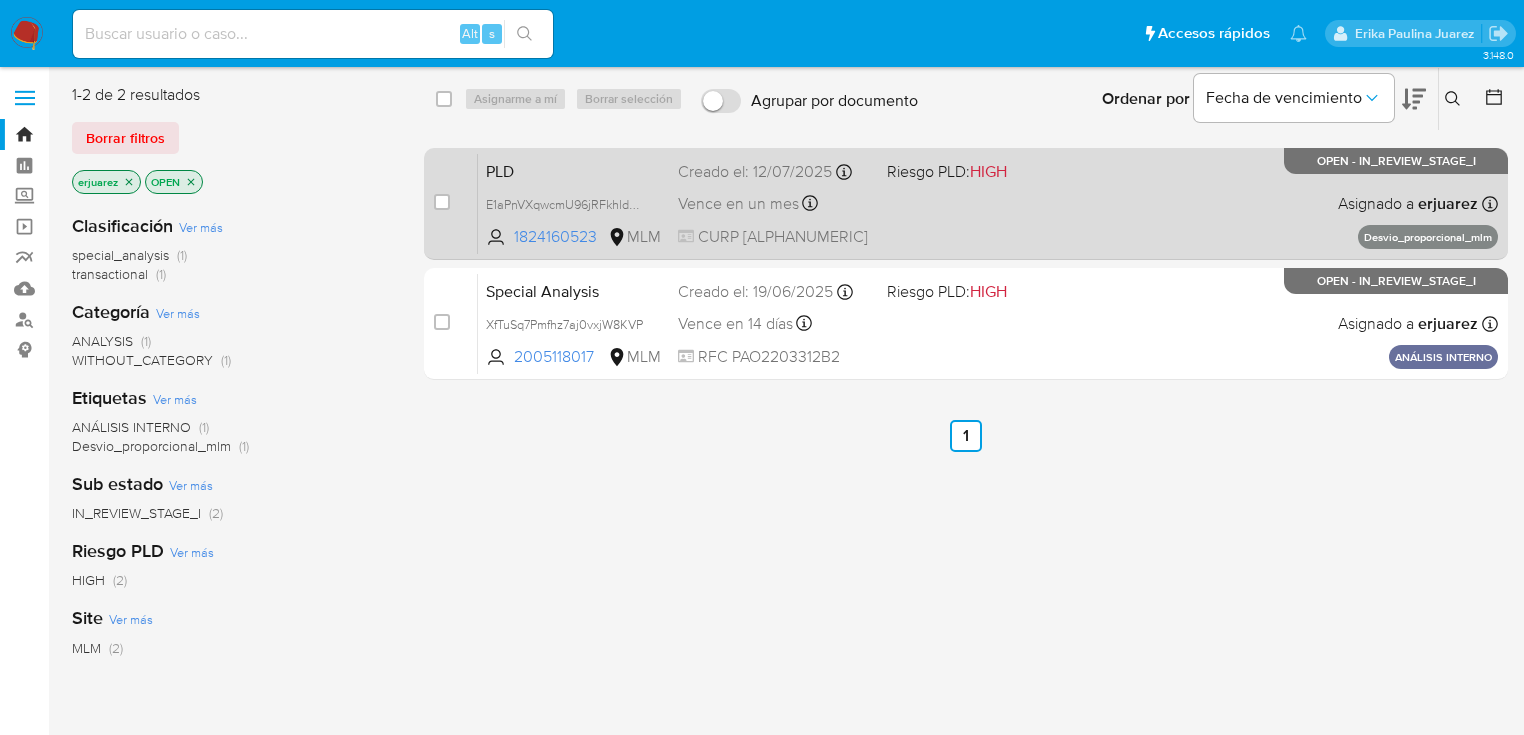 click on "CURP   [ALPHANUMERIC]" at bounding box center (774, 237) 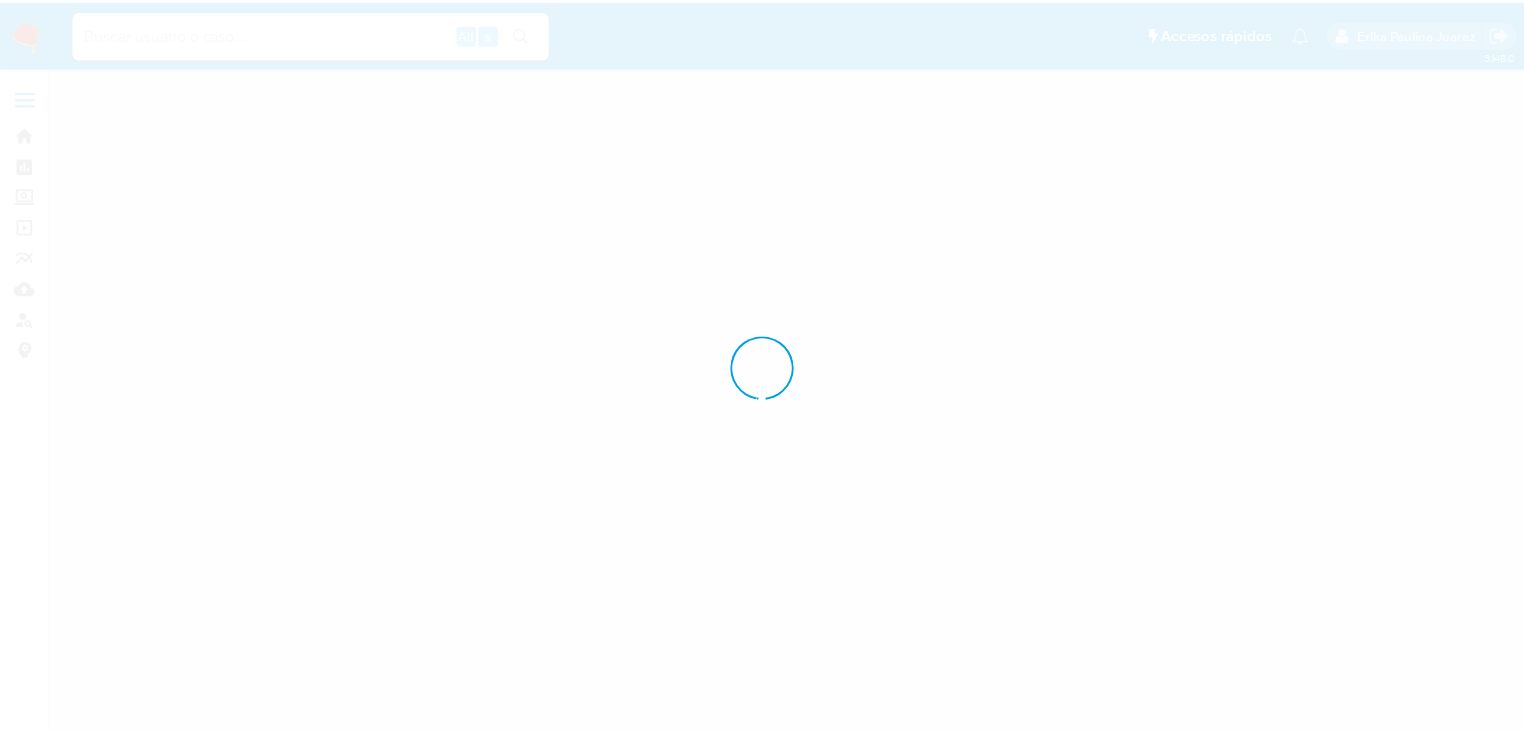 scroll, scrollTop: 0, scrollLeft: 0, axis: both 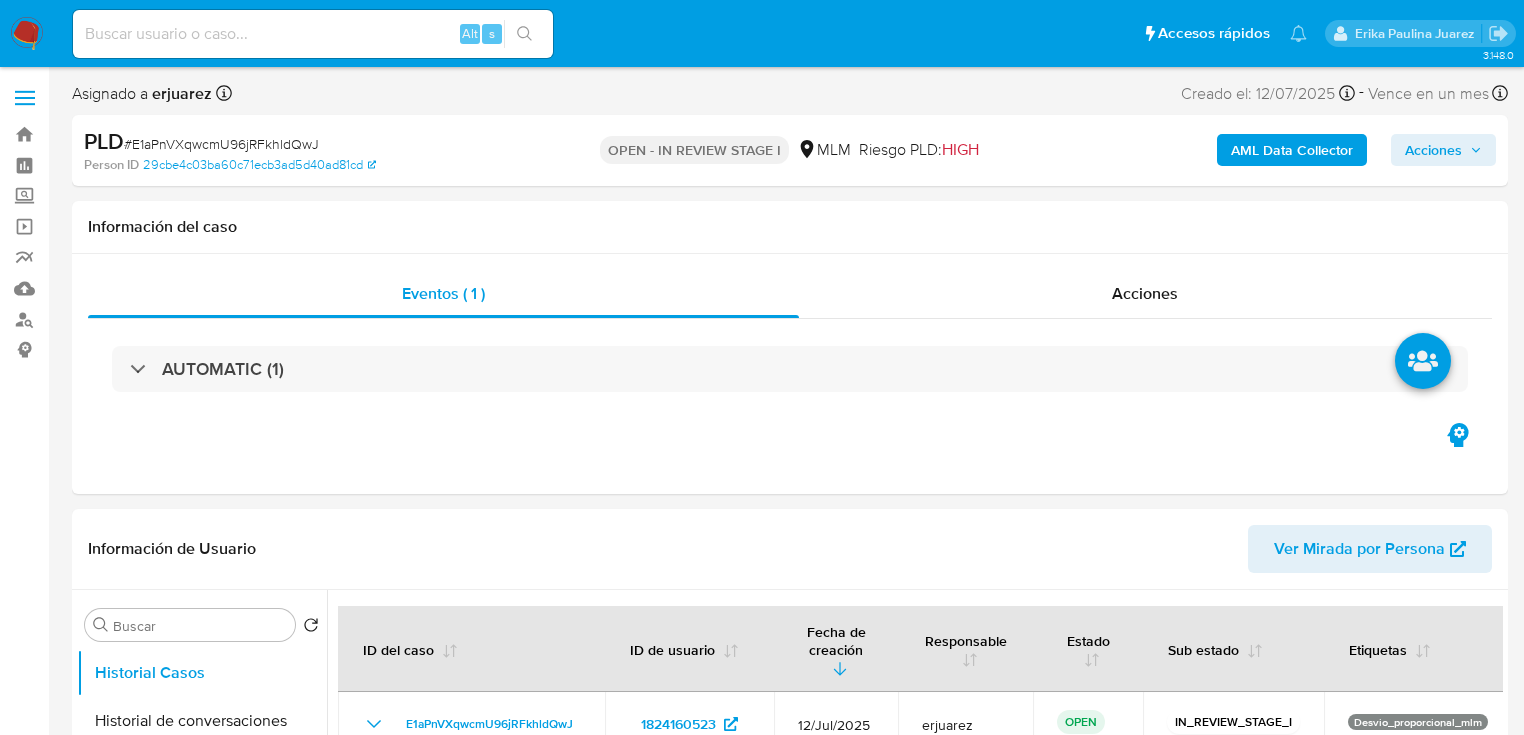 select on "10" 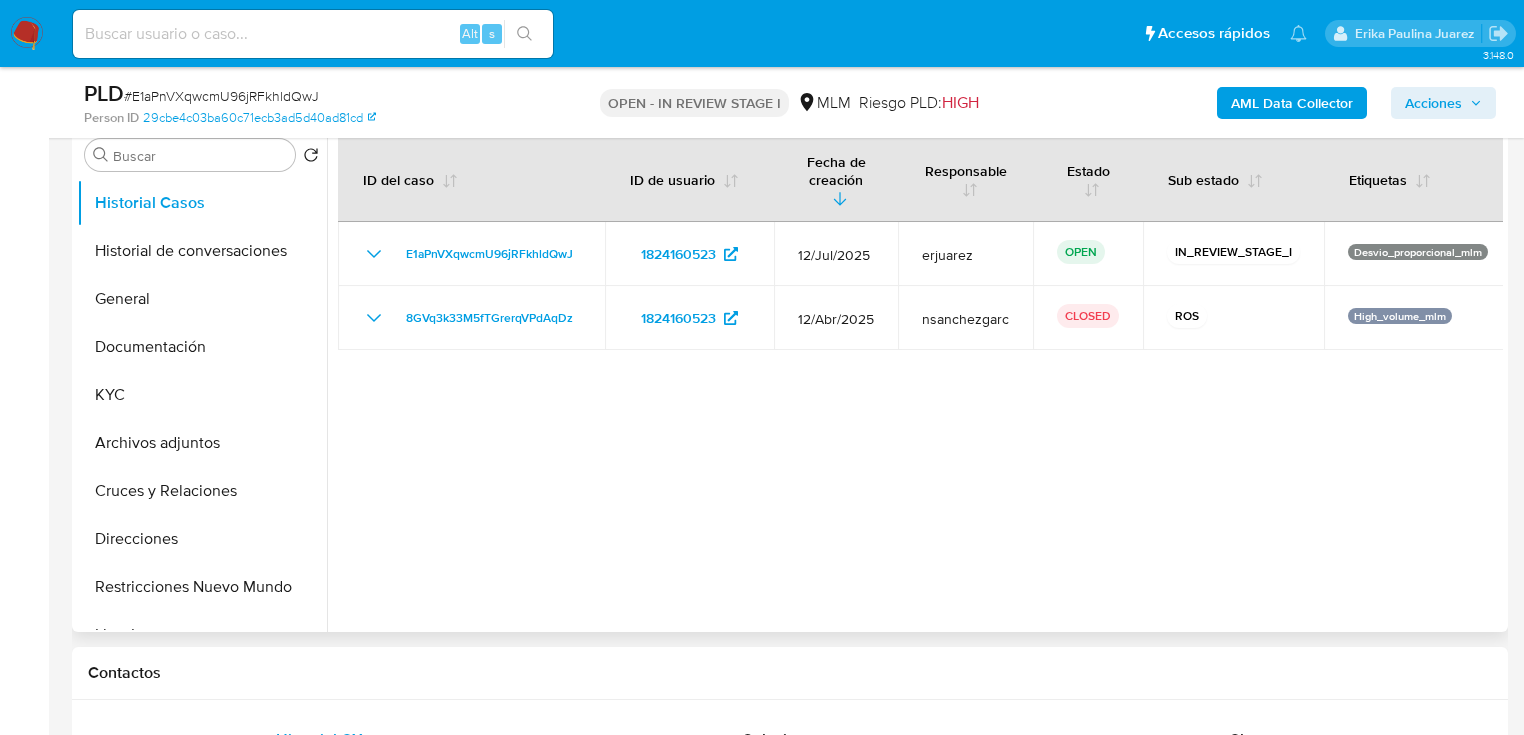 scroll, scrollTop: 400, scrollLeft: 0, axis: vertical 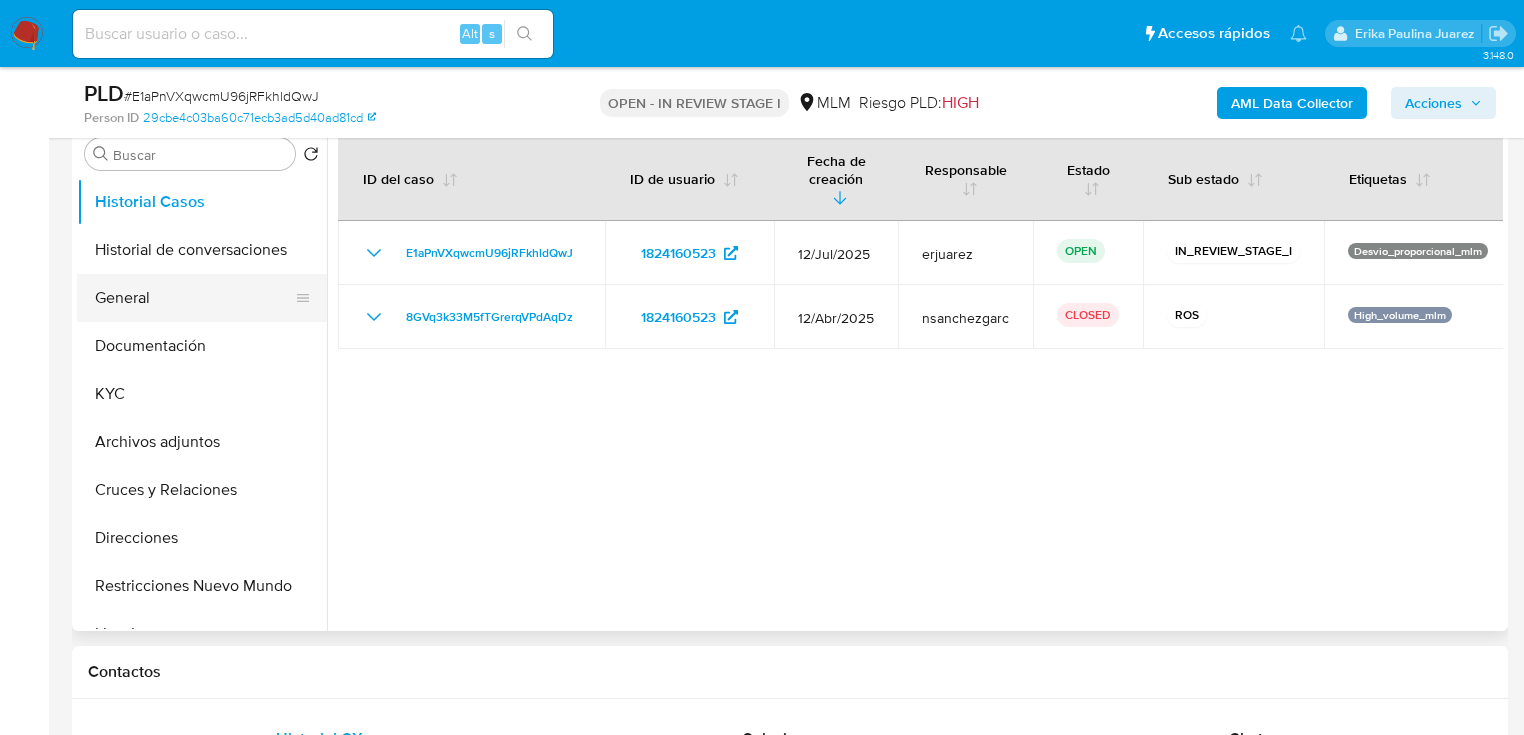 click on "General" at bounding box center (194, 298) 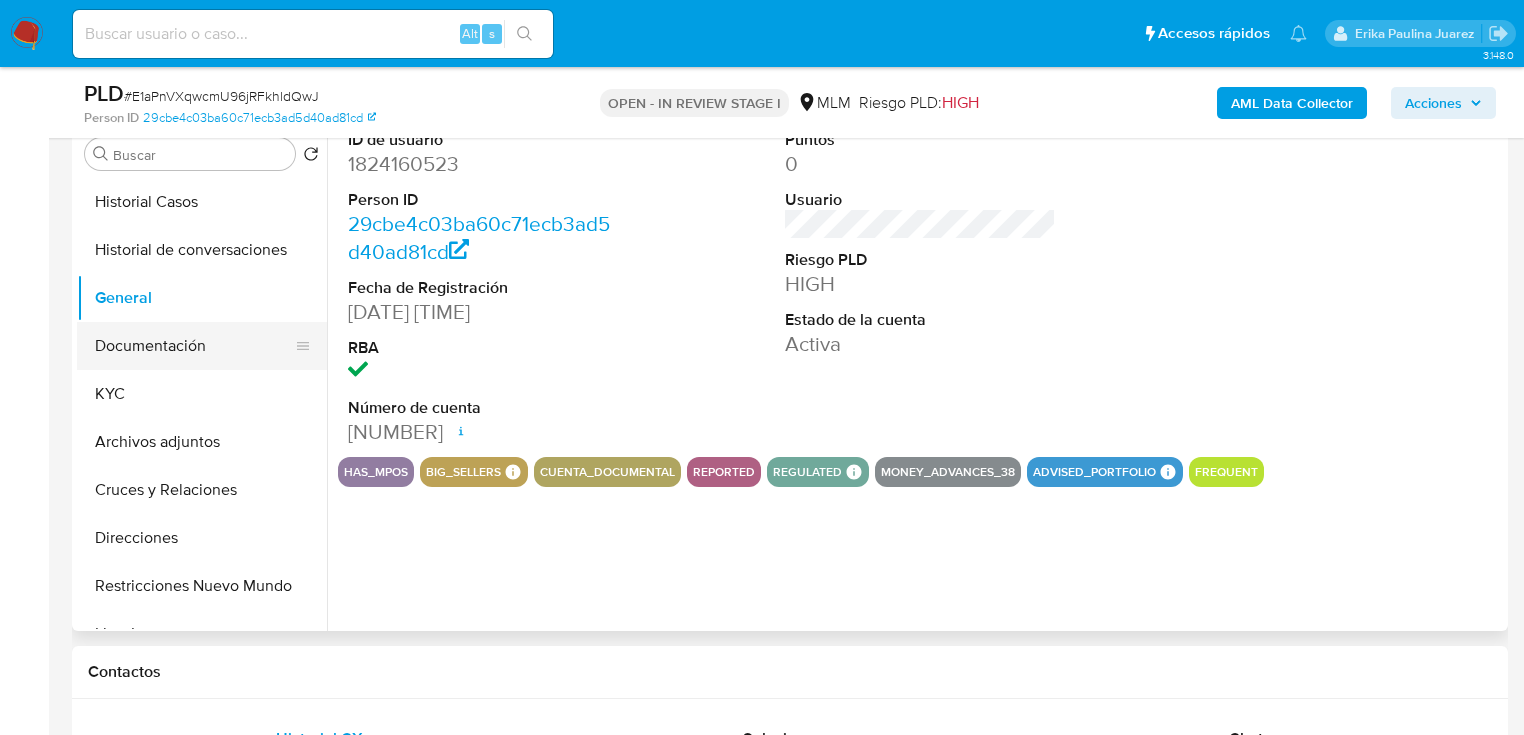click on "Documentación" at bounding box center (194, 346) 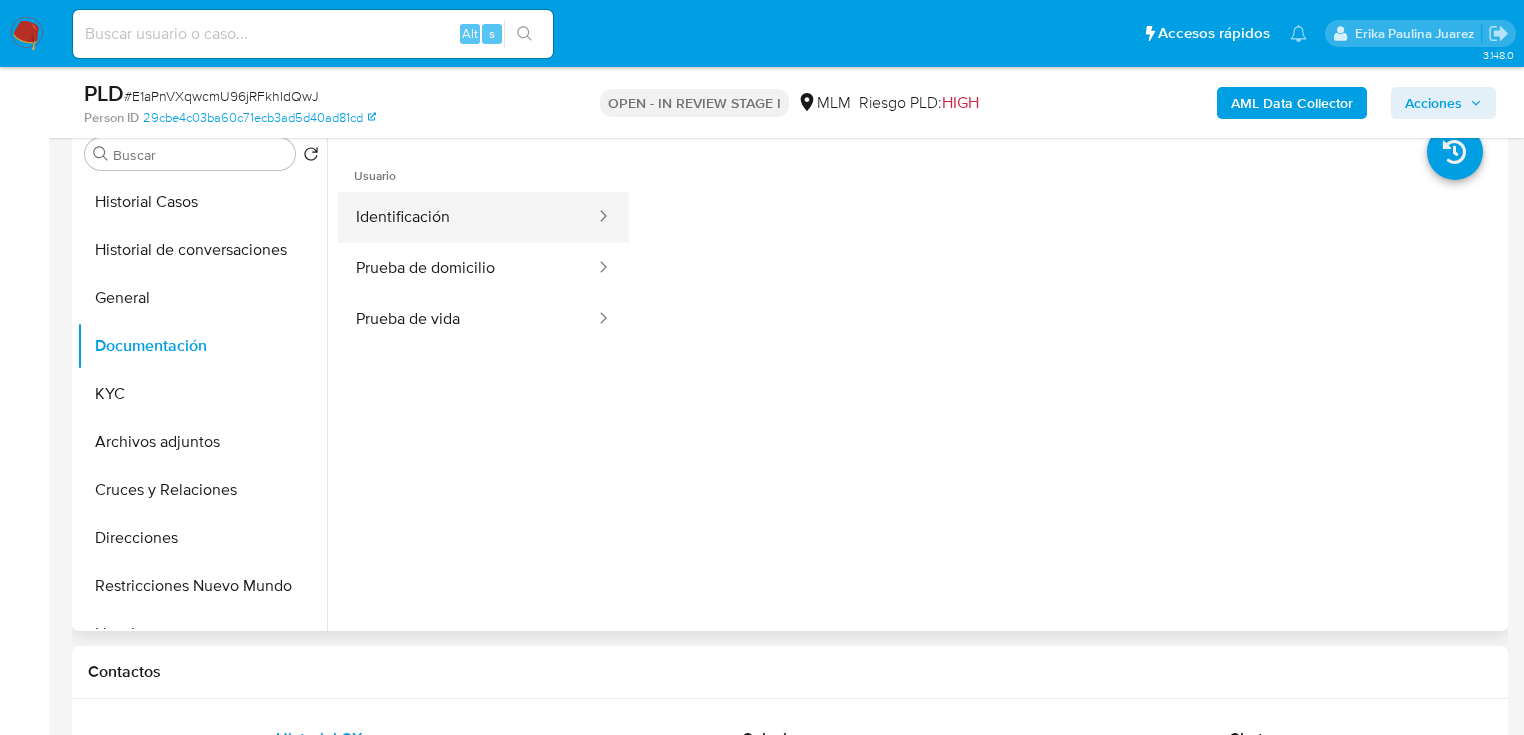 click on "Identificación" at bounding box center (467, 217) 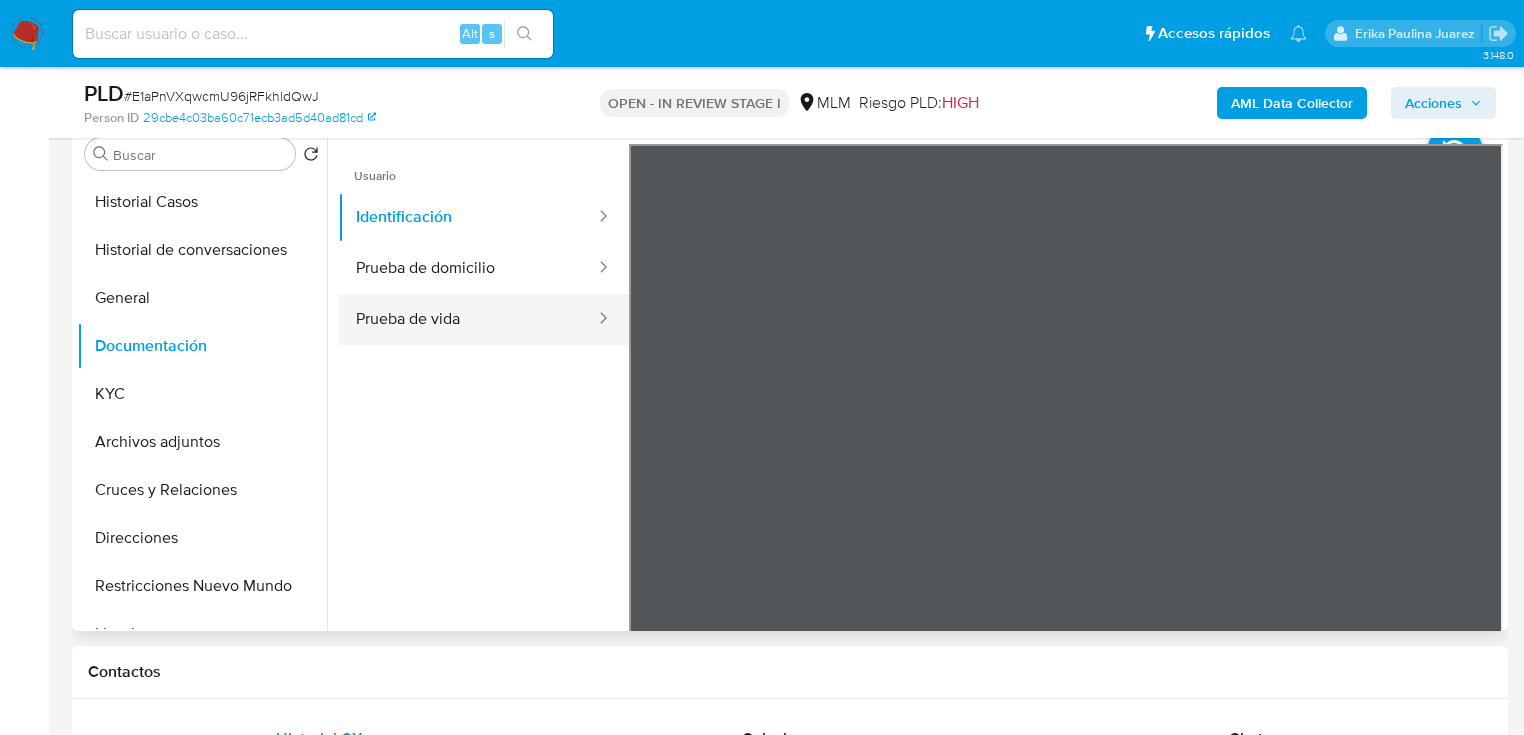 click on "Prueba de vida" at bounding box center (467, 319) 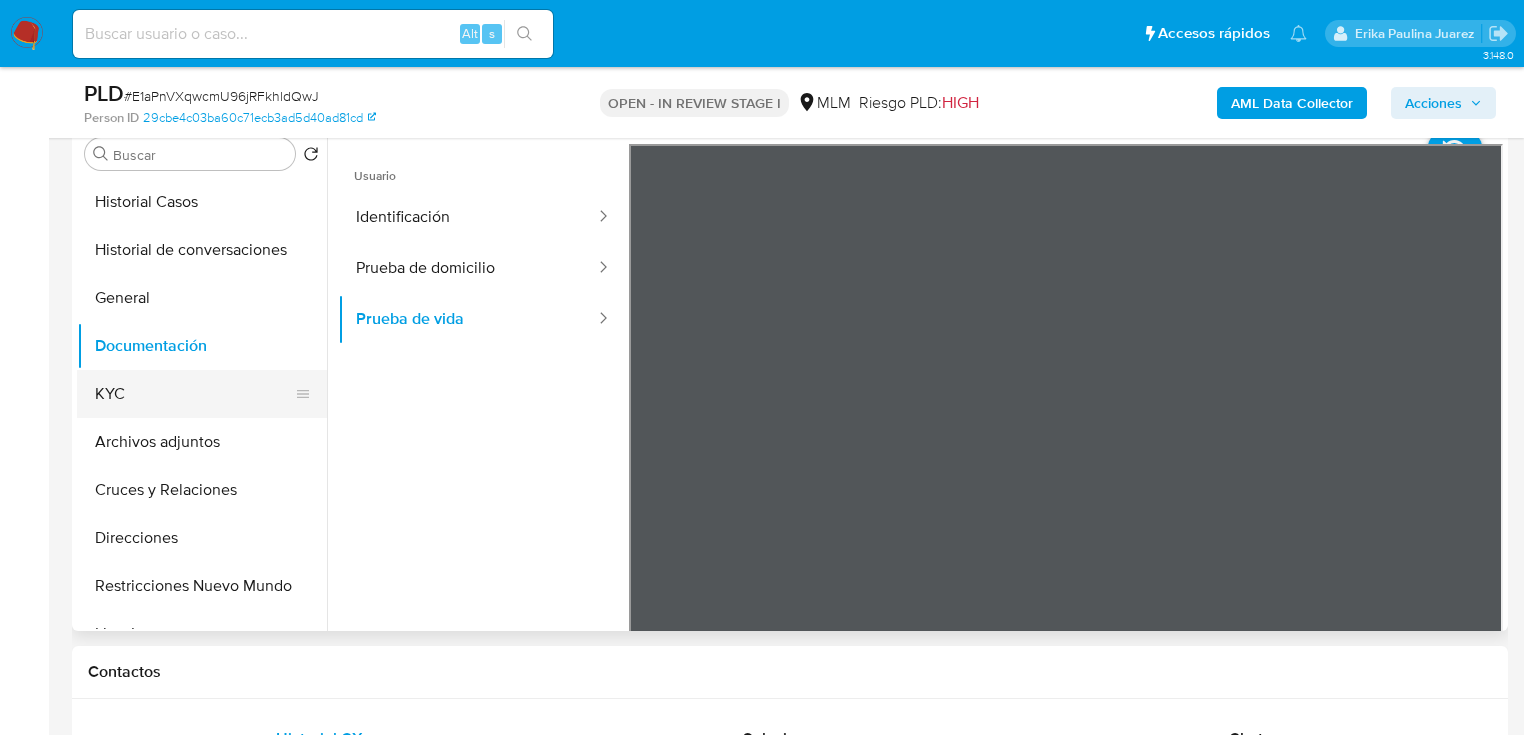 click on "KYC" at bounding box center [194, 394] 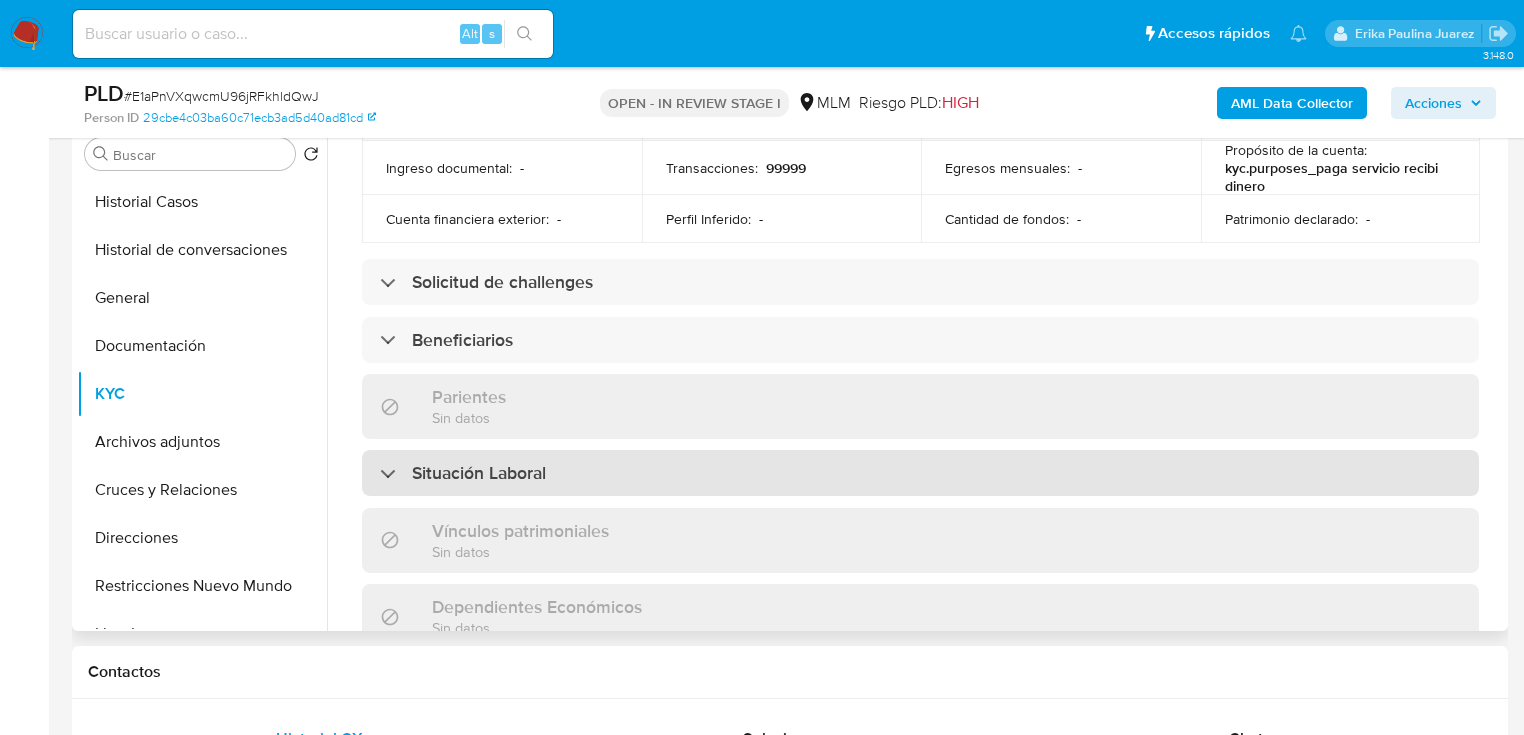 scroll, scrollTop: 800, scrollLeft: 0, axis: vertical 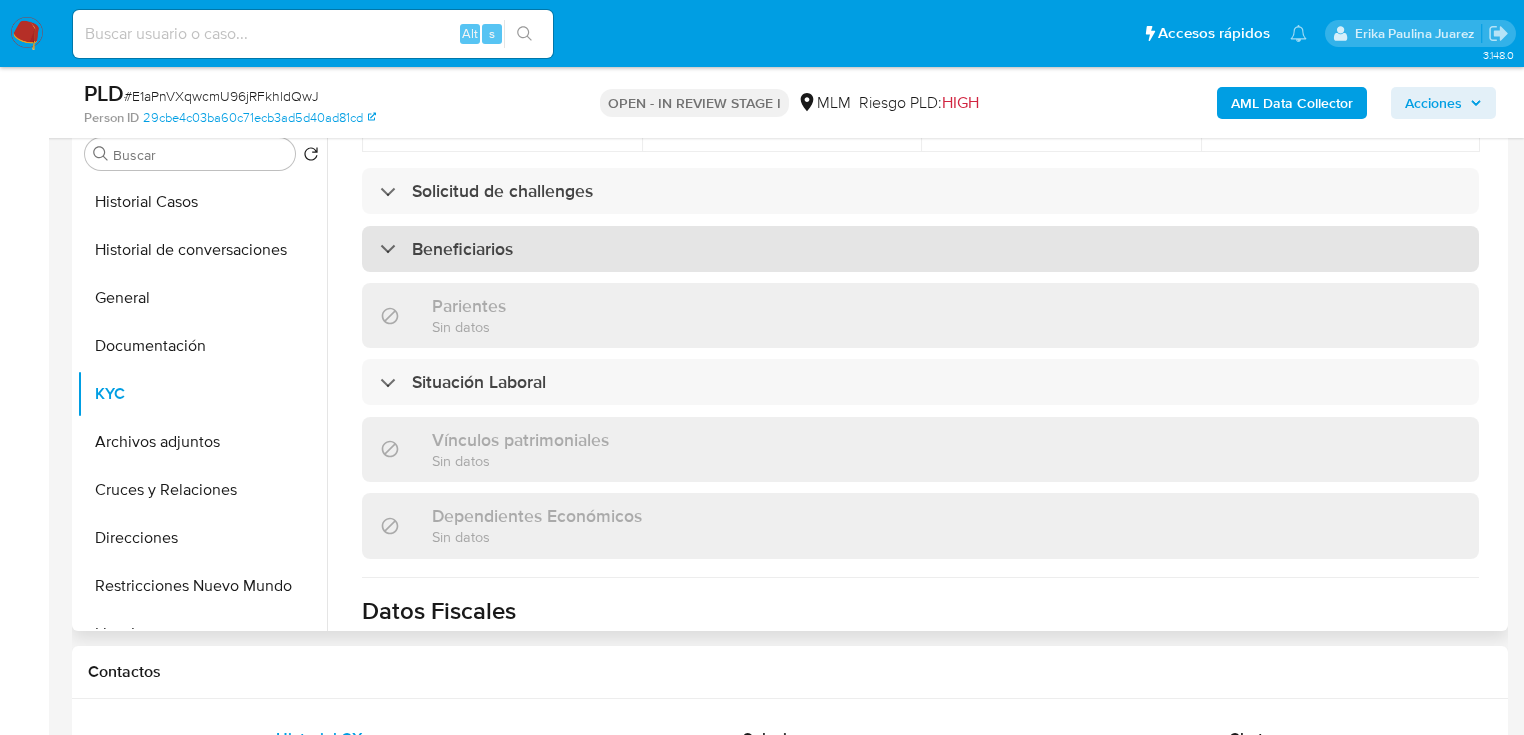 click on "Beneficiarios" at bounding box center (462, 249) 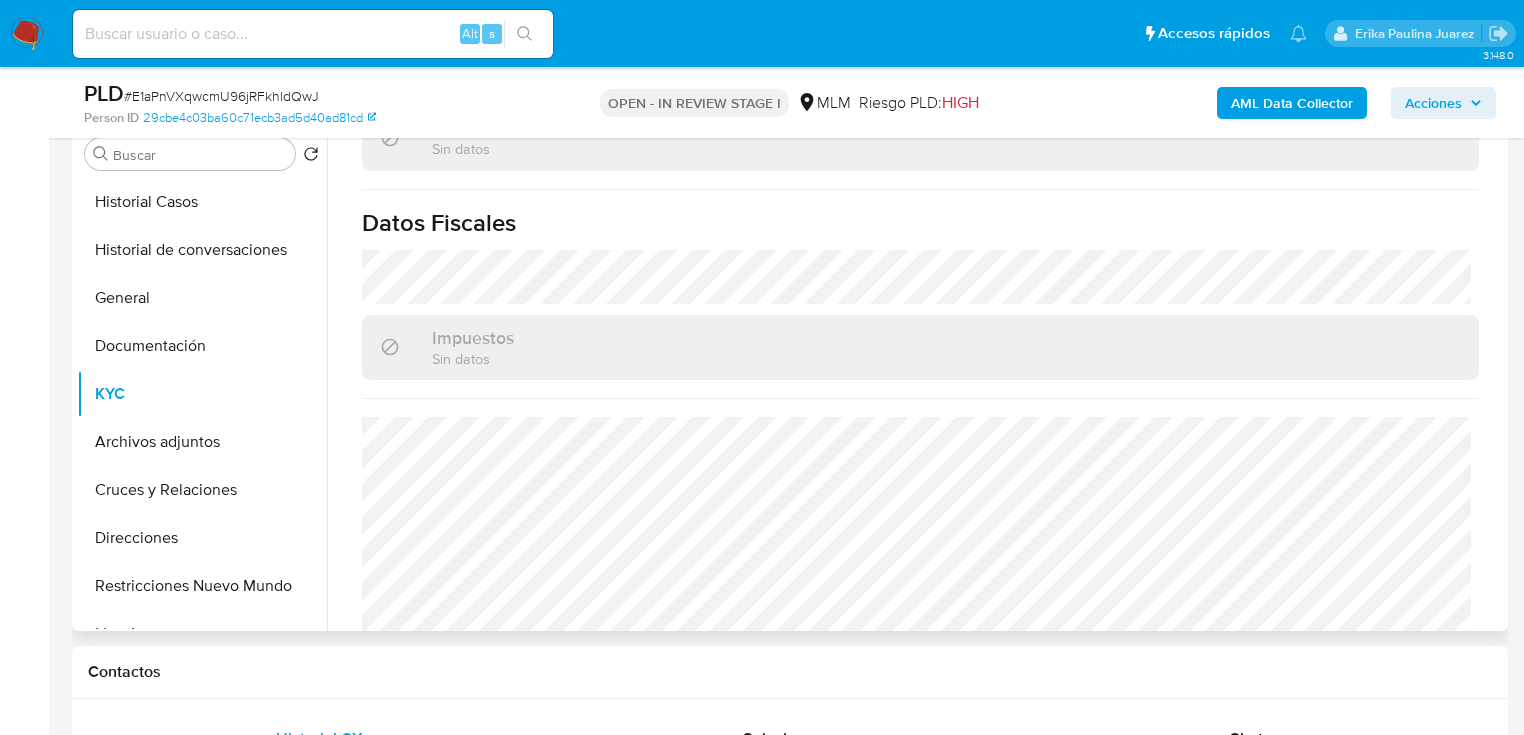 scroll, scrollTop: 1408, scrollLeft: 0, axis: vertical 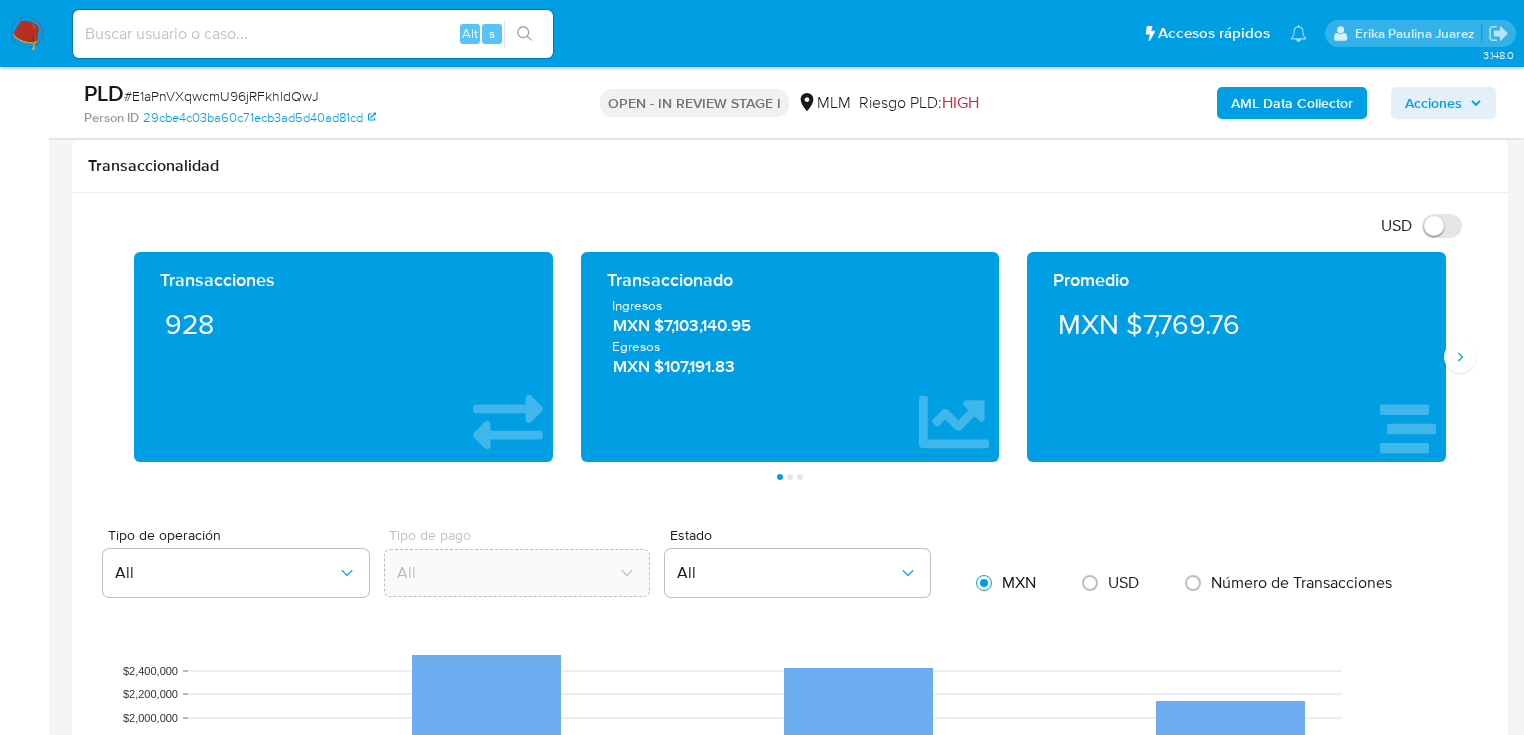 click on "Transacciones 928 Transaccionado Ingresos MXN $7,103,140.95 Egresos MXN $107,191.83 Promedio MXN $7,769.76 Saldo MP Total MXN $474,733.09 Disponible MXN $431,244.12 No disponible MXN $43,488.97 Saldo cripto No se encontró saldo cripto en el balance del usuario Saldo inversiones No se encontró saldo inversiones en el balance del usuario Saldo reserva No se encontró saldo reserva en el balance del usuario Página 1 Página 2 Página 3" at bounding box center [790, 366] 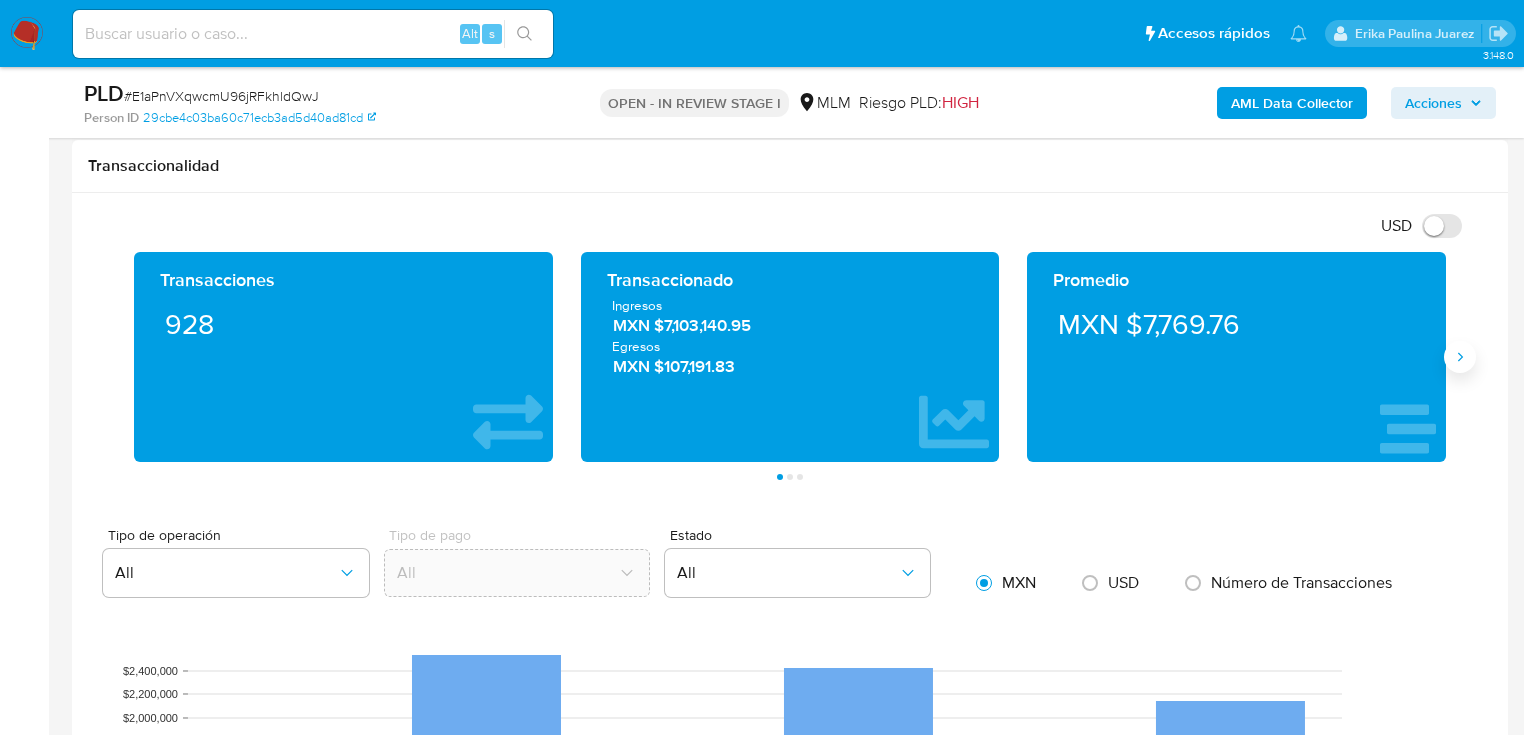 click 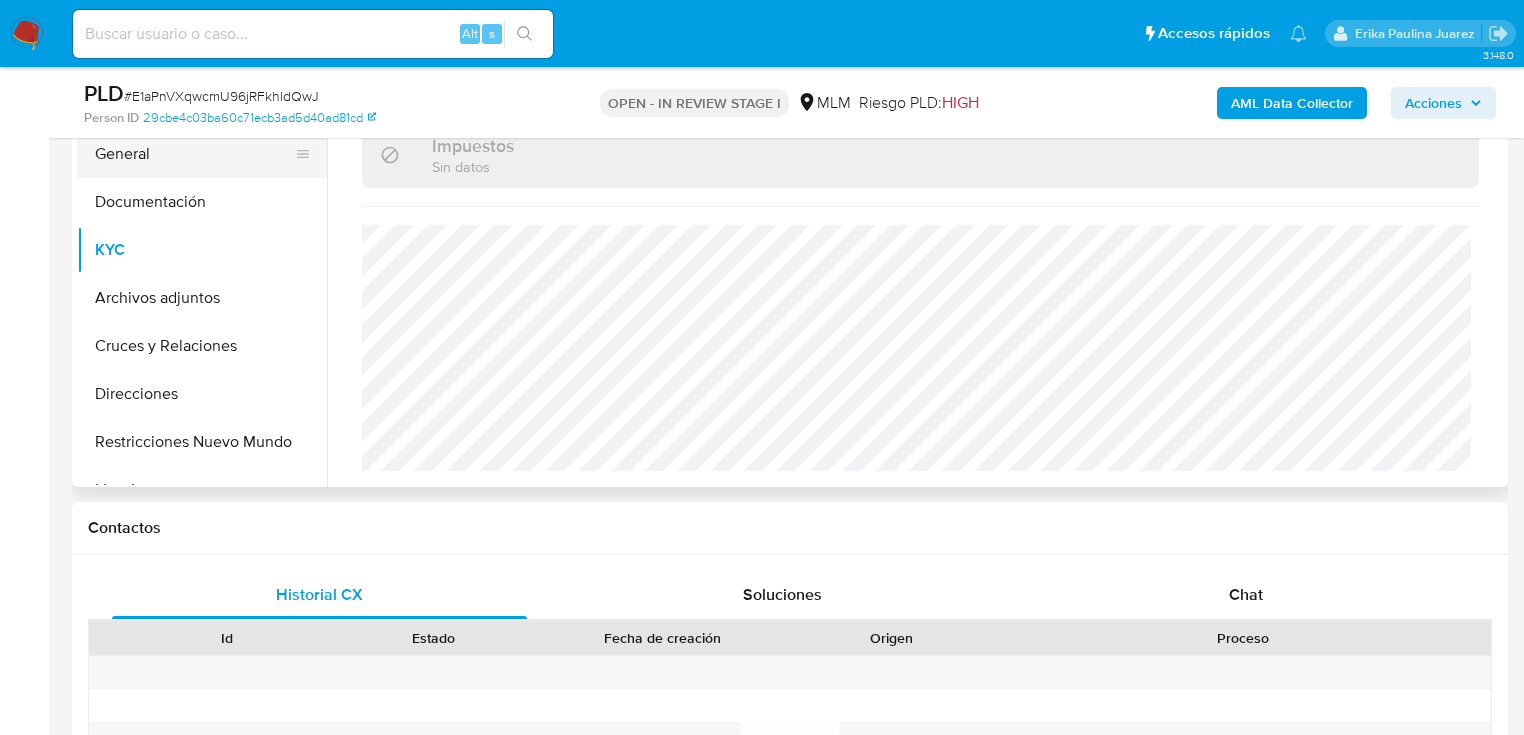 scroll, scrollTop: 320, scrollLeft: 0, axis: vertical 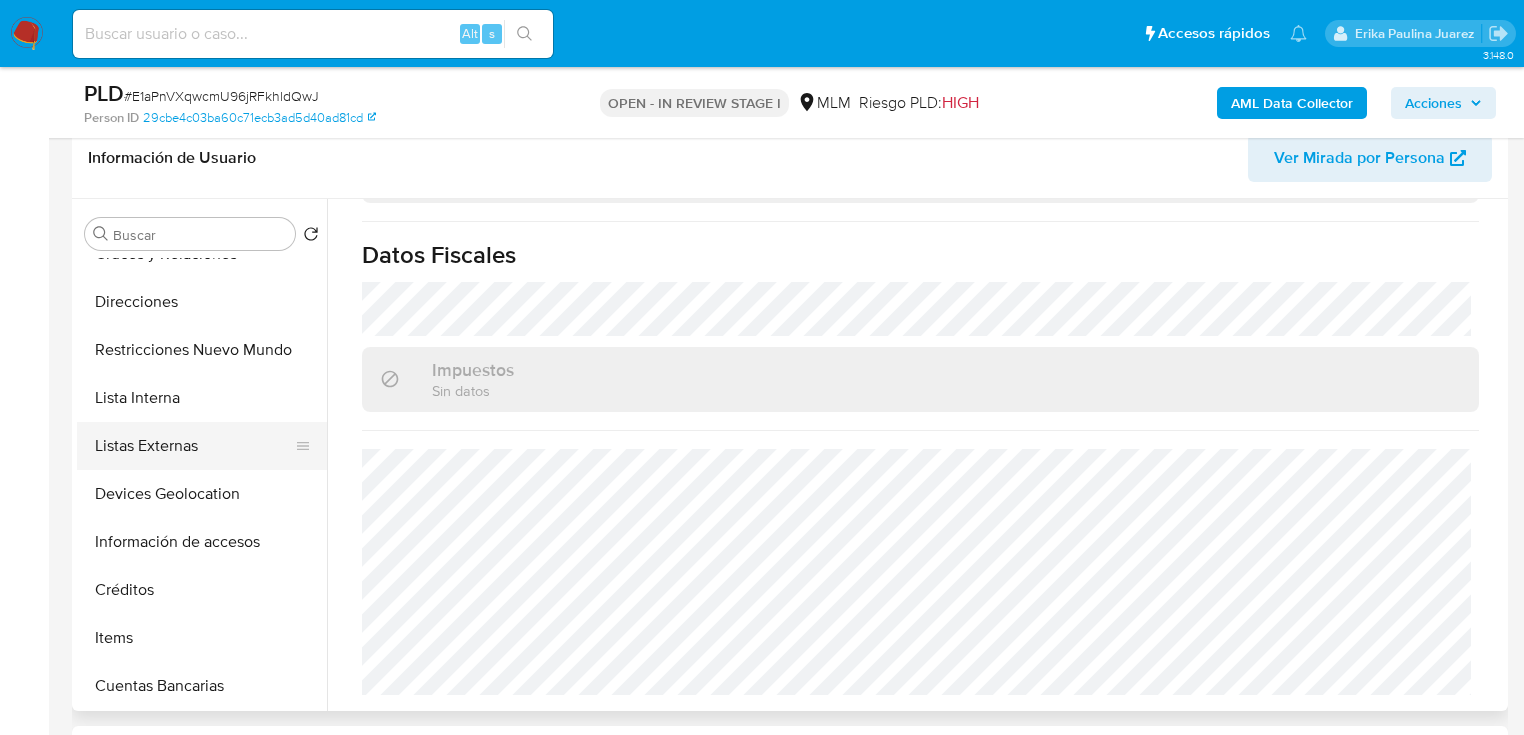click on "Listas Externas" at bounding box center [194, 446] 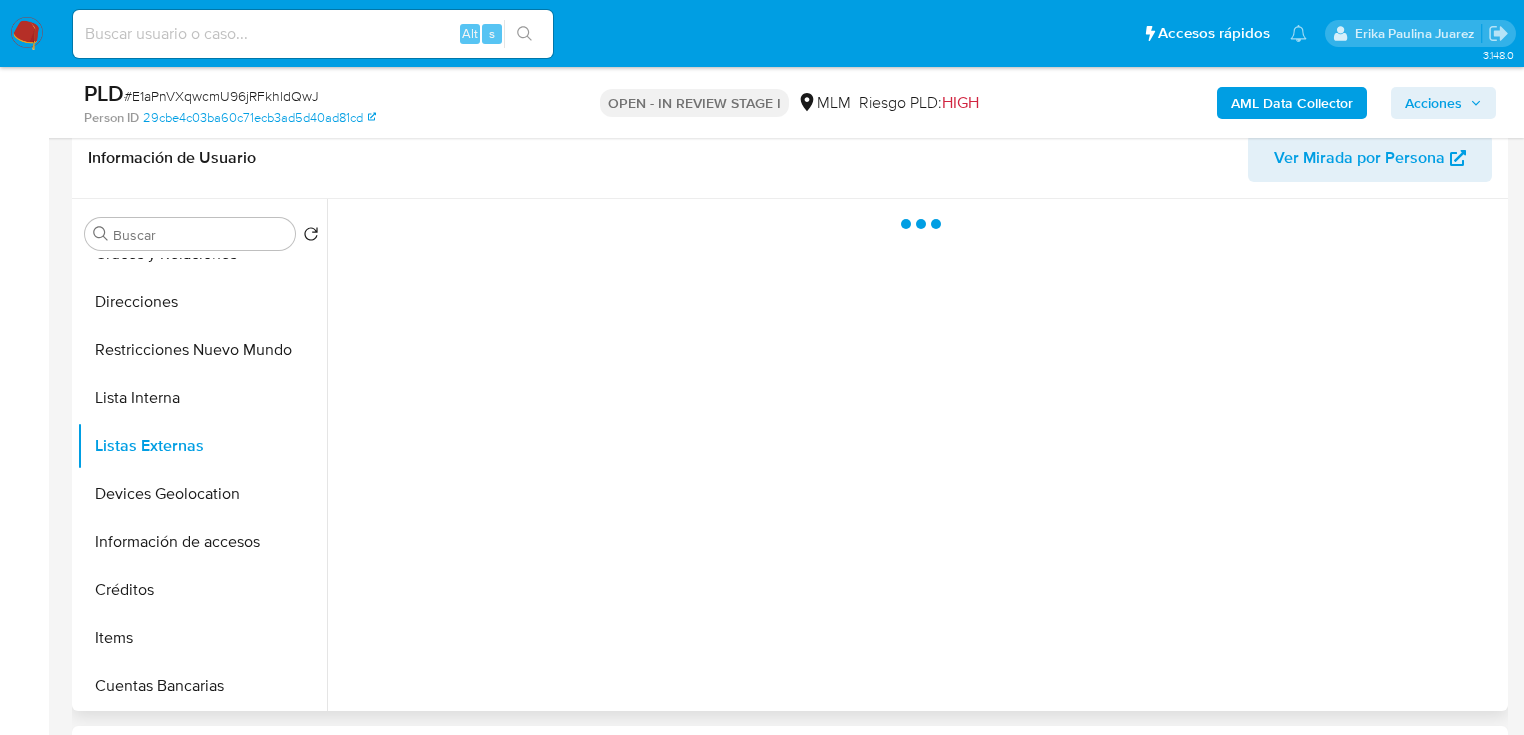 scroll, scrollTop: 0, scrollLeft: 0, axis: both 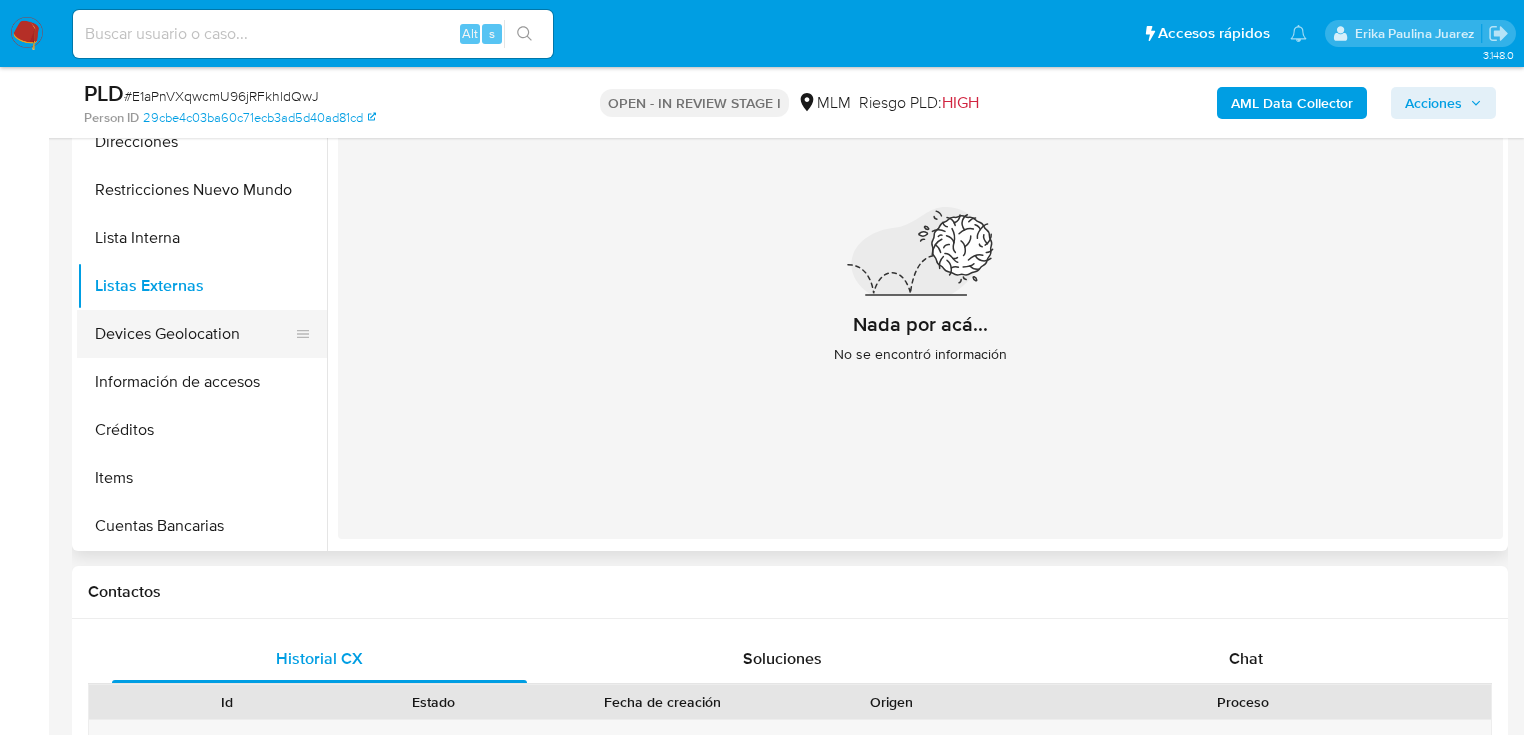 click on "Devices Geolocation" at bounding box center [194, 334] 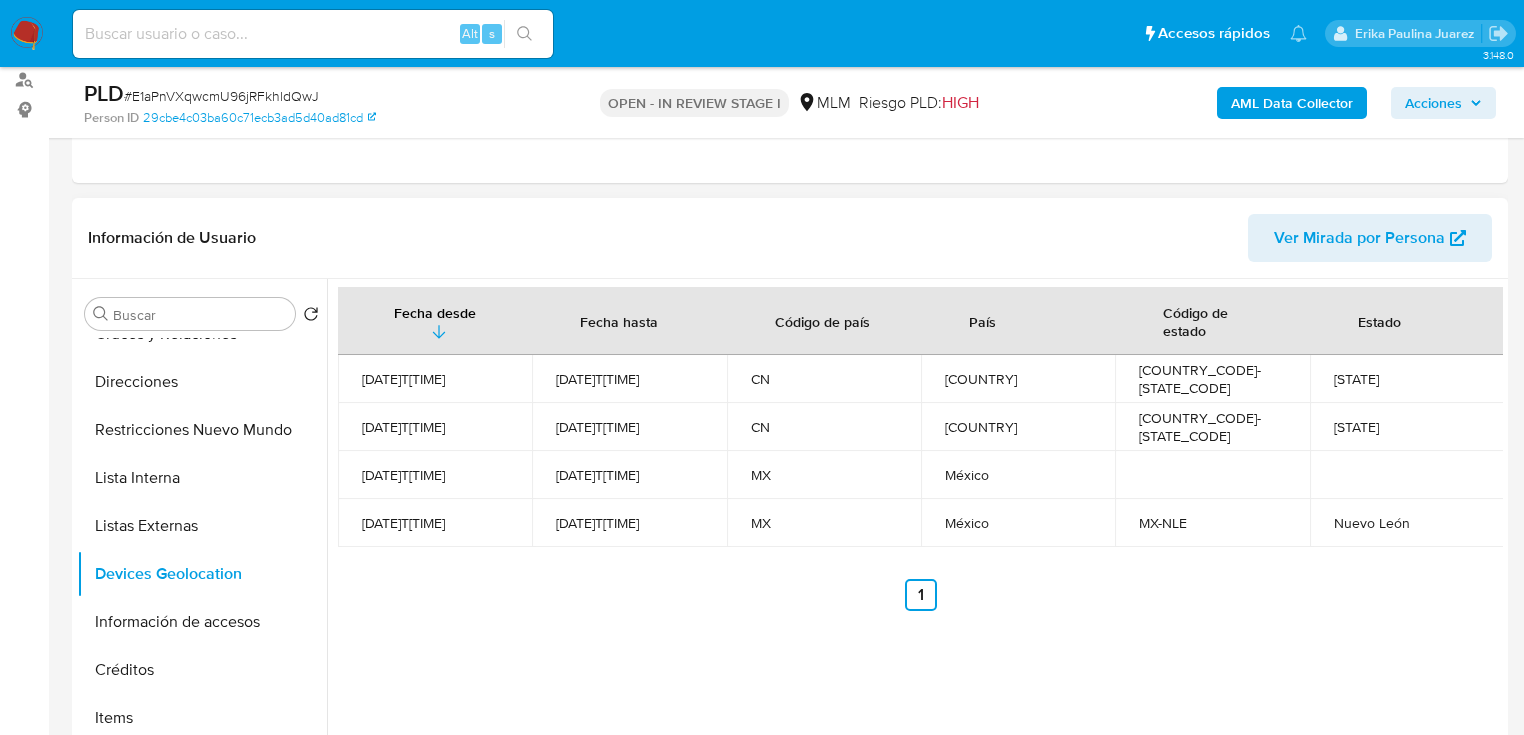 scroll, scrollTop: 240, scrollLeft: 0, axis: vertical 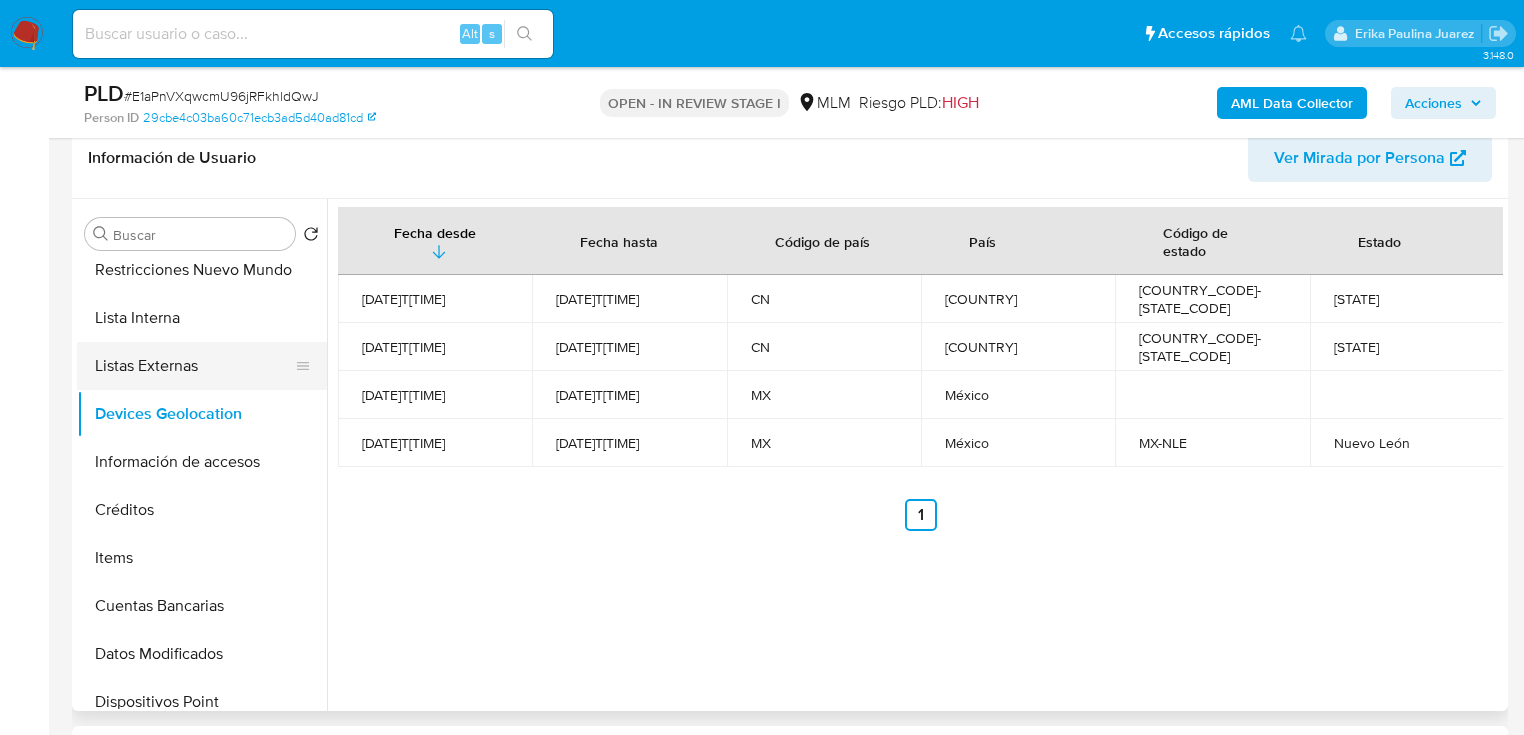 click on "Listas Externas" at bounding box center (194, 366) 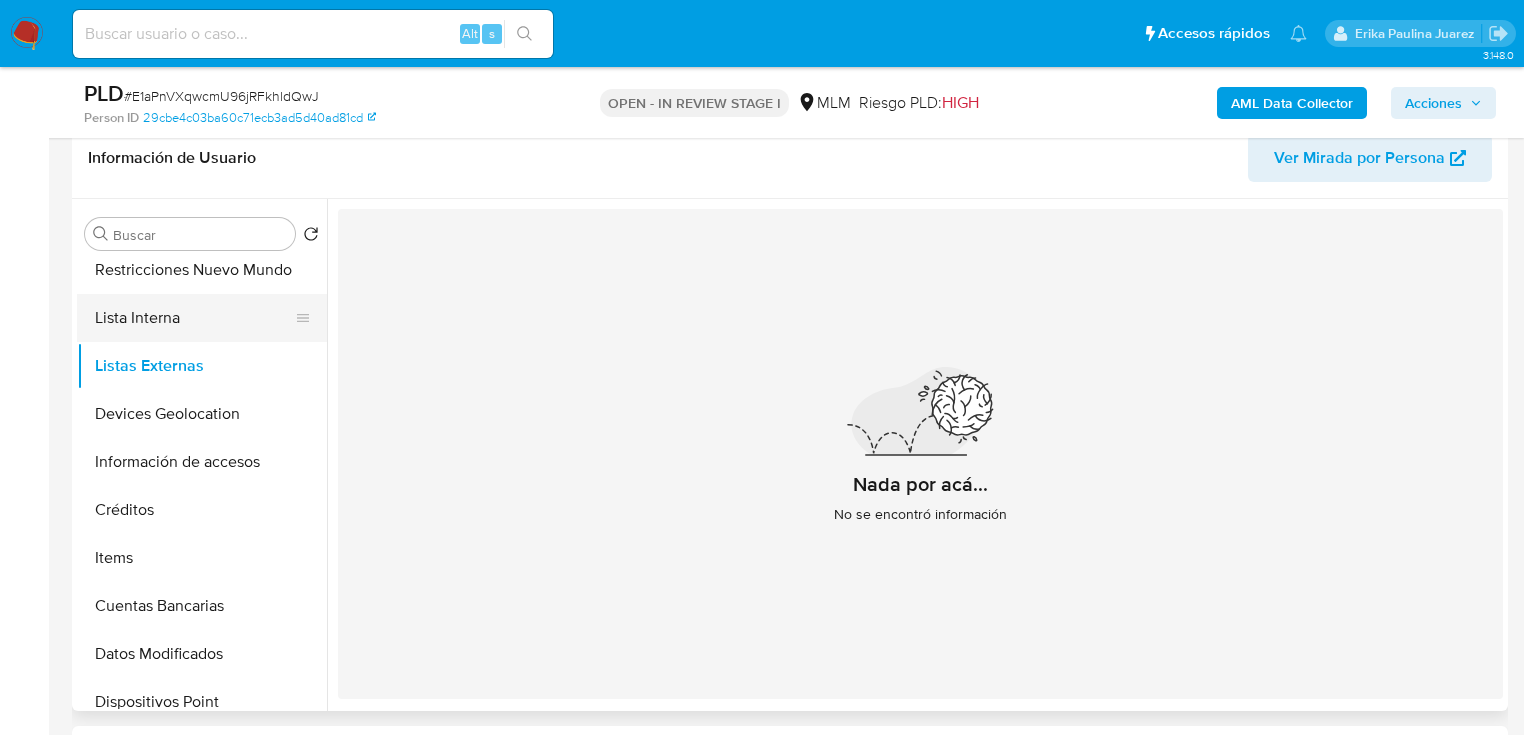 click on "Lista Interna" at bounding box center [194, 318] 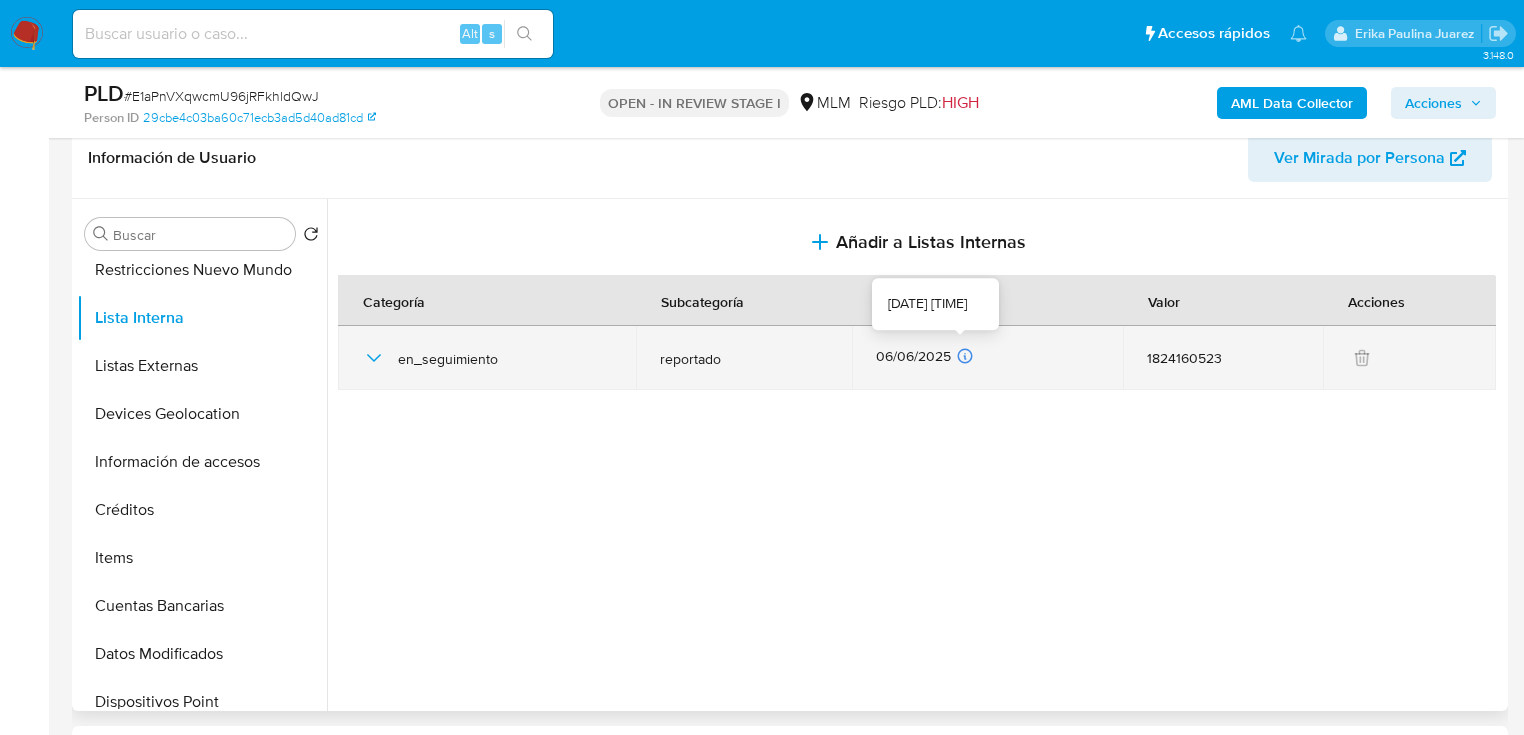 click 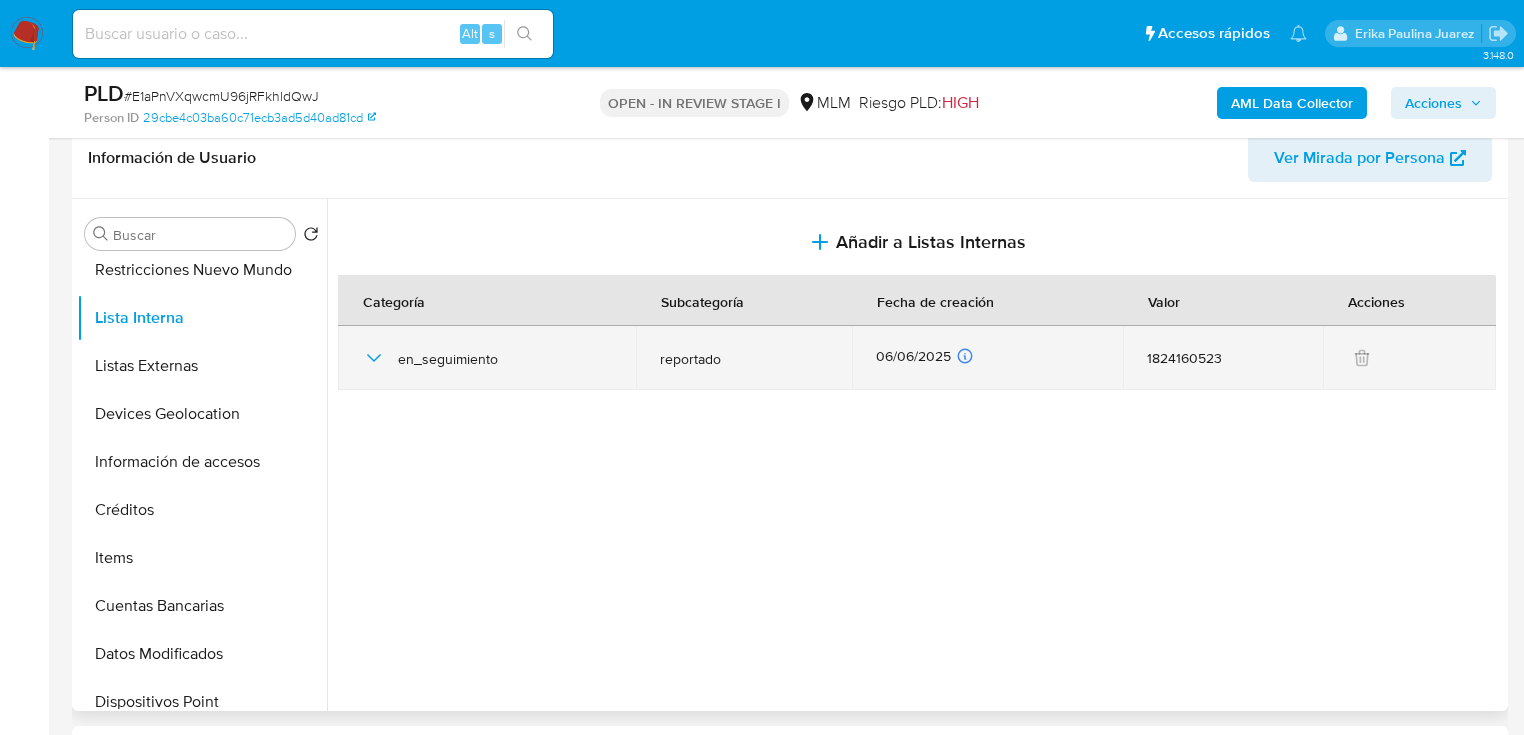 click 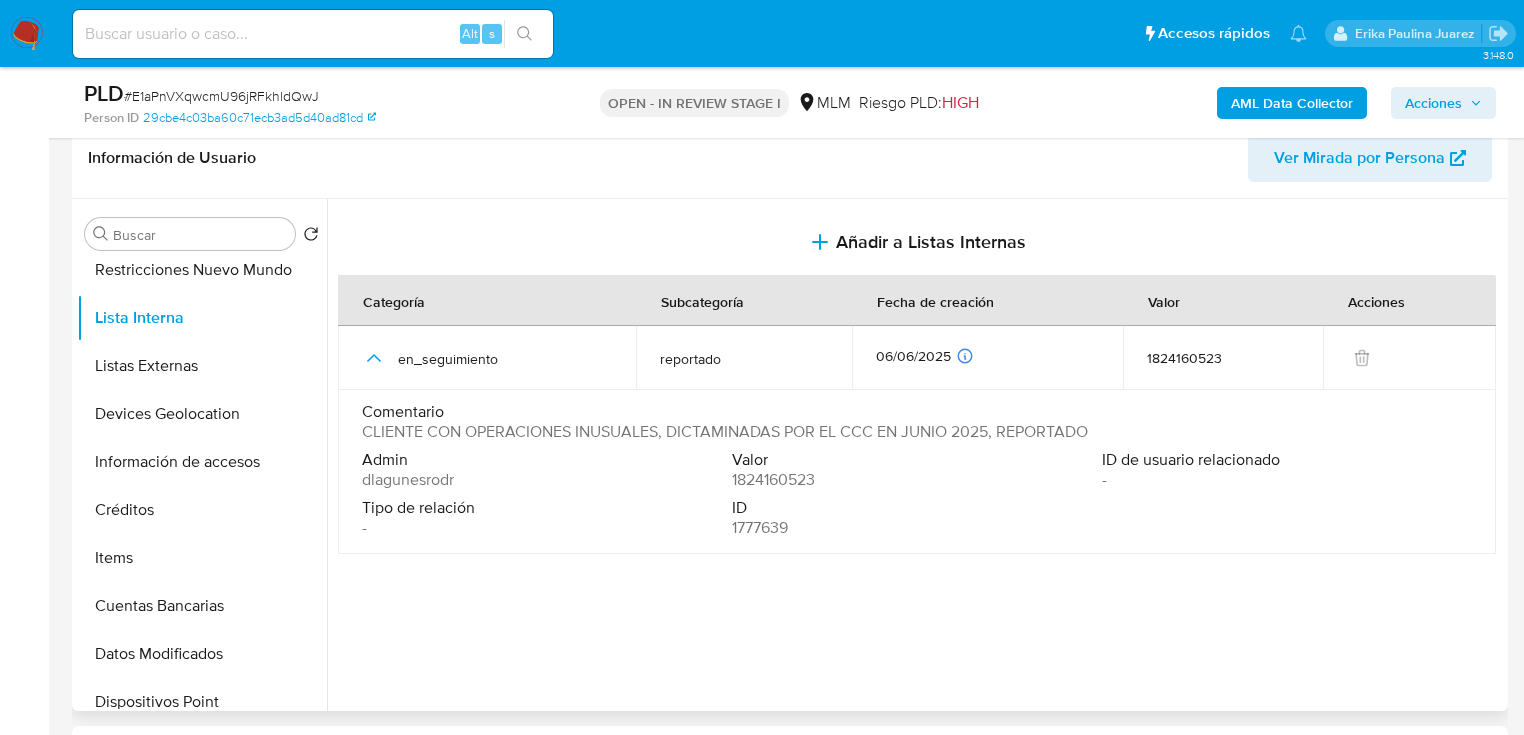 drag, startPoint x: 428, startPoint y: 436, endPoint x: 1122, endPoint y: 588, distance: 710.45056 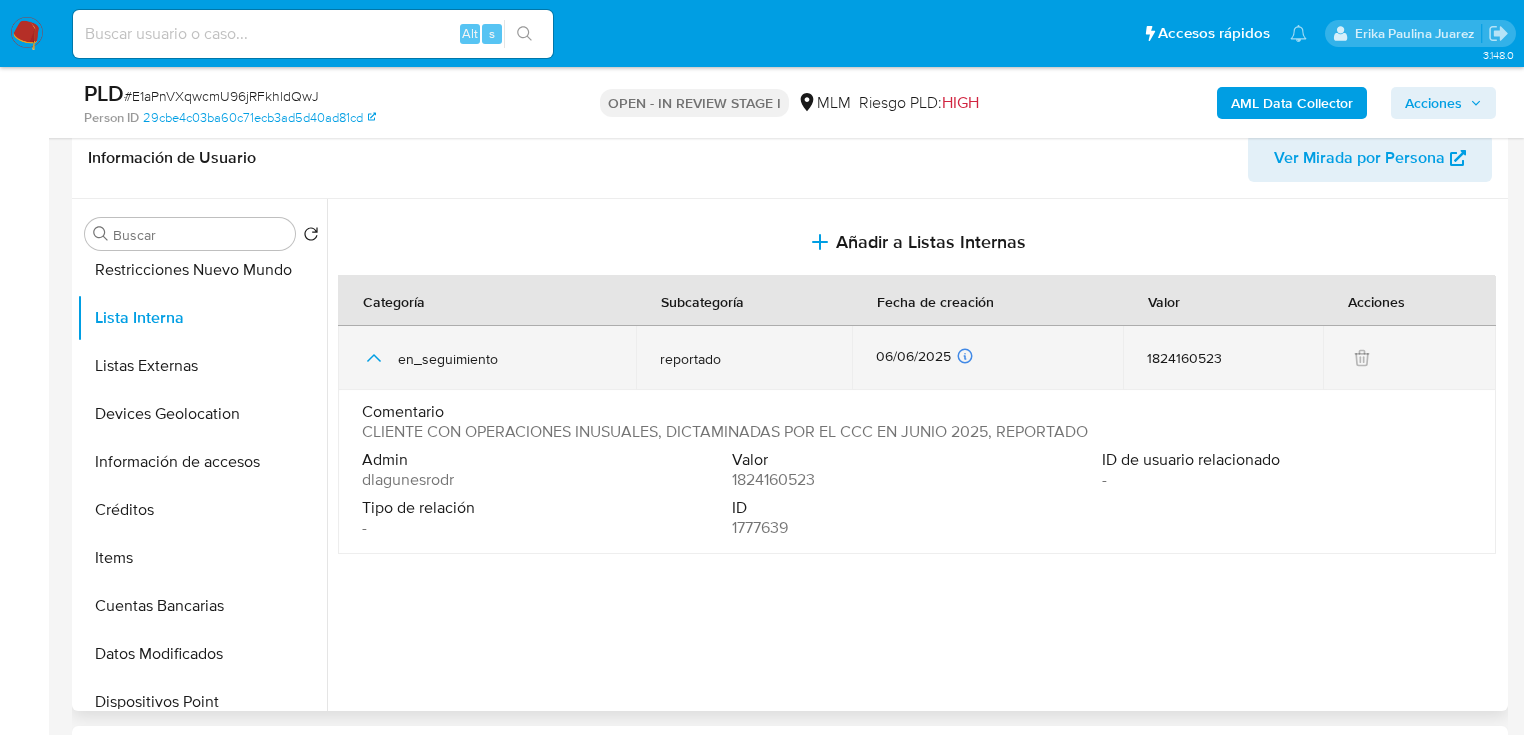 drag, startPoint x: 1122, startPoint y: 588, endPoint x: 588, endPoint y: 376, distance: 574.5433 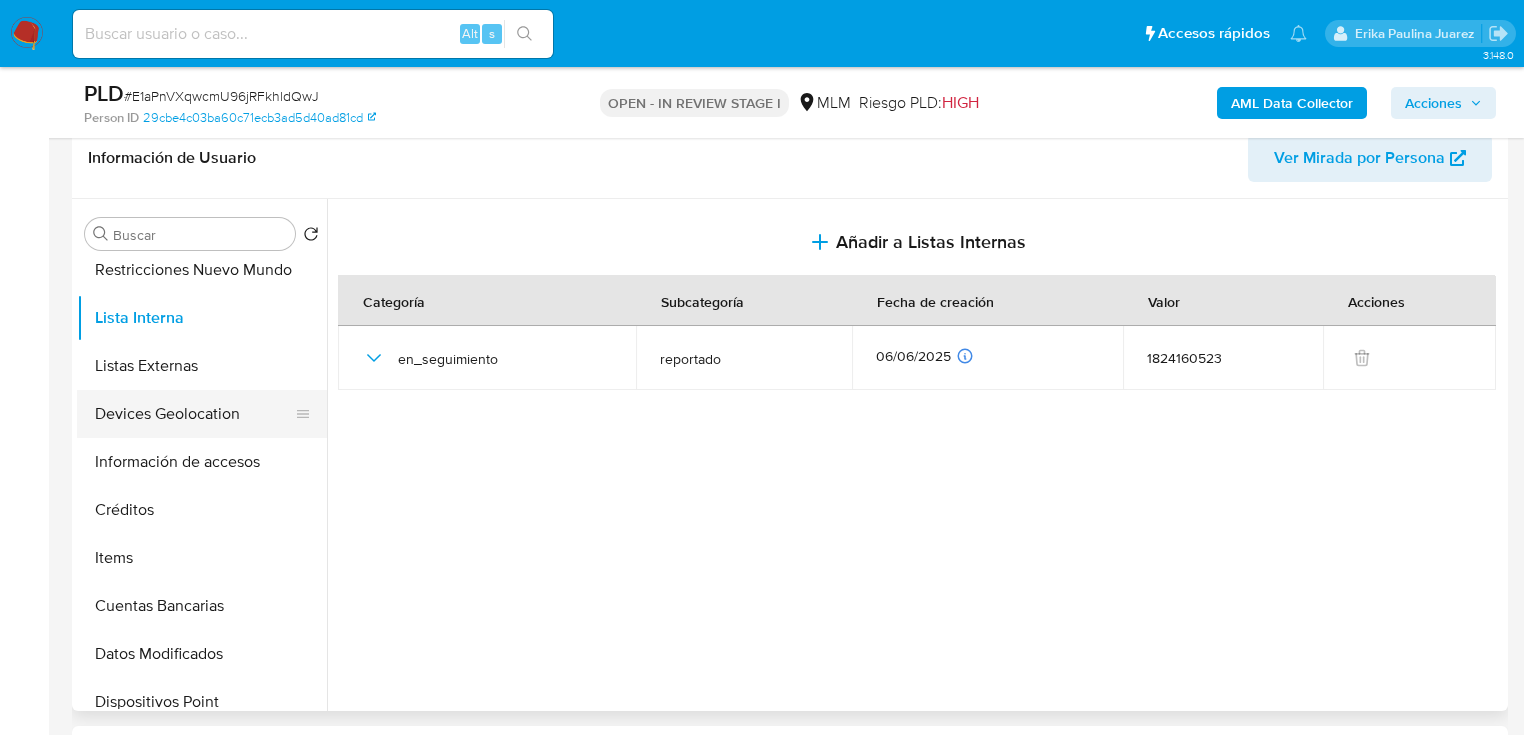 click on "Devices Geolocation" at bounding box center [194, 414] 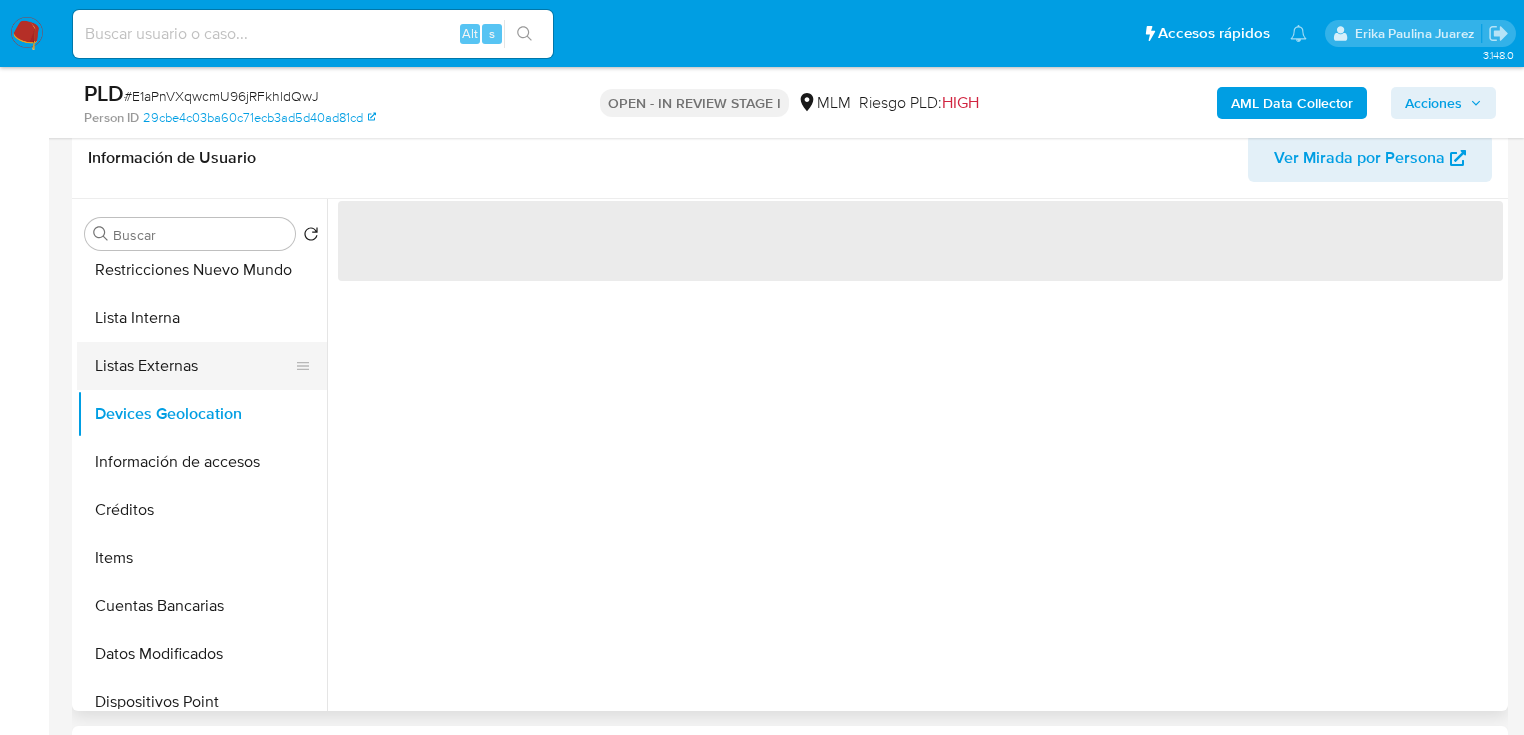 click on "Listas Externas" at bounding box center [194, 366] 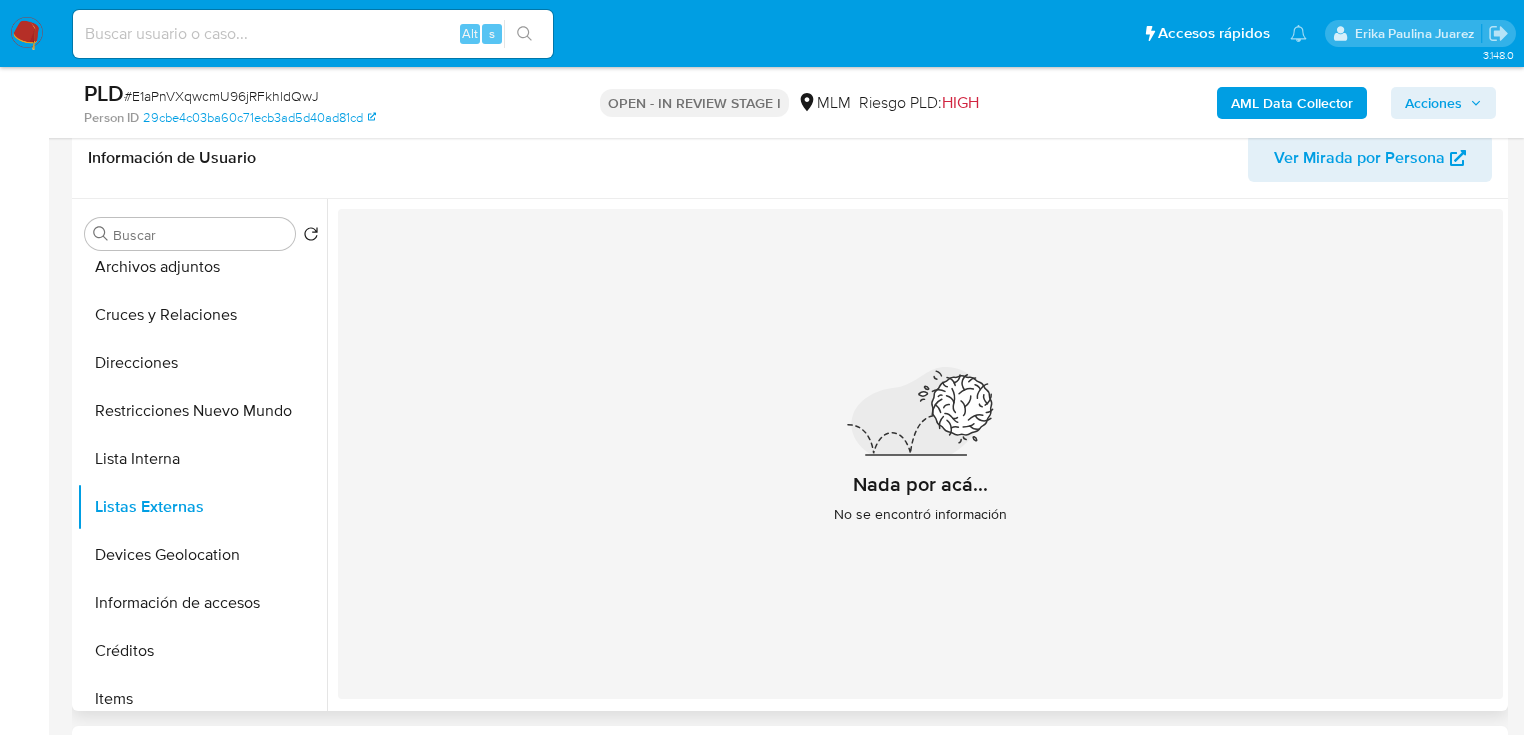 scroll, scrollTop: 0, scrollLeft: 0, axis: both 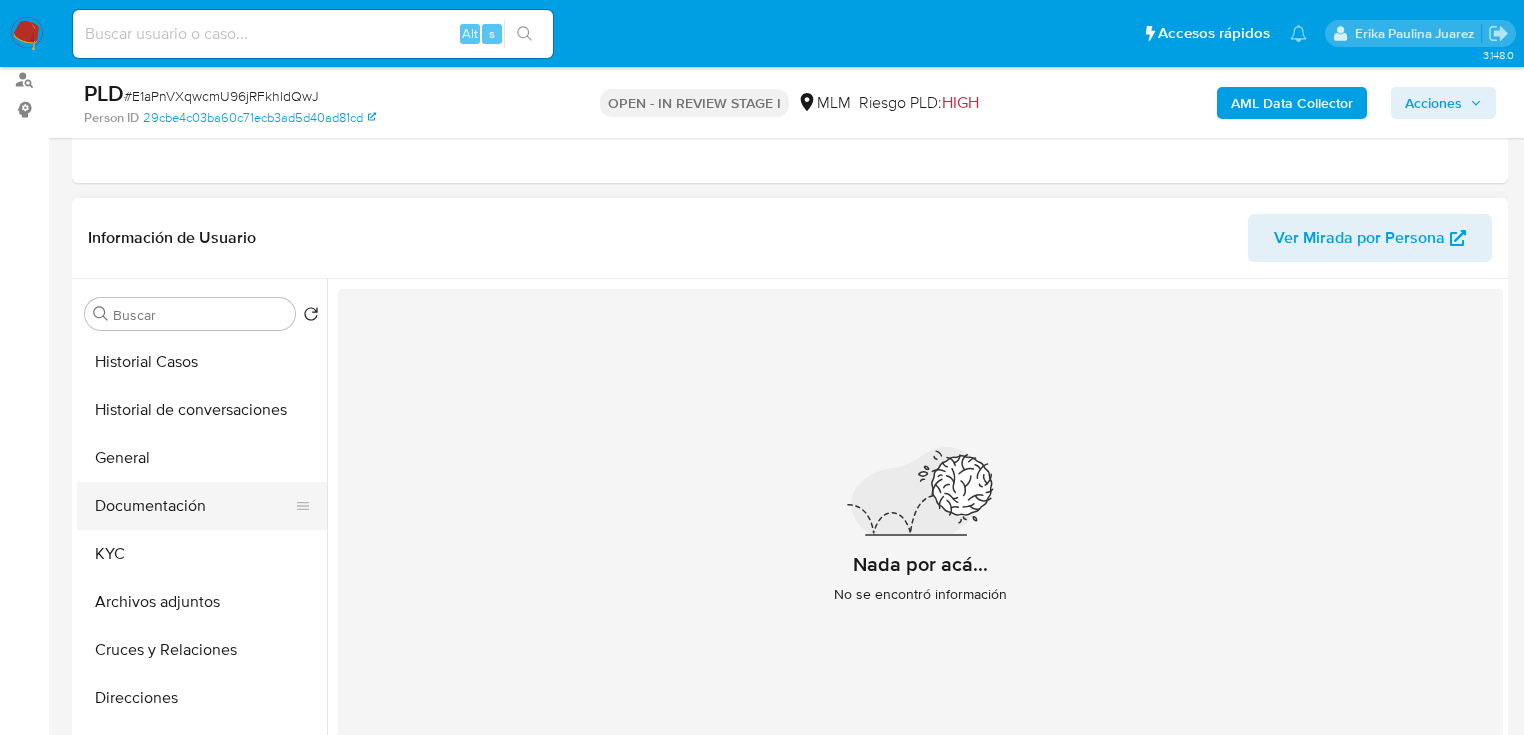 drag, startPoint x: 165, startPoint y: 516, endPoint x: 213, endPoint y: 504, distance: 49.47727 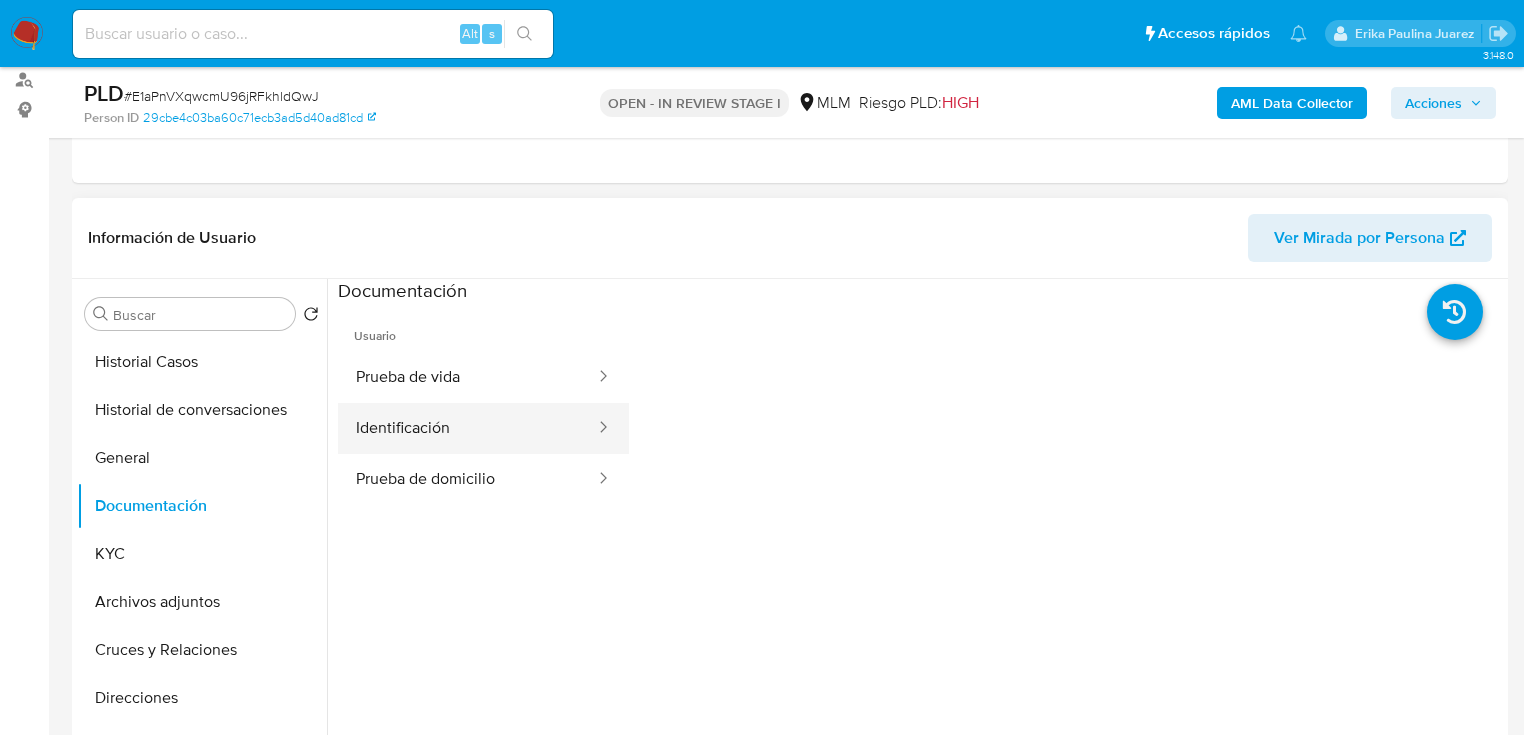 click on "Identificación" at bounding box center [467, 428] 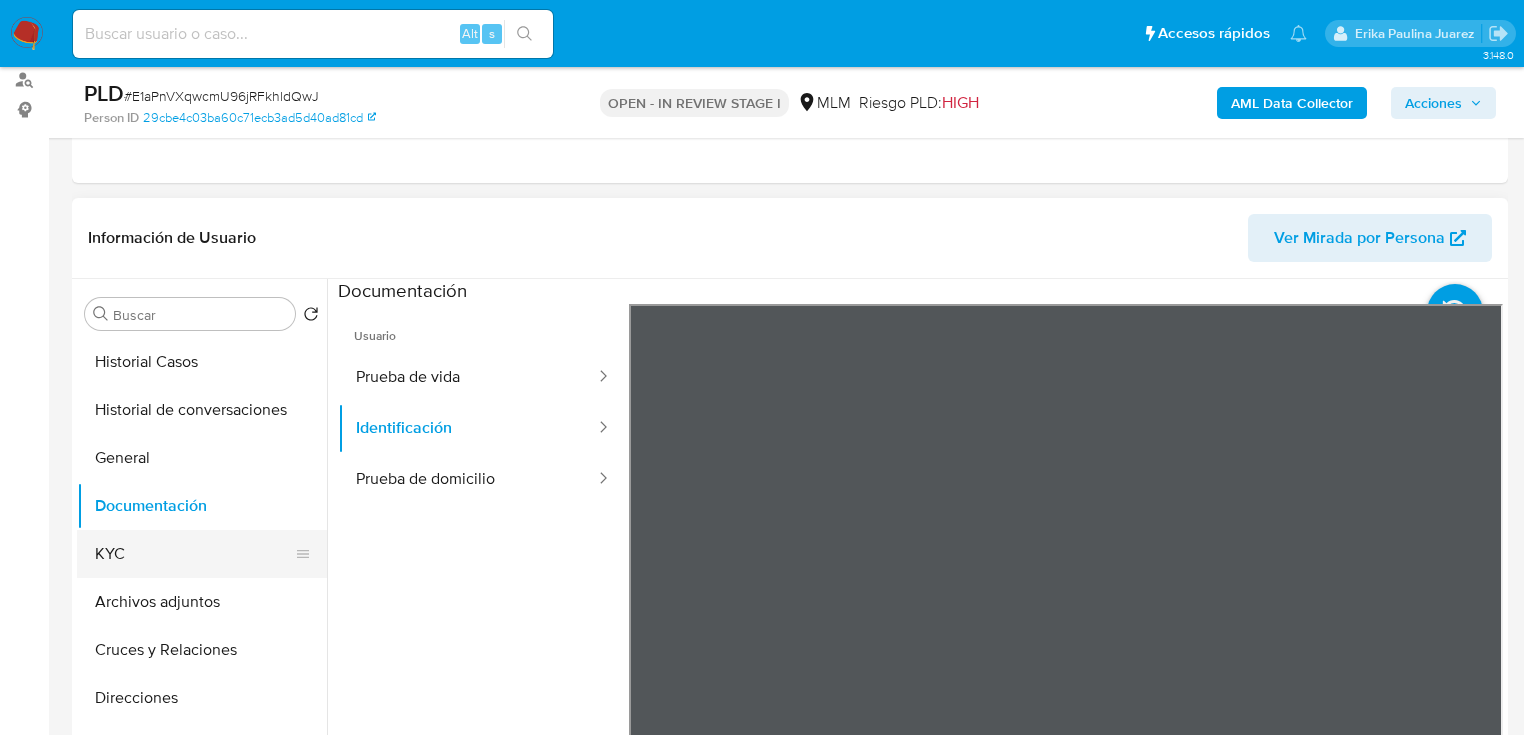 drag, startPoint x: 123, startPoint y: 541, endPoint x: 131, endPoint y: 560, distance: 20.615528 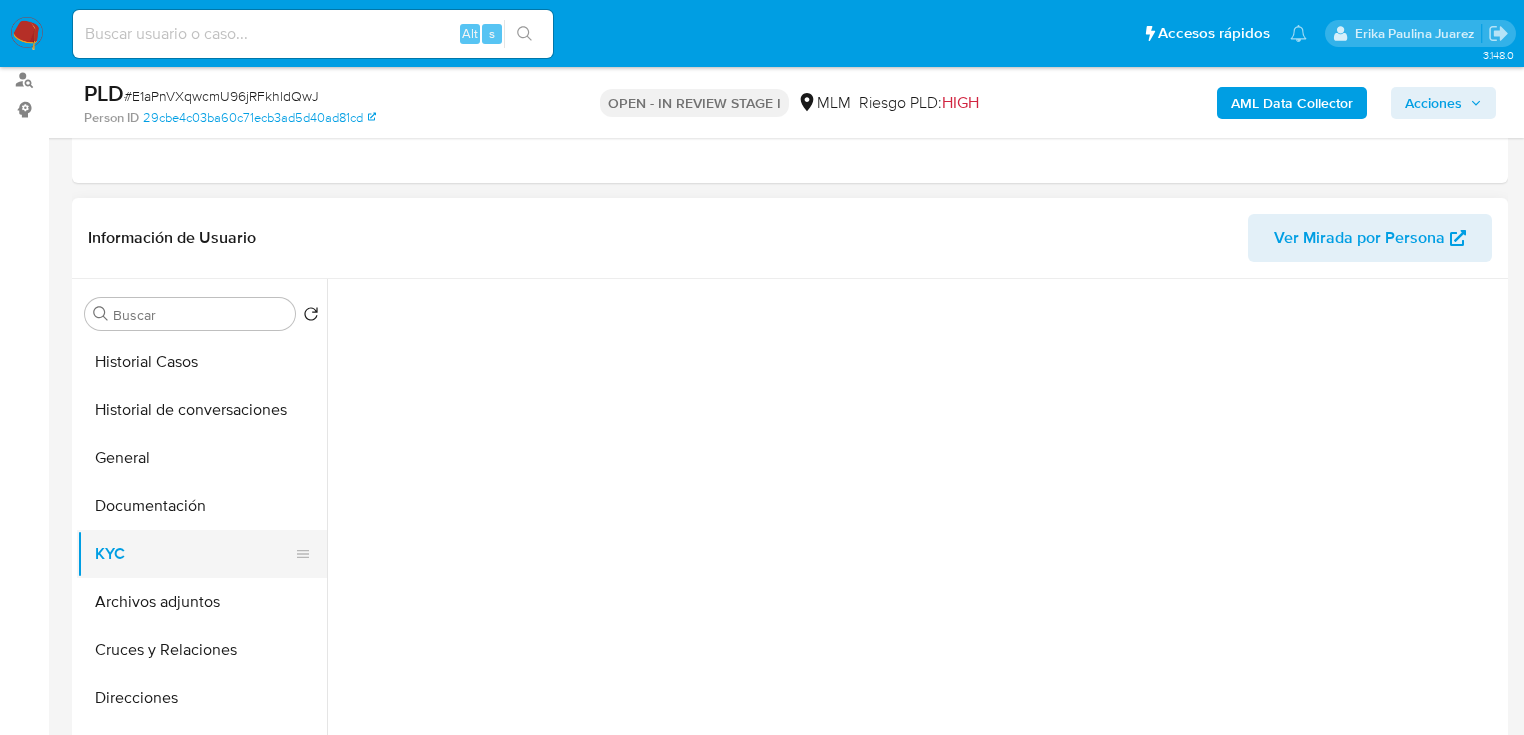 click on "KYC" at bounding box center (194, 554) 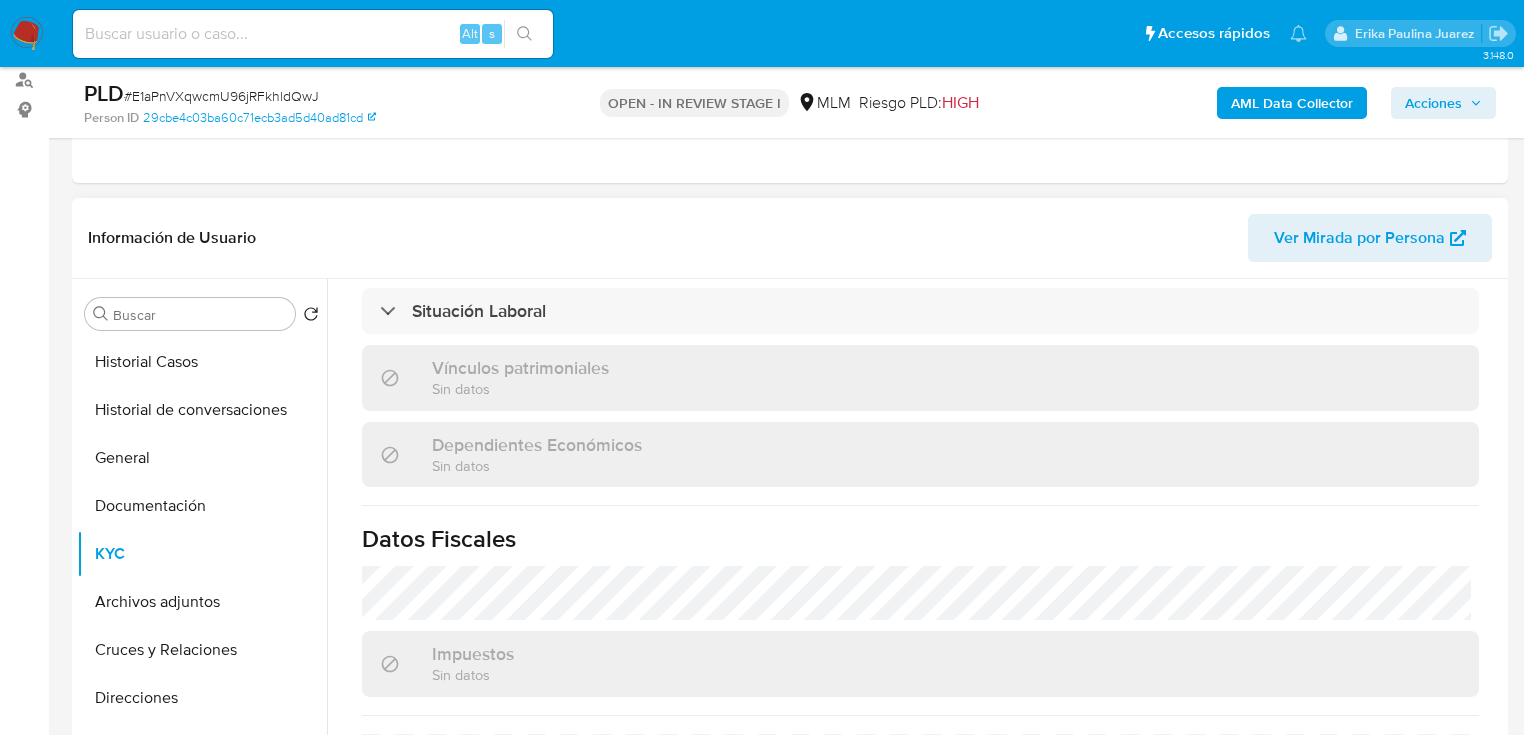 scroll, scrollTop: 746, scrollLeft: 0, axis: vertical 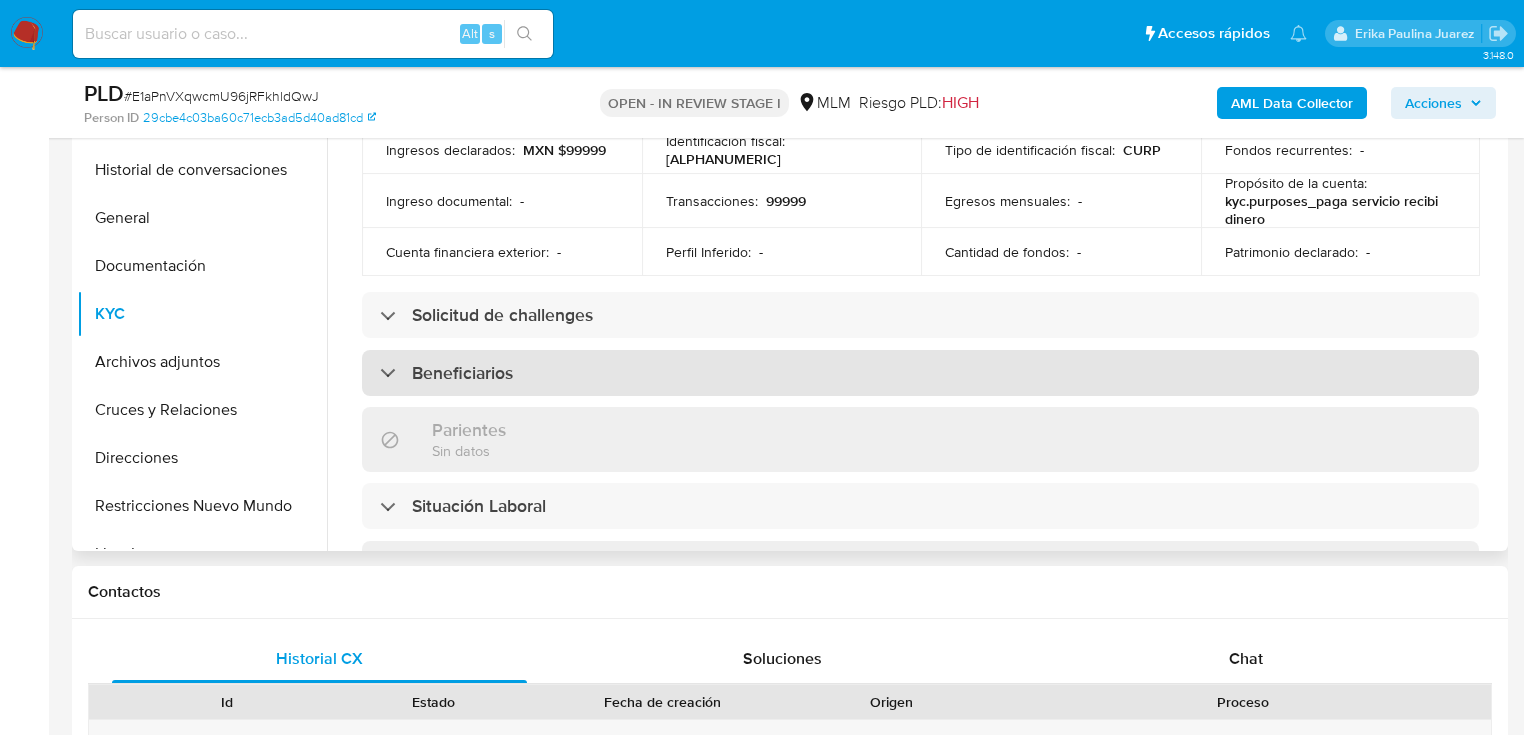 click on "Beneficiarios" at bounding box center [920, 373] 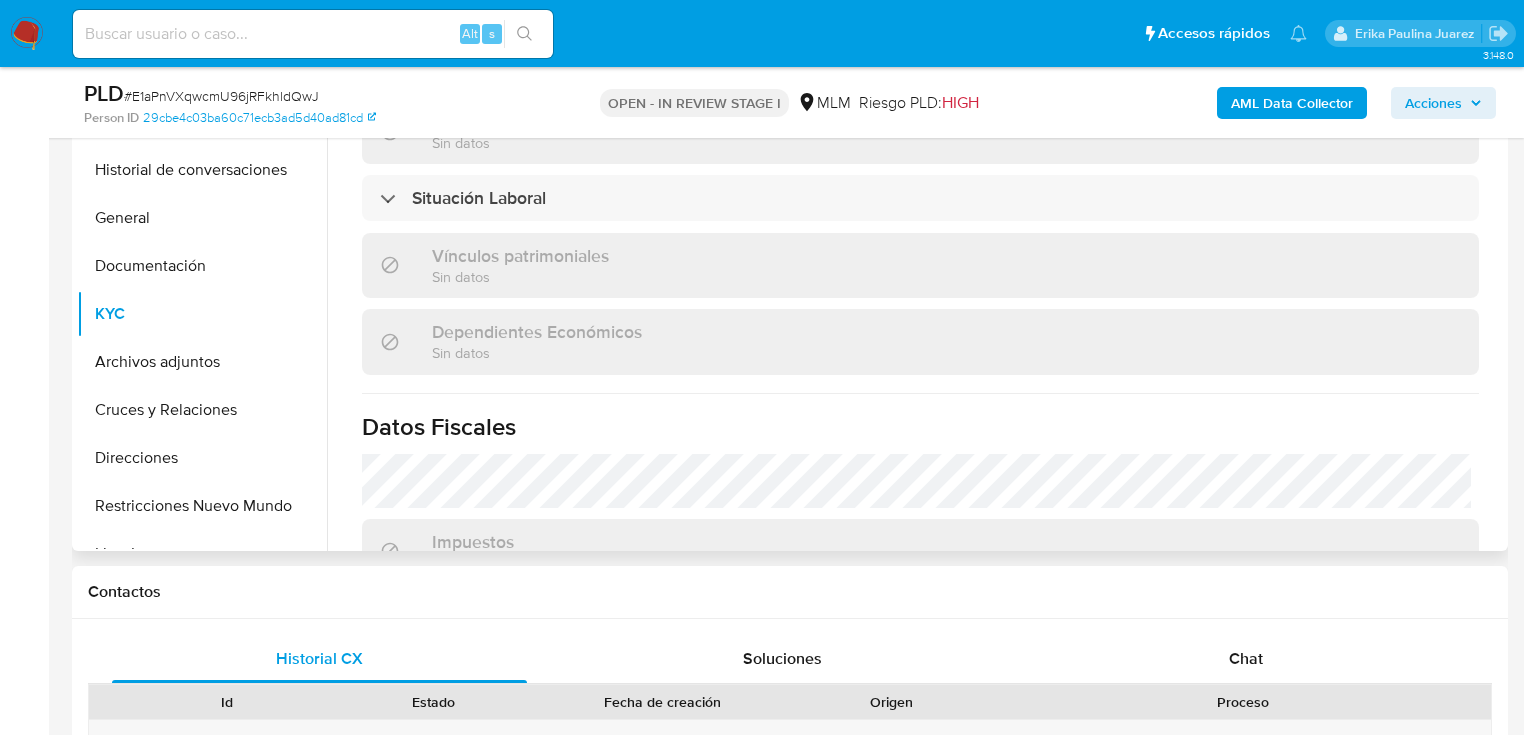 scroll, scrollTop: 1408, scrollLeft: 0, axis: vertical 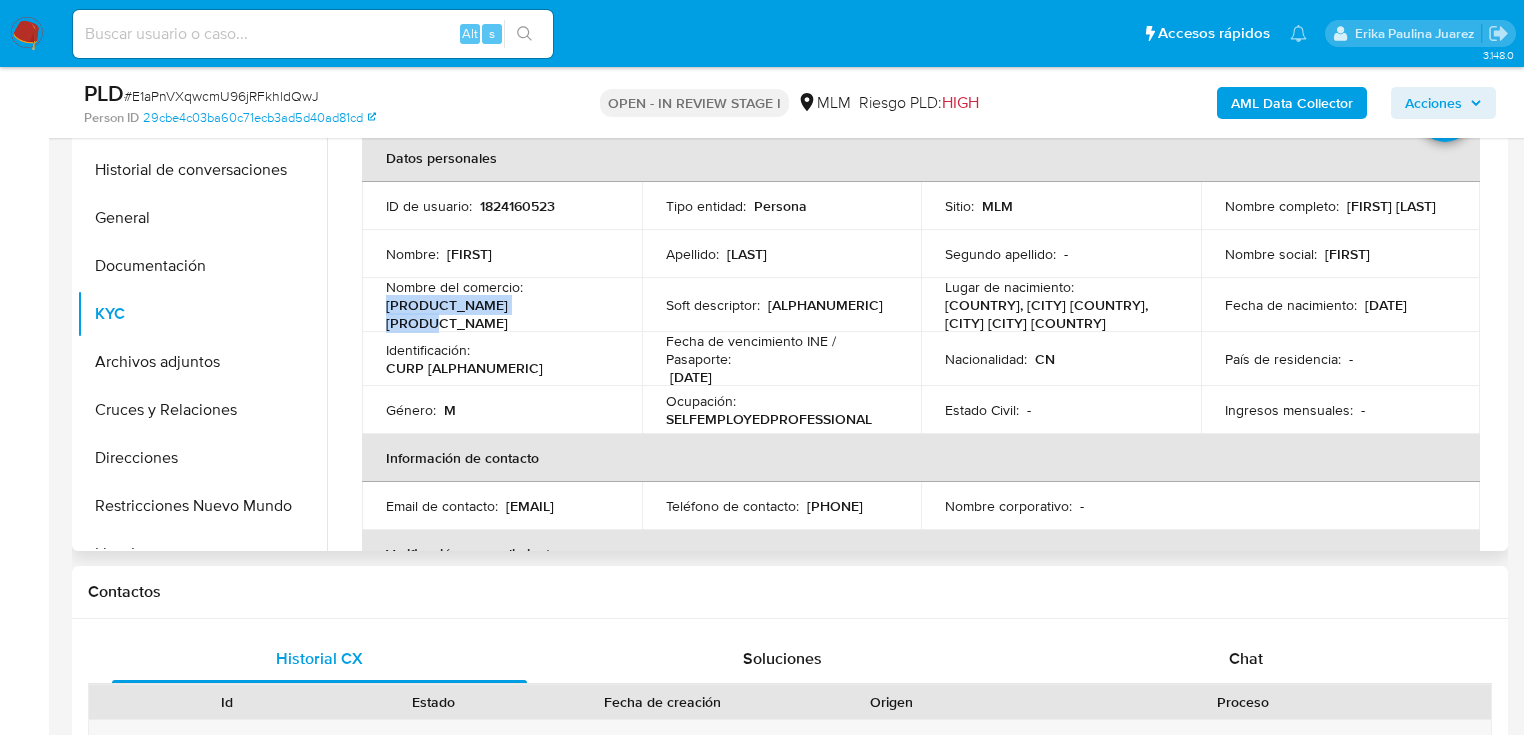 drag, startPoint x: 496, startPoint y: 314, endPoint x: 381, endPoint y: 313, distance: 115.00435 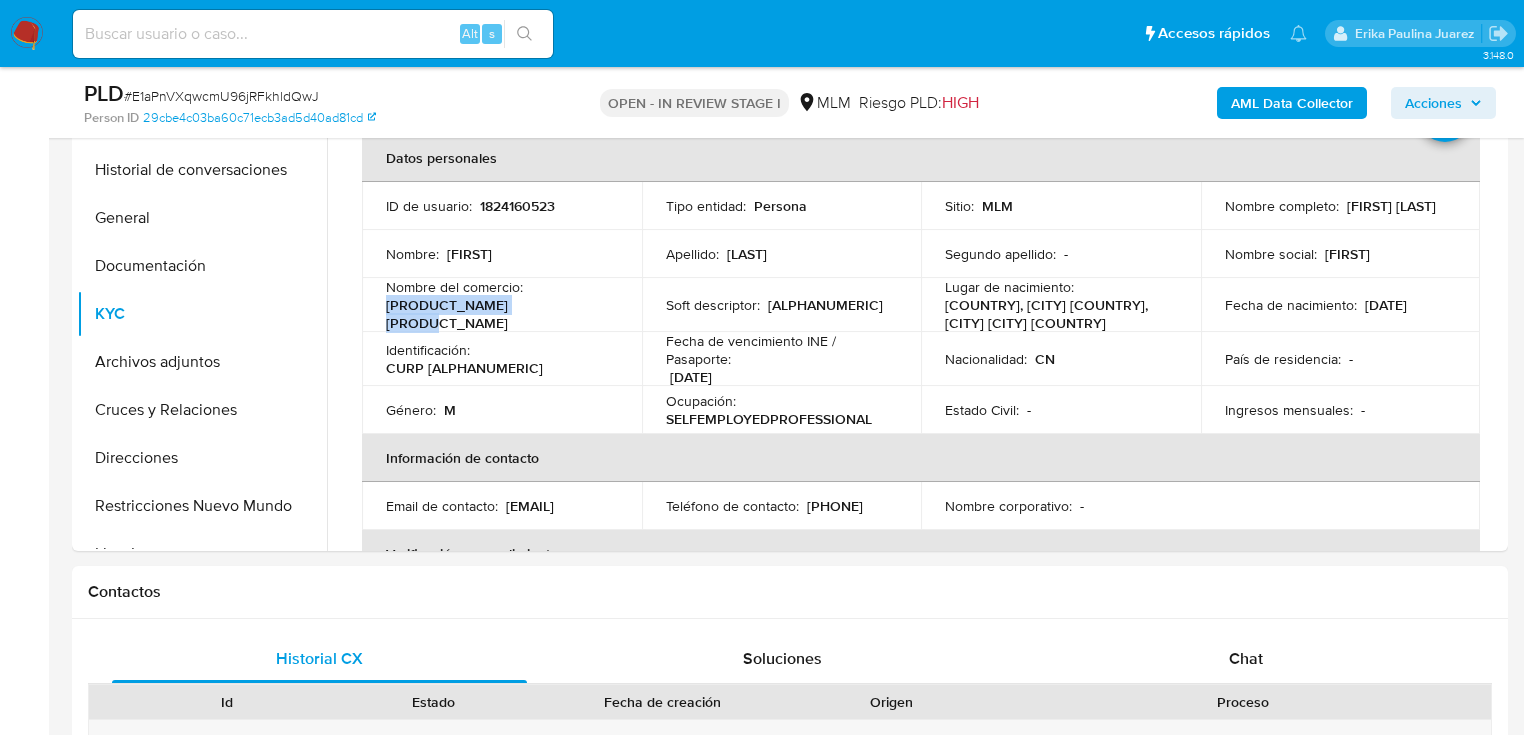 copy on "honey whale monterrey" 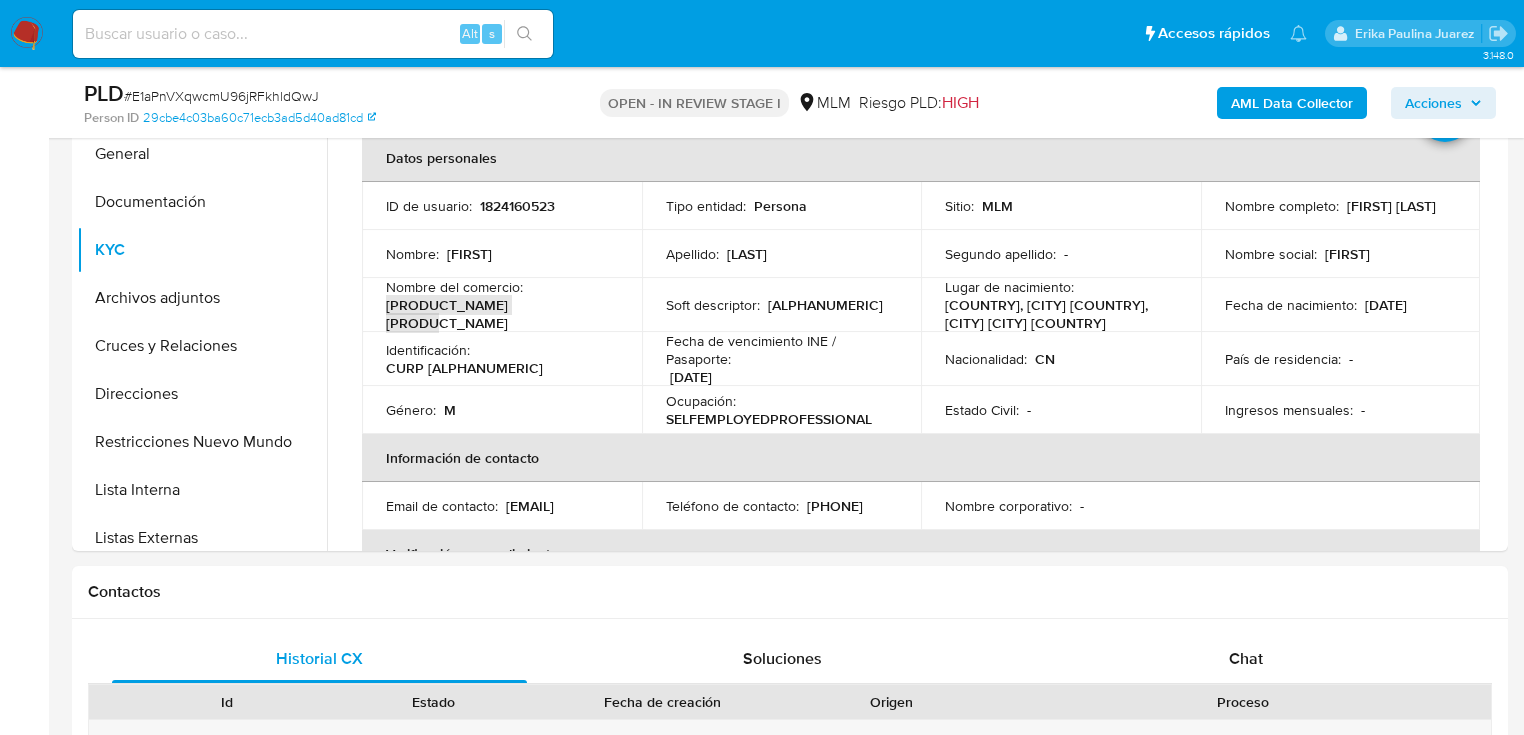 scroll, scrollTop: 80, scrollLeft: 0, axis: vertical 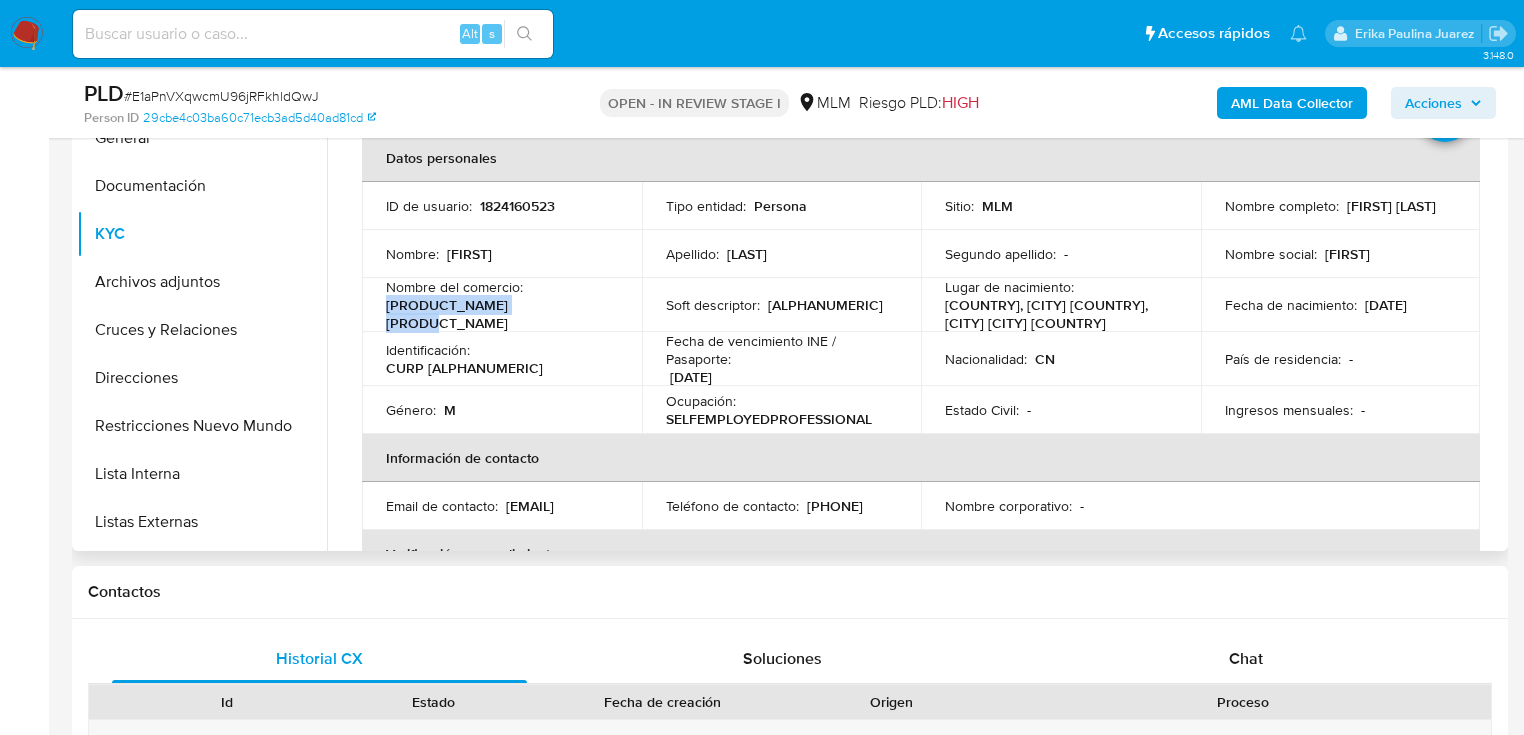 drag, startPoint x: 163, startPoint y: 372, endPoint x: 720, endPoint y: 359, distance: 557.1517 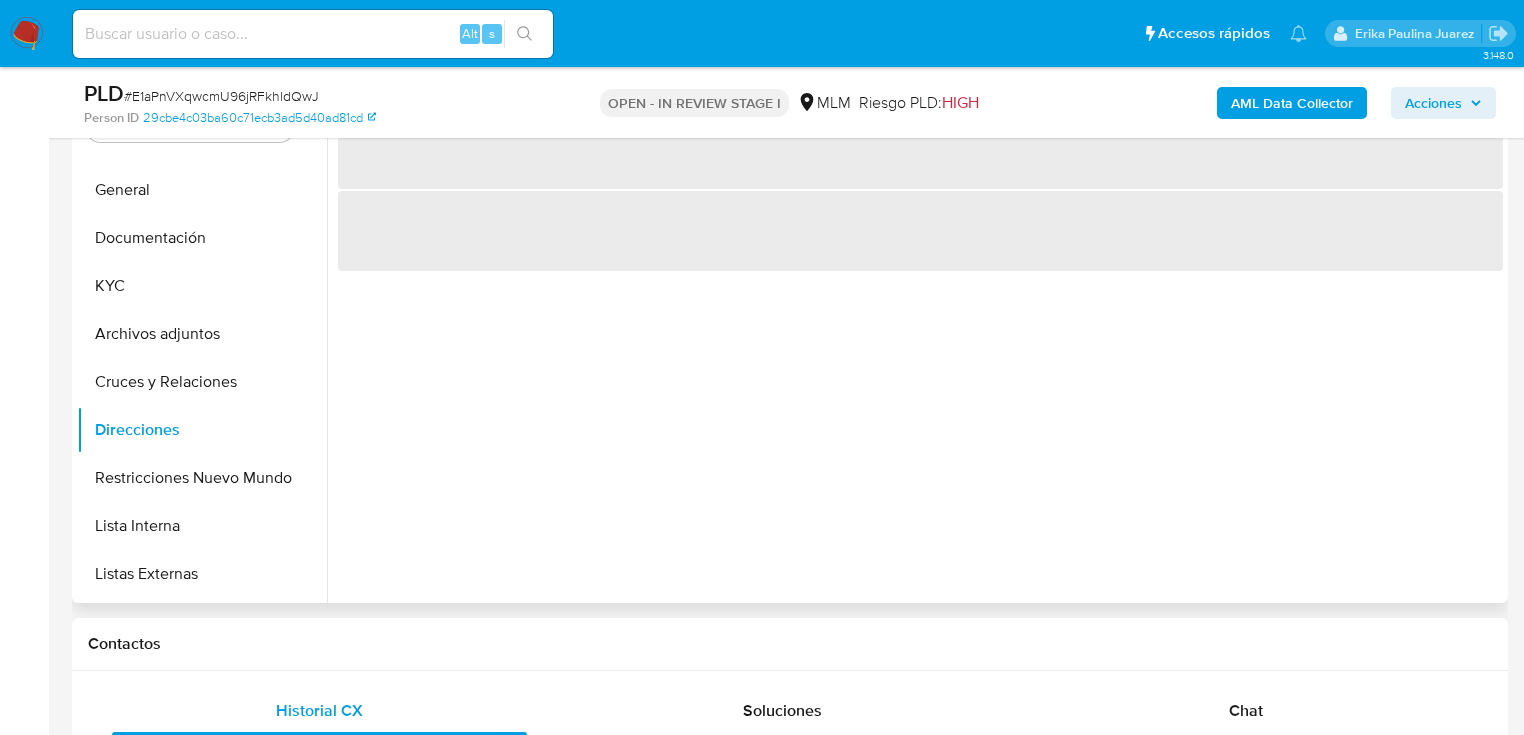scroll, scrollTop: 400, scrollLeft: 0, axis: vertical 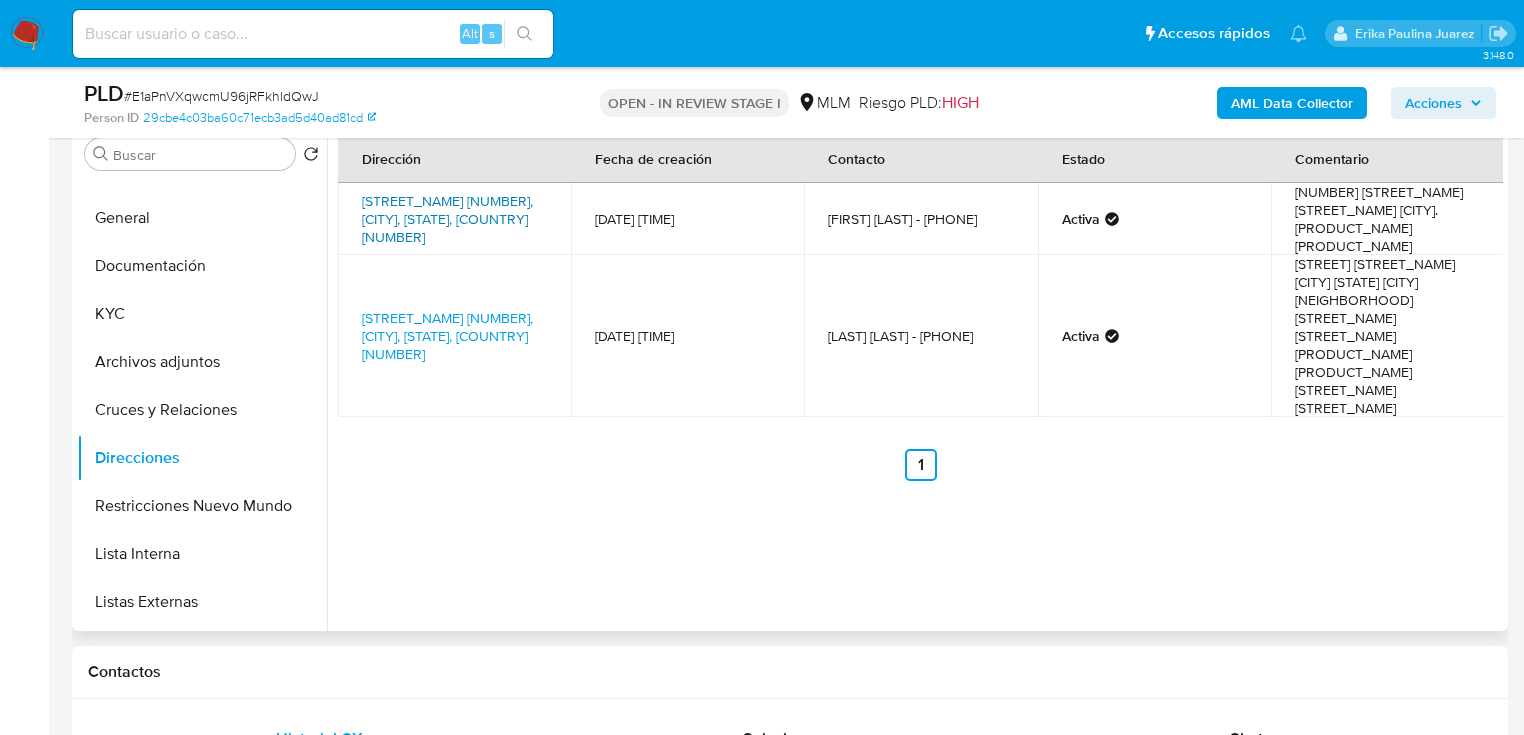 click on "Avenida Pino Suárez 846, Monterrey, Nuevo León, 64720, Mexico 846" at bounding box center (447, 219) 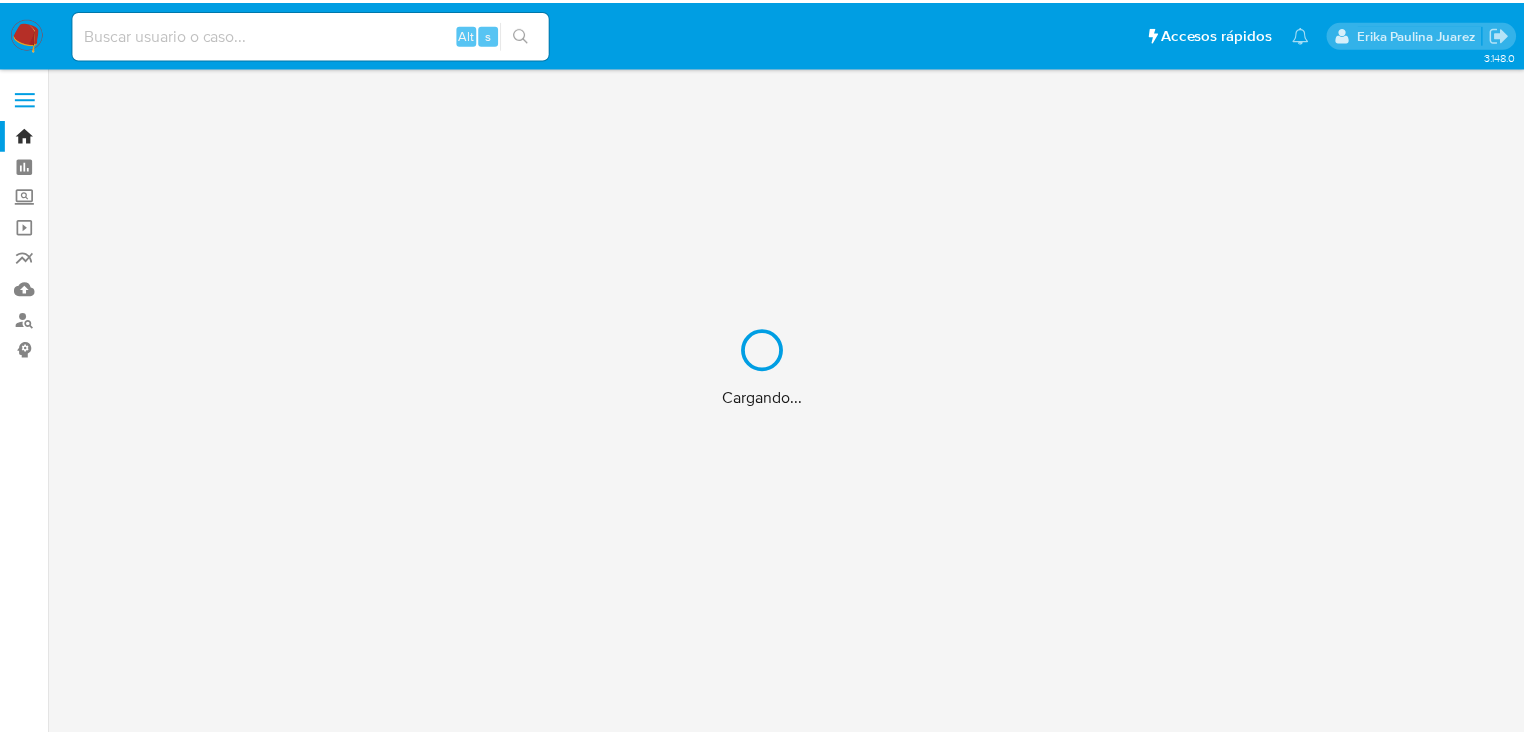 scroll, scrollTop: 0, scrollLeft: 0, axis: both 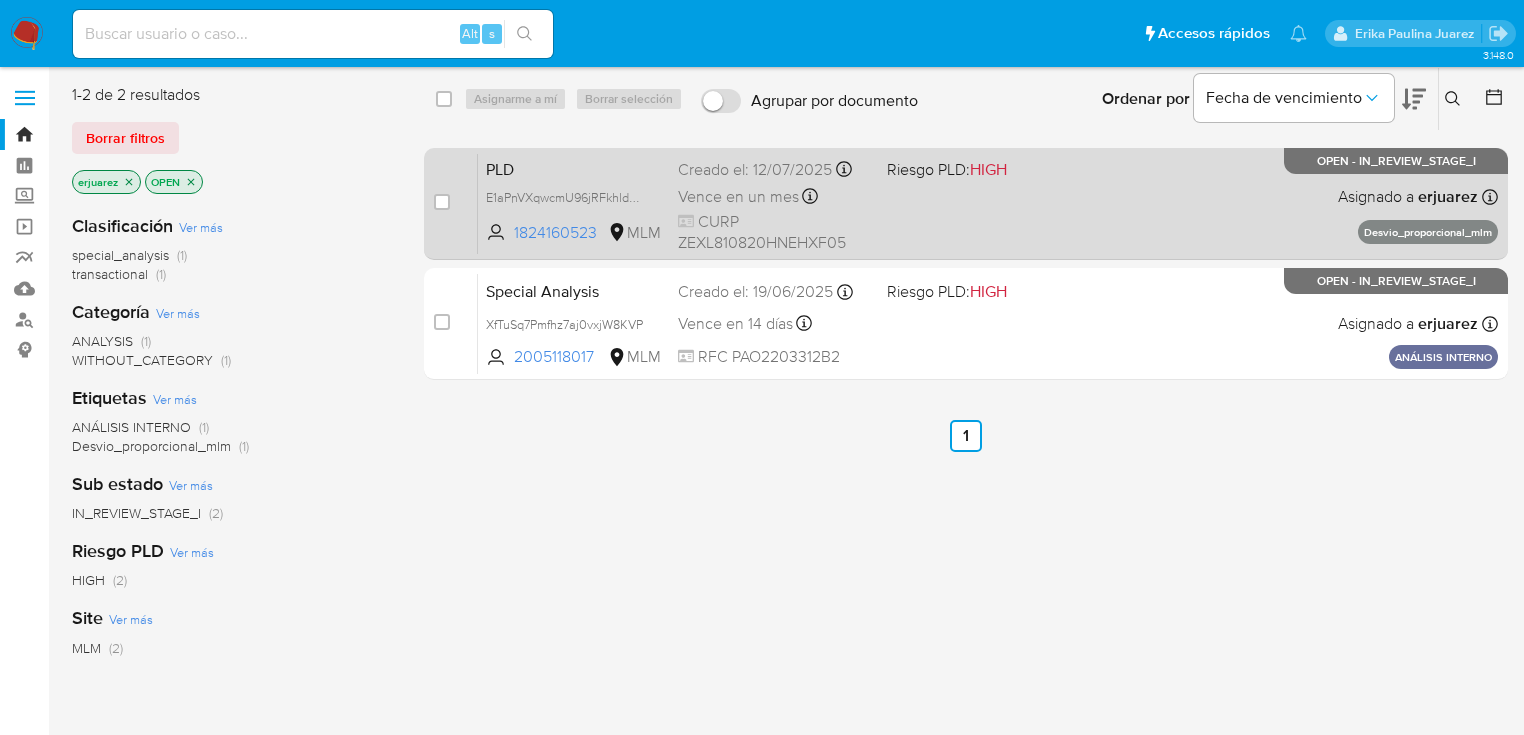 click on "Vence en un mes" at bounding box center [738, 197] 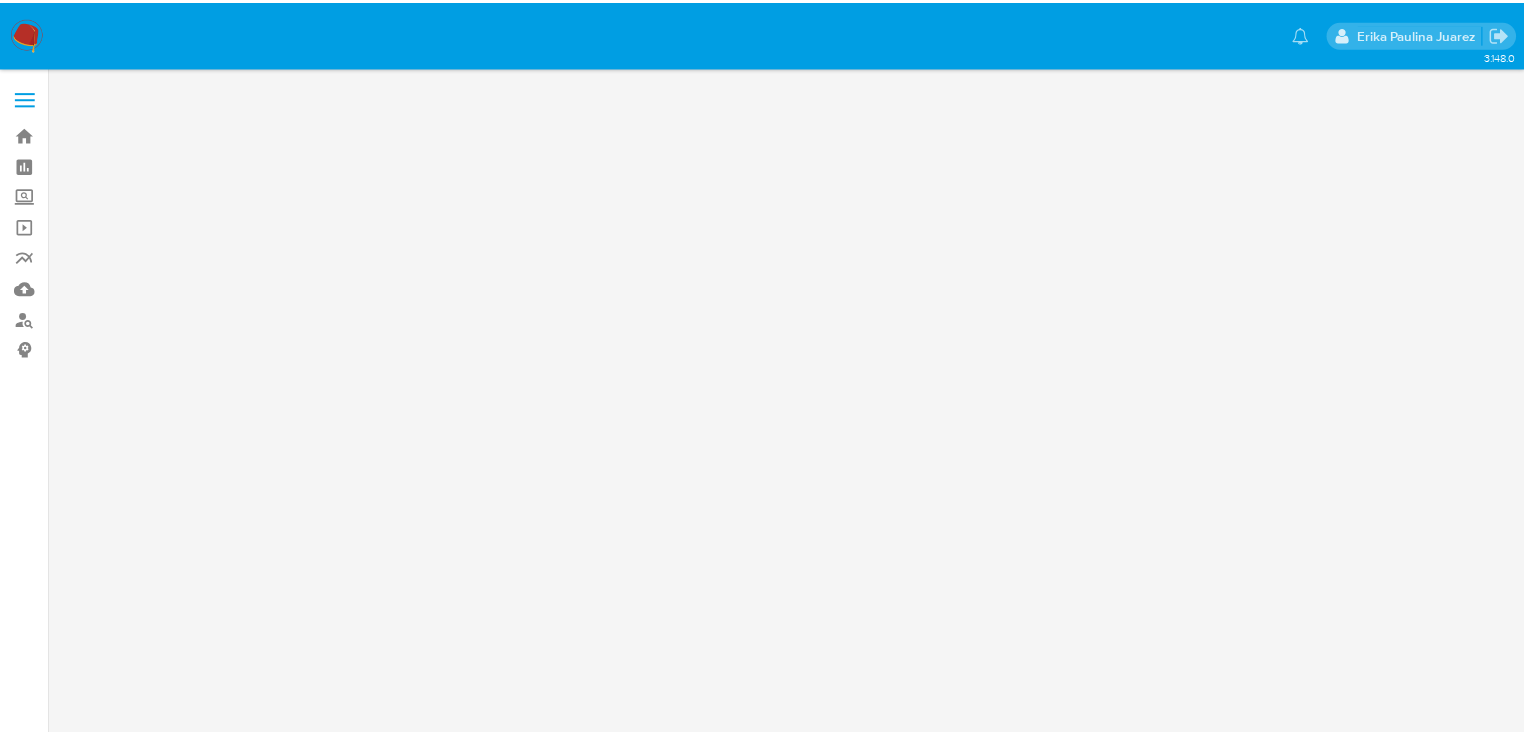 scroll, scrollTop: 0, scrollLeft: 0, axis: both 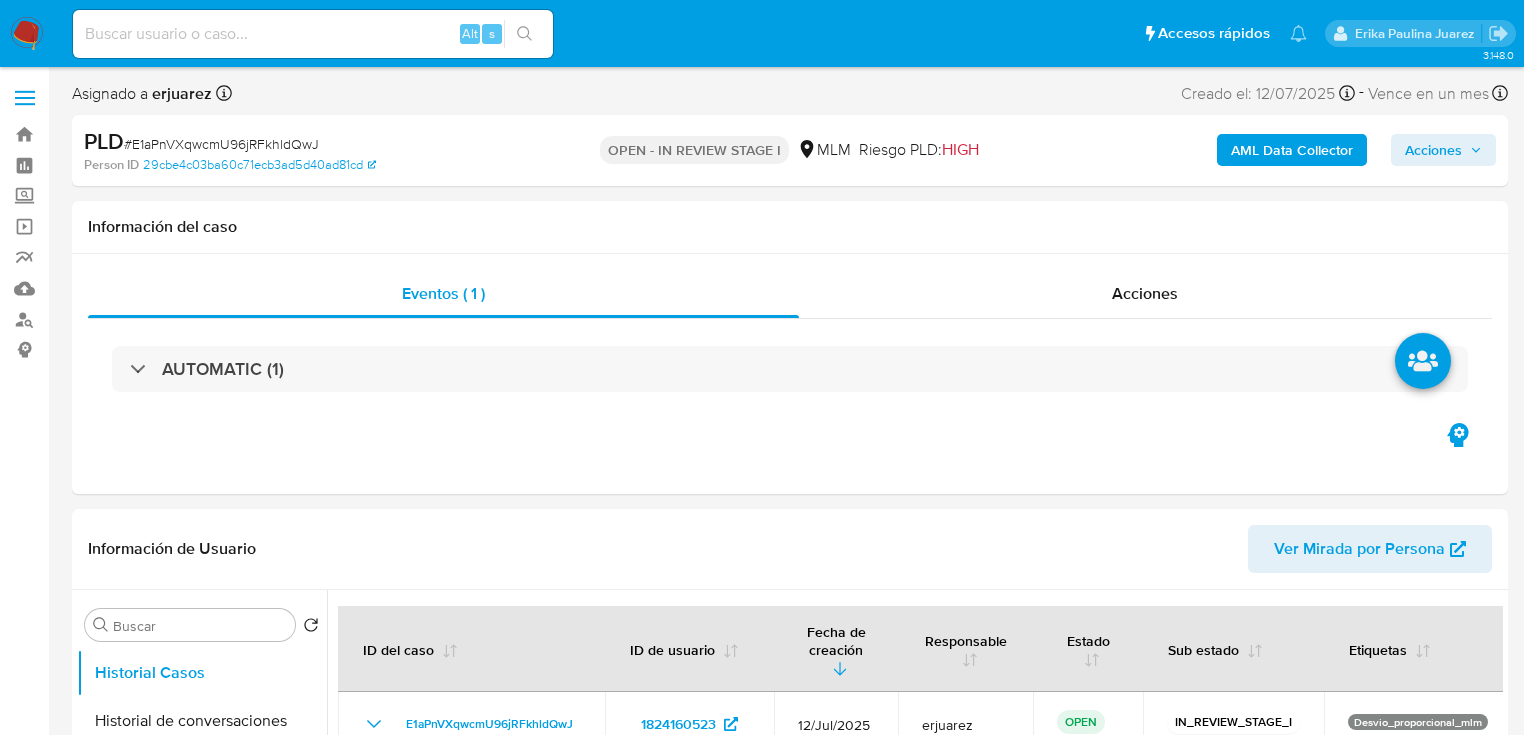 select on "10" 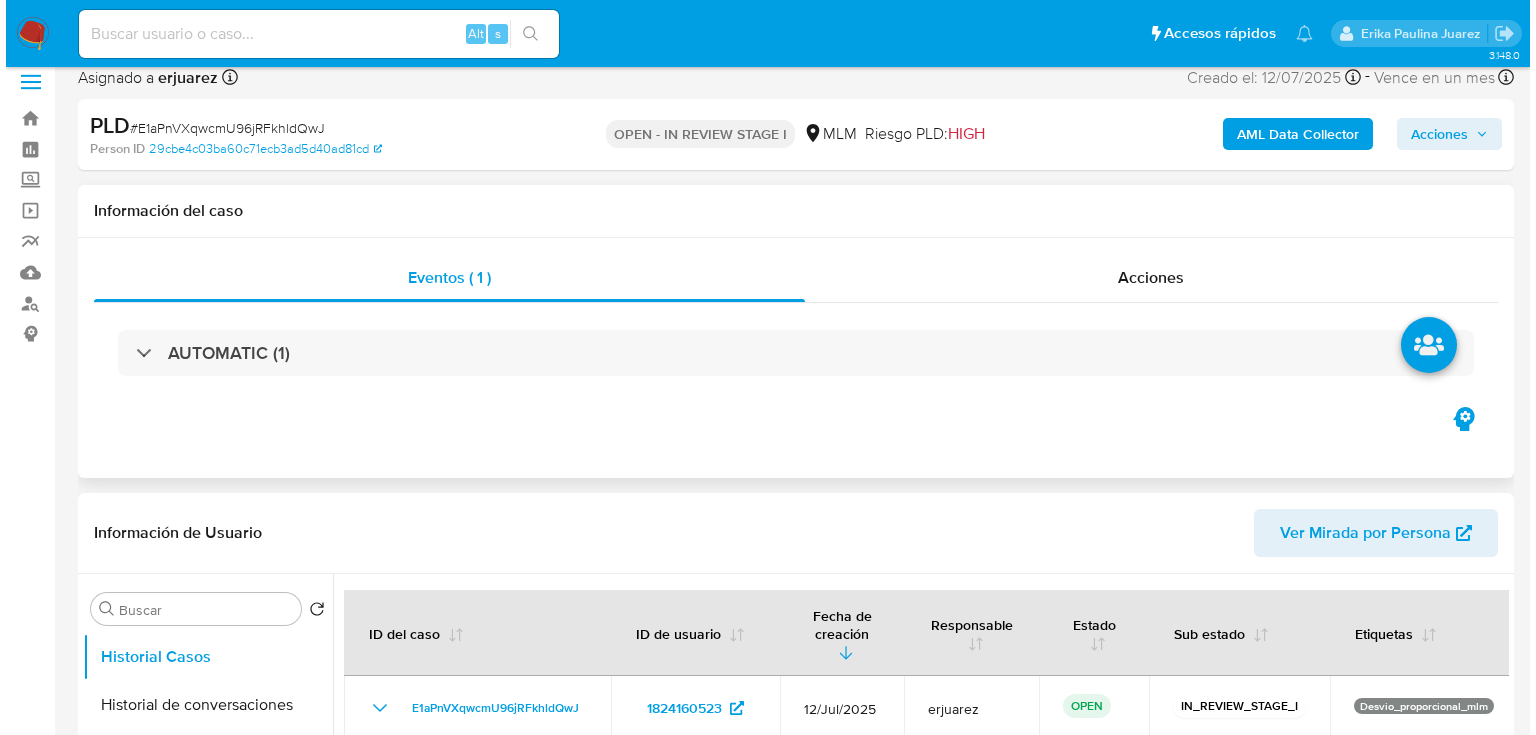 scroll, scrollTop: 320, scrollLeft: 0, axis: vertical 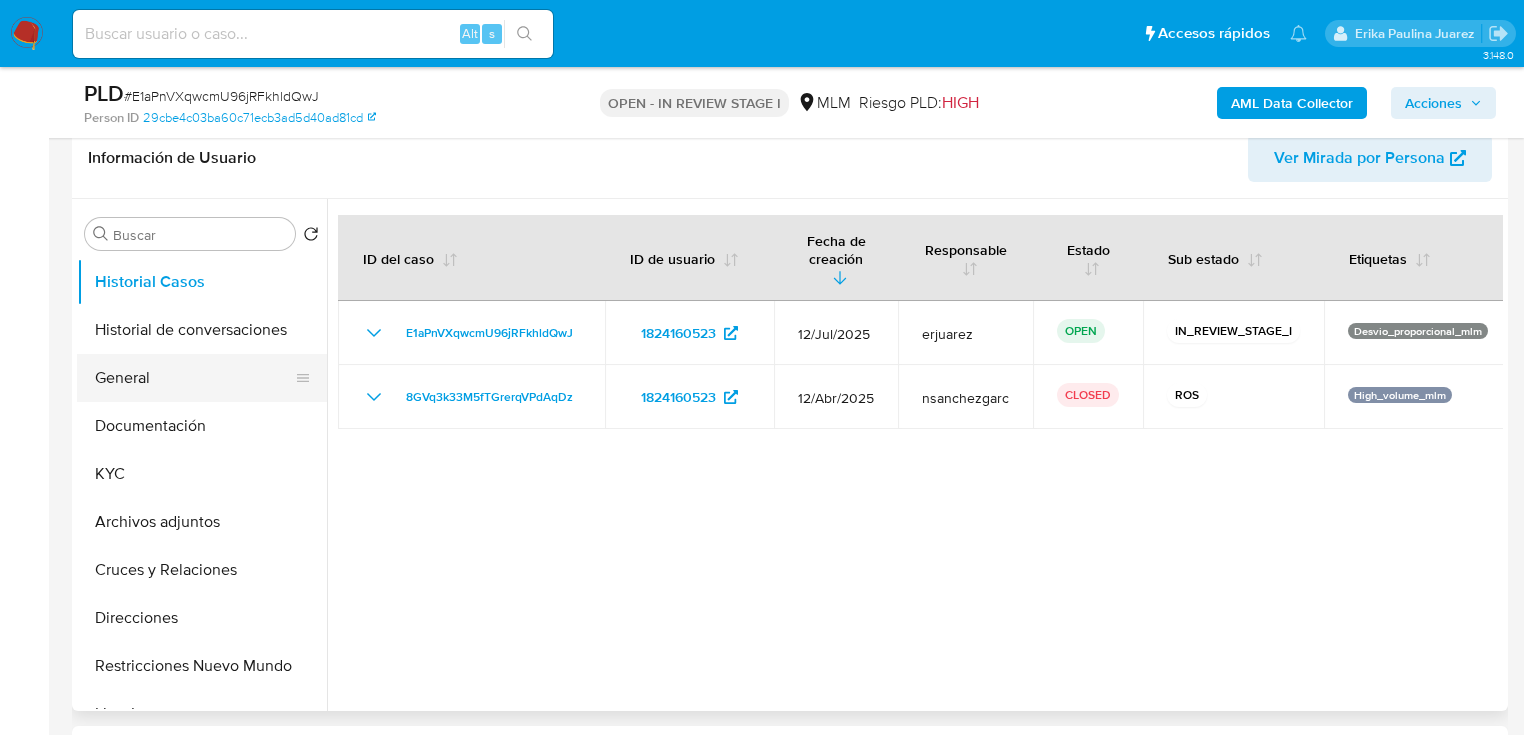 drag, startPoint x: 256, startPoint y: 358, endPoint x: 239, endPoint y: 368, distance: 19.723083 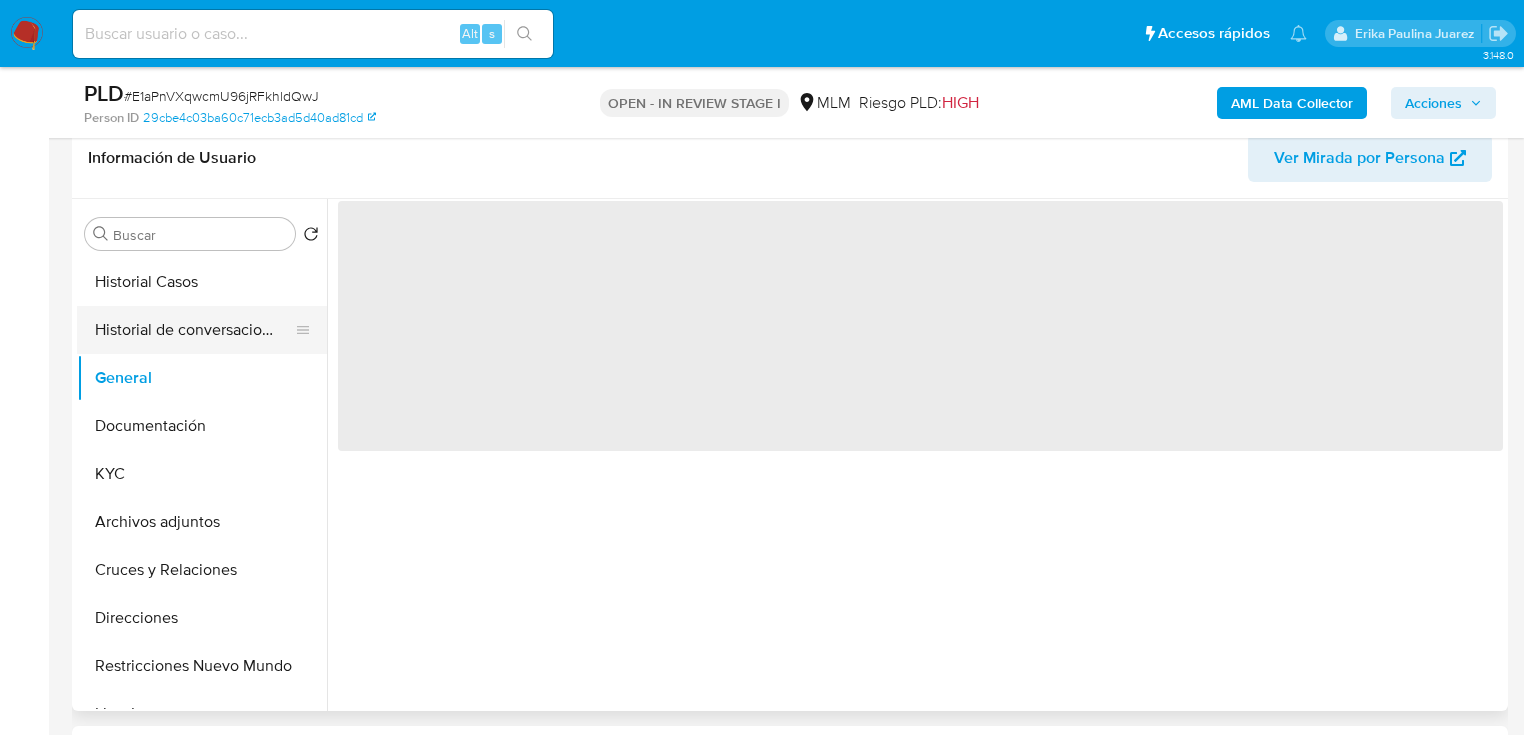 drag, startPoint x: 228, startPoint y: 332, endPoint x: 217, endPoint y: 346, distance: 17.804493 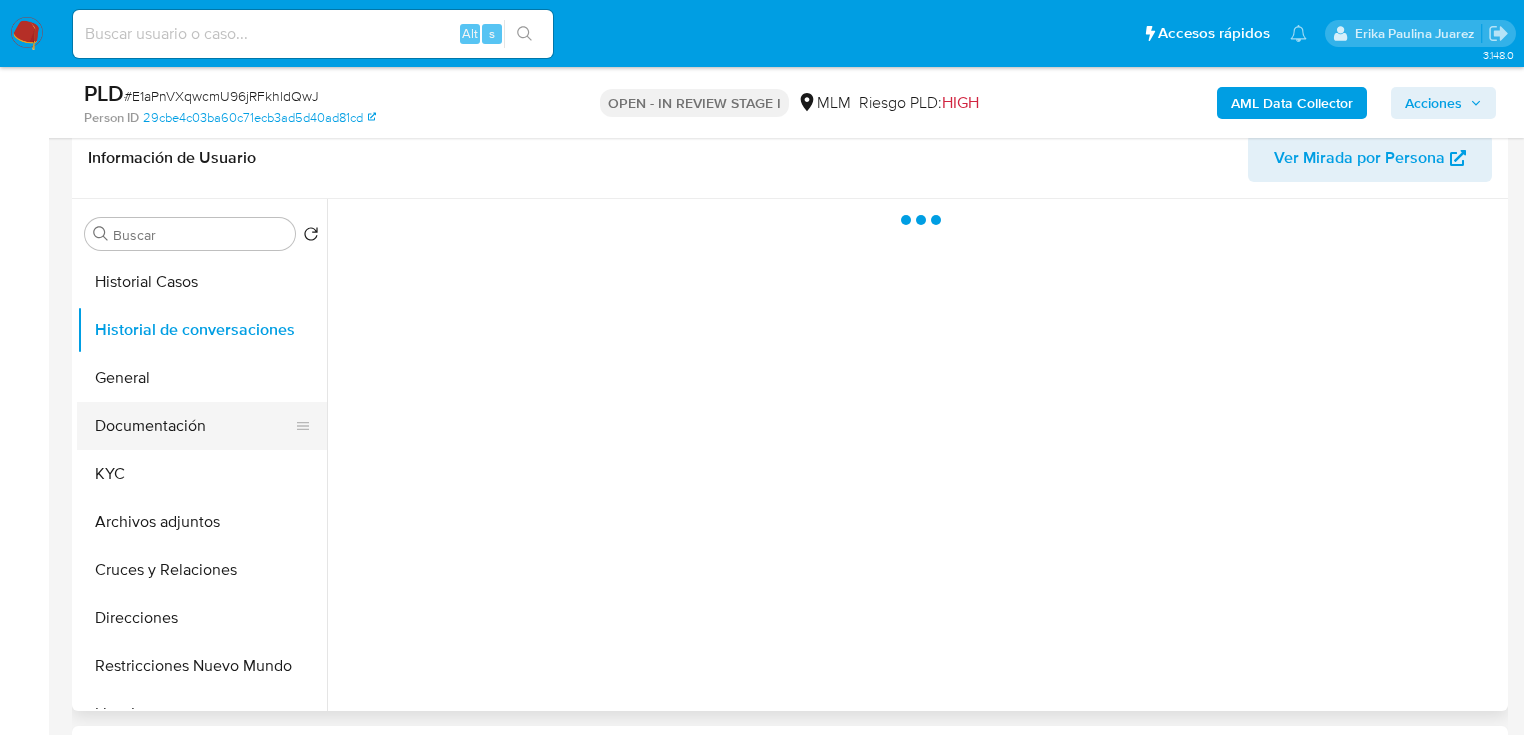click on "Documentación" at bounding box center (194, 426) 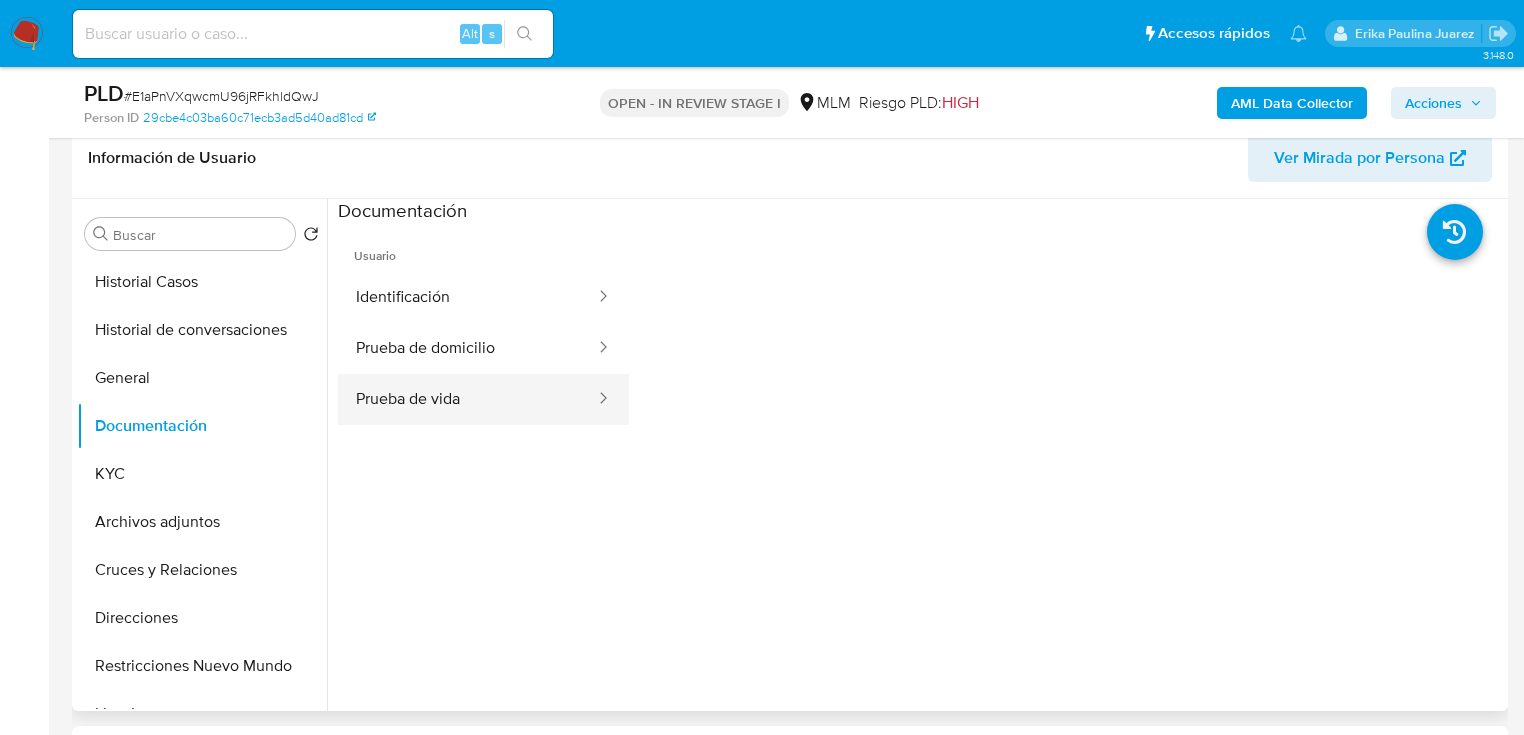 click on "Prueba de vida" at bounding box center [467, 399] 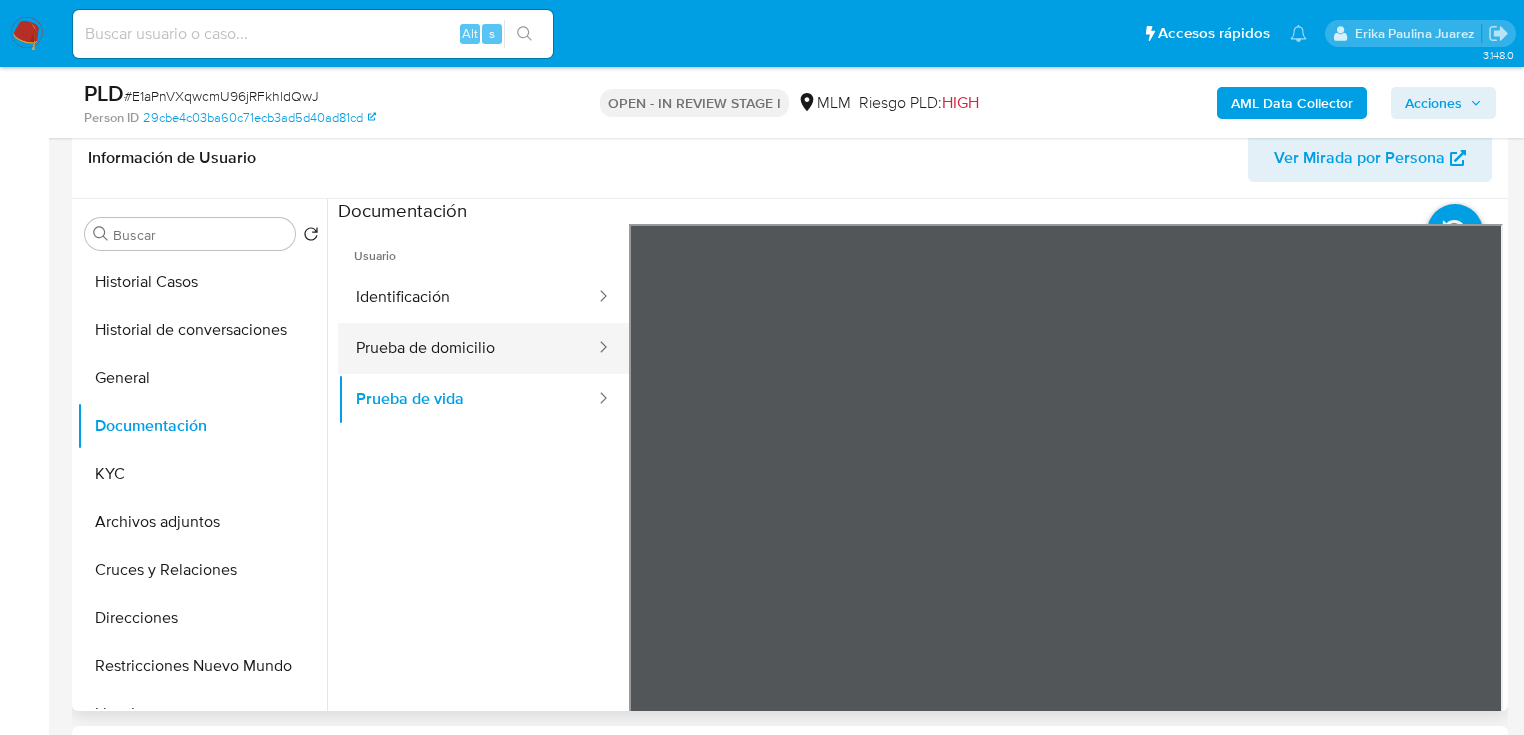 click on "Prueba de domicilio" at bounding box center (467, 348) 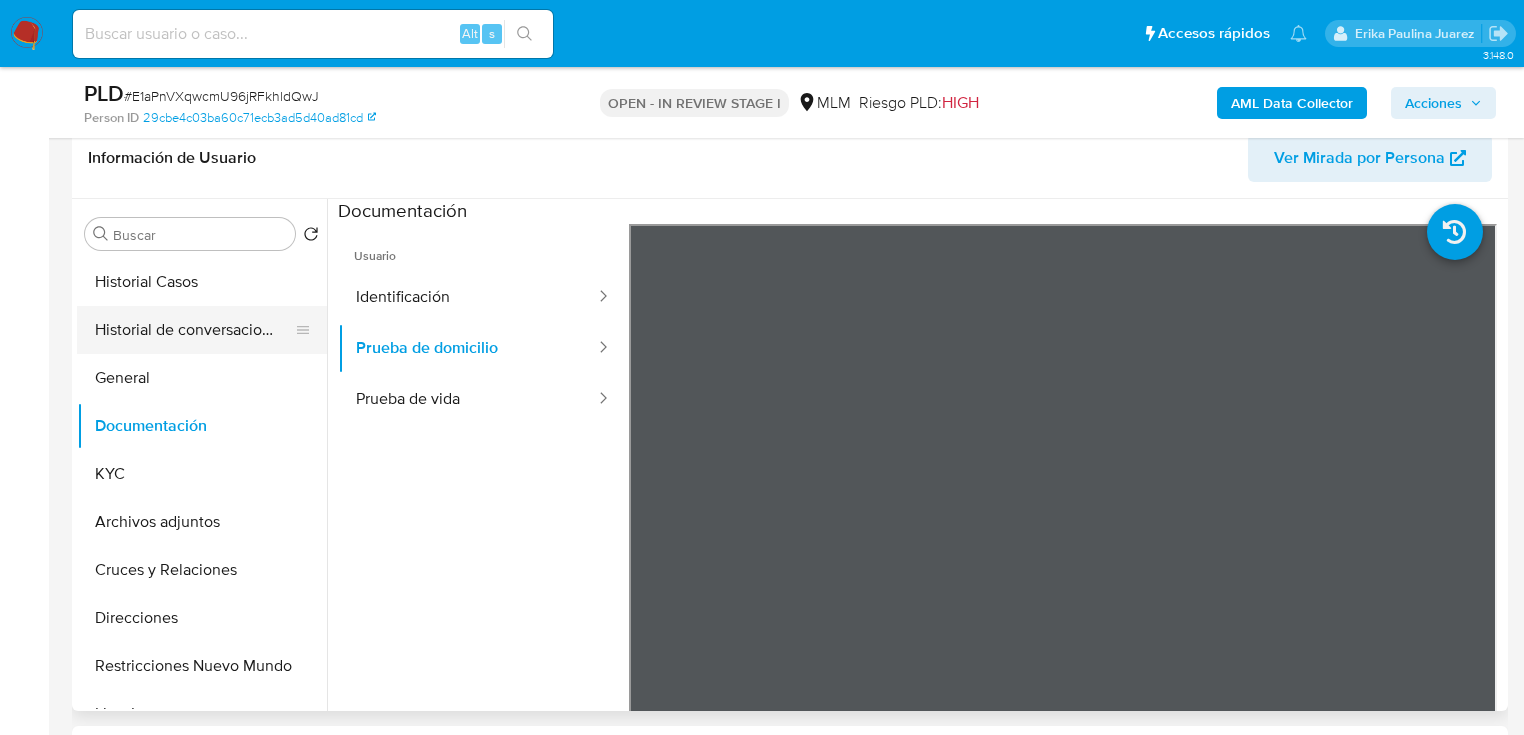 drag, startPoint x: 262, startPoint y: 347, endPoint x: 313, endPoint y: 342, distance: 51.24451 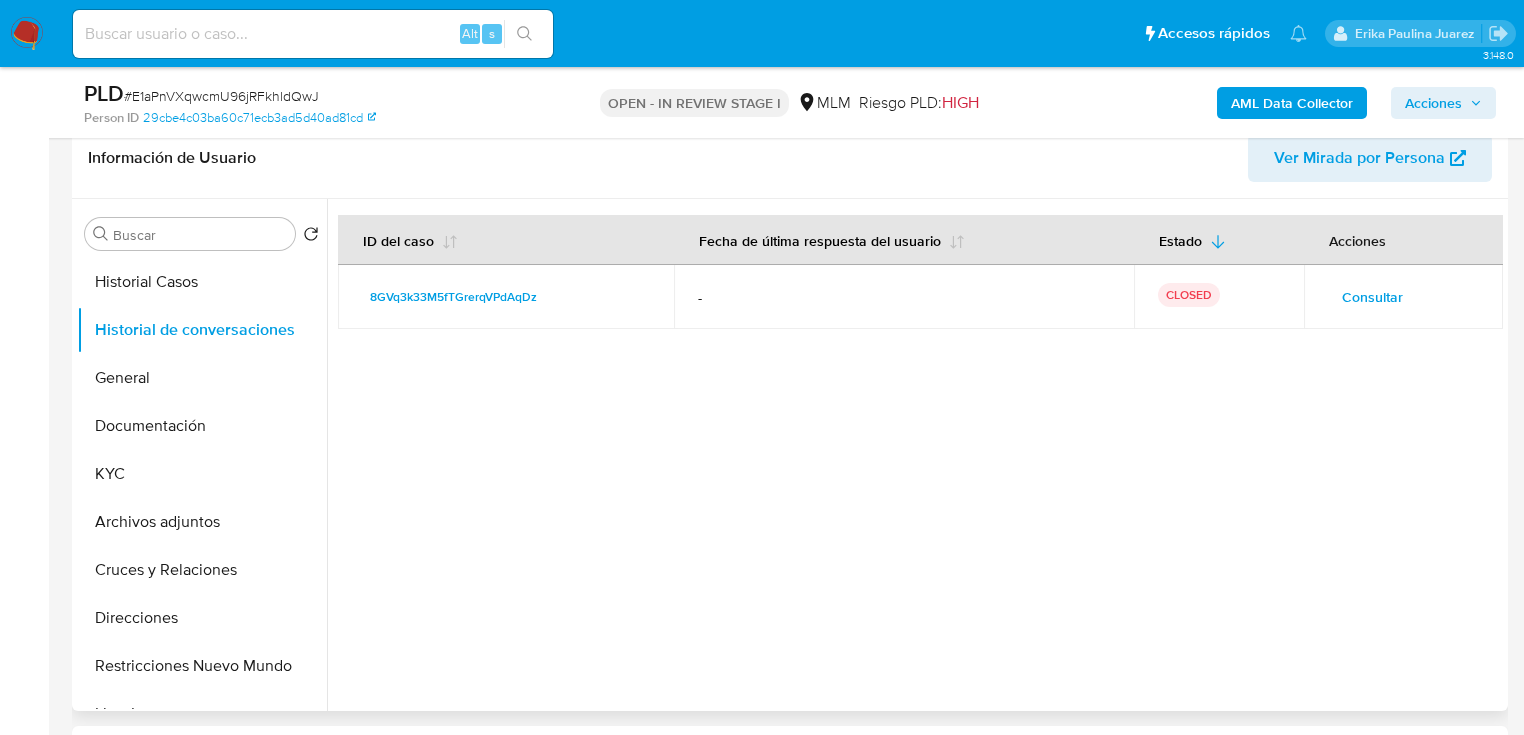 click on "Consultar" at bounding box center (1372, 297) 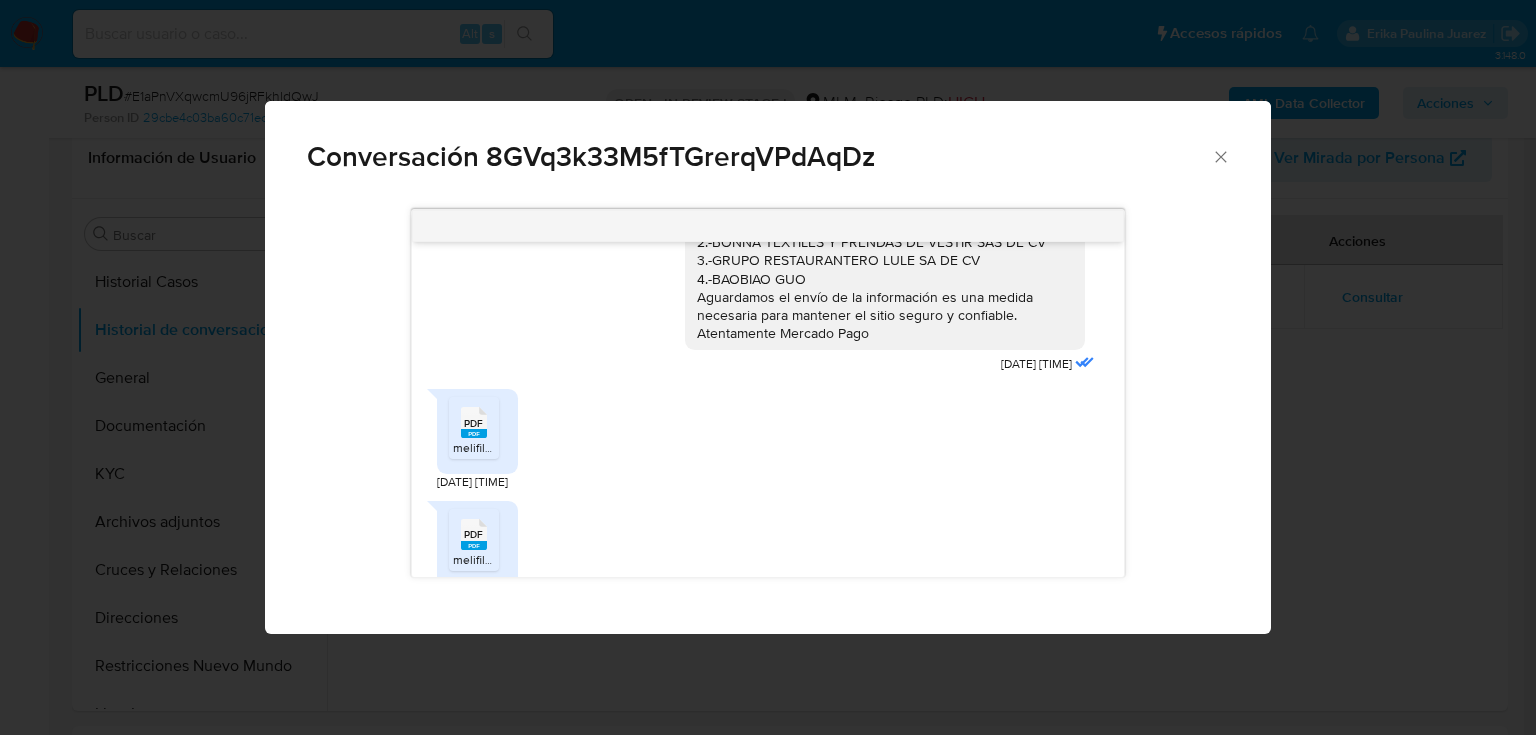 scroll, scrollTop: 222, scrollLeft: 0, axis: vertical 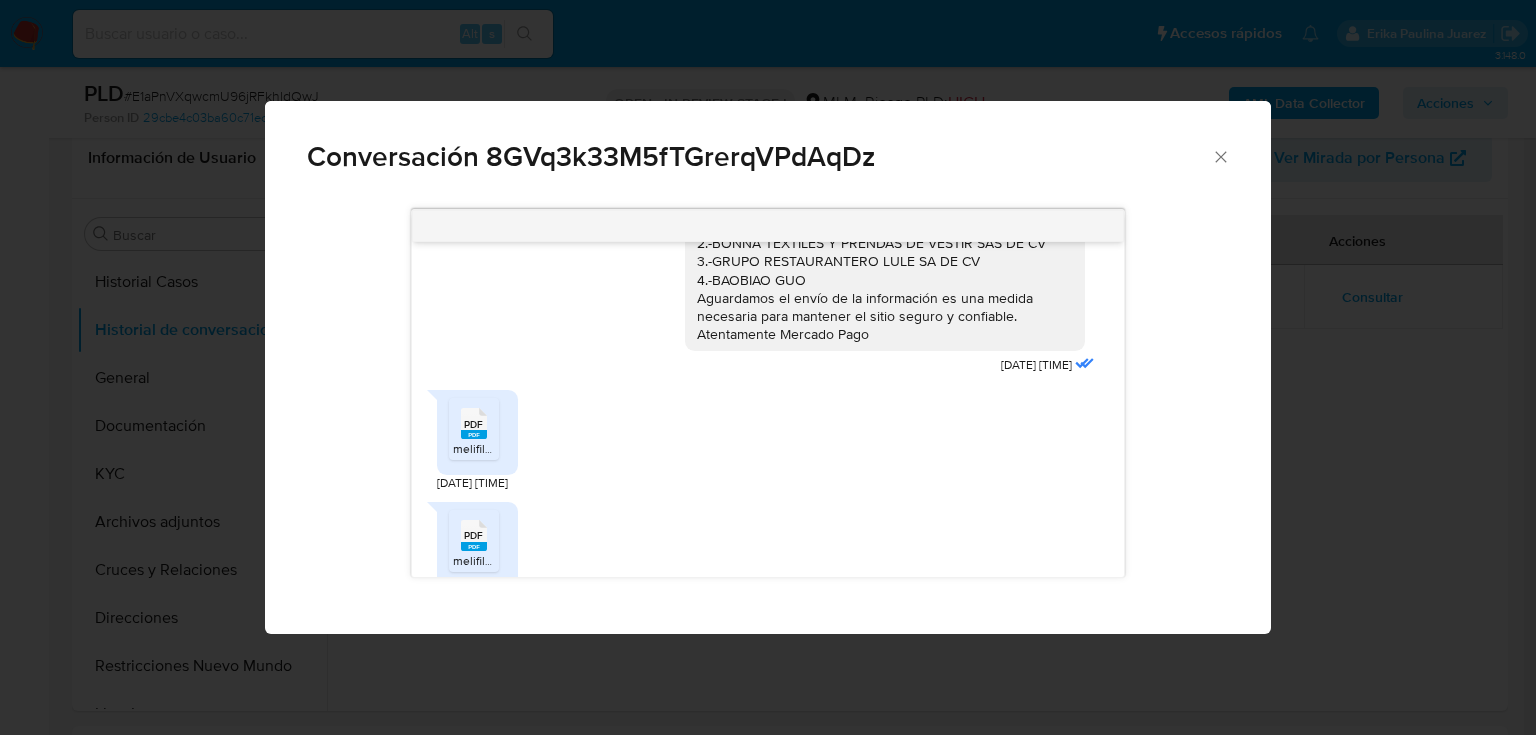 click 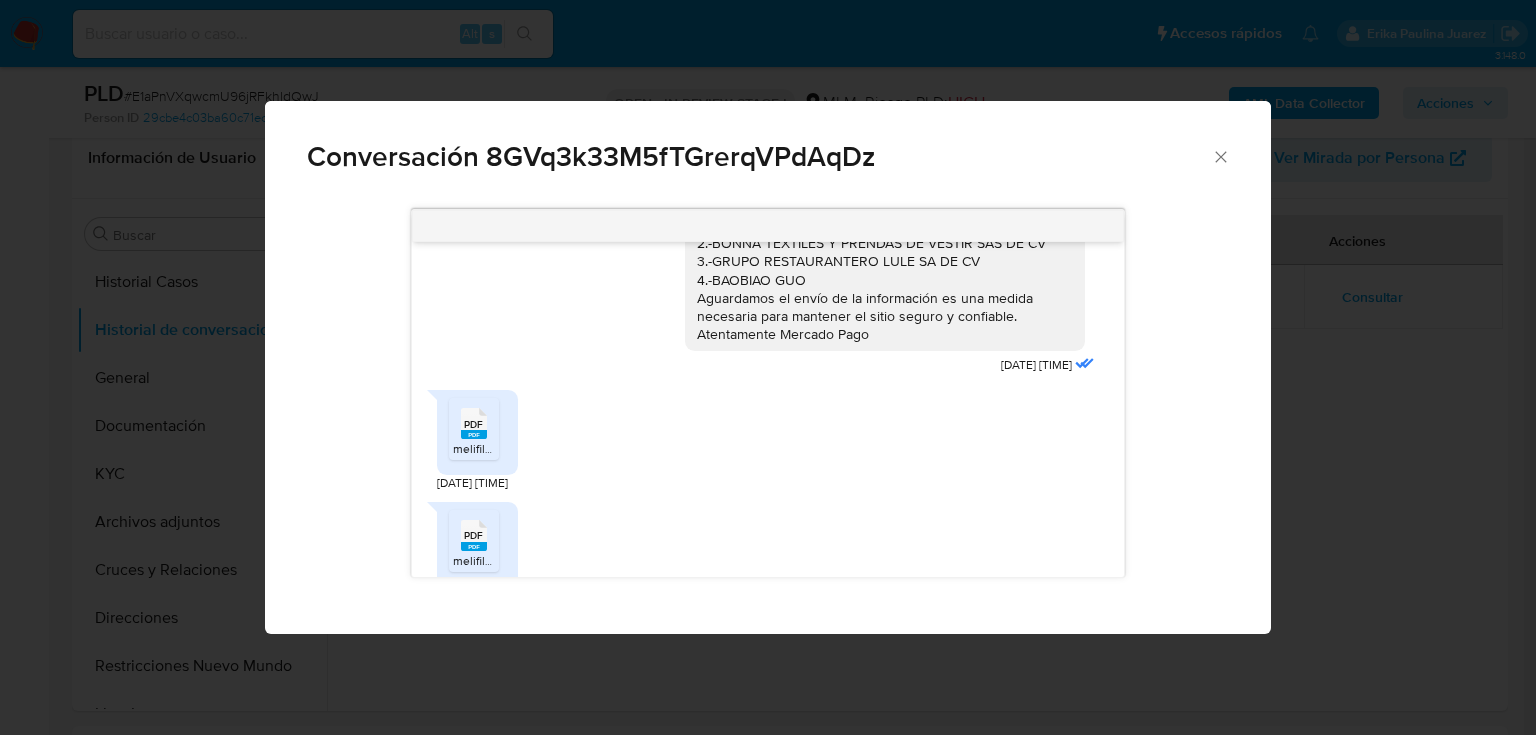 click 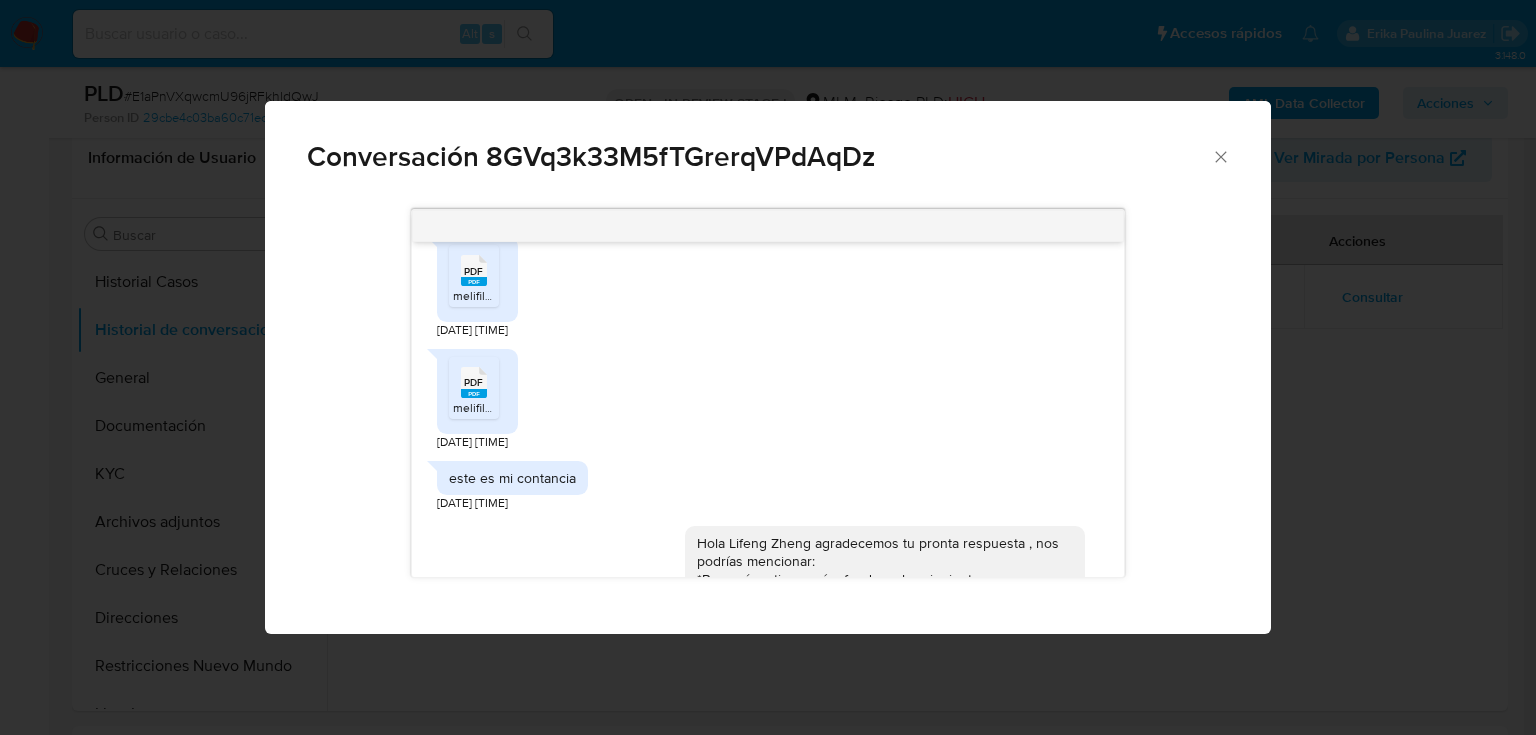 scroll, scrollTop: 382, scrollLeft: 0, axis: vertical 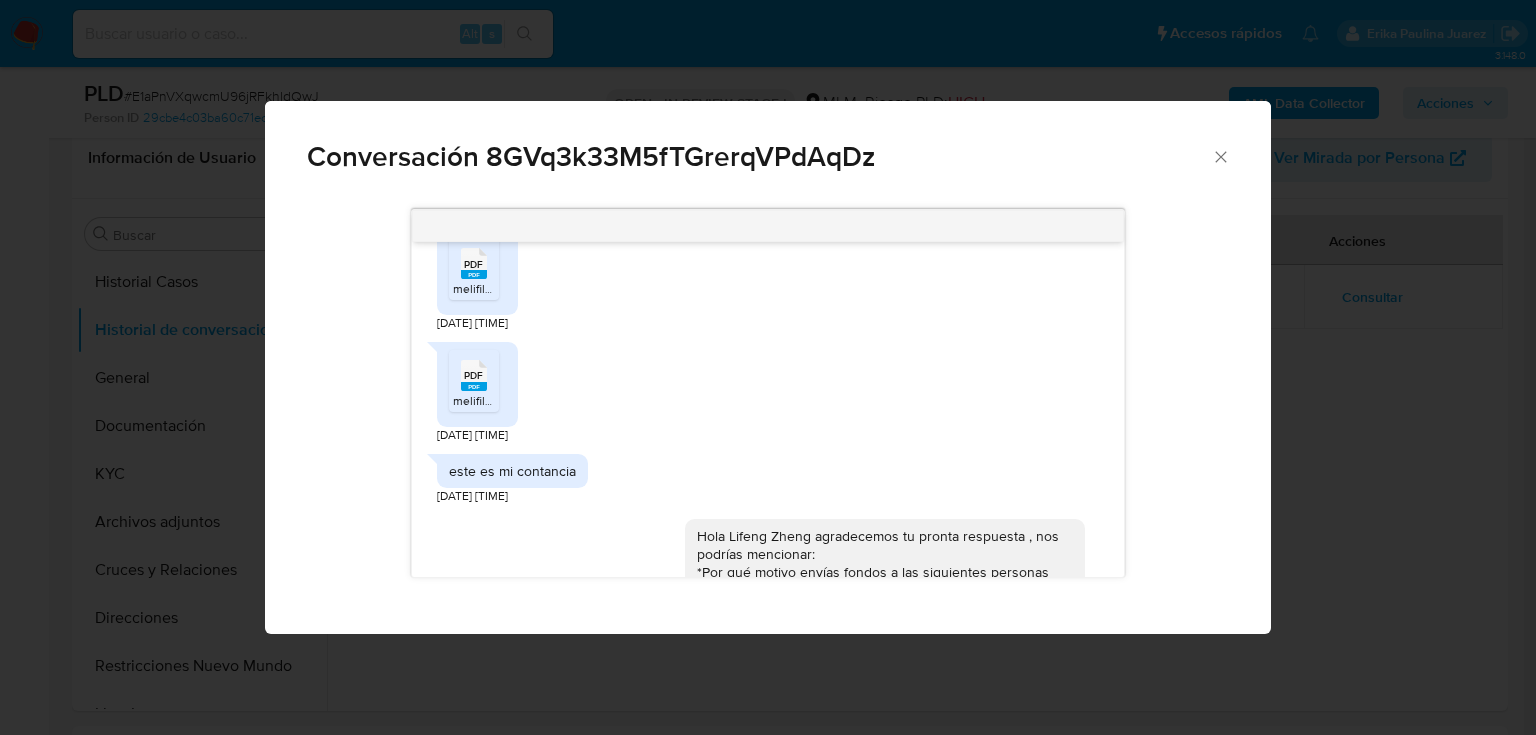 click 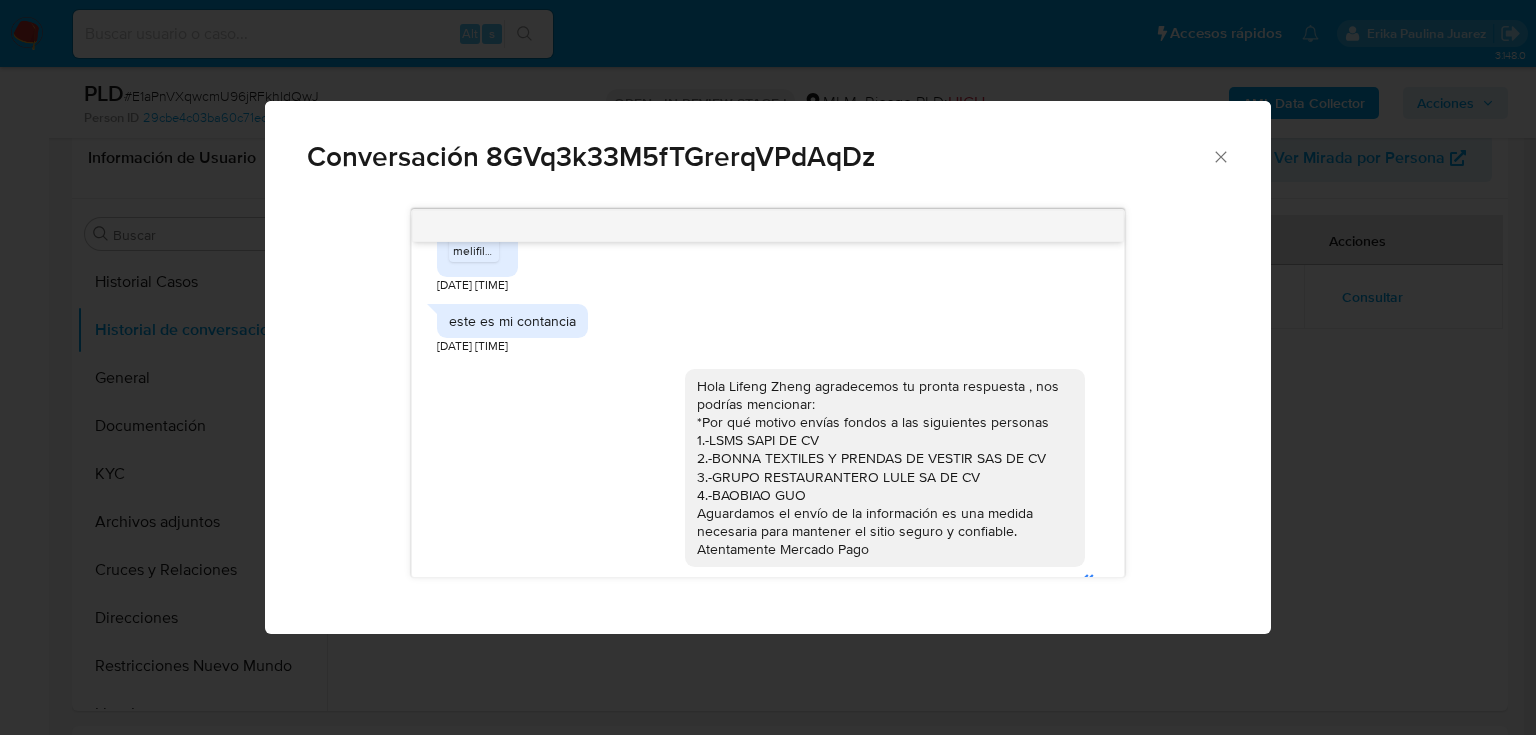 scroll, scrollTop: 782, scrollLeft: 0, axis: vertical 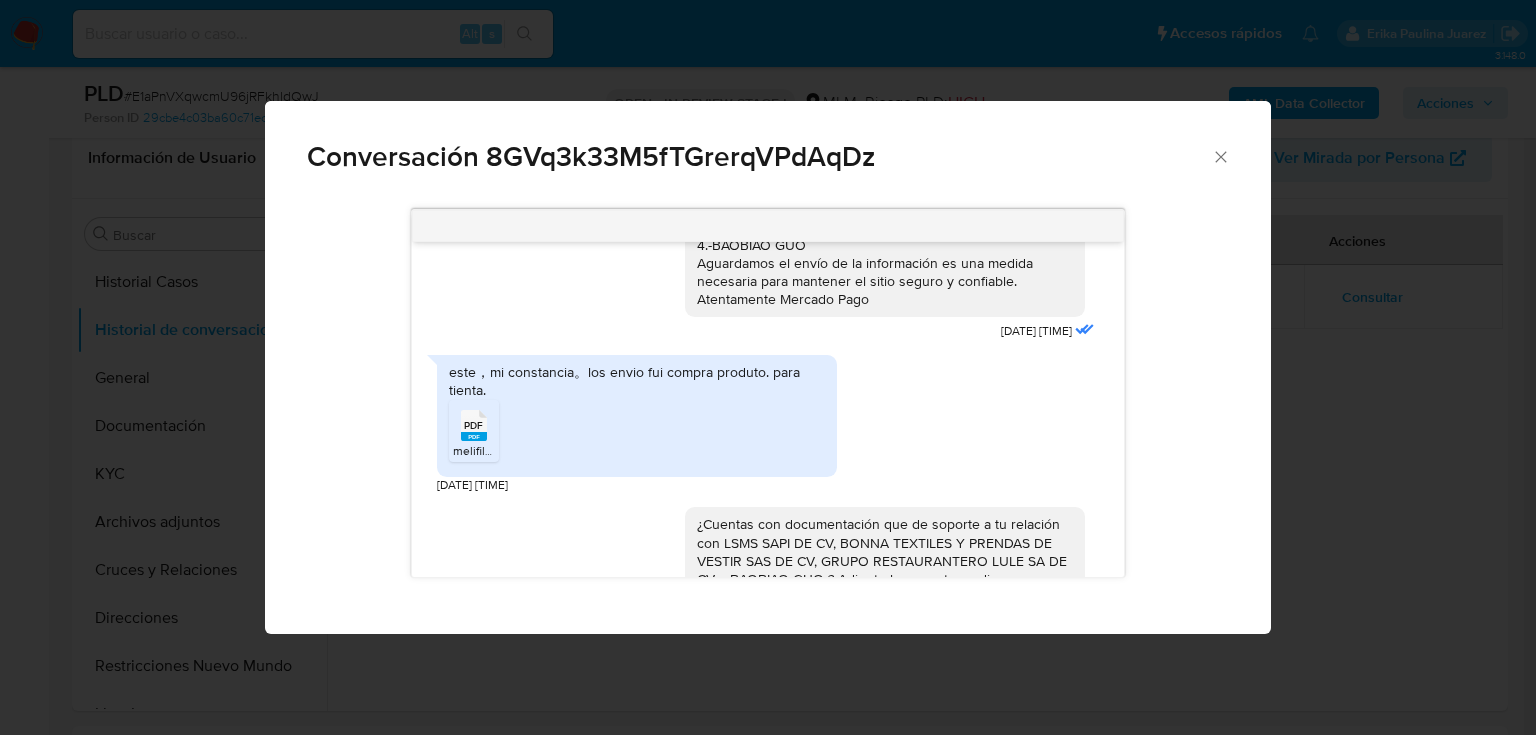 click on "PDF" at bounding box center (473, 425) 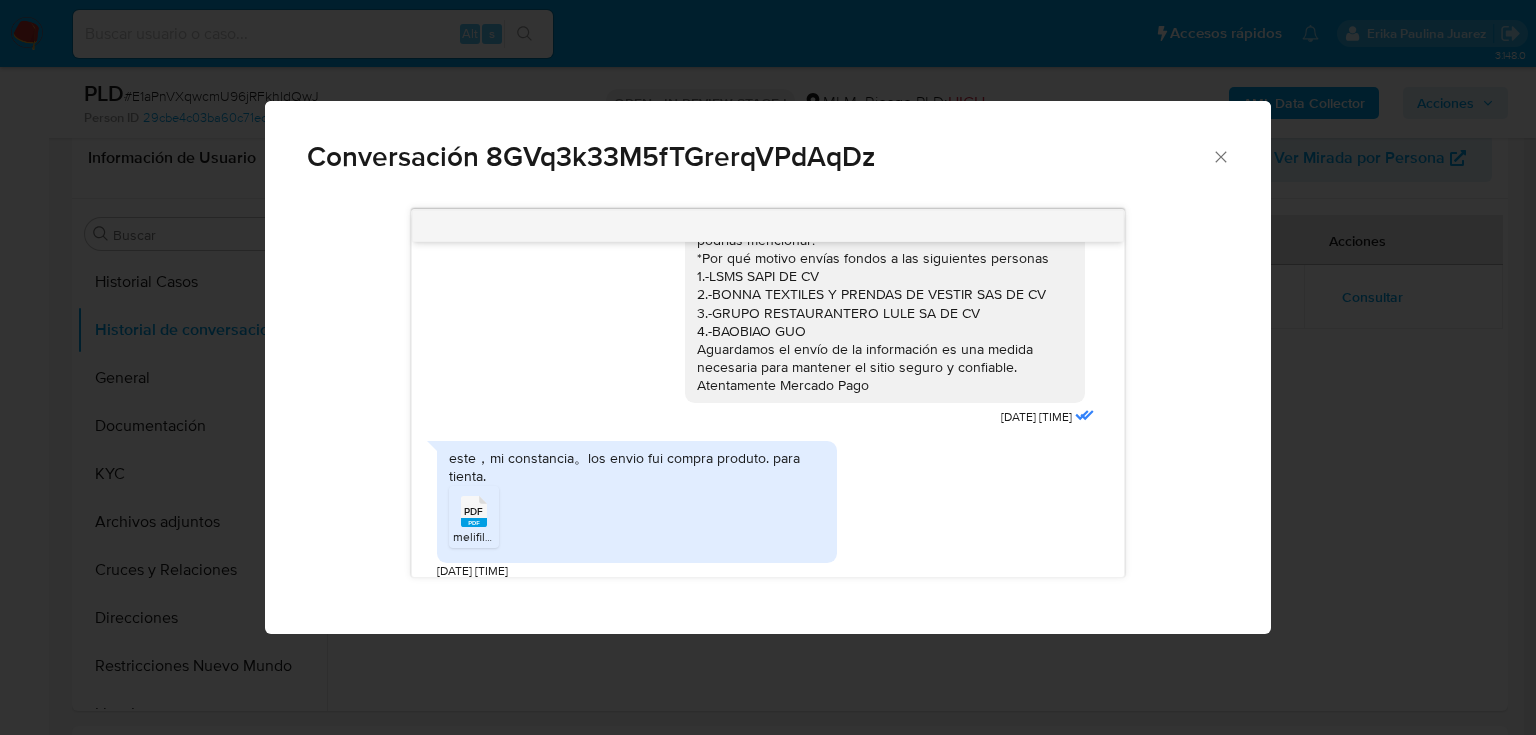 scroll, scrollTop: 702, scrollLeft: 0, axis: vertical 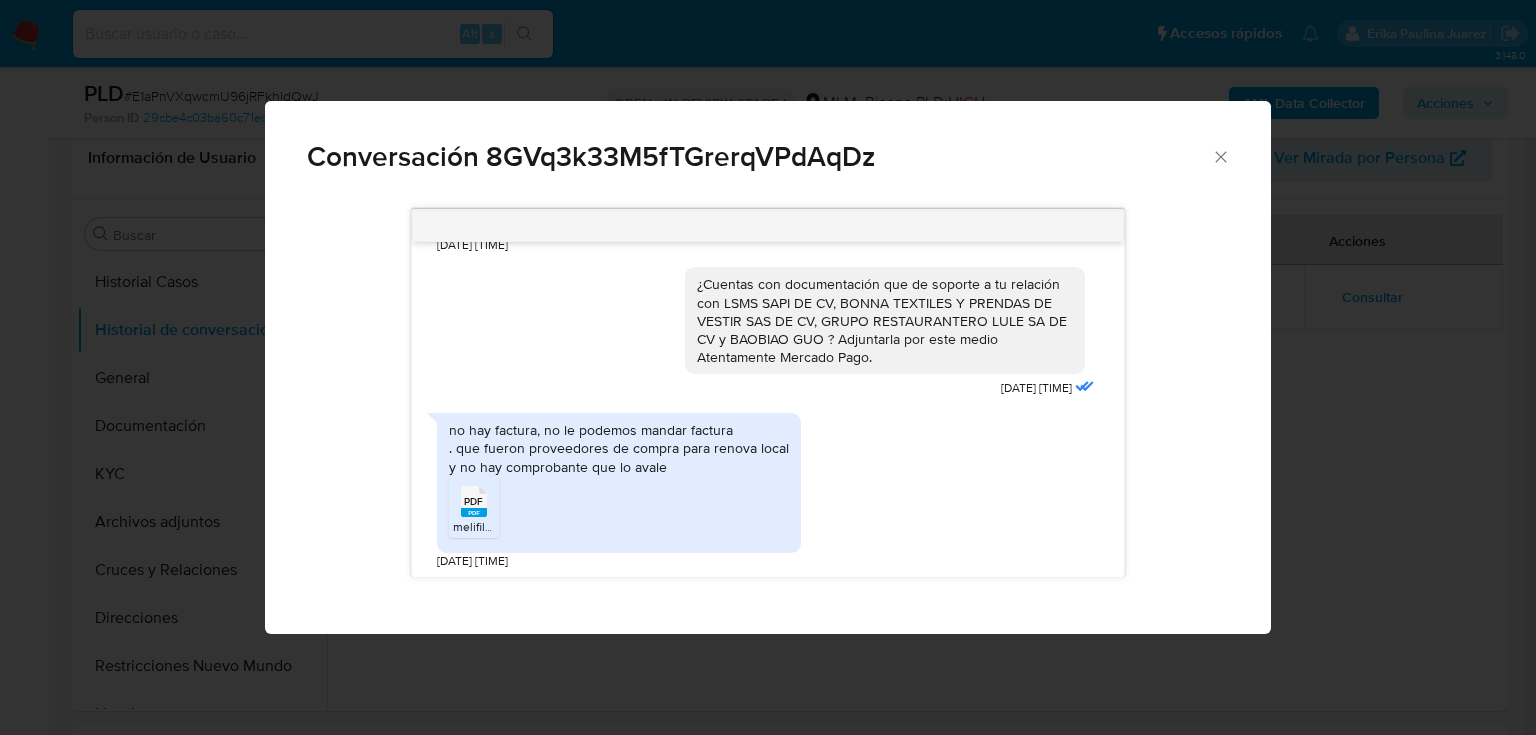 drag, startPoint x: 659, startPoint y: 455, endPoint x: 1244, endPoint y: 553, distance: 593.15173 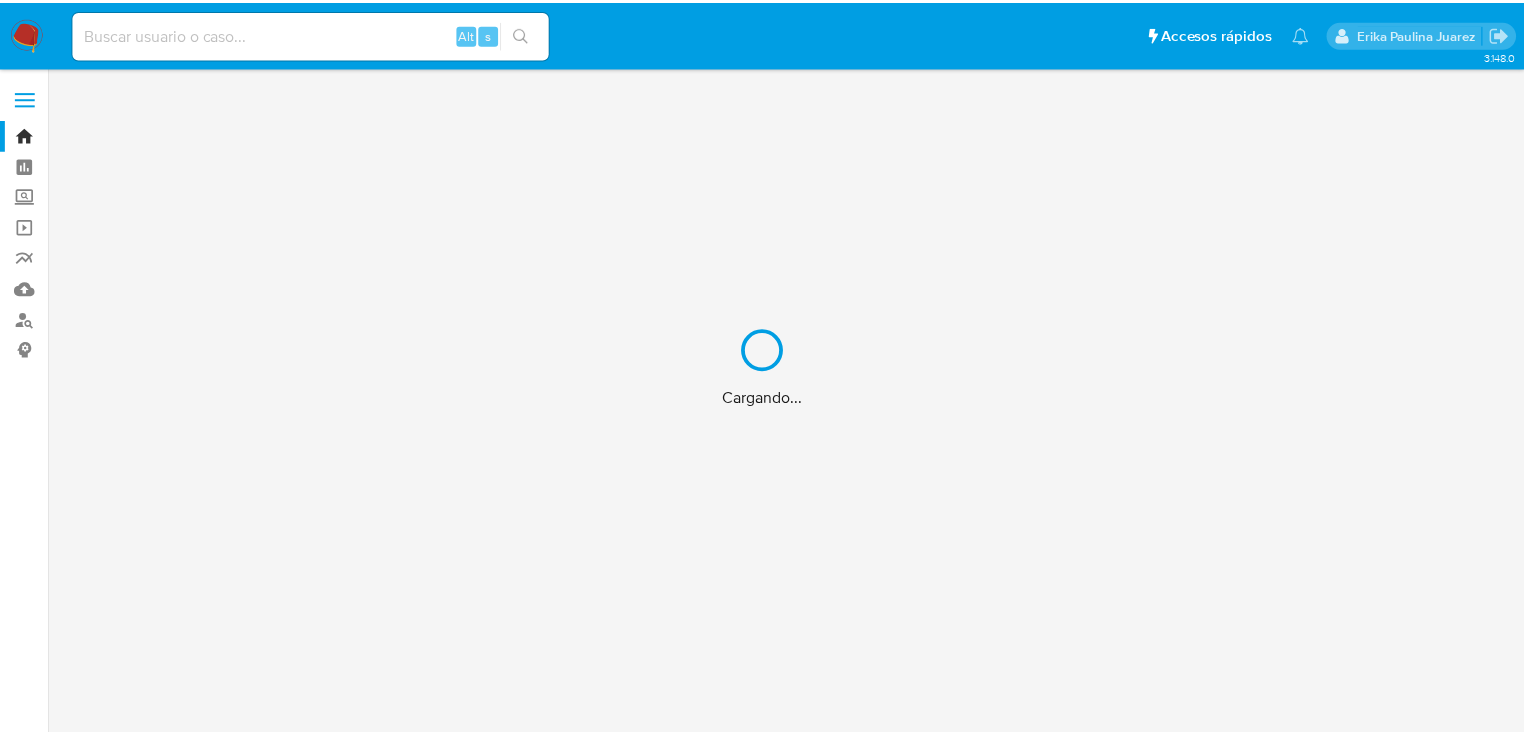 scroll, scrollTop: 0, scrollLeft: 0, axis: both 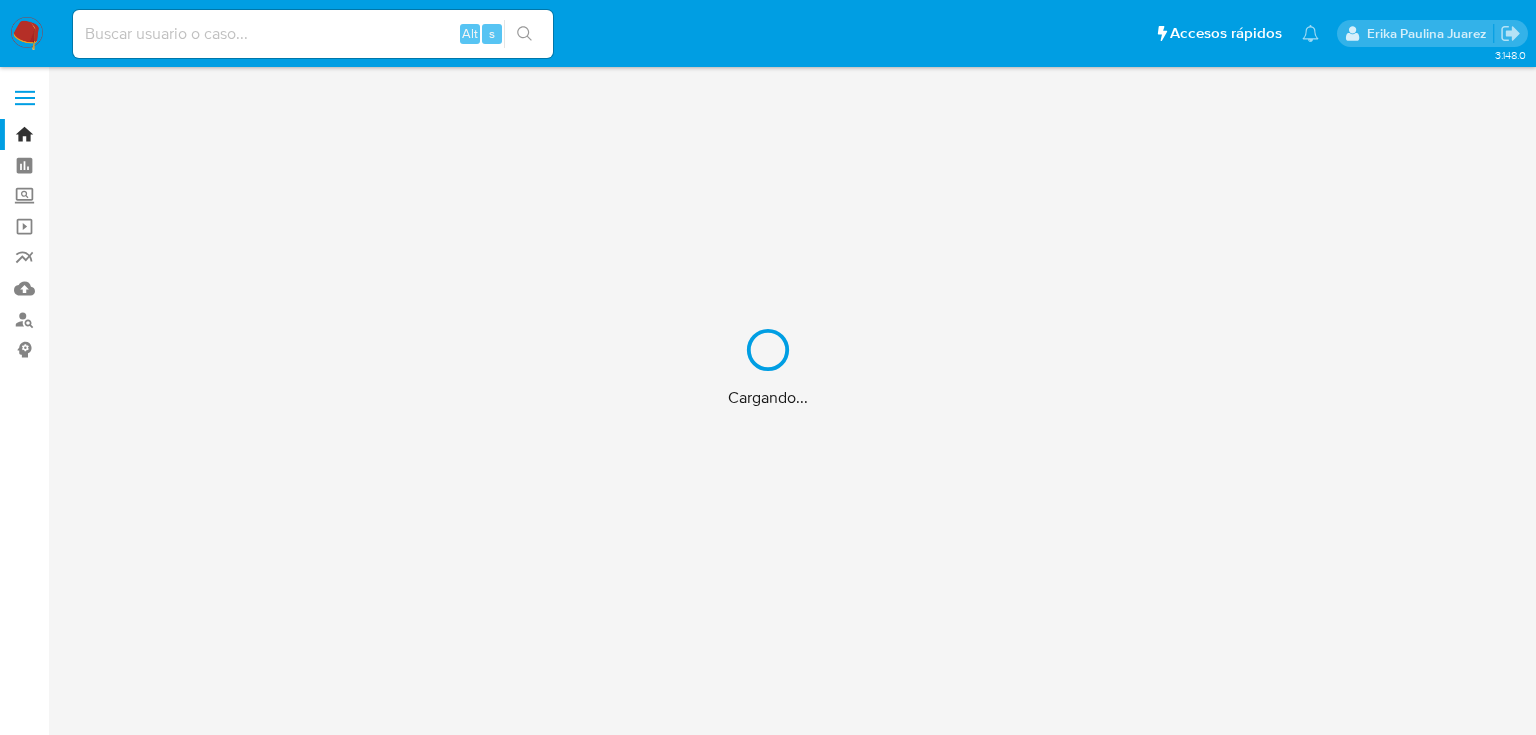 click on "Cargando..." at bounding box center [768, 367] 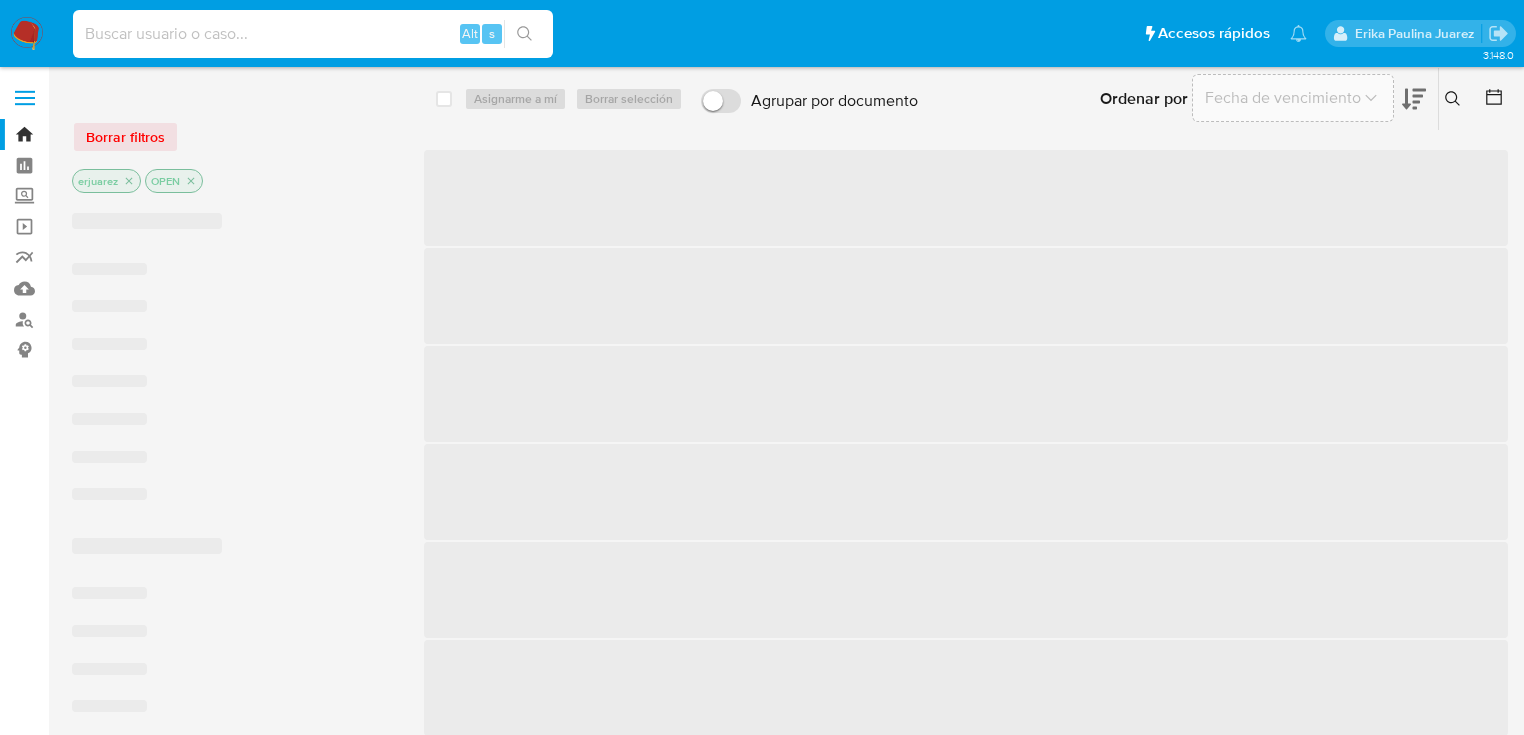click at bounding box center [313, 34] 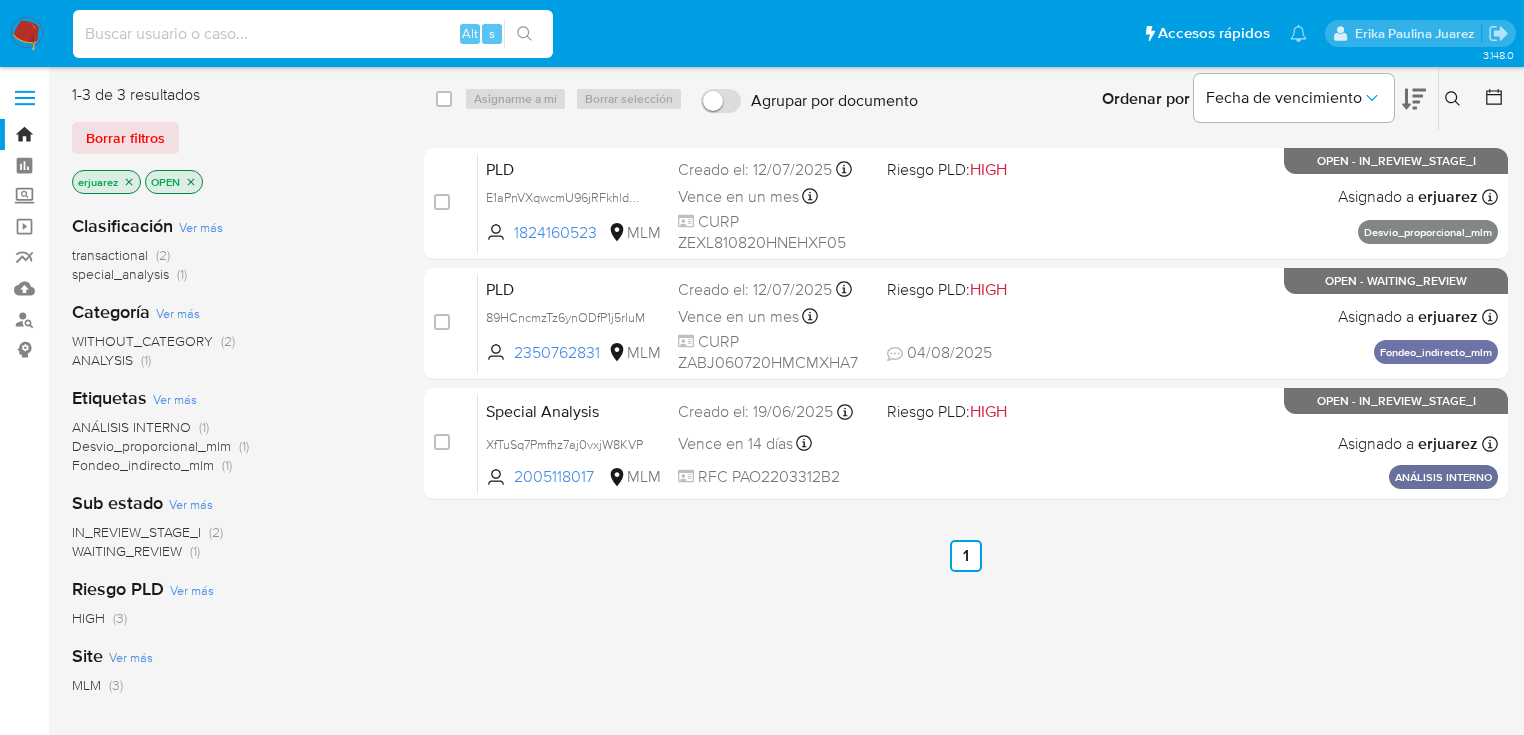 paste on "1293771665" 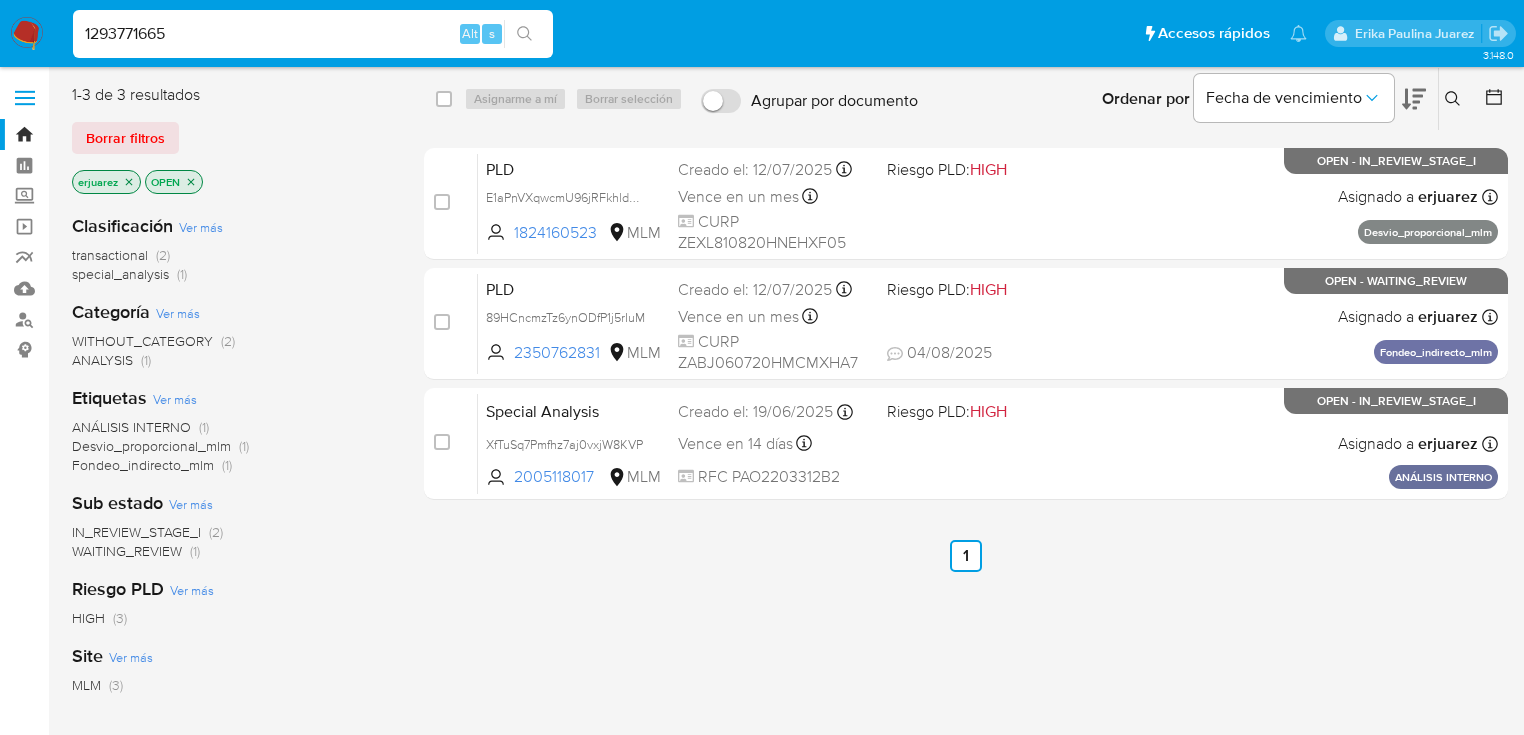 type on "1293771665" 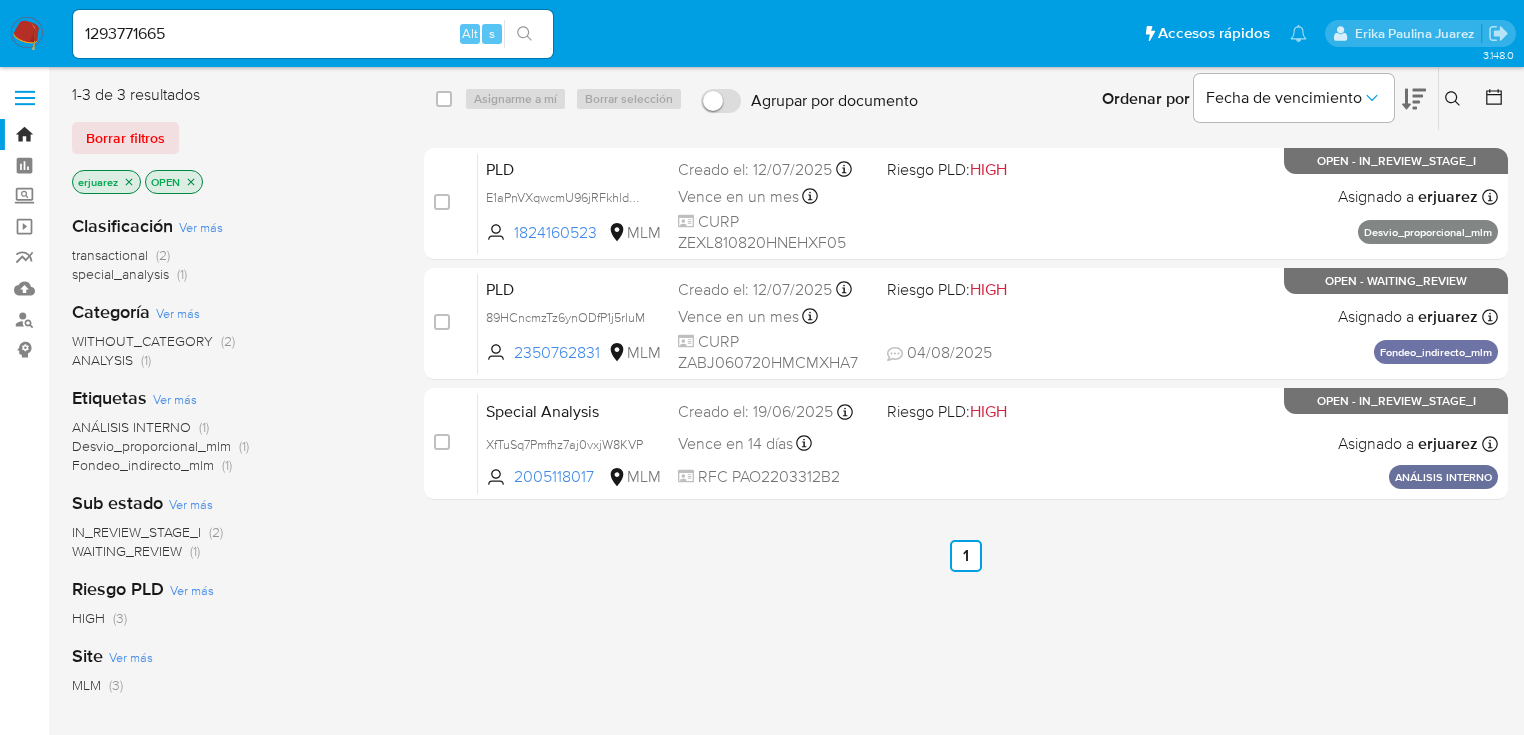 click 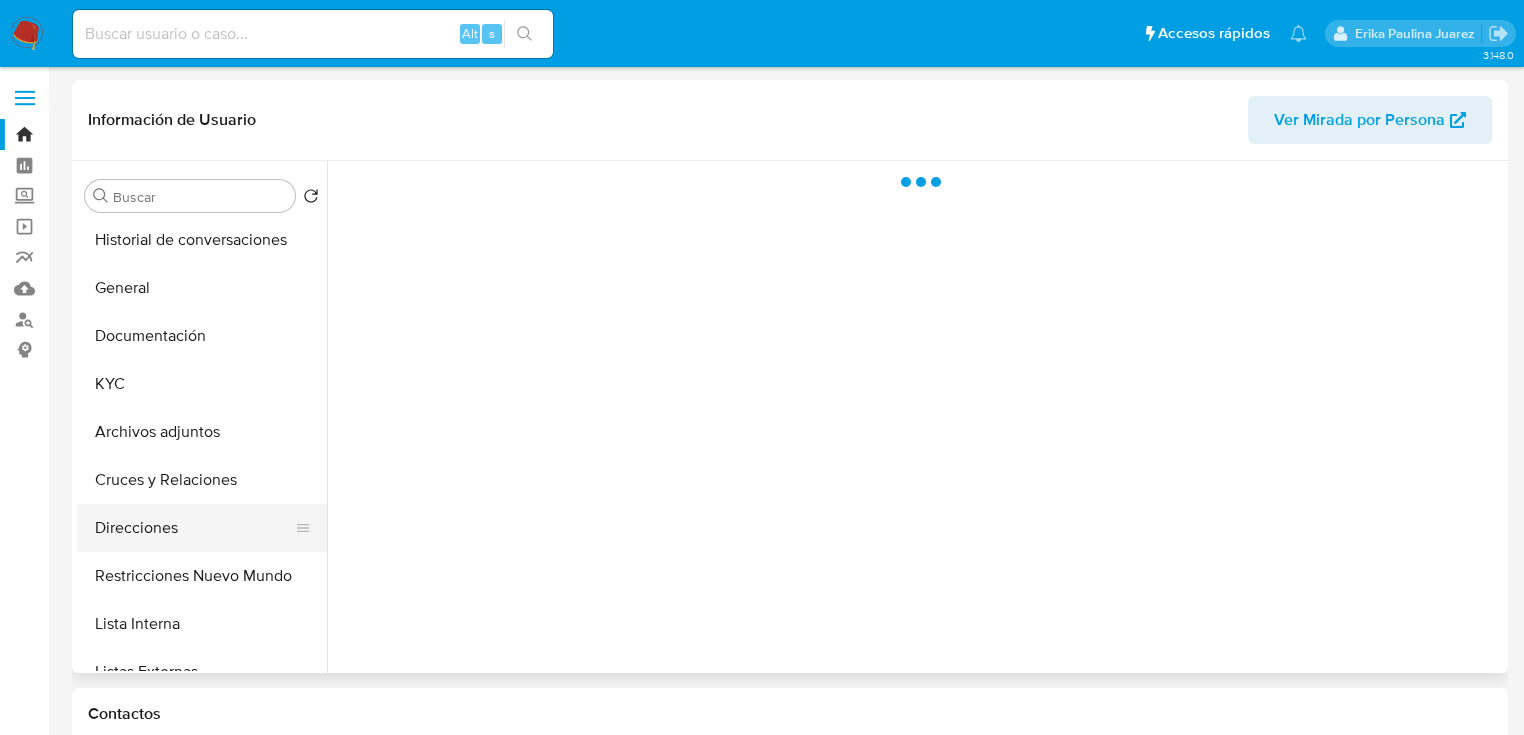 scroll, scrollTop: 80, scrollLeft: 0, axis: vertical 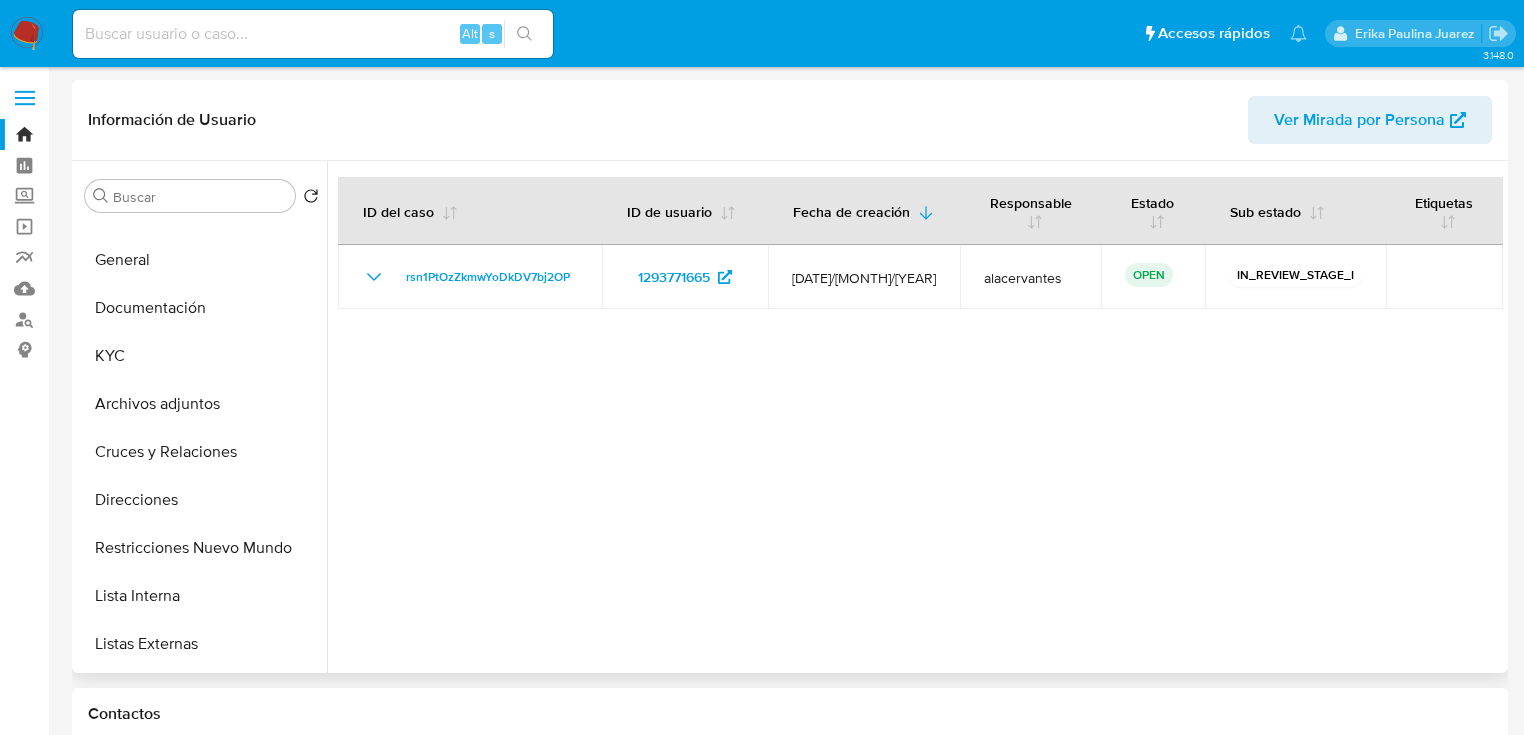 select on "10" 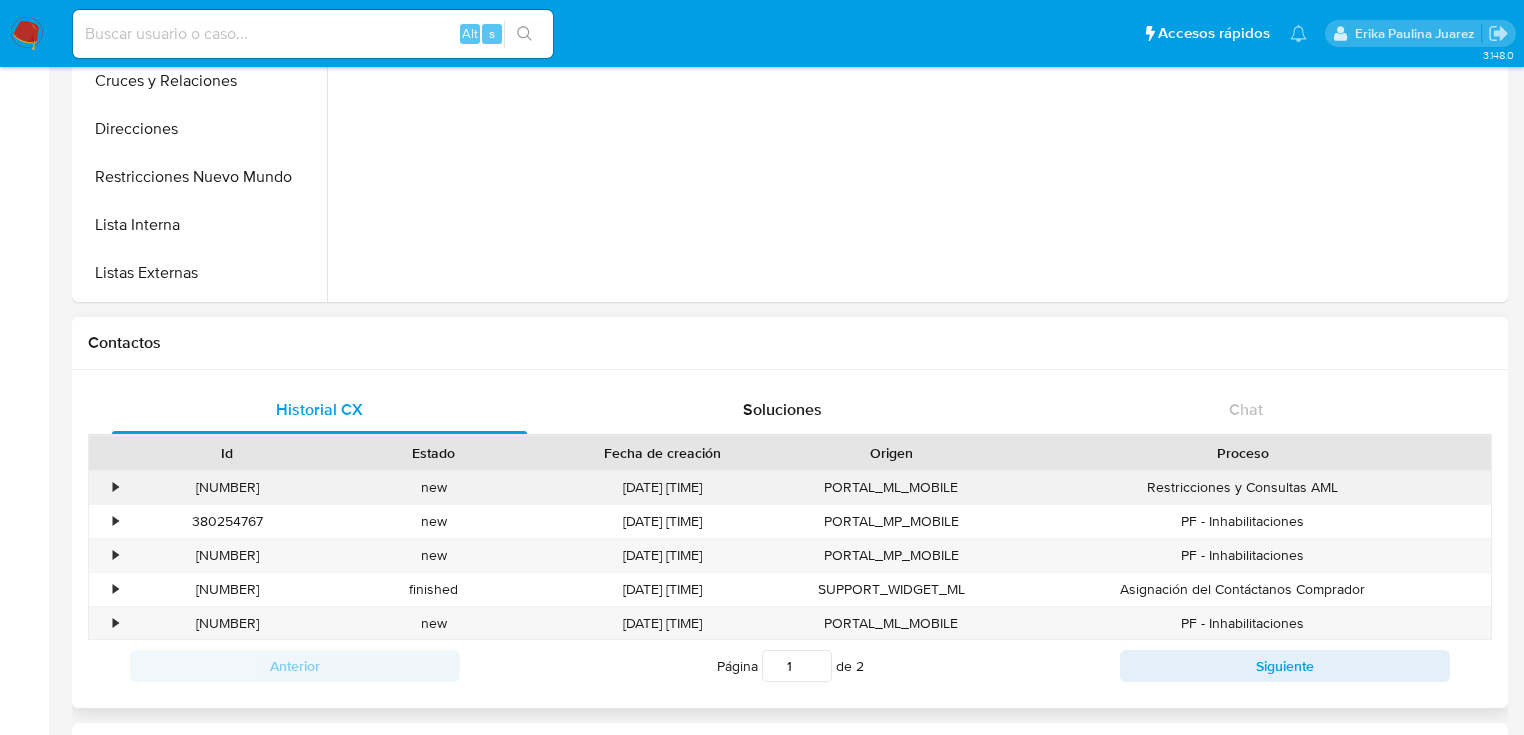 scroll, scrollTop: 400, scrollLeft: 0, axis: vertical 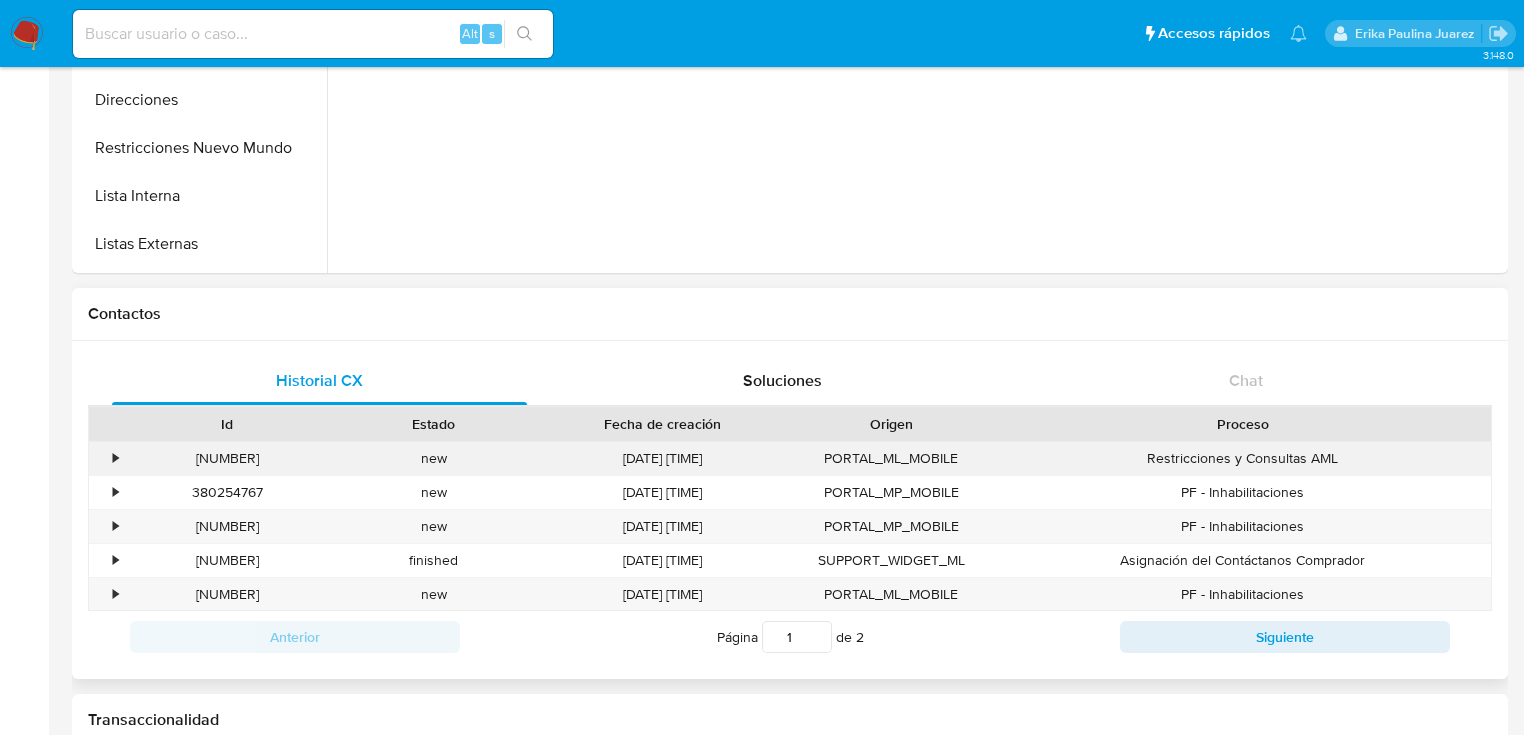 click on "•" at bounding box center (106, 458) 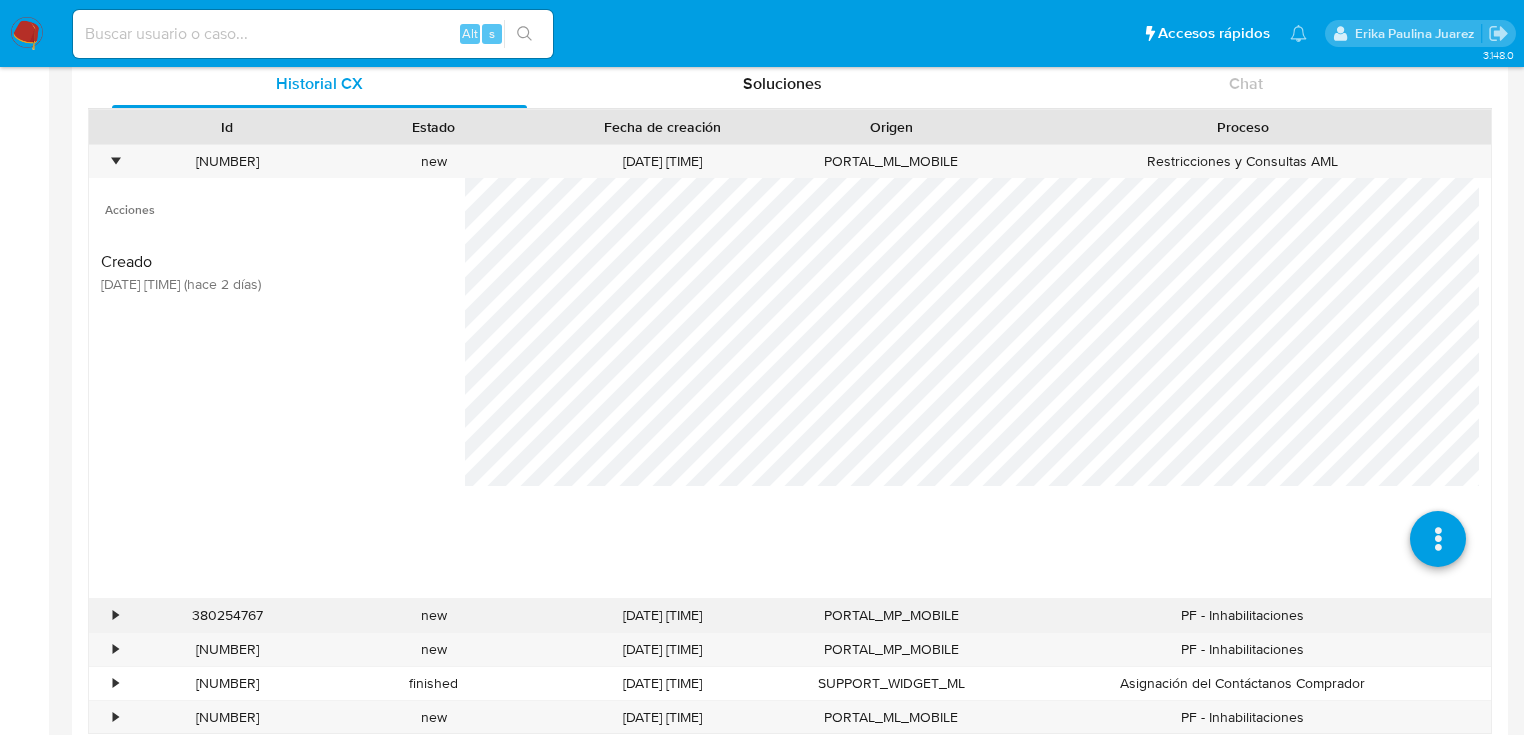 scroll, scrollTop: 720, scrollLeft: 0, axis: vertical 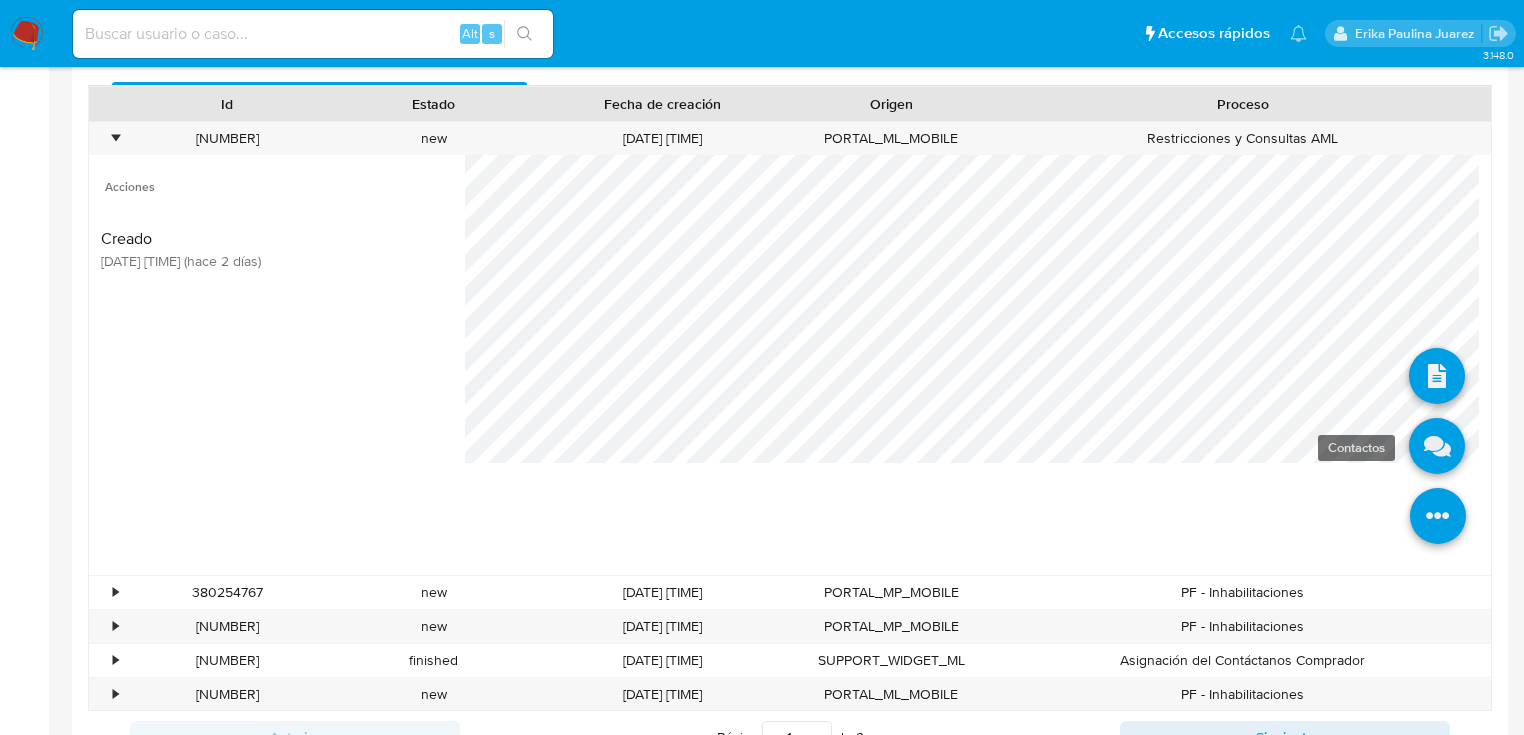 click at bounding box center [1437, 446] 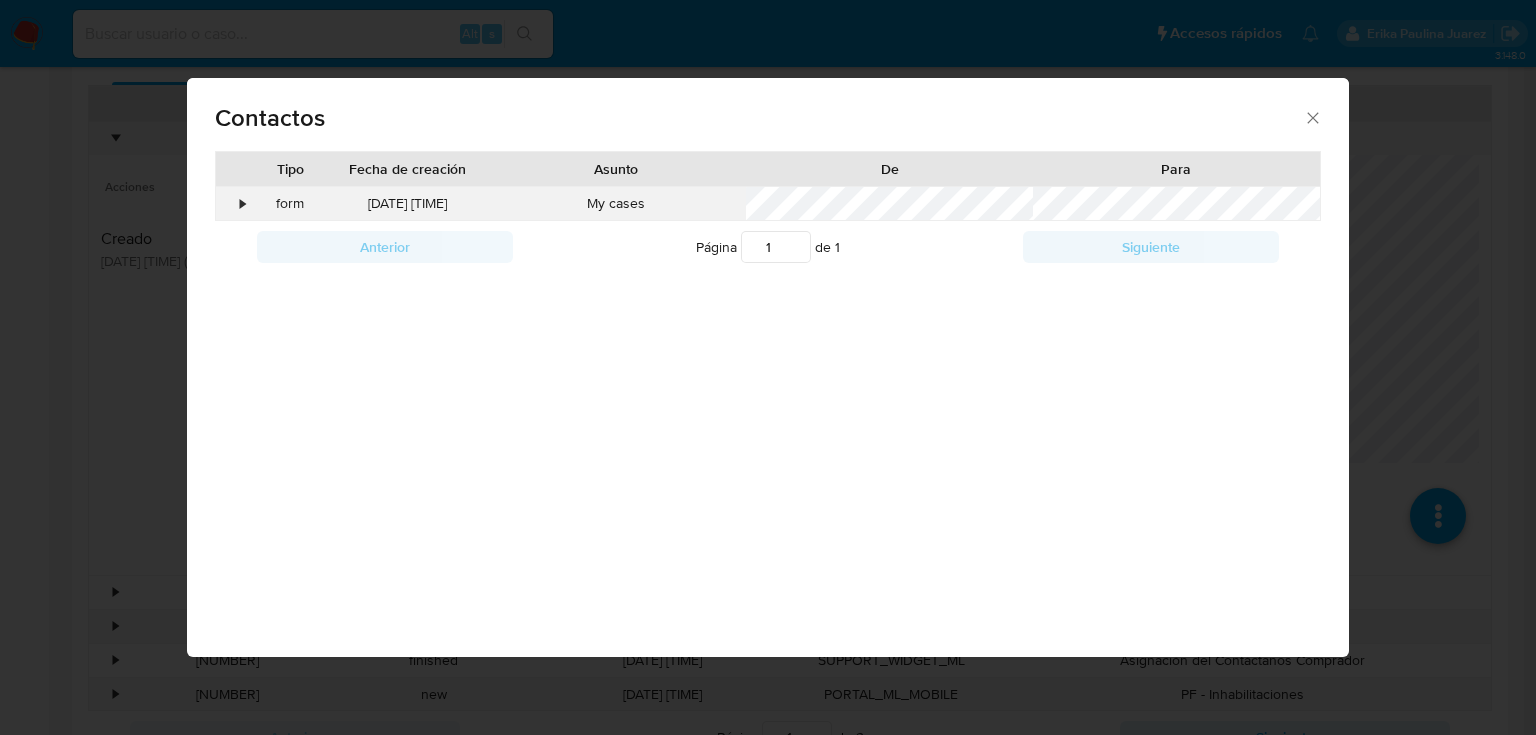 click on "•" at bounding box center [233, 204] 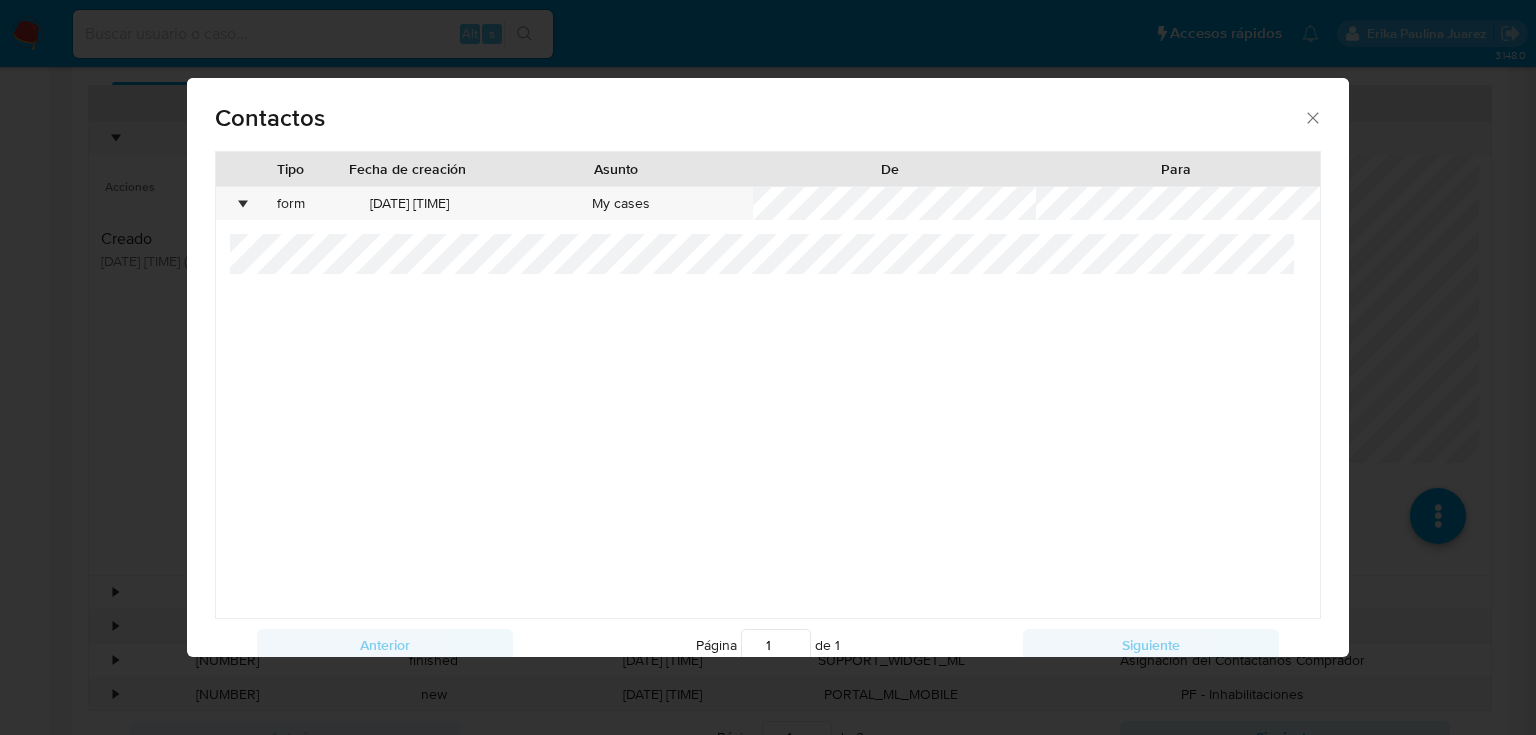 click at bounding box center [768, 426] 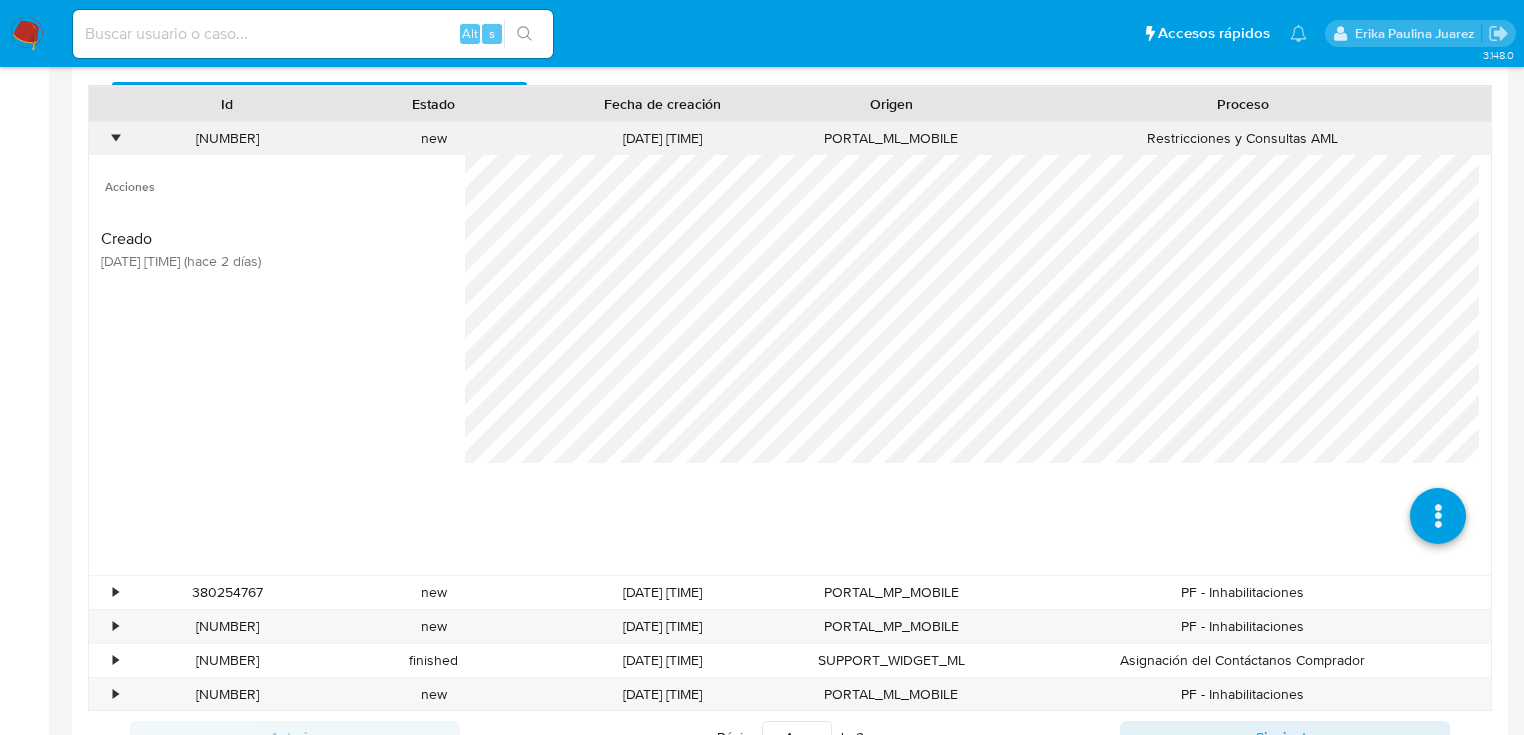 click on "•" at bounding box center [115, 138] 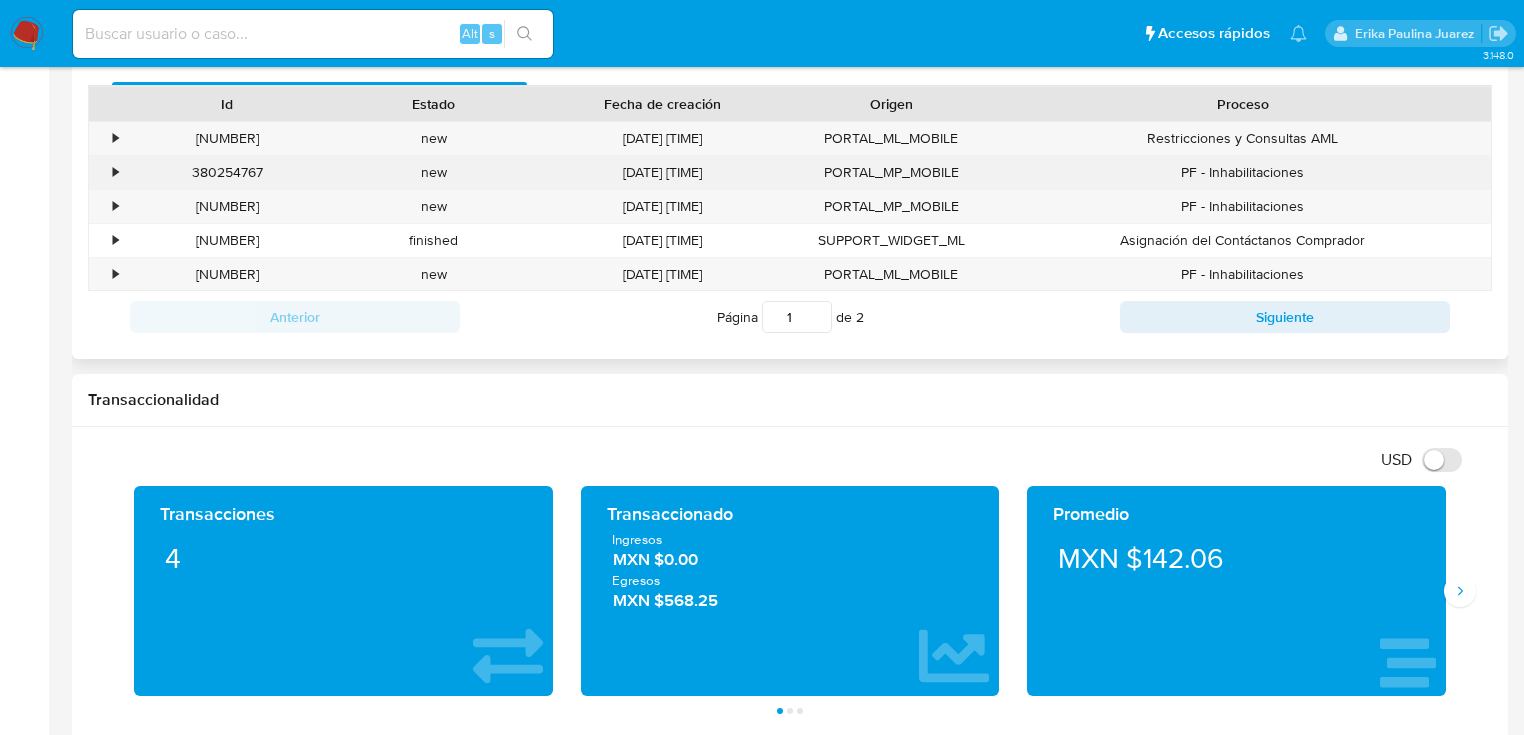 click on "•" at bounding box center [106, 172] 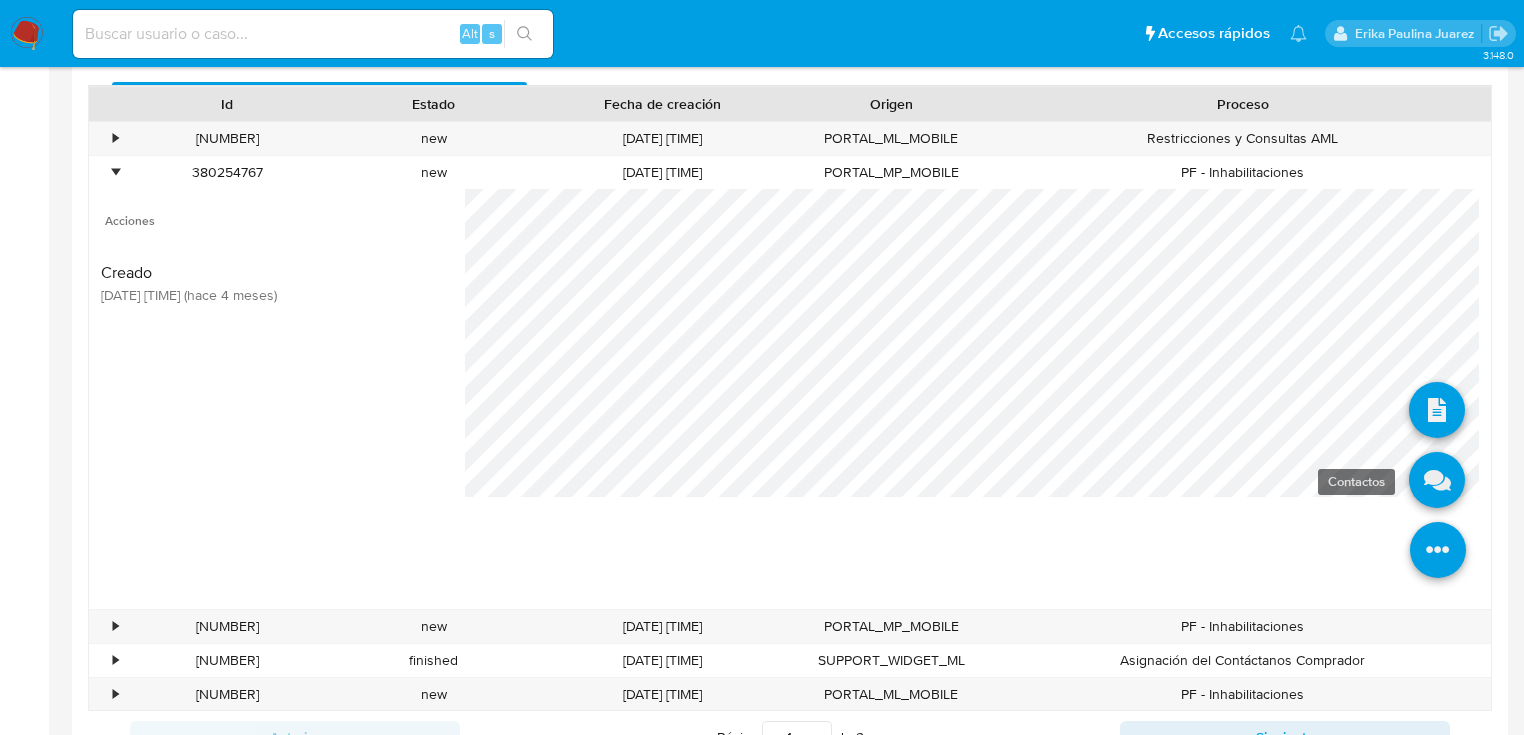drag, startPoint x: 1428, startPoint y: 470, endPoint x: 1414, endPoint y: 468, distance: 14.142136 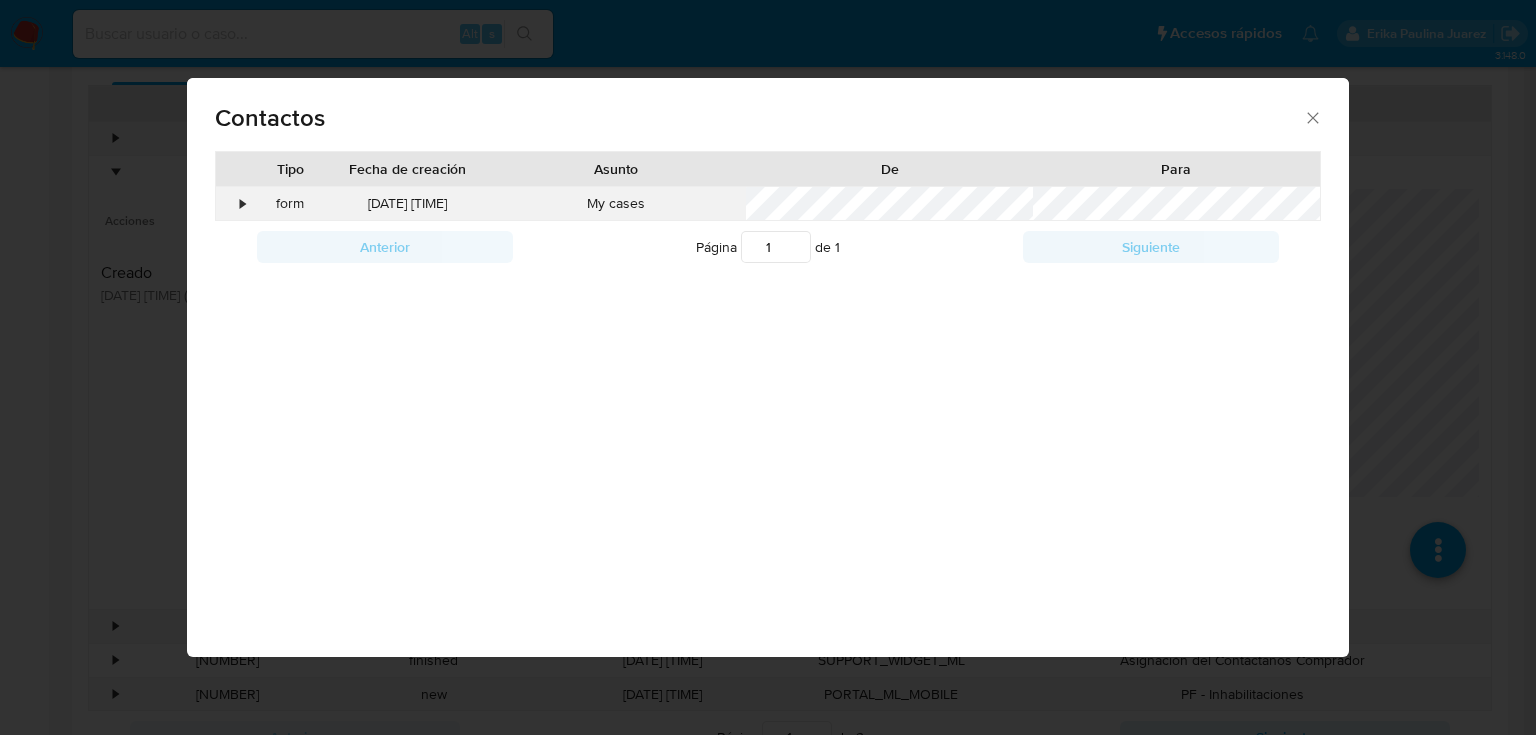 click on "•" at bounding box center (233, 204) 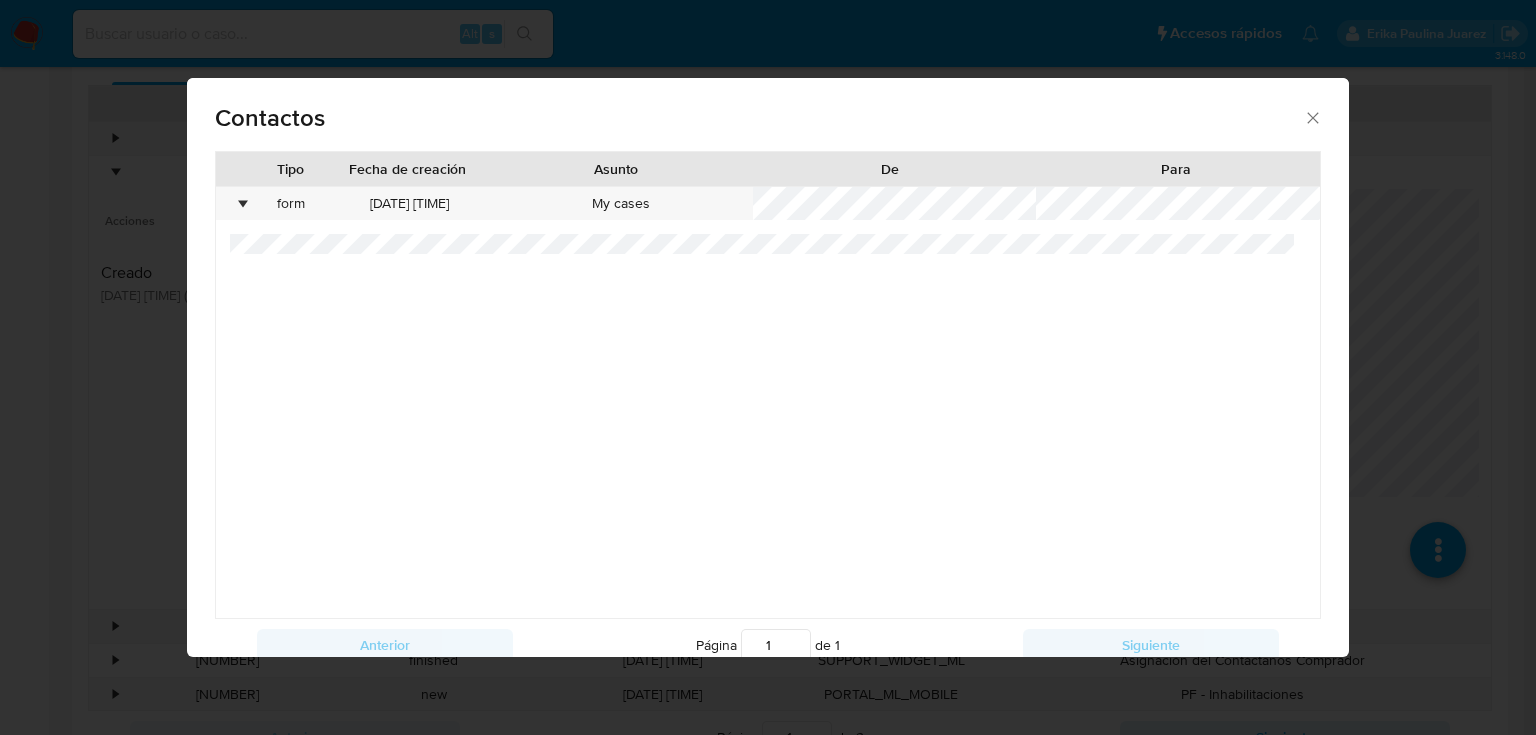 click 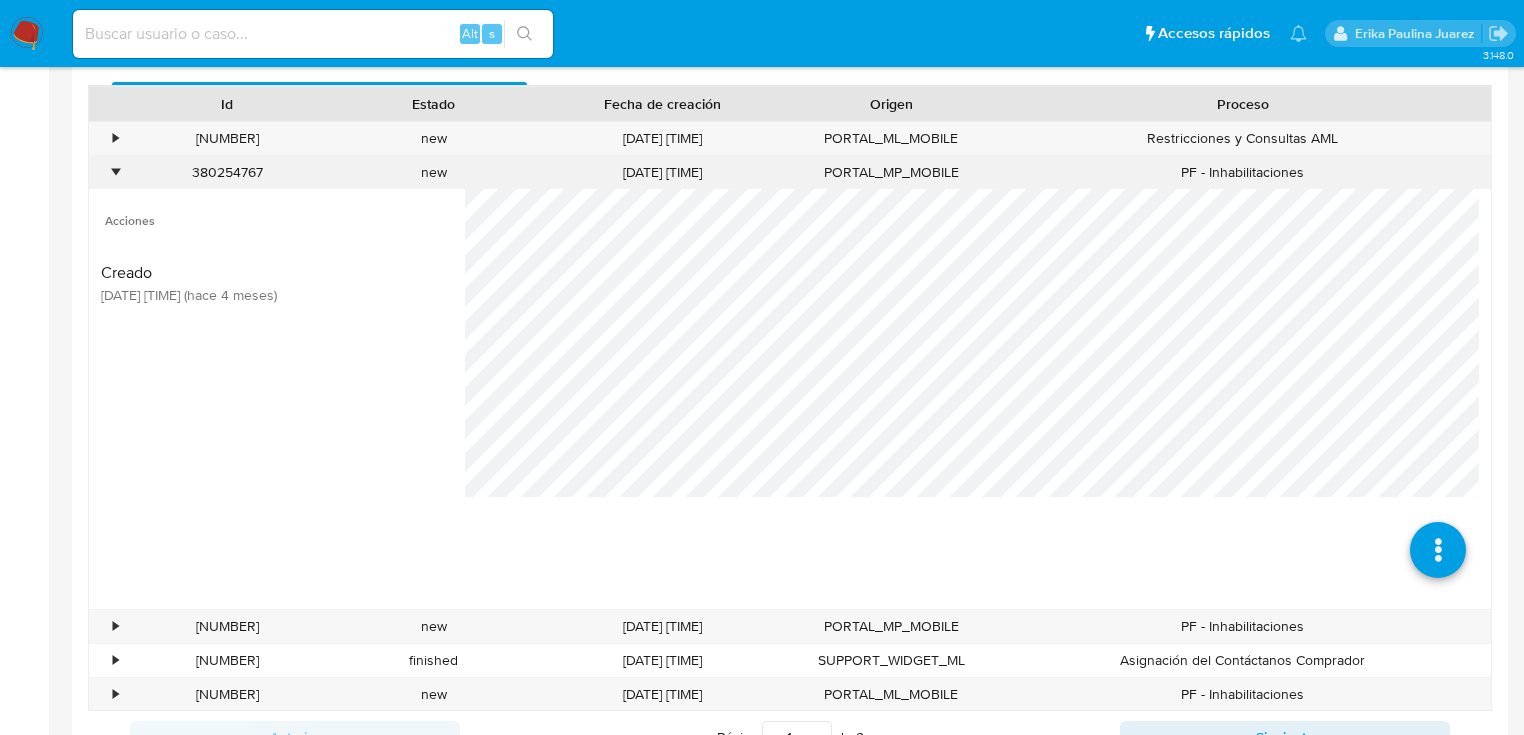 click on "•" at bounding box center [115, 172] 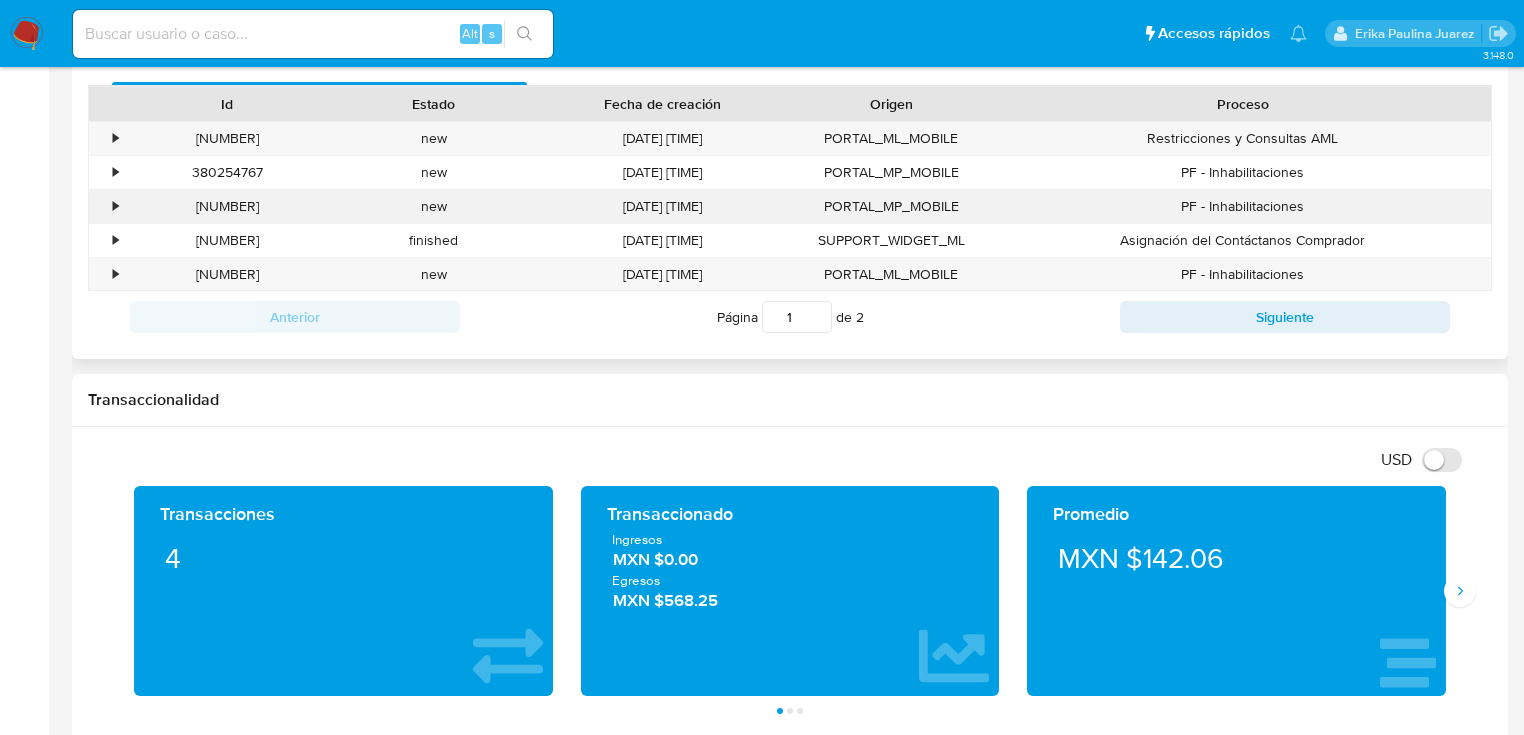 click on "•" at bounding box center (106, 206) 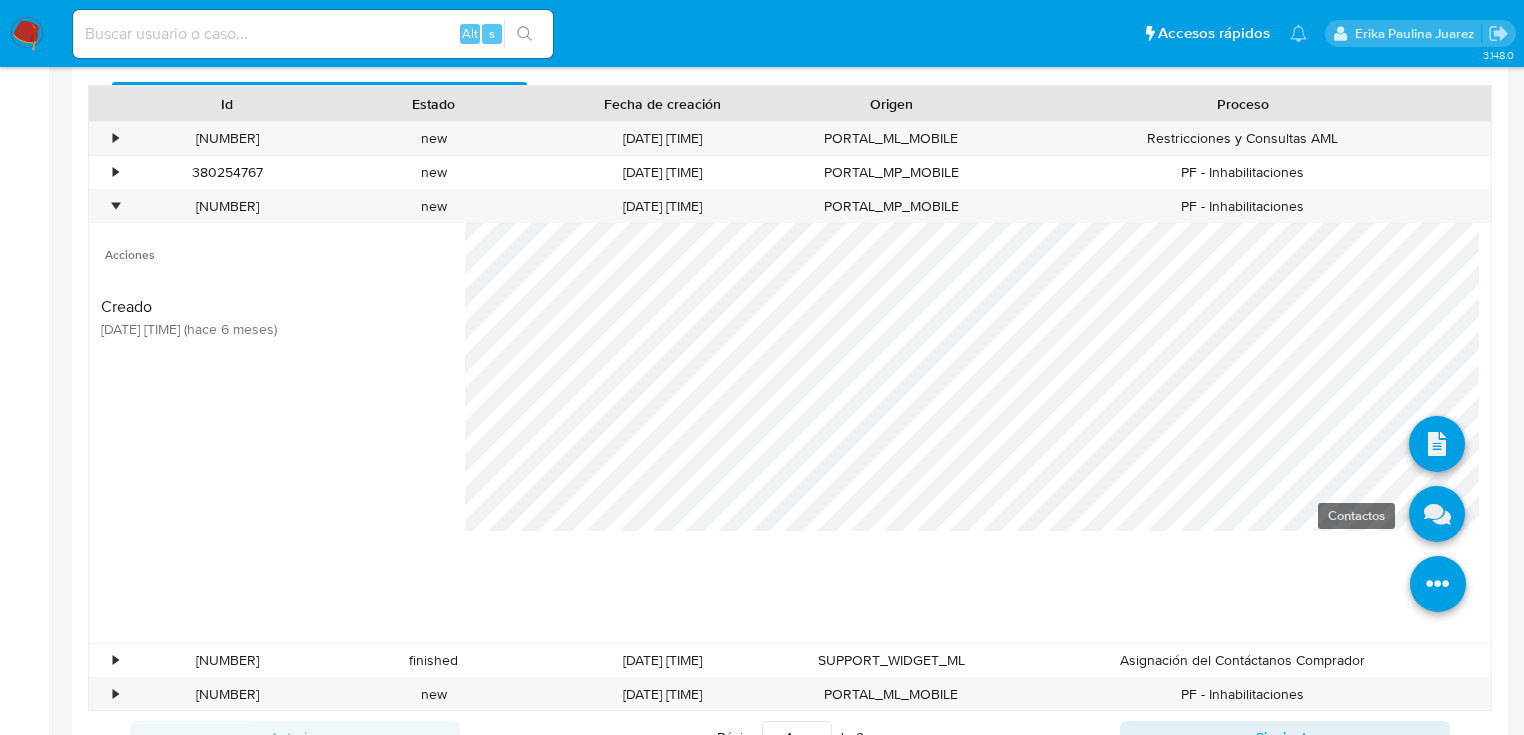 click at bounding box center [1437, 514] 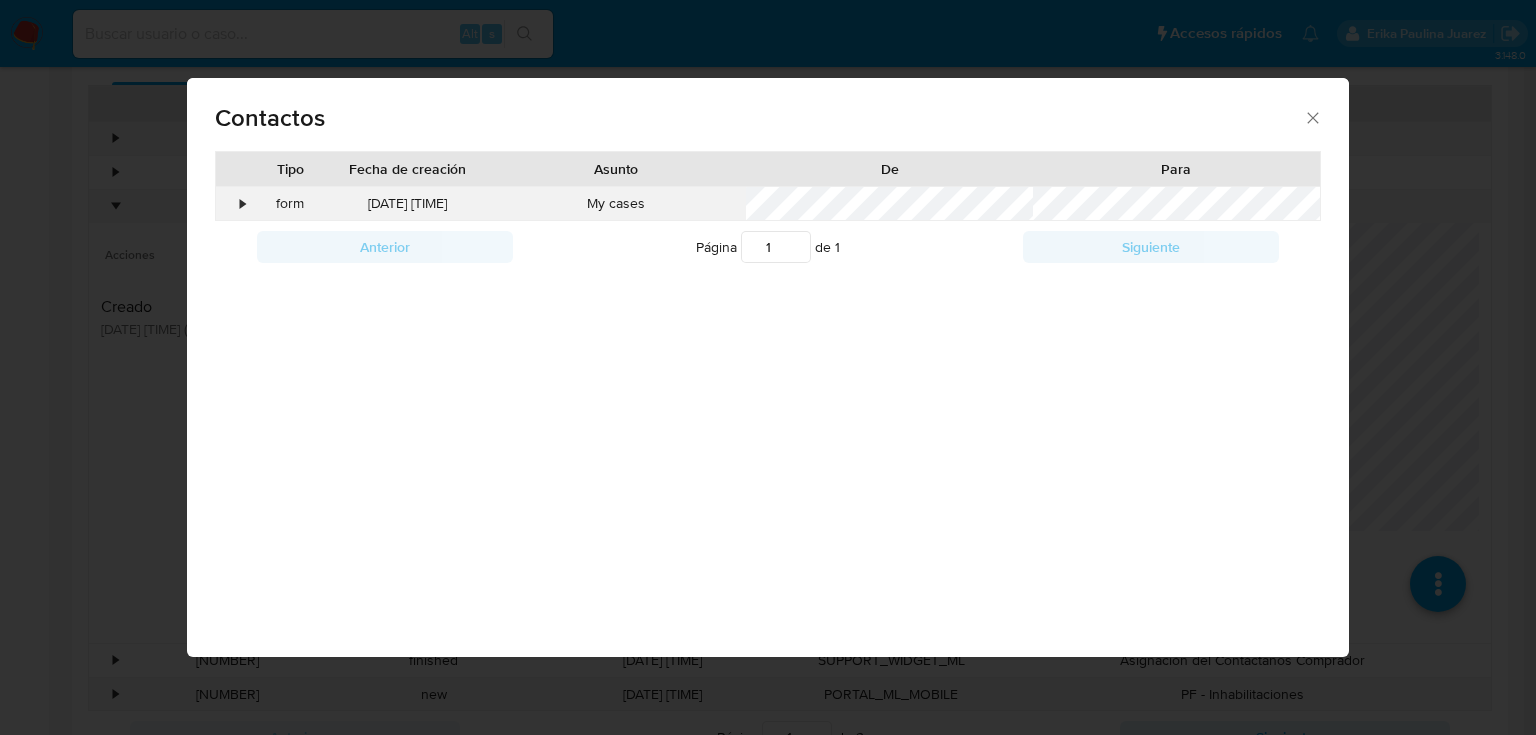 click on "•" at bounding box center (233, 204) 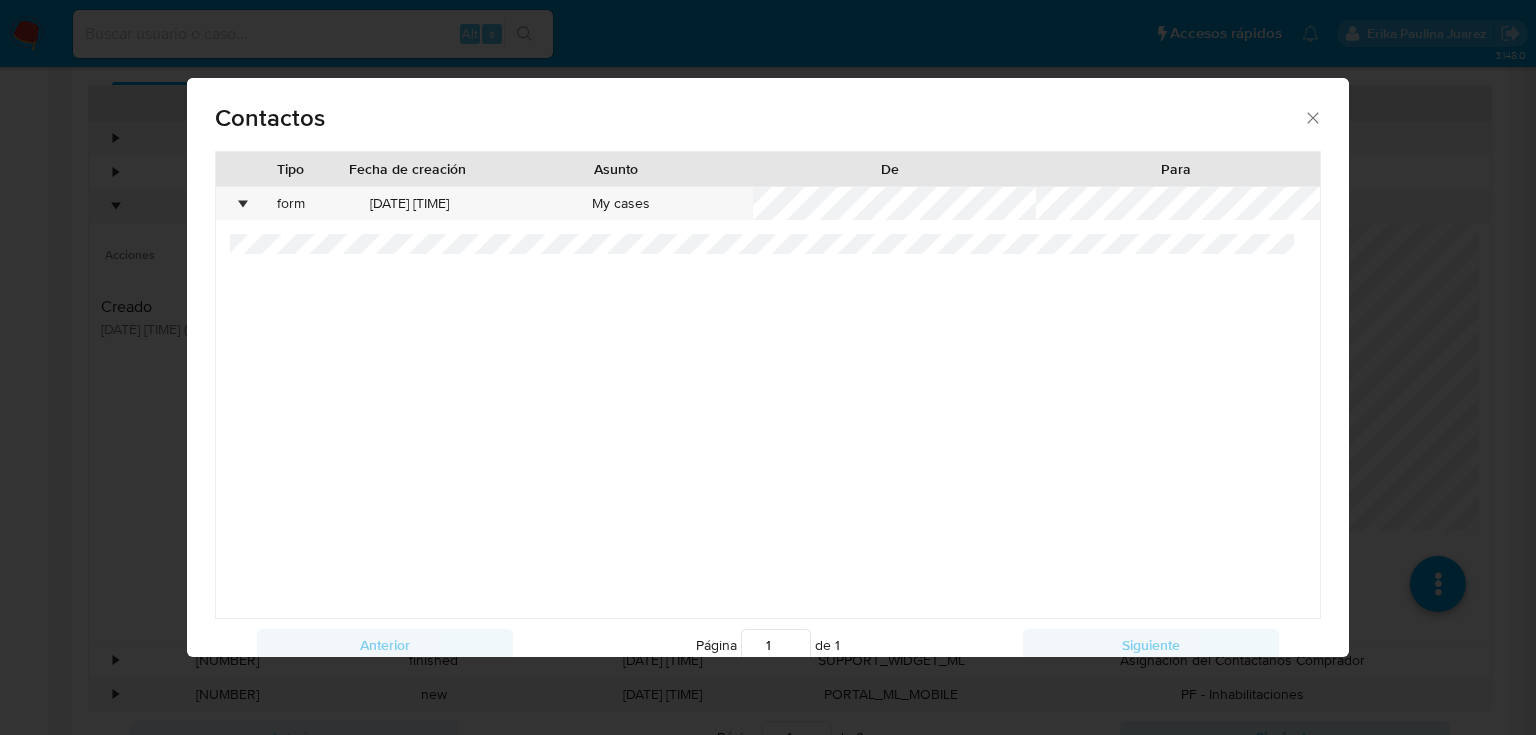 click on "Contactos Tipo Fecha de creación Asunto De Para • form 18/02/2025 06:39:42 My cases Anterior Página   1   de   1 Siguiente Cargando..." at bounding box center (768, 367) 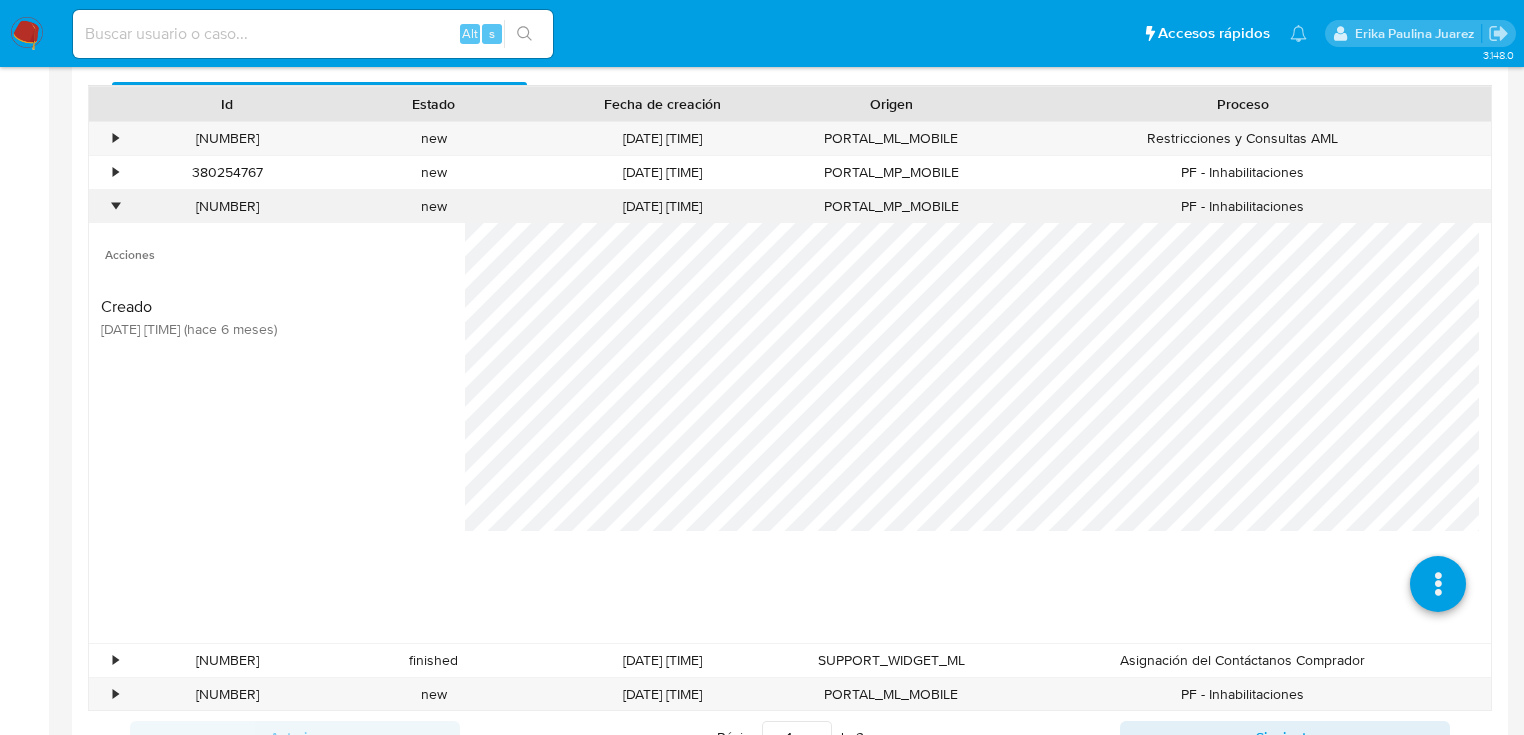 click on "•" at bounding box center [106, 206] 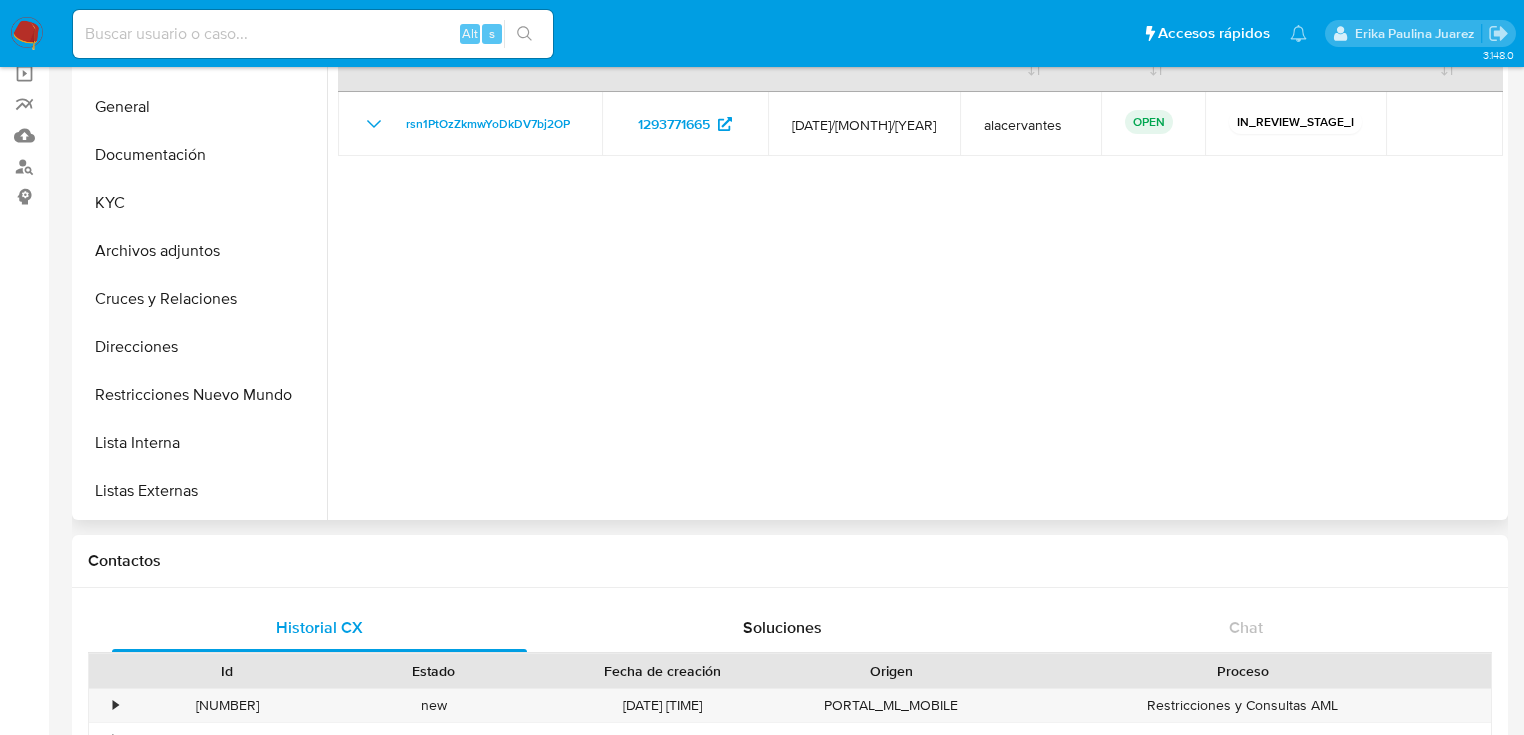 scroll, scrollTop: 240, scrollLeft: 0, axis: vertical 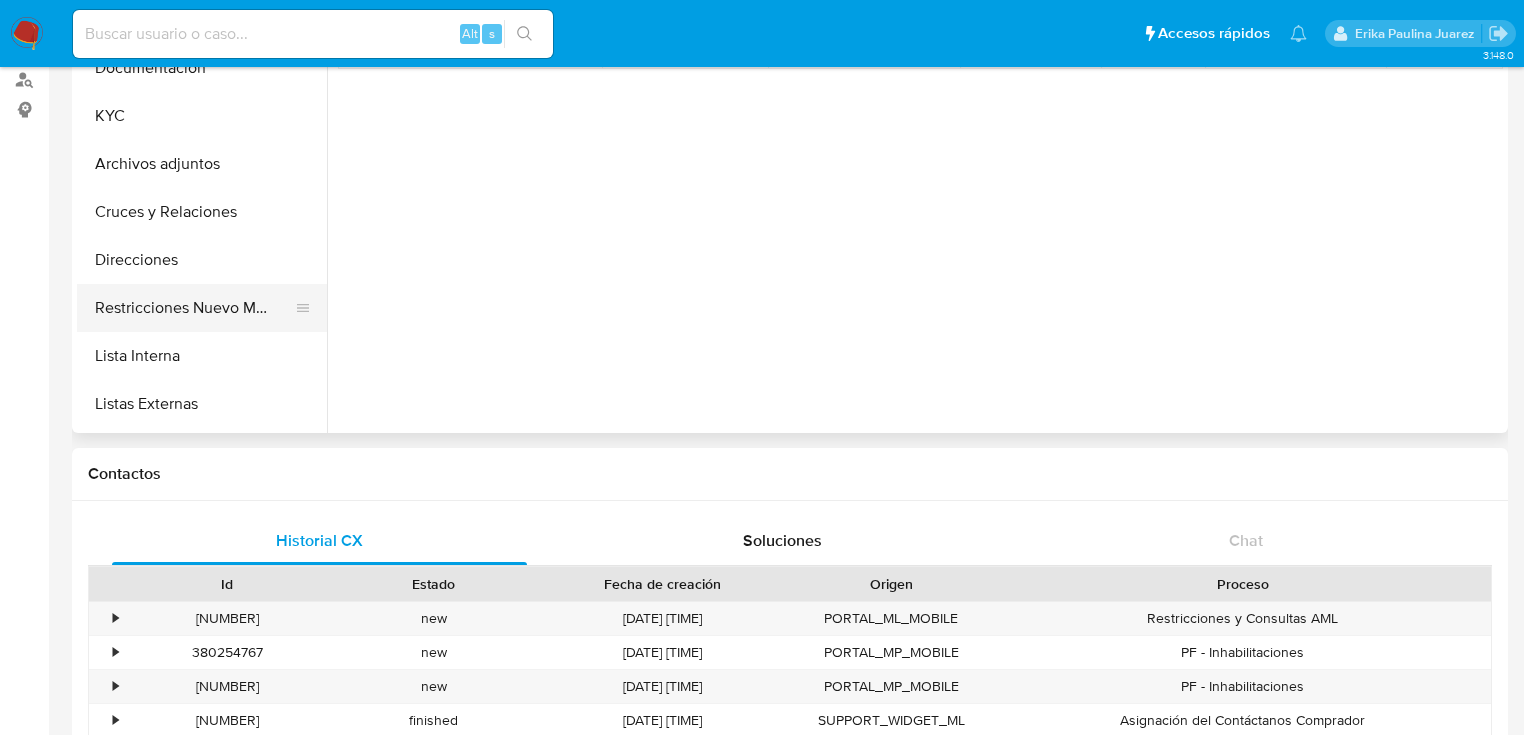 click on "Restricciones Nuevo Mundo" at bounding box center (194, 308) 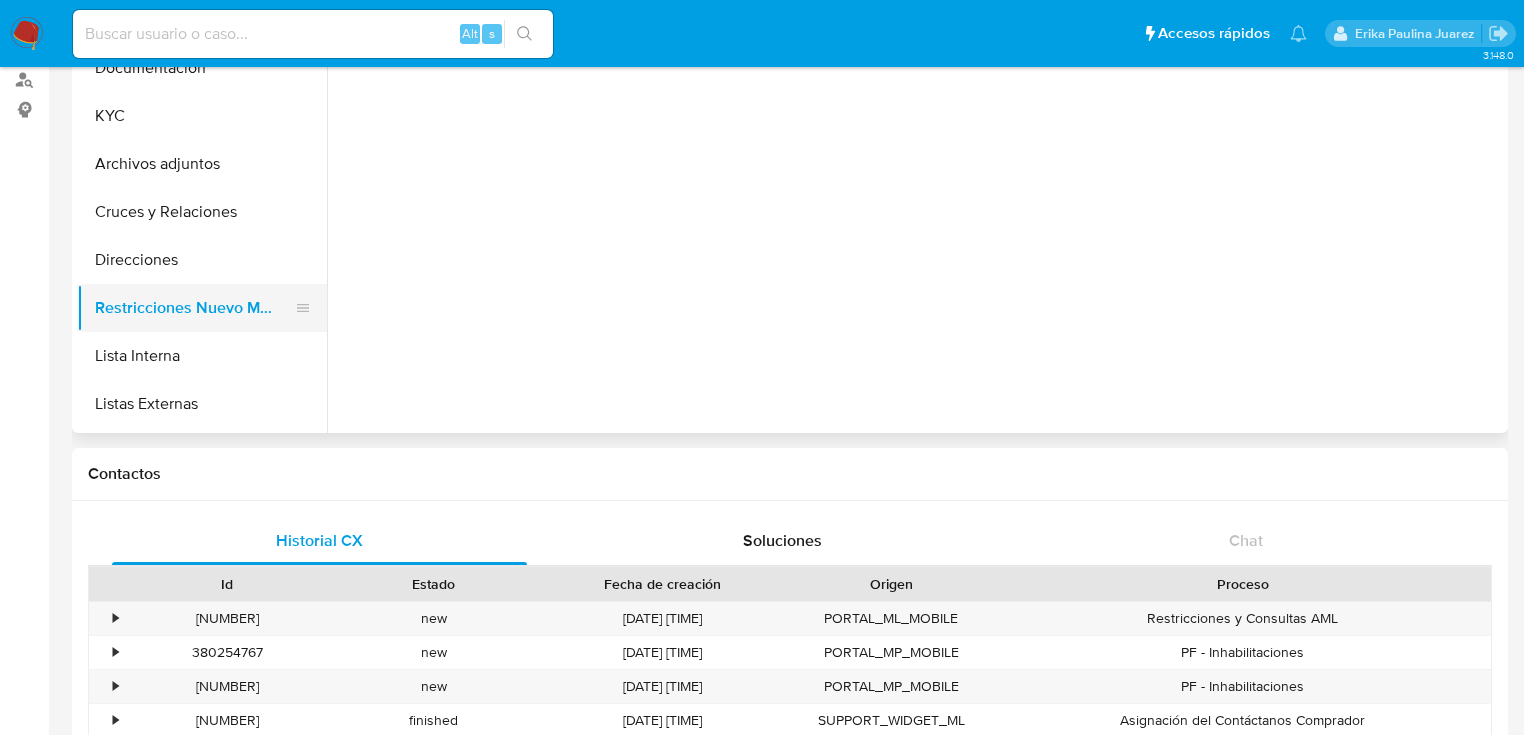 scroll, scrollTop: 0, scrollLeft: 0, axis: both 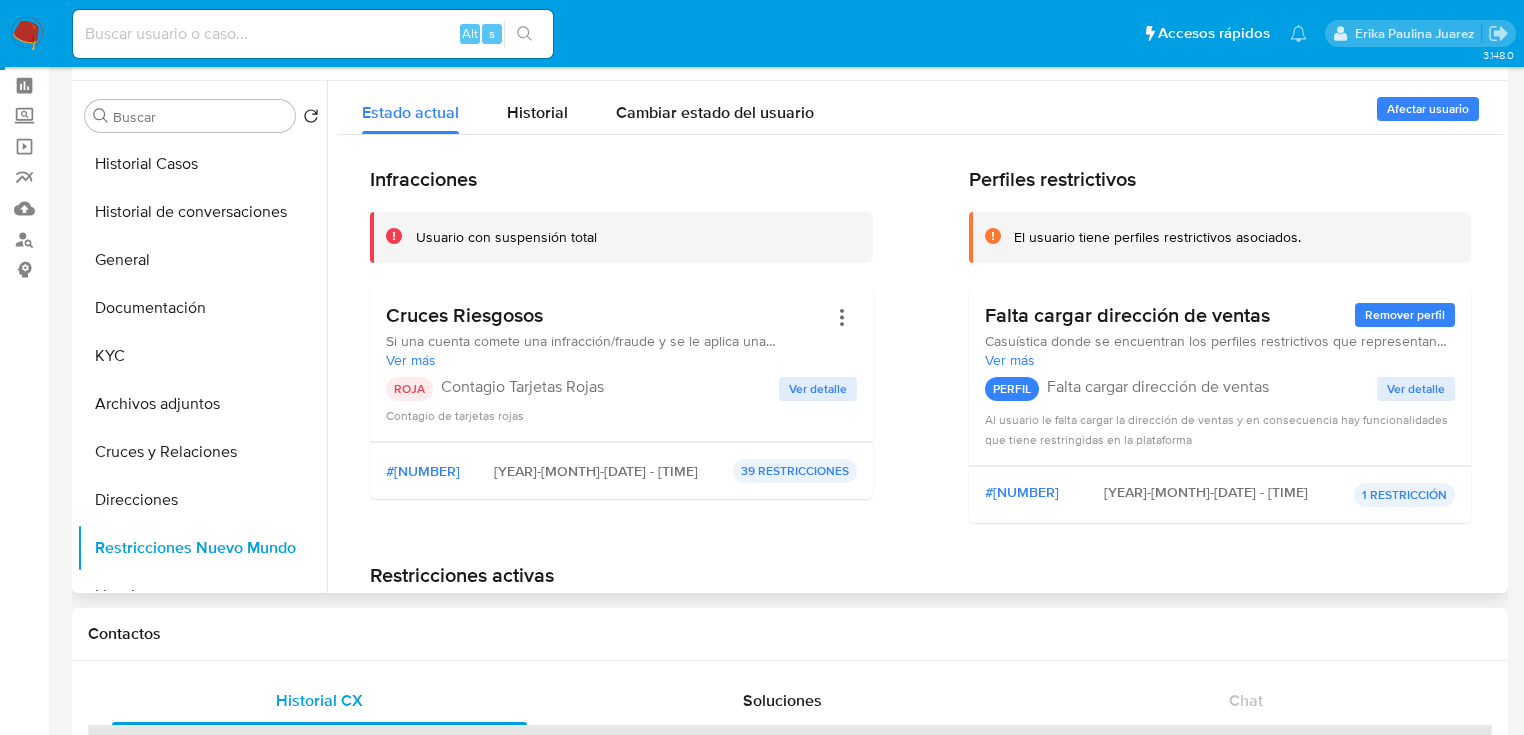 click on "Ver detalle" at bounding box center [818, 389] 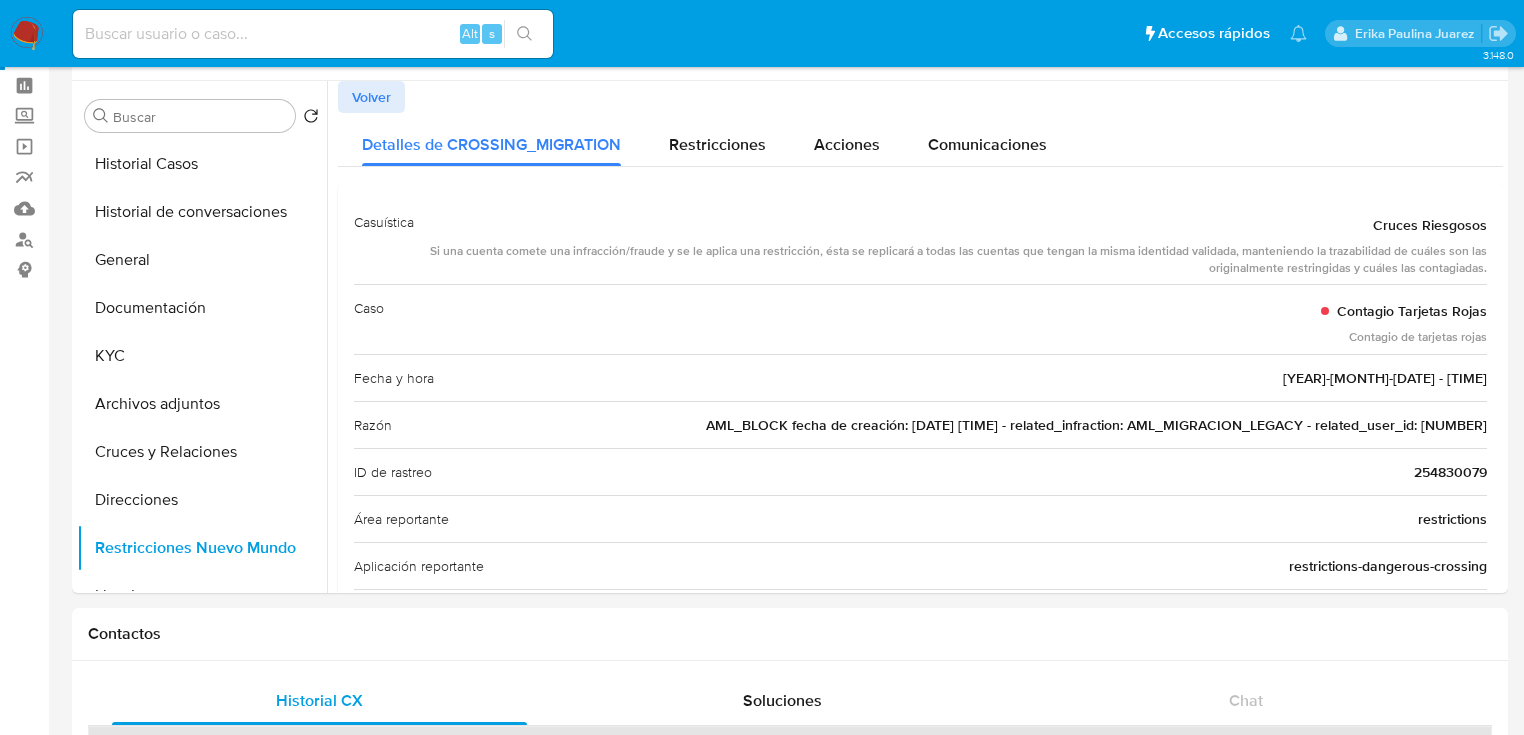 drag, startPoint x: 1404, startPoint y: 424, endPoint x: 1508, endPoint y: 424, distance: 104 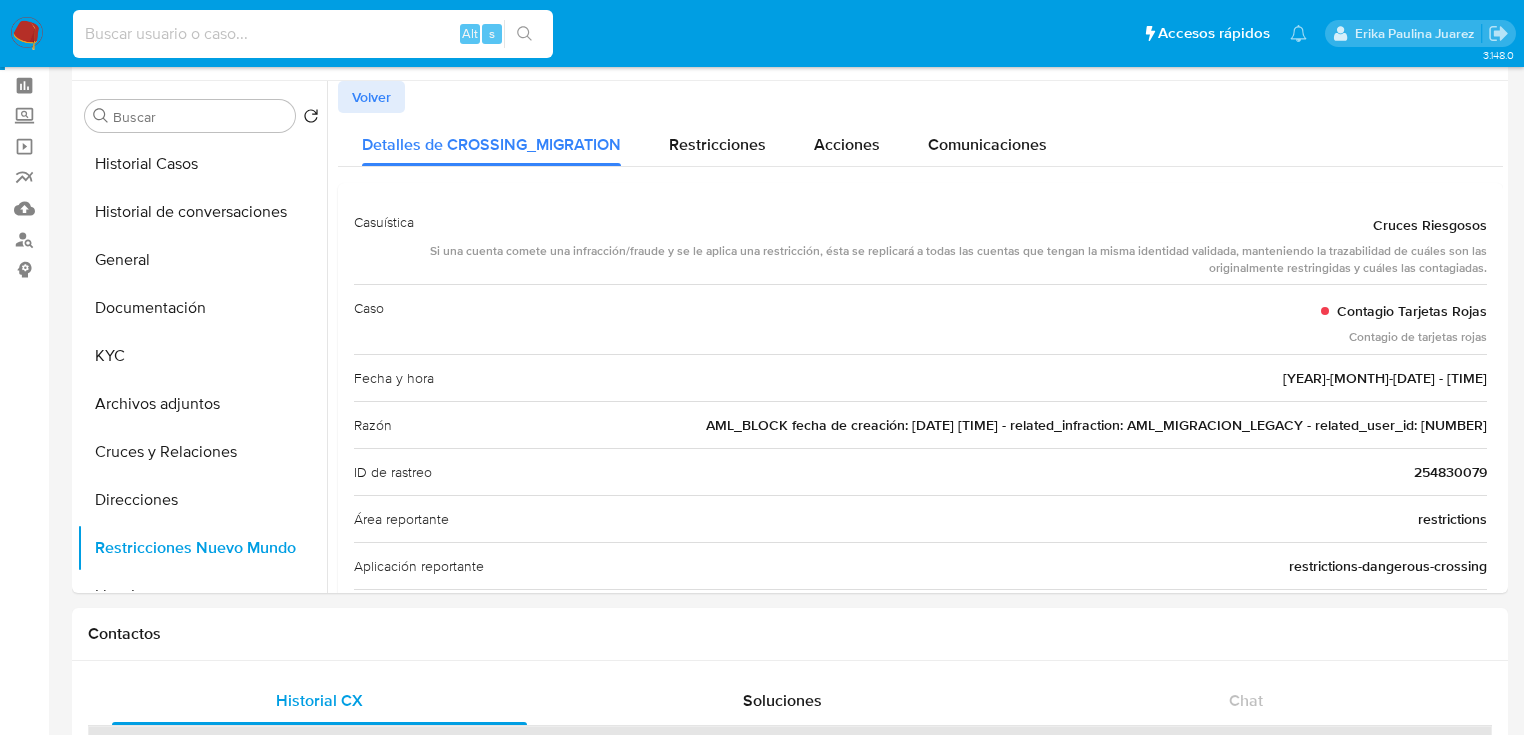 paste on "295872495" 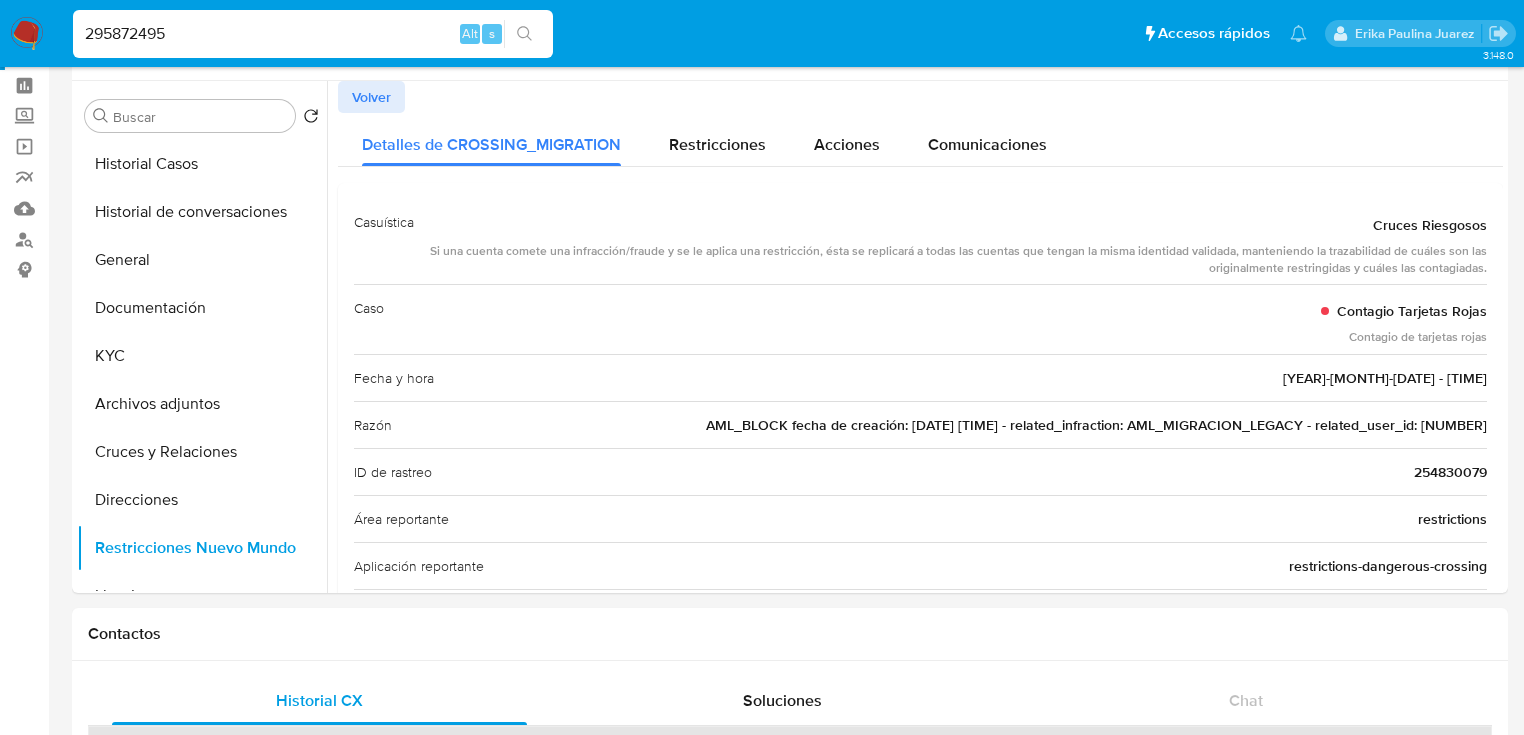 type on "295872495" 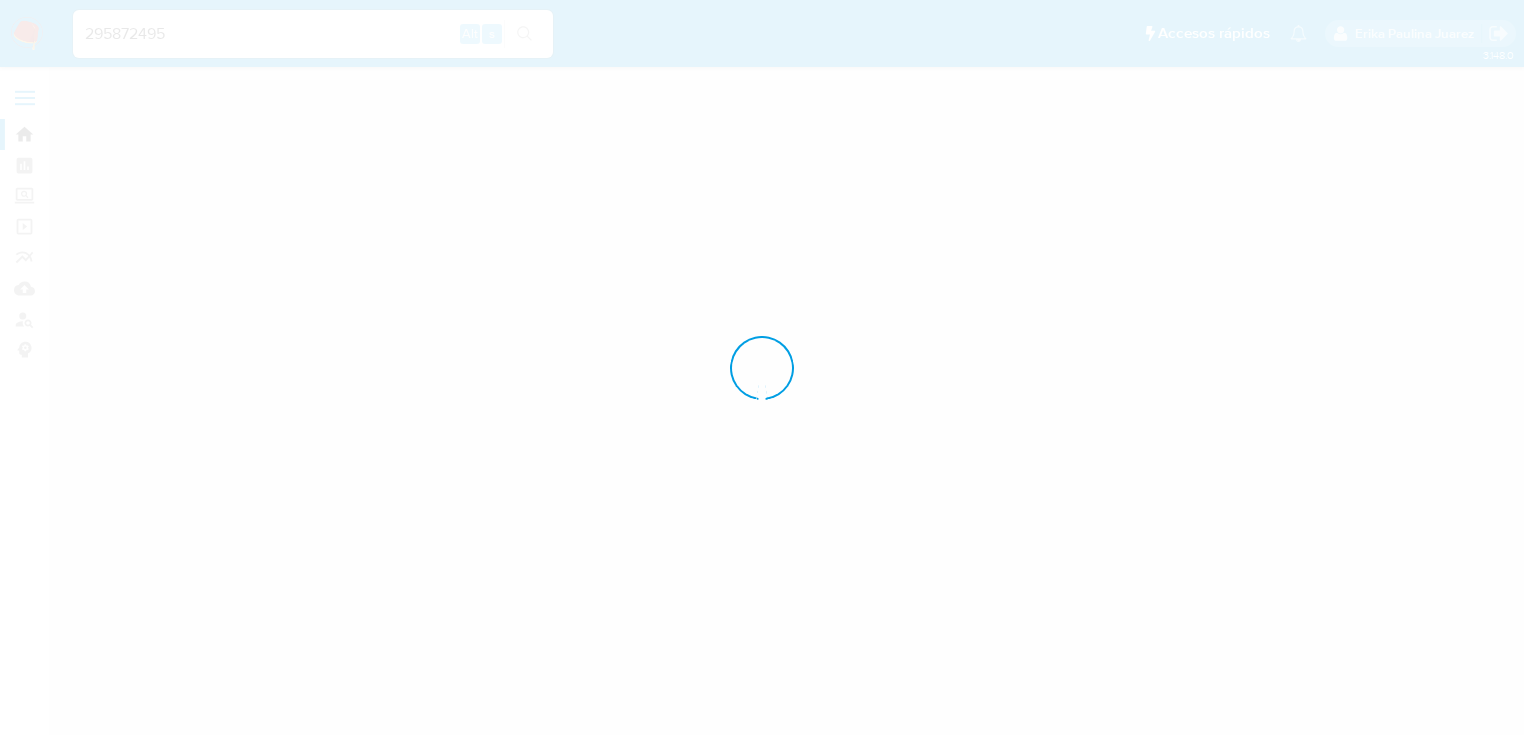 scroll, scrollTop: 0, scrollLeft: 0, axis: both 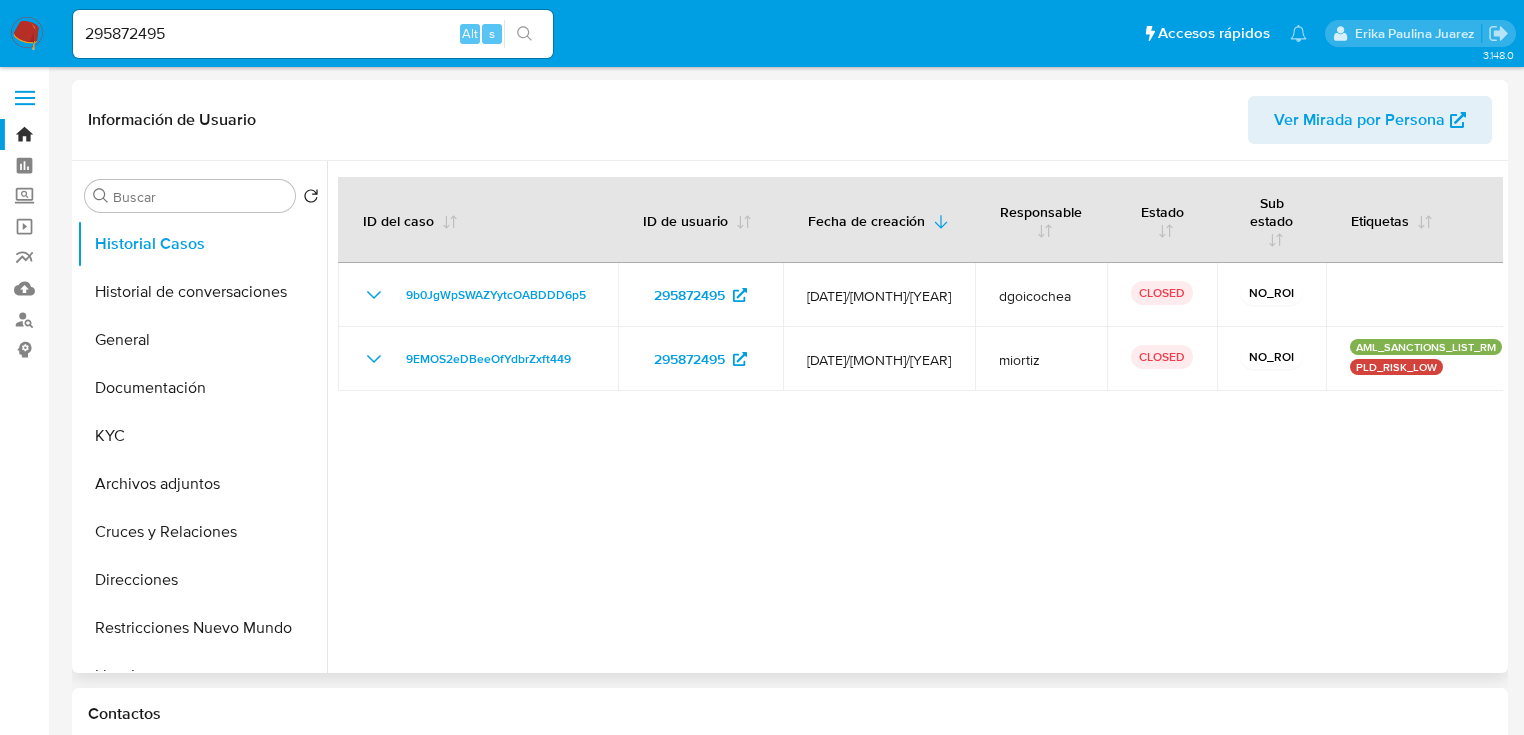 select on "10" 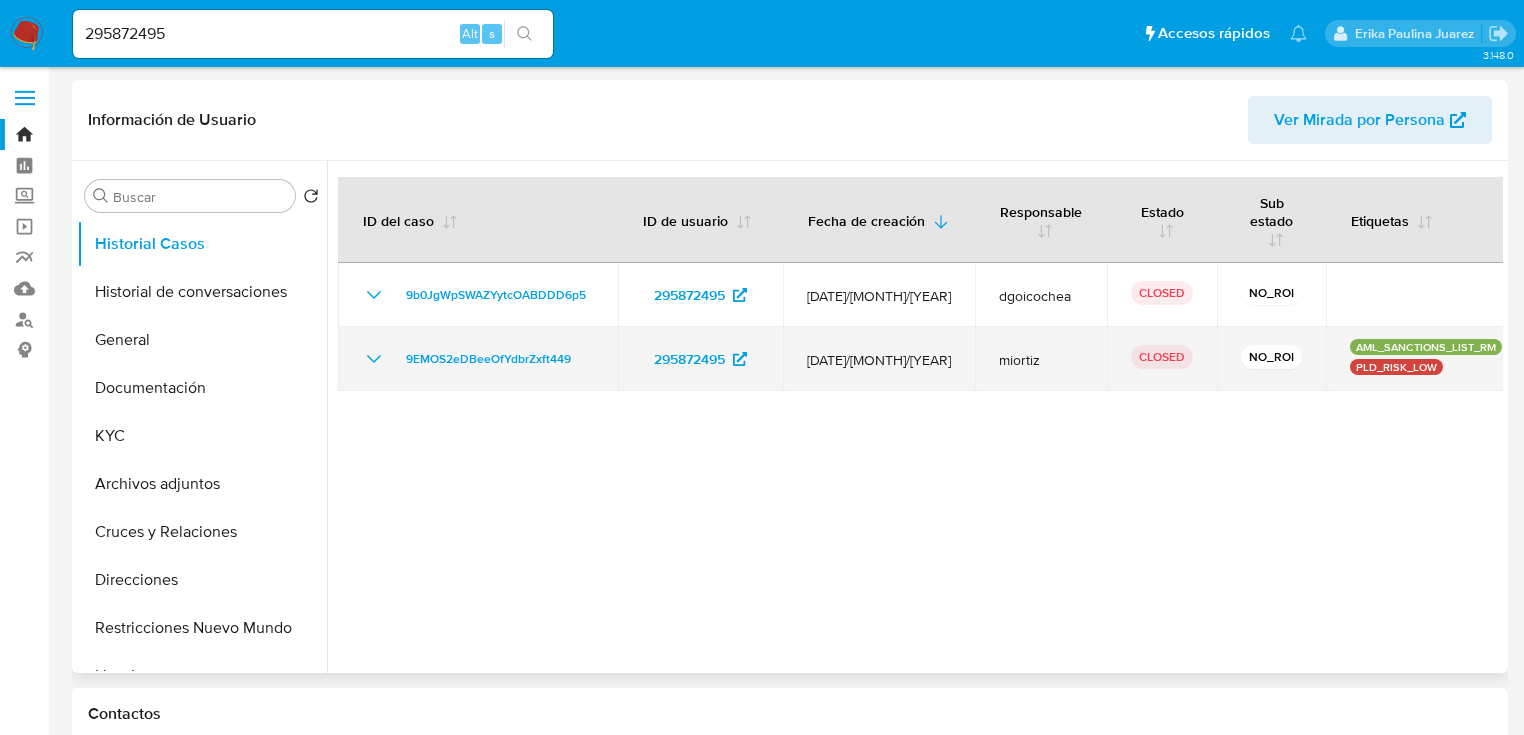 click 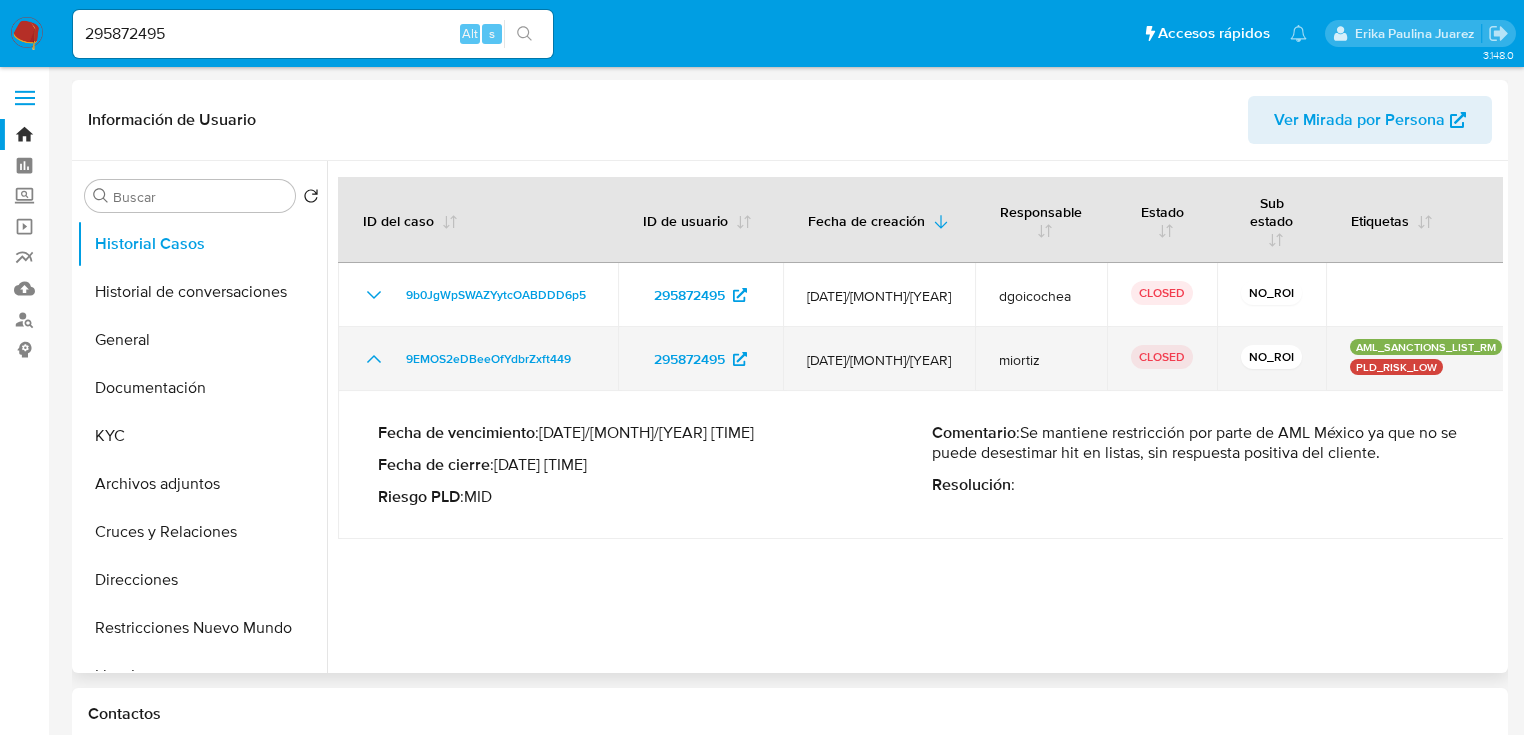 click 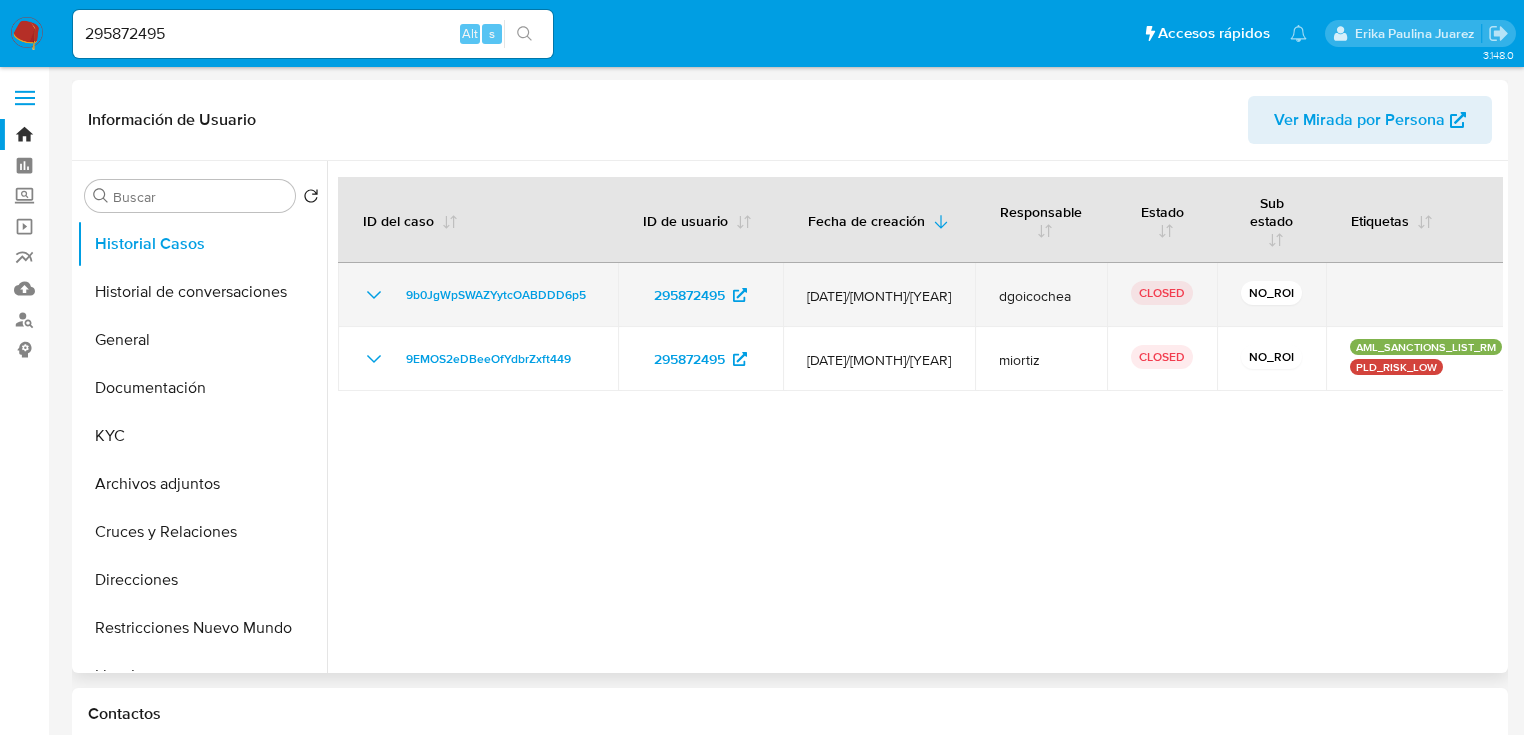 click 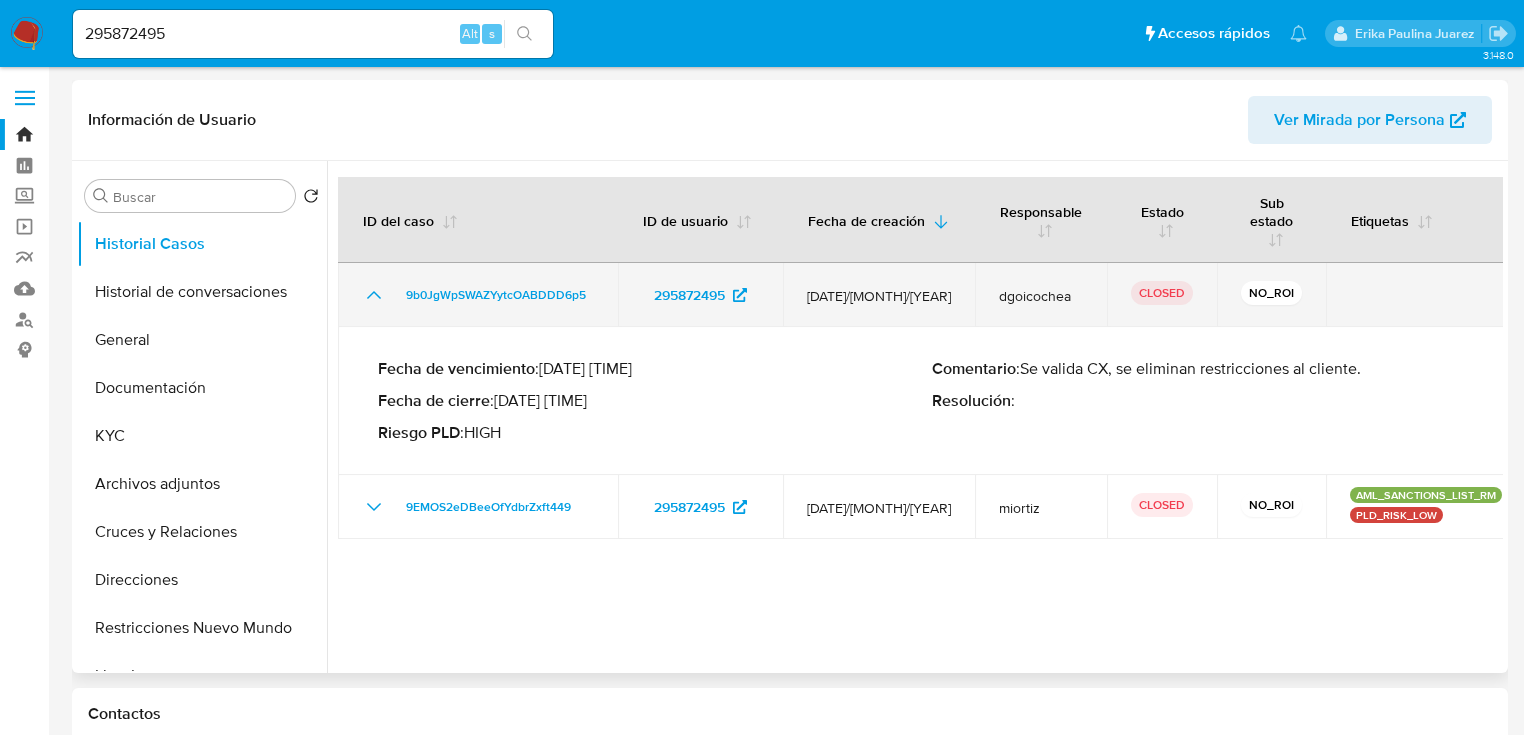 click 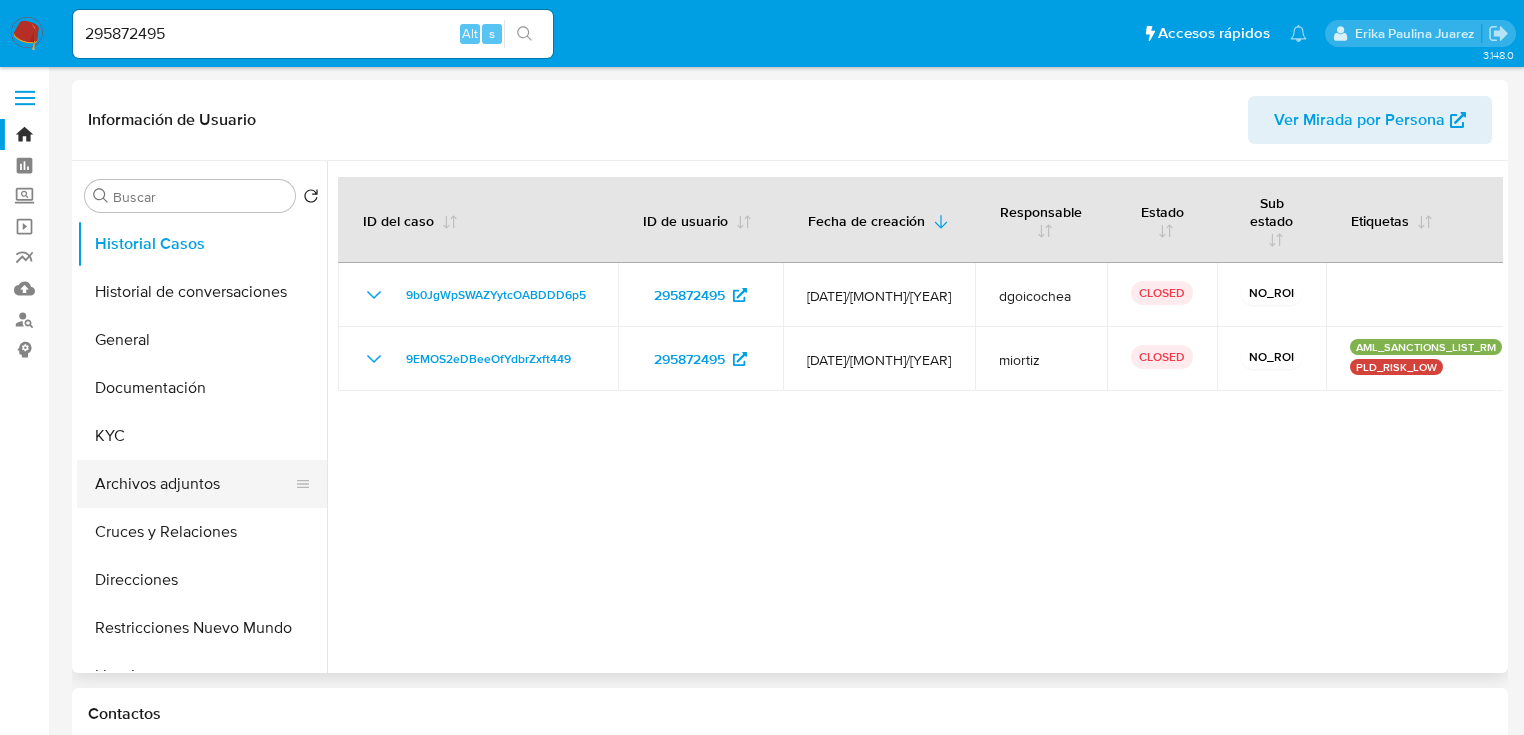 click on "Archivos adjuntos" at bounding box center [194, 484] 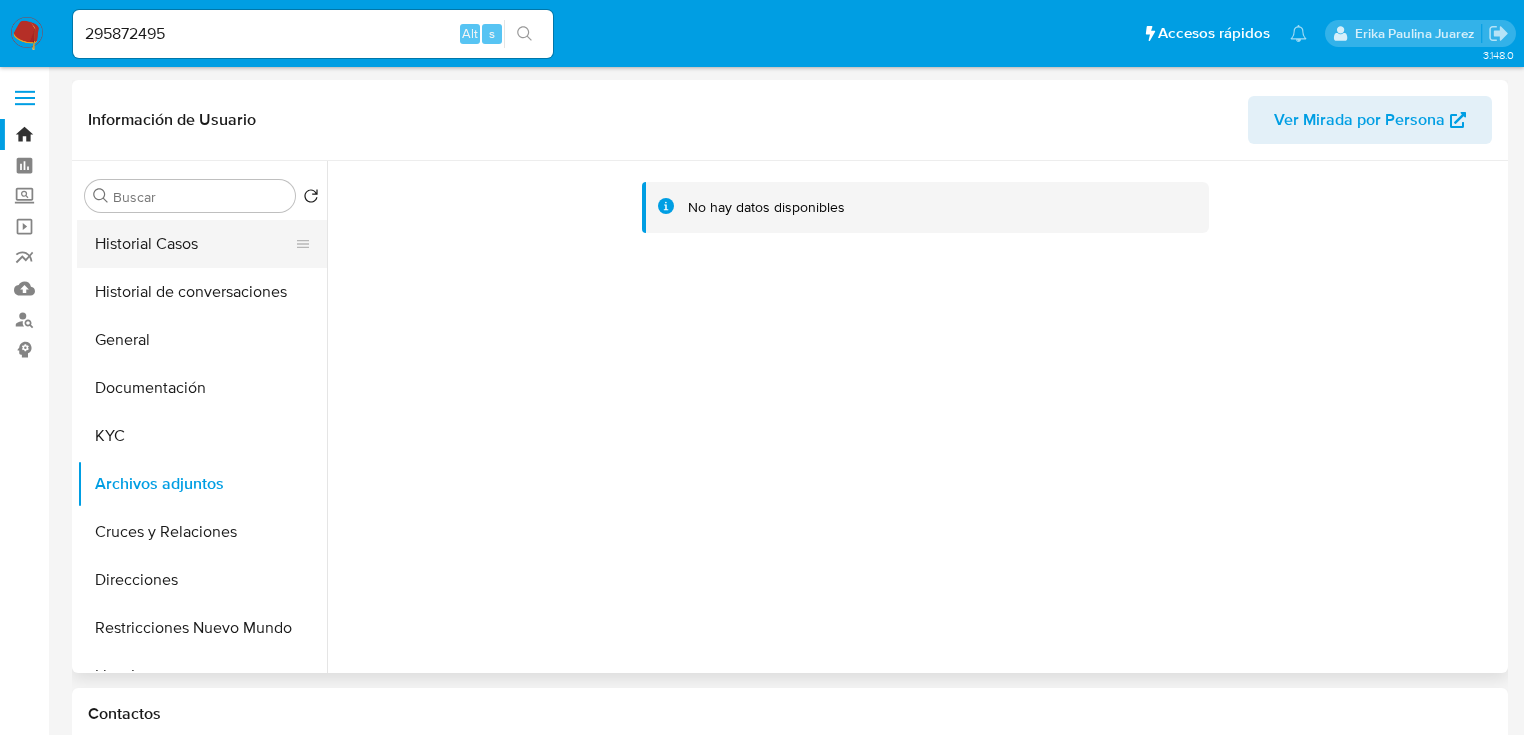 click on "Historial Casos" at bounding box center [194, 244] 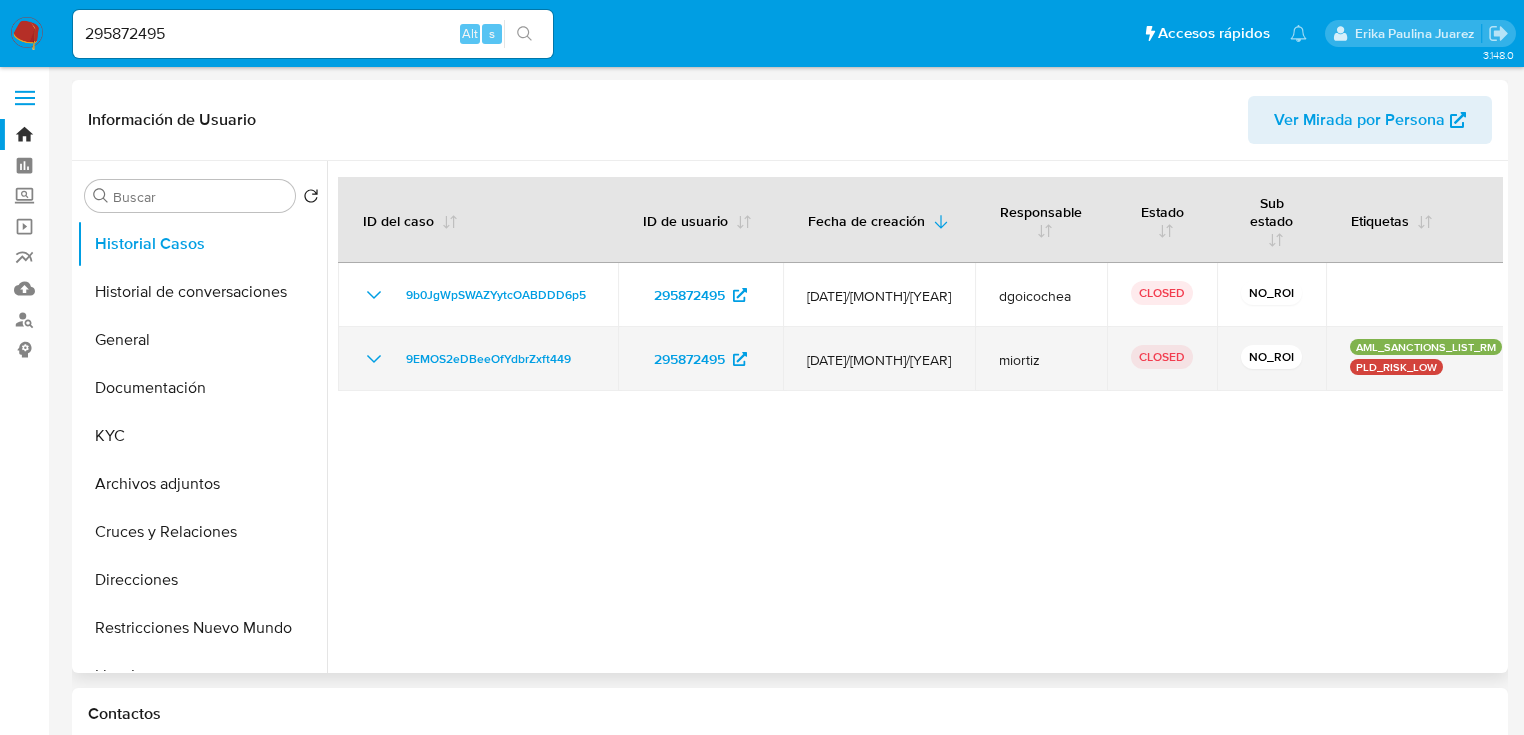click 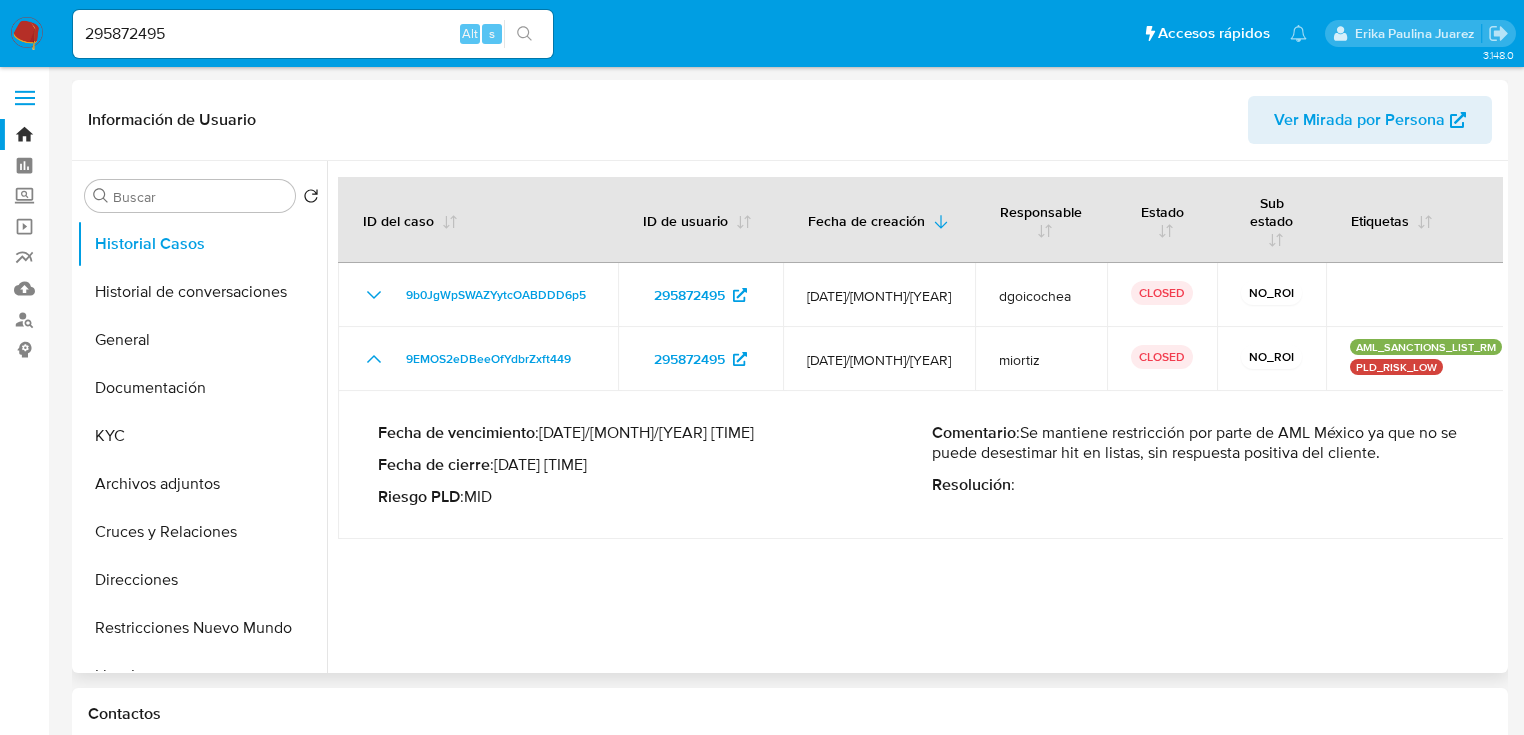 drag, startPoint x: 1128, startPoint y: 438, endPoint x: 1337, endPoint y: 438, distance: 209 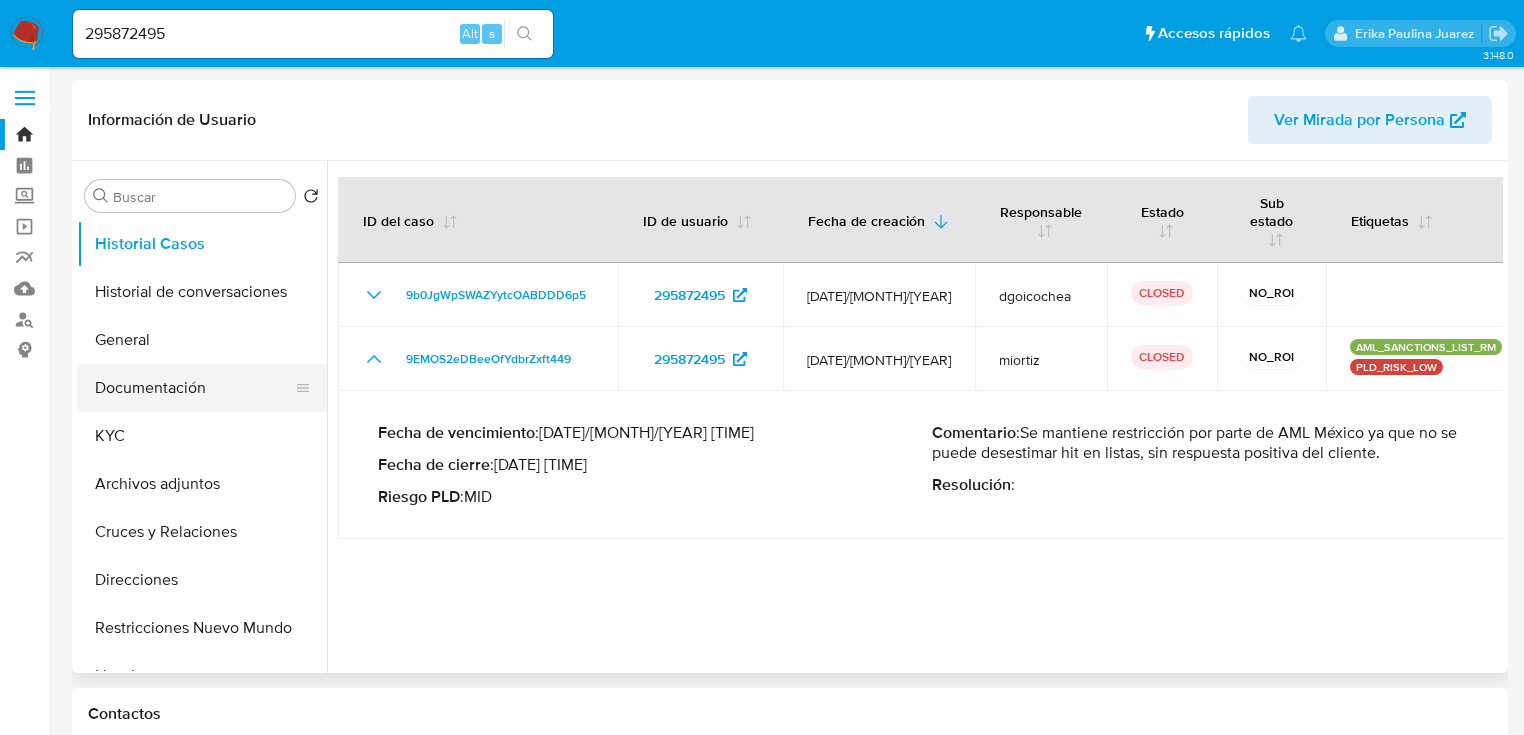 click on "Documentación" at bounding box center (194, 388) 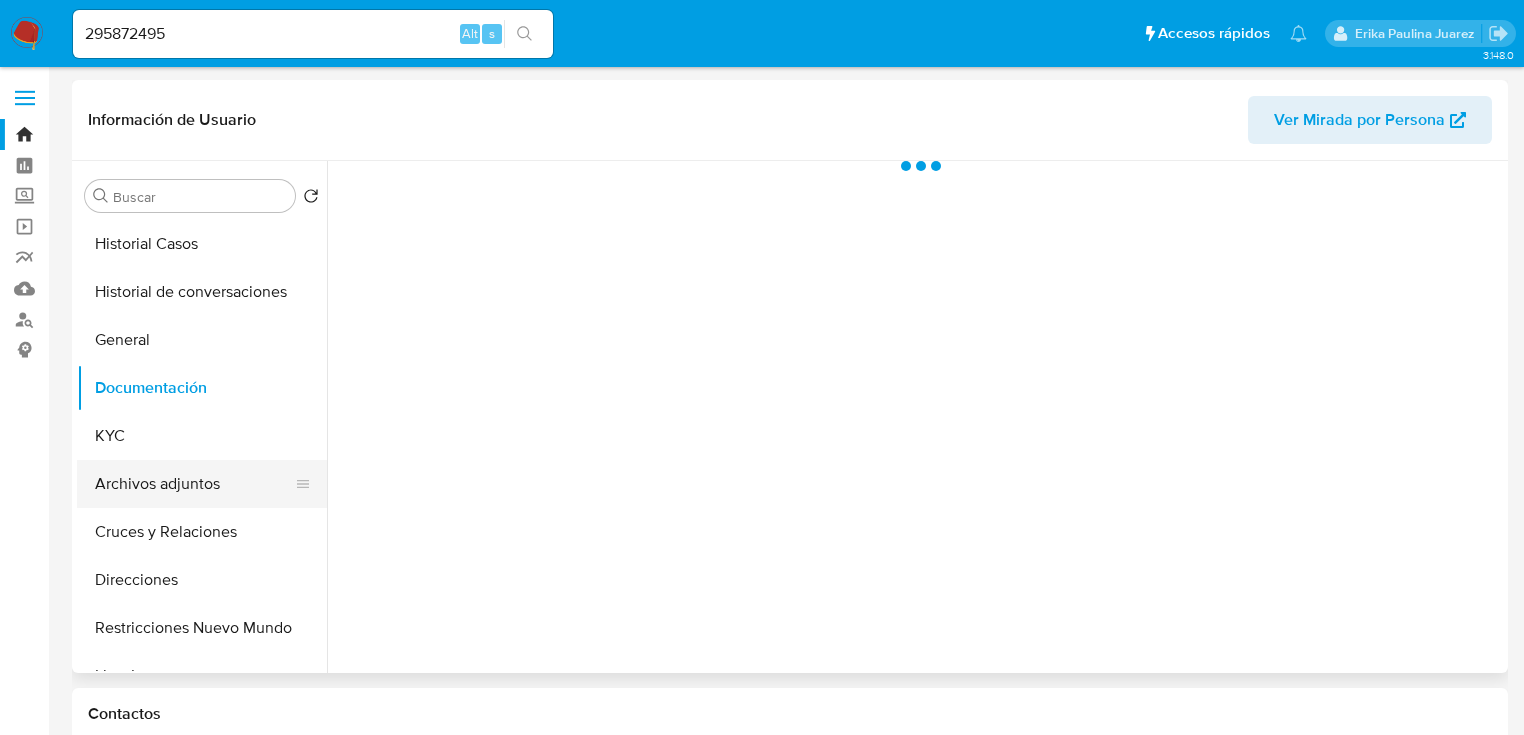click on "Archivos adjuntos" at bounding box center [194, 484] 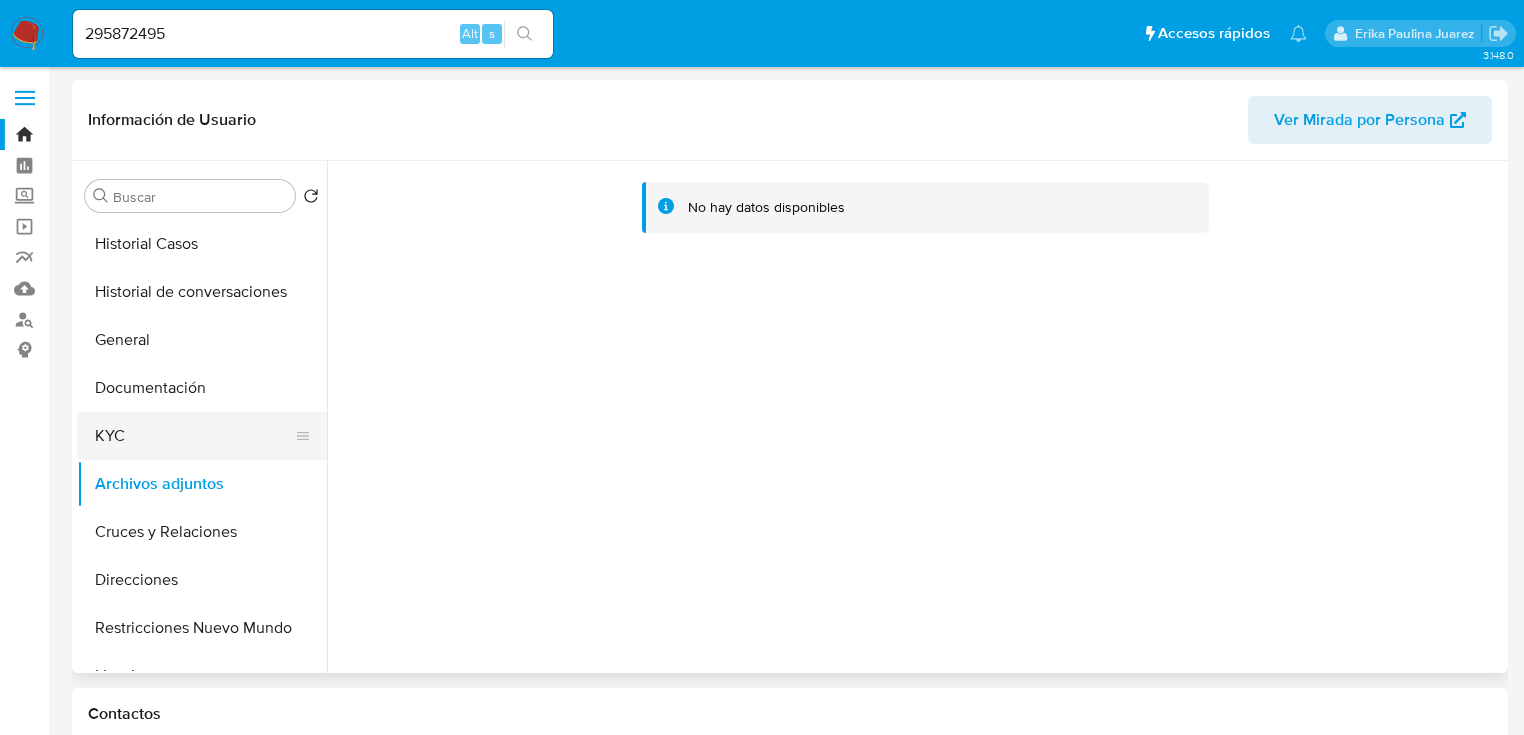 click on "Documentación" at bounding box center [202, 388] 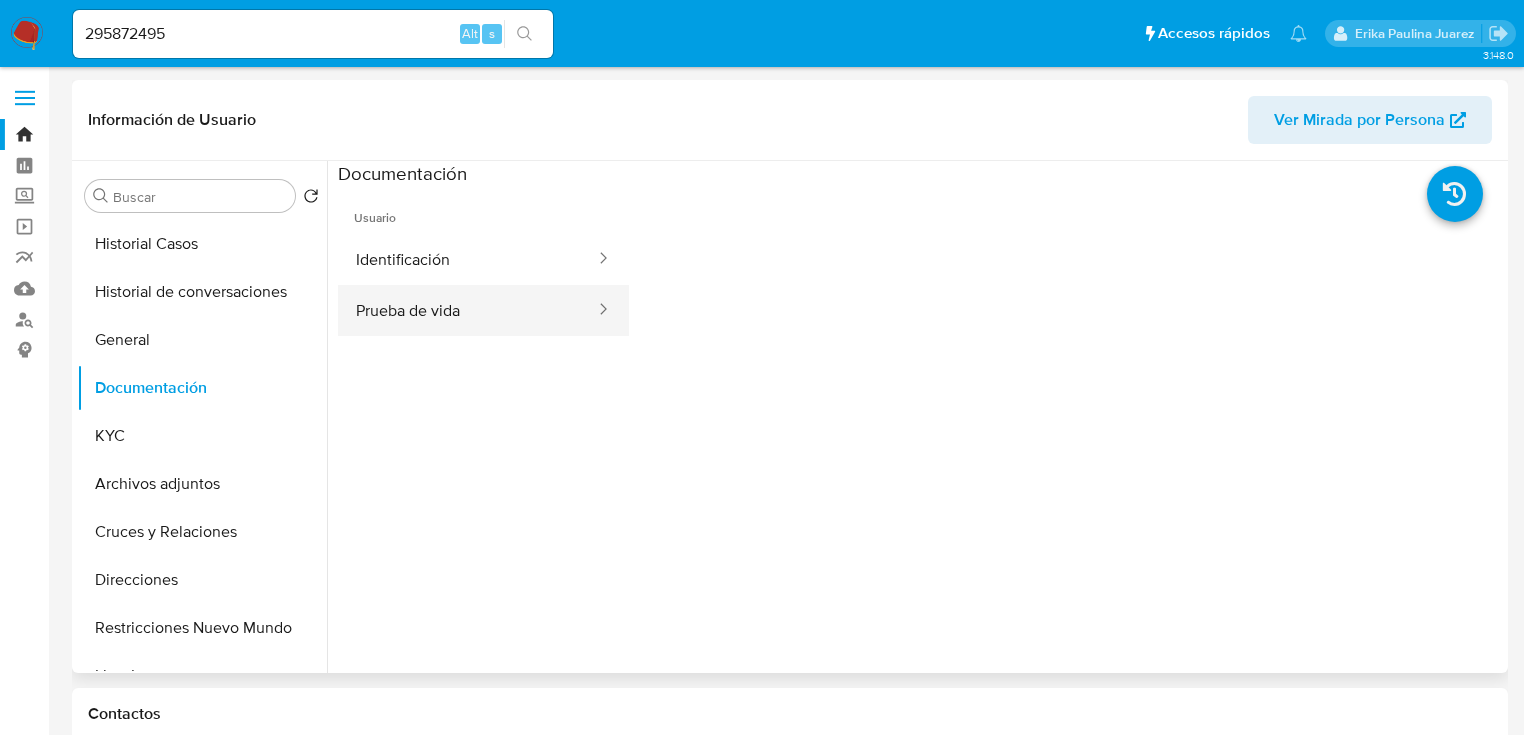 click on "Prueba de vida" at bounding box center (467, 310) 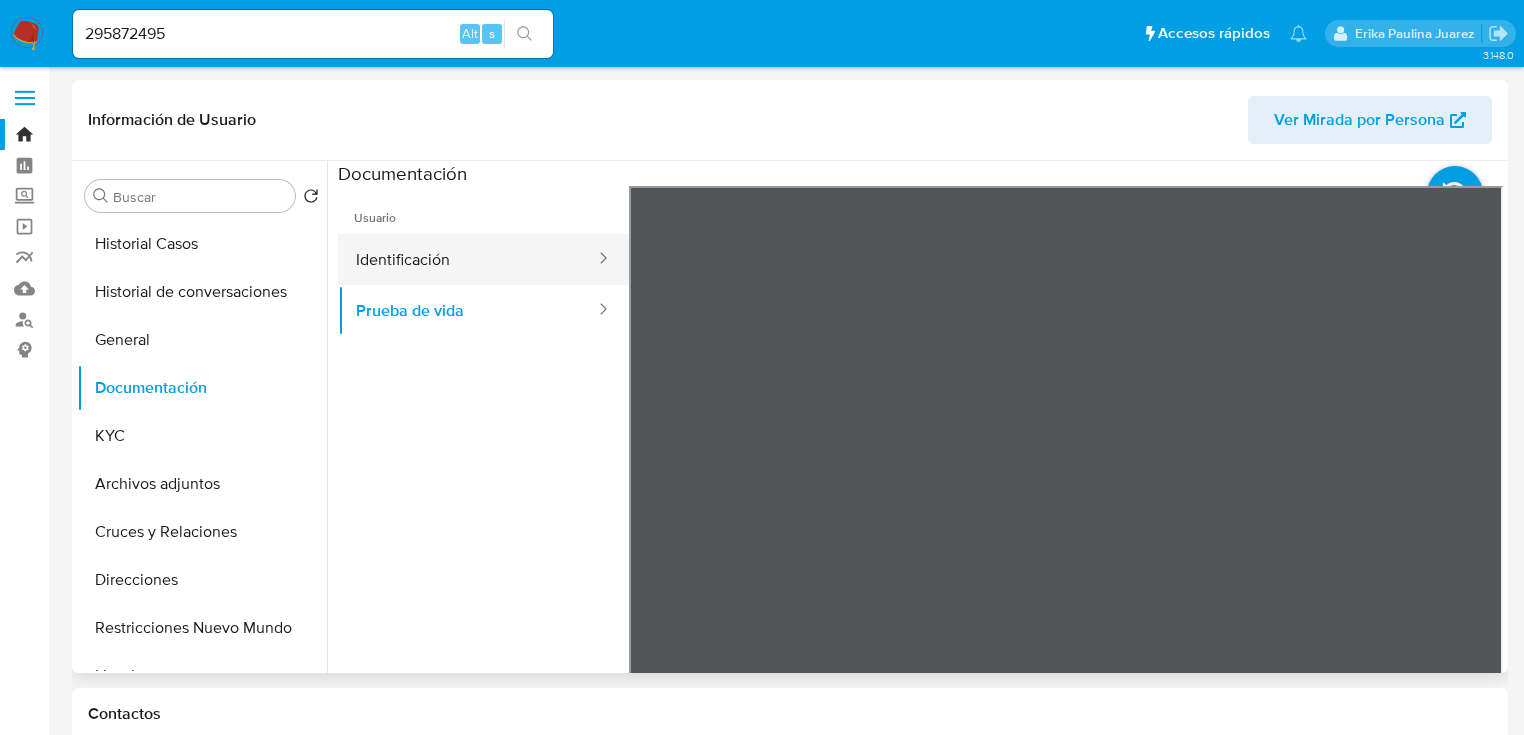 click on "Identificación" at bounding box center [467, 259] 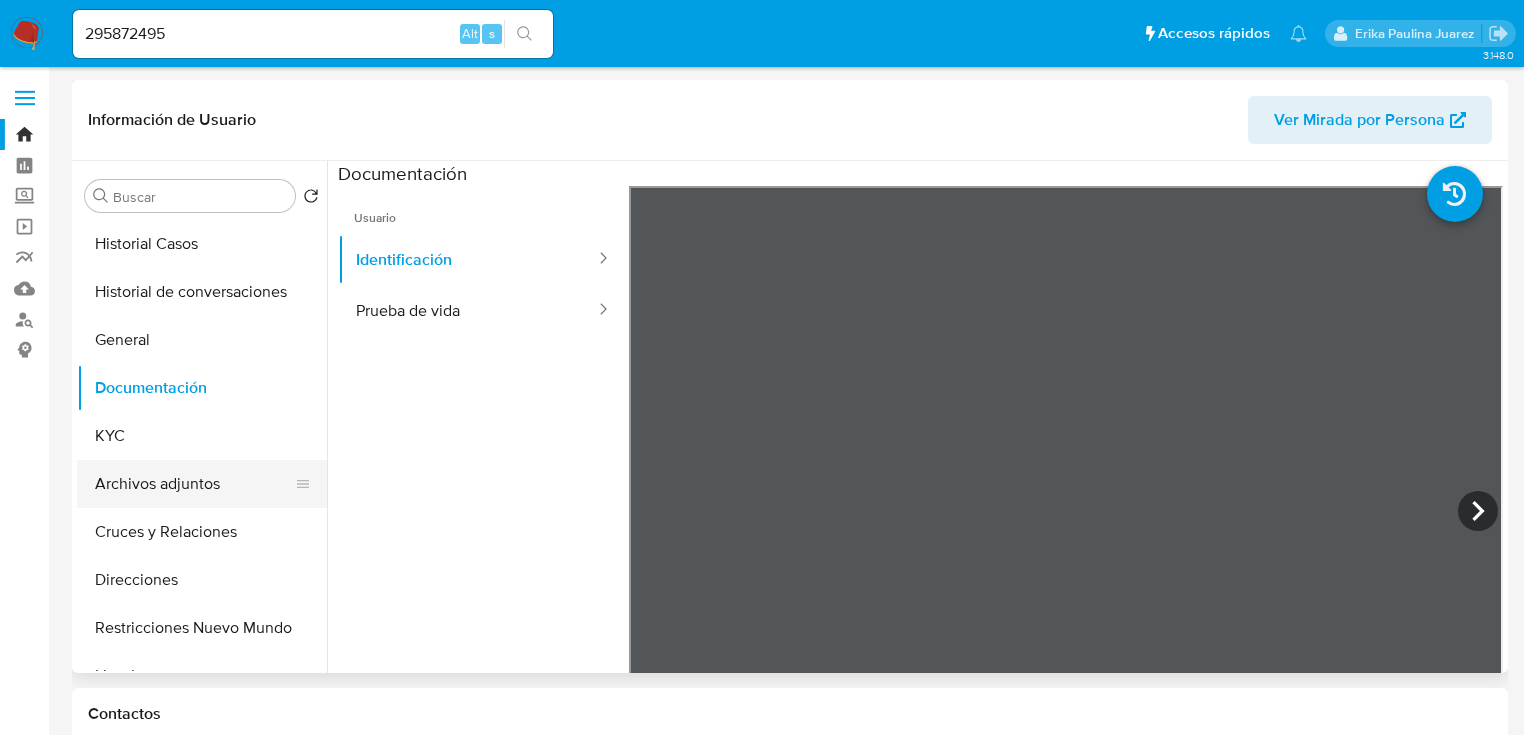 click on "Archivos adjuntos" at bounding box center [194, 484] 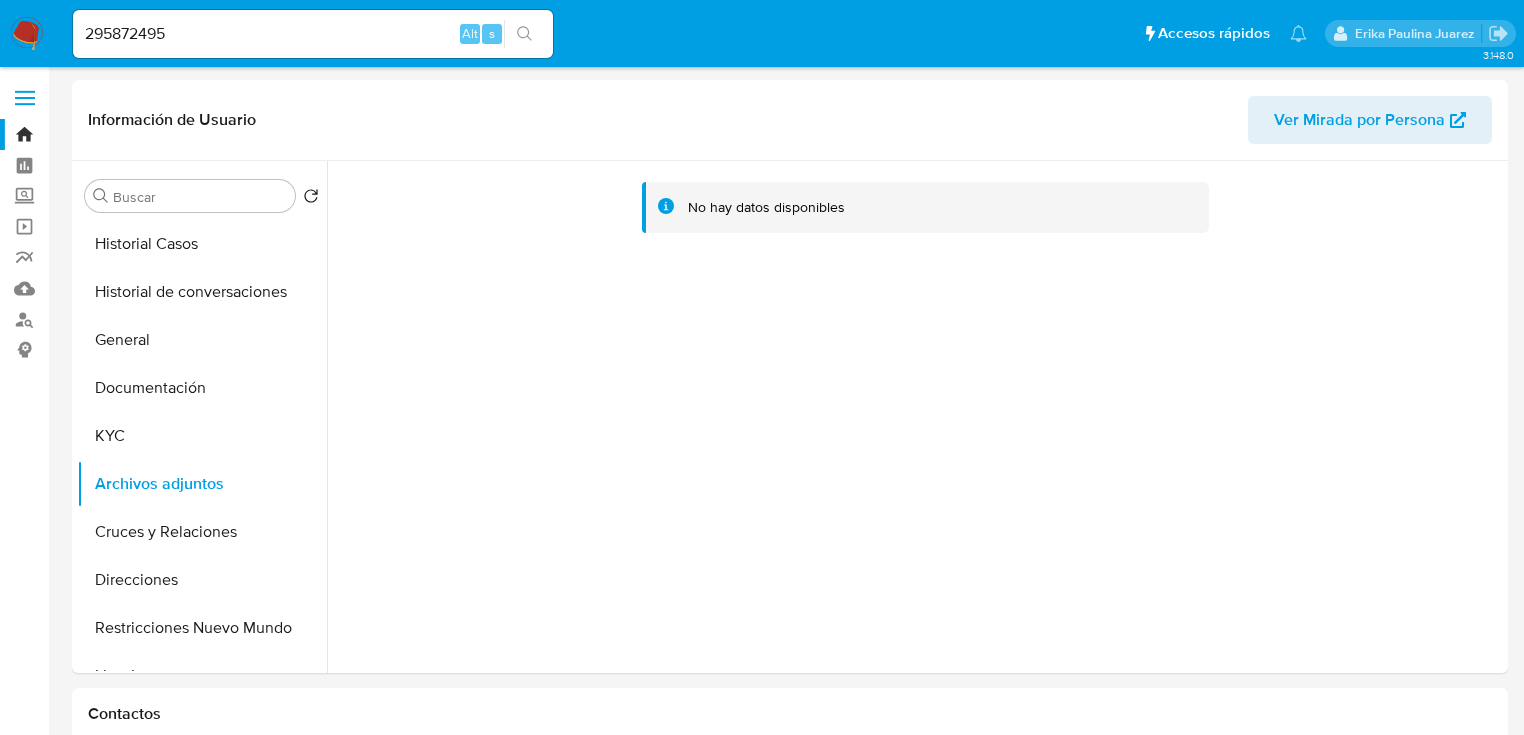 click on "Pausado Ver notificaciones 295872495 Alt s Accesos rápidos   Presiona las siguientes teclas para acceder a algunas de las funciones Buscar caso o usuario Alt s Volver al home Alt h Agregar un archivo adjunto Alt a" at bounding box center (690, 33) 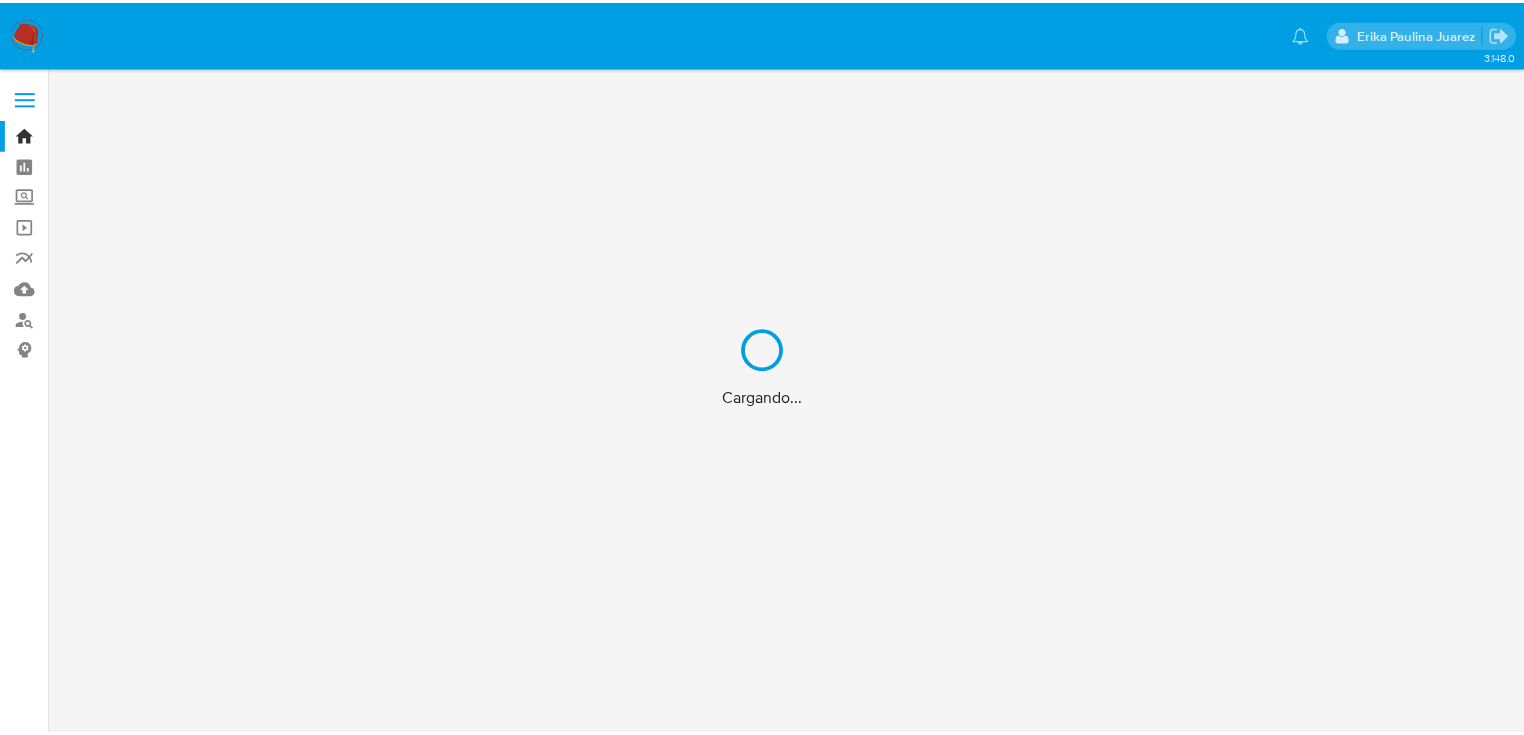 scroll, scrollTop: 0, scrollLeft: 0, axis: both 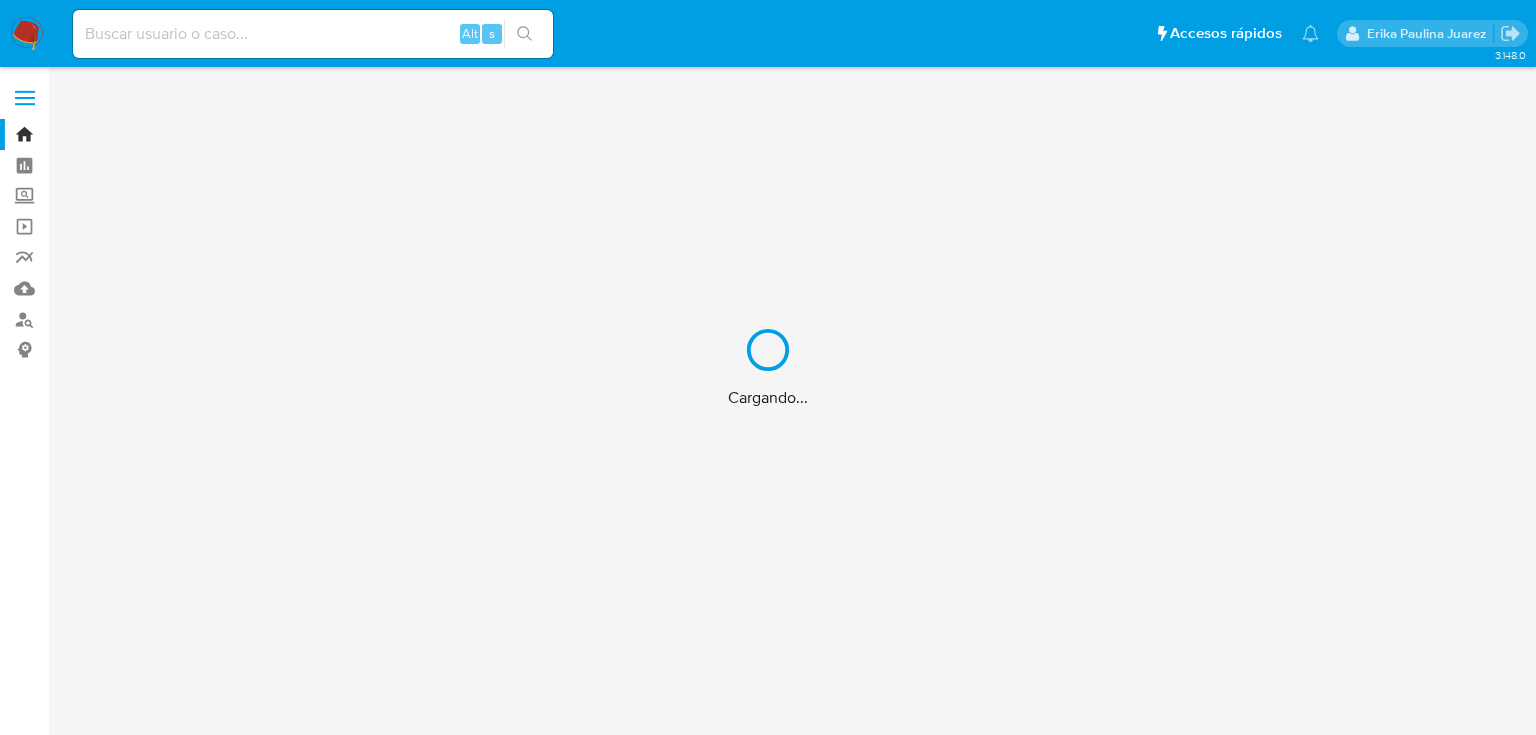 drag, startPoint x: 238, startPoint y: 40, endPoint x: 252, endPoint y: 32, distance: 16.124516 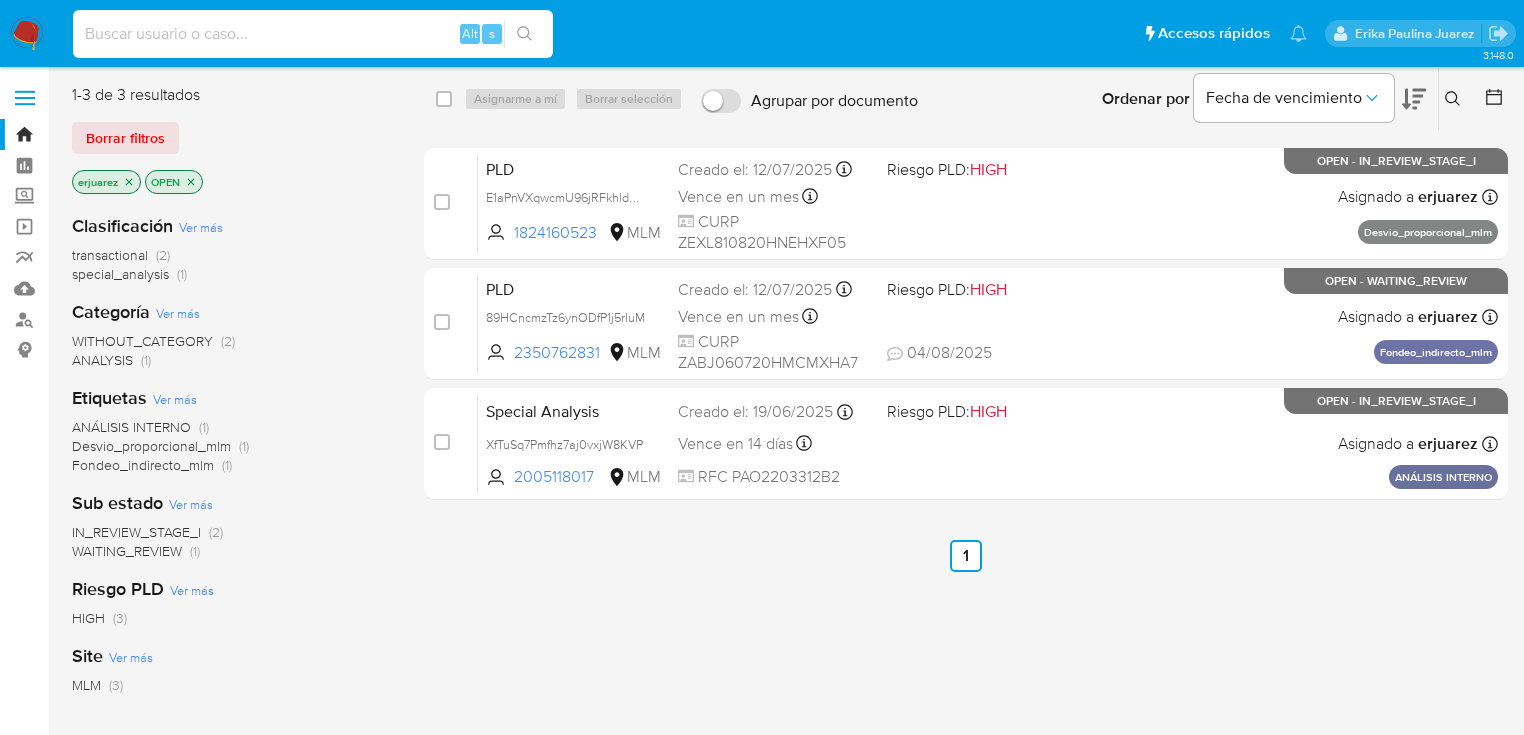 click at bounding box center [313, 34] 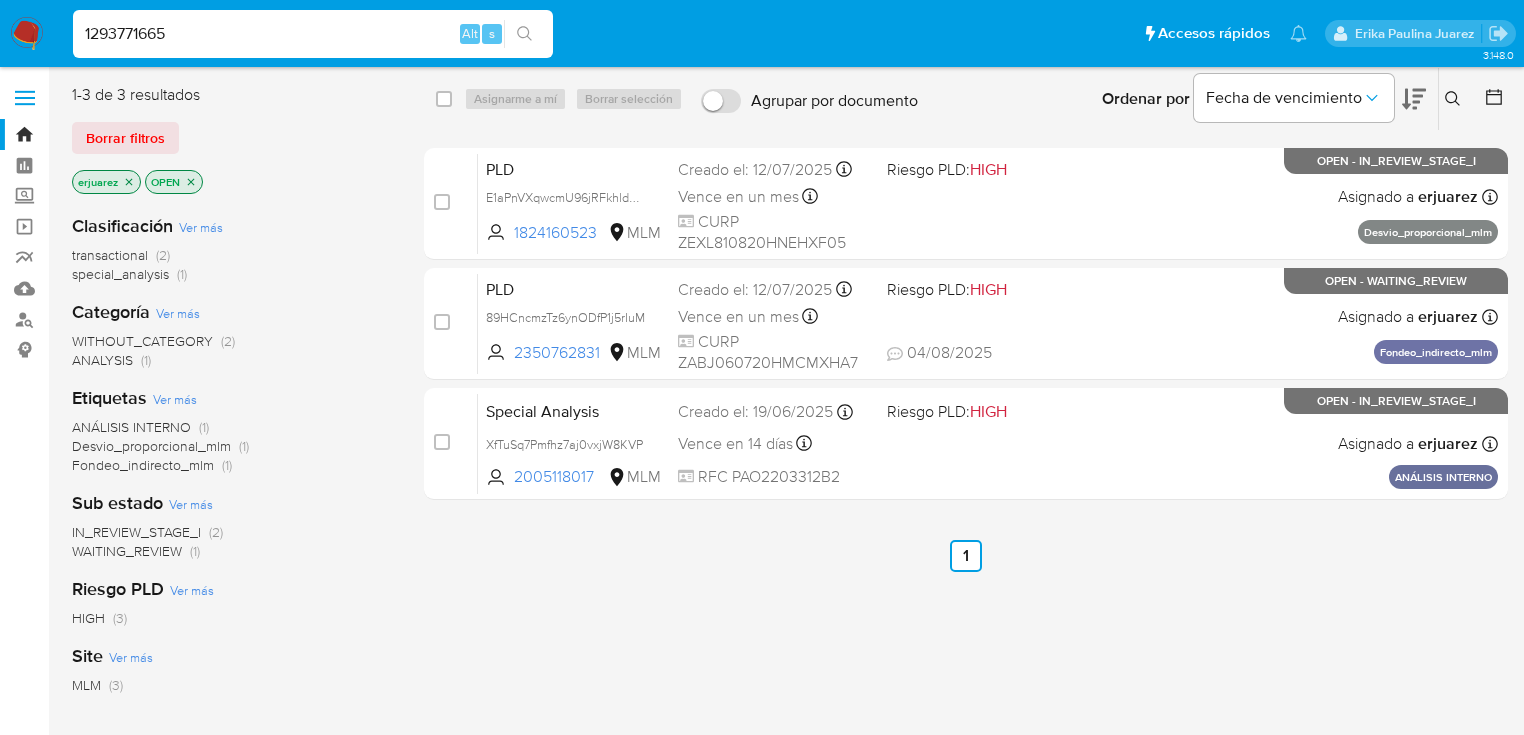 type on "1293771665" 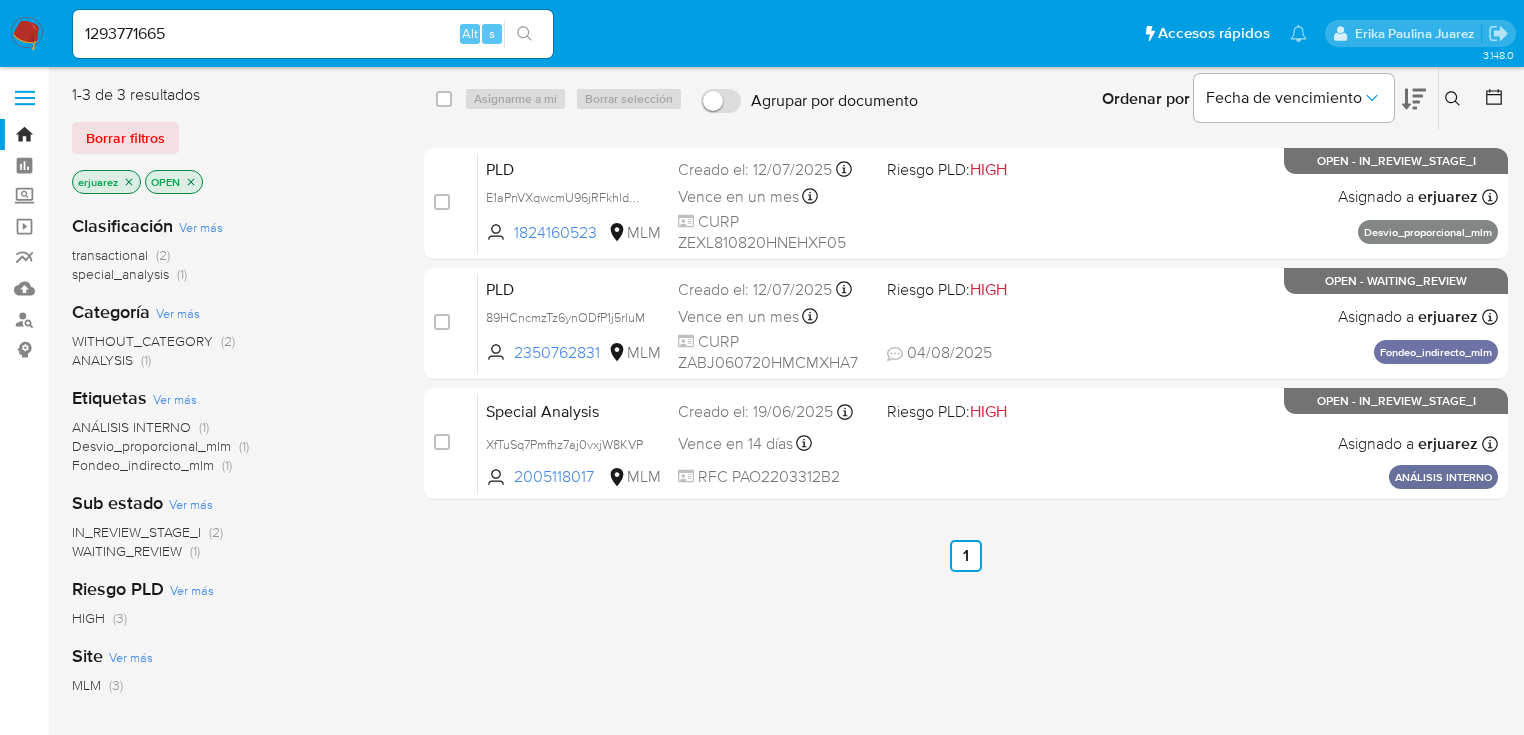 click 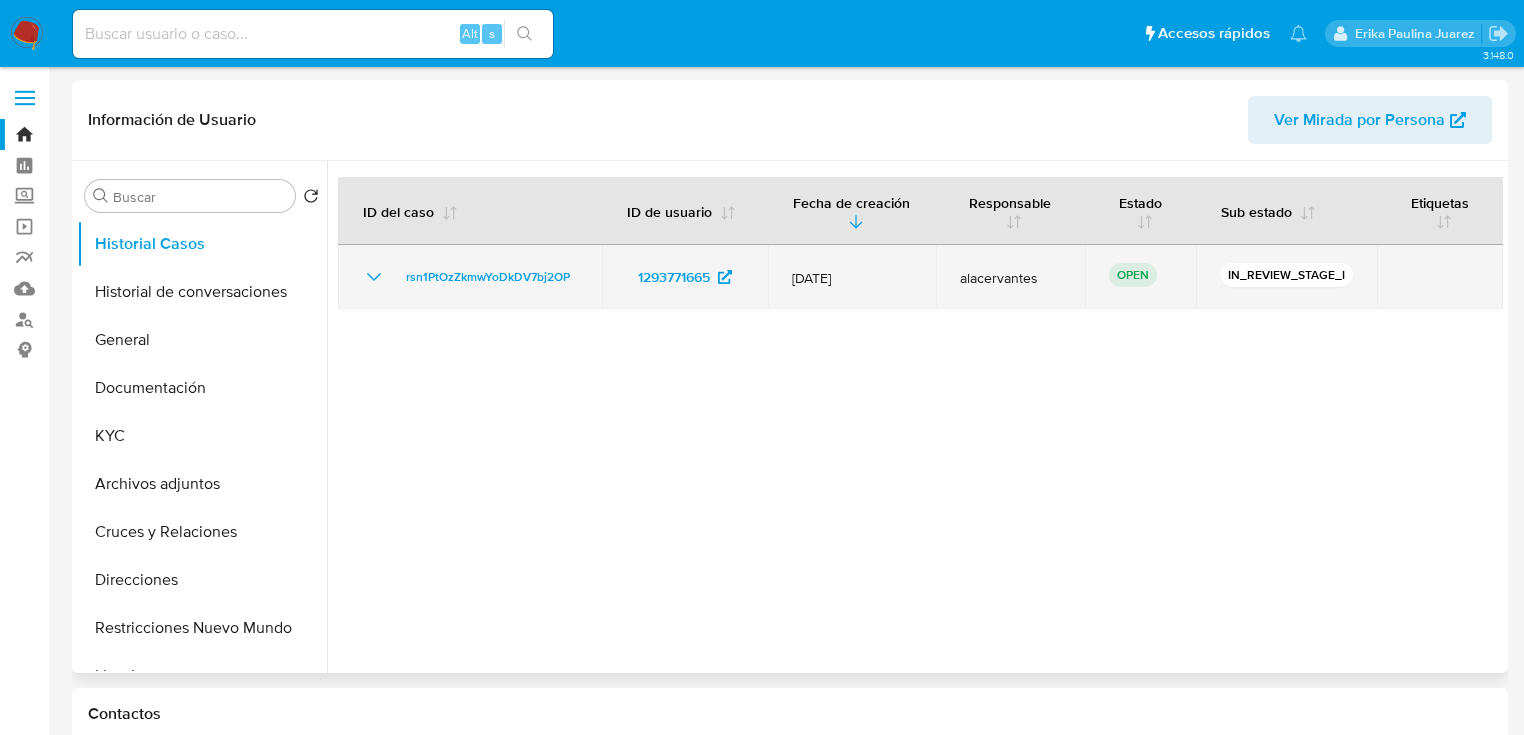 select on "10" 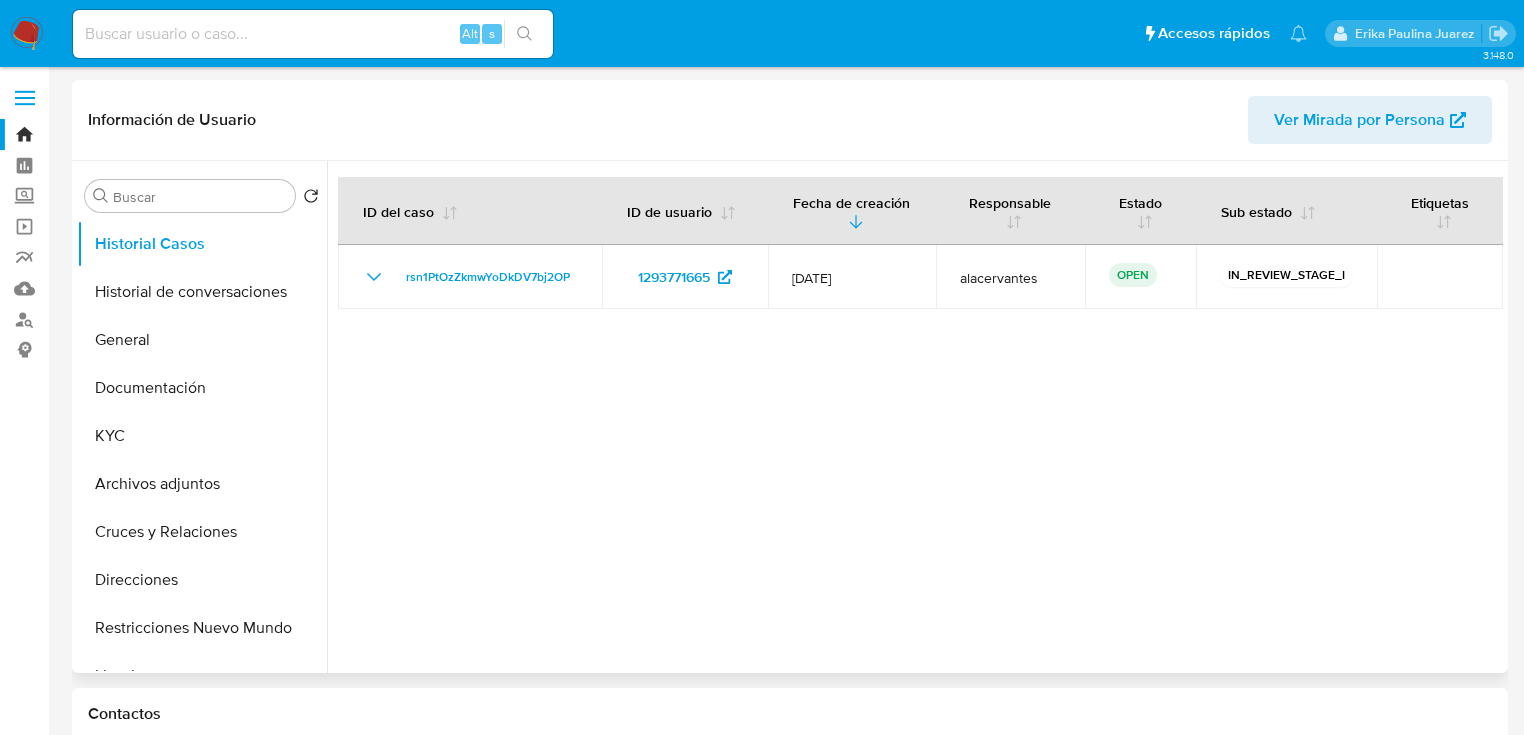drag, startPoint x: 1002, startPoint y: 382, endPoint x: 460, endPoint y: 452, distance: 546.5016 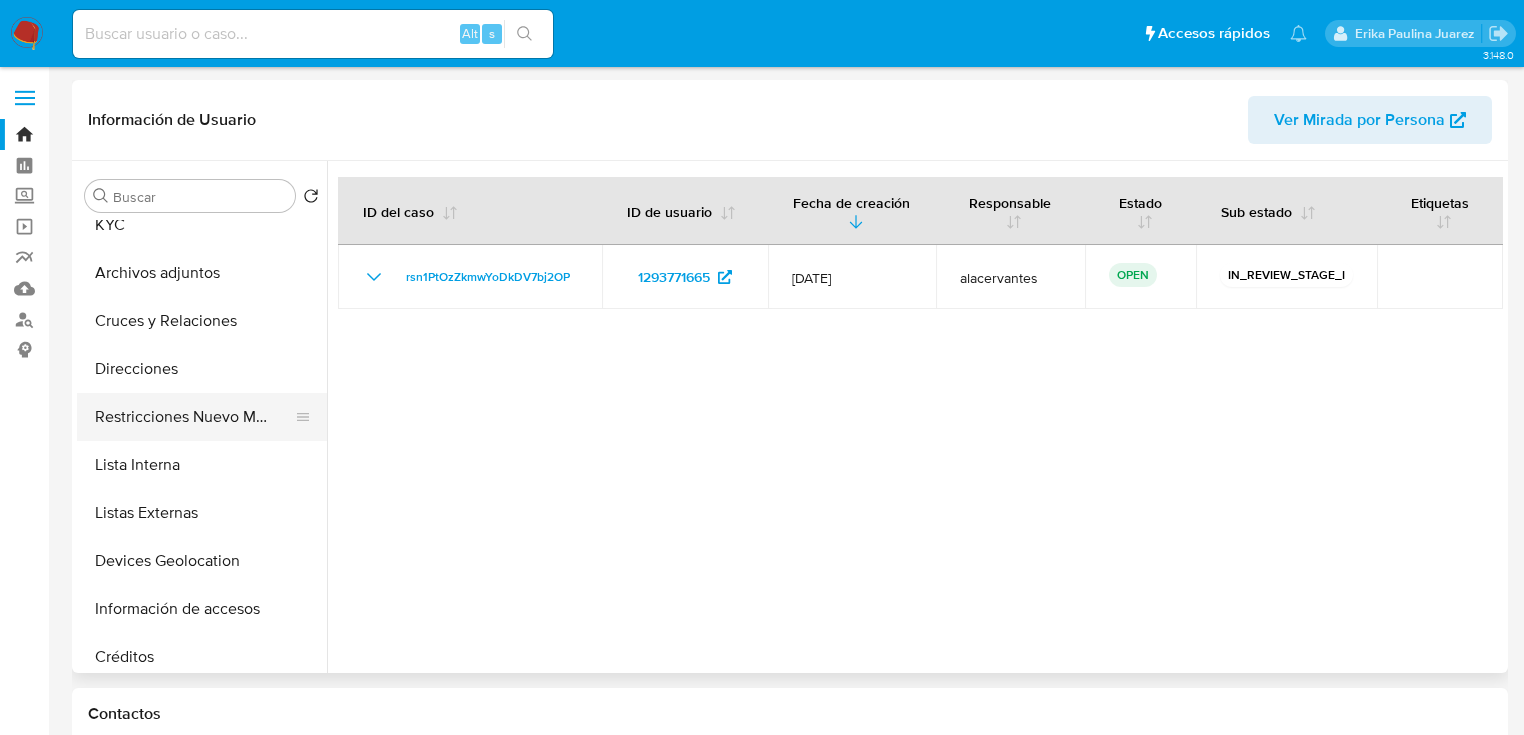 scroll, scrollTop: 240, scrollLeft: 0, axis: vertical 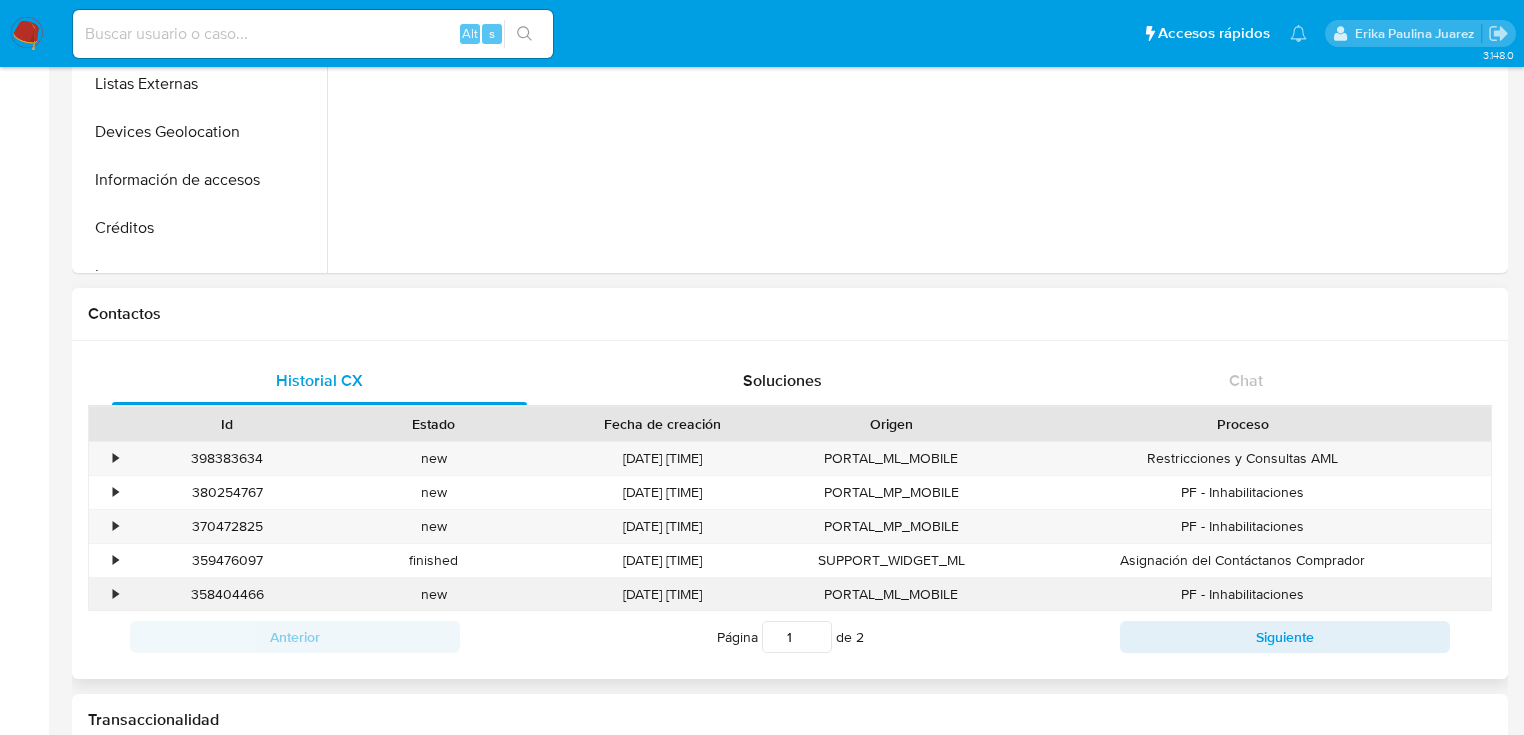 click on "•" at bounding box center (115, 594) 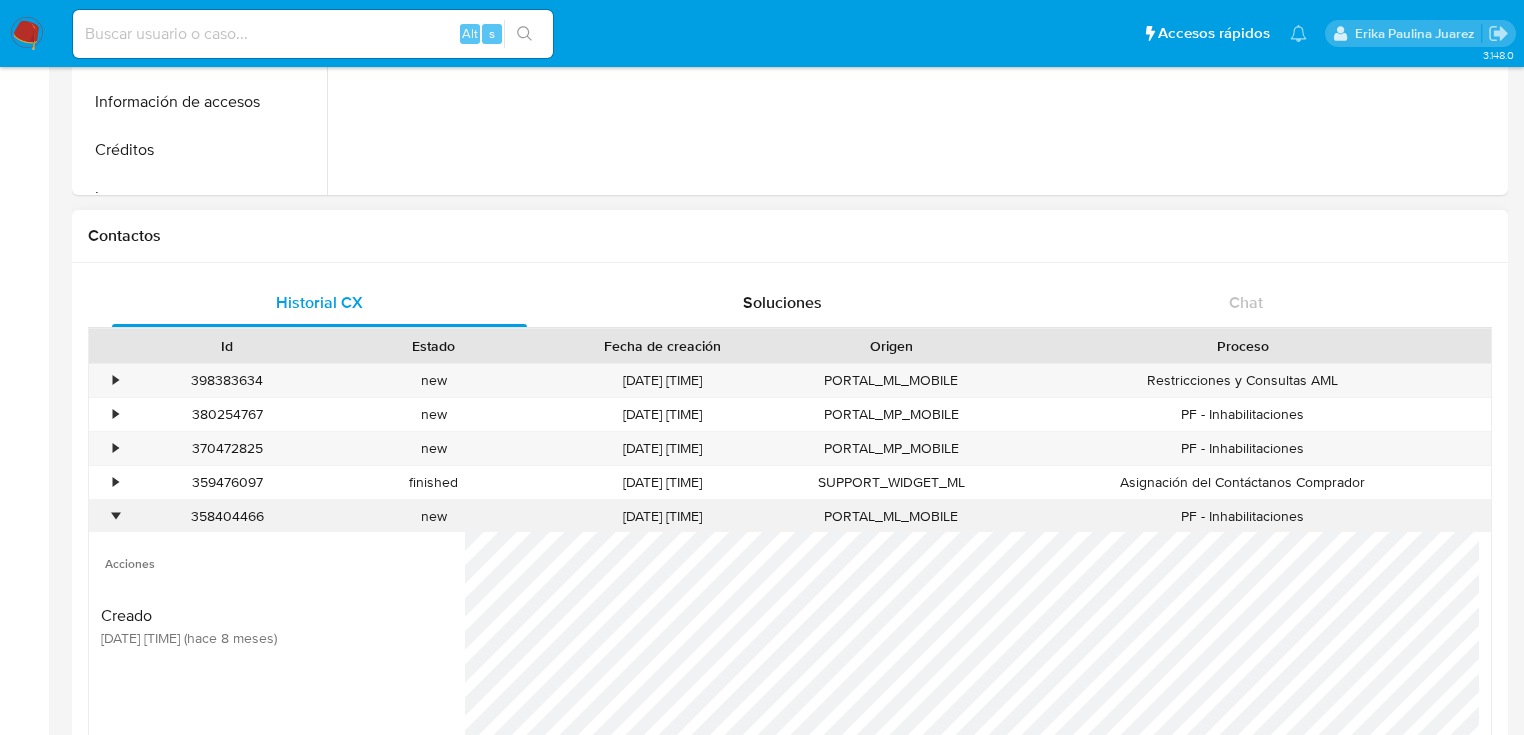 scroll, scrollTop: 720, scrollLeft: 0, axis: vertical 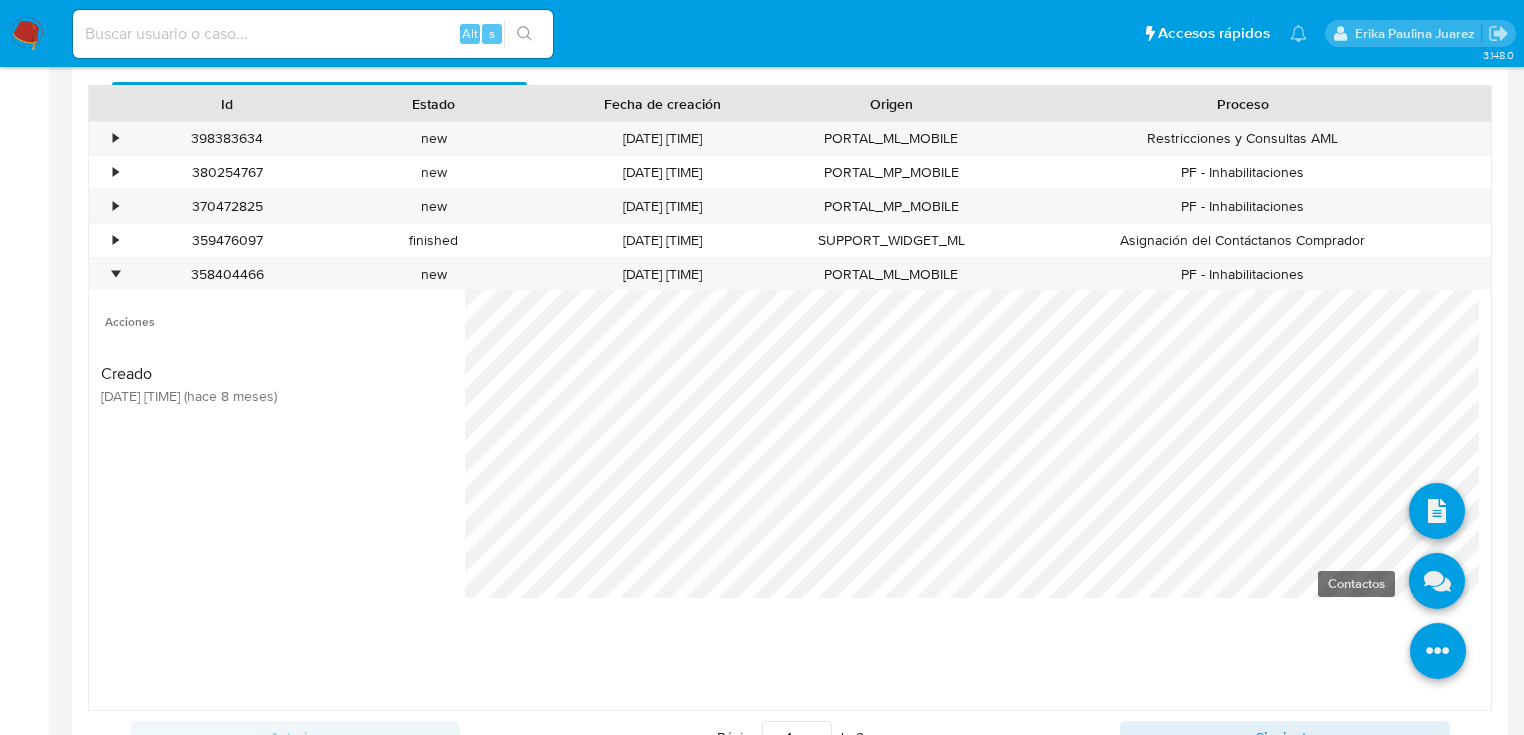 click at bounding box center [1437, 581] 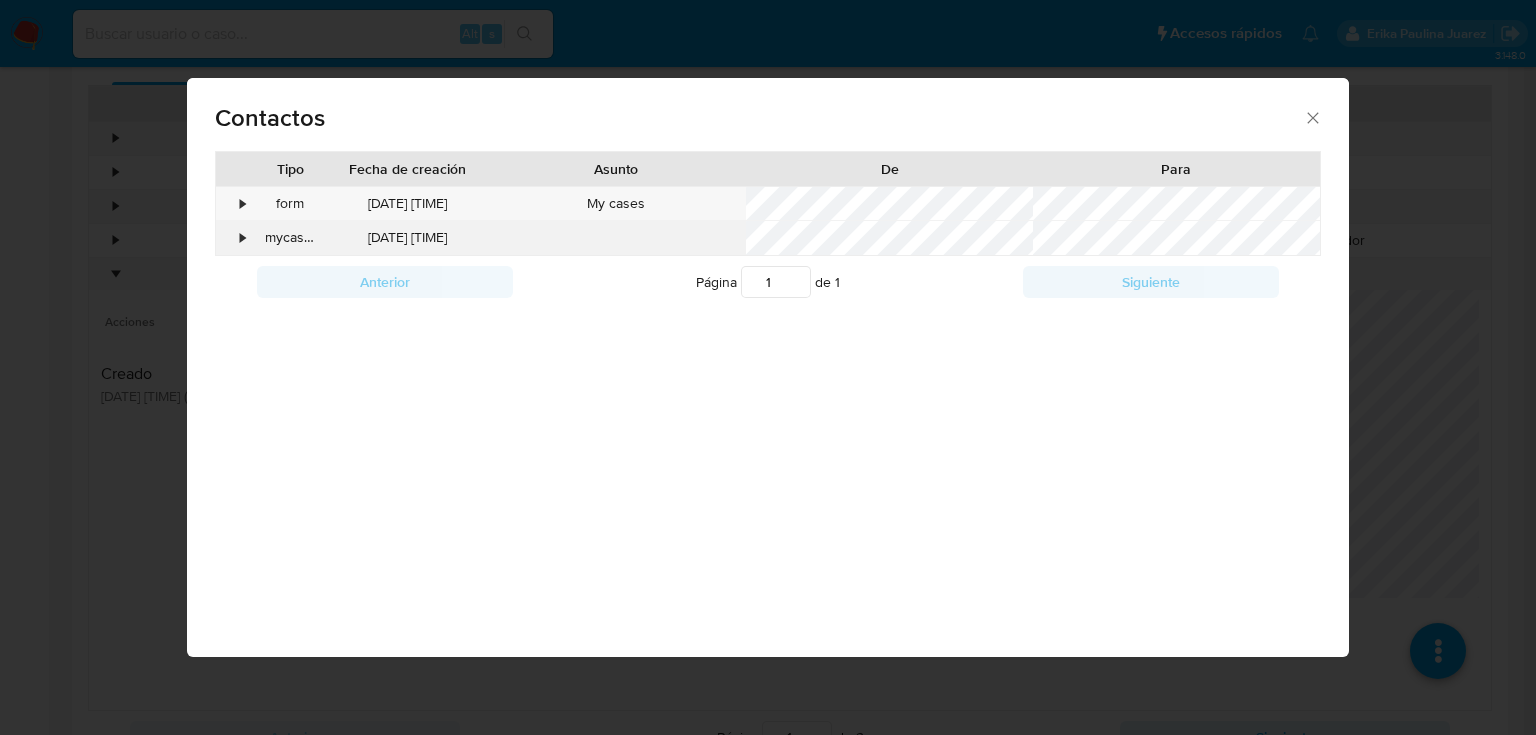 click on "•" at bounding box center [233, 238] 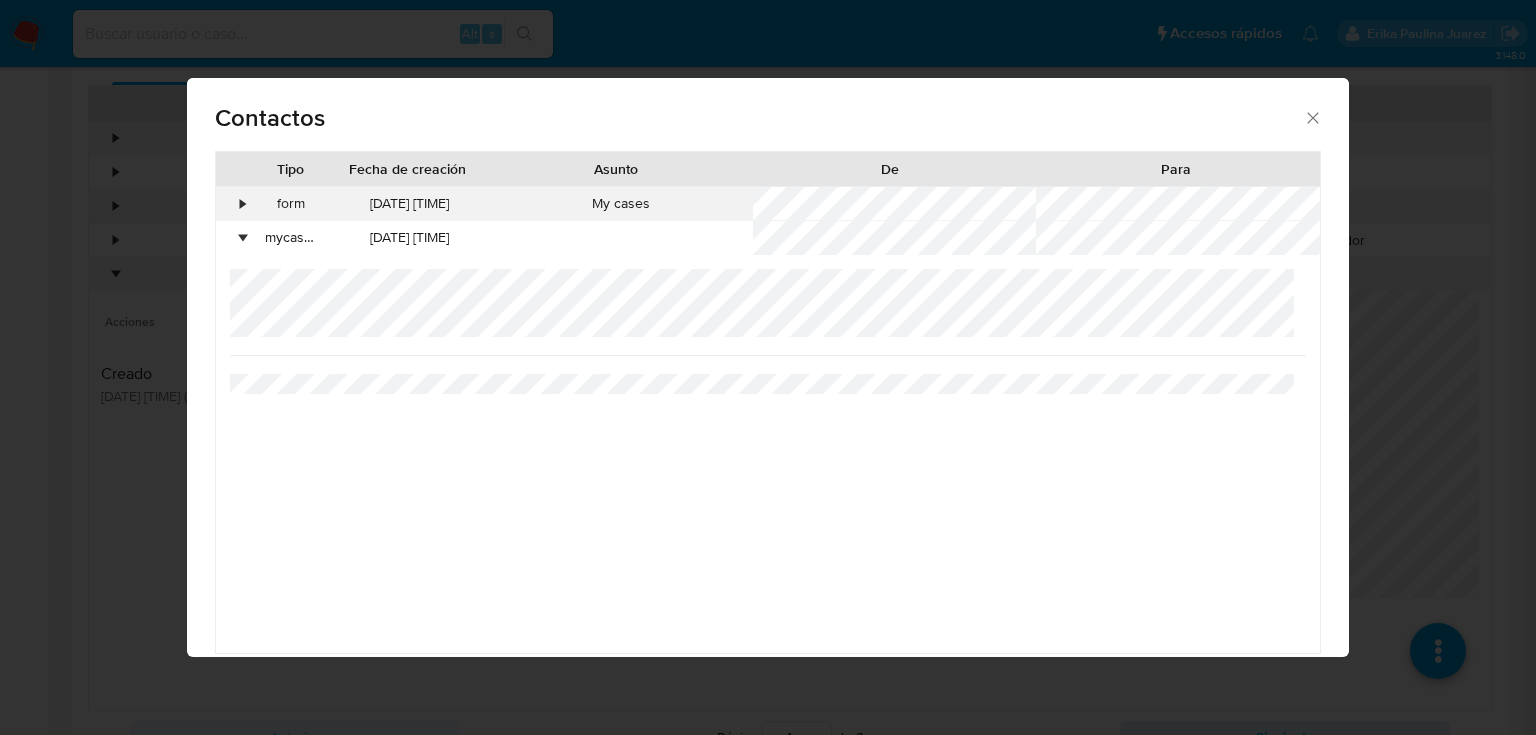 click on "•" at bounding box center (233, 204) 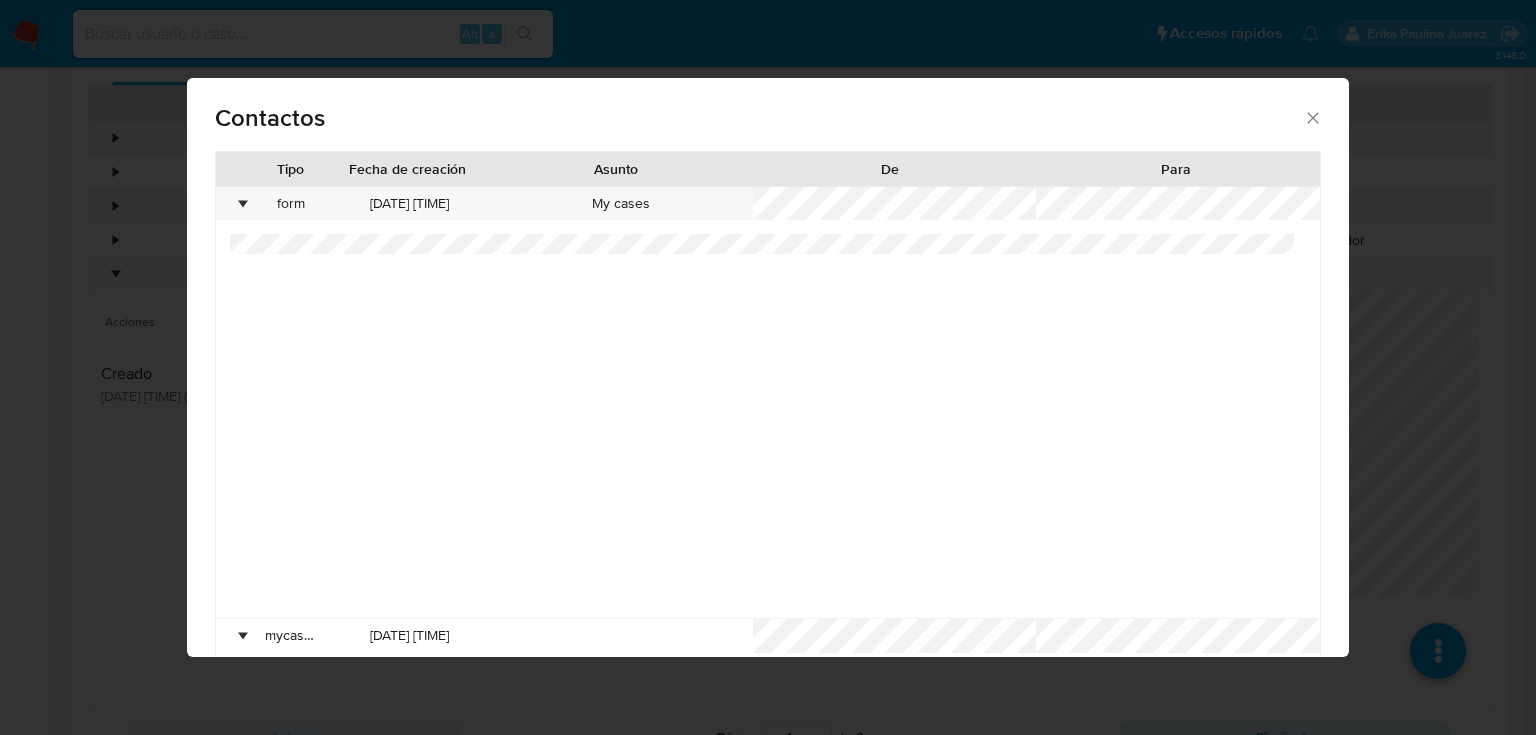 click at bounding box center (768, 426) 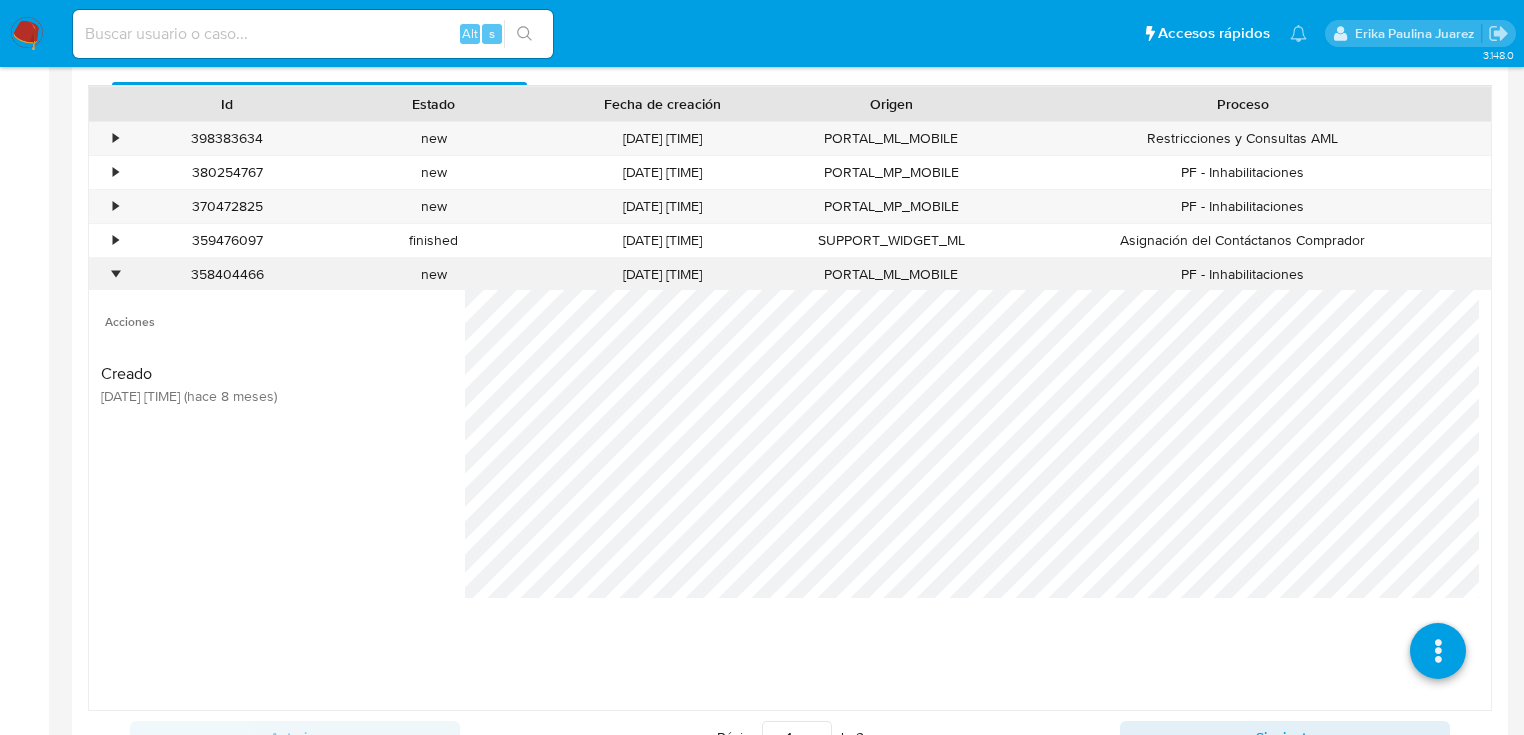 click on "•" at bounding box center (106, 274) 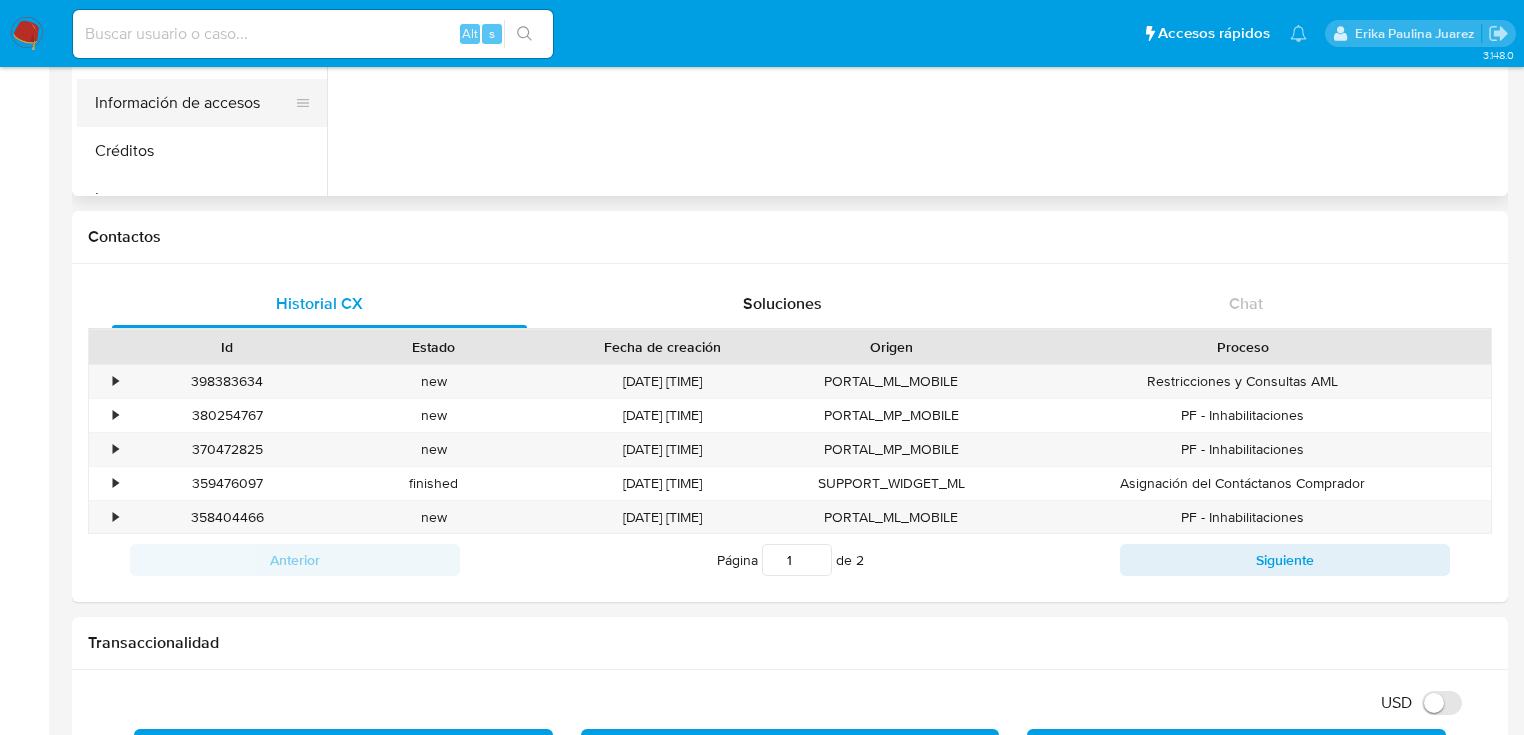scroll, scrollTop: 240, scrollLeft: 0, axis: vertical 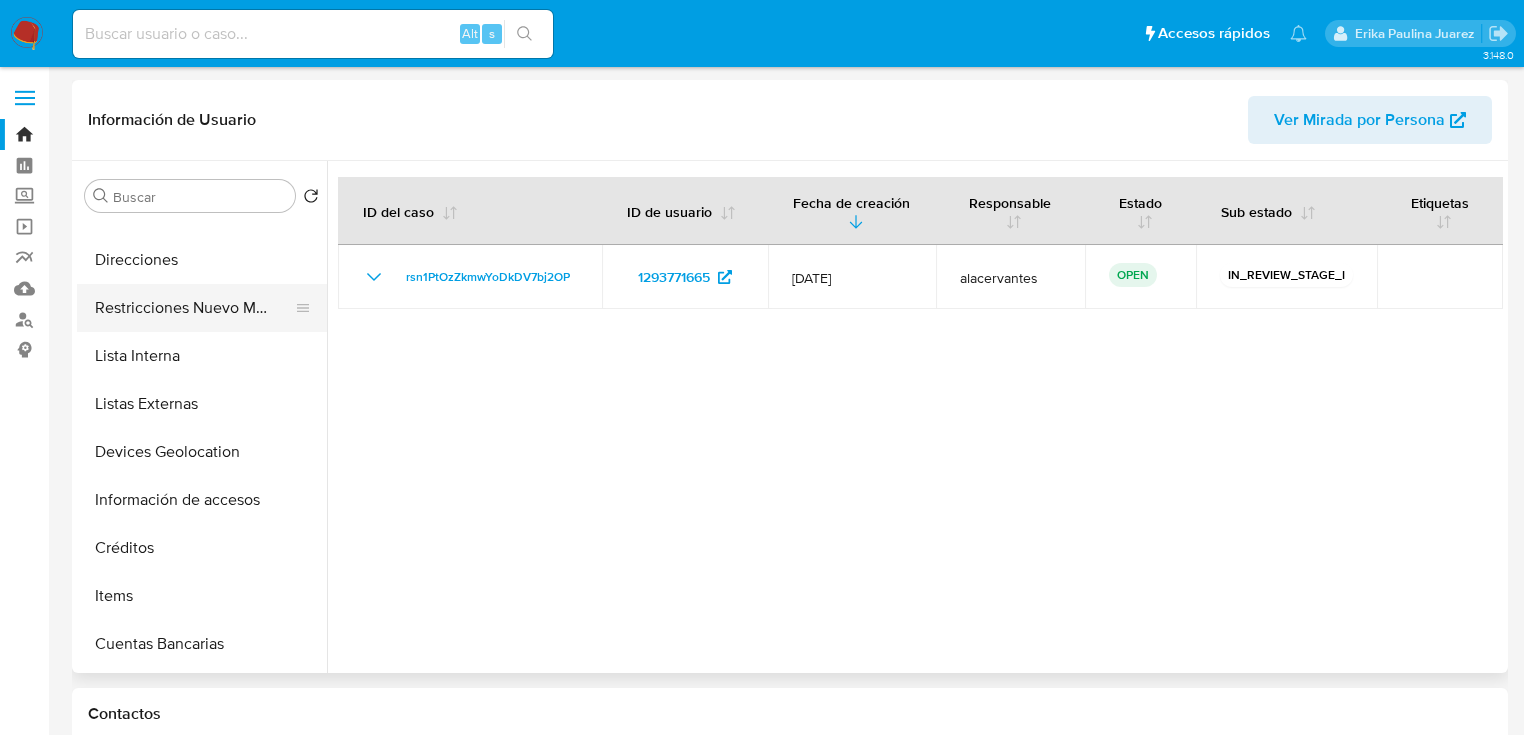 click on "Restricciones Nuevo Mundo" at bounding box center [194, 308] 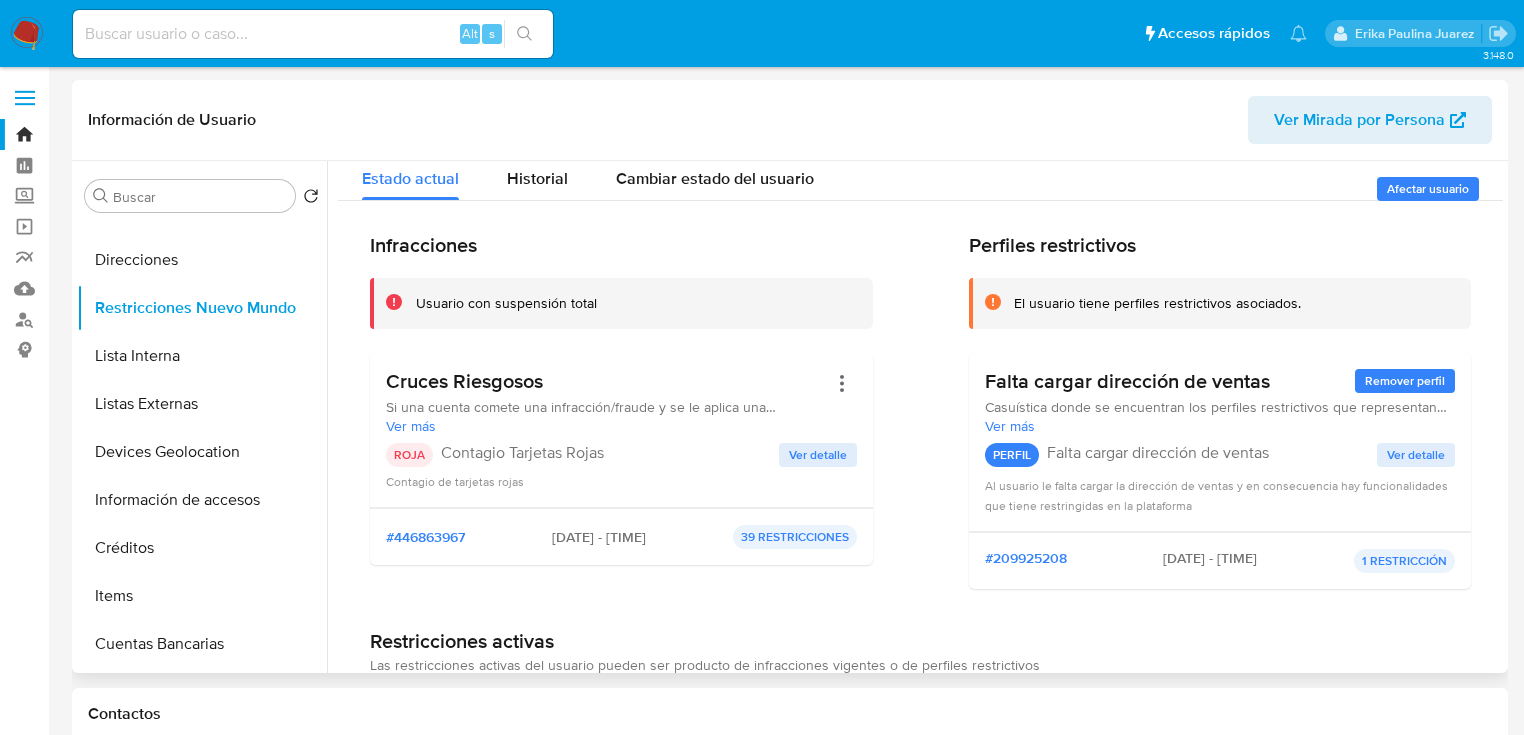 scroll, scrollTop: 0, scrollLeft: 0, axis: both 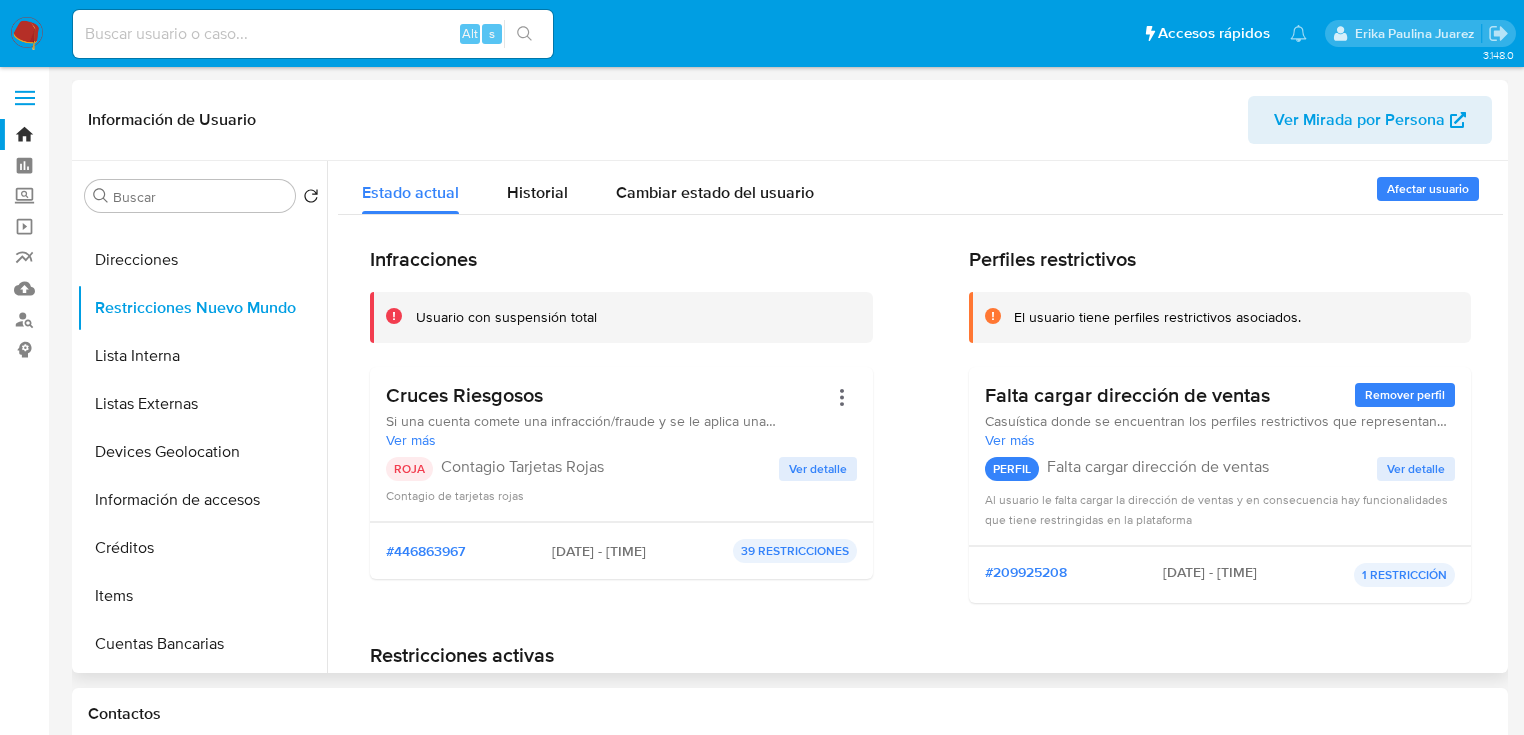 click on "Ver detalle" at bounding box center [818, 469] 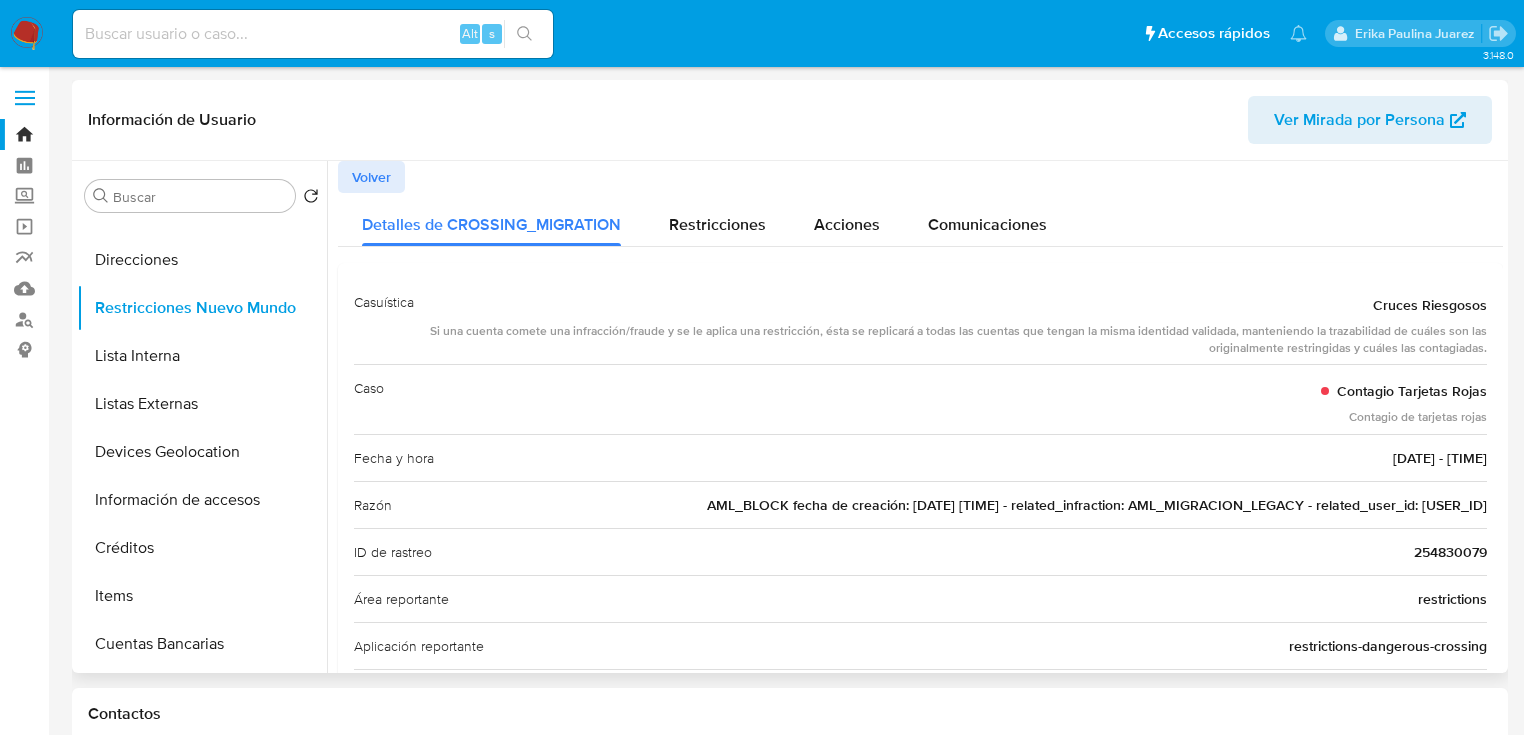 drag, startPoint x: 1404, startPoint y: 508, endPoint x: 1503, endPoint y: 509, distance: 99.00505 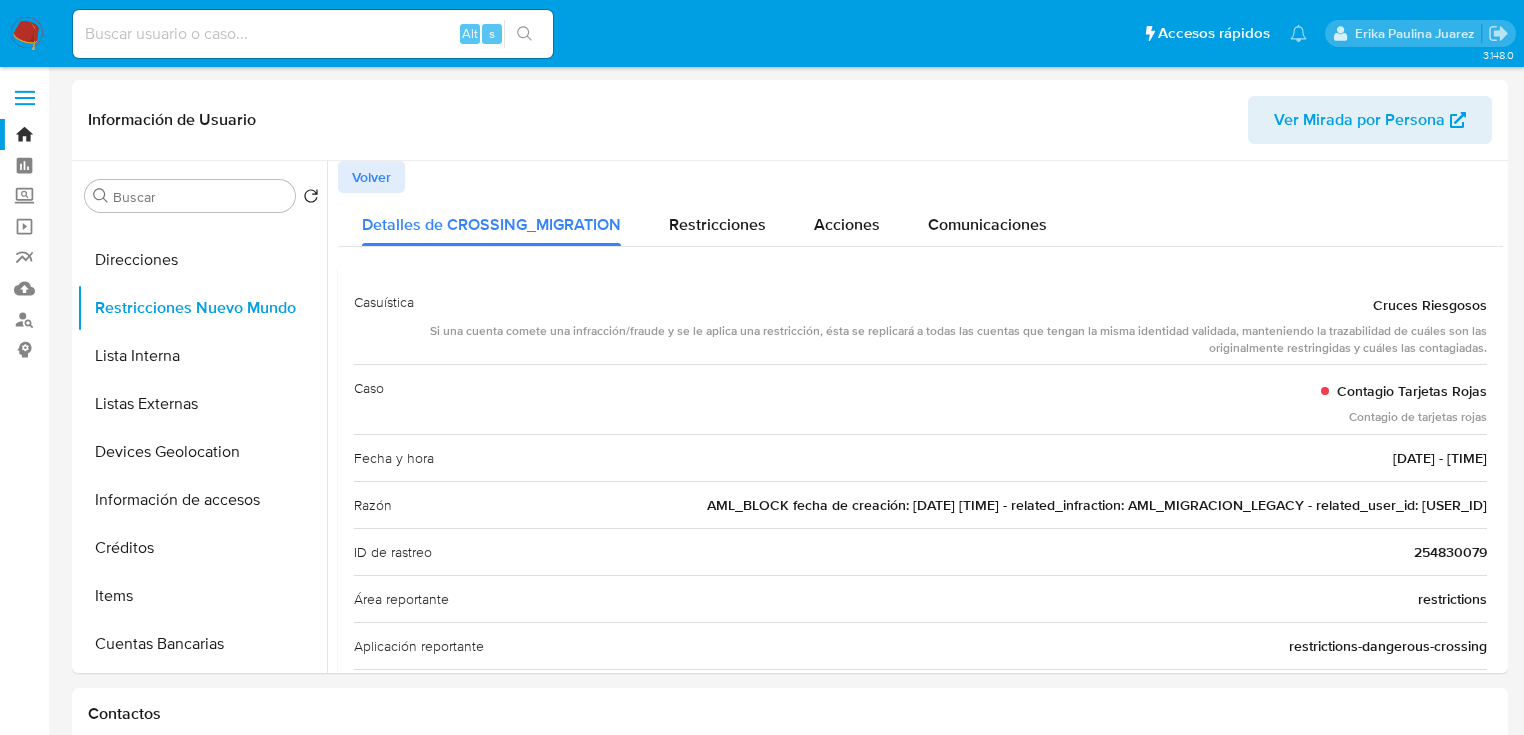click at bounding box center [313, 34] 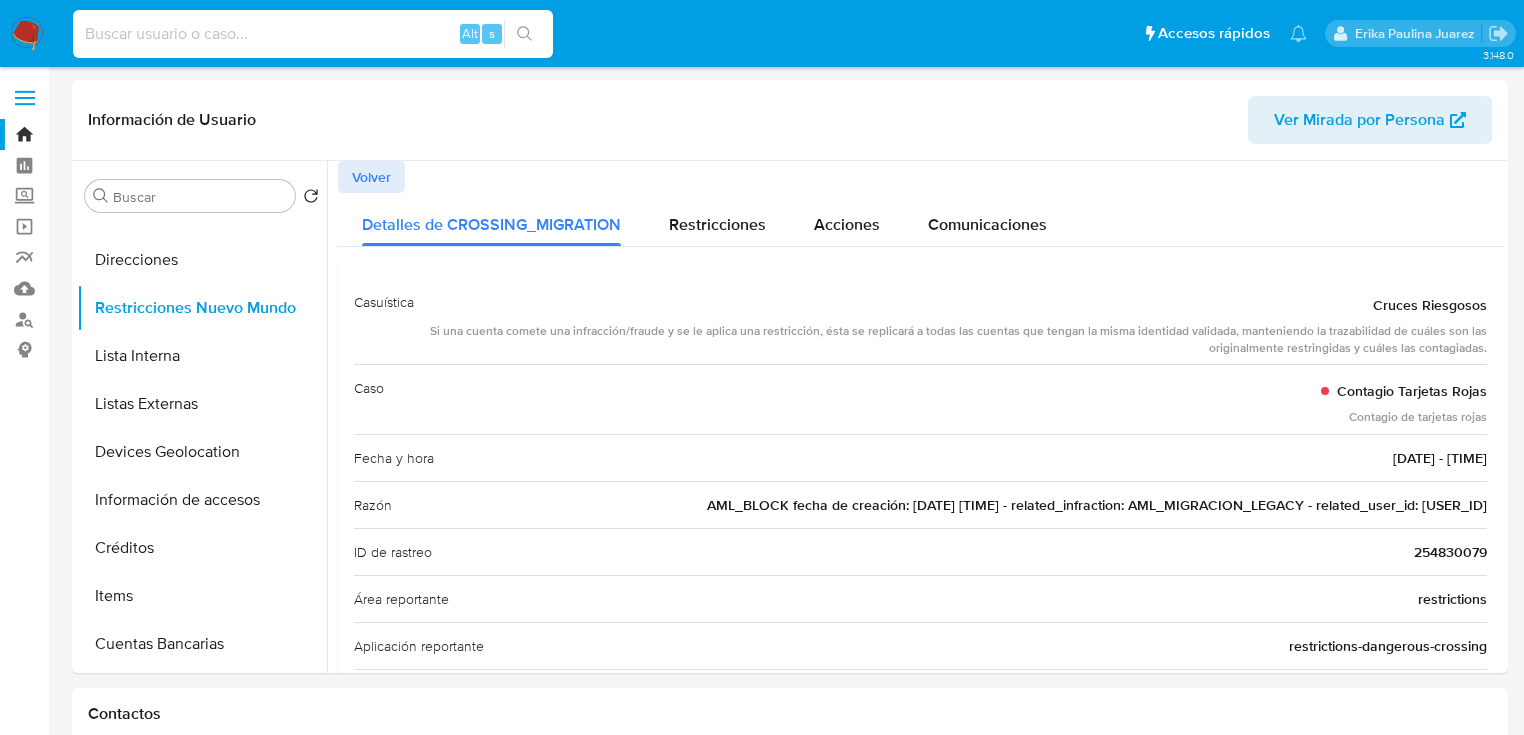 paste on "295872495" 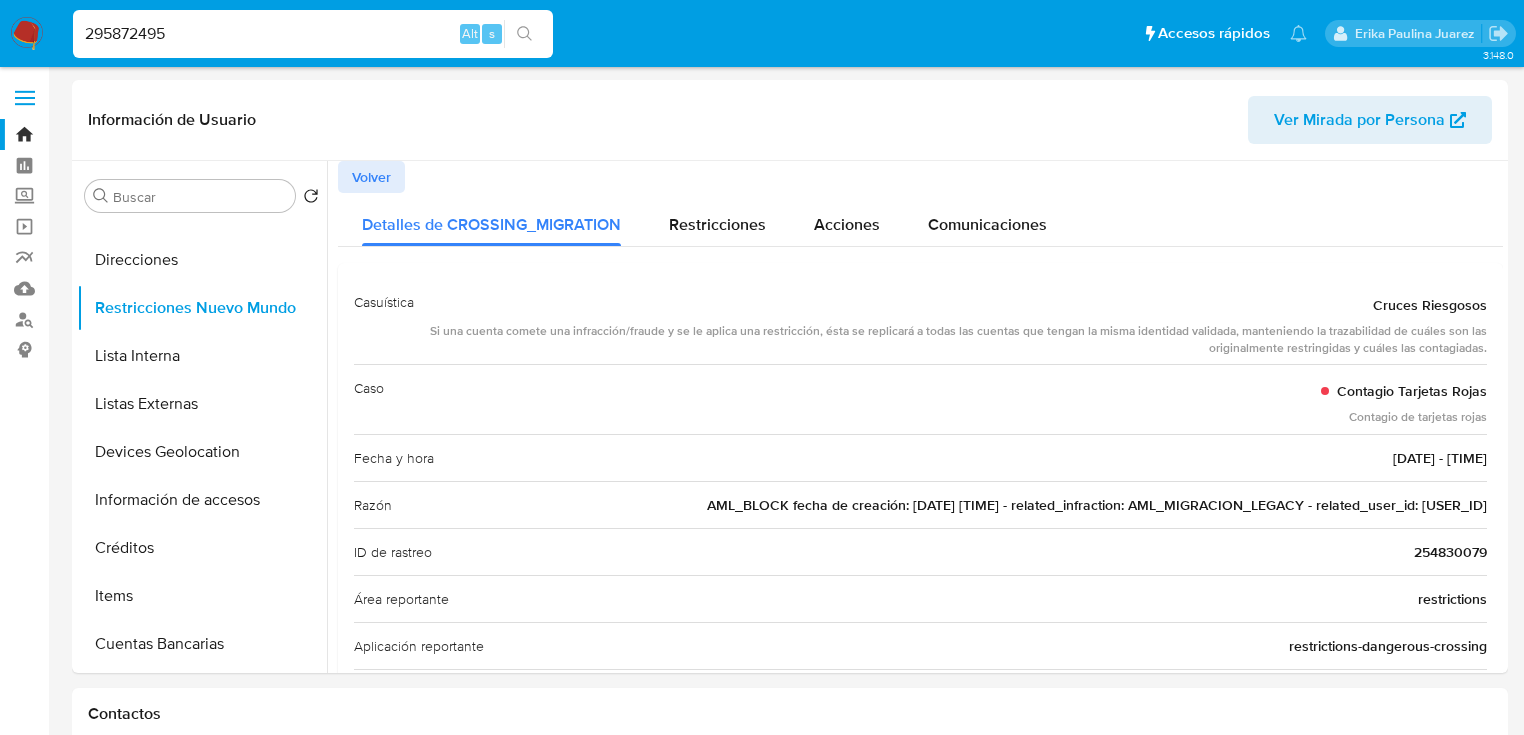 type on "295872495" 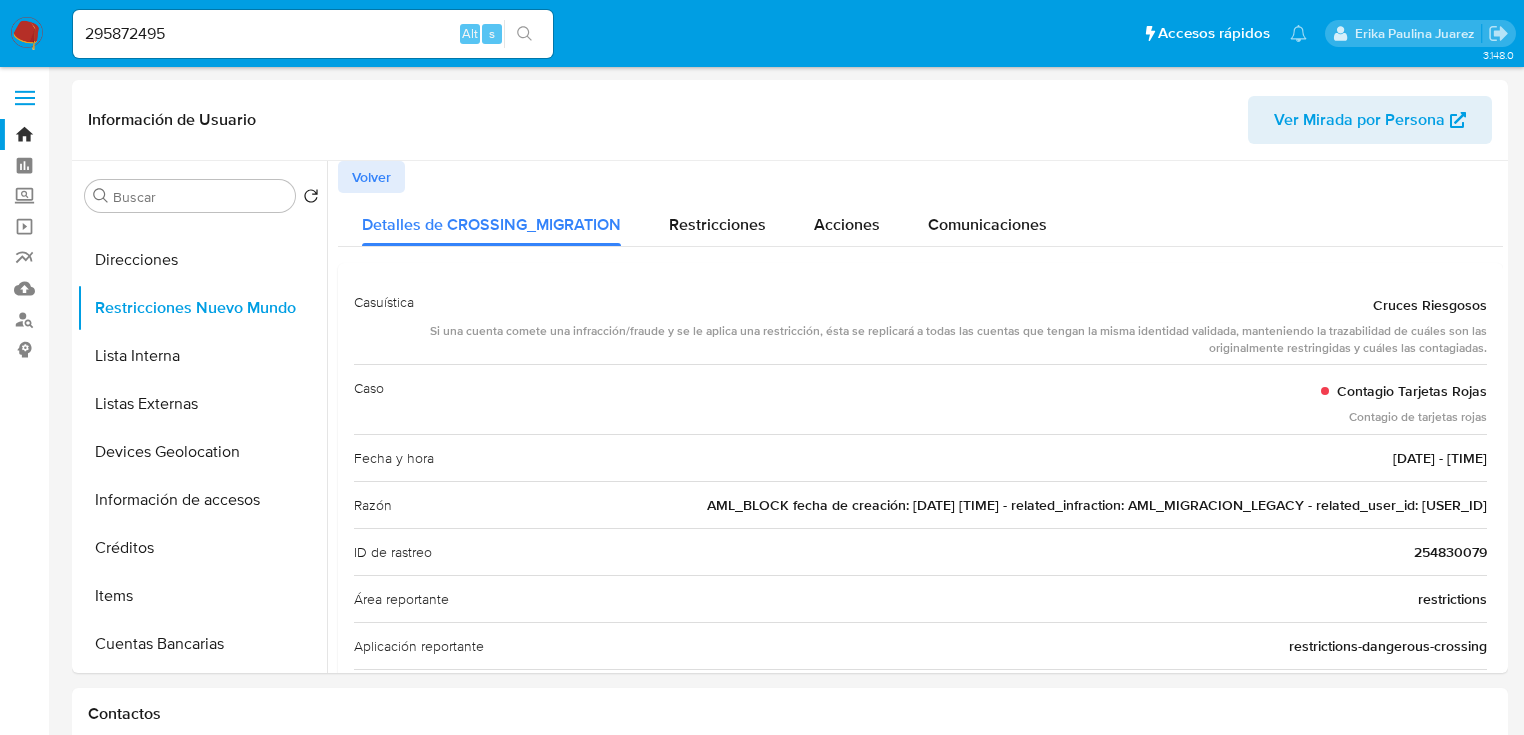 click 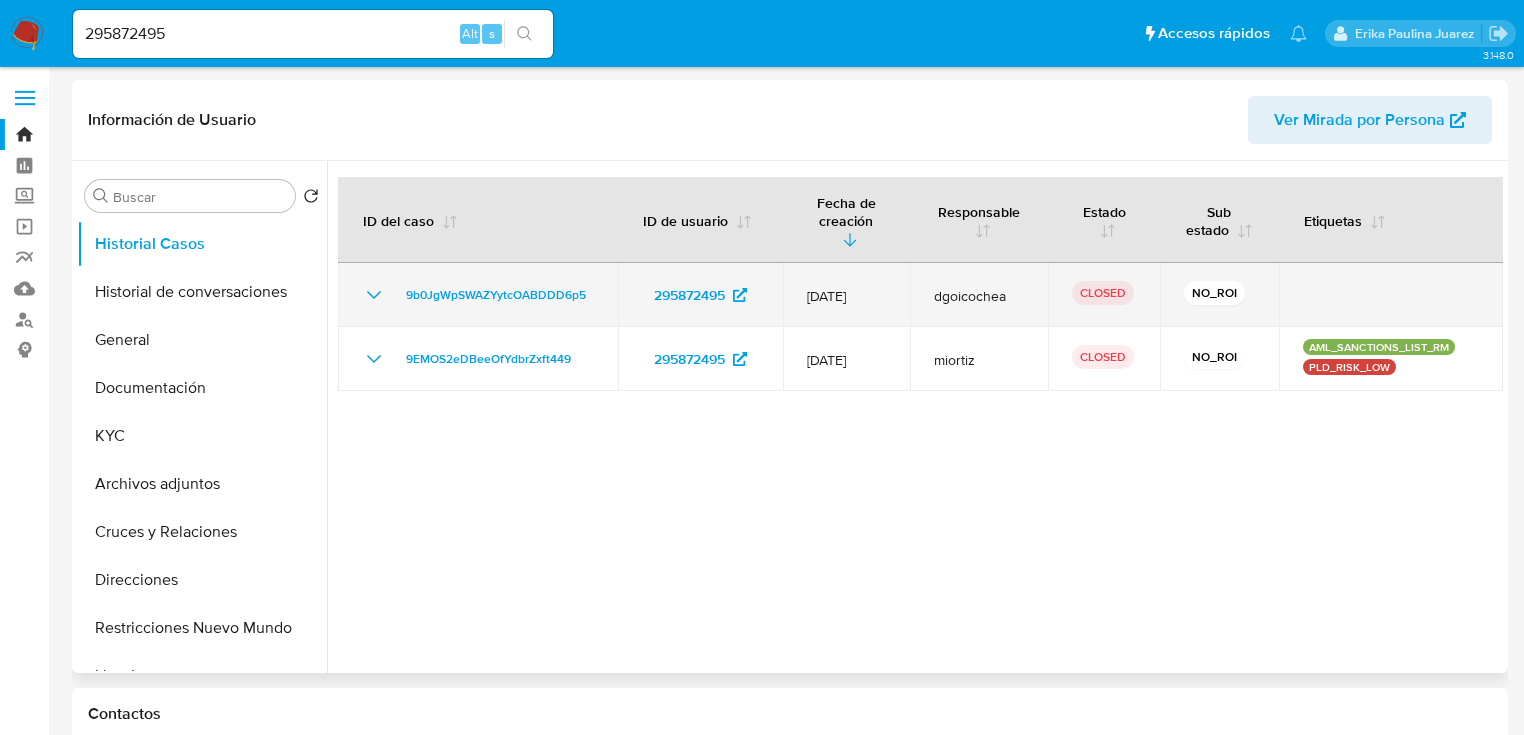 select on "10" 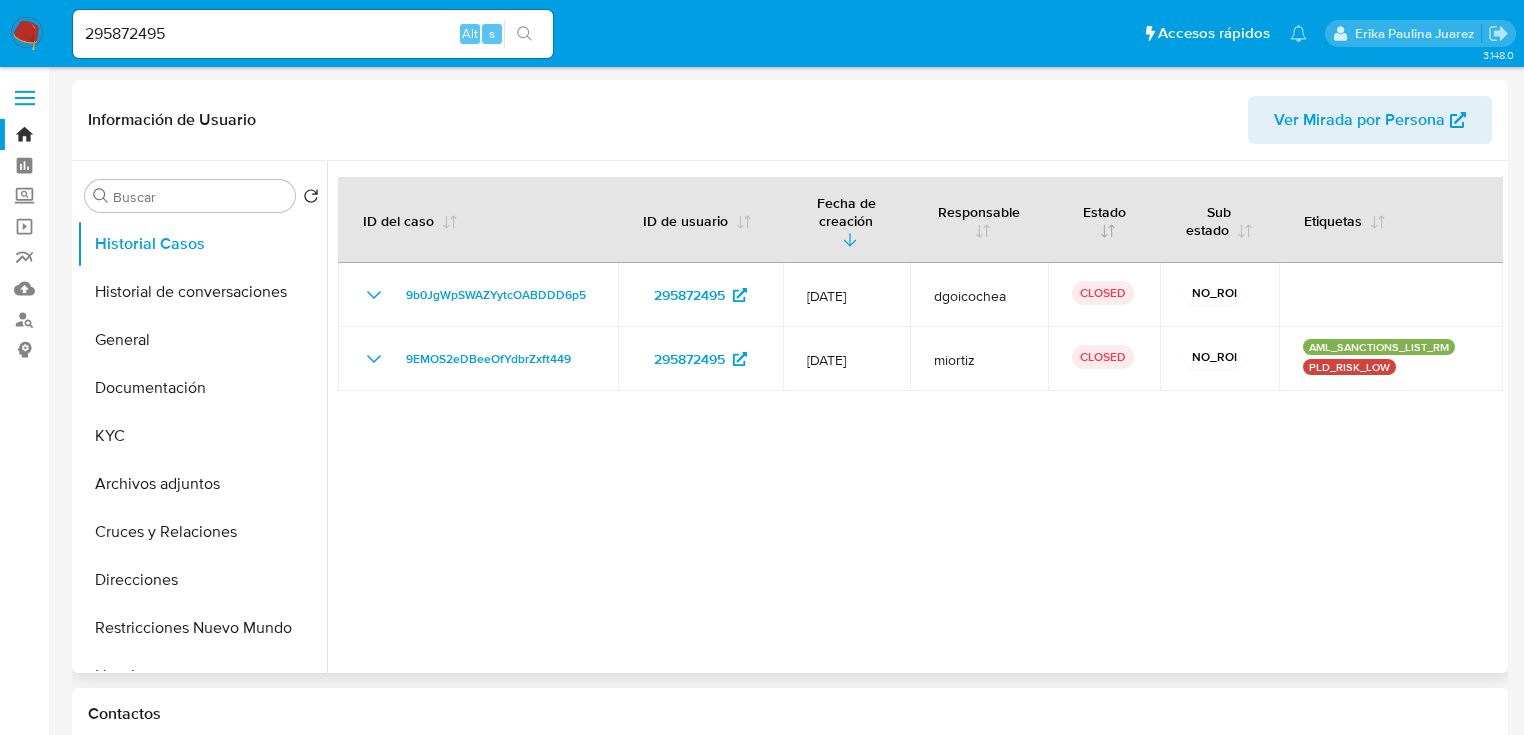drag, startPoint x: 875, startPoint y: 294, endPoint x: 1083, endPoint y: 249, distance: 212.81212 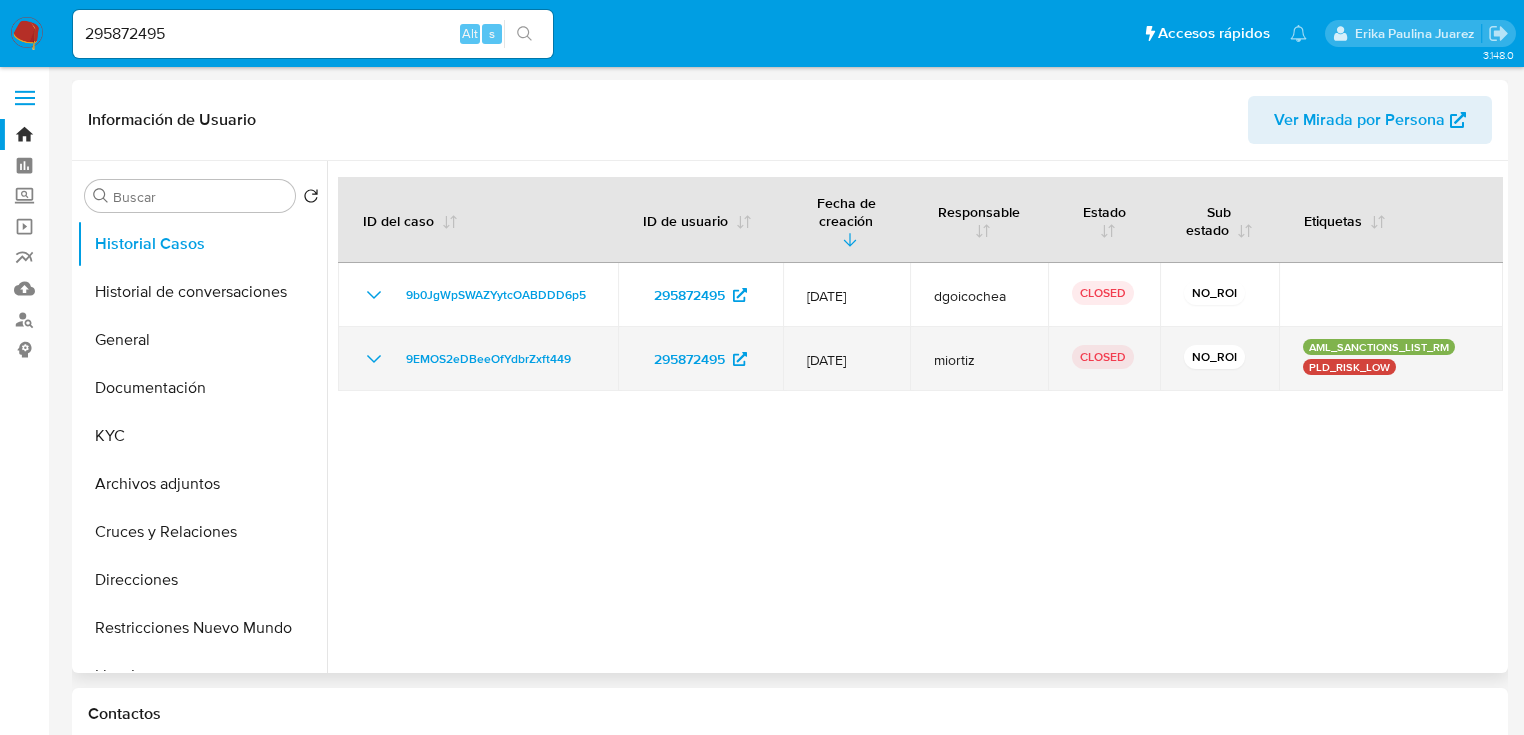 click 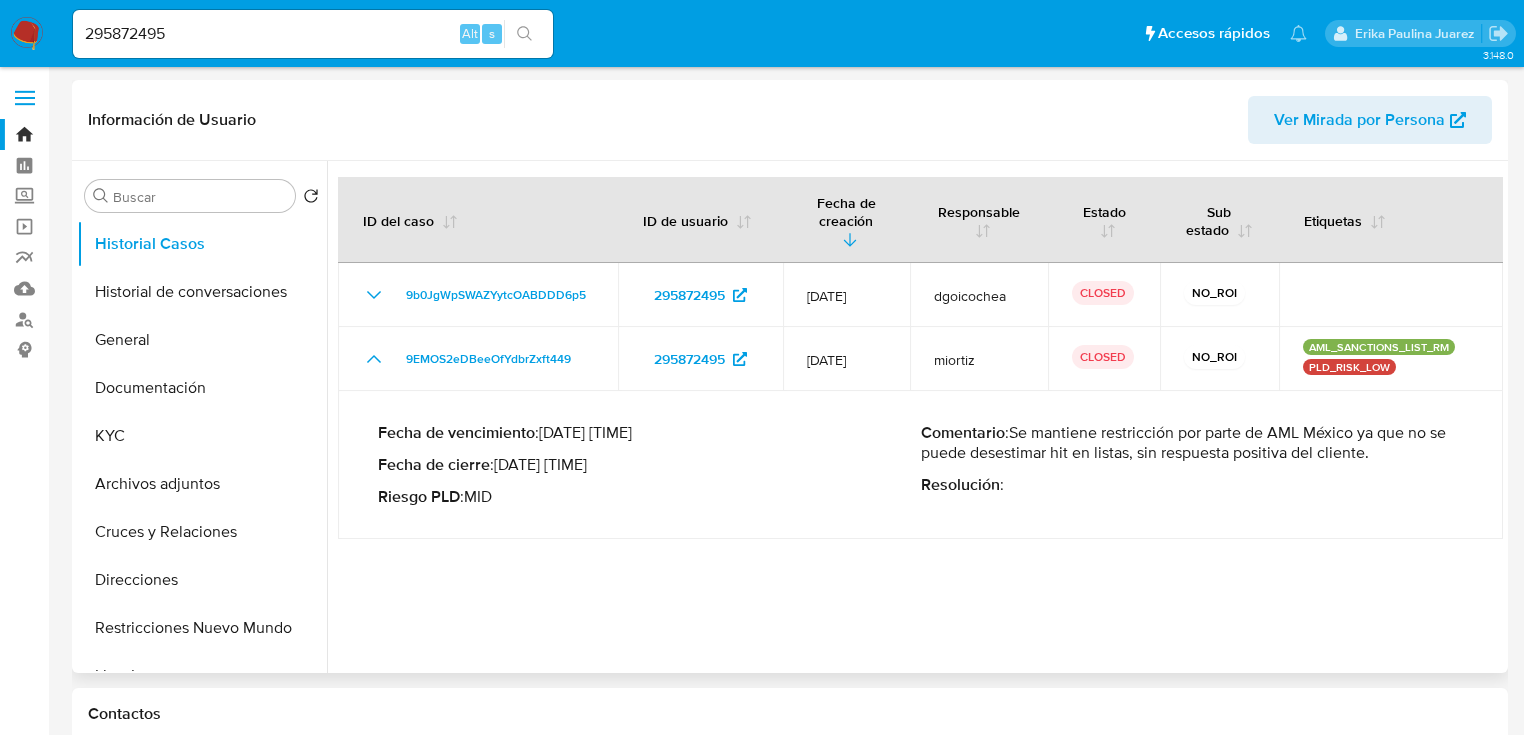 click on "Resolución  :" at bounding box center (1192, 485) 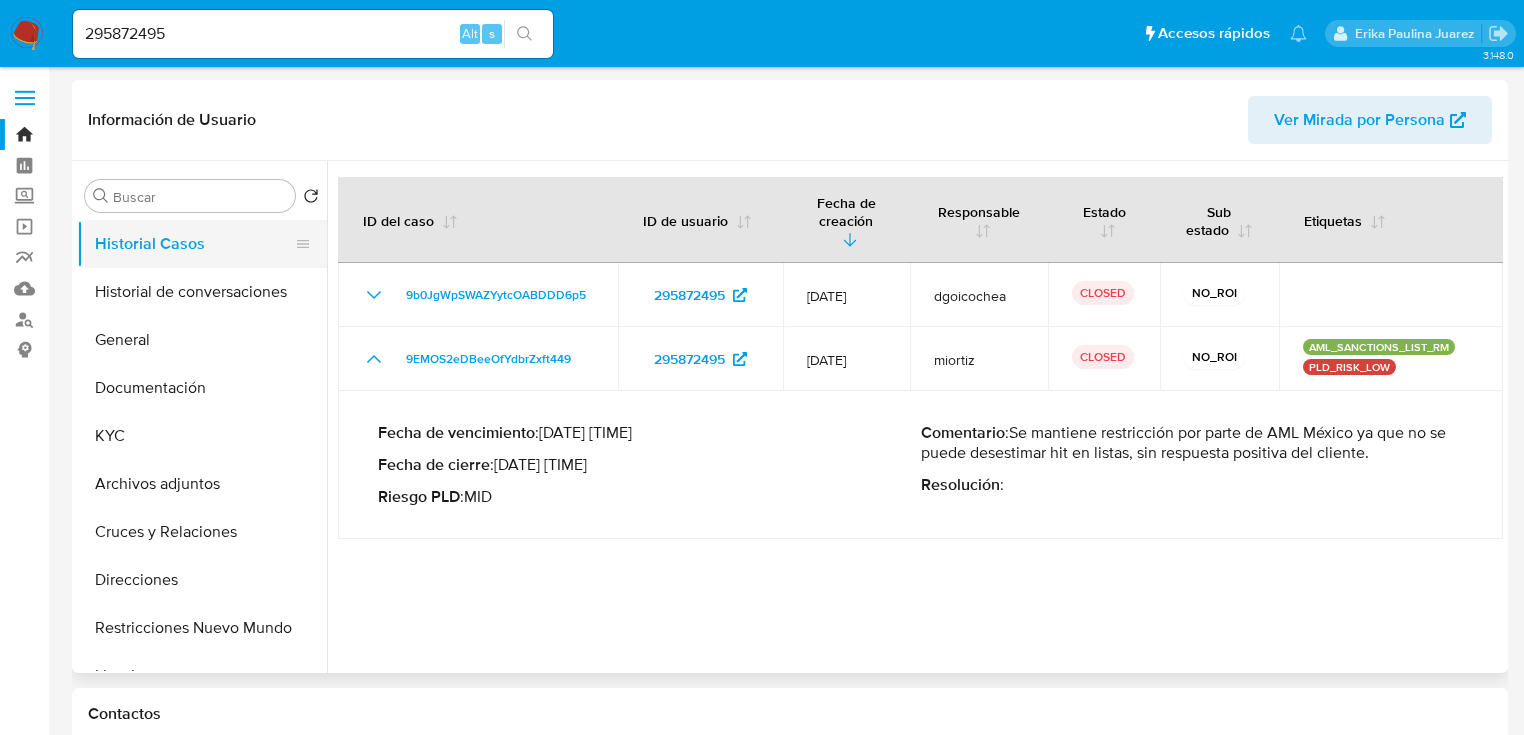click on "Historial Casos" at bounding box center [194, 244] 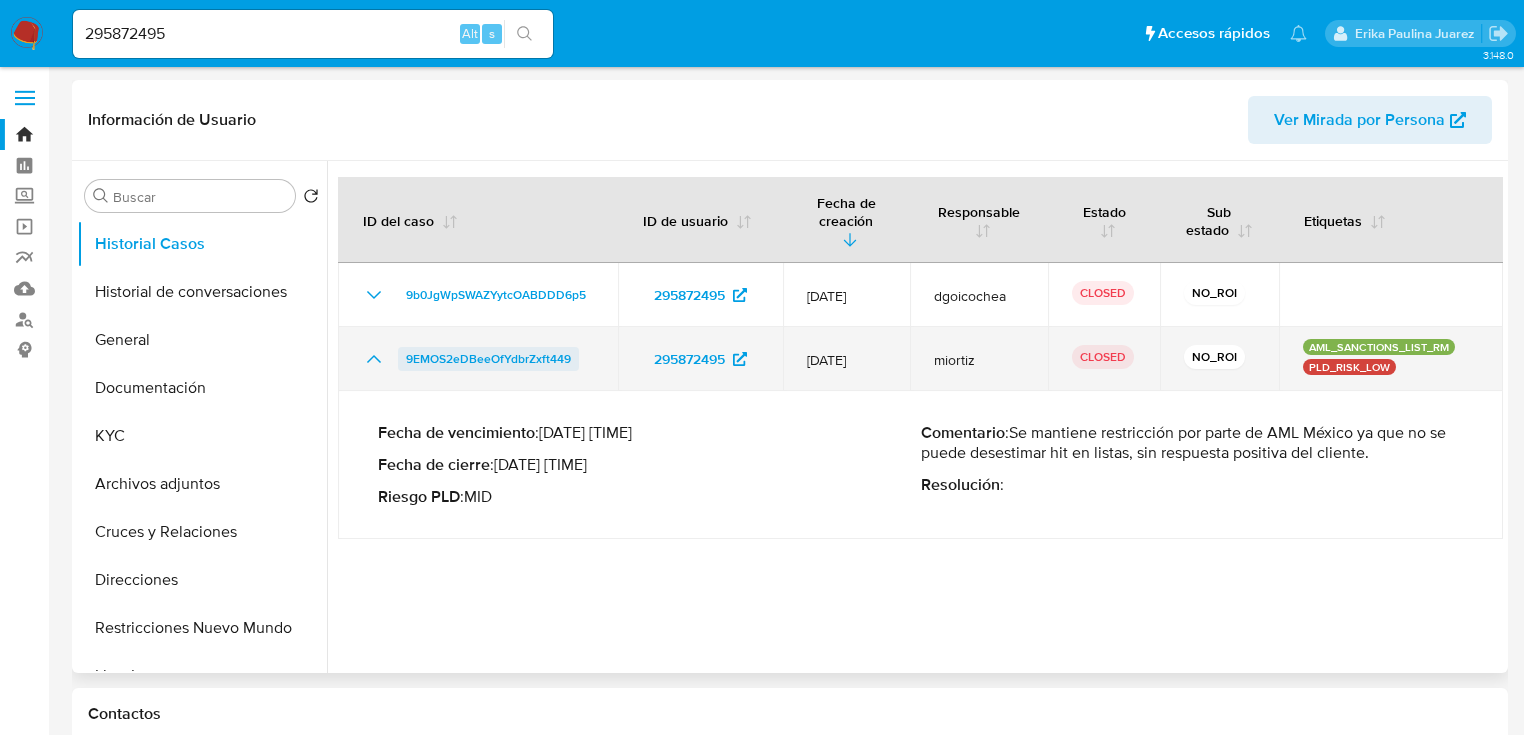 click on "9EMOS2eDBeeOfYdbrZxft449" at bounding box center [488, 359] 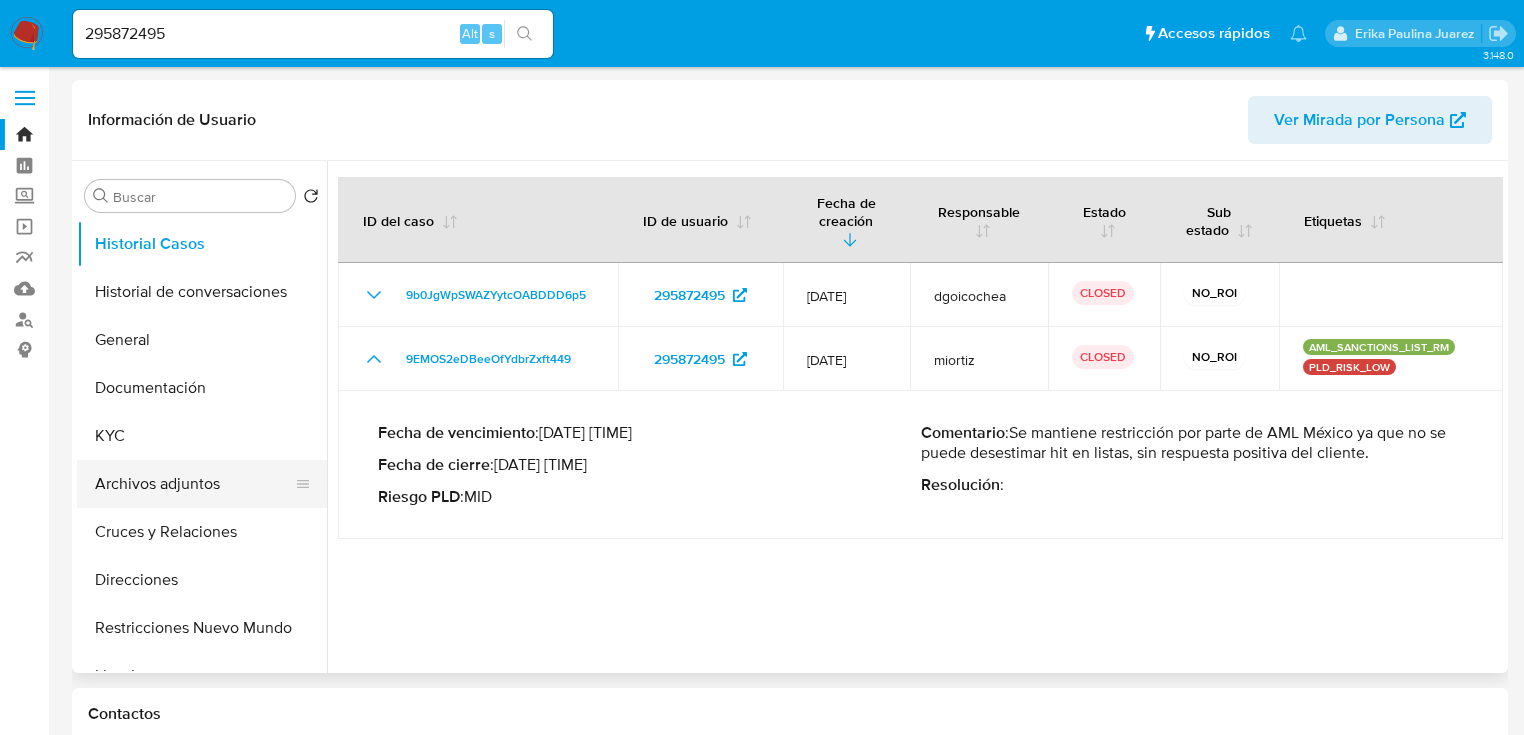 click on "Archivos adjuntos" at bounding box center (194, 484) 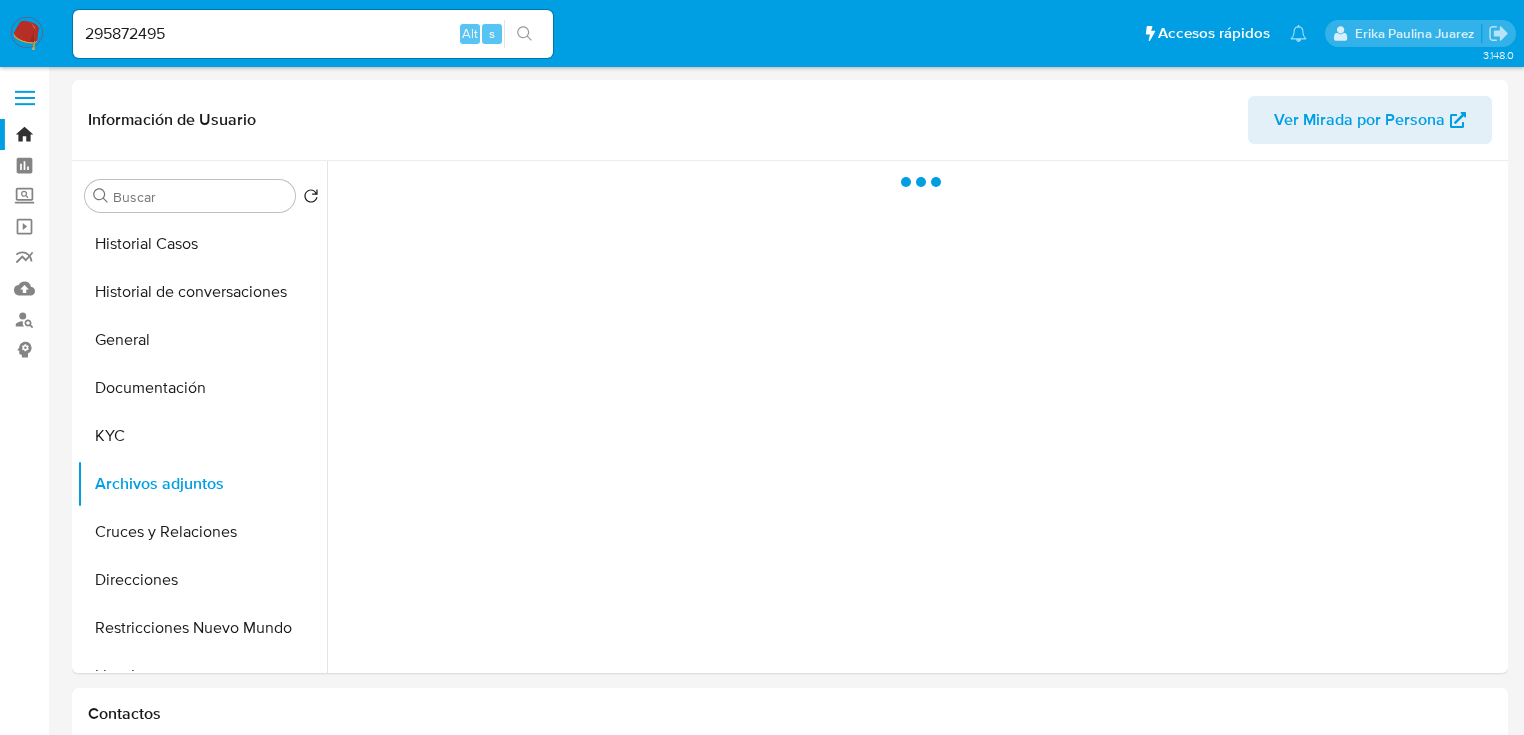 click at bounding box center [27, 34] 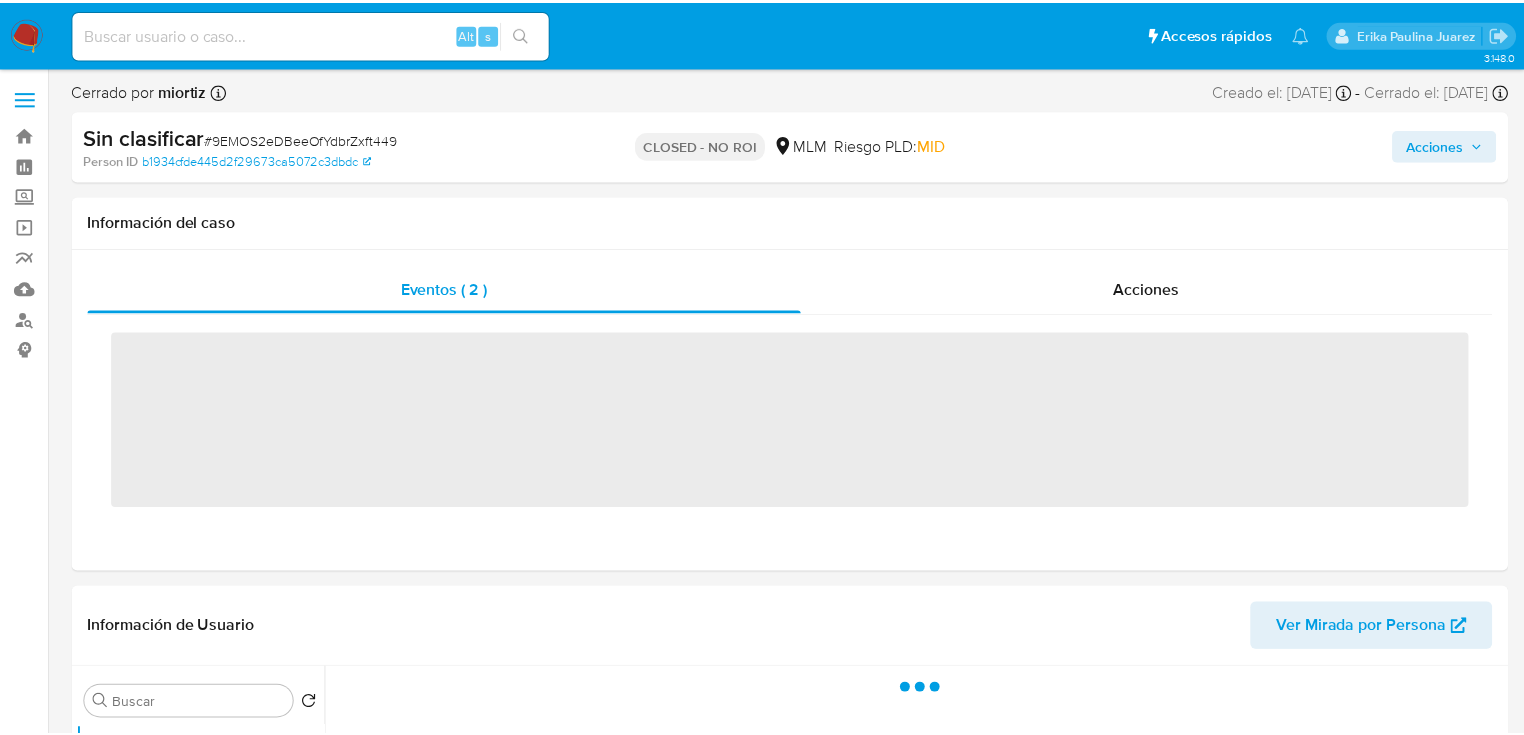 scroll, scrollTop: 0, scrollLeft: 0, axis: both 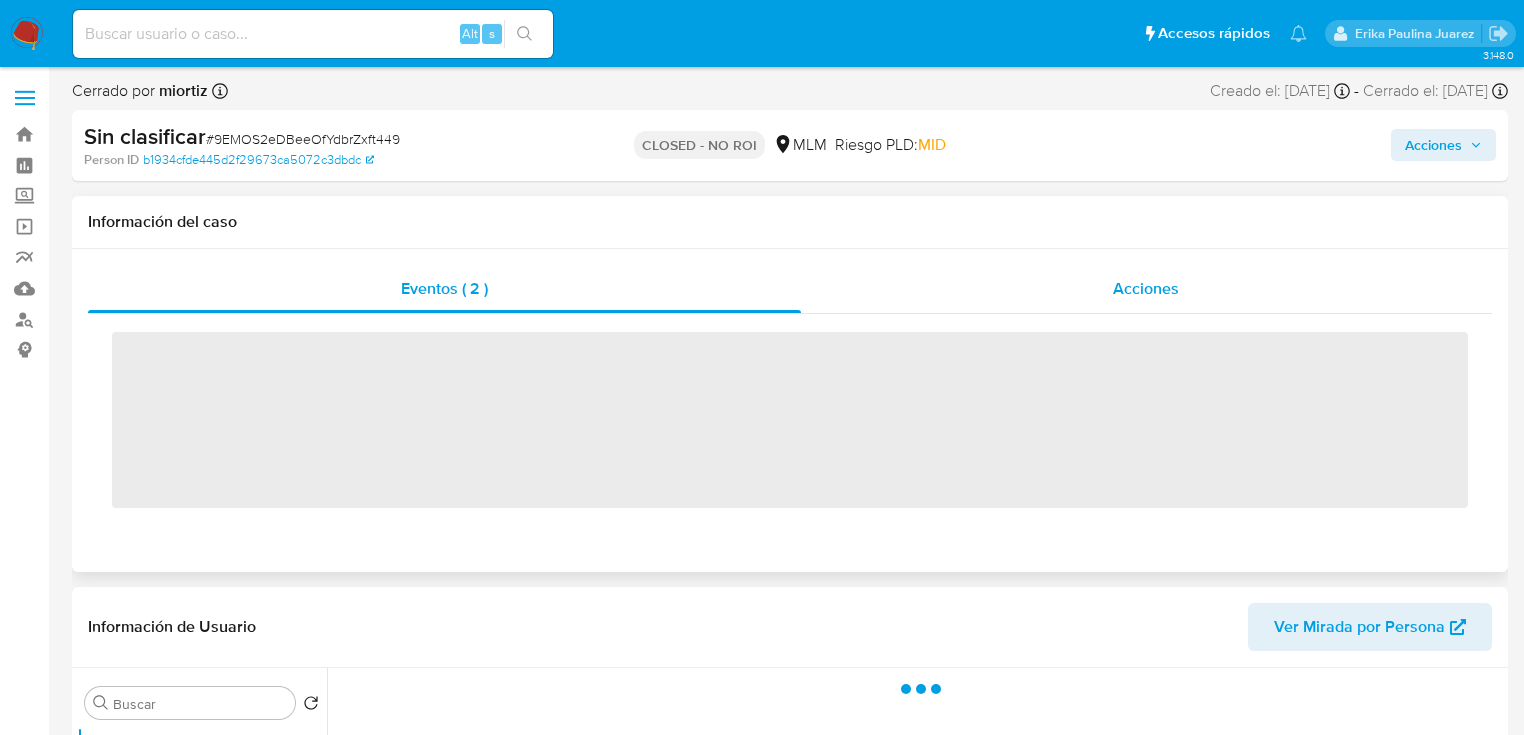 click on "Acciones" at bounding box center (1146, 288) 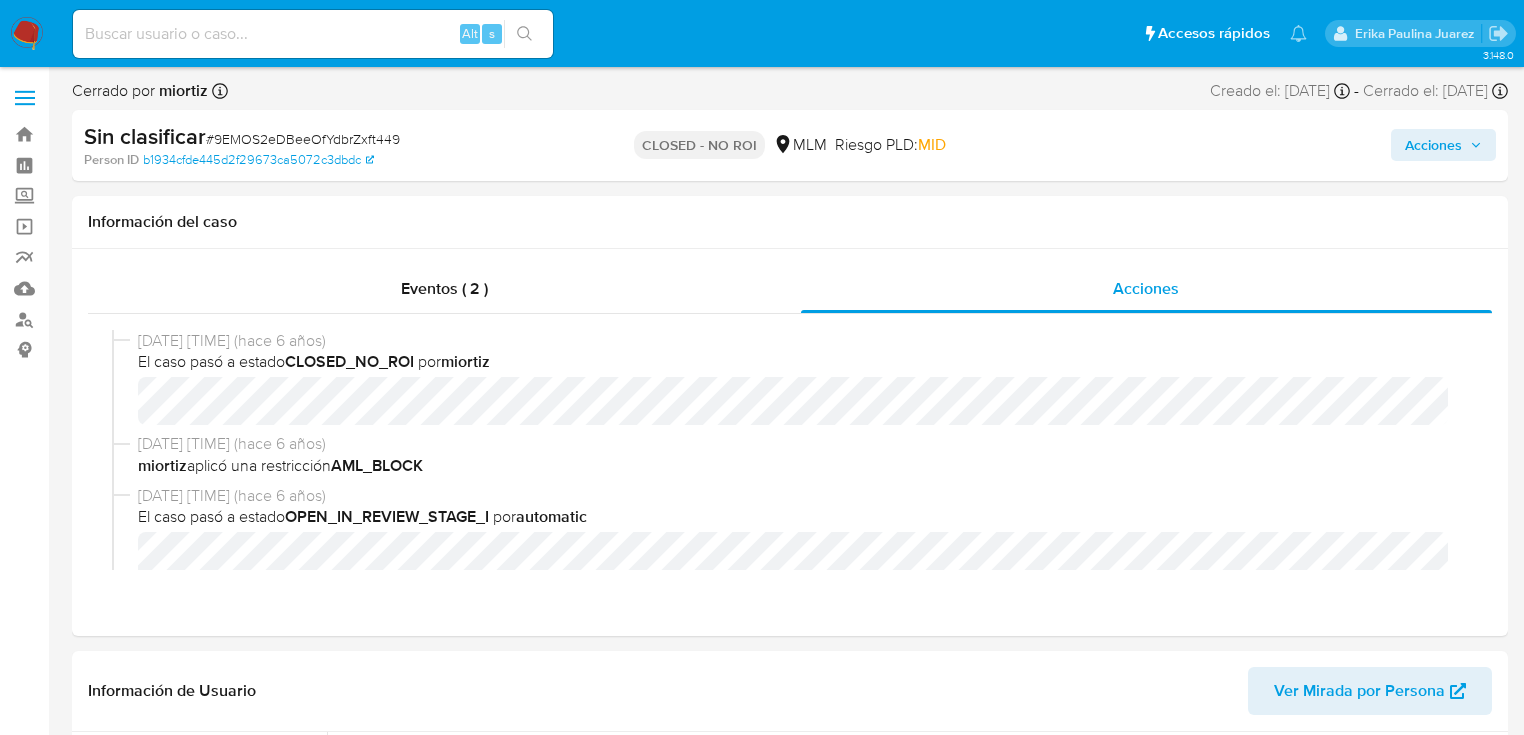 select on "10" 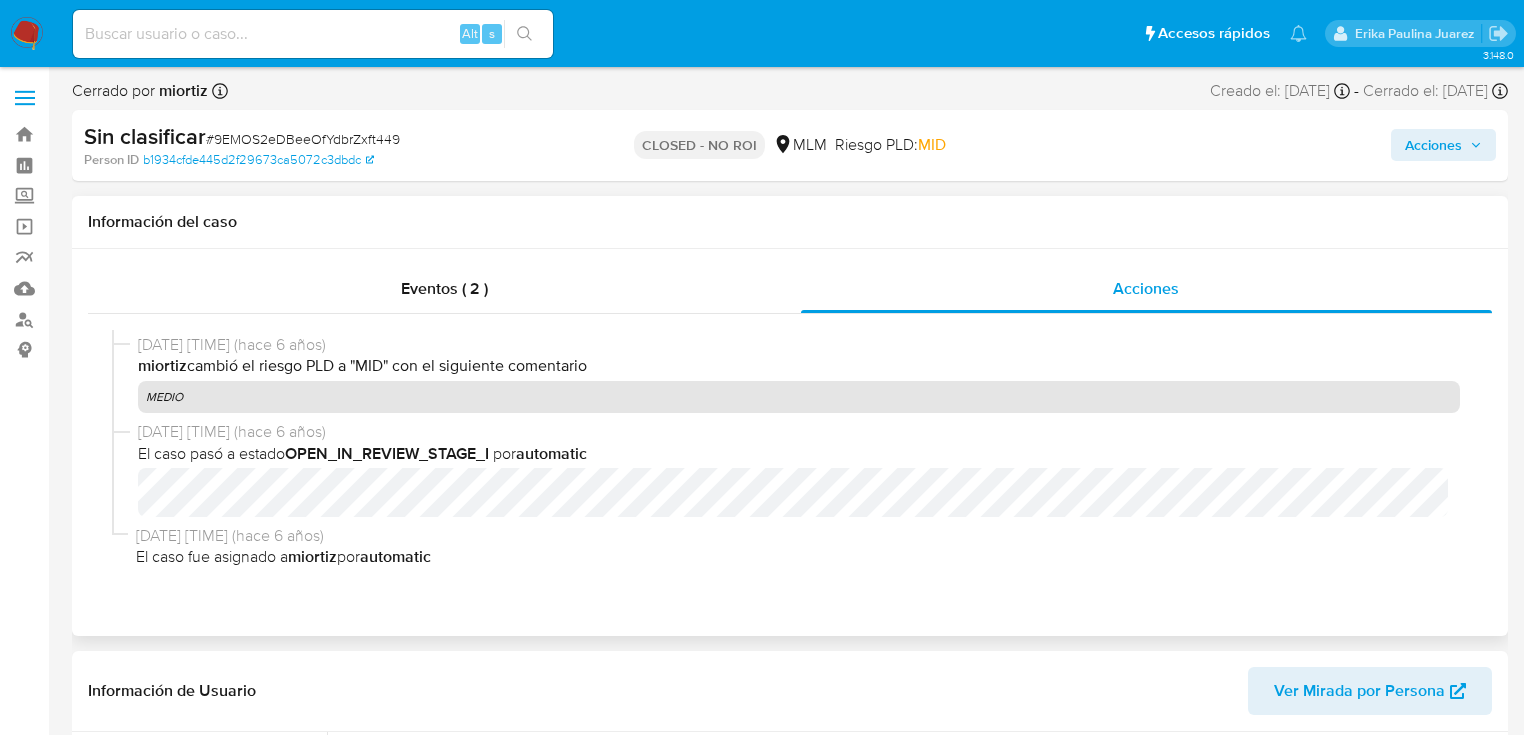 scroll, scrollTop: 903, scrollLeft: 0, axis: vertical 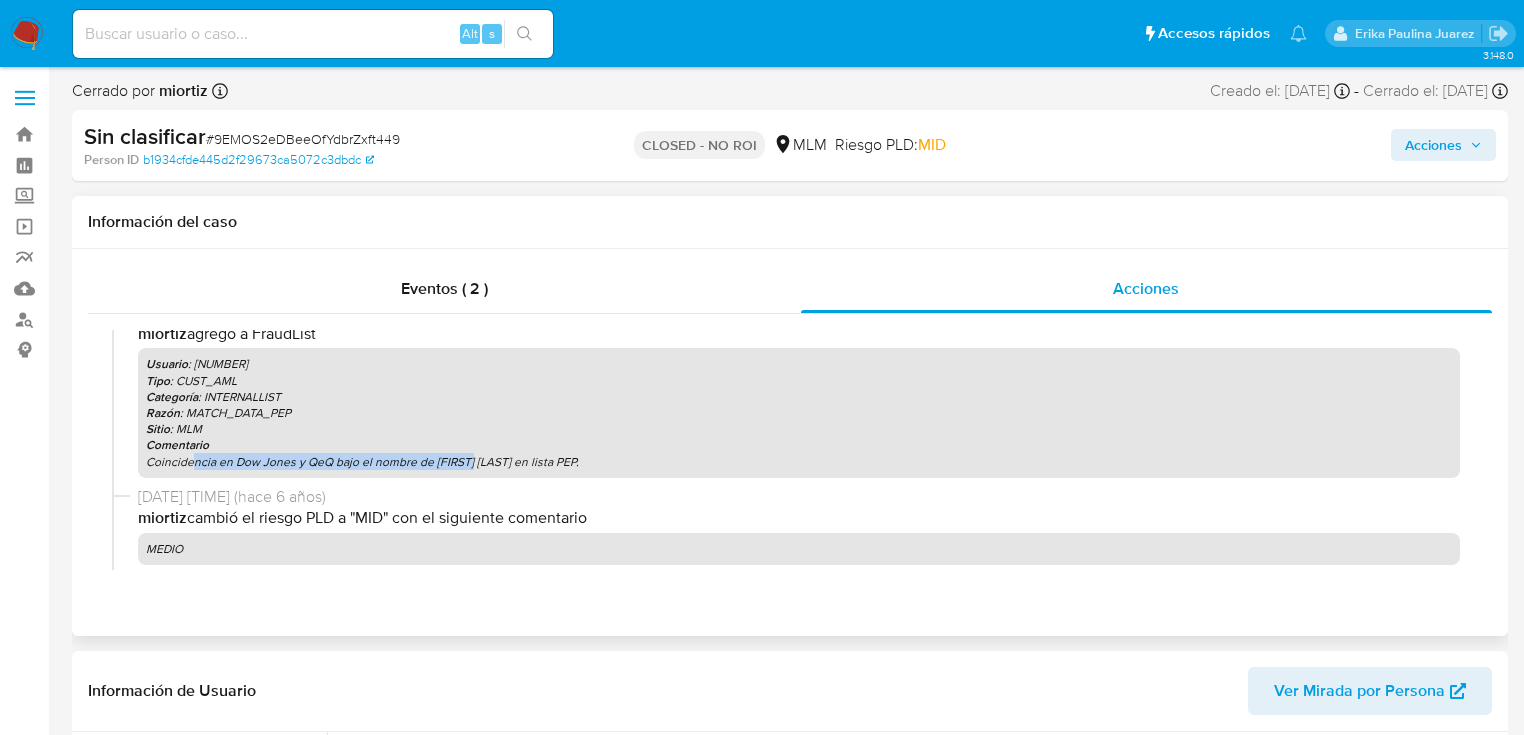 drag, startPoint x: 190, startPoint y: 468, endPoint x: 468, endPoint y: 468, distance: 278 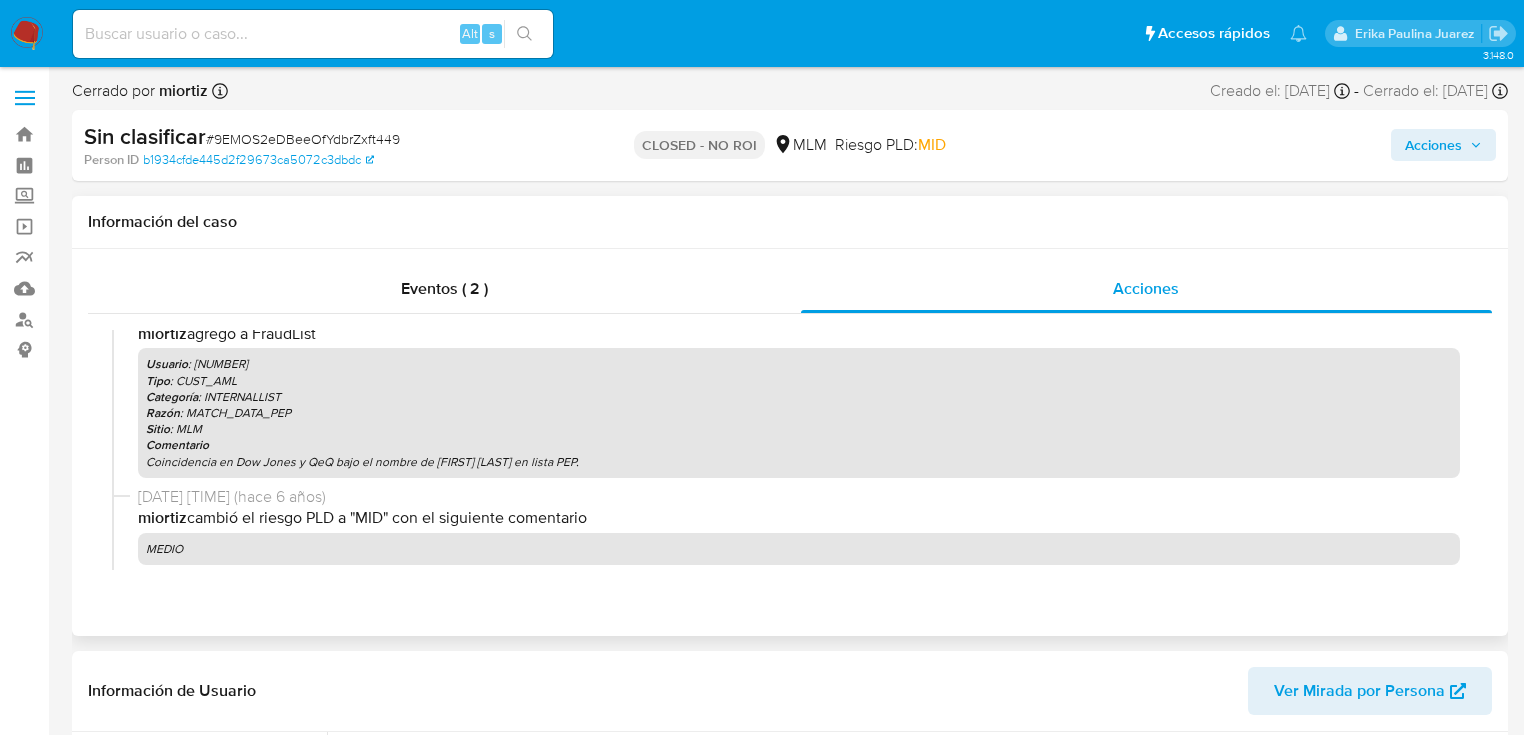click on "Coincidencia en Dow Jones y QeQ bajo el nombre de [FIRST] [LAST] en lista PEP." at bounding box center [799, 462] 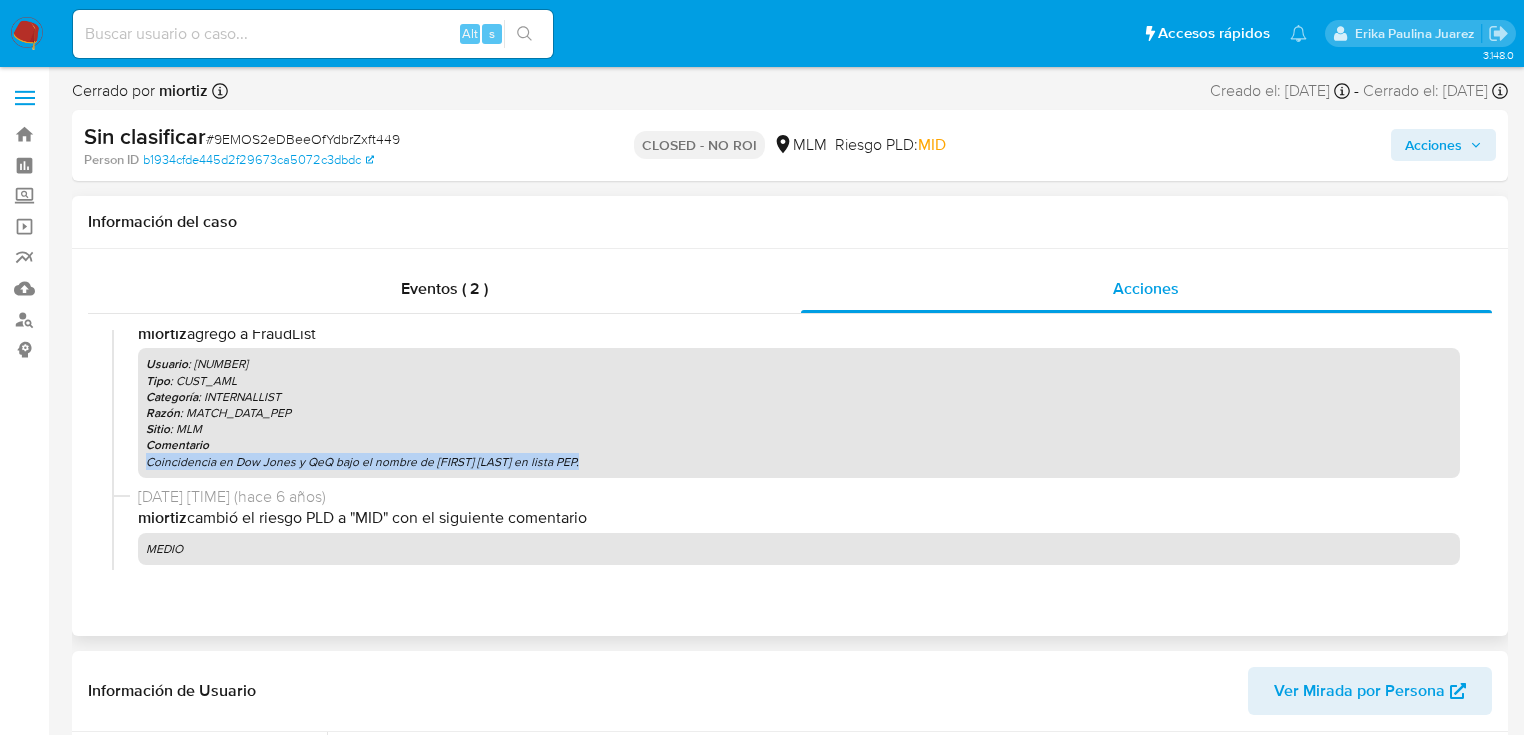 drag, startPoint x: 148, startPoint y: 466, endPoint x: 481, endPoint y: 469, distance: 333.01352 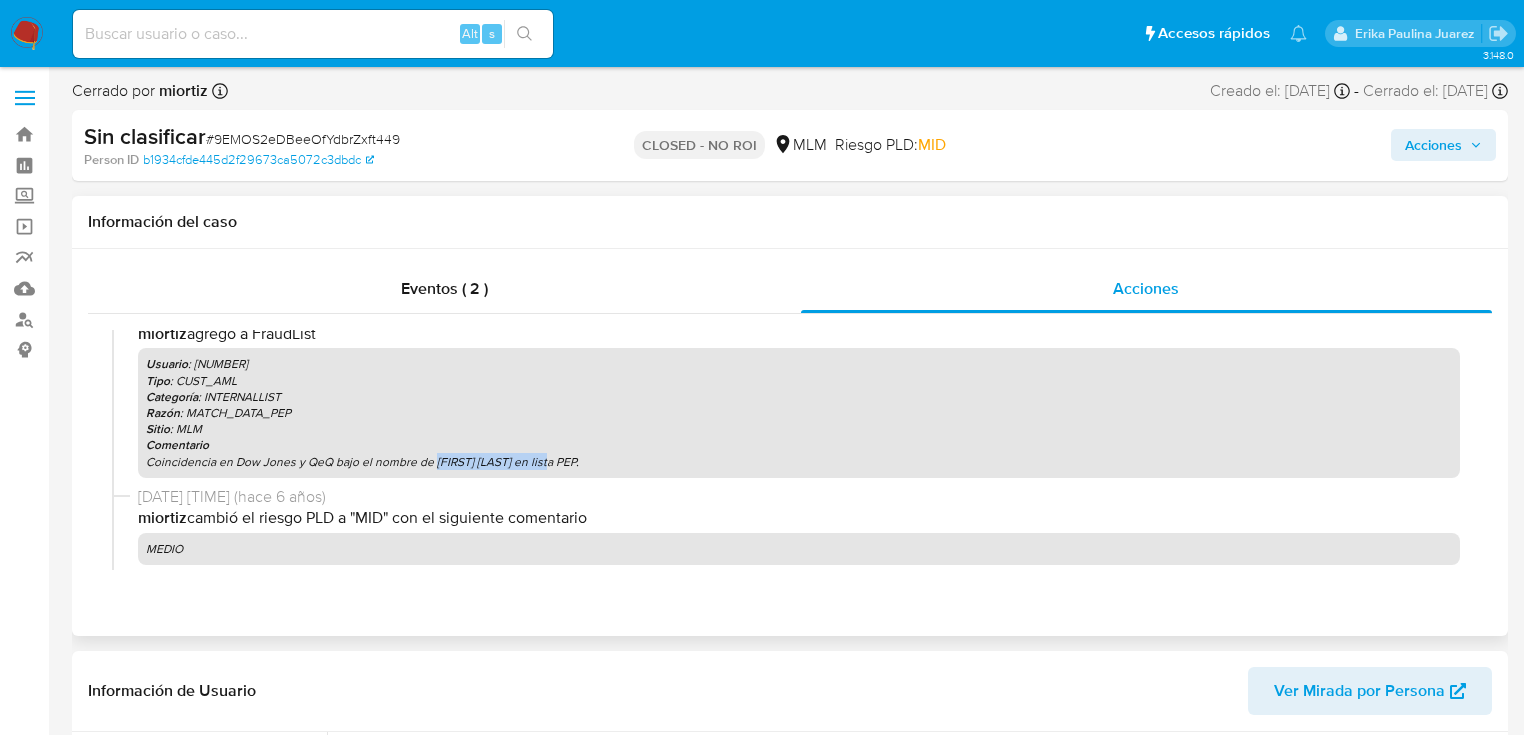 drag, startPoint x: 432, startPoint y: 461, endPoint x: 614, endPoint y: 524, distance: 192.59543 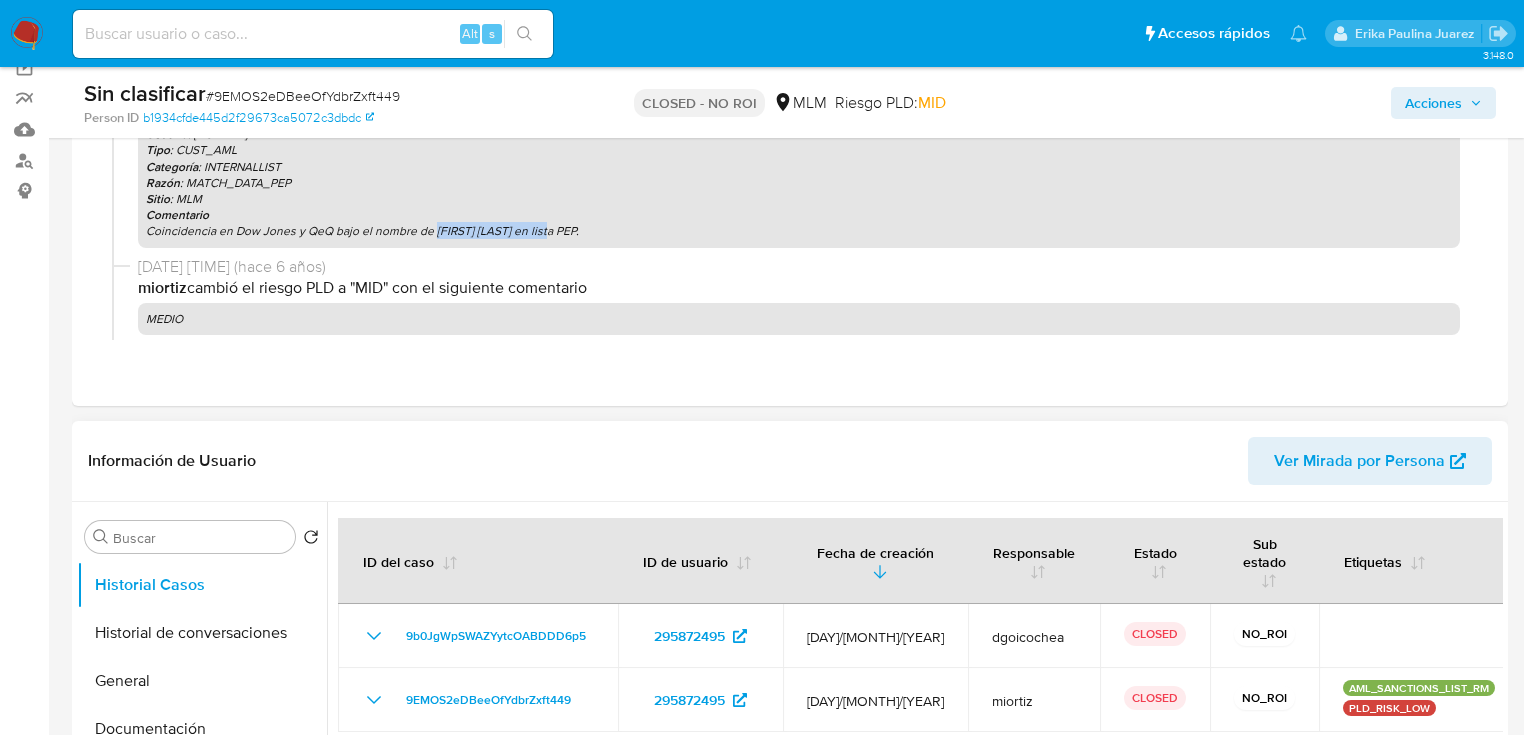 scroll, scrollTop: 320, scrollLeft: 0, axis: vertical 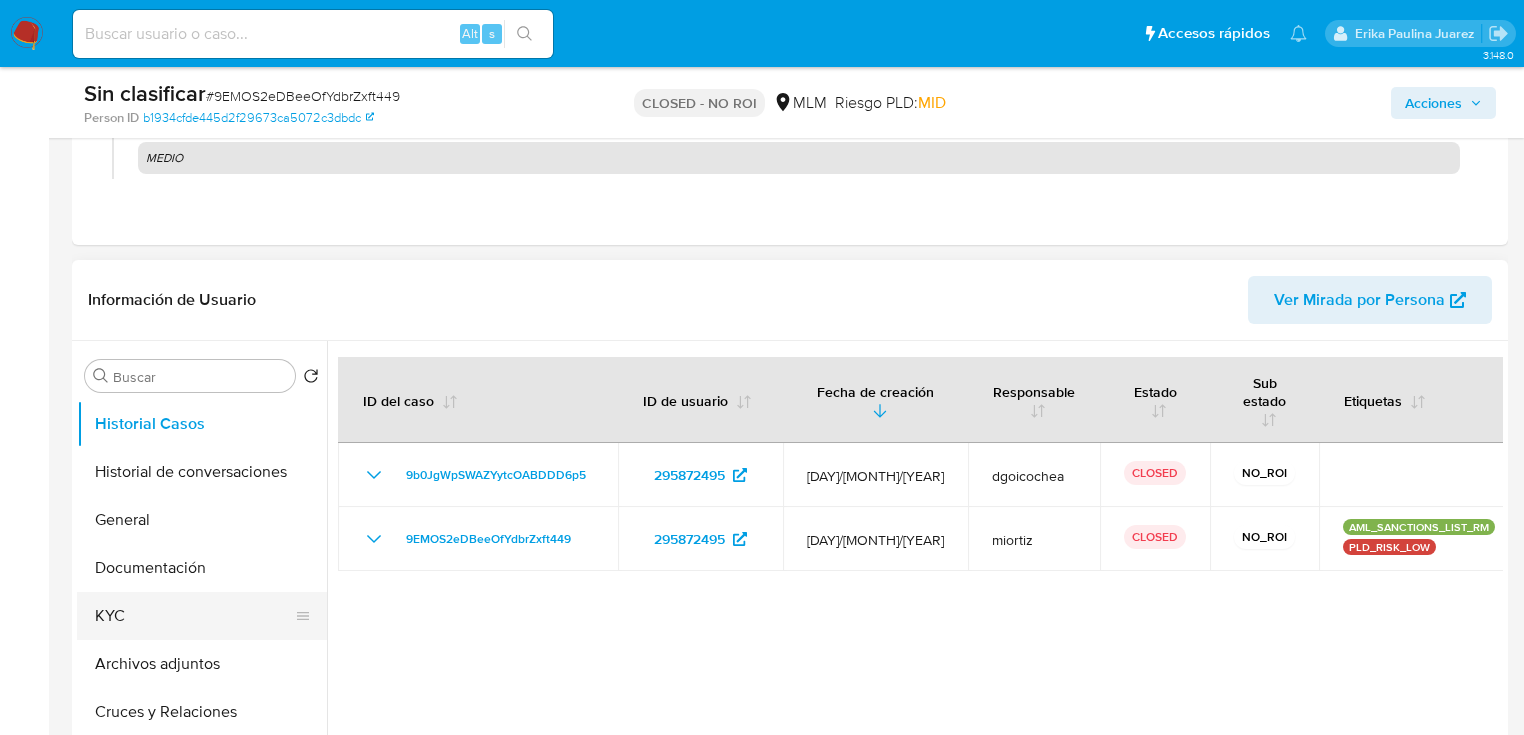 click on "KYC" at bounding box center (194, 616) 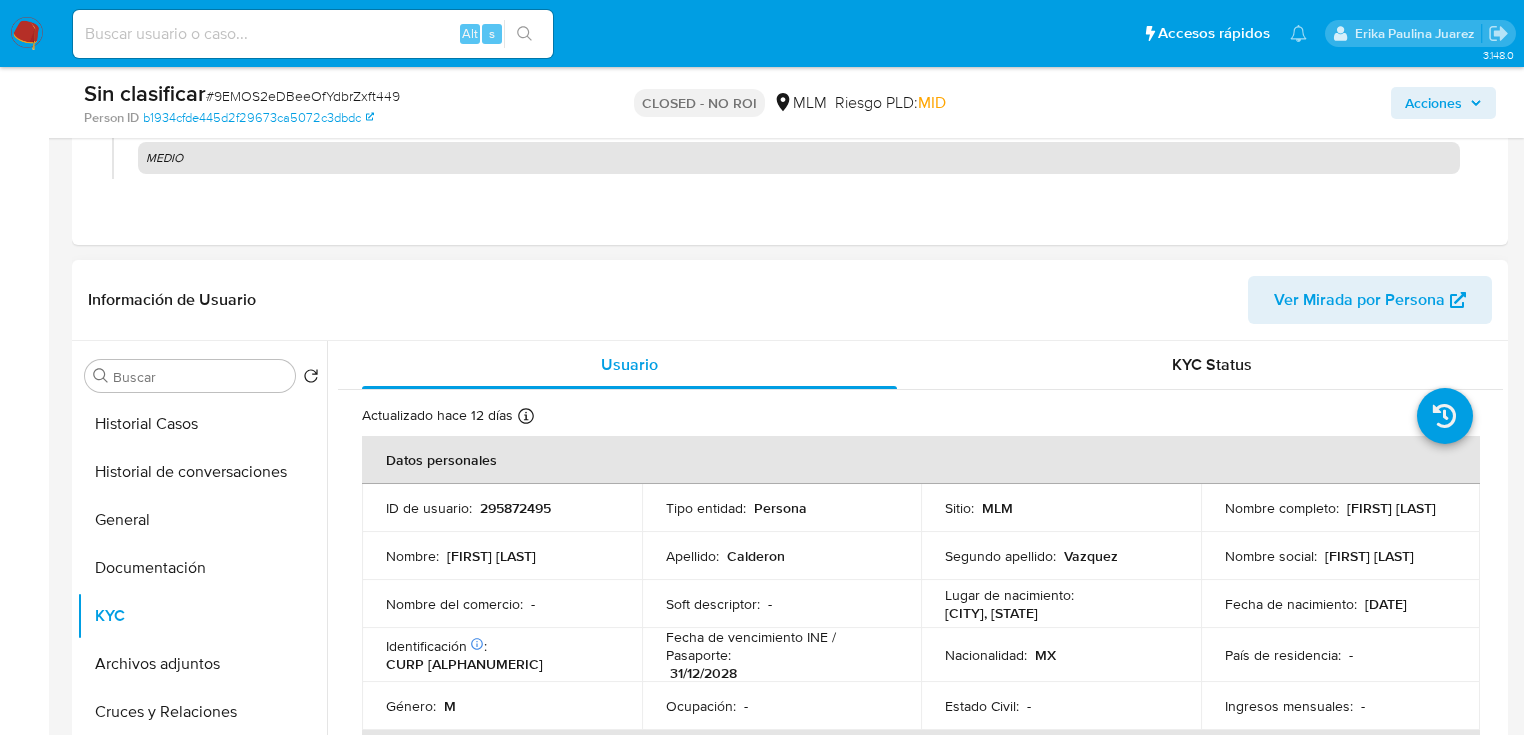 drag, startPoint x: 1229, startPoint y: 520, endPoint x: 1469, endPoint y: 520, distance: 240 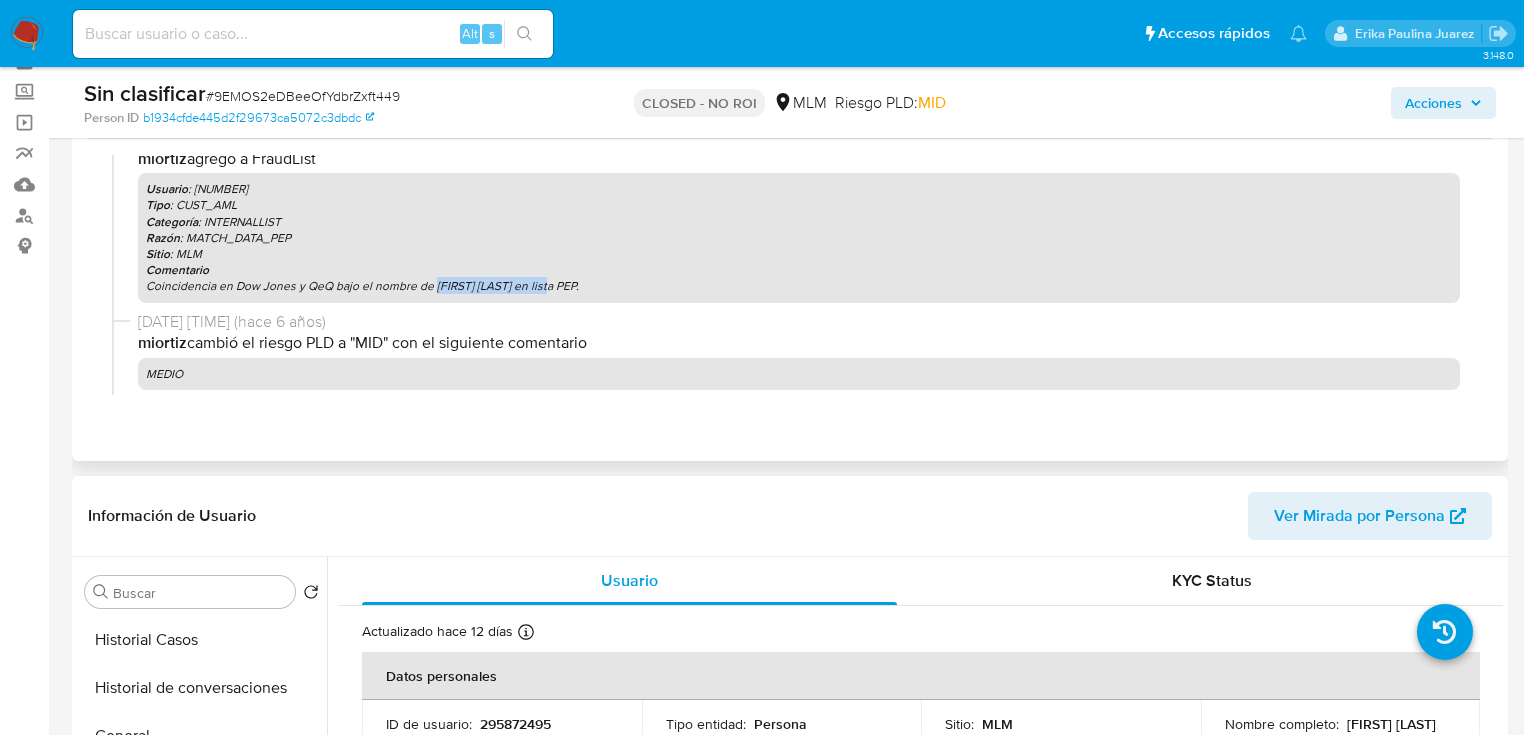 scroll, scrollTop: 80, scrollLeft: 0, axis: vertical 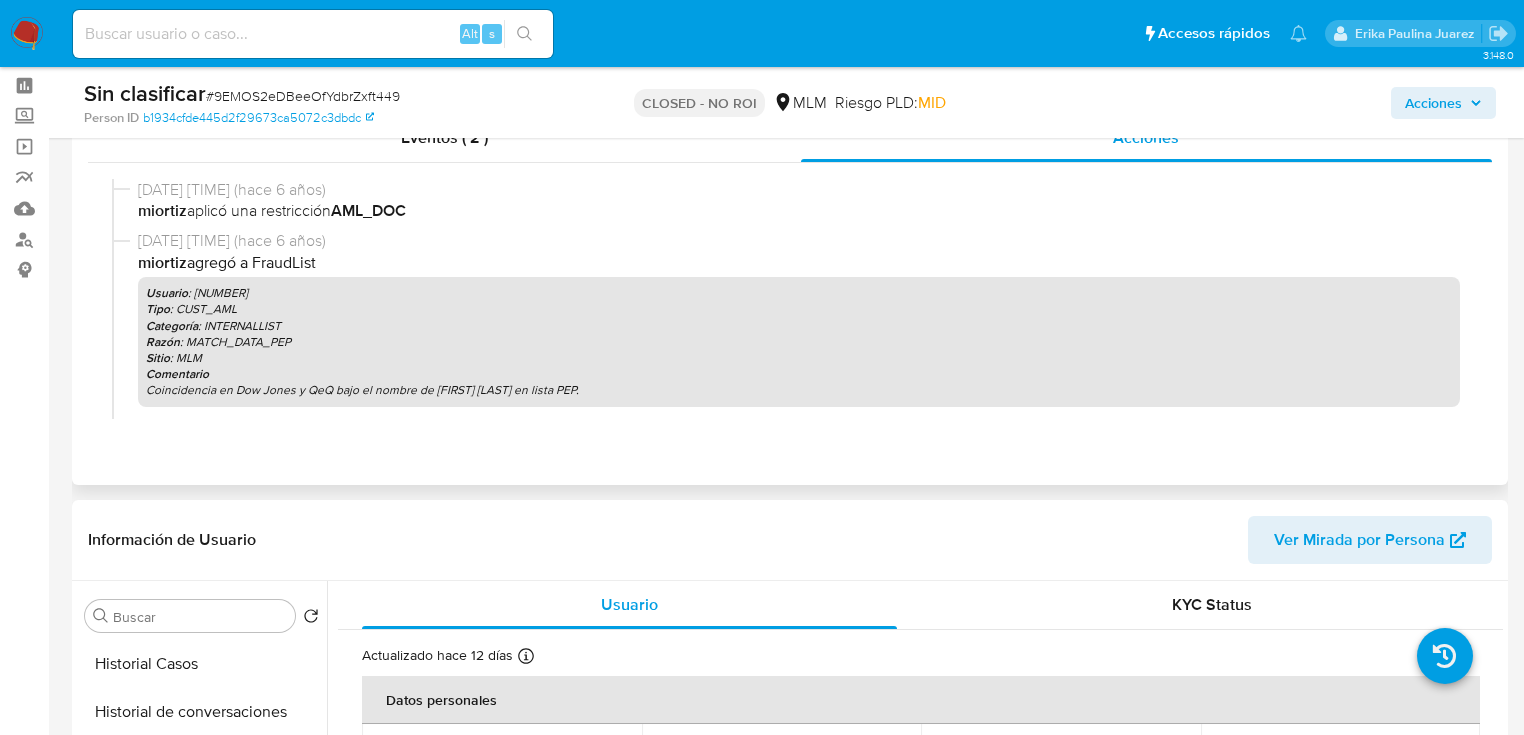 click on "Coincidencia en Dow Jones y QeQ bajo el nombre de [FIRST] [LAST] en lista PEP." at bounding box center [799, 390] 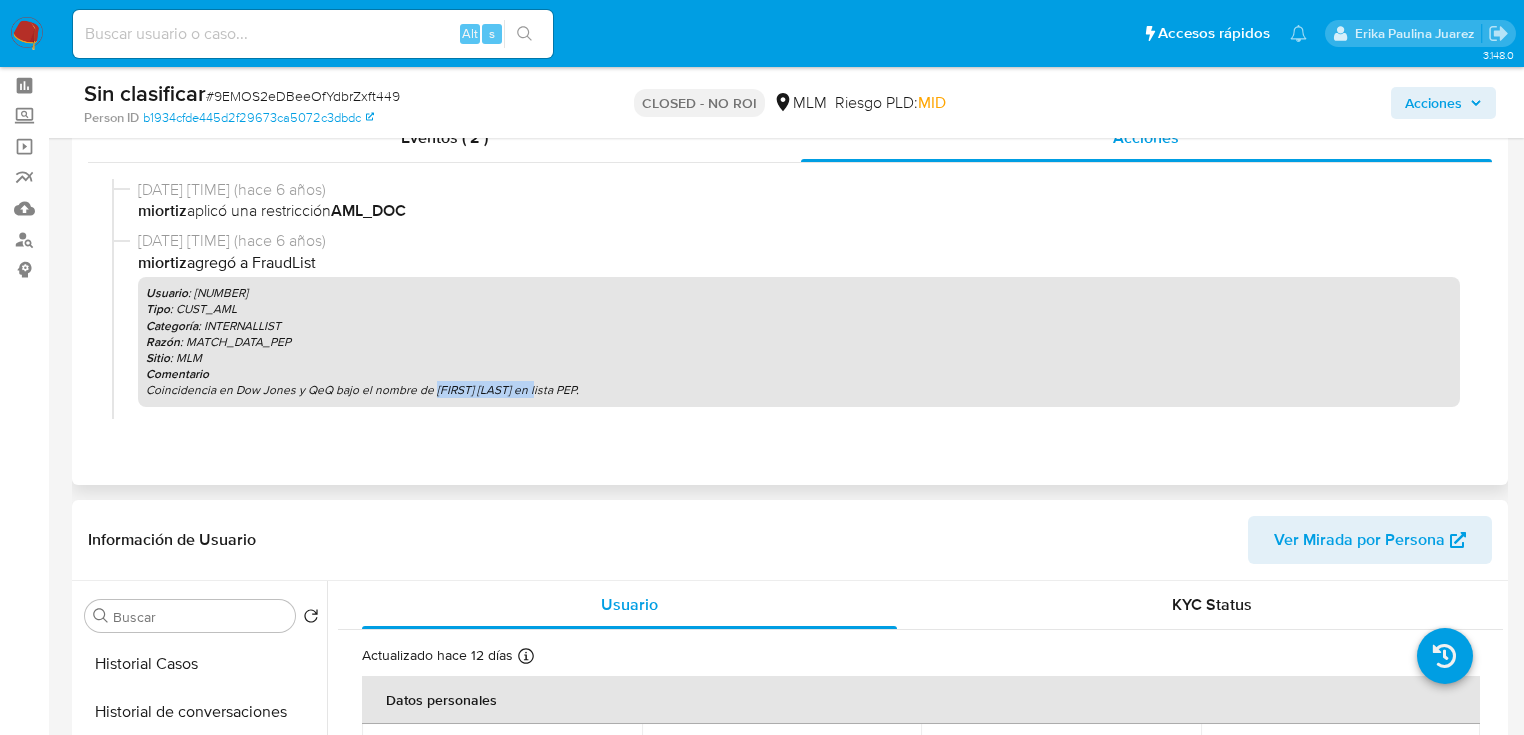drag, startPoint x: 432, startPoint y: 390, endPoint x: 536, endPoint y: 390, distance: 104 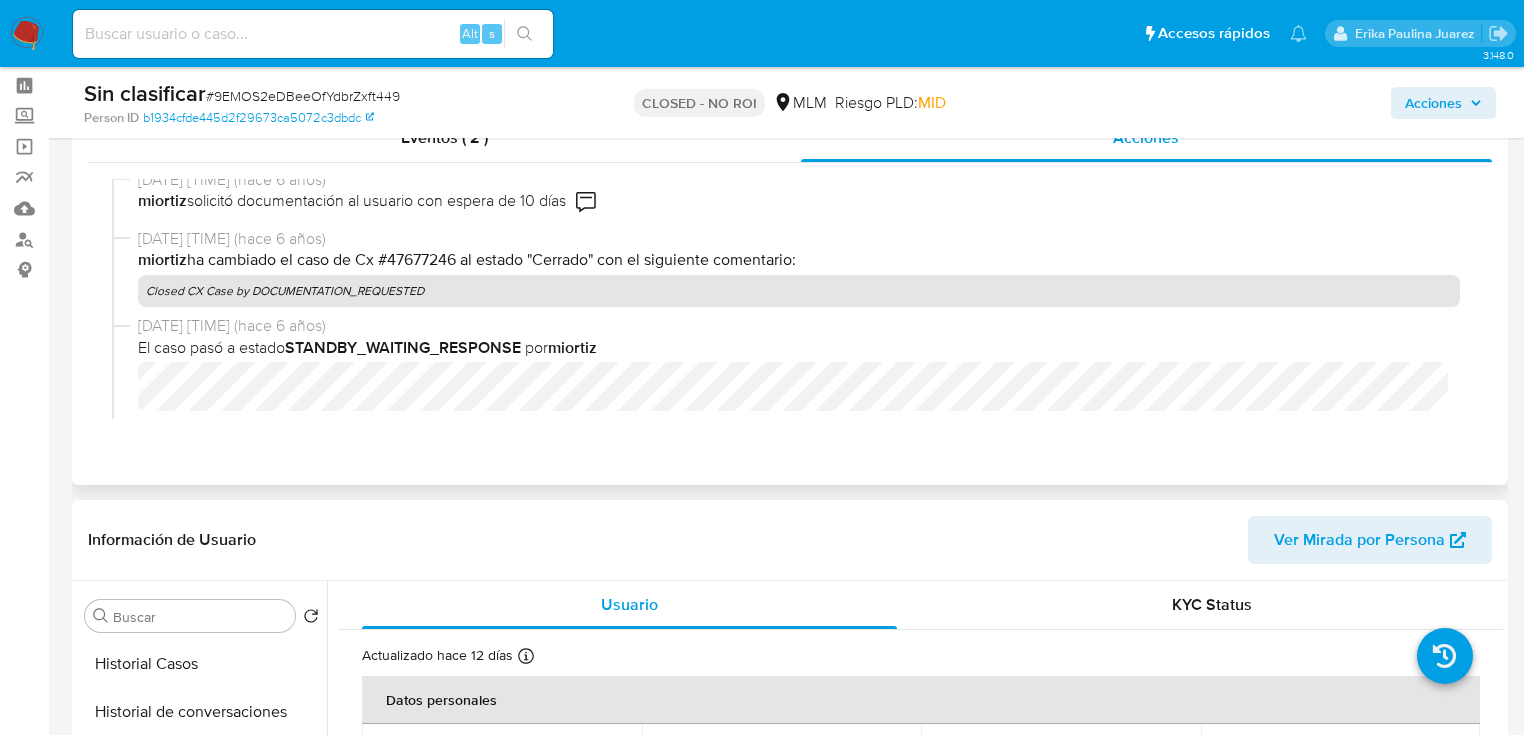 scroll, scrollTop: 343, scrollLeft: 0, axis: vertical 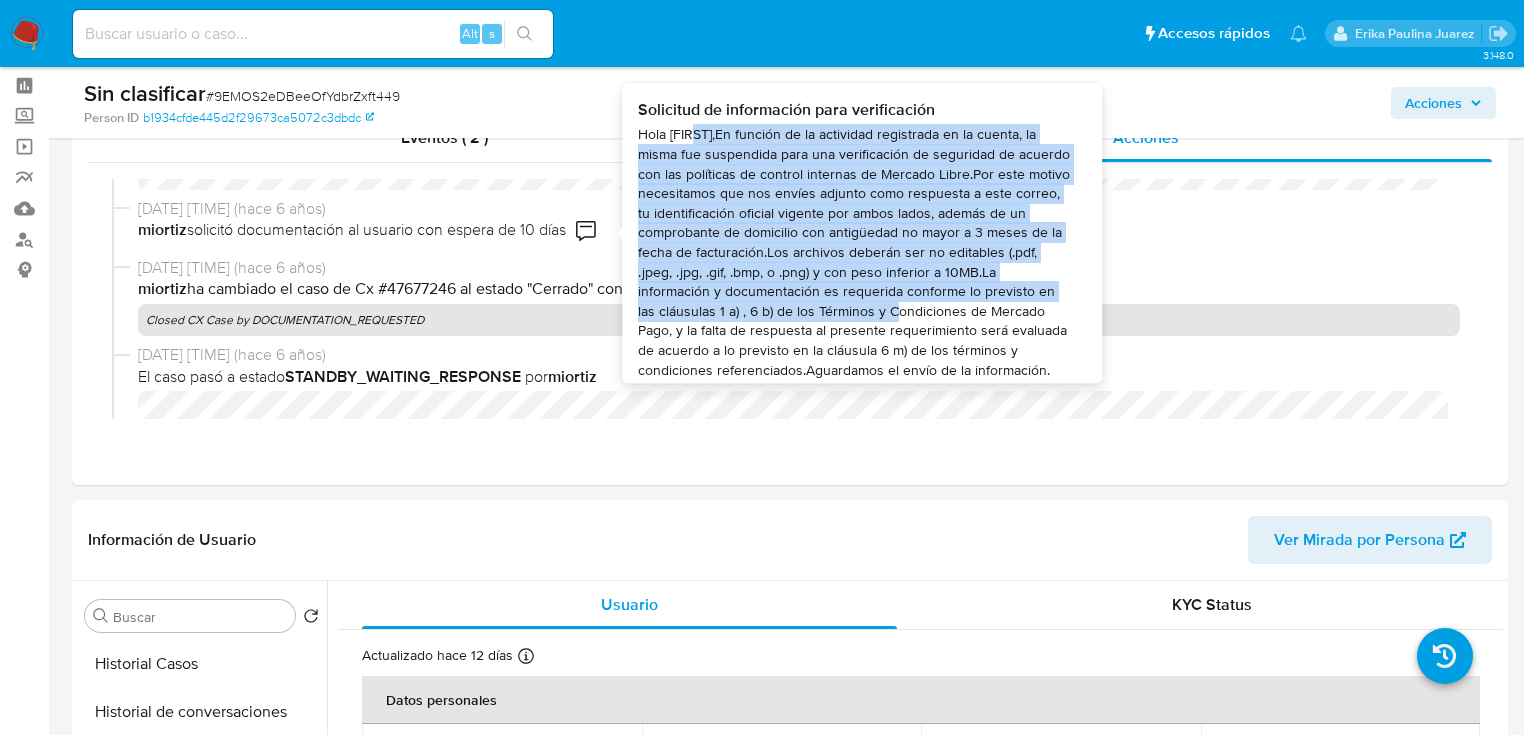 drag, startPoint x: 700, startPoint y: 136, endPoint x: 972, endPoint y: 320, distance: 328.39 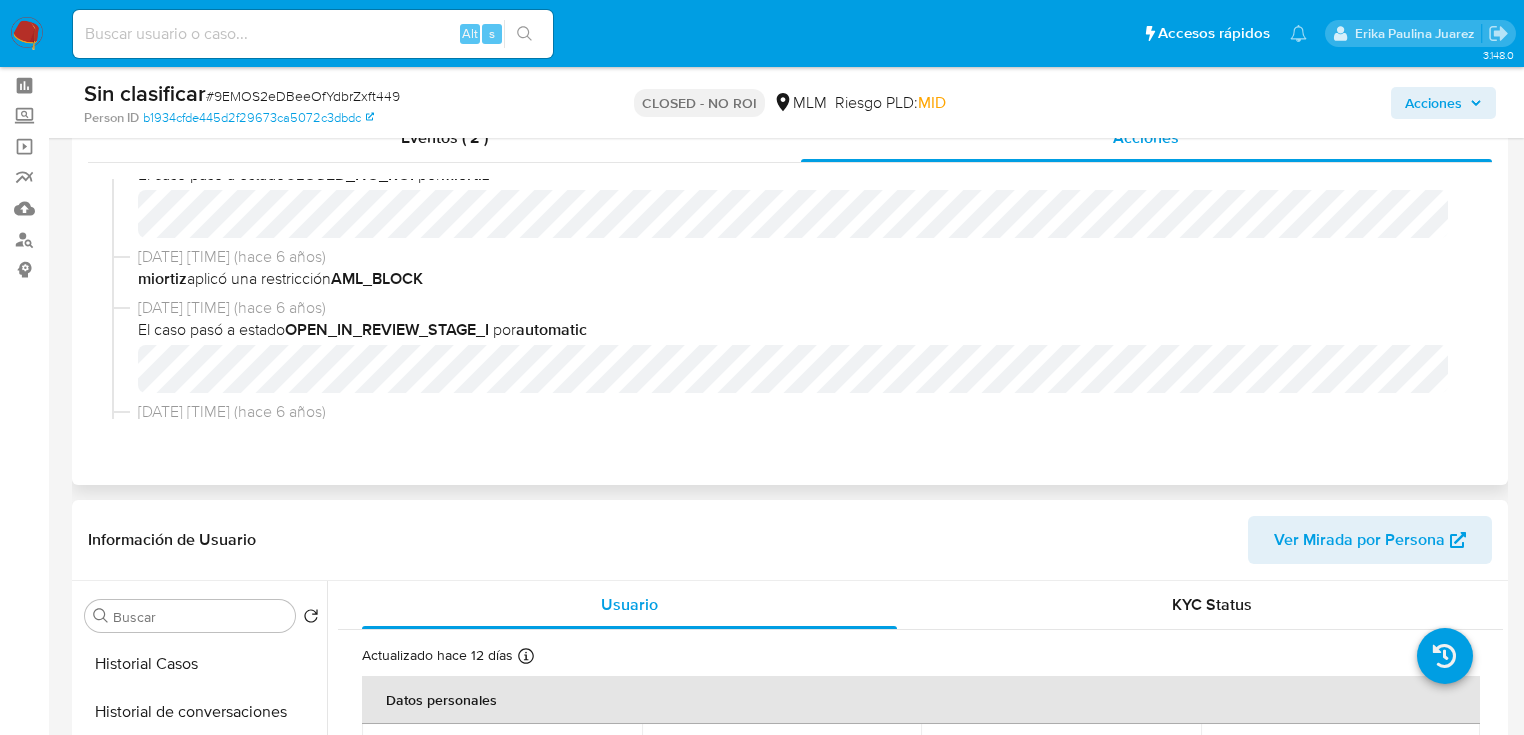 scroll, scrollTop: 0, scrollLeft: 0, axis: both 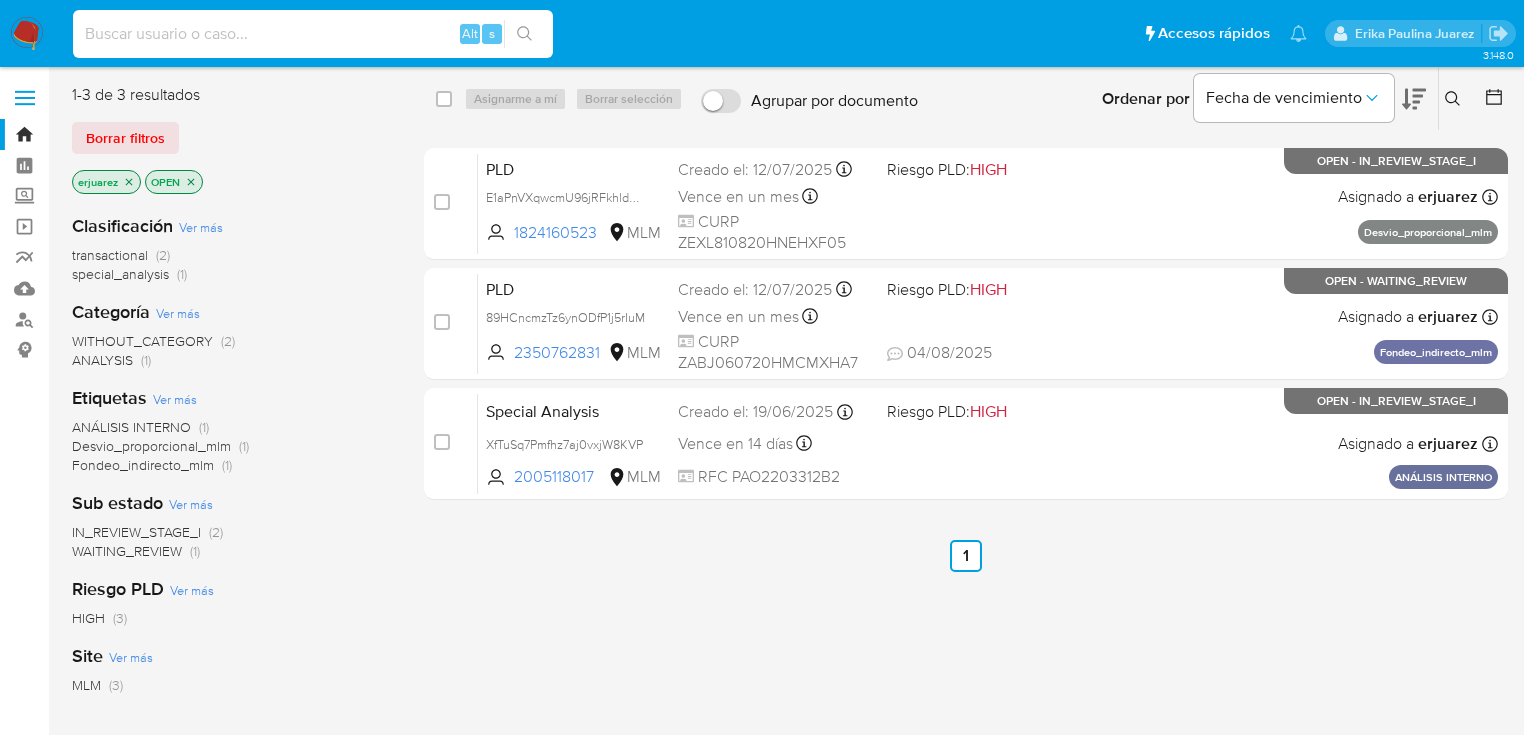 click at bounding box center [313, 34] 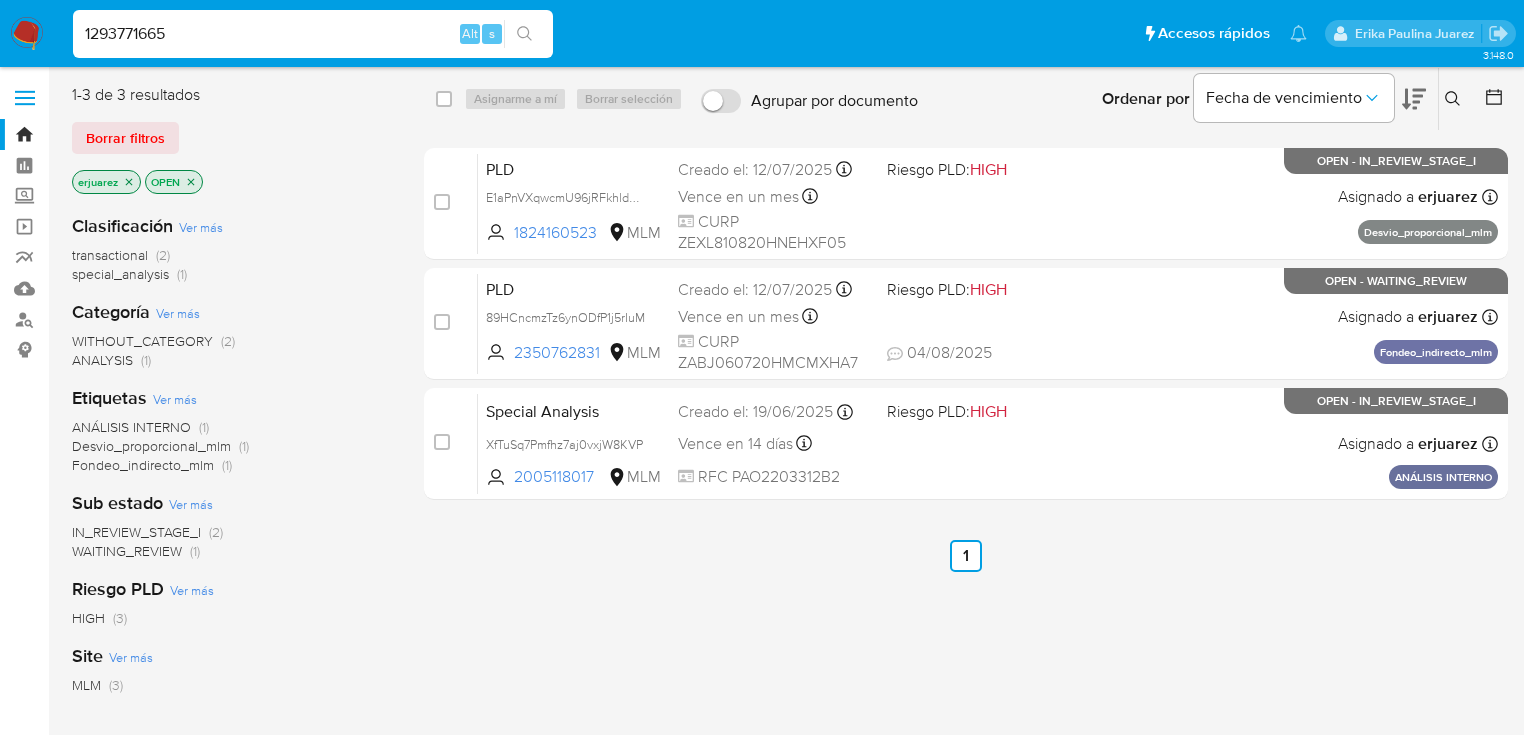 type on "1293771665" 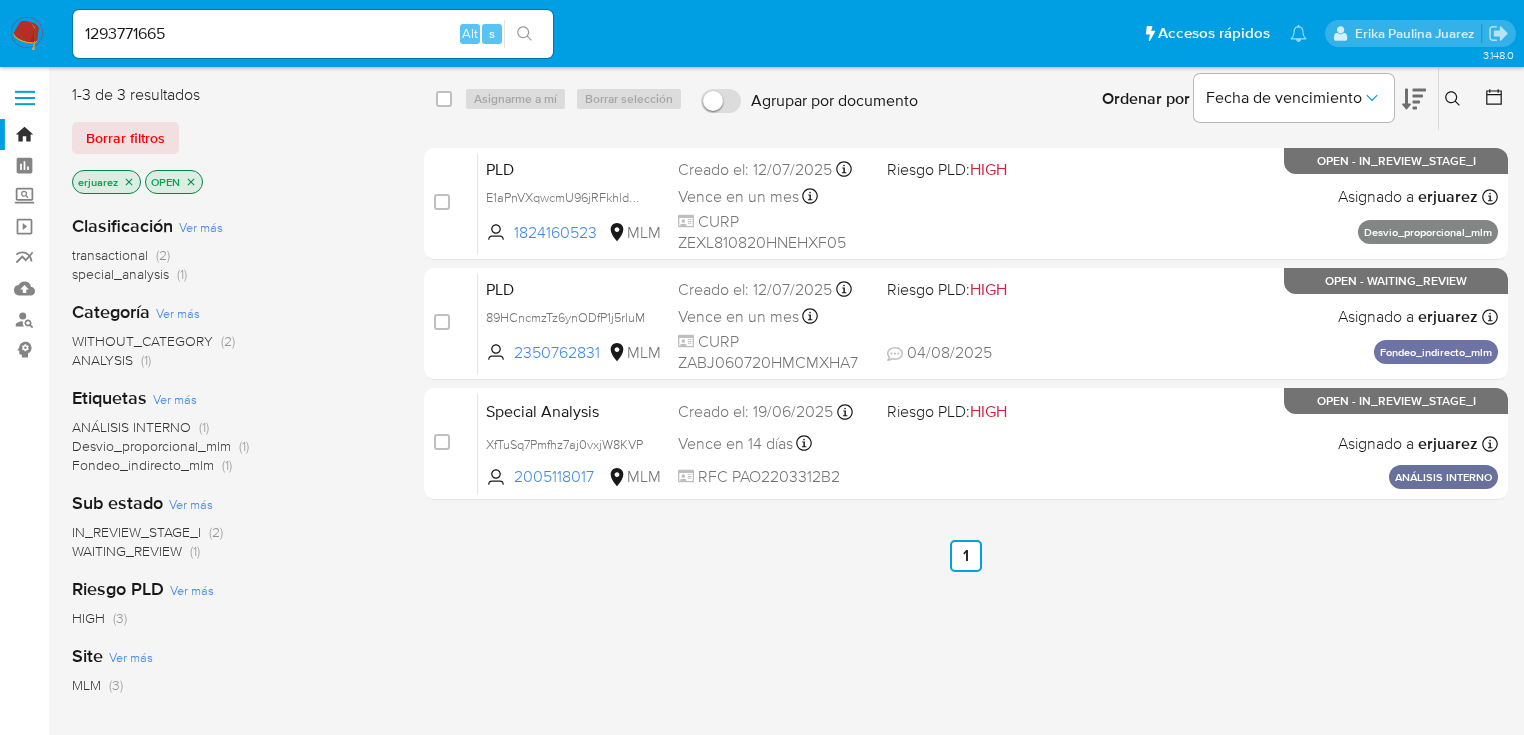 click 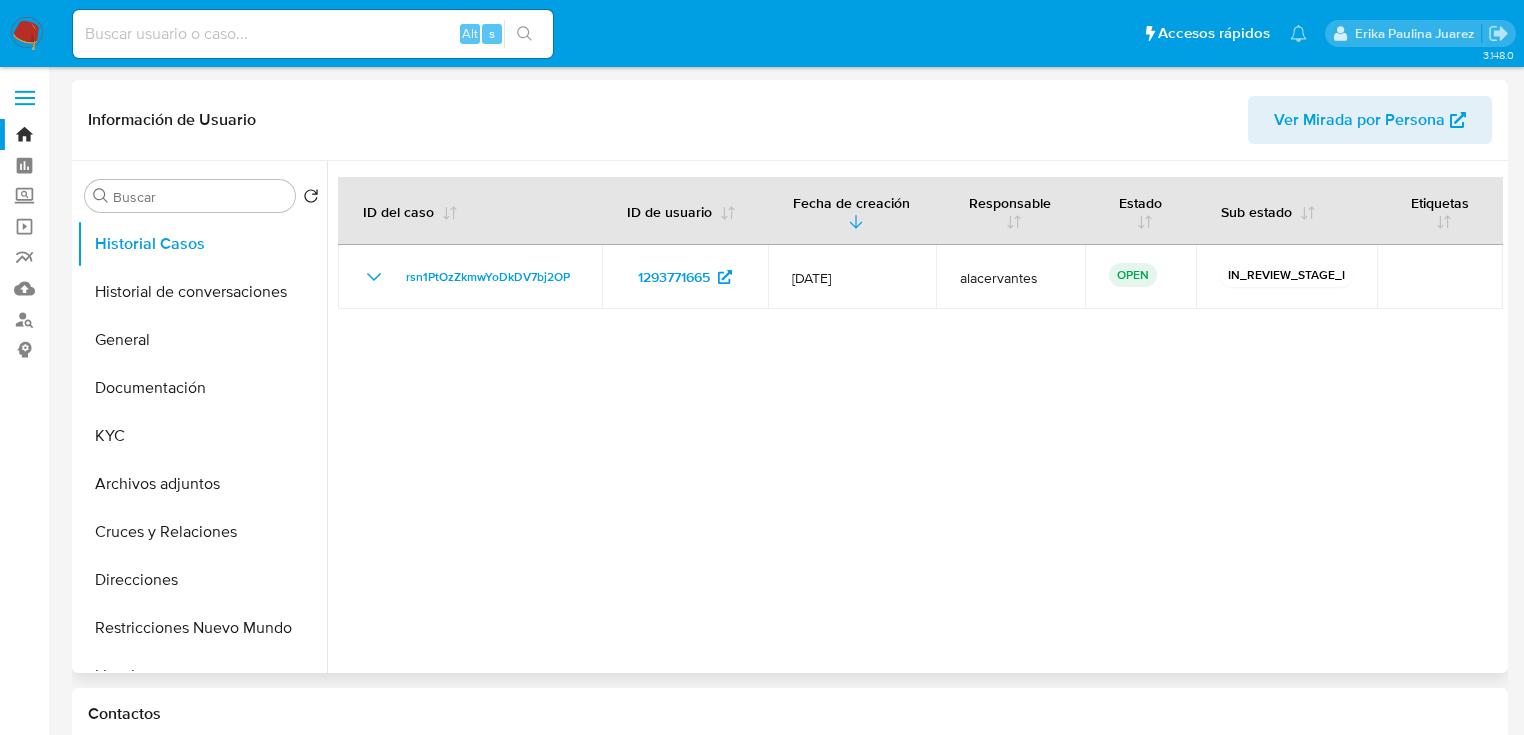 select on "10" 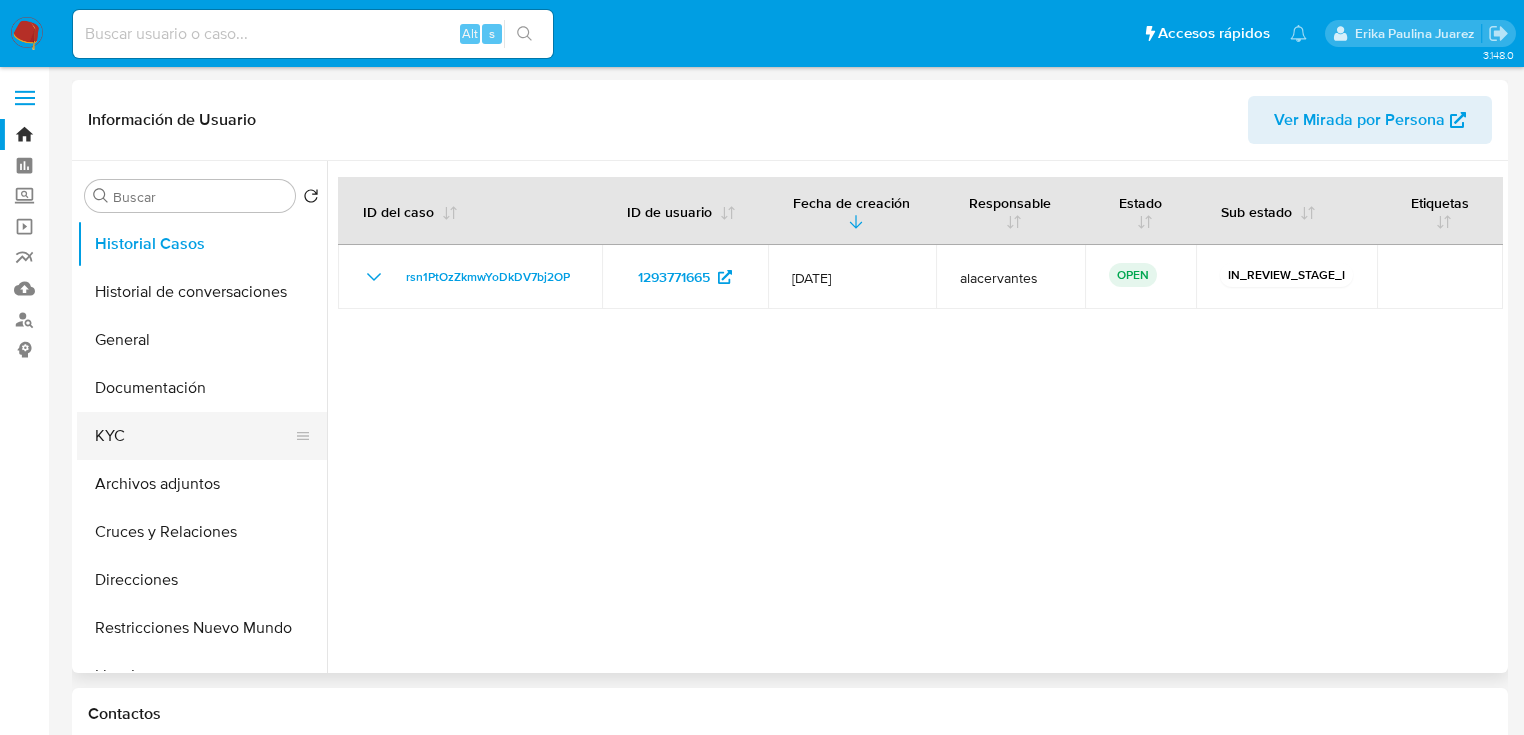 click on "KYC" at bounding box center (194, 436) 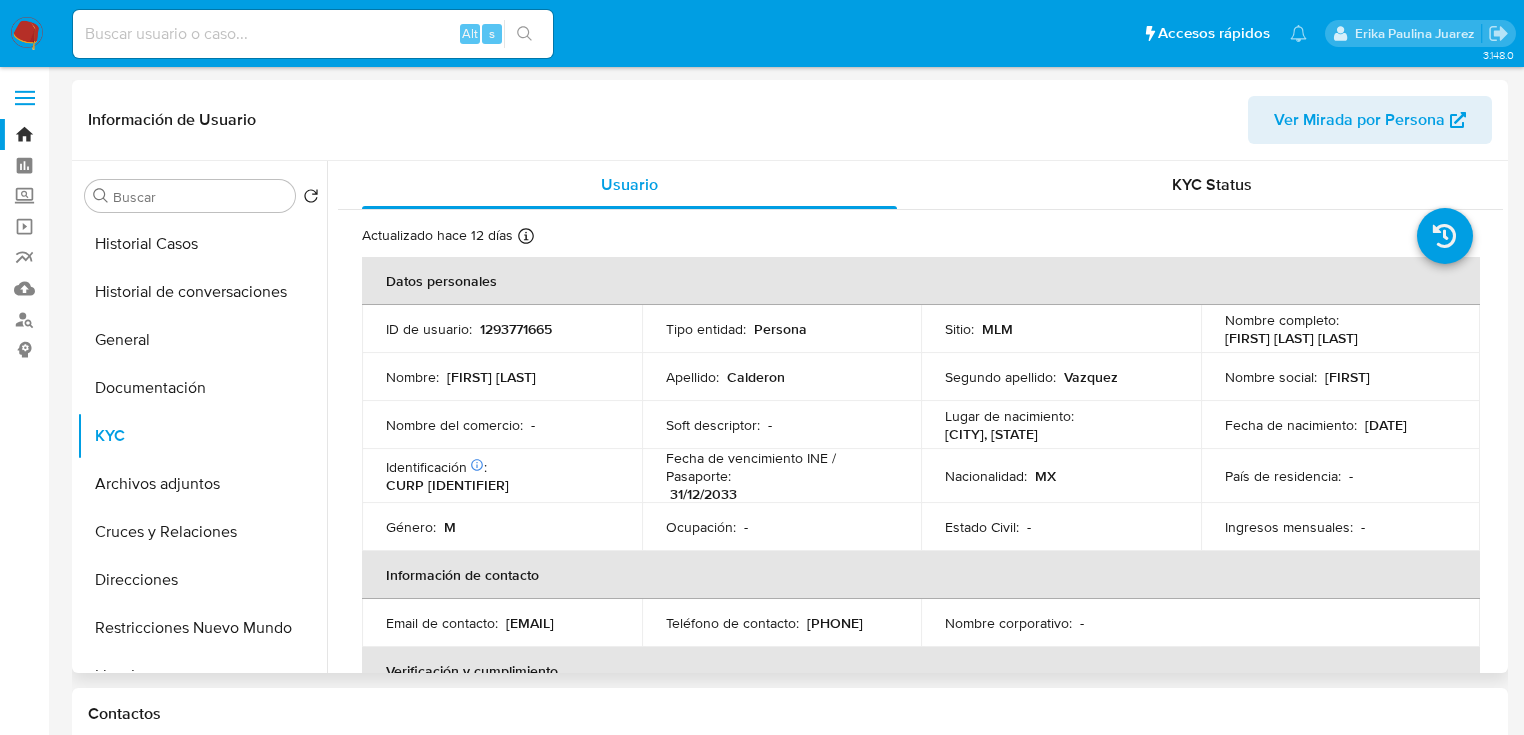 drag, startPoint x: 1223, startPoint y: 338, endPoint x: 1460, endPoint y: 315, distance: 238.11342 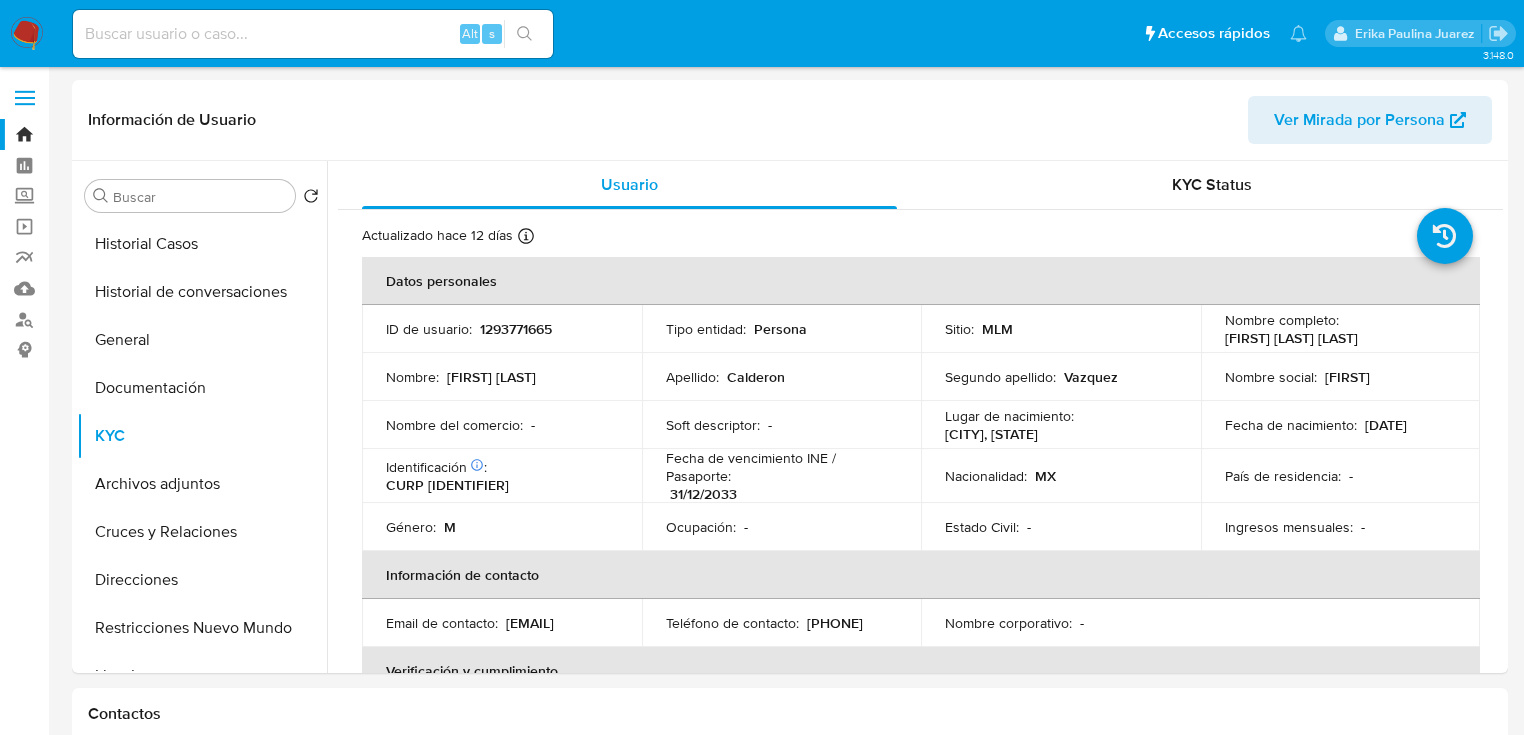 copy on "Carlos Eduardo Calderon Vazquez" 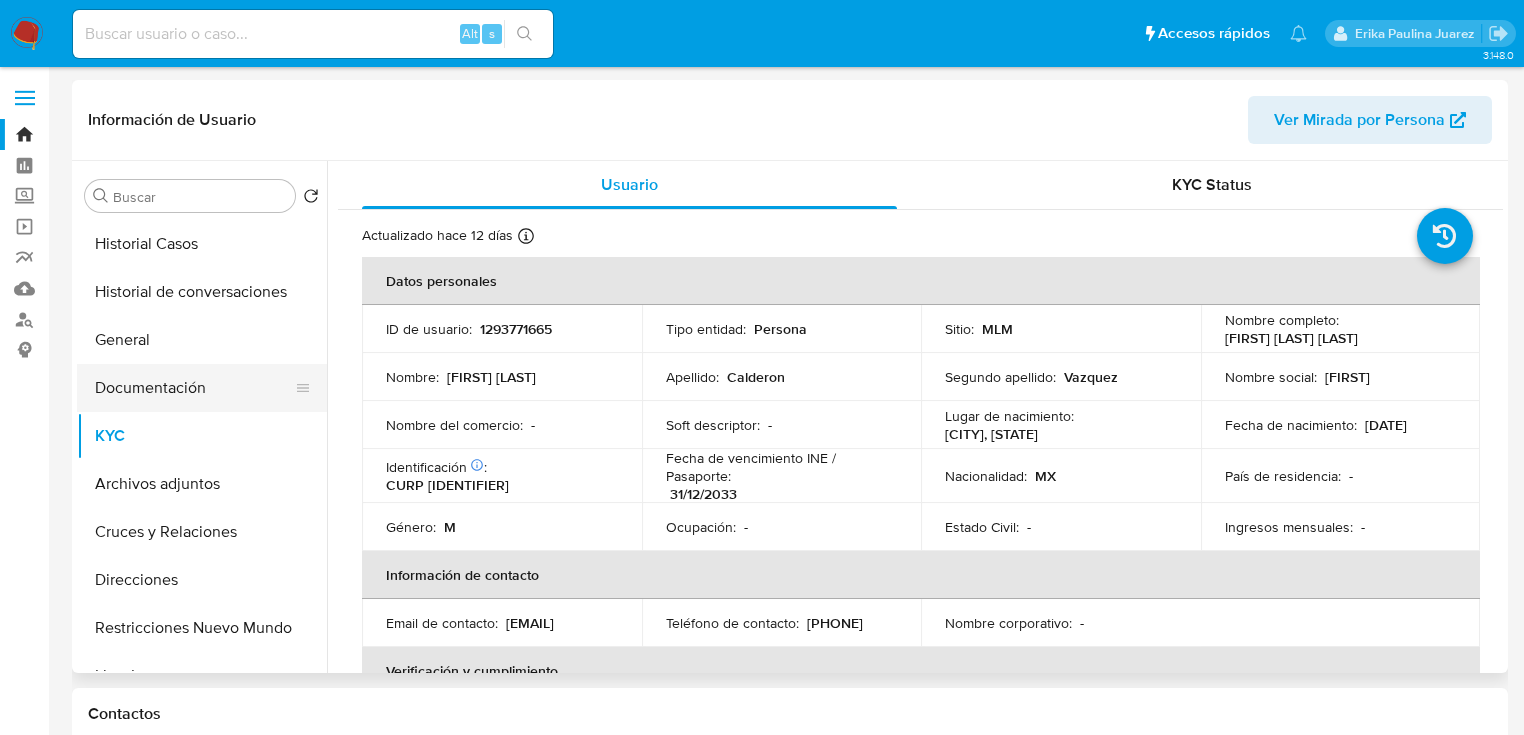 click on "Documentación" at bounding box center (194, 388) 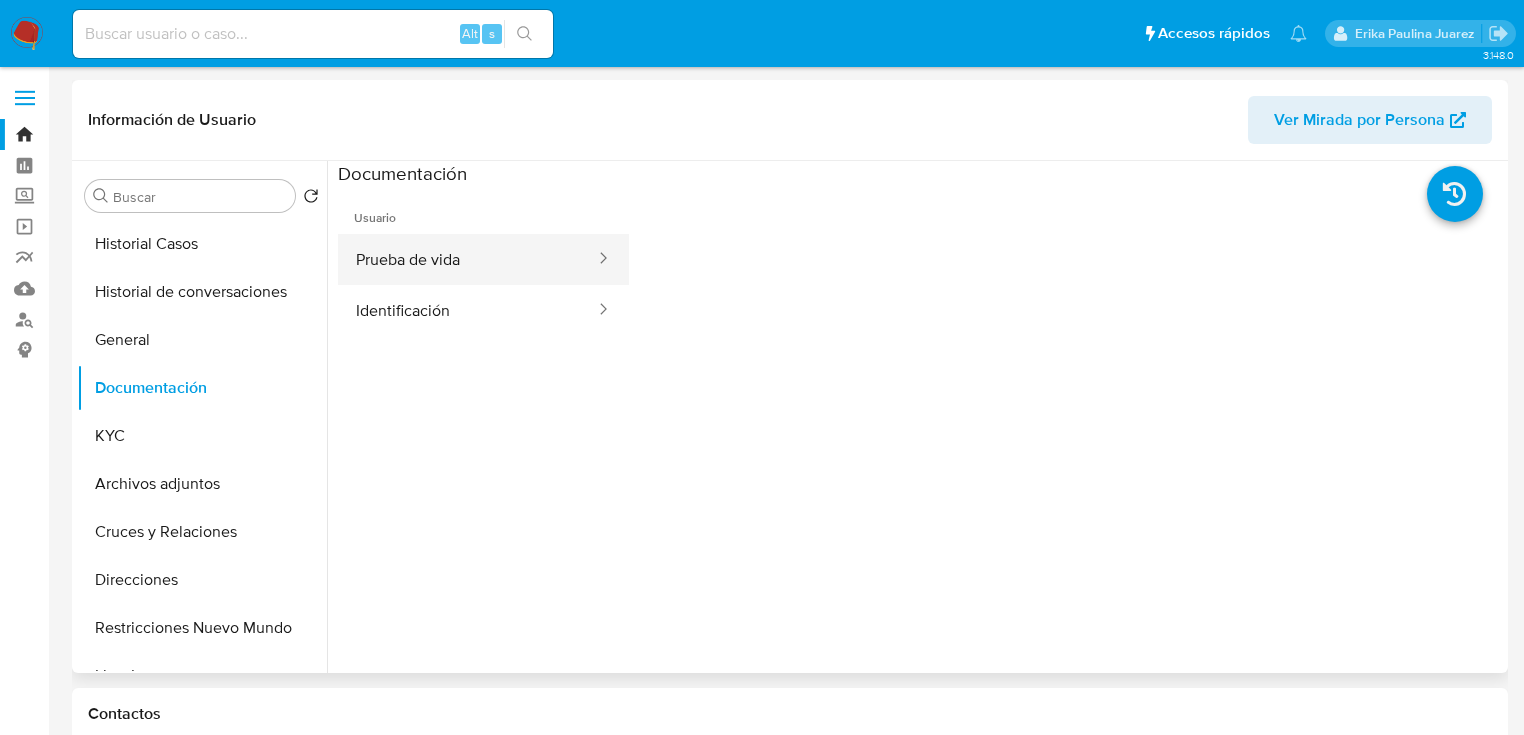 click on "Prueba de vida" at bounding box center (467, 259) 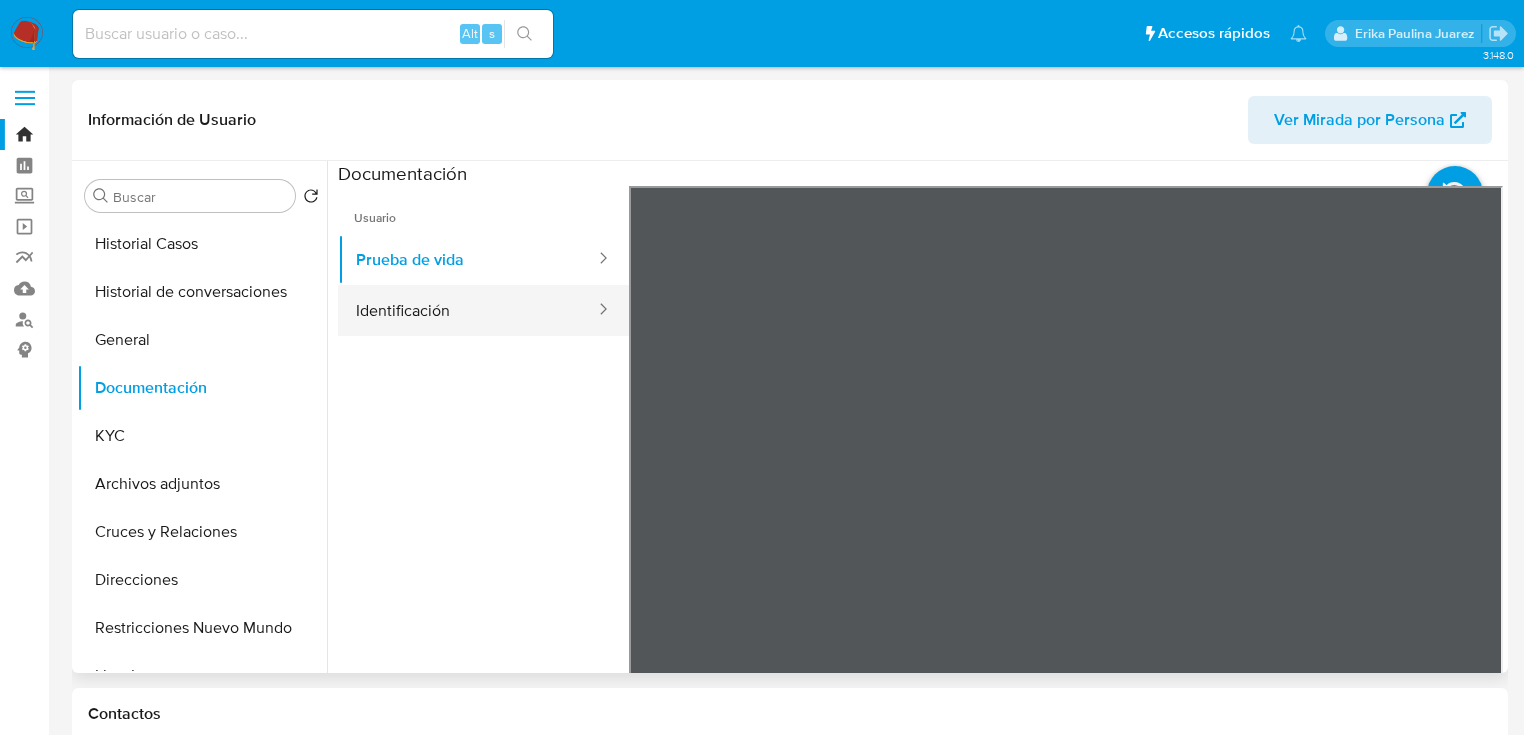 click on "Identificación" at bounding box center (467, 310) 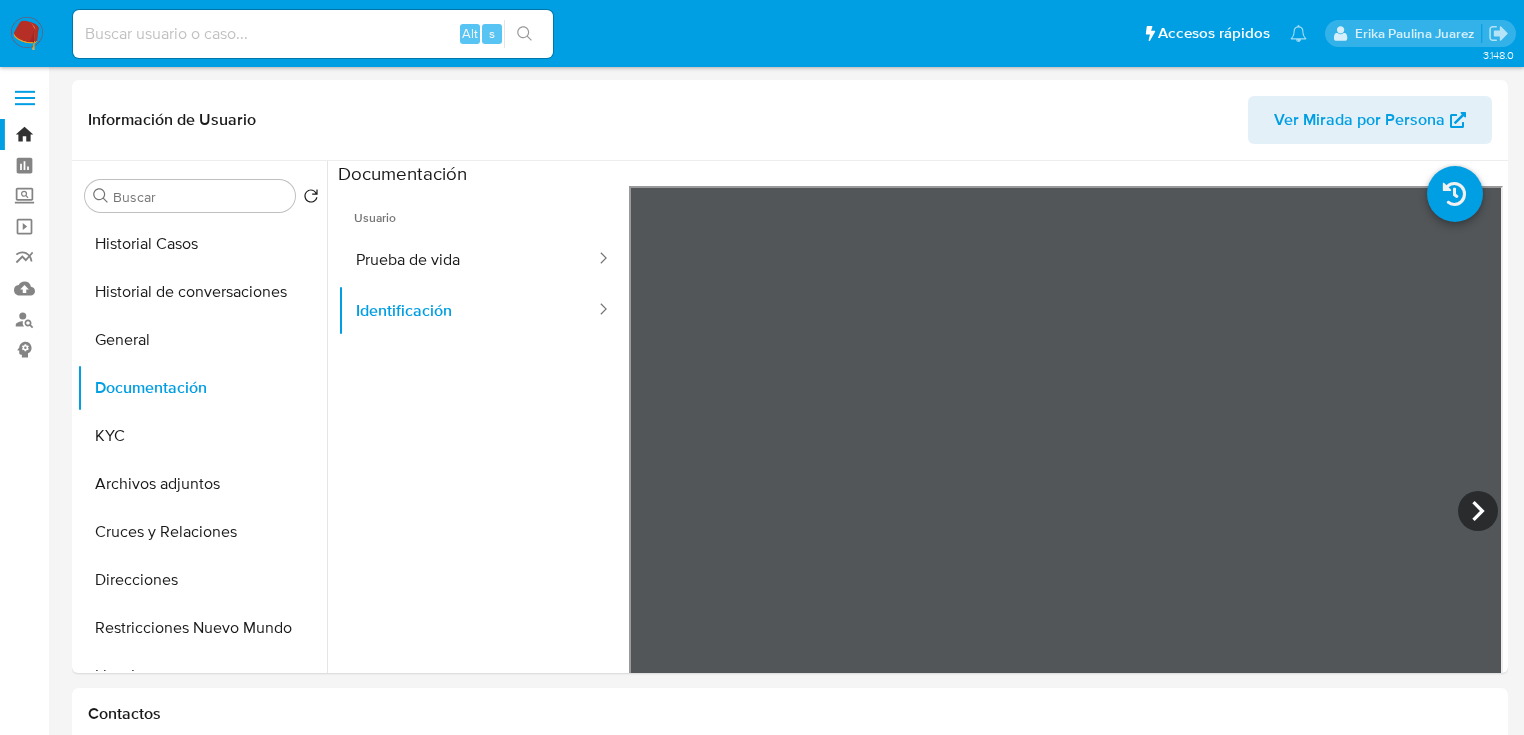 click on "Pausado Ver notificaciones Alt s Accesos rápidos   Presiona las siguientes teclas para acceder a algunas de las funciones Buscar caso o usuario Alt s Volver al home Alt h Agregar un archivo adjunto Alt a Erika Paulina Juarez" at bounding box center (762, 33) 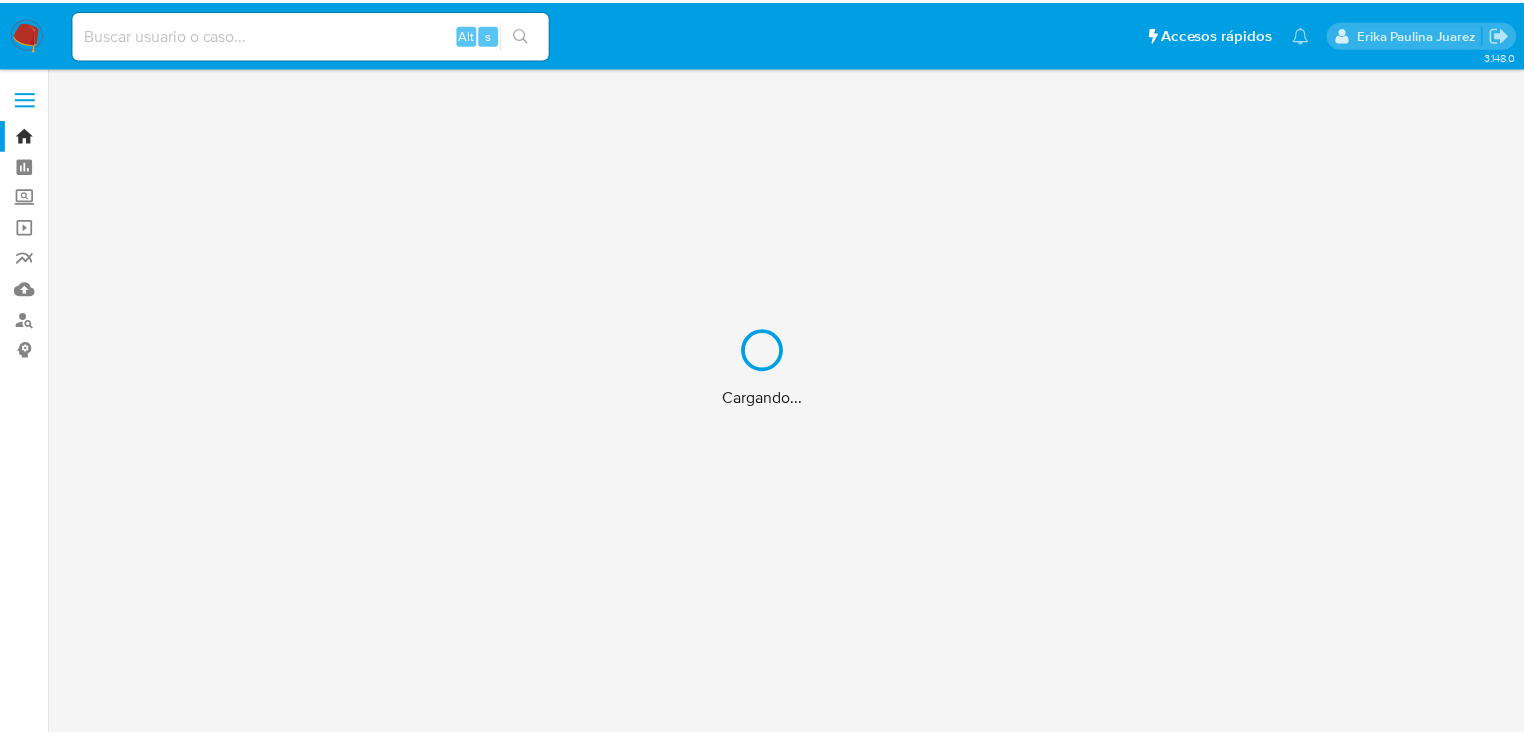 scroll, scrollTop: 0, scrollLeft: 0, axis: both 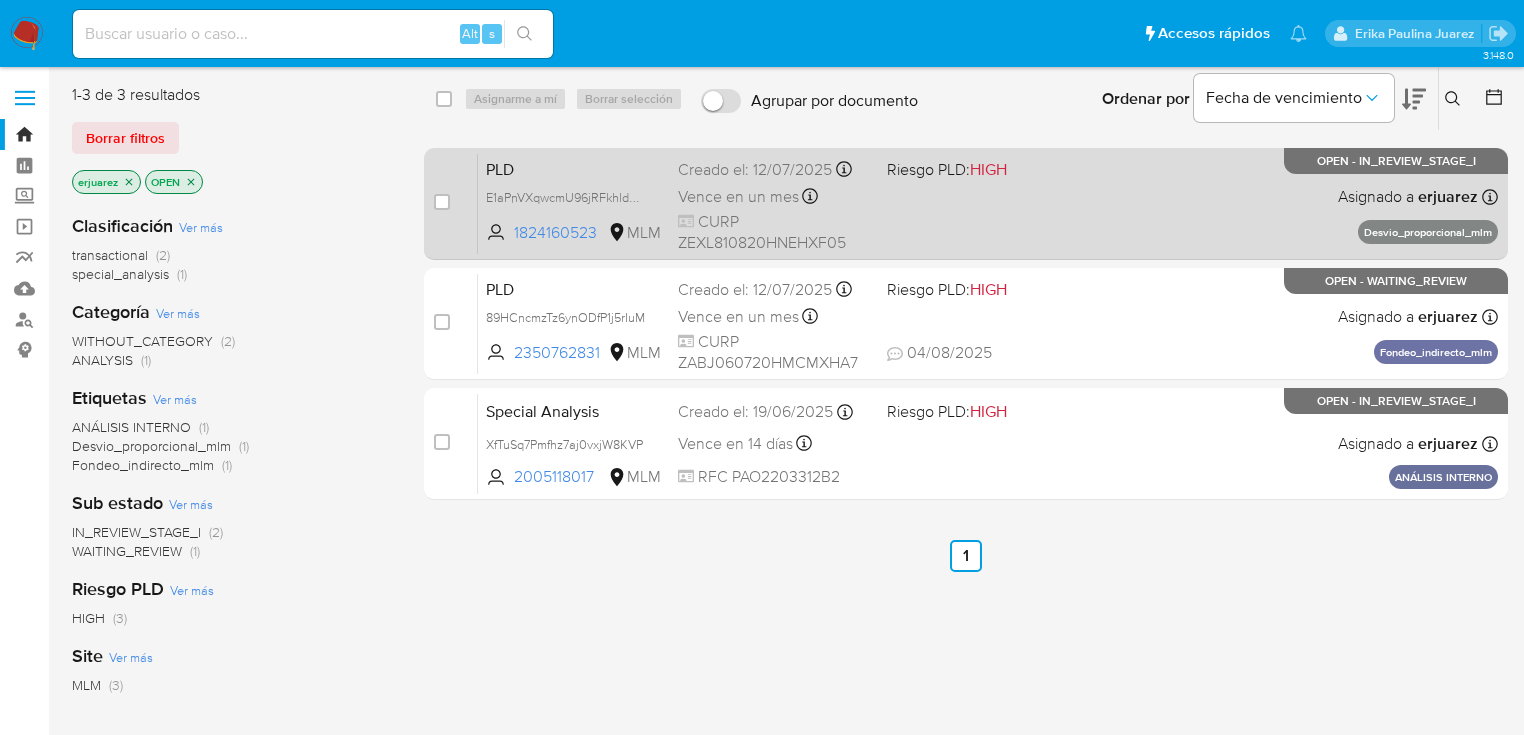 click on "PLD E1aPnVXqwcmU96jRFkhldQwJ 1824160523 MLM Riesgo PLD:  HIGH Creado el: [DATE]   Creado el: [DATE] [TIME] Vence en un mes   Vence el [DATE] [TIME] CURP   [PERSONAL_ID] Asignado a   [USERNAME]   Asignado el: [DATE] [TIME] Desvio_proporcional_mlm OPEN - IN_REVIEW_STAGE_I" at bounding box center (988, 203) 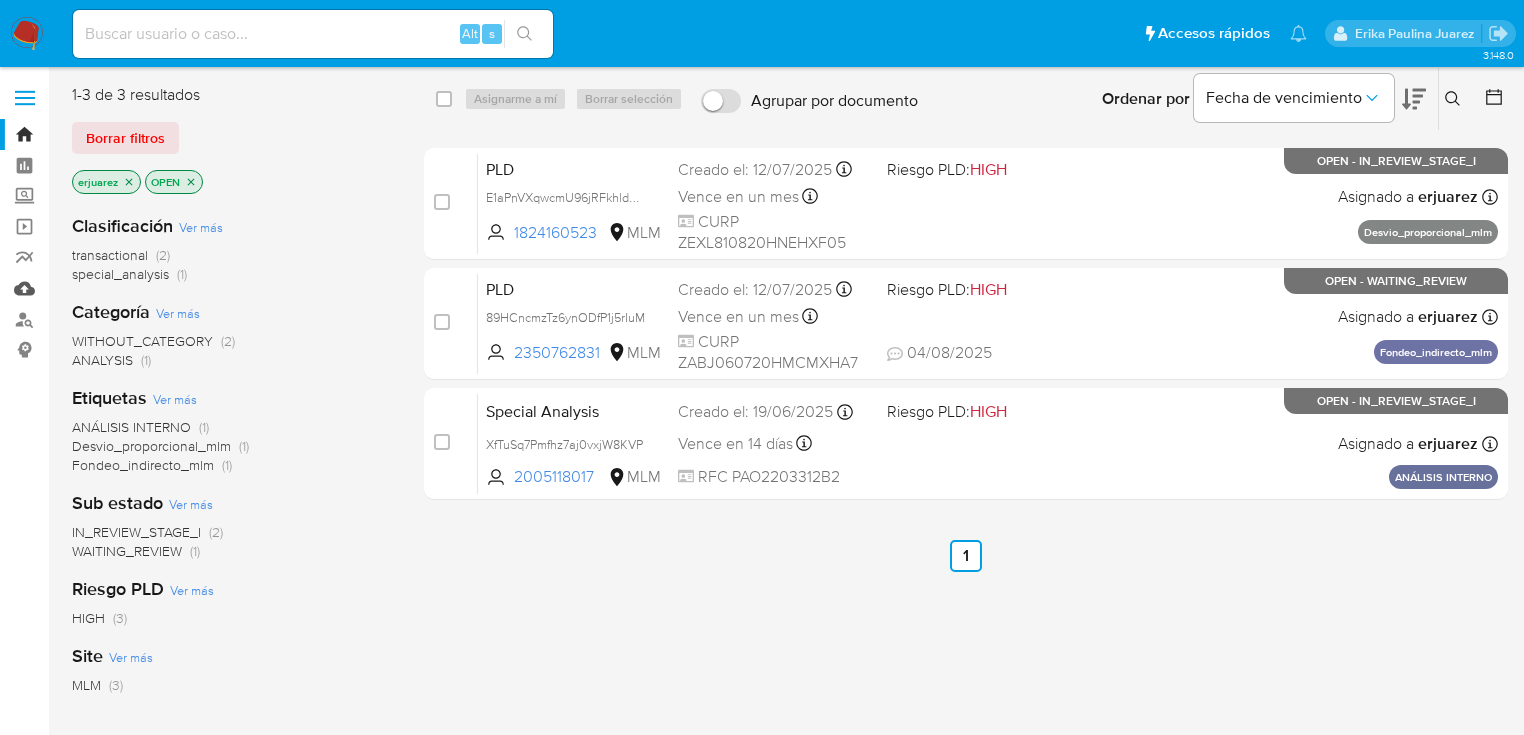 click on "Mulan" at bounding box center [119, 288] 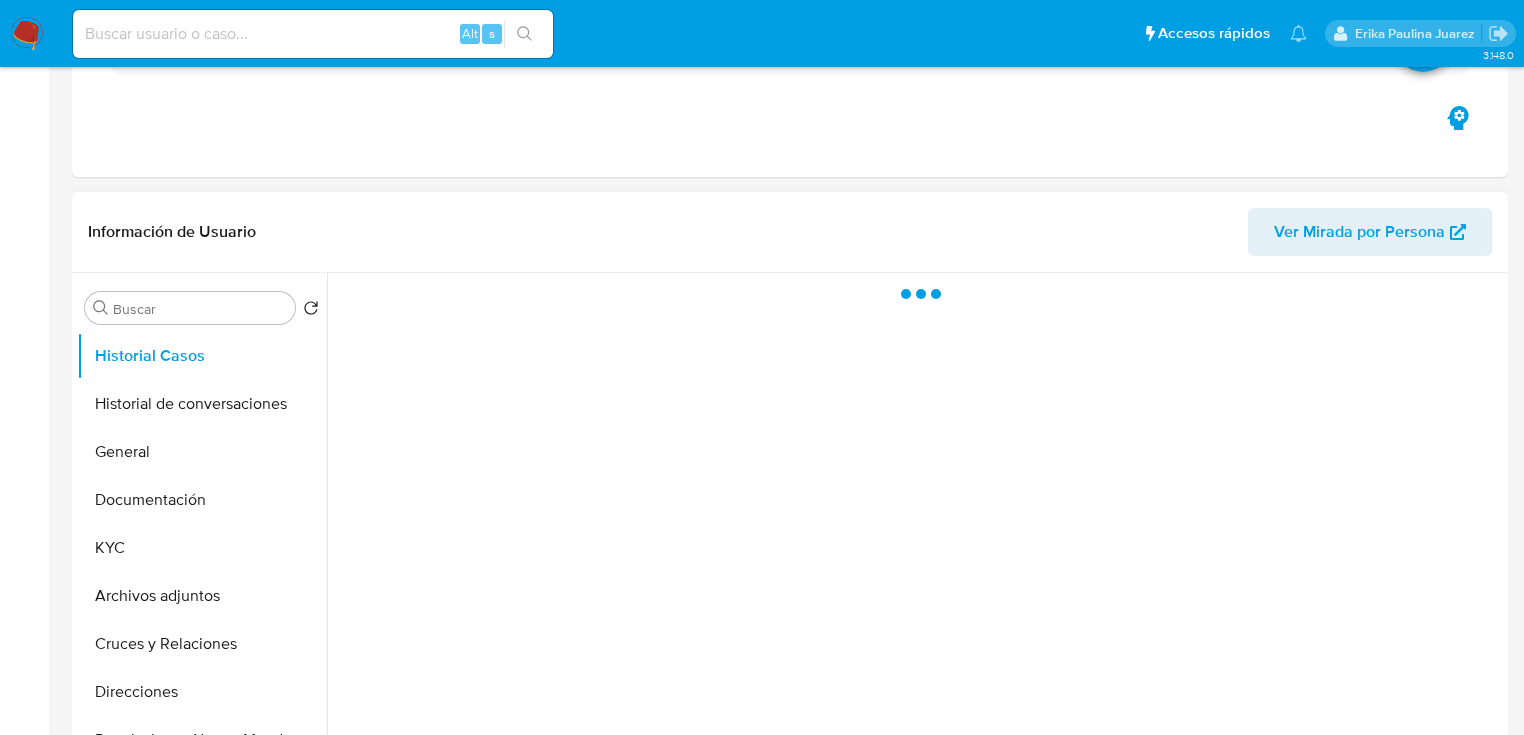 scroll, scrollTop: 0, scrollLeft: 0, axis: both 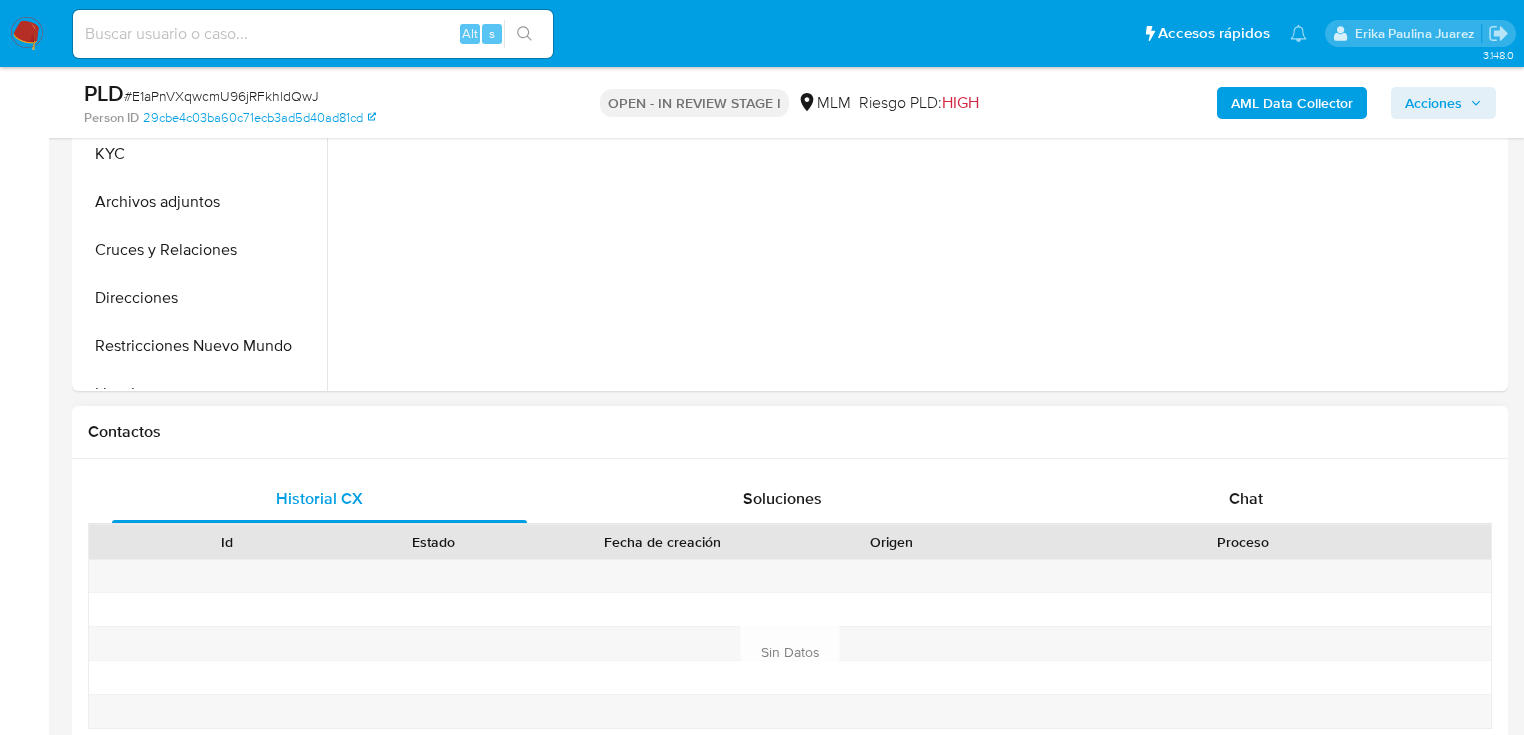 select on "10" 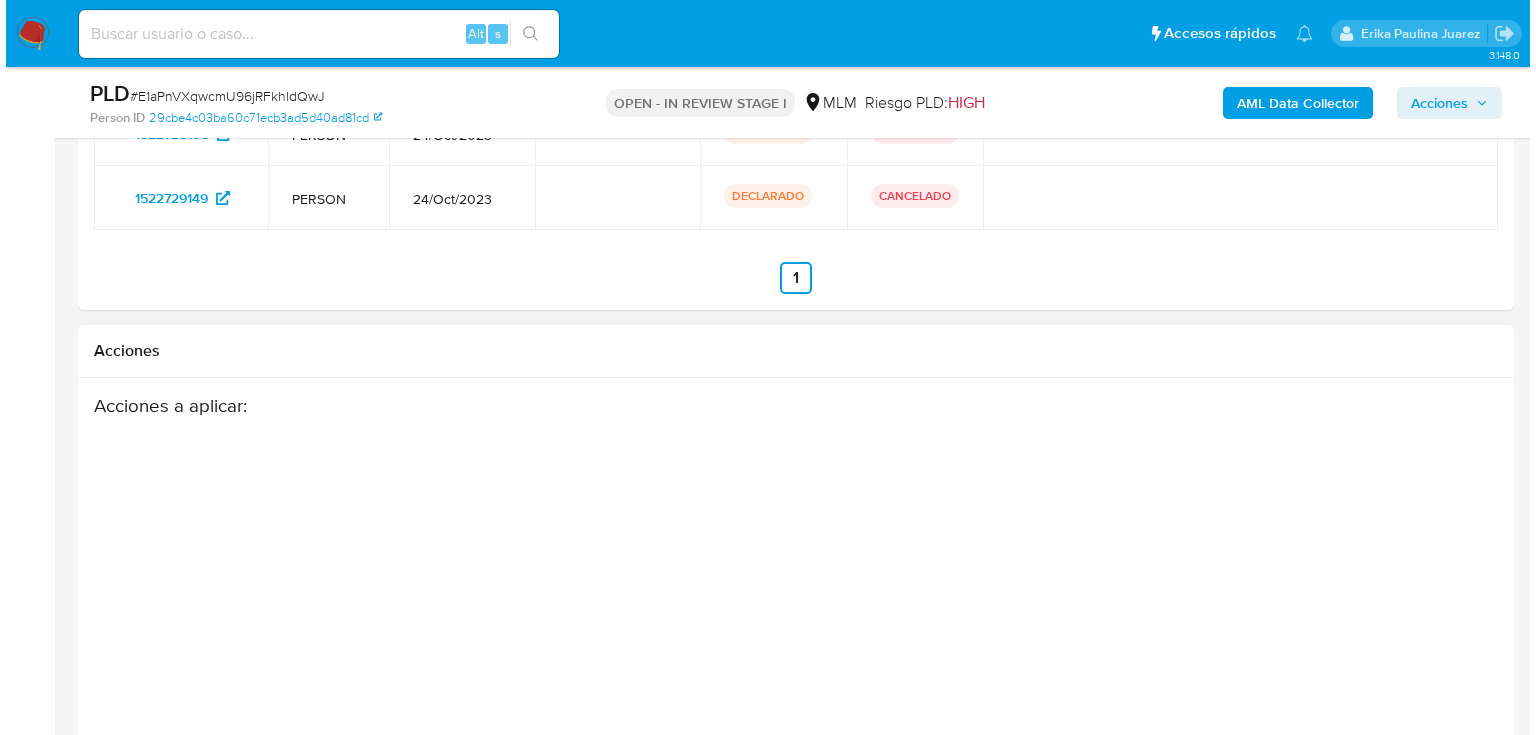 scroll, scrollTop: 3420, scrollLeft: 0, axis: vertical 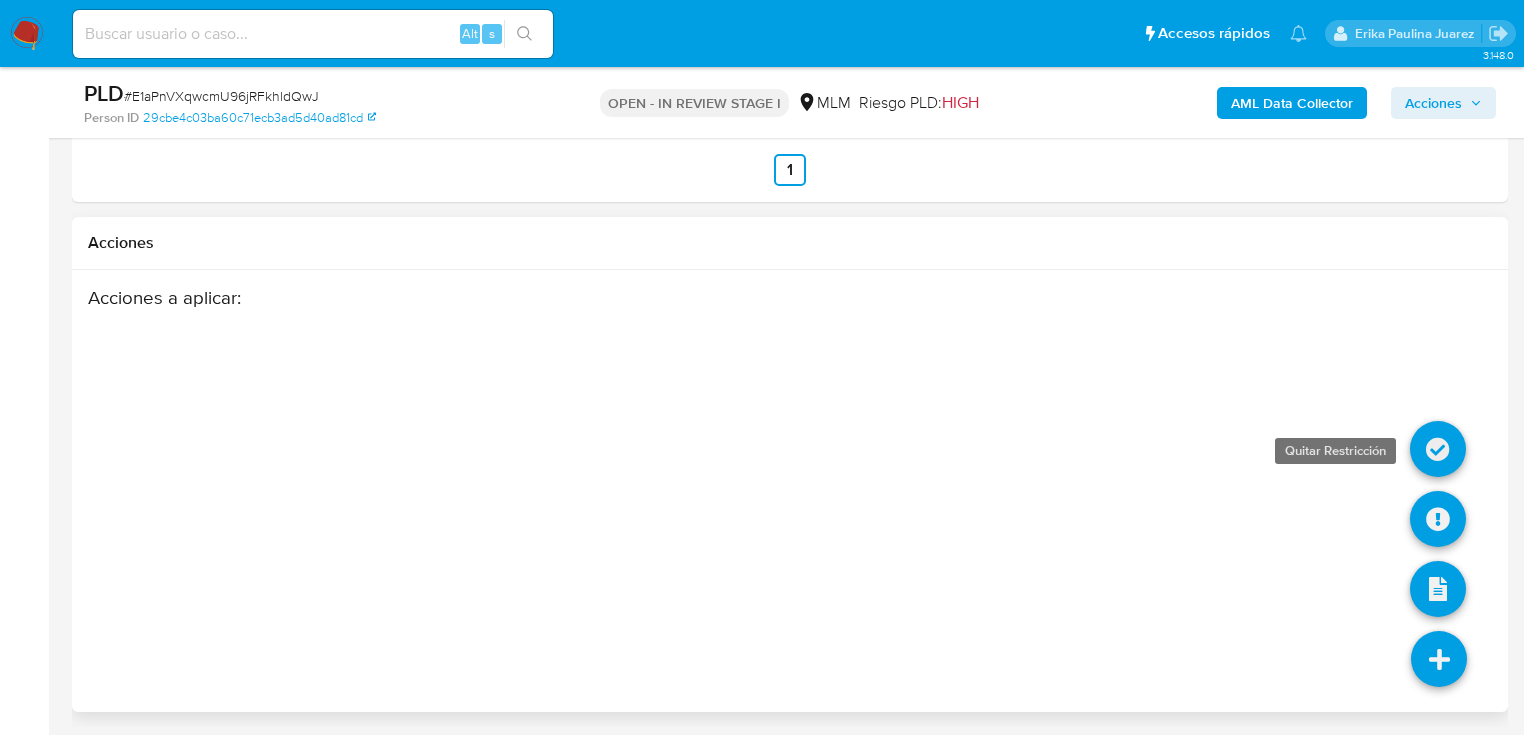 click at bounding box center (1438, 449) 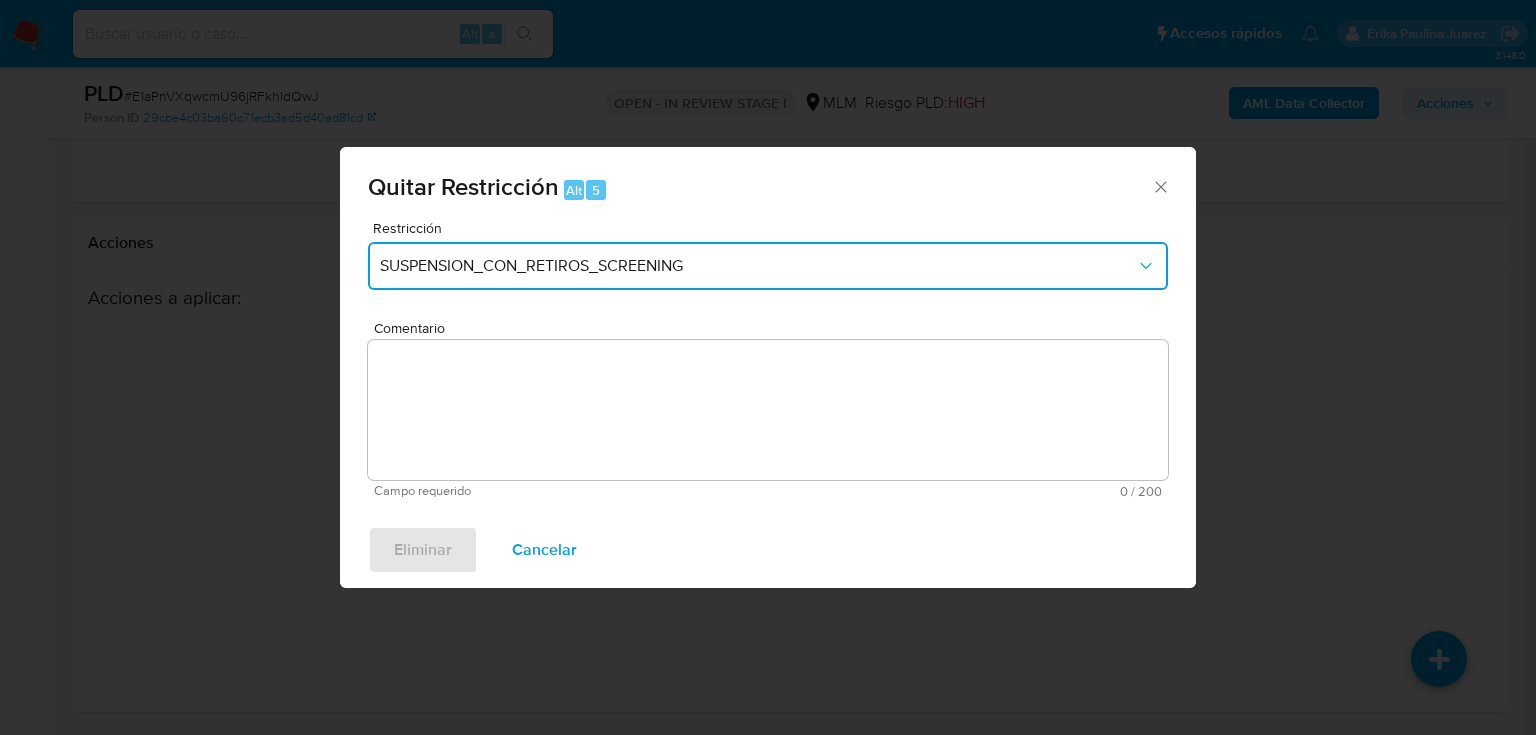 click on "SUSPENSION_CON_RETIROS_SCREENING" at bounding box center (758, 266) 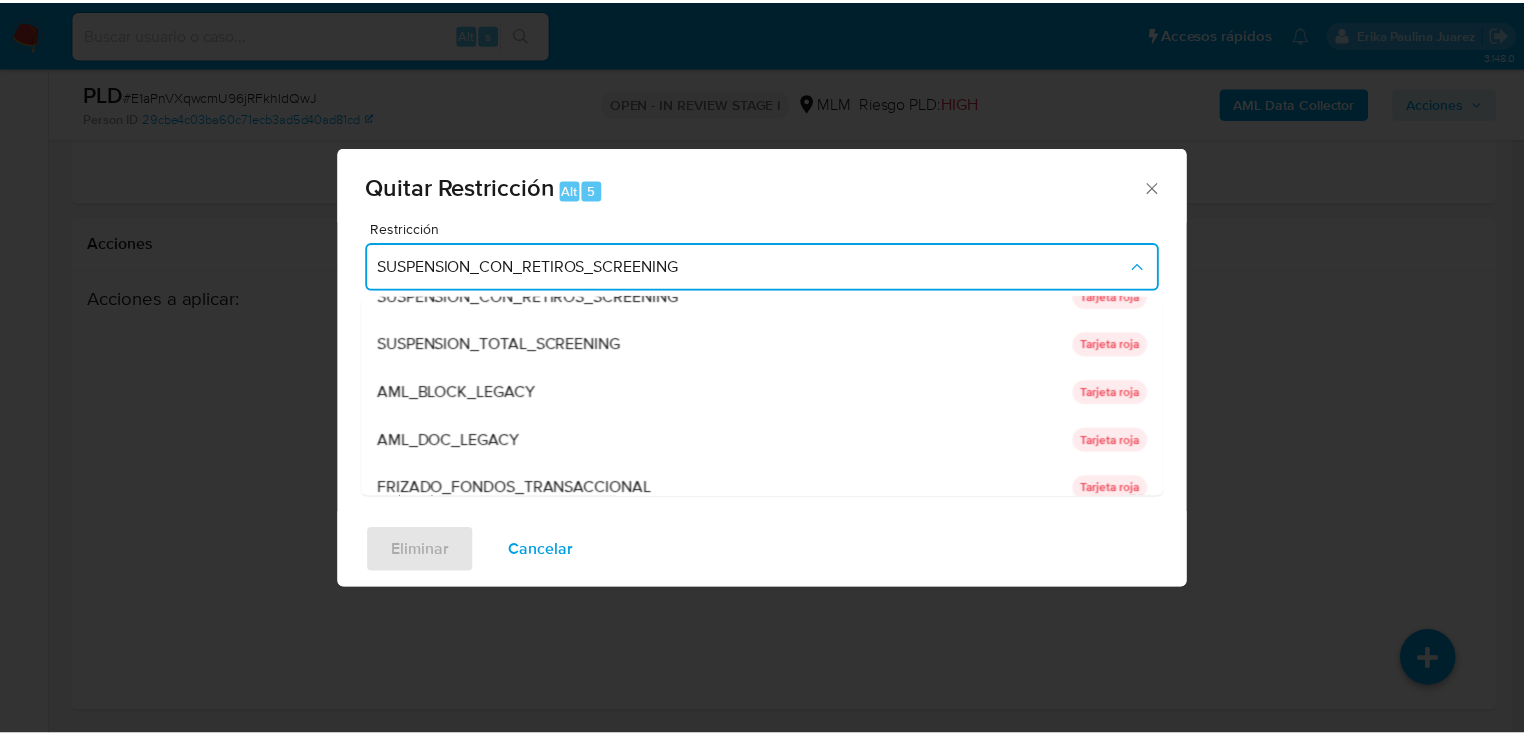 scroll, scrollTop: 0, scrollLeft: 0, axis: both 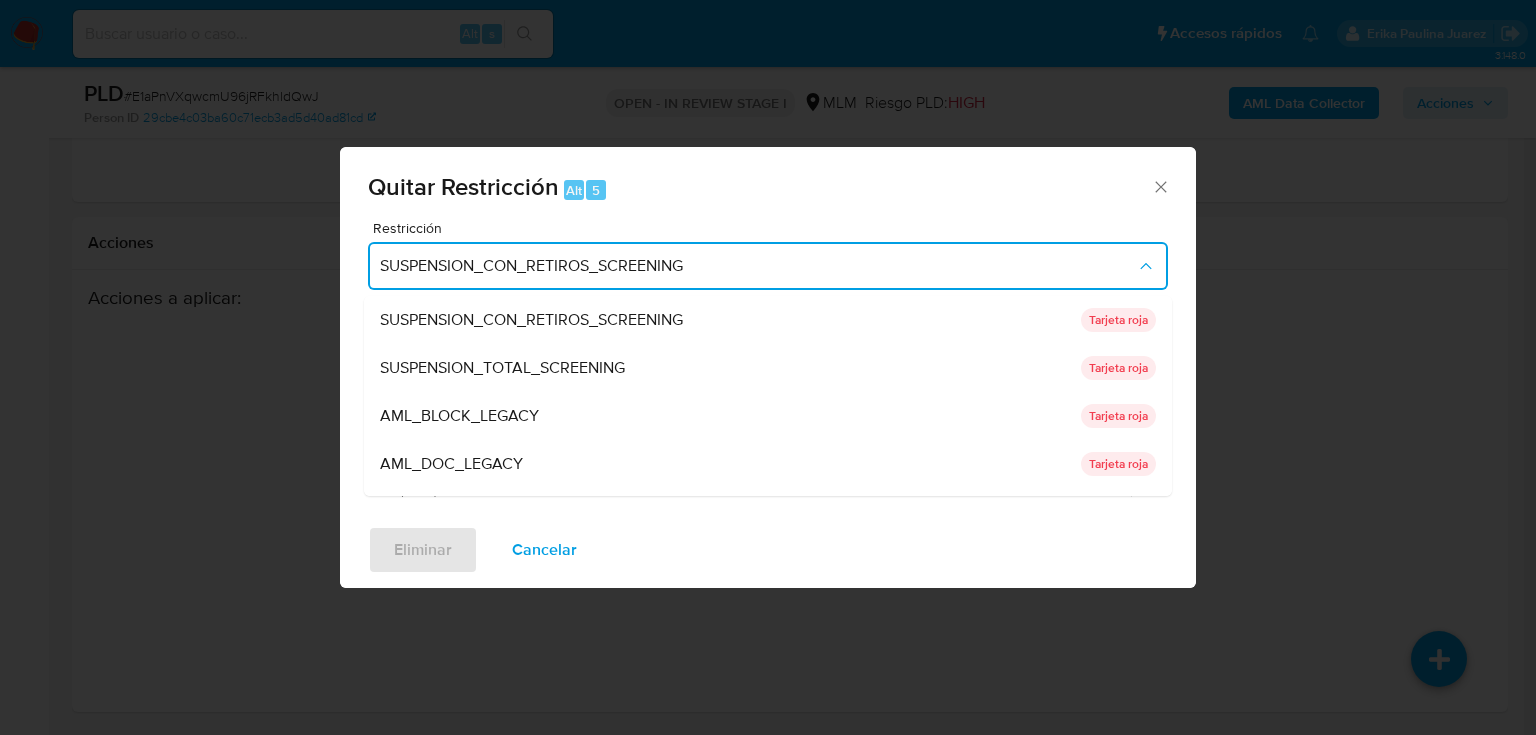 click on "Quitar Restricción Alt 5 Restricción SUSPENSION_CON_RETIROS_SCREENING SUSPENSION_CON_RETIROS_SCREENING SUSPENSION_CON_RETIROS_SCREENING Tarjeta roja SUSPENSION_TOTAL_SCREENING SUSPENSION_TOTAL_SCREENING Tarjeta roja AML_BLOCK_LEGACY AML_BLOCK_LEGACY Tarjeta roja AML_DOC_LEGACY AML_DOC_LEGACY Tarjeta roja FRIZADO_FONDOS_TRANSACCIONAL FRIZADO_FONDOS_TRANSACCIONAL Tarjeta roja RESTRICCION_CRYPTO_PAXOS RESTRICCION_CRYPTO_PAXOS Tarjeta amarilla RESTRICCION_CRYPTO_RIPIO RESTRICCION_CRYPTO_RIPIO Tarjeta amarilla SUSPENSION_CUENTA_TRANSACCIONAL SUSPENSION_CUENTA_TRANSACCIONAL Tarjeta roja Comentario Campo requerido 0 / 200 200 caracteres restantes Eliminar Cancelar" at bounding box center (768, 367) 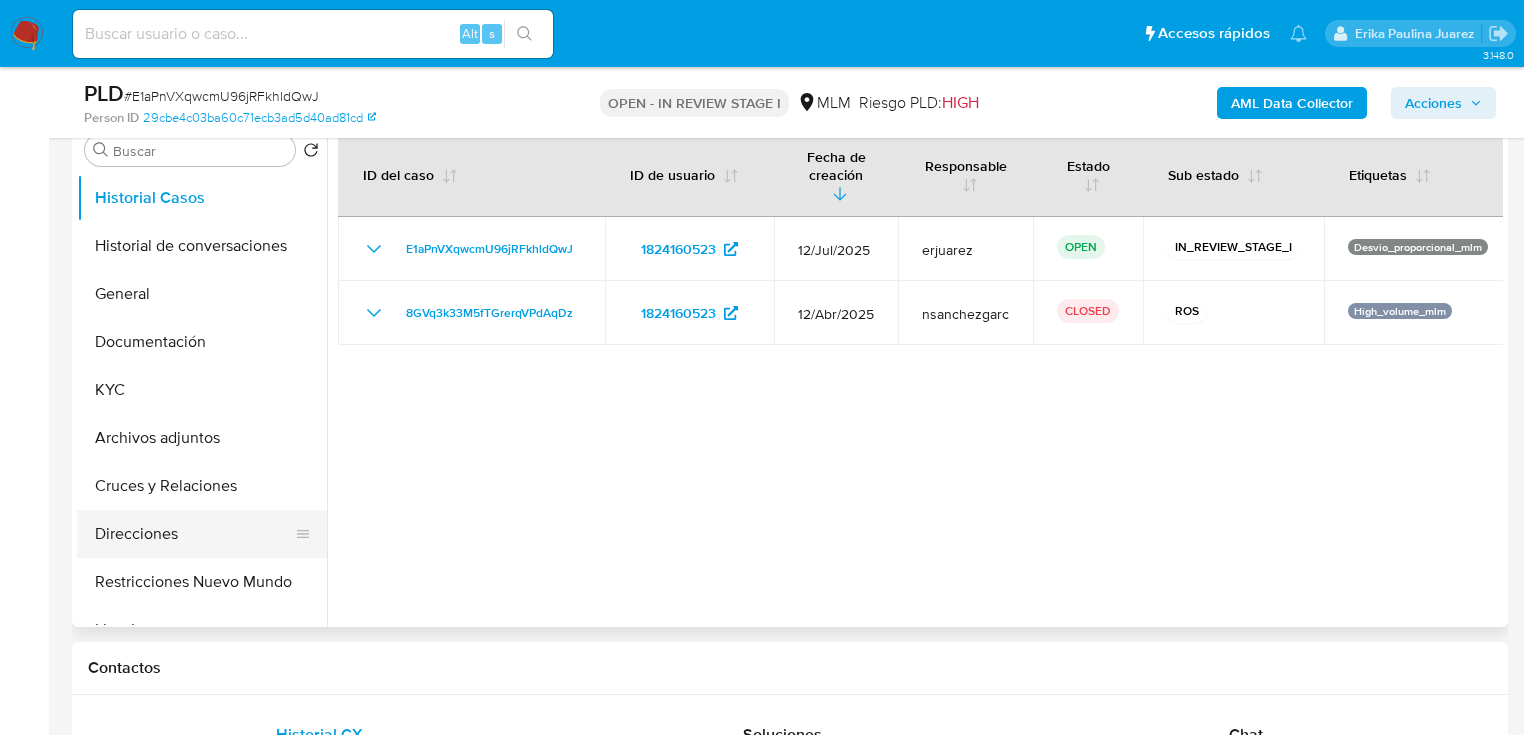 scroll, scrollTop: 380, scrollLeft: 0, axis: vertical 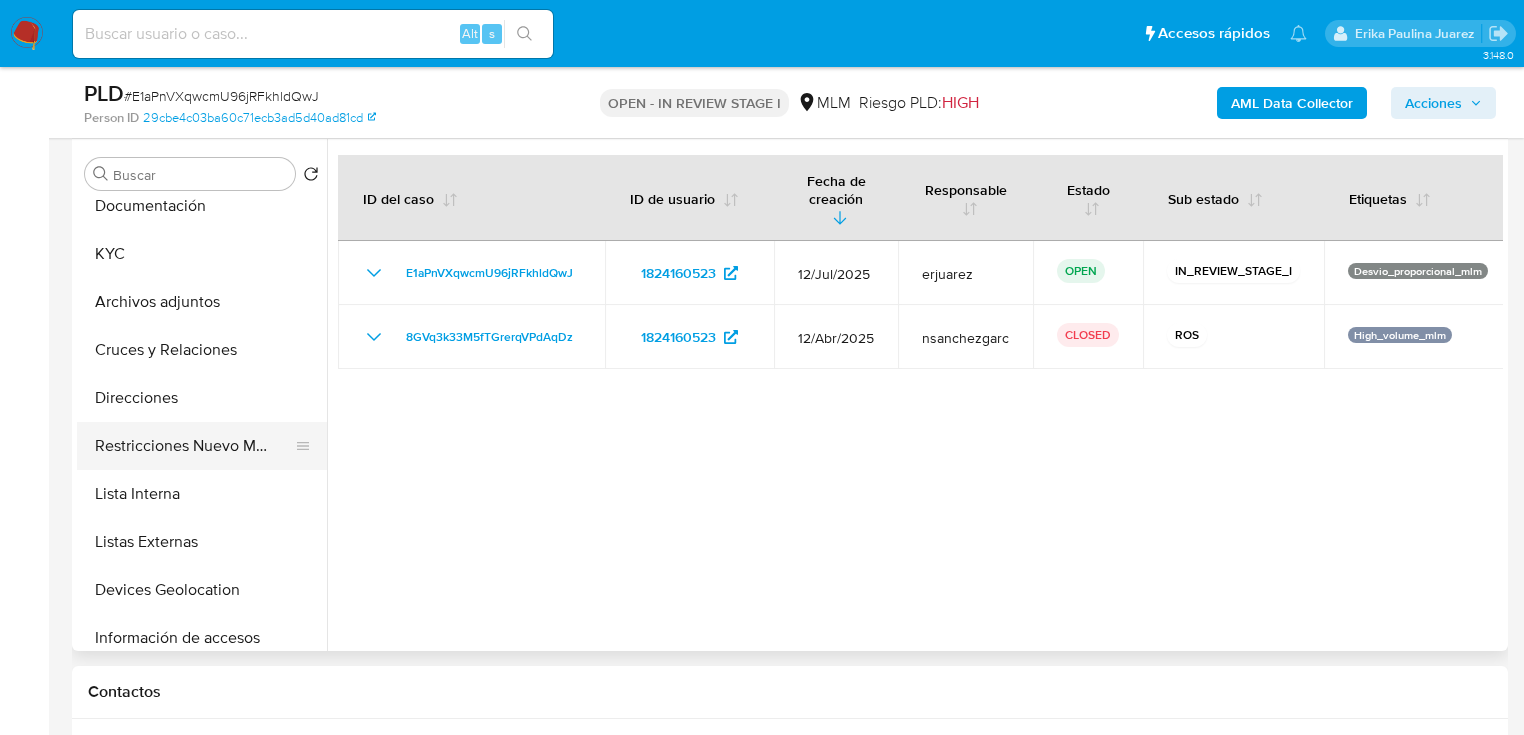 click on "Restricciones Nuevo Mundo" at bounding box center (194, 446) 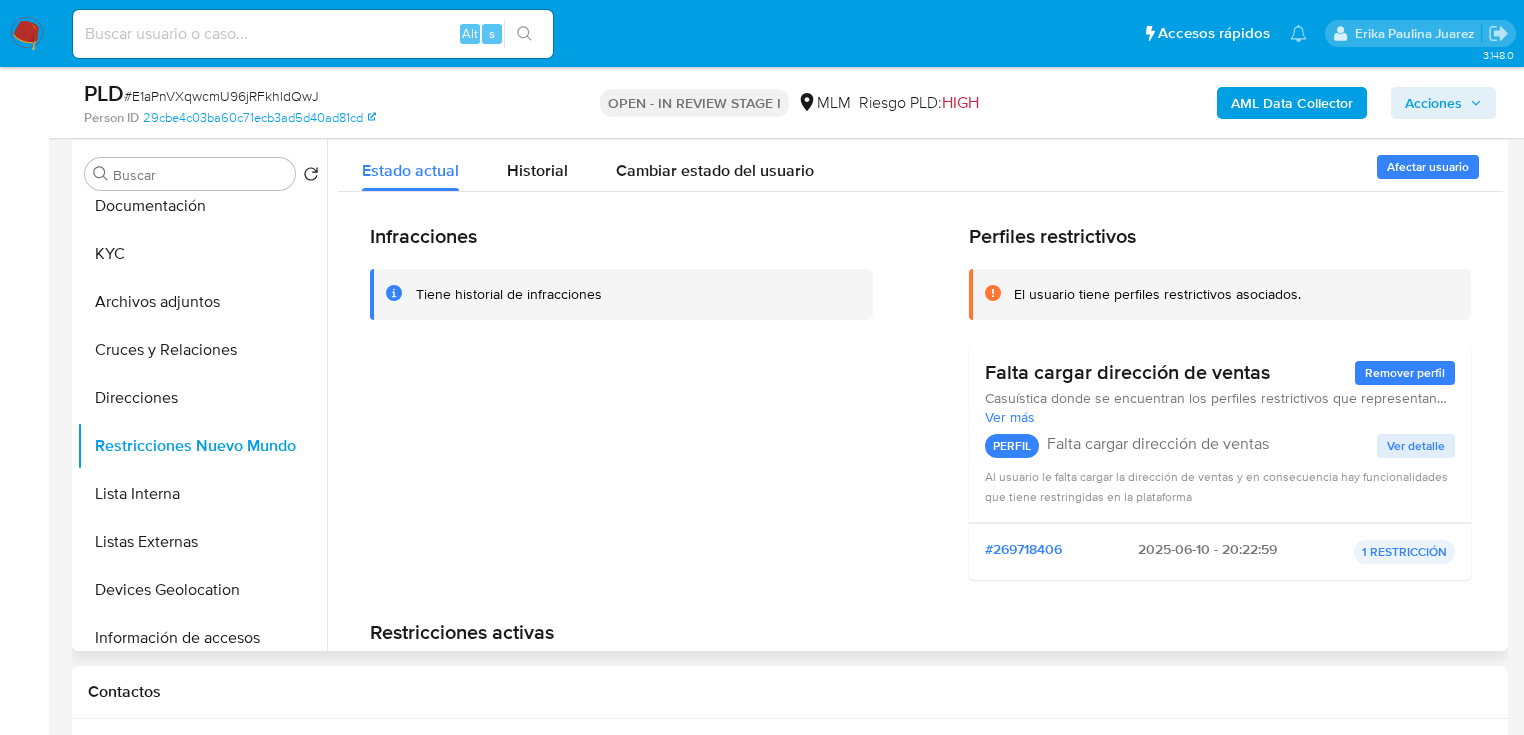 drag, startPoint x: 420, startPoint y: 303, endPoint x: 620, endPoint y: 278, distance: 201.55644 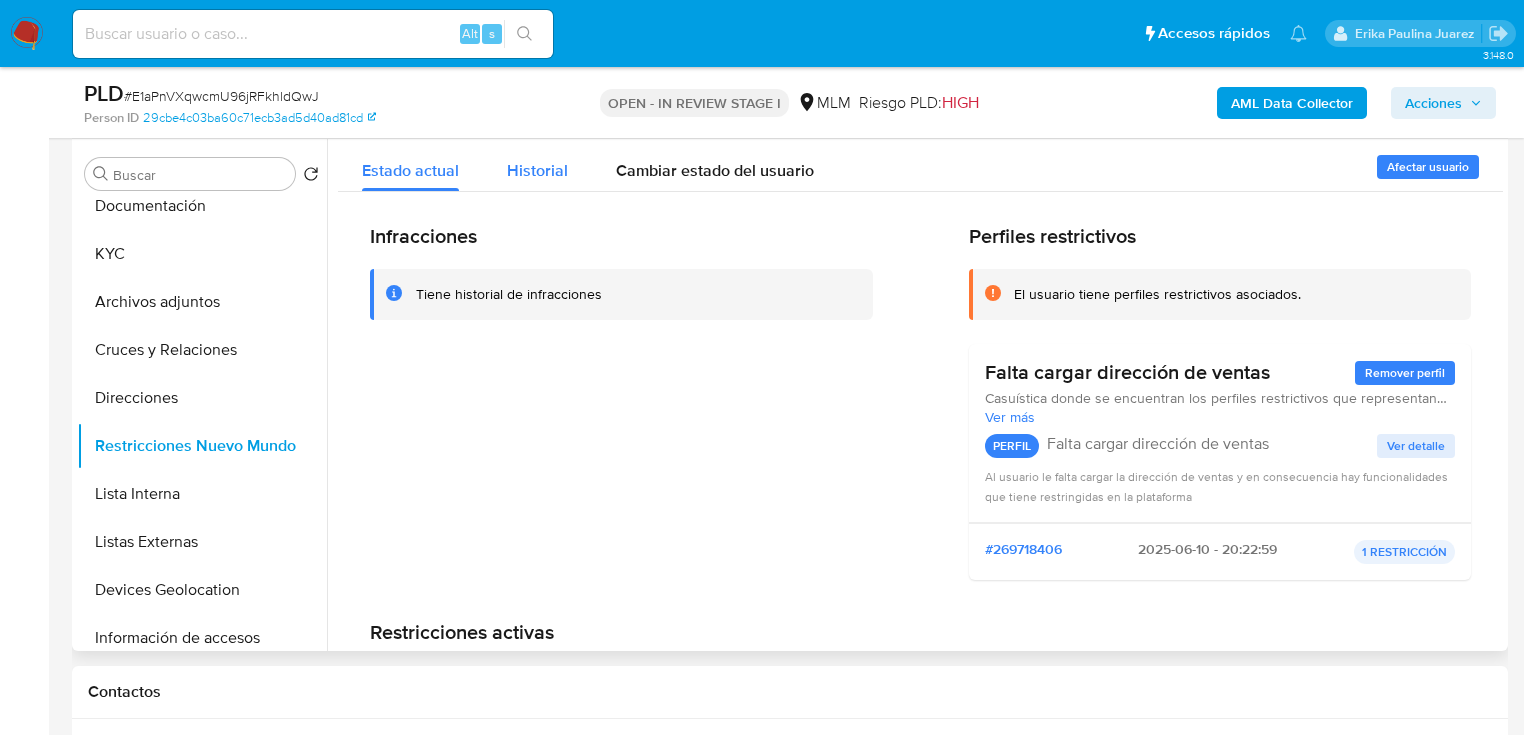 click on "Historial" at bounding box center (537, 170) 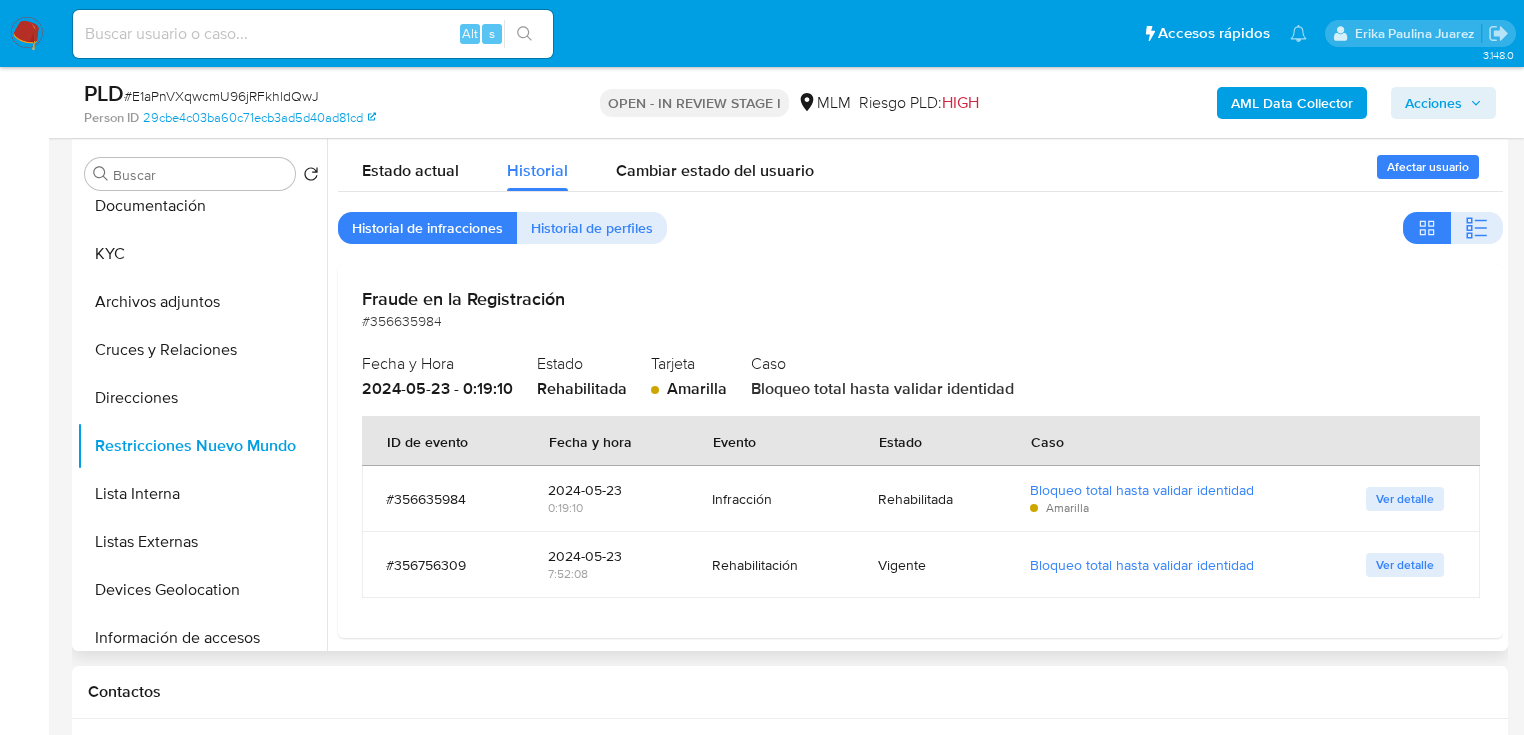 drag, startPoint x: 867, startPoint y: 564, endPoint x: 879, endPoint y: 540, distance: 26.832815 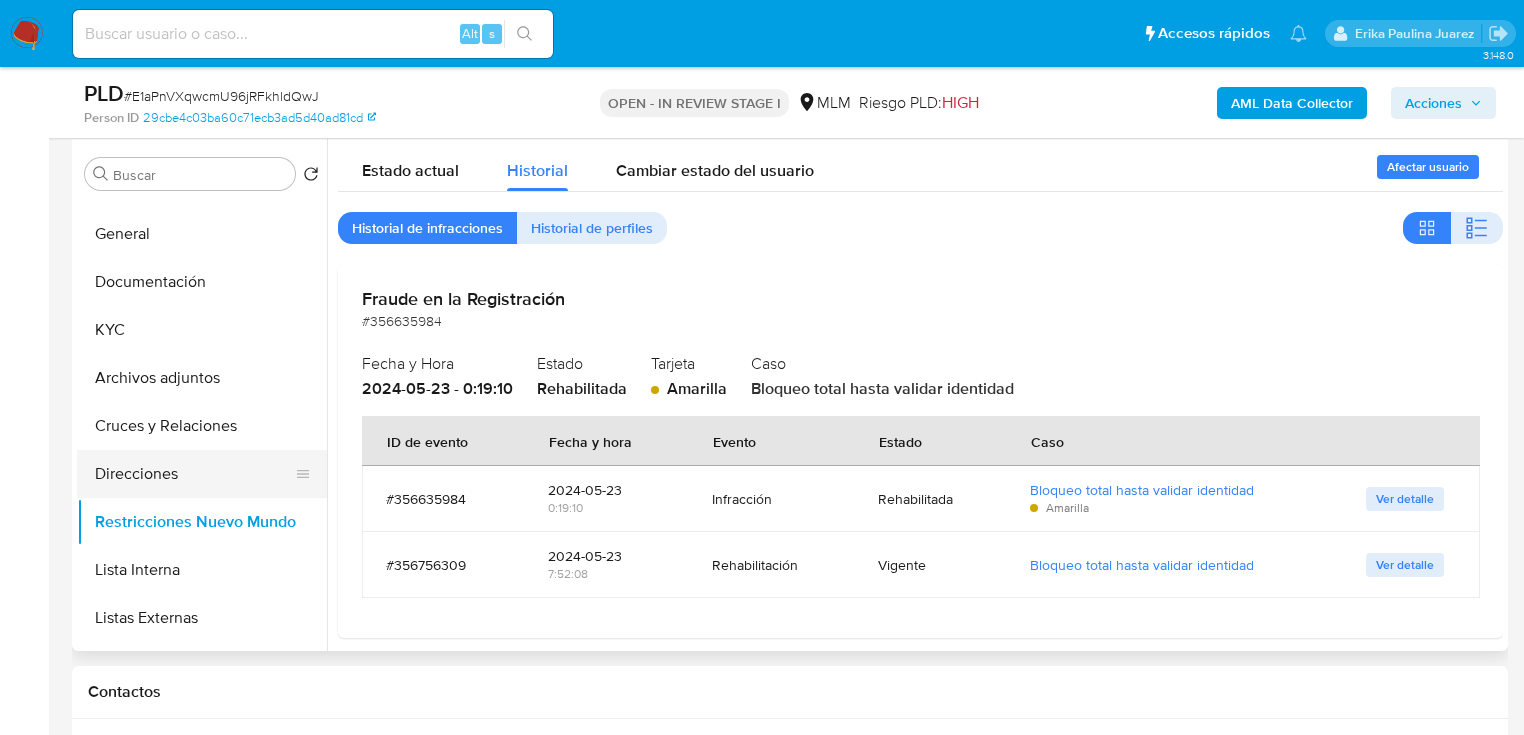 scroll, scrollTop: 80, scrollLeft: 0, axis: vertical 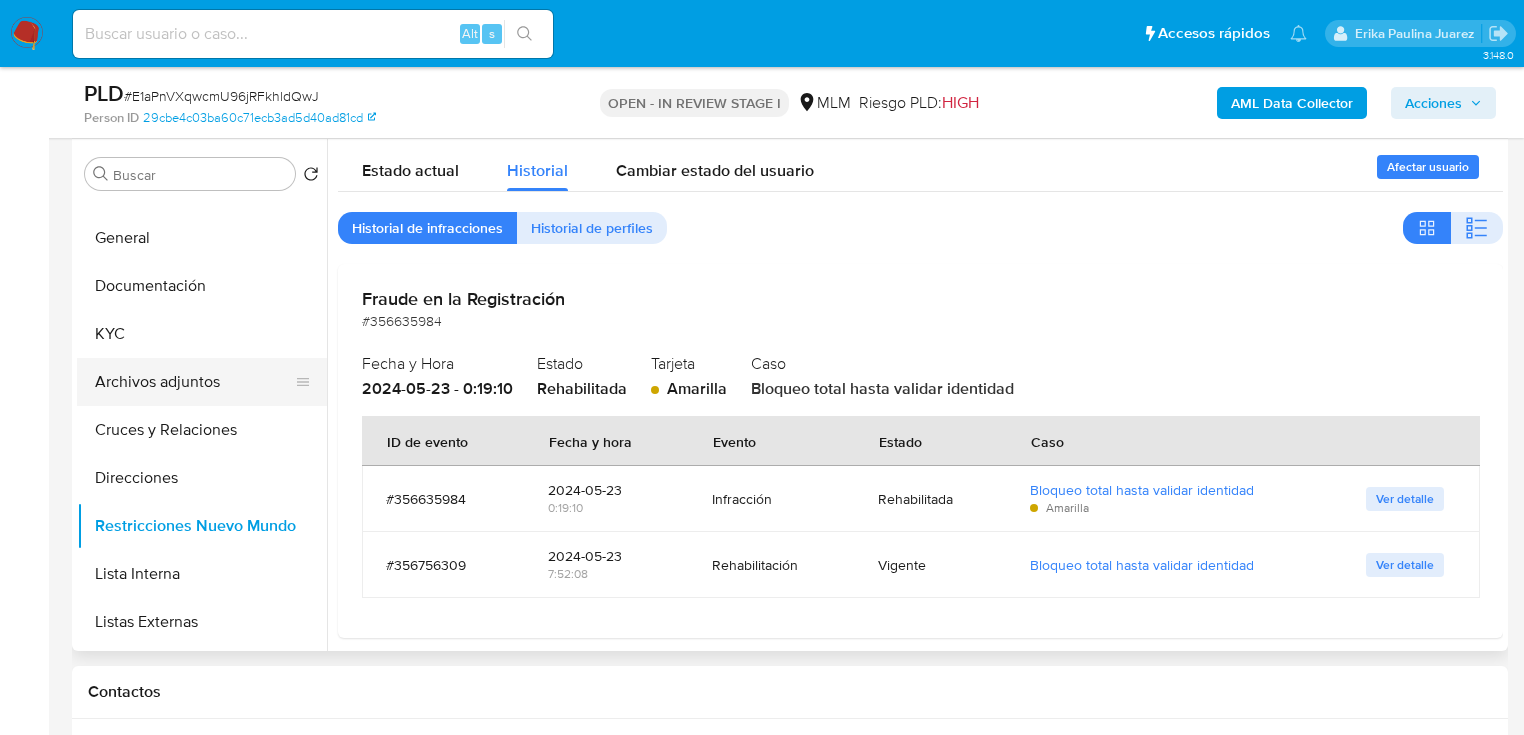 click on "Archivos adjuntos" at bounding box center (194, 382) 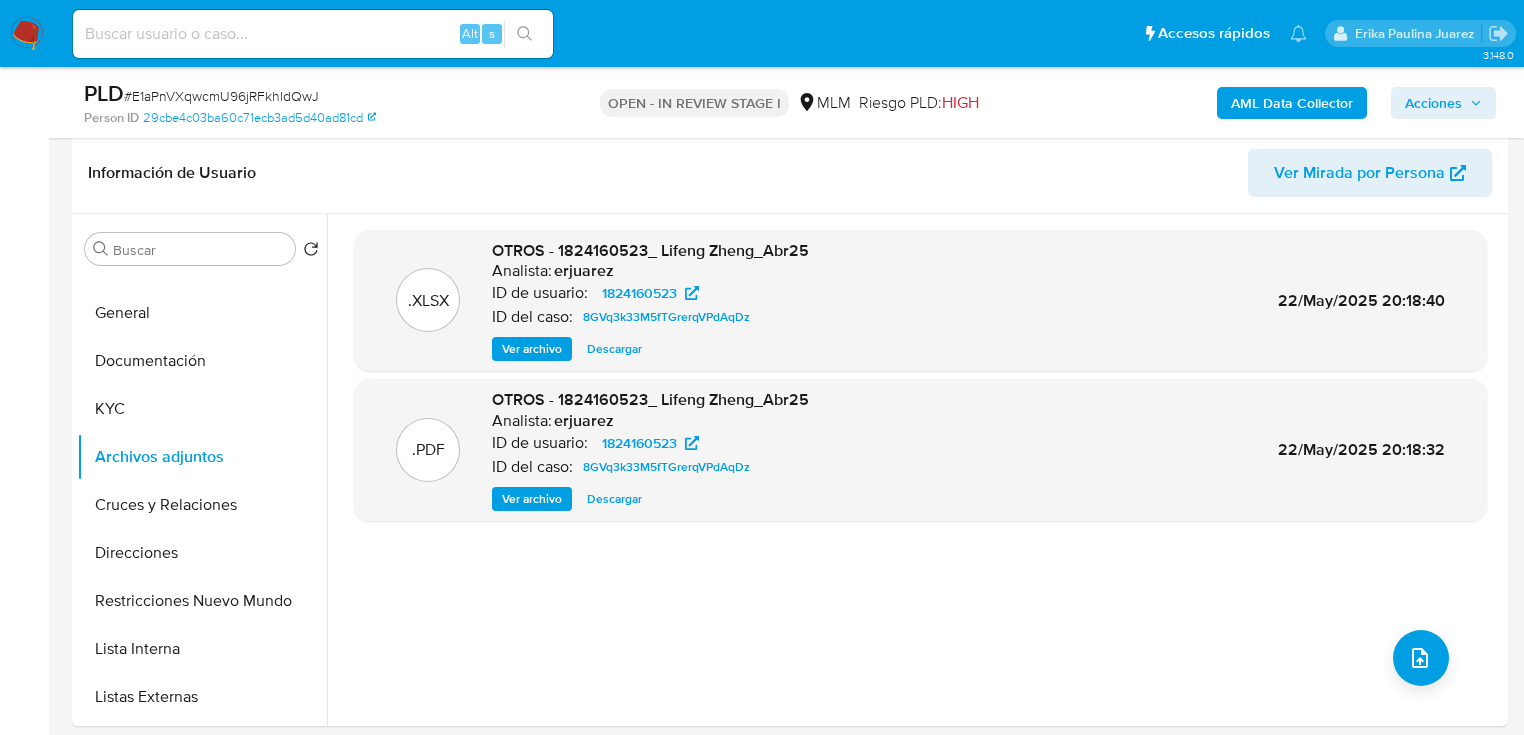 scroll, scrollTop: 320, scrollLeft: 0, axis: vertical 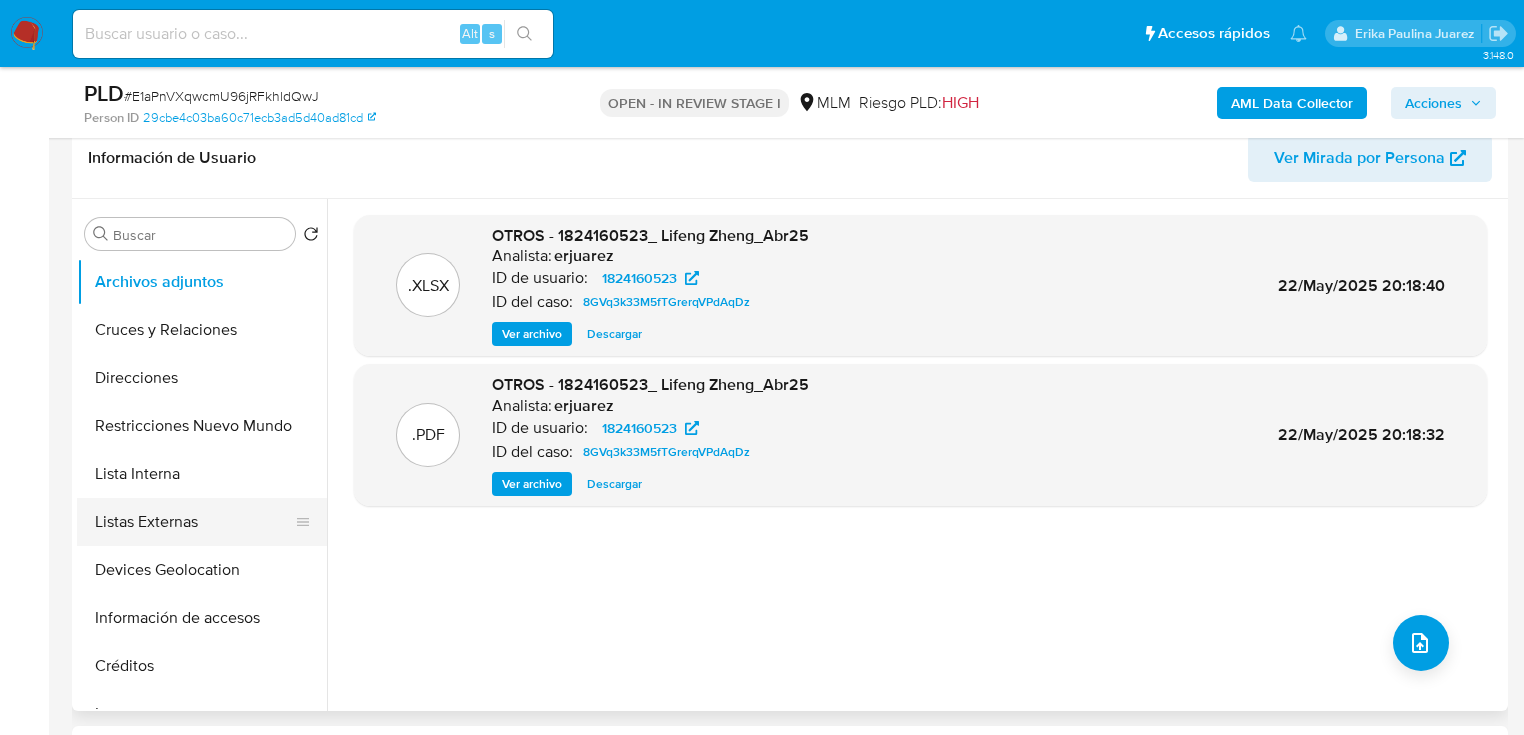 click on "Listas Externas" at bounding box center [194, 522] 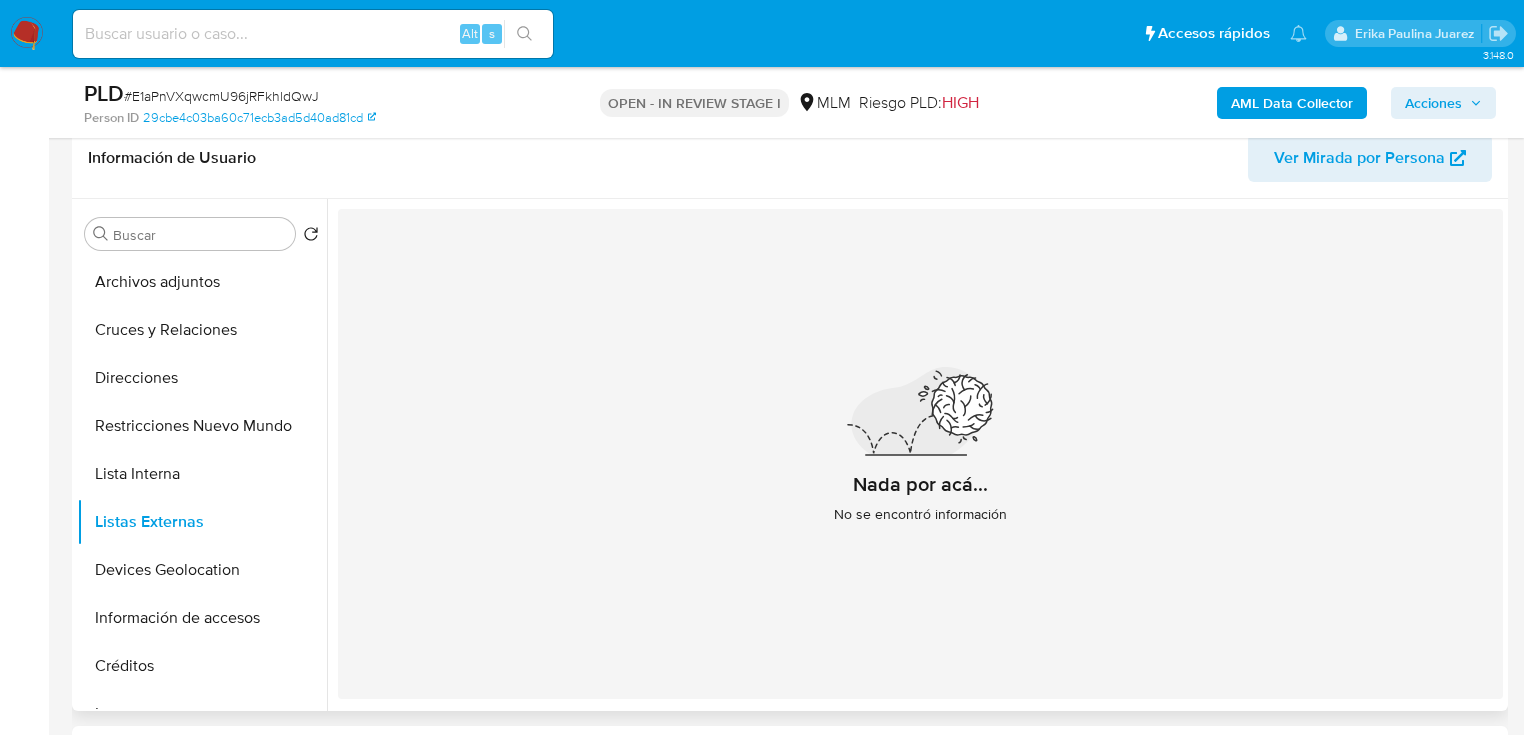 drag, startPoint x: 591, startPoint y: 327, endPoint x: 1044, endPoint y: 364, distance: 454.5085 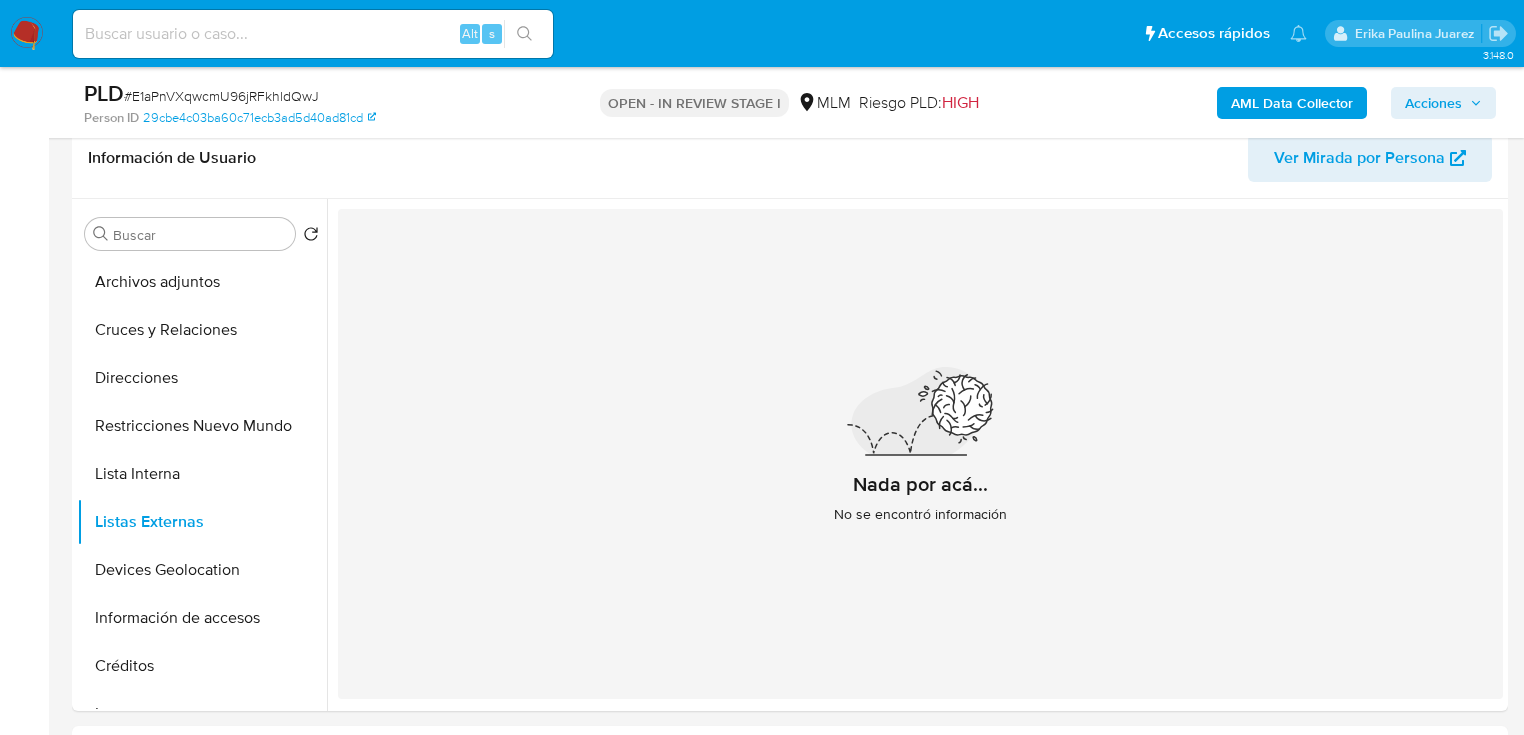 click on "AML Data Collector" at bounding box center (1292, 103) 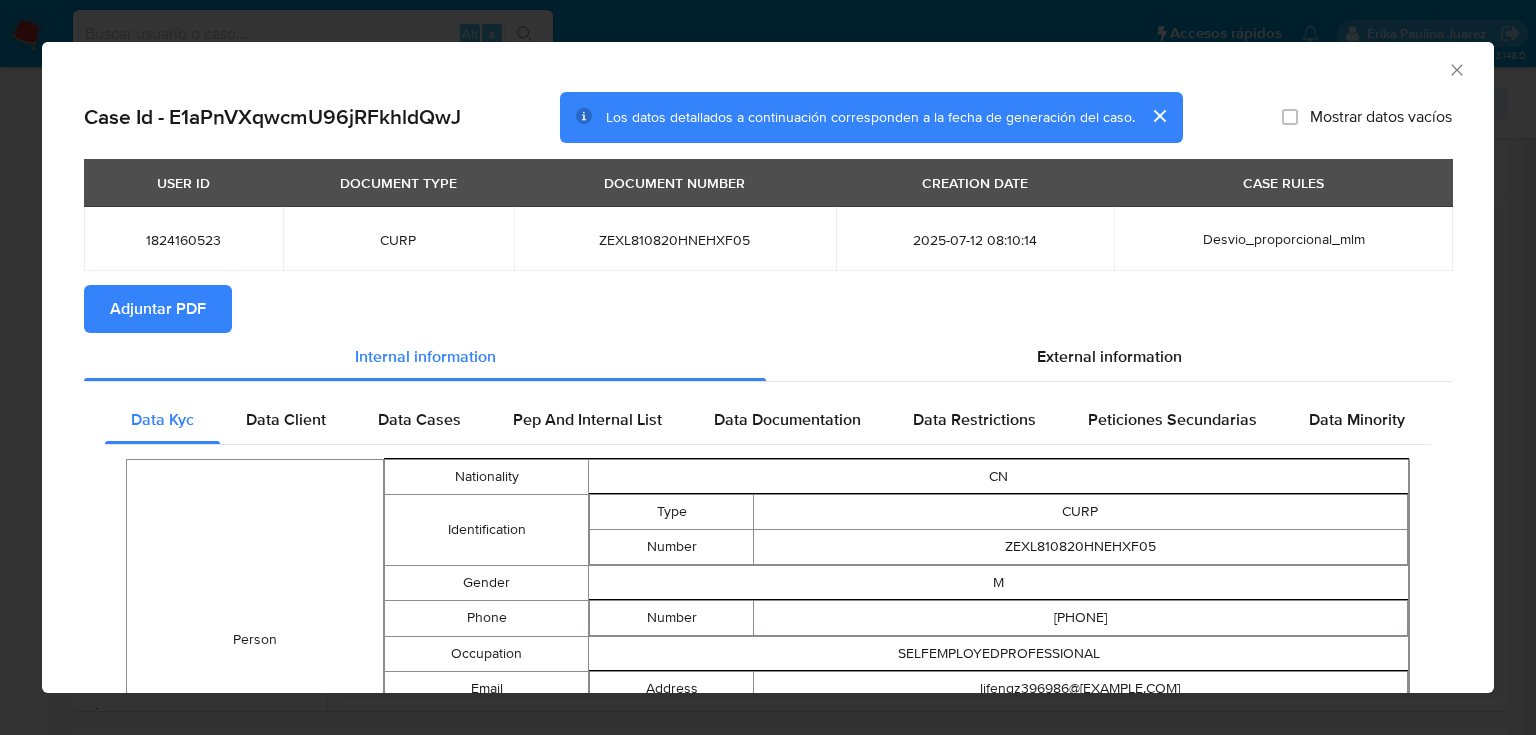 click 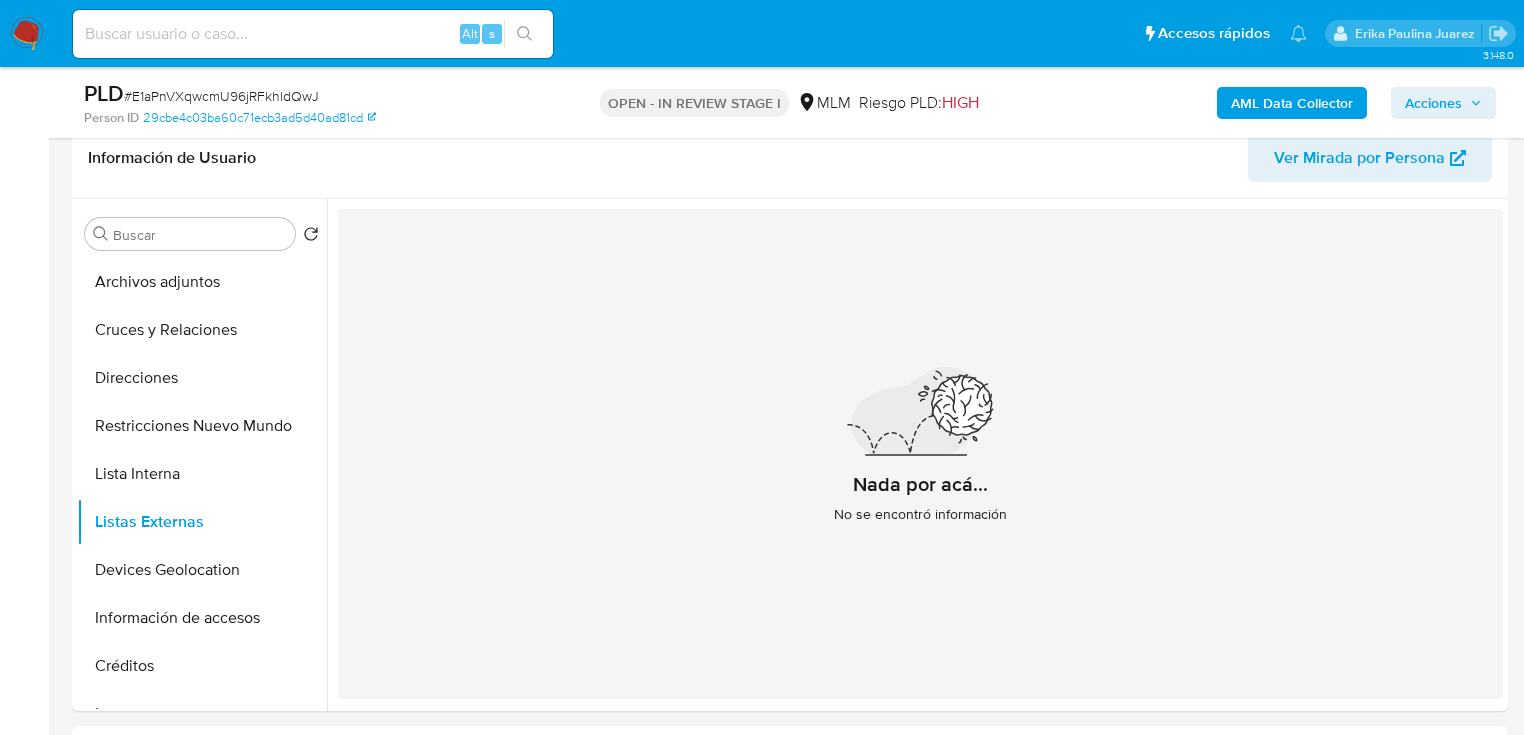 click on "AML Data Collector" at bounding box center (1292, 103) 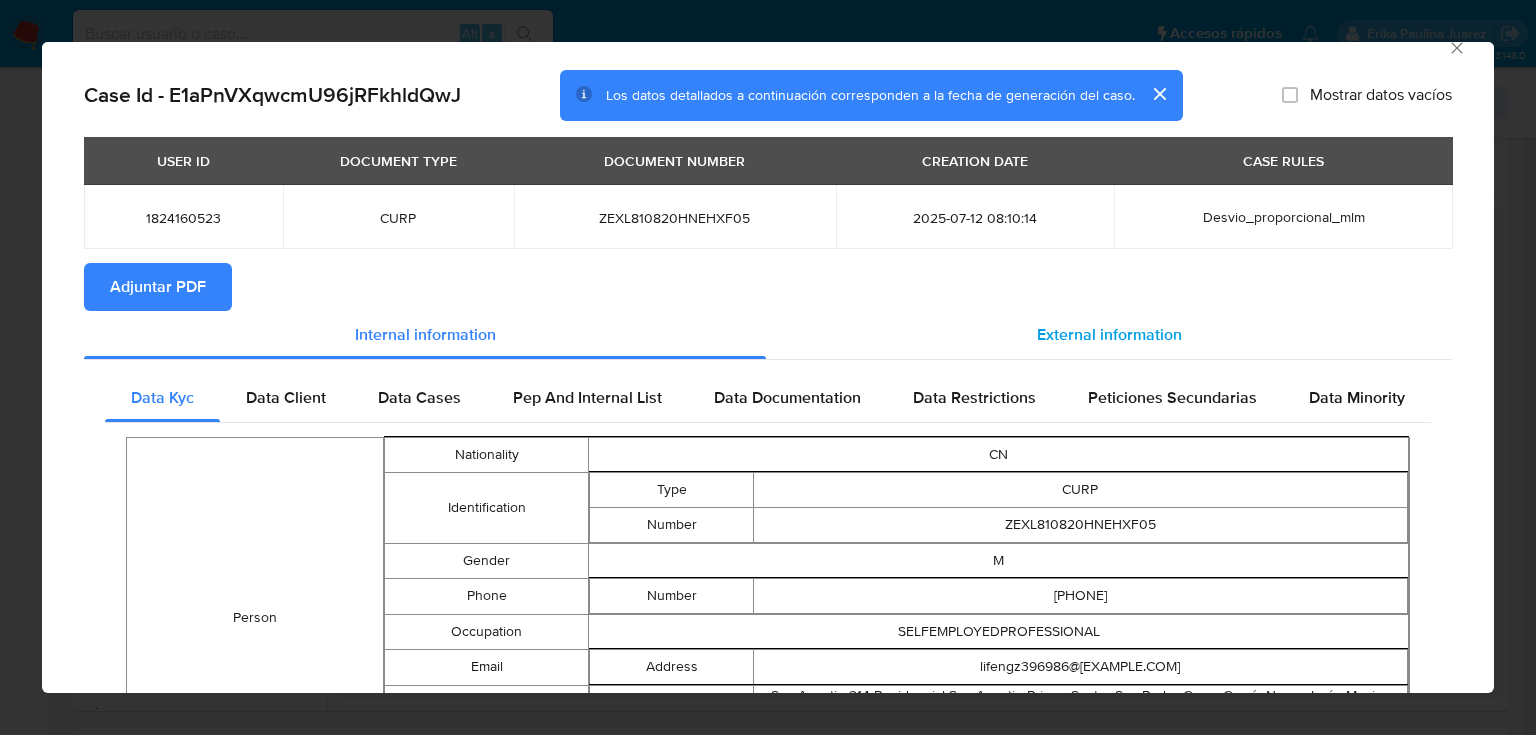 scroll, scrollTop: 0, scrollLeft: 0, axis: both 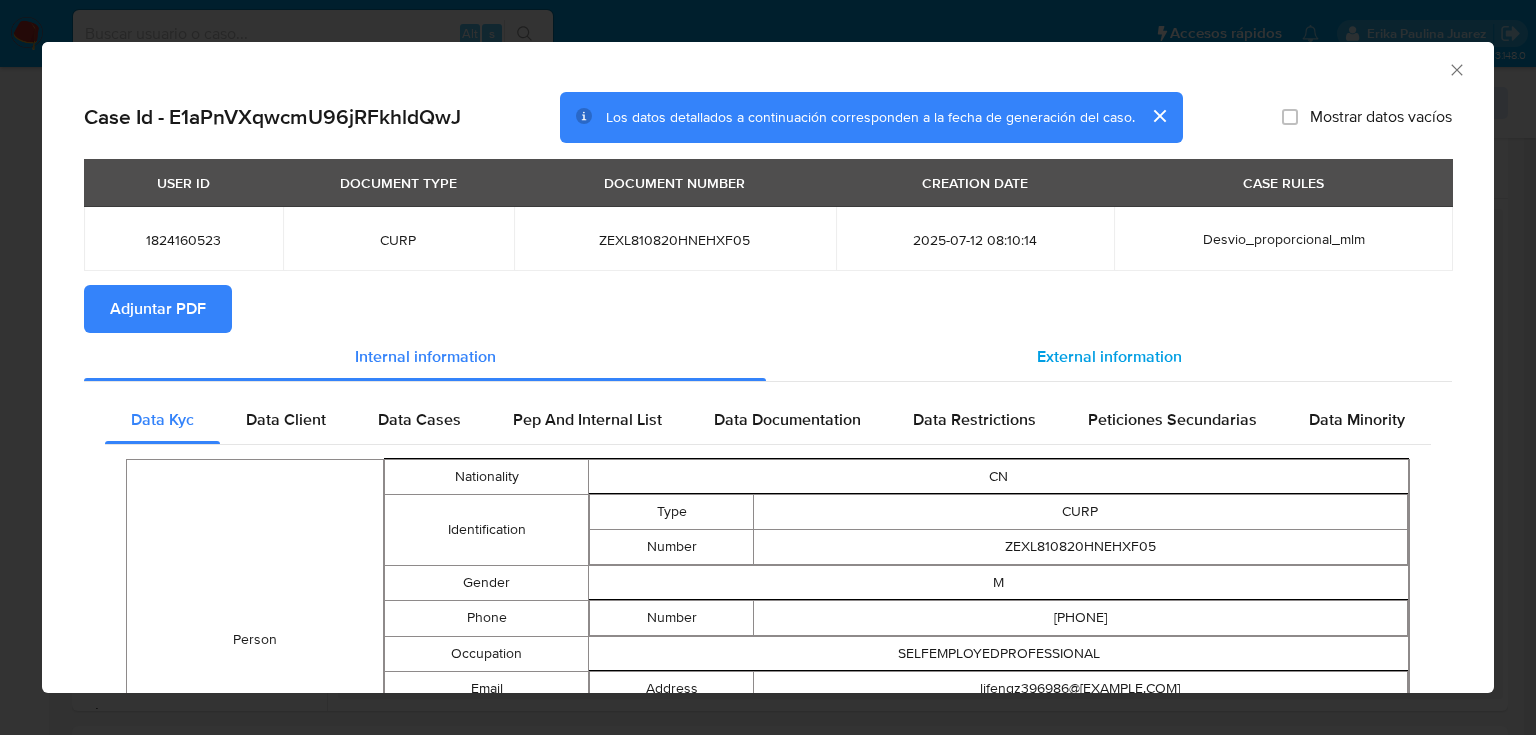 click on "External information" at bounding box center [1109, 357] 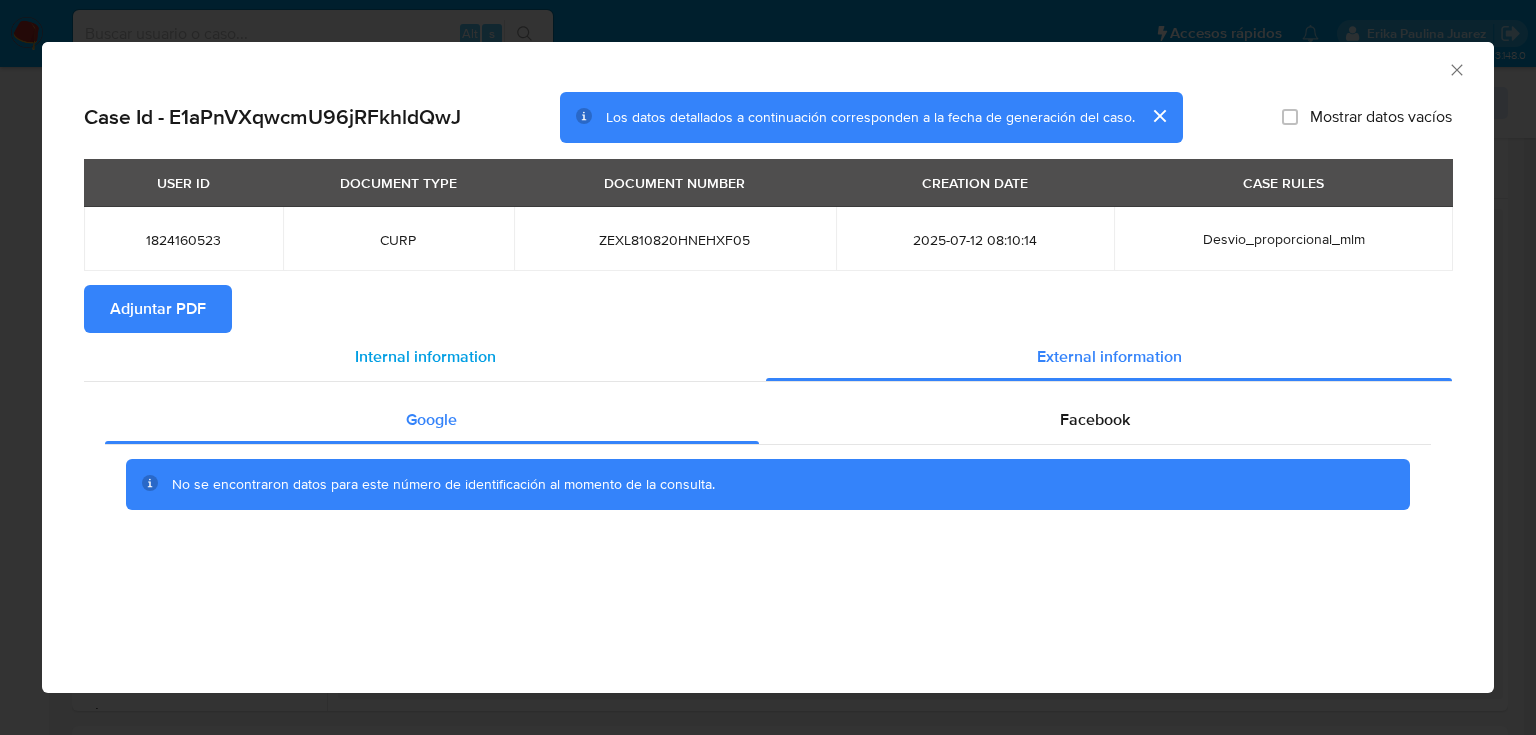 click on "Internal information" at bounding box center (425, 357) 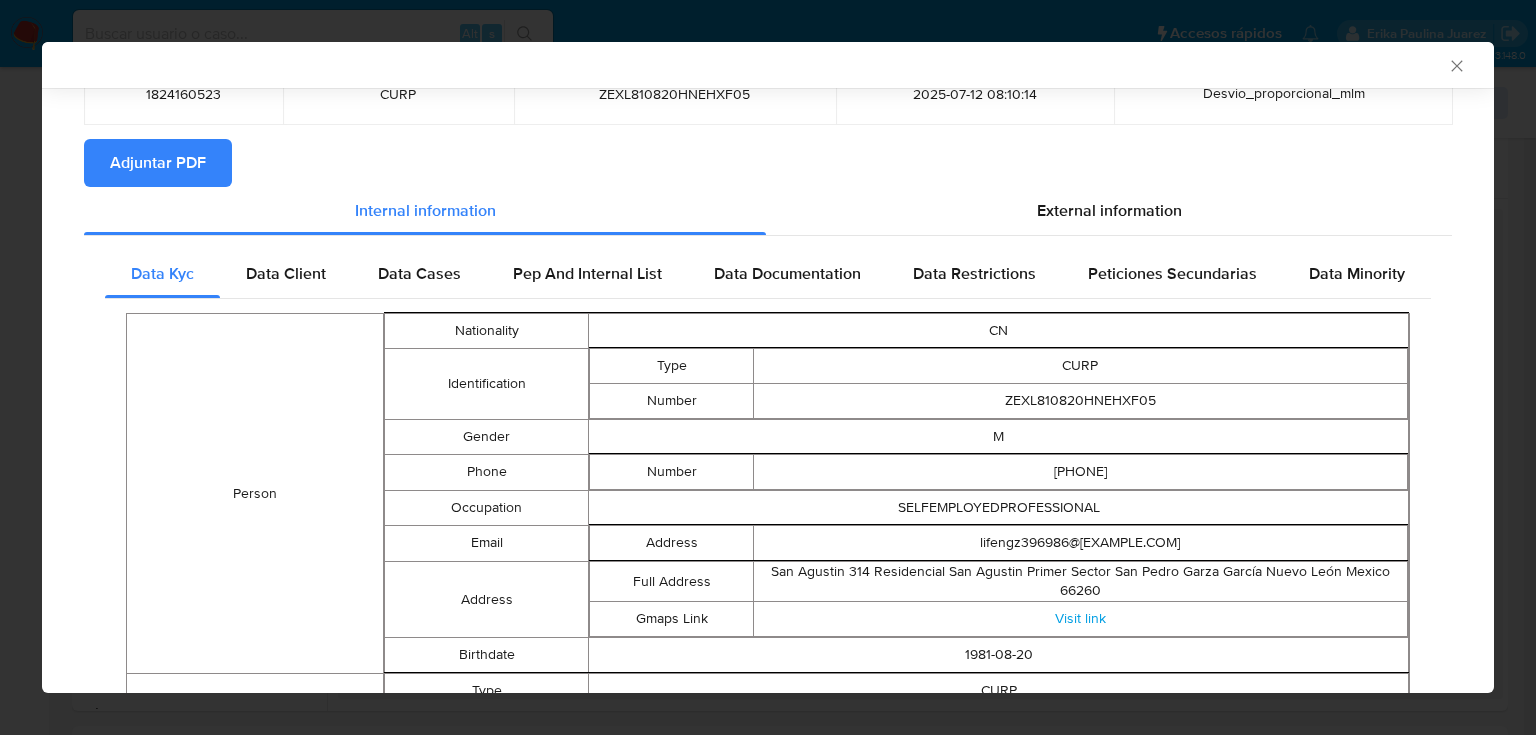 scroll, scrollTop: 156, scrollLeft: 0, axis: vertical 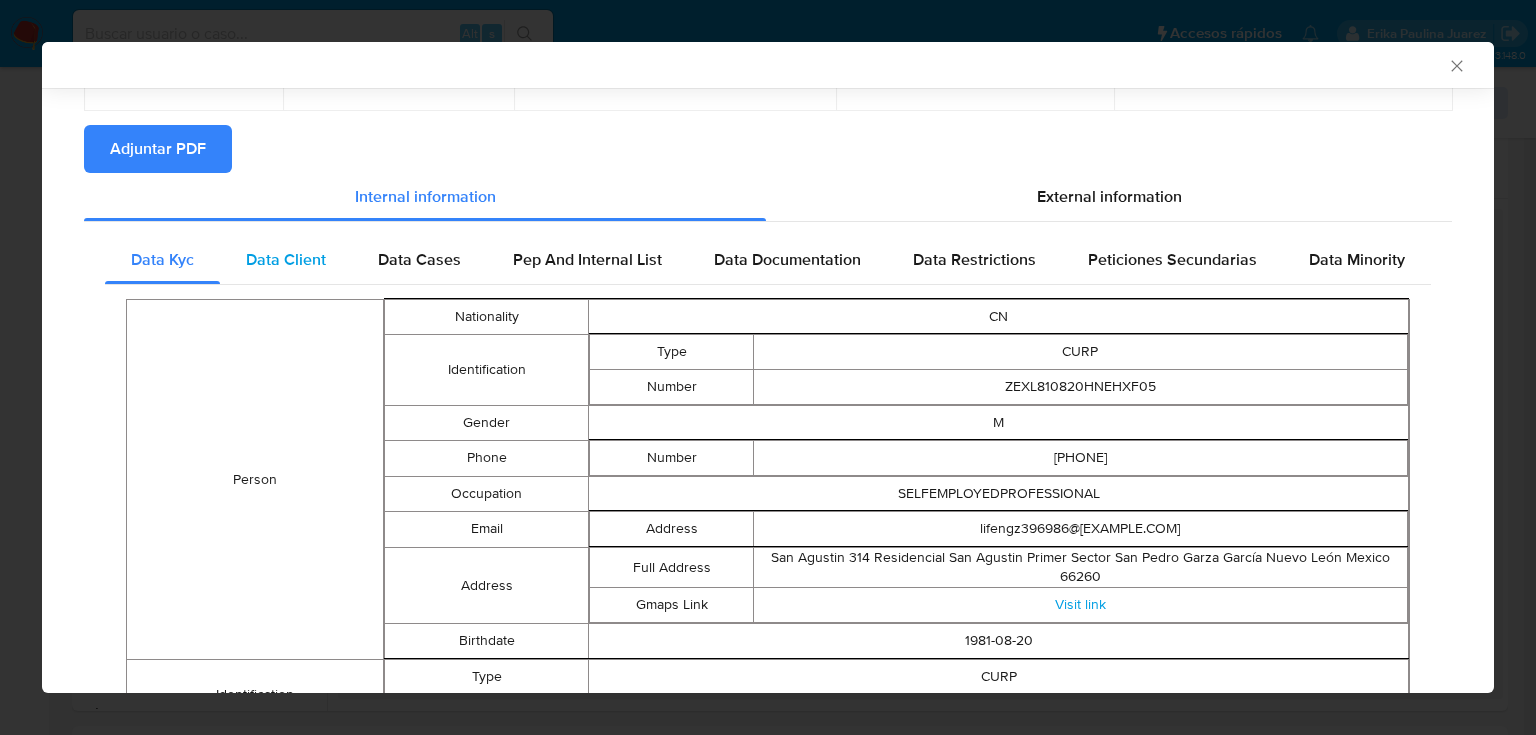 click on "Data Client" at bounding box center (286, 259) 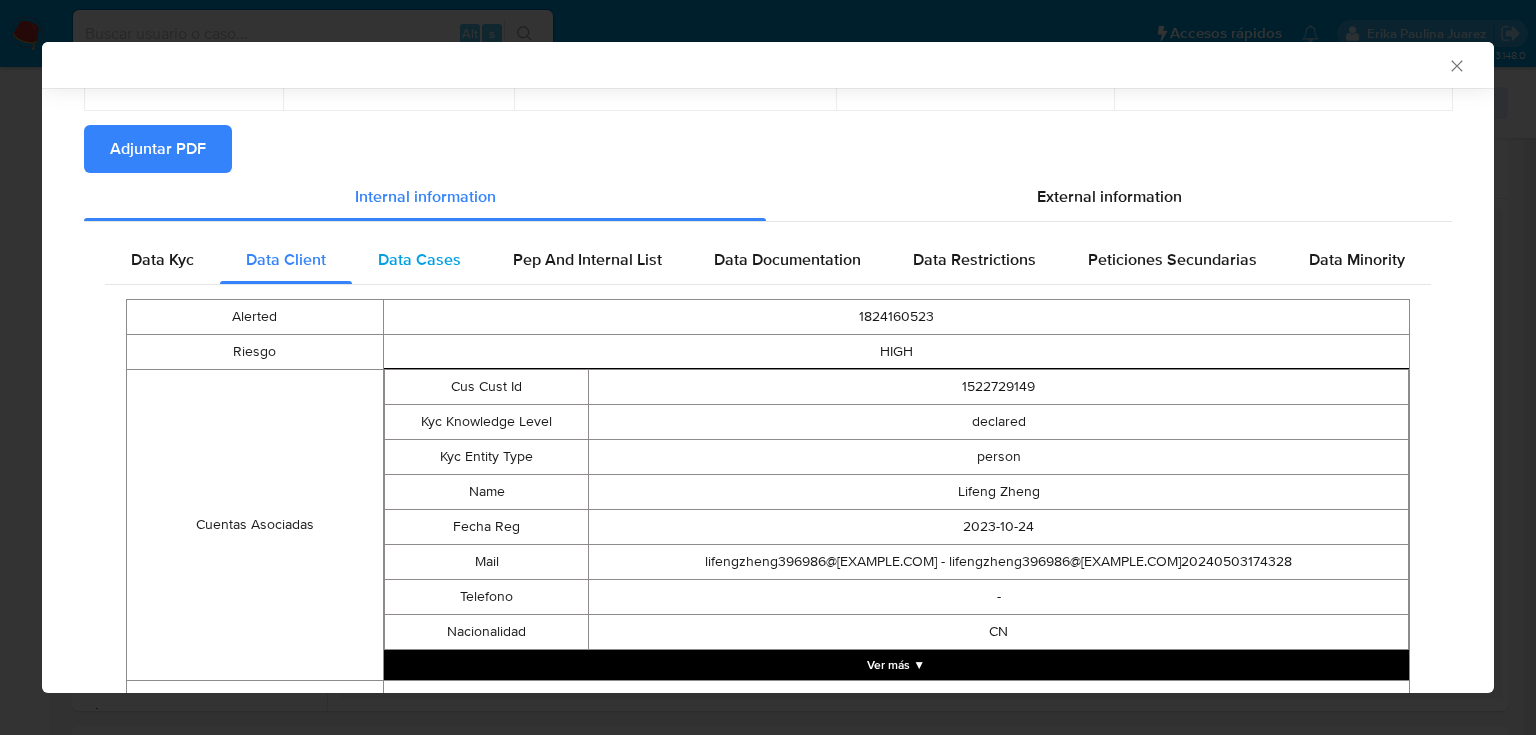 click on "Data Cases" at bounding box center [419, 259] 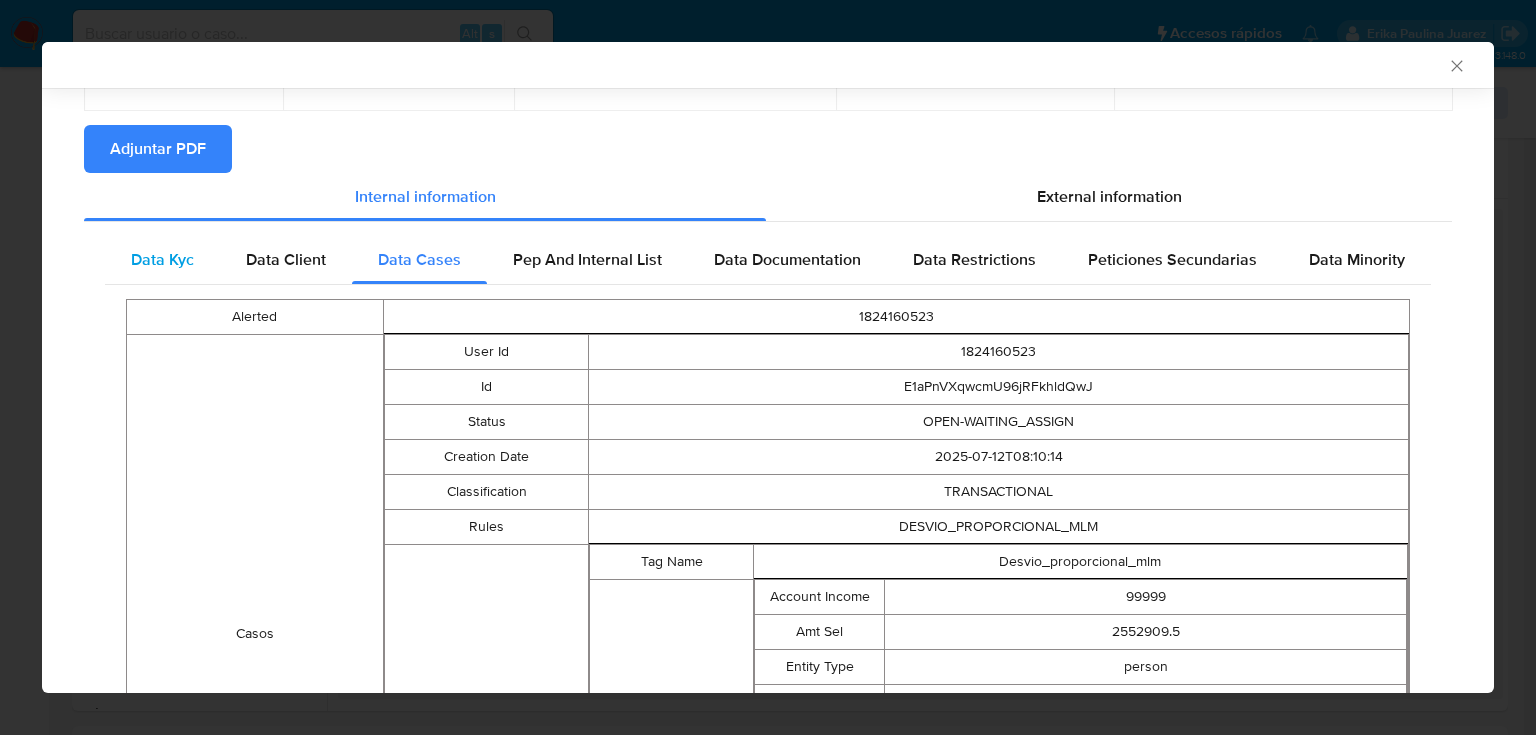 click on "Data Kyc" at bounding box center (162, 260) 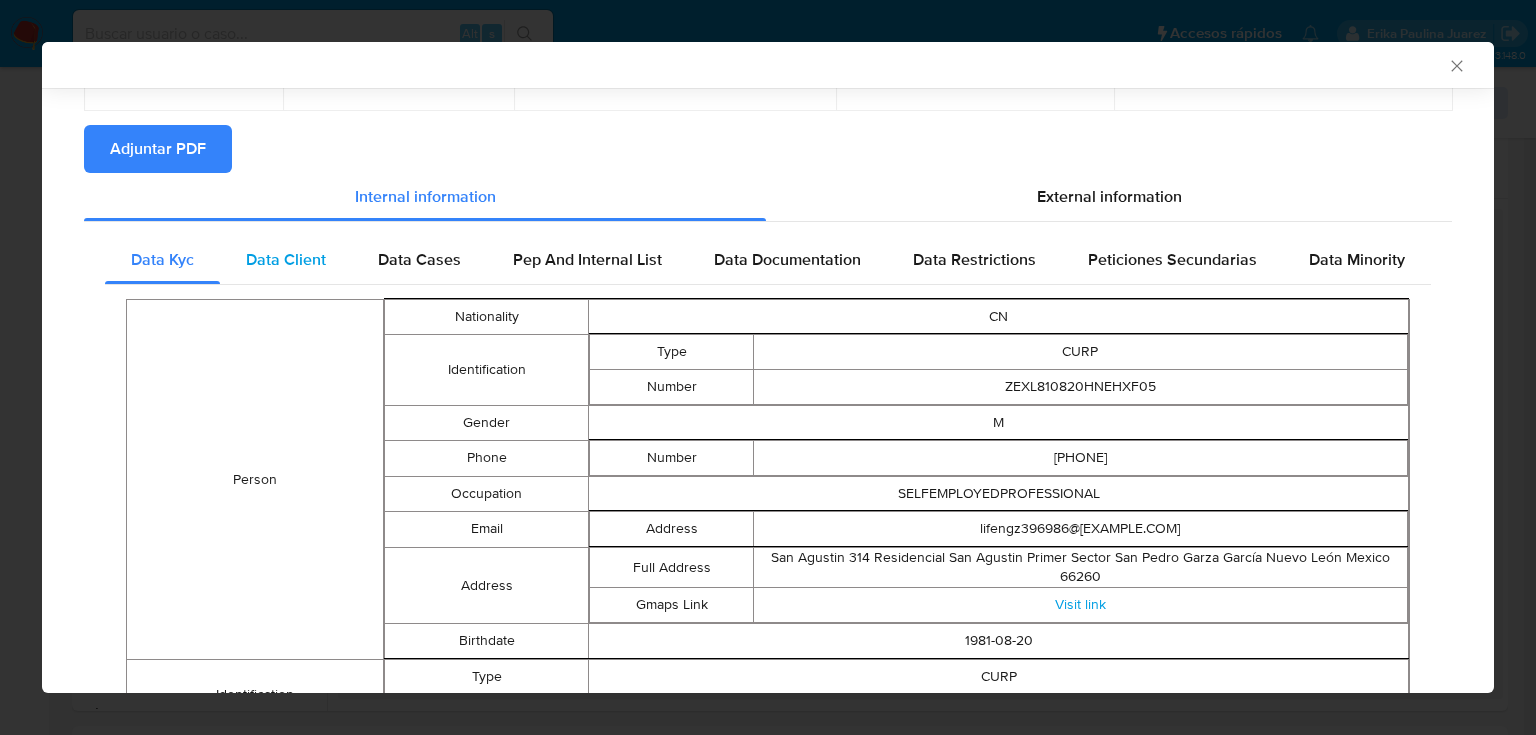 click on "Data Client" at bounding box center [286, 259] 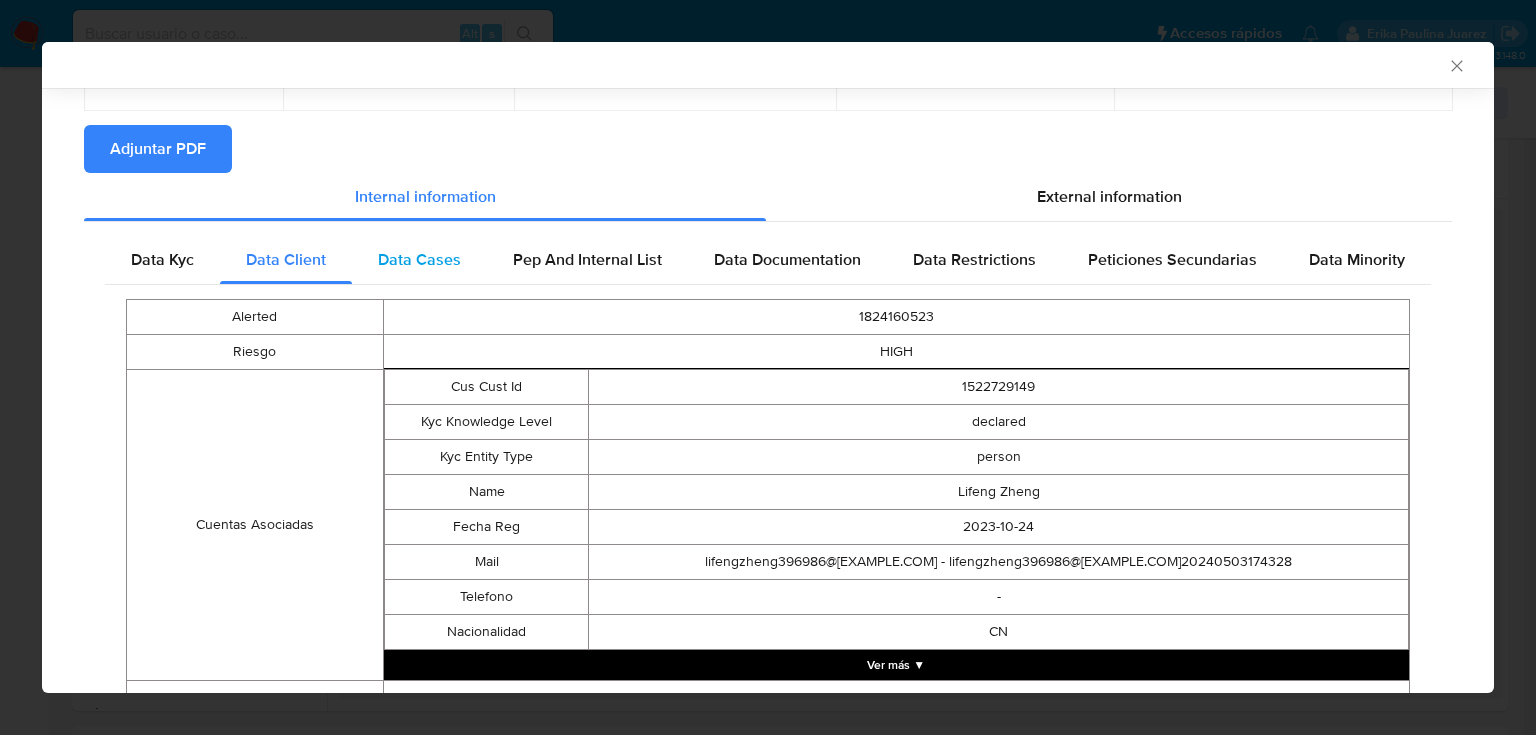 click on "Data Cases" at bounding box center [419, 259] 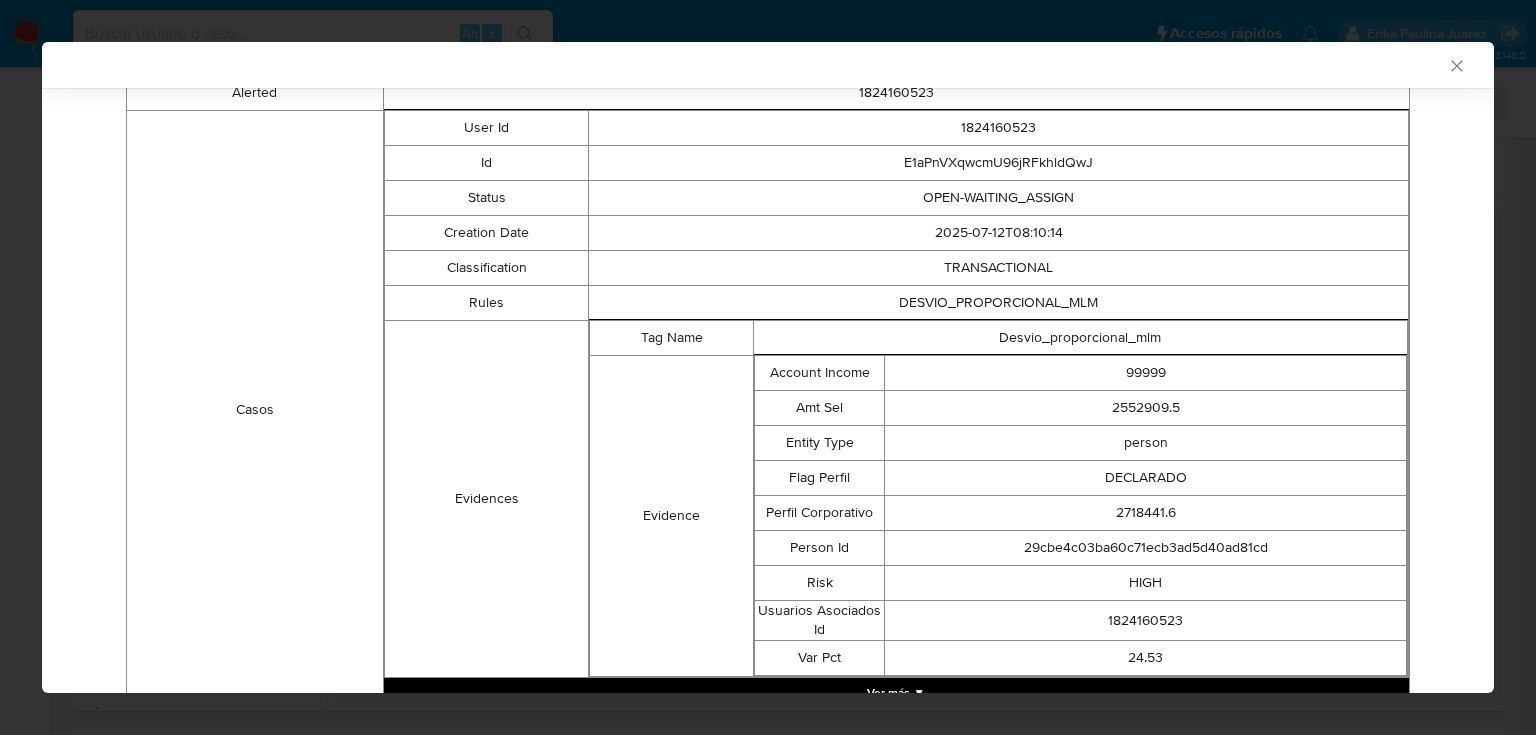scroll, scrollTop: 102, scrollLeft: 0, axis: vertical 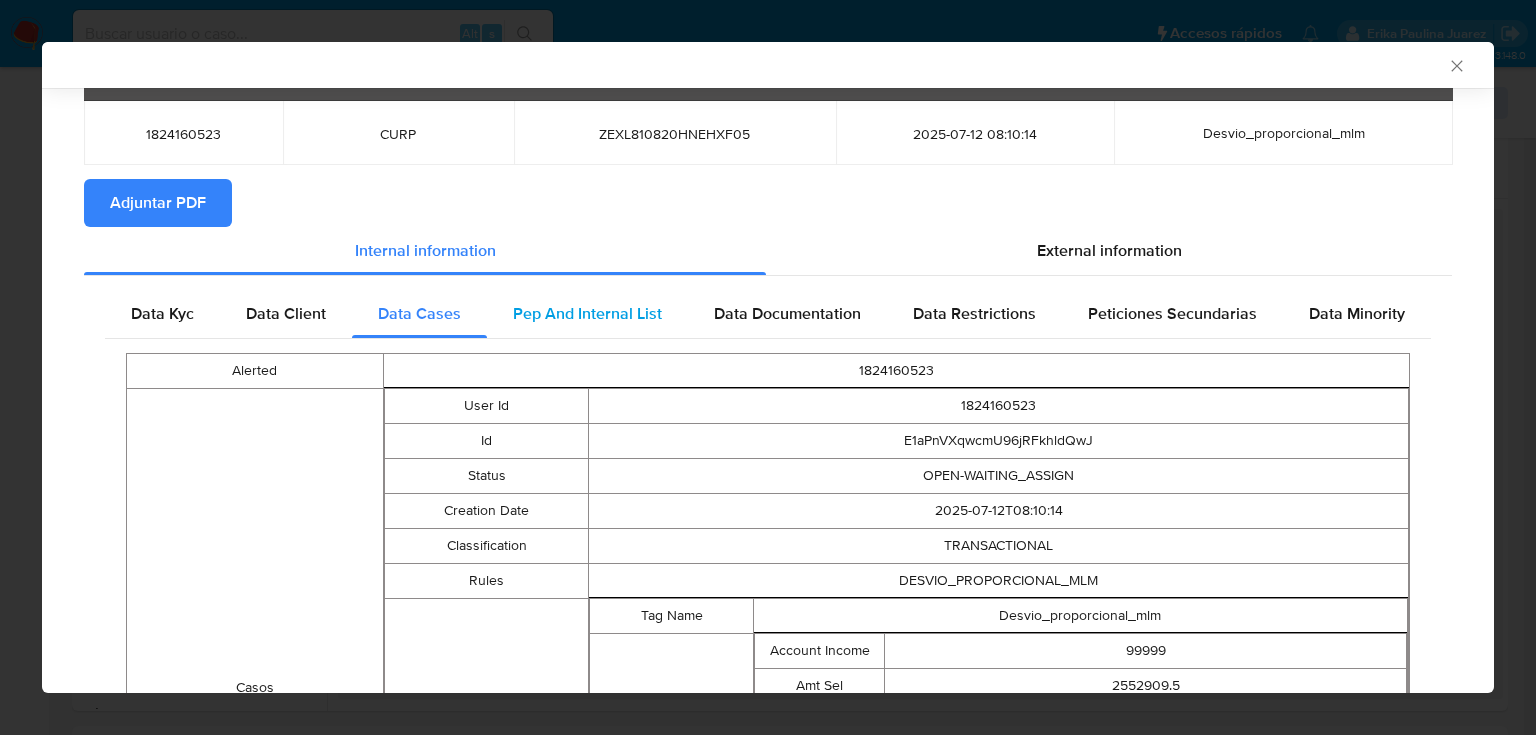 click on "Pep And Internal List" at bounding box center (587, 313) 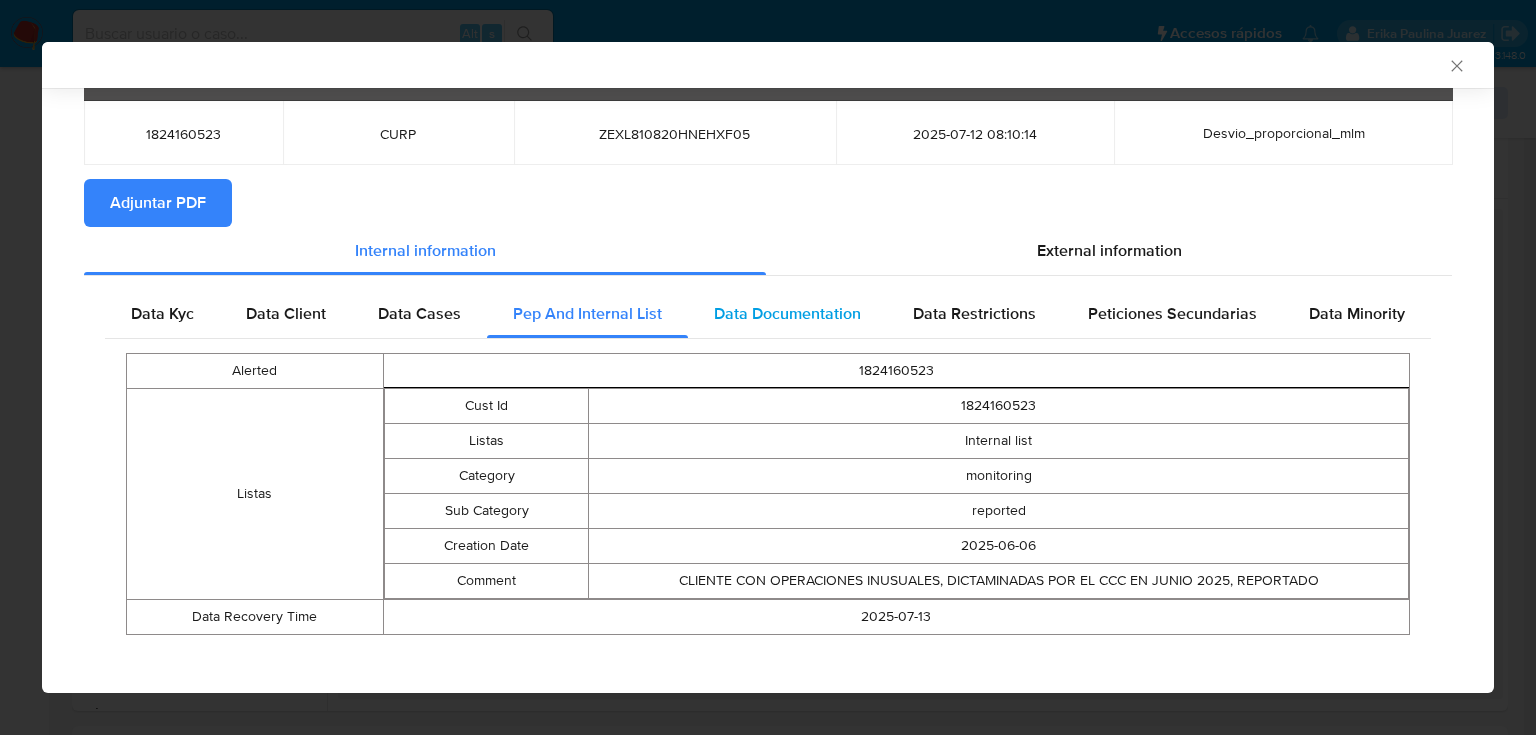 click on "Data Documentation" at bounding box center [787, 314] 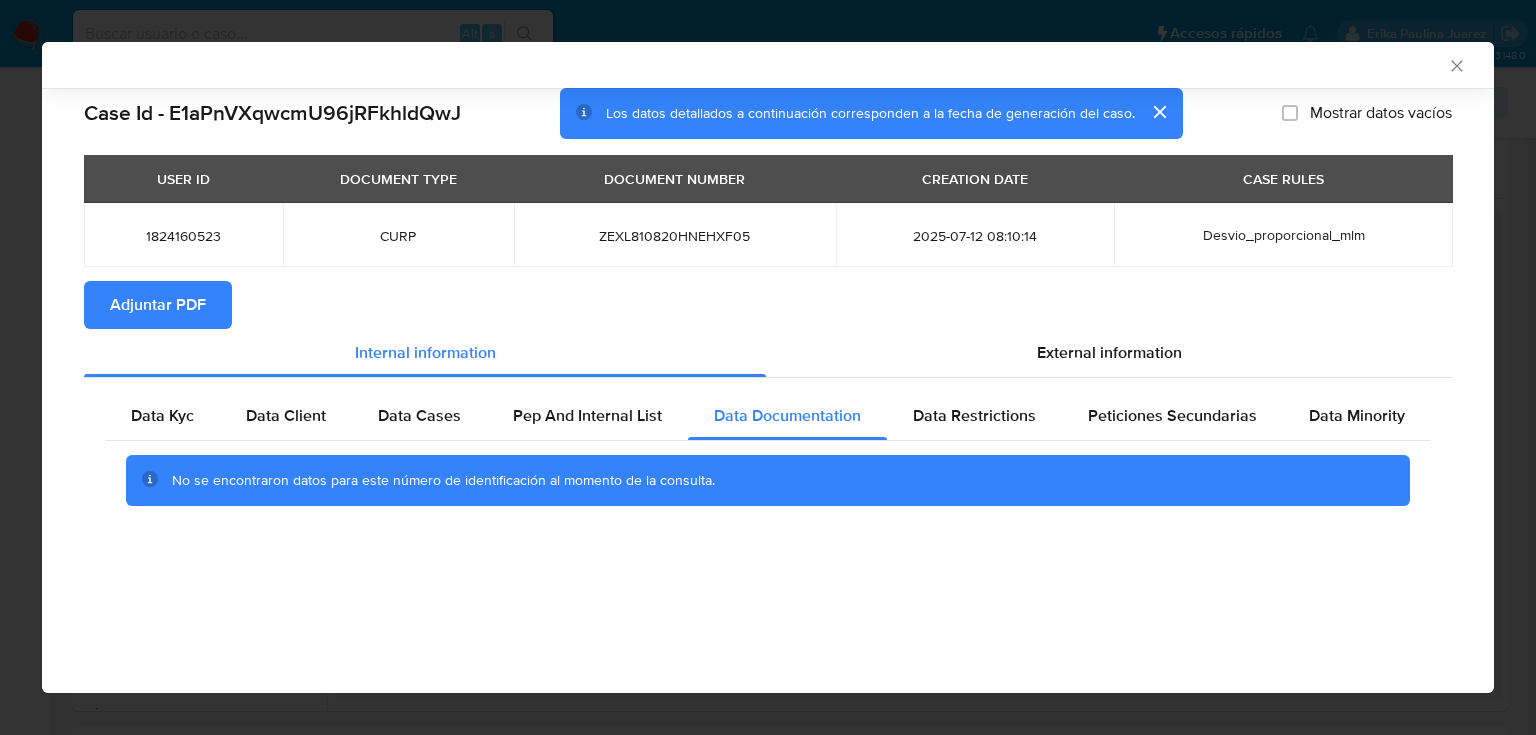 scroll, scrollTop: 0, scrollLeft: 0, axis: both 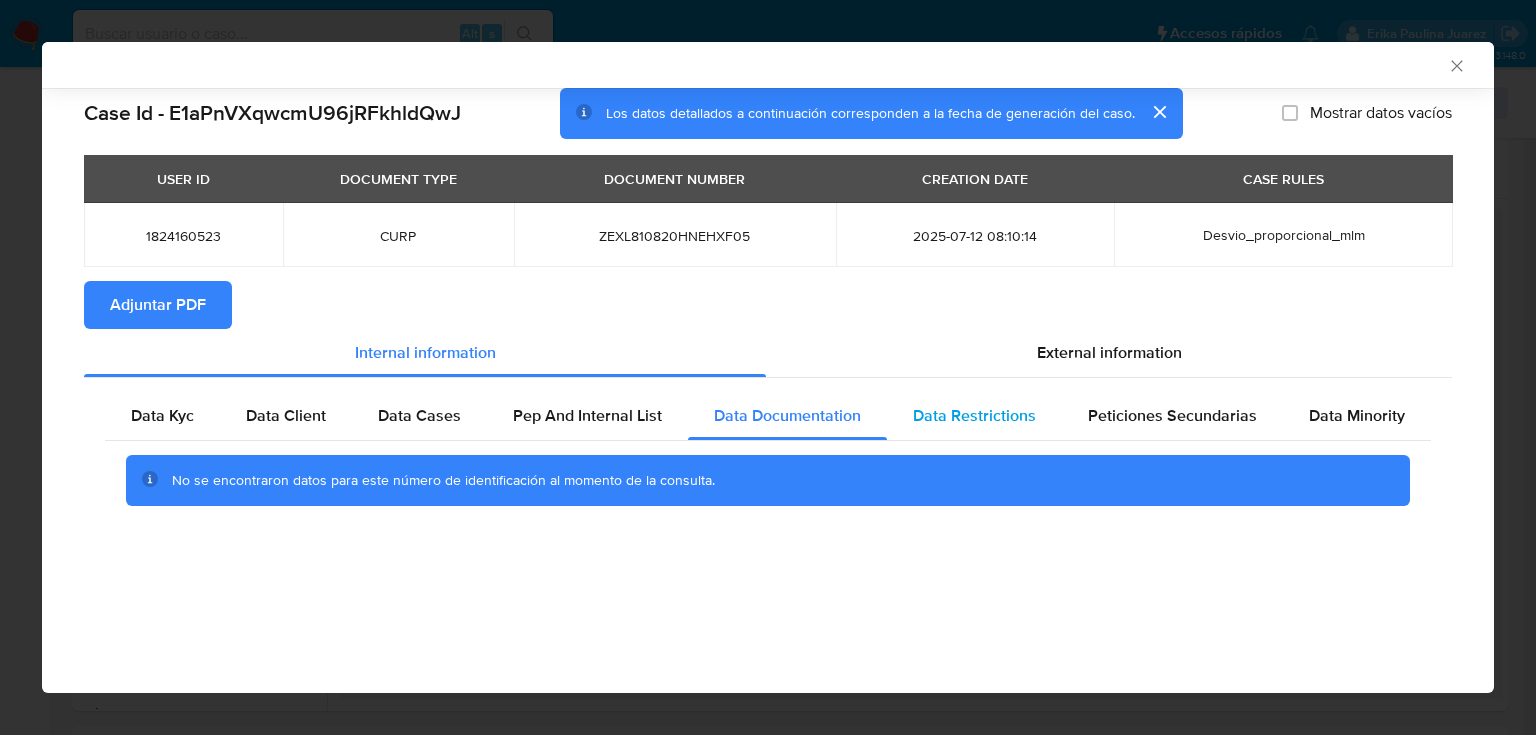 drag, startPoint x: 943, startPoint y: 422, endPoint x: 986, endPoint y: 422, distance: 43 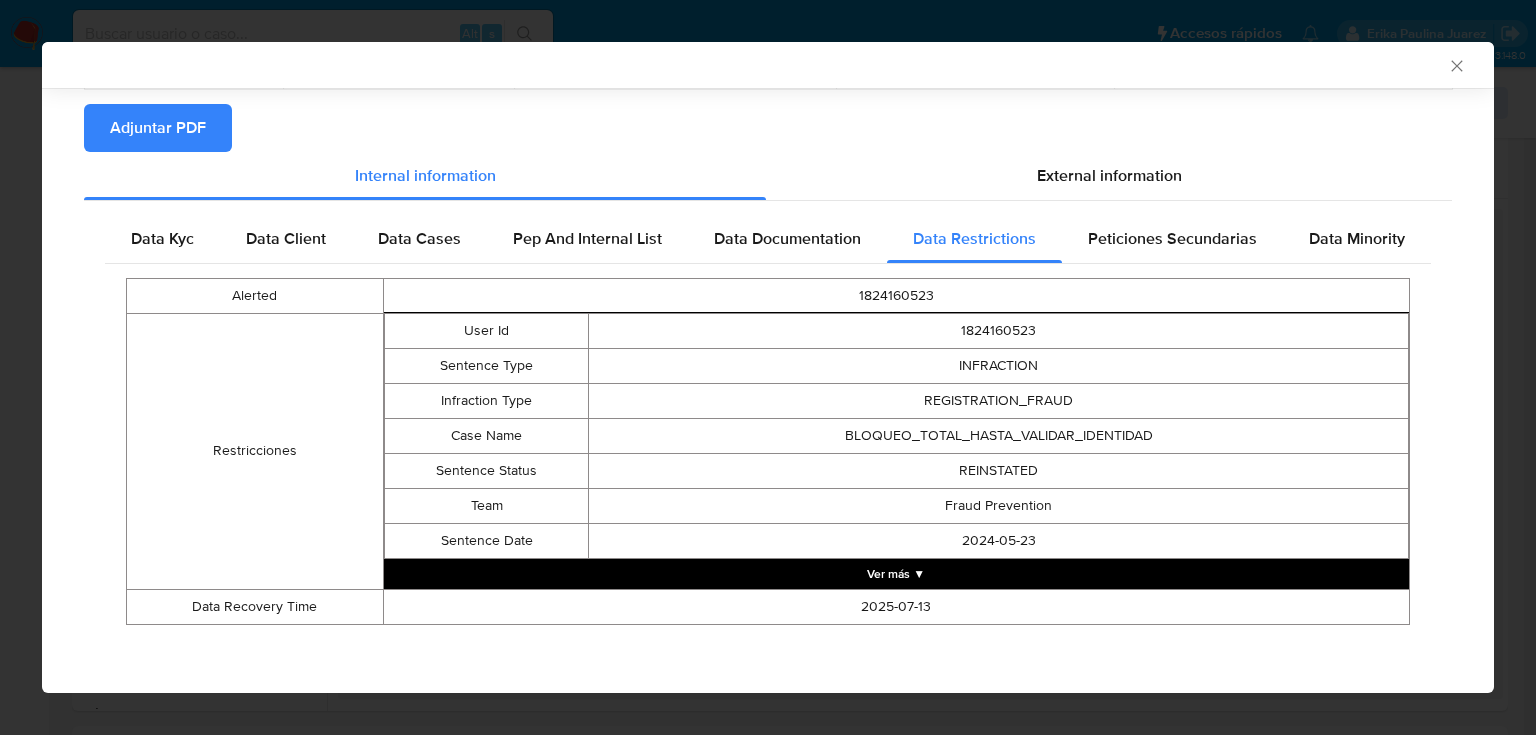 scroll, scrollTop: 178, scrollLeft: 0, axis: vertical 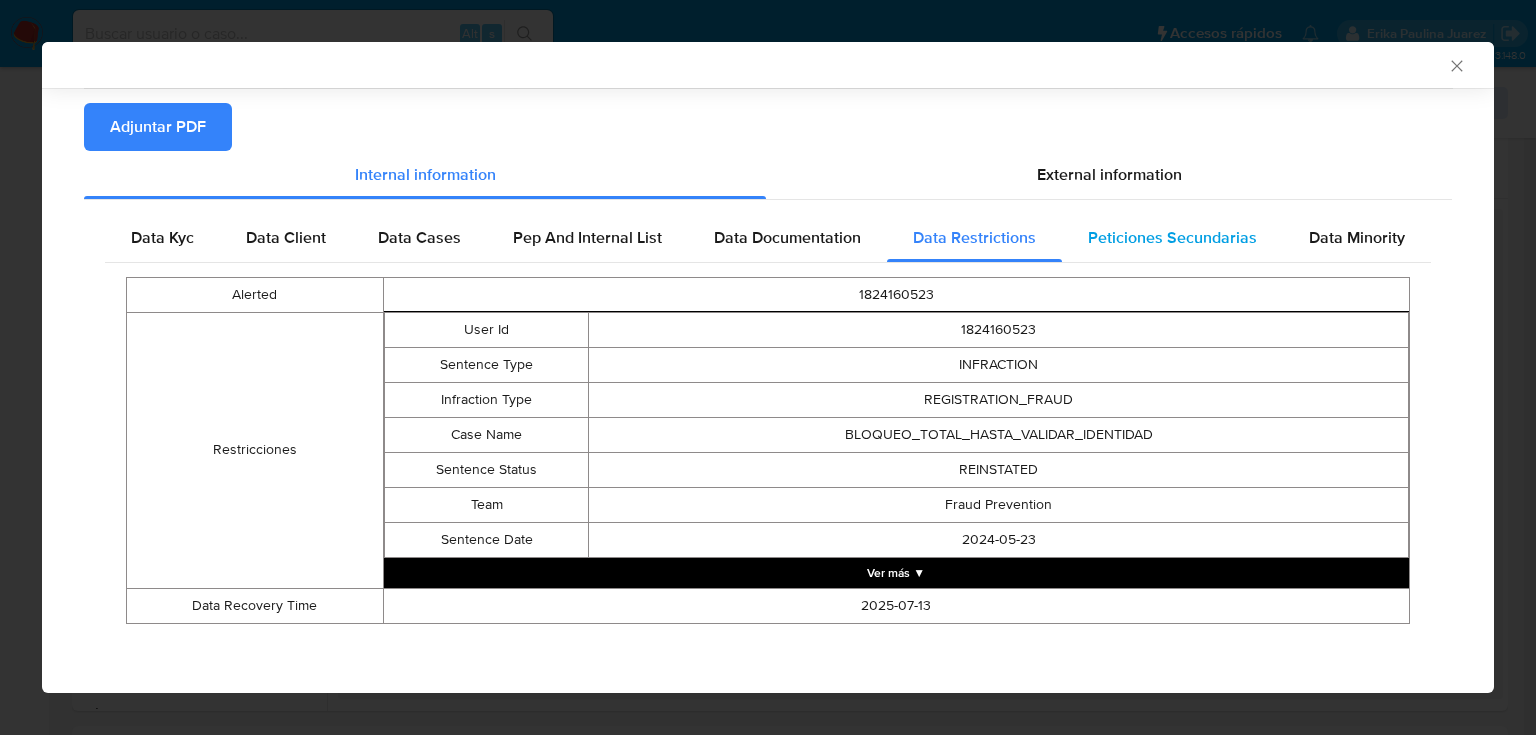 click on "Peticiones Secundarias" at bounding box center (1172, 238) 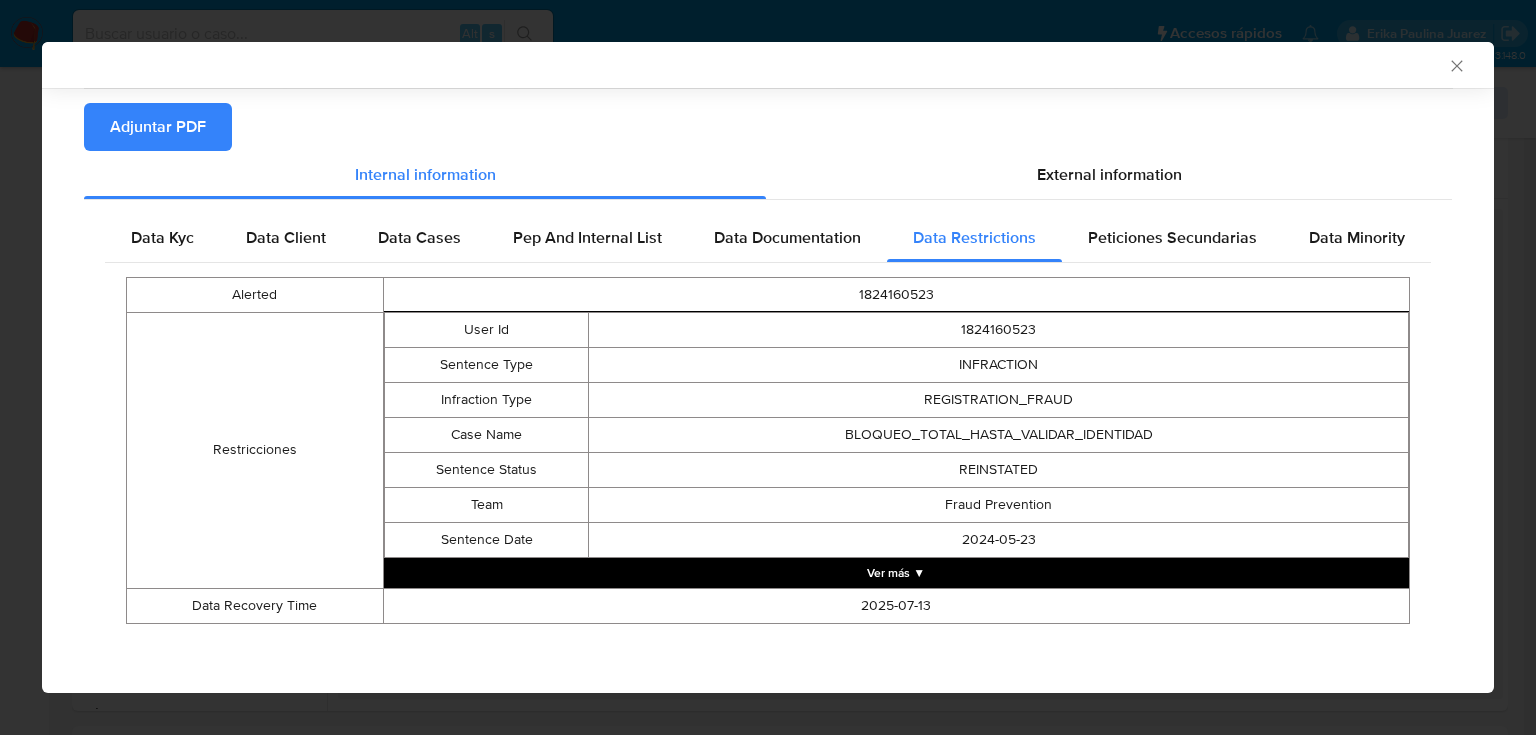 scroll, scrollTop: 0, scrollLeft: 0, axis: both 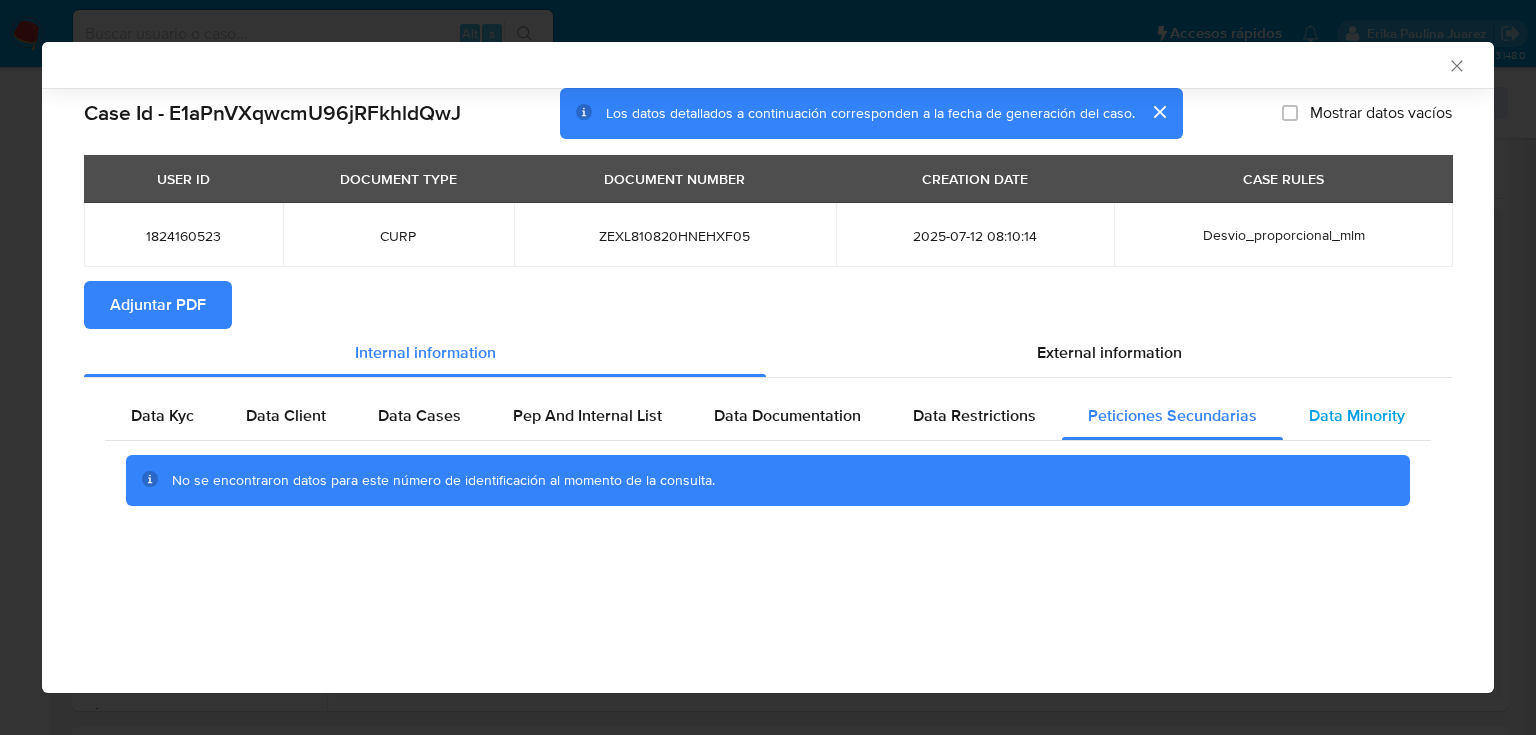 click on "Data Minority" at bounding box center (1357, 415) 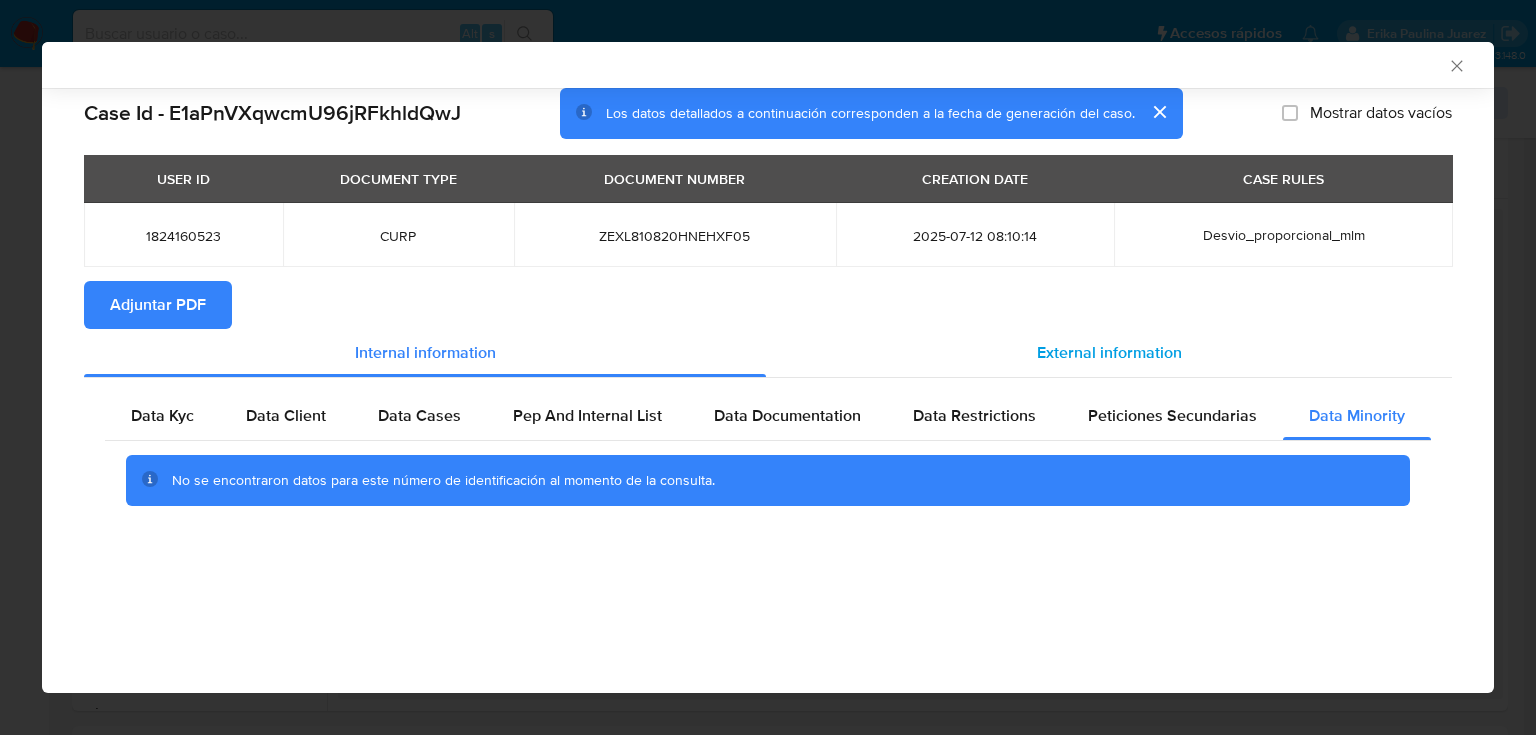 click on "External information" at bounding box center [1109, 352] 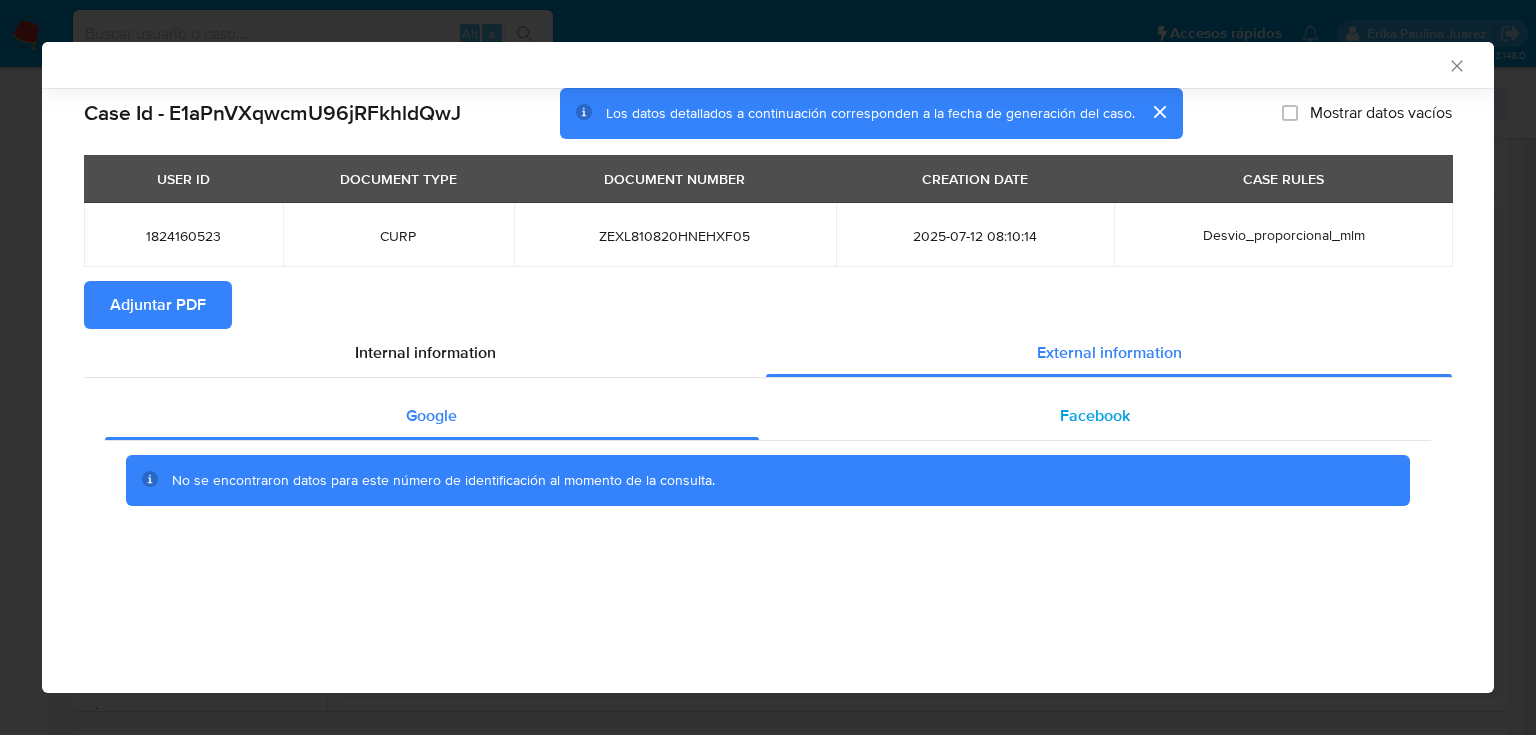 click on "Facebook" at bounding box center (1095, 416) 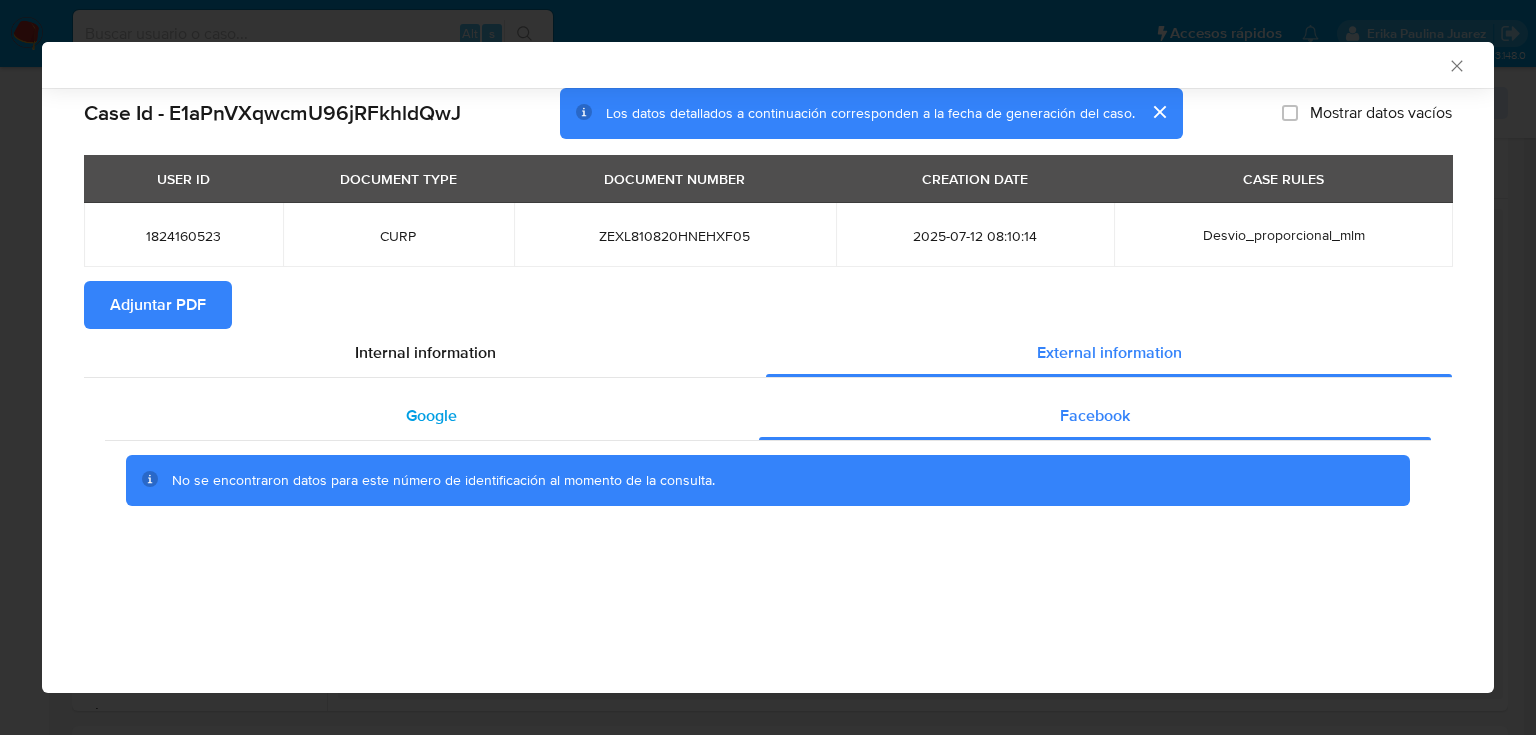 click on "Google" at bounding box center [431, 415] 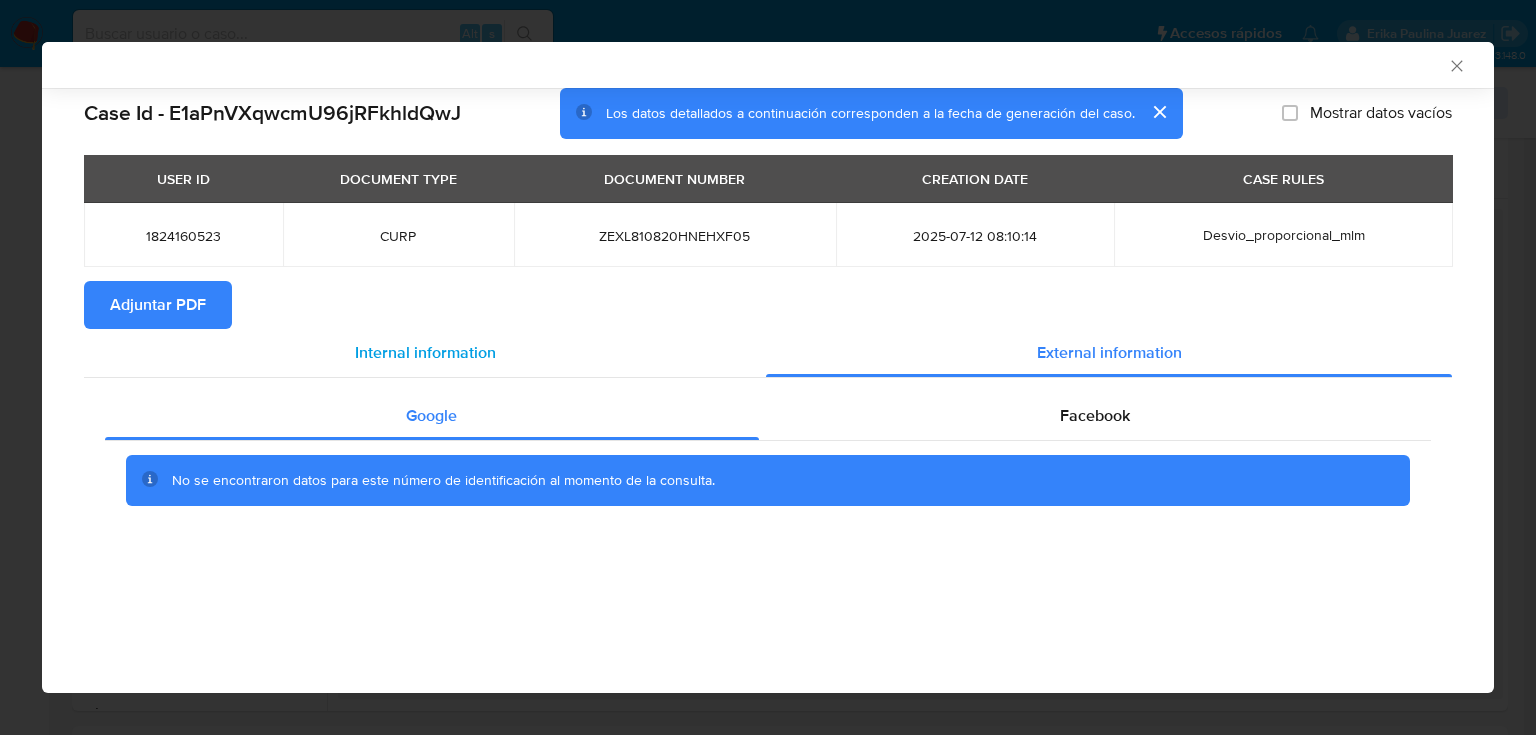 click on "Internal information" at bounding box center (425, 352) 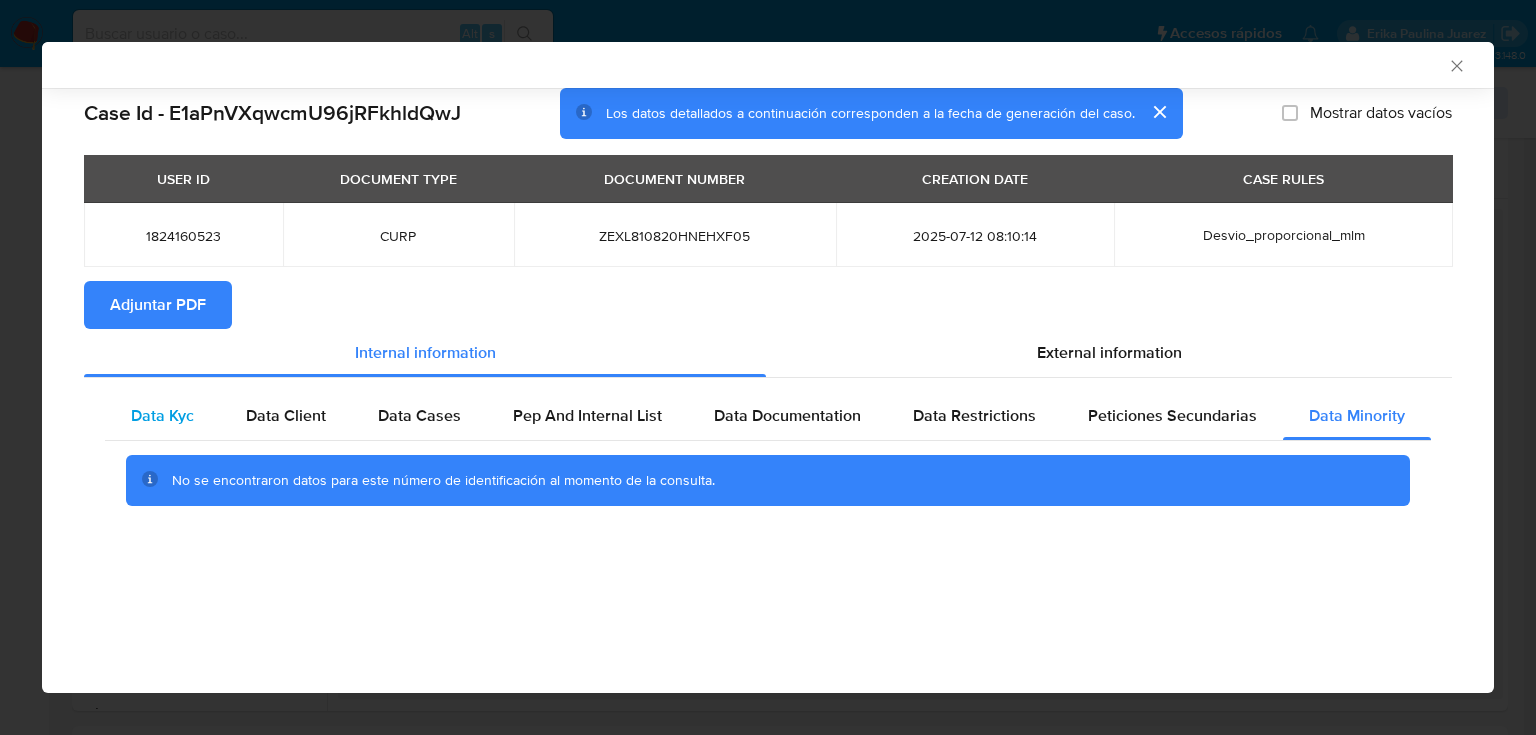click on "Data Kyc" at bounding box center [162, 415] 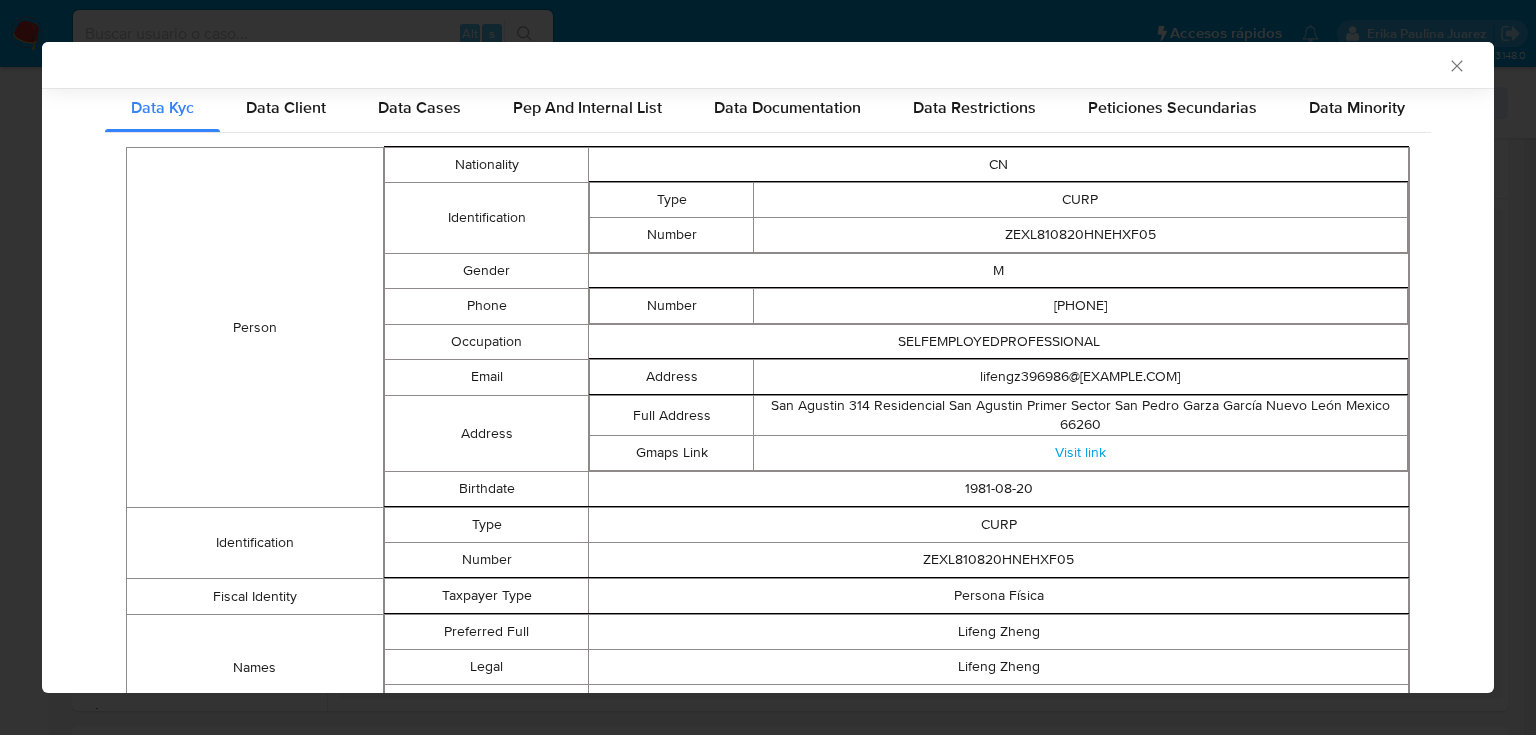 scroll, scrollTop: 69, scrollLeft: 0, axis: vertical 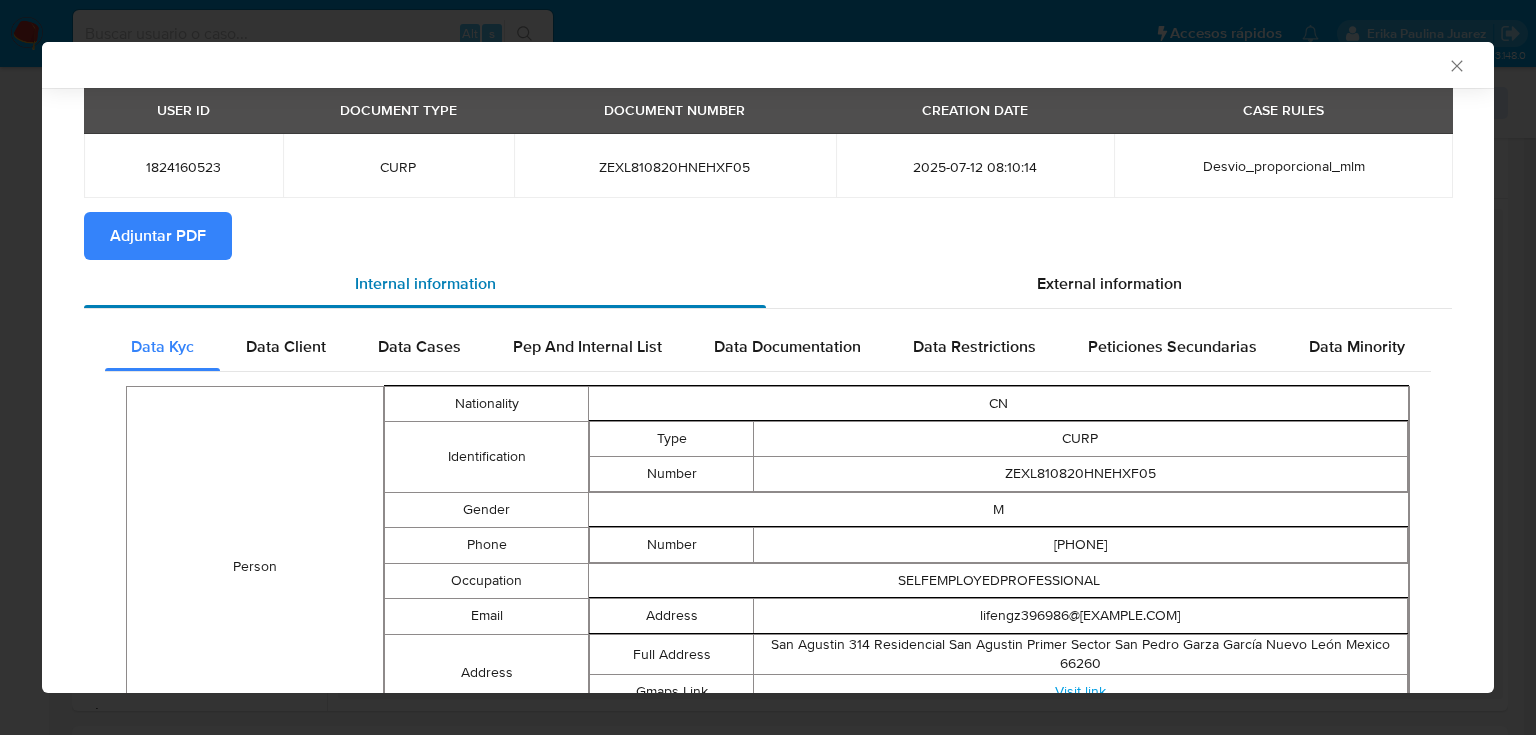 click on "Internal information" at bounding box center (425, 283) 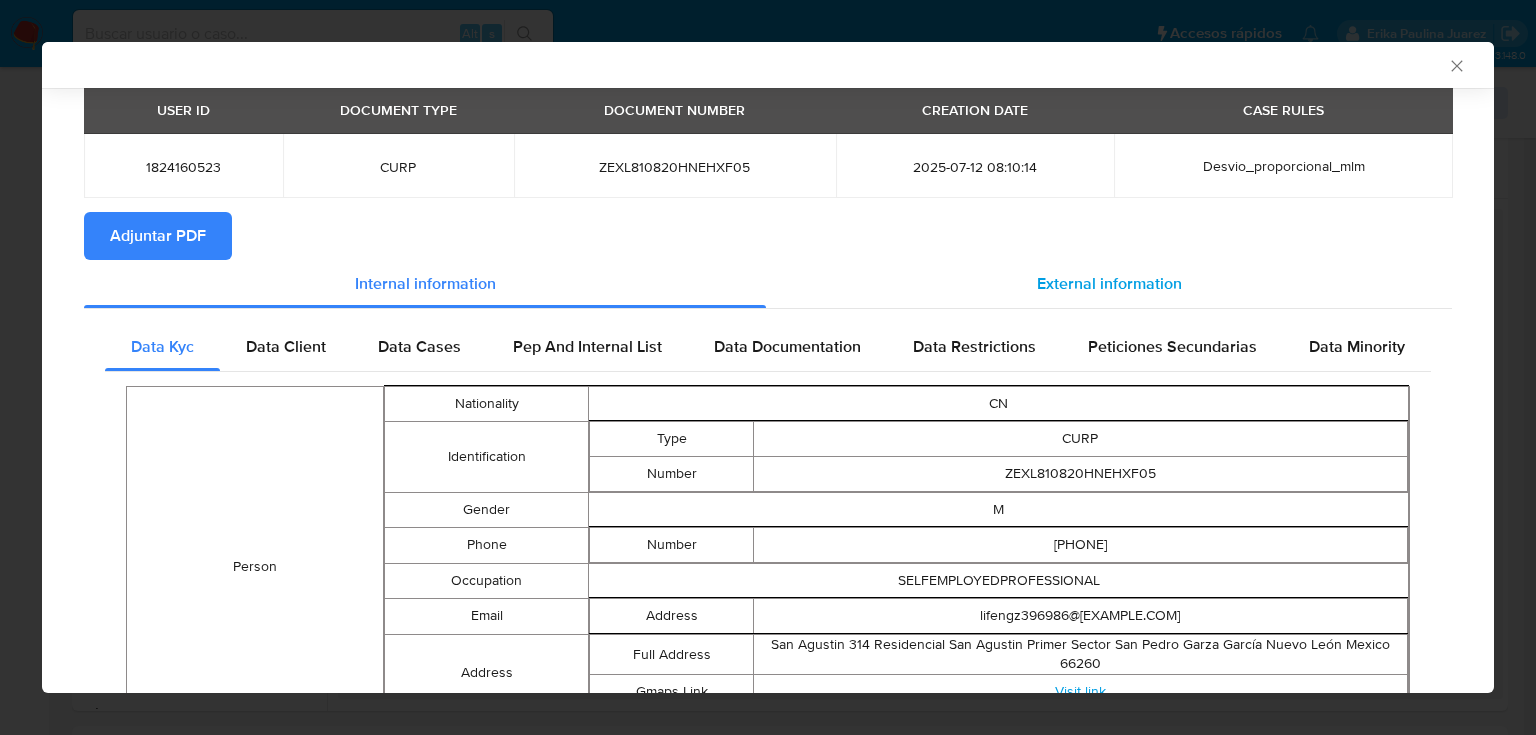 click on "External information" at bounding box center (1109, 284) 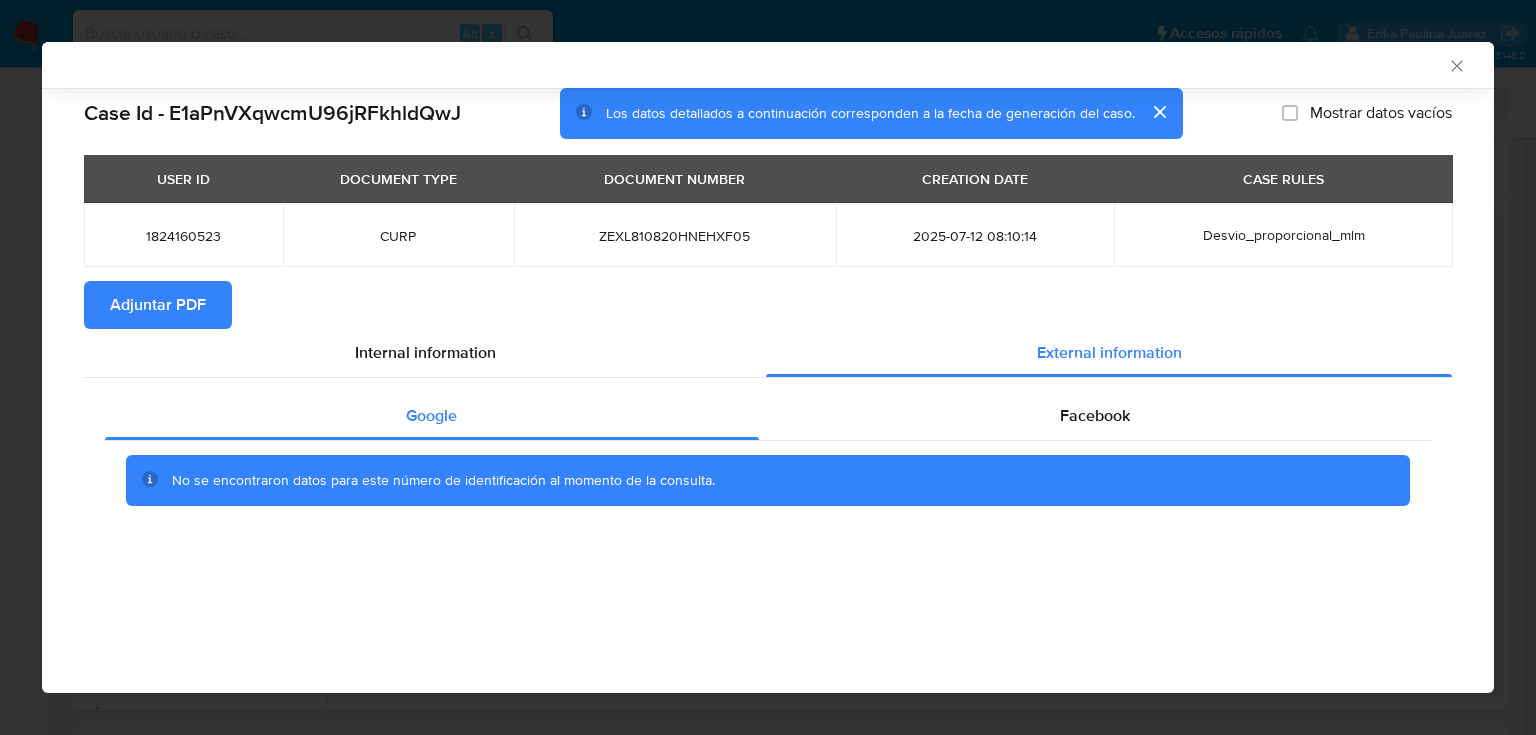 click on "Adjuntar PDF" at bounding box center [158, 305] 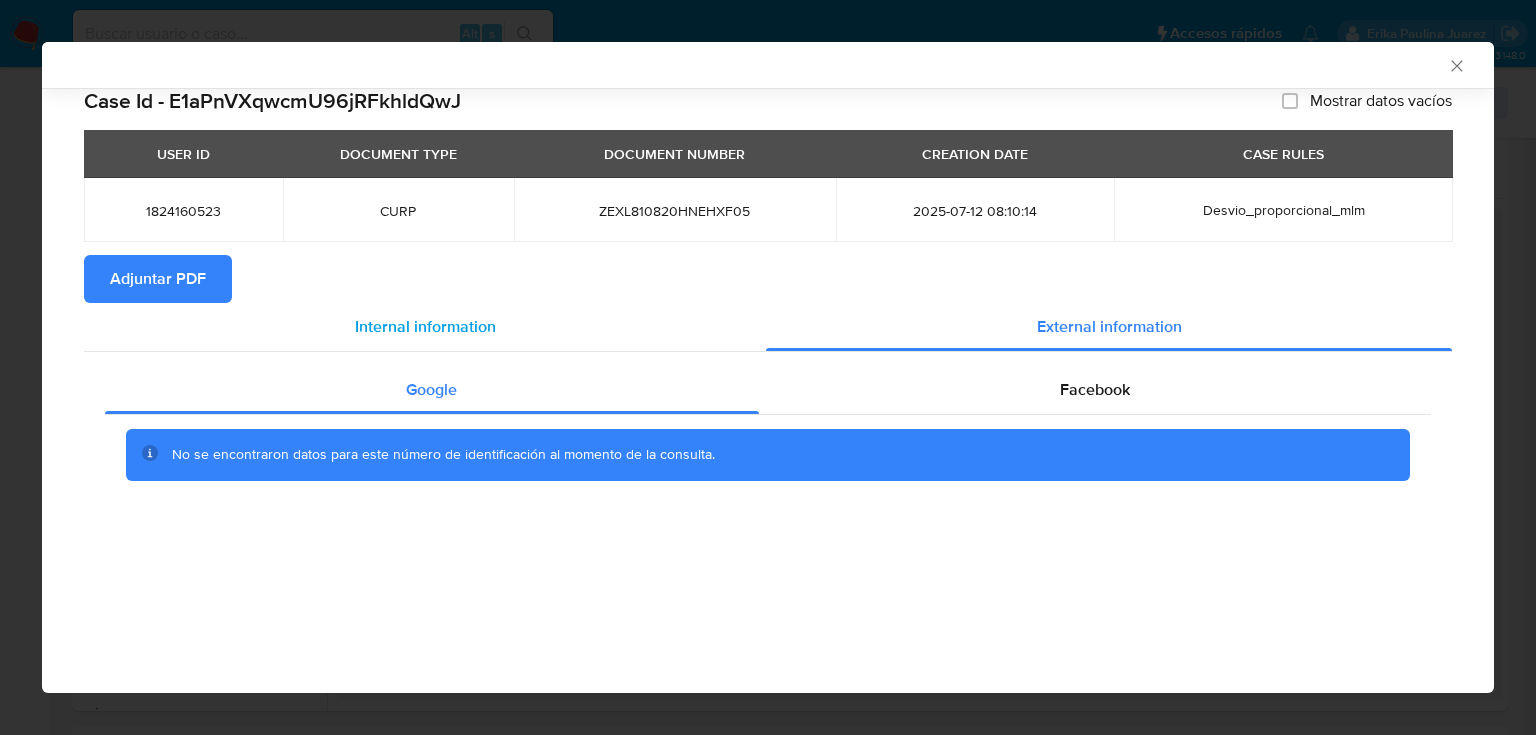 click on "Internal information" at bounding box center [425, 326] 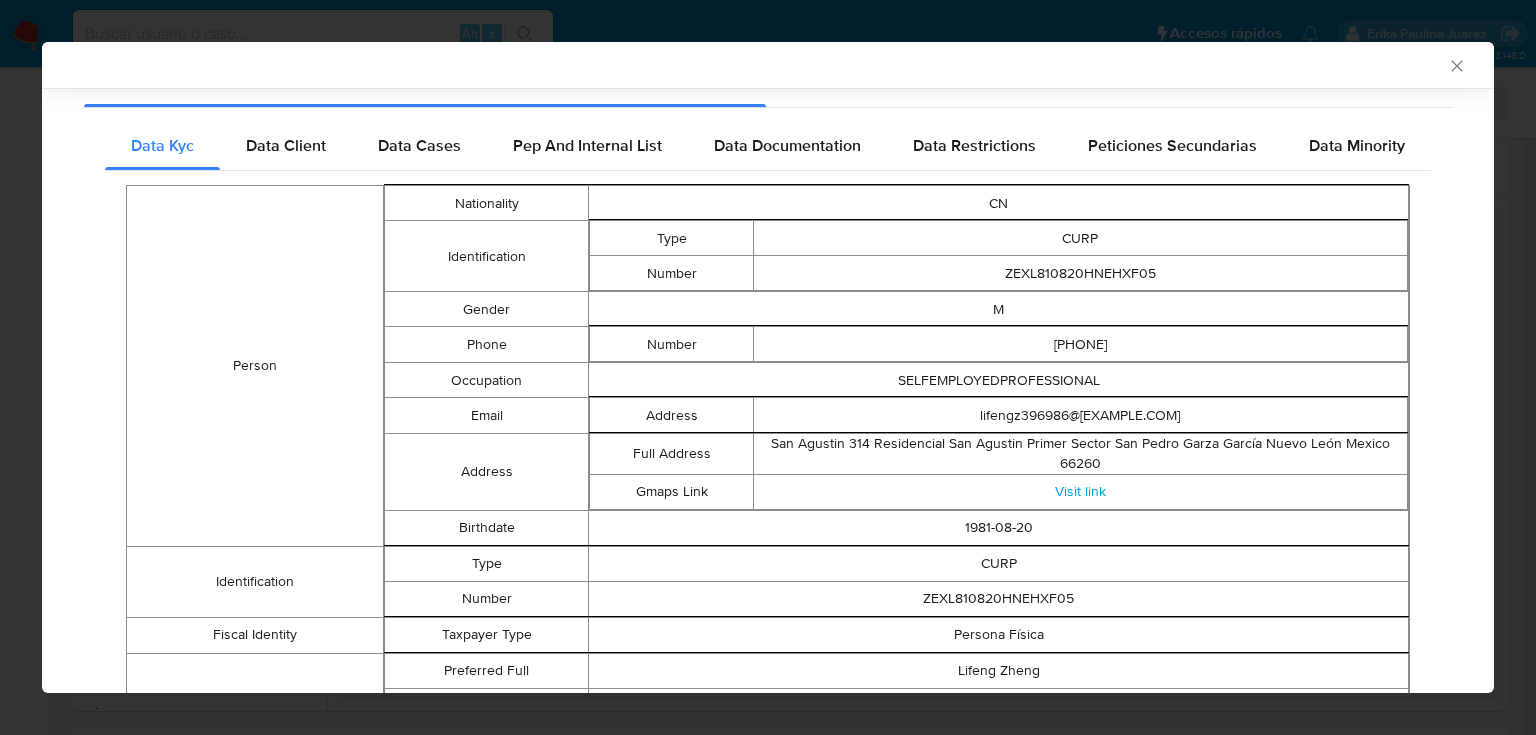 scroll, scrollTop: 0, scrollLeft: 0, axis: both 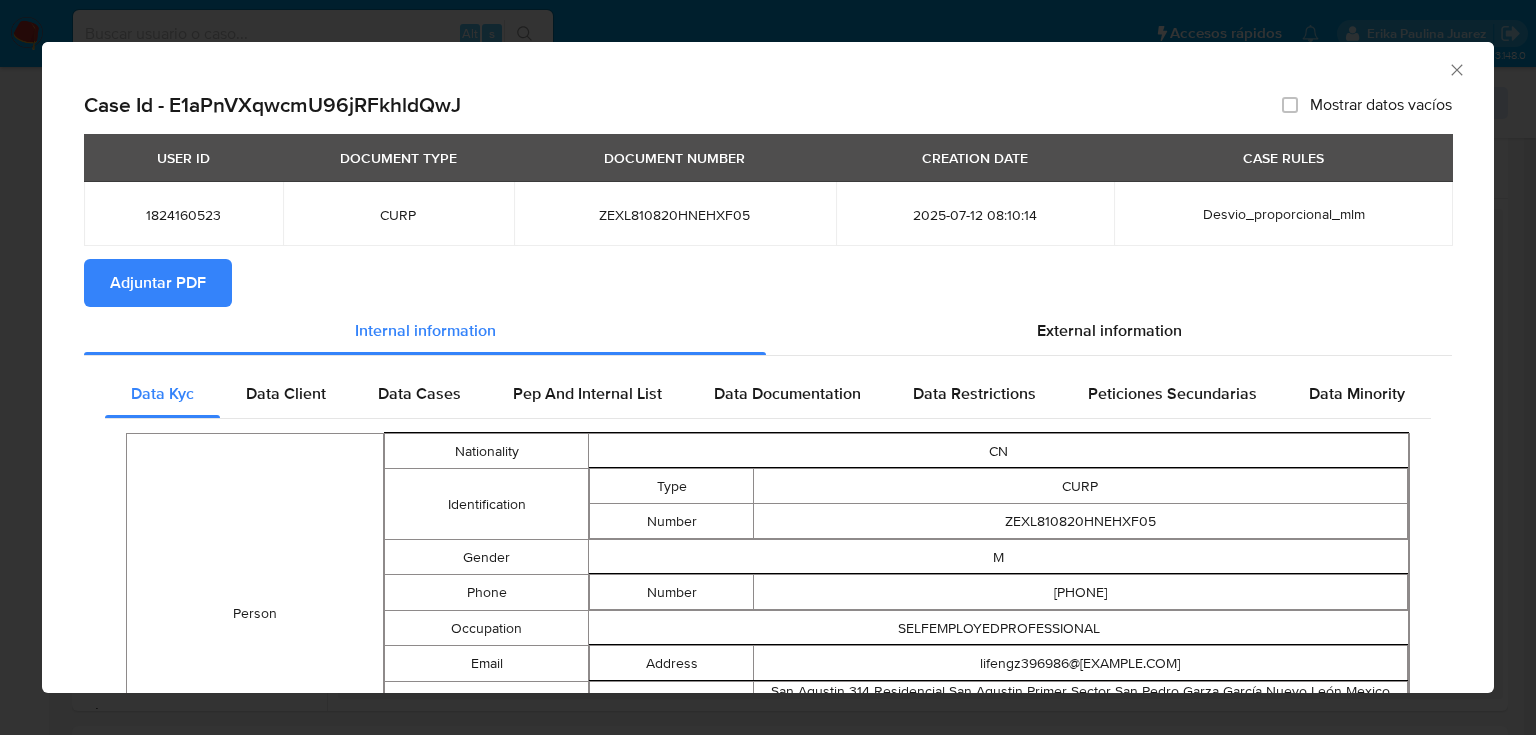 click on "CURP" at bounding box center [398, 215] 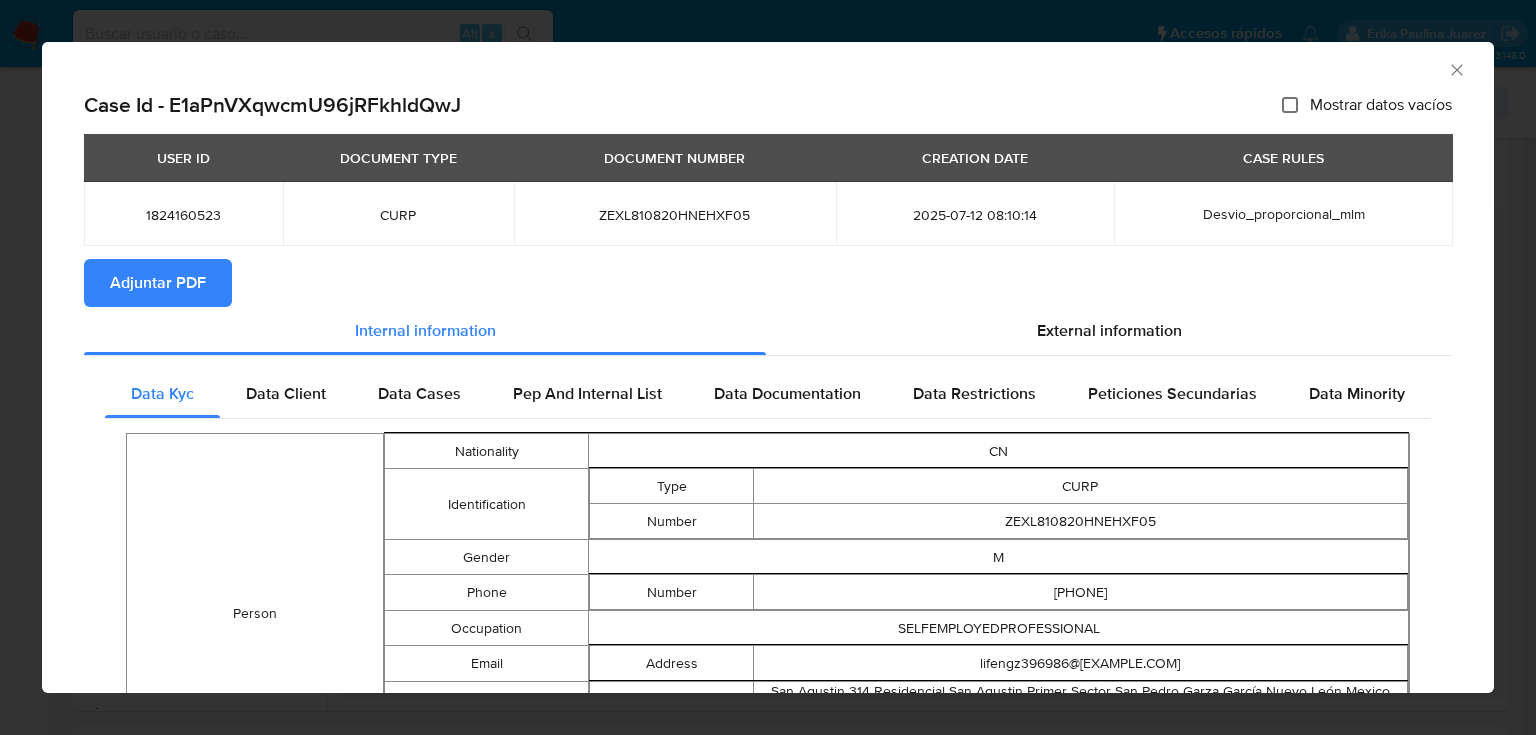 click on "Mostrar datos vacíos" at bounding box center [1290, 105] 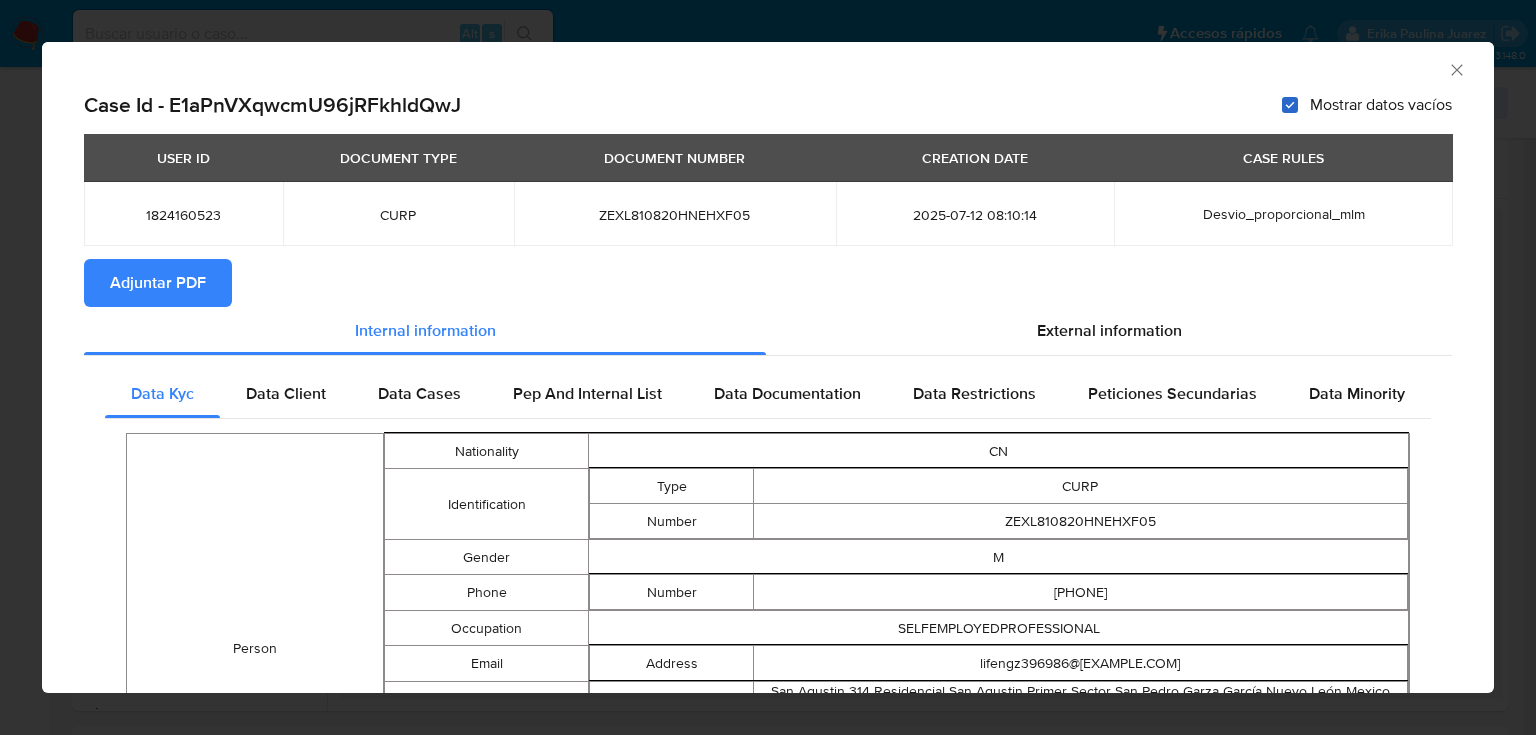 click on "Mostrar datos vacíos" at bounding box center (1290, 105) 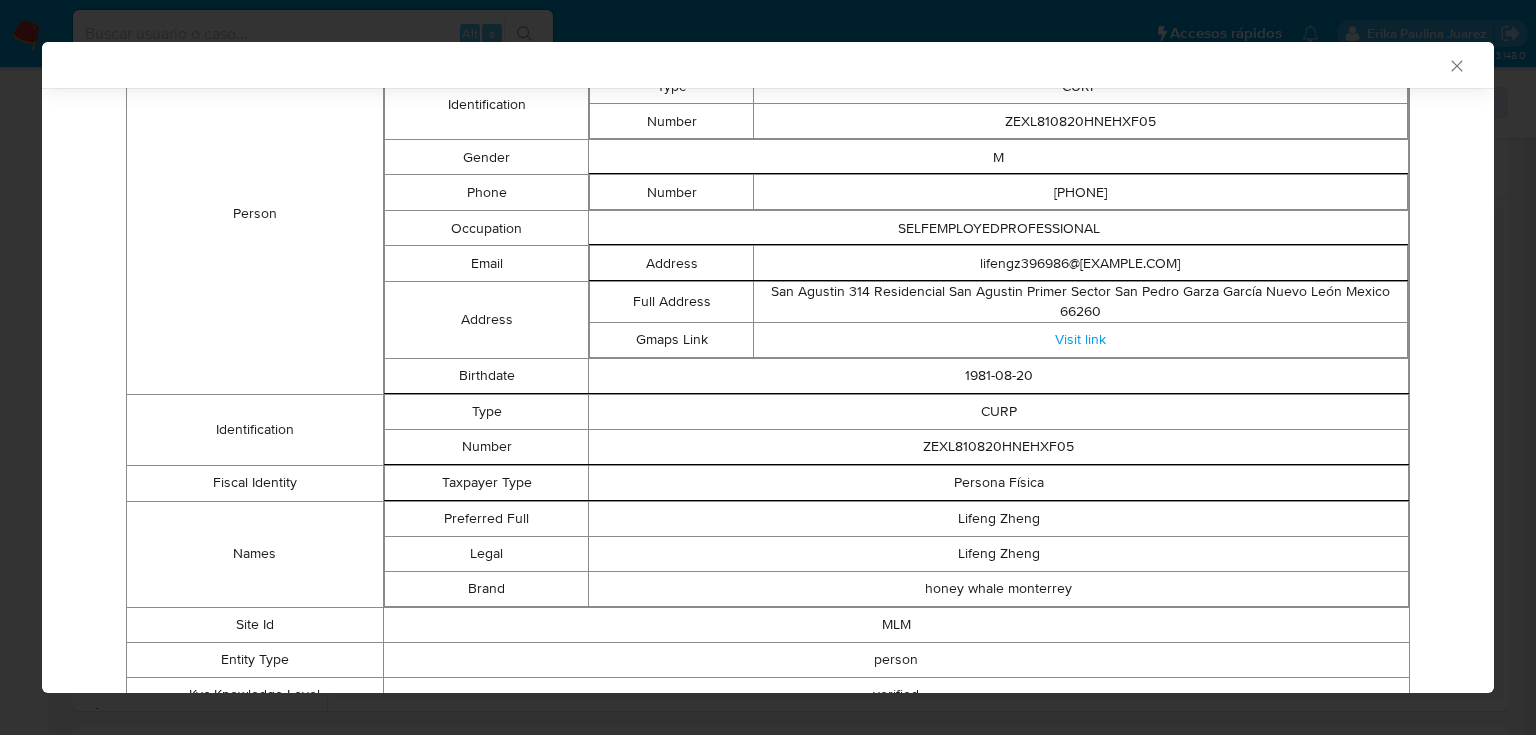 scroll, scrollTop: 524, scrollLeft: 0, axis: vertical 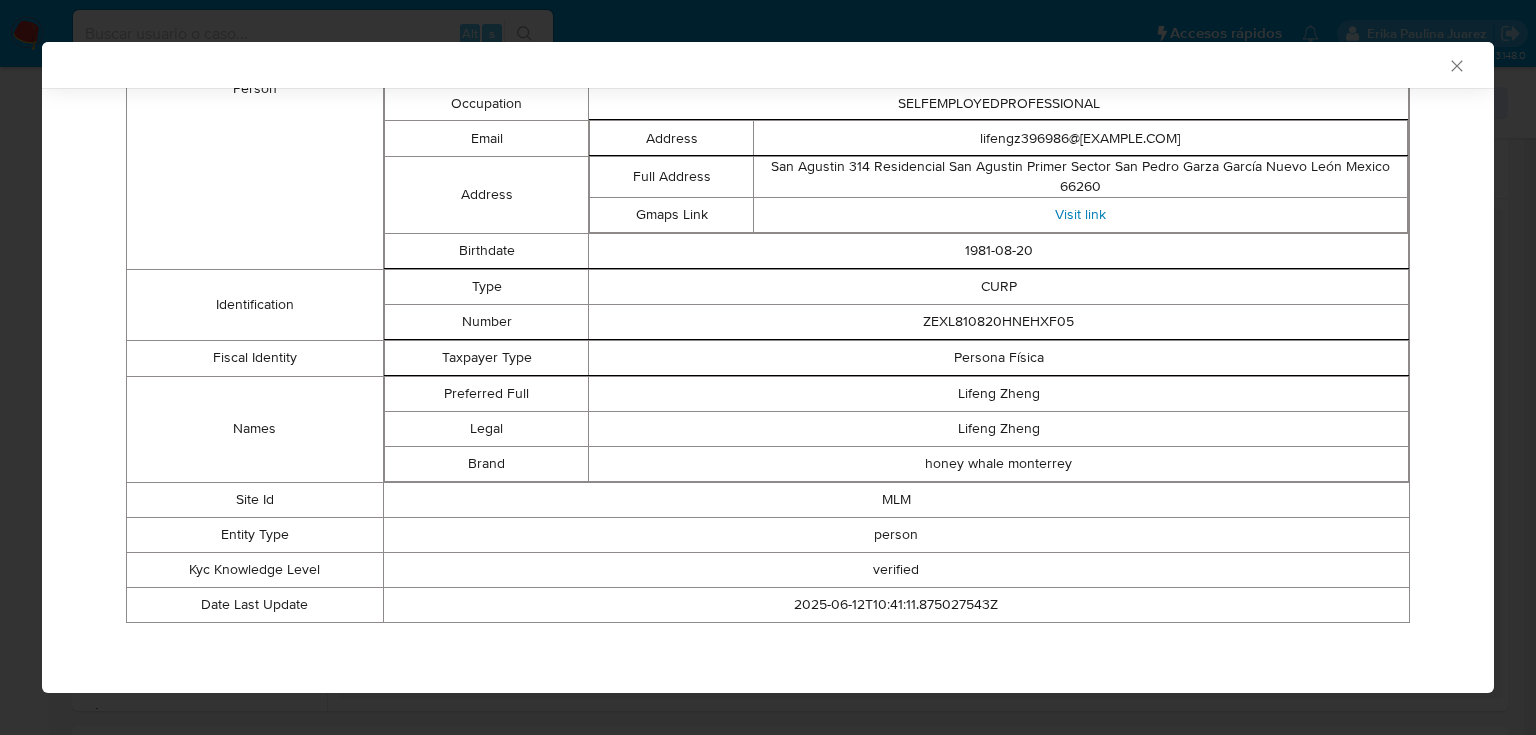 click on "Visit link" at bounding box center [1080, 214] 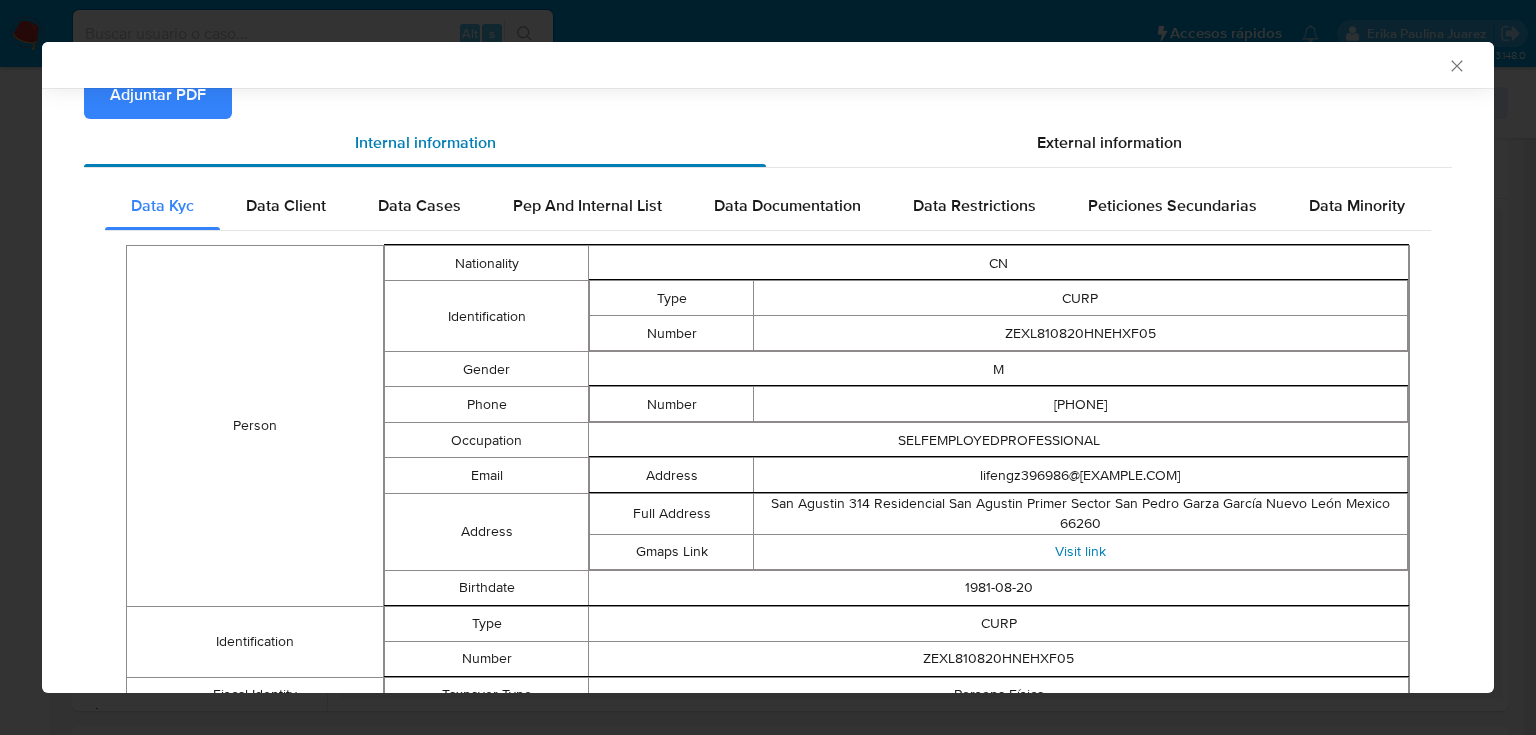 scroll, scrollTop: 124, scrollLeft: 0, axis: vertical 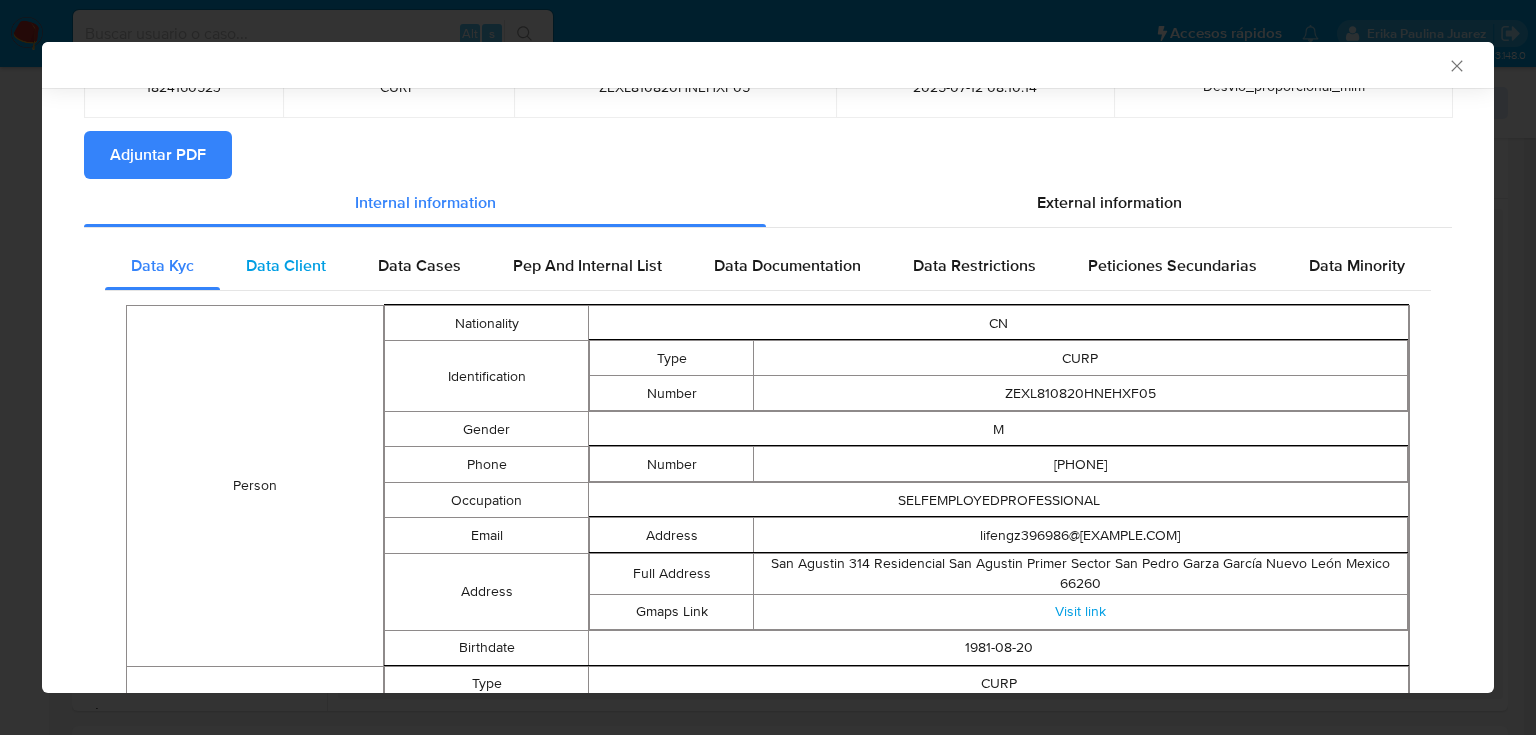 drag, startPoint x: 277, startPoint y: 258, endPoint x: 480, endPoint y: 286, distance: 204.92194 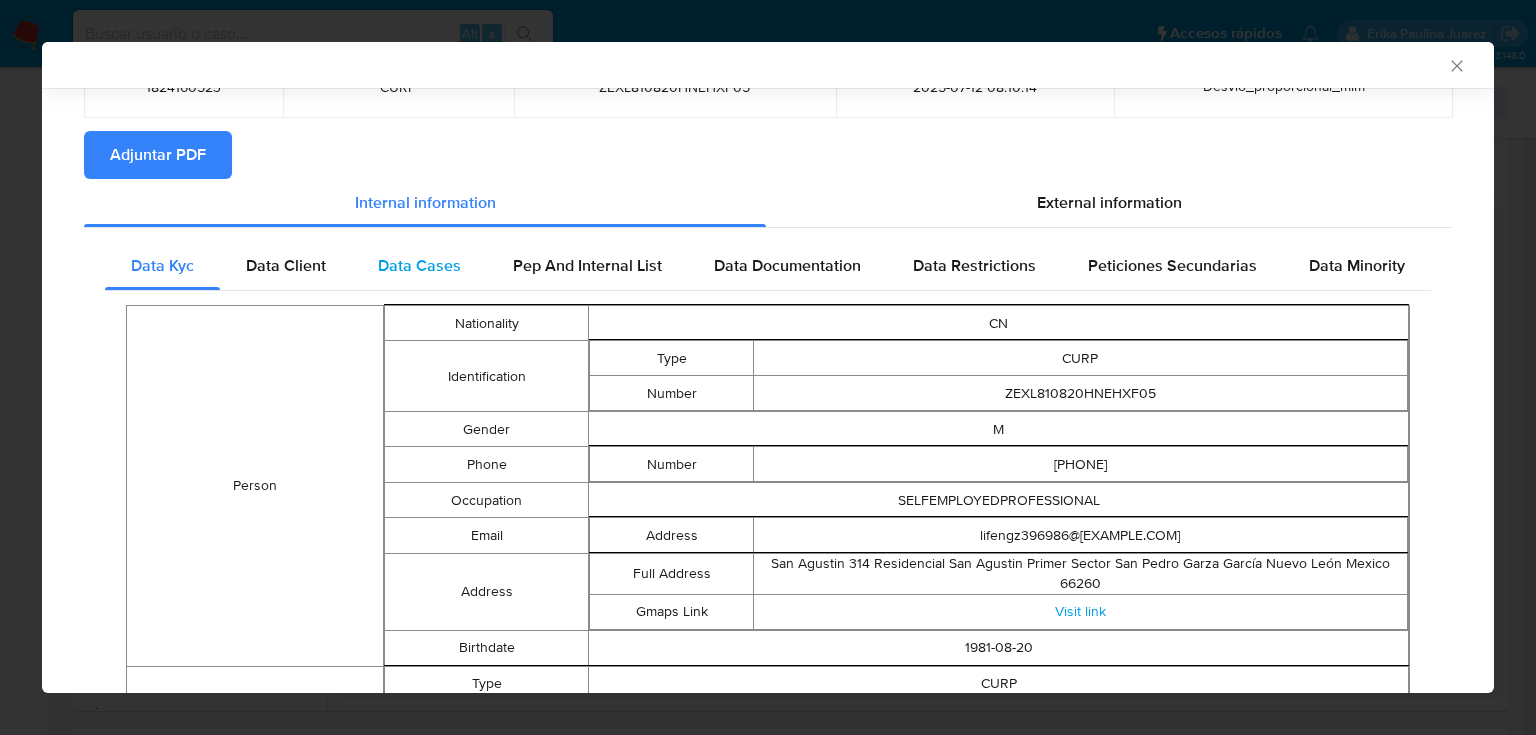 click on "Data Client" at bounding box center [286, 265] 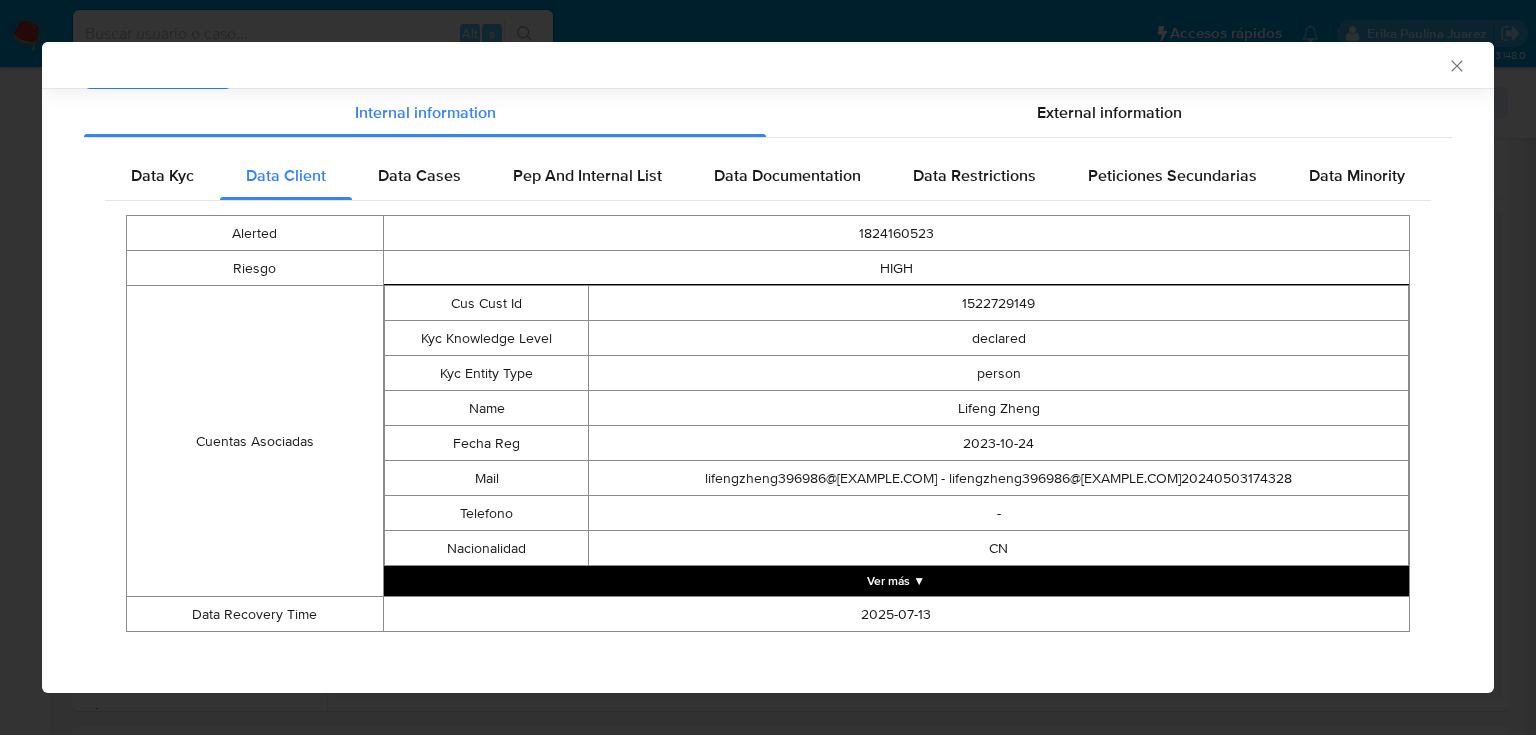 scroll, scrollTop: 223, scrollLeft: 0, axis: vertical 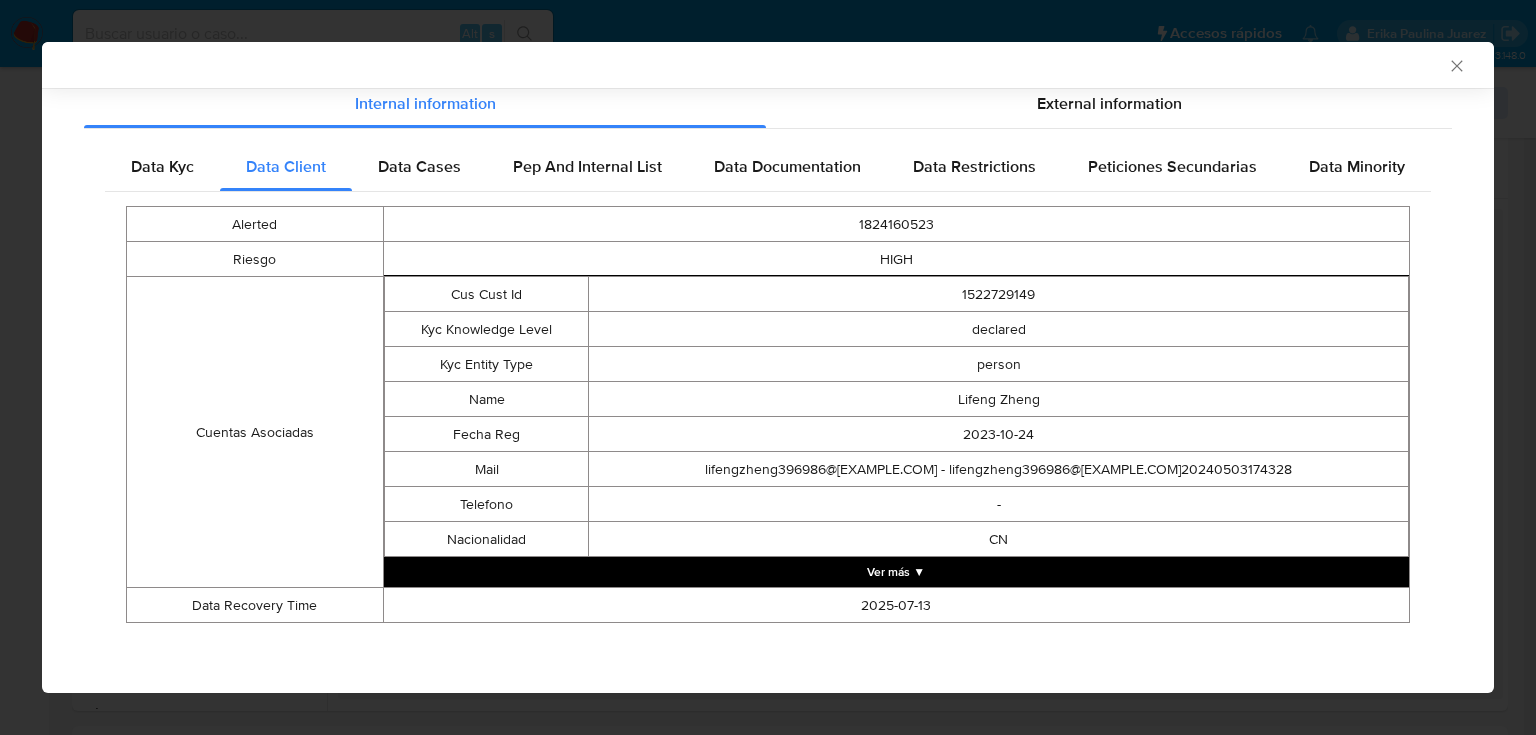 click on "Ver más ▼" at bounding box center [896, 572] 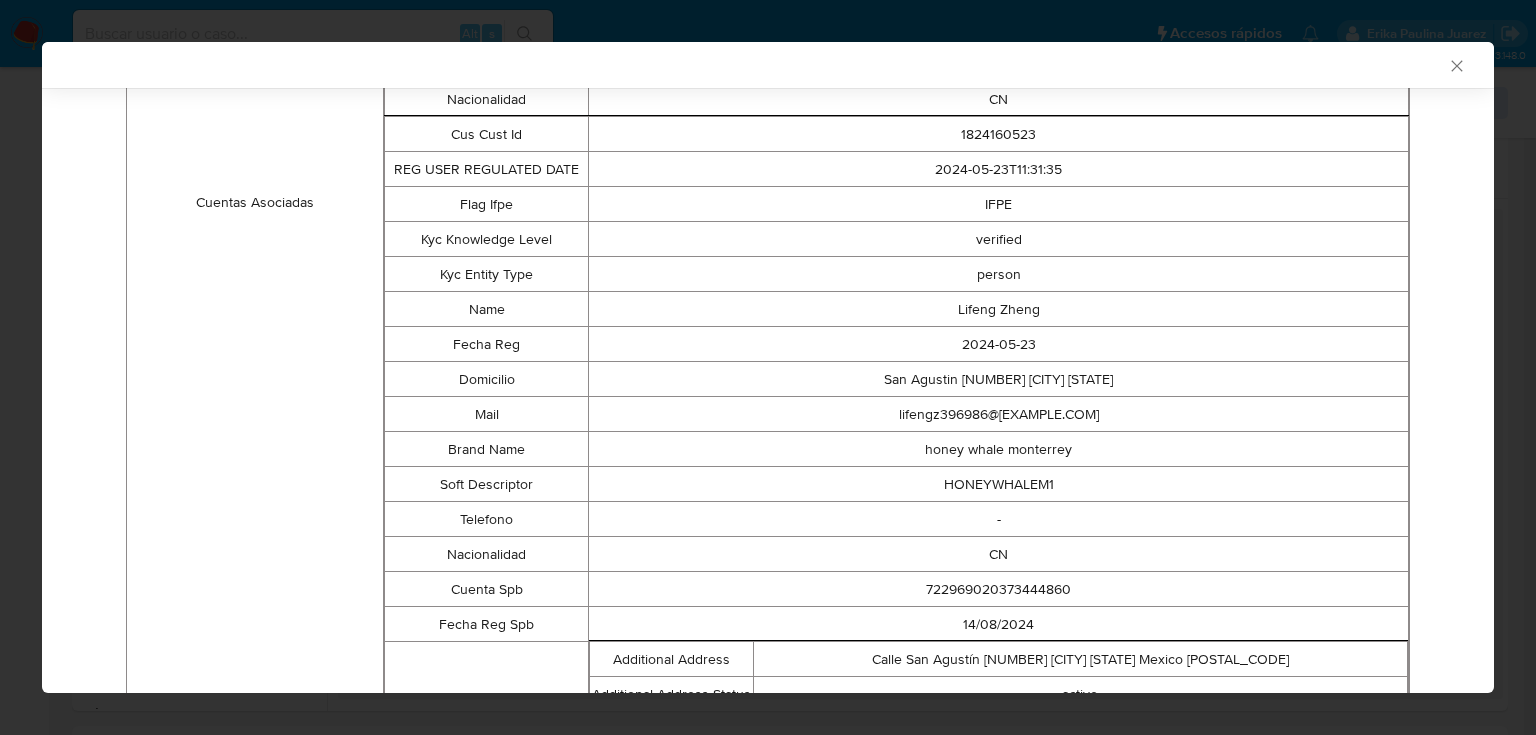 scroll, scrollTop: 1207, scrollLeft: 0, axis: vertical 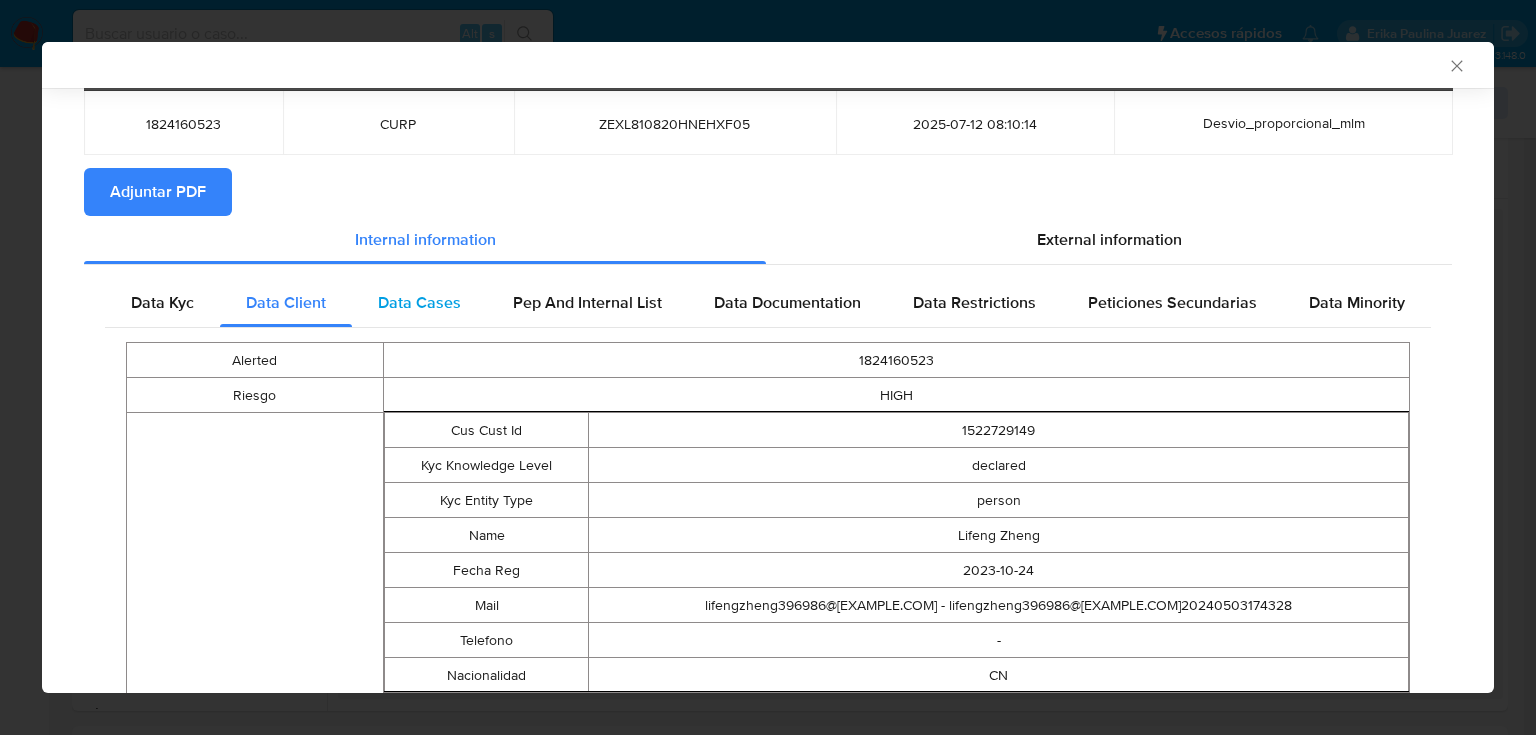 click on "Data Cases" at bounding box center (419, 302) 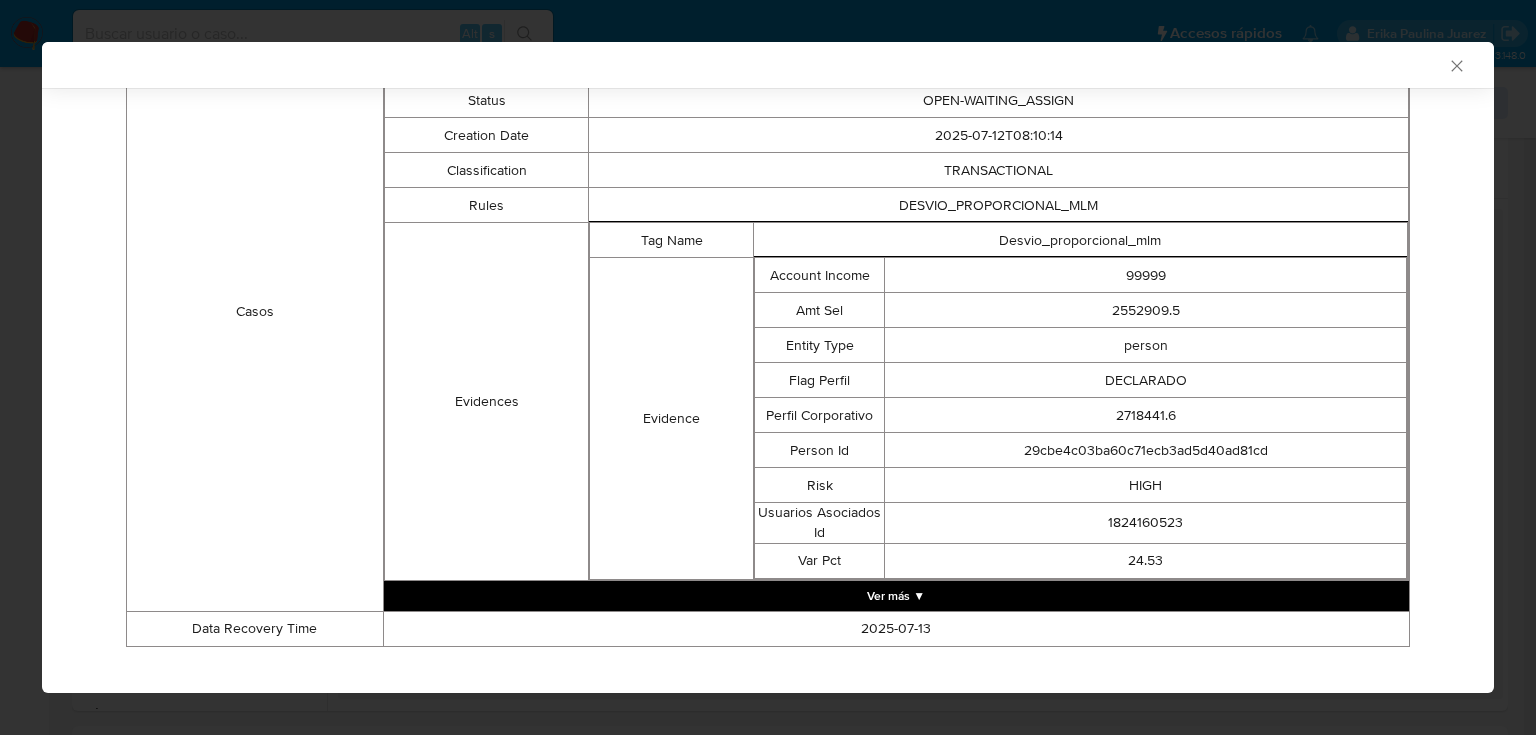 scroll, scrollTop: 476, scrollLeft: 0, axis: vertical 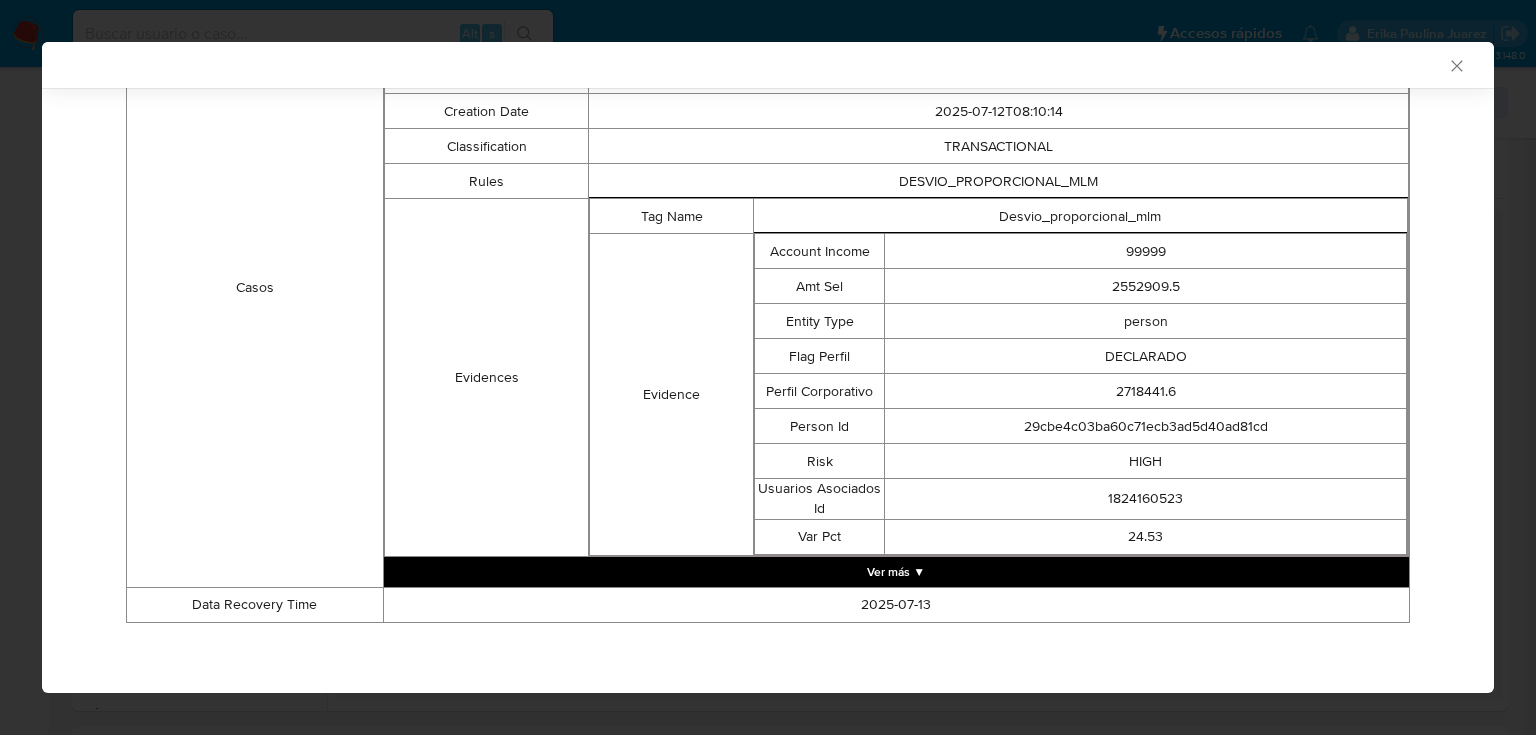 click on "Ver más ▼" at bounding box center [896, 572] 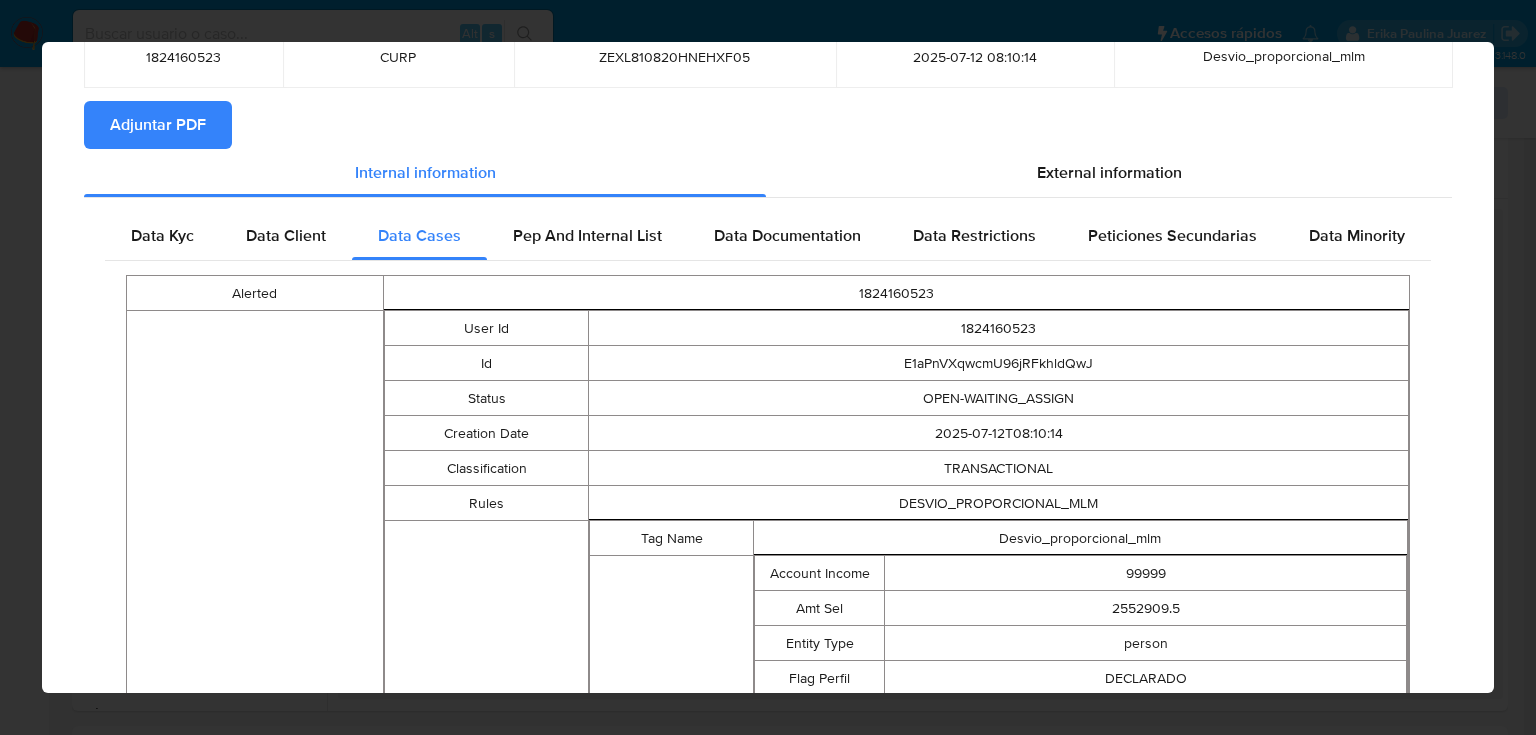 scroll, scrollTop: 0, scrollLeft: 0, axis: both 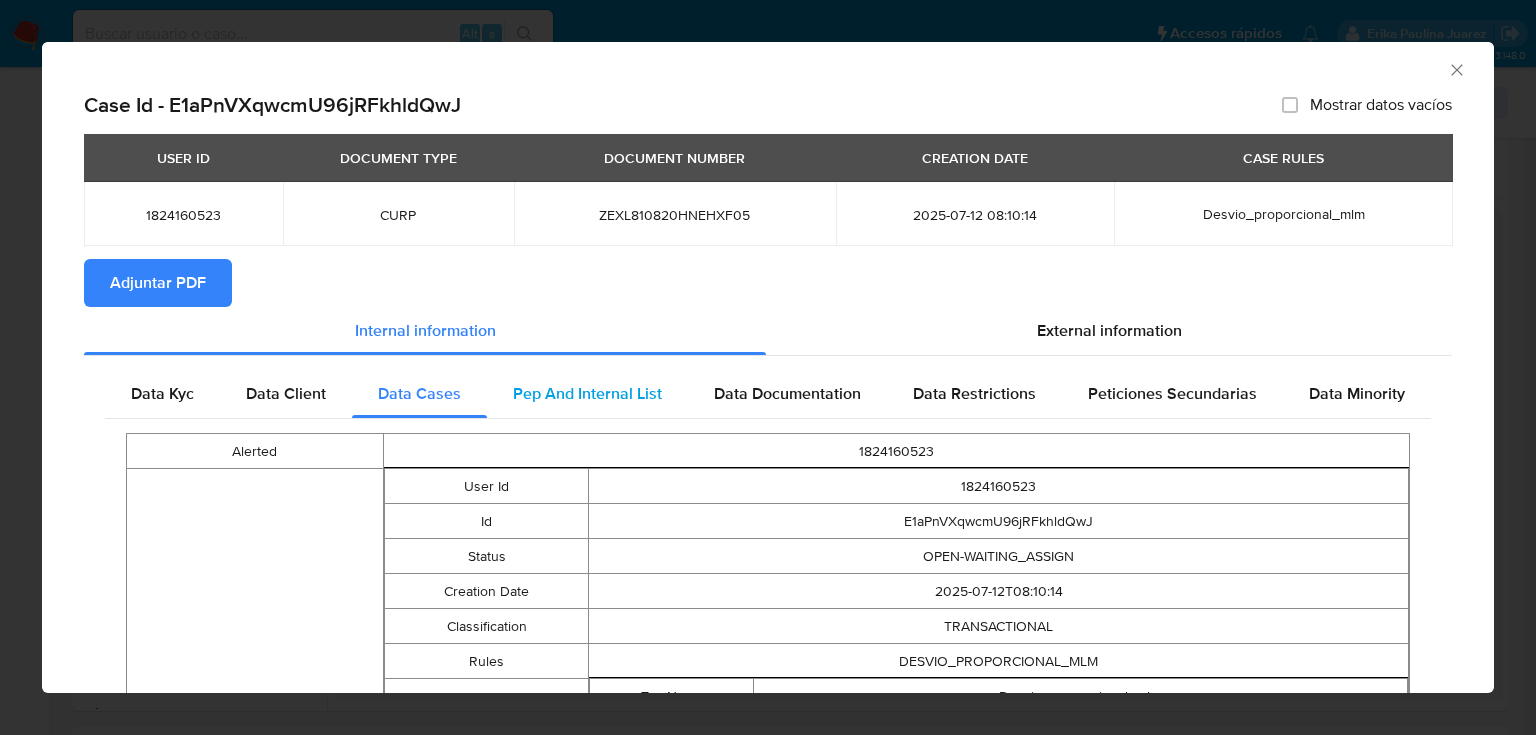 click on "Pep And Internal List" at bounding box center [587, 393] 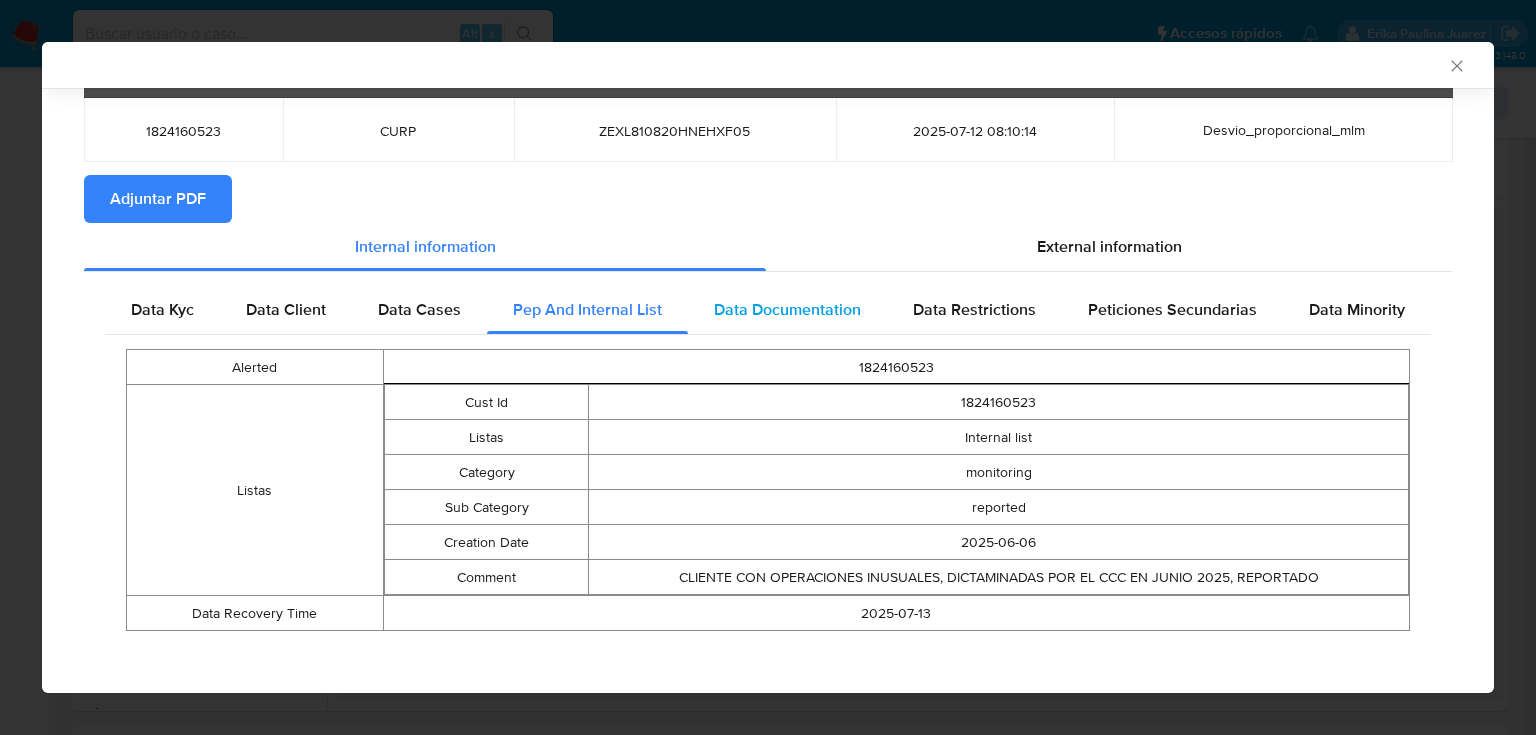 scroll, scrollTop: 88, scrollLeft: 0, axis: vertical 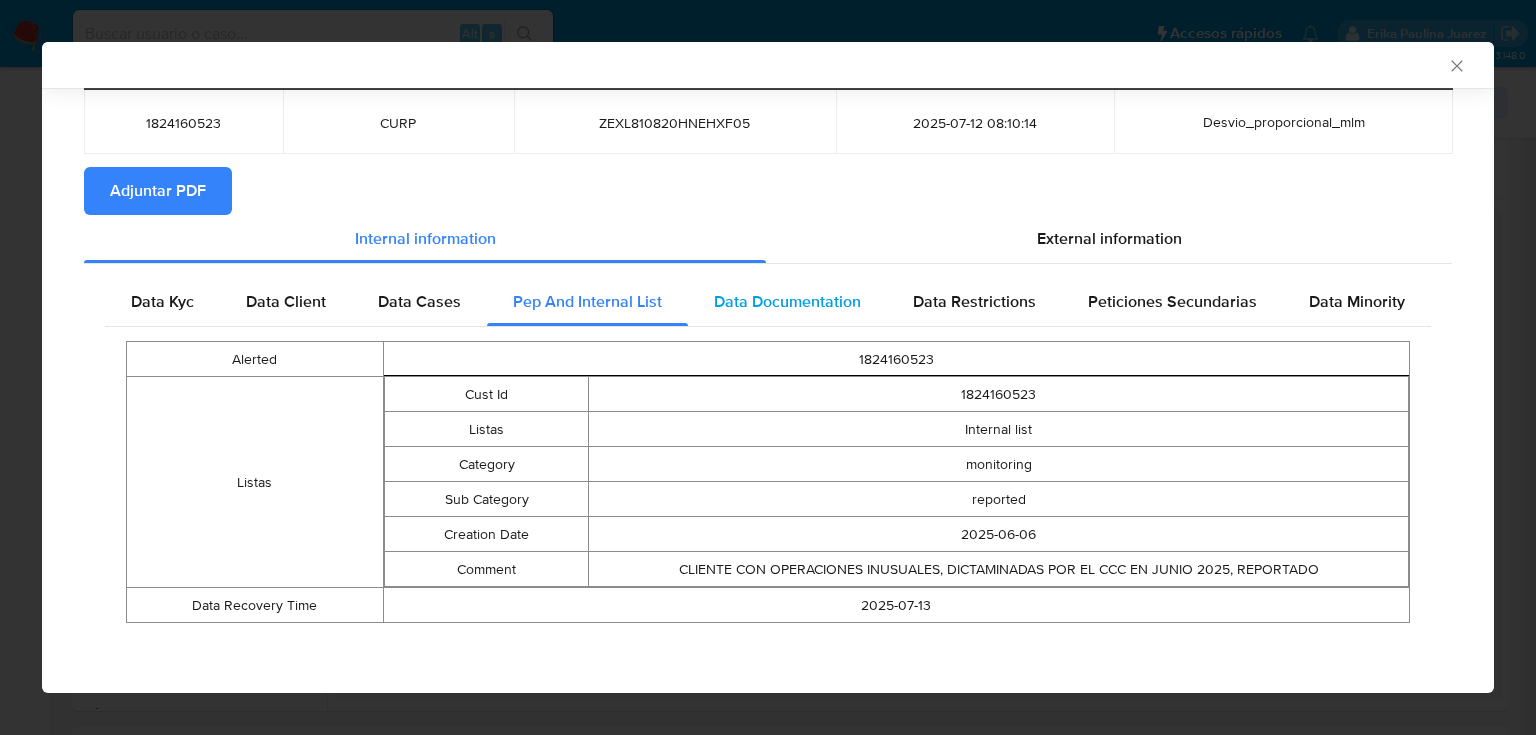 click on "Data Documentation" at bounding box center [787, 301] 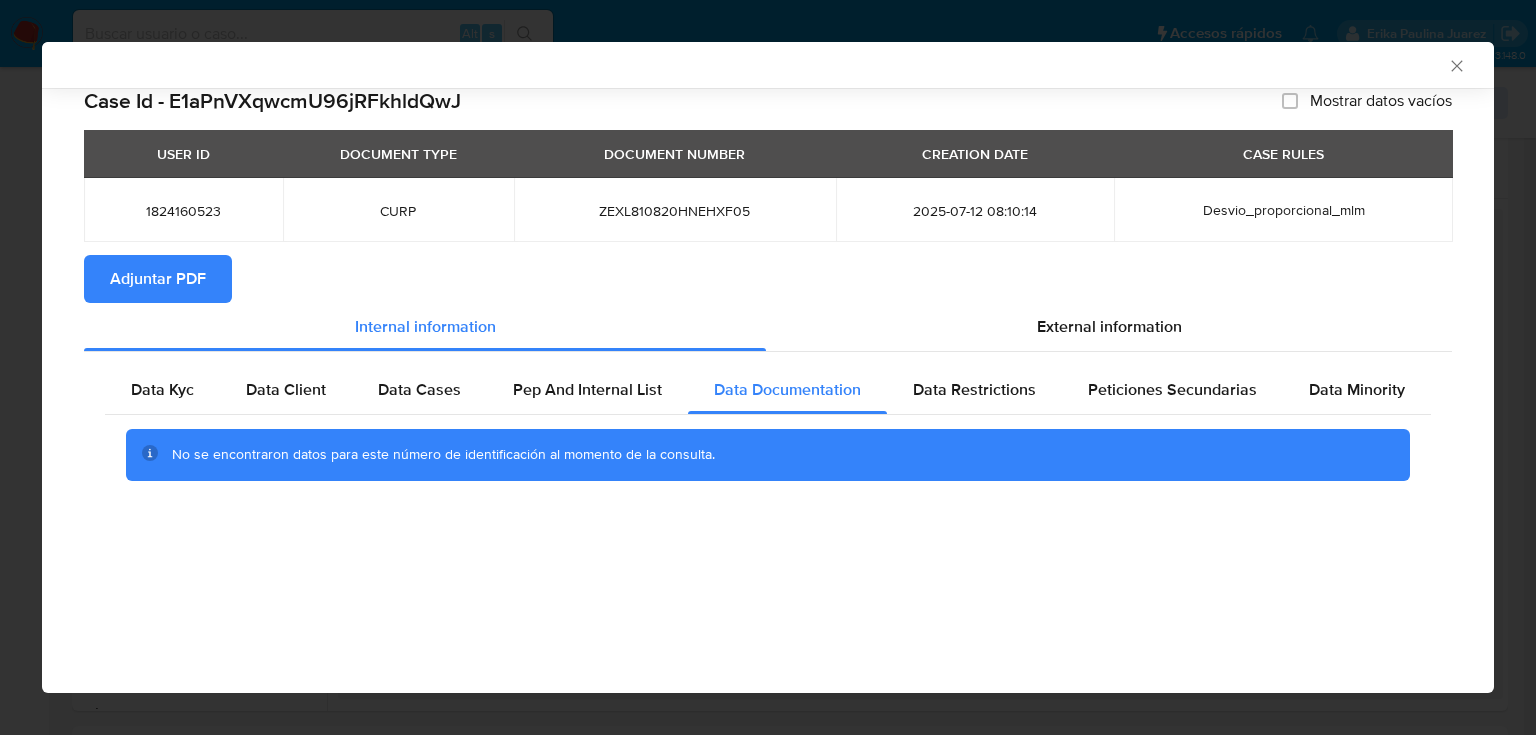 scroll, scrollTop: 0, scrollLeft: 0, axis: both 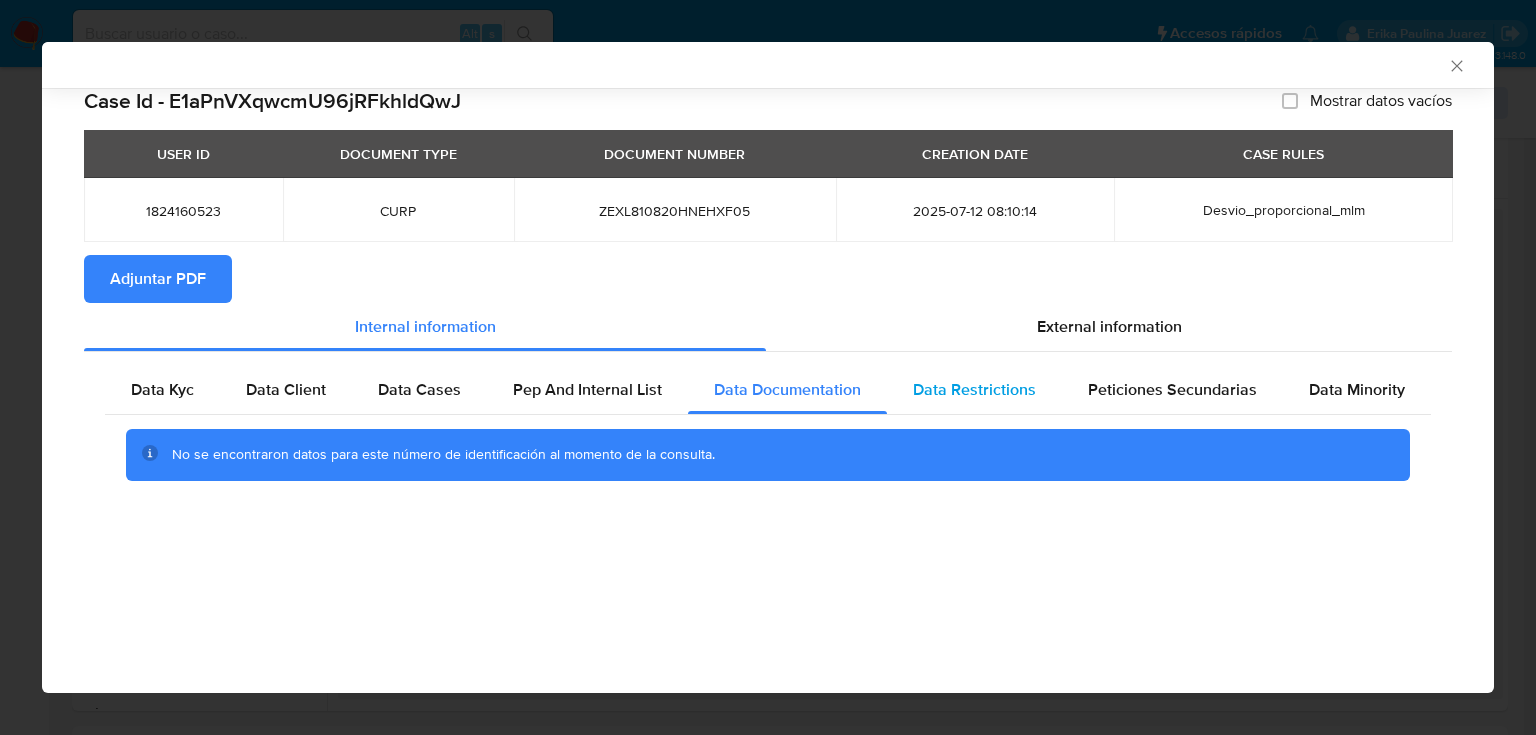 click on "Data Restrictions" at bounding box center [974, 389] 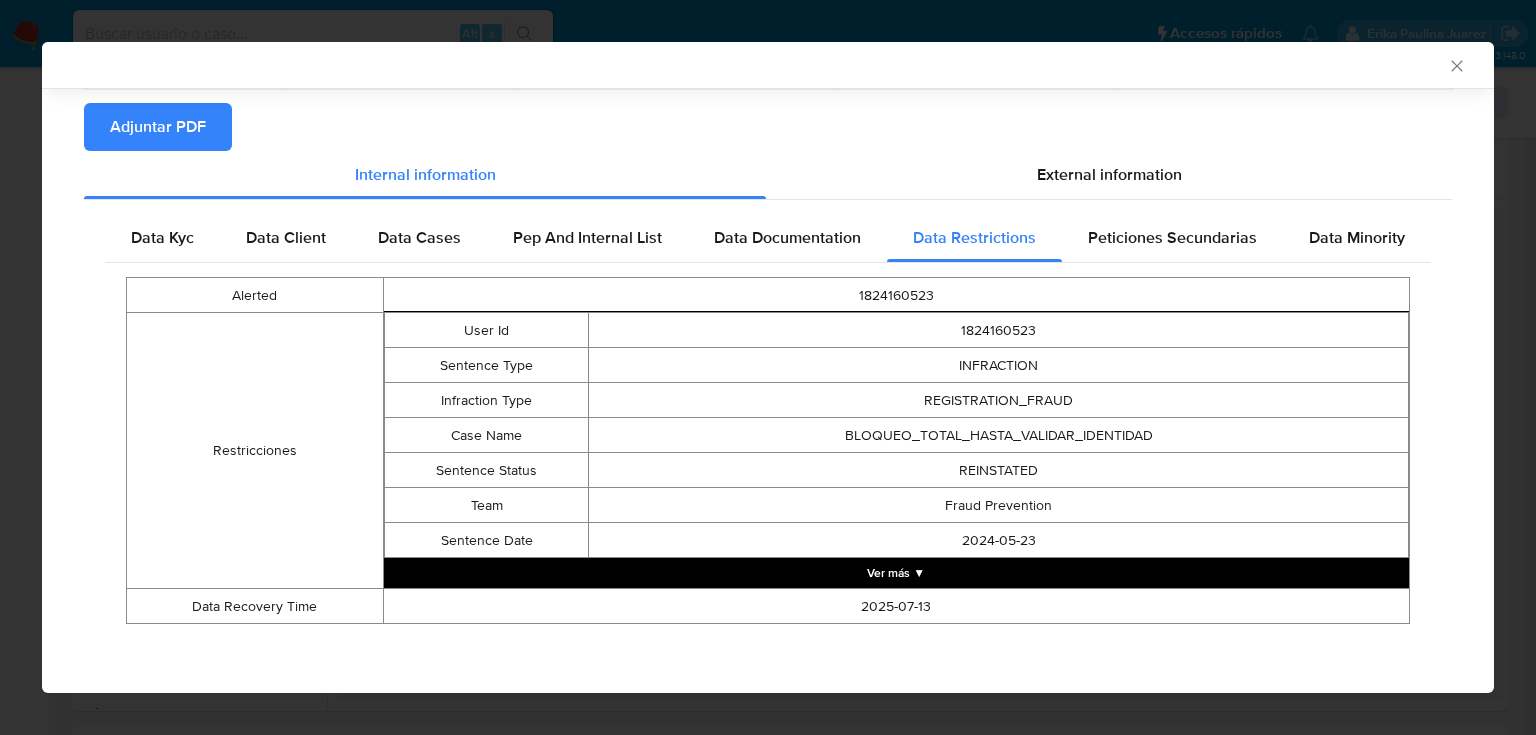 click on "Ver más ▼" at bounding box center [896, 573] 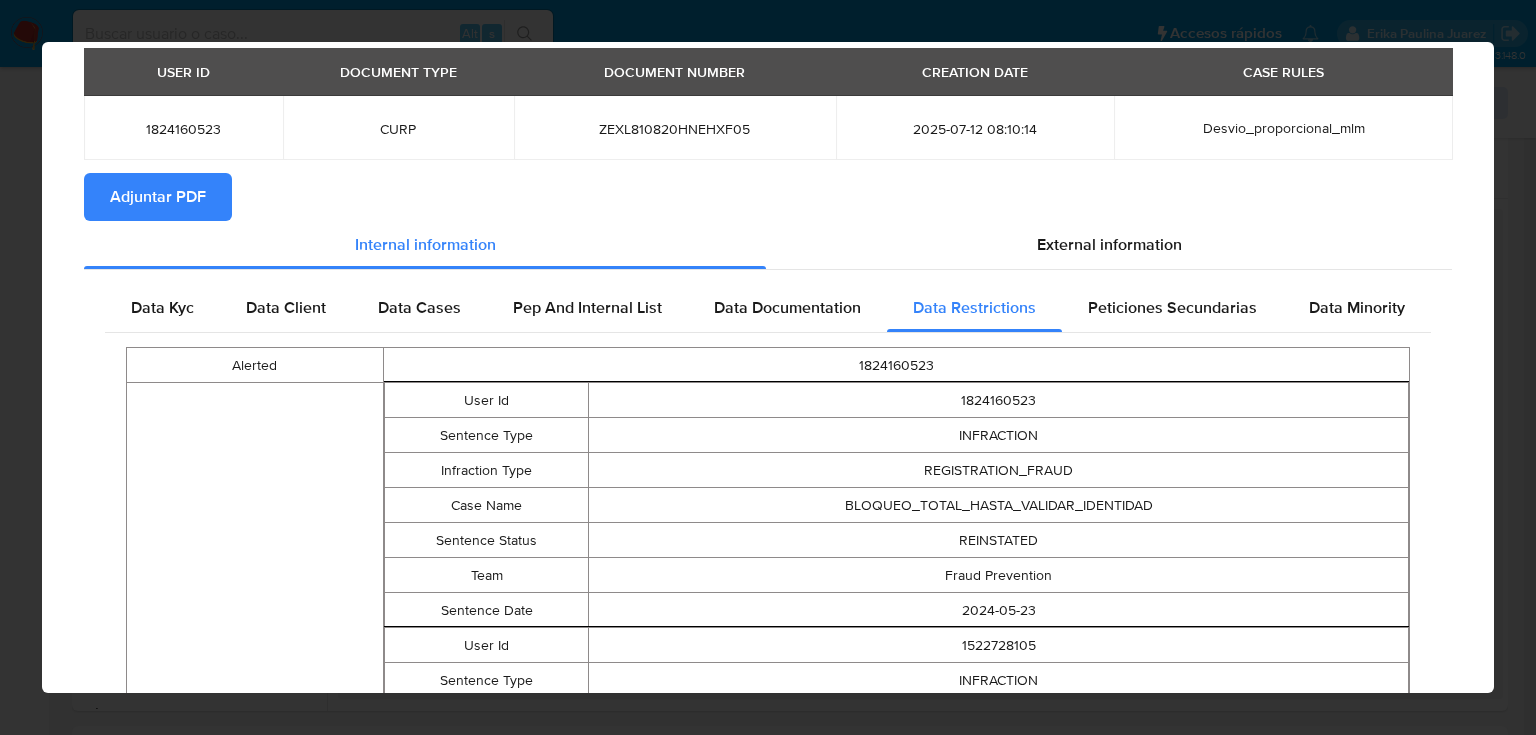 scroll, scrollTop: 0, scrollLeft: 0, axis: both 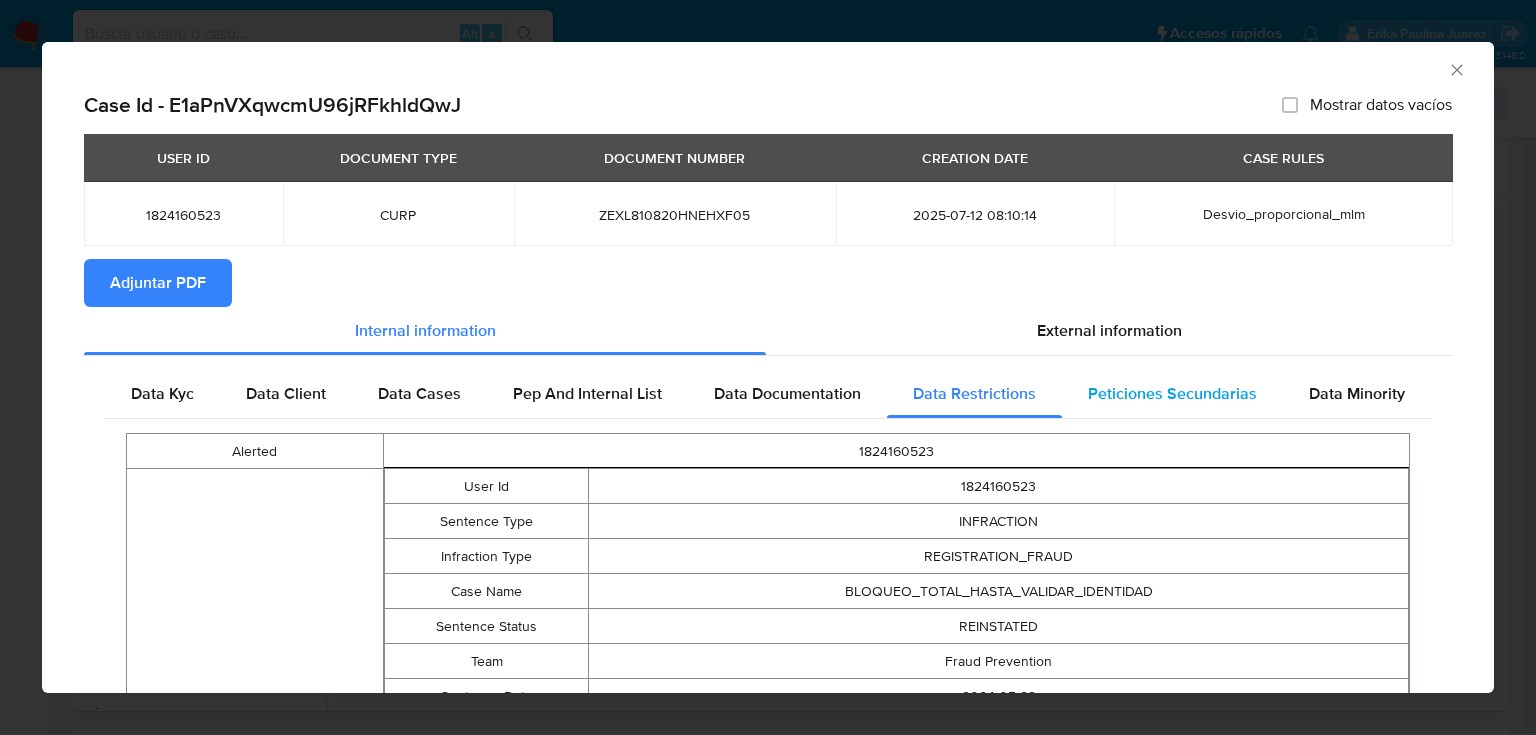click on "Peticiones Secundarias" at bounding box center (1172, 393) 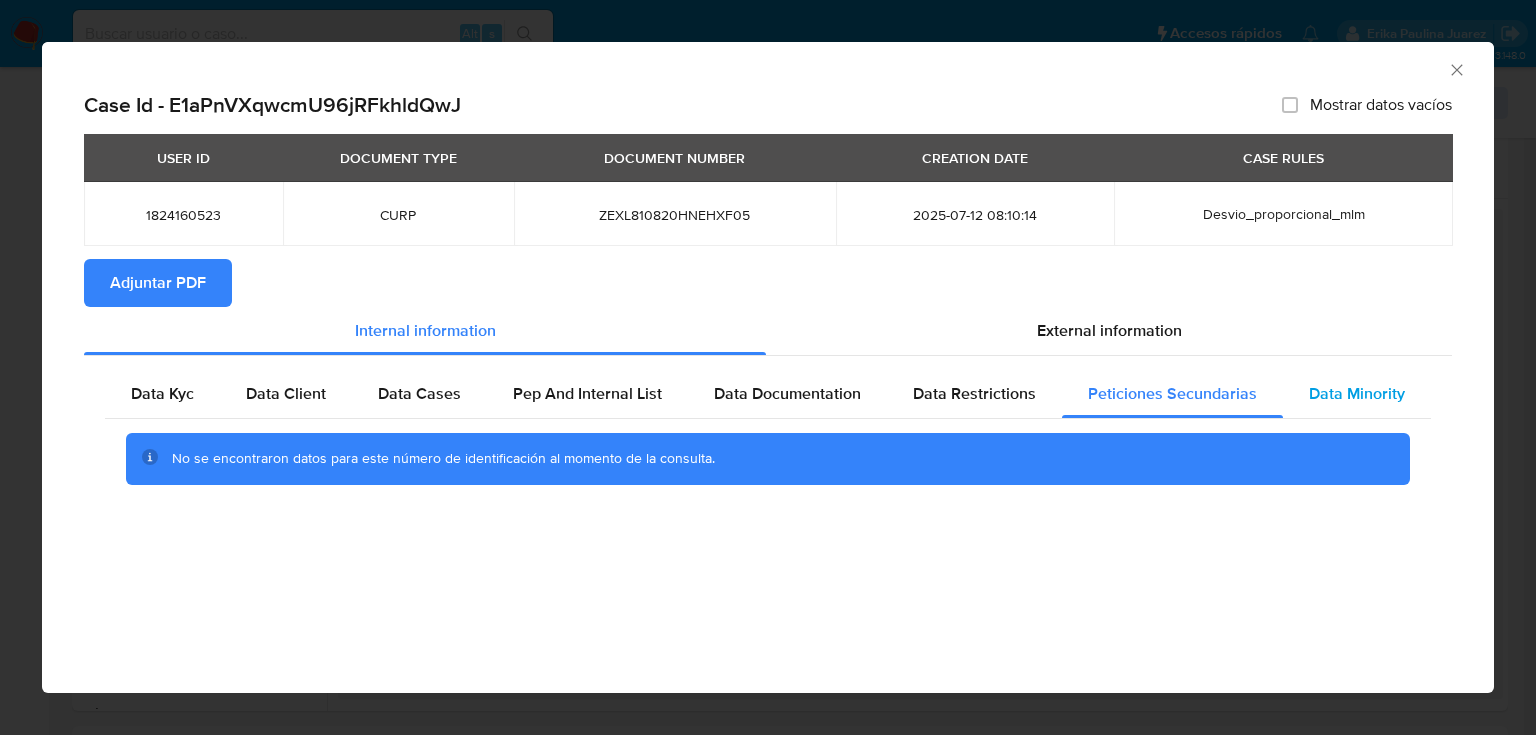 click on "Data Minority" at bounding box center [1357, 393] 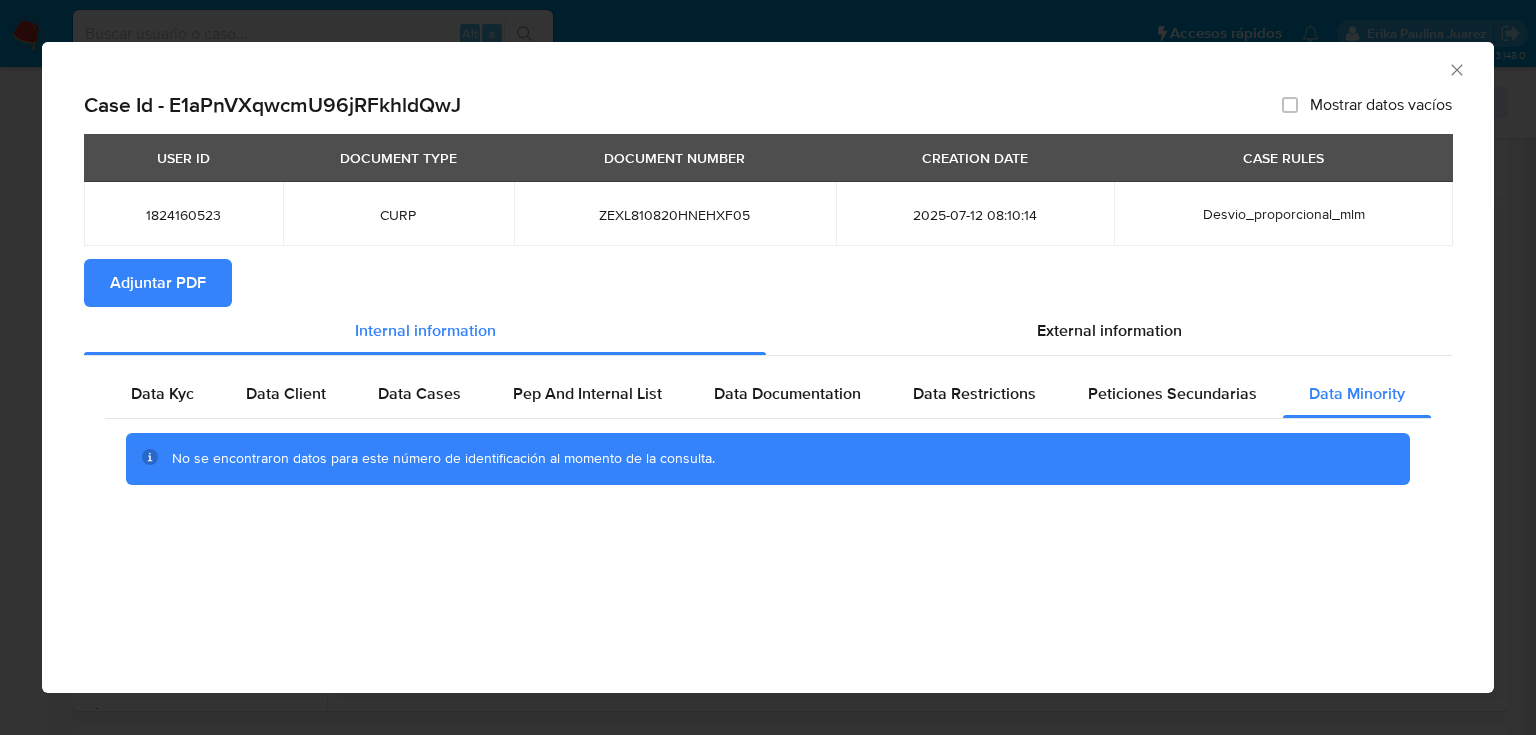 click 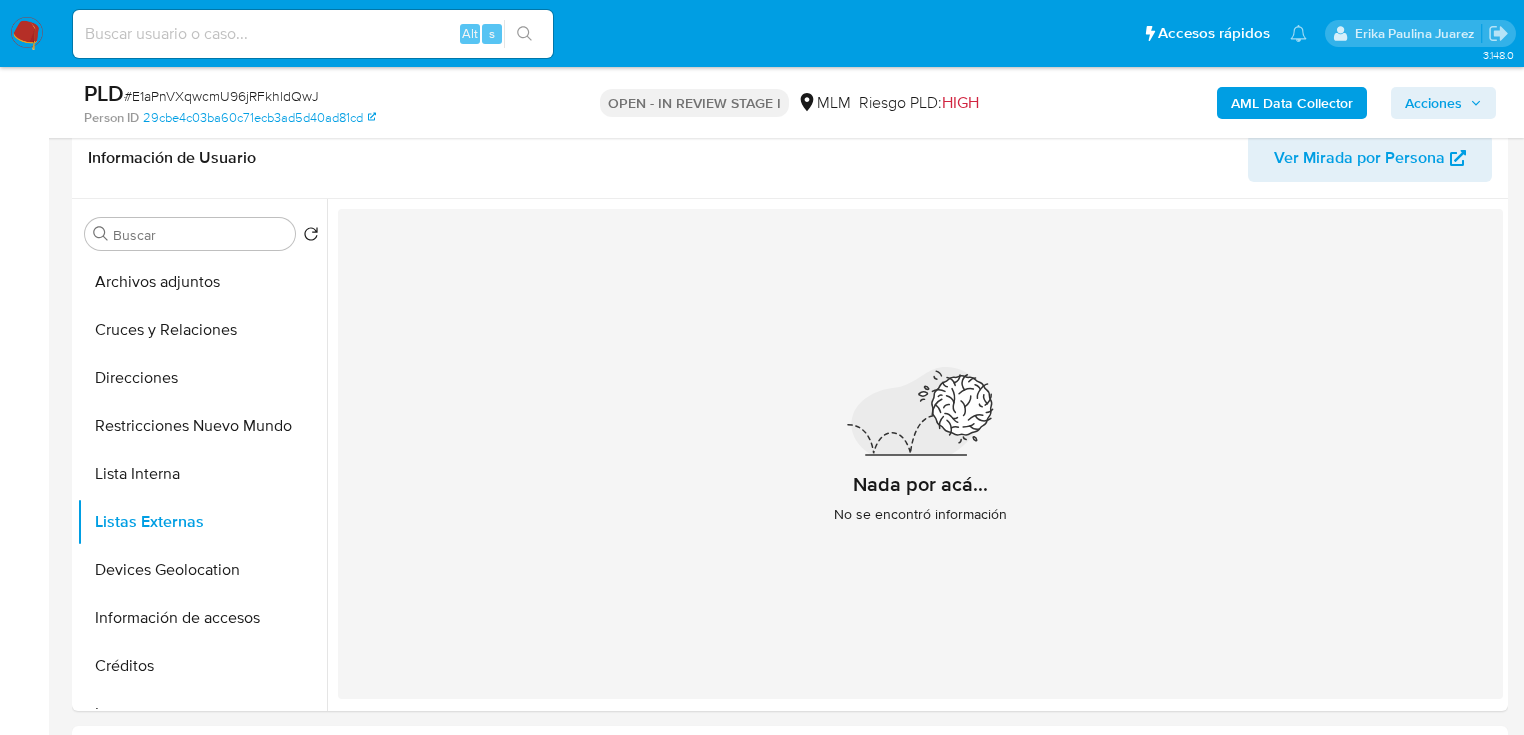 click on "Acciones" at bounding box center (1433, 103) 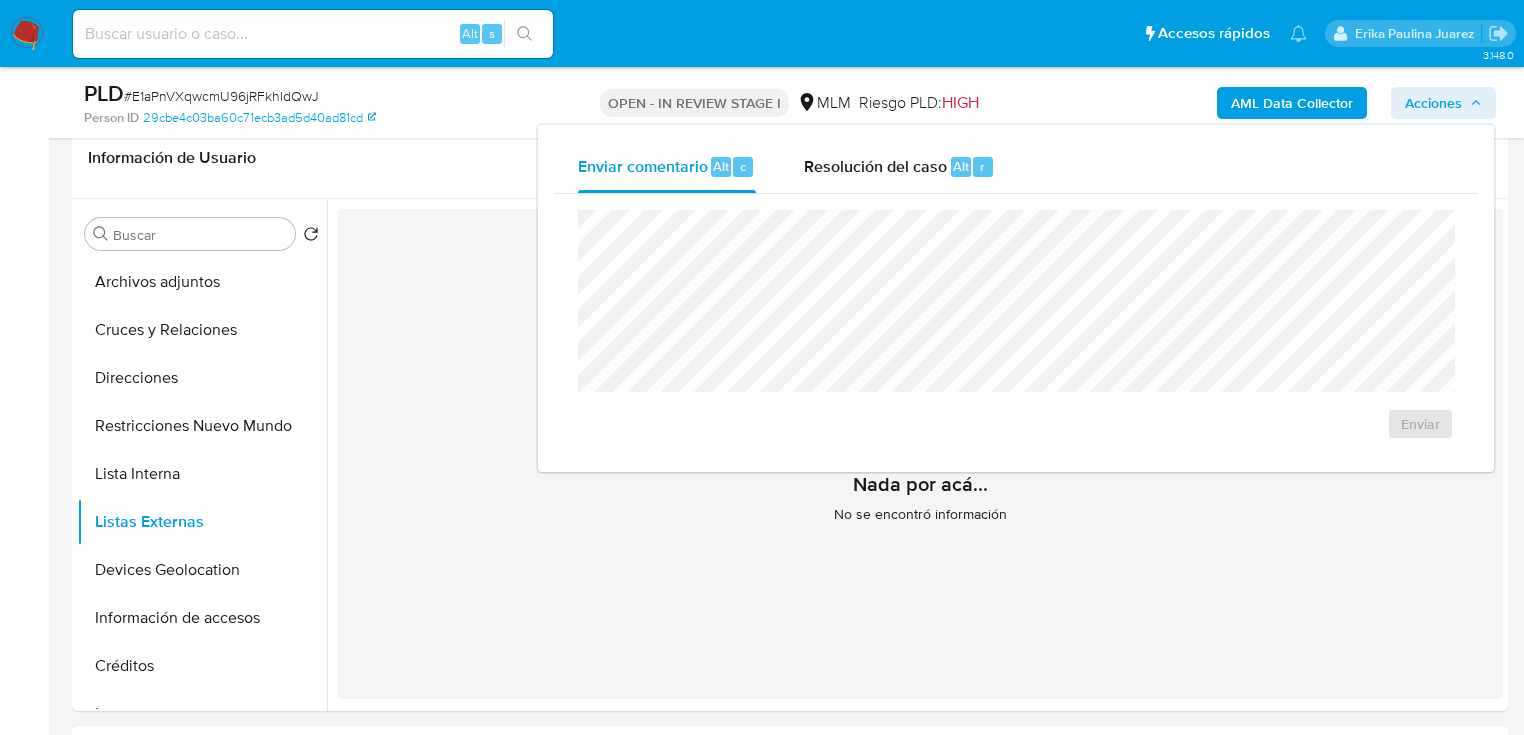 click on "AML Data Collector Acciones Enviar comentario Alt c Resolución del caso Alt r Enviar" at bounding box center [1263, 102] 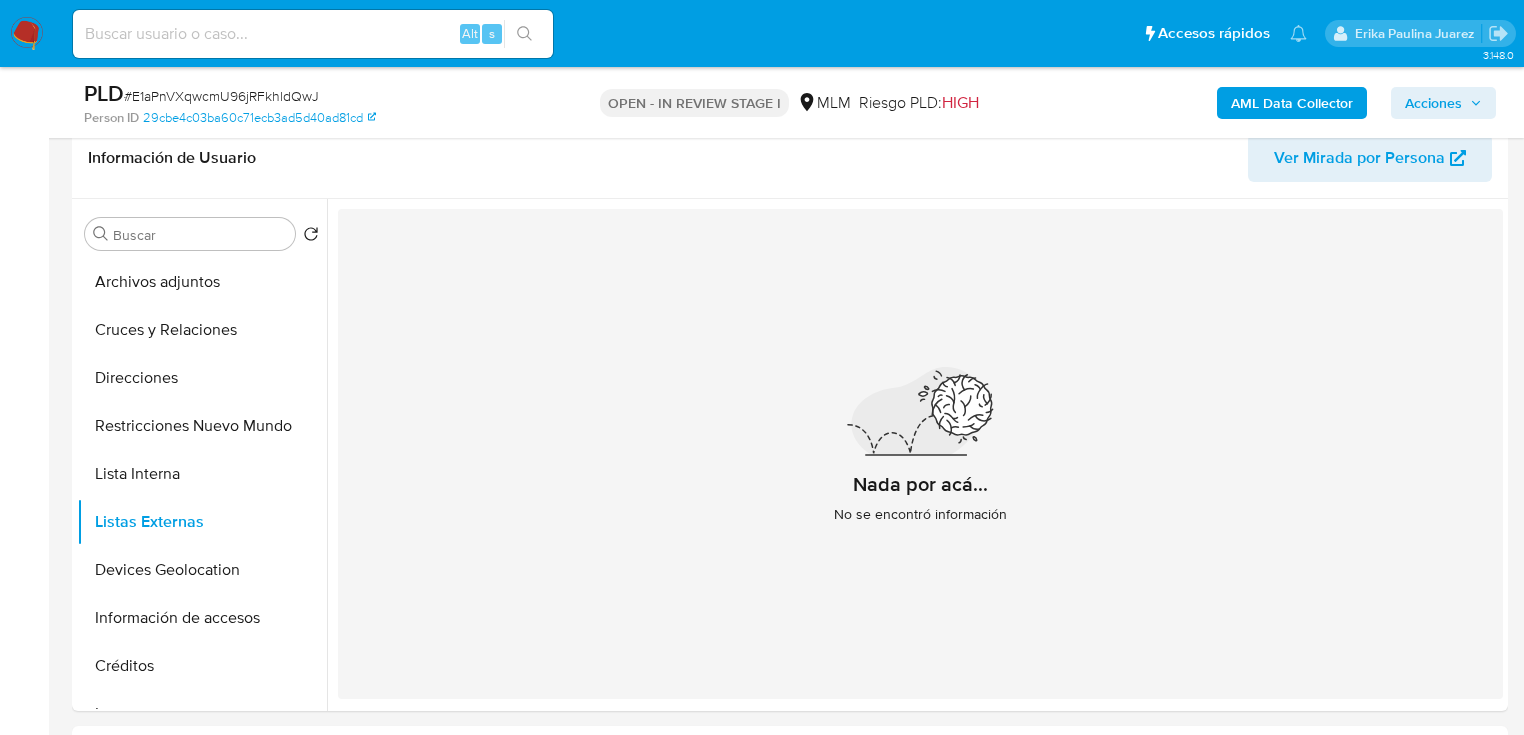click on "AML Data Collector" at bounding box center [1292, 103] 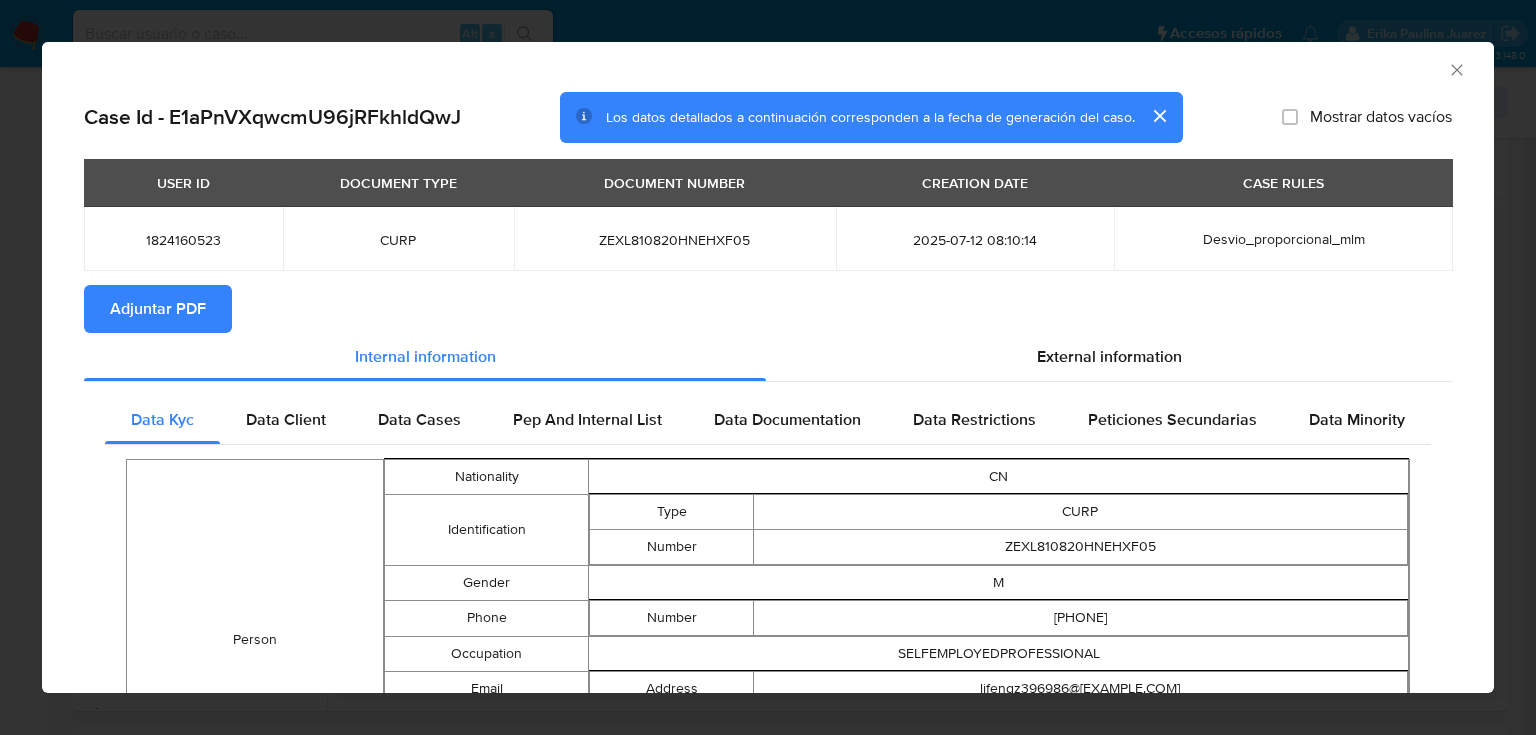 click on "Los datos detallados a continuación corresponden a la fecha de generación del caso." at bounding box center [870, 117] 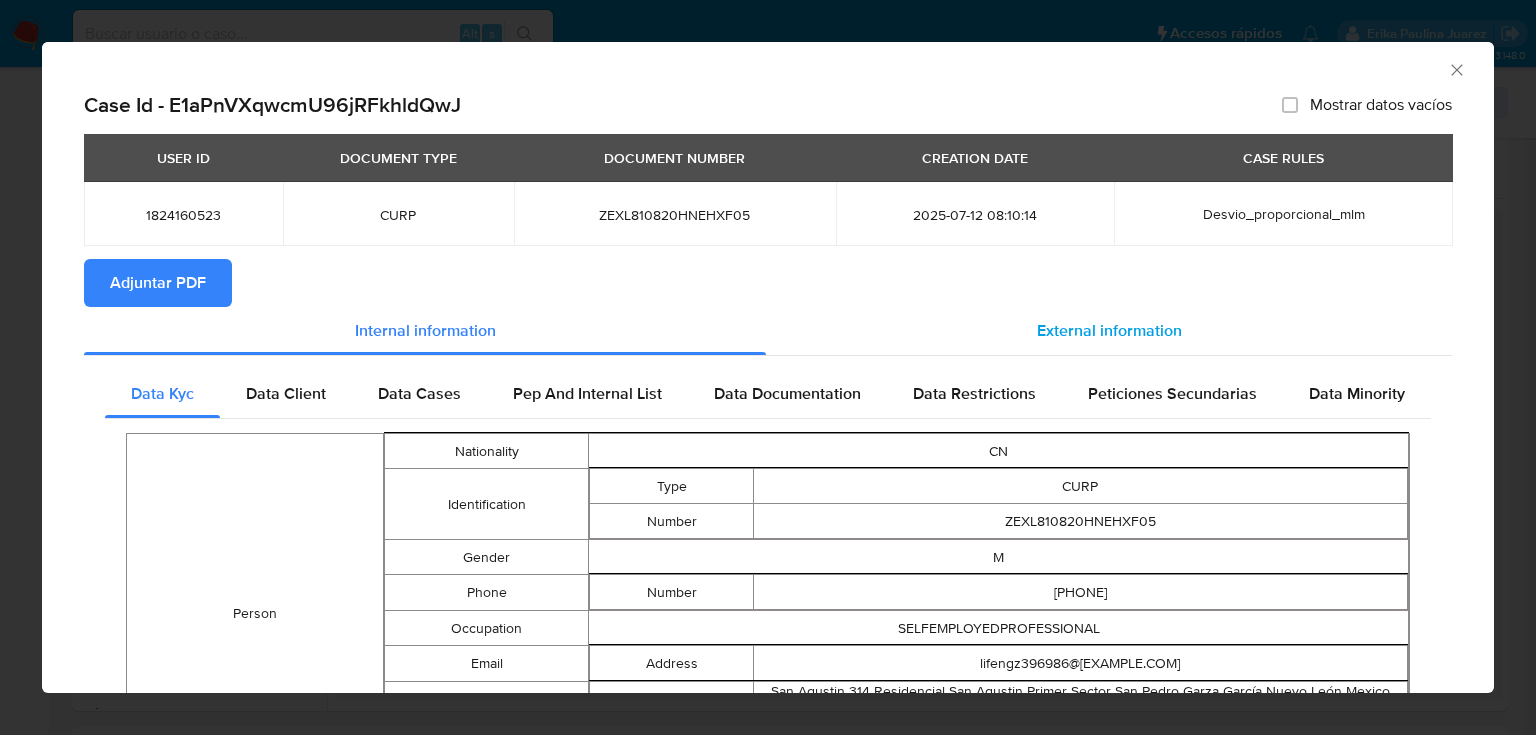 click on "External information" at bounding box center [1109, 330] 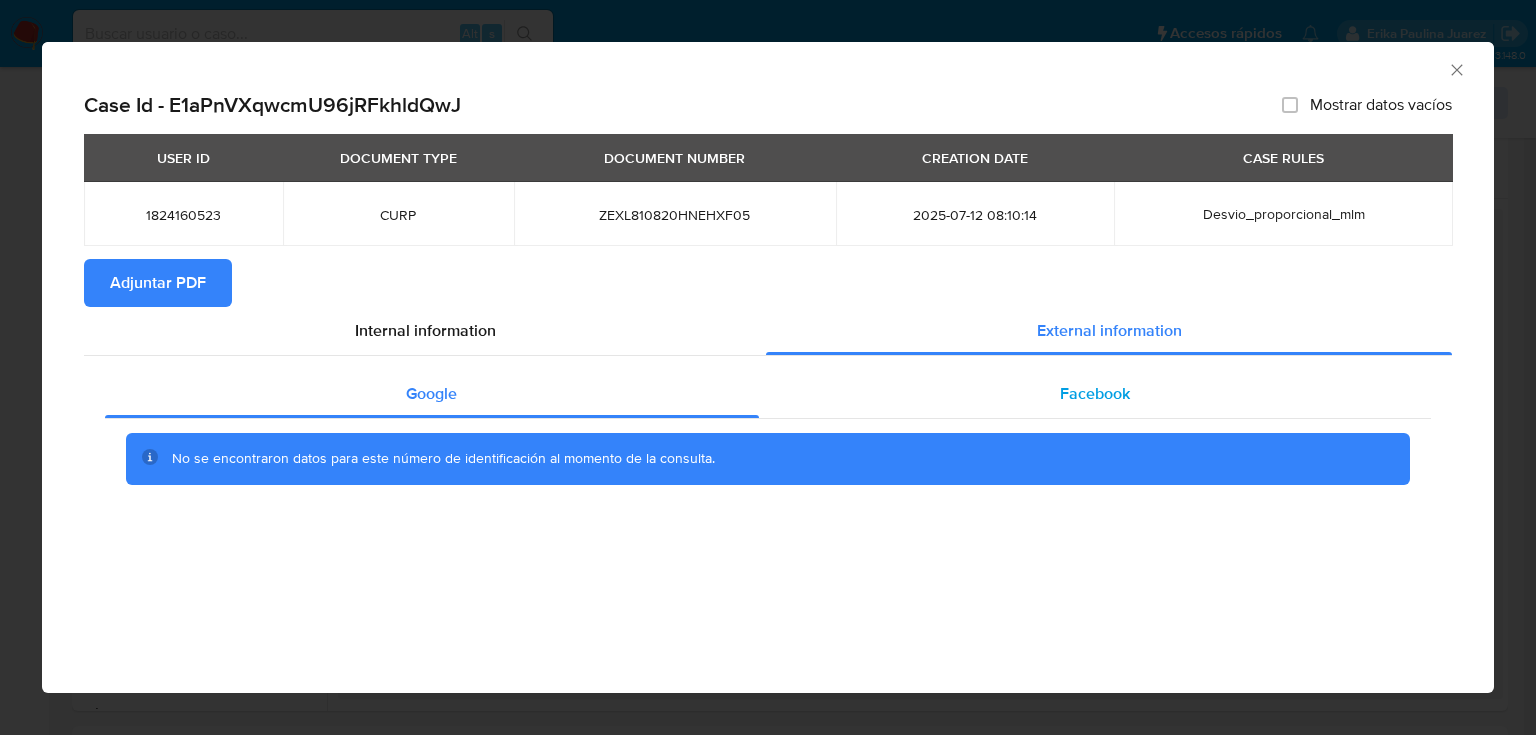 drag, startPoint x: 1089, startPoint y: 372, endPoint x: 1087, endPoint y: 385, distance: 13.152946 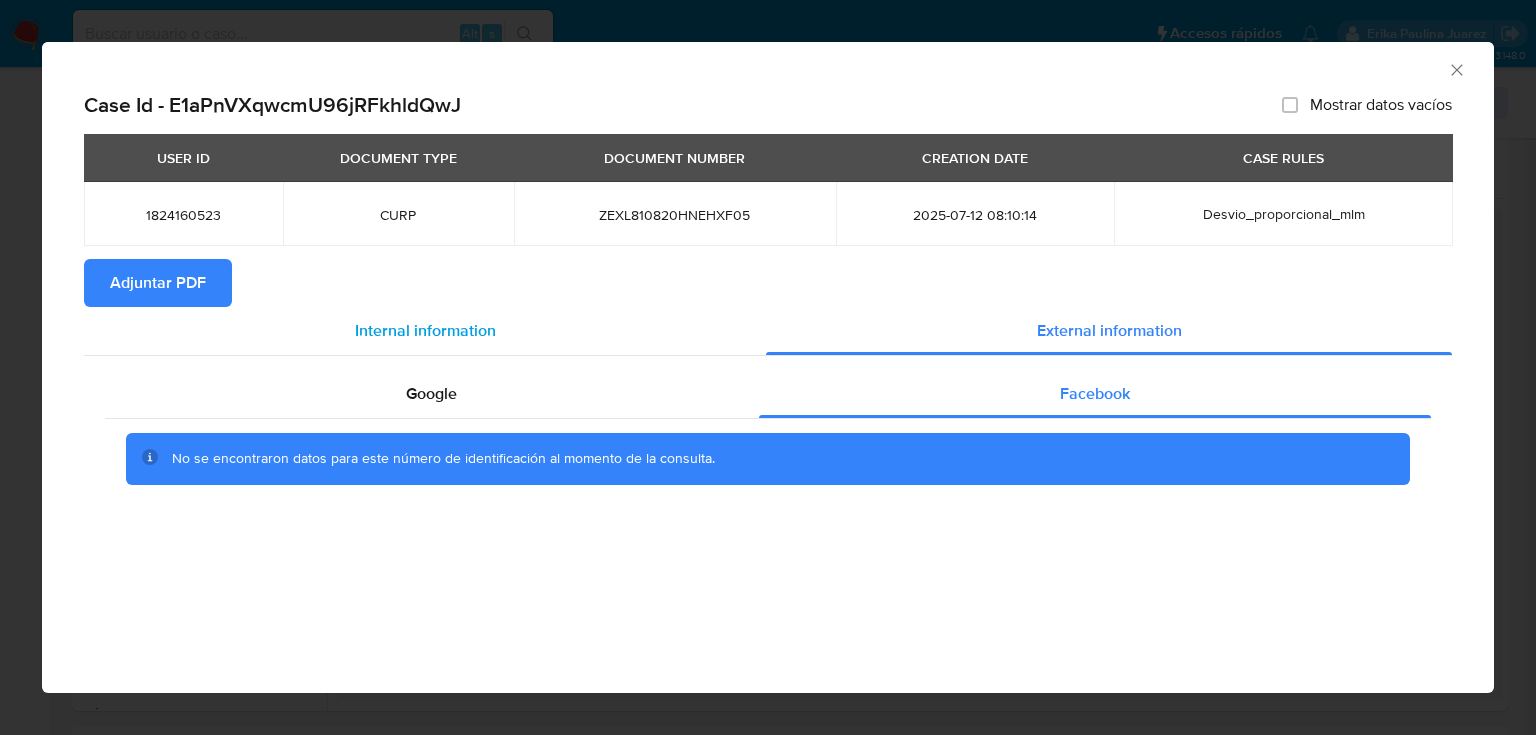 click on "Internal information" at bounding box center (425, 330) 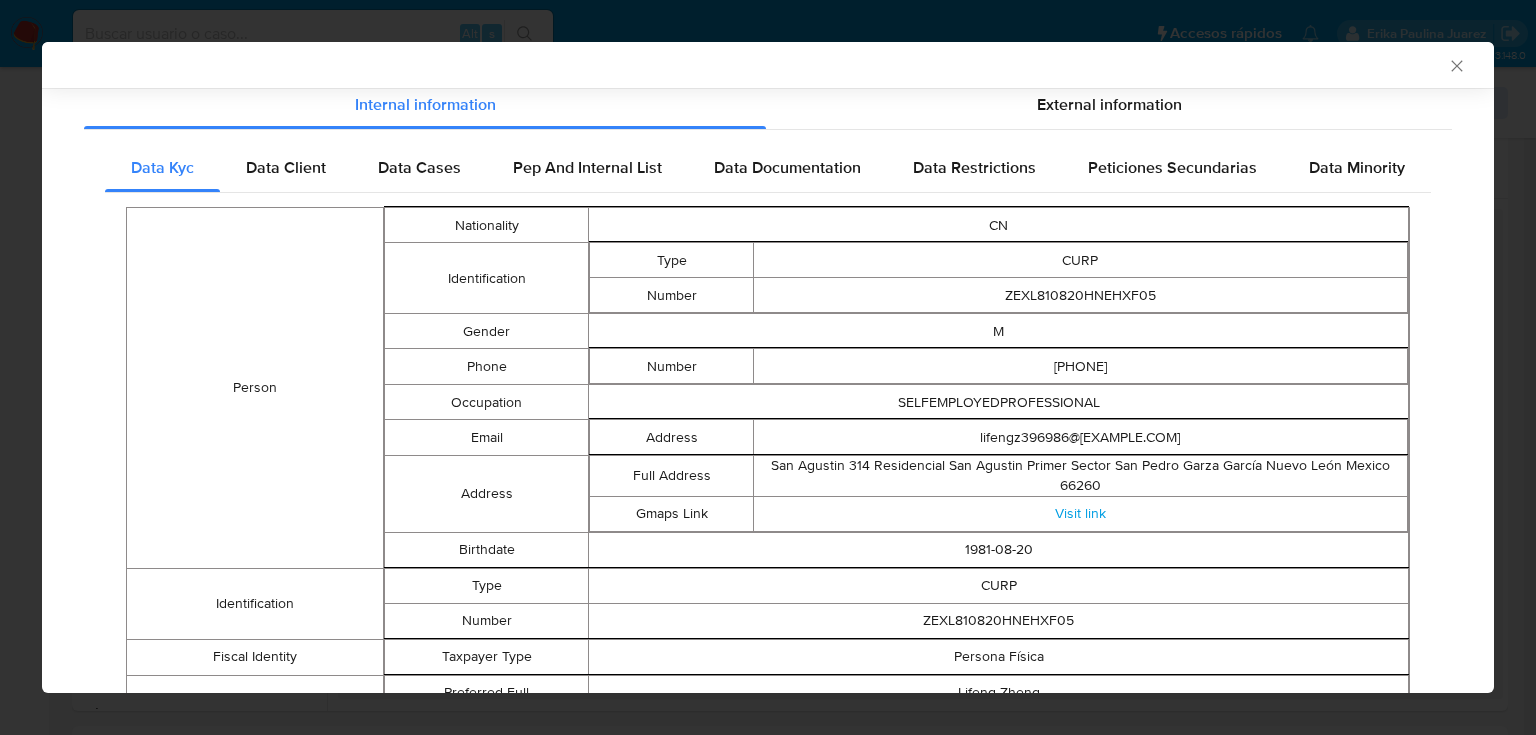 scroll, scrollTop: 204, scrollLeft: 0, axis: vertical 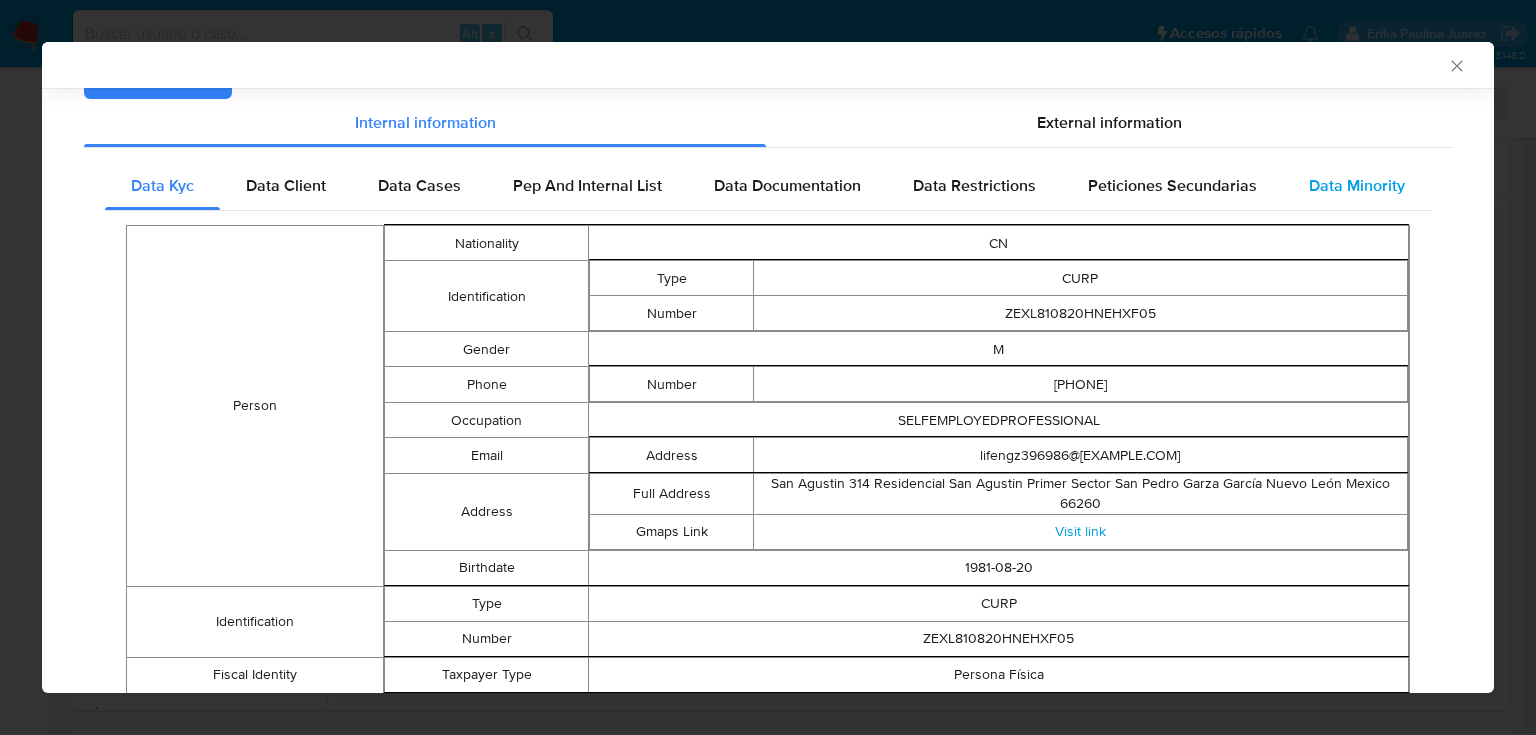 click on "Data Minority" at bounding box center [1357, 185] 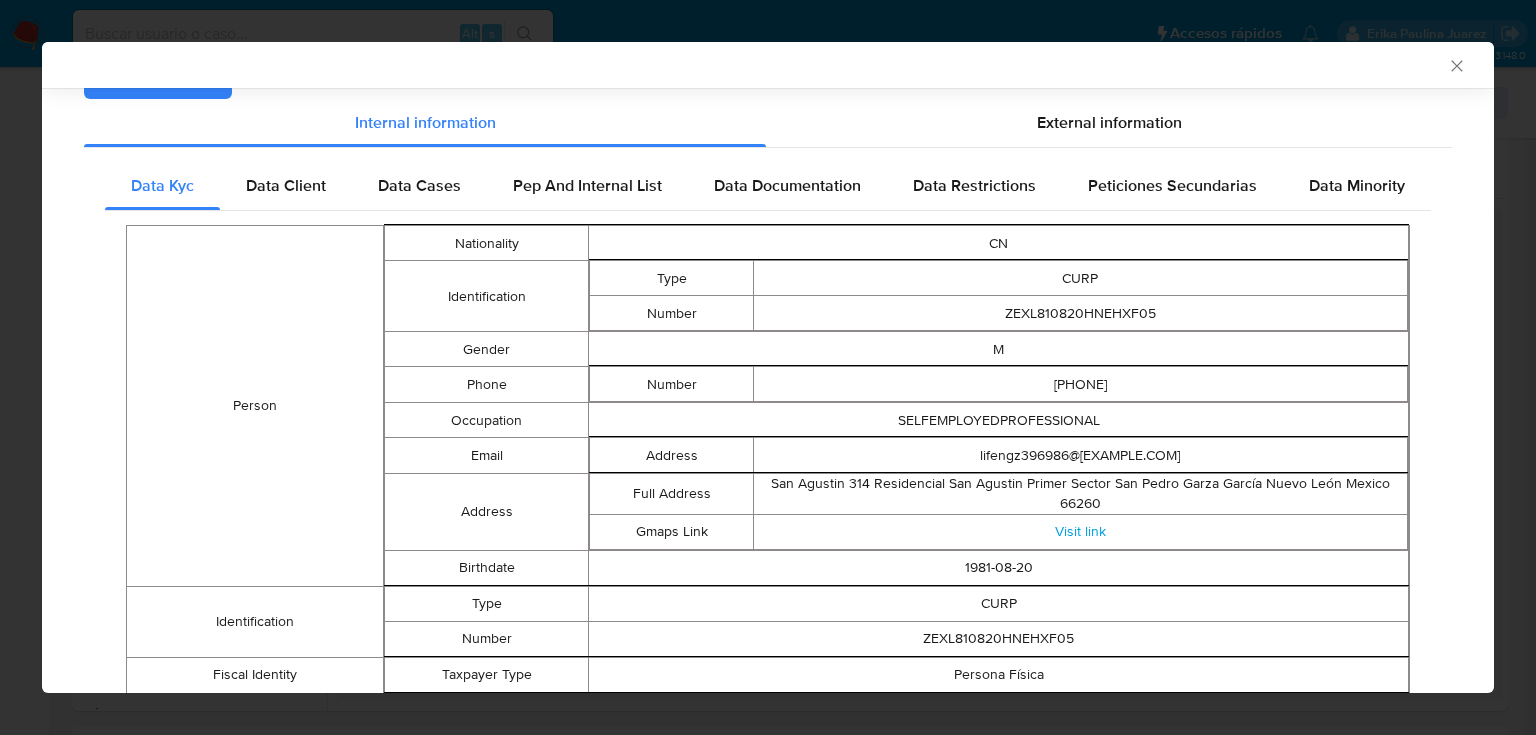 scroll, scrollTop: 0, scrollLeft: 0, axis: both 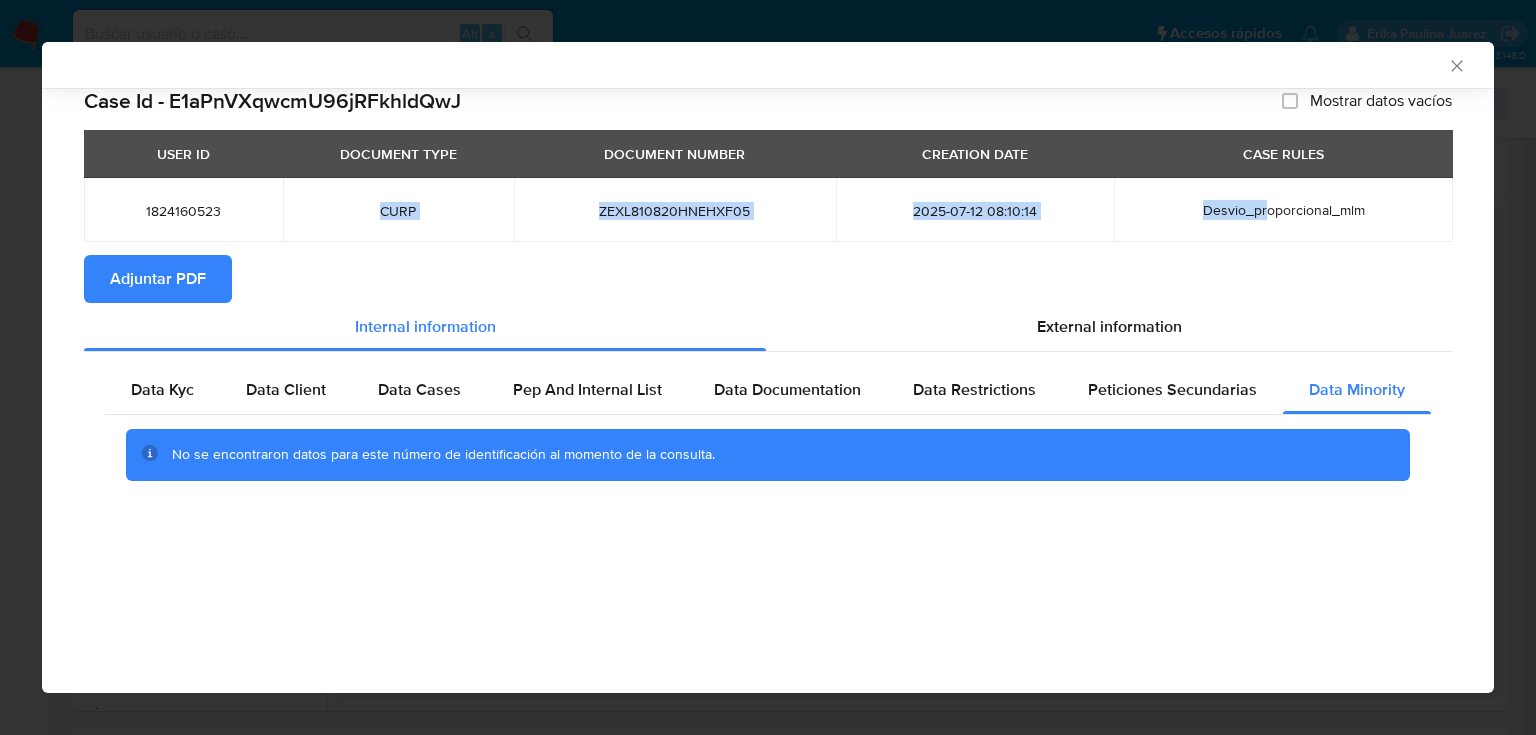 drag, startPoint x: 351, startPoint y: 224, endPoint x: 1276, endPoint y: 232, distance: 925.0346 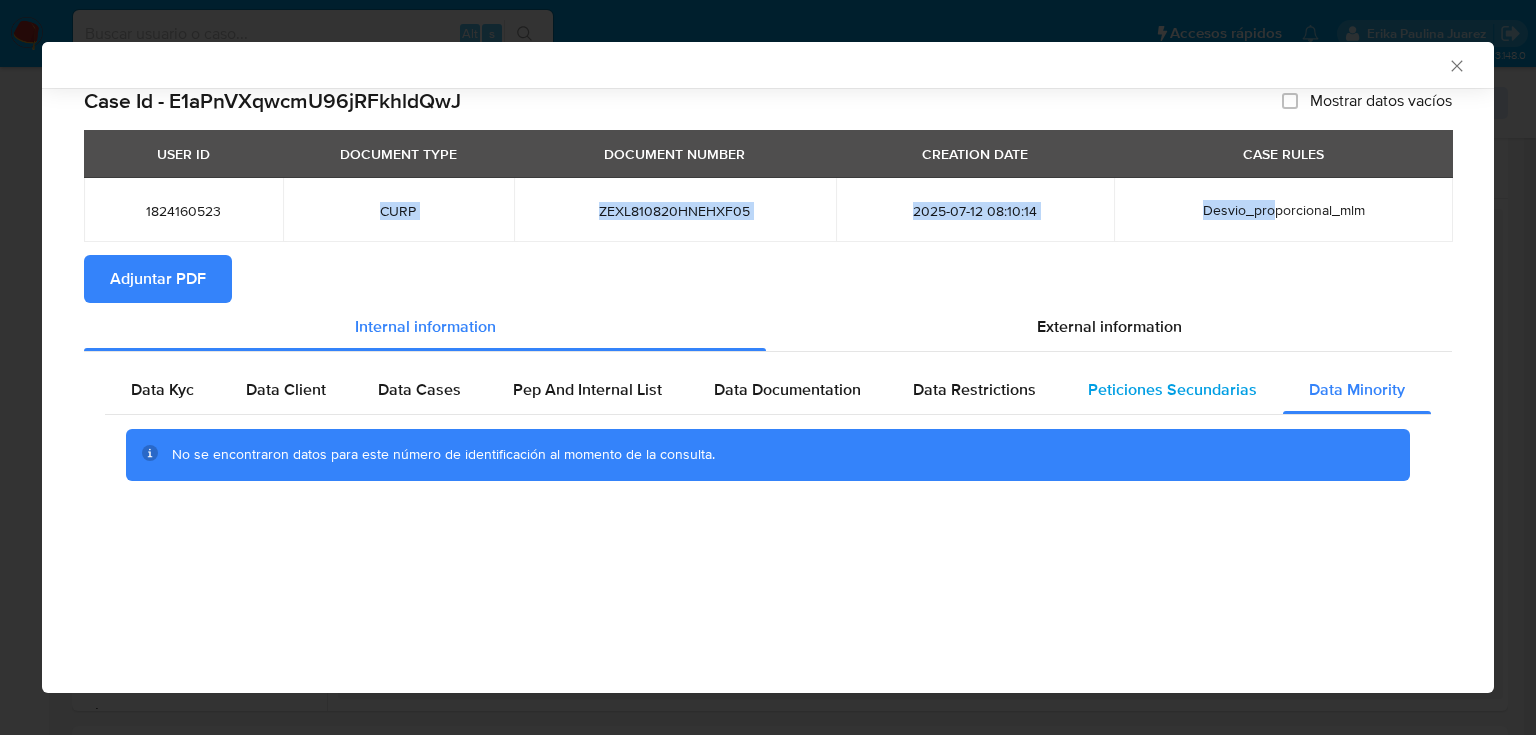 click on "Peticiones Secundarias" at bounding box center (1172, 390) 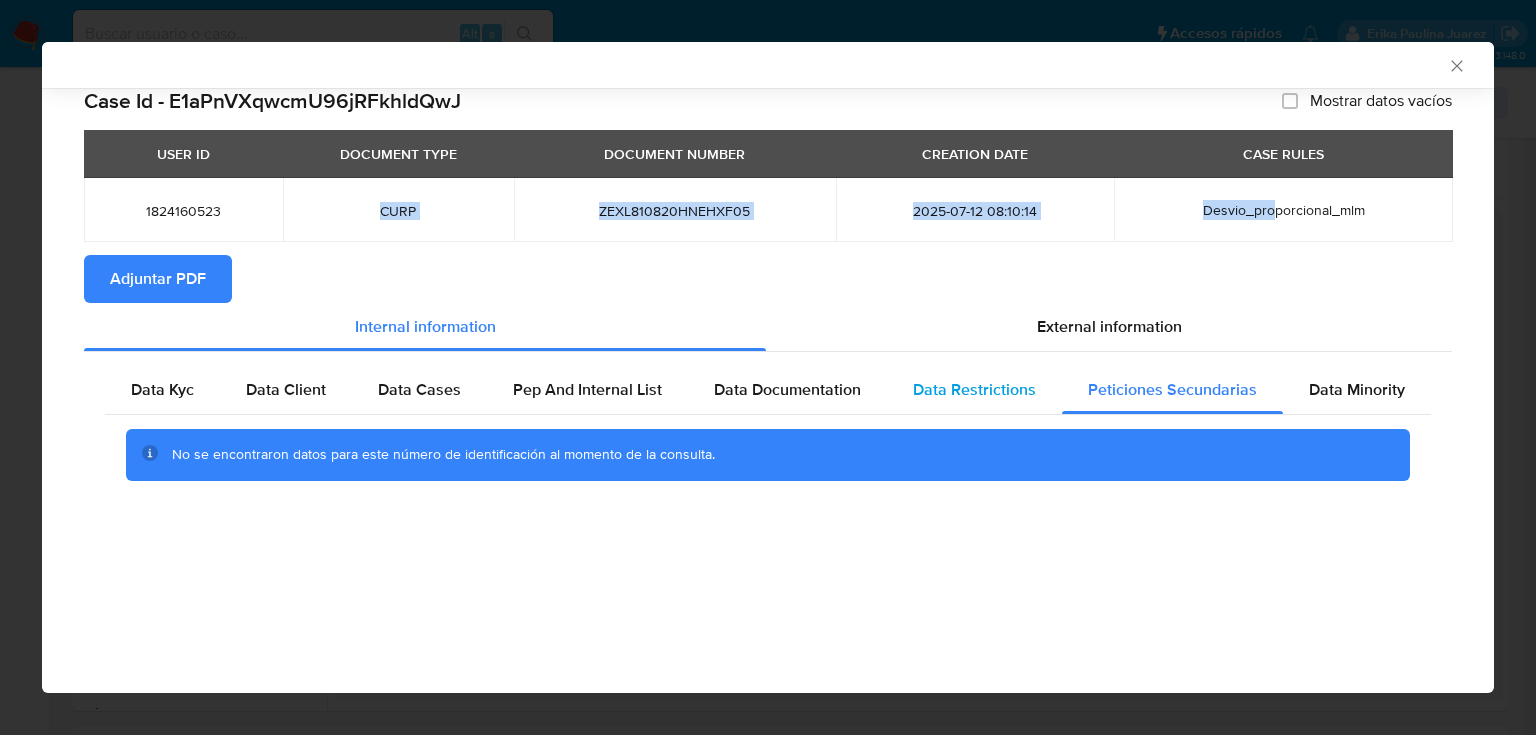 click on "Data Restrictions" at bounding box center (974, 389) 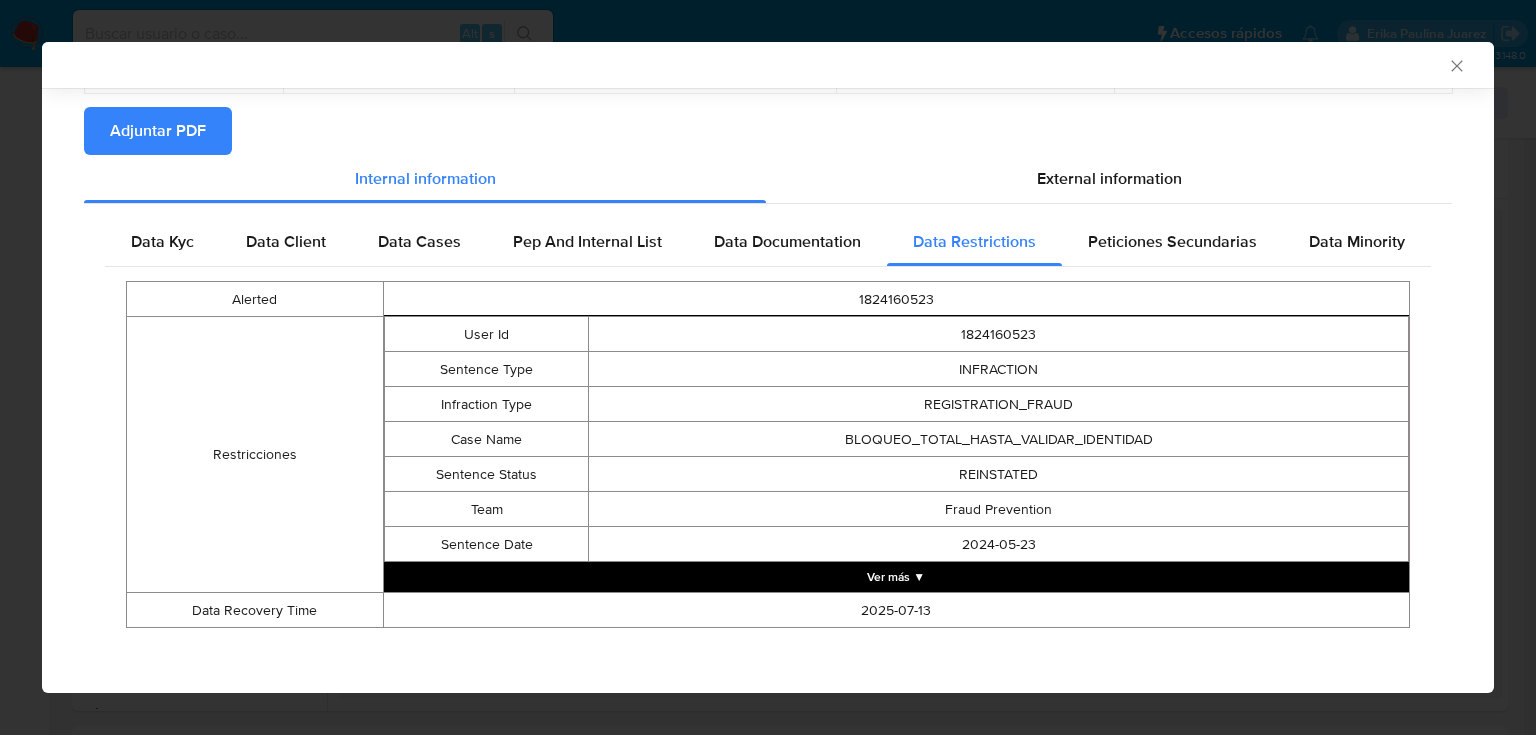 scroll, scrollTop: 152, scrollLeft: 0, axis: vertical 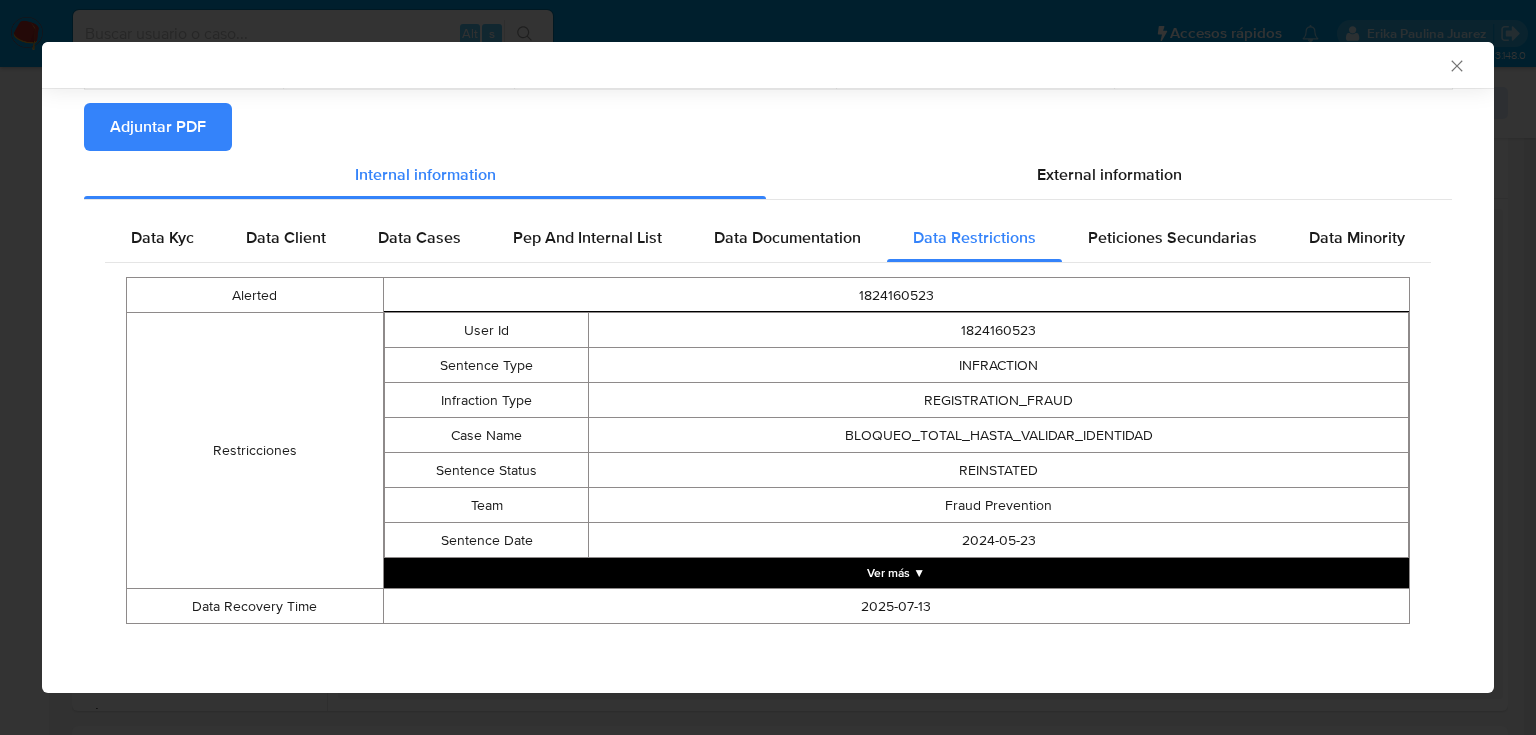 click on "Ver más ▼" at bounding box center [896, 573] 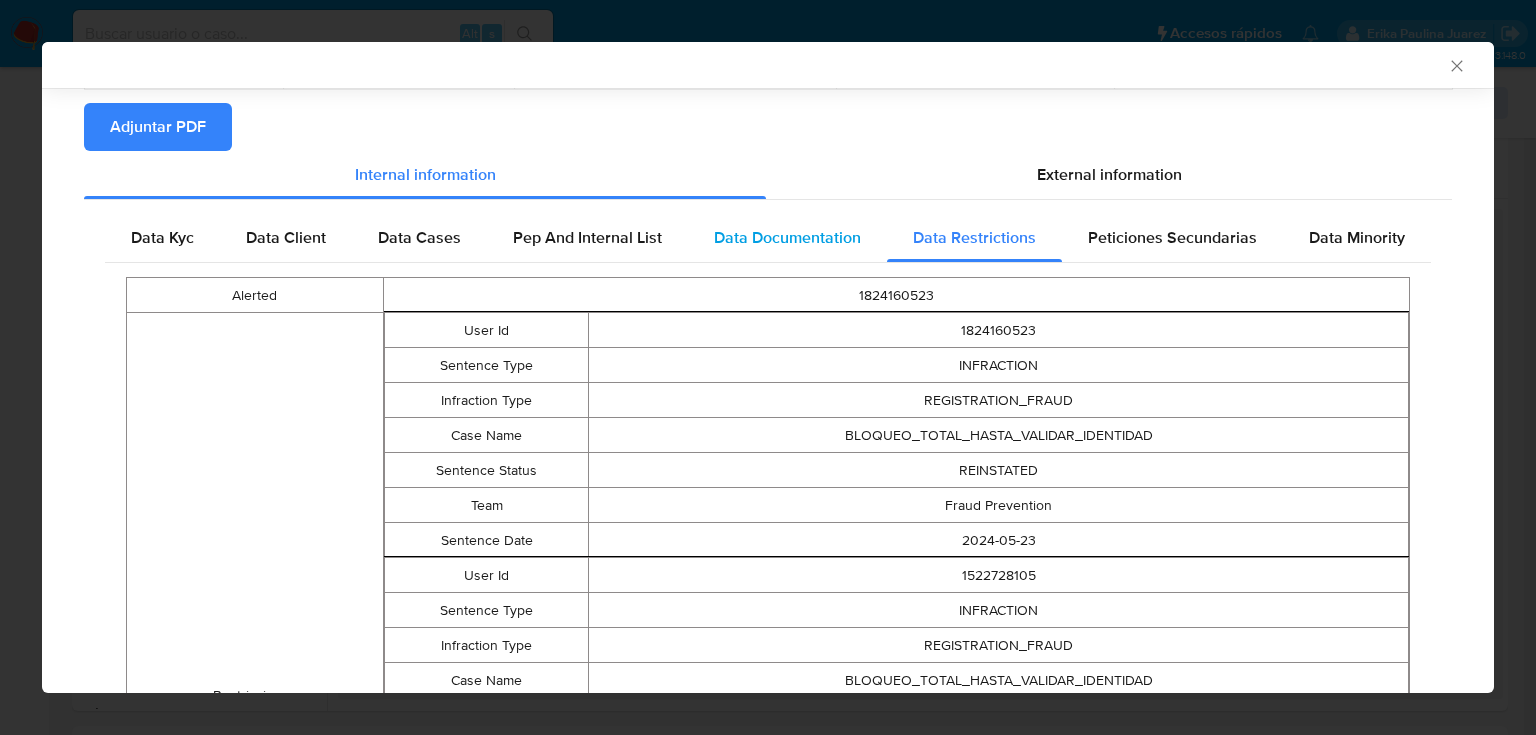 click on "Data Documentation" at bounding box center (787, 237) 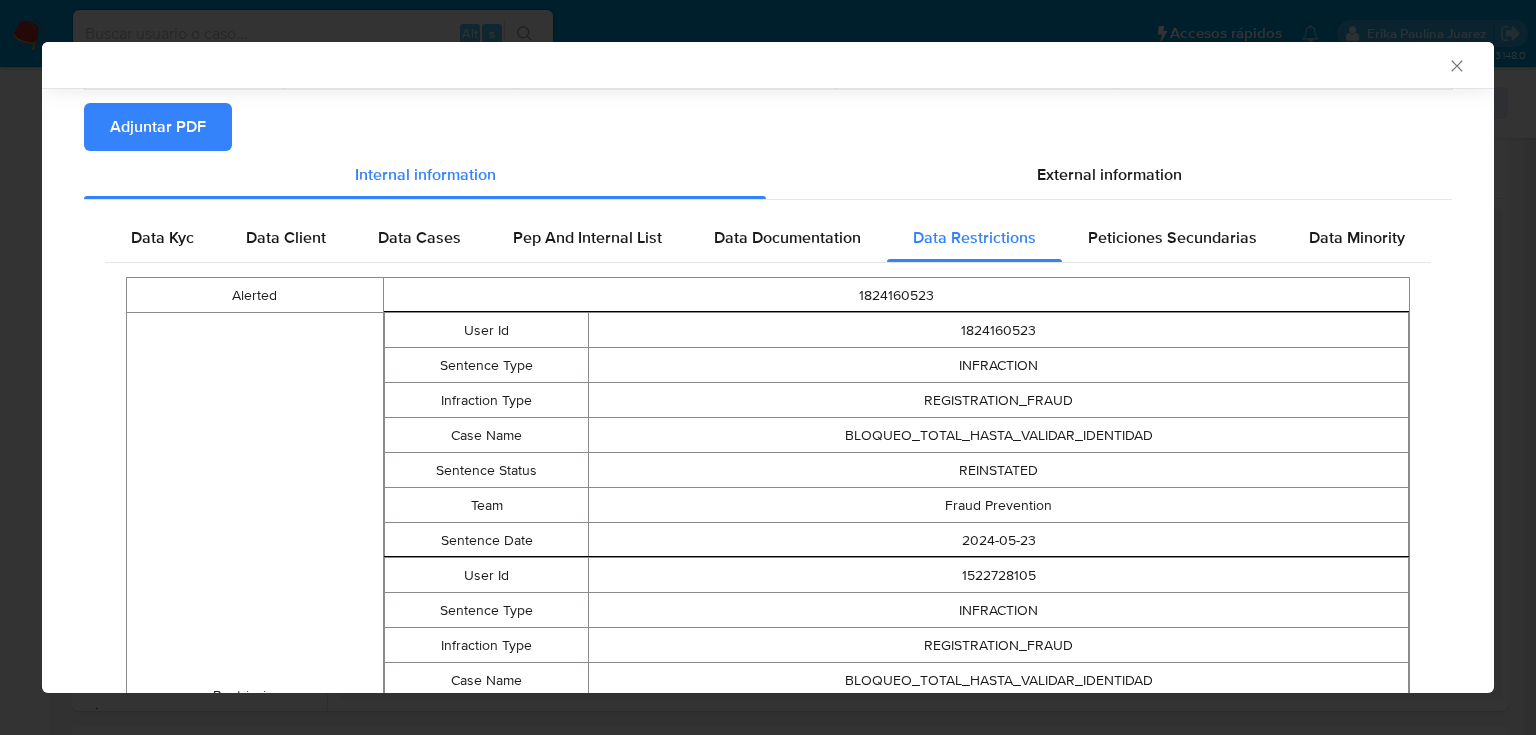 scroll, scrollTop: 0, scrollLeft: 0, axis: both 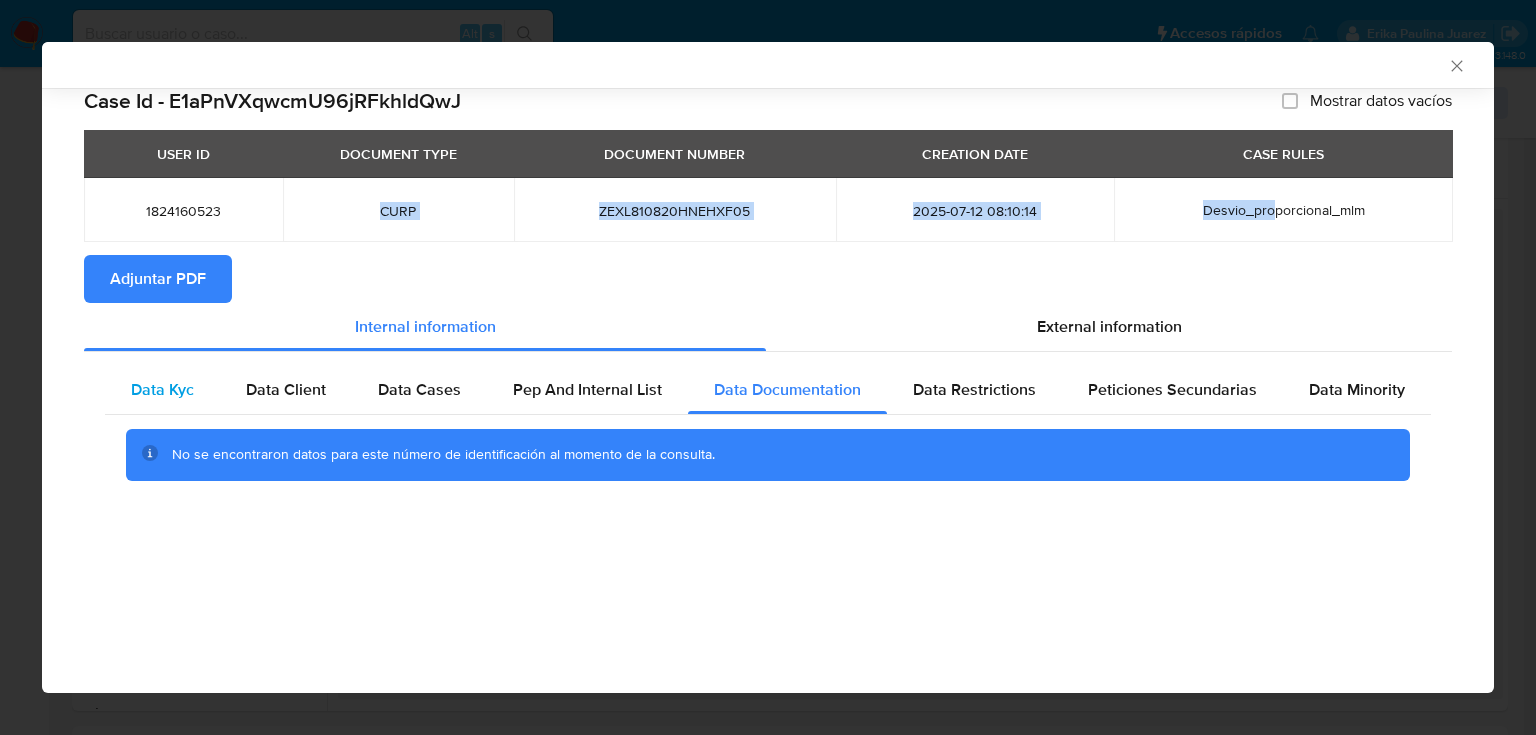 drag, startPoint x: 216, startPoint y: 395, endPoint x: 134, endPoint y: 412, distance: 83.74366 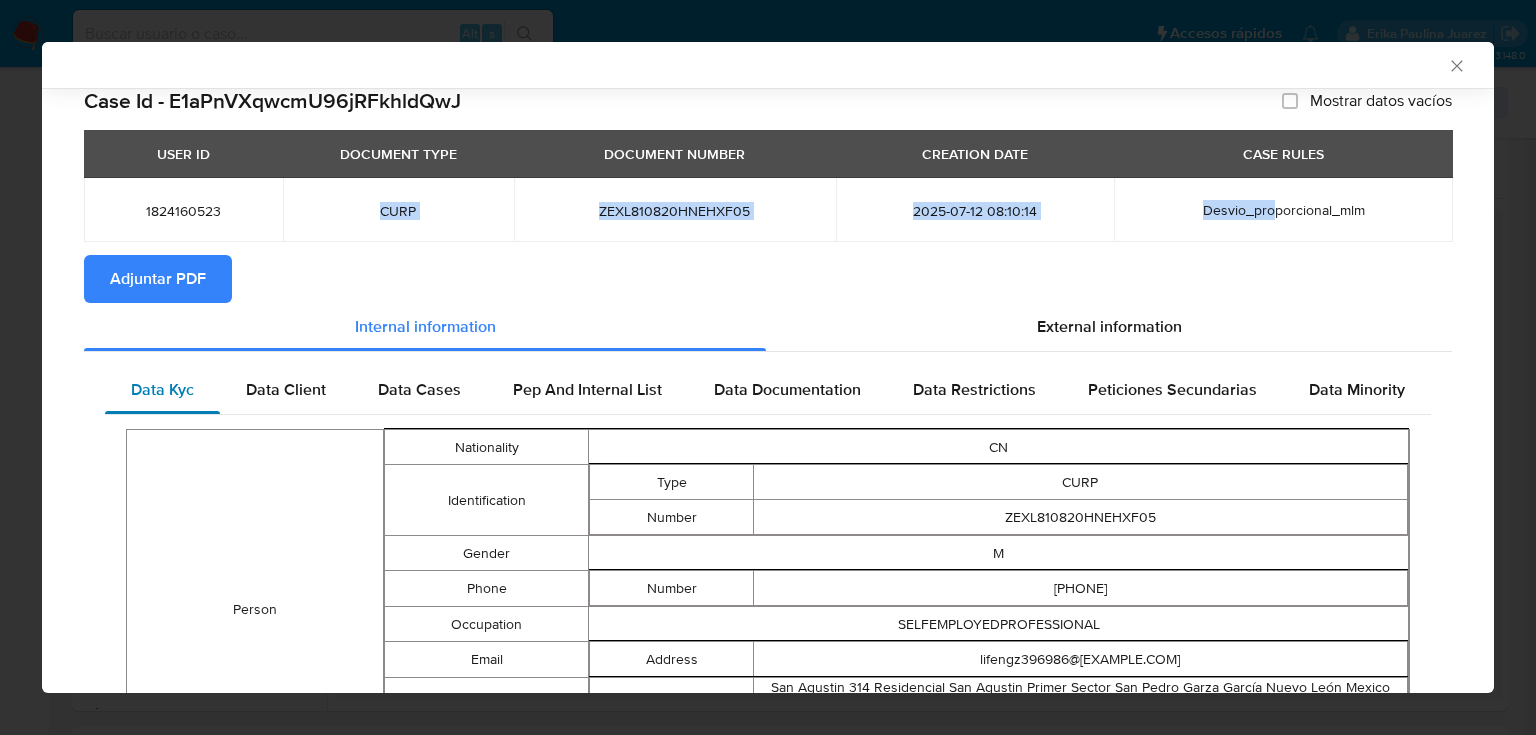 click on "Data Kyc" at bounding box center [162, 389] 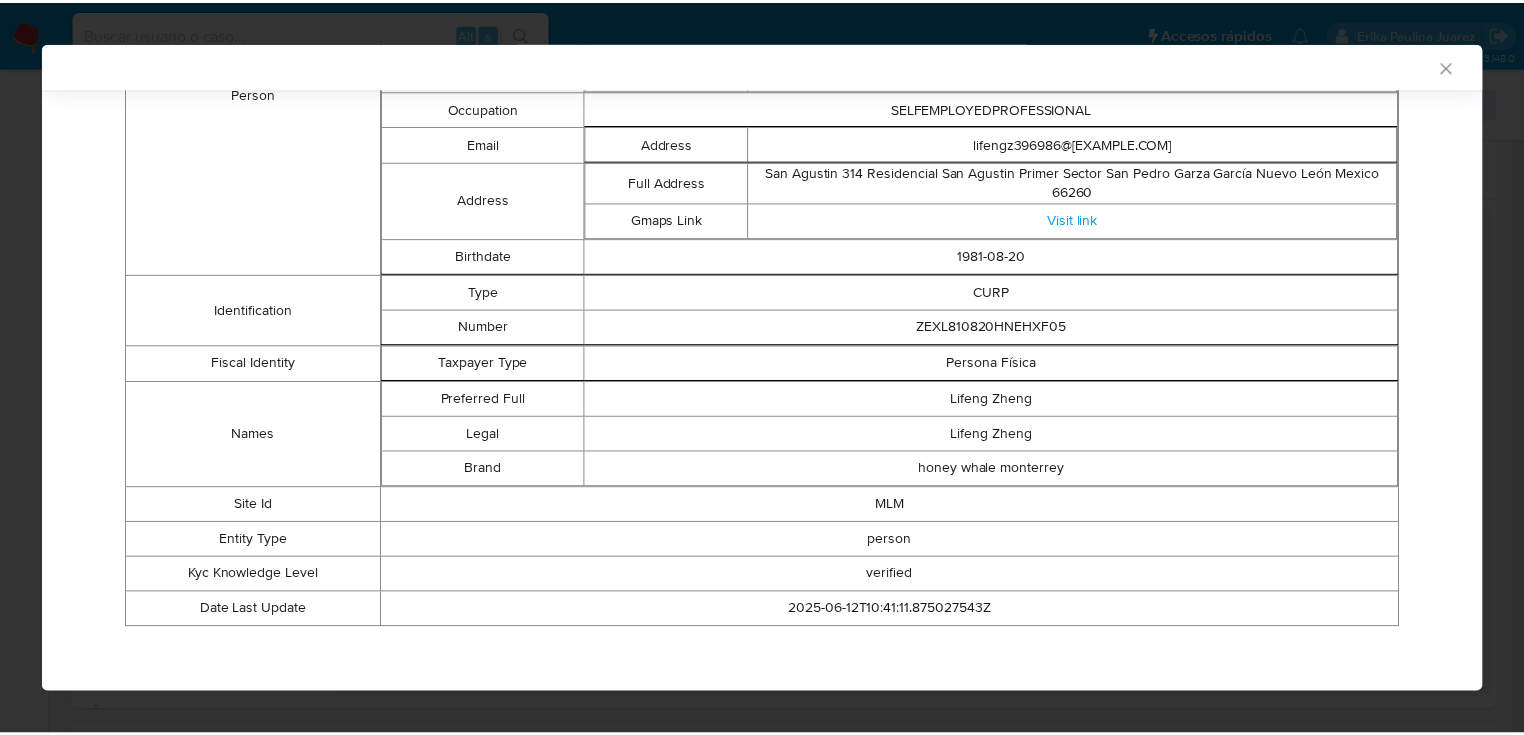 scroll, scrollTop: 524, scrollLeft: 0, axis: vertical 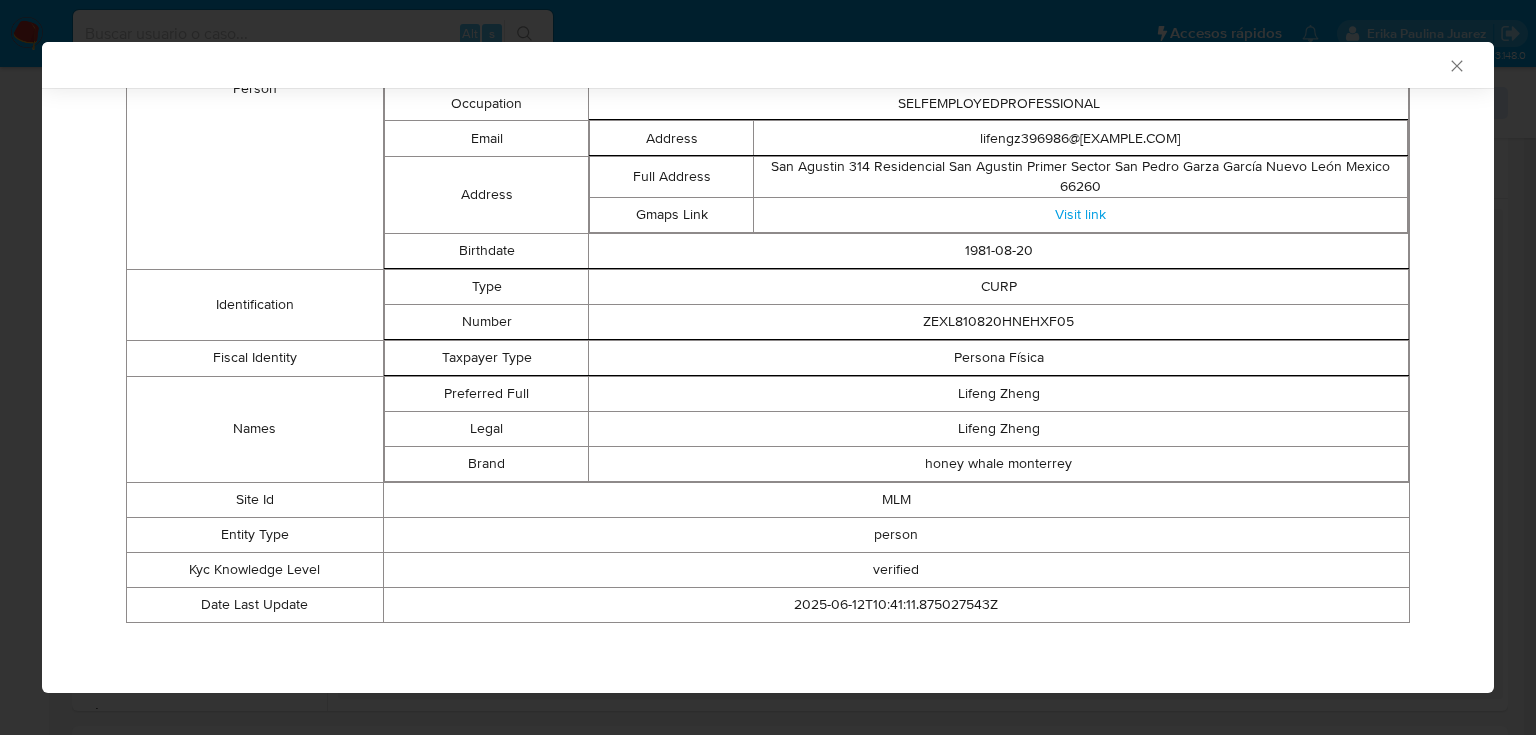 click 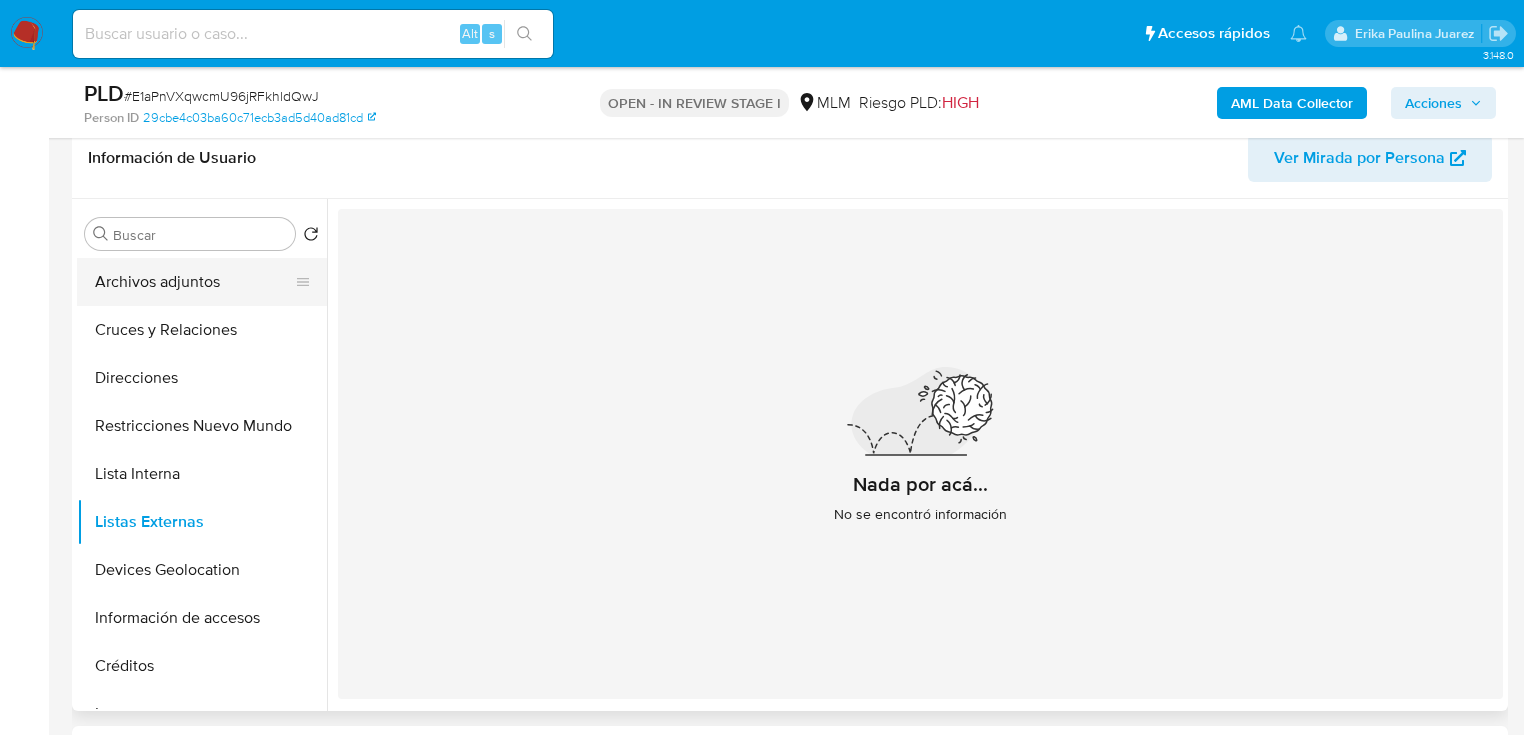 click on "Archivos adjuntos" at bounding box center [194, 282] 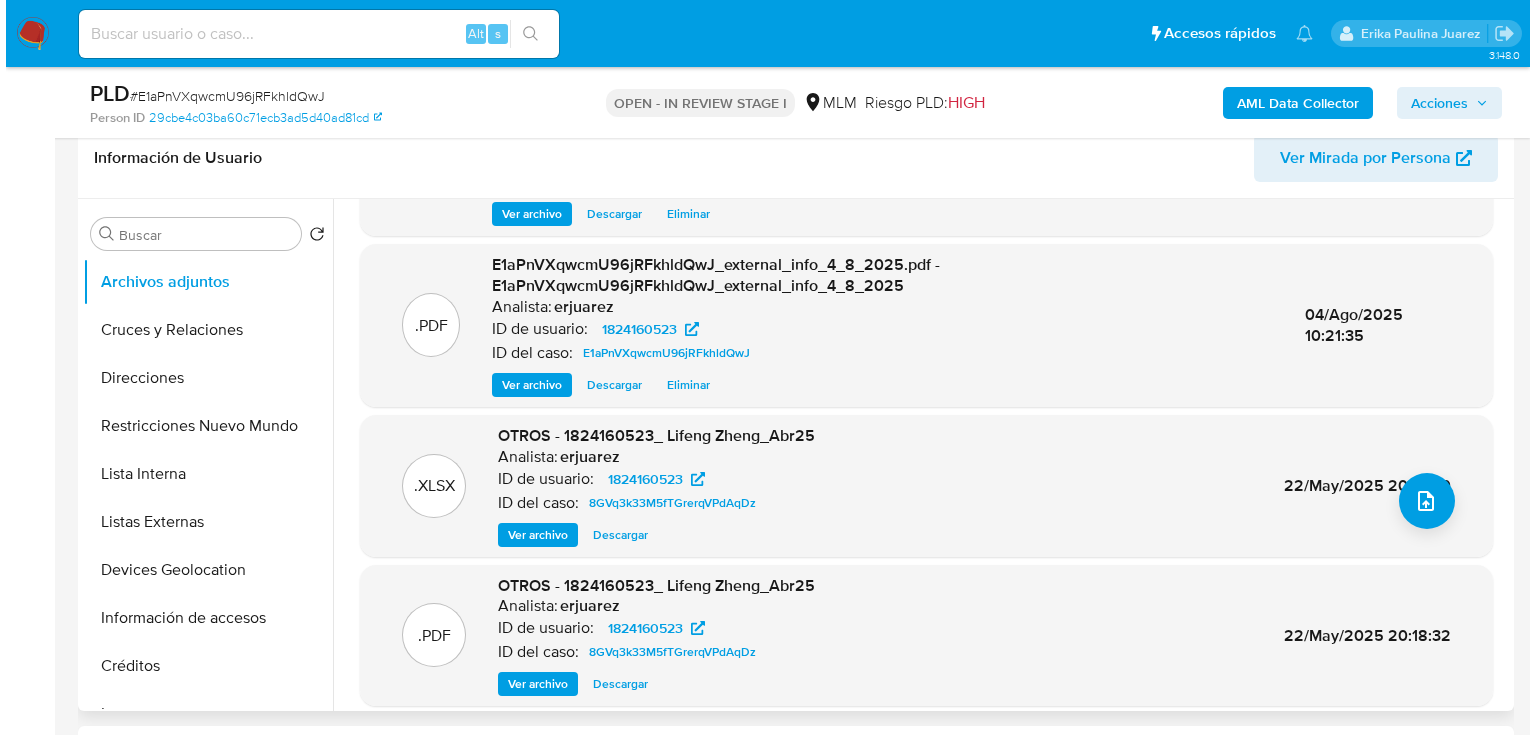 scroll, scrollTop: 155, scrollLeft: 0, axis: vertical 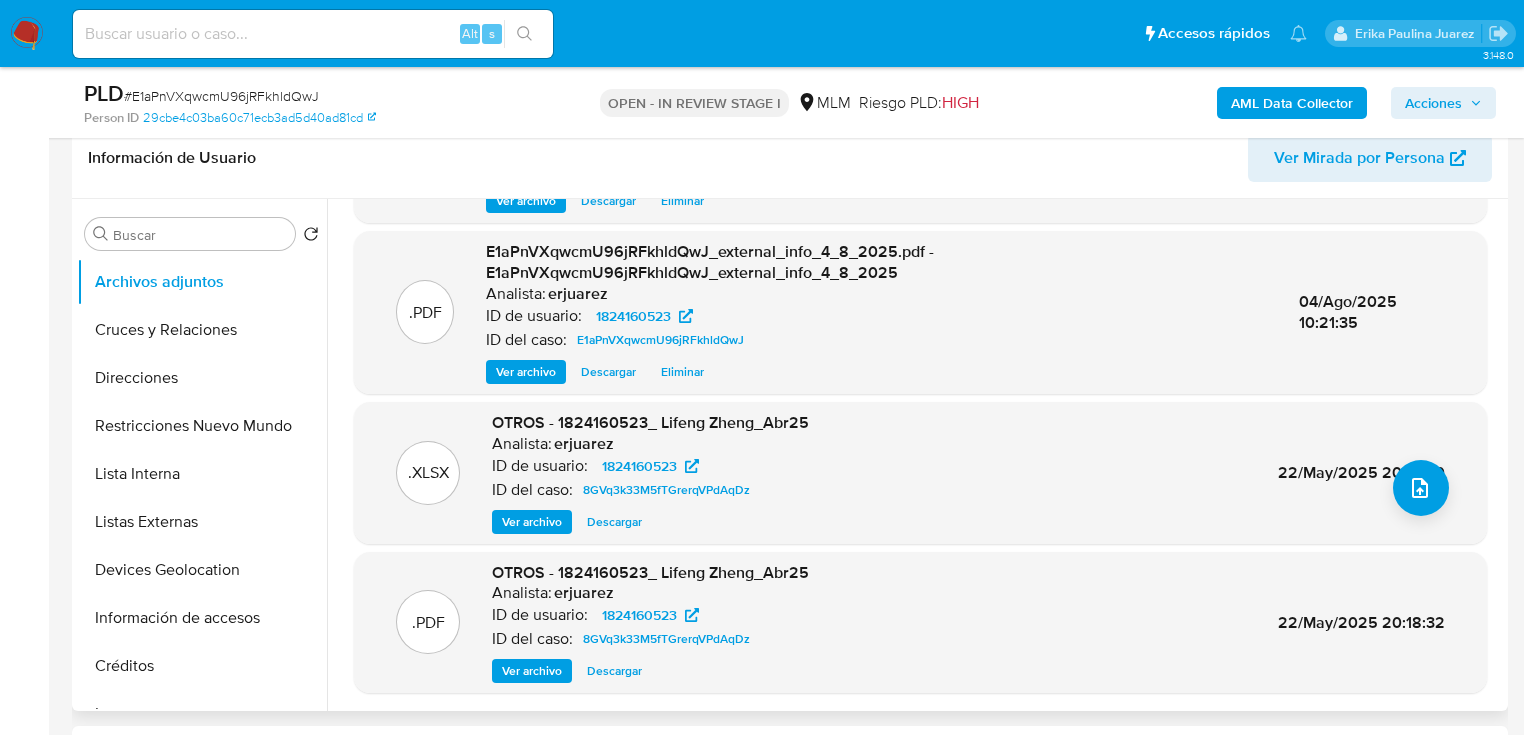 click on "Eliminar" at bounding box center (682, 372) 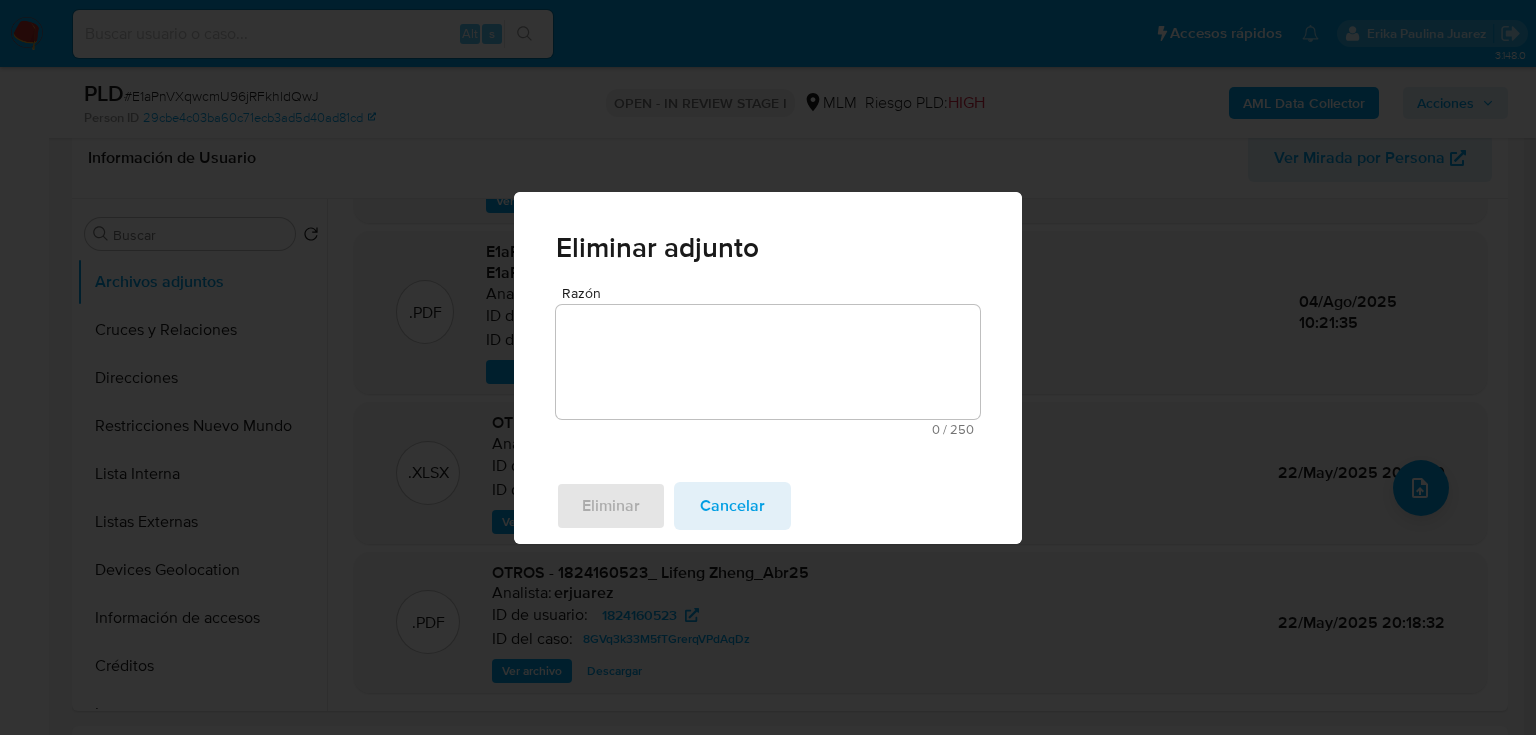drag, startPoint x: 385, startPoint y: 332, endPoint x: 464, endPoint y: 368, distance: 86.815895 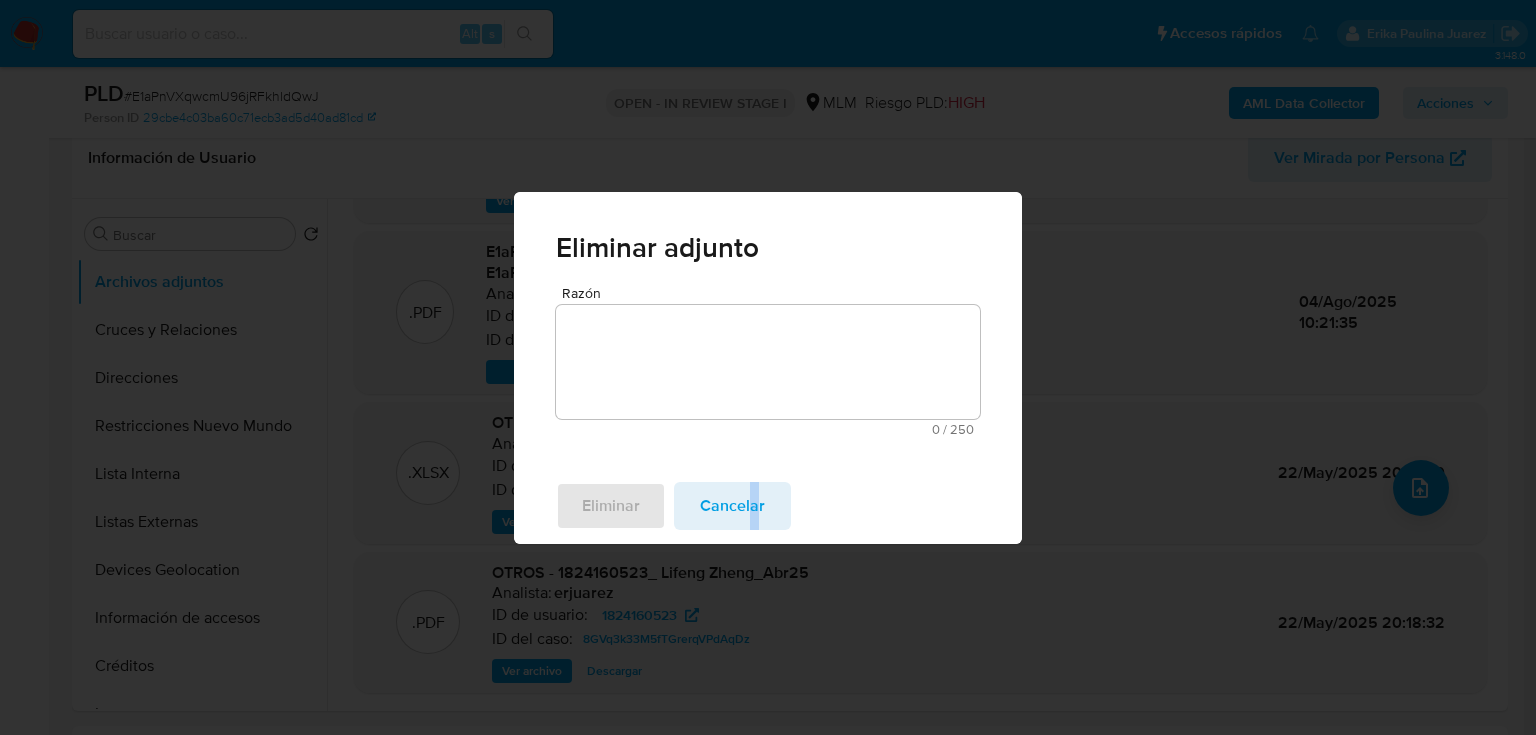 click on "Cancelar" at bounding box center [732, 506] 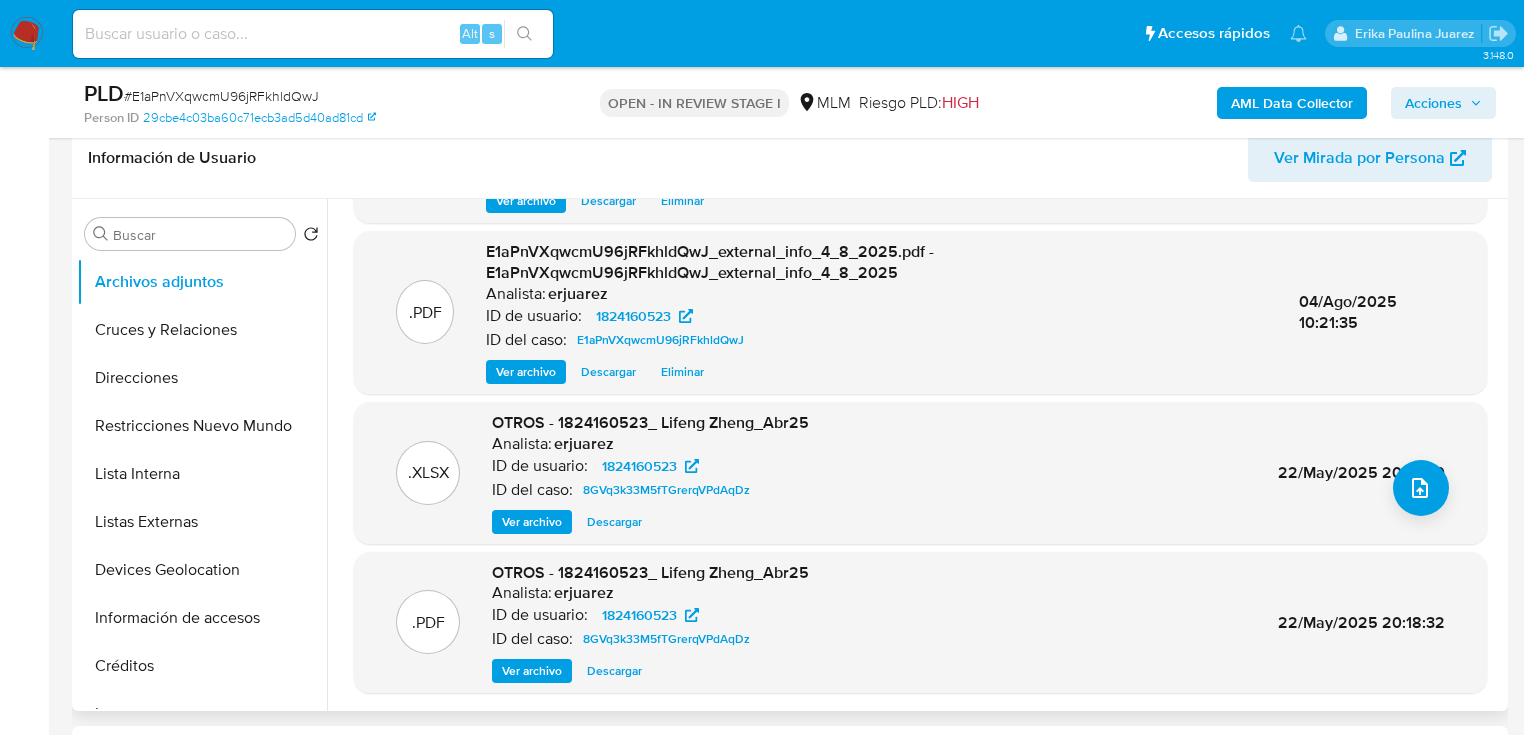 click on "Ver archivo" at bounding box center (526, 372) 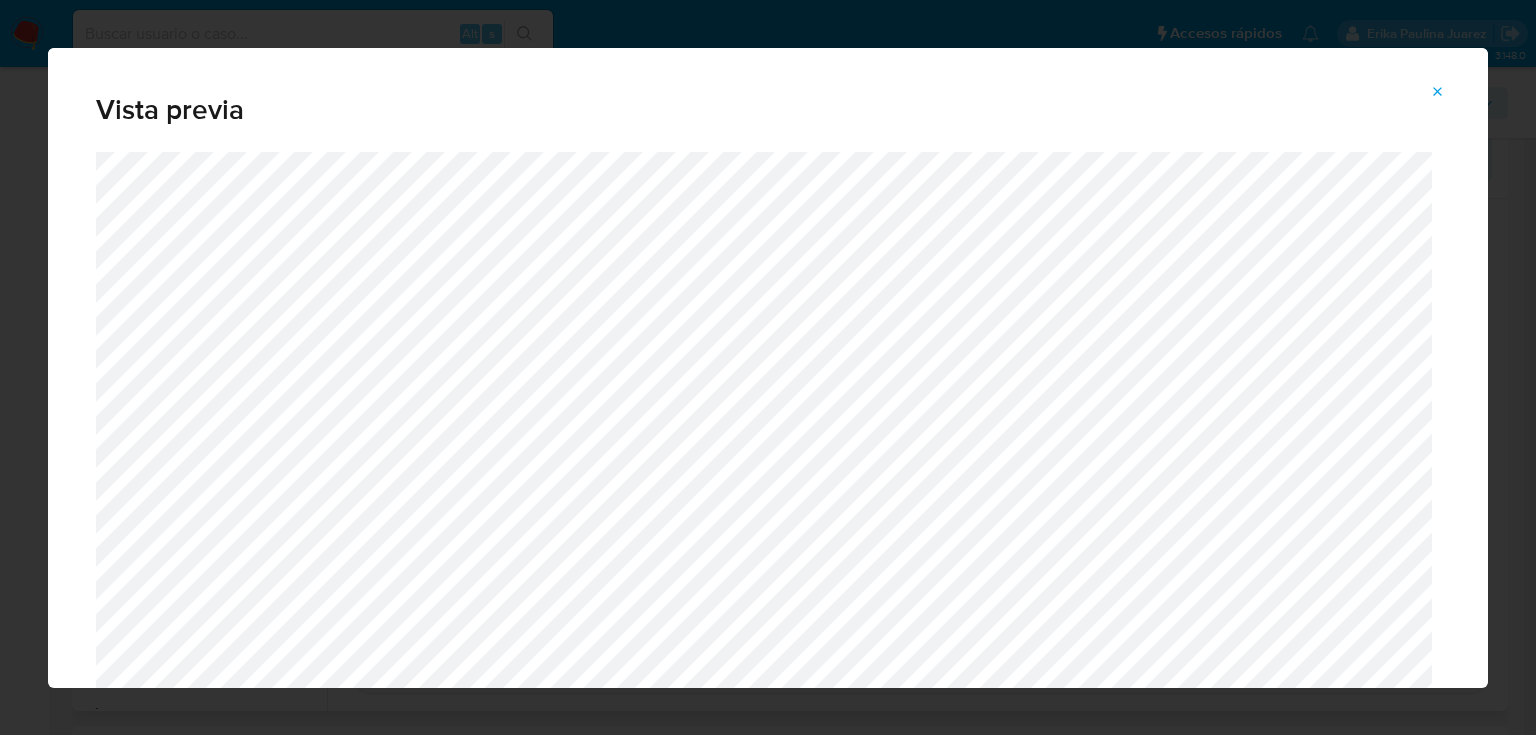 click 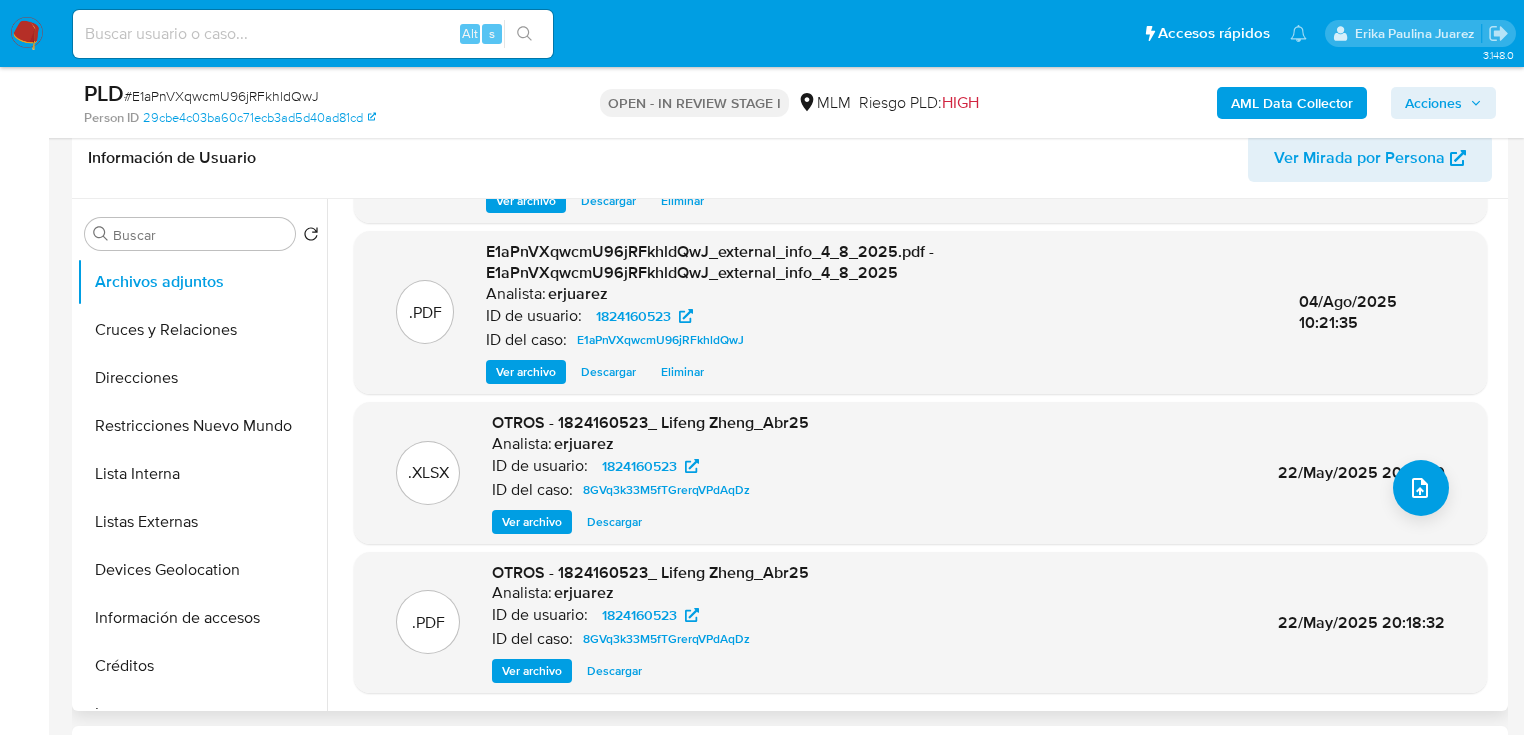 click on "Eliminar" at bounding box center (682, 372) 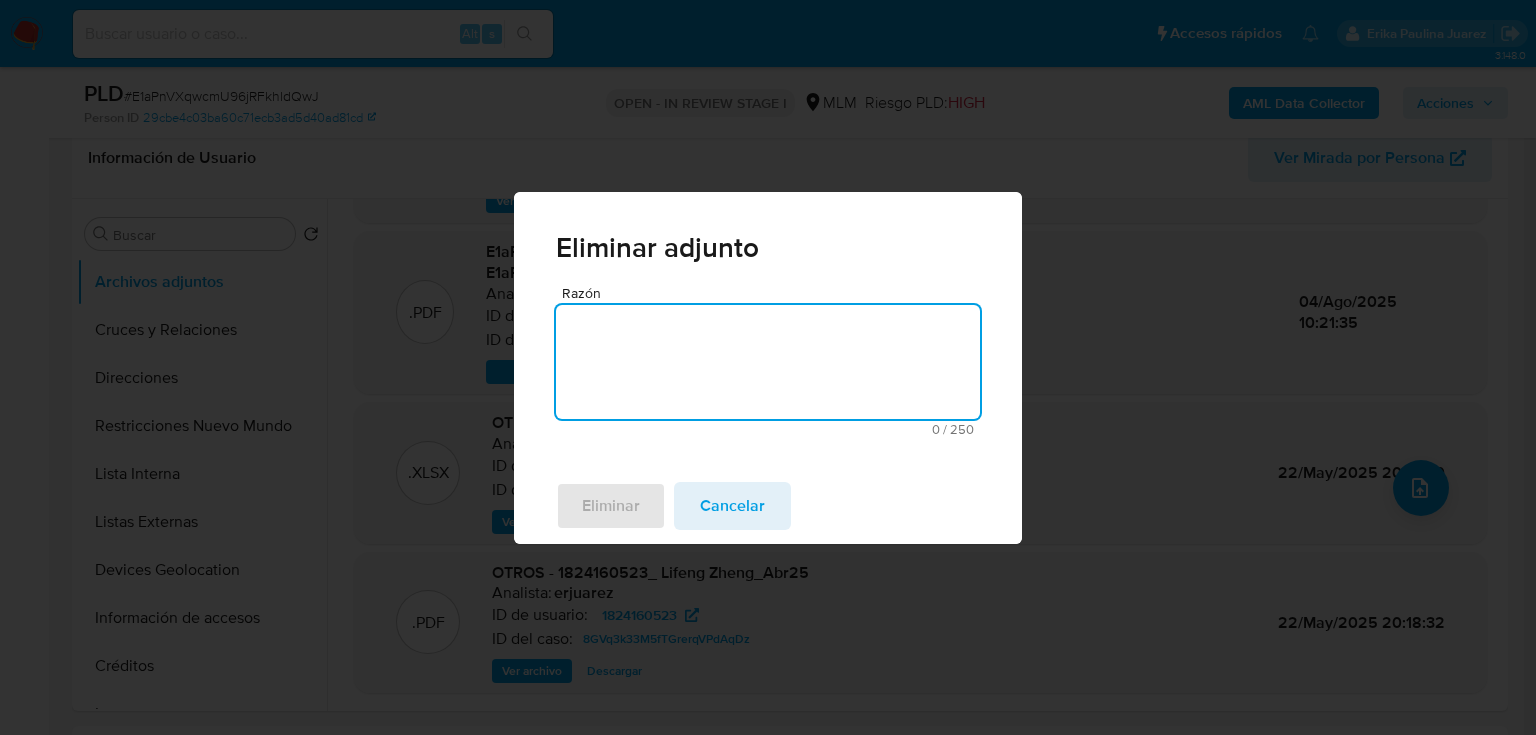 click on "Razón" at bounding box center (768, 362) 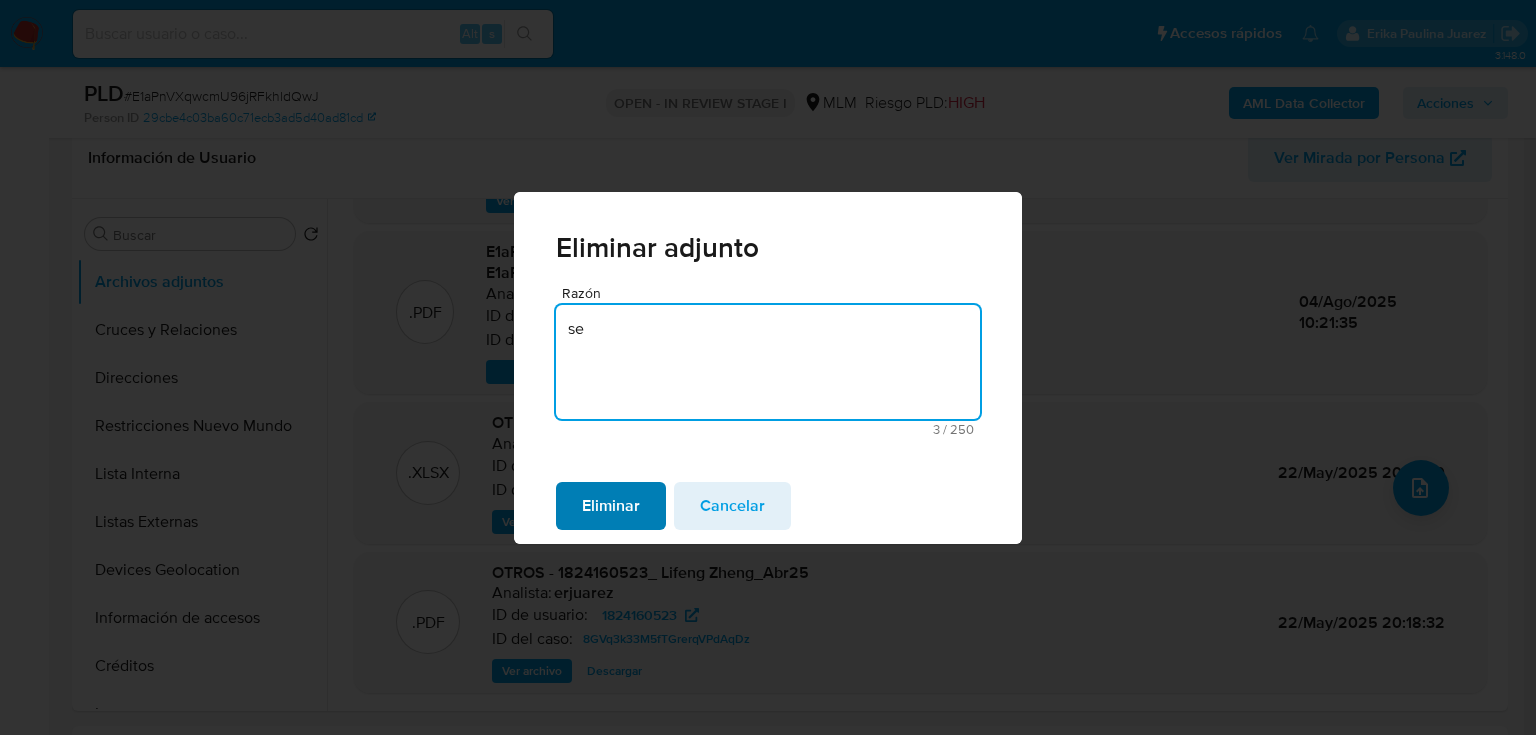 type on "s" 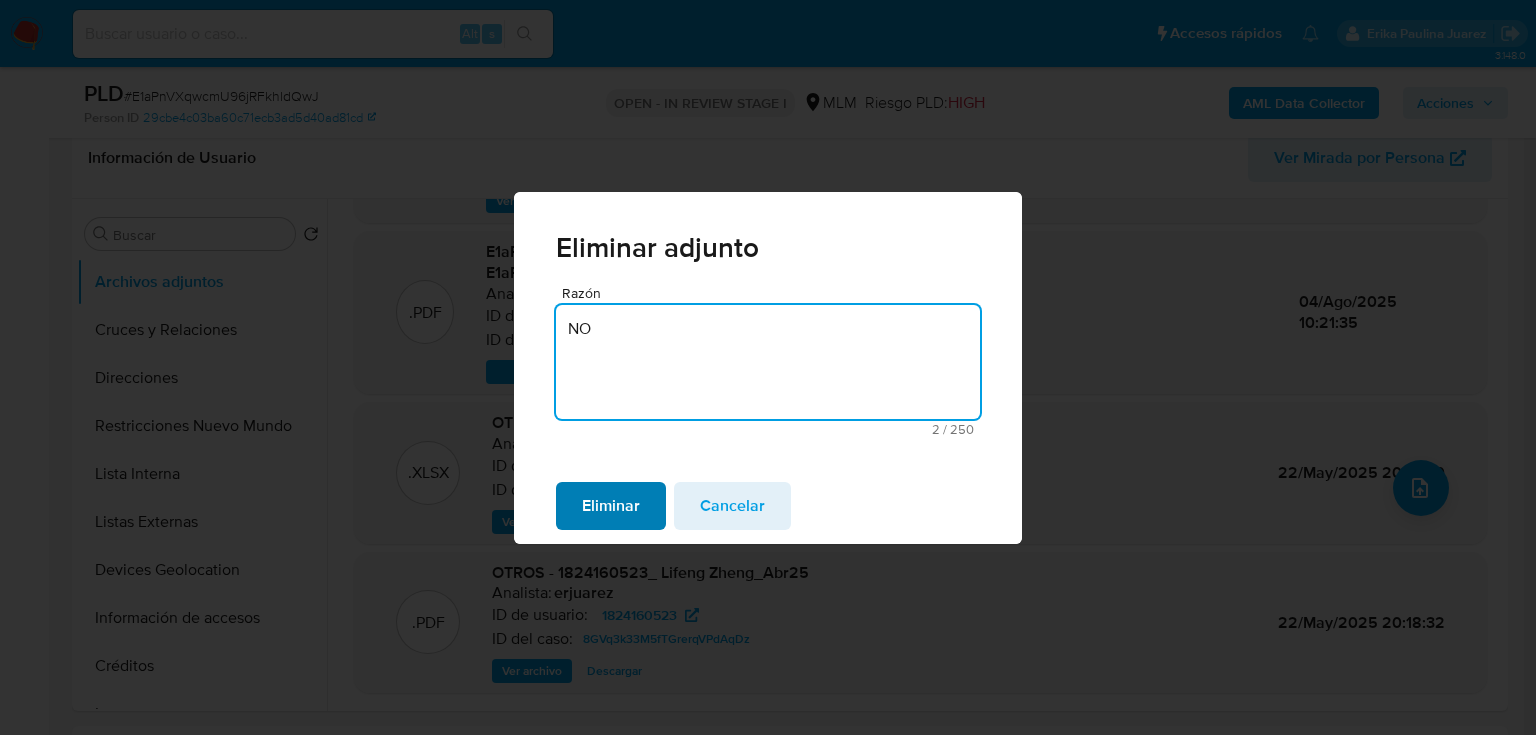 type on "N" 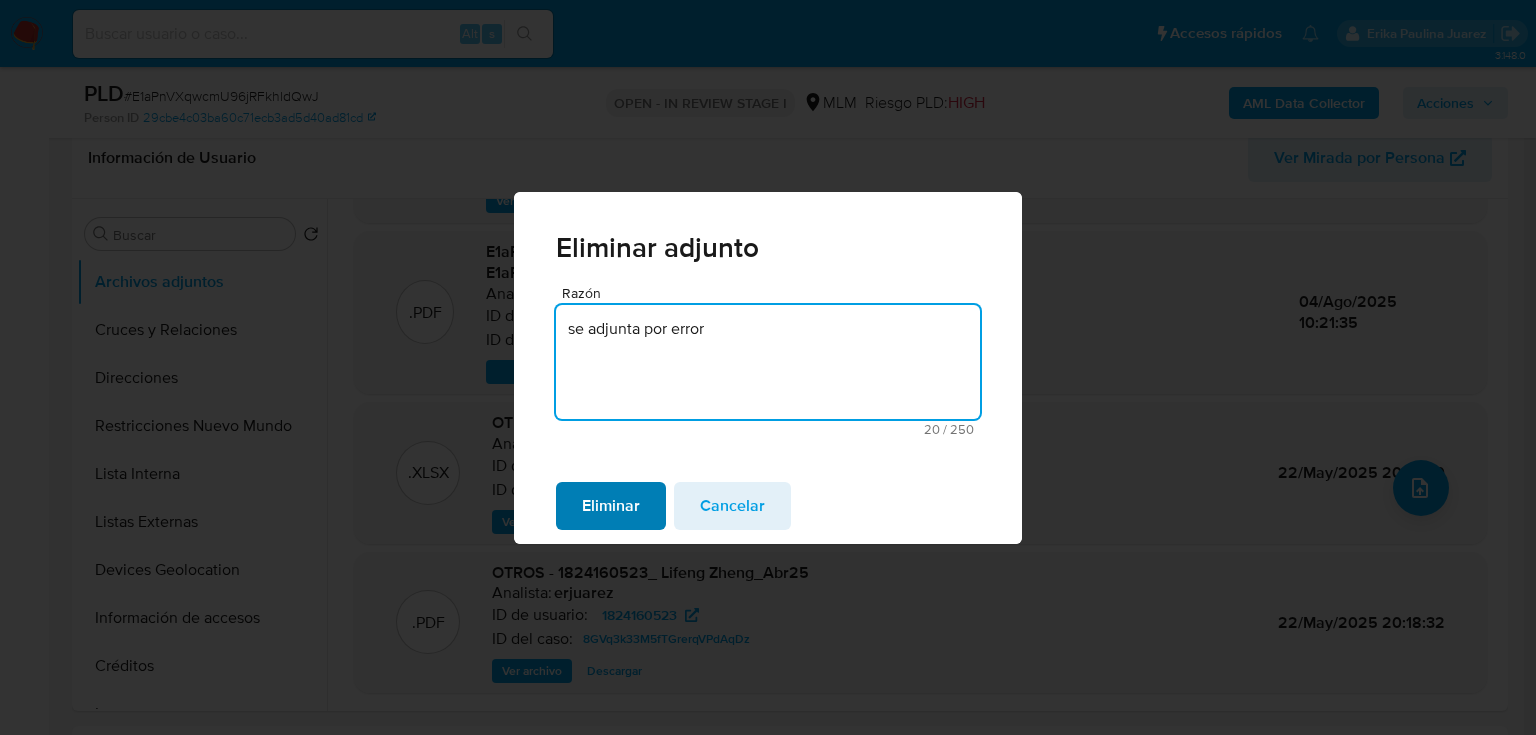 type on "se adjunta por error" 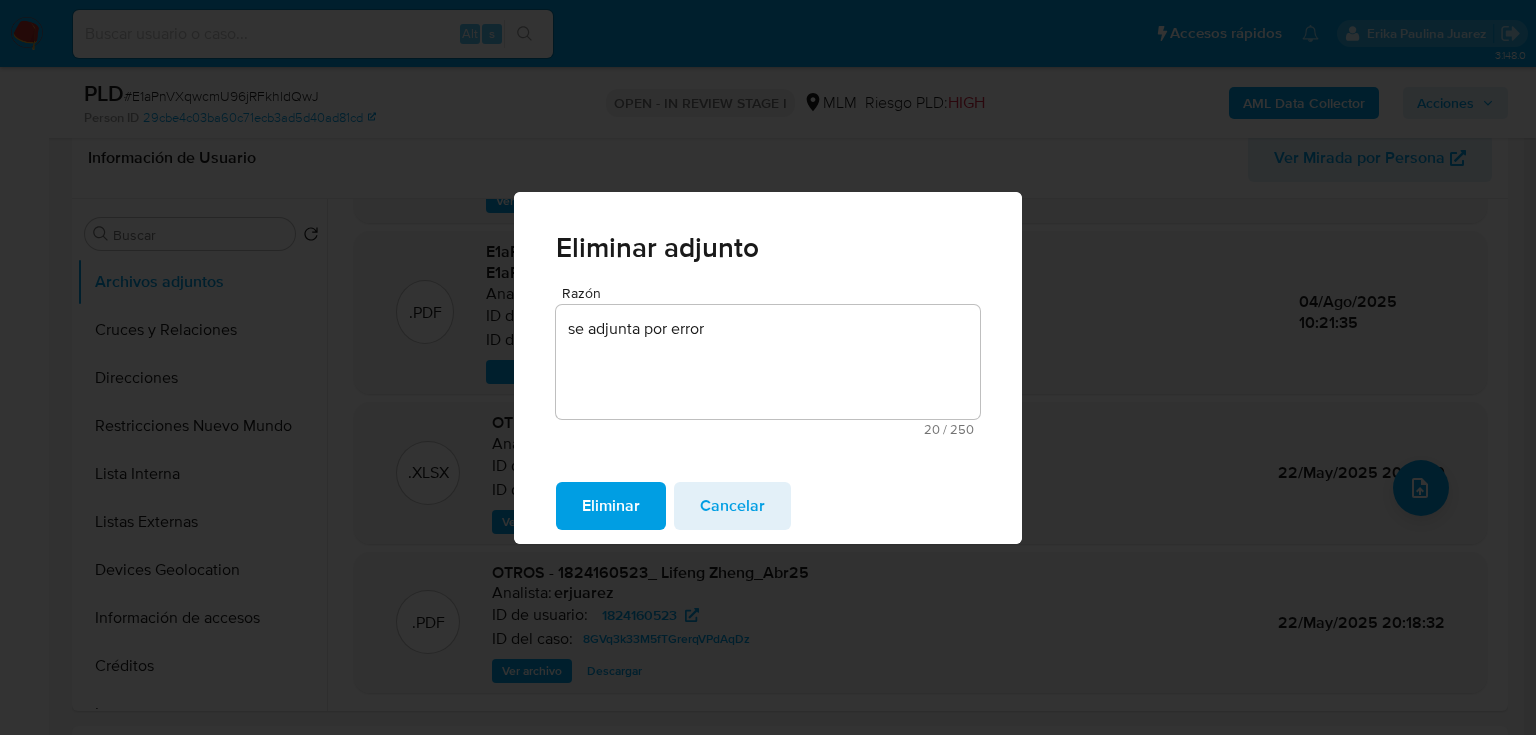click on "Eliminar" at bounding box center [611, 506] 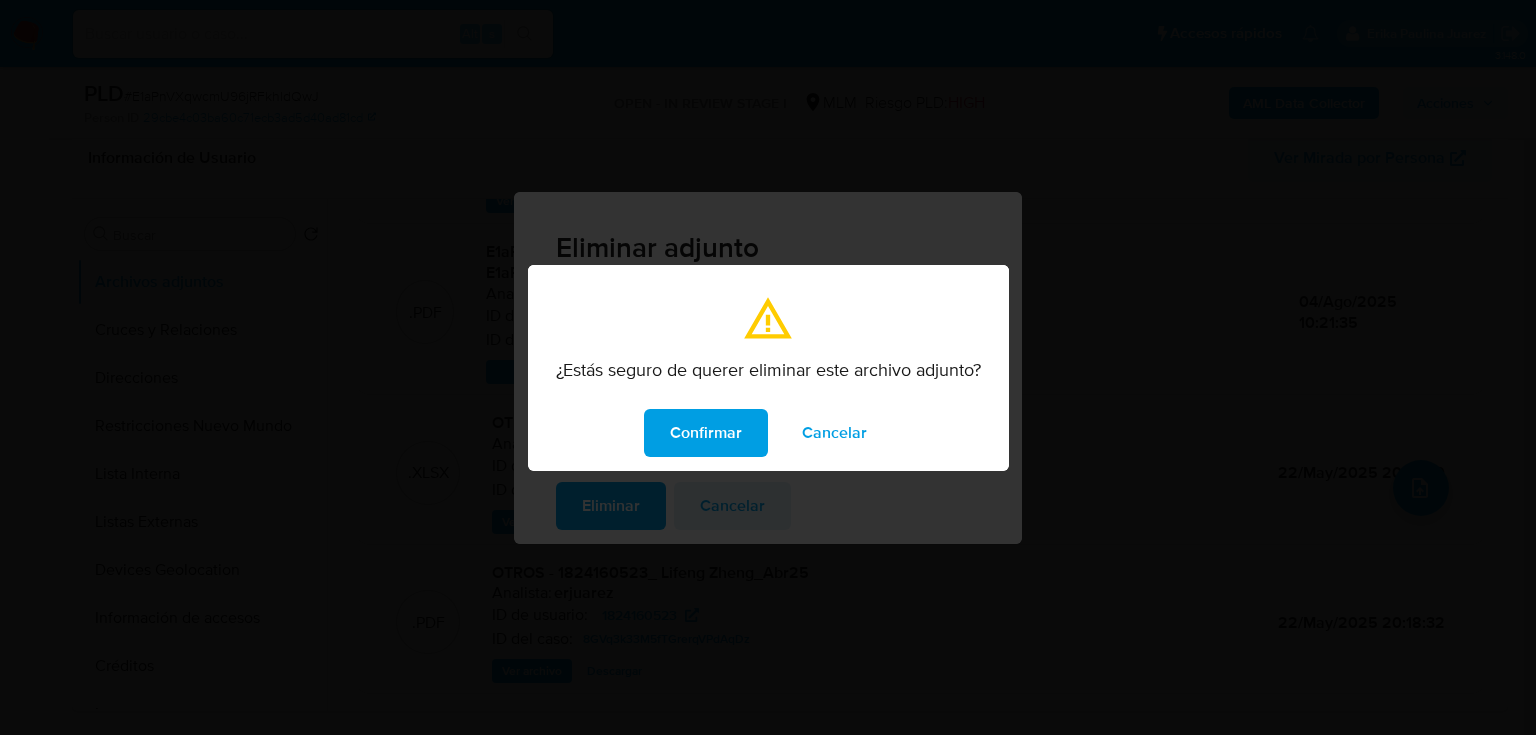 click on "Confirmar" at bounding box center (706, 433) 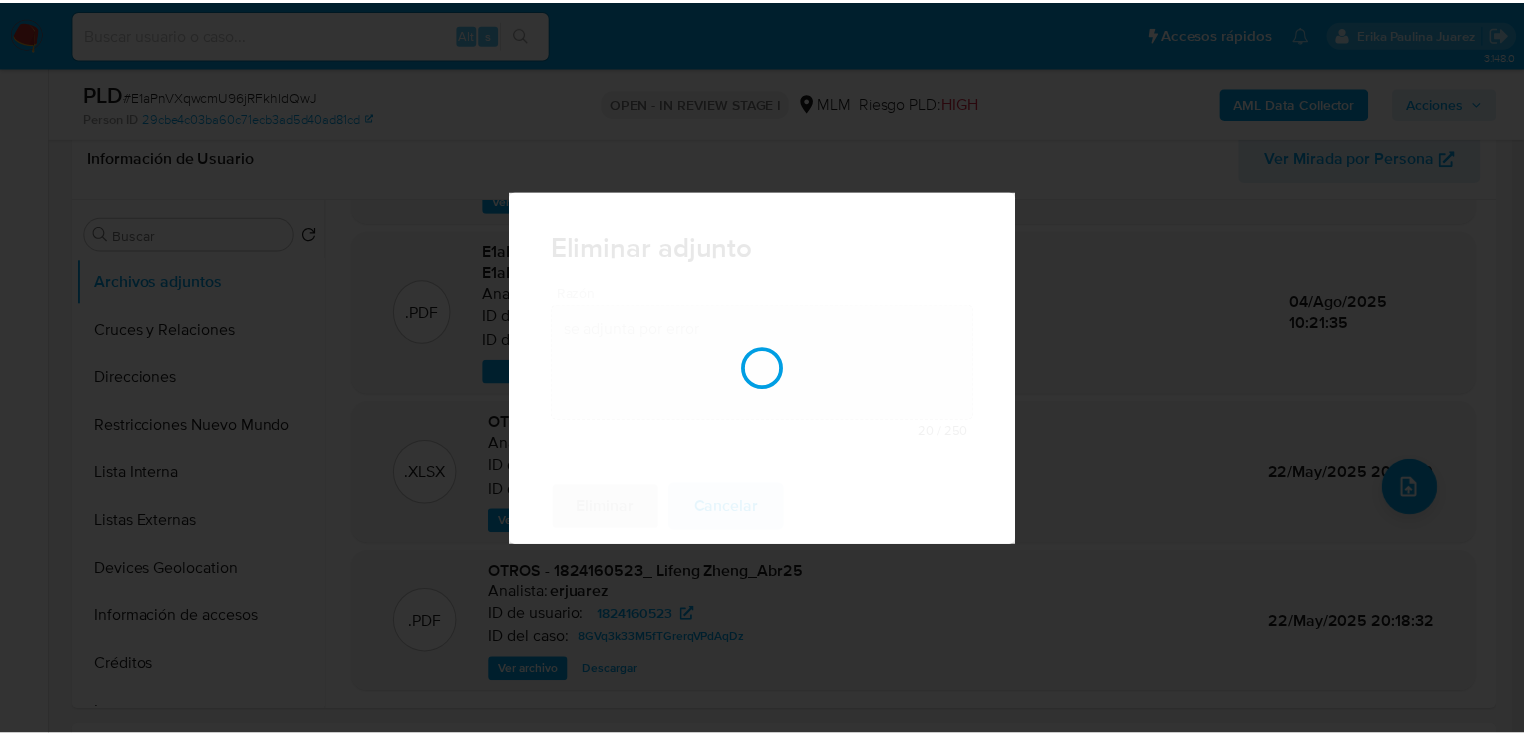 scroll, scrollTop: 153, scrollLeft: 0, axis: vertical 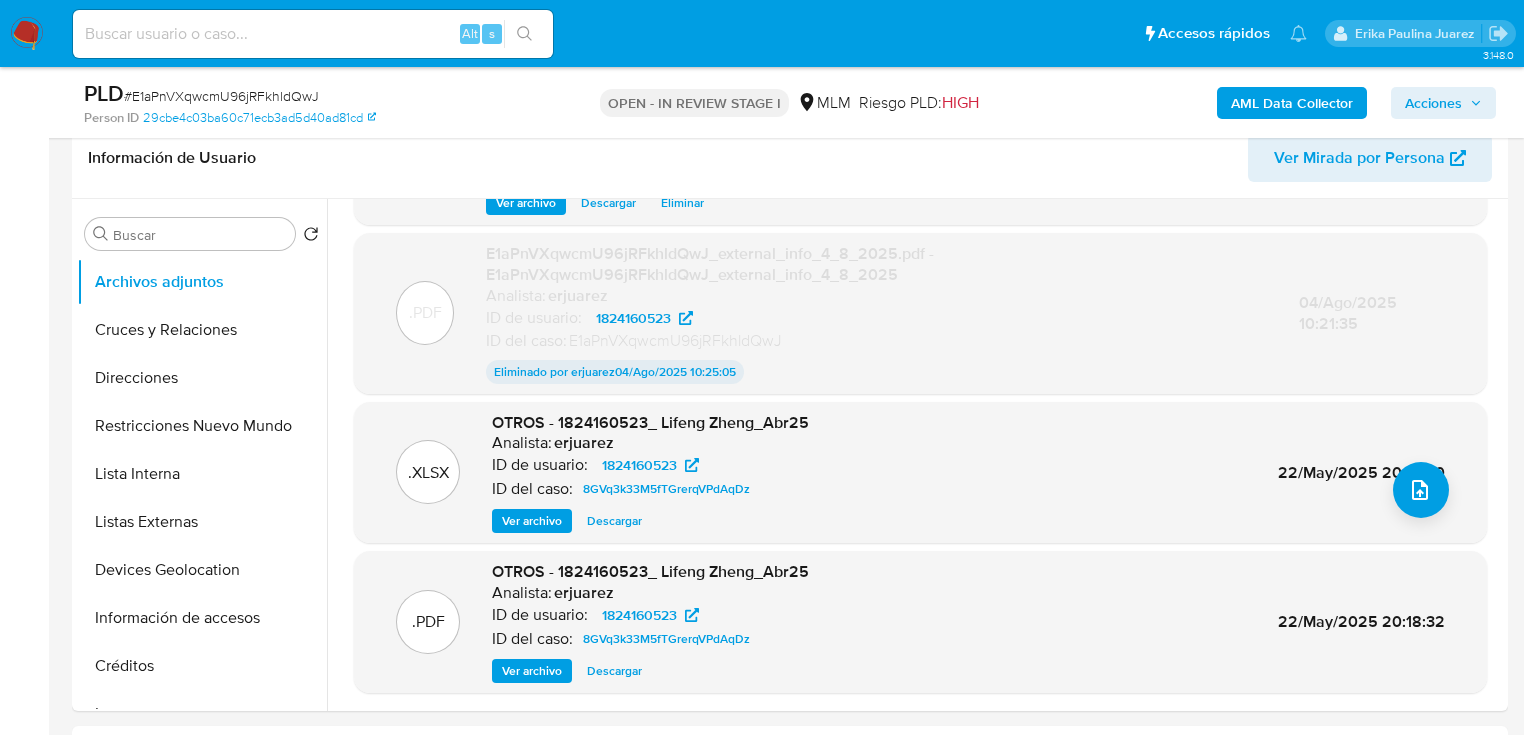 click on ".XLSX OTROS - 1824160523_Lifeng Zheng_Abr25 Analista: erjuarez ID de usuario: 1824160523 ID del caso: 8GVq3k33M5fTGrerqVPdAqDz Ver archivo Descargar 22/May/2025 20:18:40" at bounding box center (920, 473) 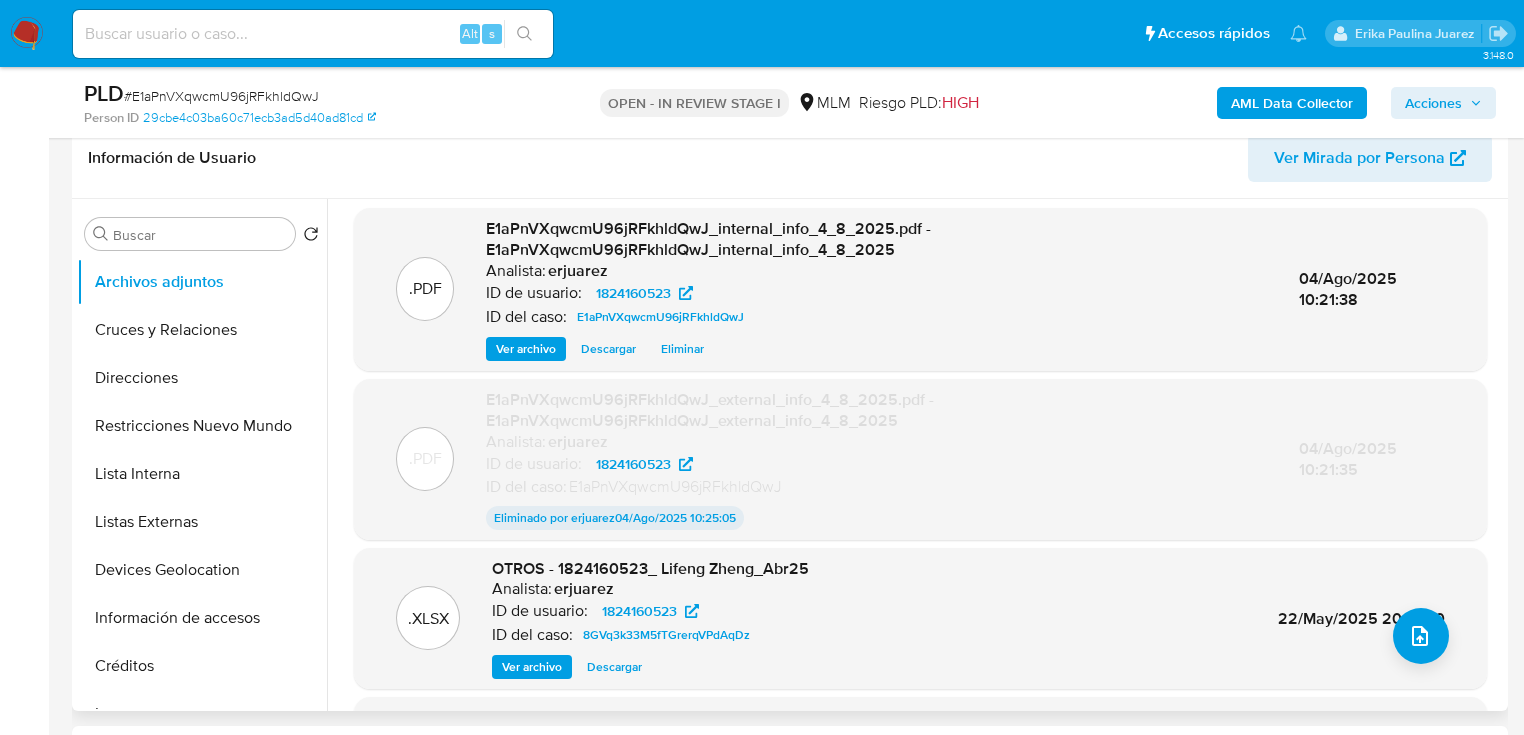 scroll, scrollTop: 0, scrollLeft: 0, axis: both 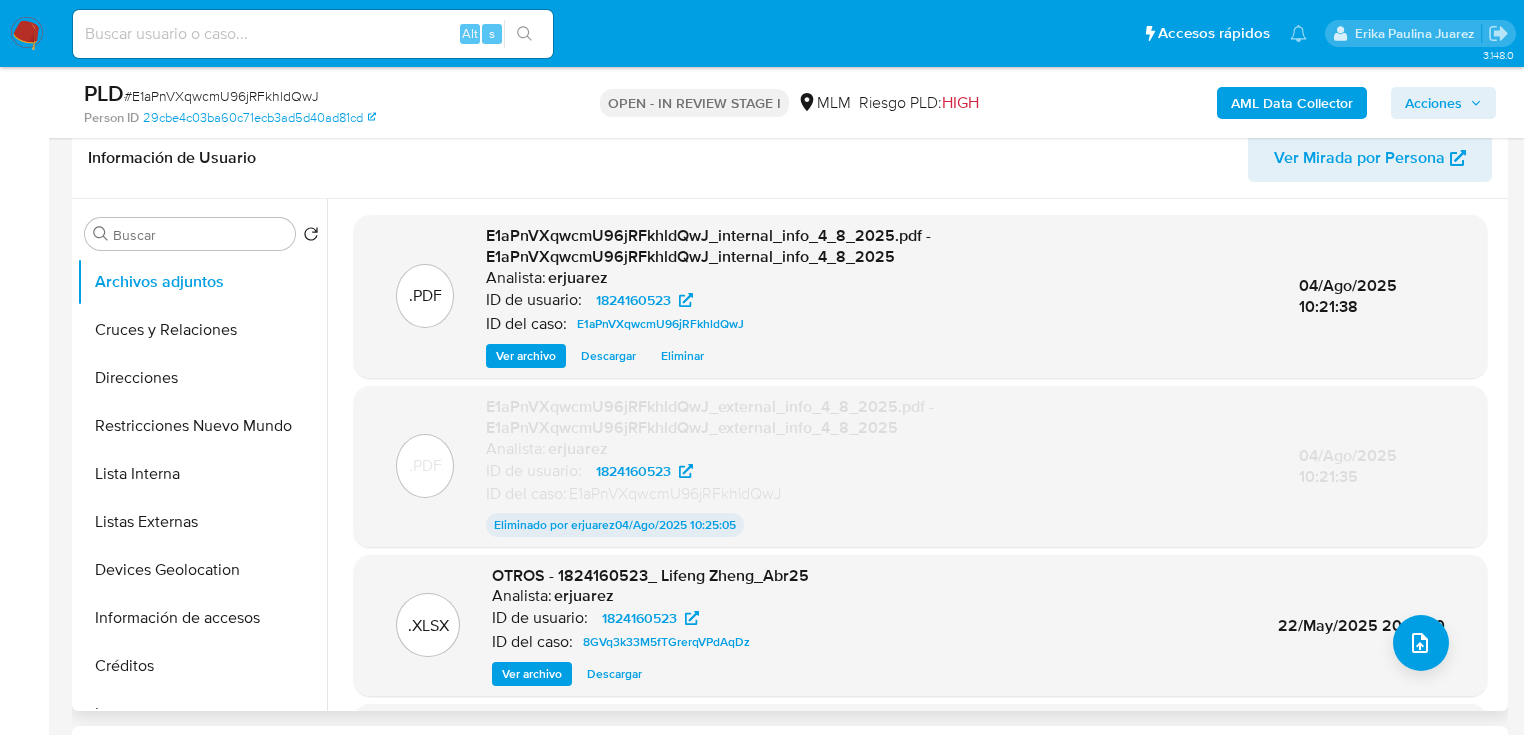 click on "Ver archivo" at bounding box center [526, 356] 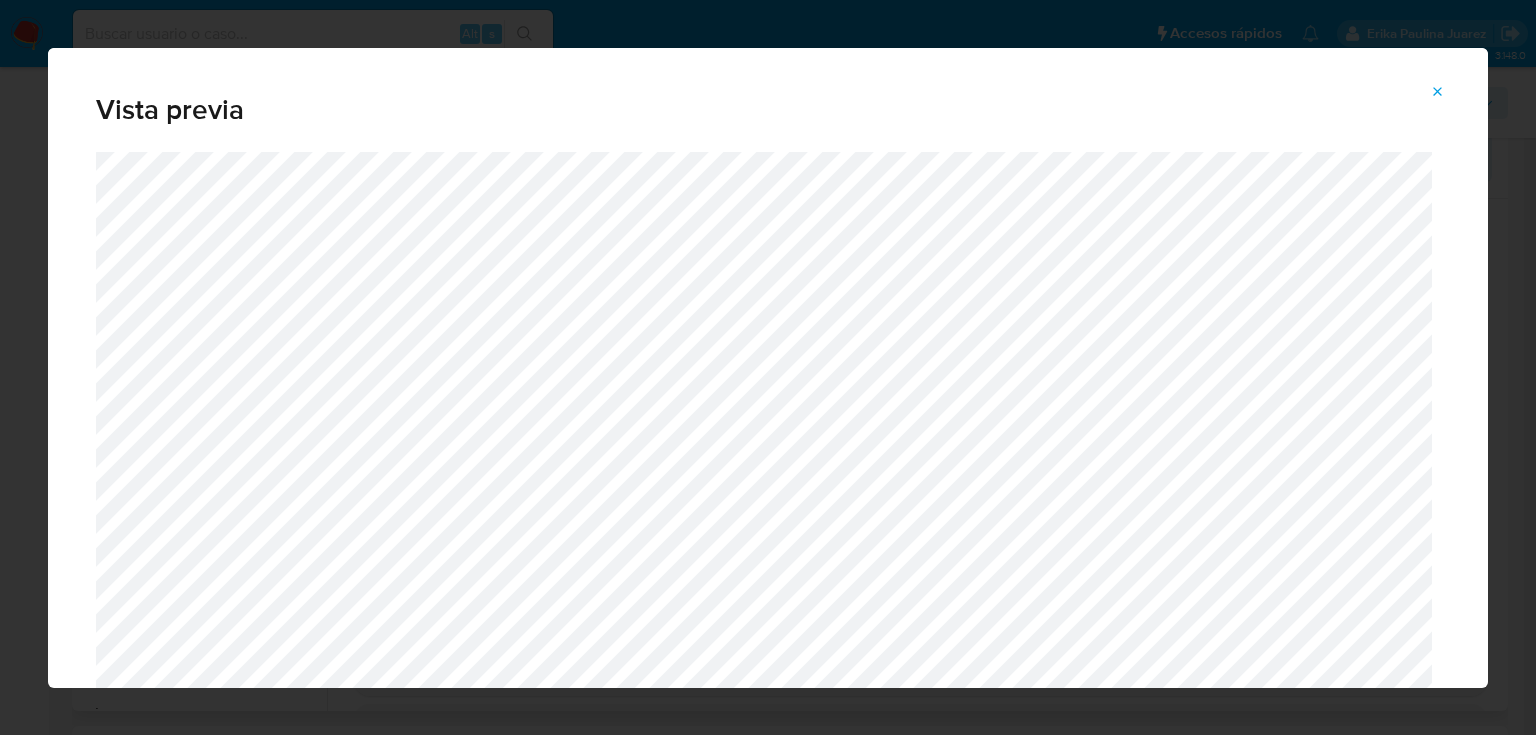 click 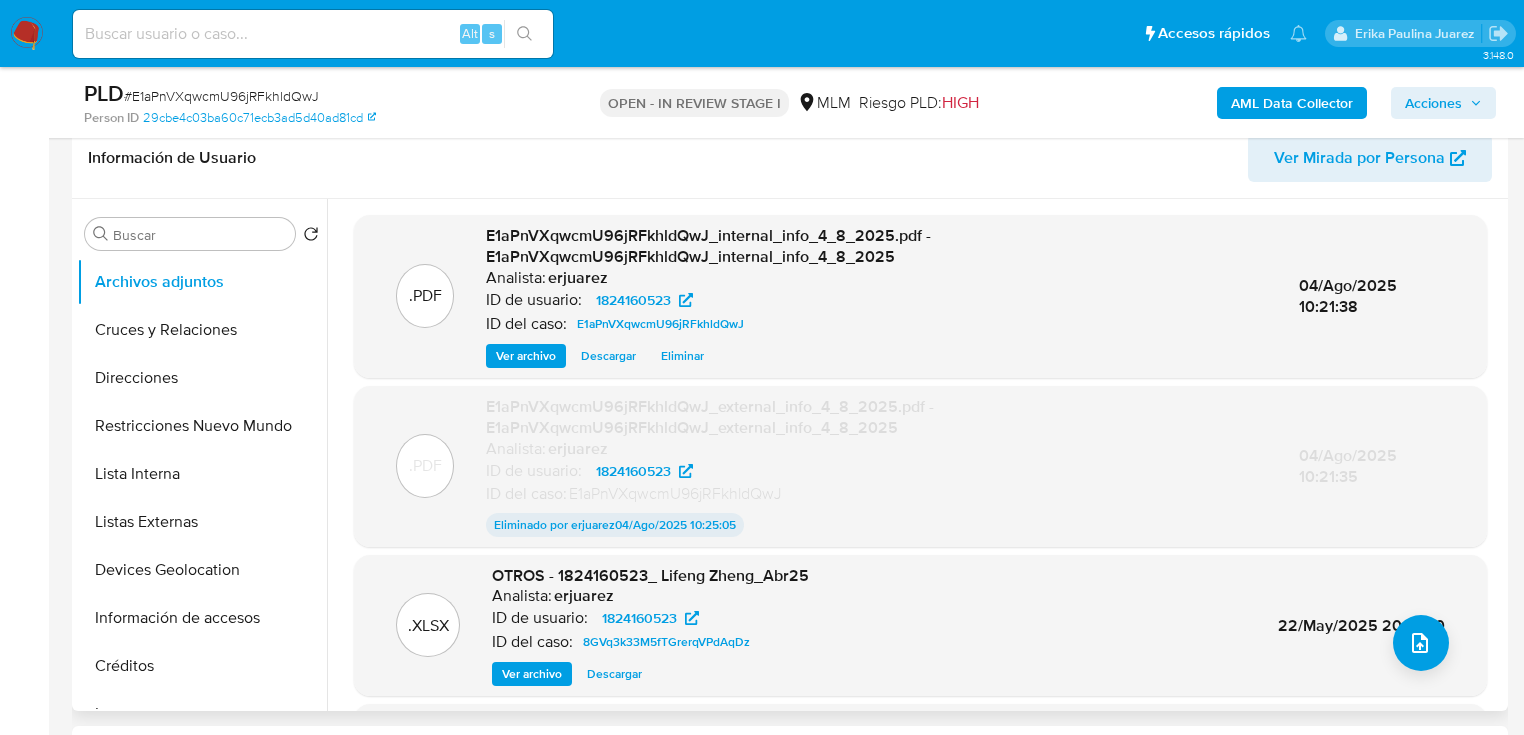 click on "Eliminar" at bounding box center (682, 356) 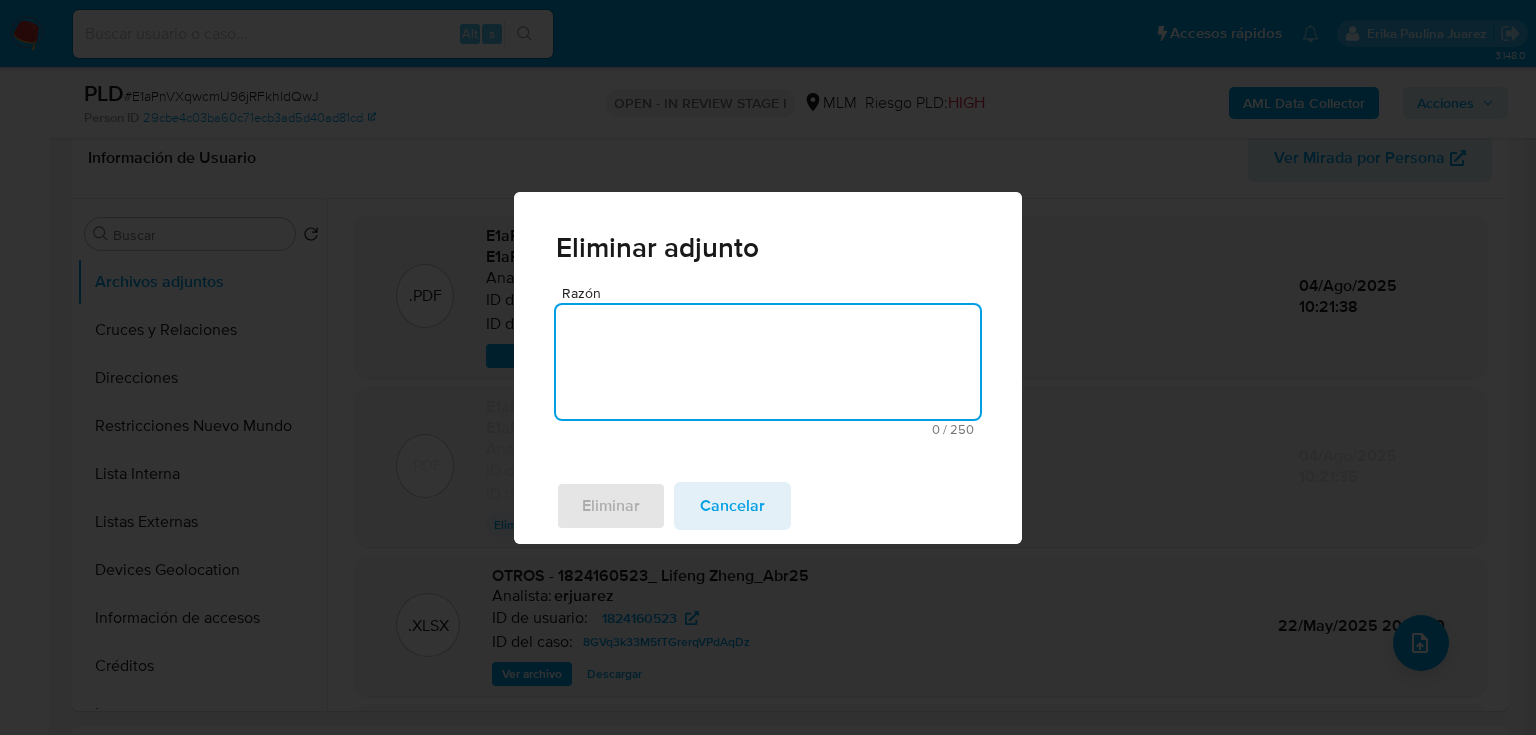 click on "Razón" at bounding box center [768, 362] 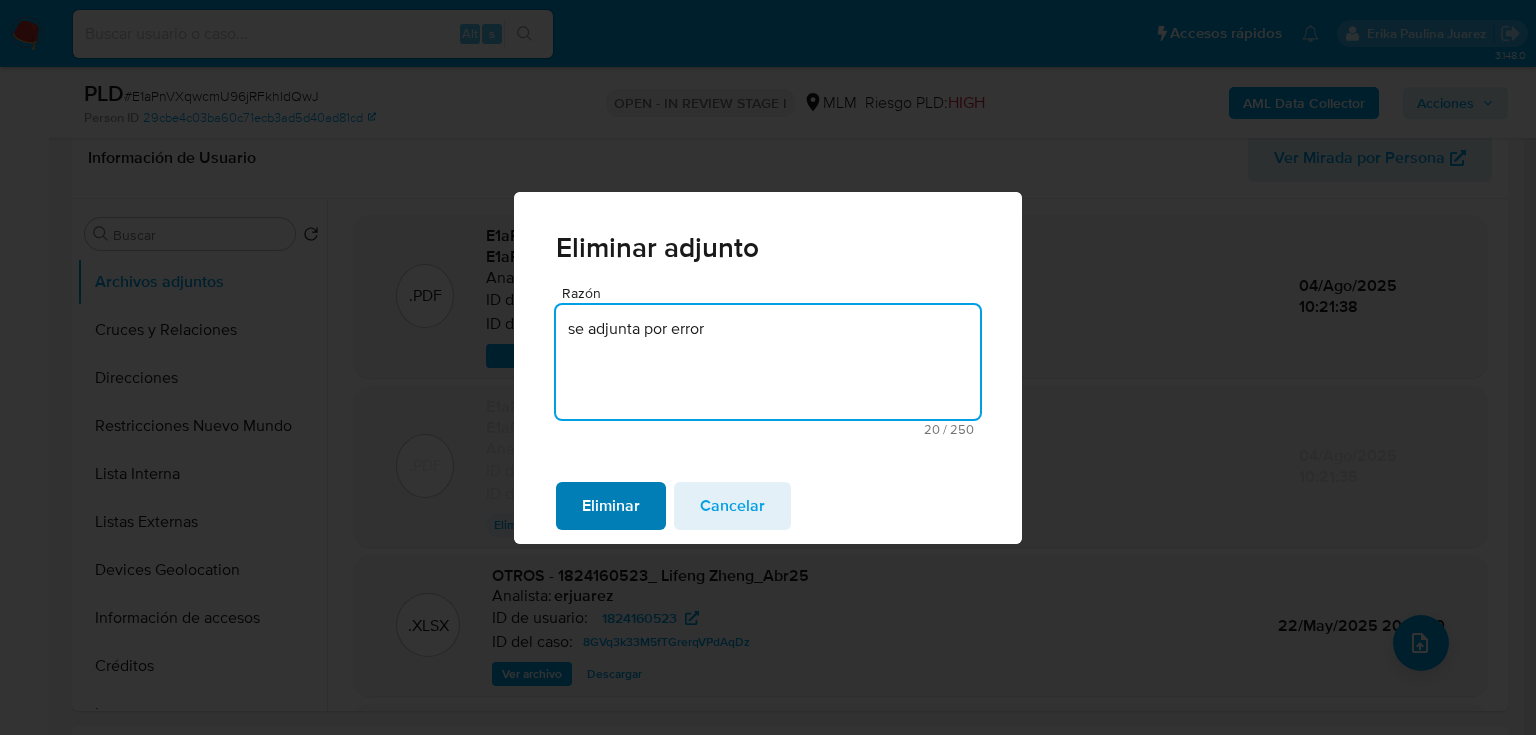type on "se adjunta por error" 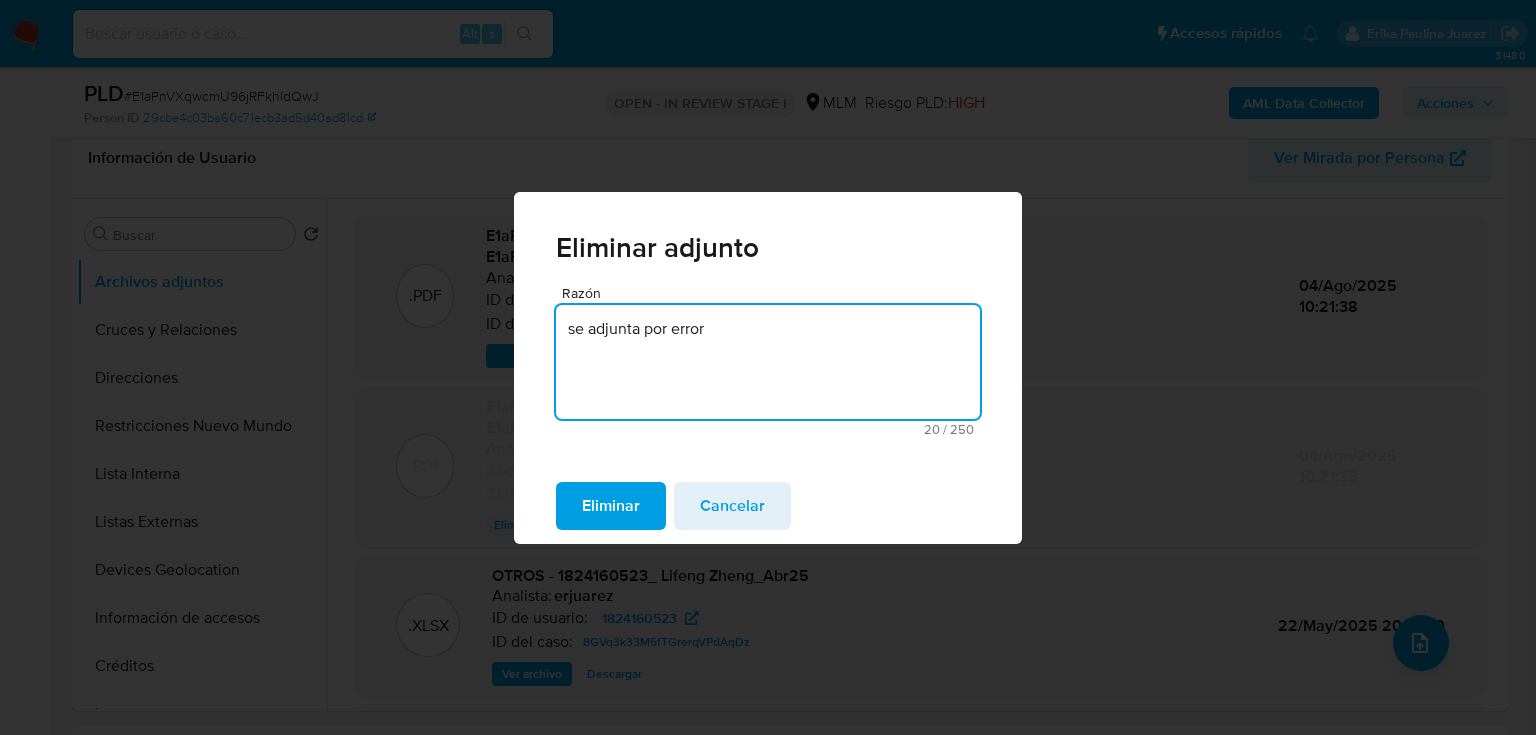 click on "Eliminar" at bounding box center [611, 506] 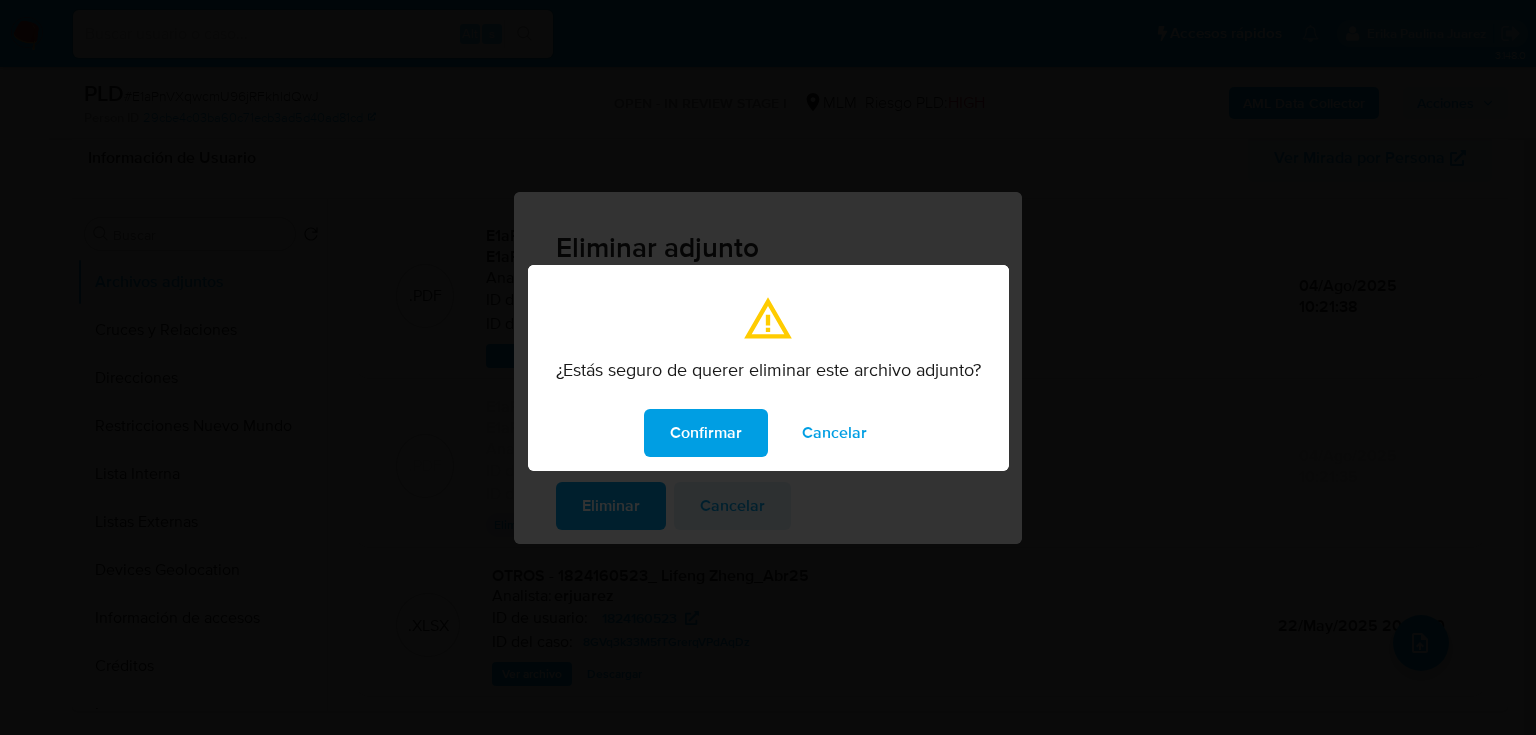 click on "Confirmar" at bounding box center (706, 433) 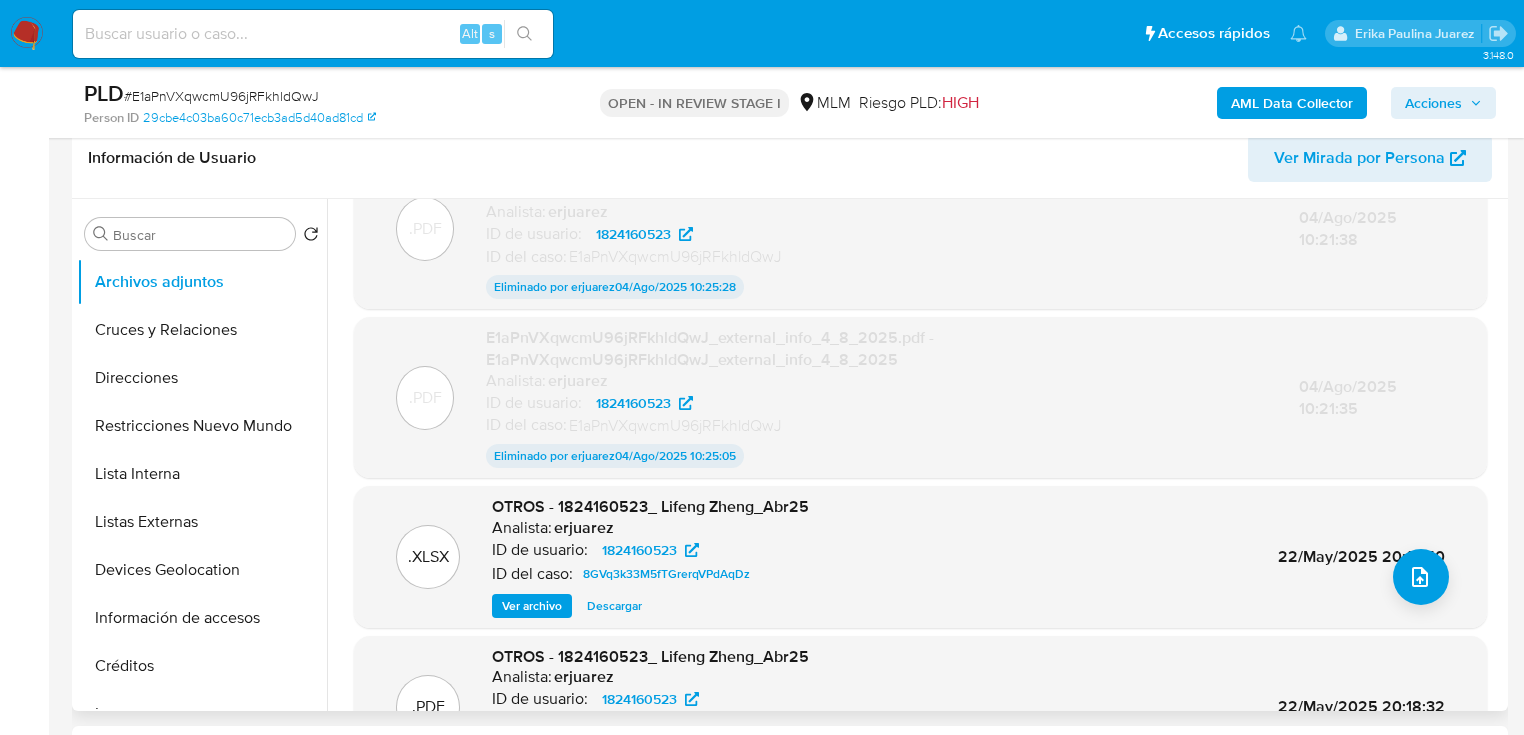 scroll, scrollTop: 150, scrollLeft: 0, axis: vertical 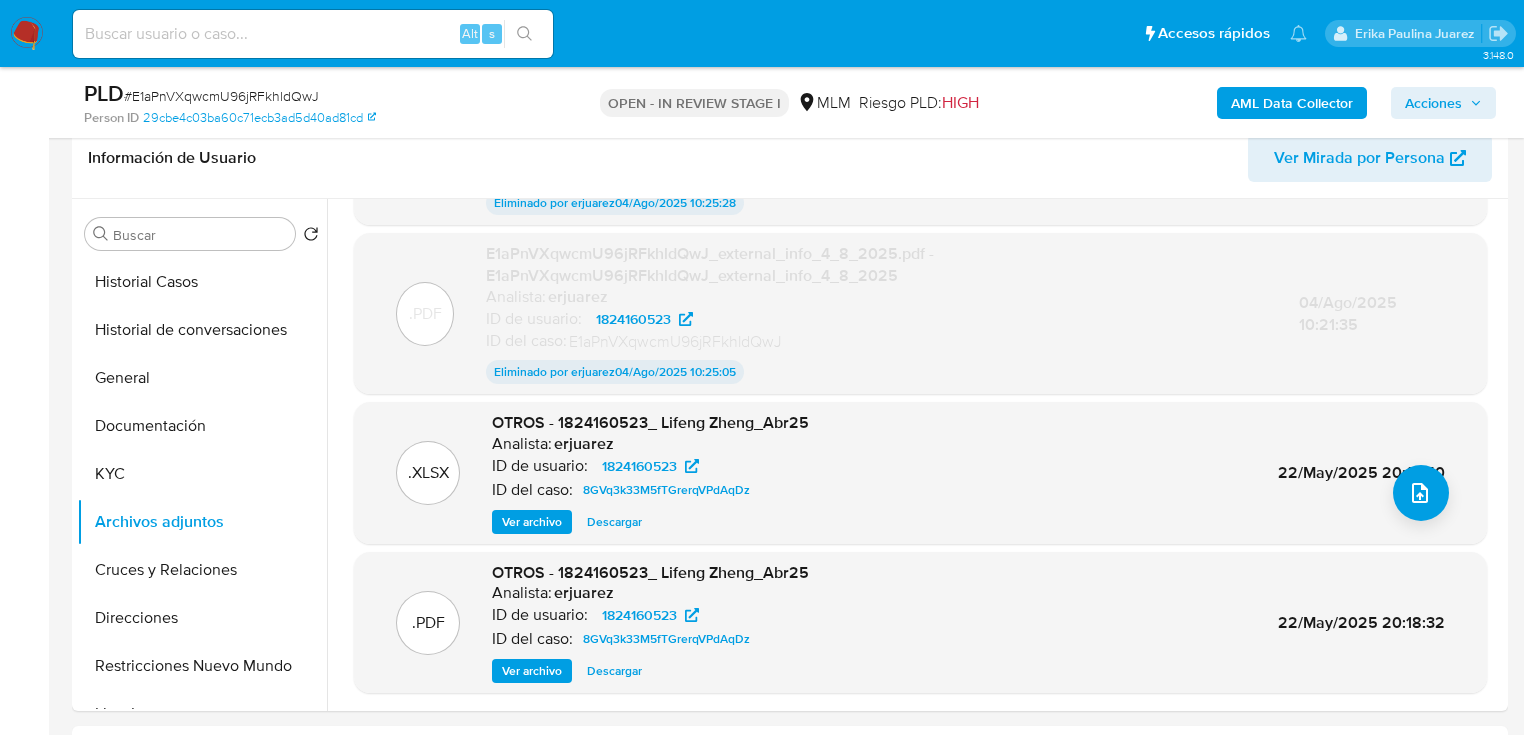 click on "AML Data Collector" at bounding box center [1292, 103] 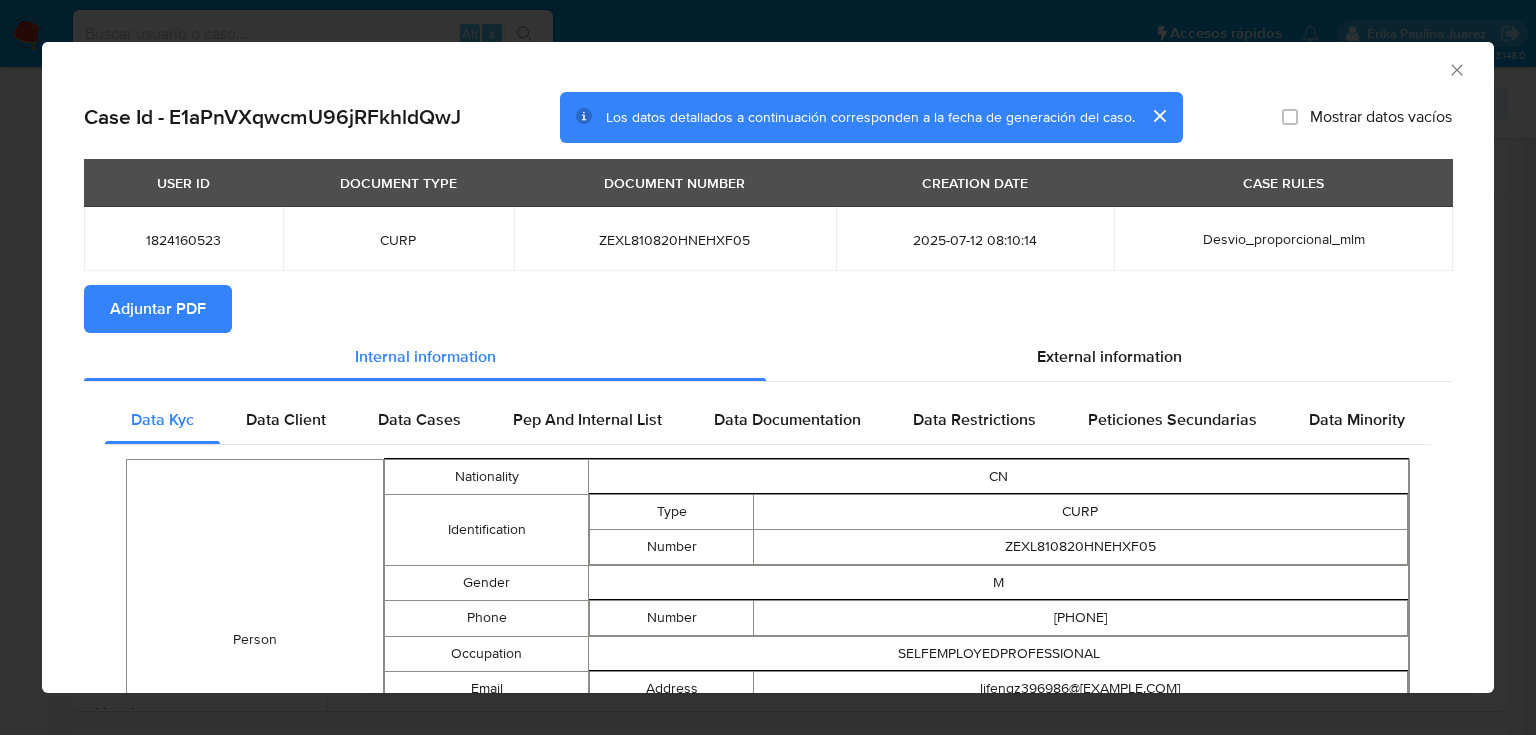 click on "Adjuntar PDF" at bounding box center (768, 309) 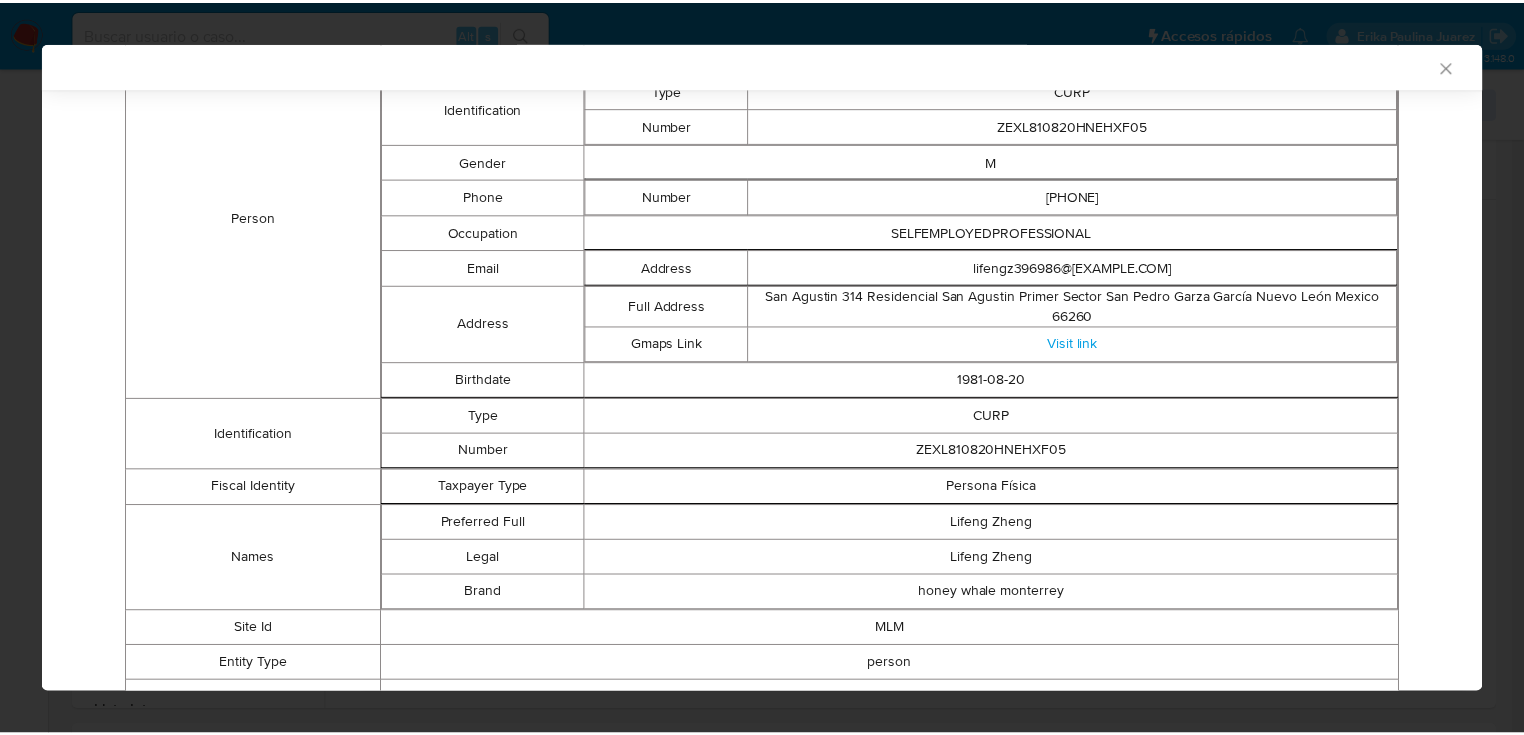 scroll, scrollTop: 0, scrollLeft: 0, axis: both 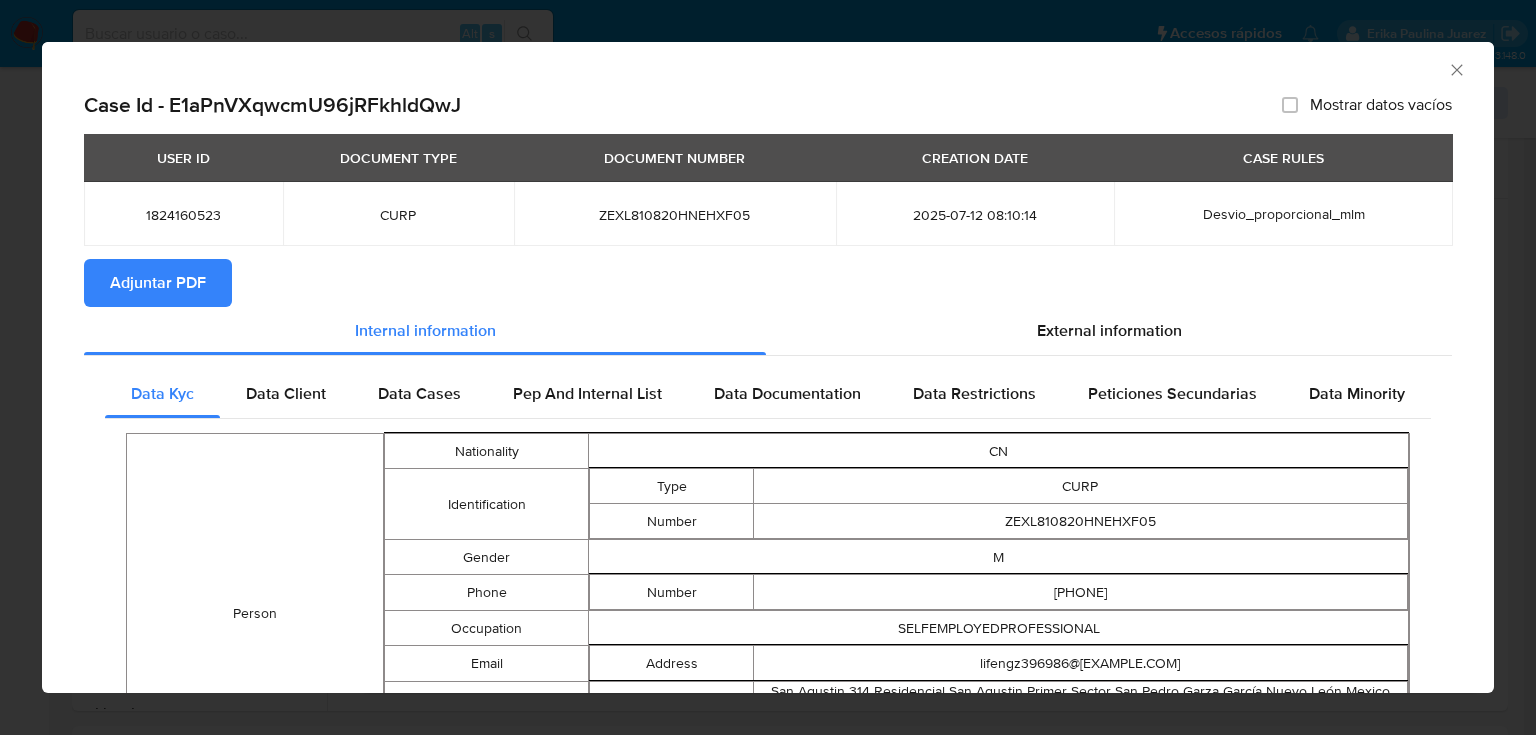 click 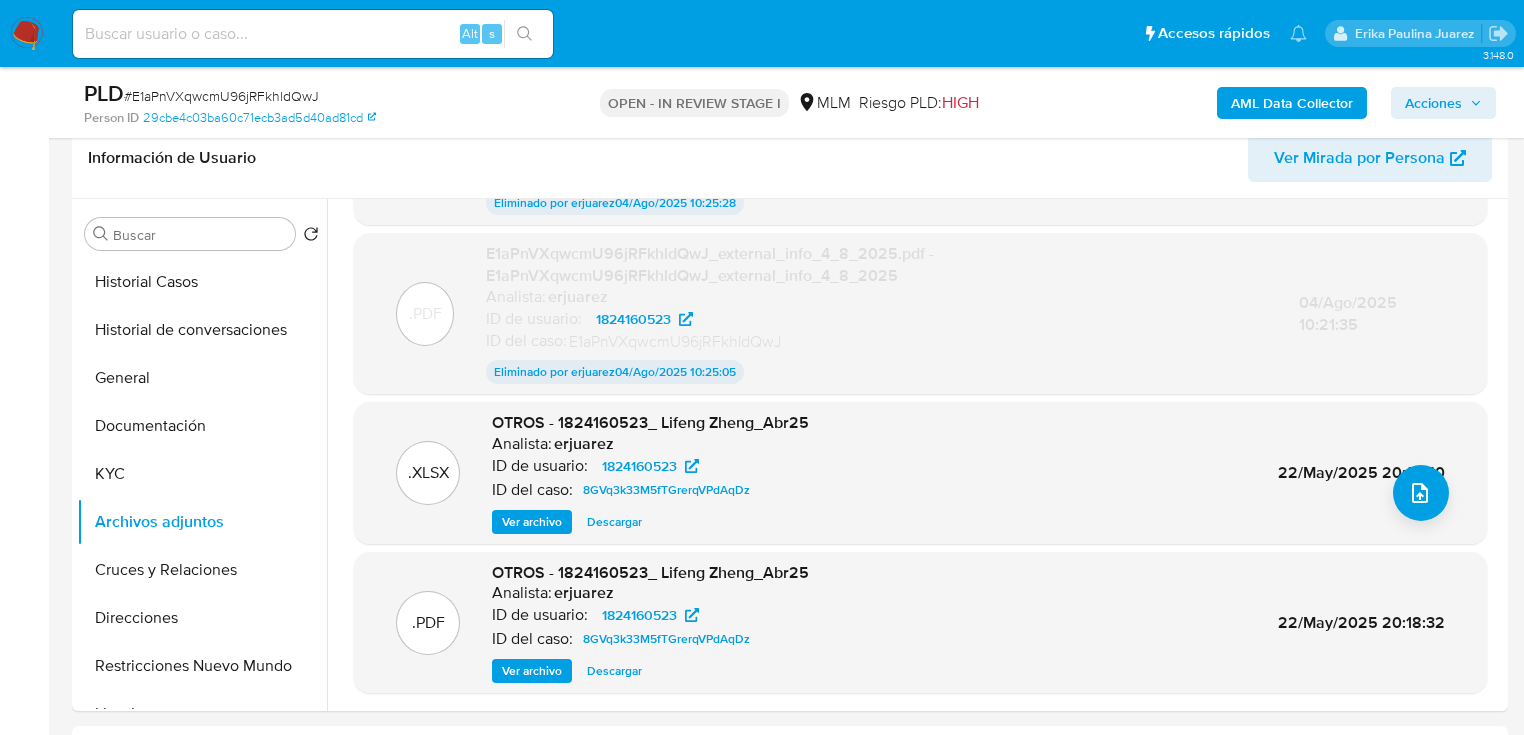 click on "Acciones" at bounding box center [1433, 103] 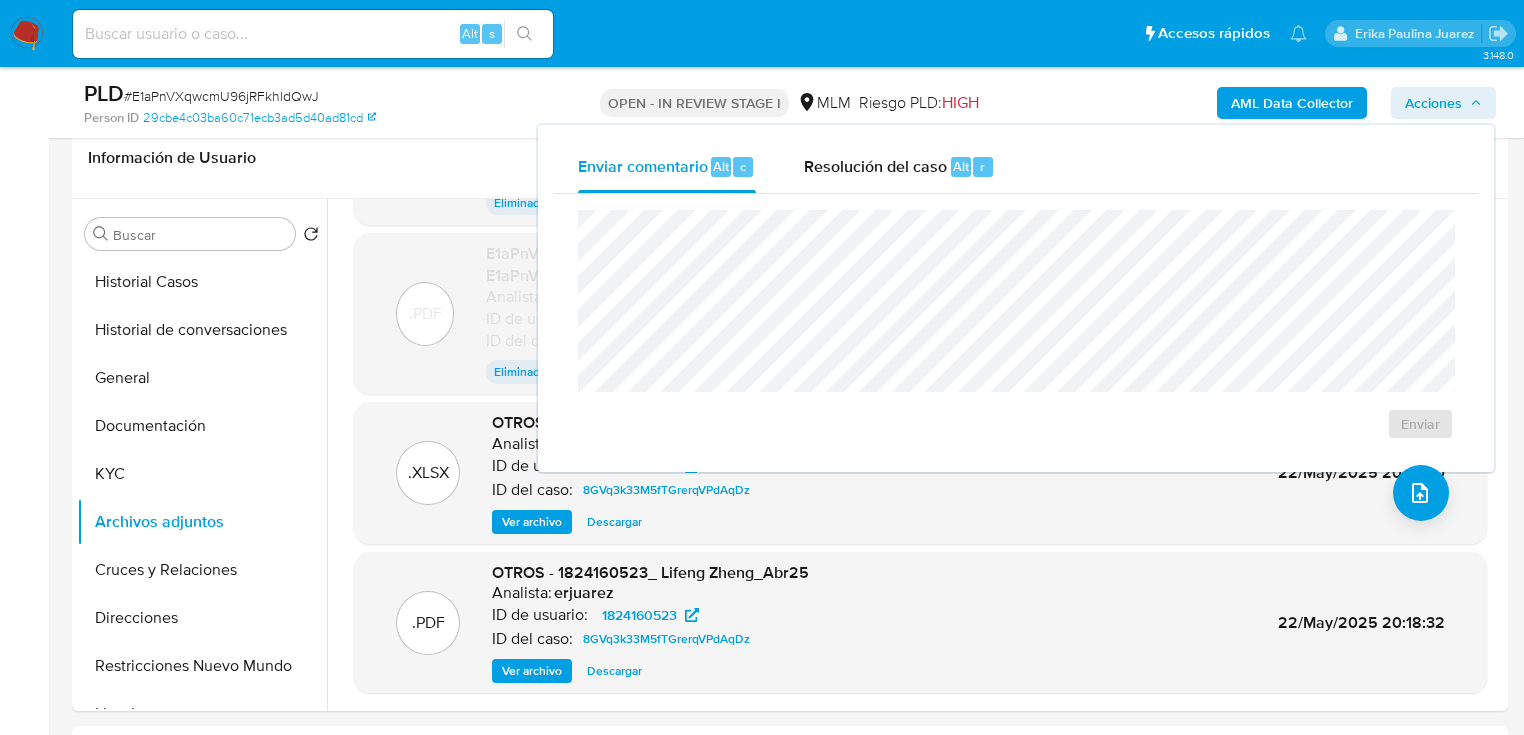 click on "AML Data Collector Acciones Enviar comentario Alt c Resolución del caso Alt r Enviar" at bounding box center (1263, 102) 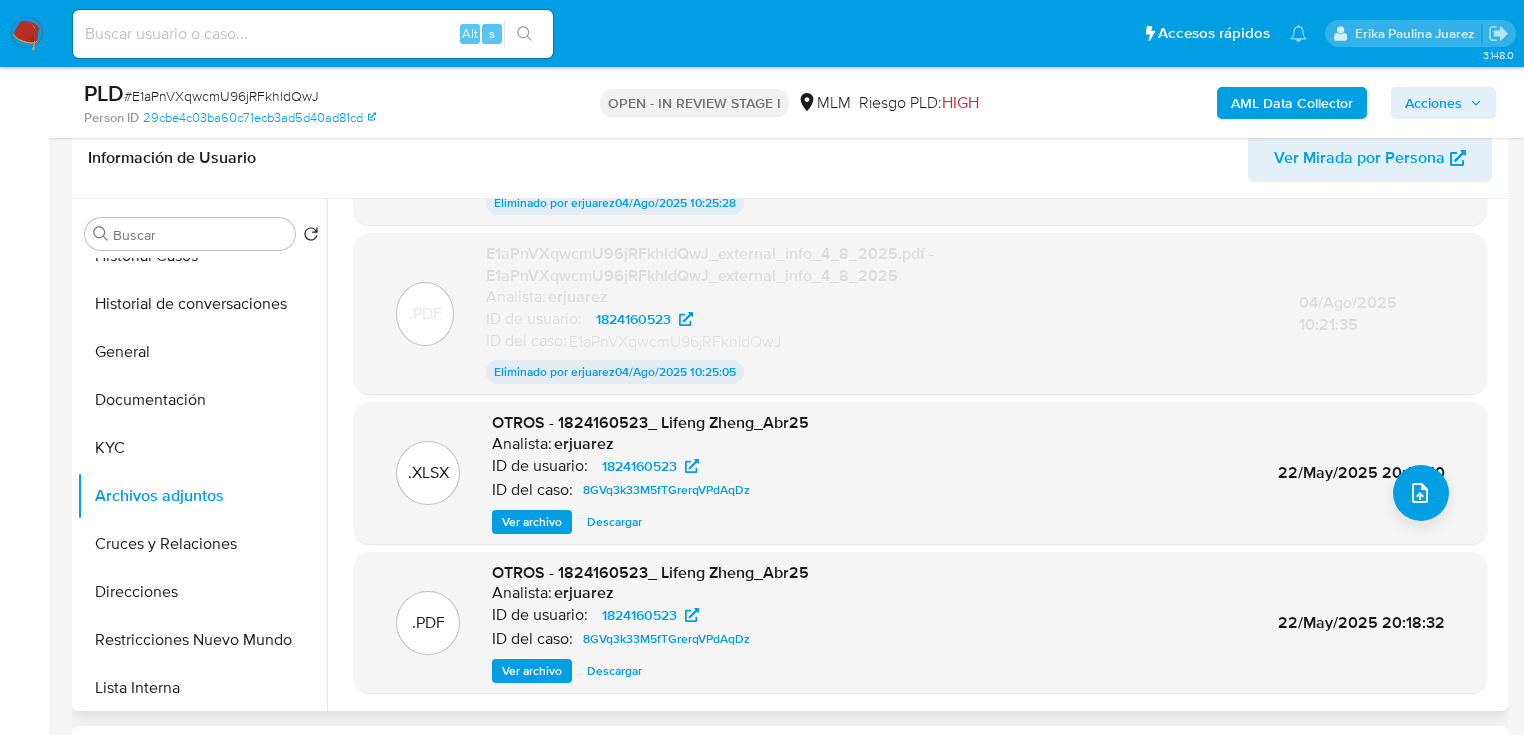 scroll, scrollTop: 0, scrollLeft: 0, axis: both 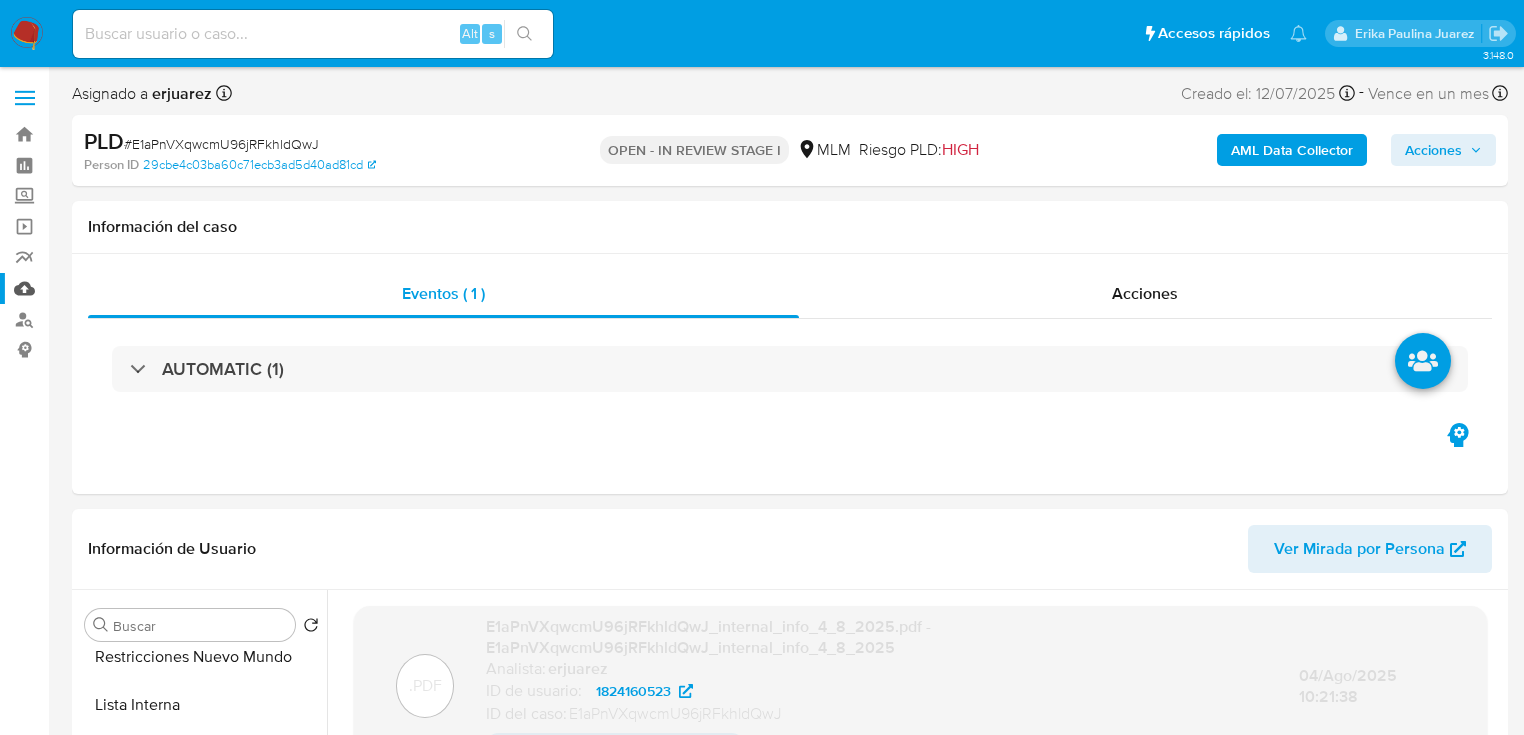 click on "Mulan" at bounding box center [119, 288] 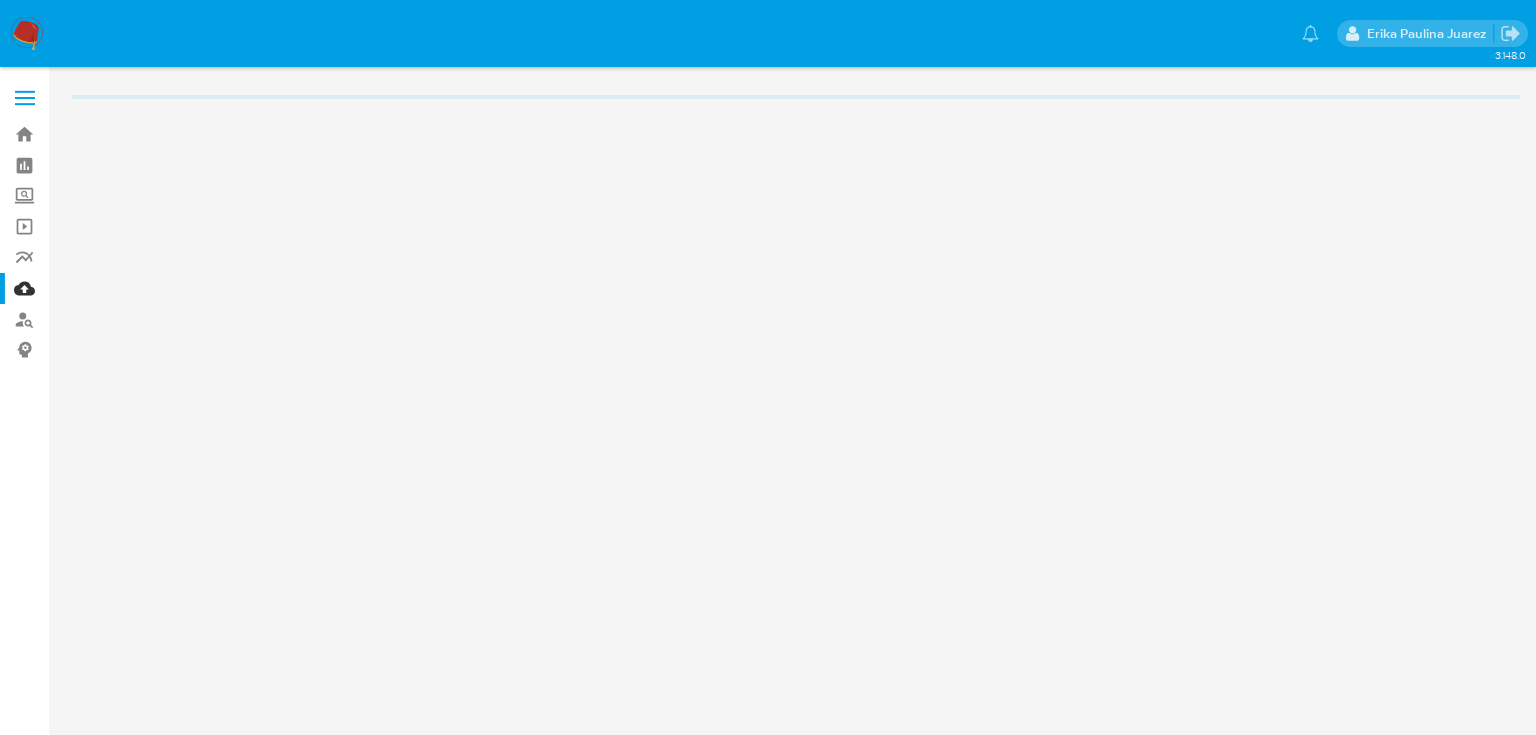 scroll, scrollTop: 0, scrollLeft: 0, axis: both 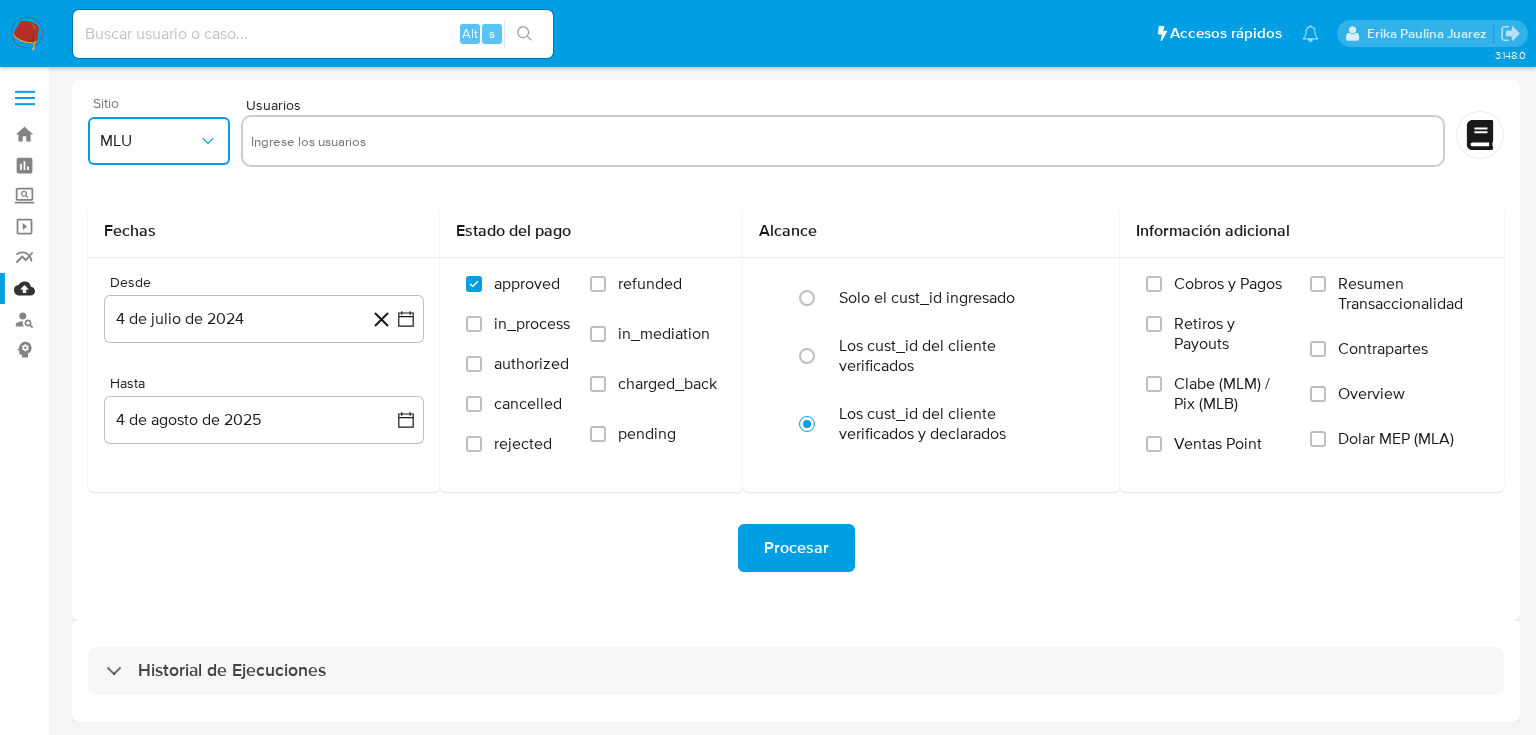 click 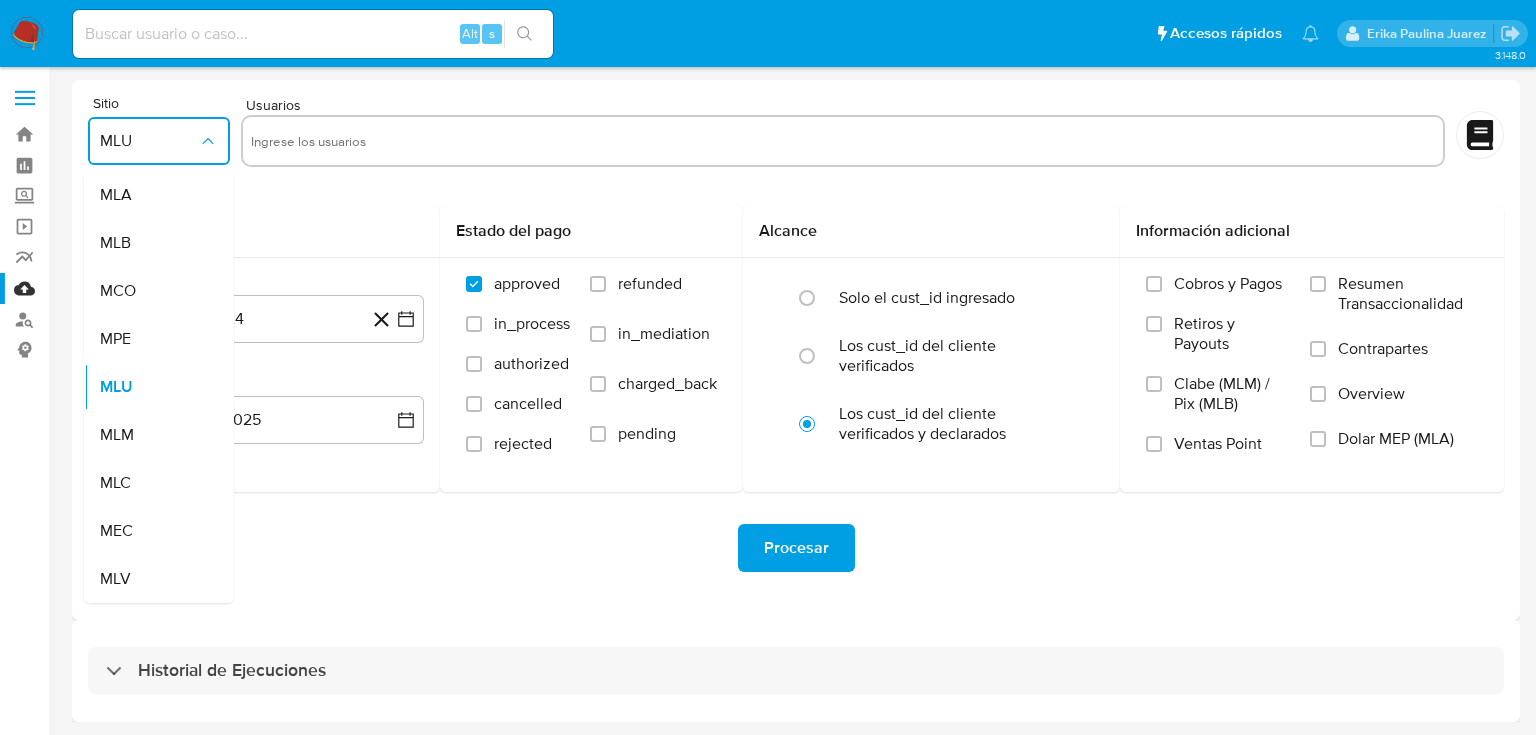 drag, startPoint x: 102, startPoint y: 444, endPoint x: 209, endPoint y: 181, distance: 283.9331 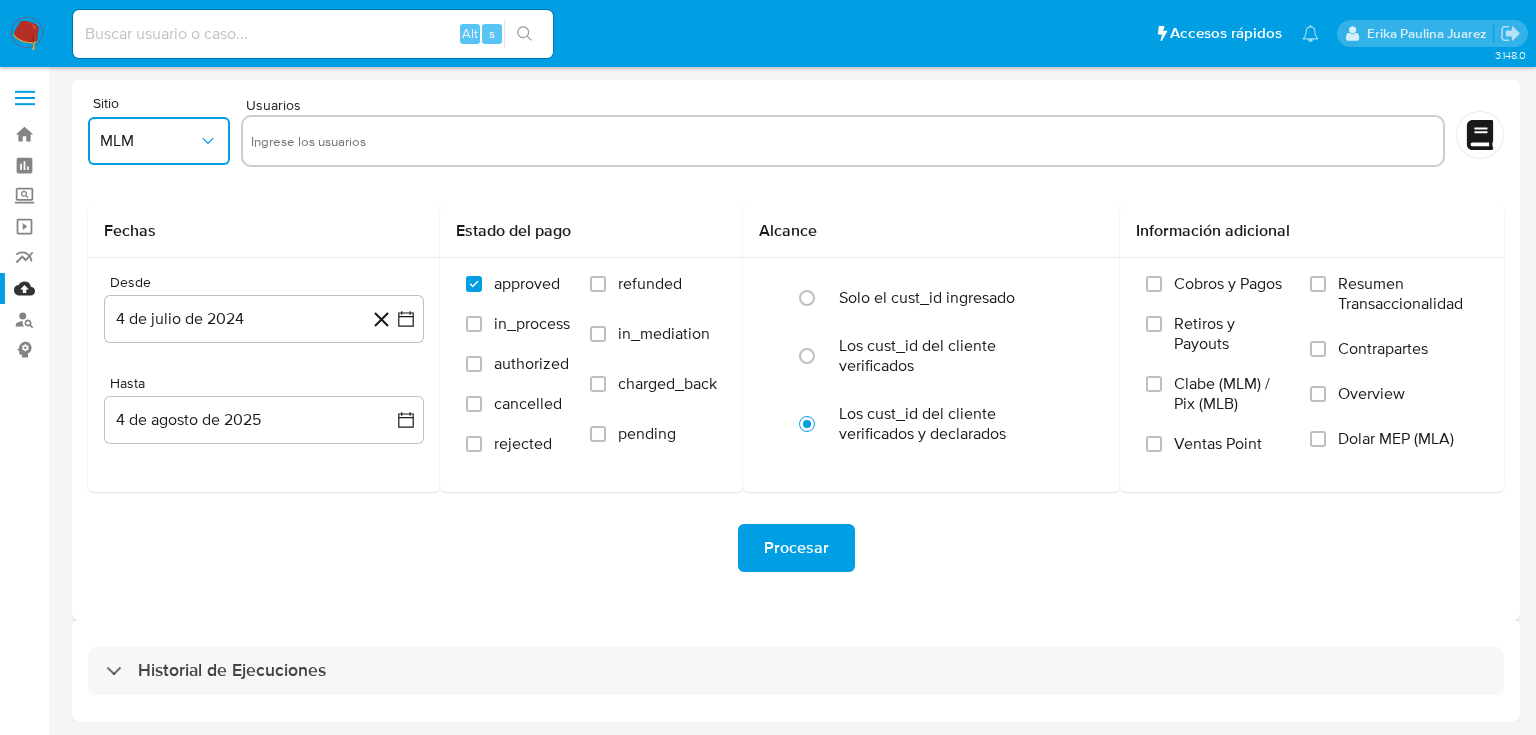 click at bounding box center [843, 141] 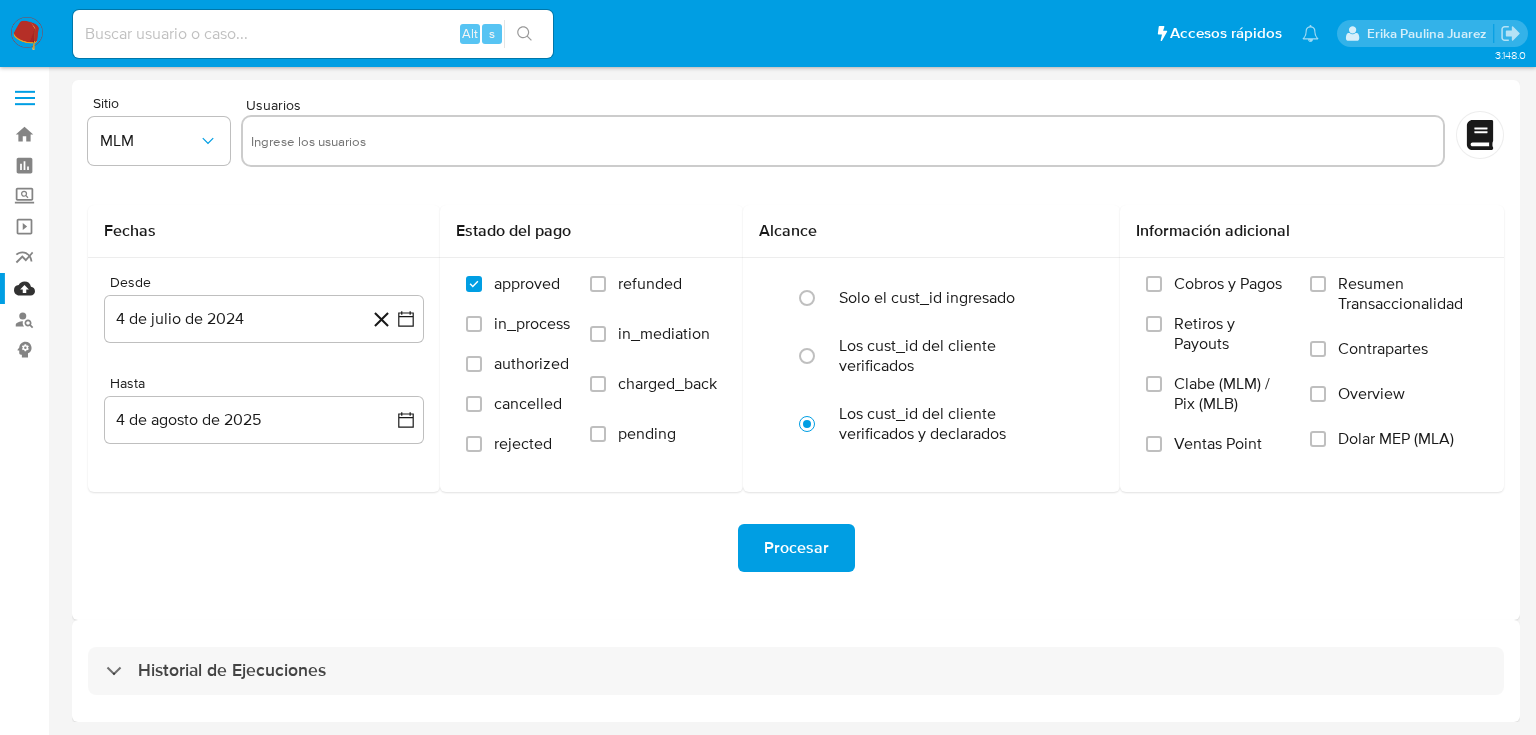 click at bounding box center [27, 34] 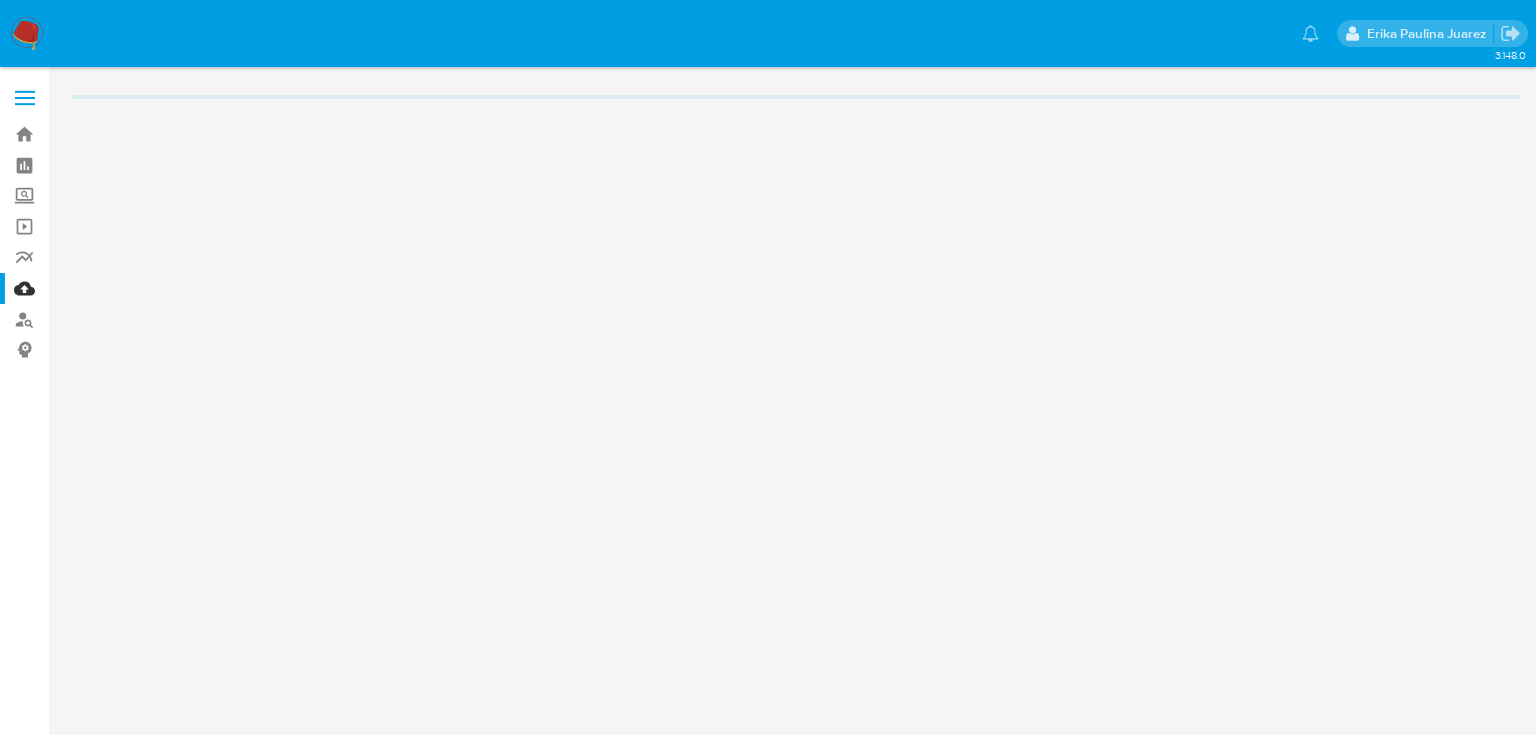 scroll, scrollTop: 0, scrollLeft: 0, axis: both 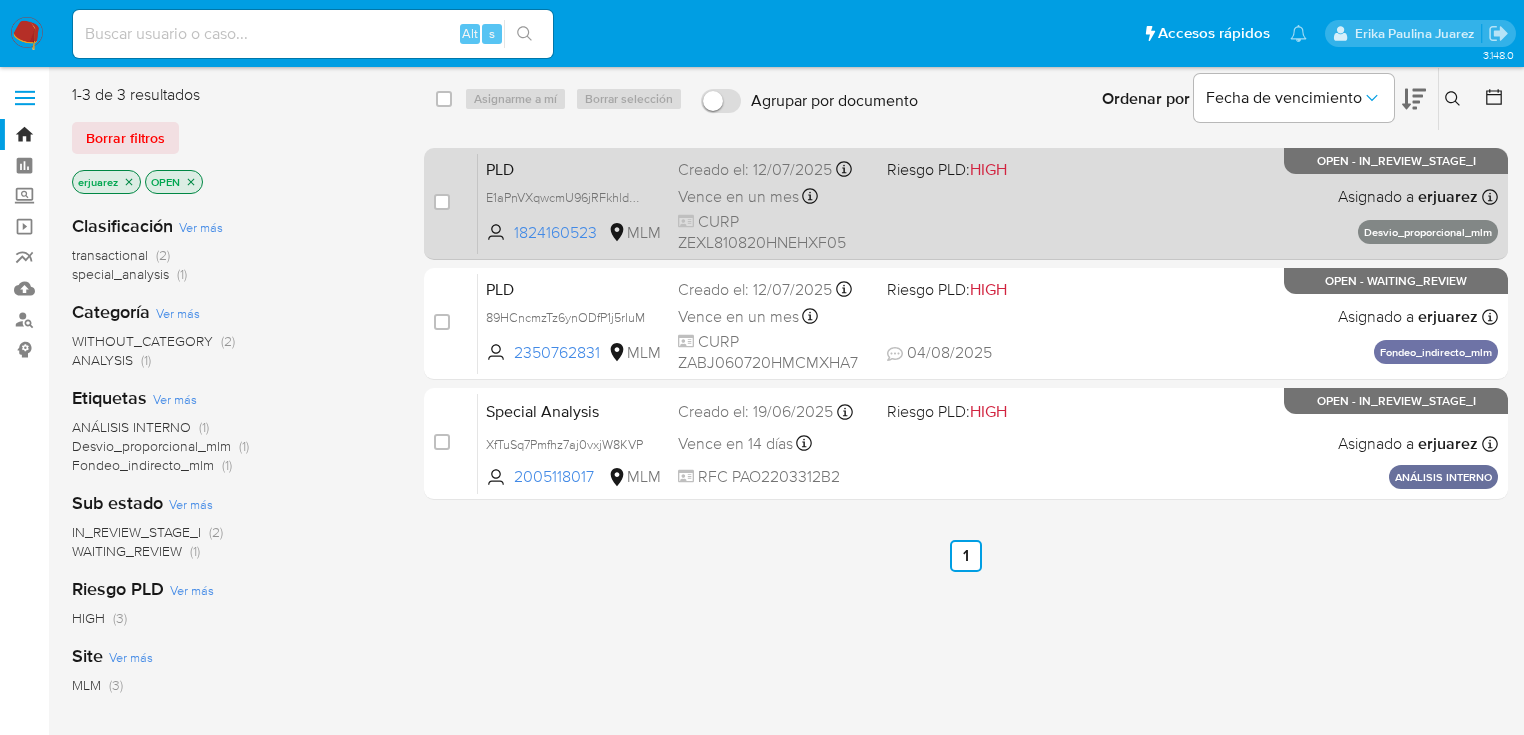 click on "PLD E1aPnVXqwcmU96jRFkhldQwJ 1824160523 MLM Riesgo PLD:  HIGH Creado el: [DATE]   Creado el: [DATE] [TIME] Vence en un mes   Vence el [DATE] [TIME] CURP   [ALPHANUMERIC] Asignado a   [USERNAME]   Asignado el: [DATE] [TIME] Desvio_proporcional_mlm OPEN - IN_REVIEW_STAGE_I" at bounding box center (988, 203) 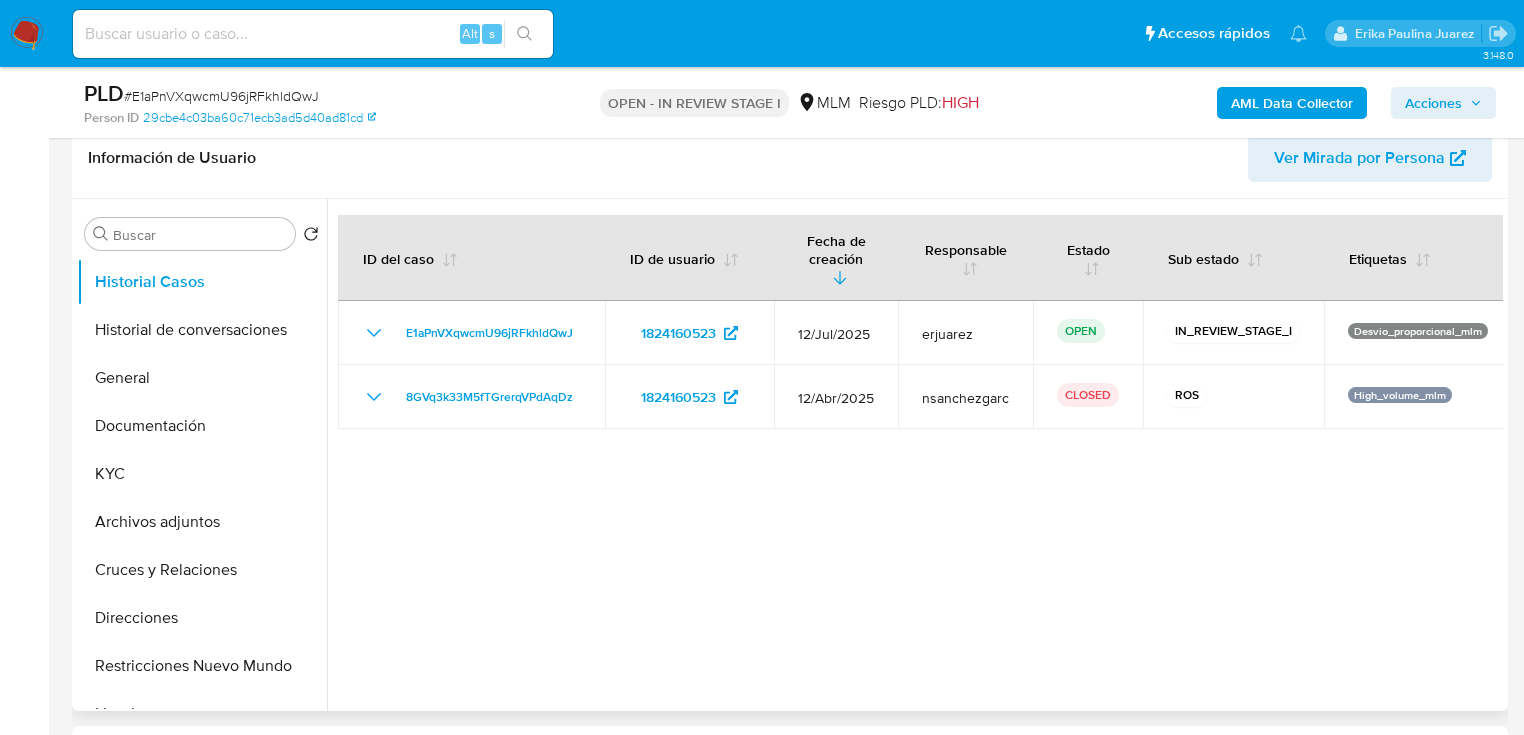 scroll, scrollTop: 400, scrollLeft: 0, axis: vertical 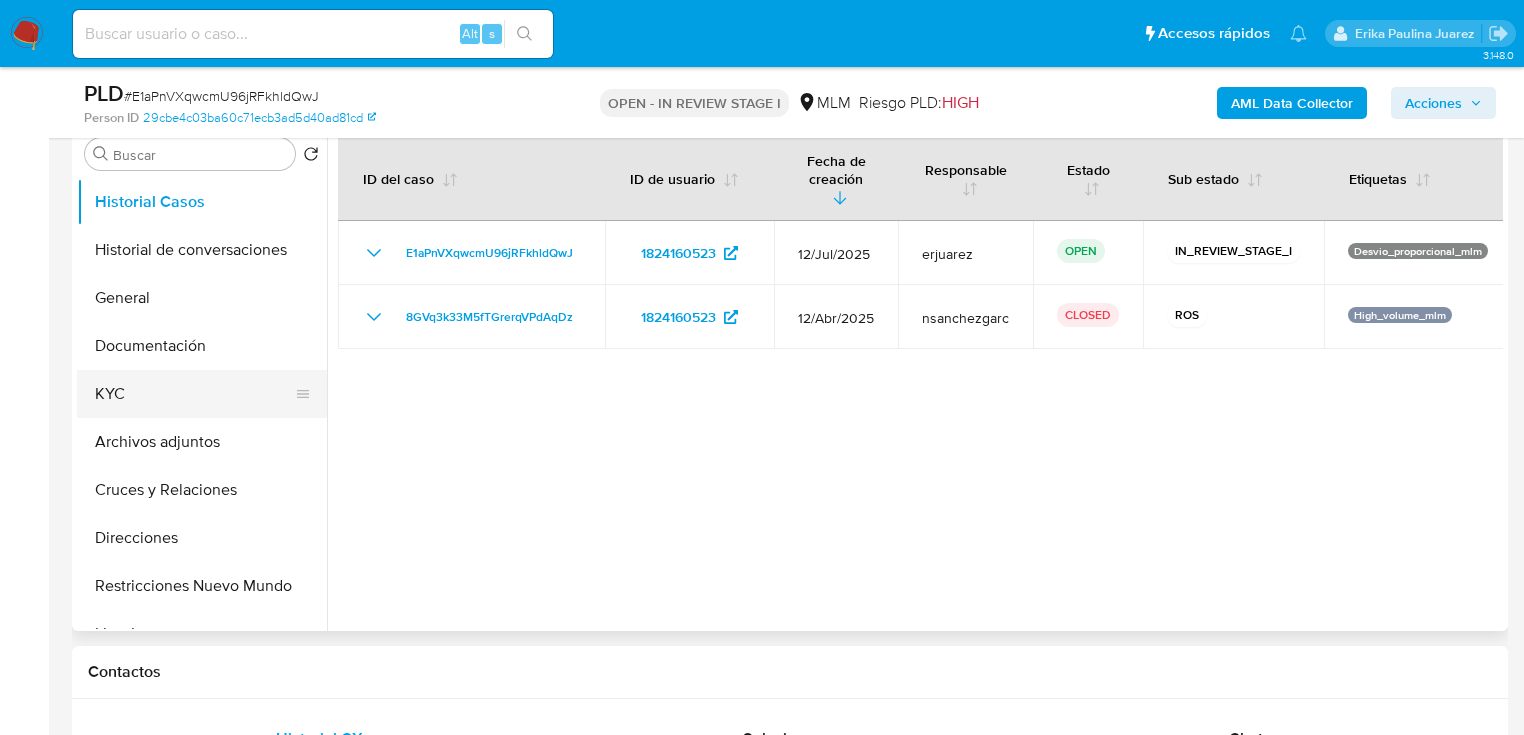 select on "10" 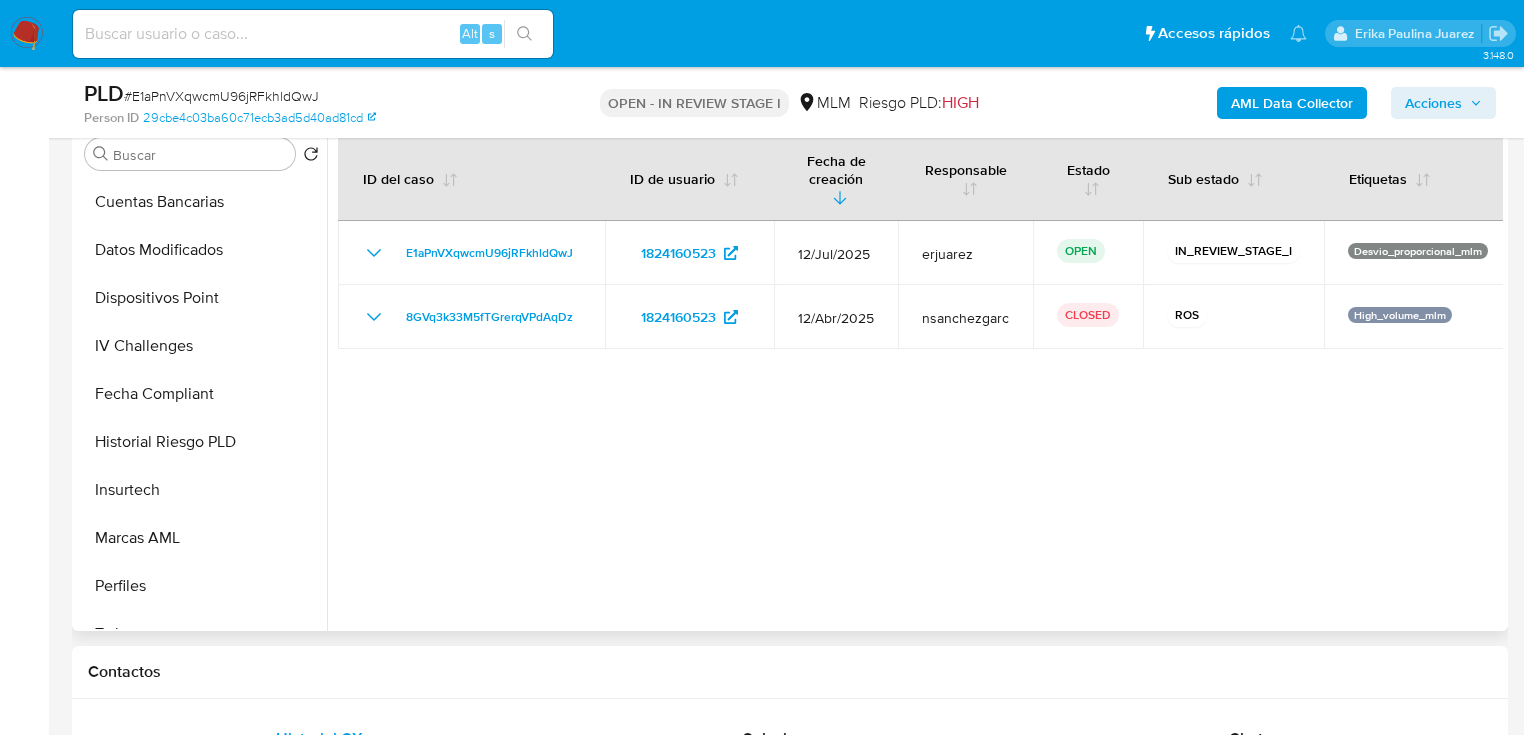 scroll, scrollTop: 796, scrollLeft: 0, axis: vertical 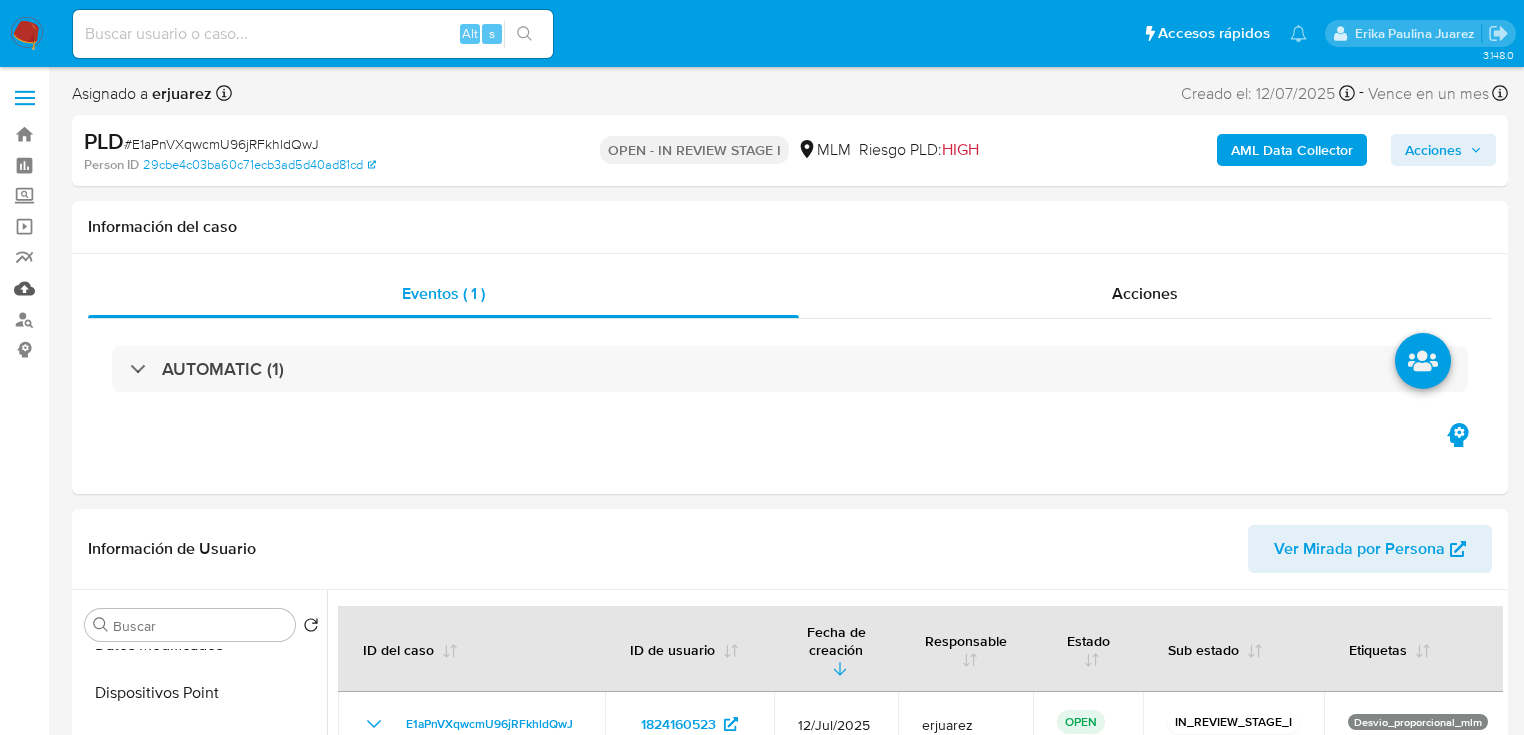 click on "Mulan" at bounding box center [119, 288] 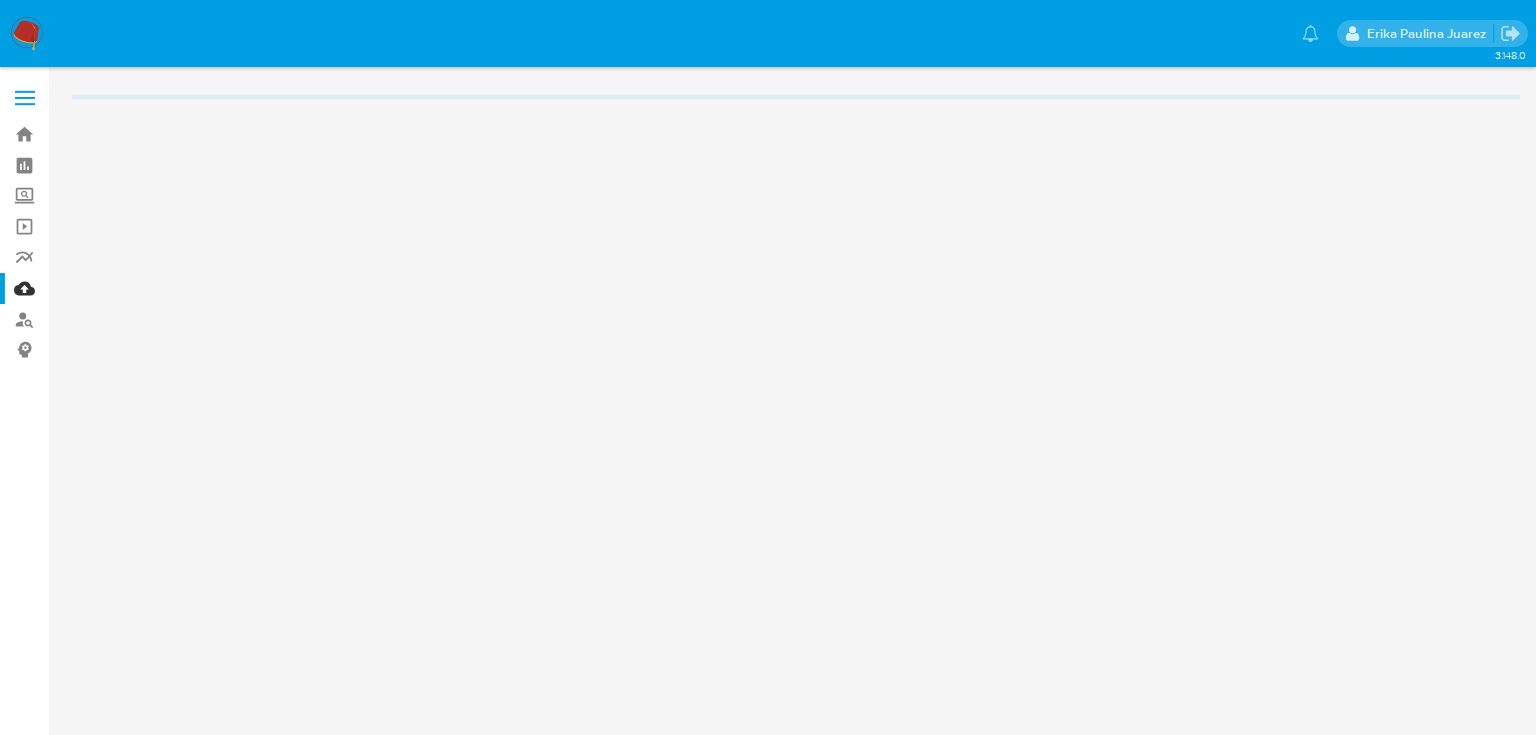 scroll, scrollTop: 0, scrollLeft: 0, axis: both 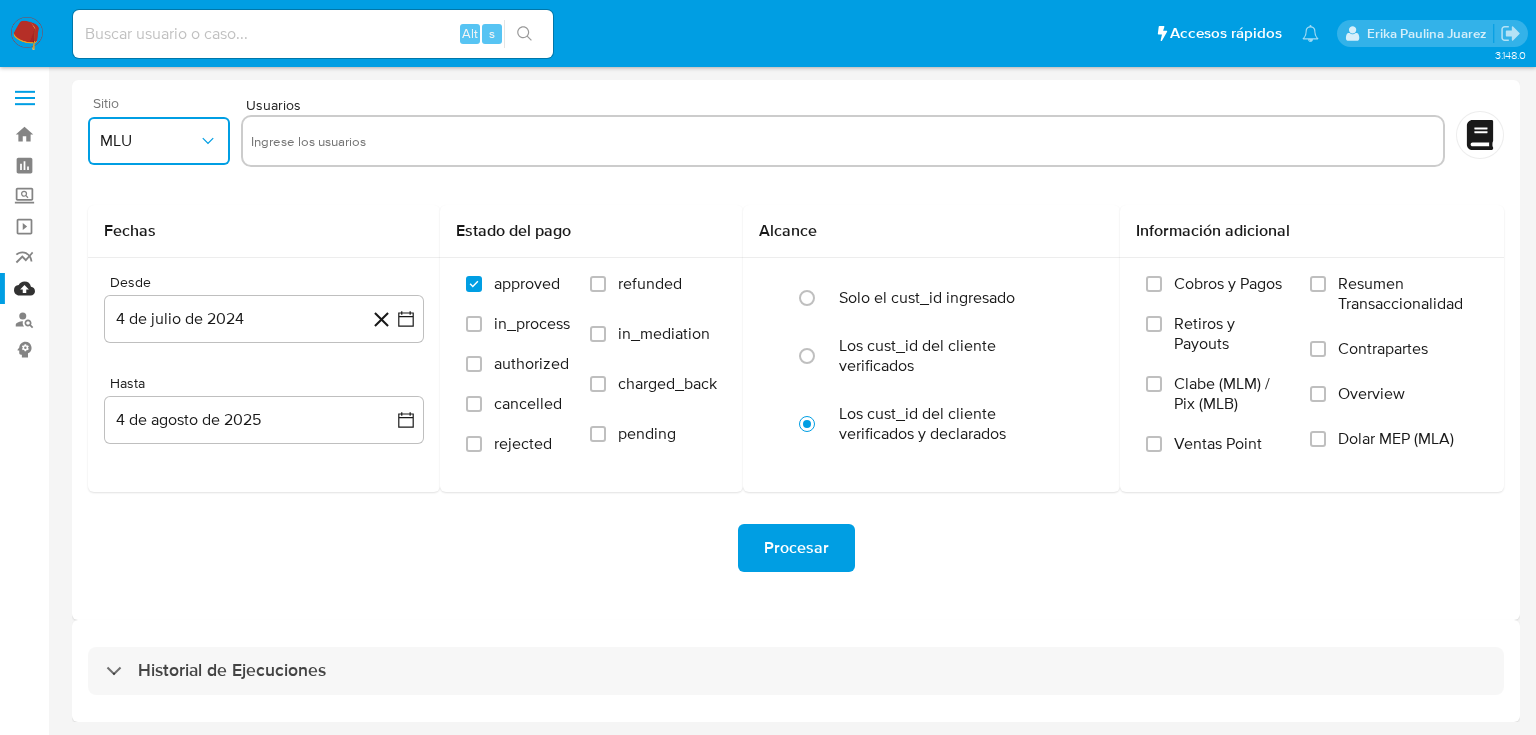 click on "MLU" at bounding box center (159, 141) 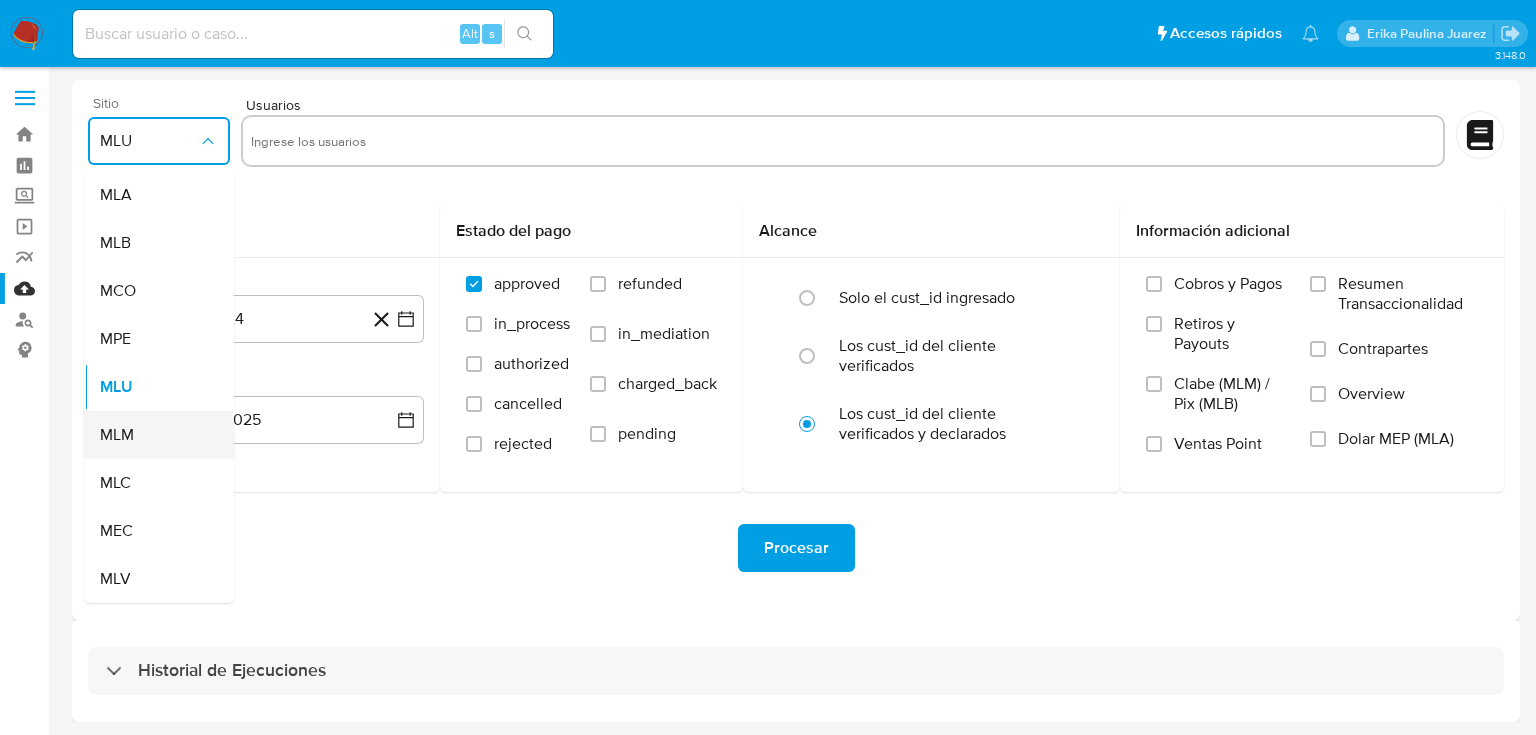 click on "MLM" at bounding box center [117, 435] 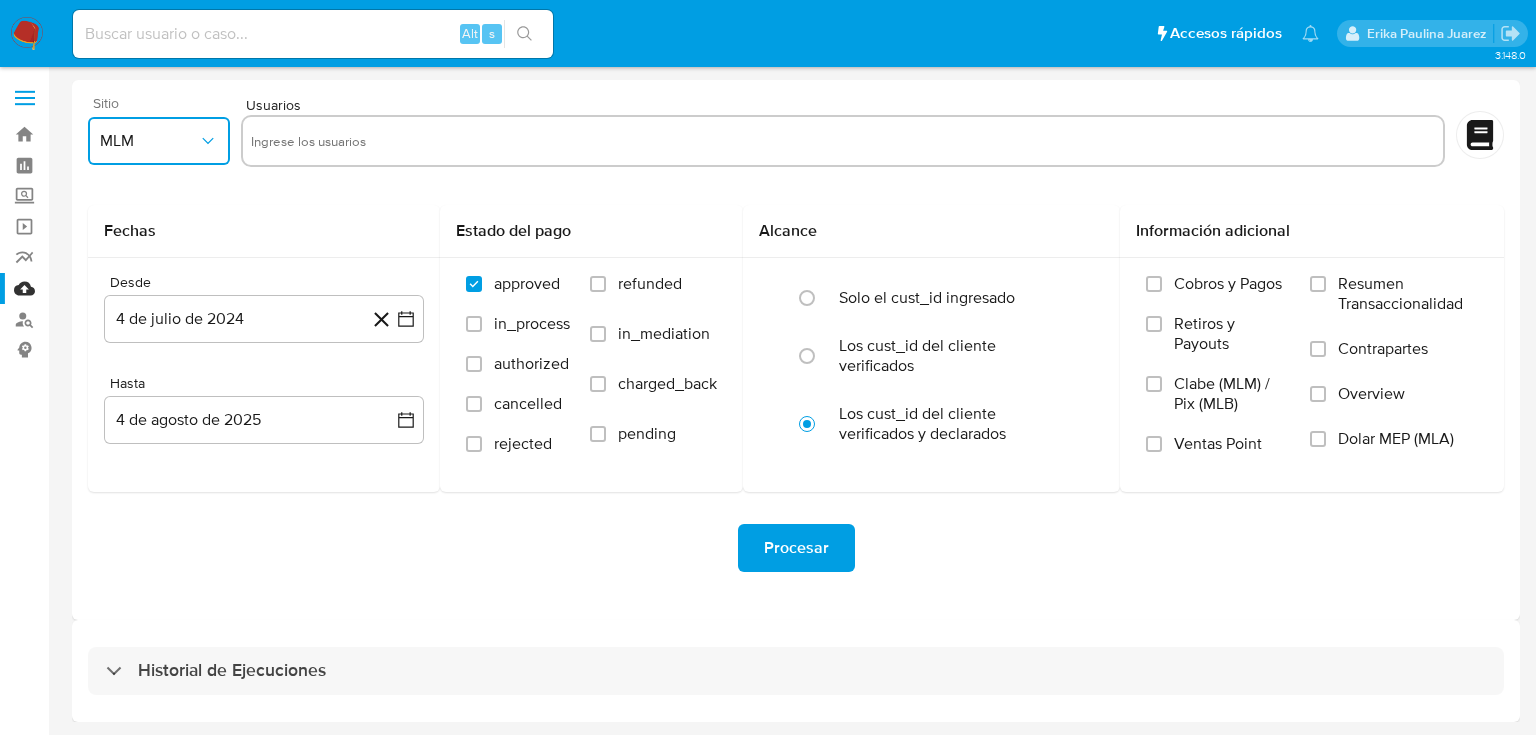 drag, startPoint x: 400, startPoint y: 129, endPoint x: 397, endPoint y: 144, distance: 15.297058 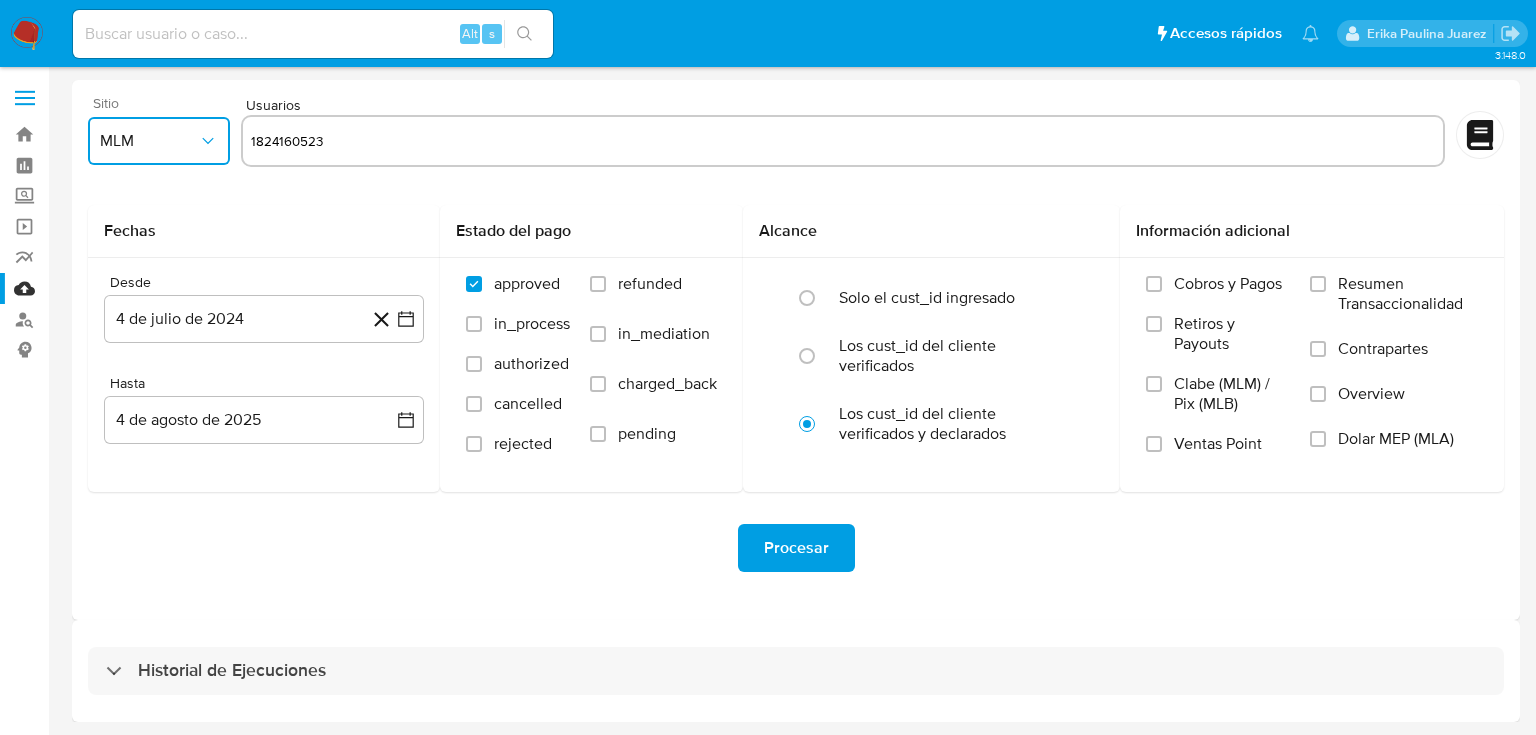 type on "1824160523" 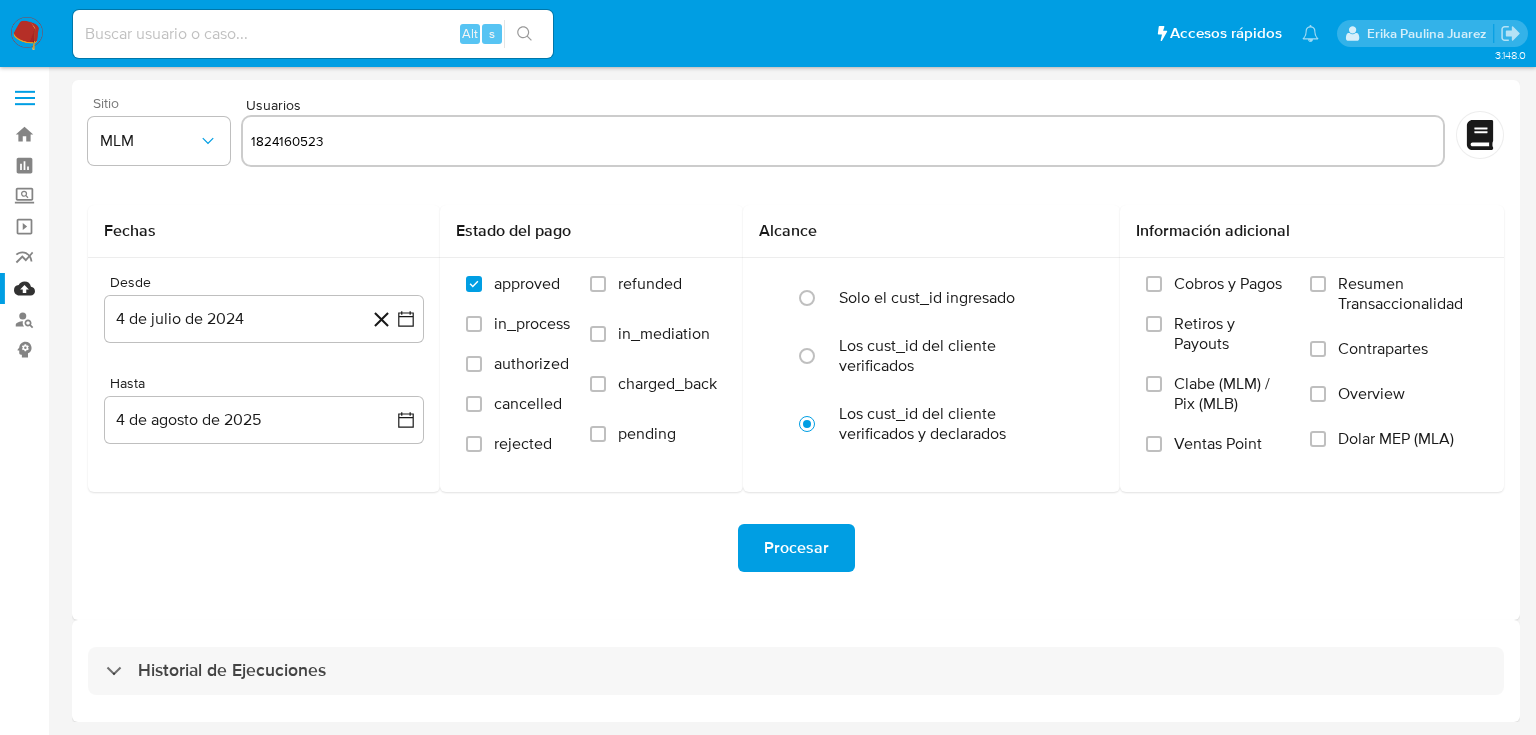 type 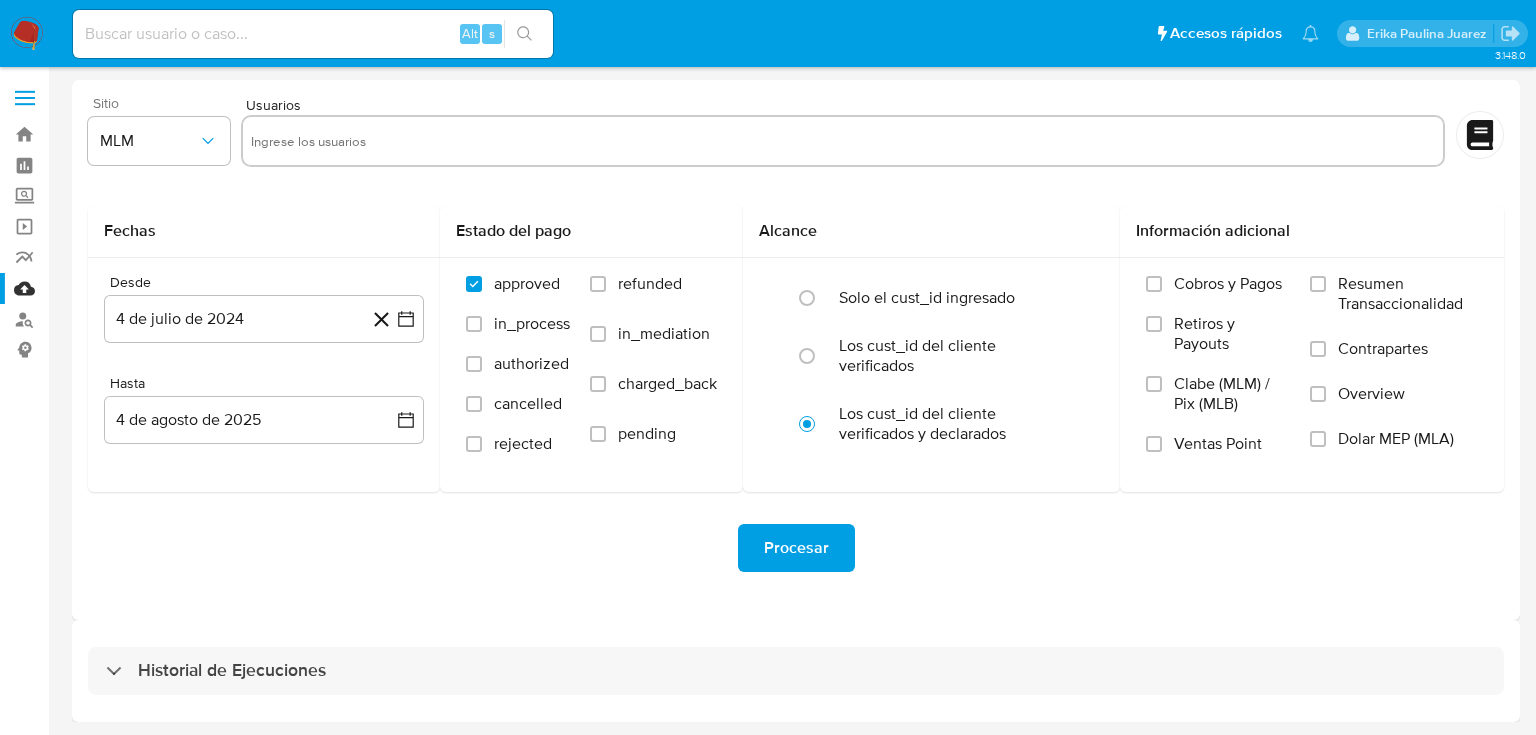drag, startPoint x: 600, startPoint y: 603, endPoint x: 381, endPoint y: 568, distance: 221.77917 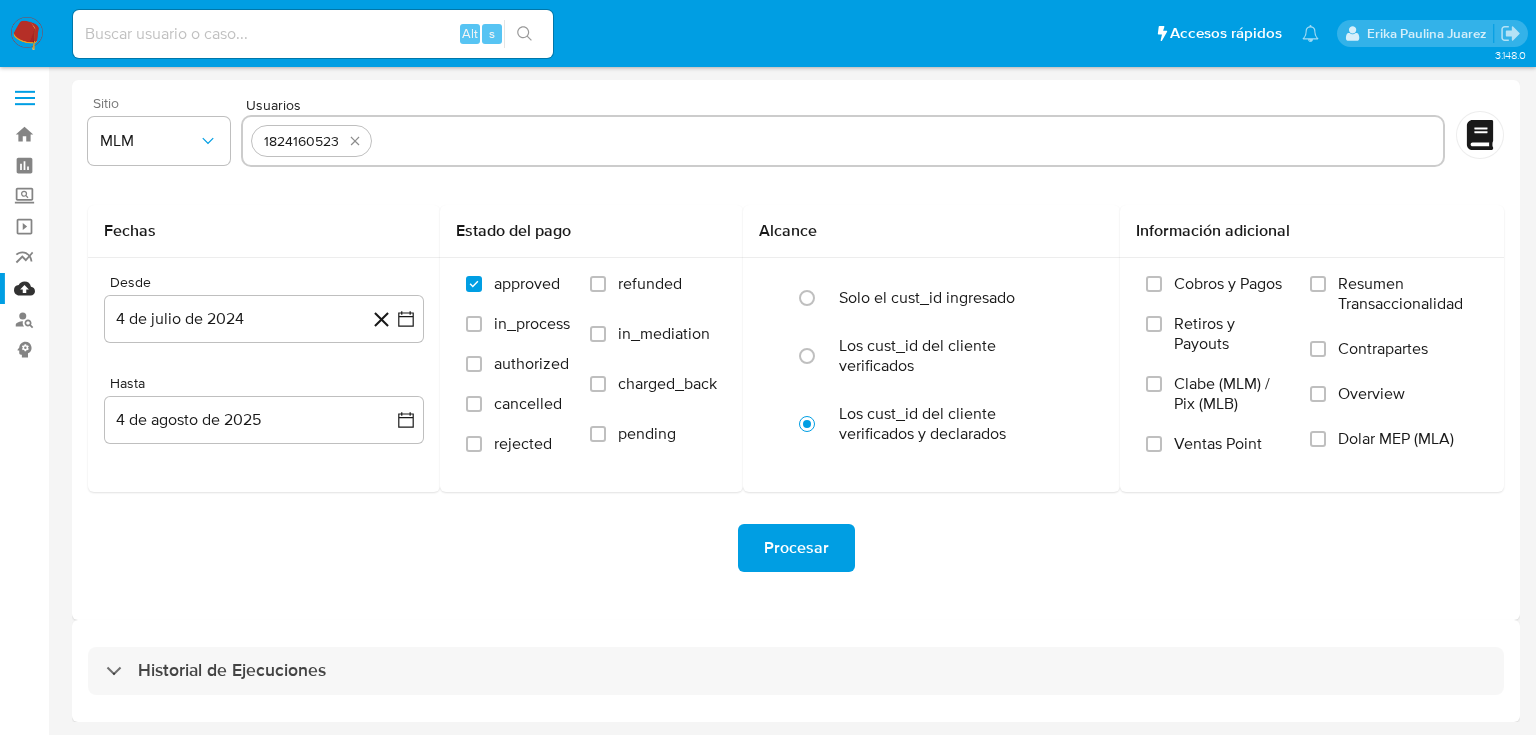 click at bounding box center [27, 34] 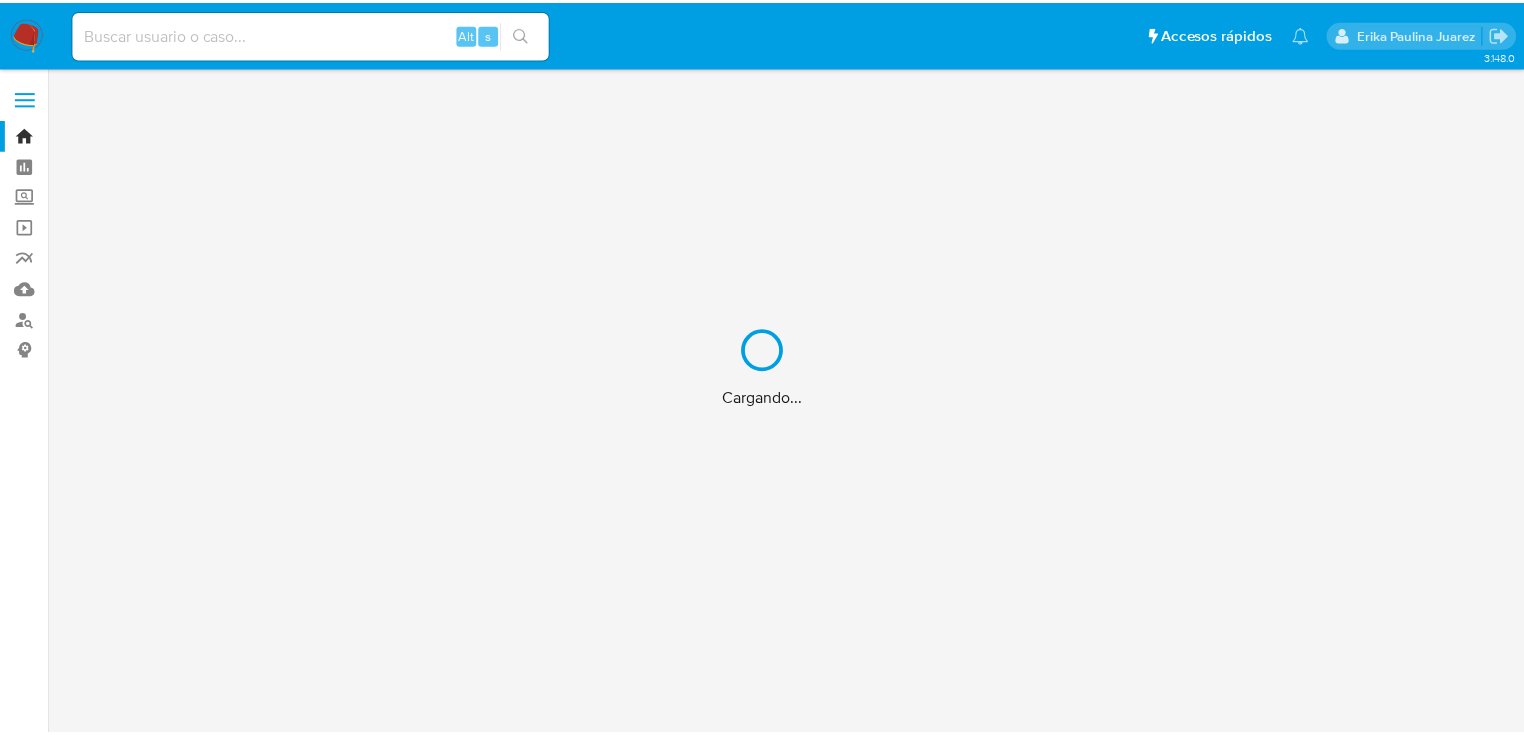 scroll, scrollTop: 0, scrollLeft: 0, axis: both 